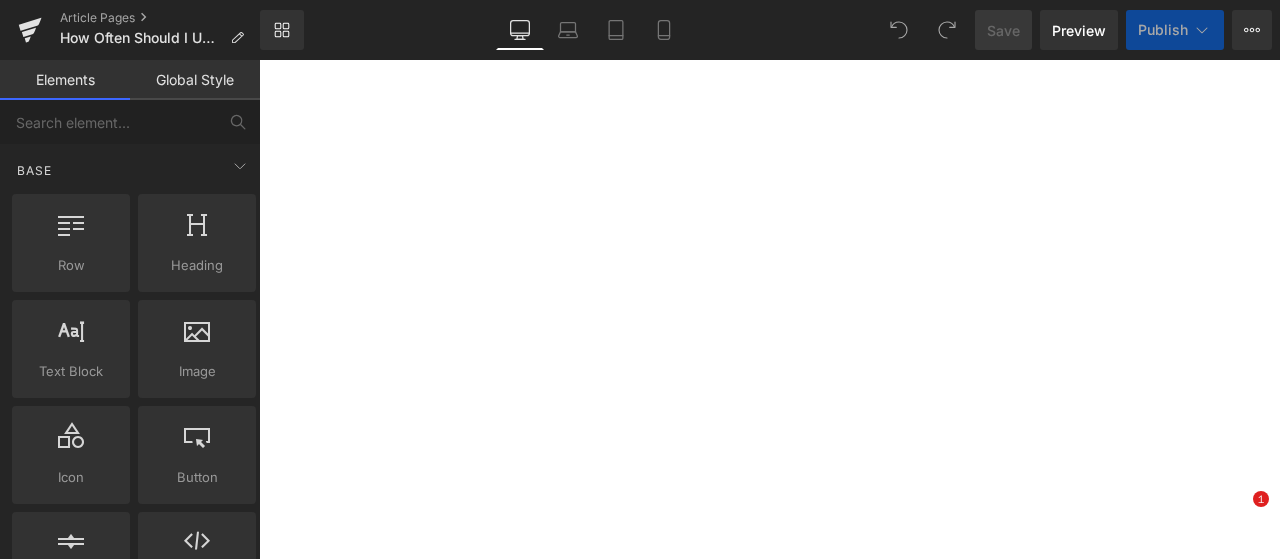 scroll, scrollTop: 0, scrollLeft: 0, axis: both 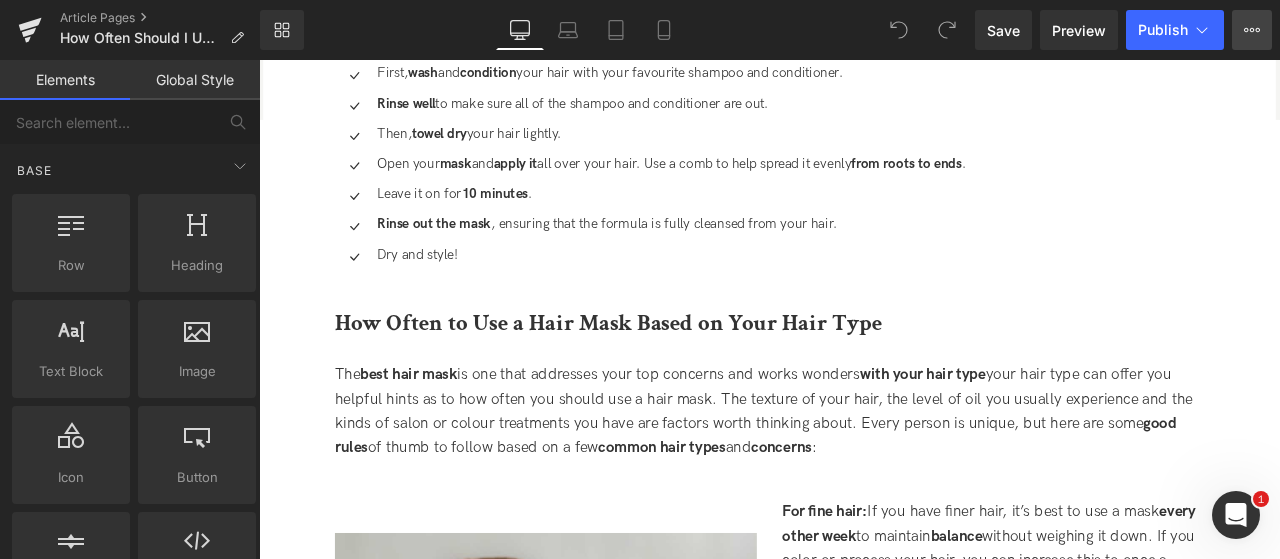 click 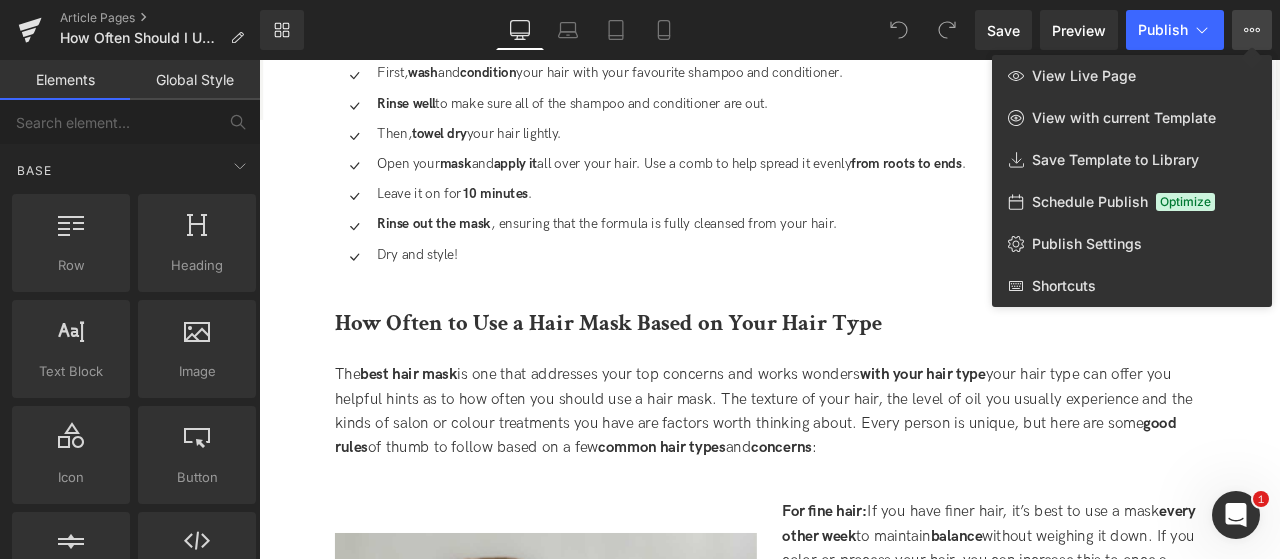click 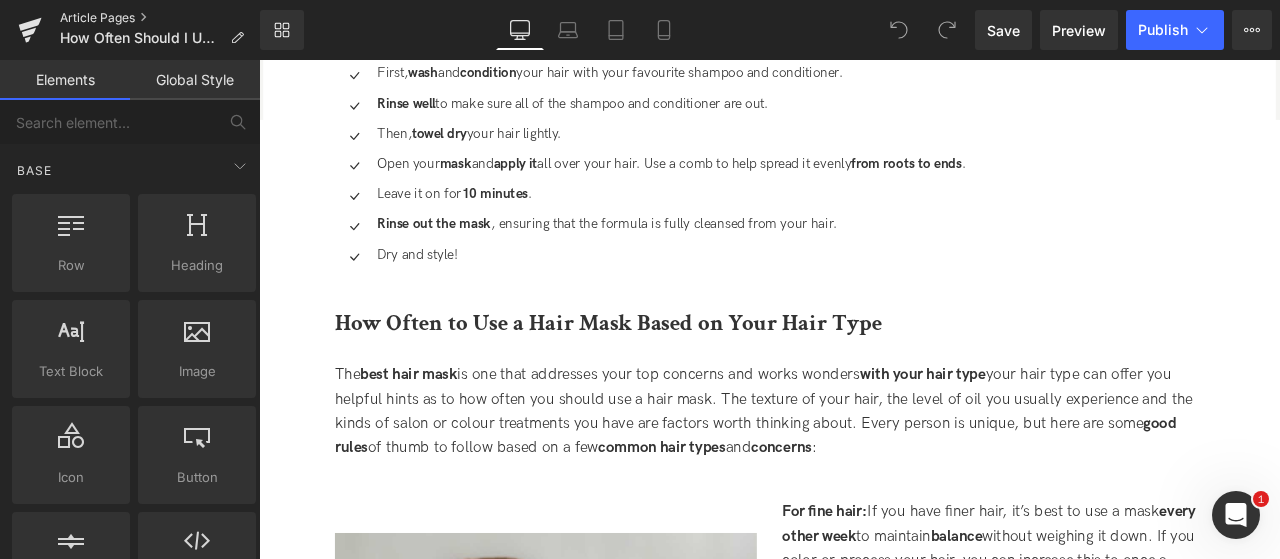 click on "Article Pages" at bounding box center (160, 18) 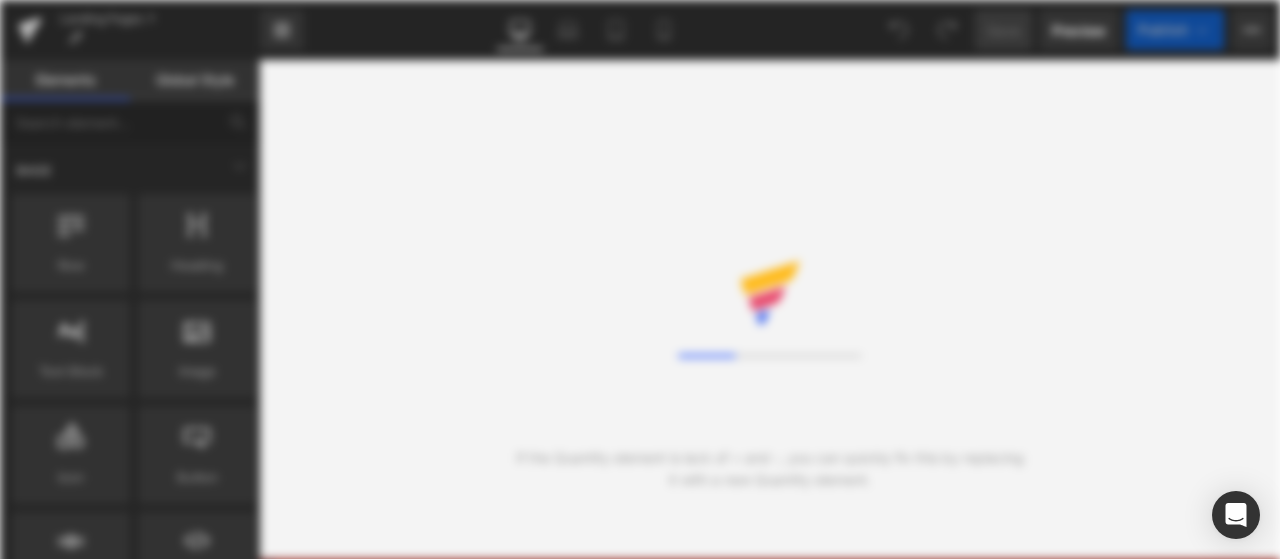 scroll, scrollTop: 0, scrollLeft: 0, axis: both 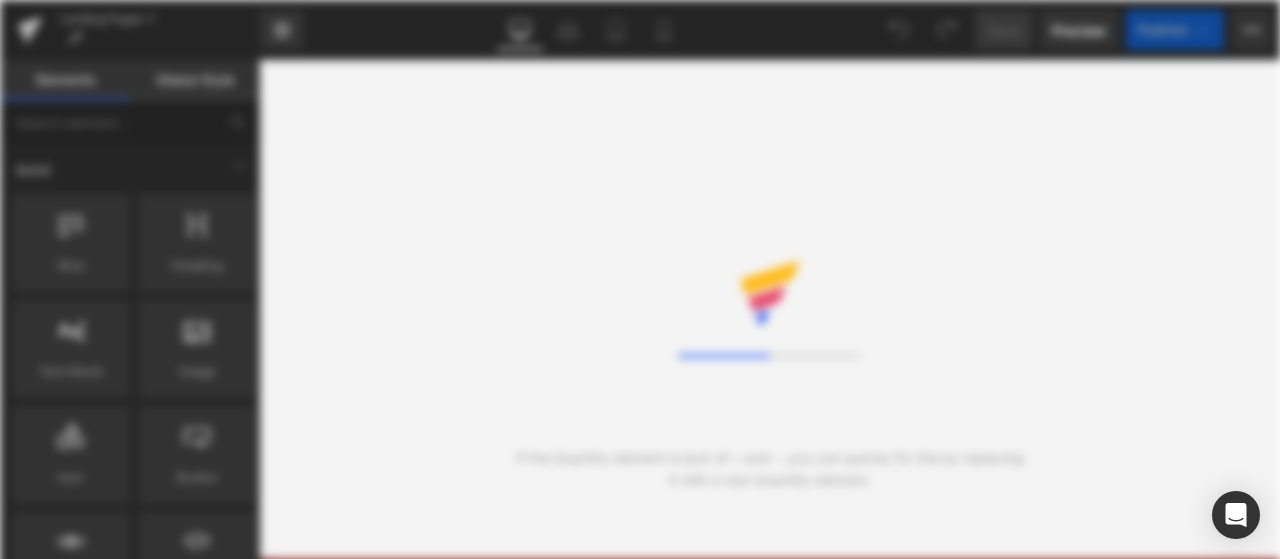 click on "Loading Core Editor" at bounding box center (640, 279) 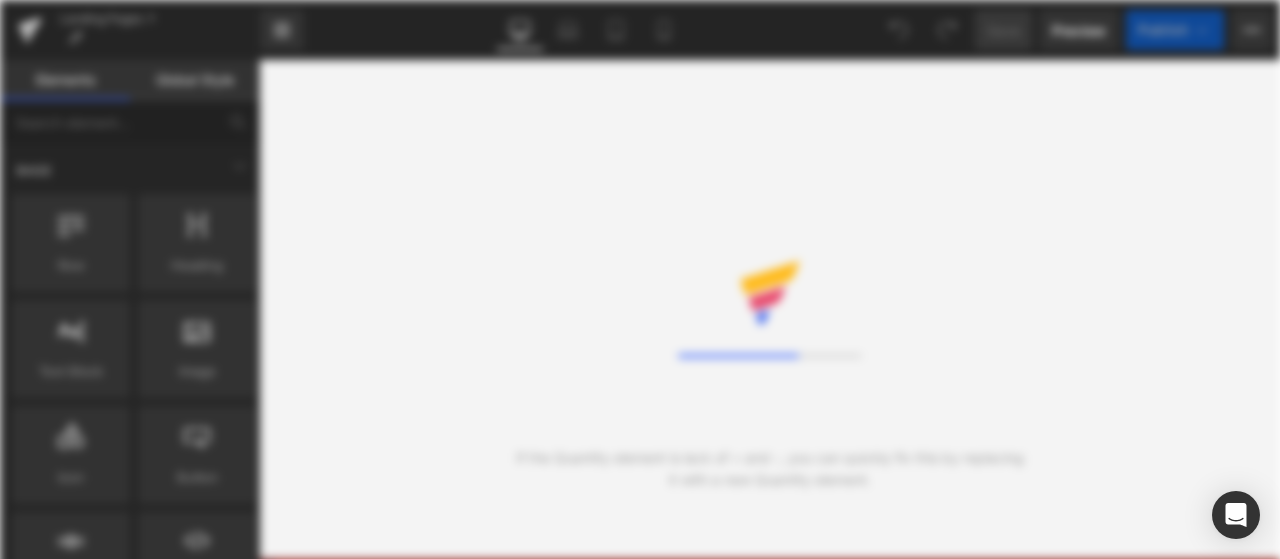 scroll, scrollTop: 0, scrollLeft: 0, axis: both 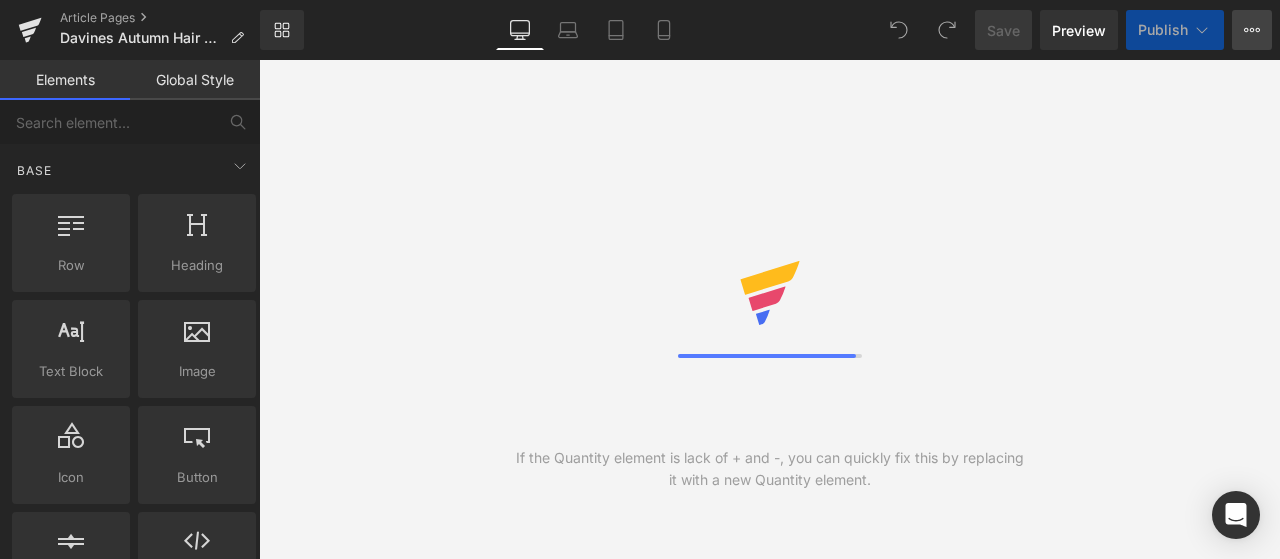 click on "View Live Page View with current Template Save Template to Library Schedule Publish  Optimize  Publish Settings Shortcuts" at bounding box center (1252, 30) 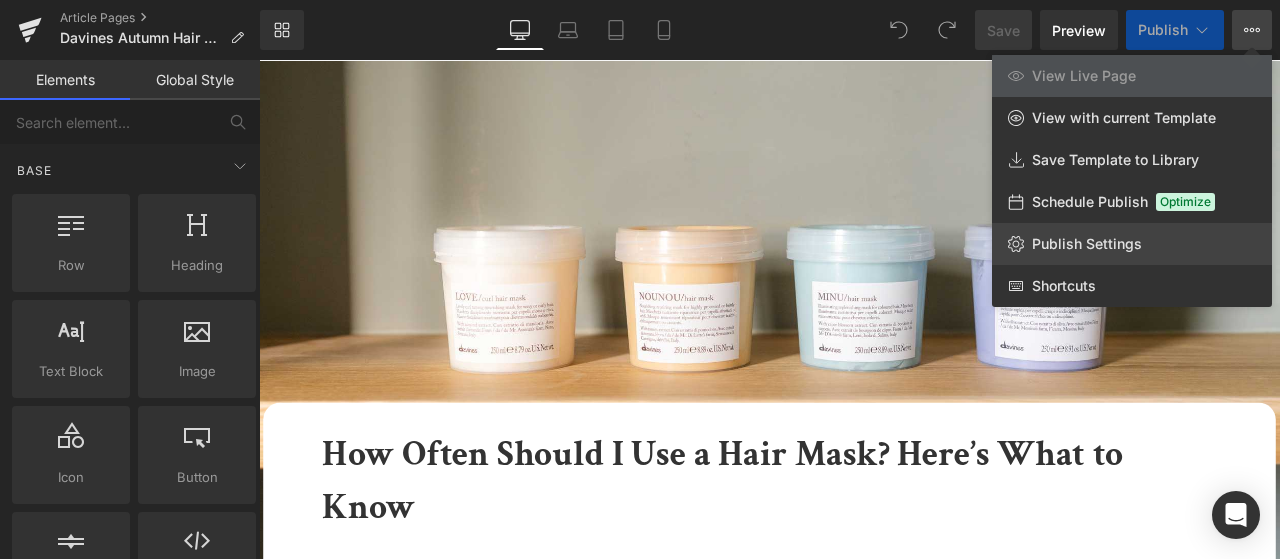 click on "Publish Settings" at bounding box center (1087, 244) 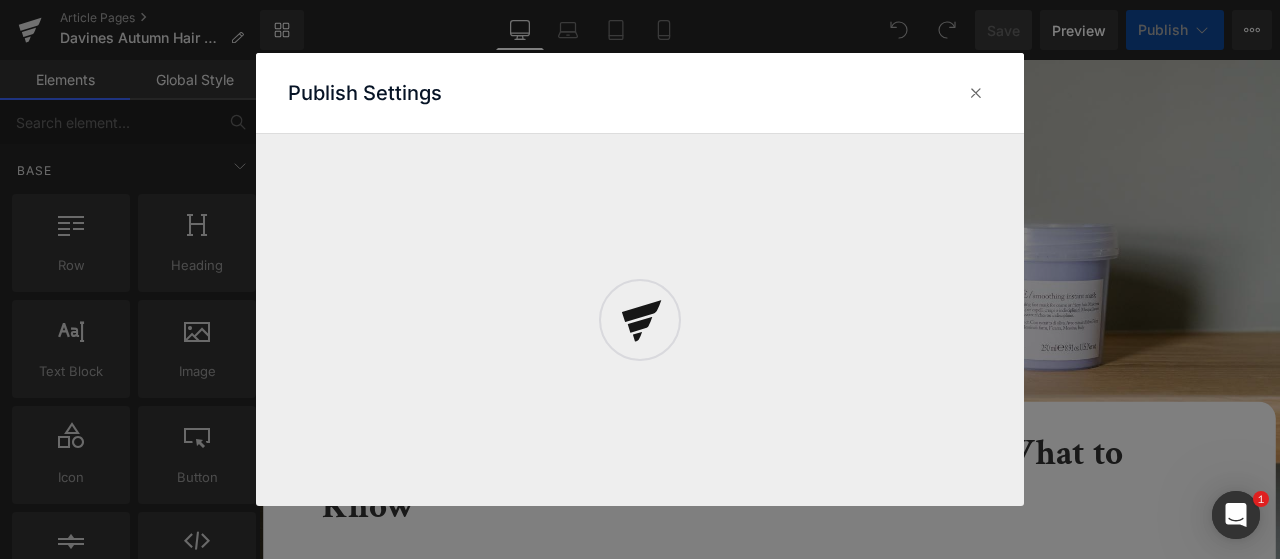 scroll, scrollTop: 0, scrollLeft: 0, axis: both 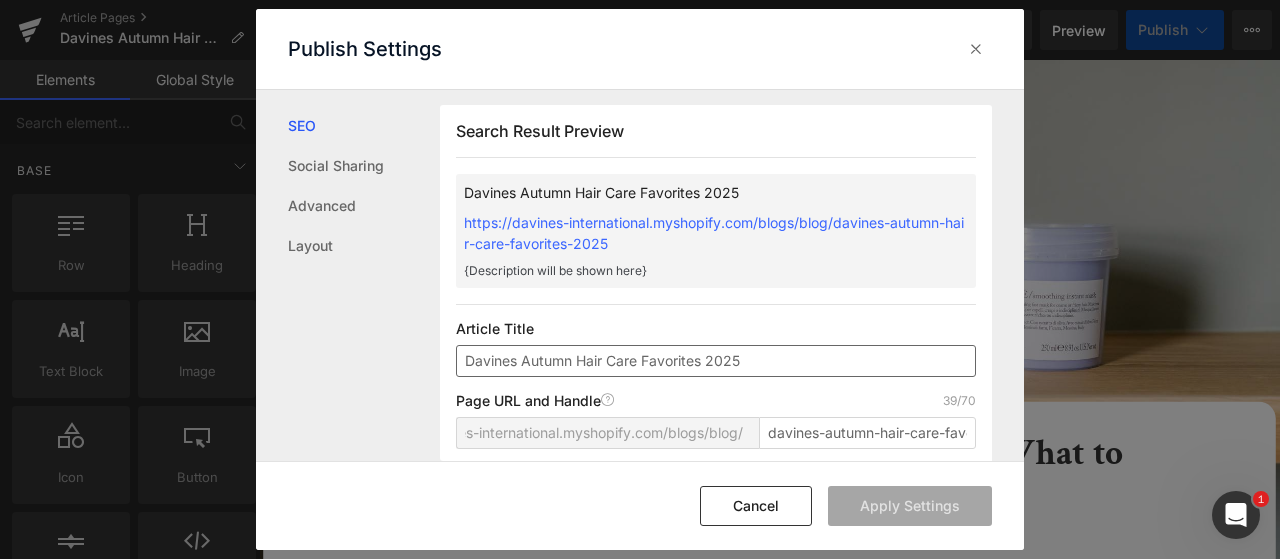 click on "Davines Autumn Hair Care Favorites [YEAR]" at bounding box center (716, 361) 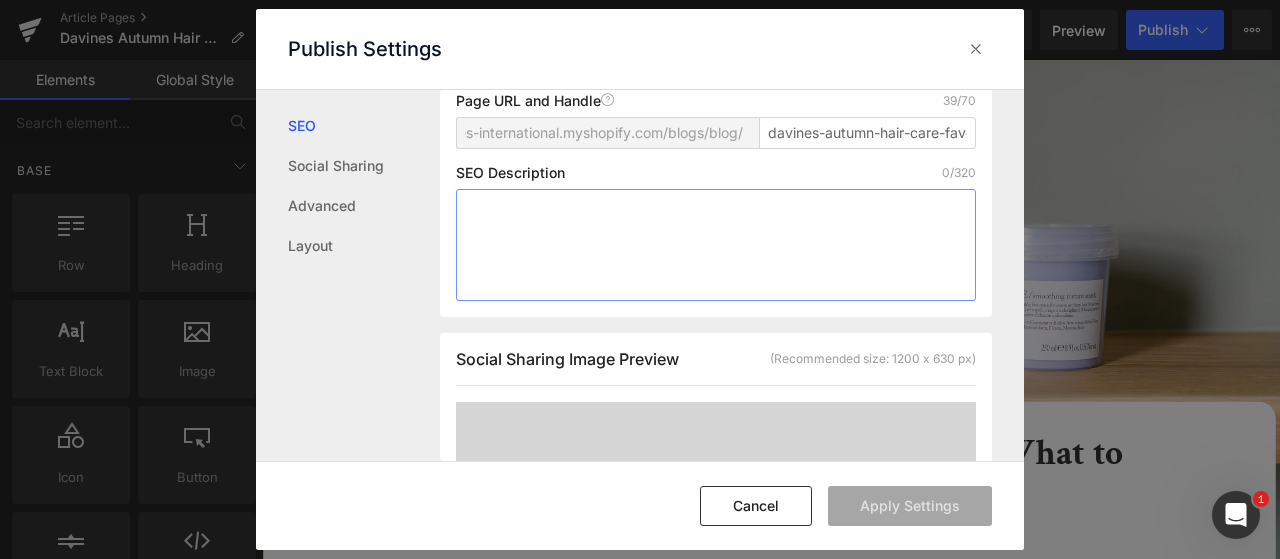 click at bounding box center (716, 245) 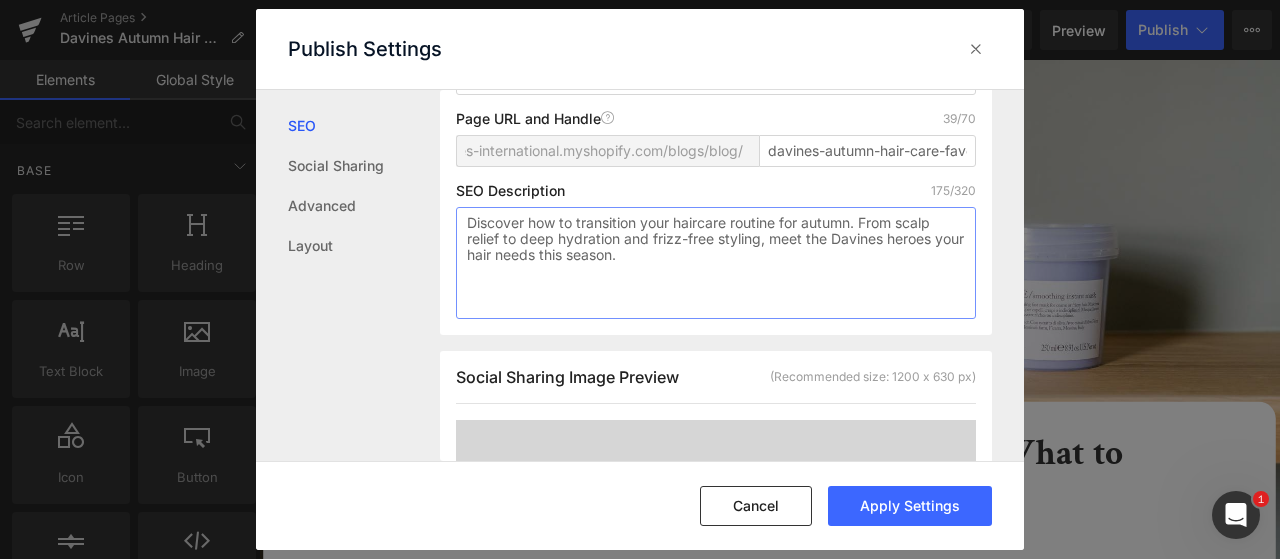 scroll, scrollTop: 319, scrollLeft: 0, axis: vertical 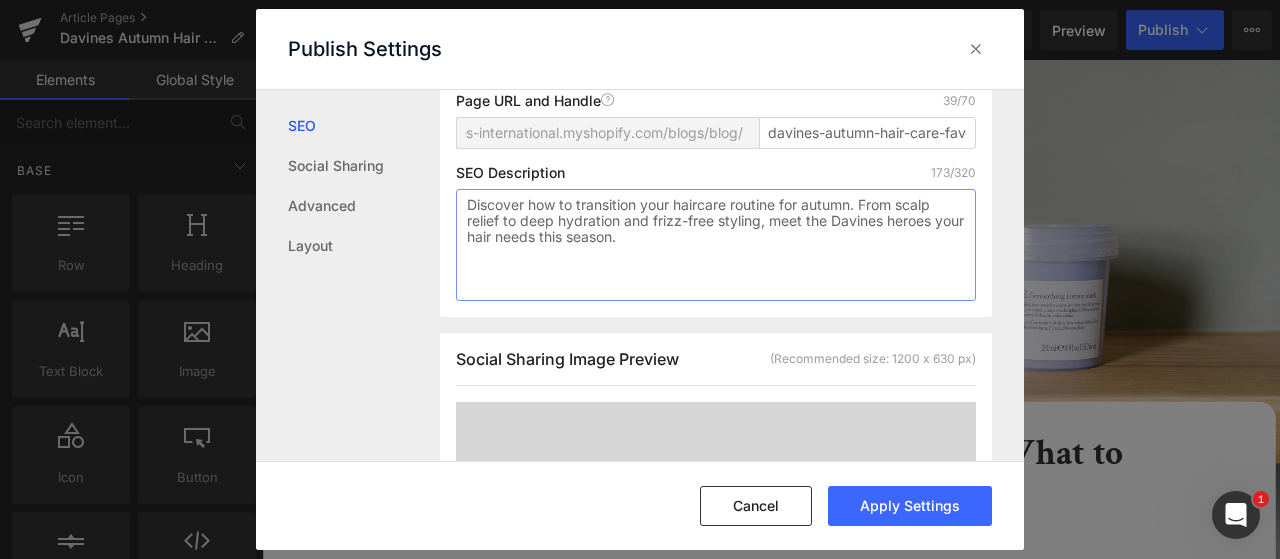type on "Discover how to transition your haircare routine for autumn. From scalp relief to deep hydration and frizz-free styling, meet the Davines heroes your hair needs this season." 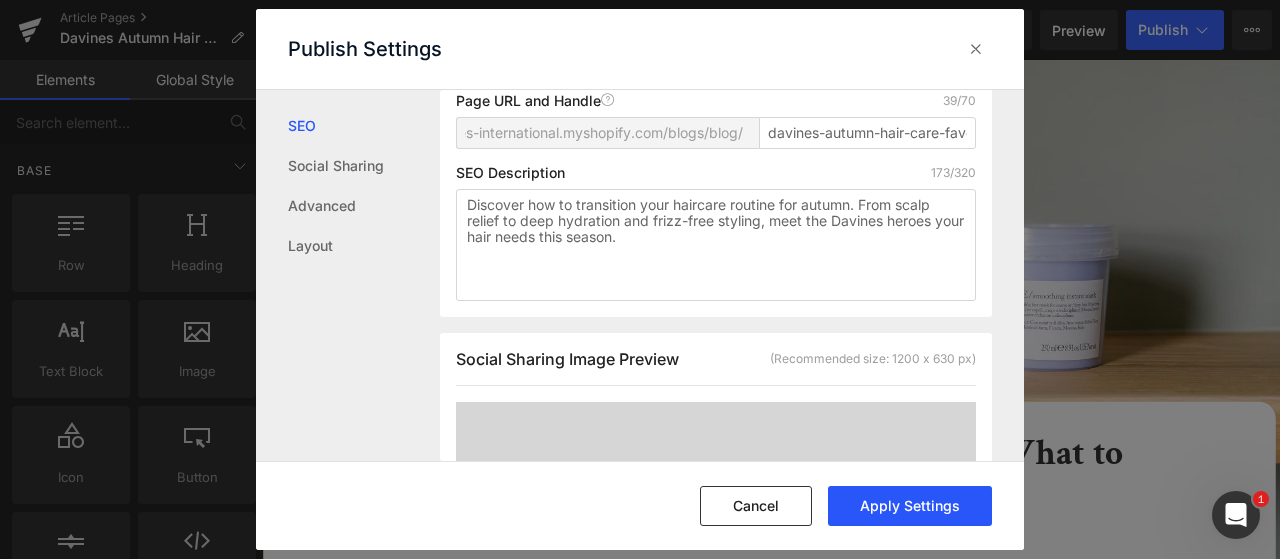 click on "Apply Settings" at bounding box center [910, 506] 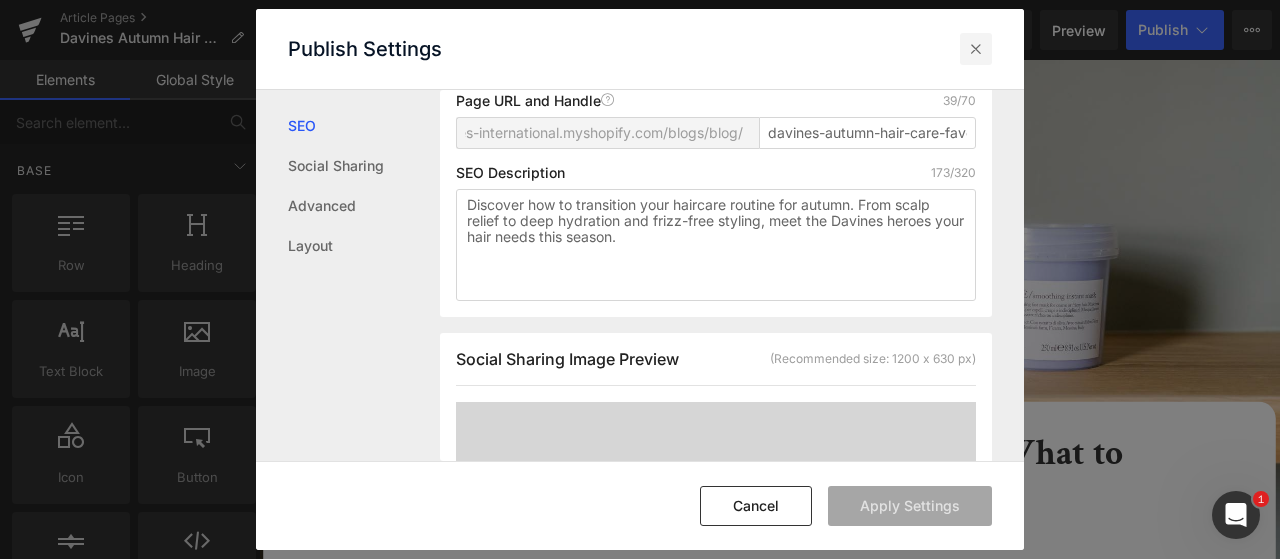 click at bounding box center [976, 49] 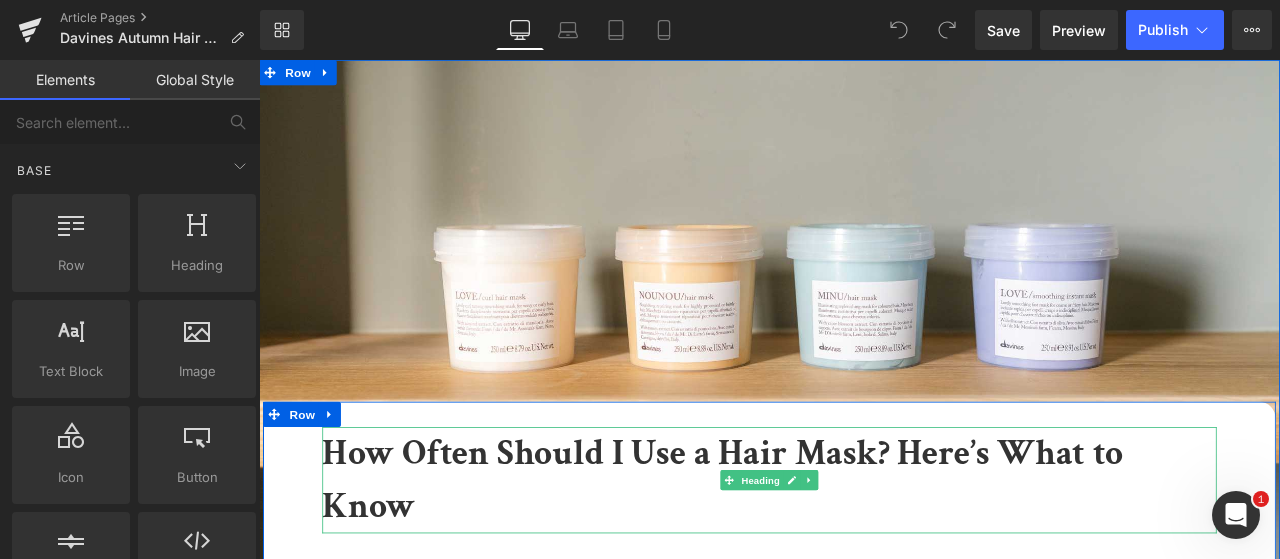 click on "How Often Should I Use a Hair Mask? Here’s What to Know" at bounding box center (808, 558) 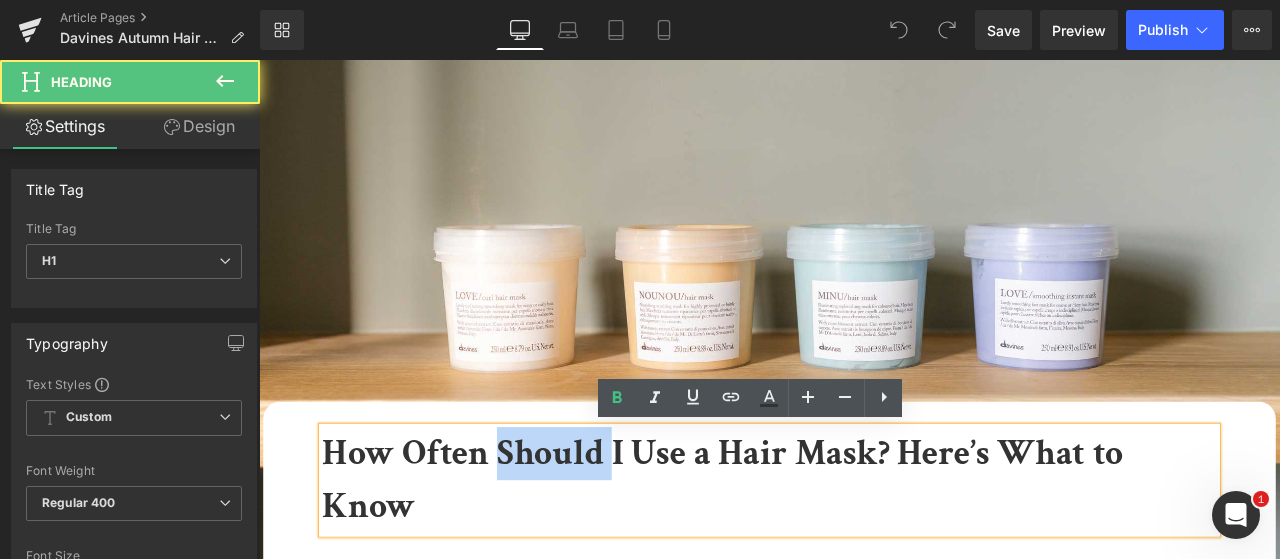 click on "How Often Should I Use a Hair Mask? Here’s What to Know" at bounding box center (808, 558) 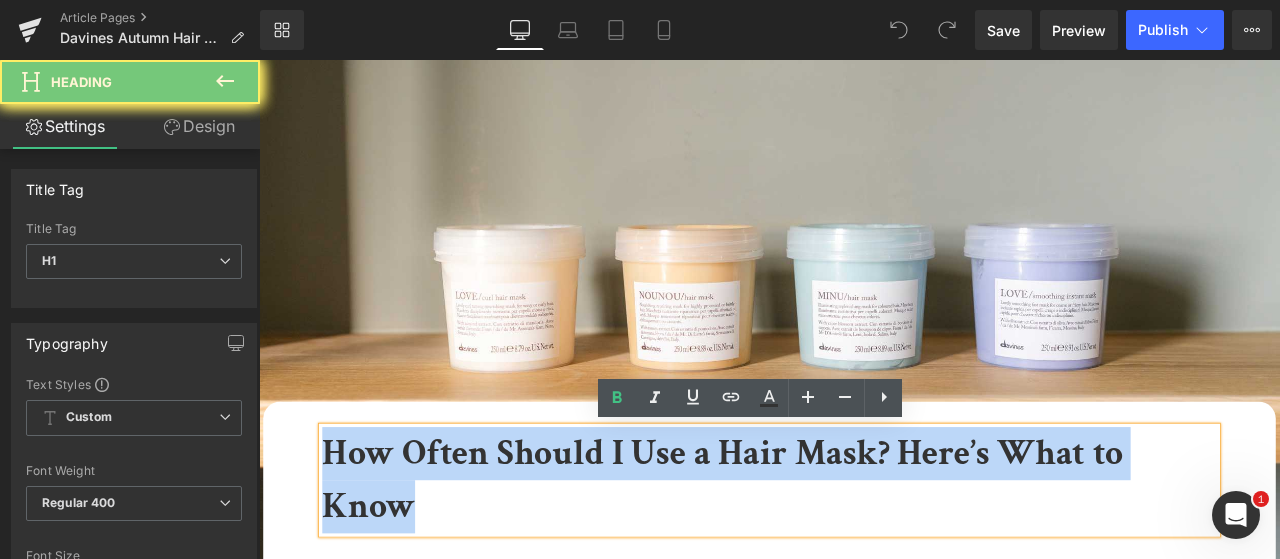 click on "How Often Should I Use a Hair Mask? Here’s What to Know" at bounding box center (808, 558) 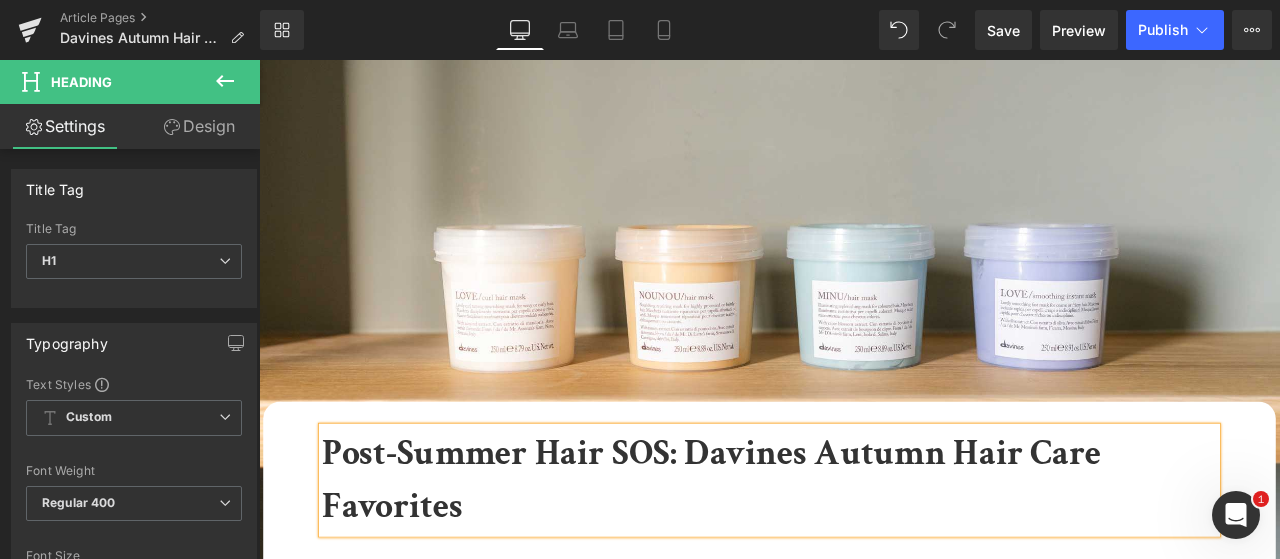 click on "Save Preview Publish Scheduled View Live Page View with current Template Save Template to Library Schedule Publish  Optimize  Publish Settings Shortcuts  Your page can’t be published   You've reached the maximum number of published pages on your plan  (130/999999).  You need to upgrade your plan or unpublish all your pages to get 1 publish slot.   Unpublish pages   Upgrade plan" at bounding box center [1123, 30] 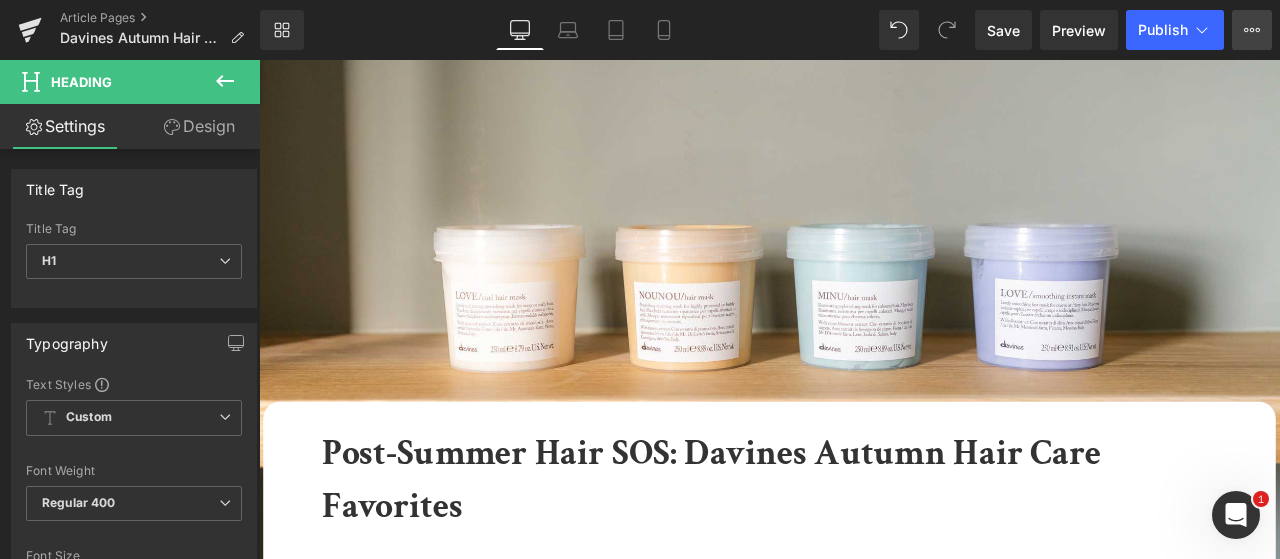 click on "View Live Page View with current Template Save Template to Library Schedule Publish  Optimize  Publish Settings Shortcuts" at bounding box center [1252, 30] 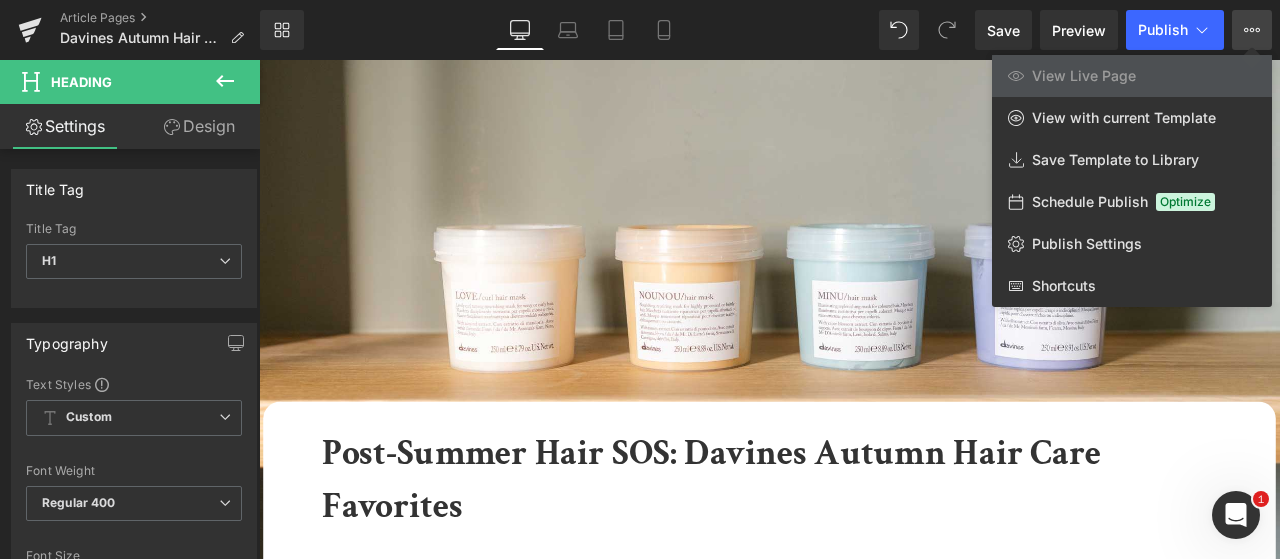 click on "Schedule Publish  Optimize" 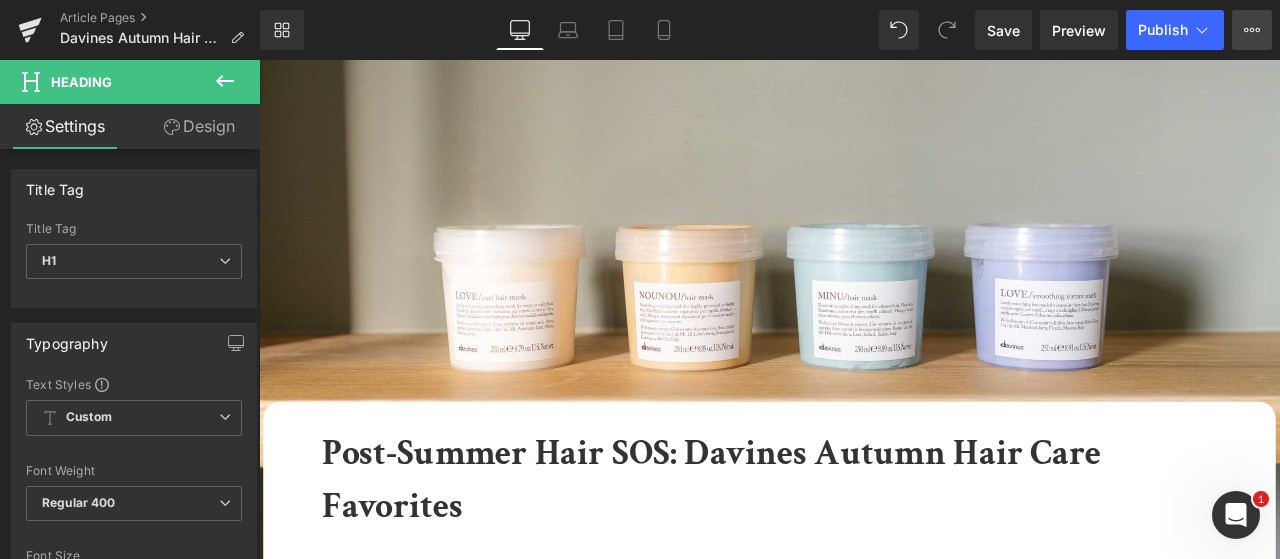 click on "View Live Page View with current Template Save Template to Library Schedule Publish  Optimize  Publish Settings Shortcuts" at bounding box center [1252, 30] 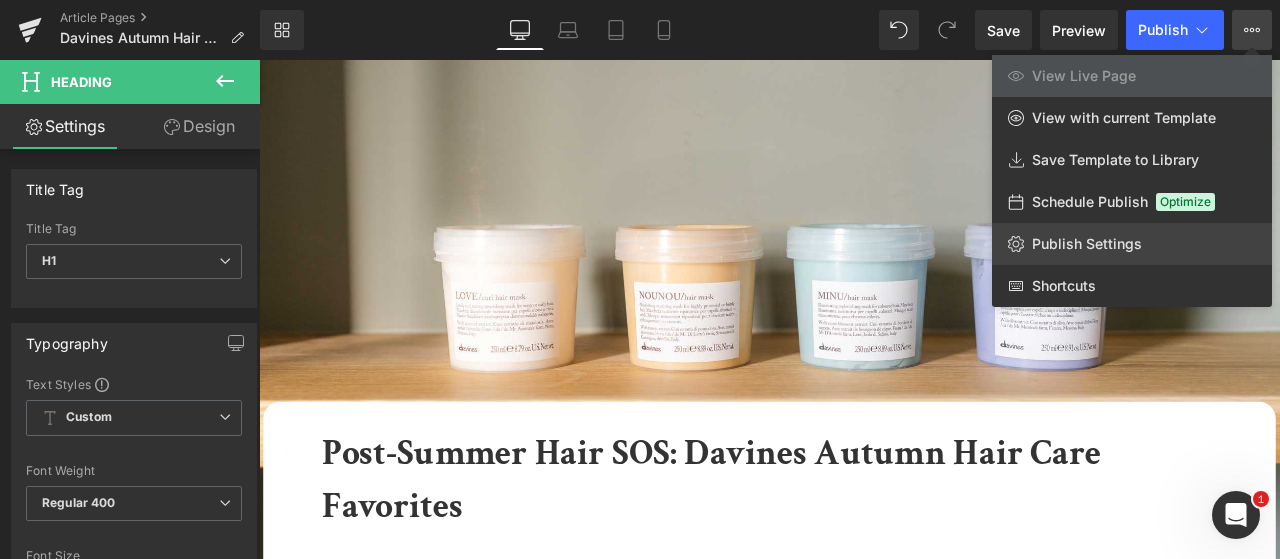 click on "Publish Settings" at bounding box center [1087, 244] 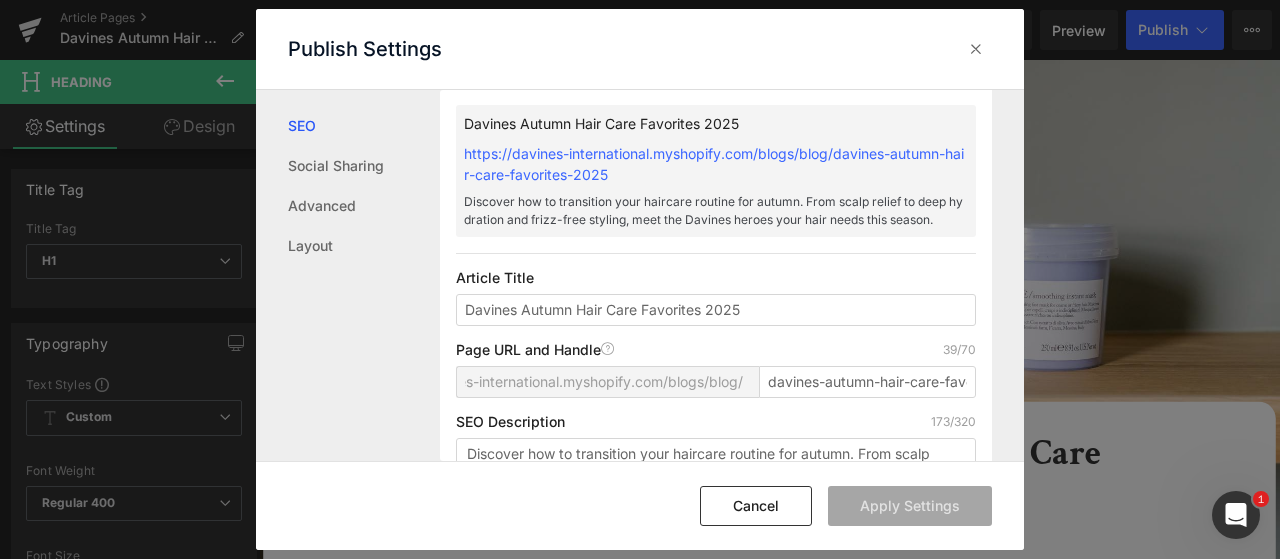 scroll, scrollTop: 101, scrollLeft: 0, axis: vertical 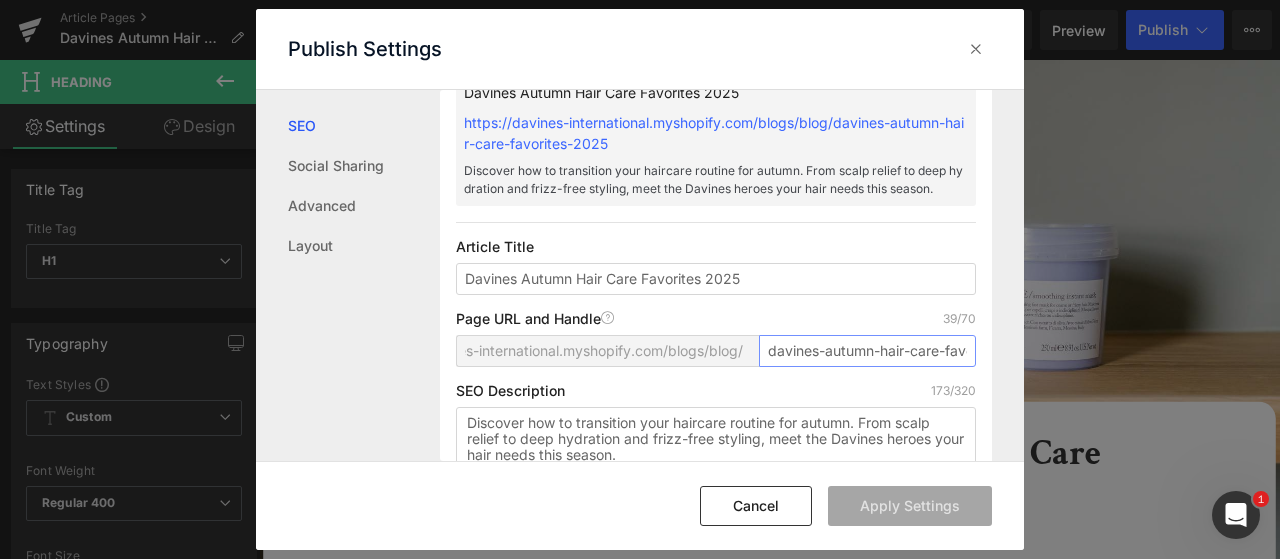 click on "davines-autumn-hair-care-favorites-2025" at bounding box center (867, 351) 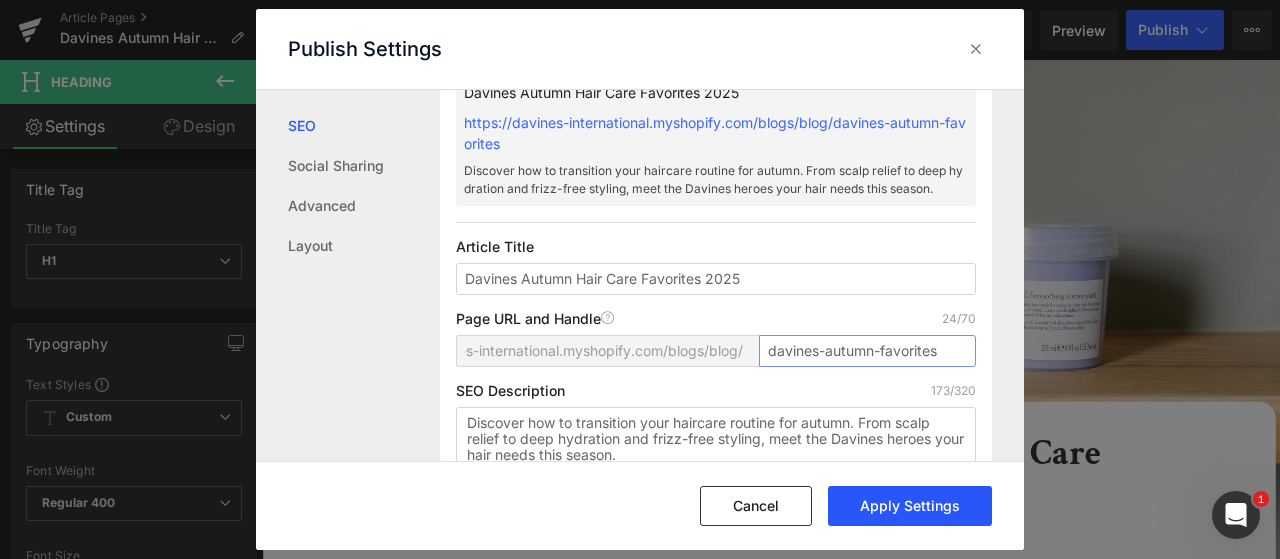 type on "davines-autumn-favorites" 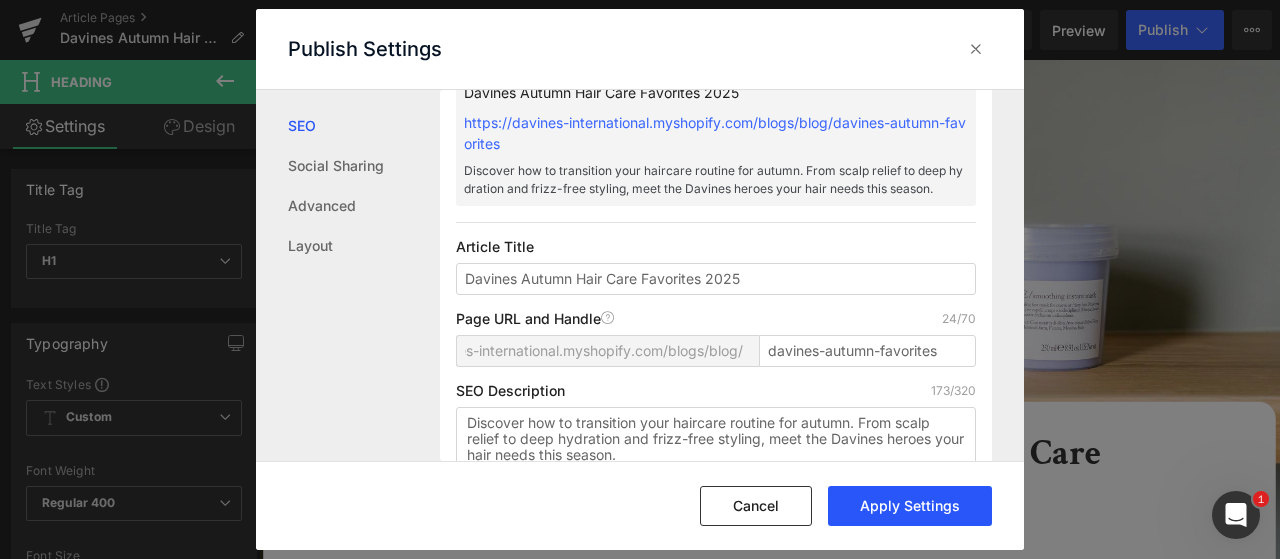 click on "Apply Settings" at bounding box center (910, 506) 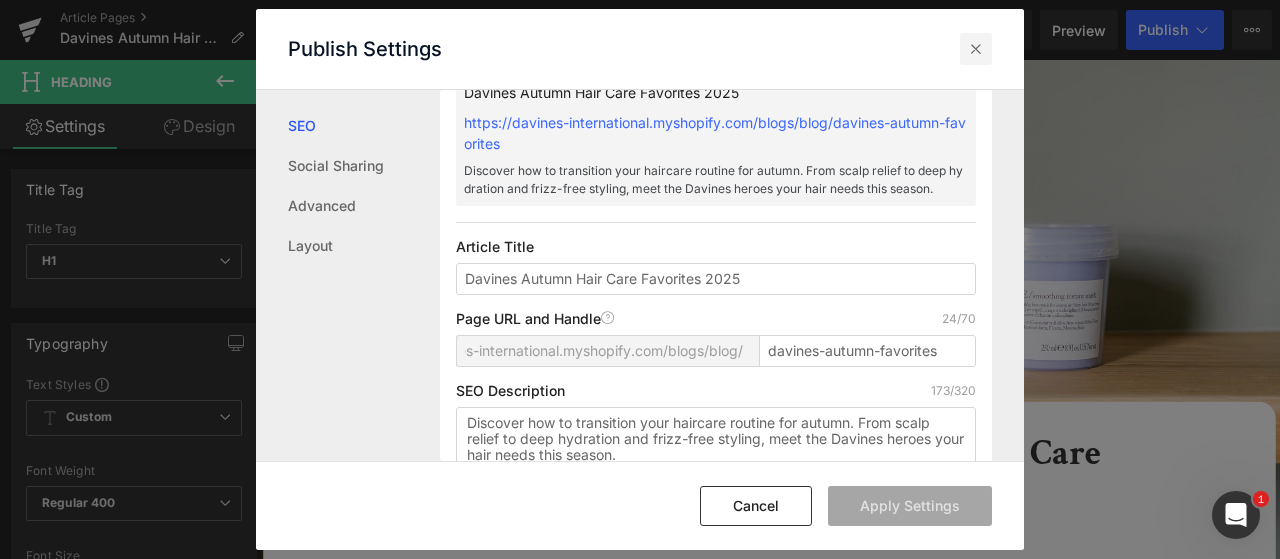 click at bounding box center [976, 49] 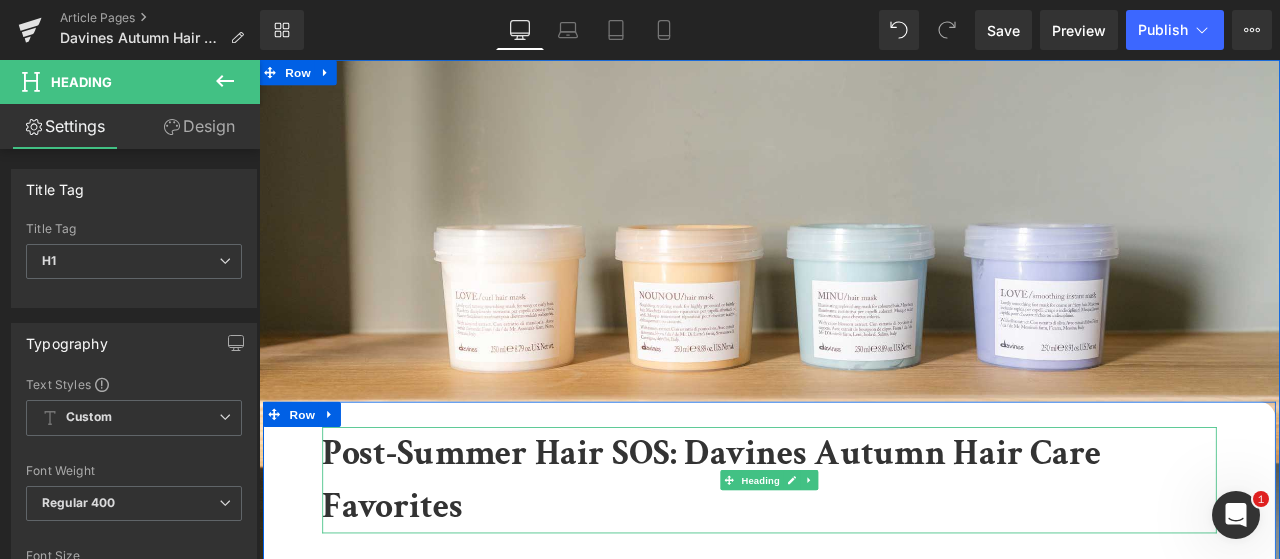 click on "Post-Summer Hair SOS: Davines Autumn Hair Care Favorites" at bounding box center (795, 558) 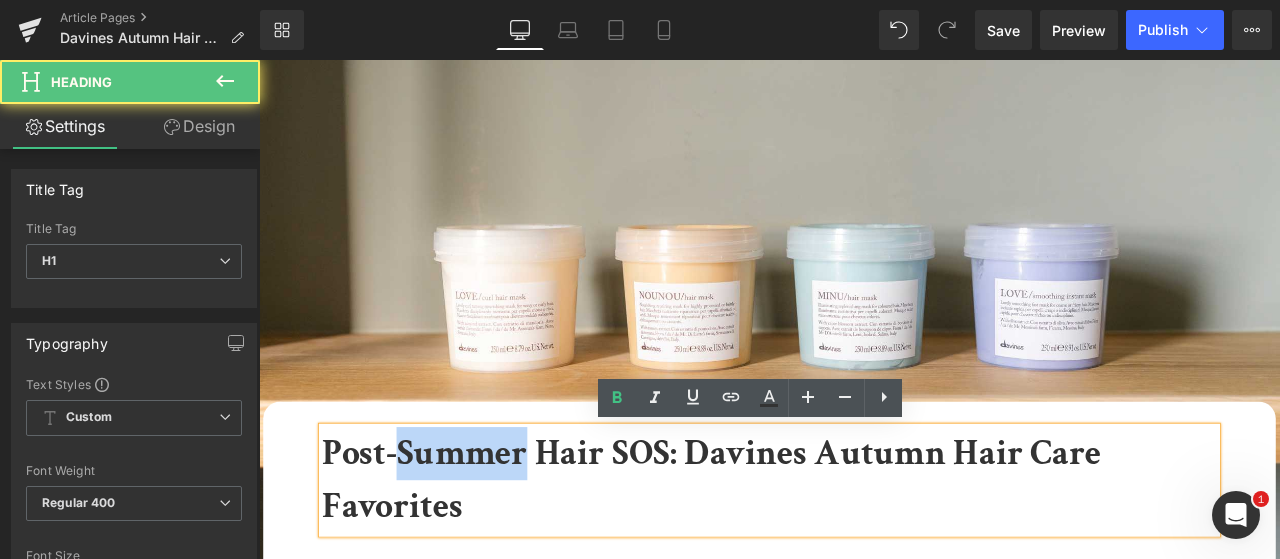 click on "Post-Summer Hair SOS: Davines Autumn Hair Care Favorites" at bounding box center (795, 558) 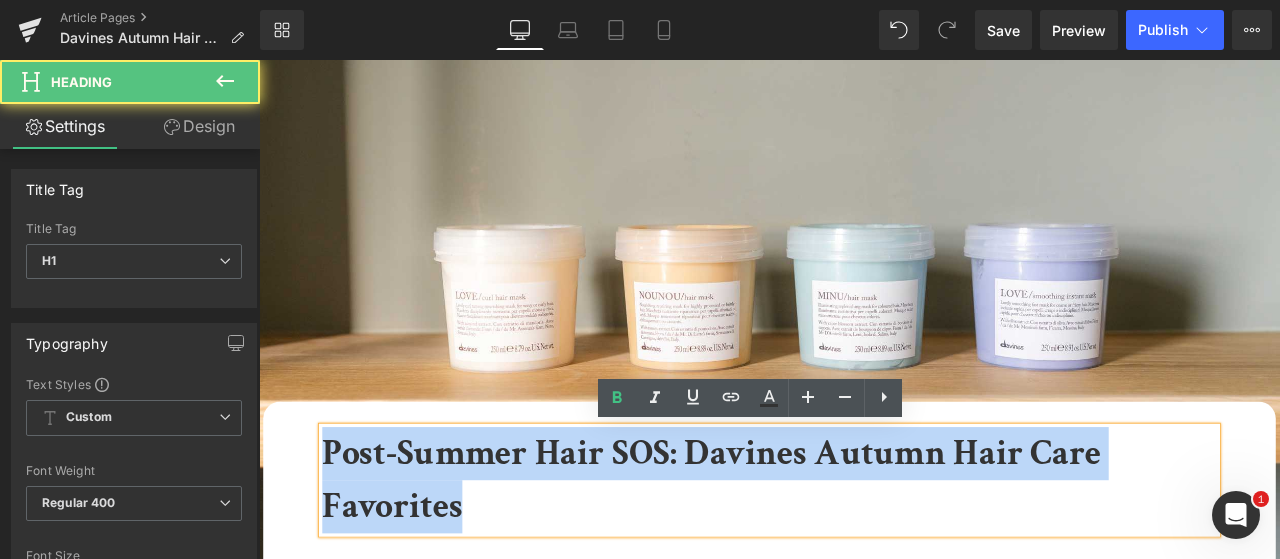 click on "Post-Summer Hair SOS: Davines Autumn Hair Care Favorites" at bounding box center (795, 558) 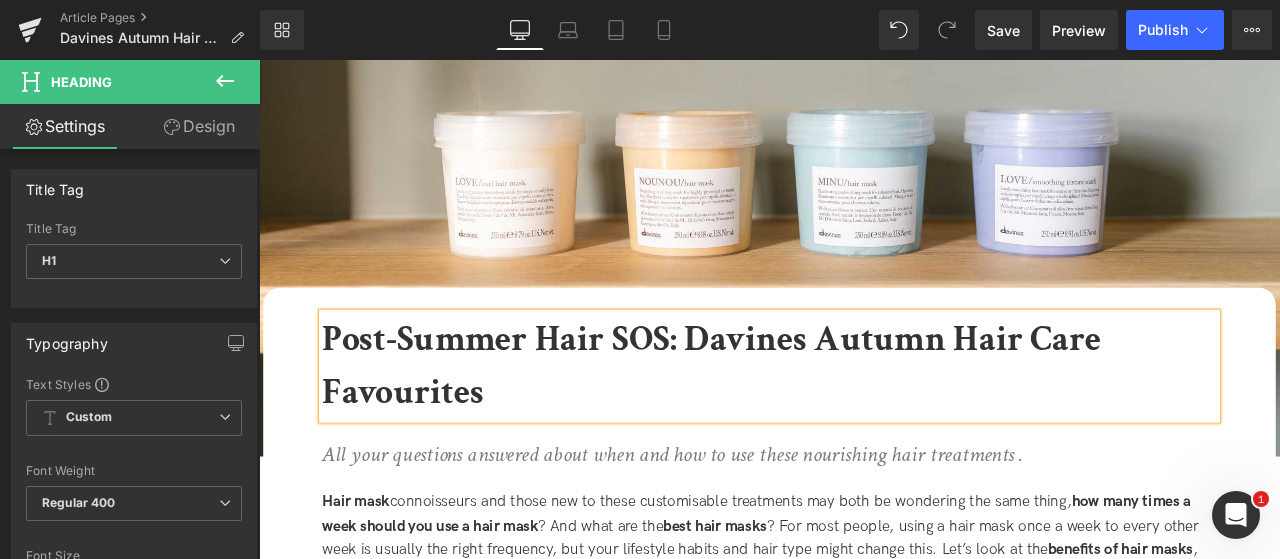 scroll, scrollTop: 200, scrollLeft: 0, axis: vertical 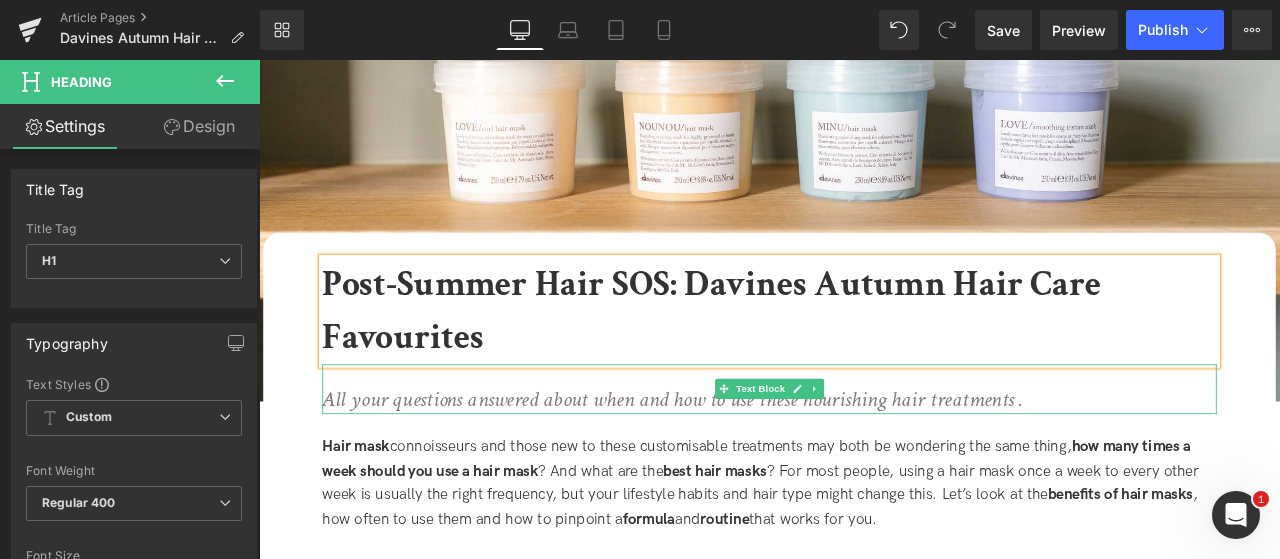 click on "All your questions answered about when and how to use these nourishing hair treatments ." at bounding box center [749, 462] 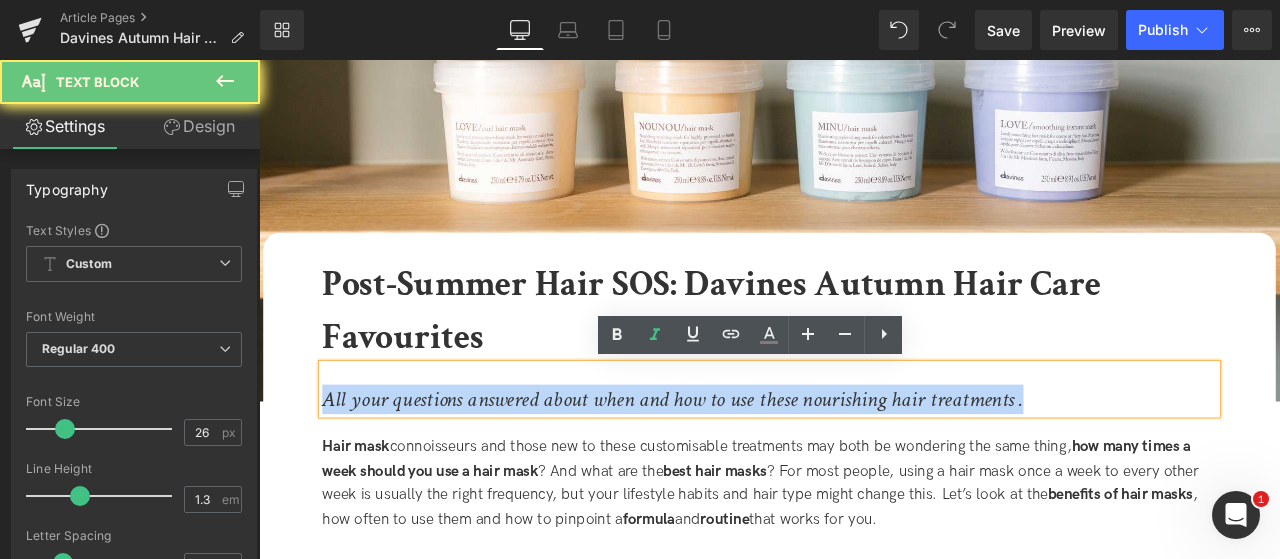 click on "All your questions answered about when and how to use these nourishing hair treatments ." at bounding box center [749, 462] 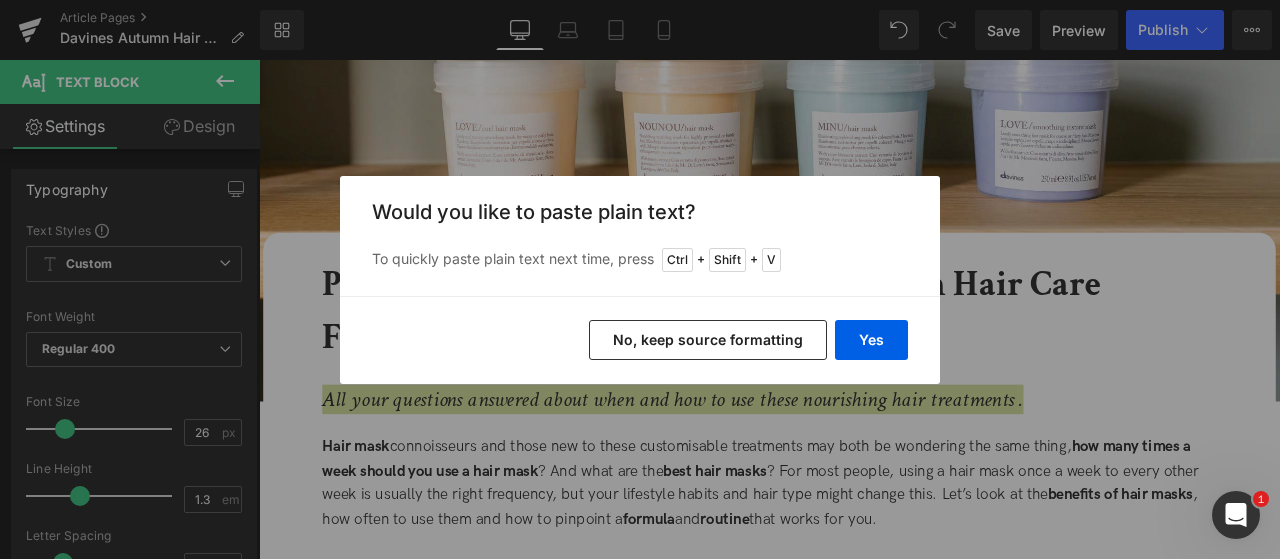 click on "No, keep source formatting" at bounding box center (708, 340) 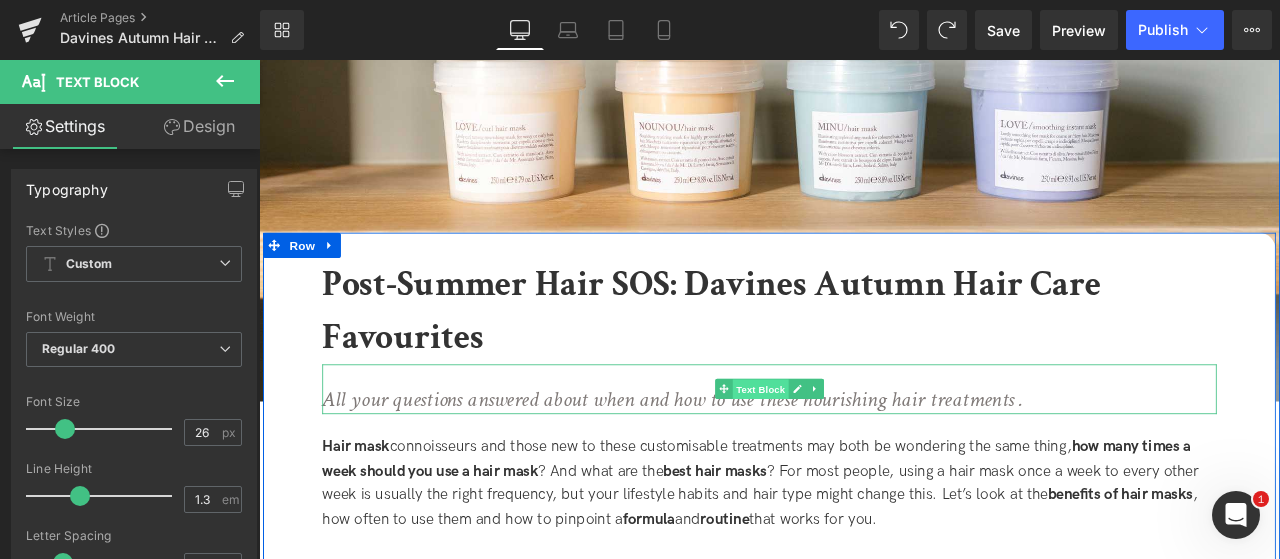 click on "Text Block" at bounding box center [853, 451] 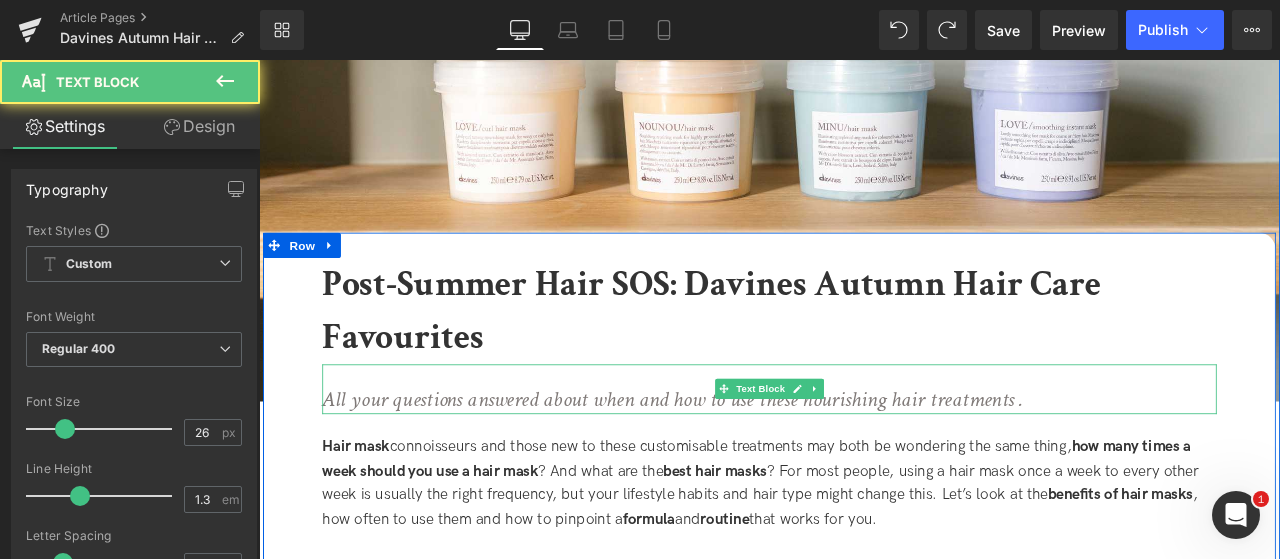 click on "All your questions answered about when and how to use these nourishing hair treatments ." at bounding box center (749, 462) 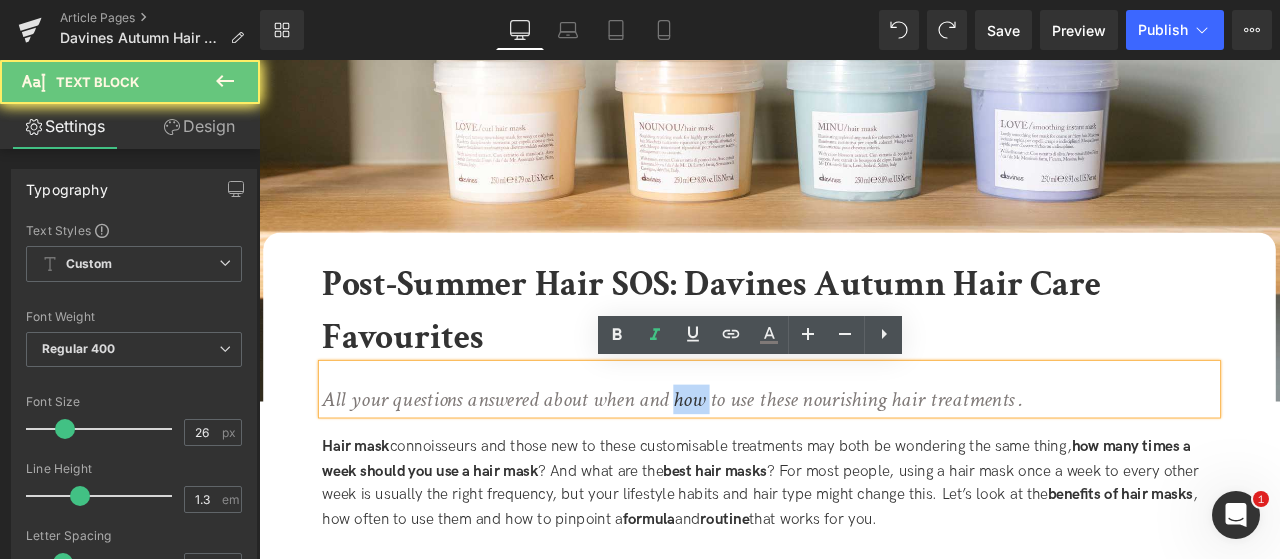 click on "All your questions answered about when and how to use these nourishing hair treatments ." at bounding box center (749, 462) 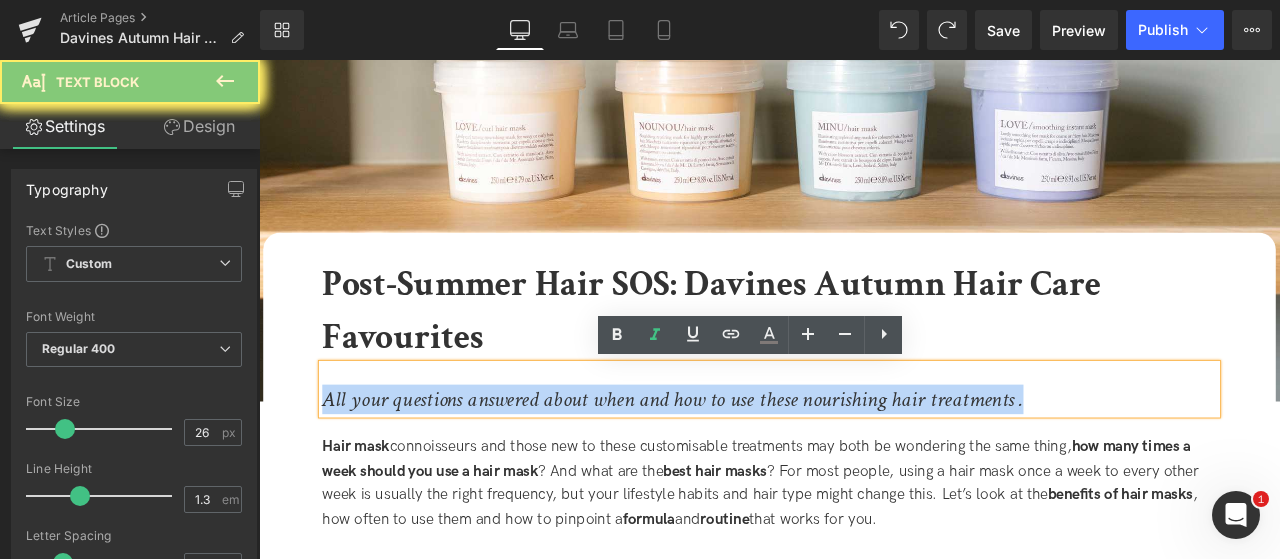 click on "All your questions answered about when and how to use these nourishing hair treatments ." at bounding box center (749, 462) 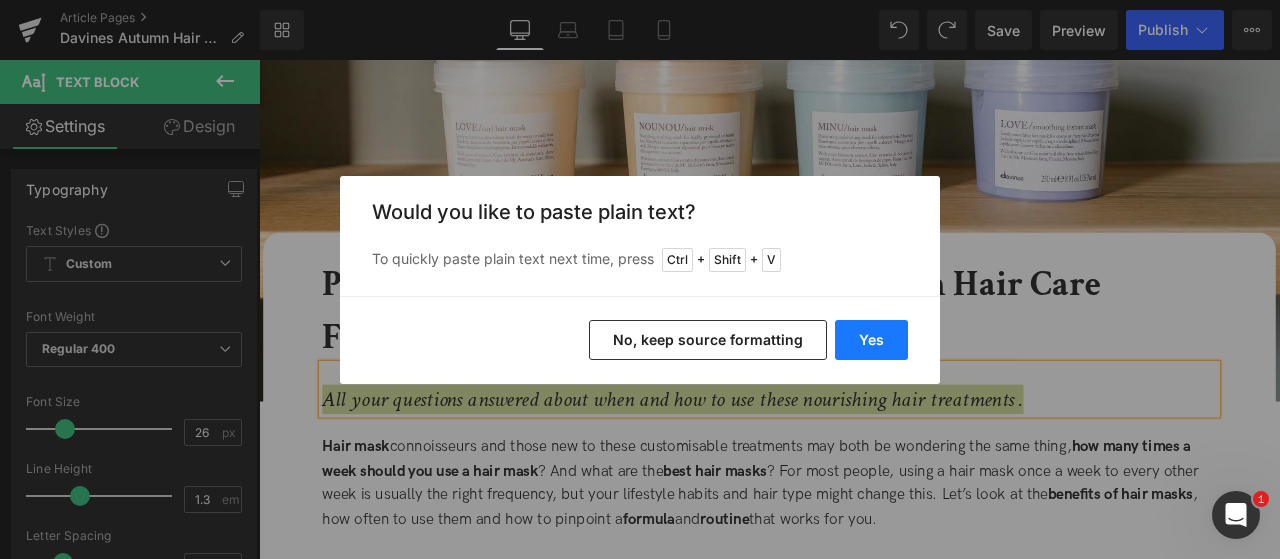 click on "Yes" at bounding box center (871, 340) 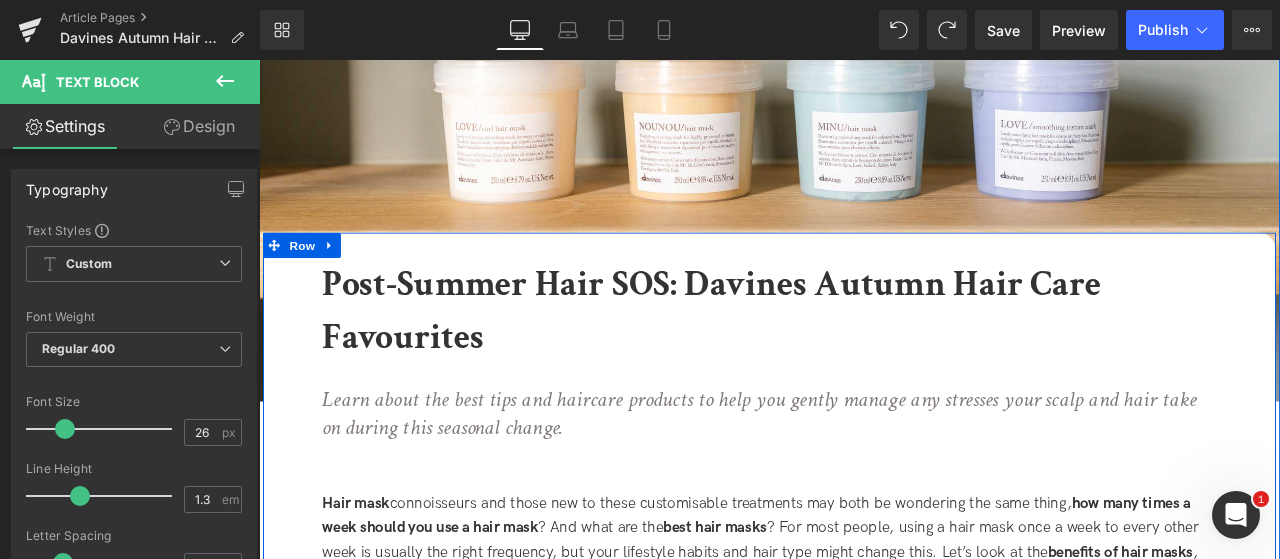 click at bounding box center (864, 531) 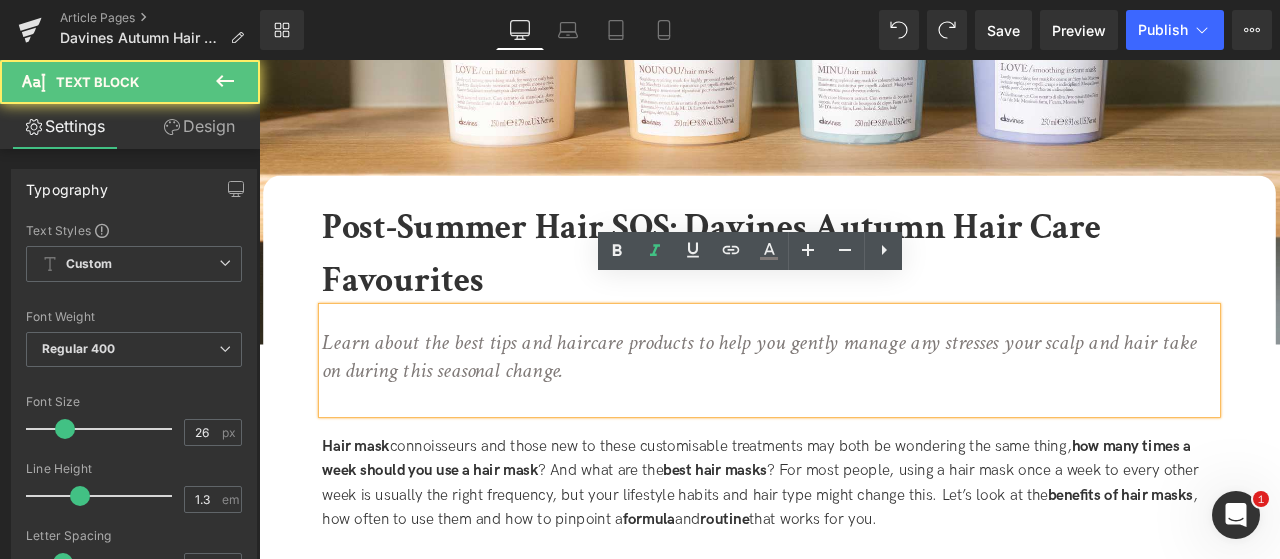scroll, scrollTop: 300, scrollLeft: 0, axis: vertical 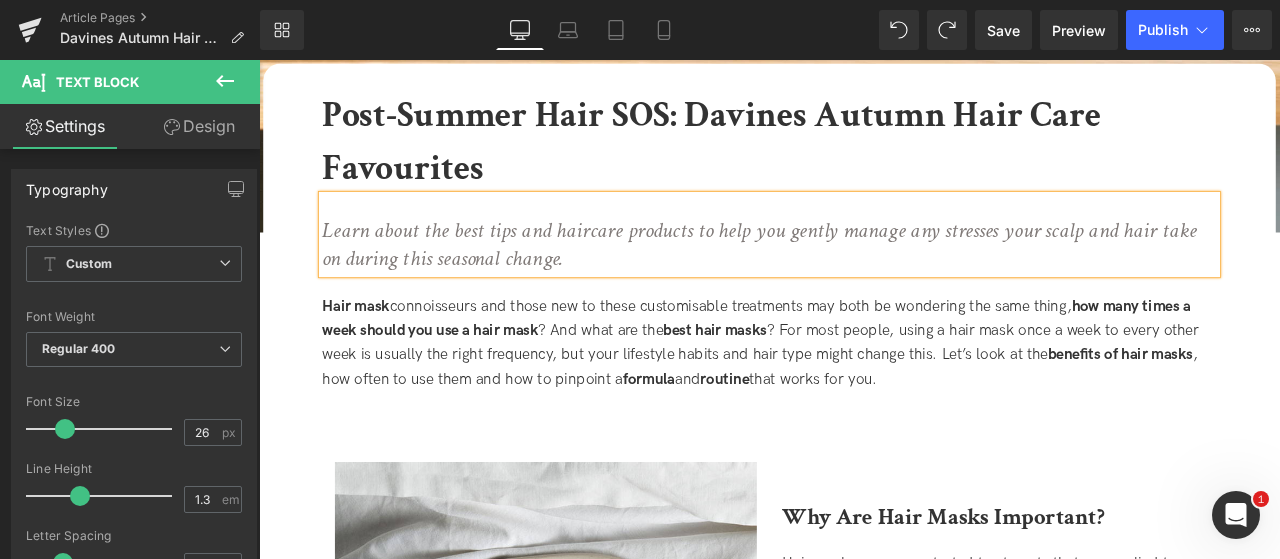 click on "Hair mask  connoisseurs and those new to these customisable treatments may both be wondering the same thing,  how many times a week should you use a hair mask ? And what are the  best hair masks ? For most people, using a hair mask once a week to every other week is usually the right frequency, but your lifestyle habits and hair type might change this. Let’s look at the  benefits of hair masks , how often to use them and how to pinpoint a  formula  and  routine  that works for you." at bounding box center [864, 396] 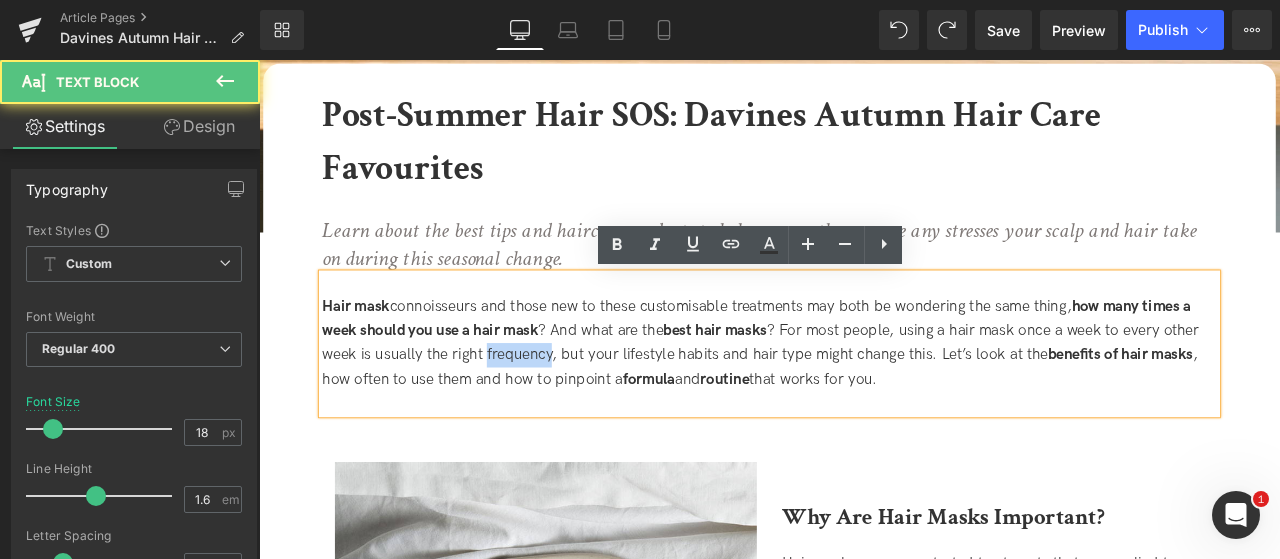click on "Hair mask  connoisseurs and those new to these customisable treatments may both be wondering the same thing,  how many times a week should you use a hair mask ? And what are the  best hair masks ? For most people, using a hair mask once a week to every other week is usually the right frequency, but your lifestyle habits and hair type might change this. Let’s look at the  benefits of hair masks , how often to use them and how to pinpoint a  formula  and  routine  that works for you." at bounding box center (864, 396) 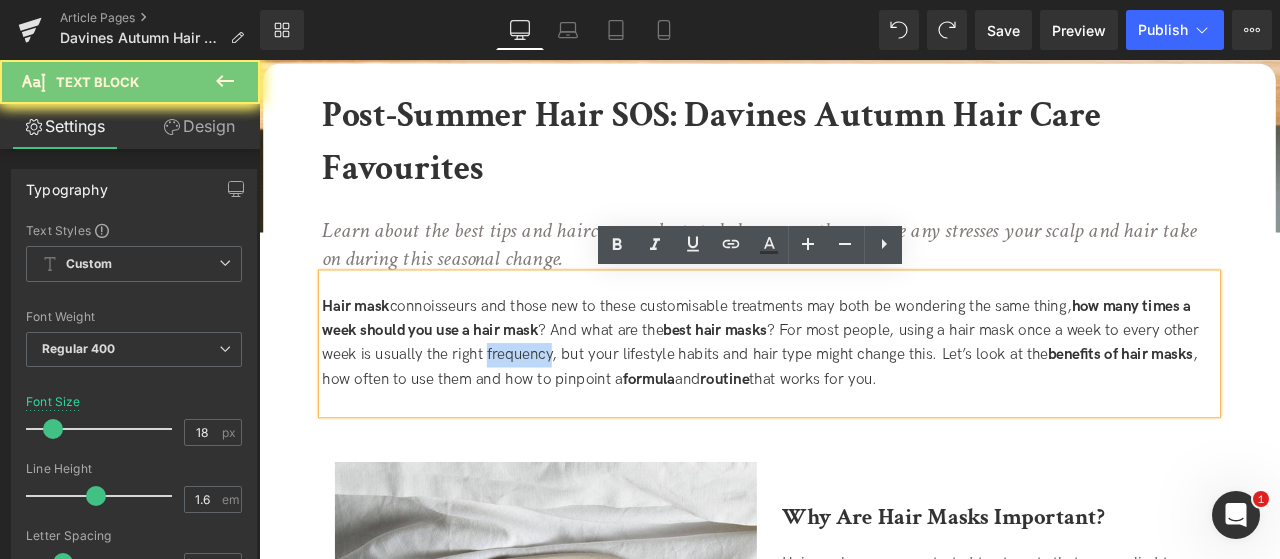 click on "Hair mask  connoisseurs and those new to these customisable treatments may both be wondering the same thing,  how many times a week should you use a hair mask ? And what are the  best hair masks ? For most people, using a hair mask once a week to every other week is usually the right frequency, but your lifestyle habits and hair type might change this. Let’s look at the  benefits of hair masks , how often to use them and how to pinpoint a  formula  and  routine  that works for you." at bounding box center (864, 396) 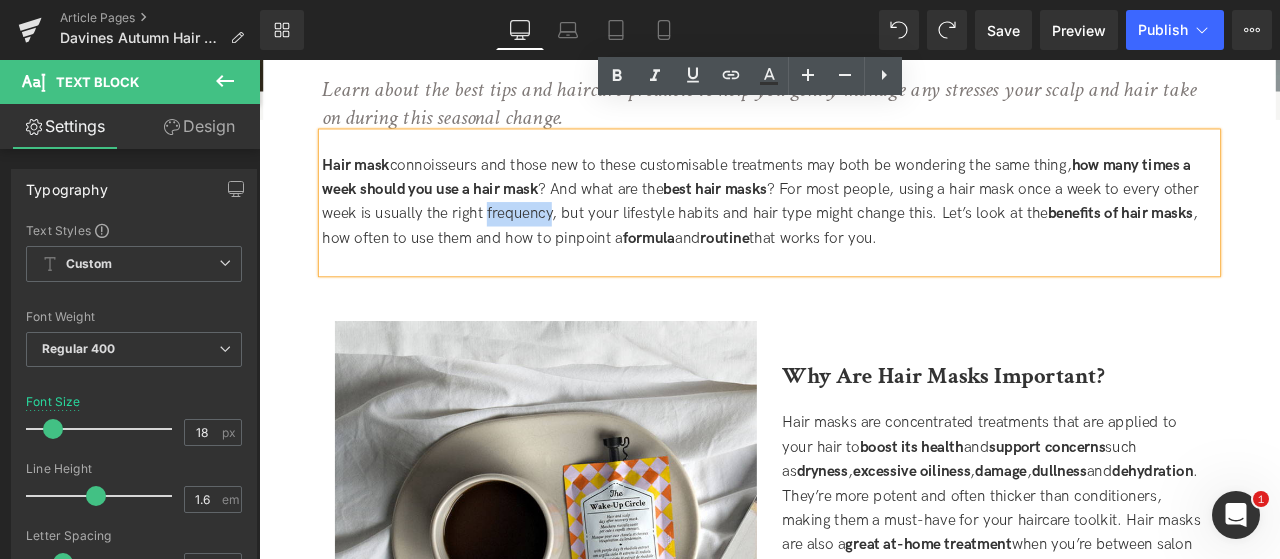 scroll, scrollTop: 600, scrollLeft: 0, axis: vertical 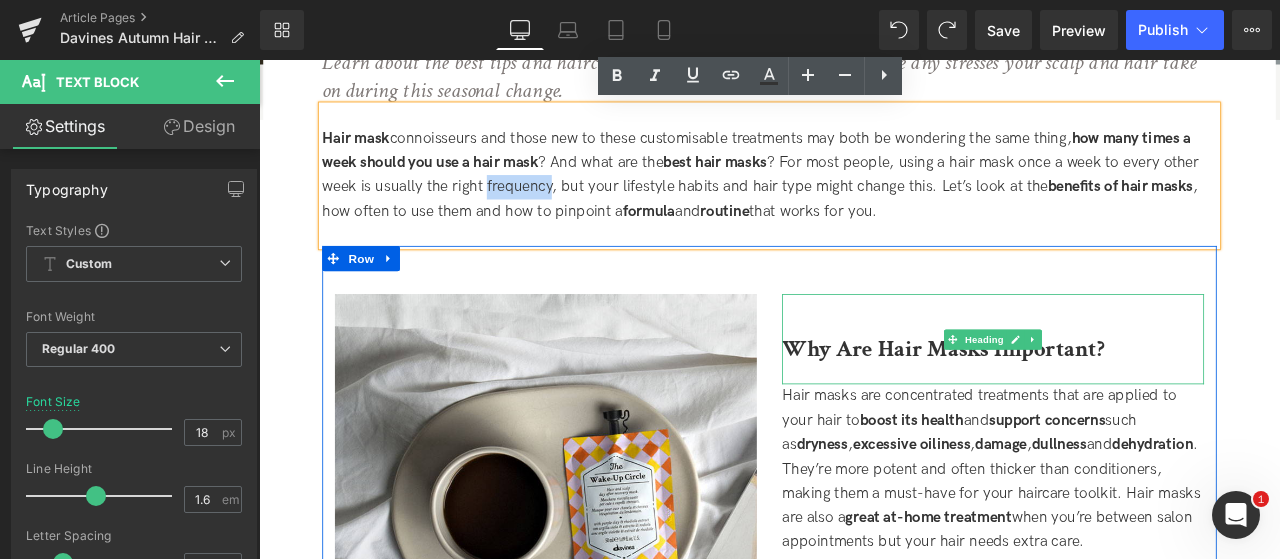 click on "Why Are Hair Masks Important?" at bounding box center [1070, 401] 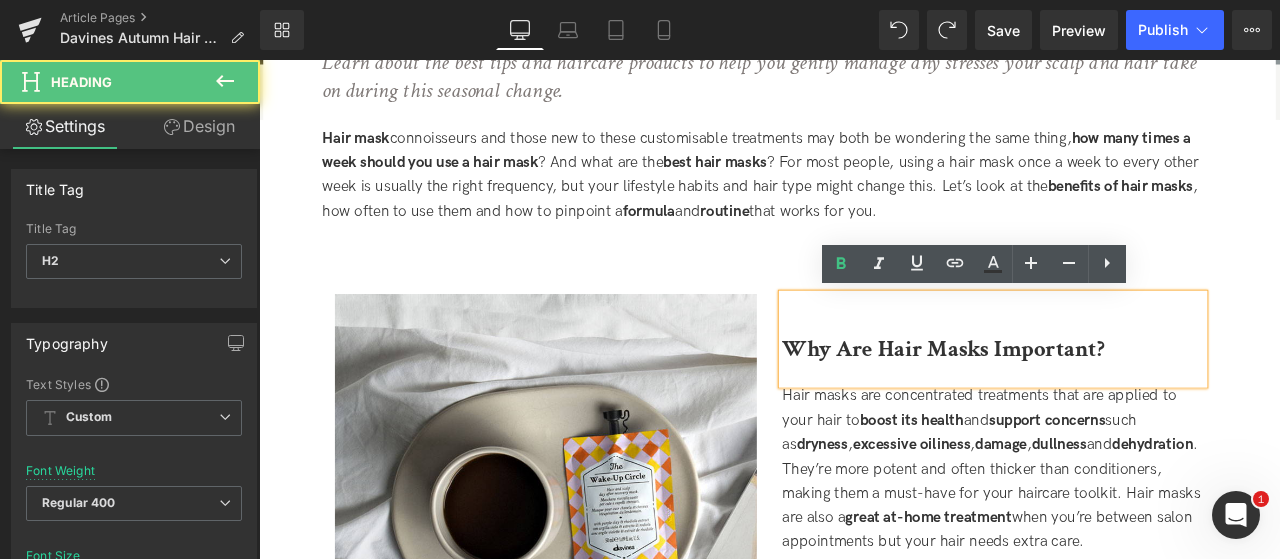 click on "Post-Summer Hair SOS: Davines Autumn Hair Care Favourites Heading         Learn about the best tips and haircare products to help you gently manage any stresses your scalp and hair take on during this seasonal change. Text Block         Hair mask  connoisseurs and those new to these customisable treatments may both be wondering the same thing,  how many times a week should you use a hair mask ? And what are the  best hair masks ? For most people, using a hair mask once a week to every other week is usually the right frequency, but your lifestyle habits and hair type might change this. Let’s look at the  benefits of hair masks , how often to use them and how to pinpoint a  formula  and  routine  that works for you. Text Block         Image         Why Are Hair Masks Important? Heading         Hair masks are concentrated treatments that are applied to your hair to  boost its health  and  support concerns  such as  dryness ,  excessive oiliness ,  damage ,  dullness  and  dehydration great at-home treatment" at bounding box center (864, 2298) 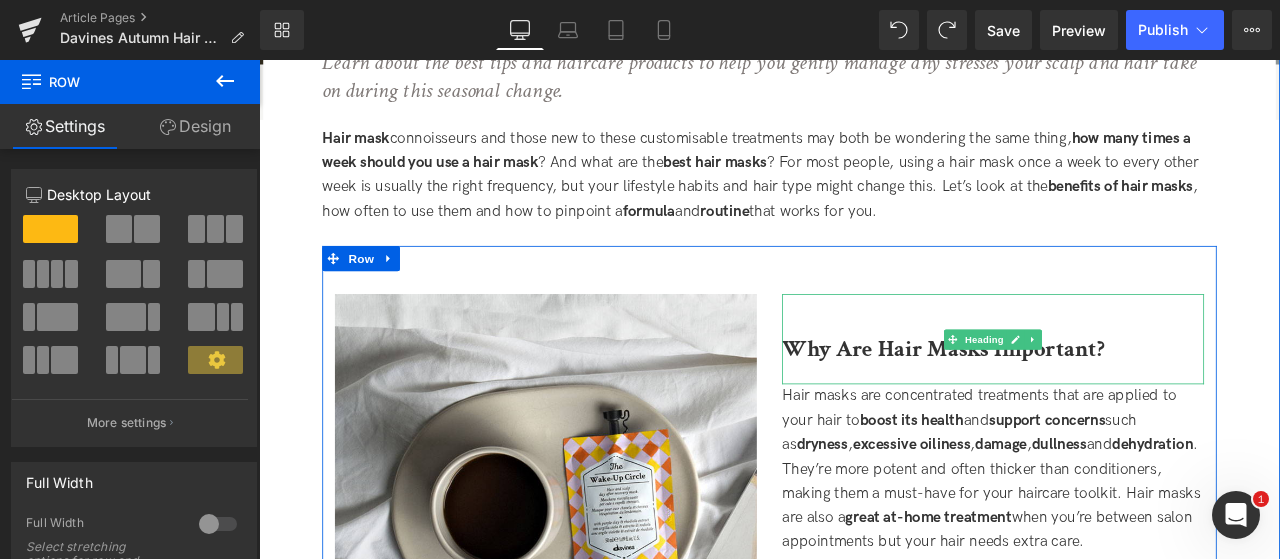 click on "Why Are Hair Masks Important?" at bounding box center [1070, 401] 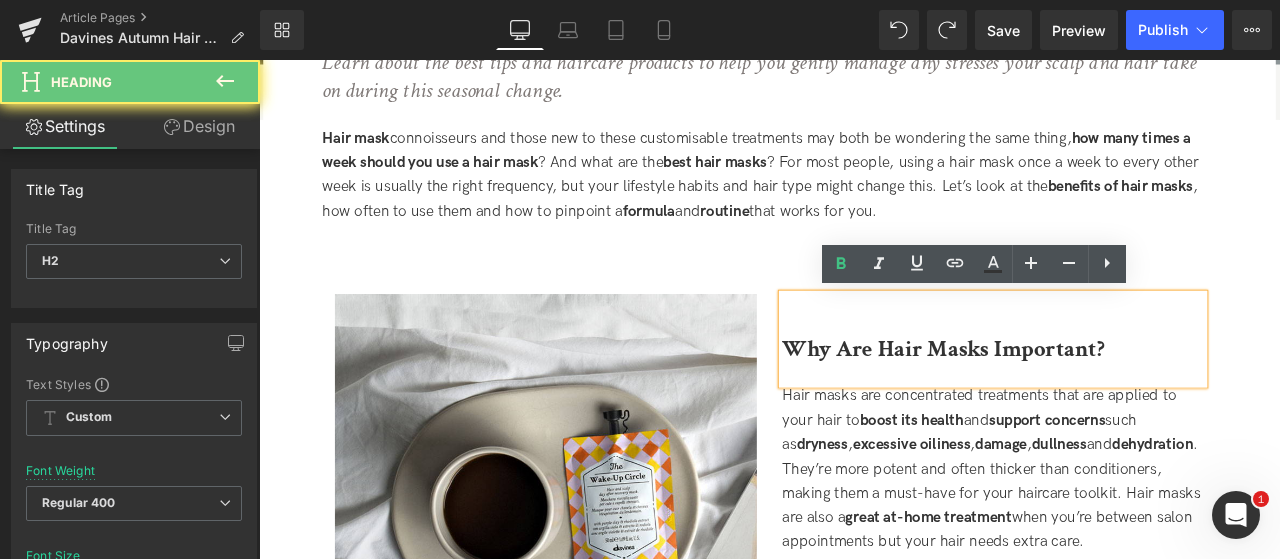 click on "Why Are Hair Masks Important?" at bounding box center [1070, 401] 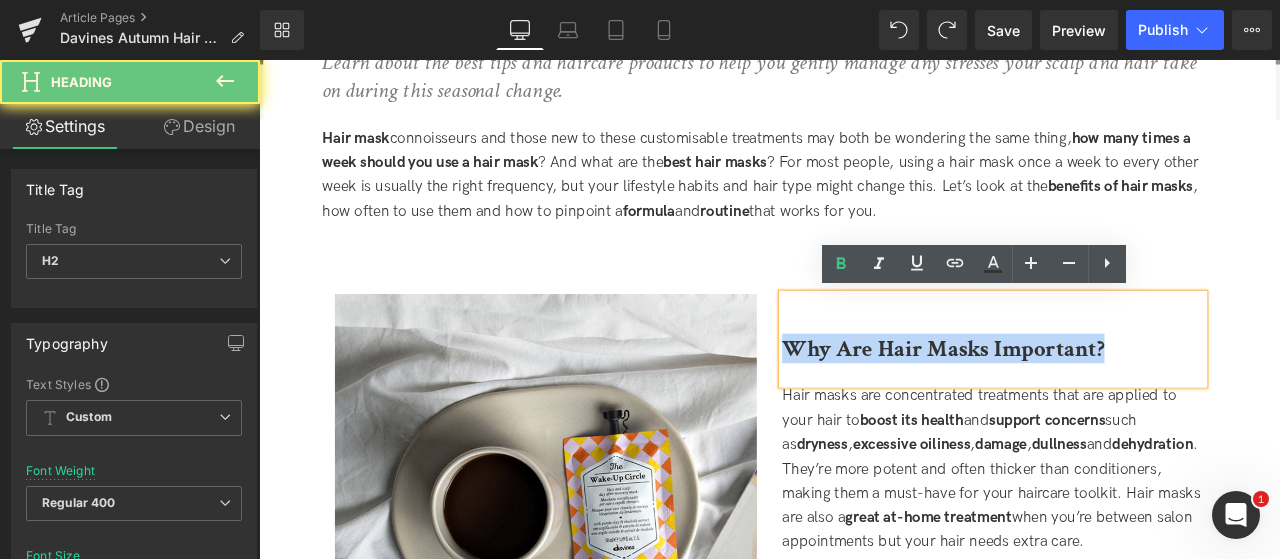 click on "Why Are Hair Masks Important?" at bounding box center (1070, 401) 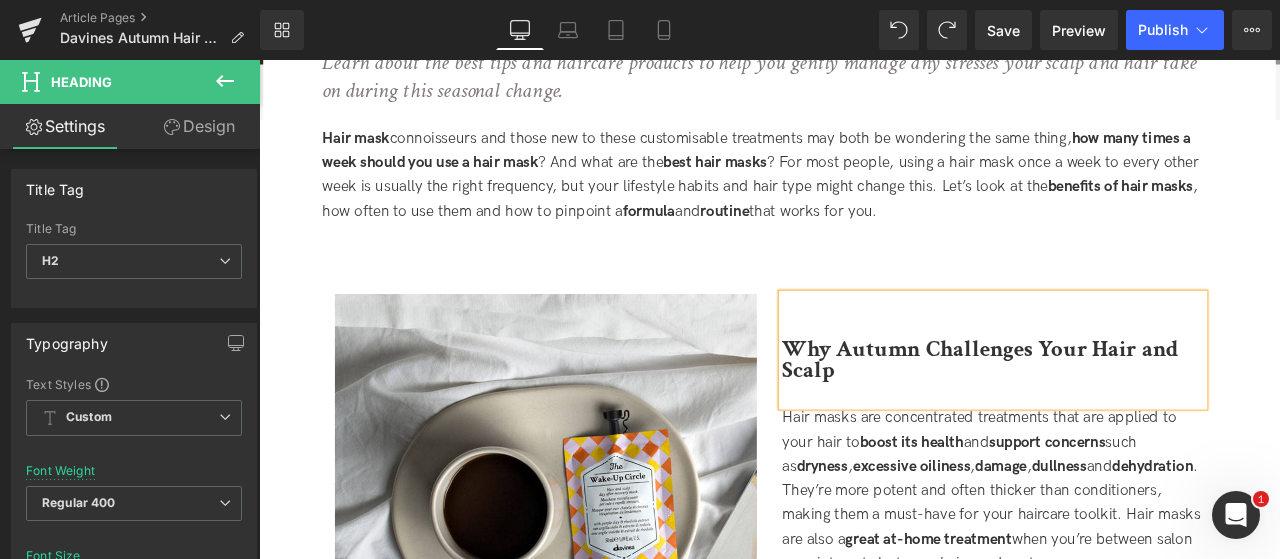 click on "Hair masks are concentrated treatments that are applied to your hair to  boost its health  and  support concerns  such as  dryness ,  excessive oiliness ,  damage ,  dullness  and  dehydration . They’re more potent and often thicker than conditioners, making them a must-have for your haircare toolkit. Hair masks are also a  great at-home treatment  when you’re between salon appointments but your hair needs extra care." at bounding box center [1129, 571] 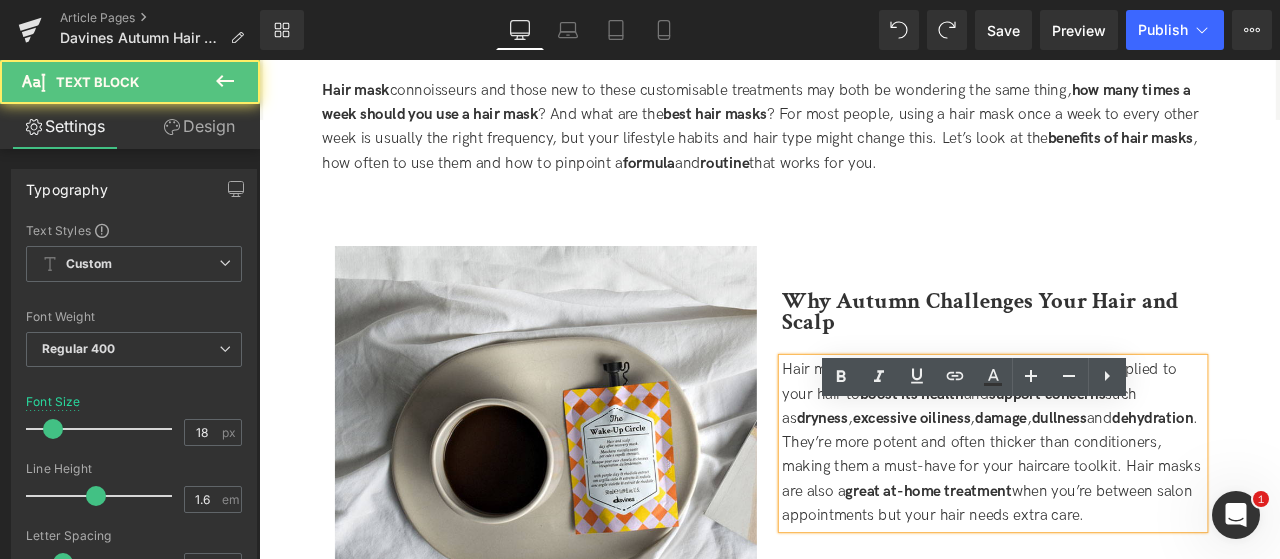 scroll, scrollTop: 700, scrollLeft: 0, axis: vertical 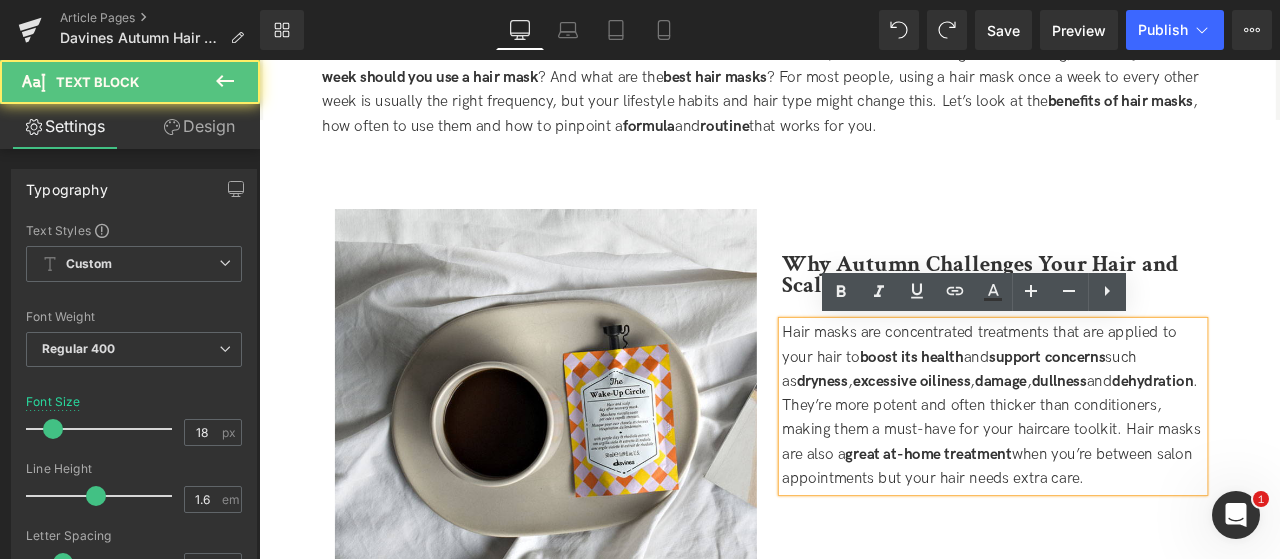 drag, startPoint x: 902, startPoint y: 516, endPoint x: 870, endPoint y: 382, distance: 137.76791 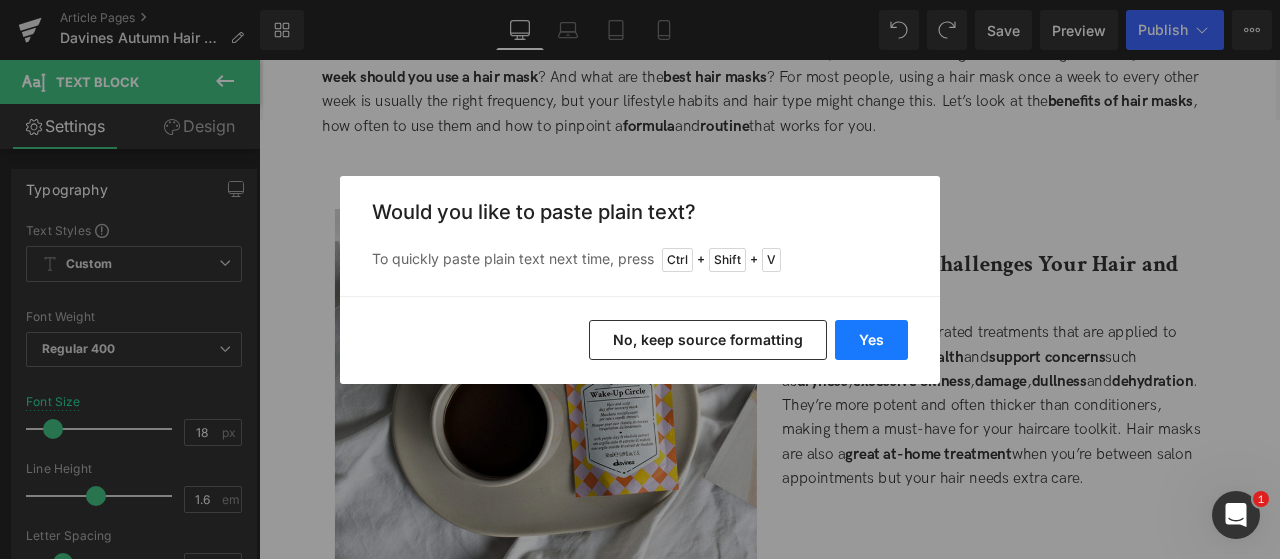 click on "Yes" at bounding box center (871, 340) 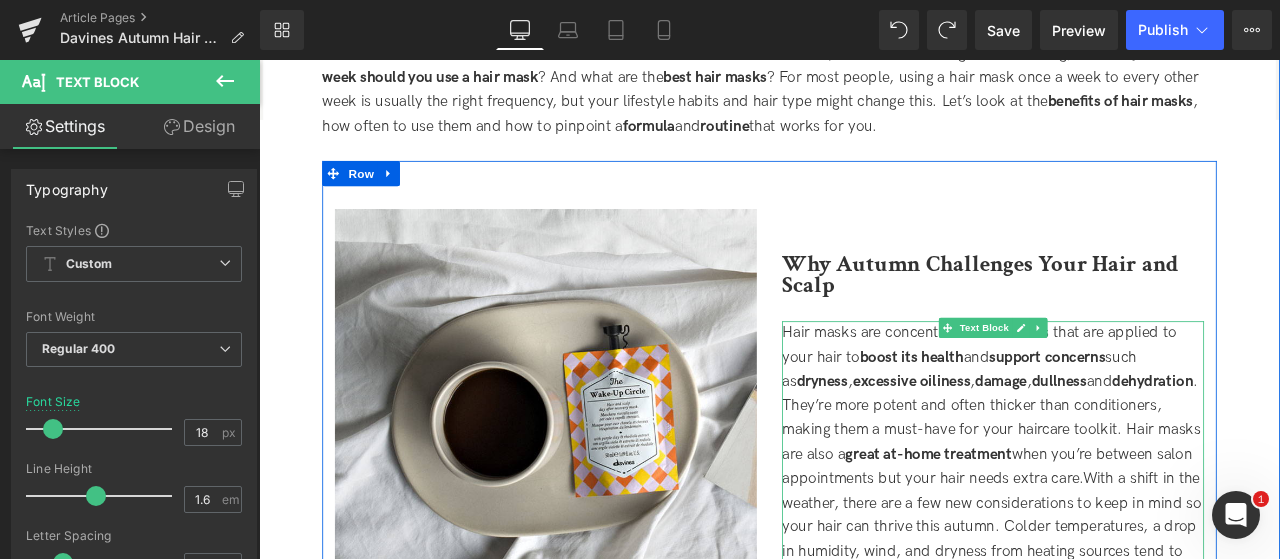 click on "Hair masks are concentrated treatments that are applied to your hair to  boost its health  and  support concerns  such as  dryness ,  excessive oiliness ,  damage ,  dullness  and  dehydration . They’re more potent and often thicker than conditioners, making them a must-have for your haircare toolkit. Hair masks are also a  great at-home treatment  when you’re between salon appointments but your hair needs extra care.With a shift in the weather, there are a few new considerations to keep in mind so your hair can thrive this autumn. Colder temperatures, a drop in humidity, wind, and dryness from heating sources tend to contribute to a handful of hair concerns. Your scalp may experience dandruff, tightness, or itchiness, and your hair might fall out or feel drier than usual." at bounding box center (1129, 557) 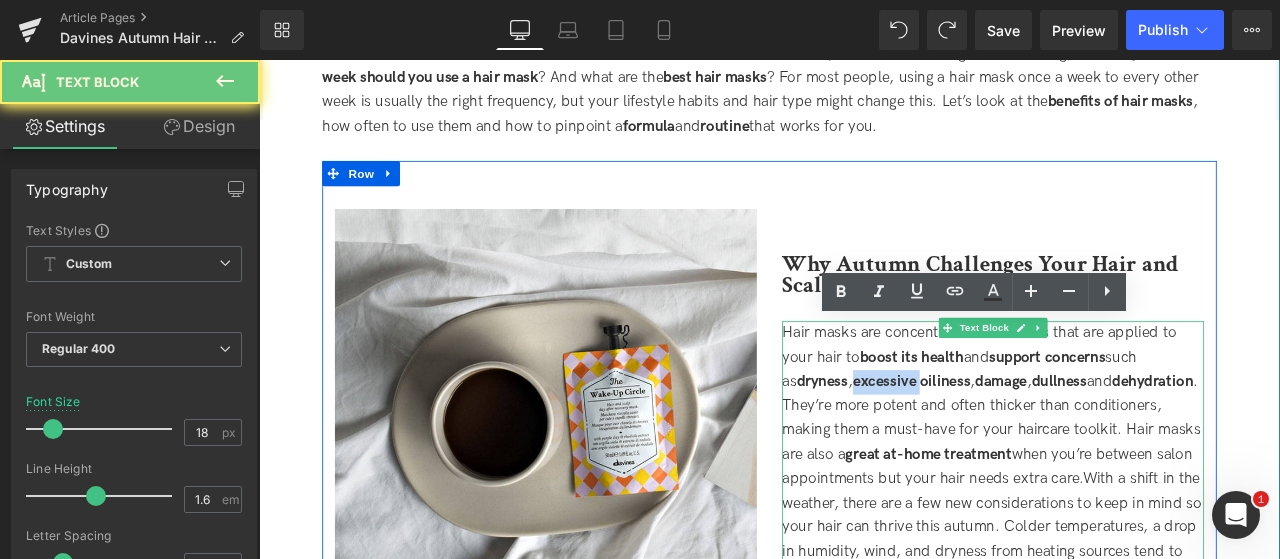 click on "Hair masks are concentrated treatments that are applied to your hair to  boost its health  and  support concerns  such as  dryness ,  excessive oiliness ,  damage ,  dullness  and  dehydration . They’re more potent and often thicker than conditioners, making them a must-have for your haircare toolkit. Hair masks are also a  great at-home treatment  when you’re between salon appointments but your hair needs extra care.With a shift in the weather, there are a few new considerations to keep in mind so your hair can thrive this autumn. Colder temperatures, a drop in humidity, wind, and dryness from heating sources tend to contribute to a handful of hair concerns. Your scalp may experience dandruff, tightness, or itchiness, and your hair might fall out or feel drier than usual." at bounding box center [1129, 557] 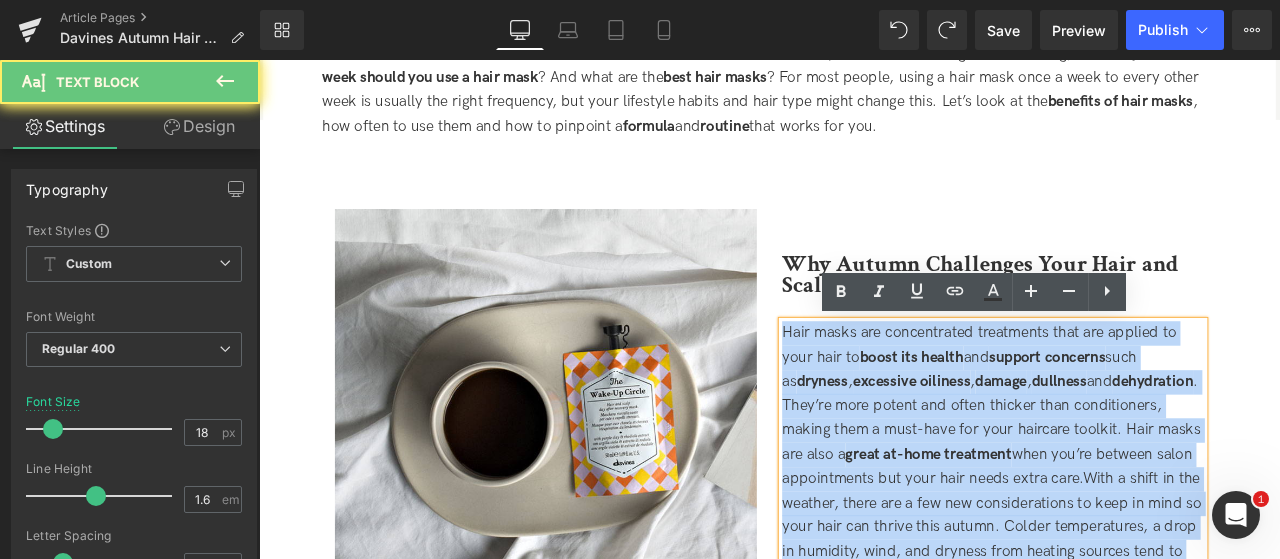 click on "Hair masks are concentrated treatments that are applied to your hair to  boost its health  and  support concerns  such as  dryness ,  excessive oiliness ,  damage ,  dullness  and  dehydration . They’re more potent and often thicker than conditioners, making them a must-have for your haircare toolkit. Hair masks are also a  great at-home treatment  when you’re between salon appointments but your hair needs extra care.With a shift in the weather, there are a few new considerations to keep in mind so your hair can thrive this autumn. Colder temperatures, a drop in humidity, wind, and dryness from heating sources tend to contribute to a handful of hair concerns. Your scalp may experience dandruff, tightness, or itchiness, and your hair might fall out or feel drier than usual." at bounding box center (1129, 557) 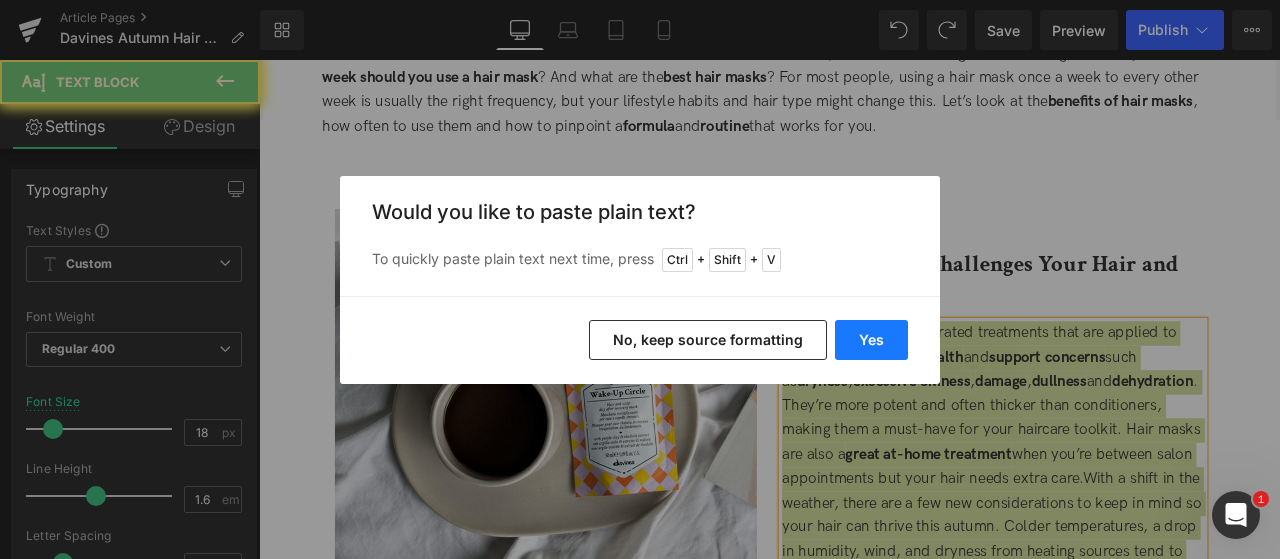 click on "Yes" at bounding box center (871, 340) 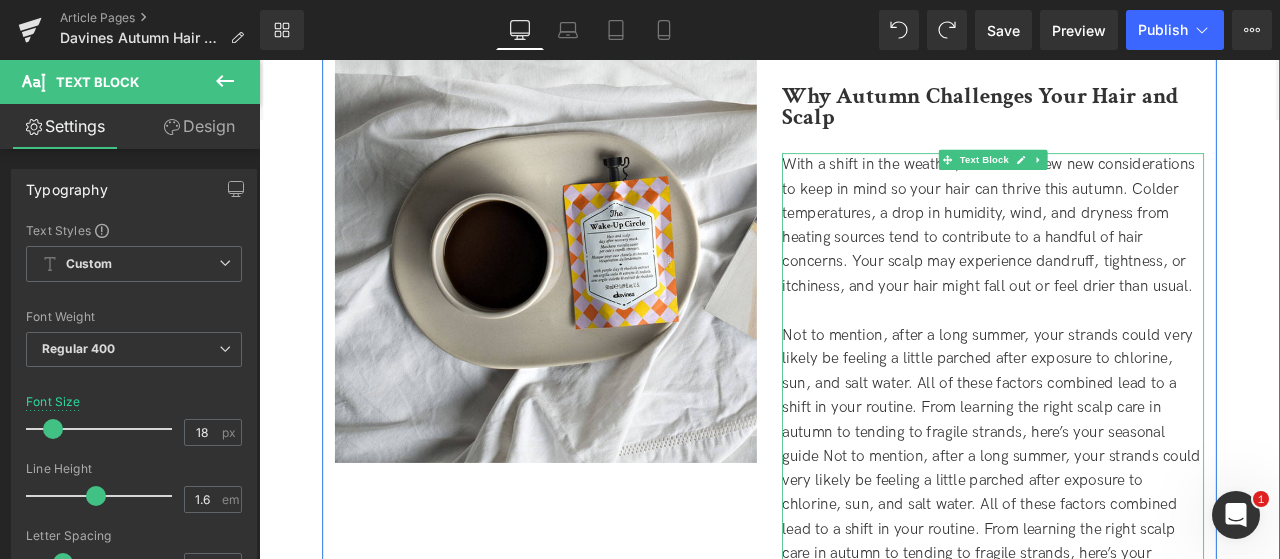 scroll, scrollTop: 1100, scrollLeft: 0, axis: vertical 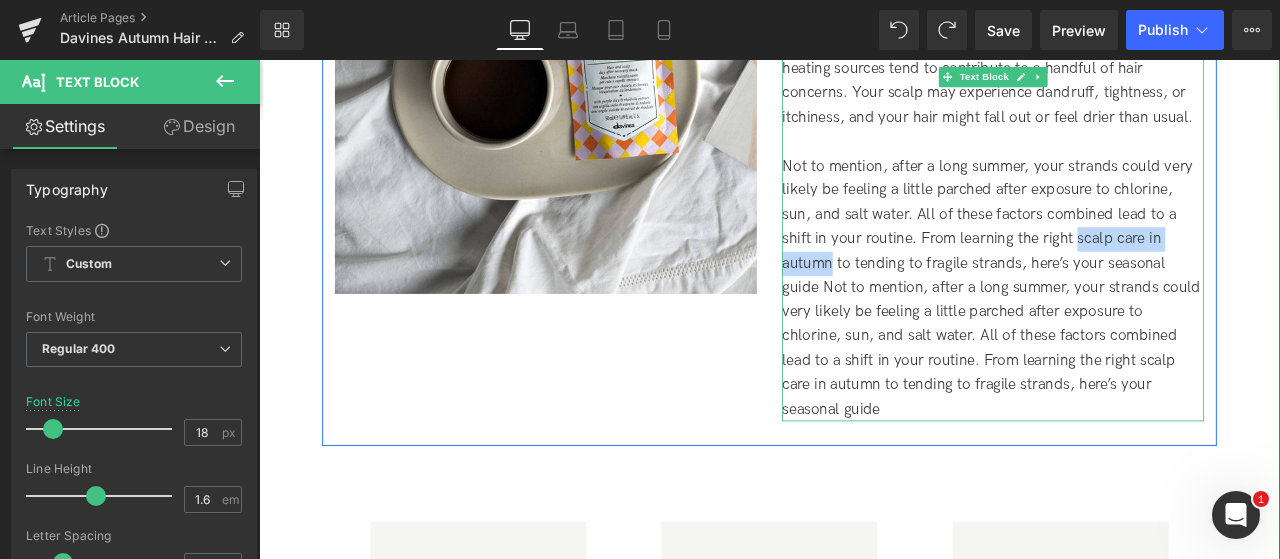 drag, startPoint x: 1228, startPoint y: 272, endPoint x: 935, endPoint y: 305, distance: 294.8525 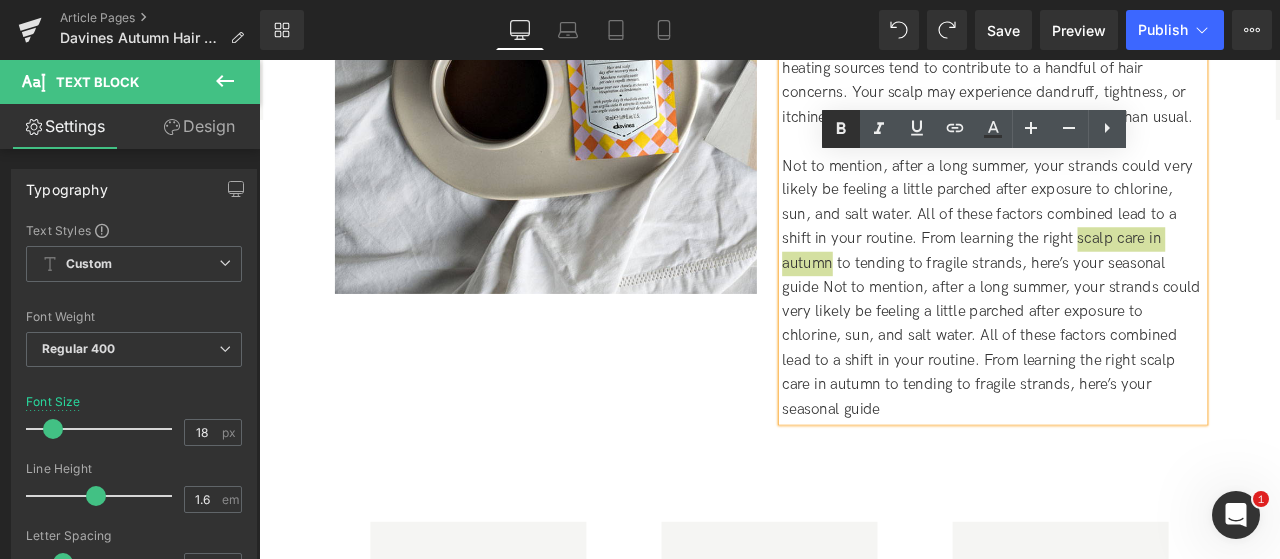 click 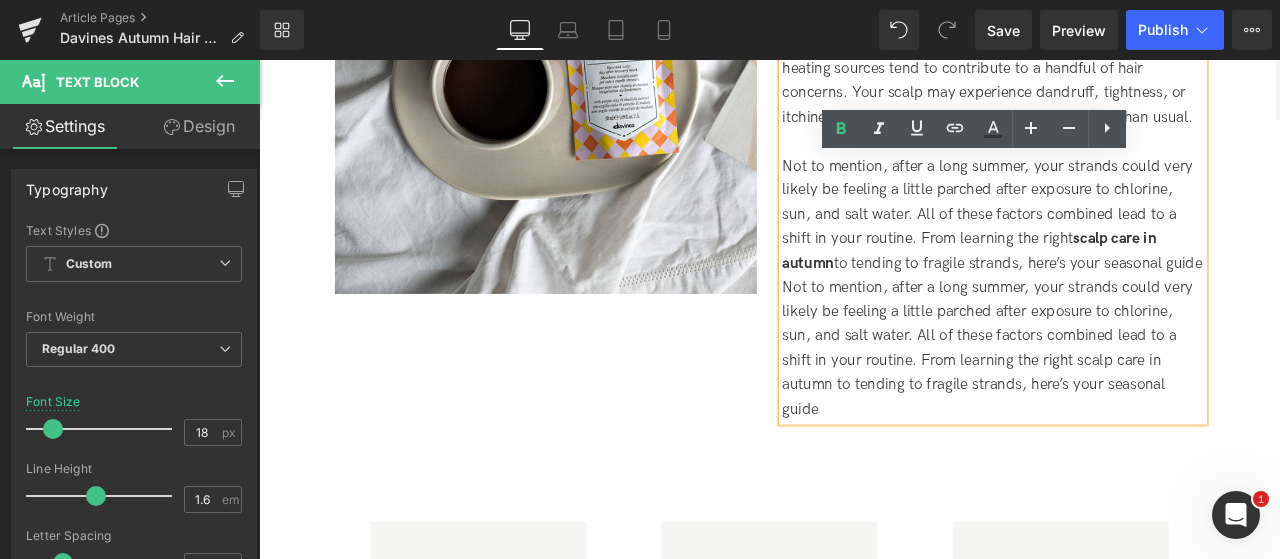 click on "Image         Why Autumn Challenges Your Hair and Scalp Heading         With a shift in the weather, there are a few new considerations to keep in mind so your hair can thrive this autumn. Colder temperatures, a drop in humidity, wind, and dryness from heating sources tend to contribute to a handful of hair concerns. Your scalp may experience dandruff, tightness, or itchiness, and your hair might fall out or feel drier than usual.  Not to mention, after a long summer, your strands could very likely be feeling a little parched after exposure to chlorine, sun, and salt water. All of these factors combined lead to a shift in your routine. From learning the right  scalp care in autumn  Text Block         Text Block         Row" at bounding box center [864, 148] 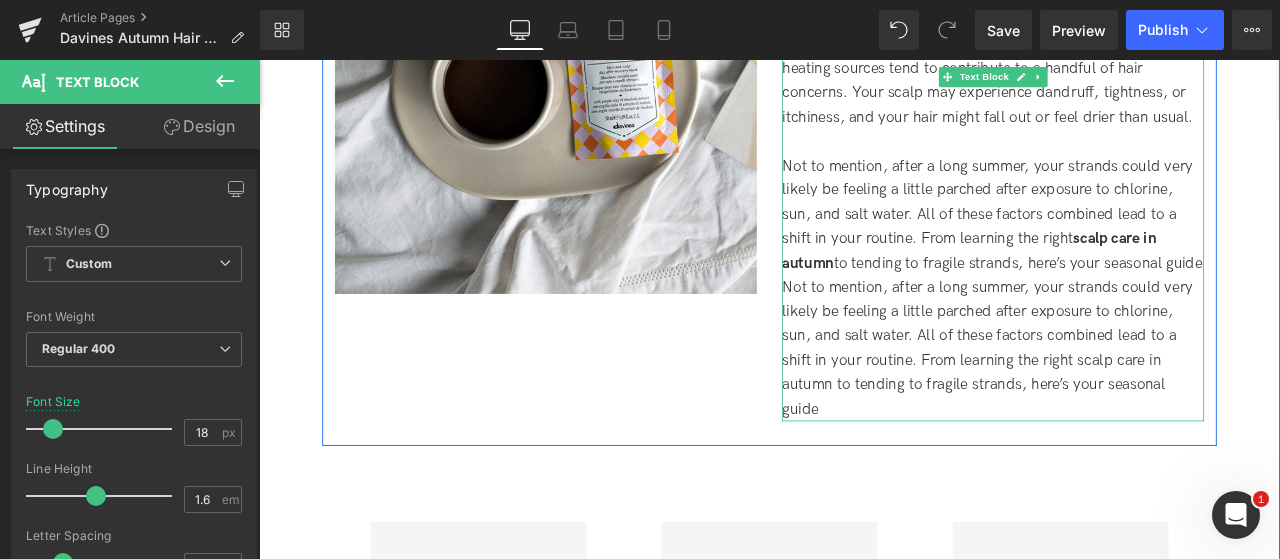 scroll, scrollTop: 800, scrollLeft: 0, axis: vertical 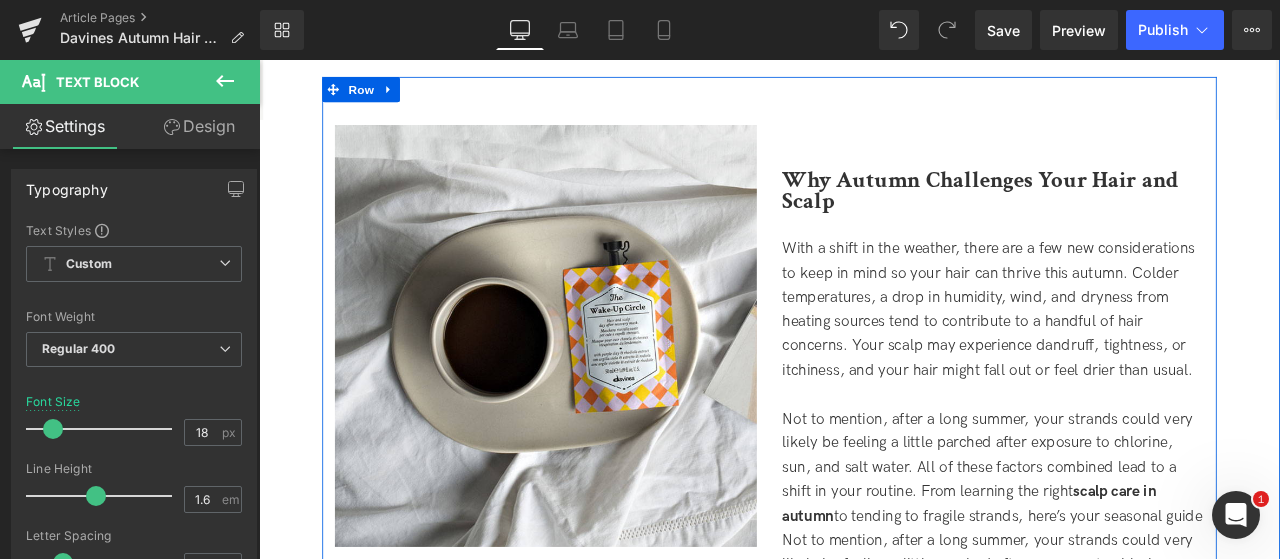 drag, startPoint x: 1007, startPoint y: 474, endPoint x: 870, endPoint y: 265, distance: 249.89998 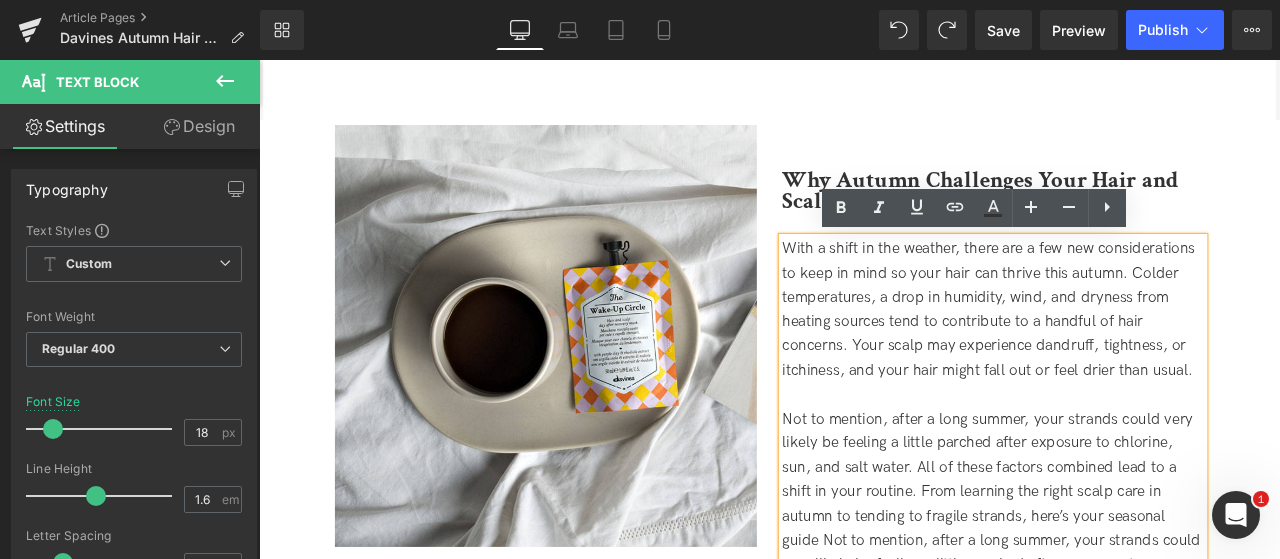 click on "With a shift in the weather, there are a few new considerations to keep in mind so your hair can thrive this autumn. Colder temperatures, a drop in humidity, wind, and dryness from heating sources tend to contribute to a handful of hair concerns. Your scalp may experience dandruff, tightness, or itchiness, and your hair might fall out or feel drier than usual." at bounding box center (1123, 355) 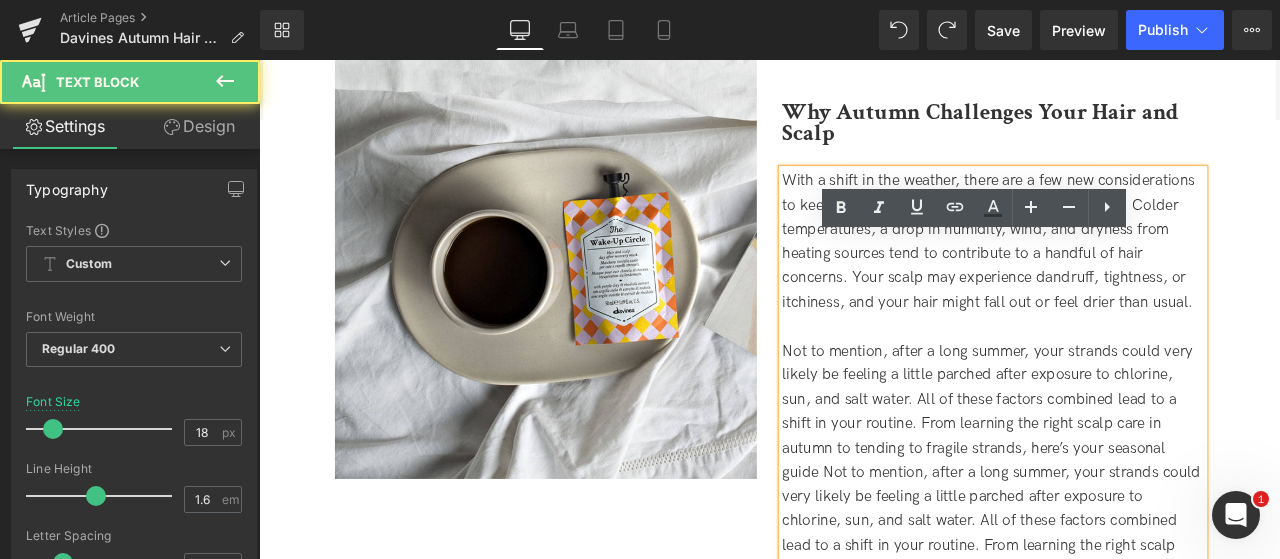 scroll, scrollTop: 1000, scrollLeft: 0, axis: vertical 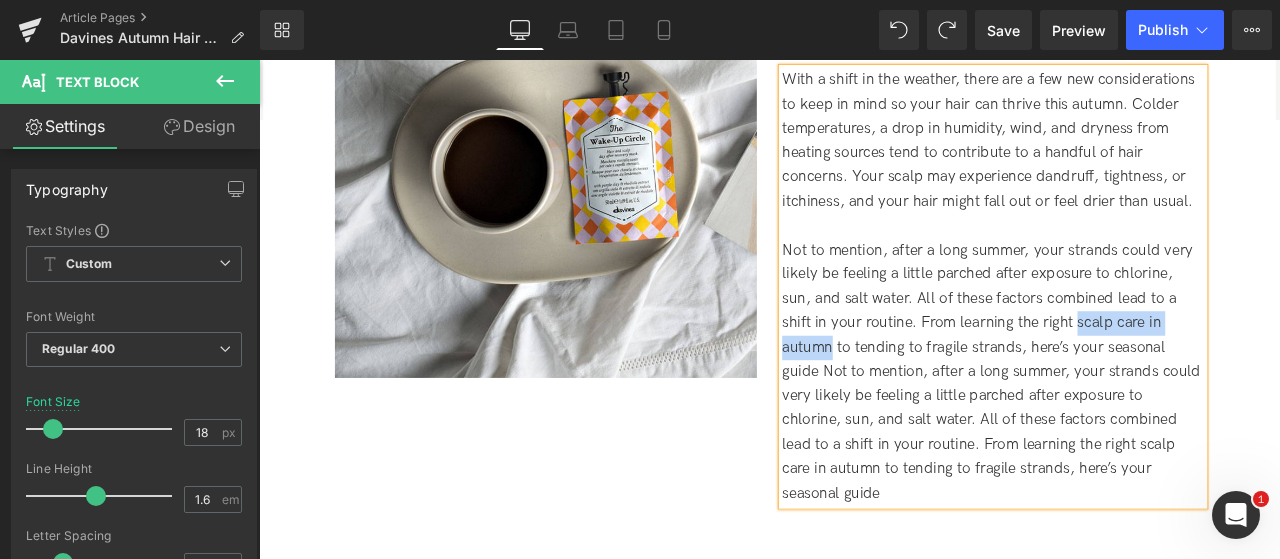drag, startPoint x: 1226, startPoint y: 374, endPoint x: 932, endPoint y: 400, distance: 295.14743 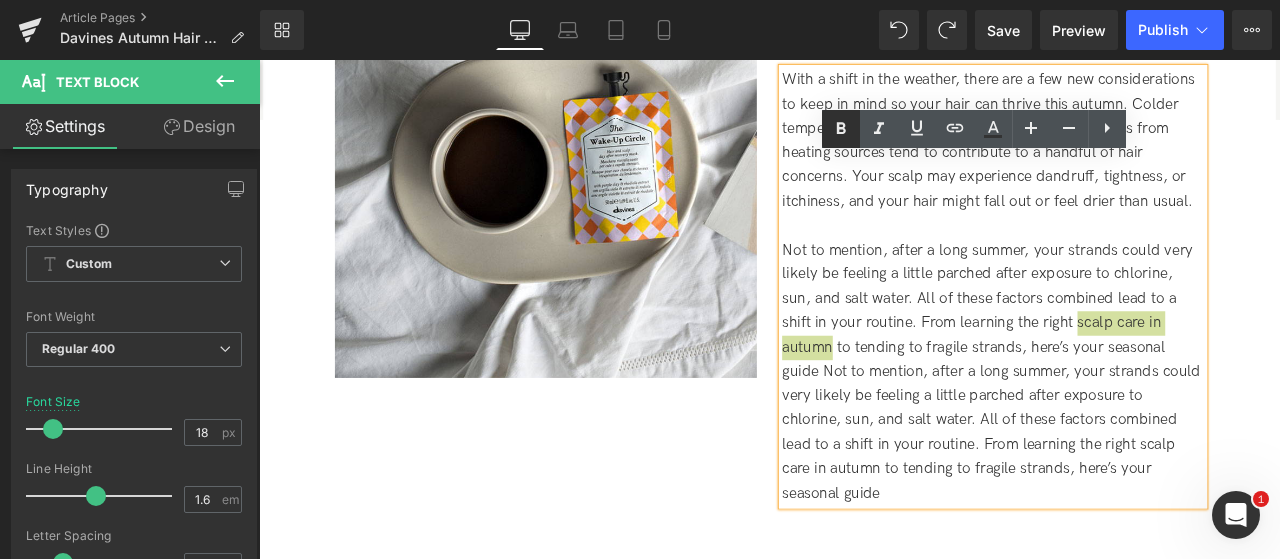 click 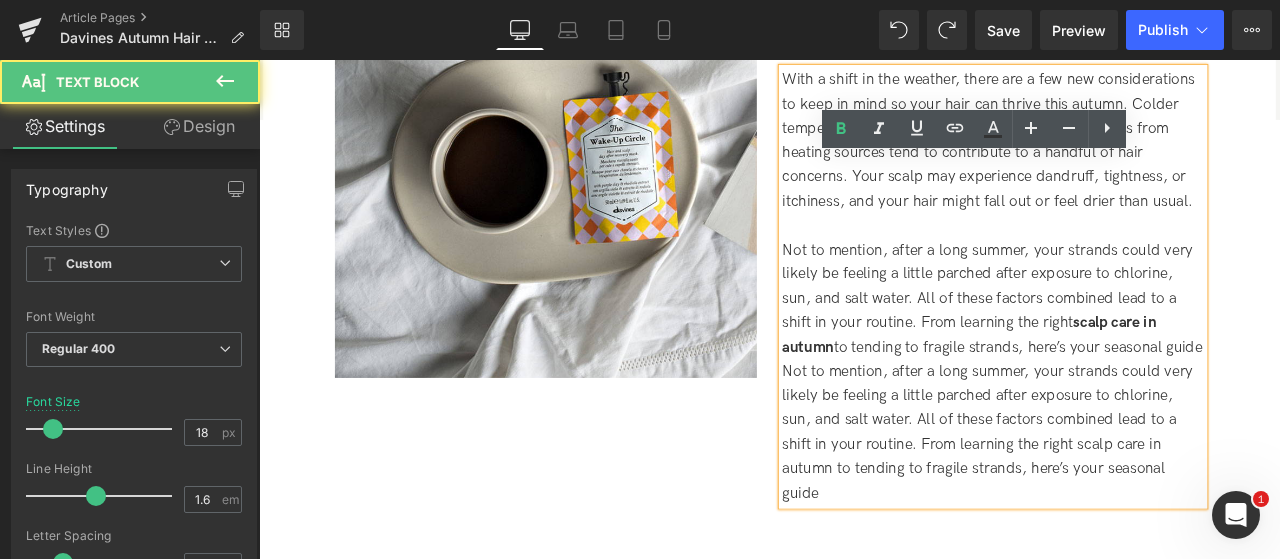 click on "Not to mention, after a long summer, your strands could very likely be feeling a little parched after exposure to chlorine, sun, and salt water. All of these factors combined lead to a shift in your routine. From learning the right  scalp care in autumn  to tending to fragile strands, here’s your seasonal guide Not to mention, after a long summer, your strands could very likely be feeling a little parched after exposure to chlorine, sun, and salt water. All of these factors combined lead to a shift in your routine. From learning the right scalp care in autumn to tending to fragile strands, here’s your seasonal guide" at bounding box center [1129, 430] 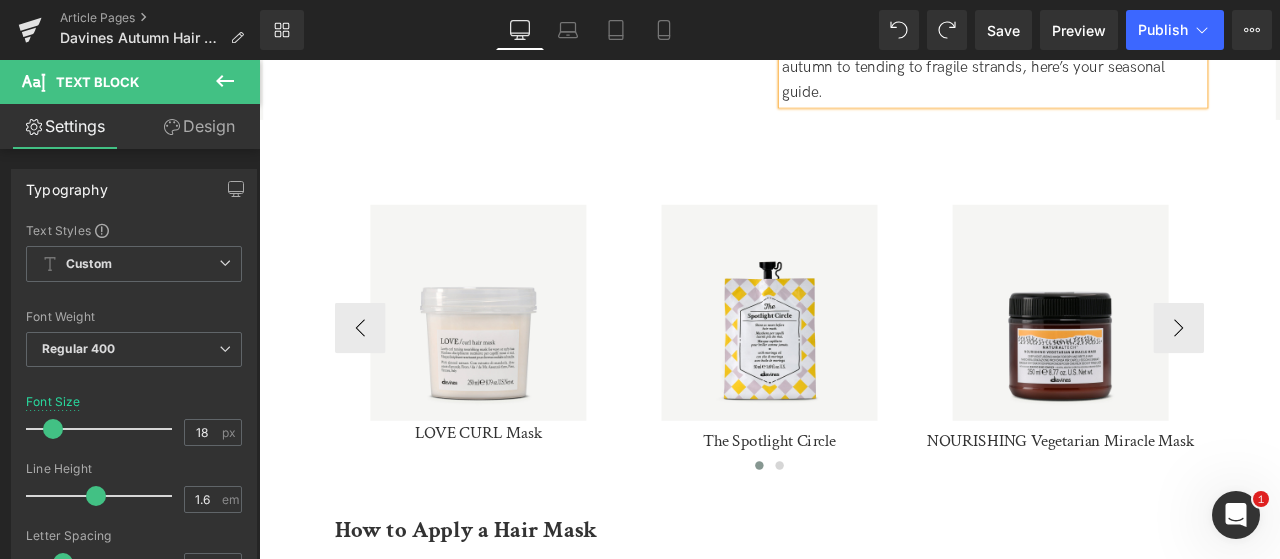 scroll, scrollTop: 1500, scrollLeft: 0, axis: vertical 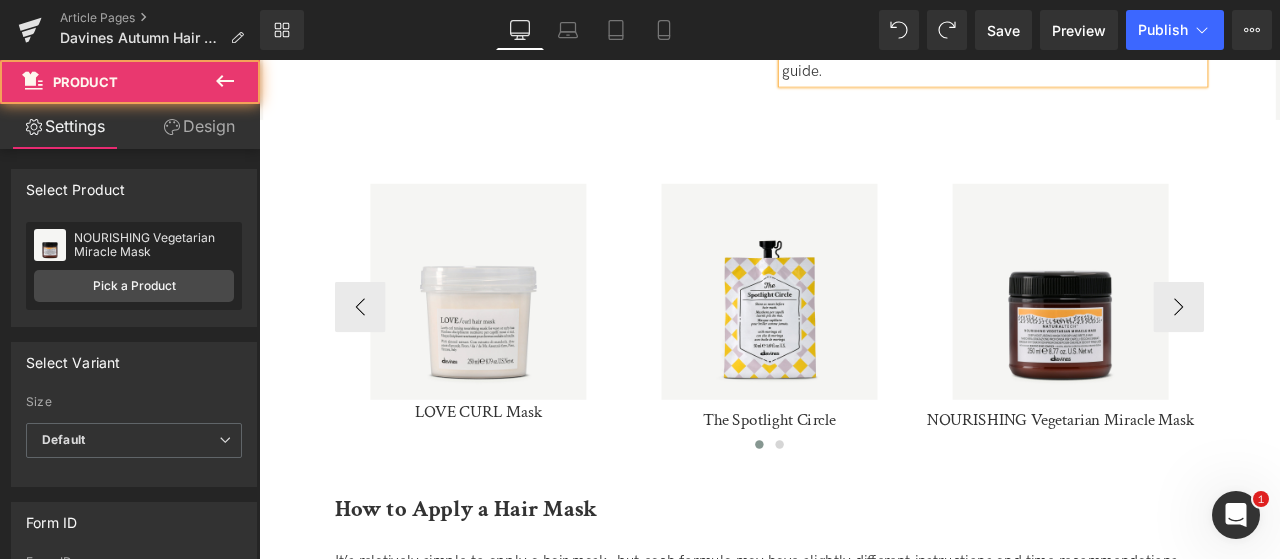 click at bounding box center (259, 60) 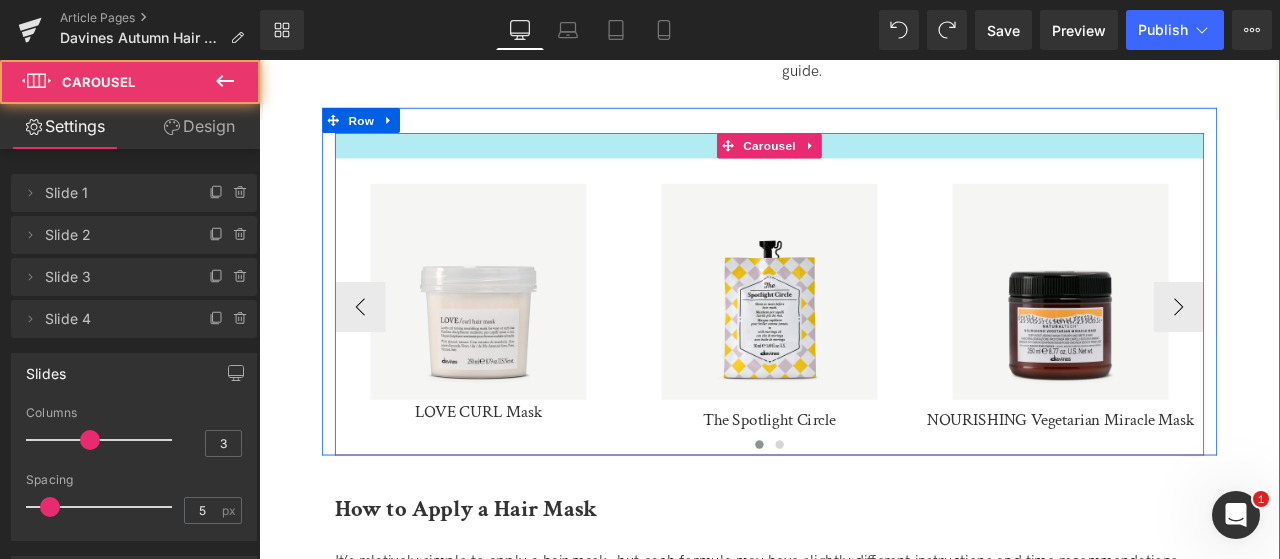 click at bounding box center [864, 162] 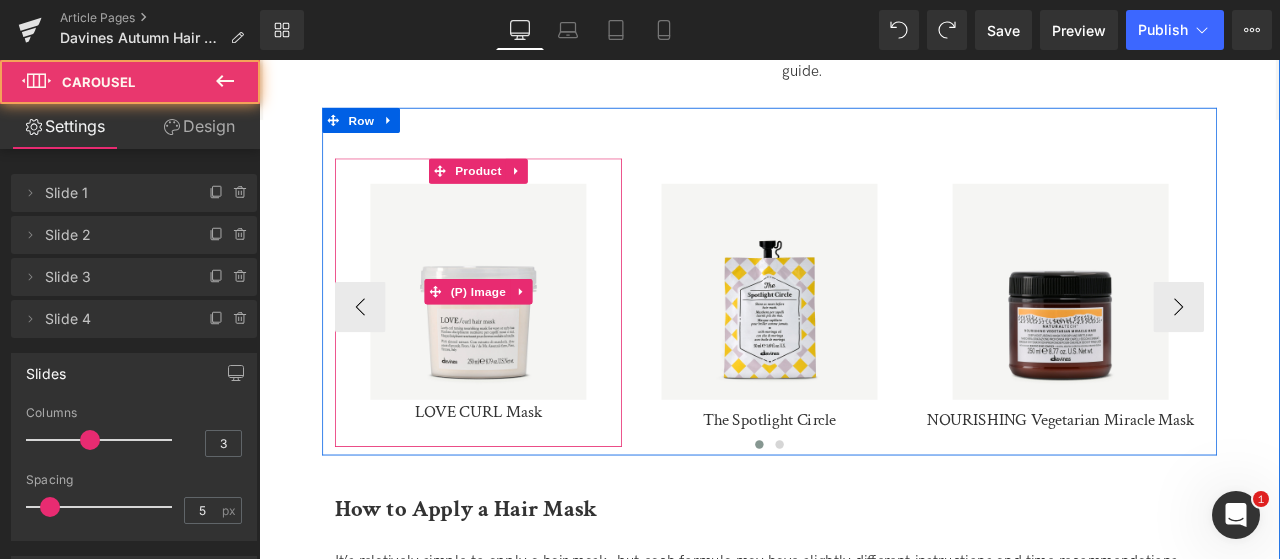 click at bounding box center [519, 335] 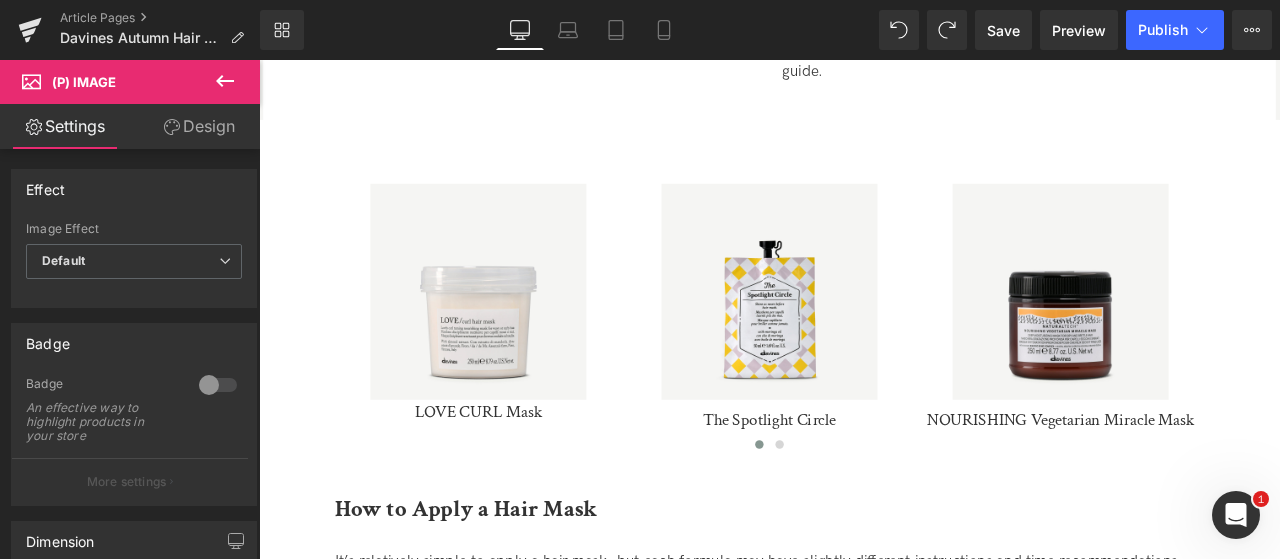 click 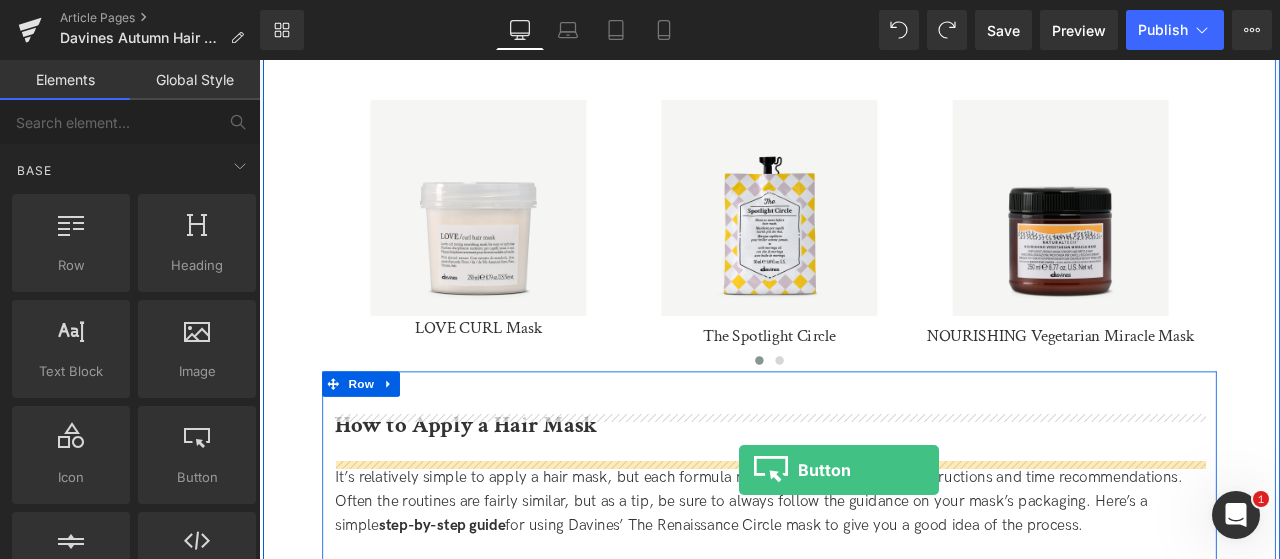scroll, scrollTop: 1620, scrollLeft: 0, axis: vertical 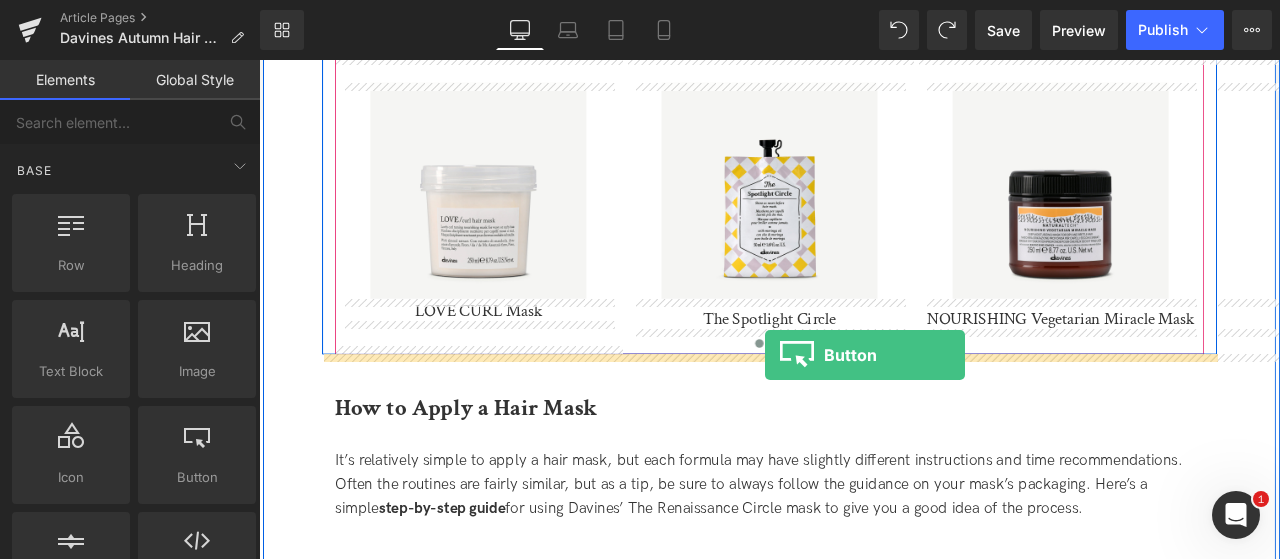 drag, startPoint x: 447, startPoint y: 507, endPoint x: 859, endPoint y: 410, distance: 423.26468 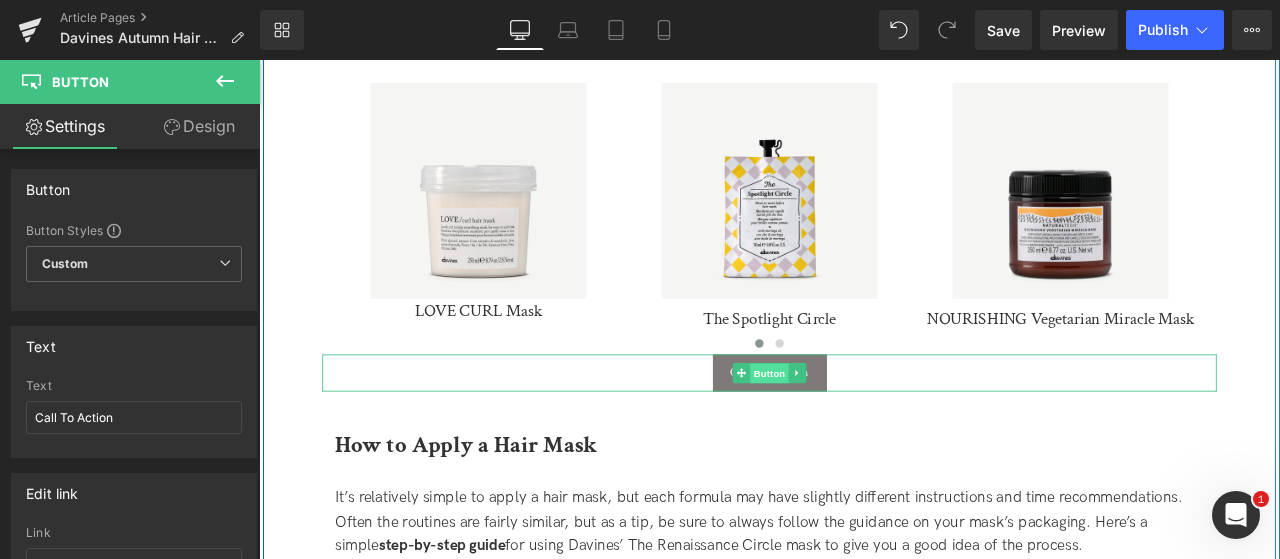 click on "Button" at bounding box center [864, 432] 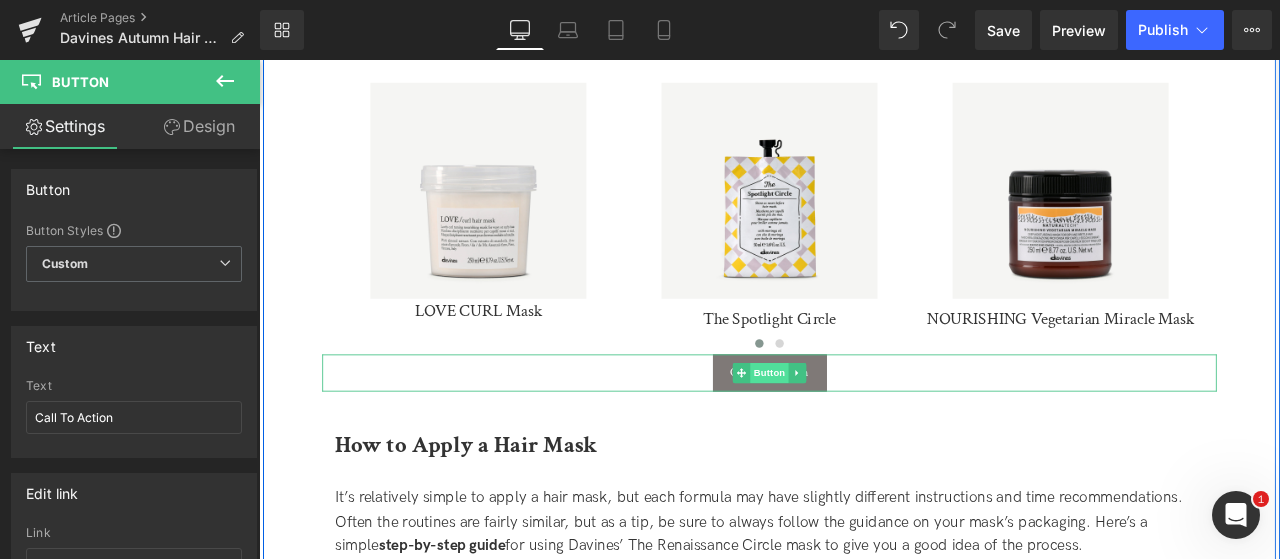 click on "Button" at bounding box center (864, 431) 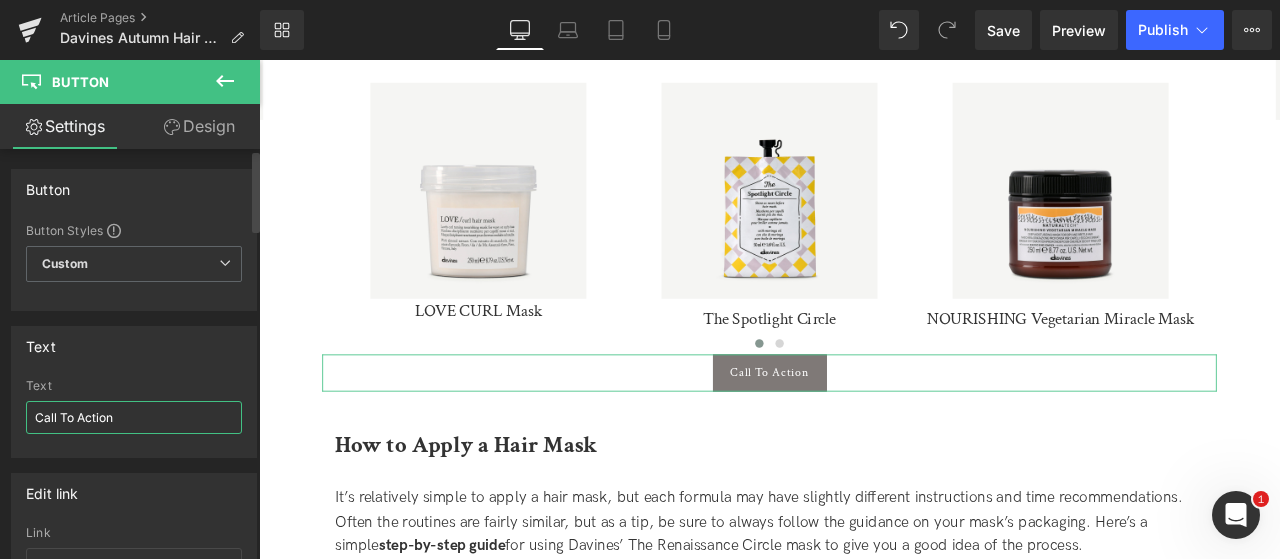 drag, startPoint x: 130, startPoint y: 422, endPoint x: 0, endPoint y: 400, distance: 131.8484 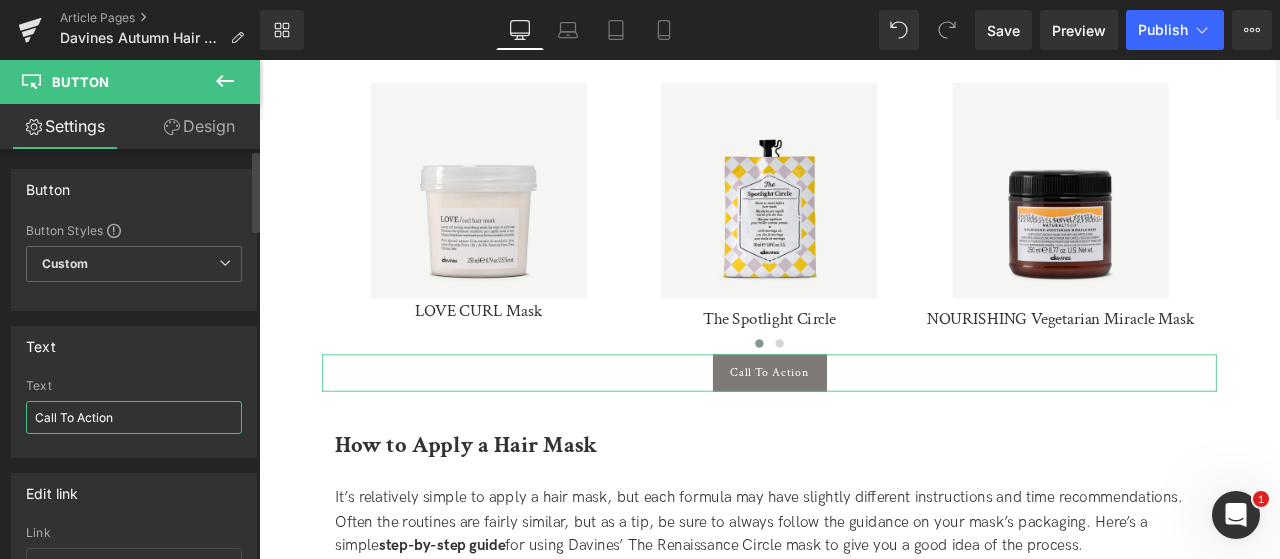paste on "Explore Our Autumn Care Colle" 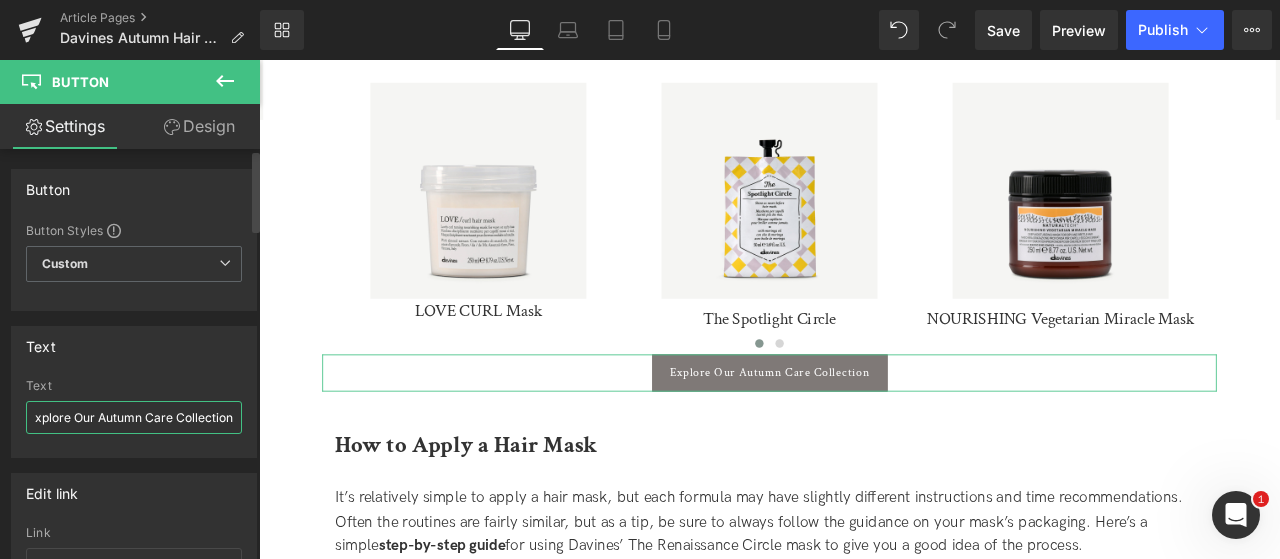 scroll, scrollTop: 0, scrollLeft: 12, axis: horizontal 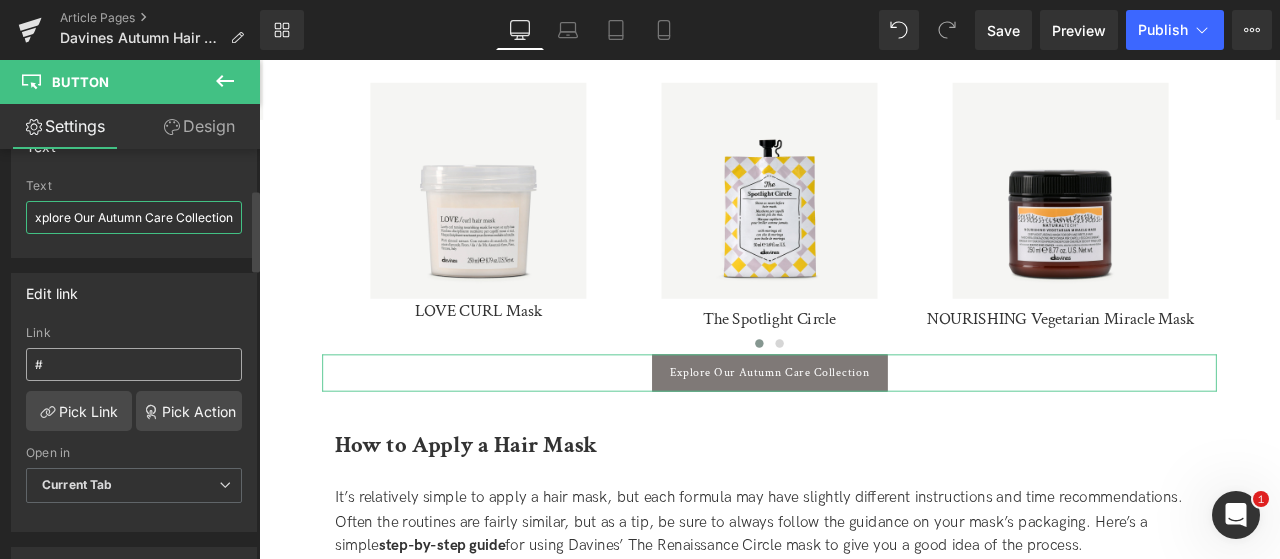 type on "Explore Our Autumn Care Collection" 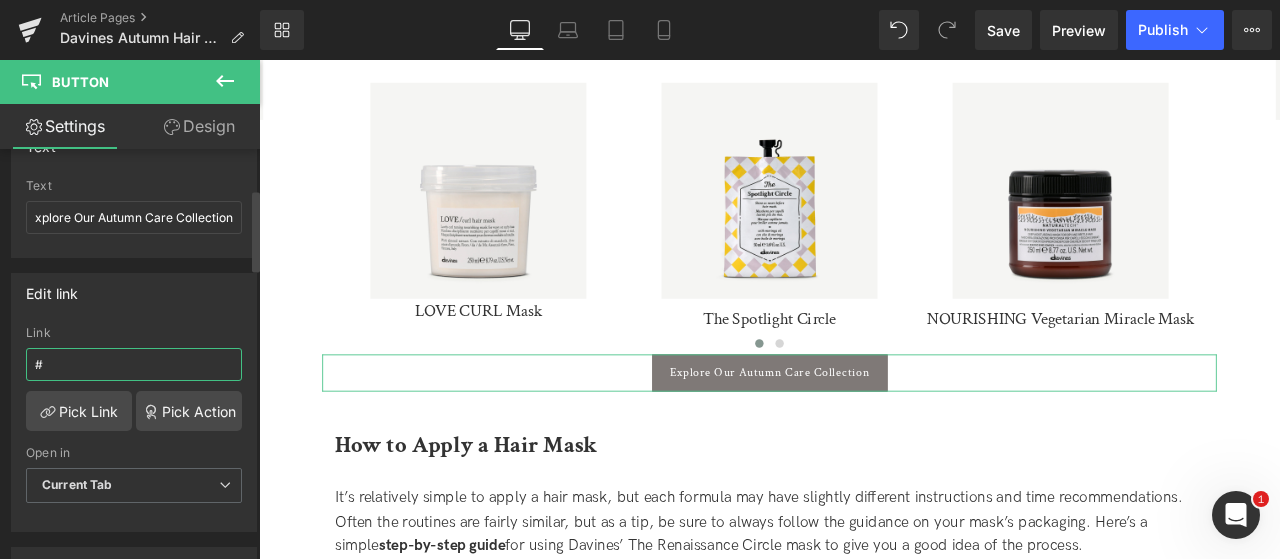 click on "#" at bounding box center [134, 364] 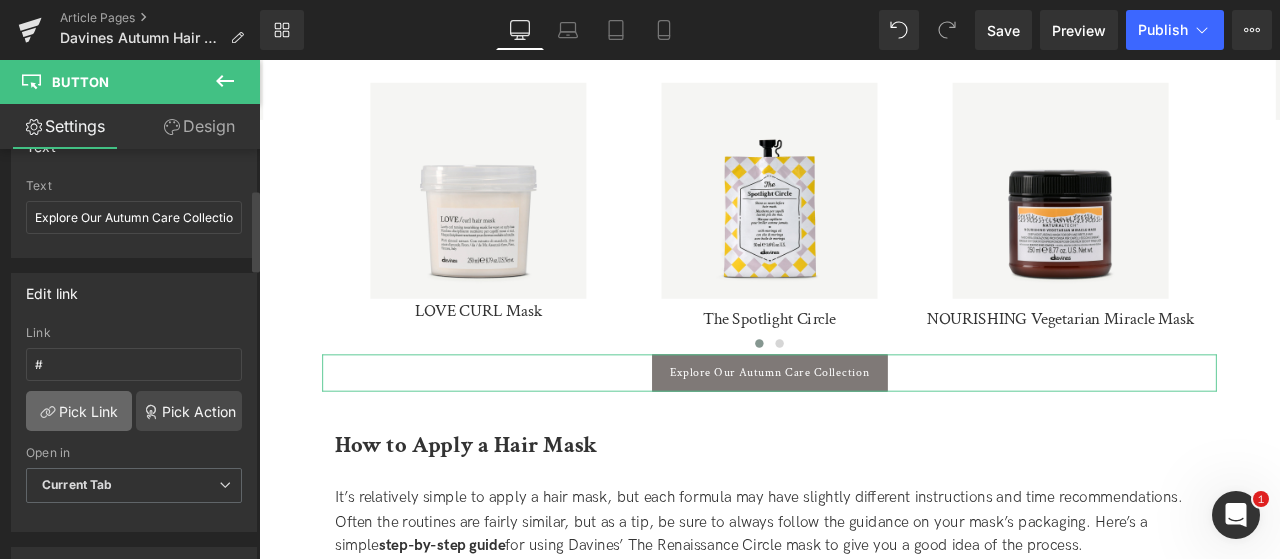 click on "Pick Link" at bounding box center [79, 411] 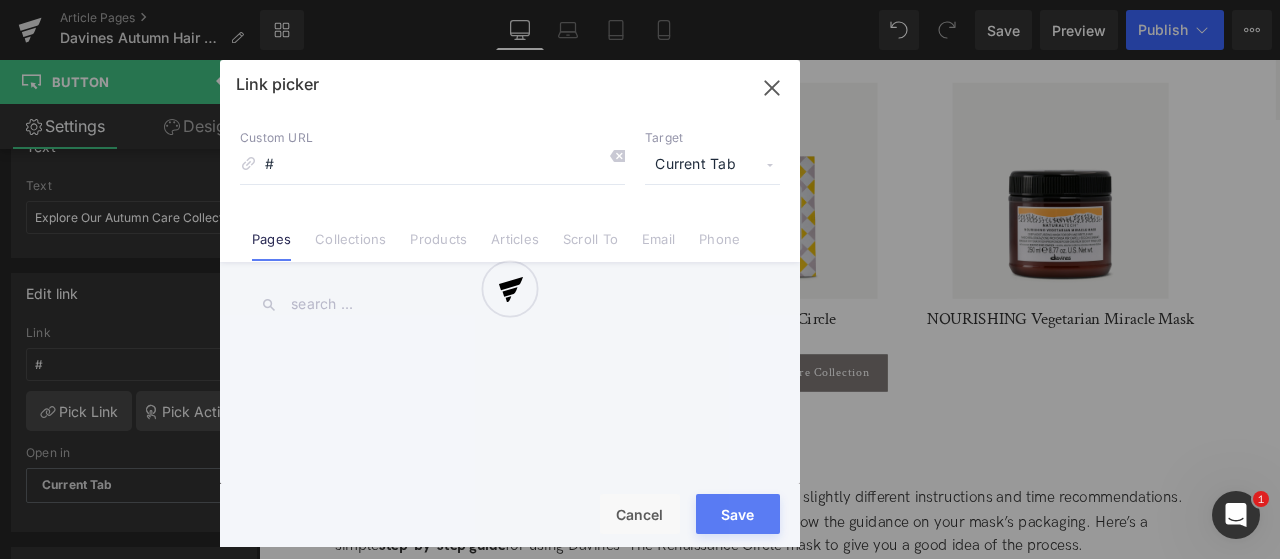 click at bounding box center [510, 303] 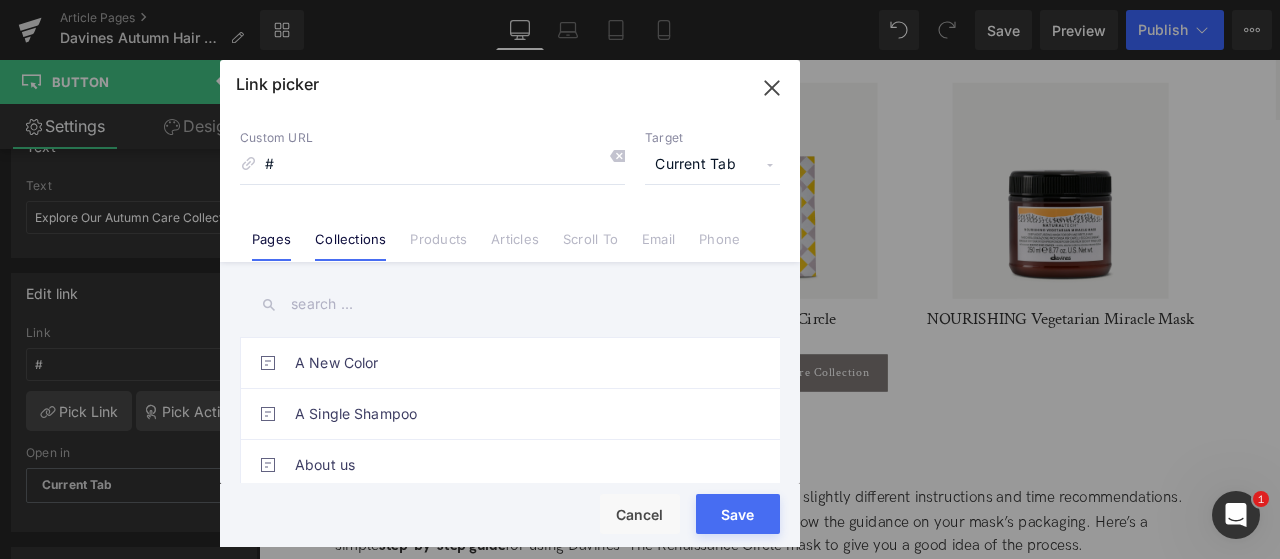 click on "Collections" at bounding box center (350, 246) 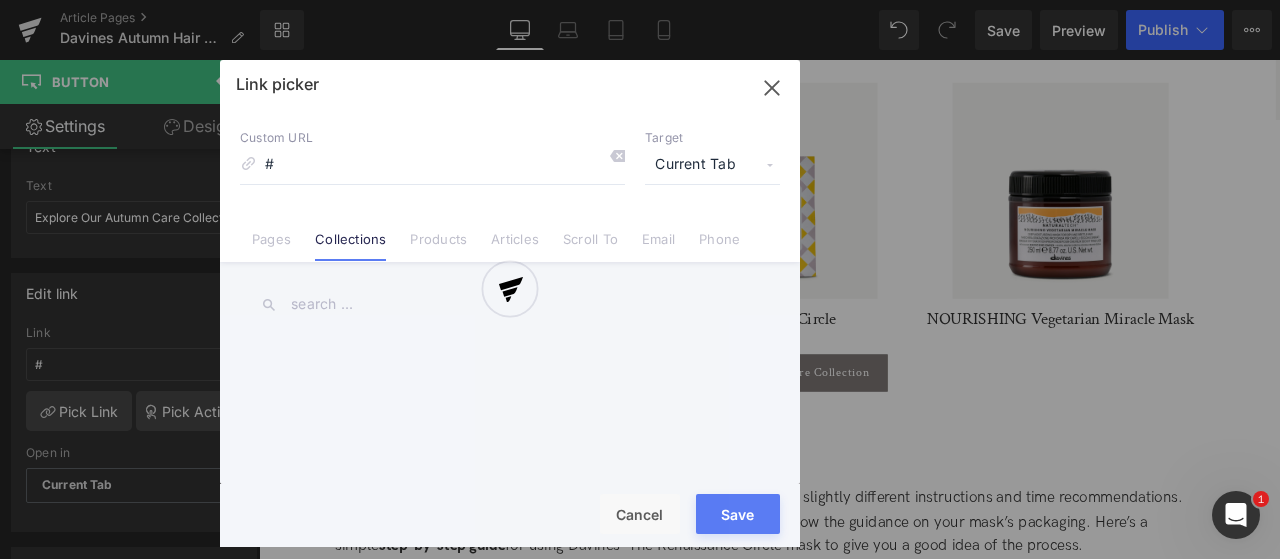 click on "Link picker Back to Library   Insert           Custom URL   #                 Target   Current Tab     Current Tab   New Tab                 Pages       Collections       Products       Articles       Scroll To       Email       Phone                       A New Color A Single Shampoo About us Accessibility Activator Alchemic System Authentic Formulas B Corp Balance e Bouclé Beautiful Things Become a Davines Salon Board of Directors Carbon Shipping neutralization CN QR Page Collections and techniques Complete list of Davines stores Congratulations You are now registered Contact us Cookie Policy Davines Village Davines World Diversion Statement Edit Personal Data Essential Haircare Essential Haircare: a sustainable heritage F.A.Q. FAQ Finest Pigments Governance Green Friday 2024 - Teasing Green Friday Landing page 2024 FINAL Hair Quiz Results Hair Refresher Heart of glass I'm a Professional Land Keeper 2024 Land Keeper 2025 Landing Page - Nov 14, 09:46:47 Landing Page - Nov 14, 16:08:15 Liquid Spell" at bounding box center [510, 303] 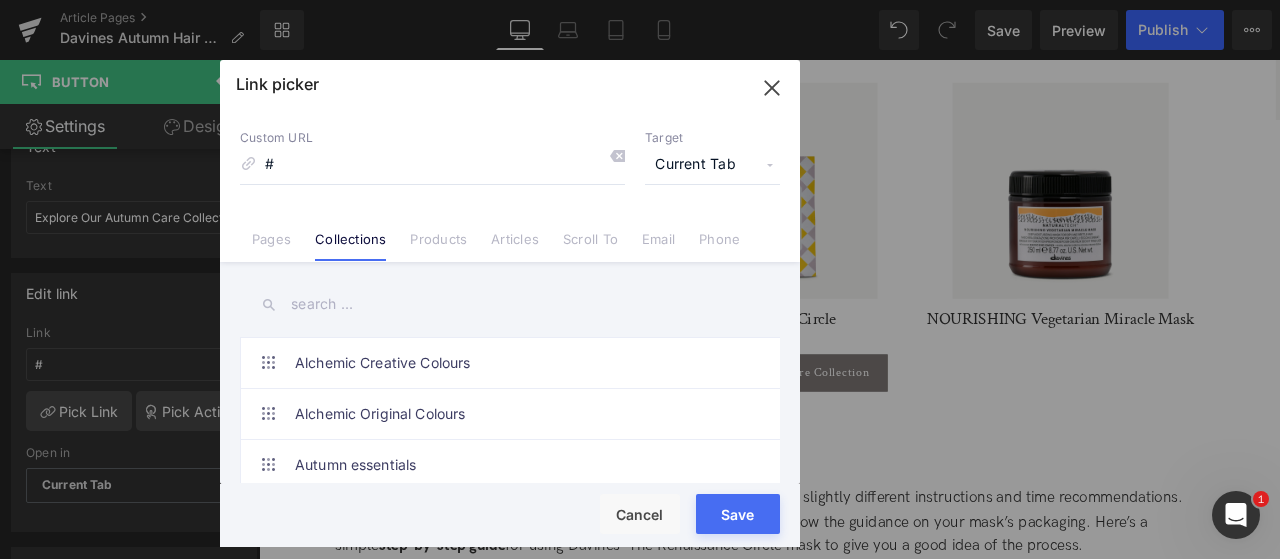click at bounding box center [510, 304] 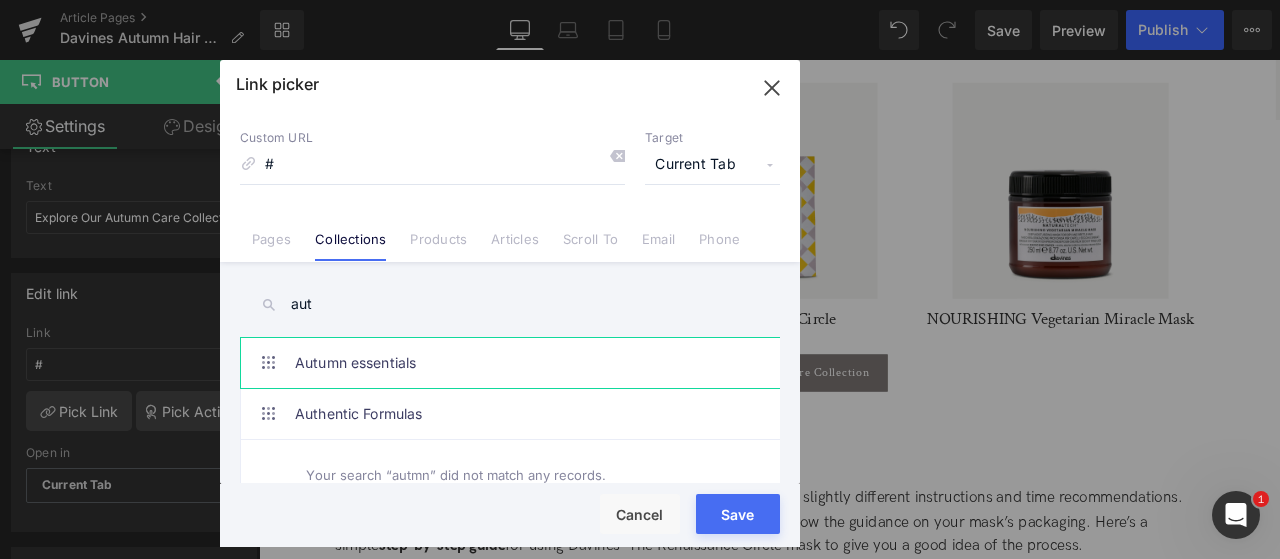 type on "aut" 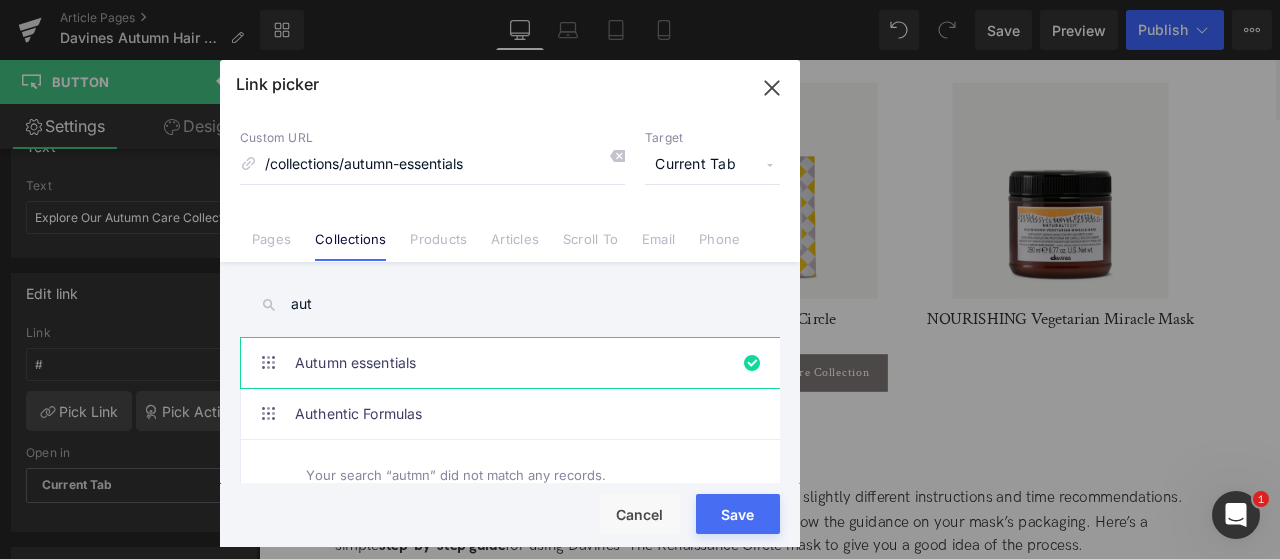 click on "Save" at bounding box center [738, 514] 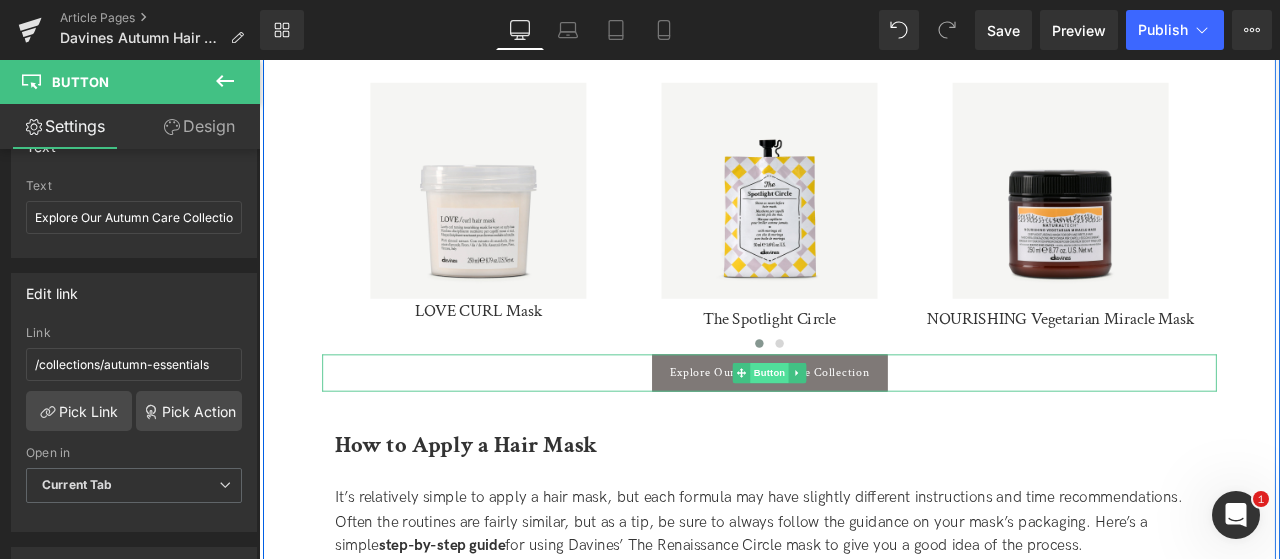 click on "Button" at bounding box center [864, 431] 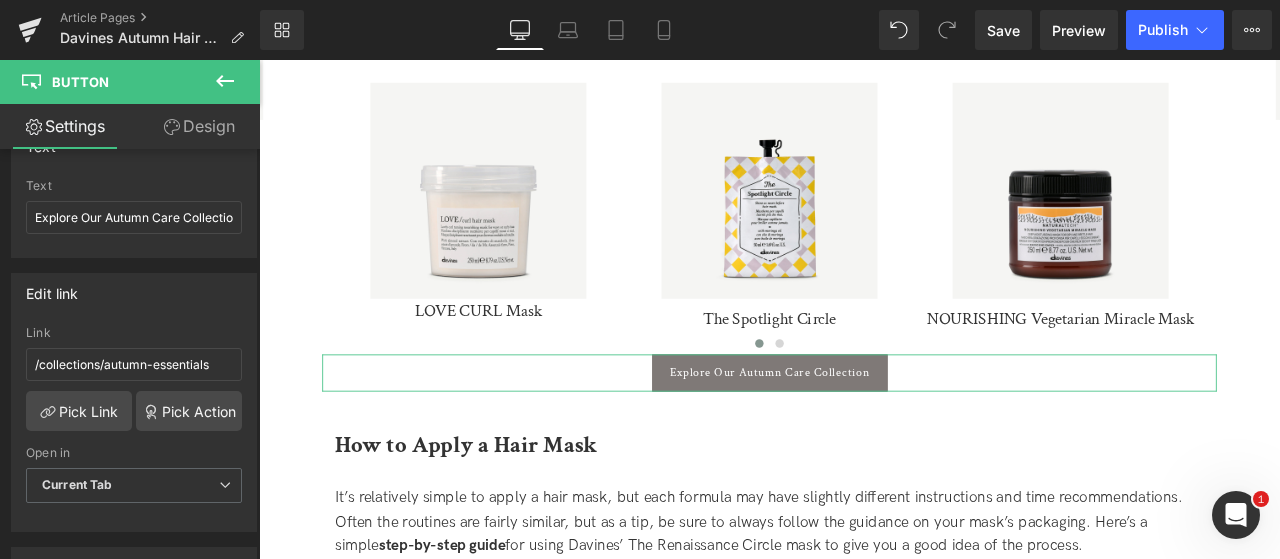 click on "Design" at bounding box center [199, 126] 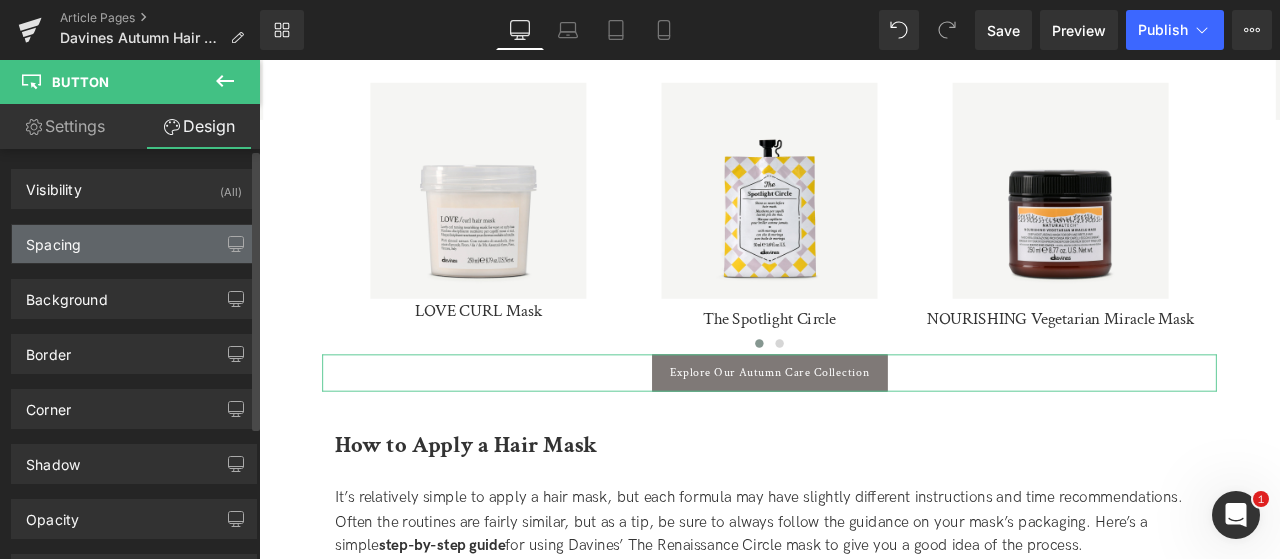 click on "Spacing" at bounding box center (134, 244) 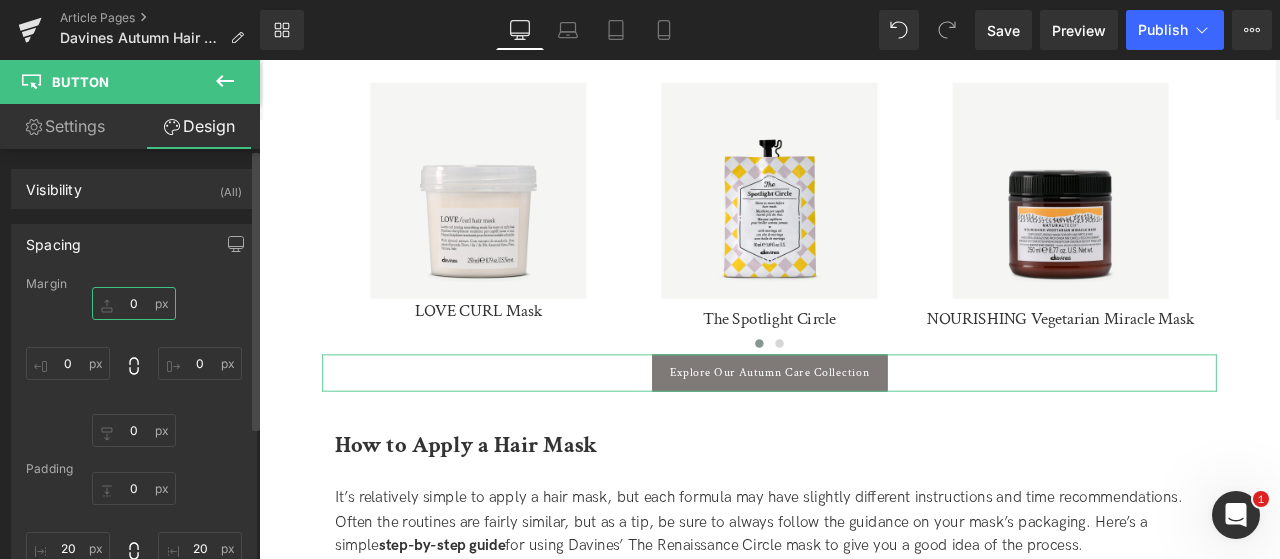 click on "0" at bounding box center [134, 303] 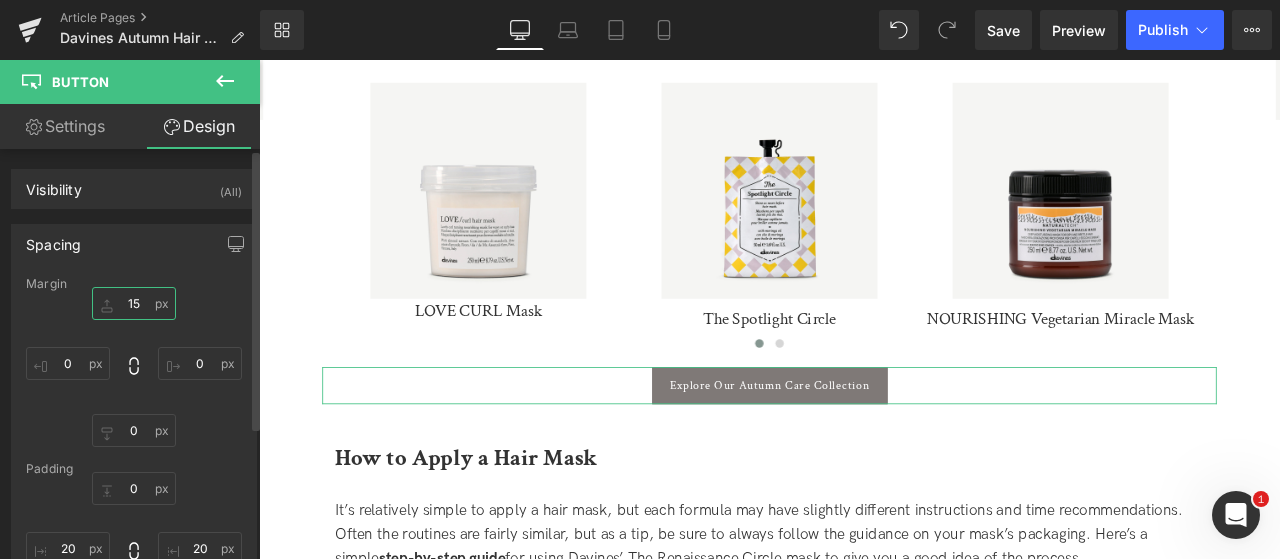 type on "1" 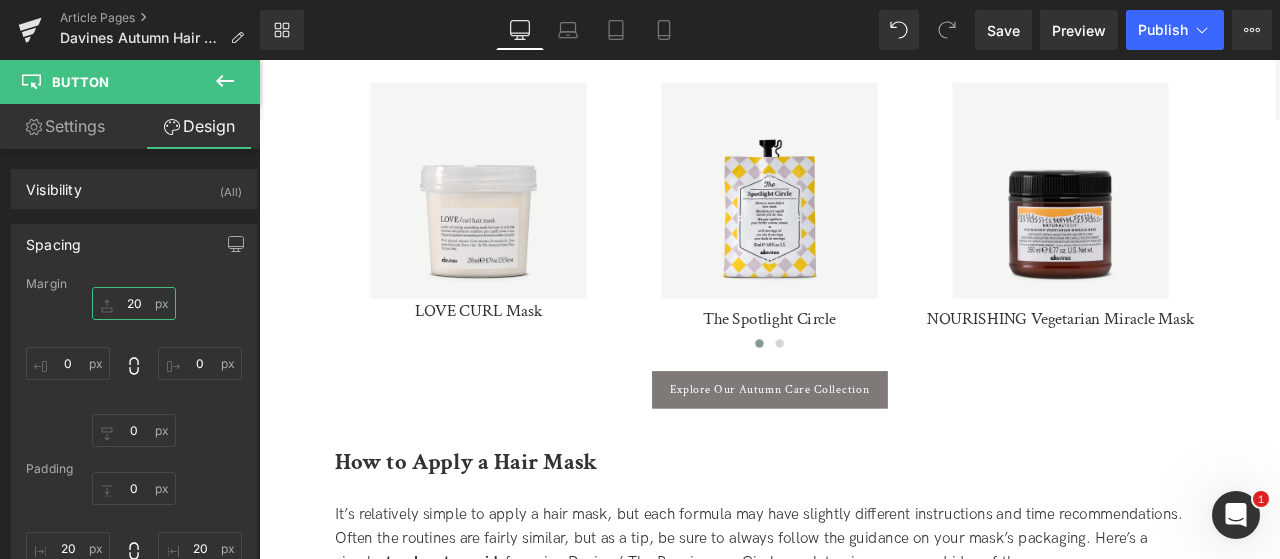 type on "20" 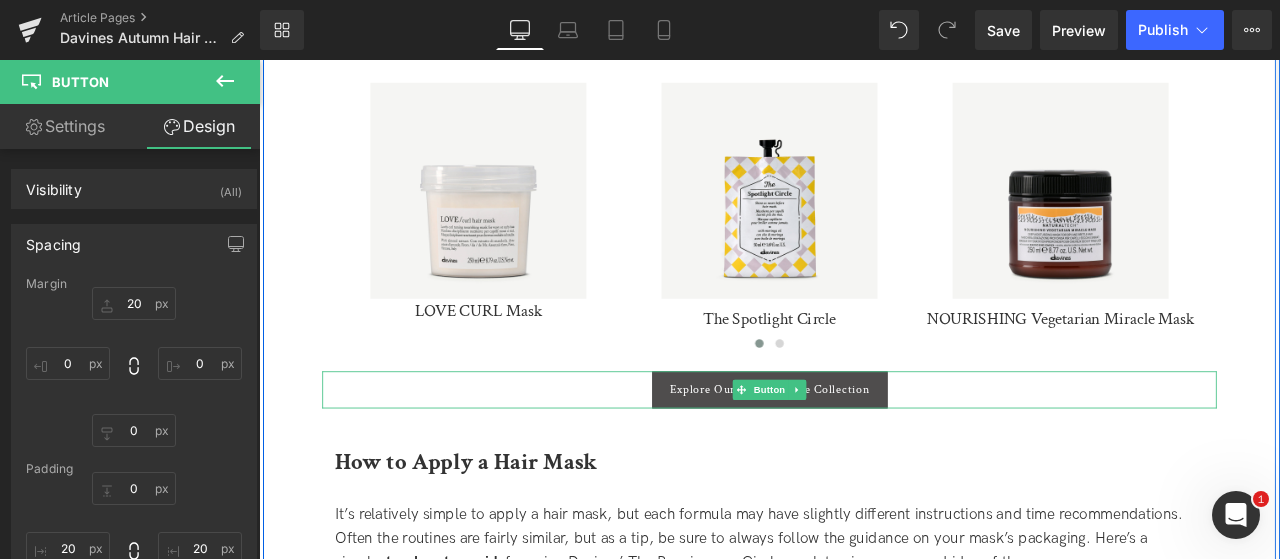 click on "Button" at bounding box center [864, 451] 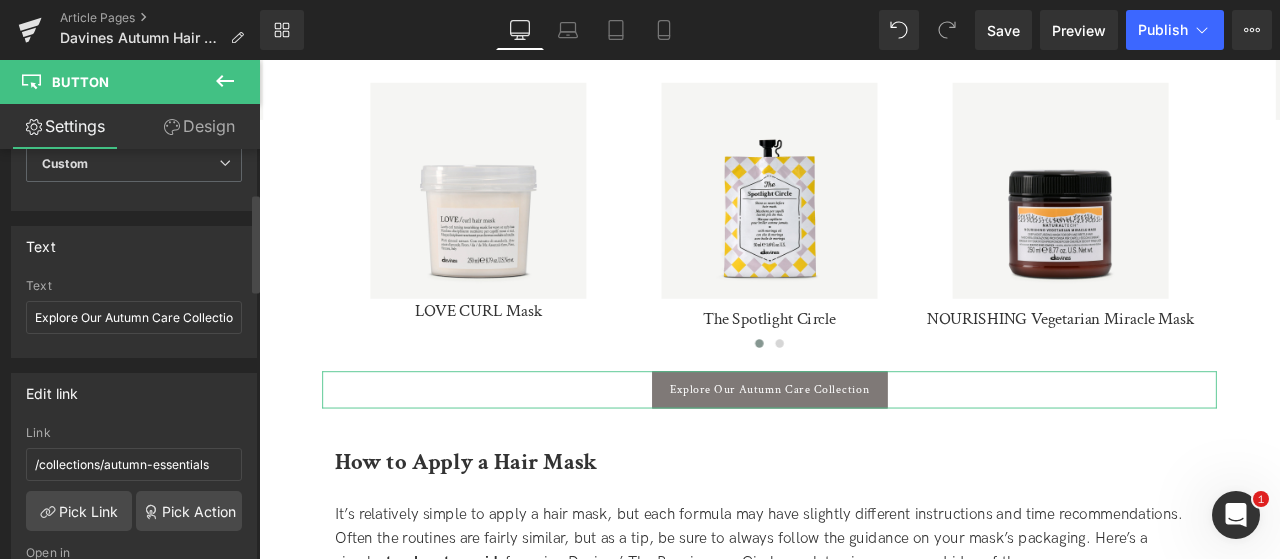 scroll, scrollTop: 200, scrollLeft: 0, axis: vertical 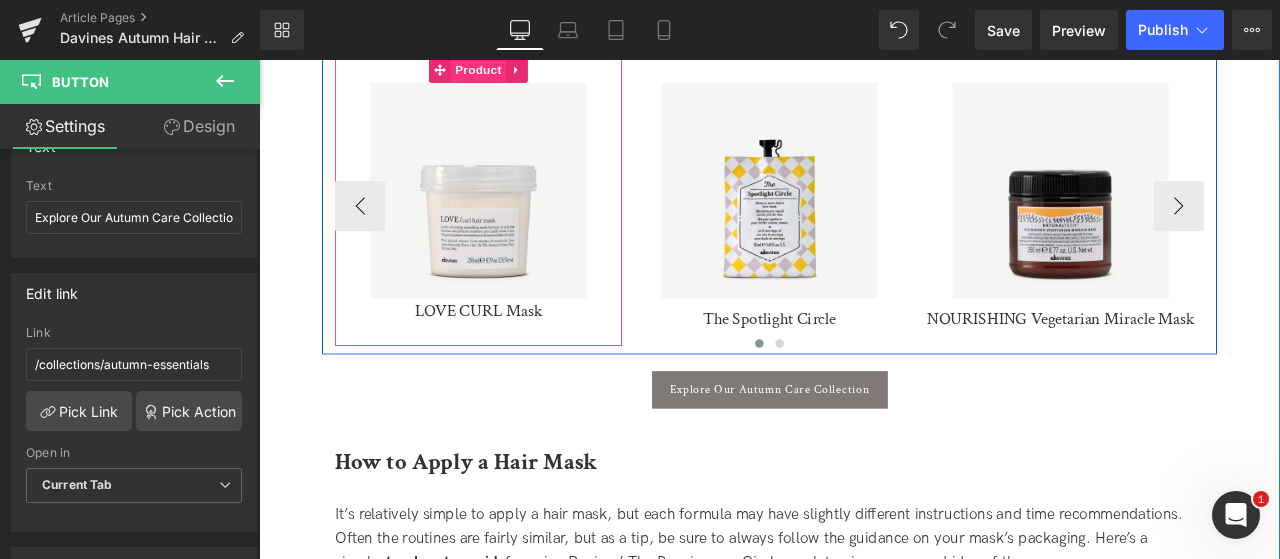click on "Product" at bounding box center (519, 72) 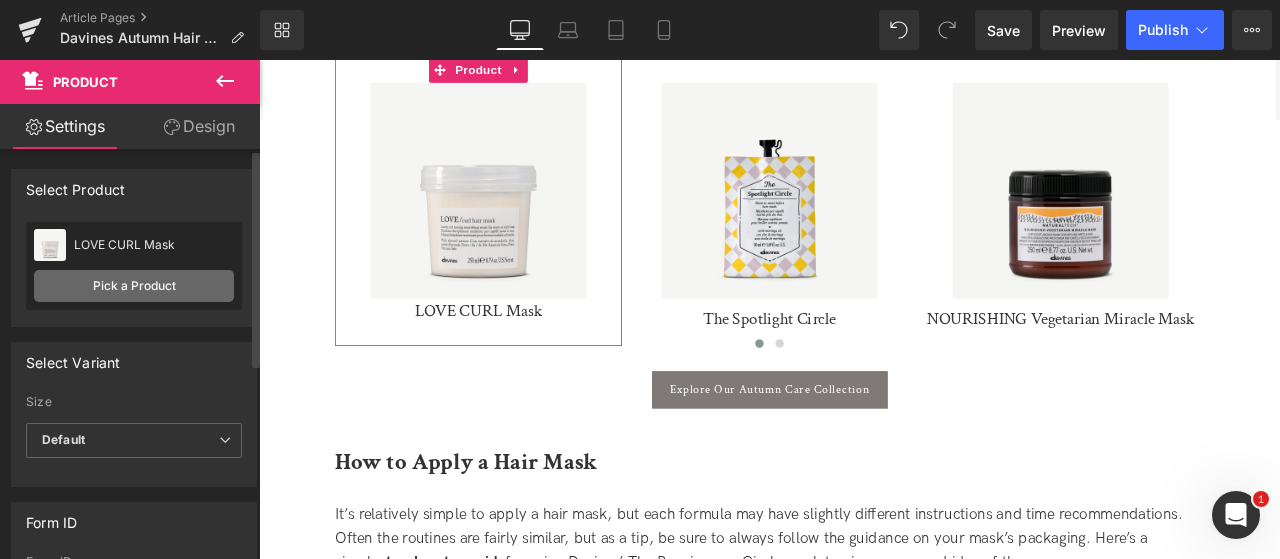 click on "Pick a Product" at bounding box center [134, 286] 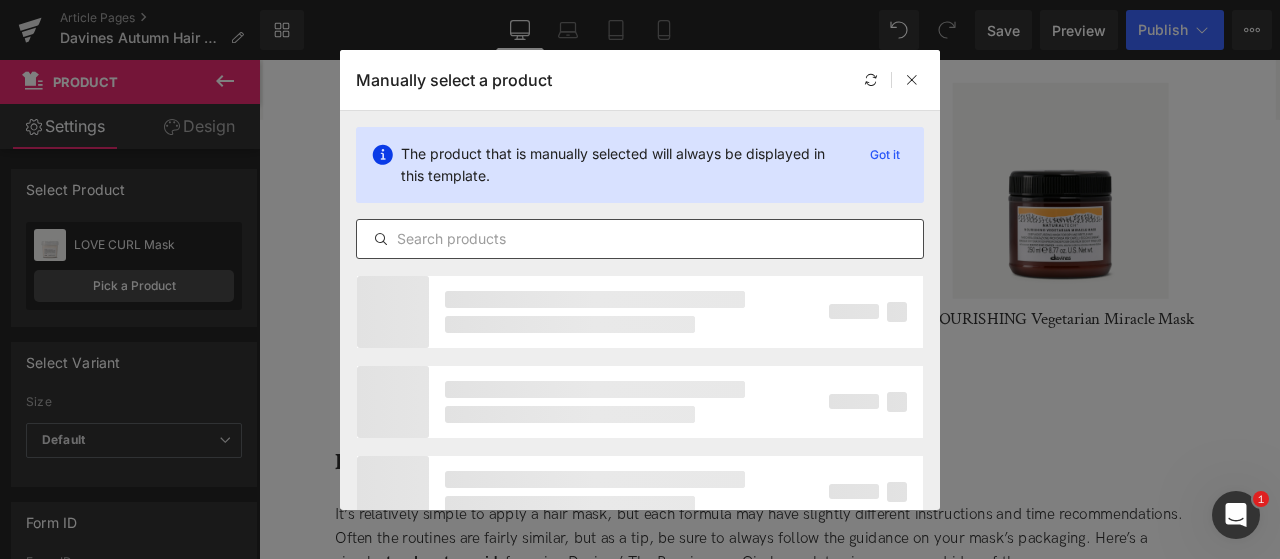click at bounding box center (640, 239) 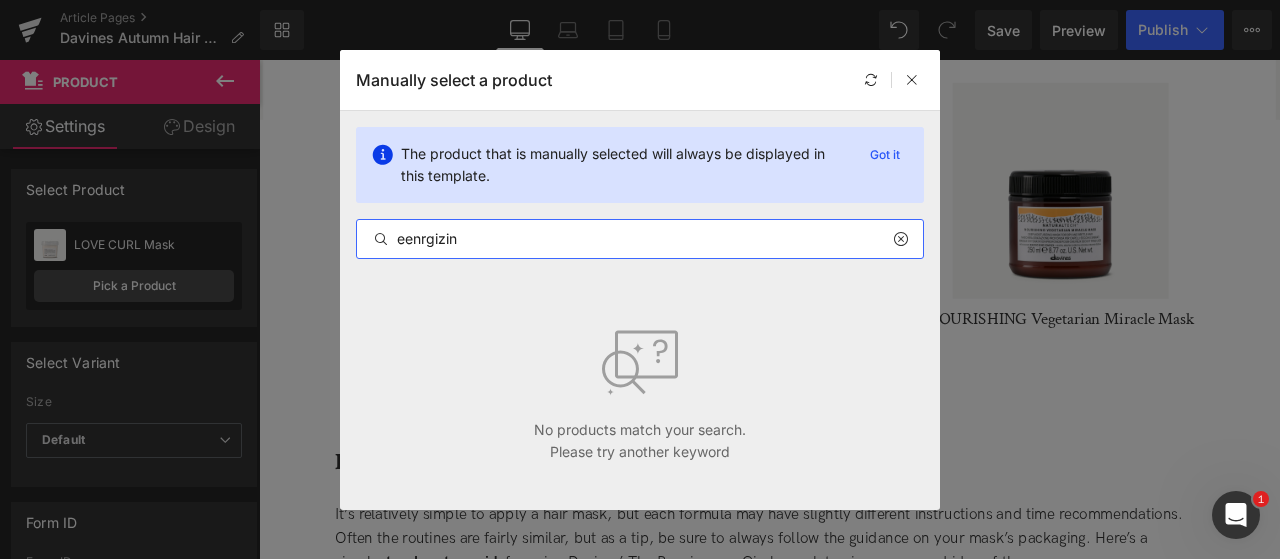 click on "eenrgizin" at bounding box center (640, 239) 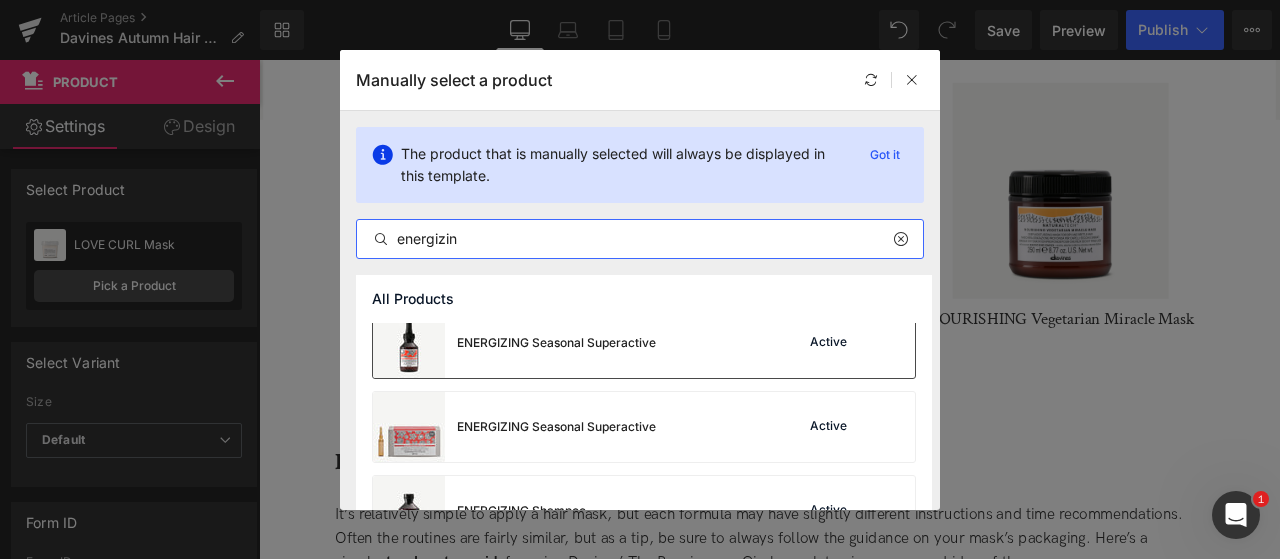 scroll, scrollTop: 200, scrollLeft: 0, axis: vertical 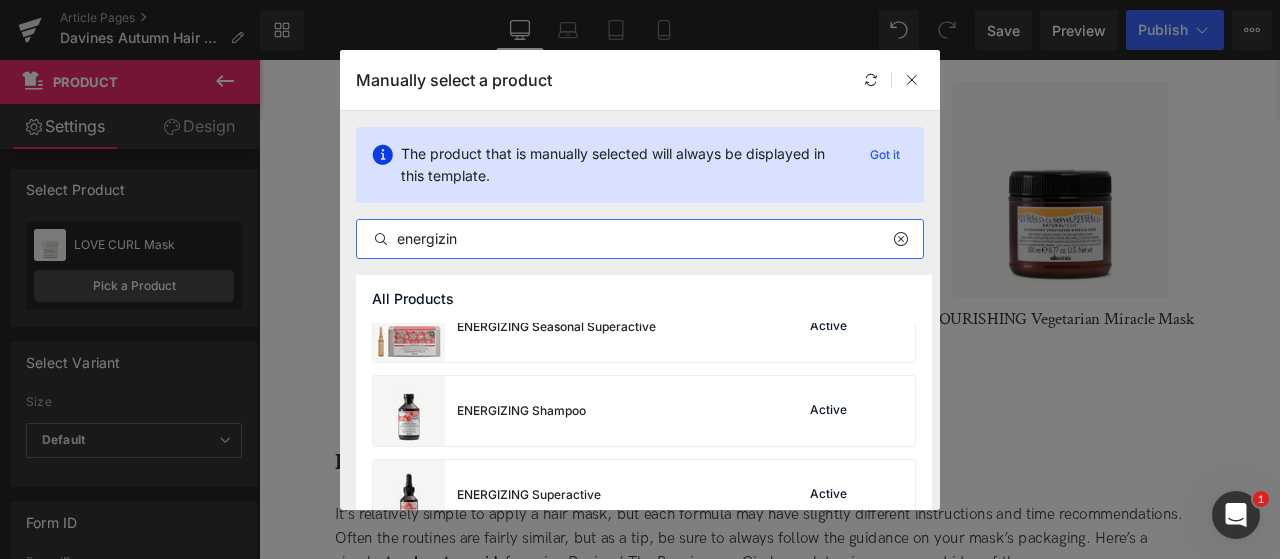 type on "energizin" 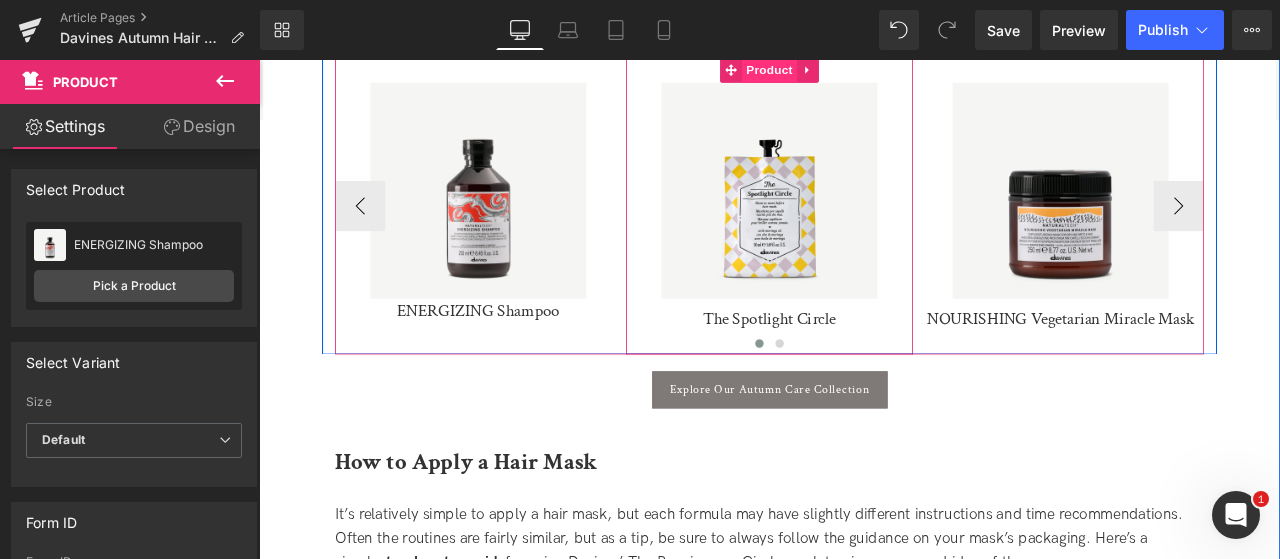 click on "Product" at bounding box center (864, 72) 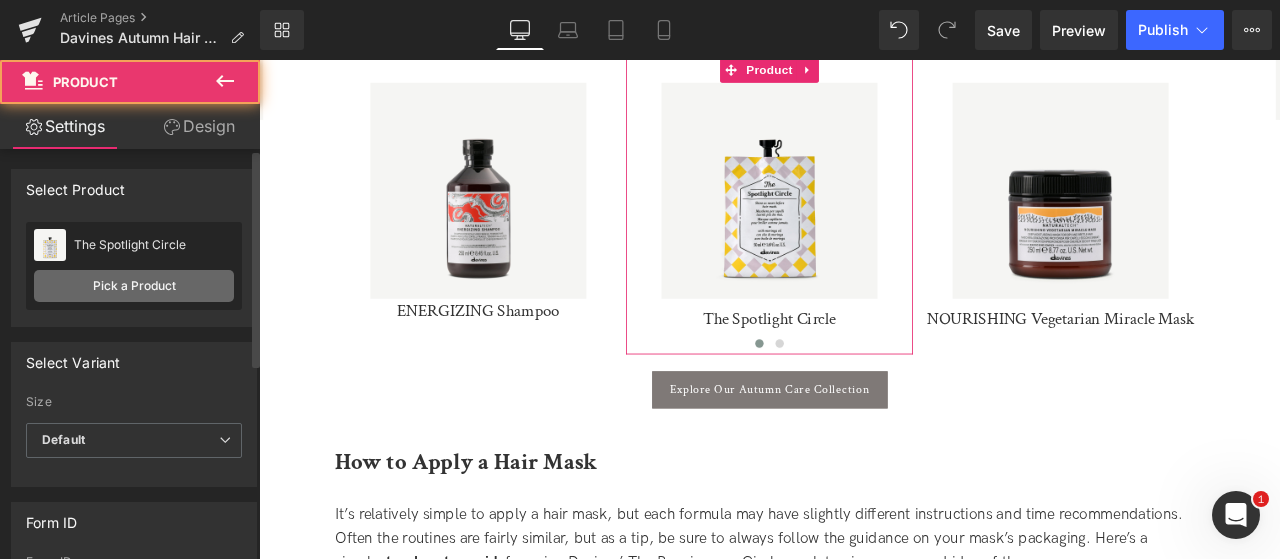 click on "Pick a Product" at bounding box center (134, 286) 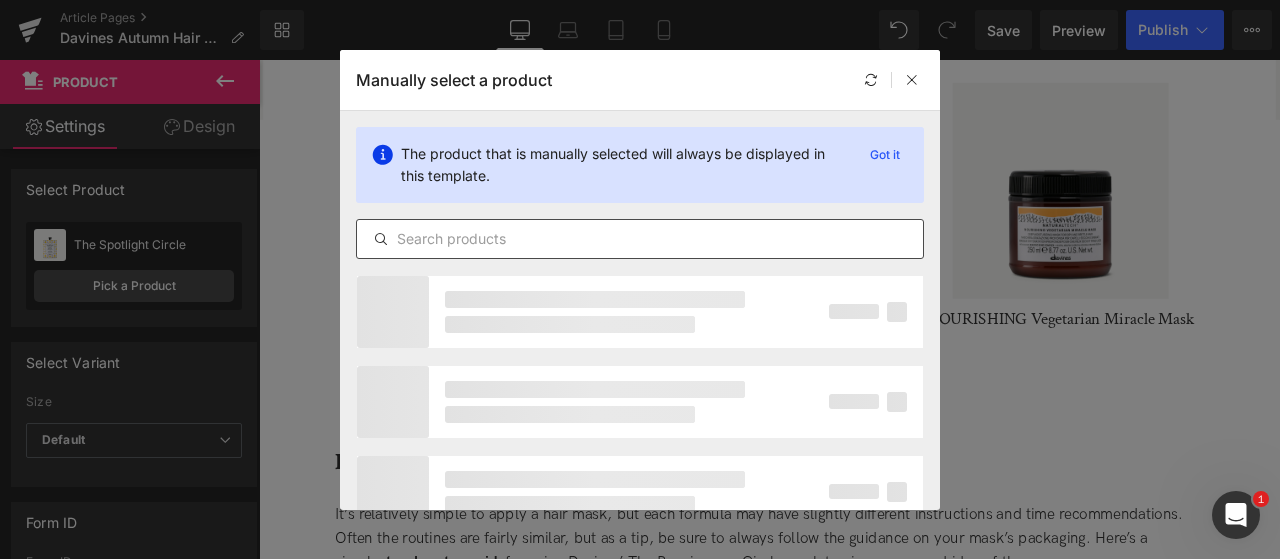 click at bounding box center (640, 239) 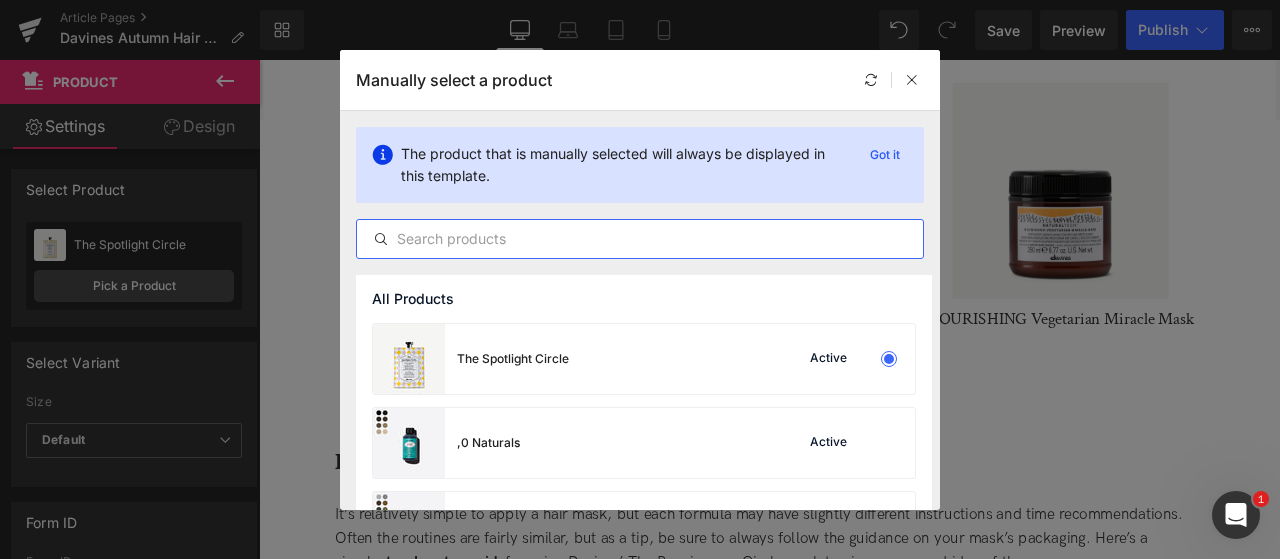 click at bounding box center [640, 239] 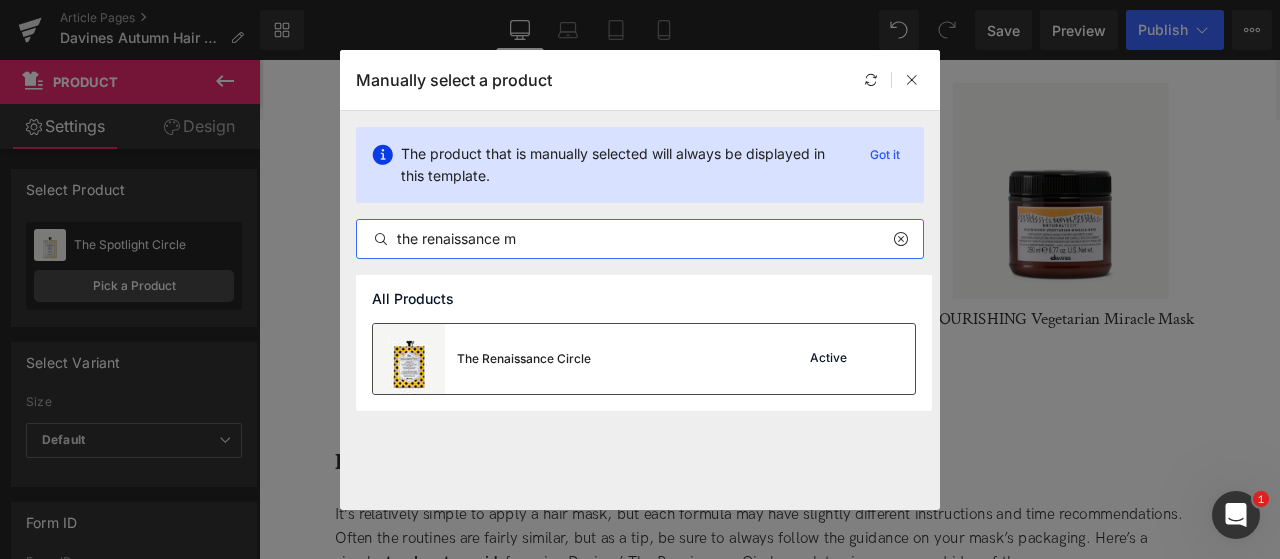 type on "the renaissance m" 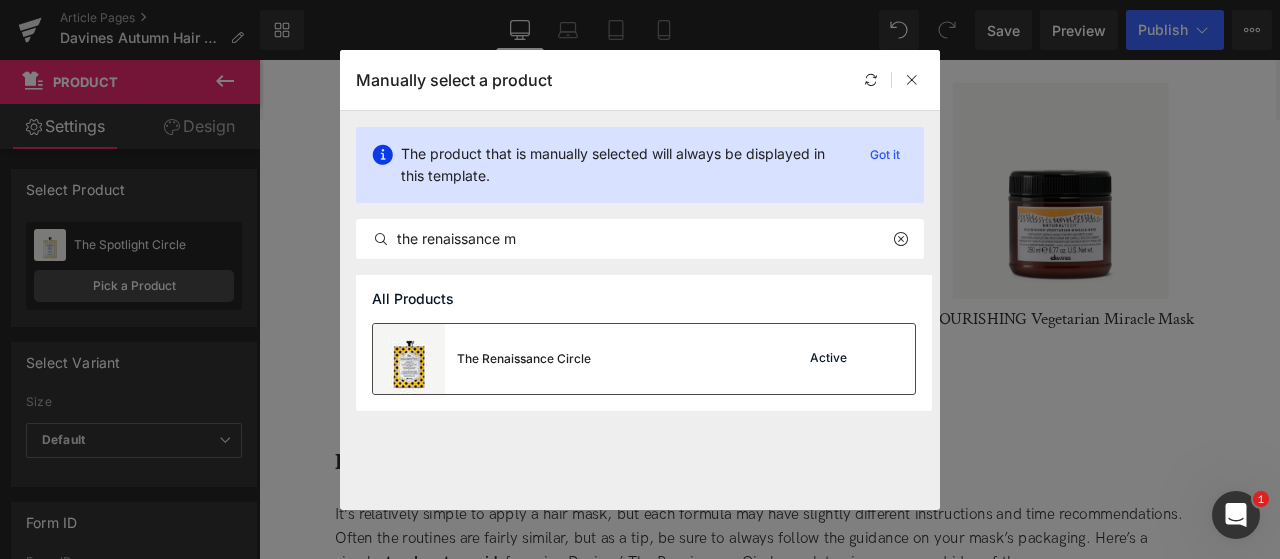 click on "The Renaissance Circle" at bounding box center [524, 359] 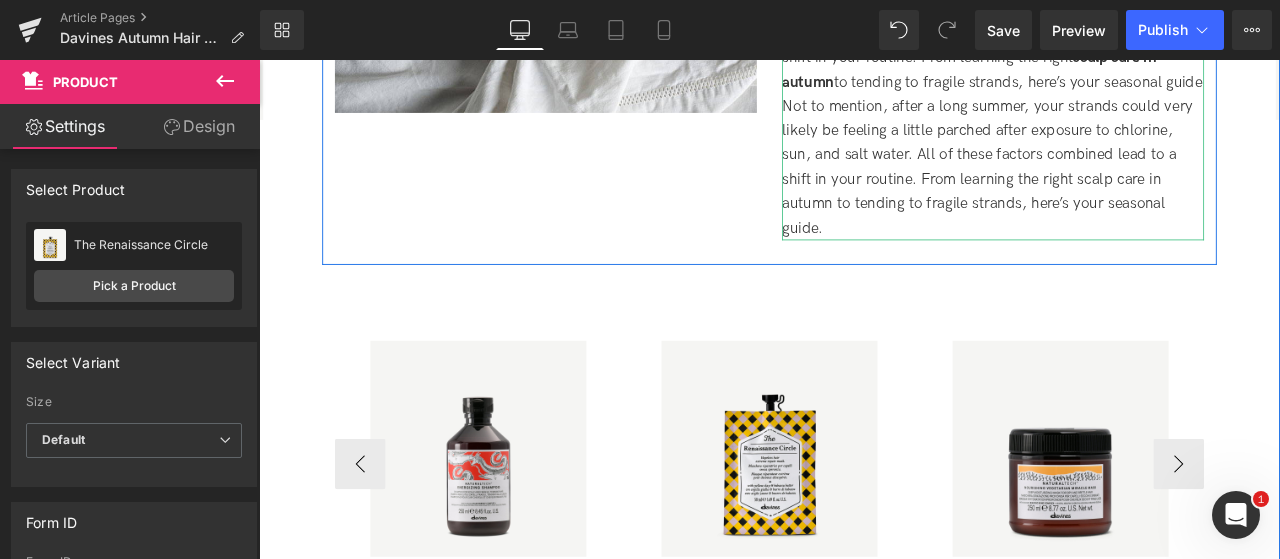 scroll, scrollTop: 1320, scrollLeft: 0, axis: vertical 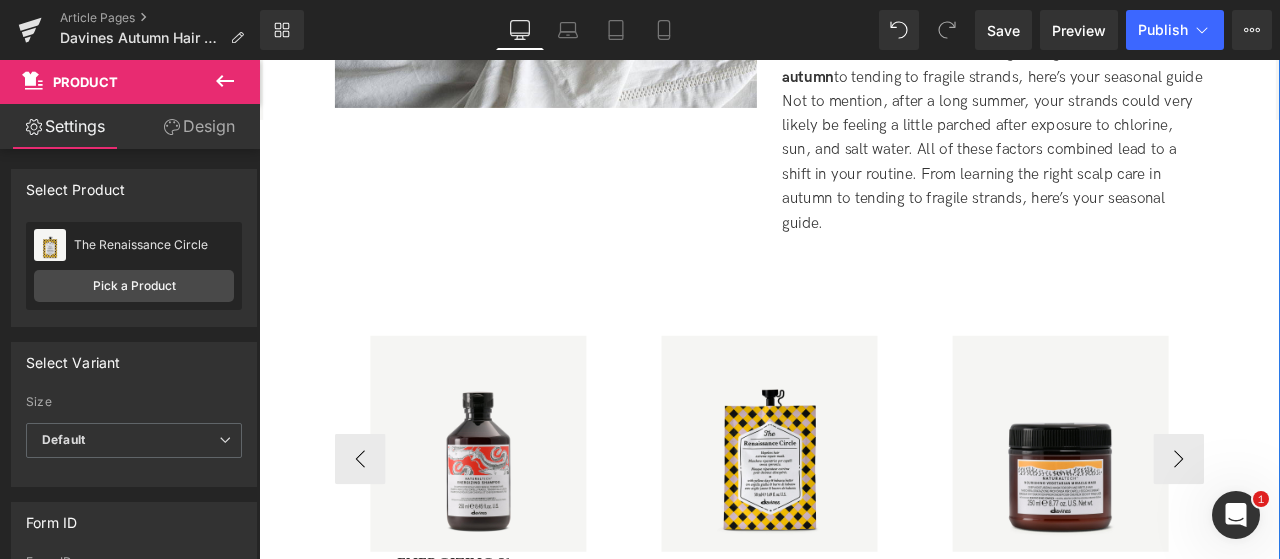 click at bounding box center [864, 515] 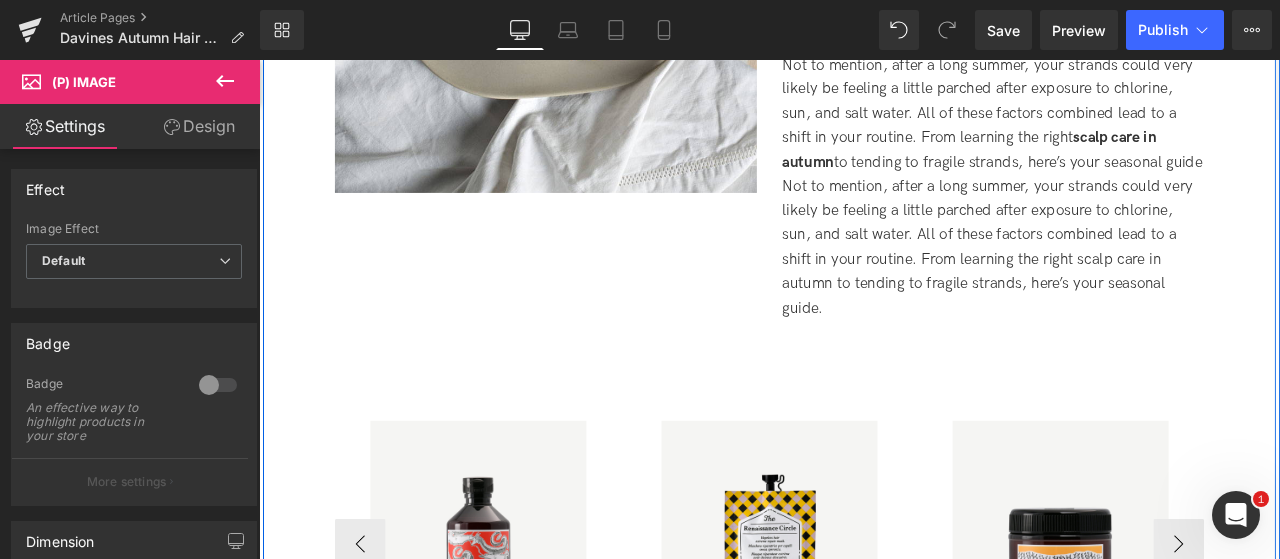 scroll, scrollTop: 1320, scrollLeft: 0, axis: vertical 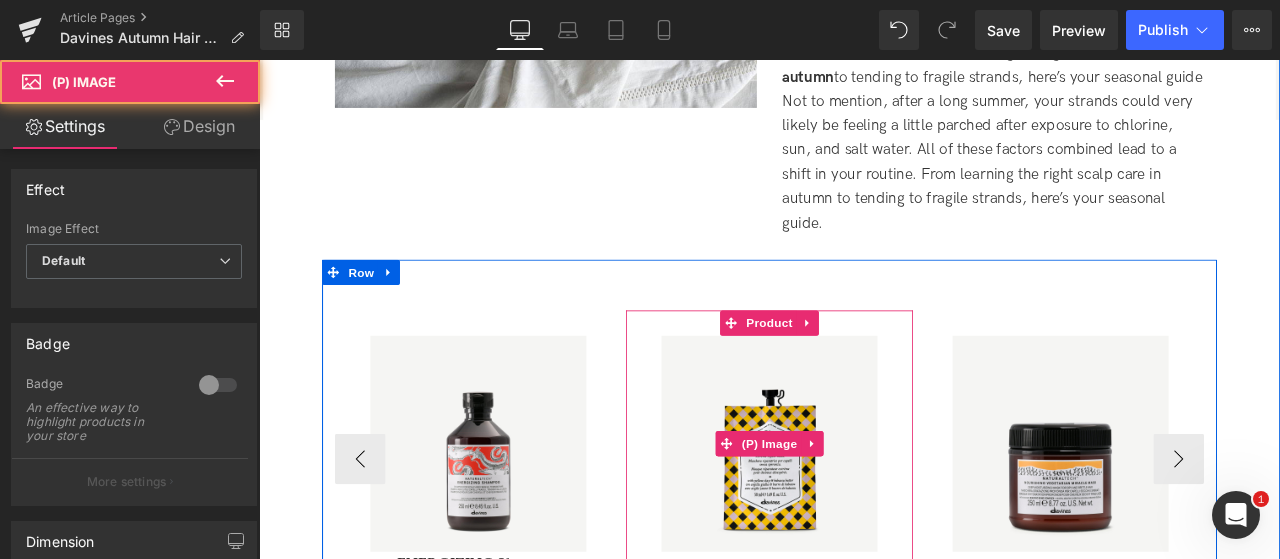 click at bounding box center (864, 515) 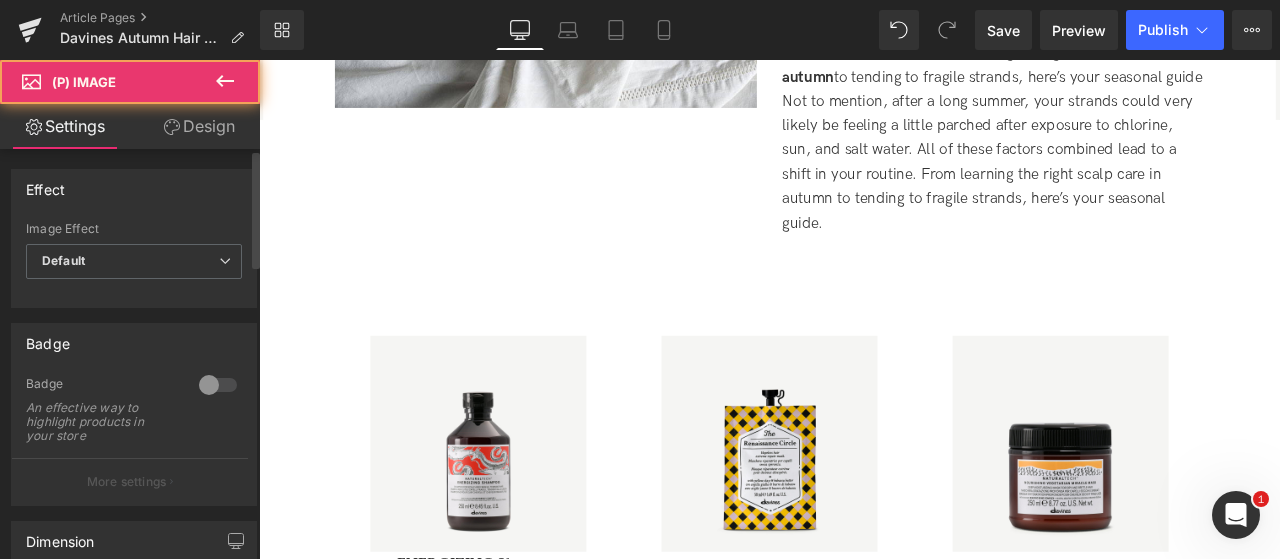click on "Image Effect
Default
Default Zoom Hover" at bounding box center (134, 262) 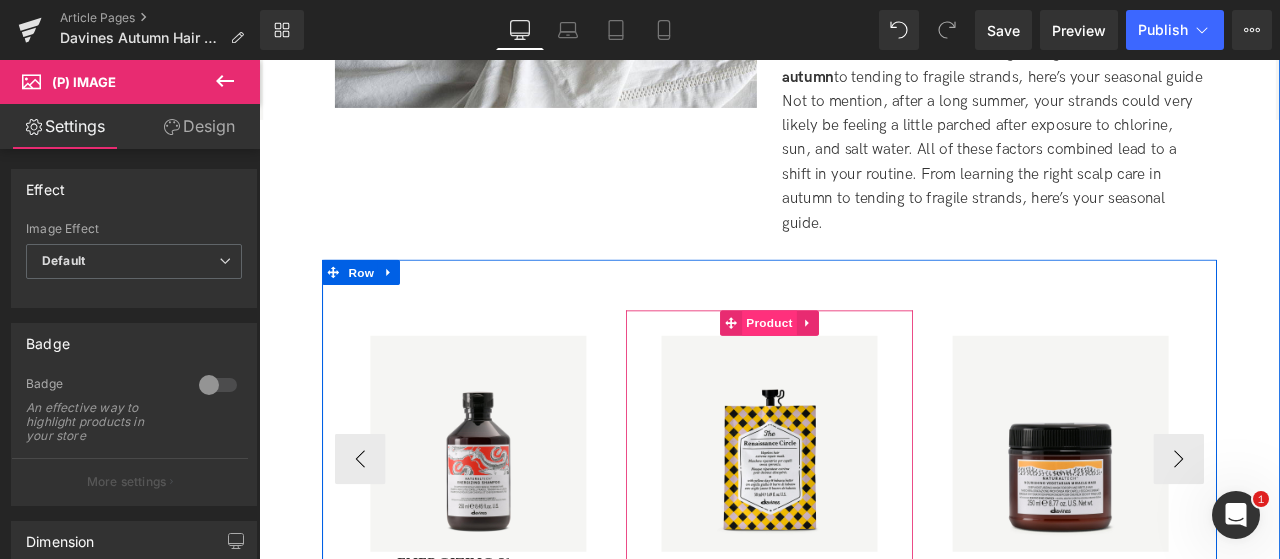 click on "Product" at bounding box center [864, 372] 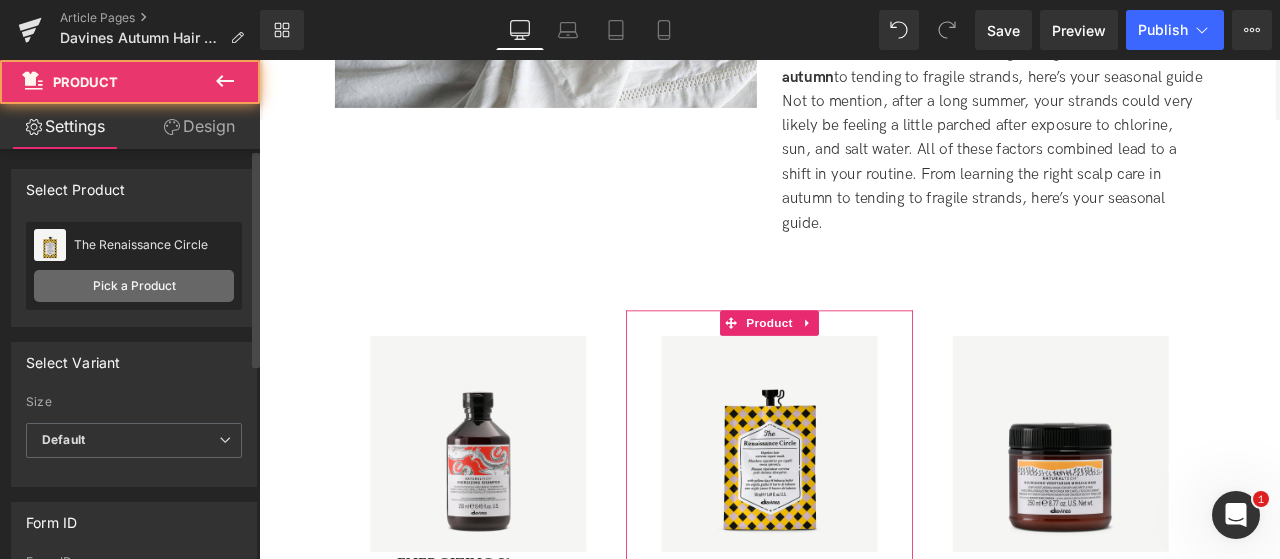 click on "Pick a Product" at bounding box center (134, 286) 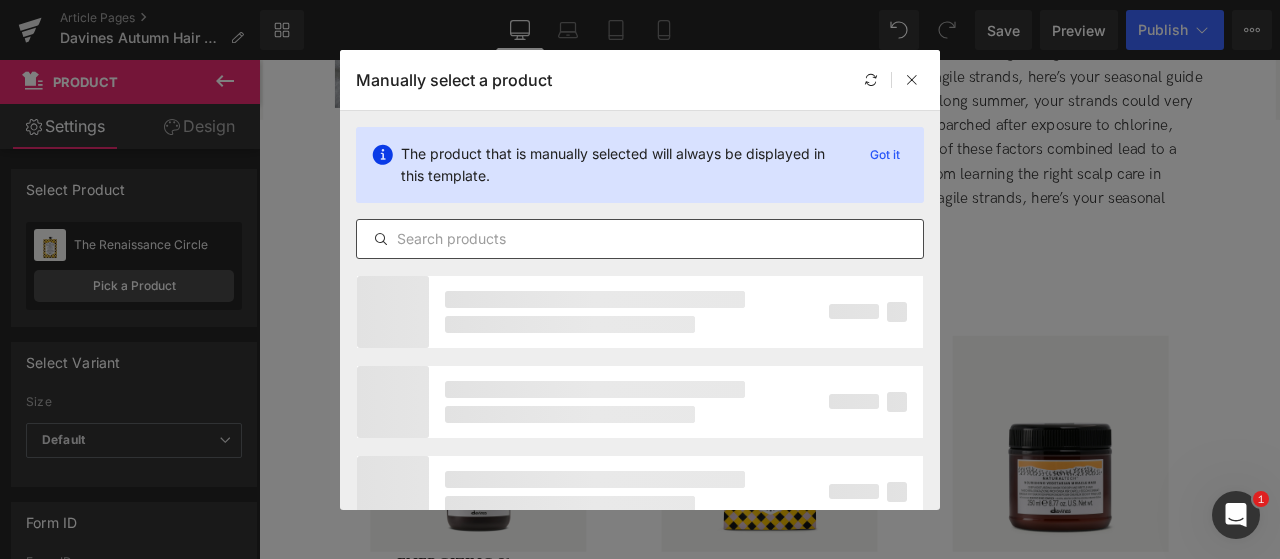 click at bounding box center (640, 239) 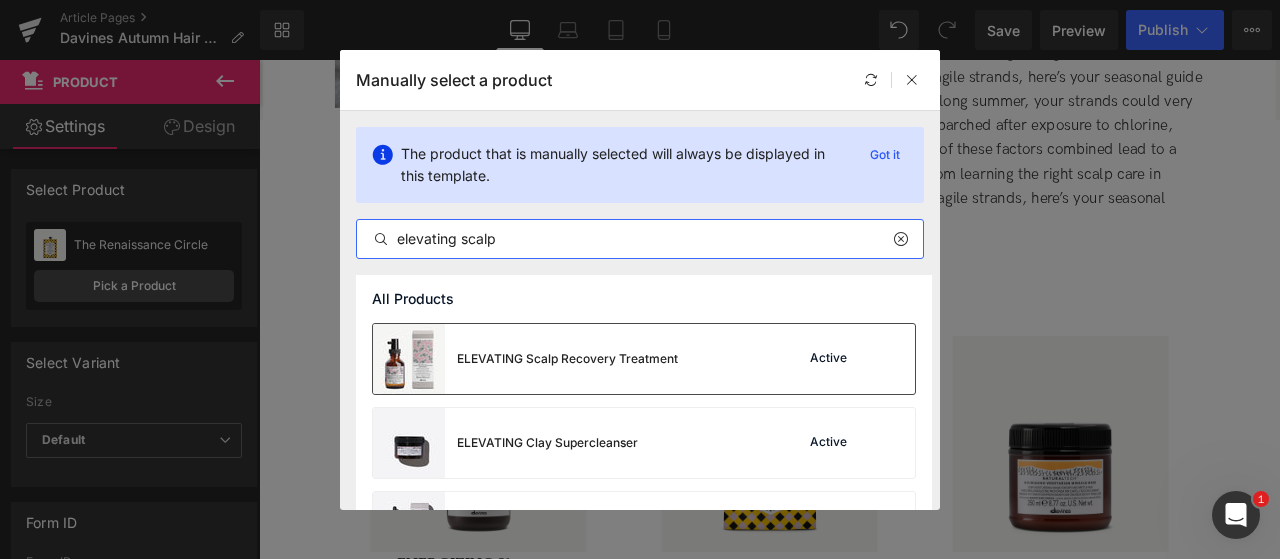 type on "elevating scalp" 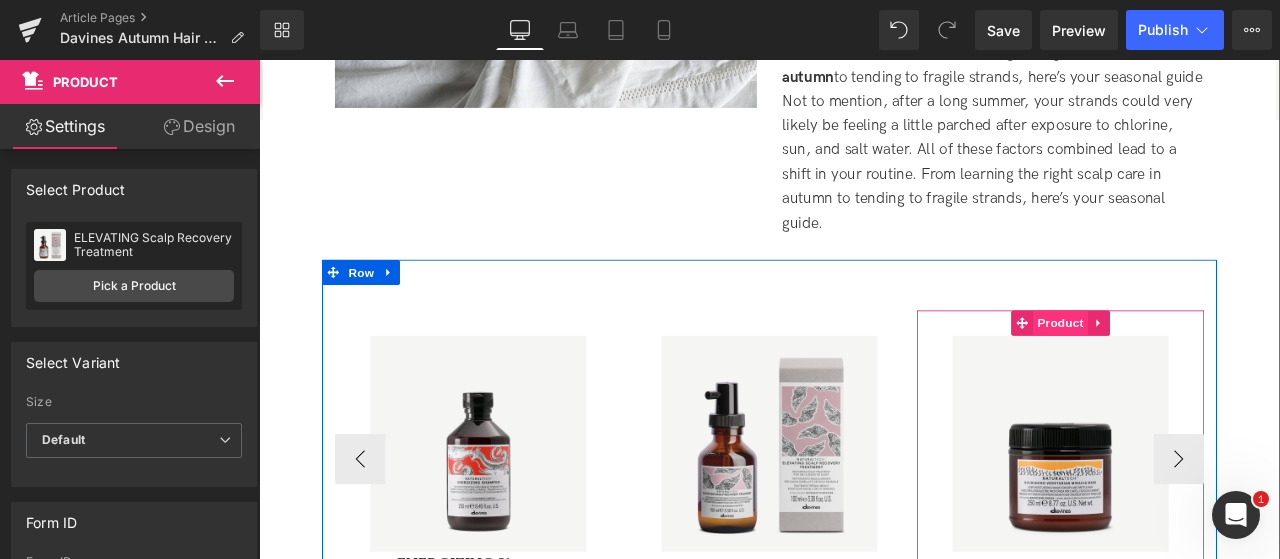 click on "Product" at bounding box center (1209, 372) 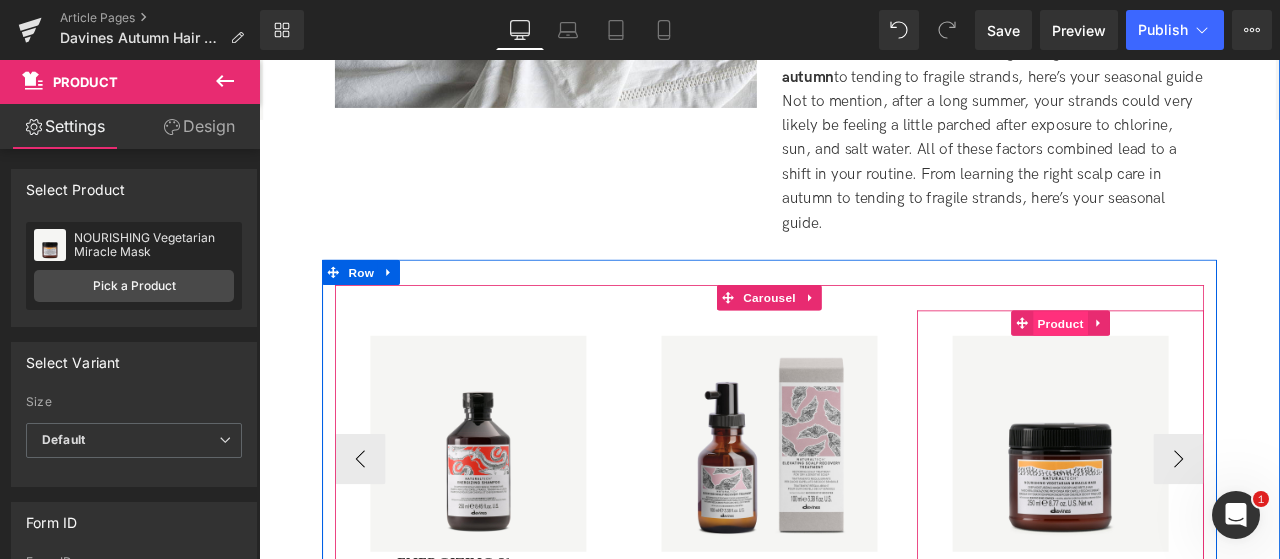 click on "Product" at bounding box center (1209, 373) 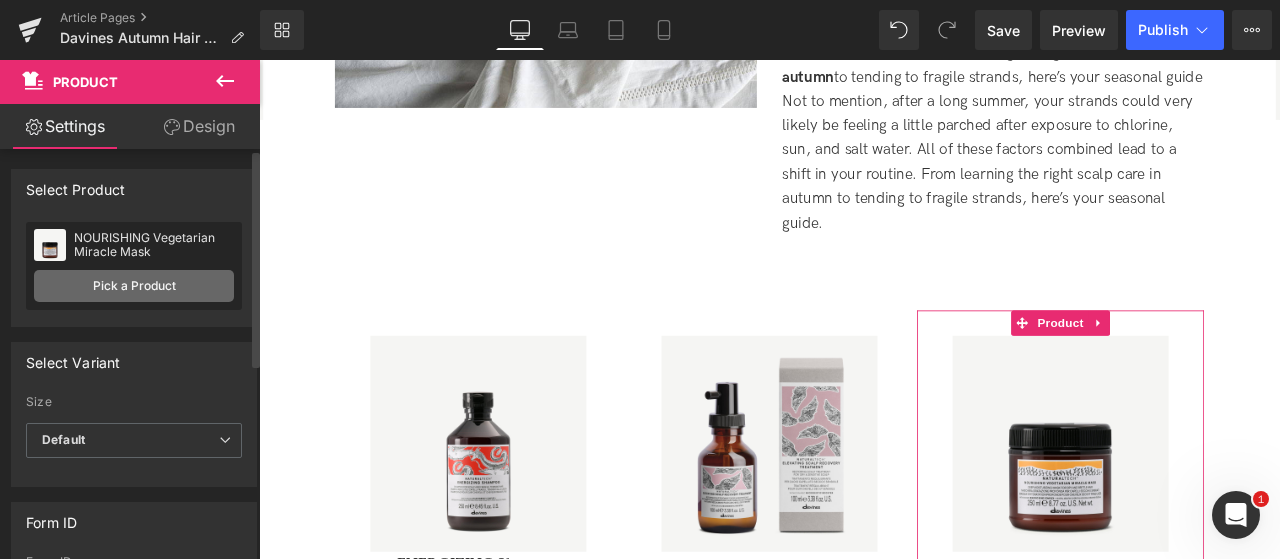 click on "Pick a Product" at bounding box center [134, 286] 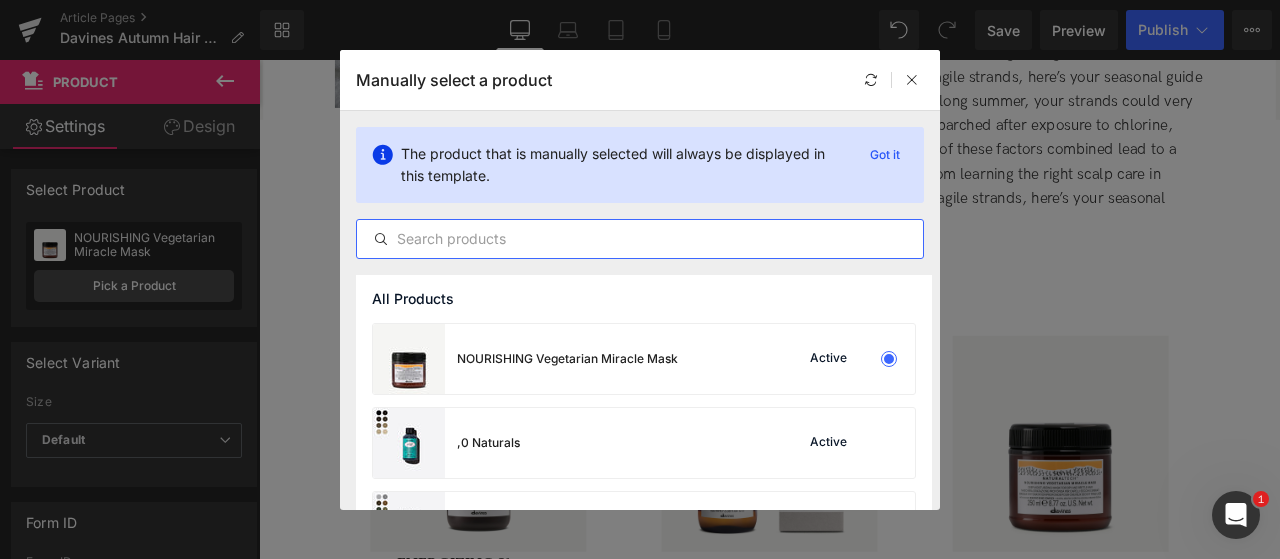 click at bounding box center (640, 239) 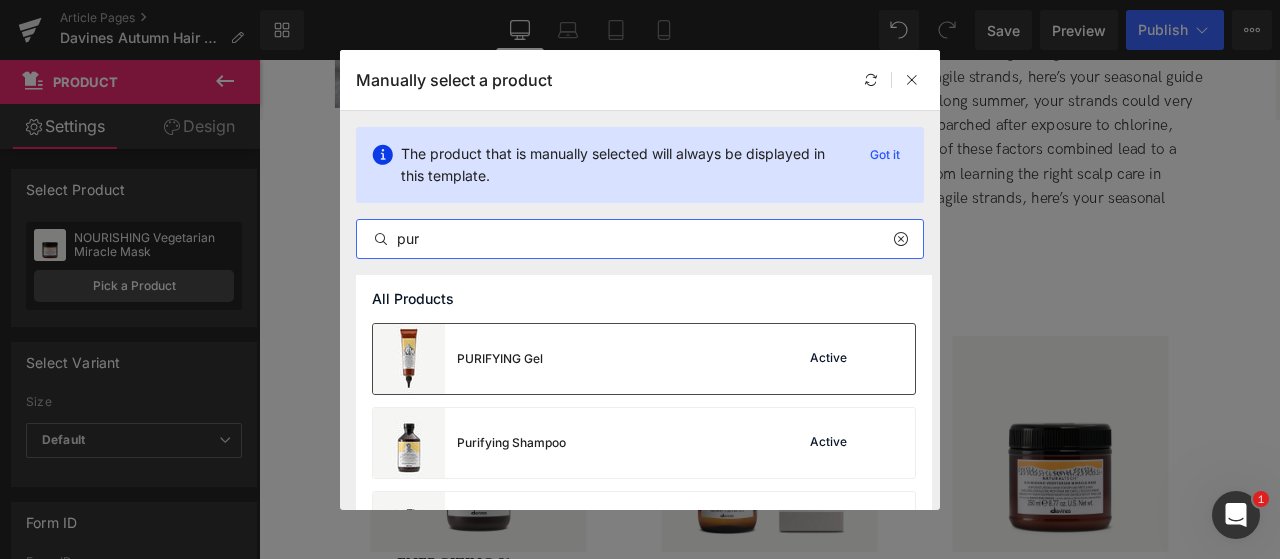 scroll, scrollTop: 52, scrollLeft: 0, axis: vertical 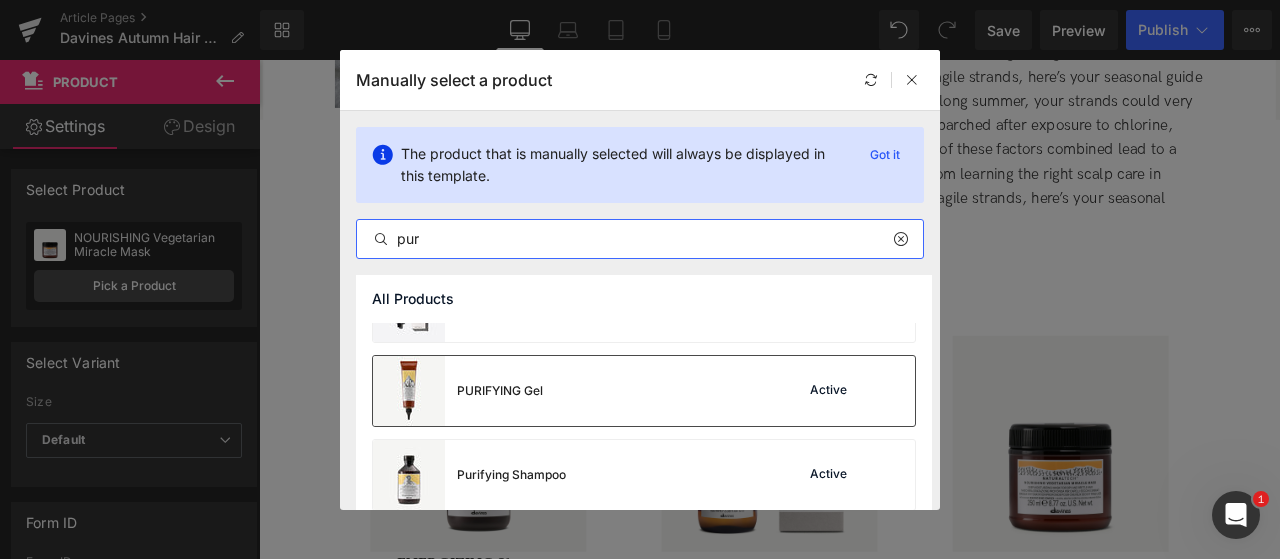type on "pur" 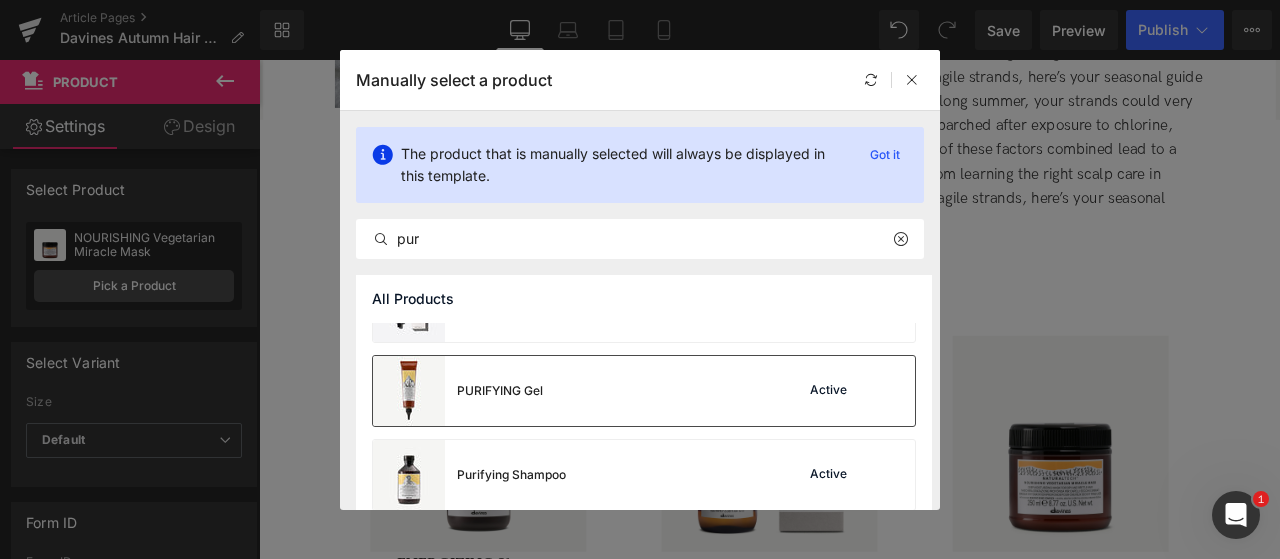 click on "PURIFYING Gel Active" at bounding box center (644, 391) 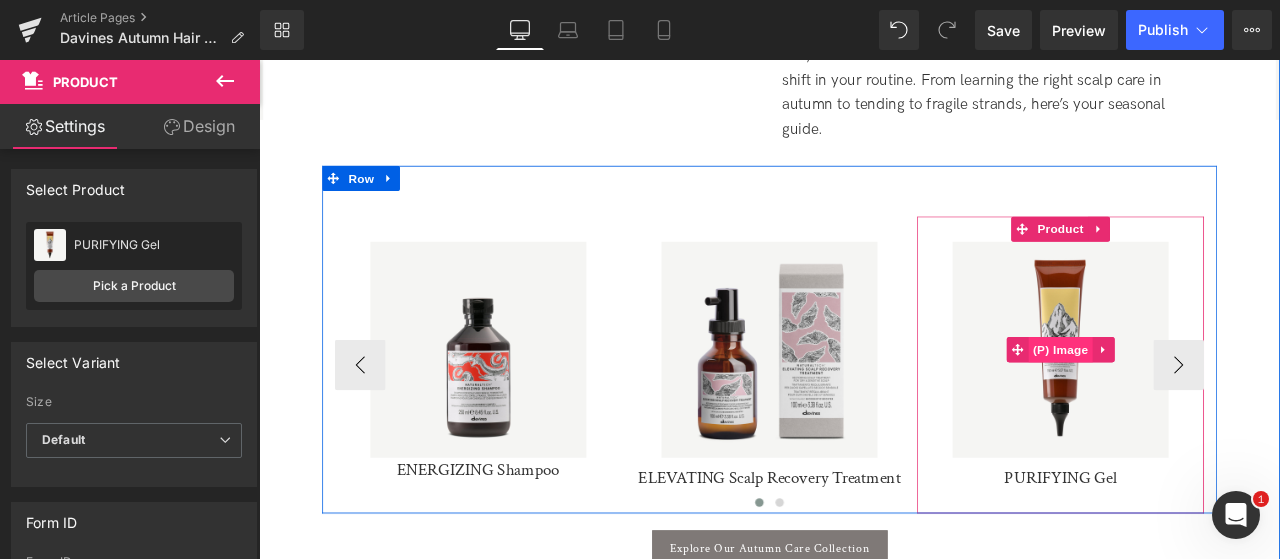 scroll, scrollTop: 1620, scrollLeft: 0, axis: vertical 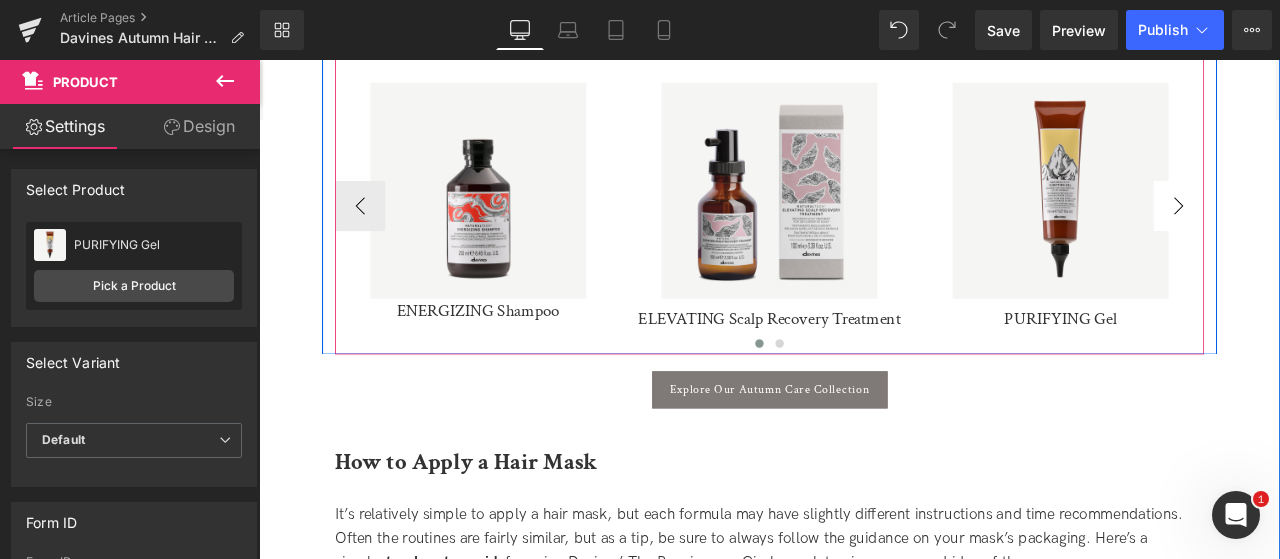 click on "›" at bounding box center [1349, 233] 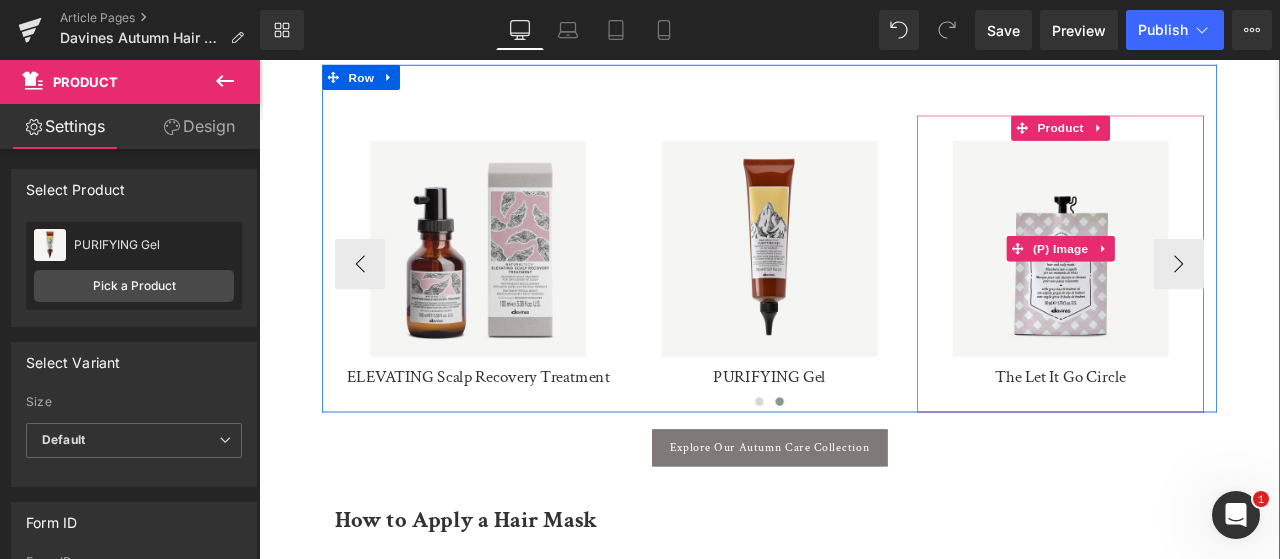 scroll, scrollTop: 1520, scrollLeft: 0, axis: vertical 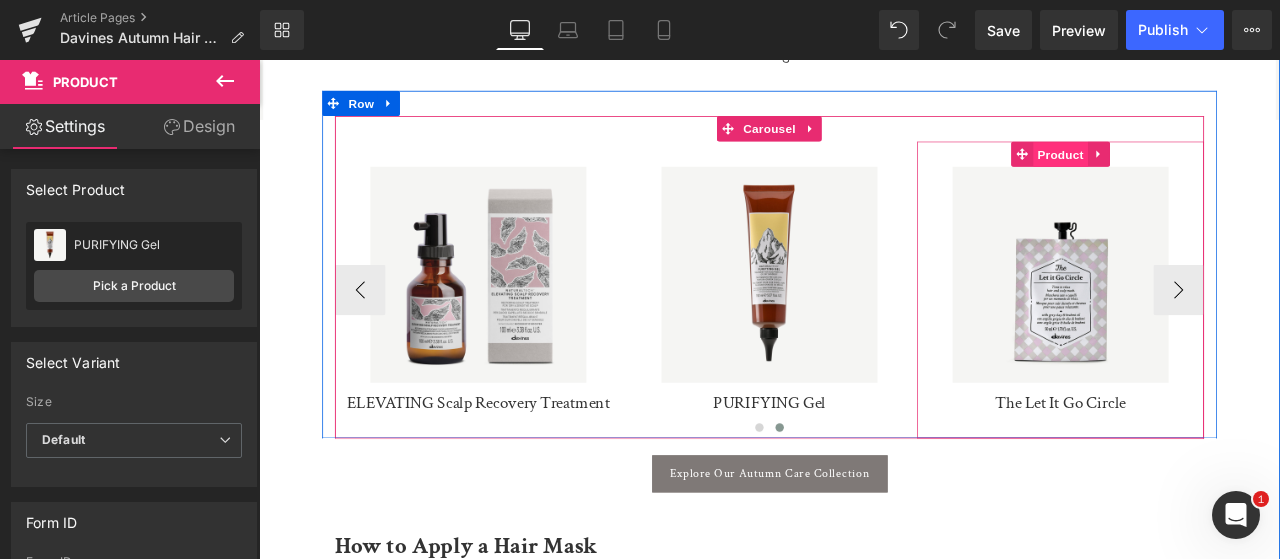 click on "Product" at bounding box center (1209, 173) 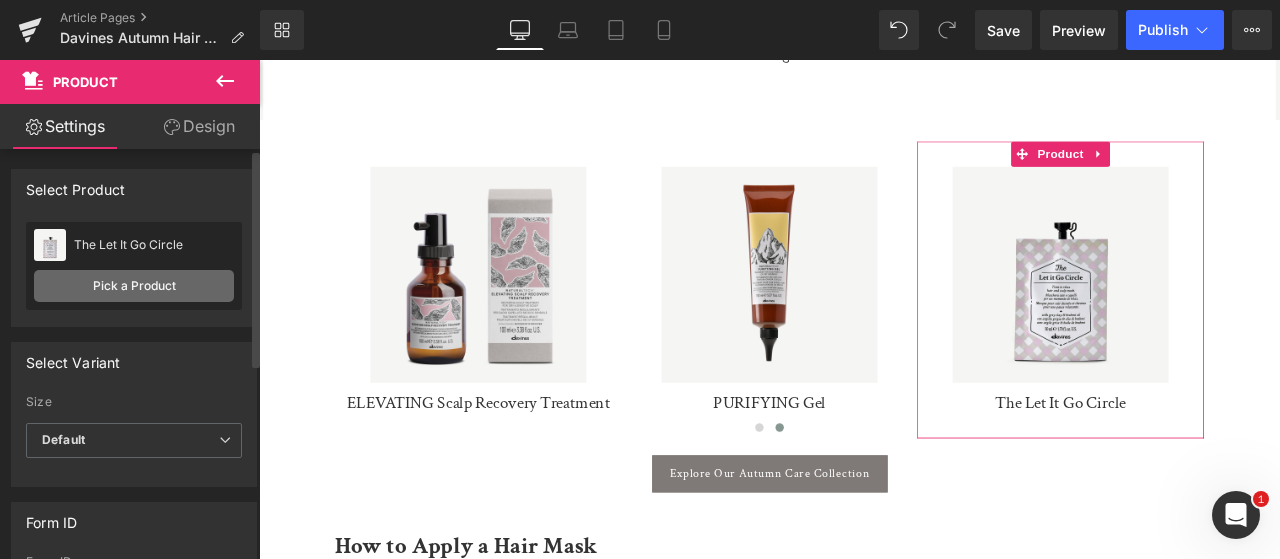 click on "Pick a Product" at bounding box center (134, 286) 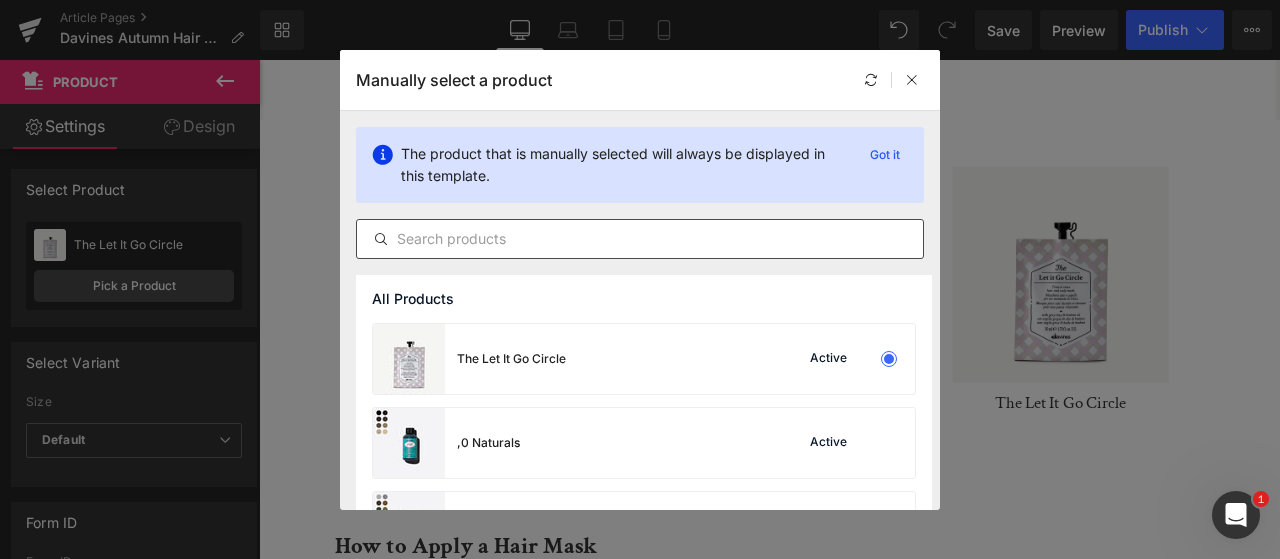 click at bounding box center [640, 239] 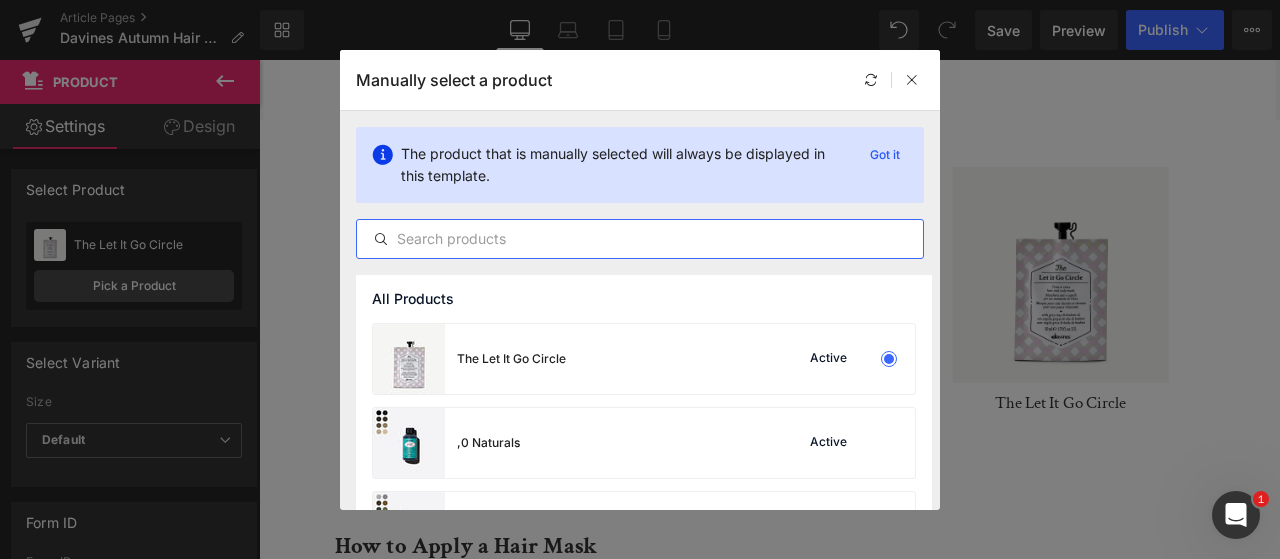 type on "e" 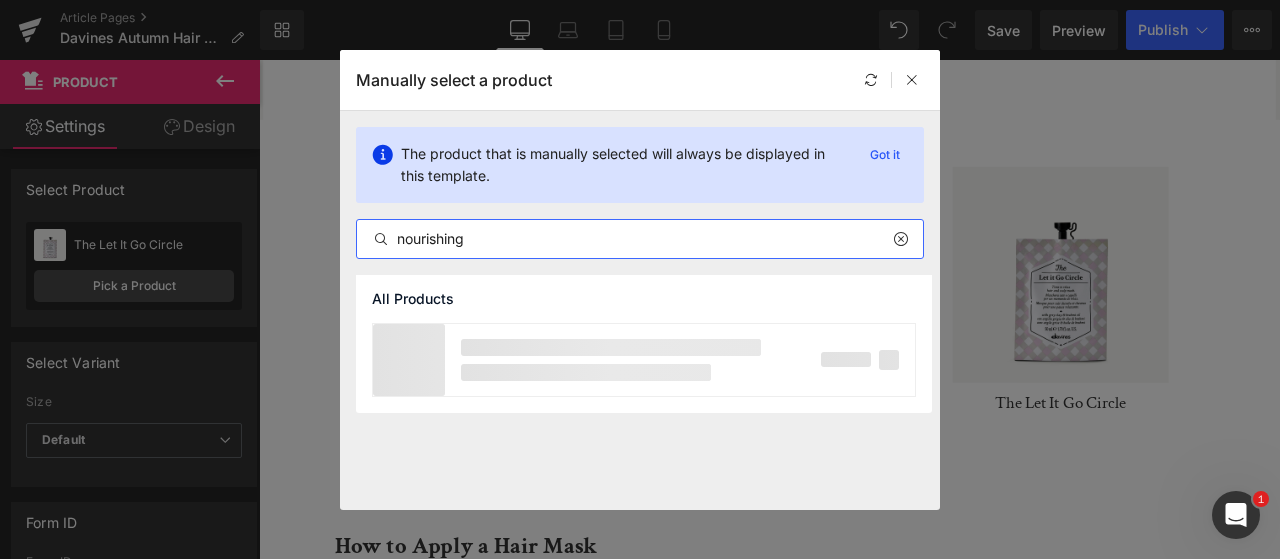 click on "nourishing" at bounding box center [640, 239] 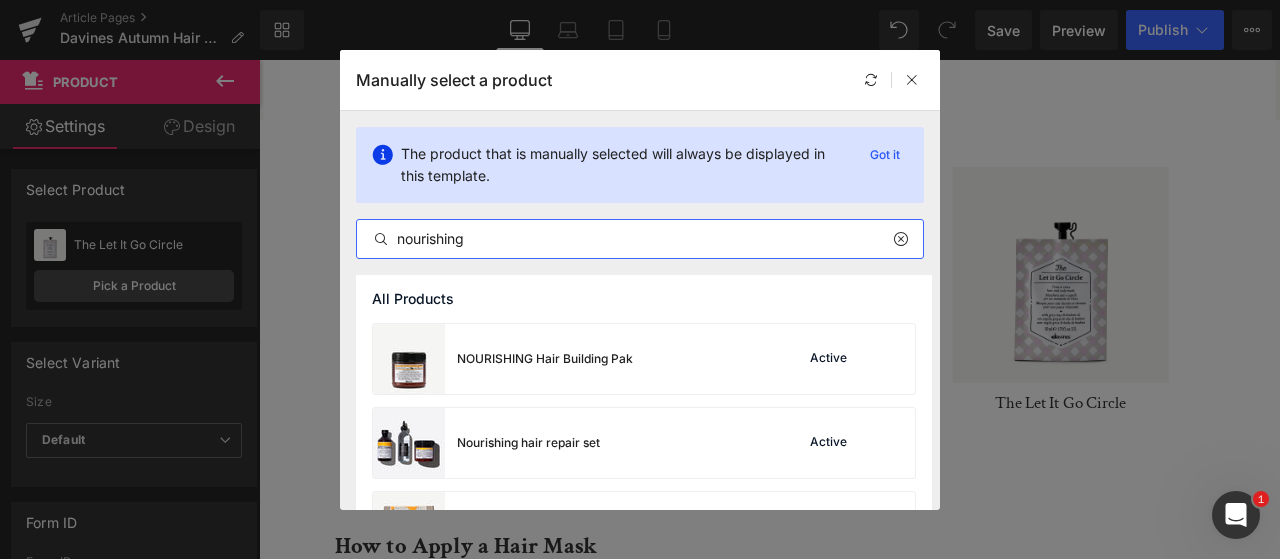 click on "nourishing" at bounding box center (640, 239) 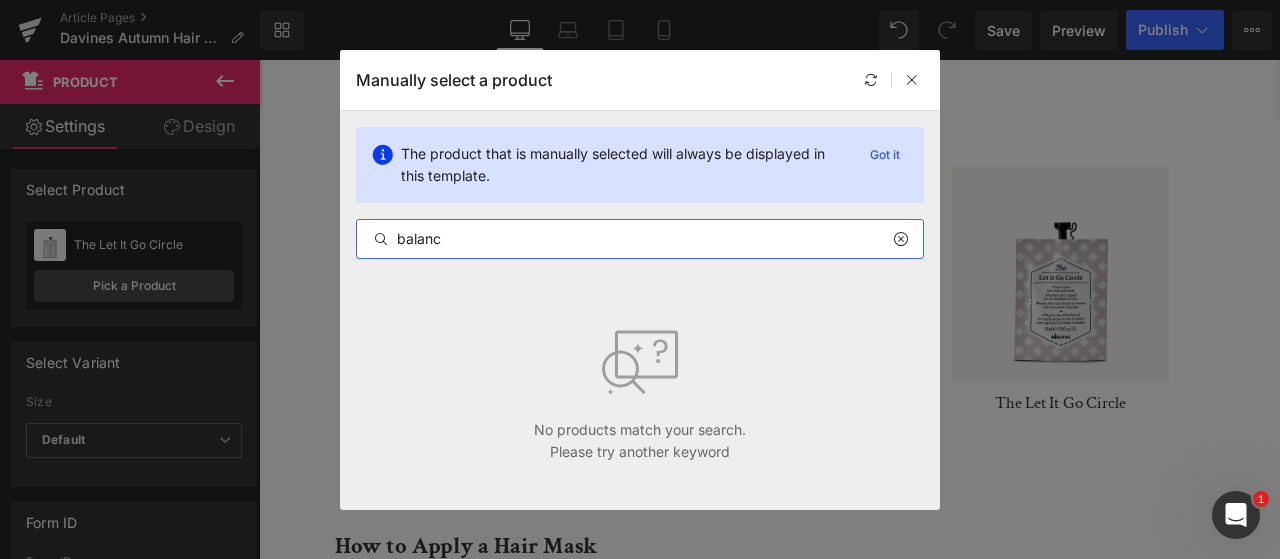 click on "balanc" at bounding box center (640, 239) 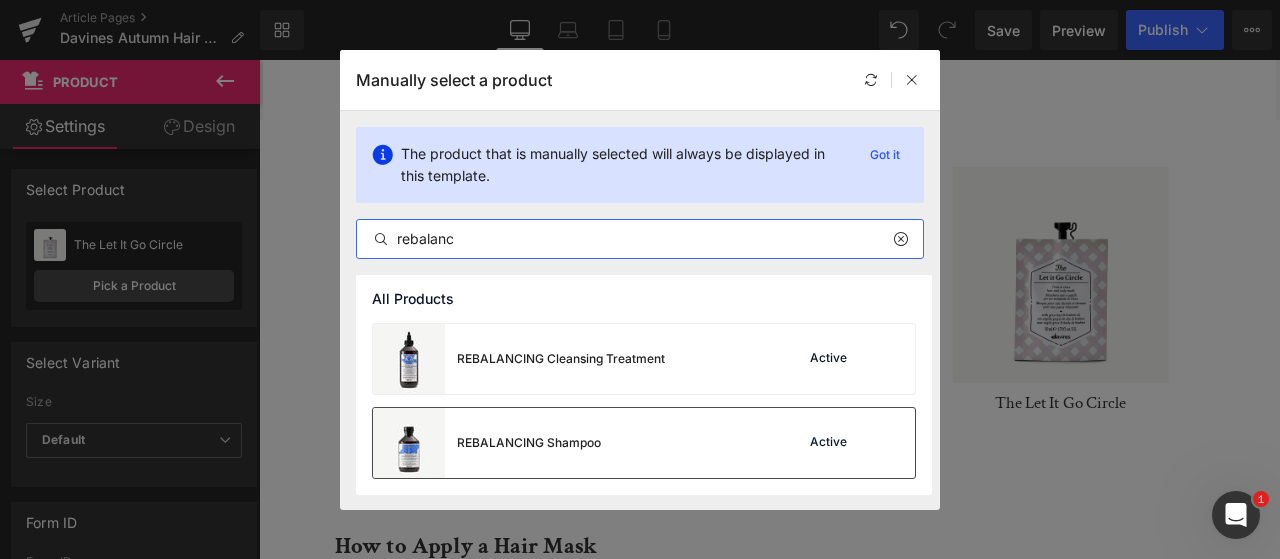 type on "rebalanc" 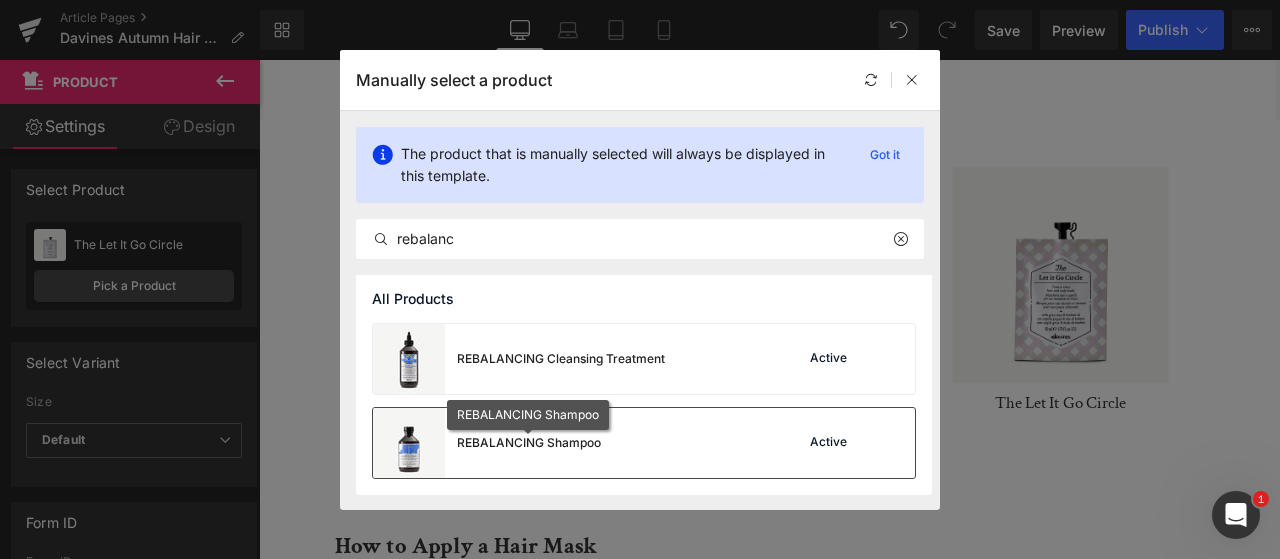 click on "REBALANCING Shampoo" at bounding box center [529, 443] 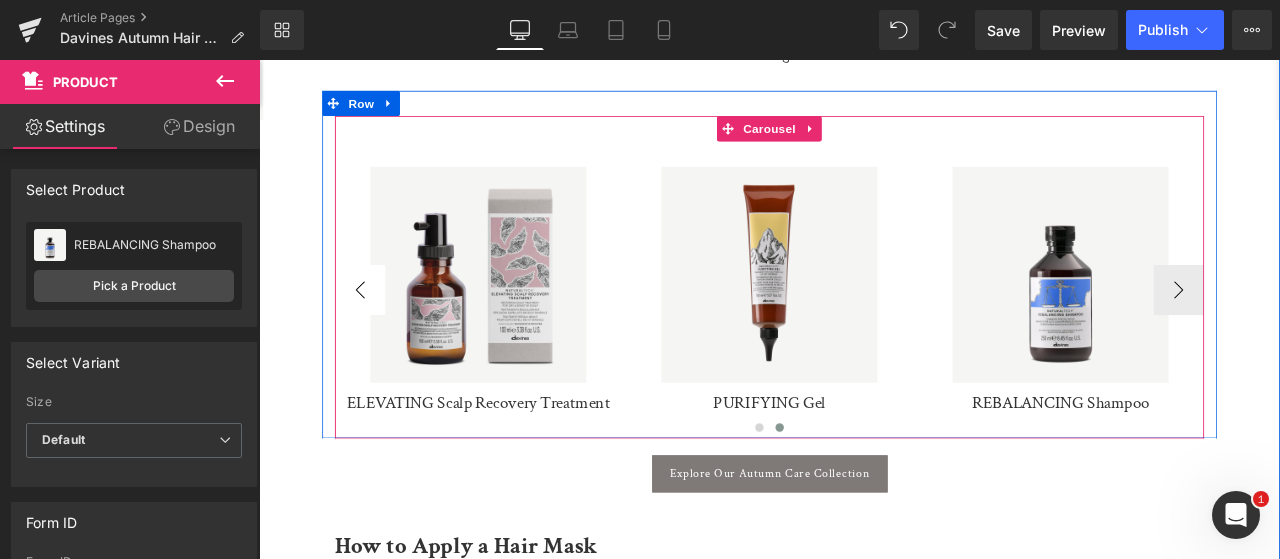 click on "‹" at bounding box center (379, 333) 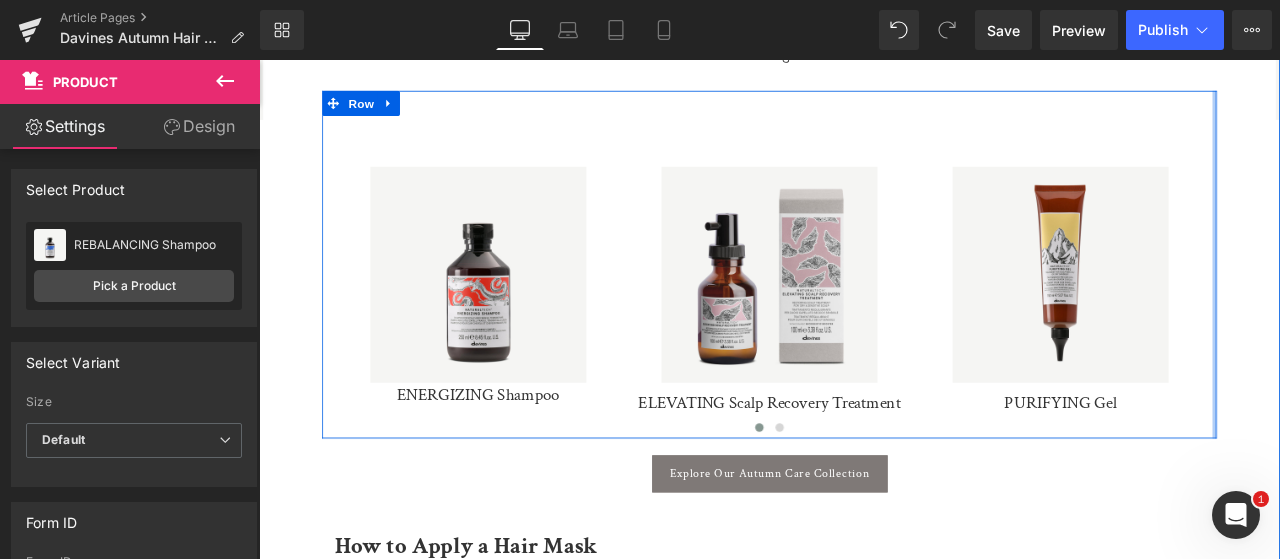 click at bounding box center [1391, 303] 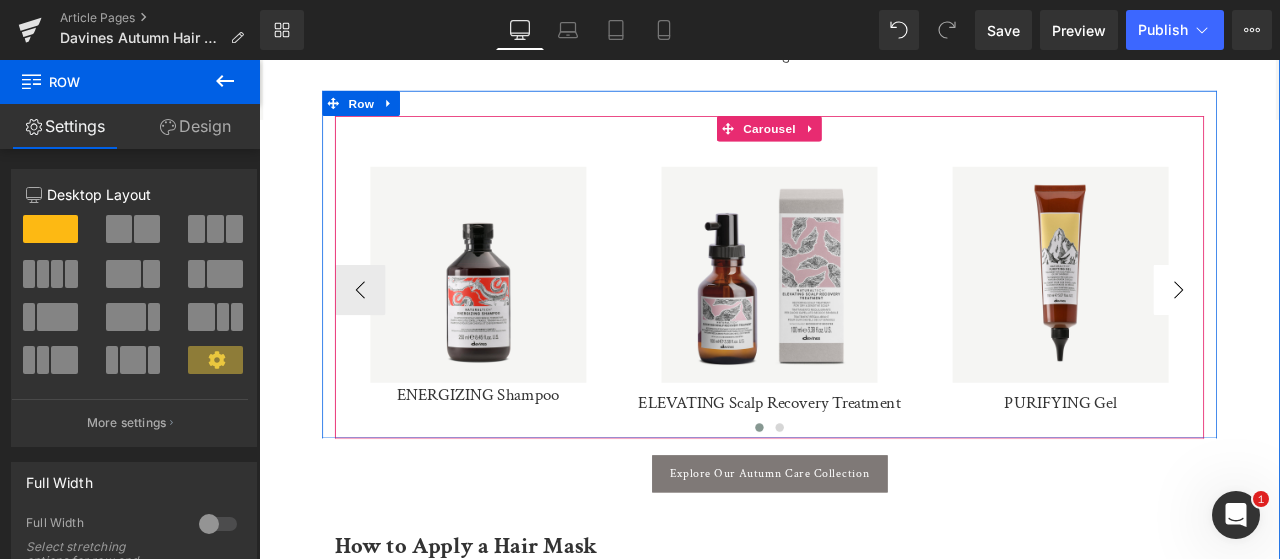 click on "›" at bounding box center [1349, 333] 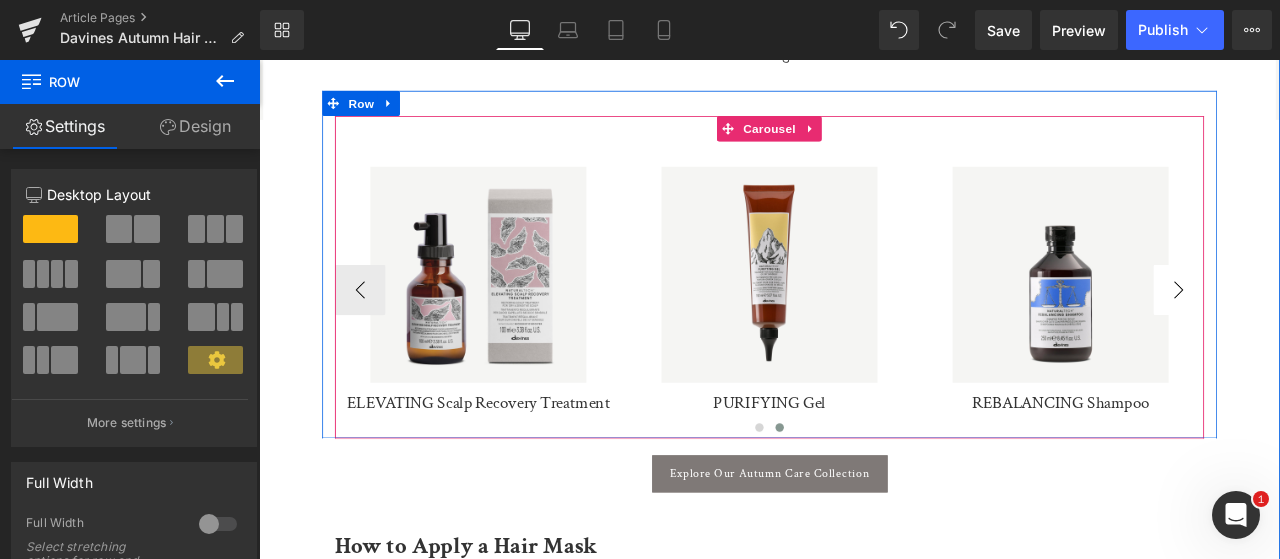 click at bounding box center [1209, 315] 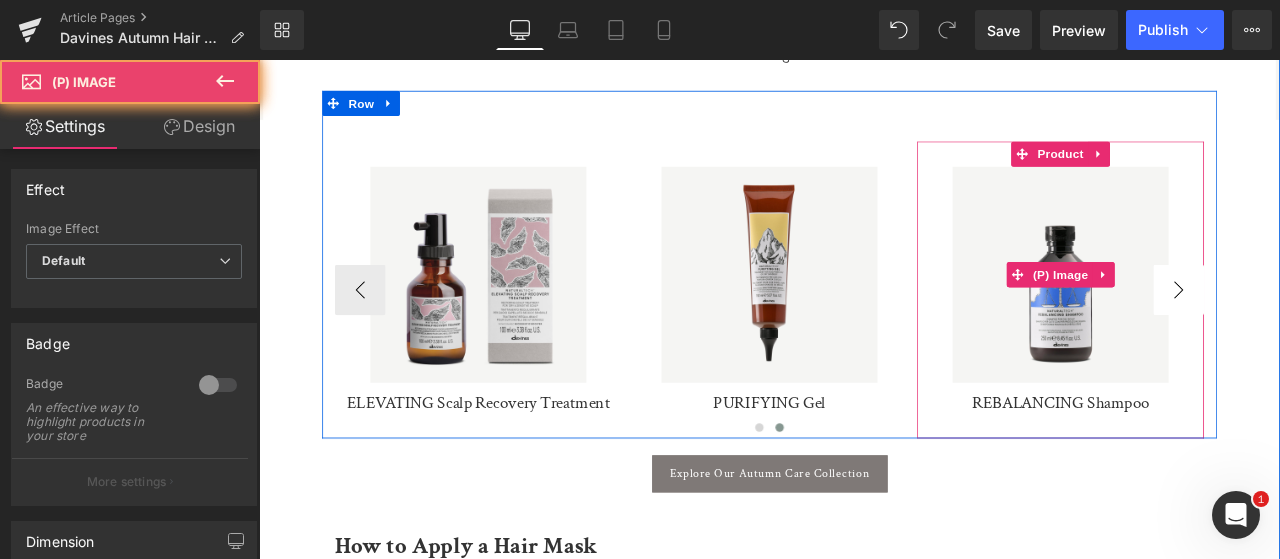 click on "Sale Off" at bounding box center [1209, 315] 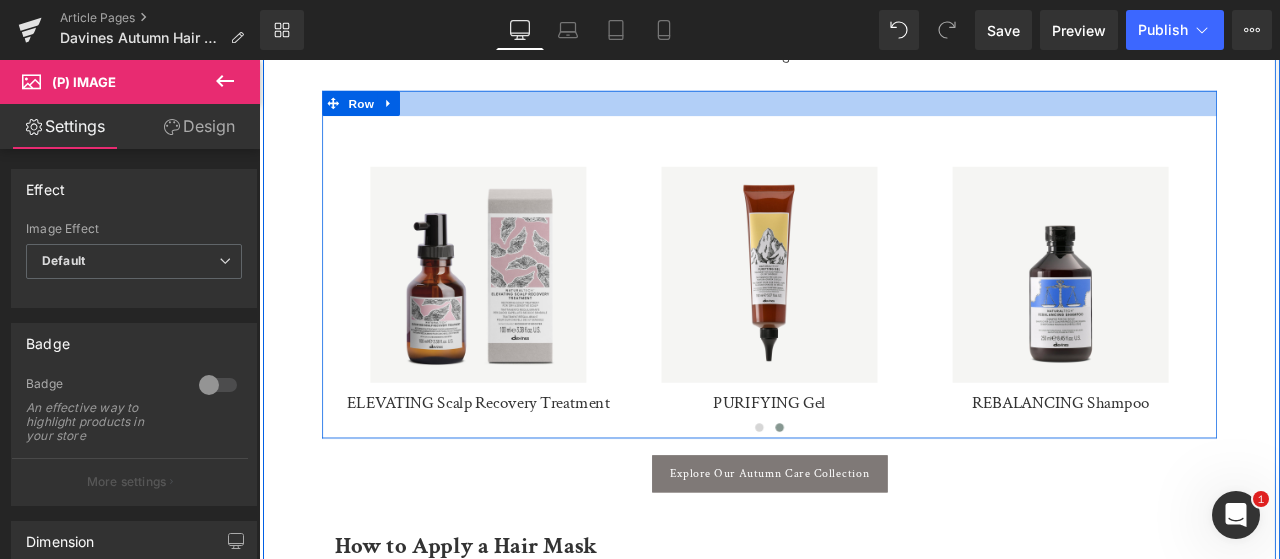 click at bounding box center [864, 112] 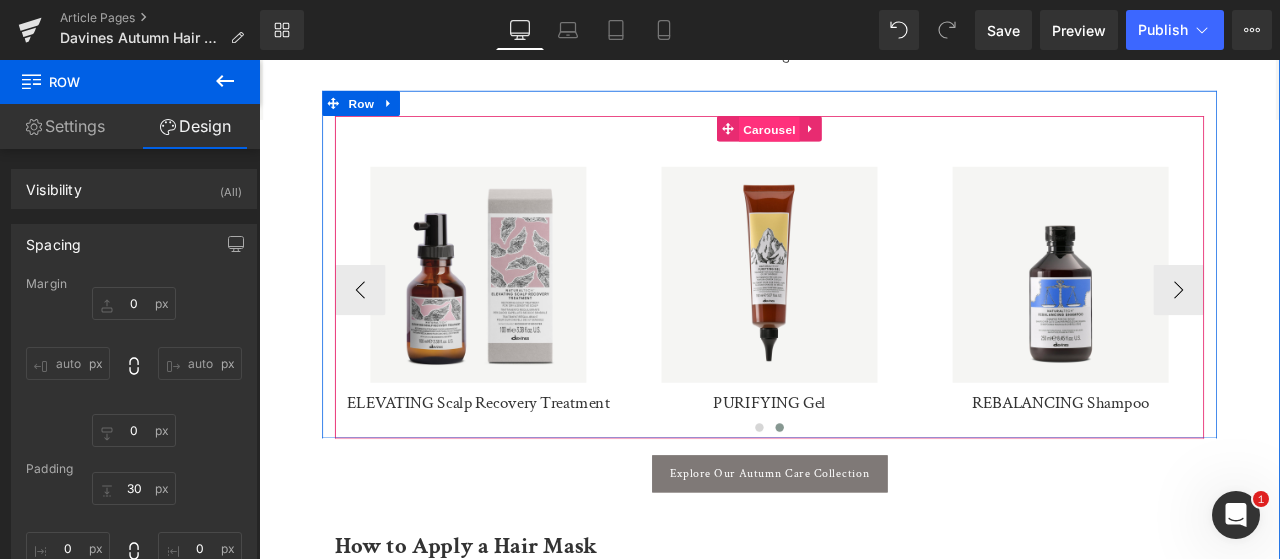 click on "Carousel" at bounding box center [864, 143] 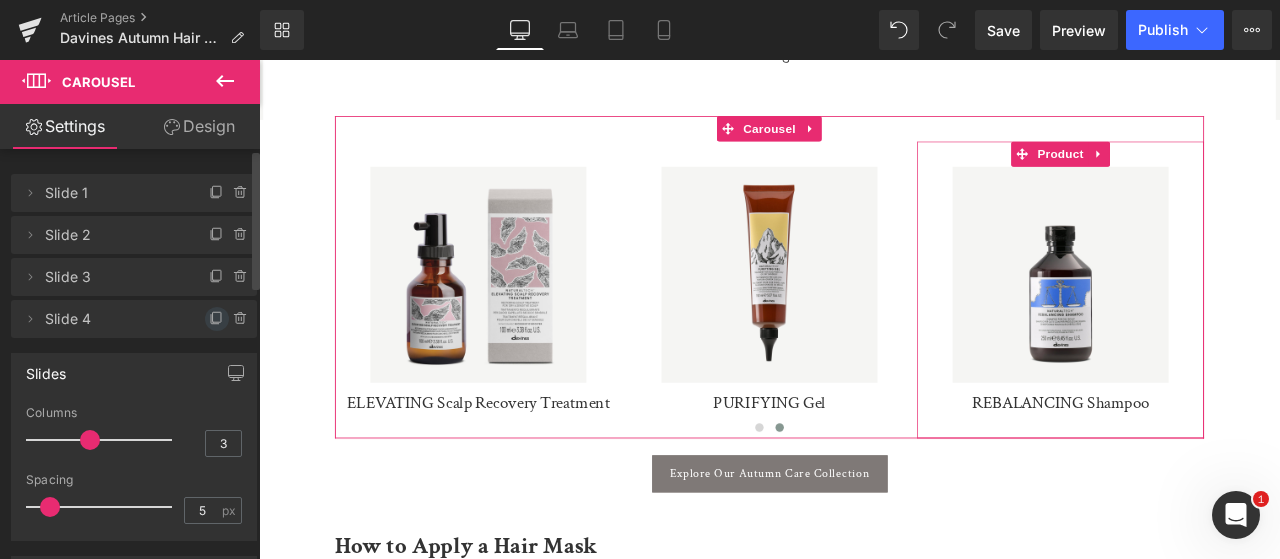 click 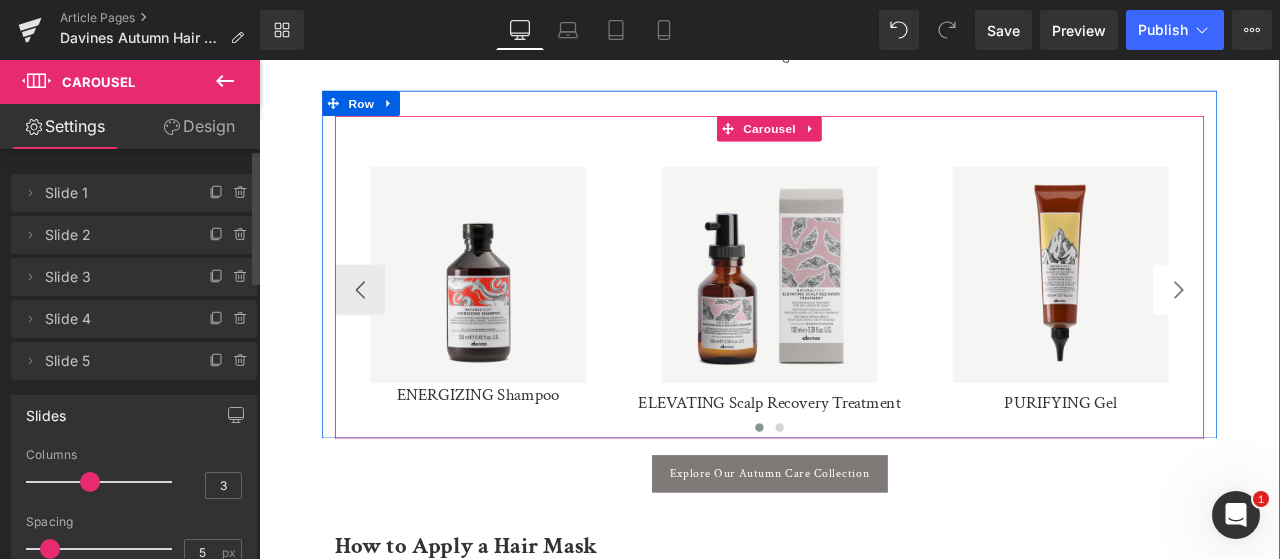 click on "›" at bounding box center (1349, 333) 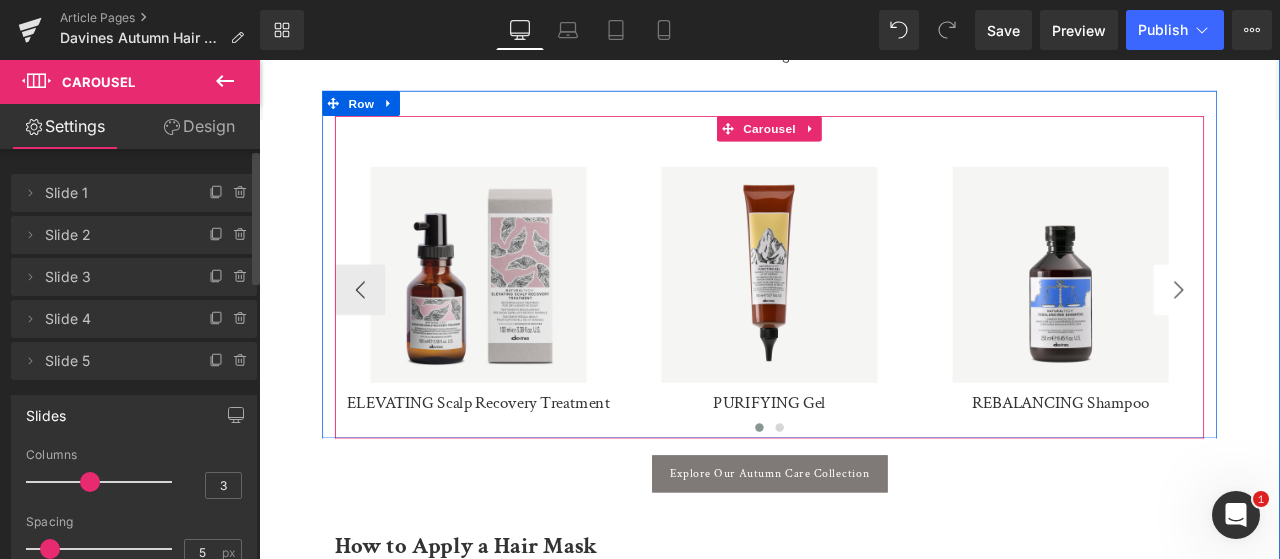 click on "›" at bounding box center (1349, 333) 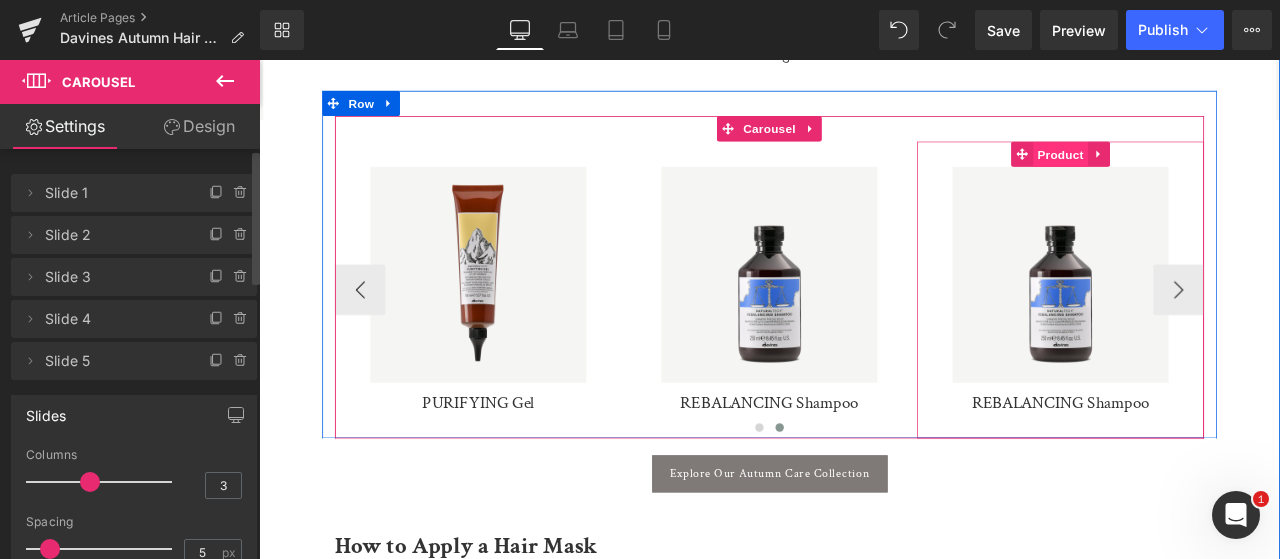 click on "Product" at bounding box center (1209, 173) 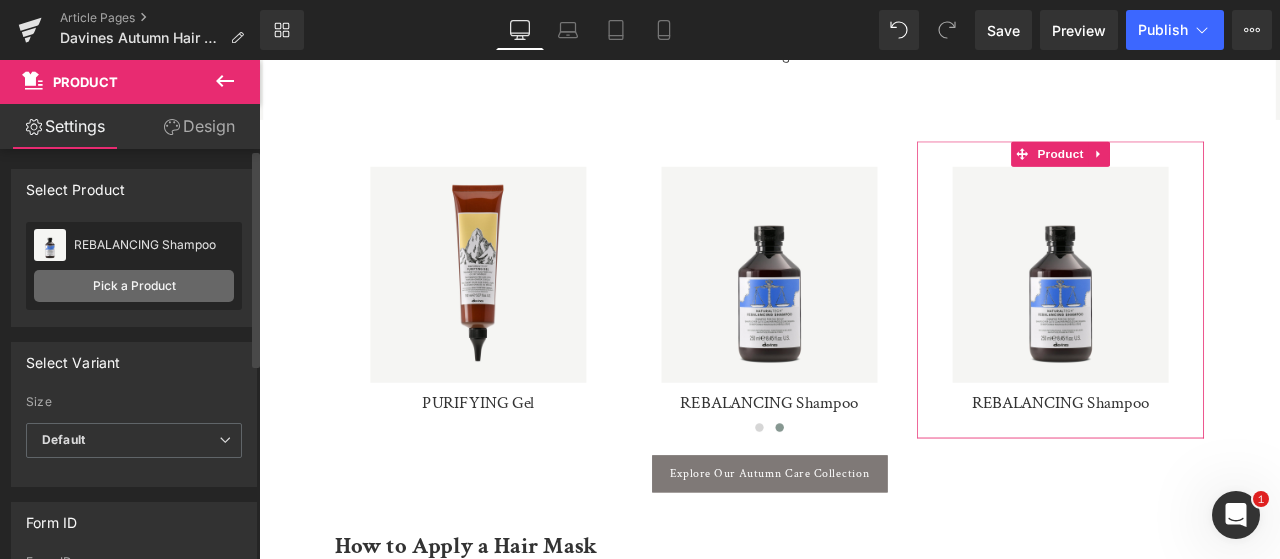 click on "Pick a Product" at bounding box center (134, 286) 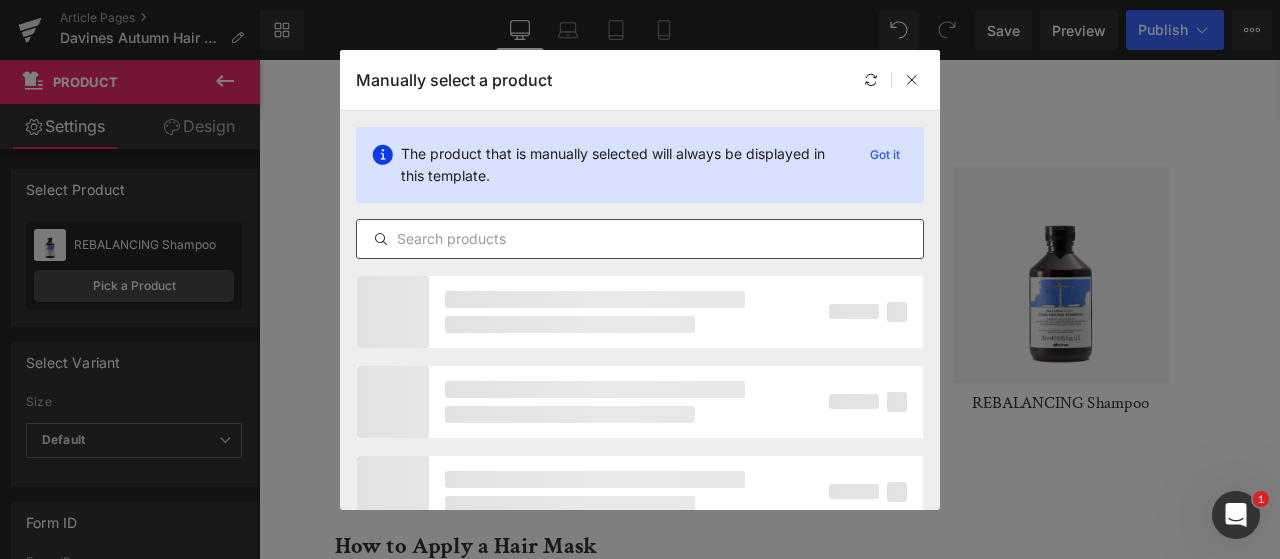 click at bounding box center [640, 239] 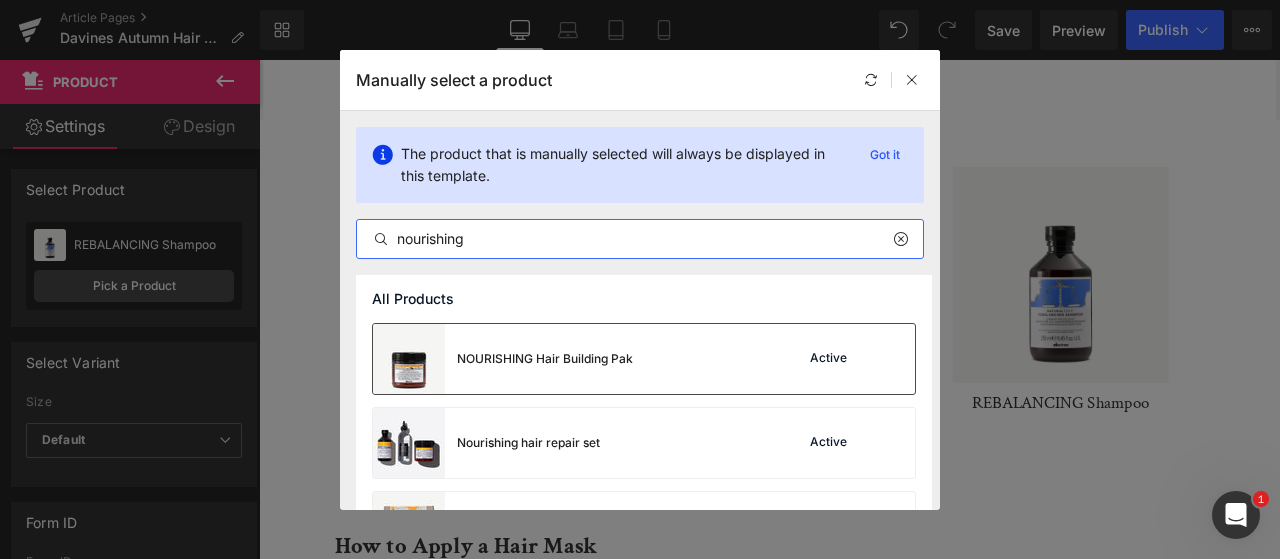 scroll, scrollTop: 100, scrollLeft: 0, axis: vertical 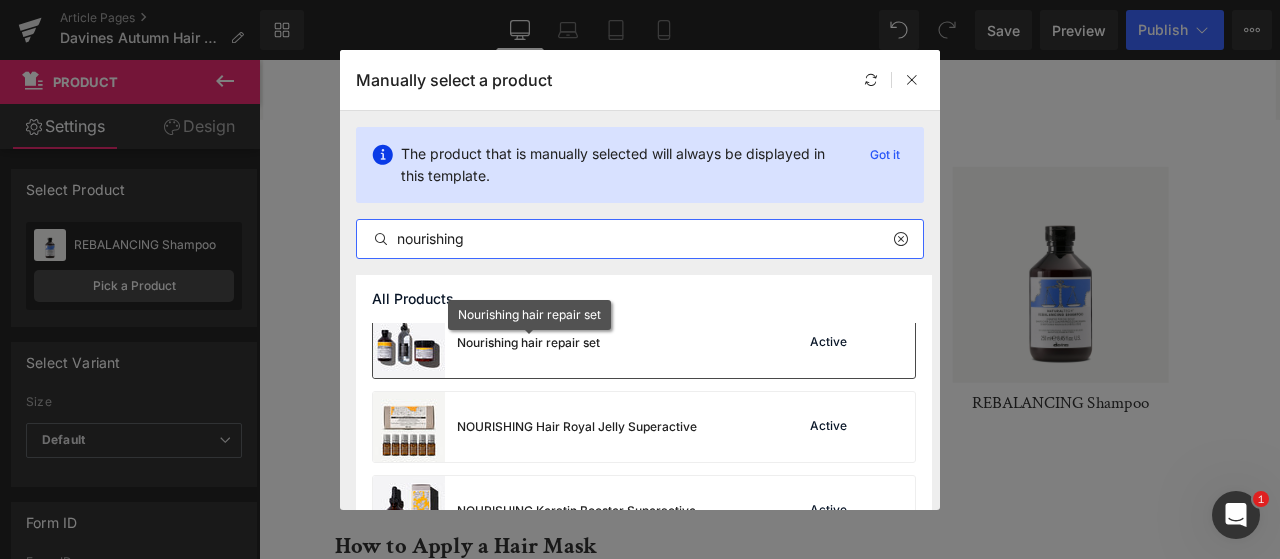 type on "nourishing" 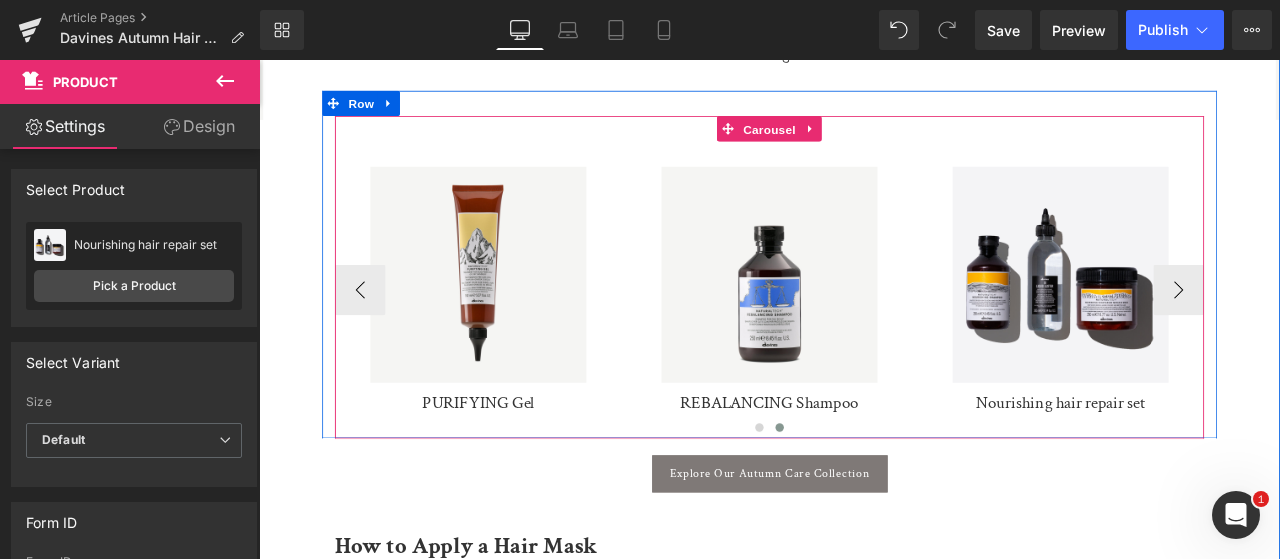 click on "Carousel" at bounding box center (864, 143) 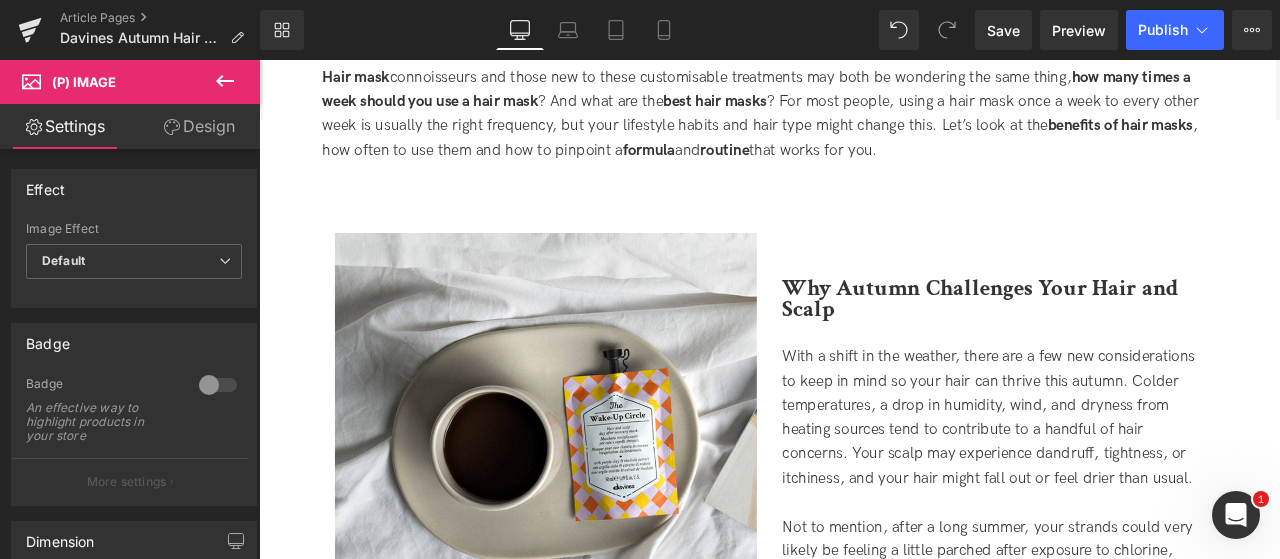 scroll, scrollTop: 520, scrollLeft: 0, axis: vertical 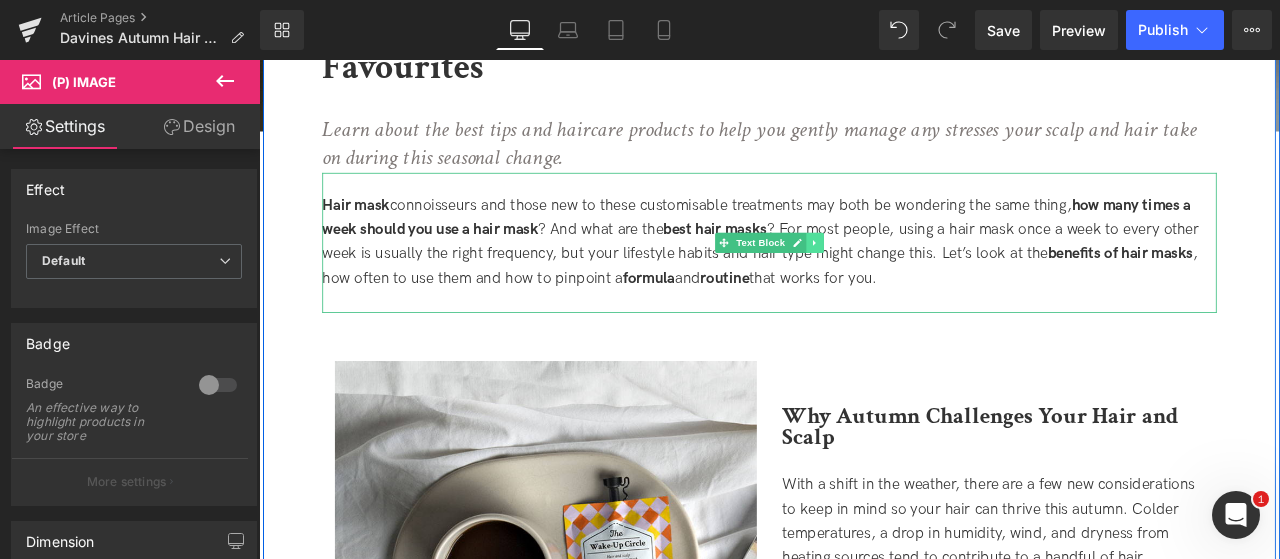 click 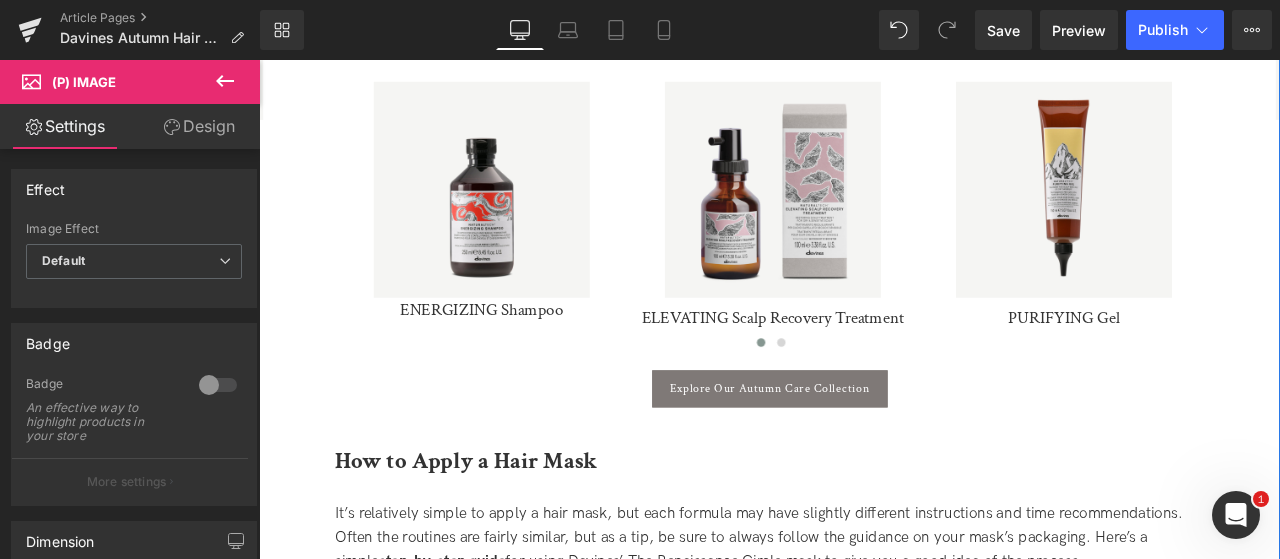 scroll, scrollTop: 1820, scrollLeft: 0, axis: vertical 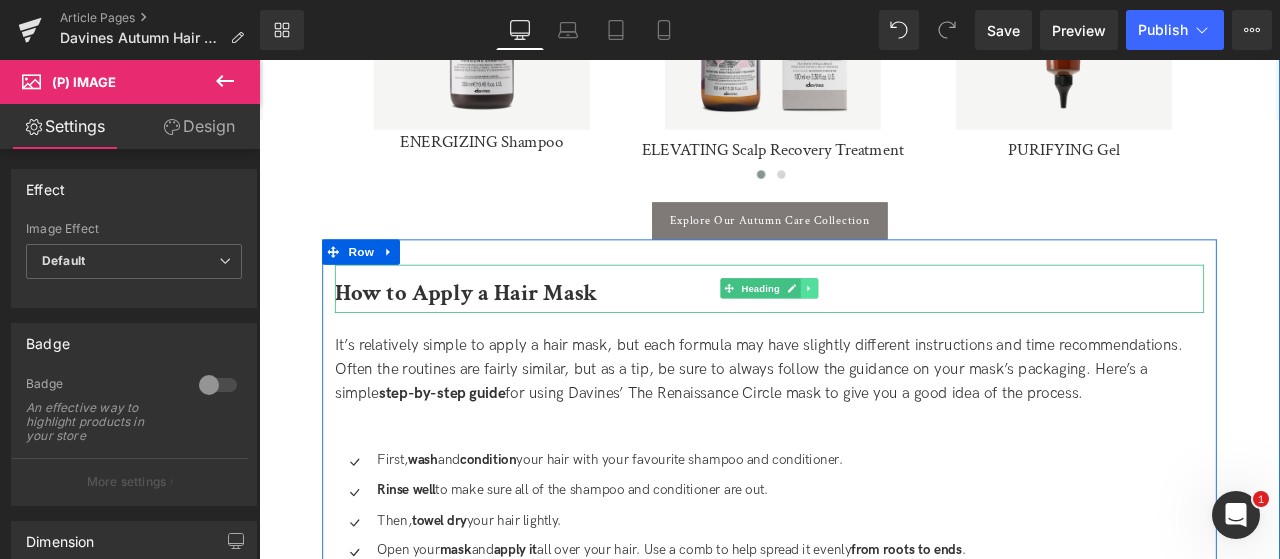 click at bounding box center (911, 331) 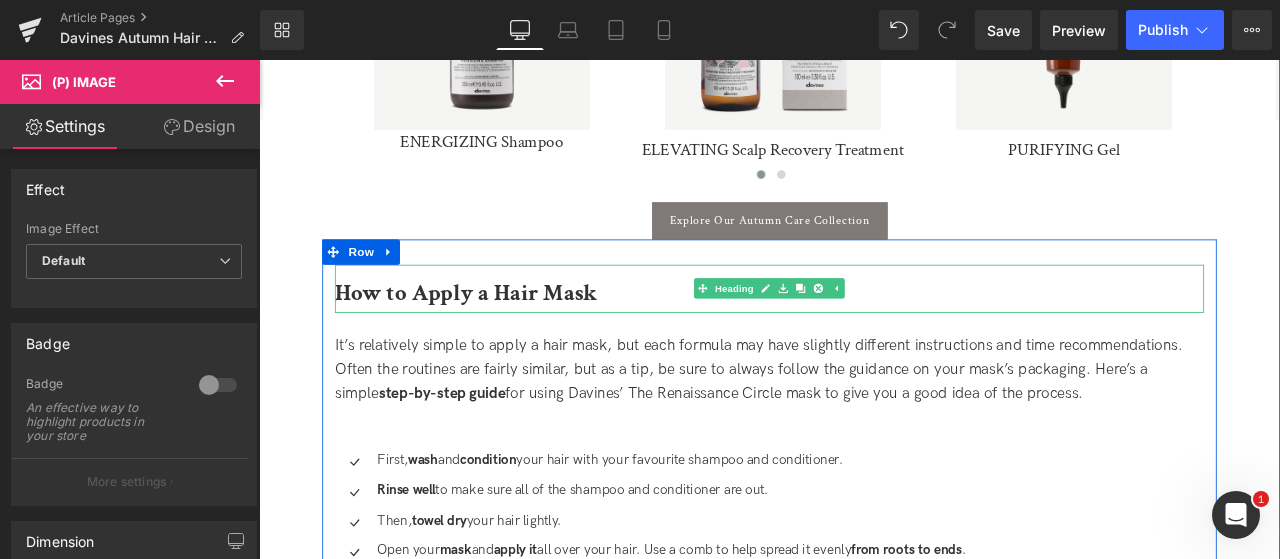click on "How to Apply a Hair Mask" at bounding box center [504, 336] 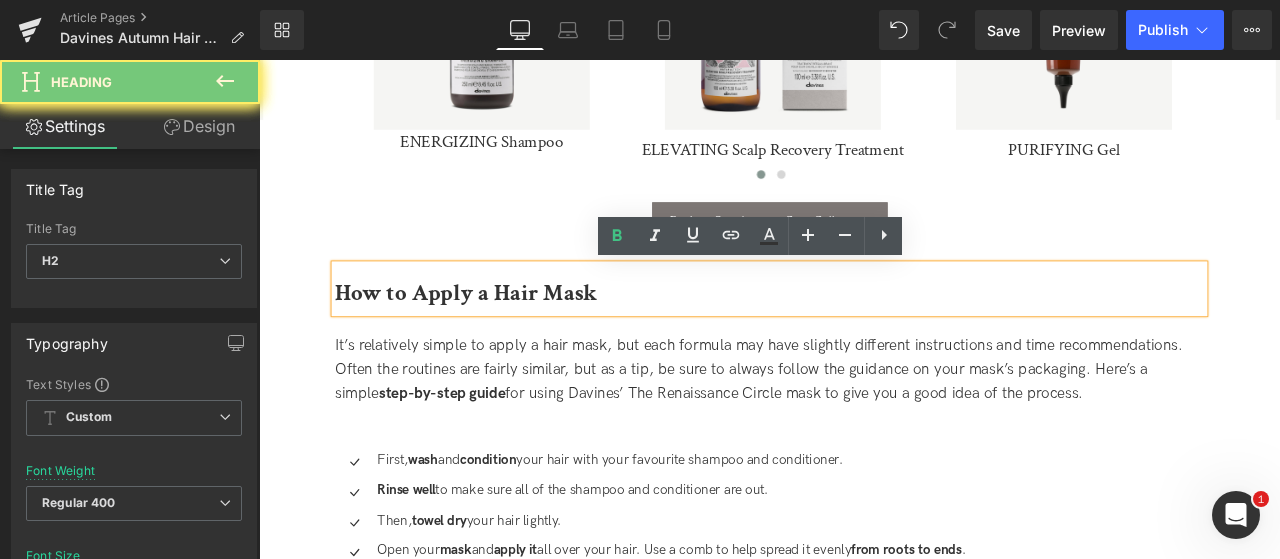 click on "How to Apply a Hair Mask" at bounding box center (504, 336) 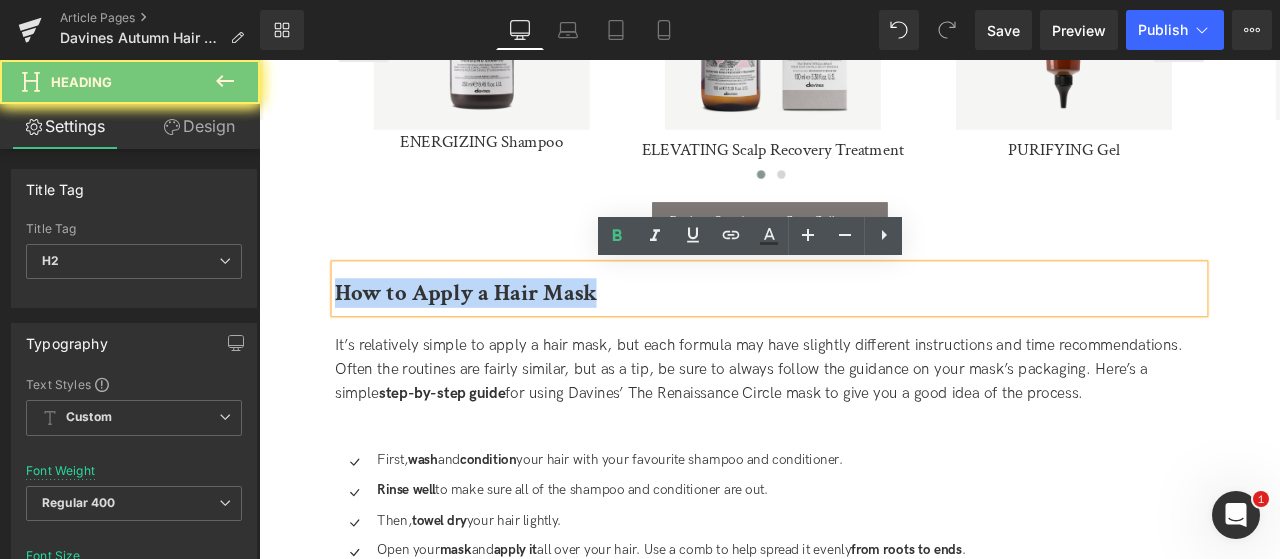 paste 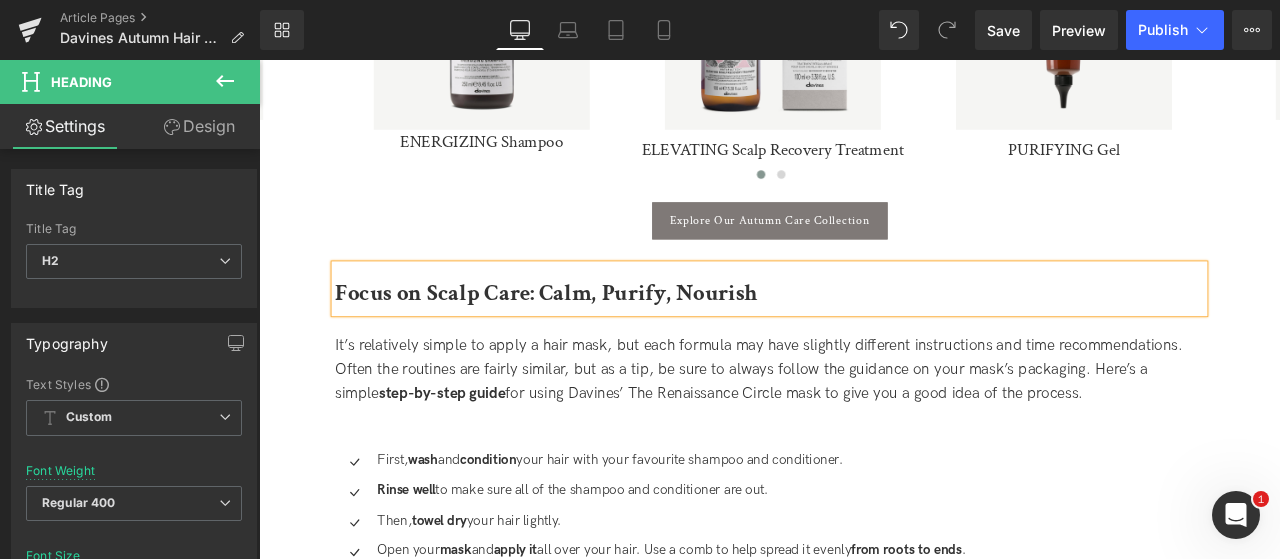click on "It’s relatively simple to apply a hair mask, but each formula may have slightly different instructions and time recommendations. Often the routines are fairly similar, but as a tip, be sure to always follow the guidance on your mask’s packaging. Here’s a simple  step-by-step guide  for using Davines’ The Renaissance Circle mask to give you a good idea of the process." at bounding box center [864, 428] 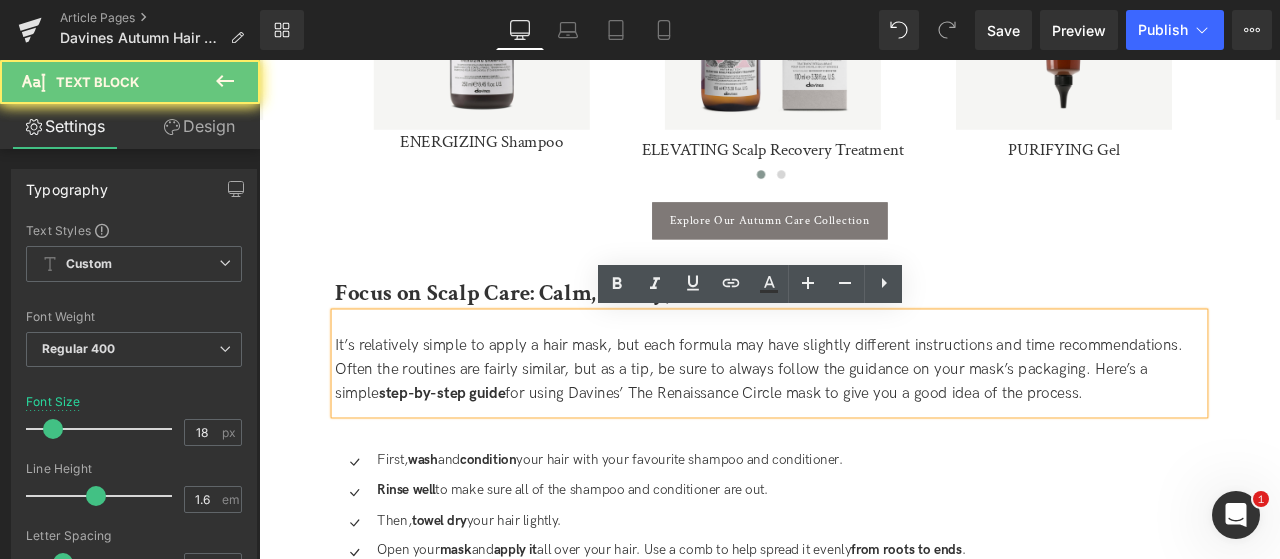 click on "It’s relatively simple to apply a hair mask, but each formula may have slightly different instructions and time recommendations. Often the routines are fairly similar, but as a tip, be sure to always follow the guidance on your mask’s packaging. Here’s a simple  step-by-step guide  for using Davines’ The Renaissance Circle mask to give you a good idea of the process." at bounding box center (864, 428) 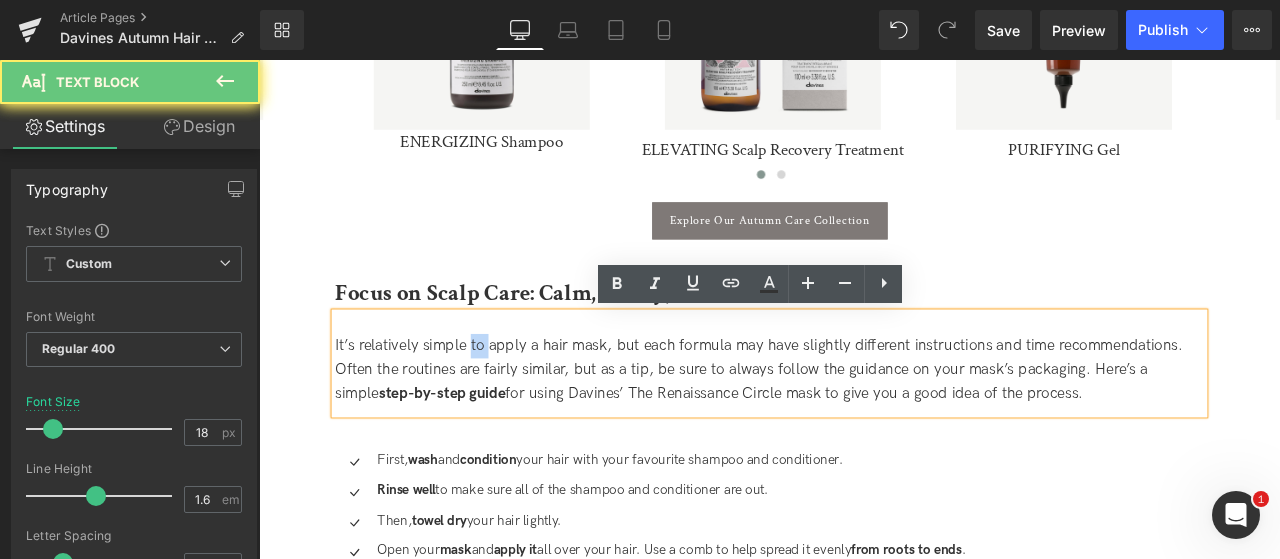 click on "It’s relatively simple to apply a hair mask, but each formula may have slightly different instructions and time recommendations. Often the routines are fairly similar, but as a tip, be sure to always follow the guidance on your mask’s packaging. Here’s a simple  step-by-step guide  for using Davines’ The Renaissance Circle mask to give you a good idea of the process." at bounding box center [864, 428] 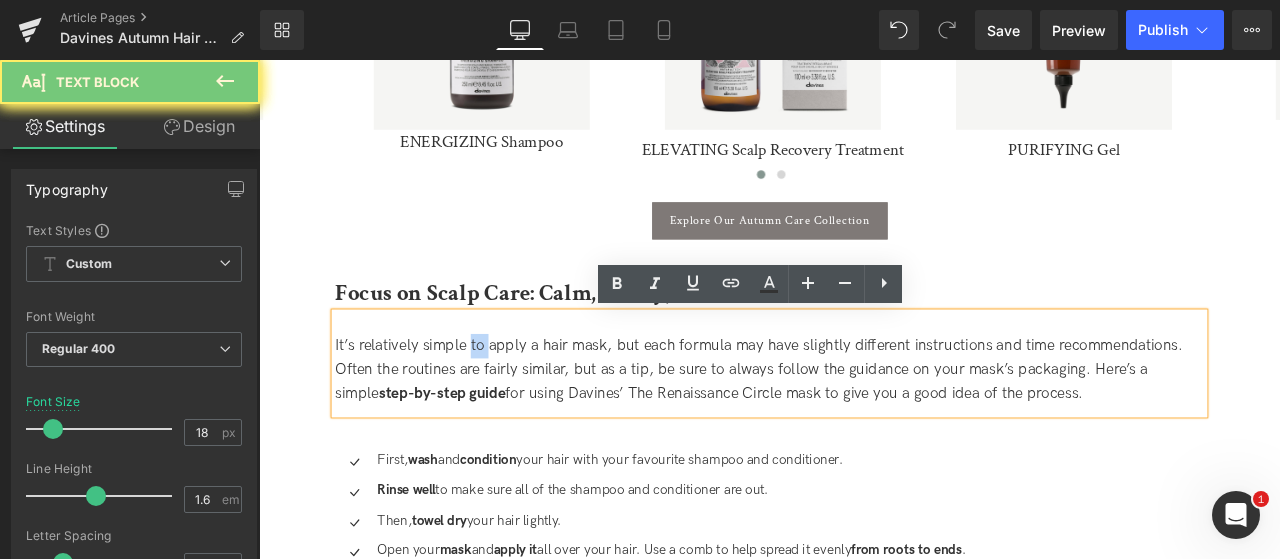 click on "It’s relatively simple to apply a hair mask, but each formula may have slightly different instructions and time recommendations. Often the routines are fairly similar, but as a tip, be sure to always follow the guidance on your mask’s packaging. Here’s a simple  step-by-step guide  for using Davines’ The Renaissance Circle mask to give you a good idea of the process." at bounding box center [864, 428] 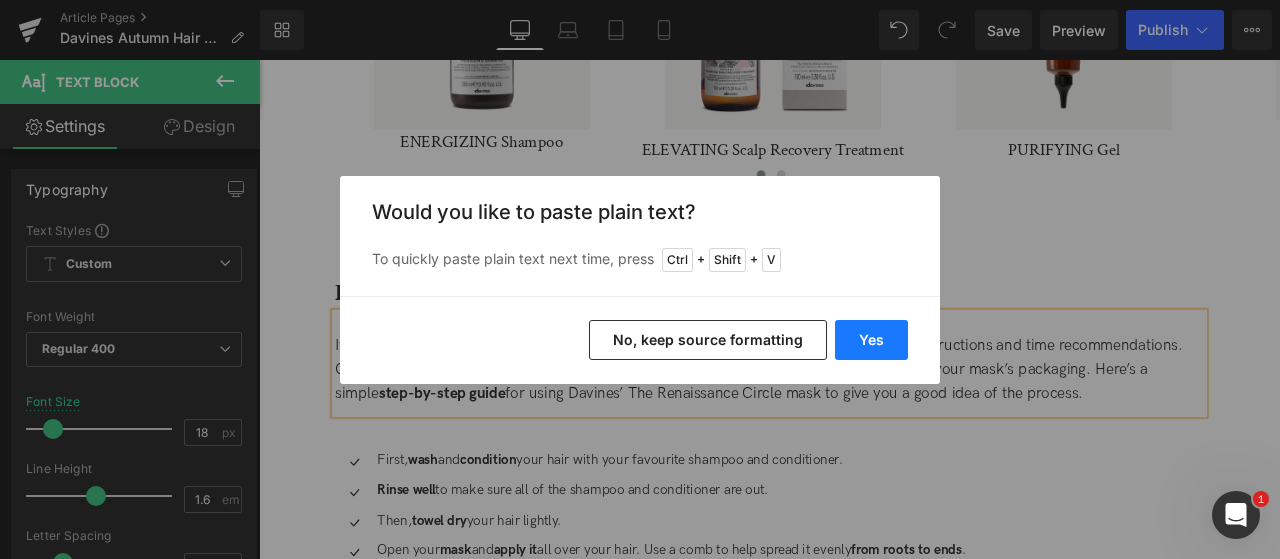 click on "Yes" at bounding box center [871, 340] 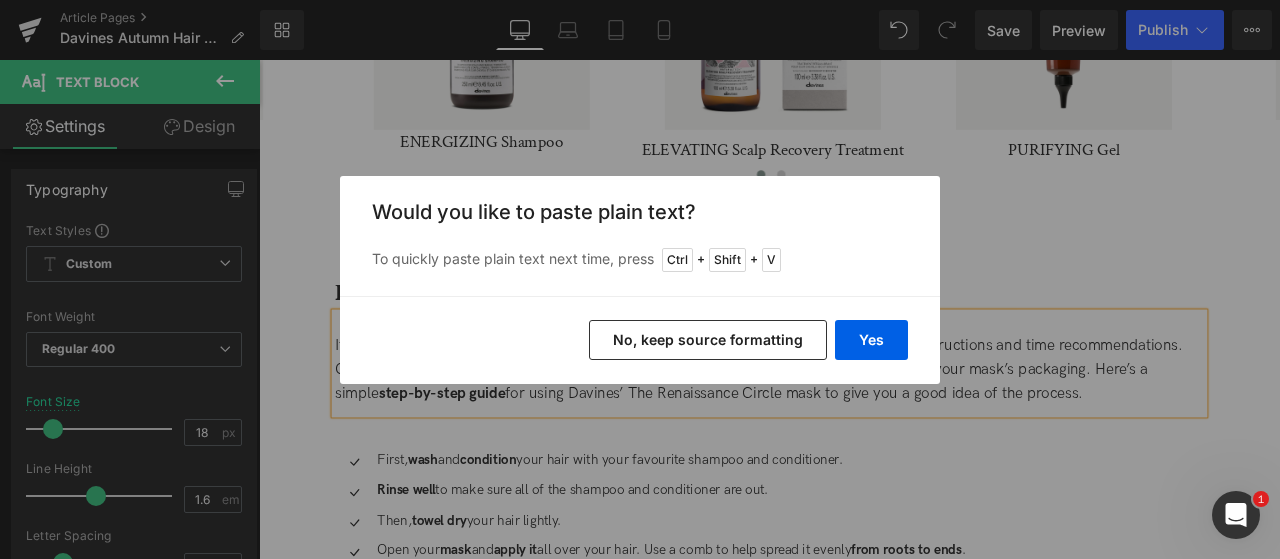 type 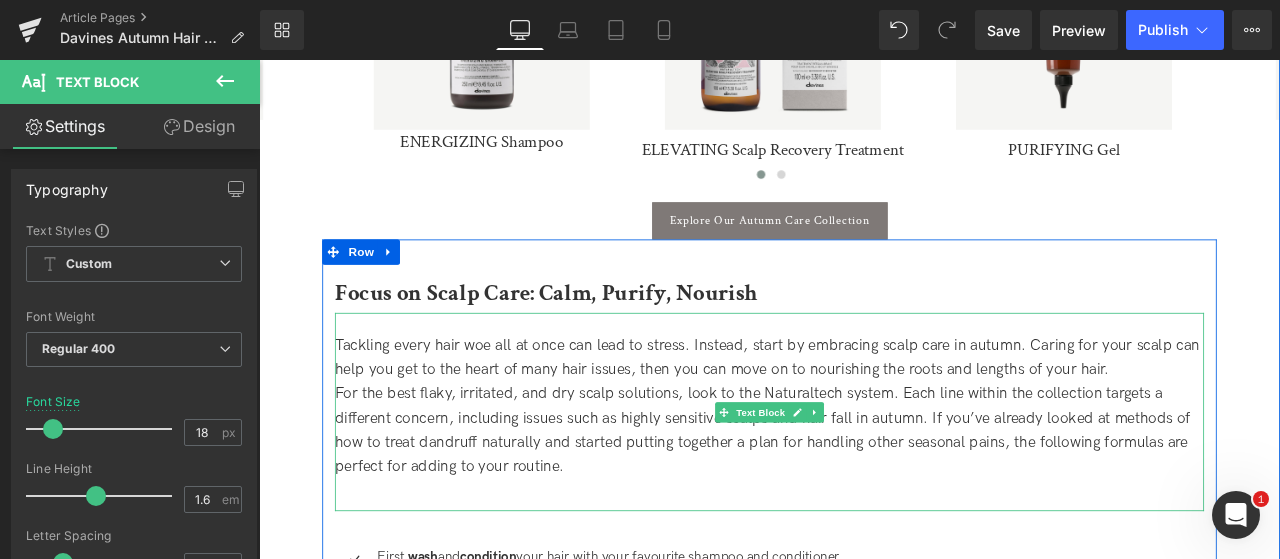 click on "Tackling every hair woe all at once can lead to stress. Instead, start by embracing scalp care in autumn. Caring for your scalp can help you get to the heart of many hair issues, then you can move on to nourishing the roots and lengths of your hair." at bounding box center (864, 414) 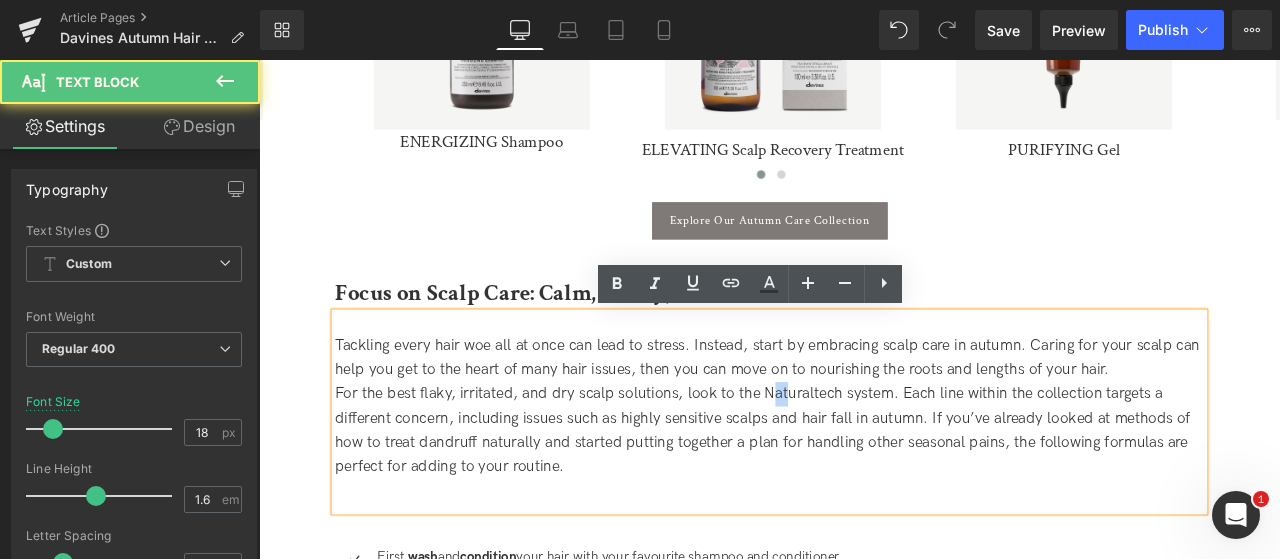 drag, startPoint x: 857, startPoint y: 456, endPoint x: 877, endPoint y: 454, distance: 20.09975 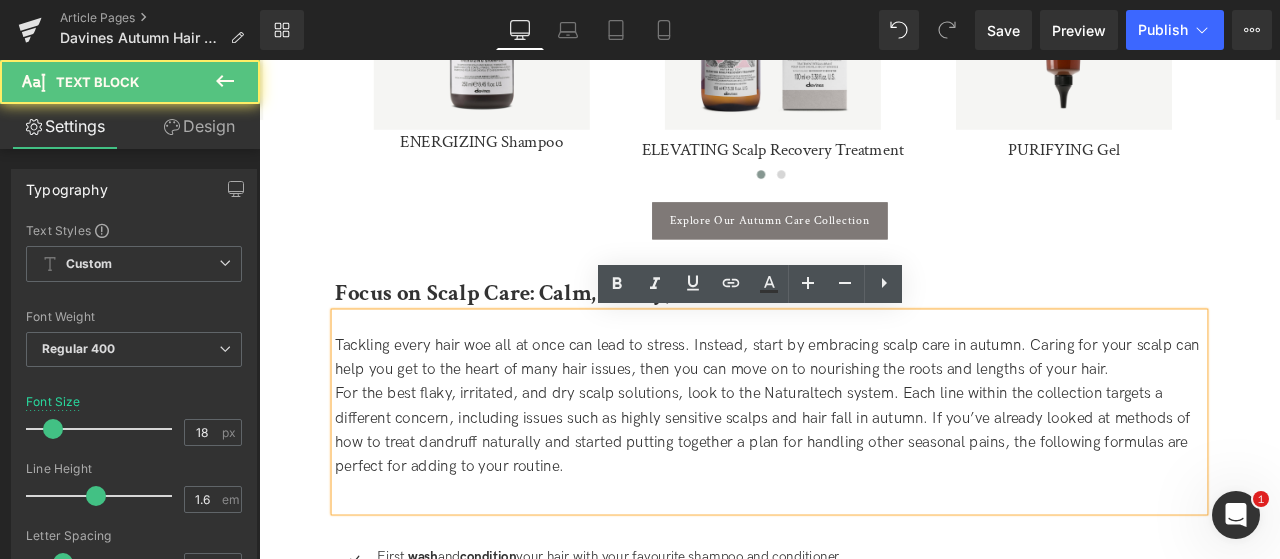 click on "For the best flaky, irritated, and dry scalp solutions, look to the Naturaltech system. Each line within the collection targets a different concern, including issues such as highly sensitive scalps and hair fall in autumn. If you’ve already looked at methods of how to treat dandruff naturally and started putting together a plan for handling other seasonal pains, the following formulas are perfect for adding to your routine." at bounding box center [864, 499] 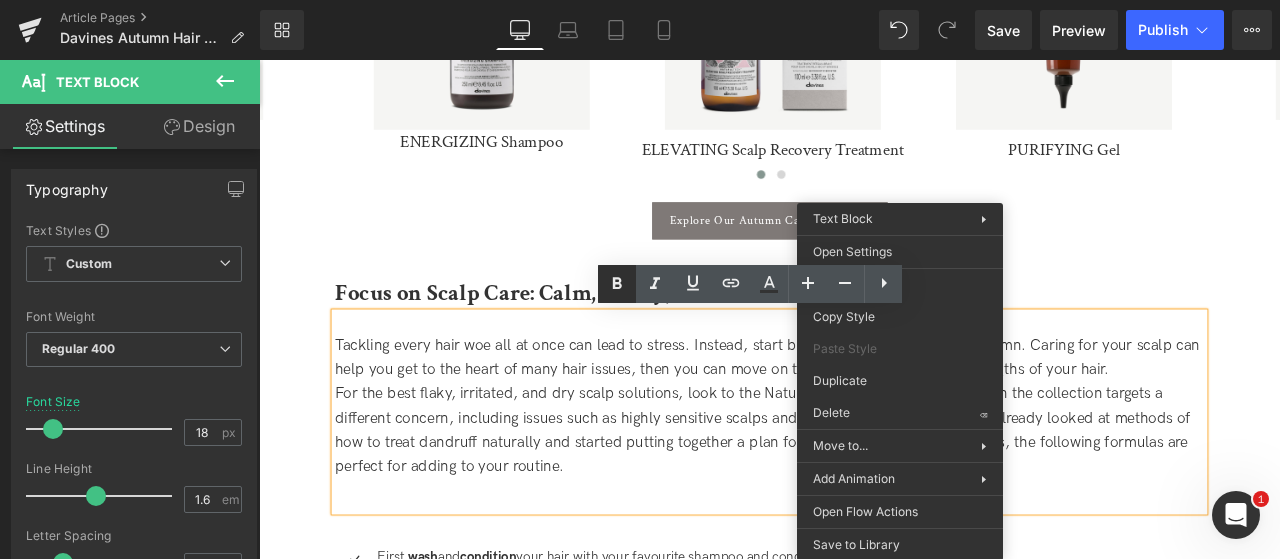 click 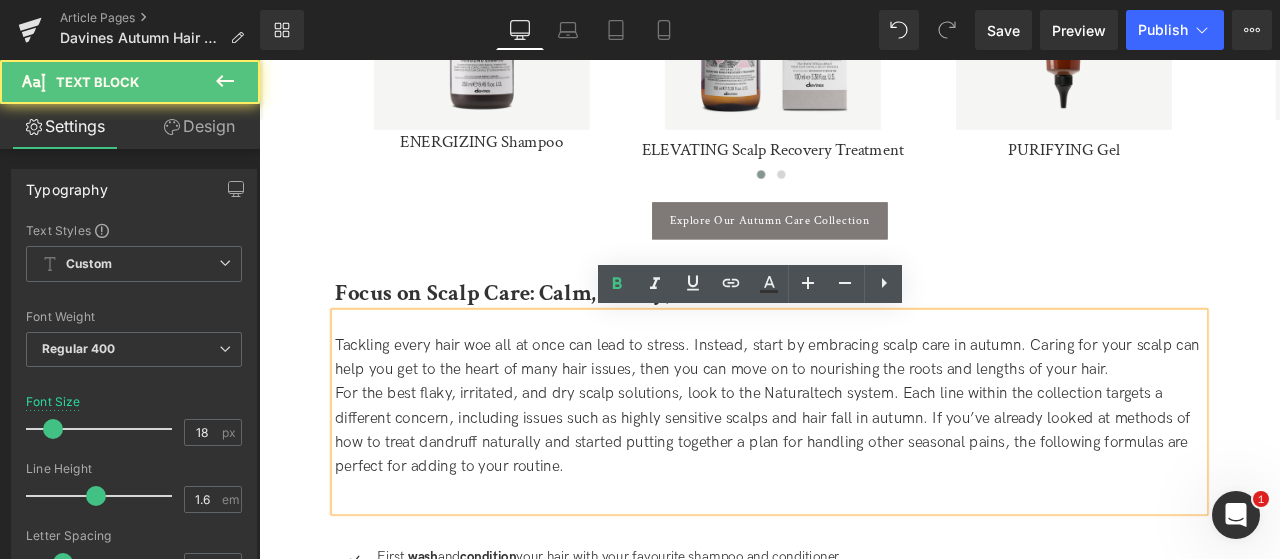 click on "For the best flaky, irritated, and dry scalp solutions, look to the Naturaltech system. Each line within the collection targets a different concern, including issues such as highly sensitive scalps and hair fall in autumn. If you’ve already looked at methods of how to treat dandruff naturally and started putting together a plan for handling other seasonal pains, the following formulas are perfect for adding to your routine." at bounding box center [864, 499] 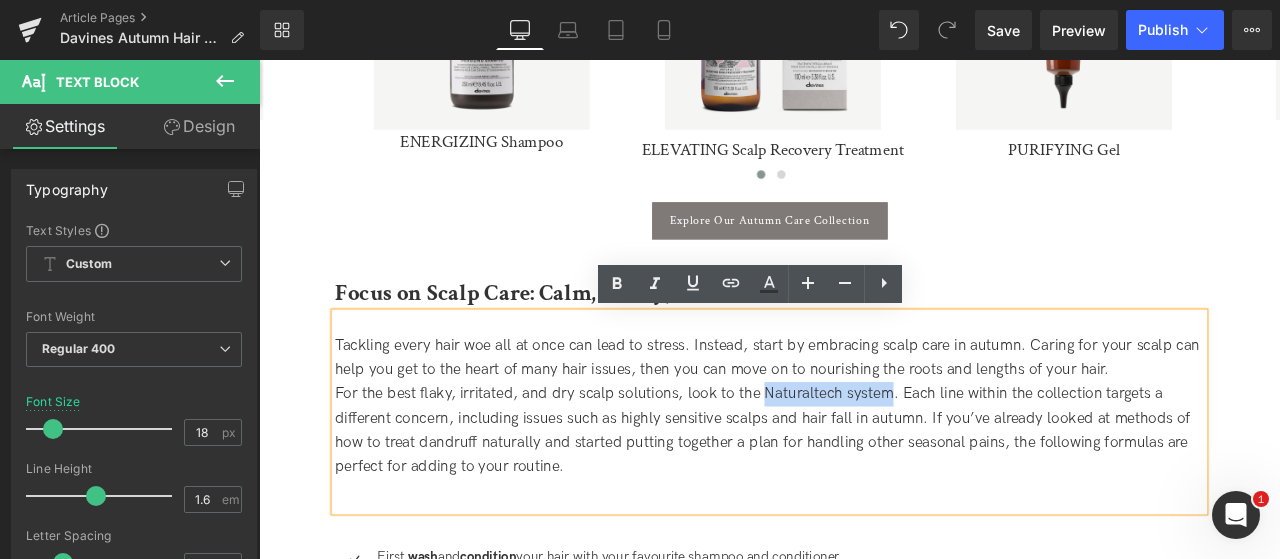 drag, startPoint x: 851, startPoint y: 453, endPoint x: 1002, endPoint y: 461, distance: 151.21178 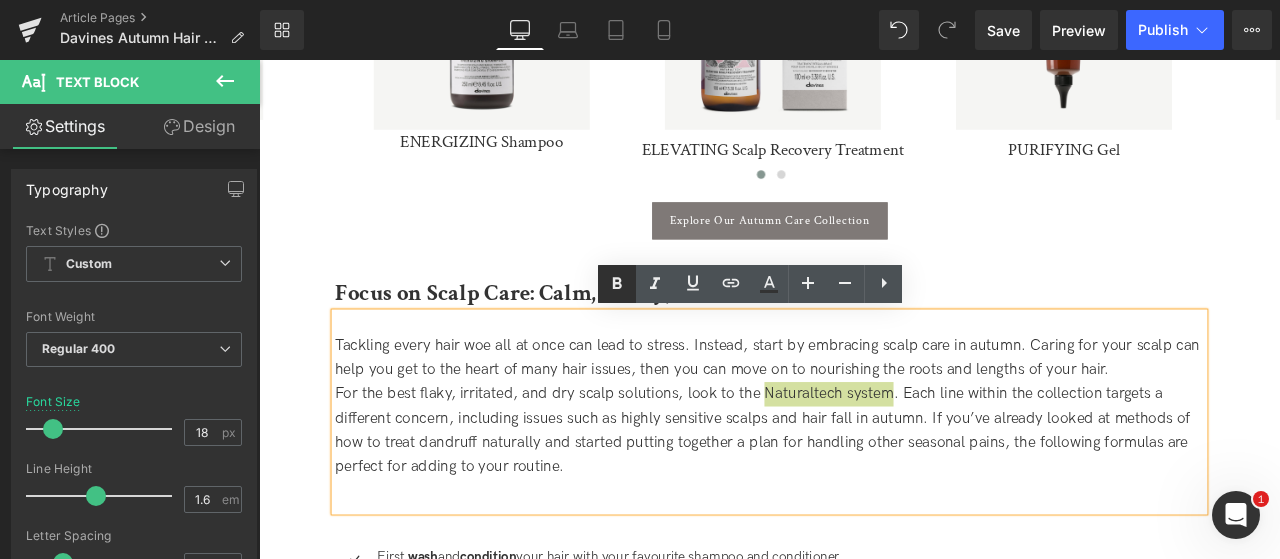 click 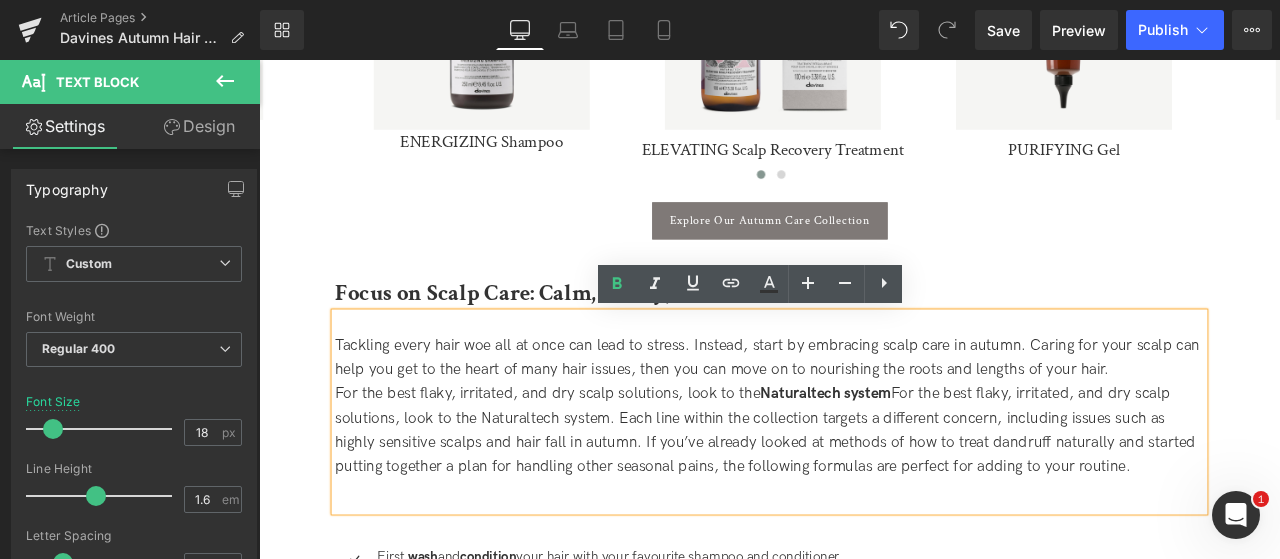 click on "Tackling every hair woe all at once can lead to stress. Instead, start by embracing scalp care in autumn. Caring for your scalp can help you get to the heart of many hair issues, then you can move on to nourishing the roots and lengths of your hair." at bounding box center [864, 414] 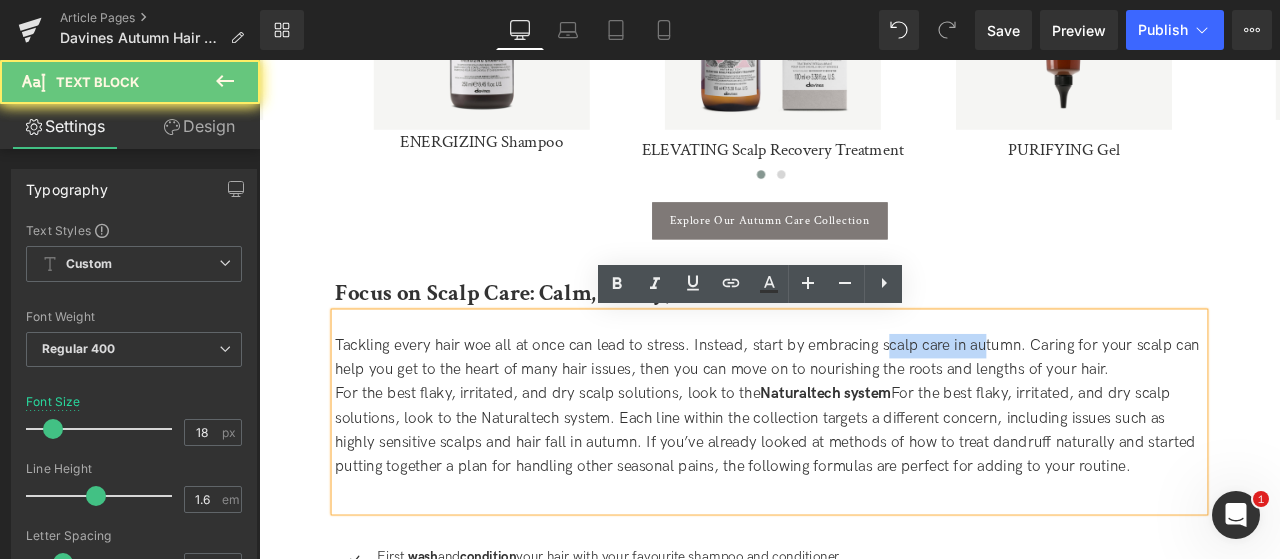 drag, startPoint x: 1000, startPoint y: 400, endPoint x: 1118, endPoint y: 396, distance: 118.06778 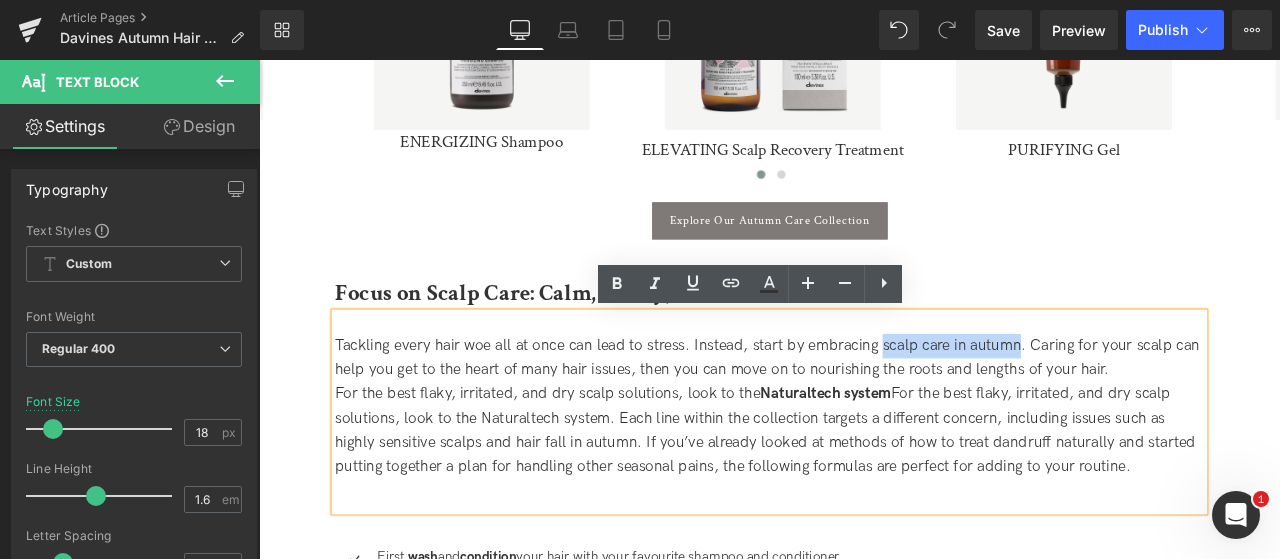 drag, startPoint x: 995, startPoint y: 395, endPoint x: 1156, endPoint y: 396, distance: 161.00311 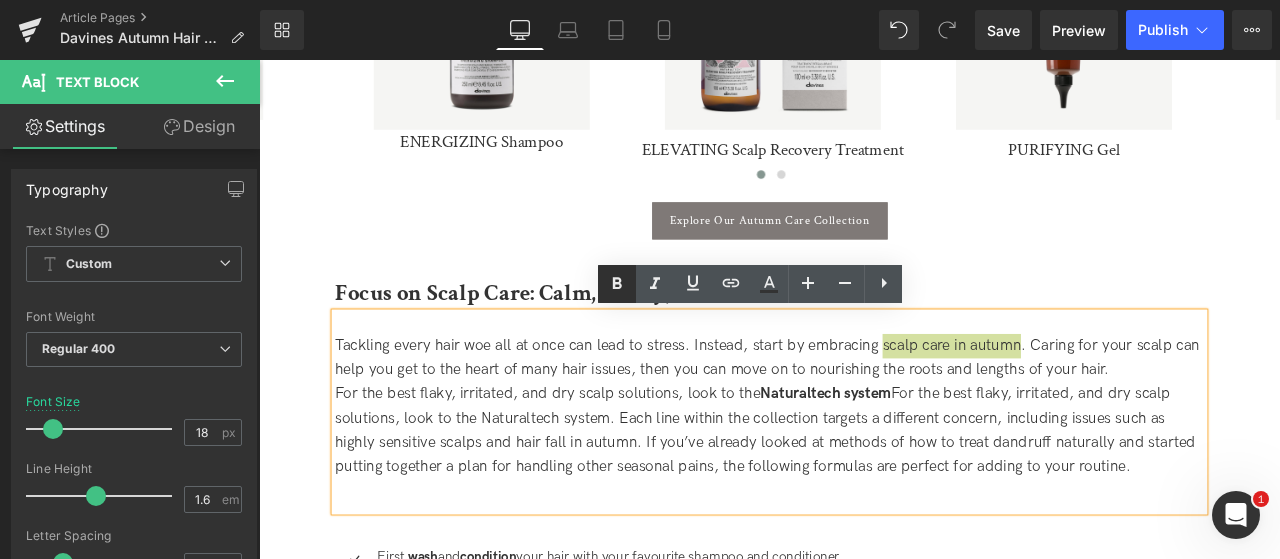 click 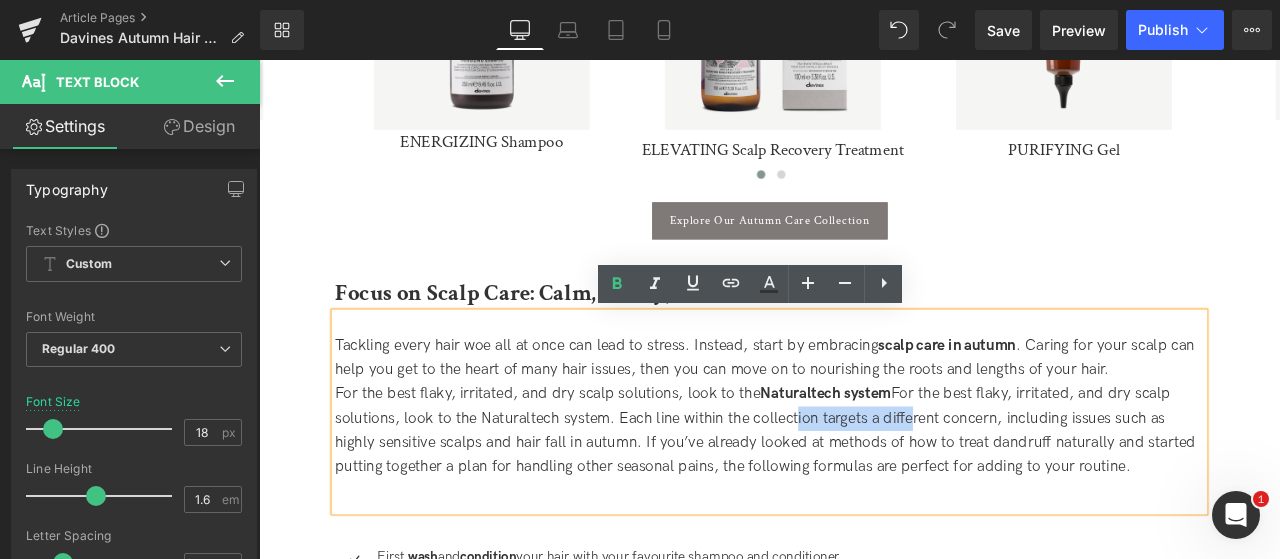 drag, startPoint x: 896, startPoint y: 487, endPoint x: 1039, endPoint y: 487, distance: 143 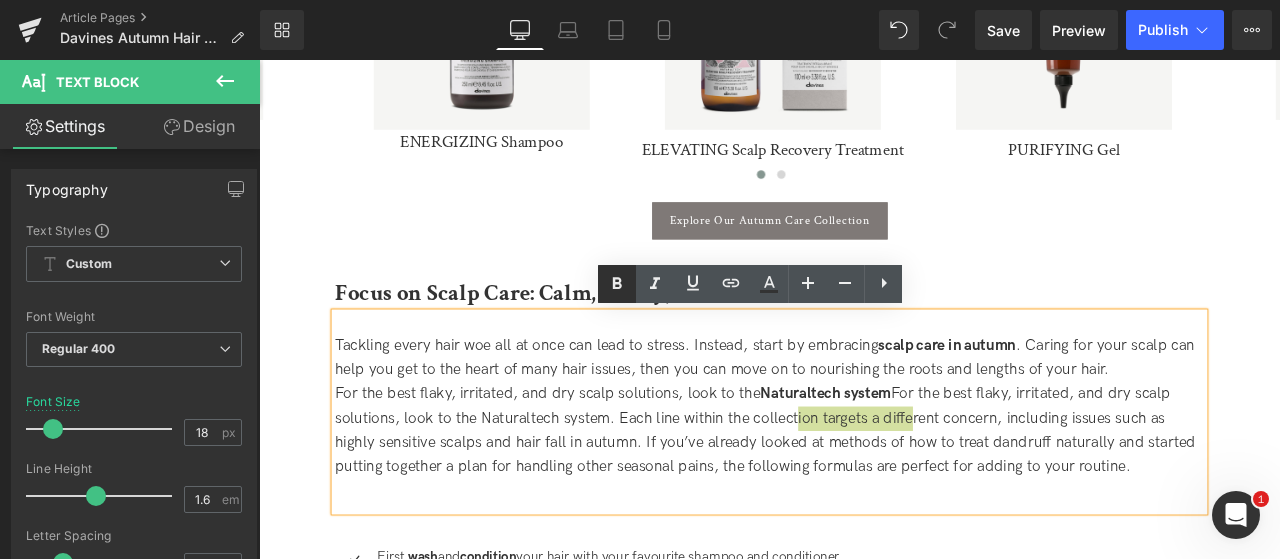 click 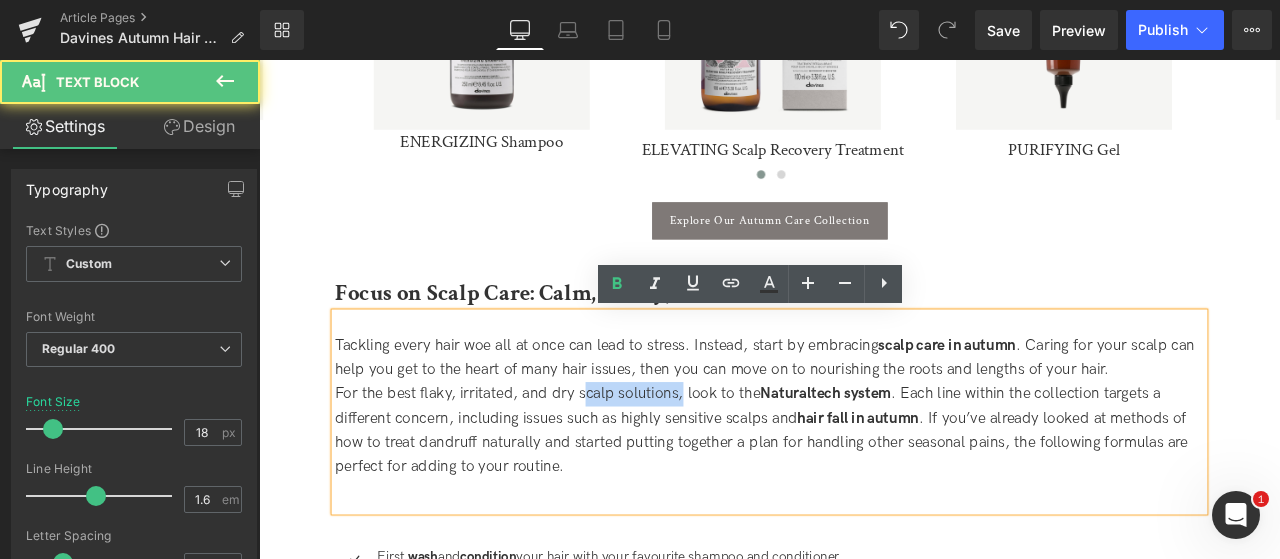 drag, startPoint x: 755, startPoint y: 457, endPoint x: 629, endPoint y: 449, distance: 126.253716 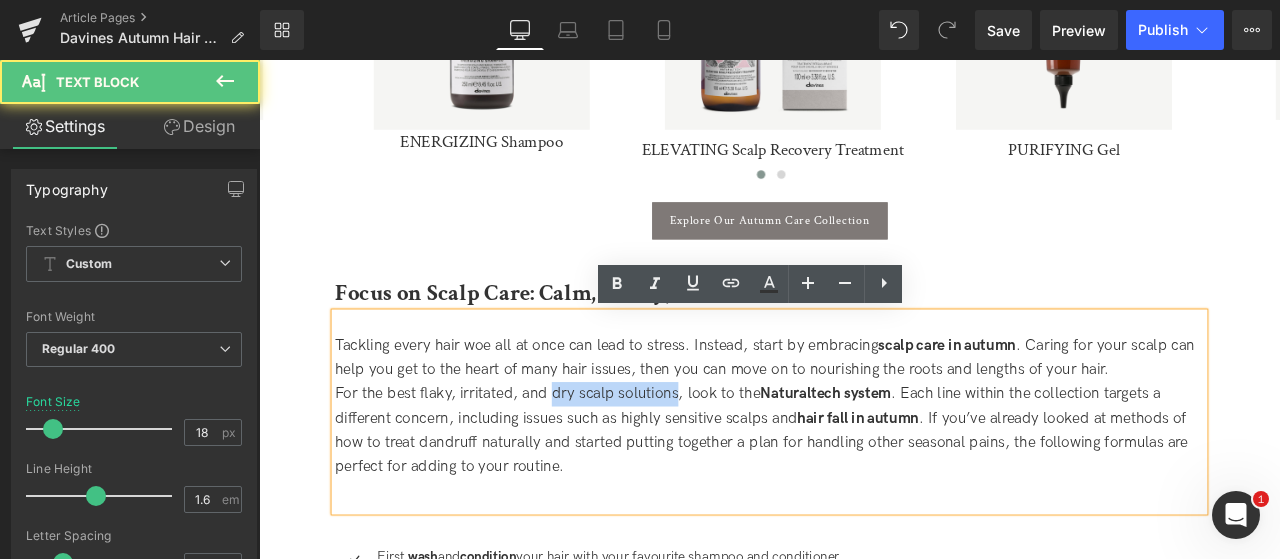 drag, startPoint x: 605, startPoint y: 449, endPoint x: 750, endPoint y: 457, distance: 145.22052 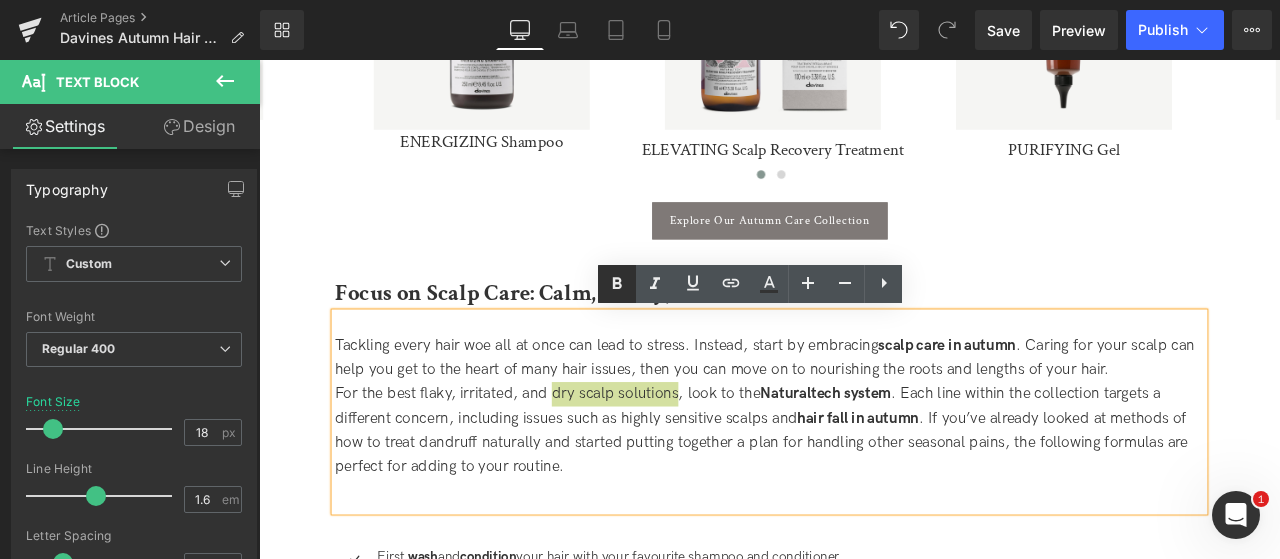 click 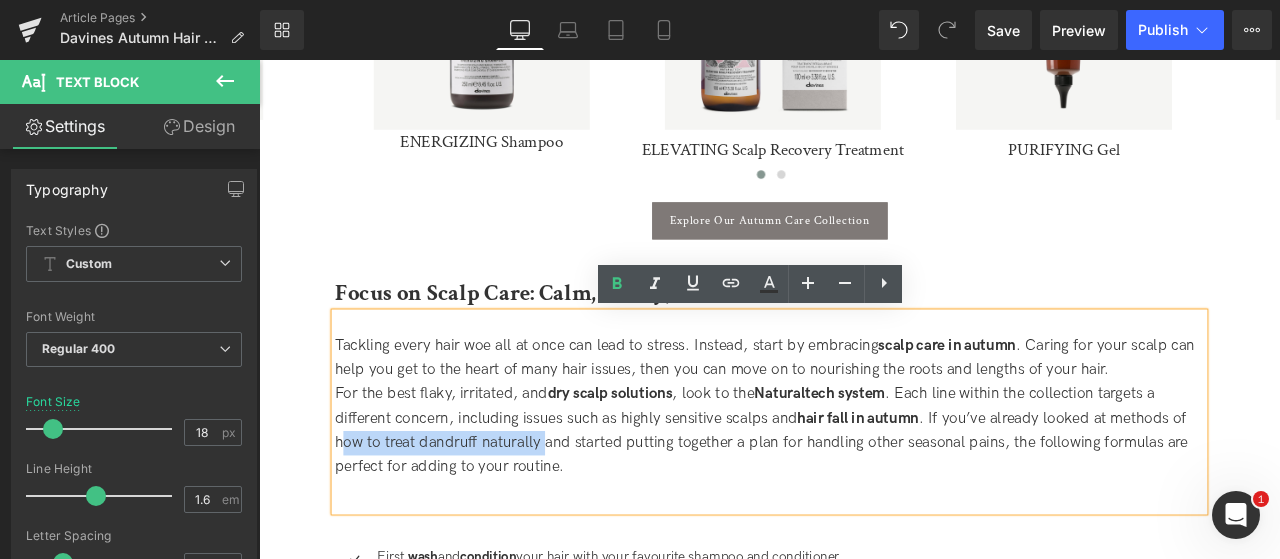 drag, startPoint x: 591, startPoint y: 512, endPoint x: 351, endPoint y: 506, distance: 240.07498 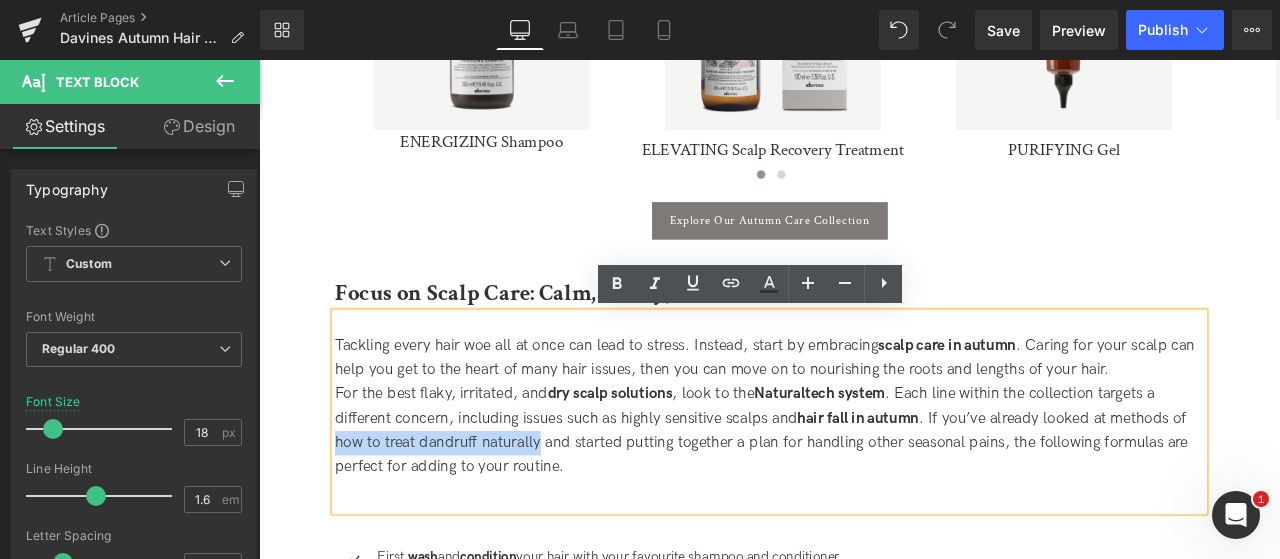 drag, startPoint x: 348, startPoint y: 509, endPoint x: 589, endPoint y: 512, distance: 241.01868 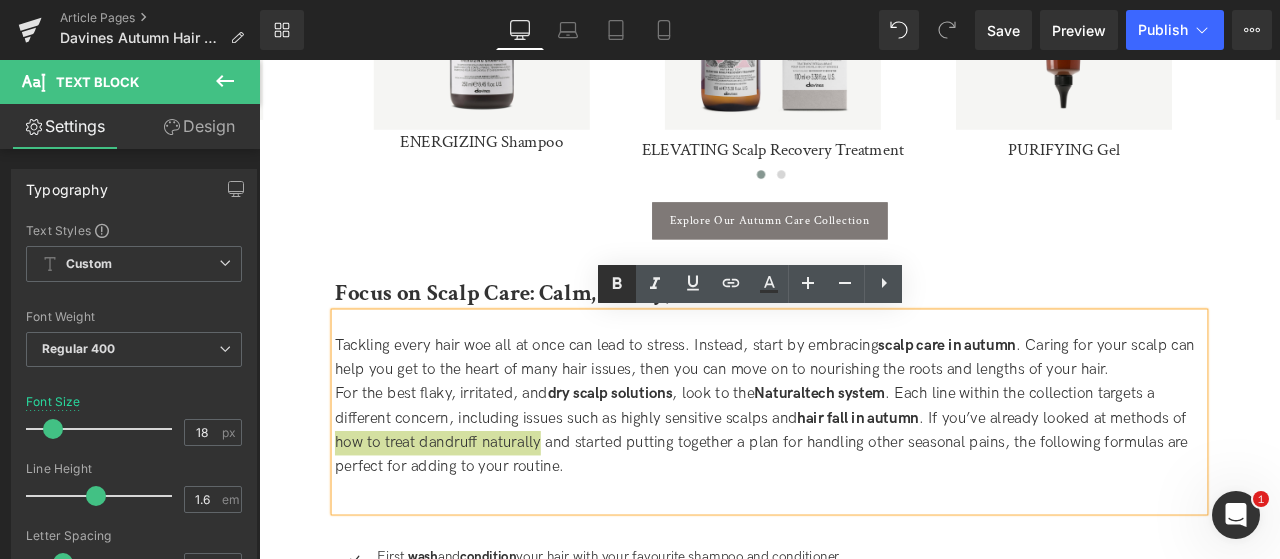 click 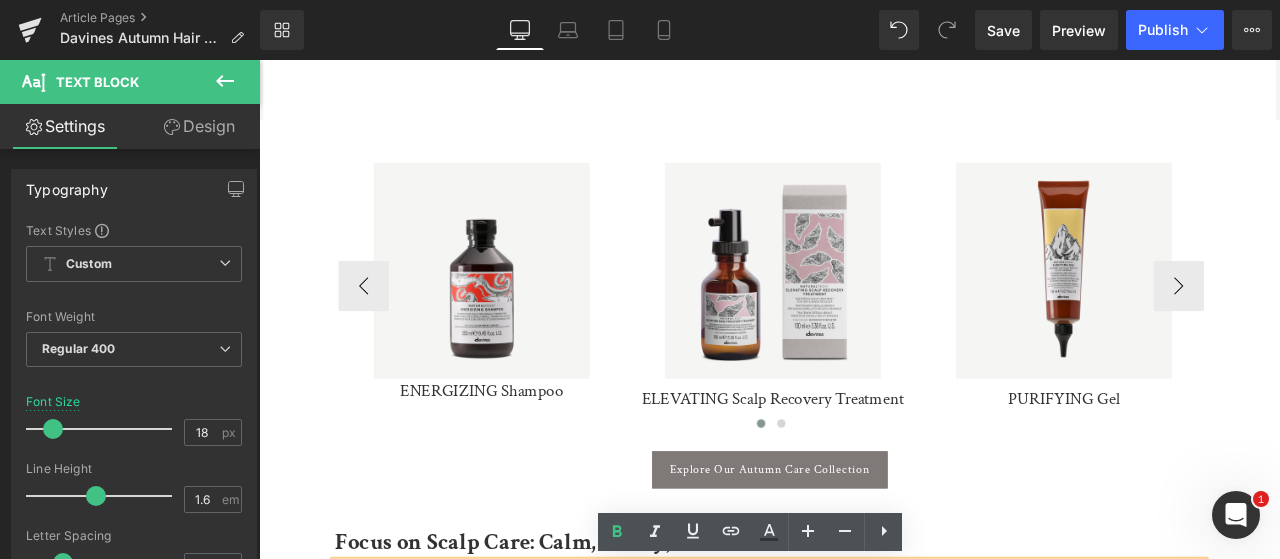 scroll, scrollTop: 1520, scrollLeft: 0, axis: vertical 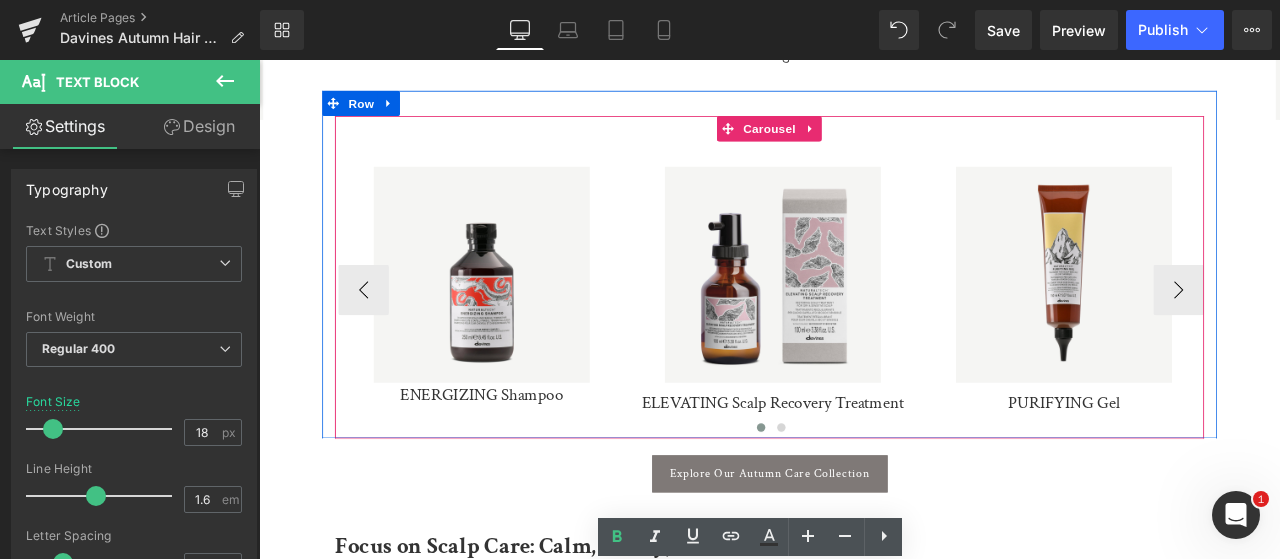 click on "Sale Off
(P) Image
ENERGIZING Shampoo
(P) Title
Product
Sale Off" at bounding box center [864, 318] 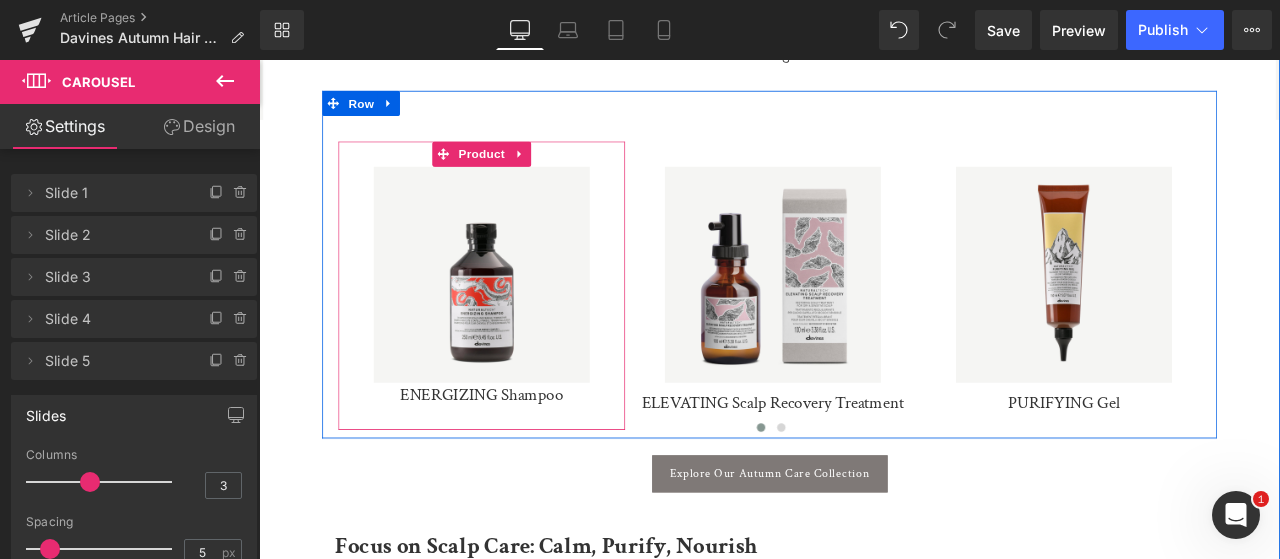 drag, startPoint x: 526, startPoint y: 174, endPoint x: 561, endPoint y: 108, distance: 74.70609 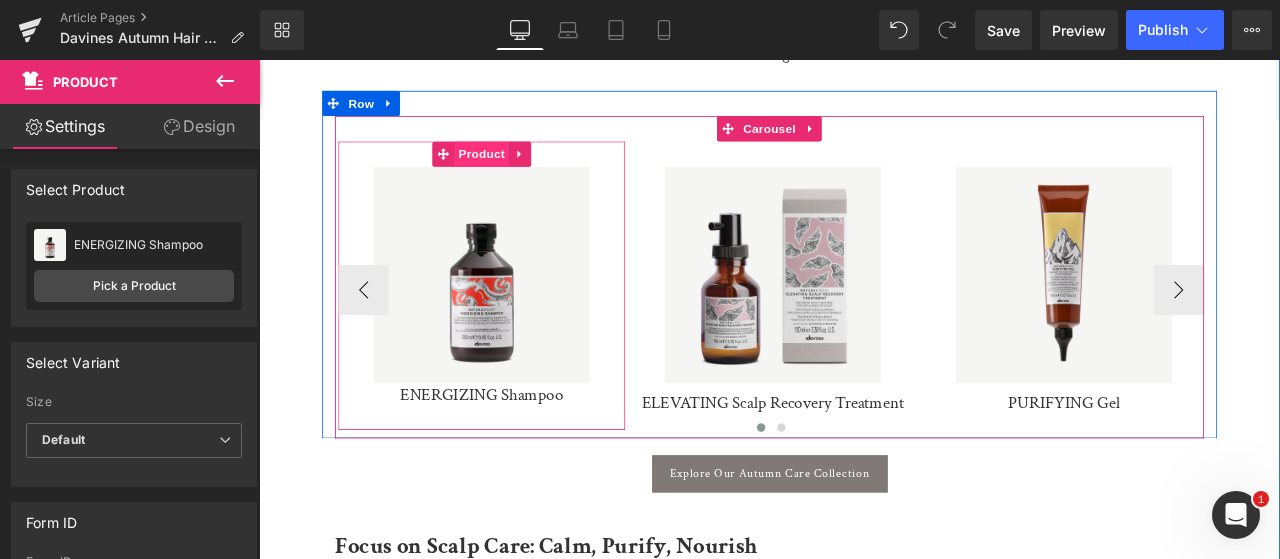 click on "Product" at bounding box center (523, 172) 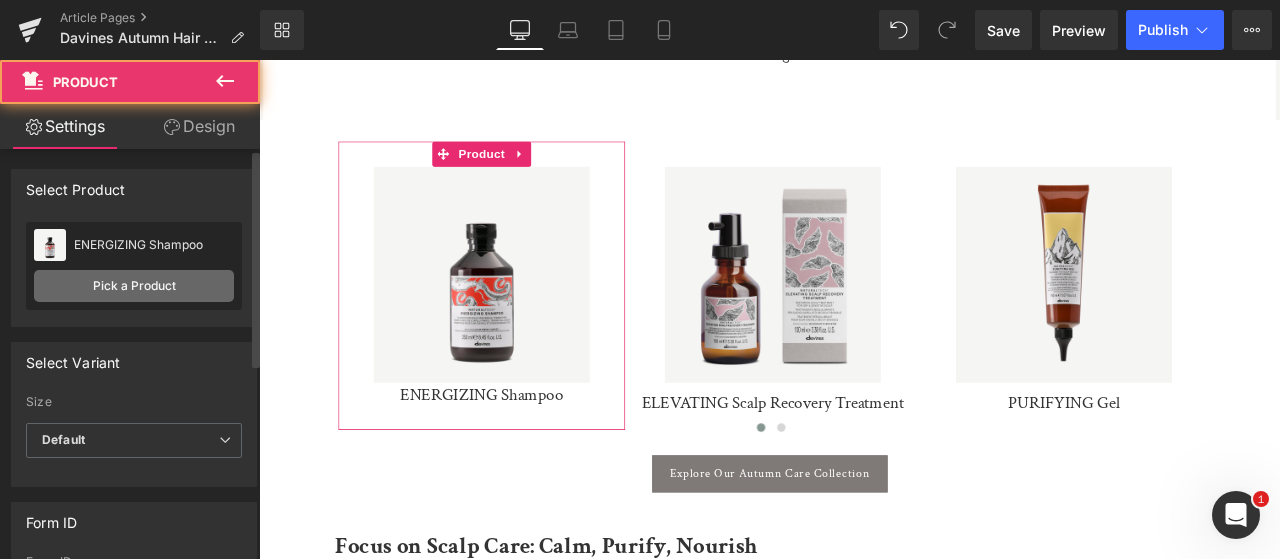 click on "Pick a Product" at bounding box center [134, 286] 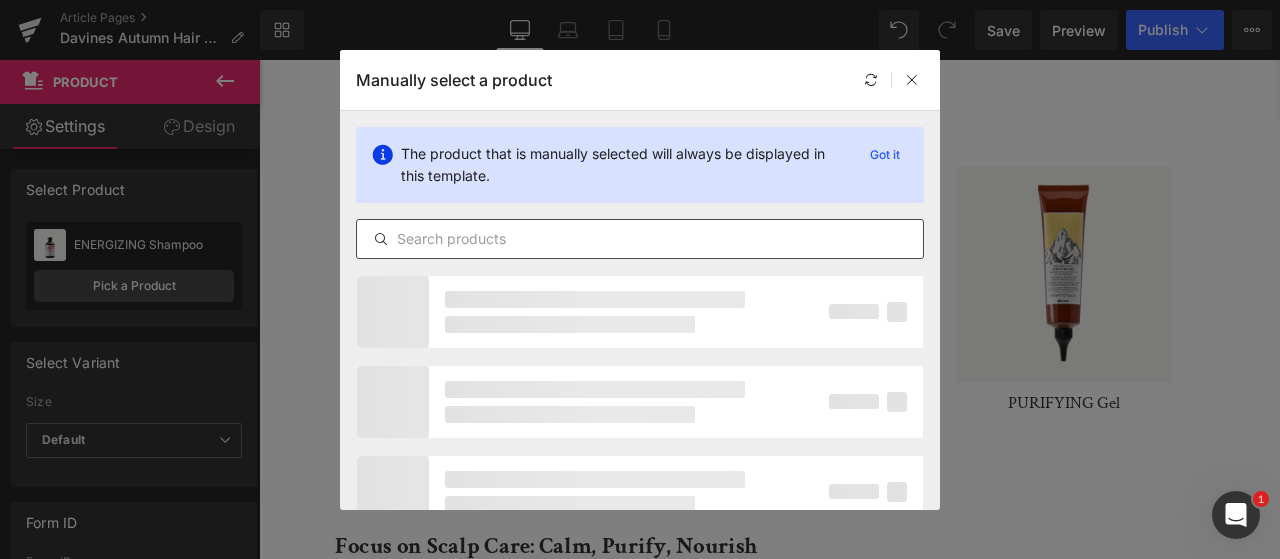 click at bounding box center [640, 239] 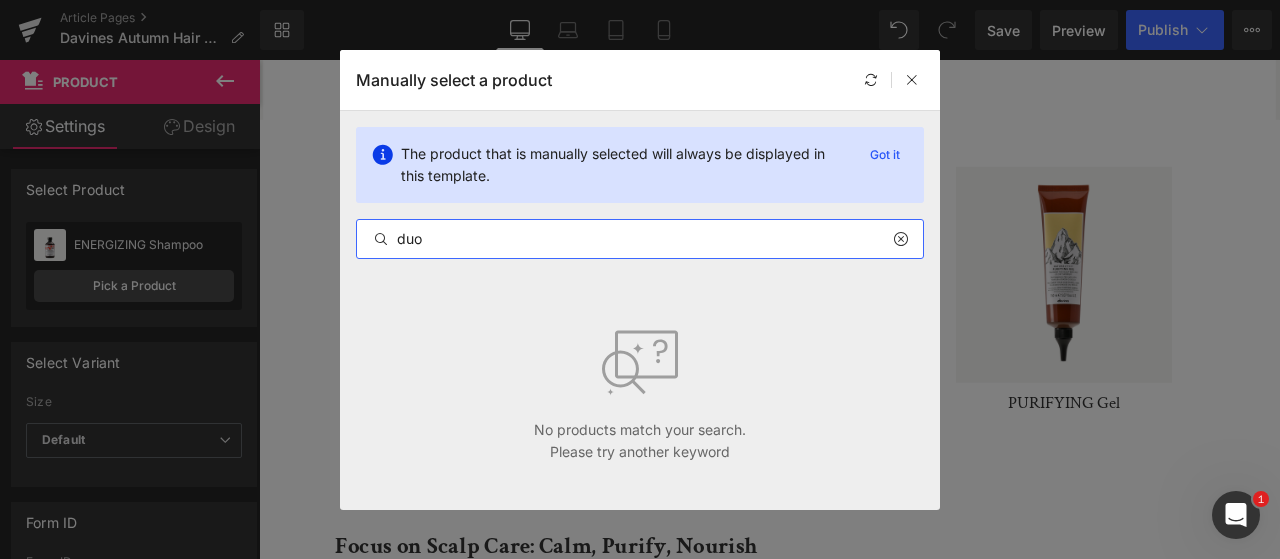 click on "duo" at bounding box center (640, 239) 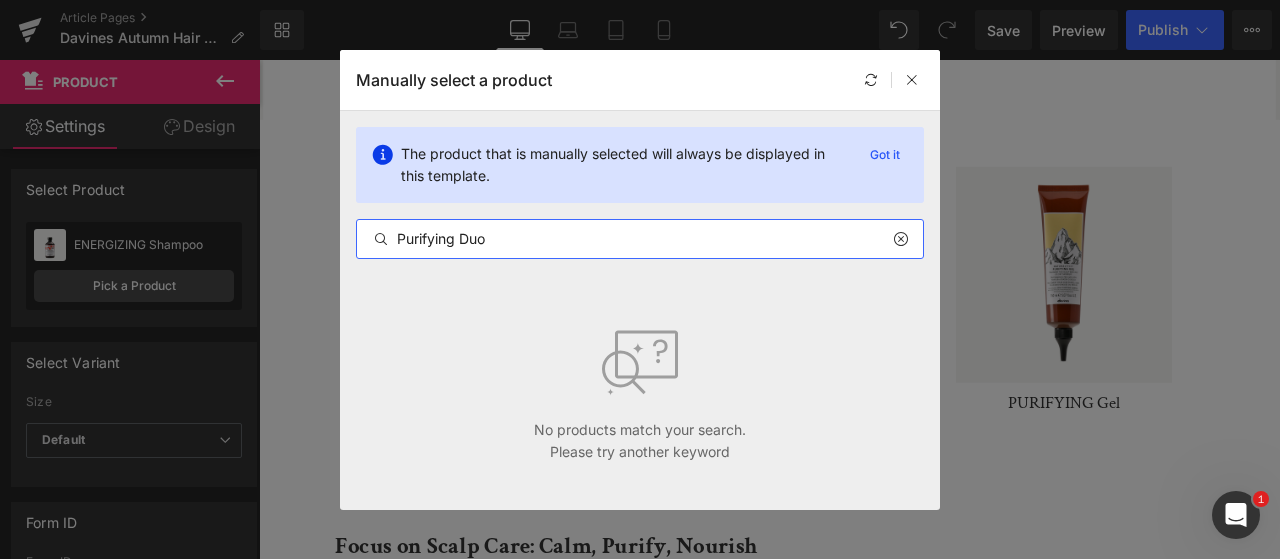 click on "Purifying Duo" at bounding box center [640, 239] 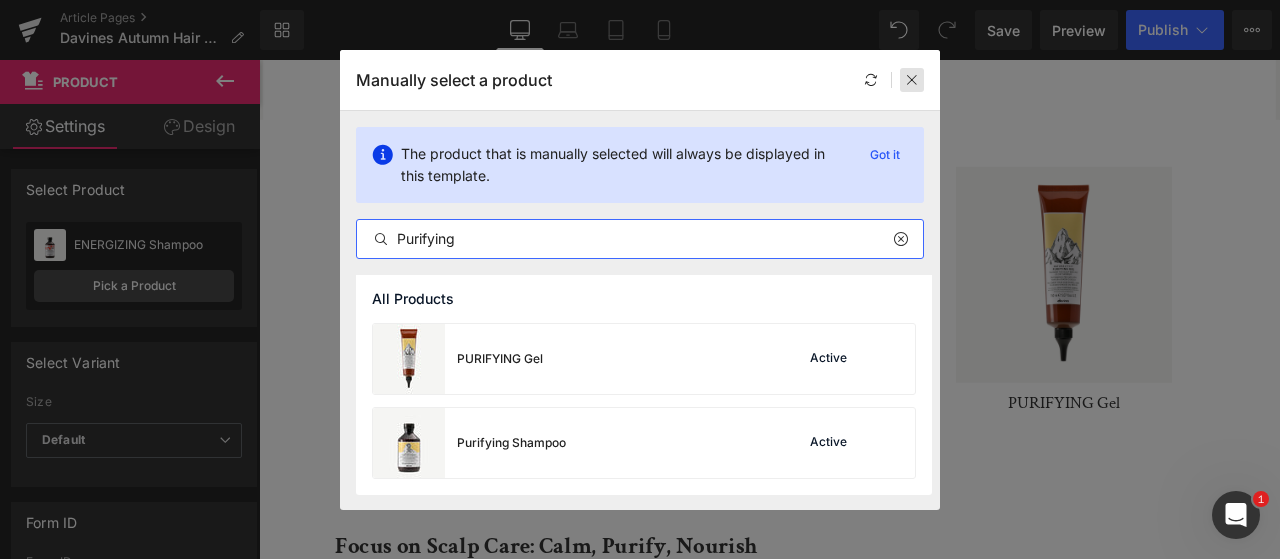 type on "Purifying" 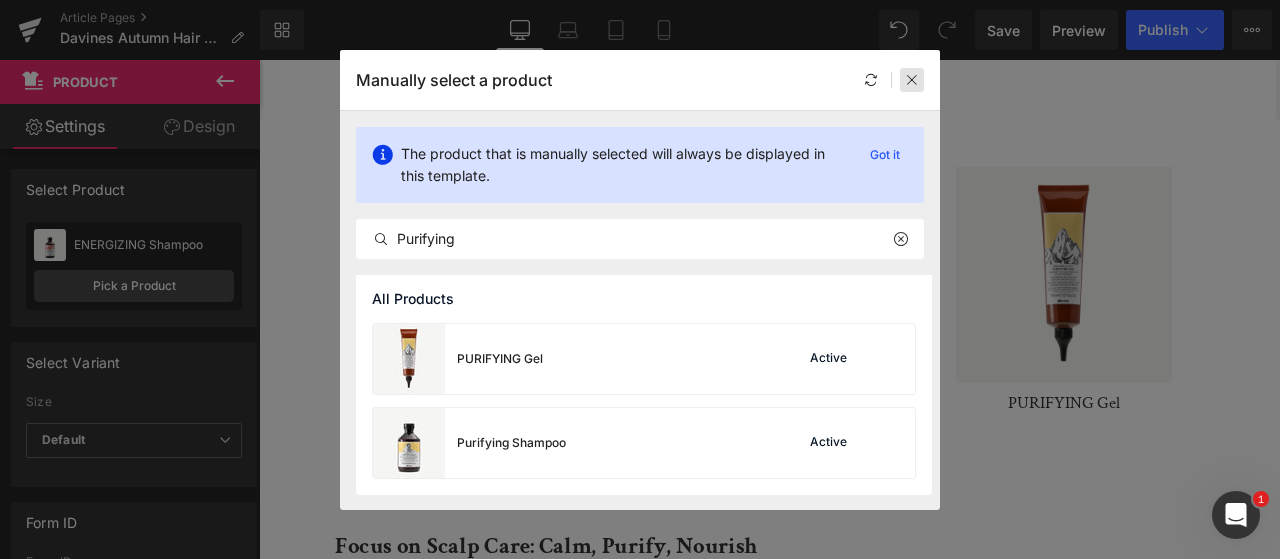 click at bounding box center (912, 80) 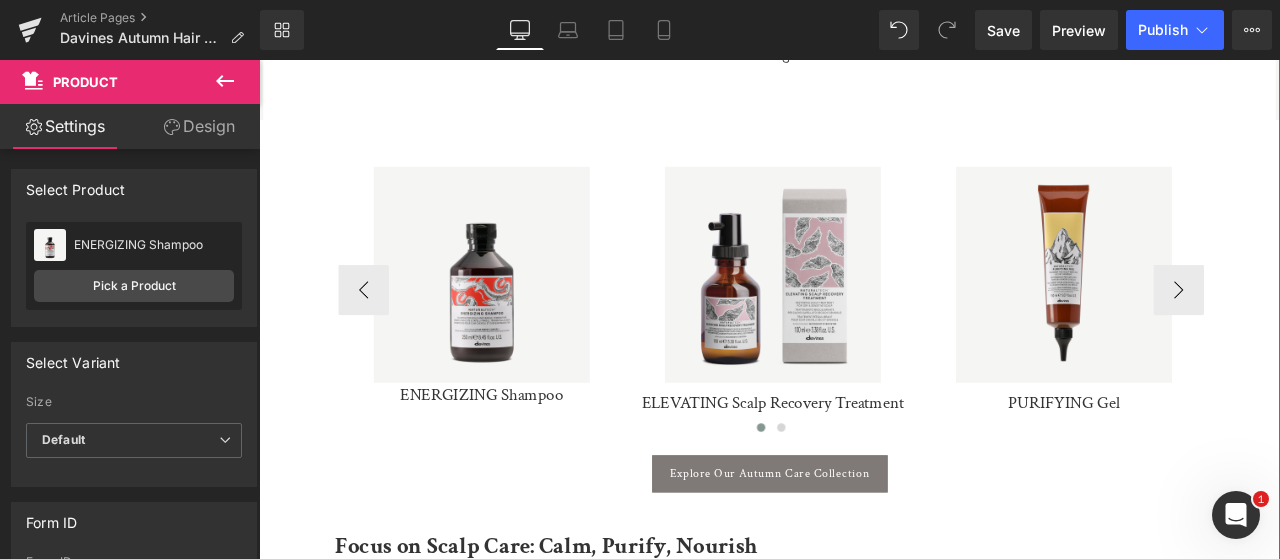 click at bounding box center (523, 315) 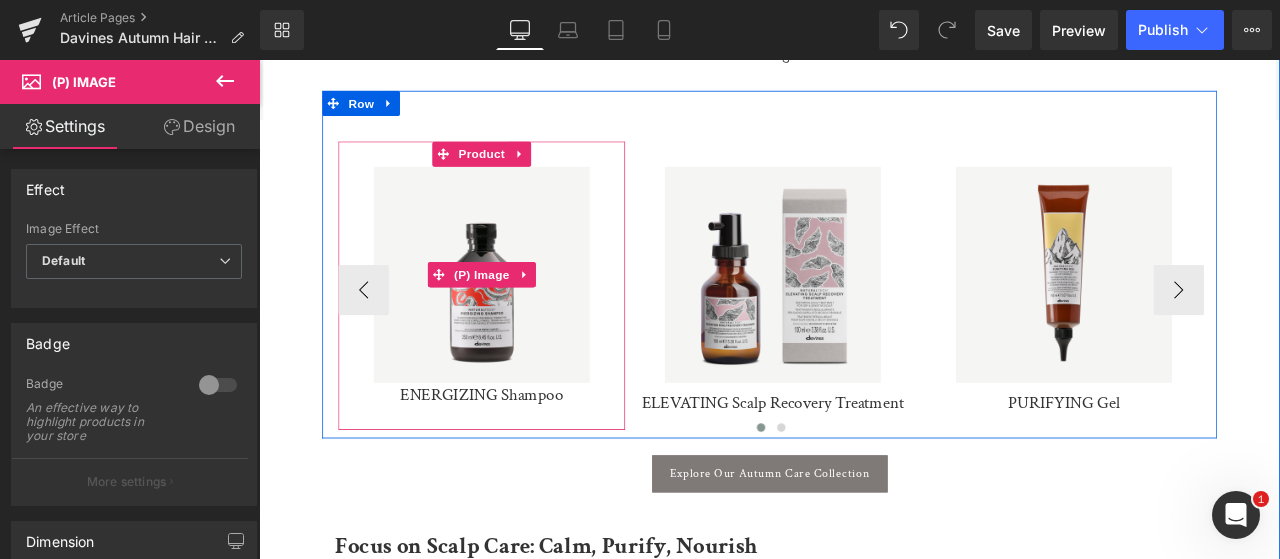 drag, startPoint x: 505, startPoint y: 268, endPoint x: 460, endPoint y: 269, distance: 45.01111 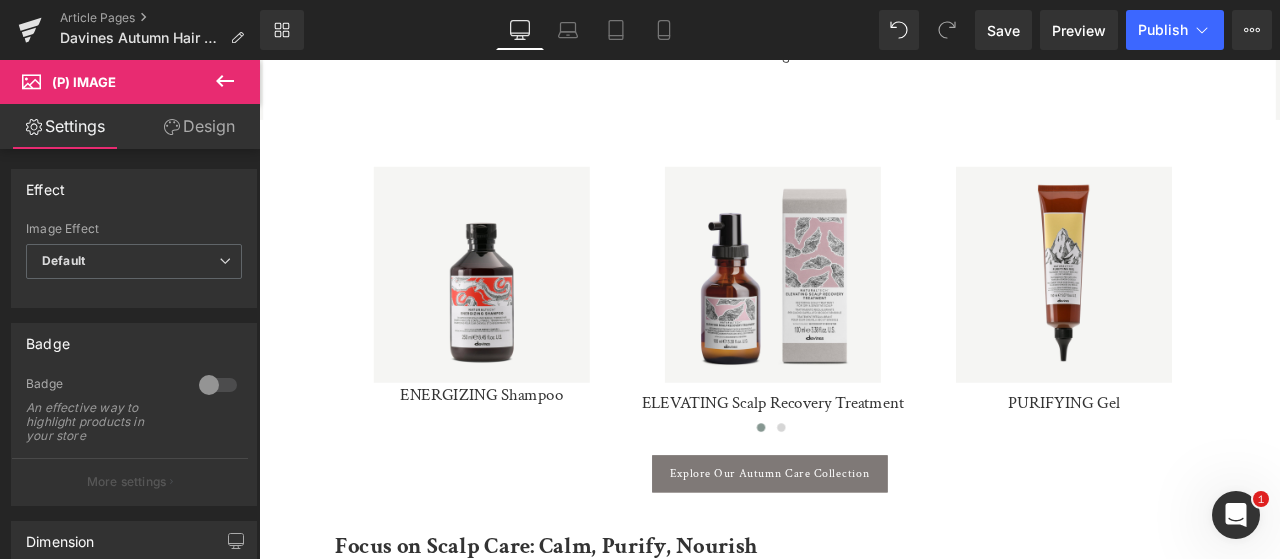 drag, startPoint x: 186, startPoint y: 99, endPoint x: 192, endPoint y: 109, distance: 11.661903 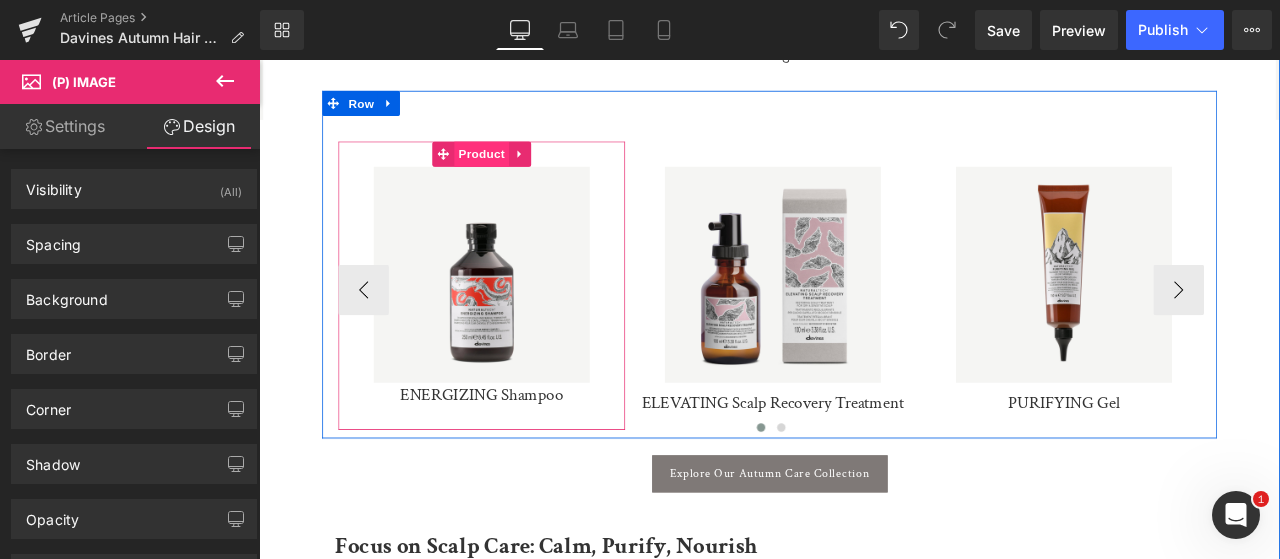 click on "Product" at bounding box center [523, 172] 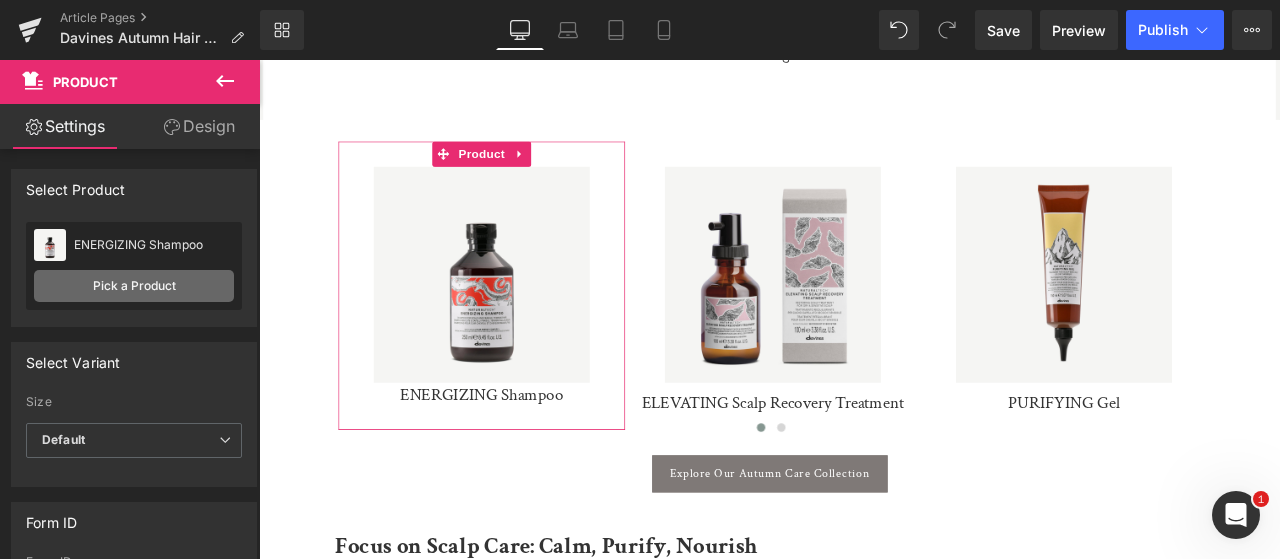 click on "Pick a Product" at bounding box center (134, 286) 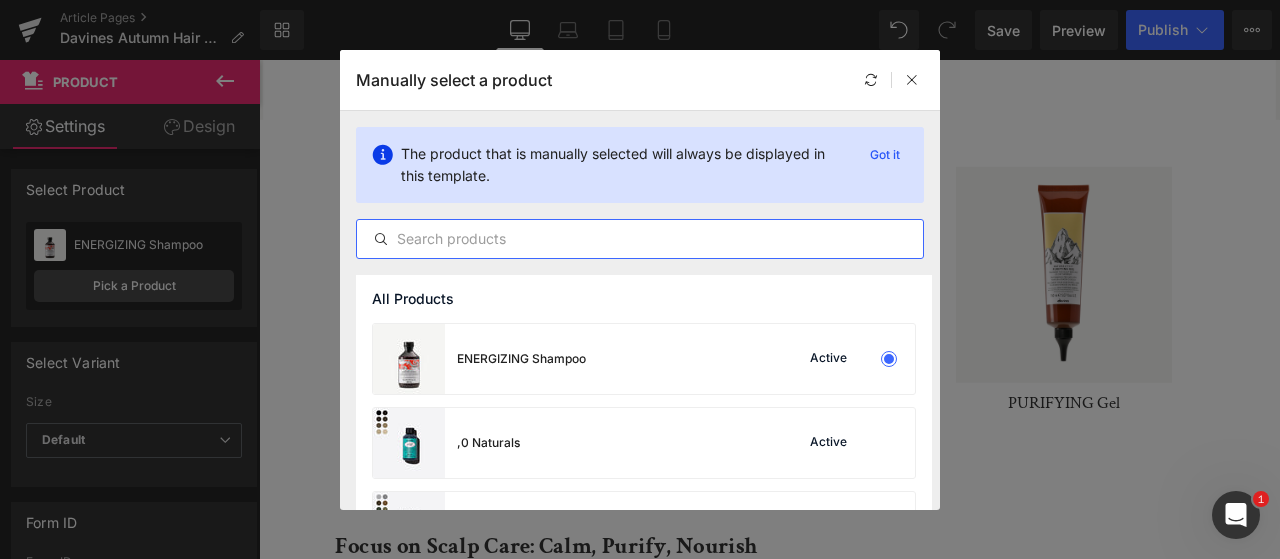 click at bounding box center [640, 239] 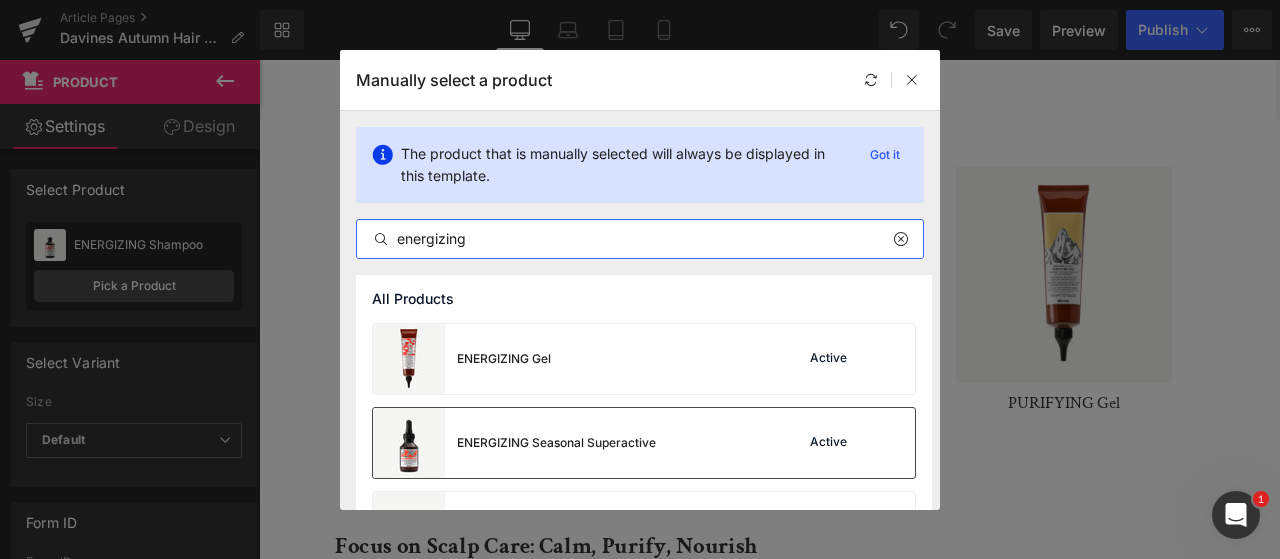 type on "energizing" 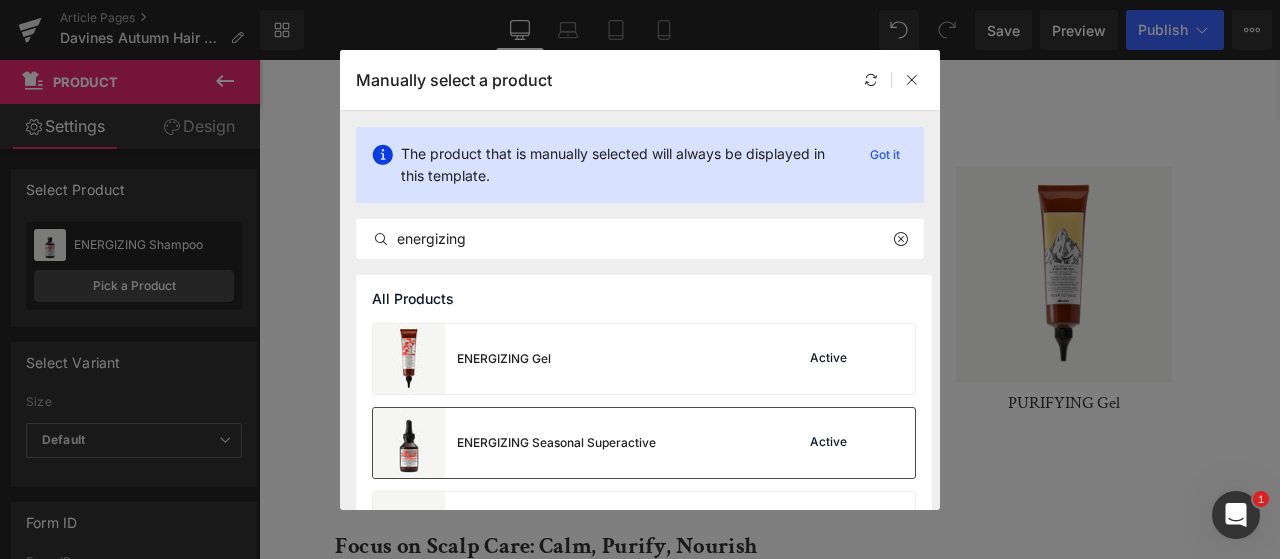 drag, startPoint x: 549, startPoint y: 469, endPoint x: 348, endPoint y: 486, distance: 201.71762 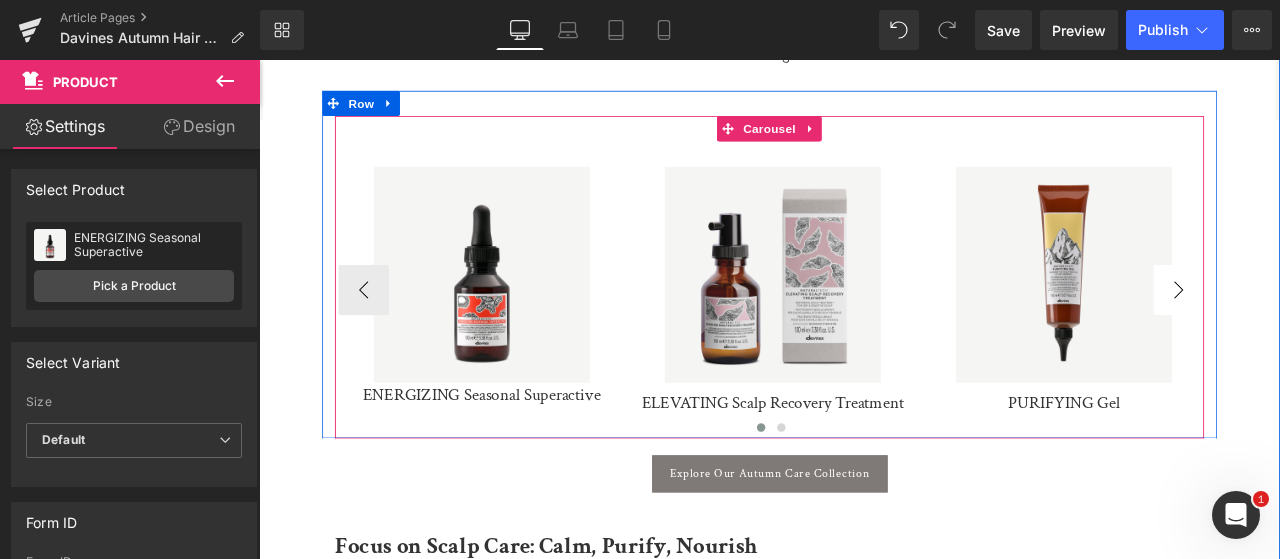 click on "›" at bounding box center (1349, 333) 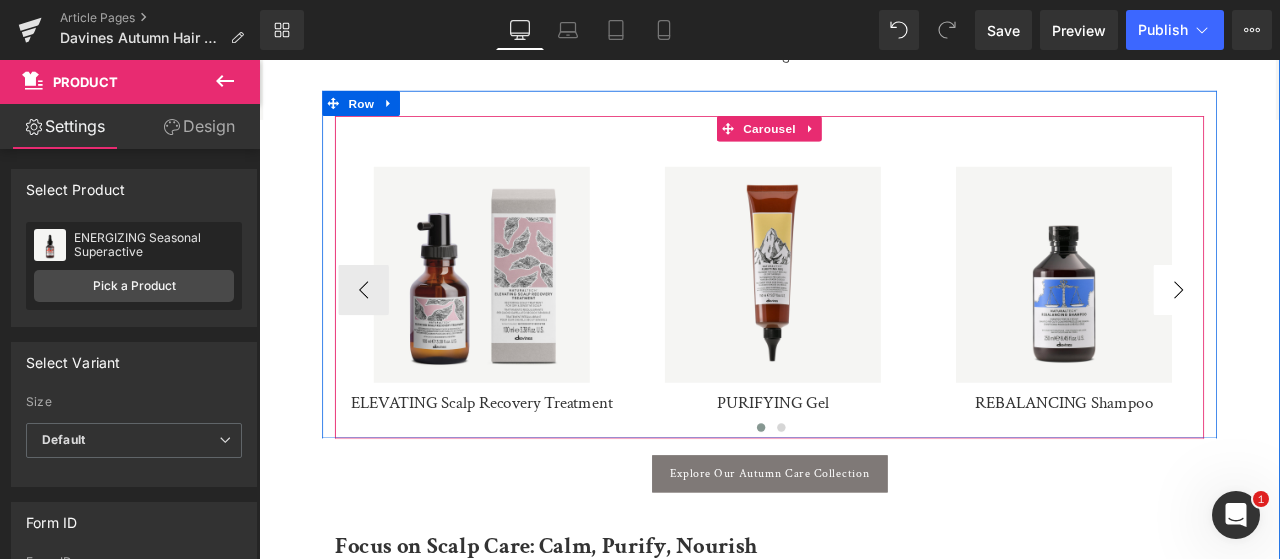 click on "›" at bounding box center [1349, 333] 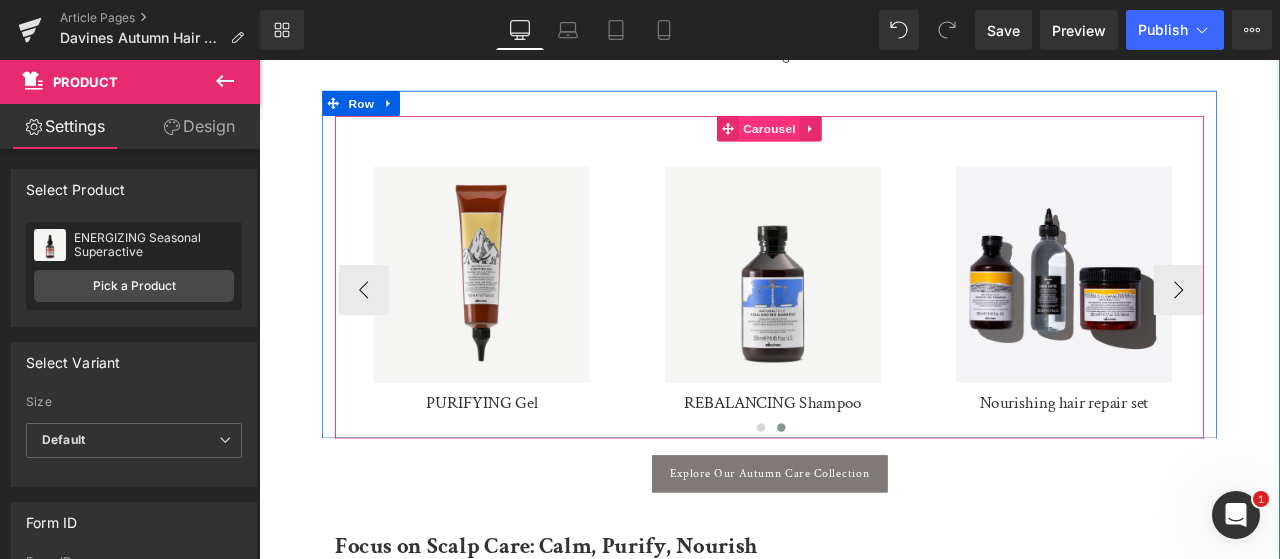 click on "Carousel" at bounding box center [864, 142] 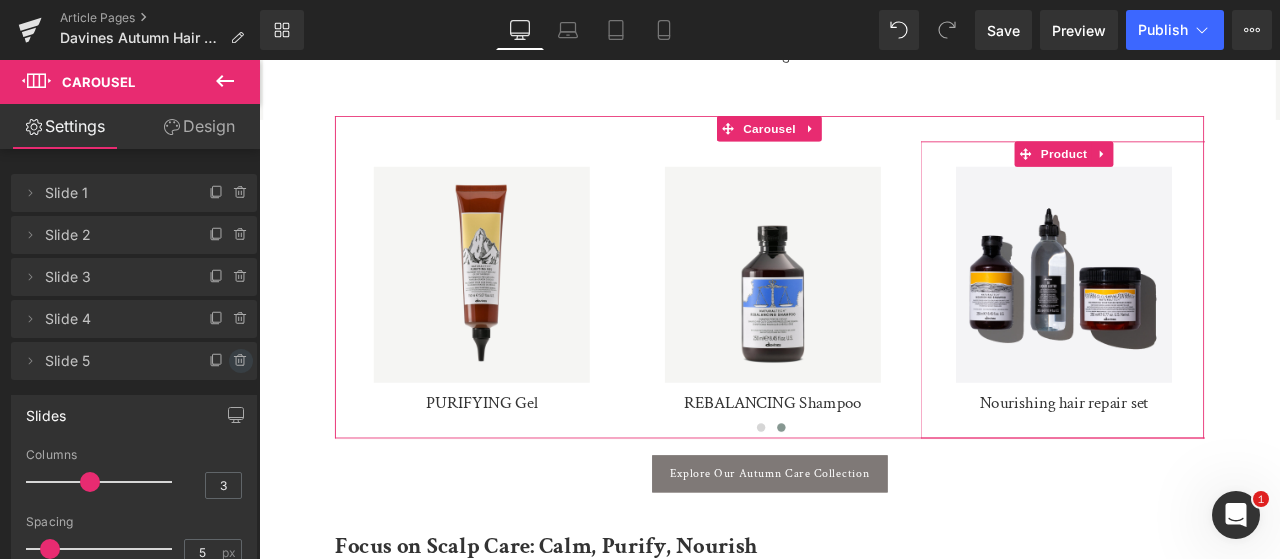 click 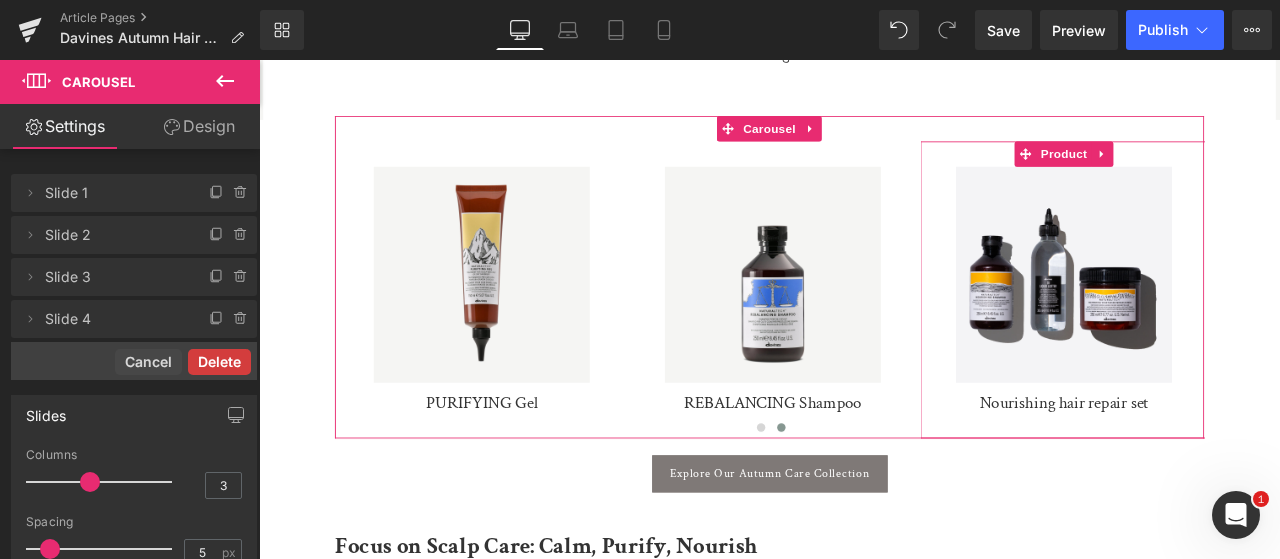 click on "Delete" at bounding box center [219, 362] 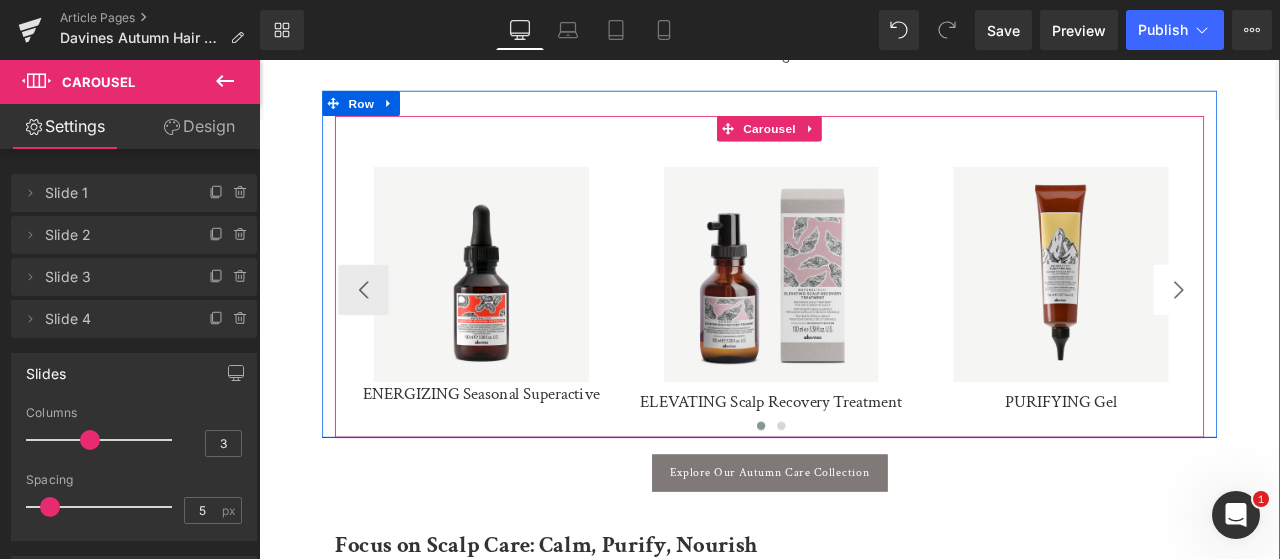 click on "›" at bounding box center (1349, 333) 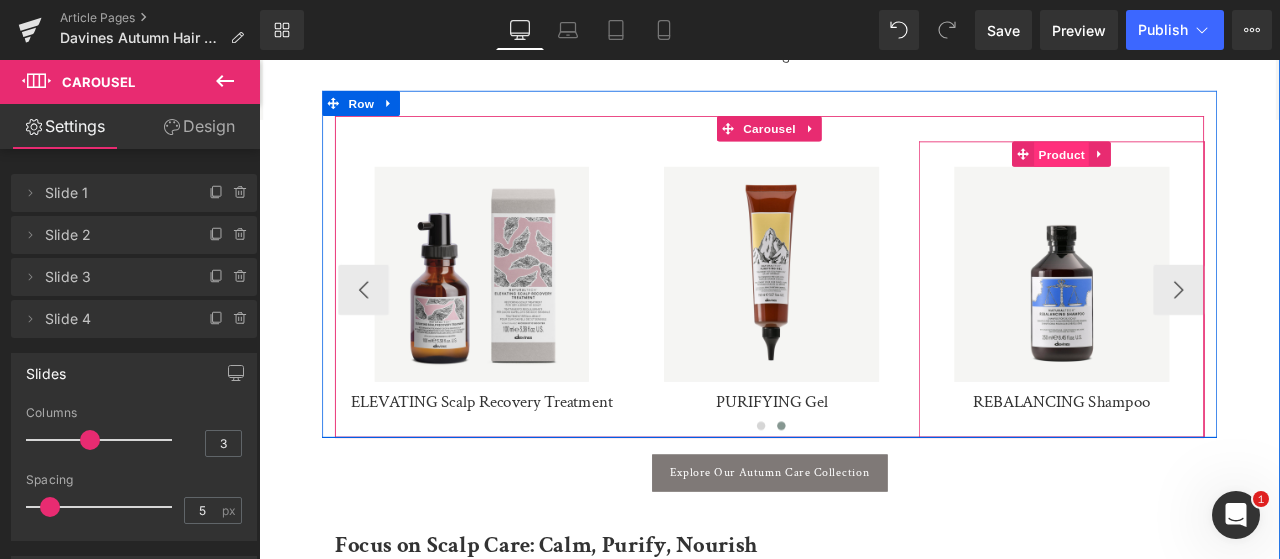 click on "Product" at bounding box center (1210, 173) 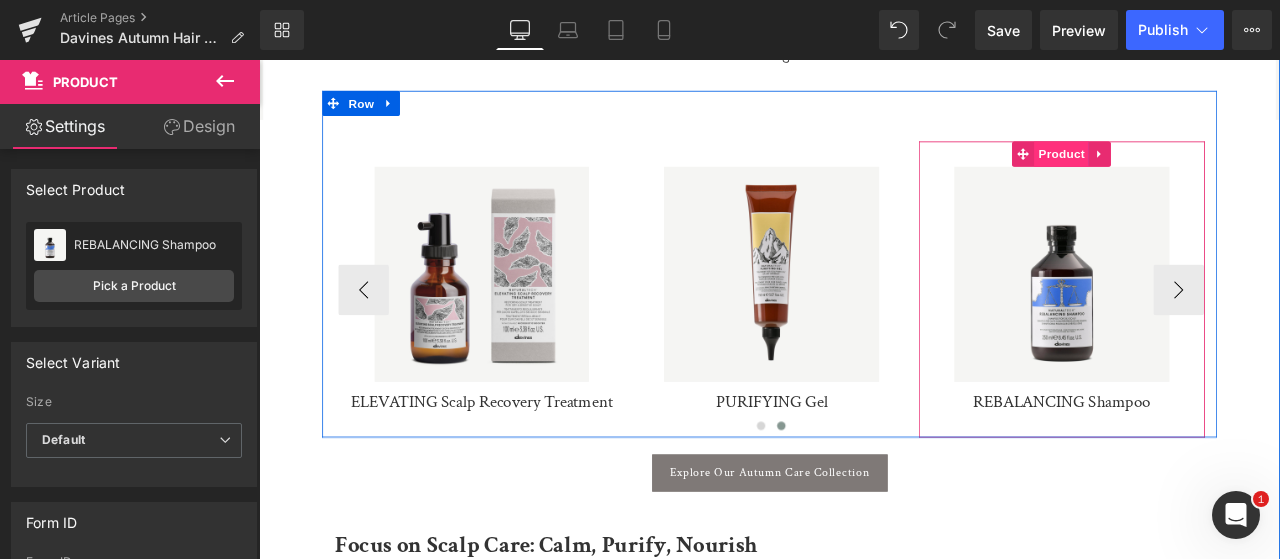 click on "Product" at bounding box center [1210, 172] 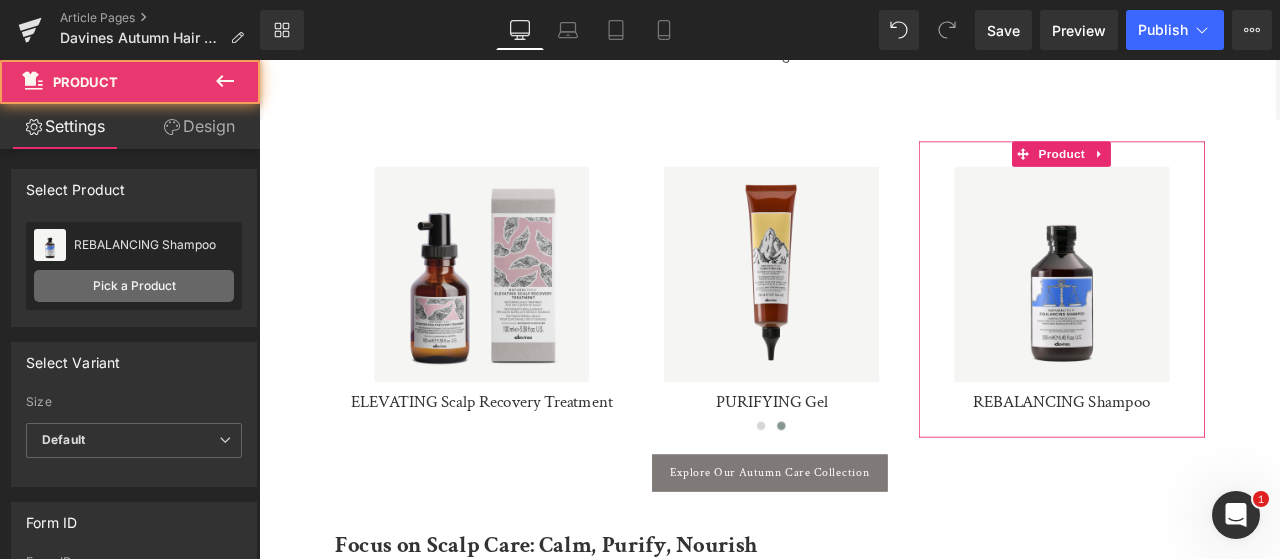 click on "Pick a Product" at bounding box center [134, 286] 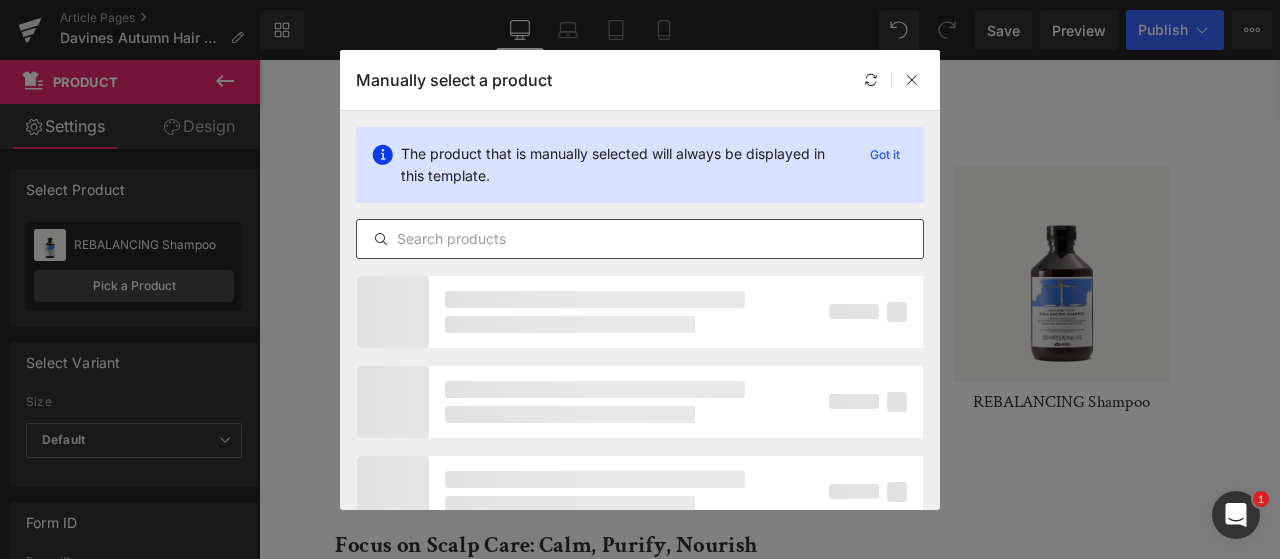 click at bounding box center [640, 239] 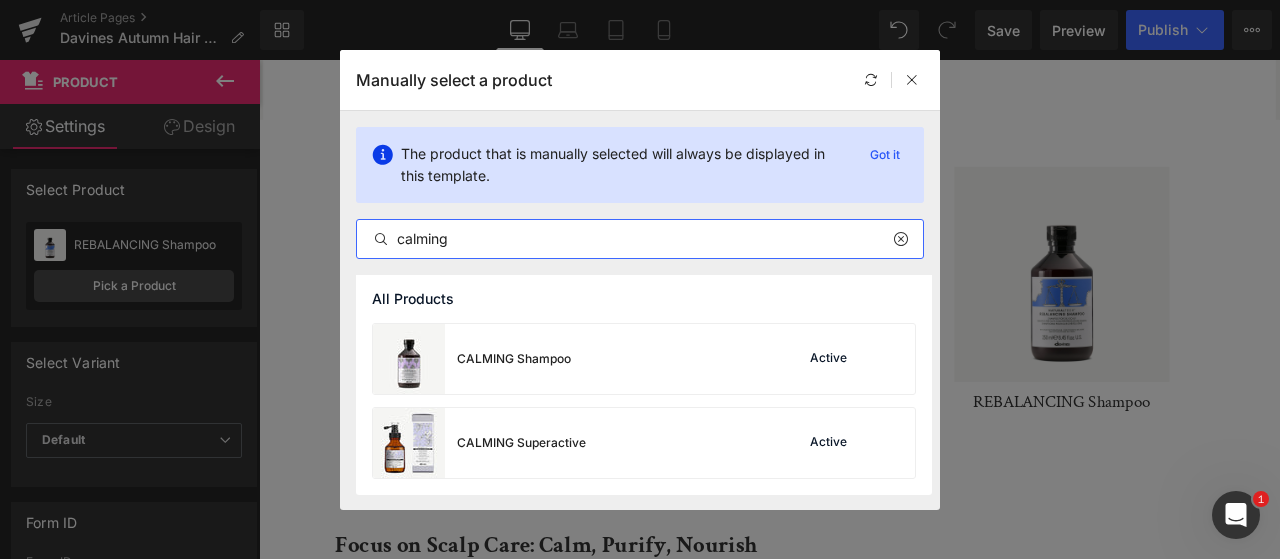 type on "calming" 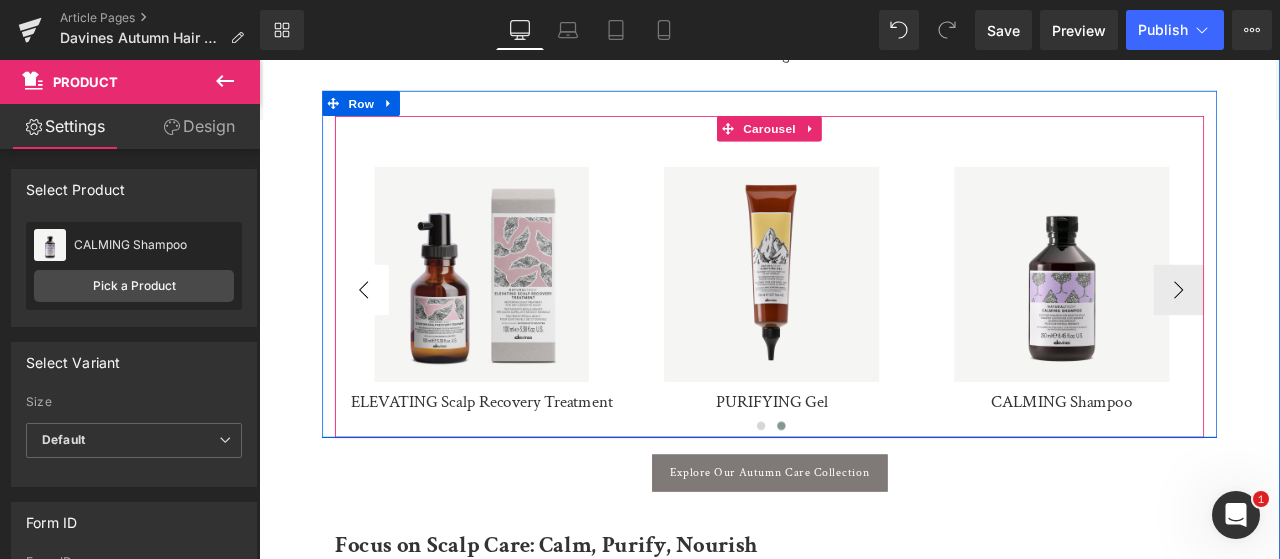 drag, startPoint x: 380, startPoint y: 317, endPoint x: 849, endPoint y: 82, distance: 524.5817 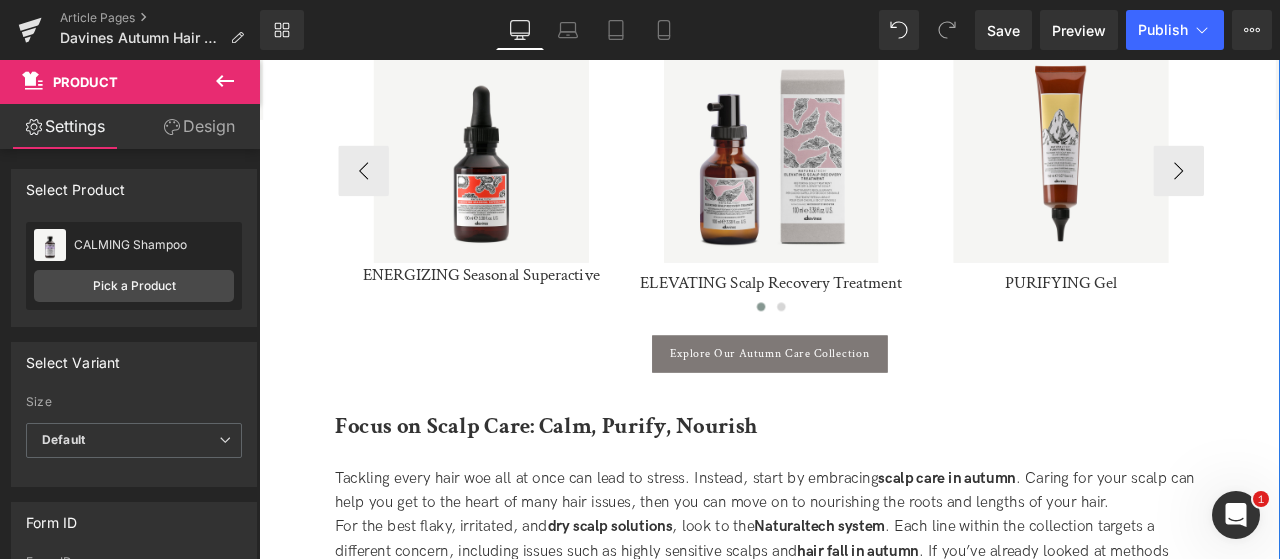 scroll, scrollTop: 1920, scrollLeft: 0, axis: vertical 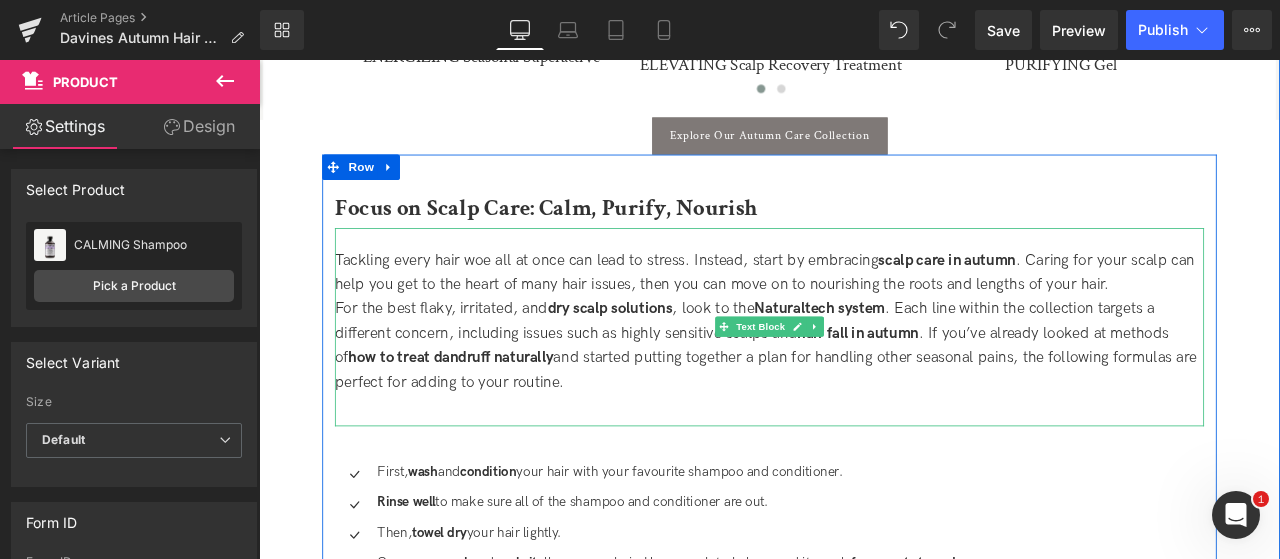 click on "For the best flaky, irritated, and dry scalp solutions, look to the Naturaltech system. Each line within the collection targets a different concern, including issues such as highly sensitive scalps and hair fall in autumn. If you’ve already looked at methods of how to treat dandruff naturally and started putting together a plan for handling other seasonal pains, the following formulas are perfect for adding to your routine." at bounding box center (864, 398) 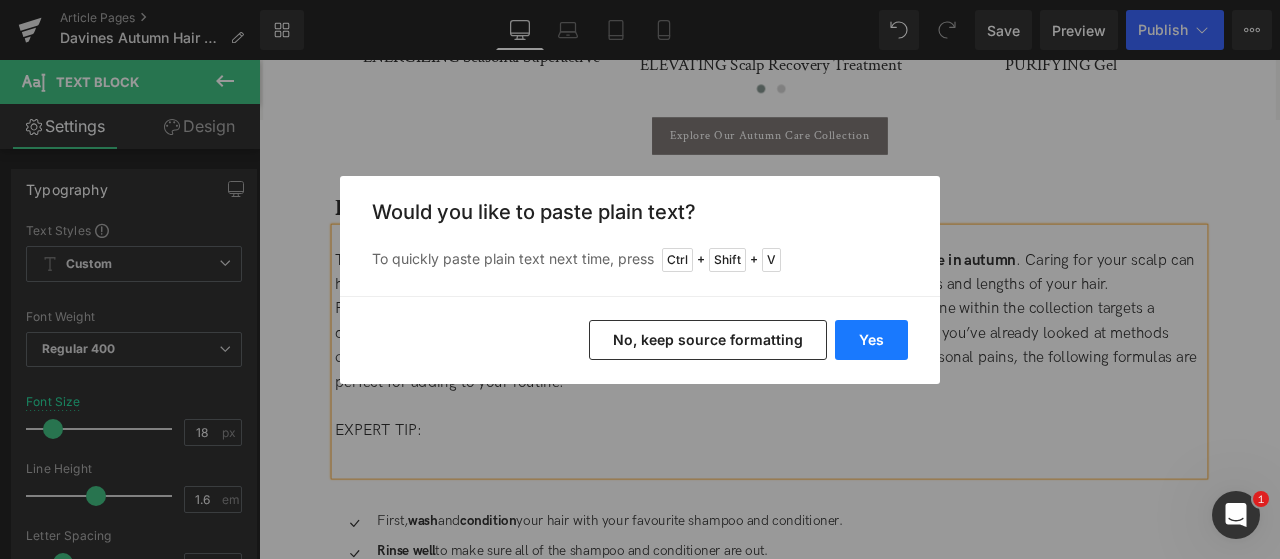 click on "Yes" at bounding box center (871, 340) 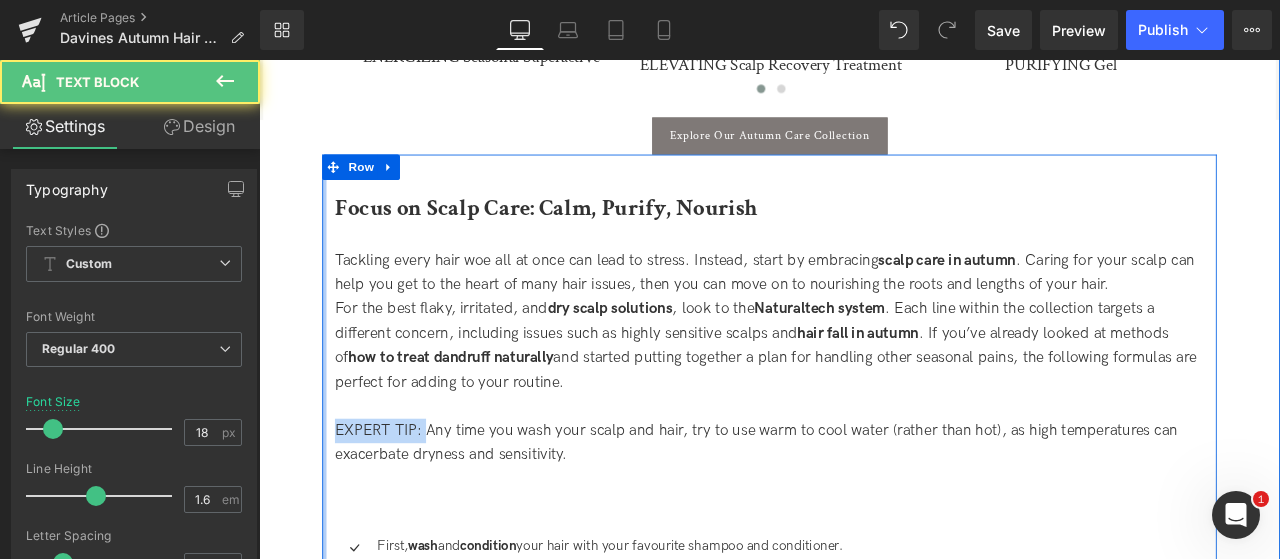 drag, startPoint x: 453, startPoint y: 499, endPoint x: 330, endPoint y: 509, distance: 123.40584 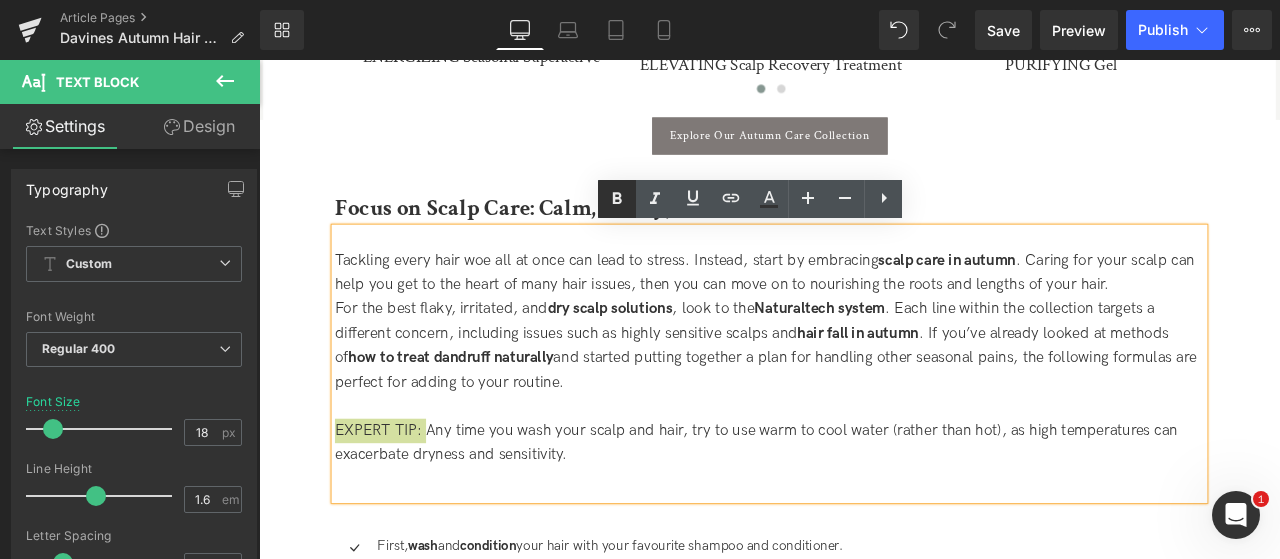 click 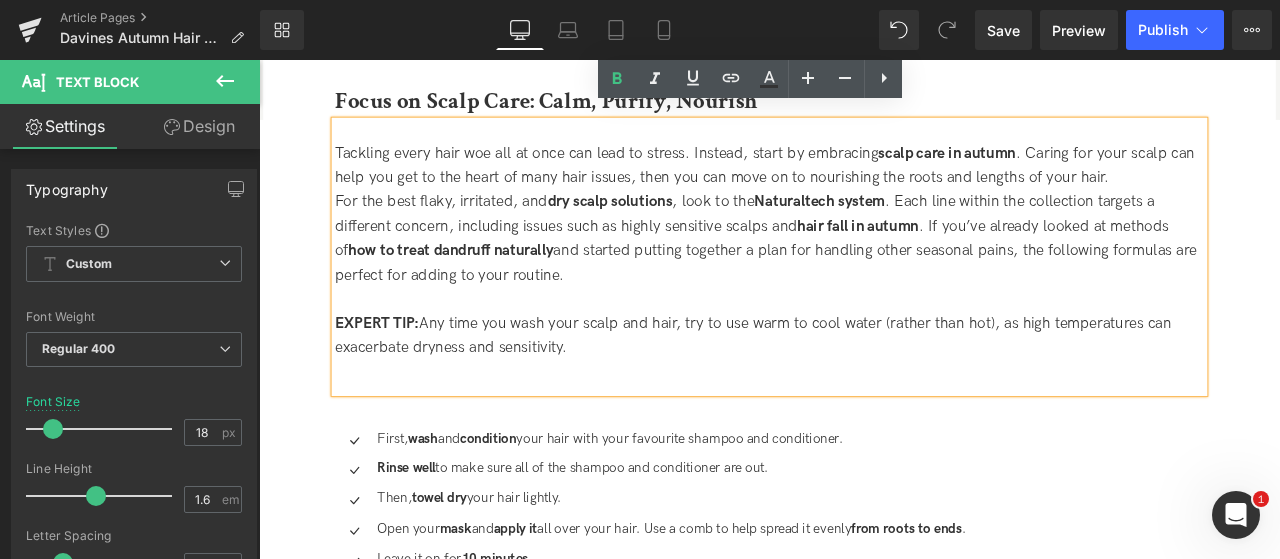 scroll, scrollTop: 2220, scrollLeft: 0, axis: vertical 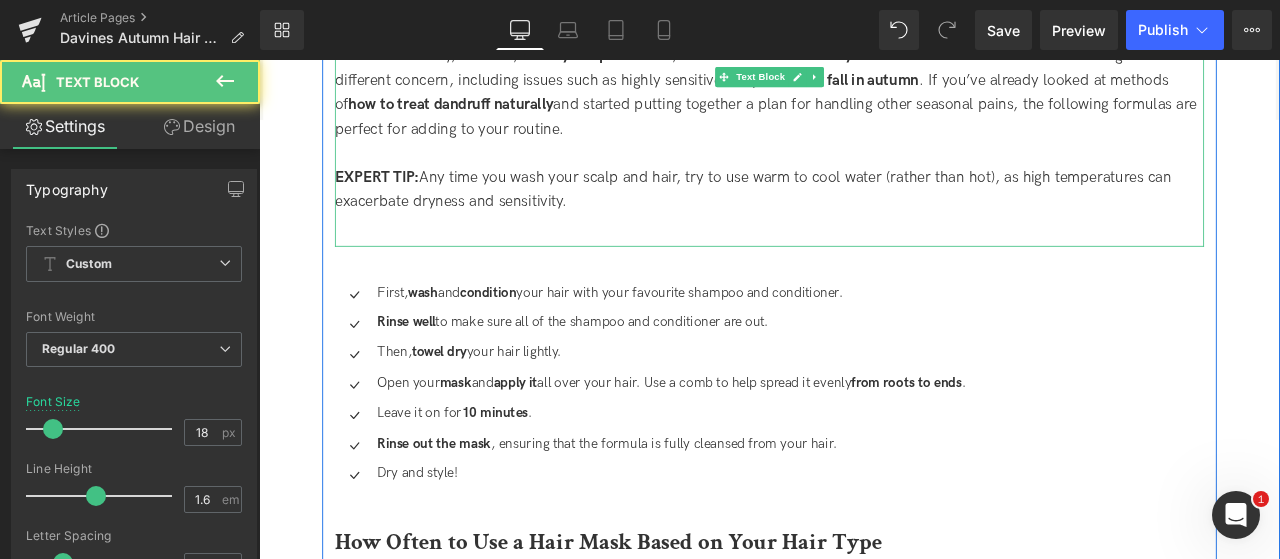 click on "EXPERT TIP:  Any time you wash your scalp and hair, try to use warm to cool water (rather than hot), as high temperatures can exacerbate dryness and sensitivity." at bounding box center [864, 214] 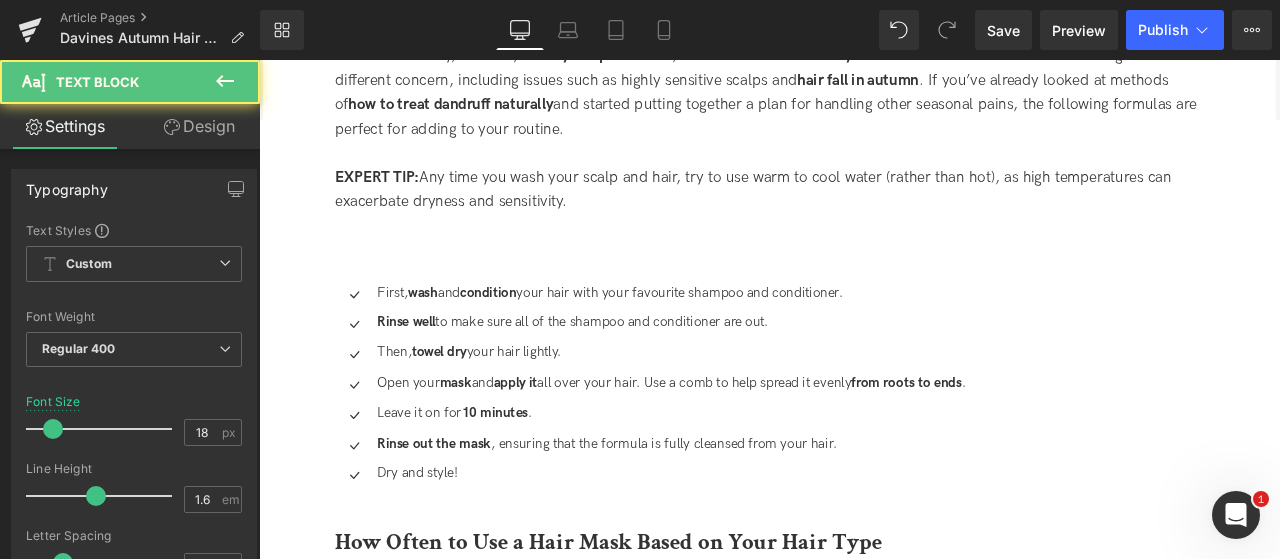 click at bounding box center (225, 82) 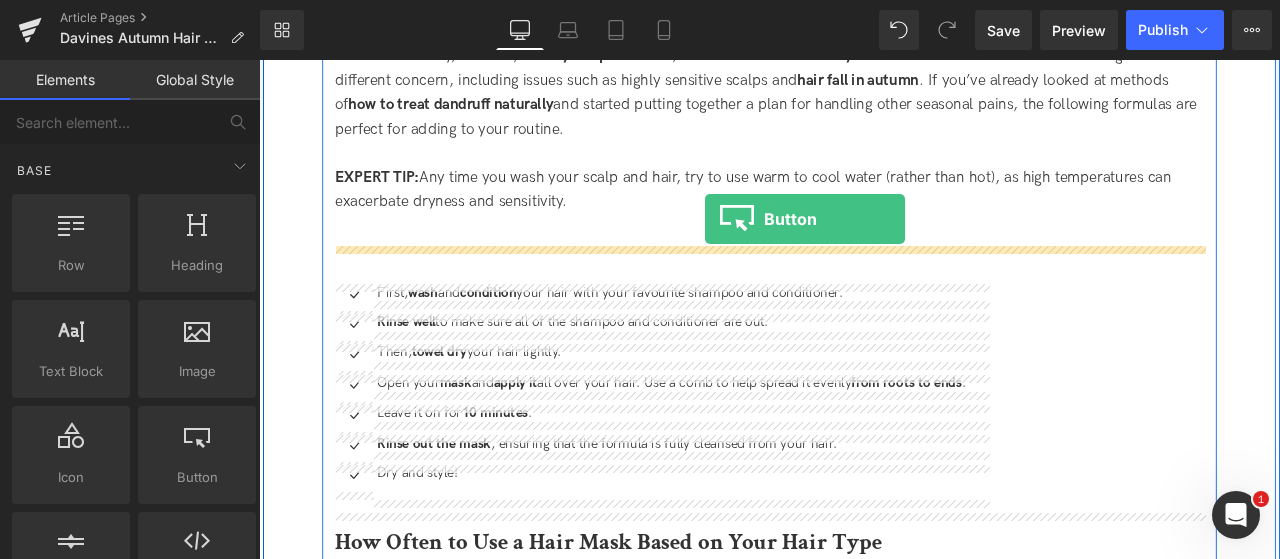 drag, startPoint x: 479, startPoint y: 473, endPoint x: 788, endPoint y: 248, distance: 382.23816 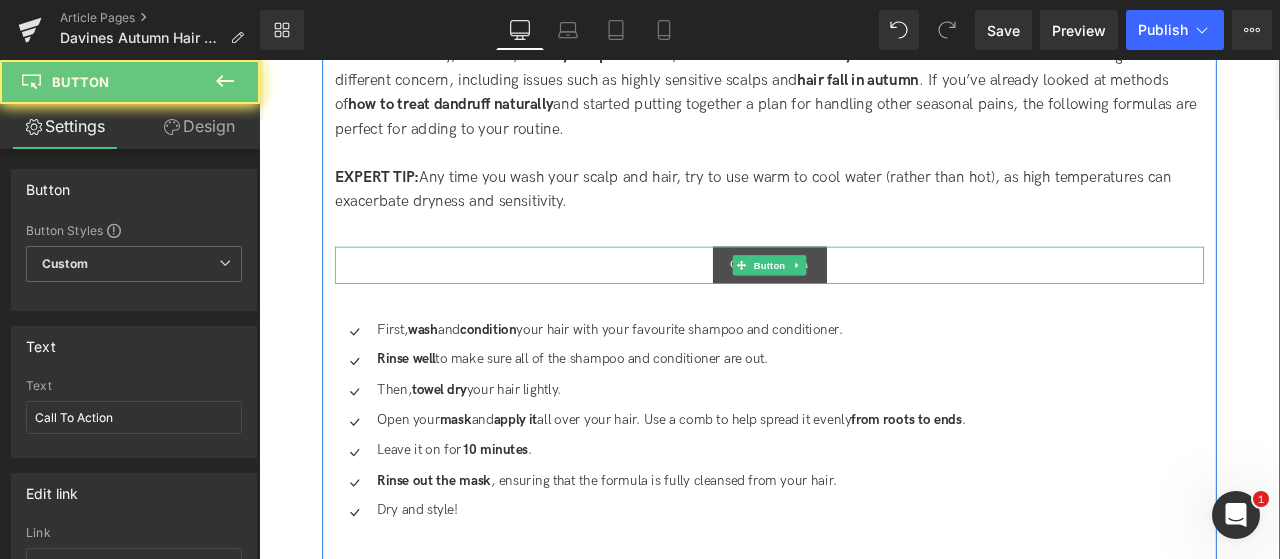 click on "Call To Action" at bounding box center (864, 303) 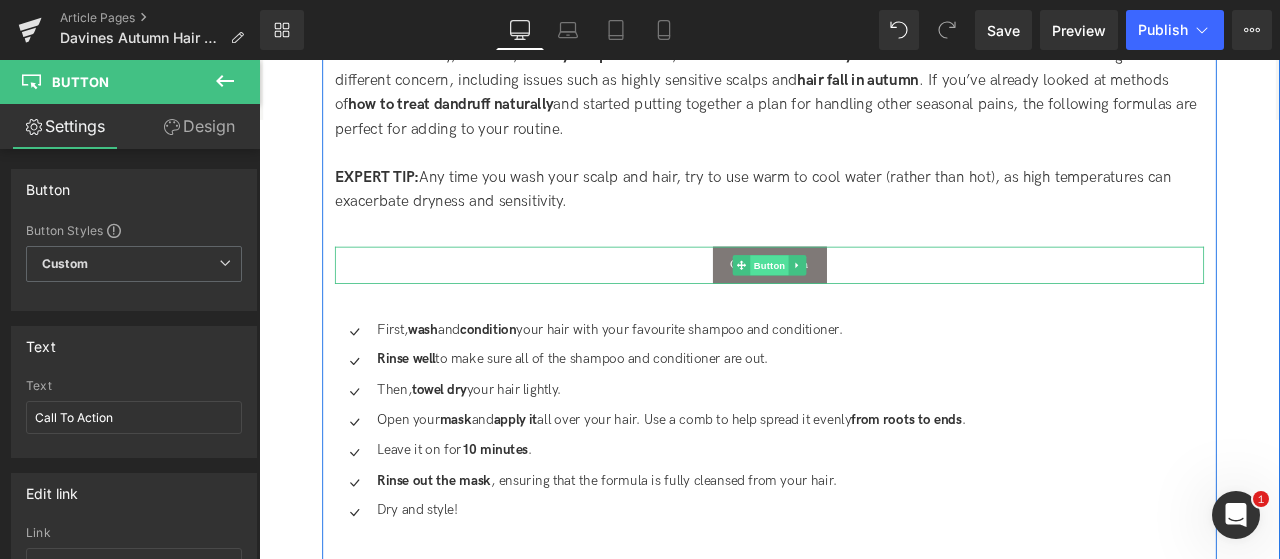 click on "Button" at bounding box center (864, 303) 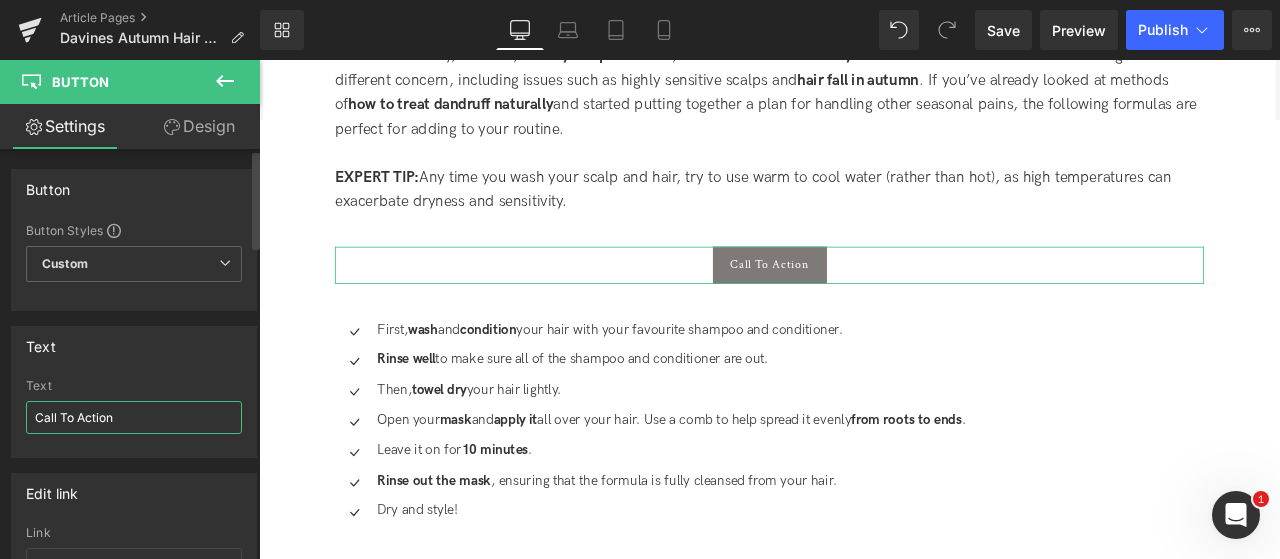 click on "Call To Action" at bounding box center [134, 417] 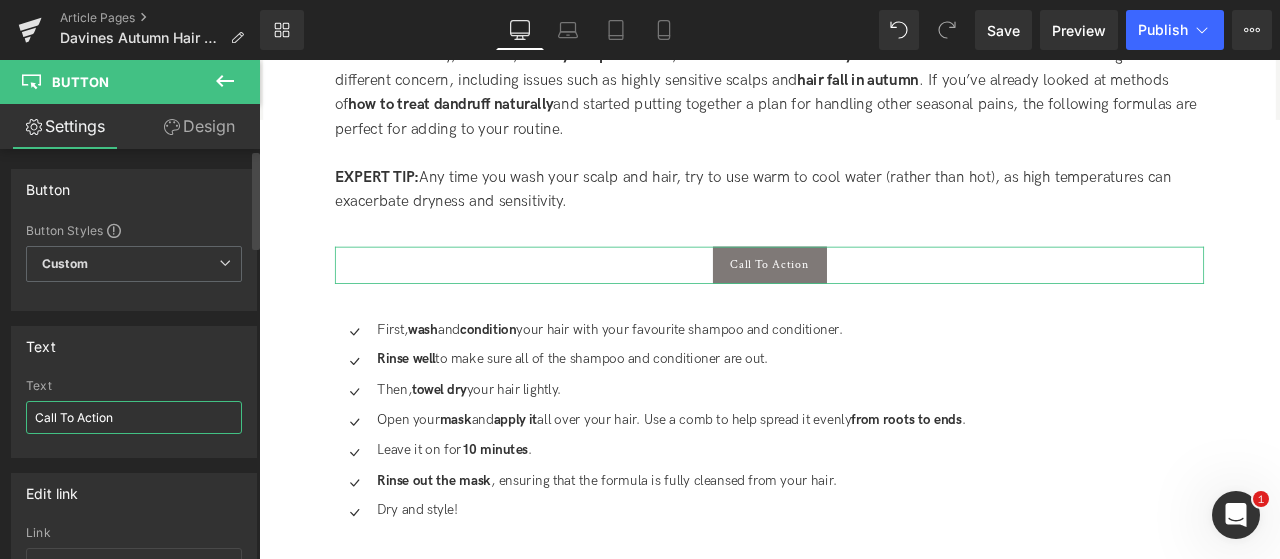 click on "Call To Action" at bounding box center [134, 417] 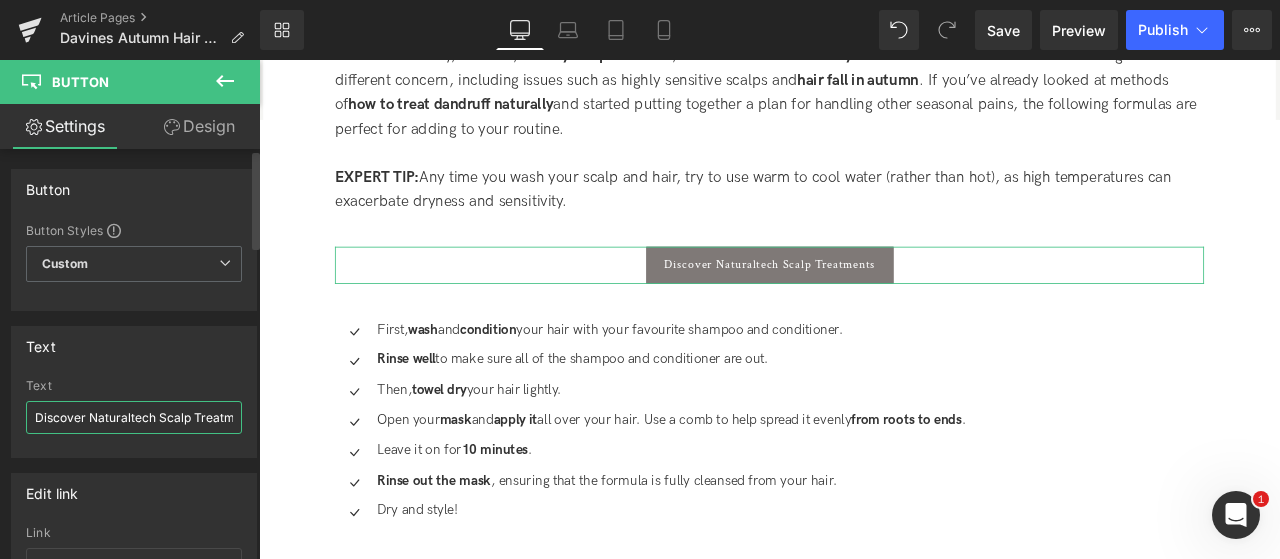scroll, scrollTop: 0, scrollLeft: 30, axis: horizontal 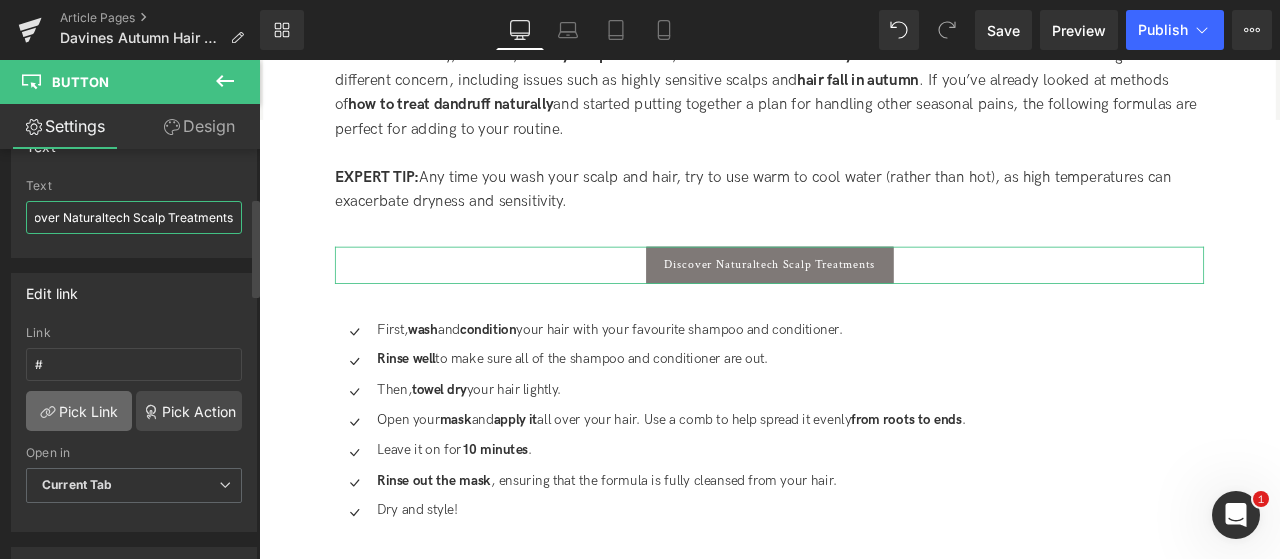type on "Discover Naturaltech Scalp Treatments" 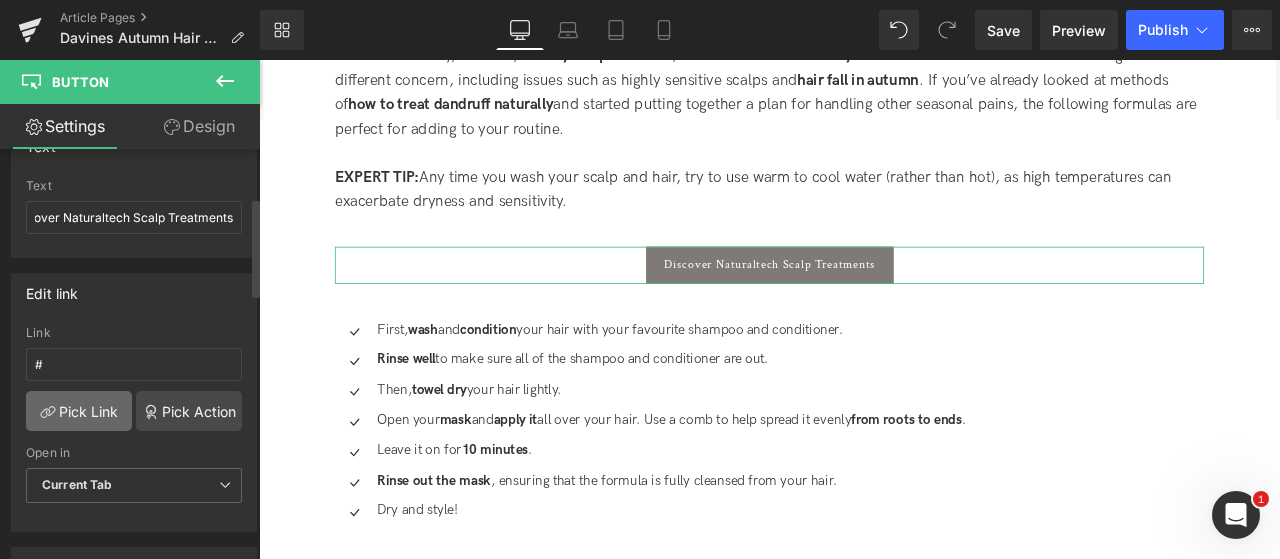 click on "Pick Link" at bounding box center (79, 411) 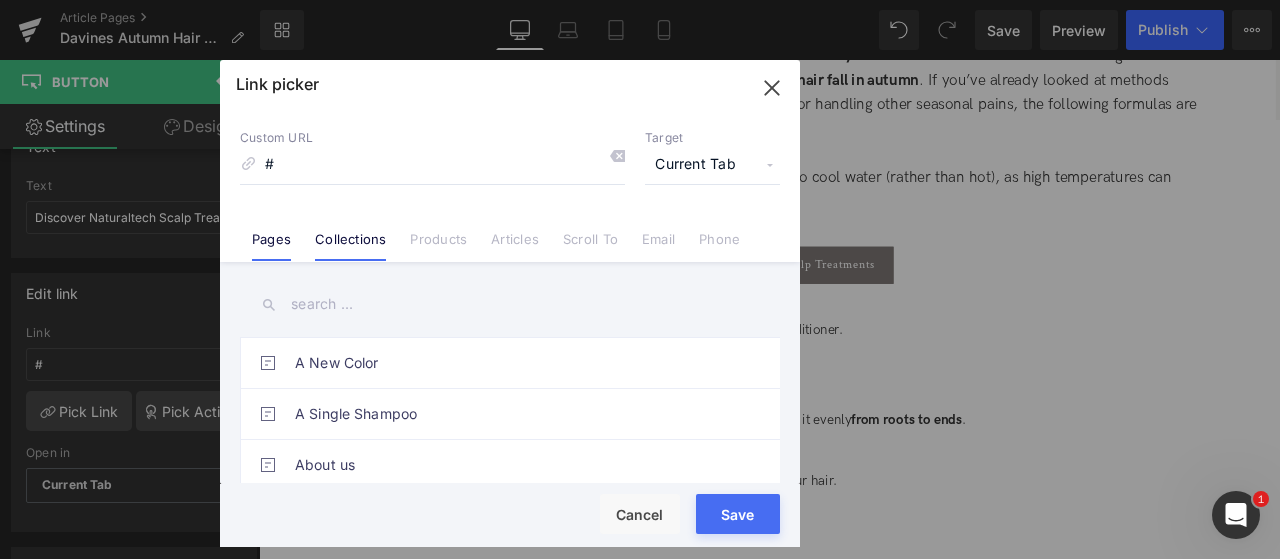 click on "Collections" at bounding box center [350, 246] 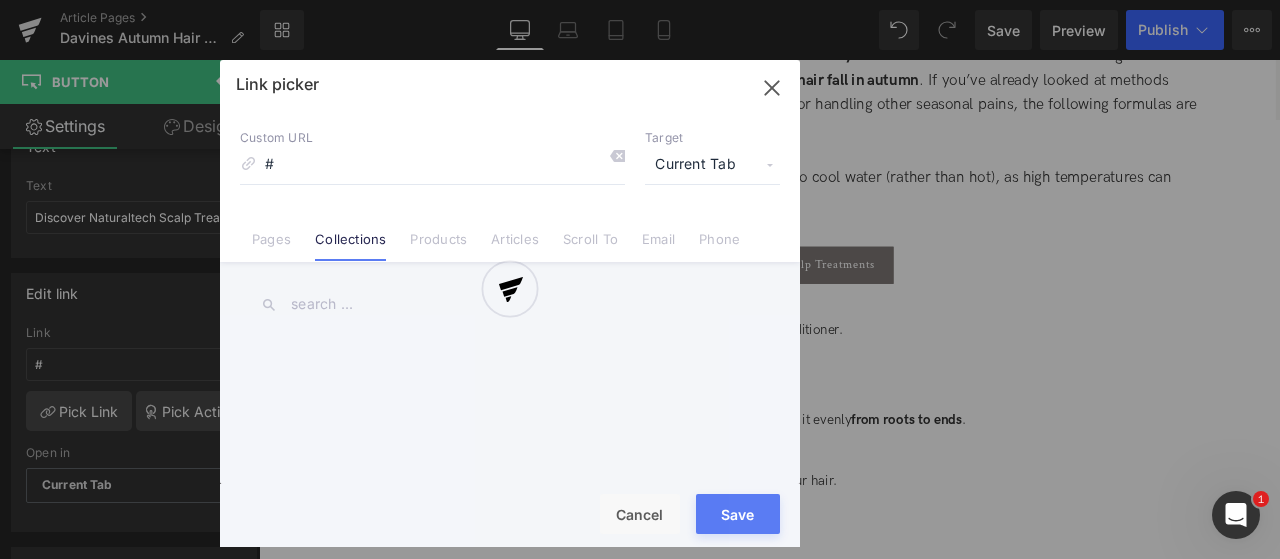 click at bounding box center [510, 303] 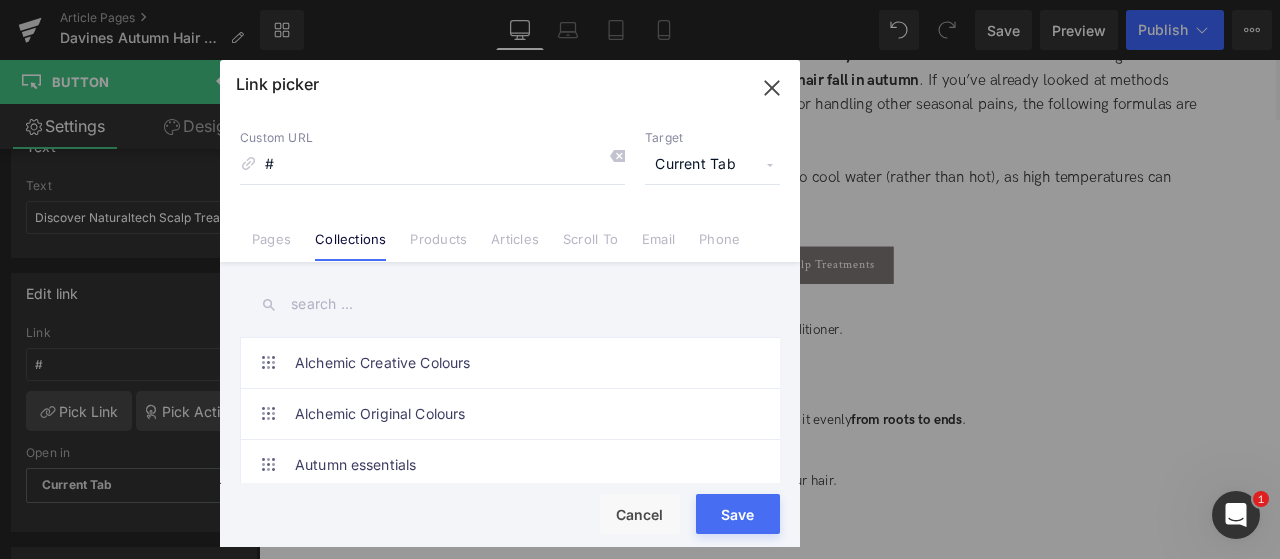 click at bounding box center [510, 304] 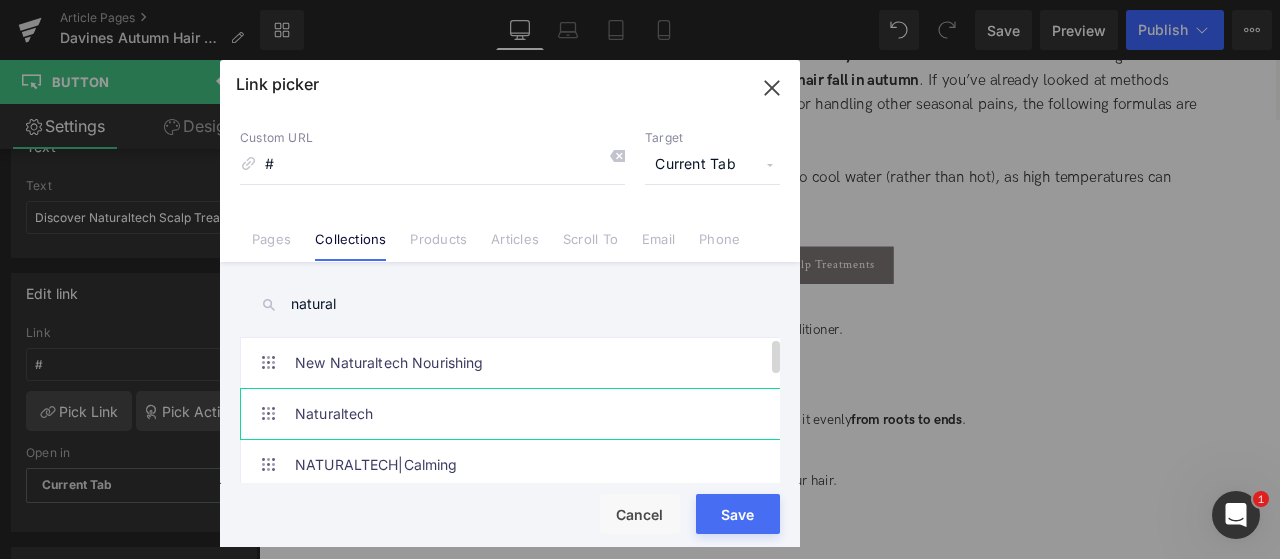type on "natural" 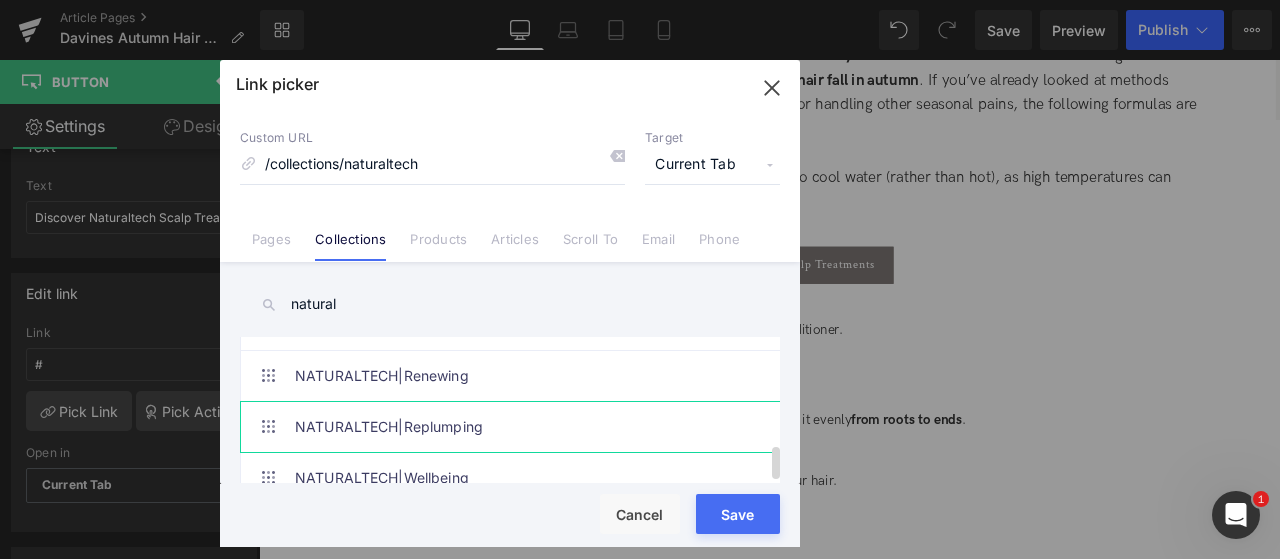scroll, scrollTop: 470, scrollLeft: 0, axis: vertical 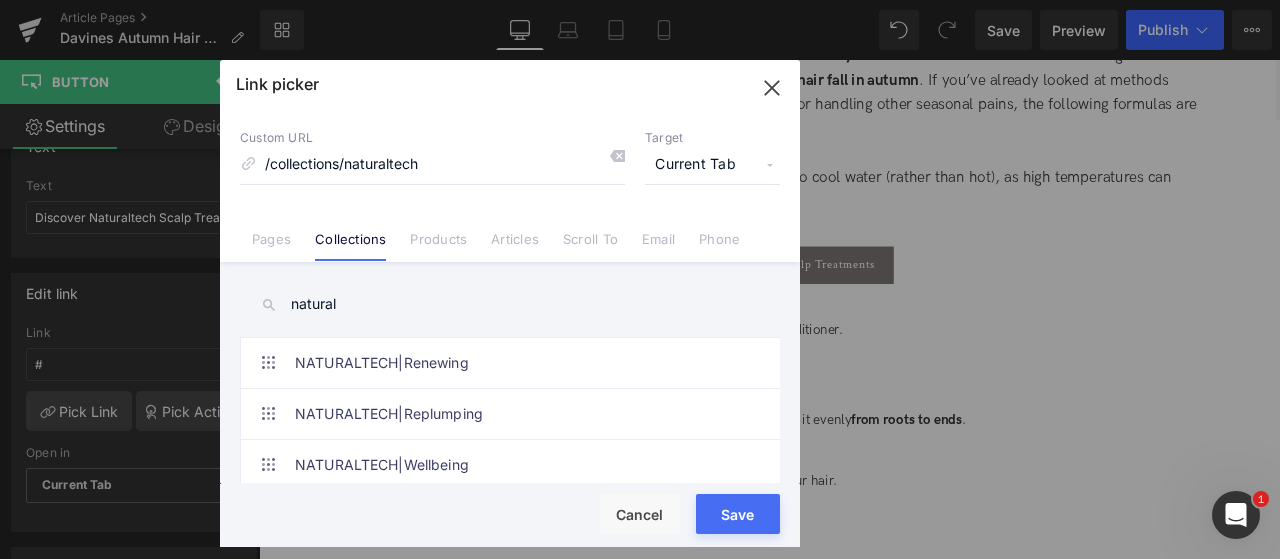 click on "Save" at bounding box center [738, 514] 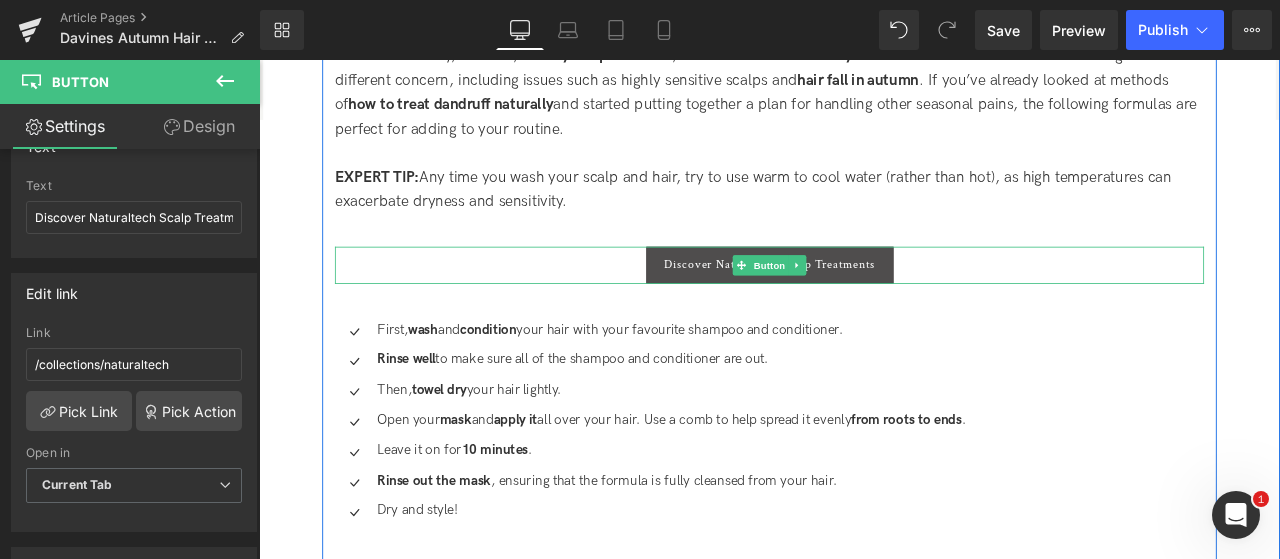 click at bounding box center [897, 303] 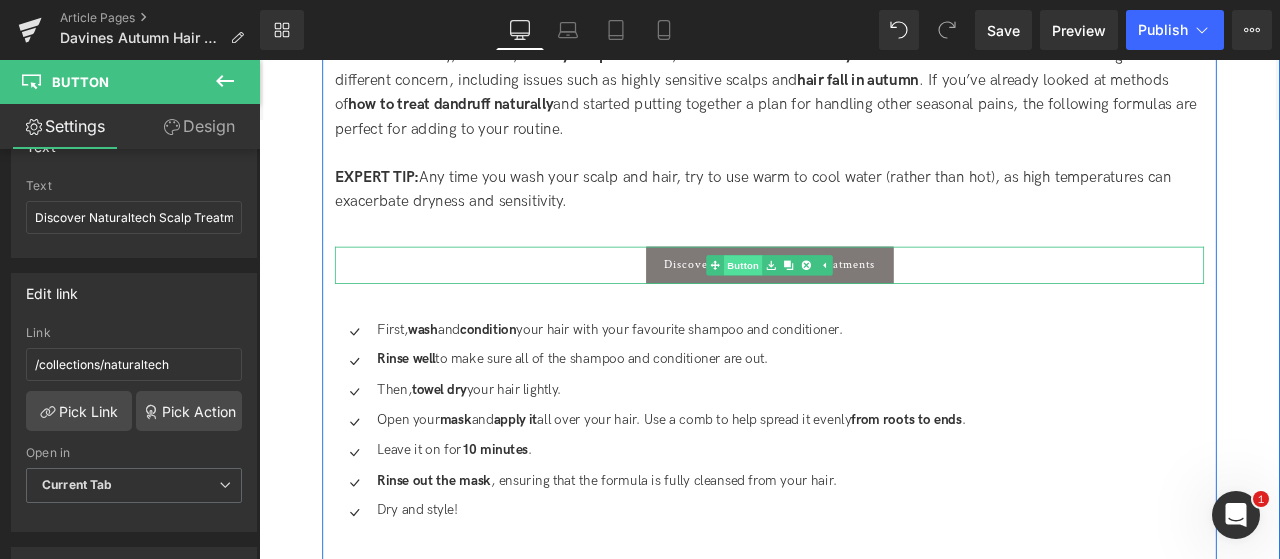 click on "Button" at bounding box center (833, 303) 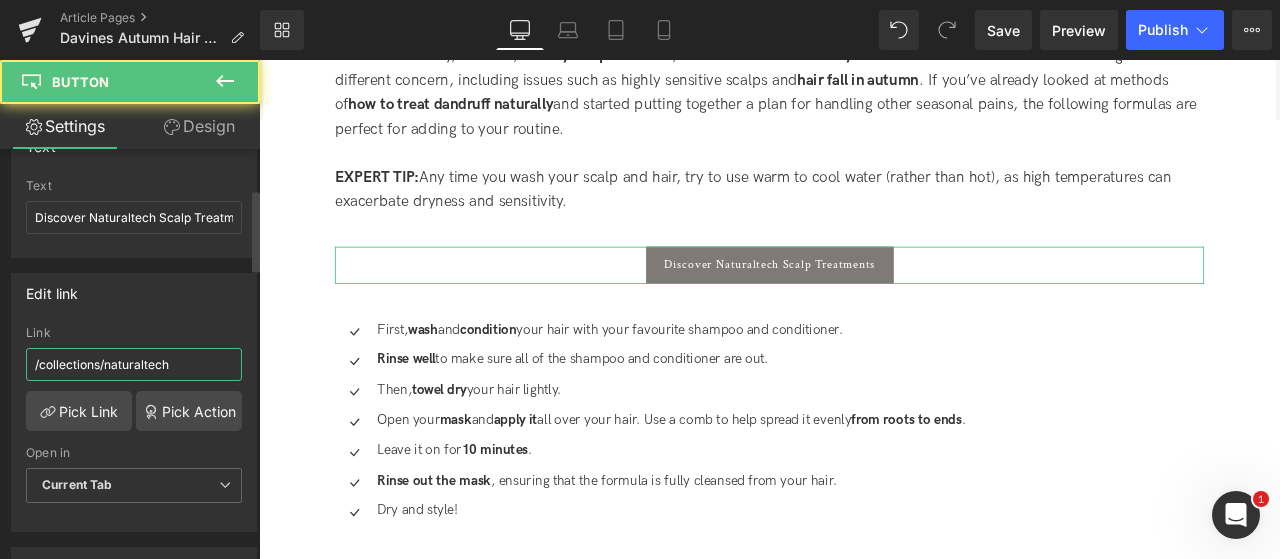 click on "/collections/naturaltech" at bounding box center [134, 364] 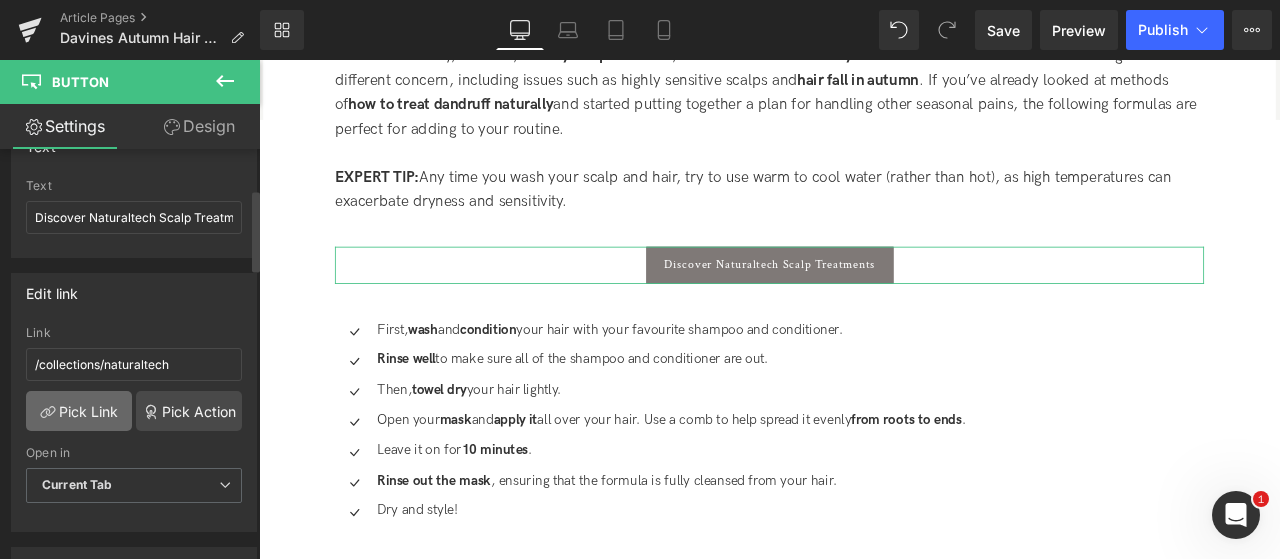 click on "Pick Link" at bounding box center [79, 411] 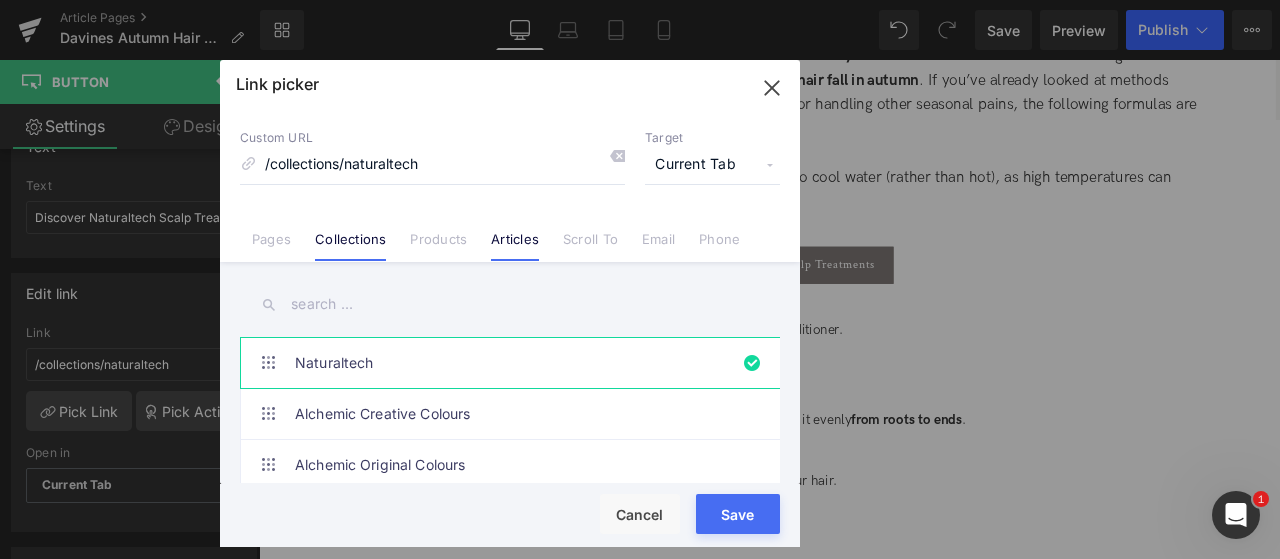 click on "Articles" at bounding box center (515, 246) 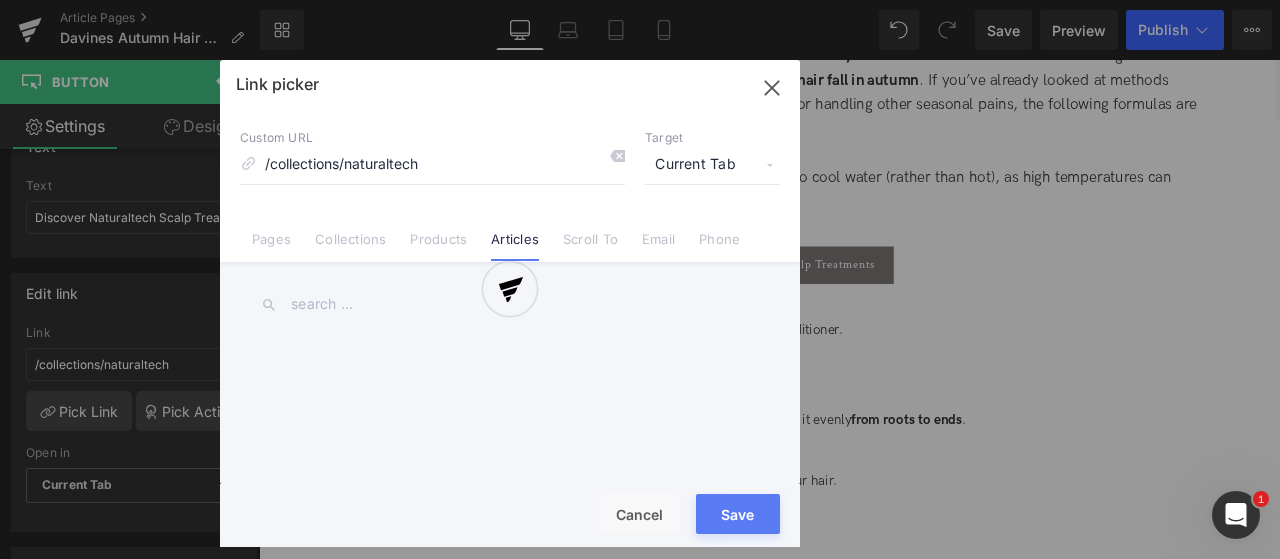 click at bounding box center [510, 303] 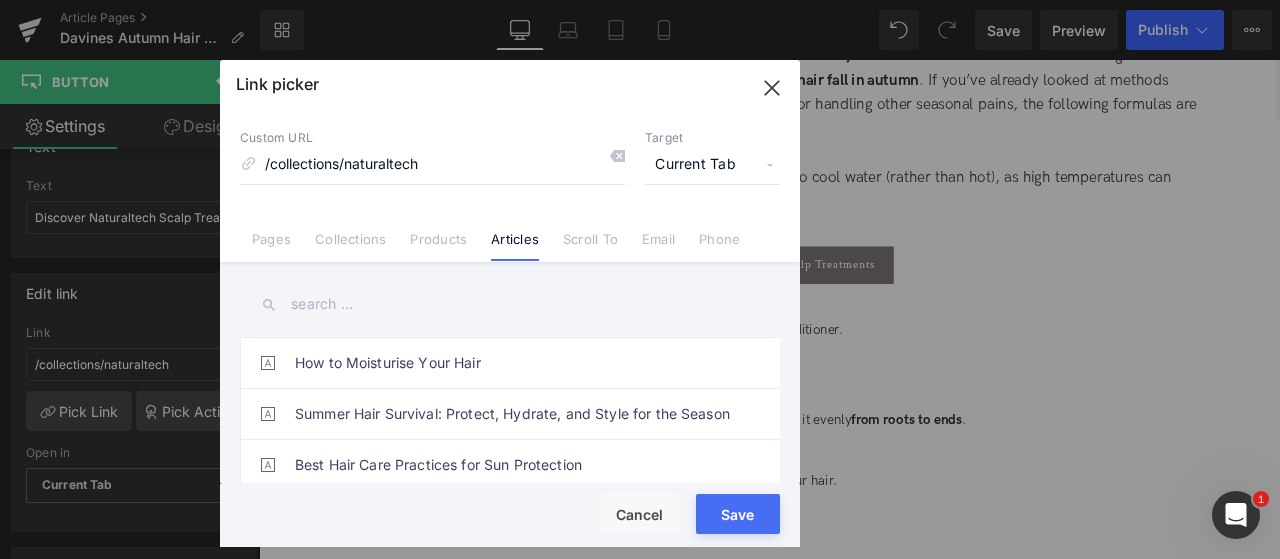 click on "Pages" at bounding box center [271, 246] 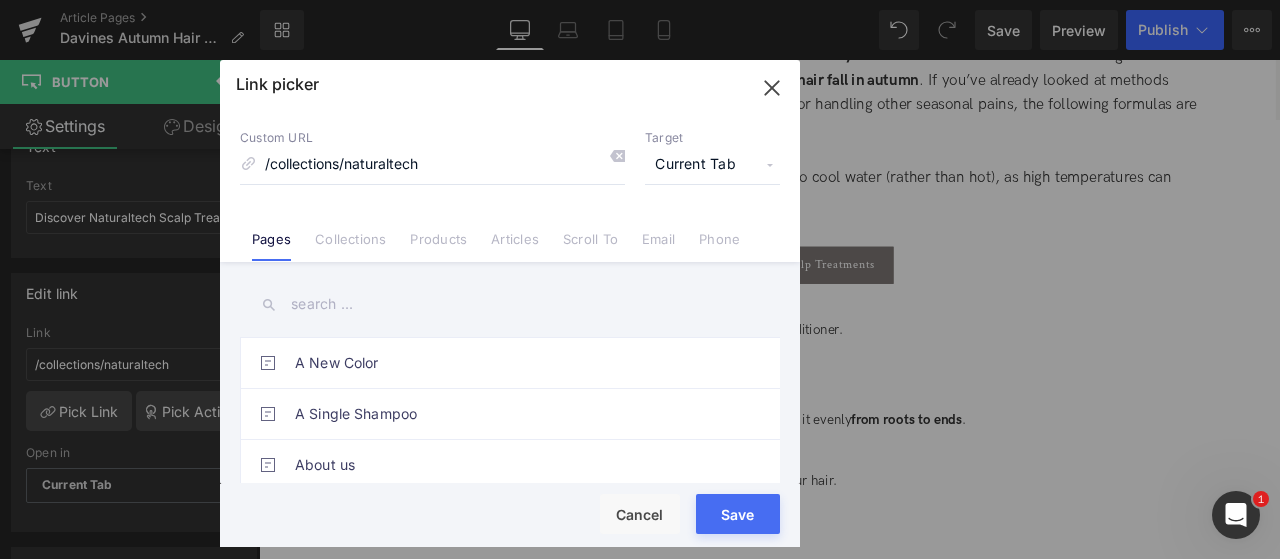click at bounding box center [510, 304] 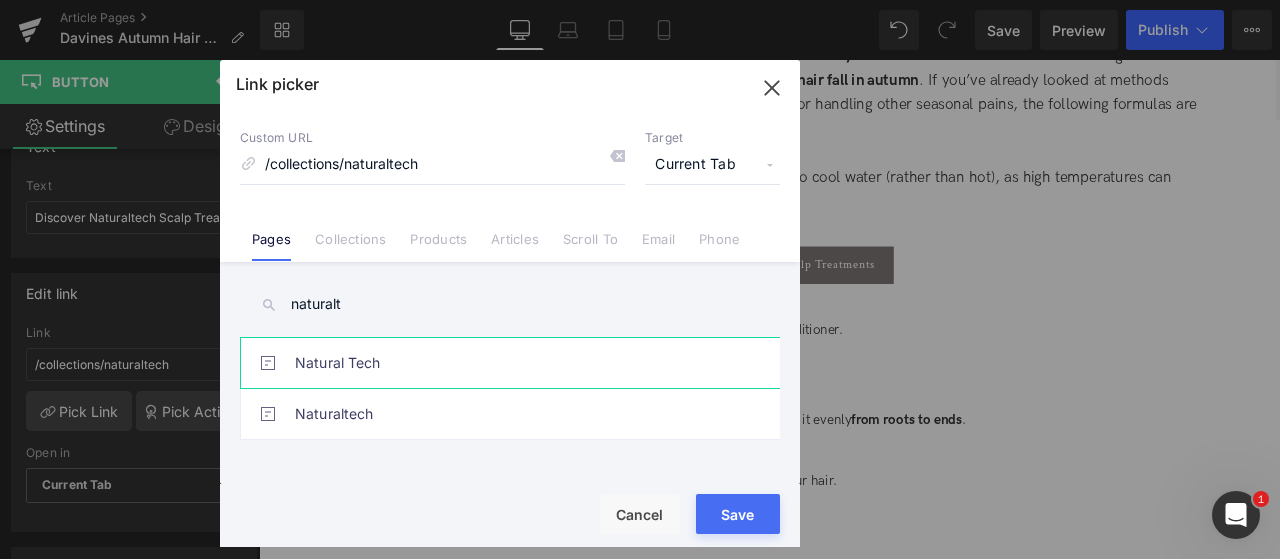 type on "naturalt" 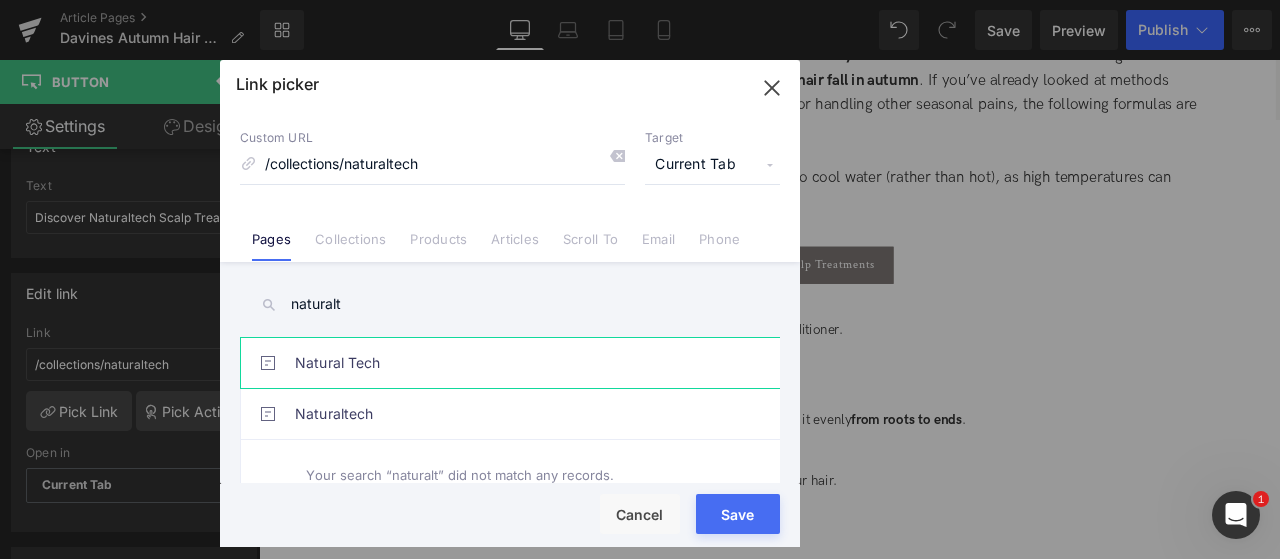click on "Natural Tech" at bounding box center (515, 363) 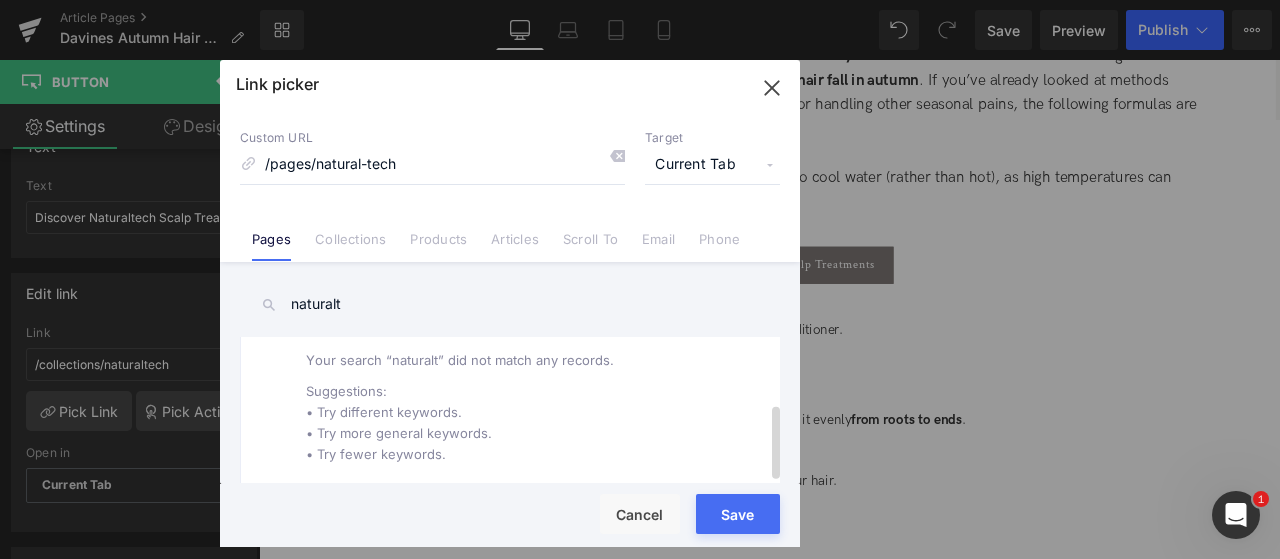 scroll, scrollTop: 28, scrollLeft: 0, axis: vertical 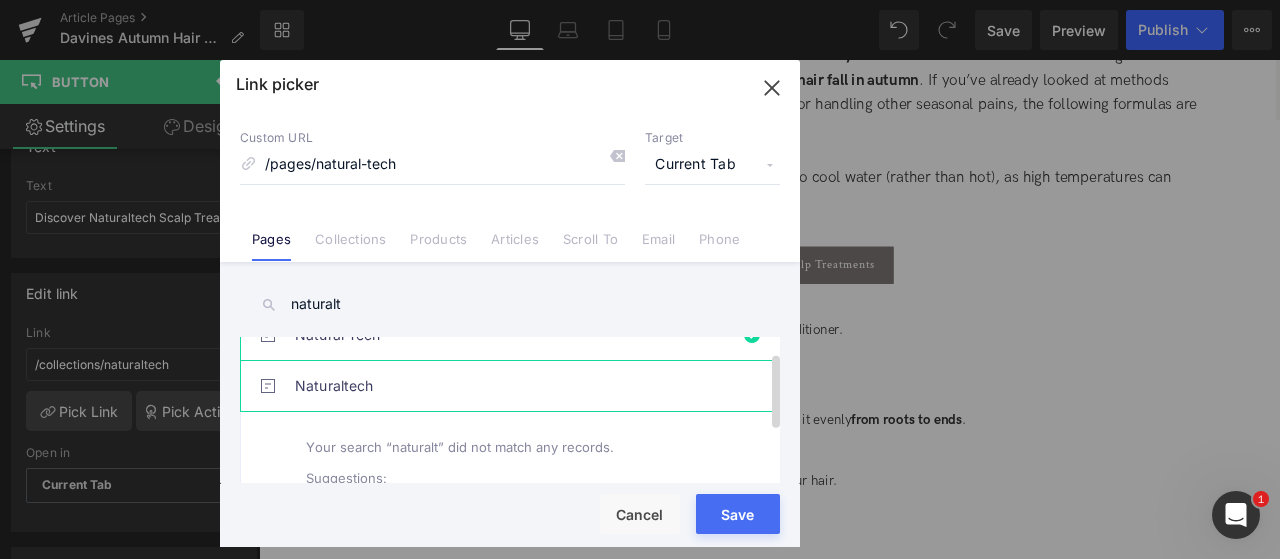 click on "Naturaltech" at bounding box center [515, 386] 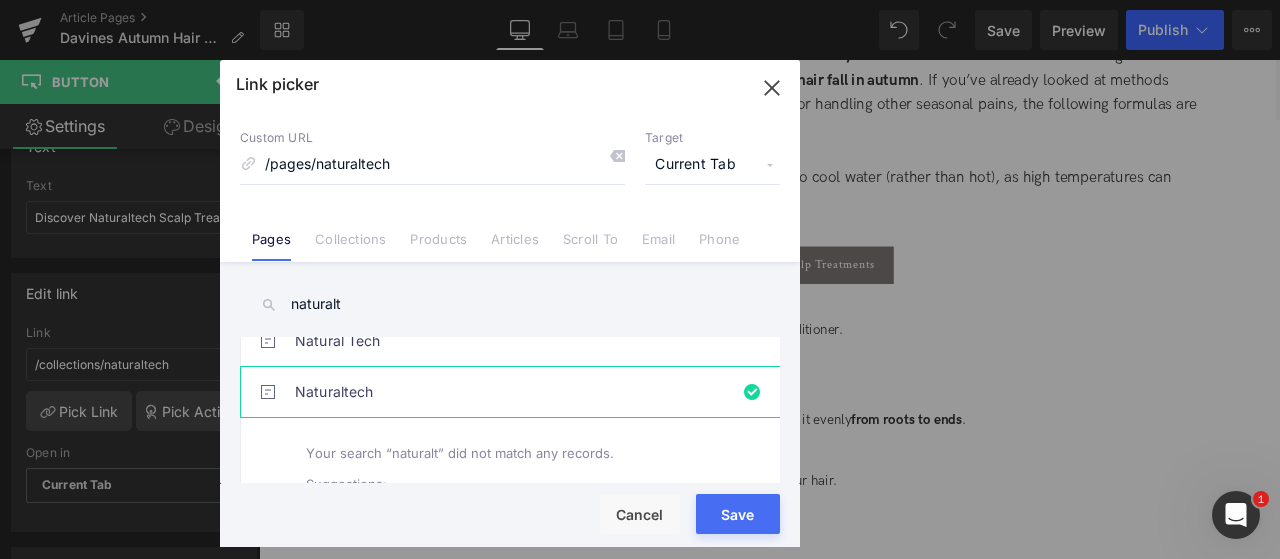 scroll, scrollTop: 0, scrollLeft: 0, axis: both 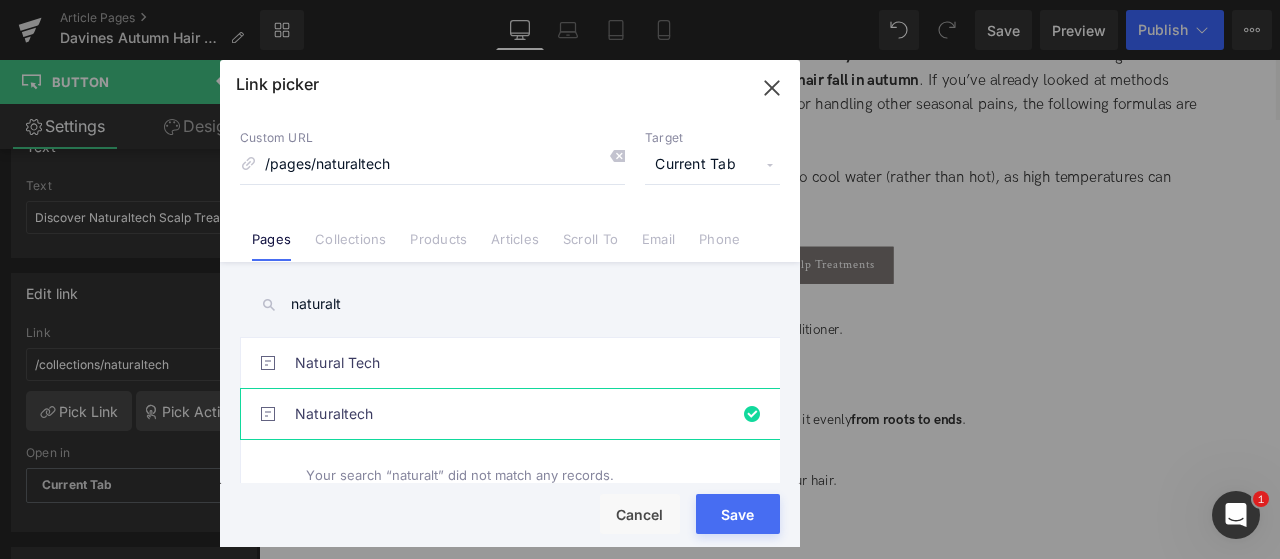 click on "Save" at bounding box center [738, 514] 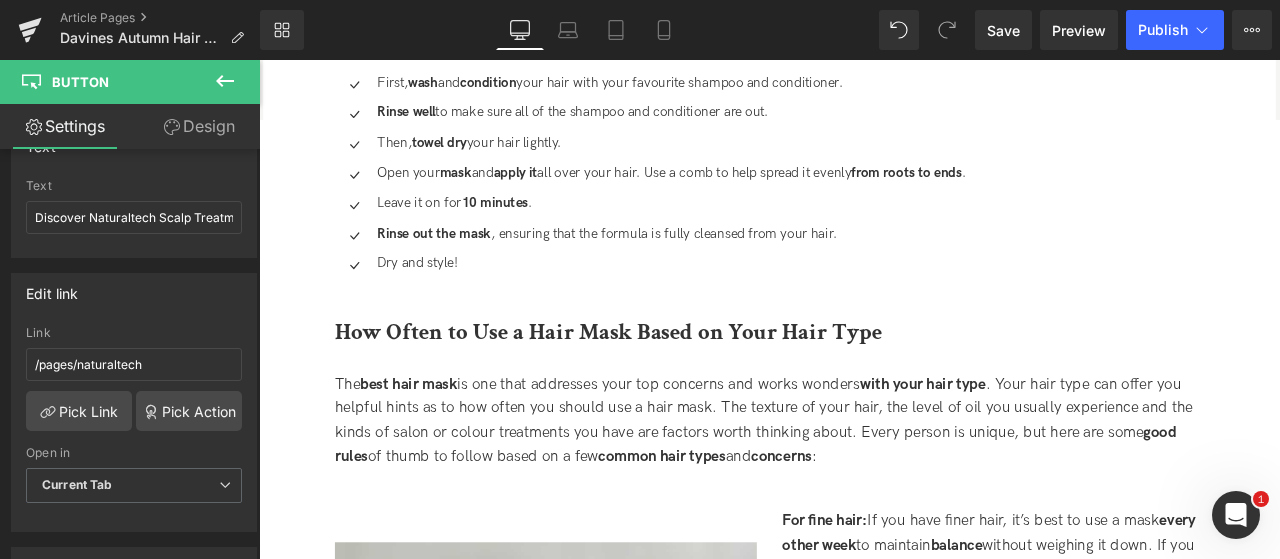 scroll, scrollTop: 2420, scrollLeft: 0, axis: vertical 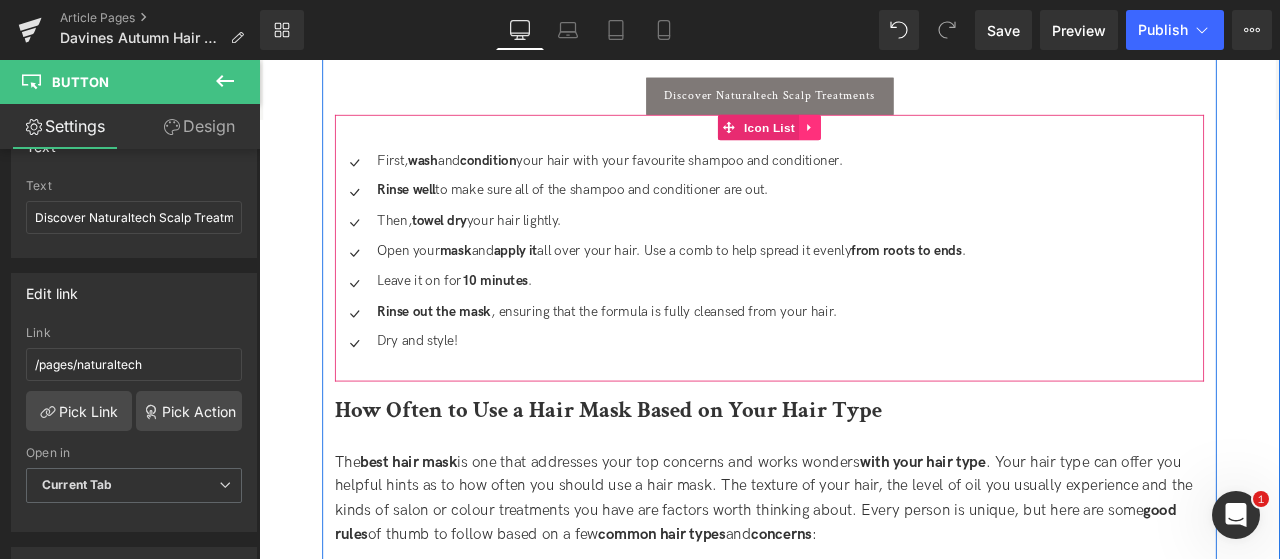 click at bounding box center (912, 140) 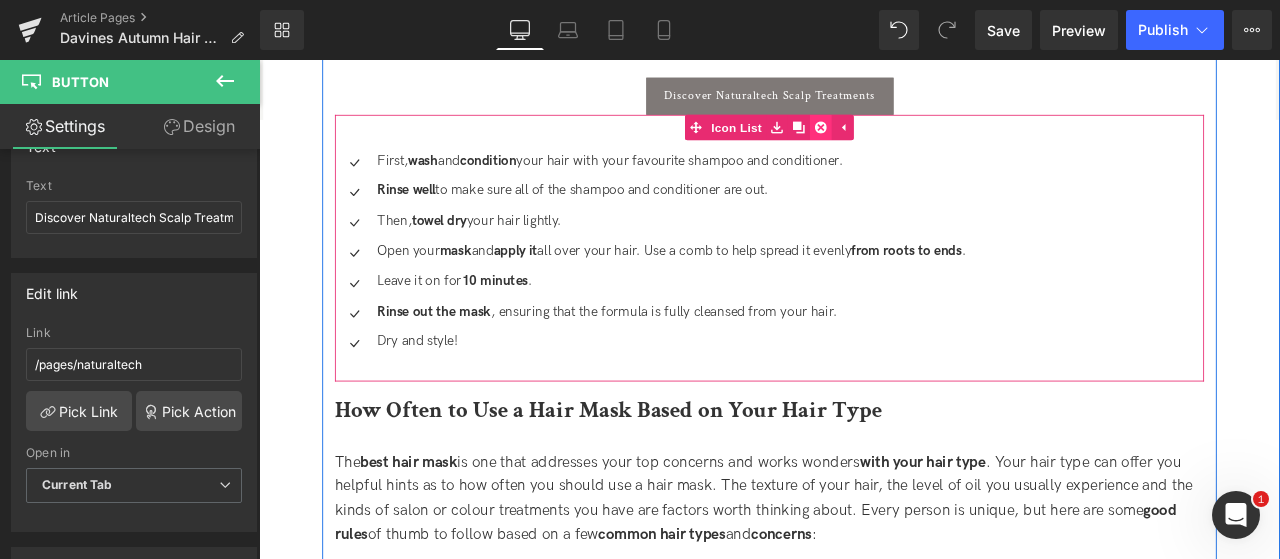 click 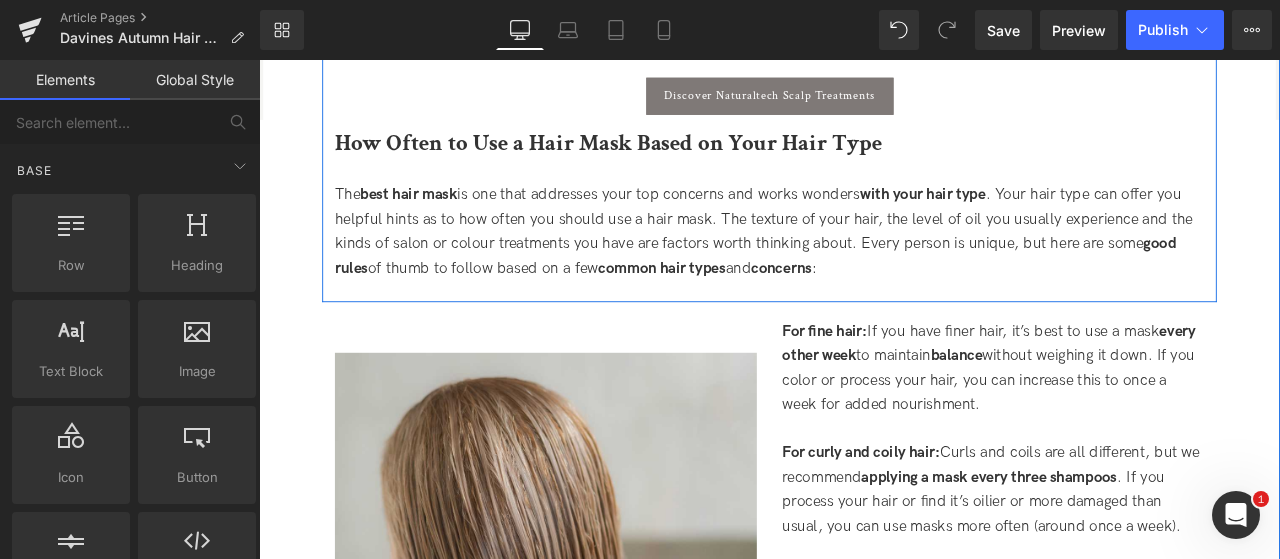 click on "How Often to Use a Hair Mask Based on Your Hair Type" at bounding box center [673, 158] 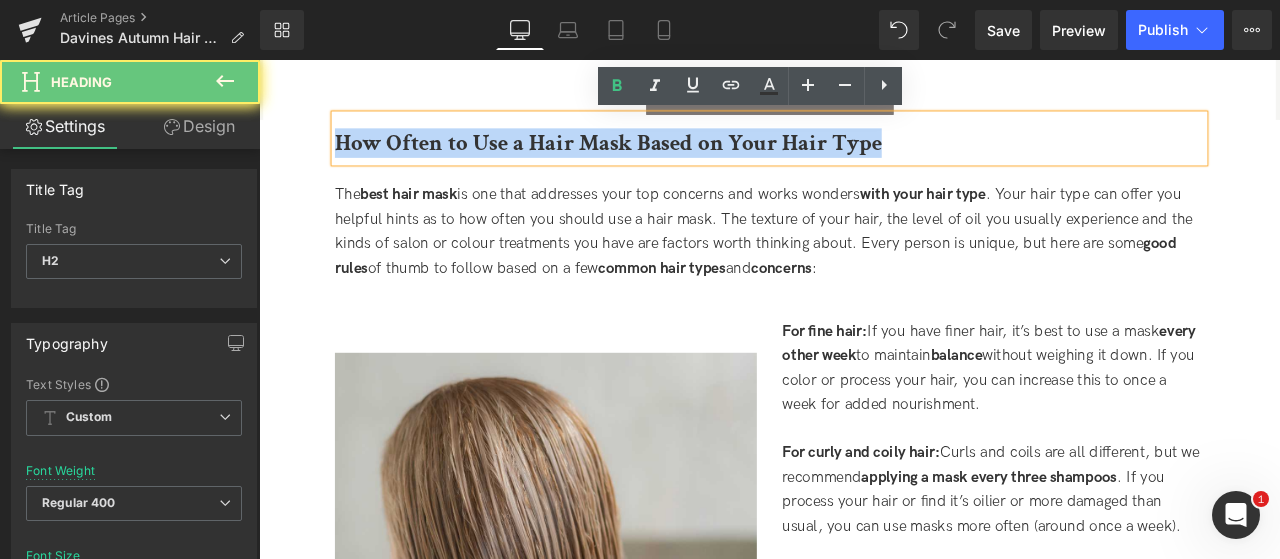 click on "How Often to Use a Hair Mask Based on Your Hair Type" at bounding box center (673, 158) 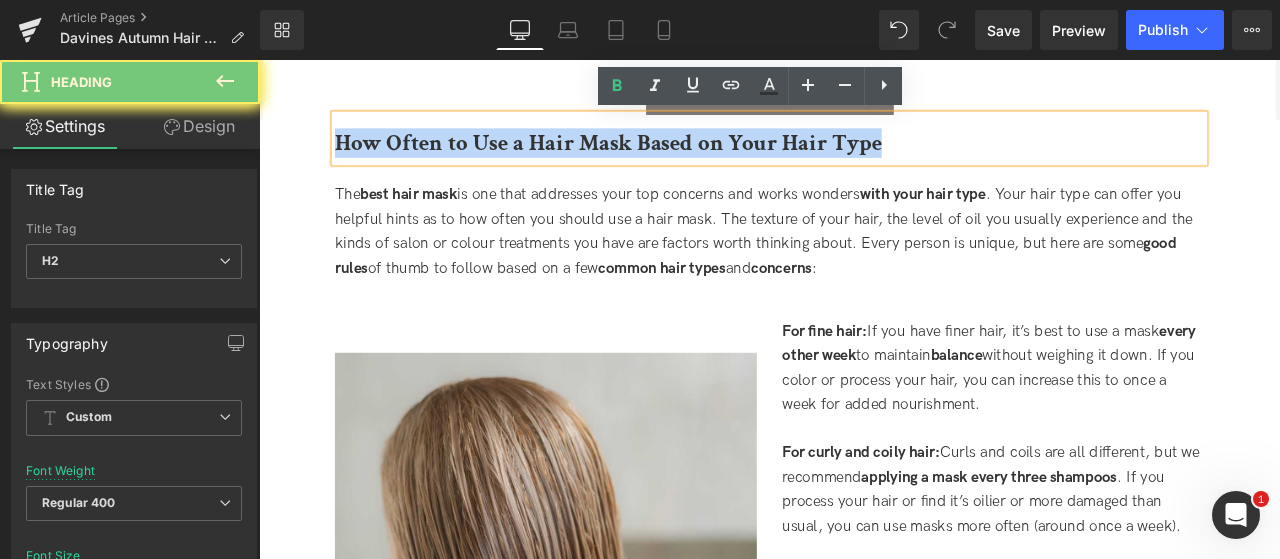 paste 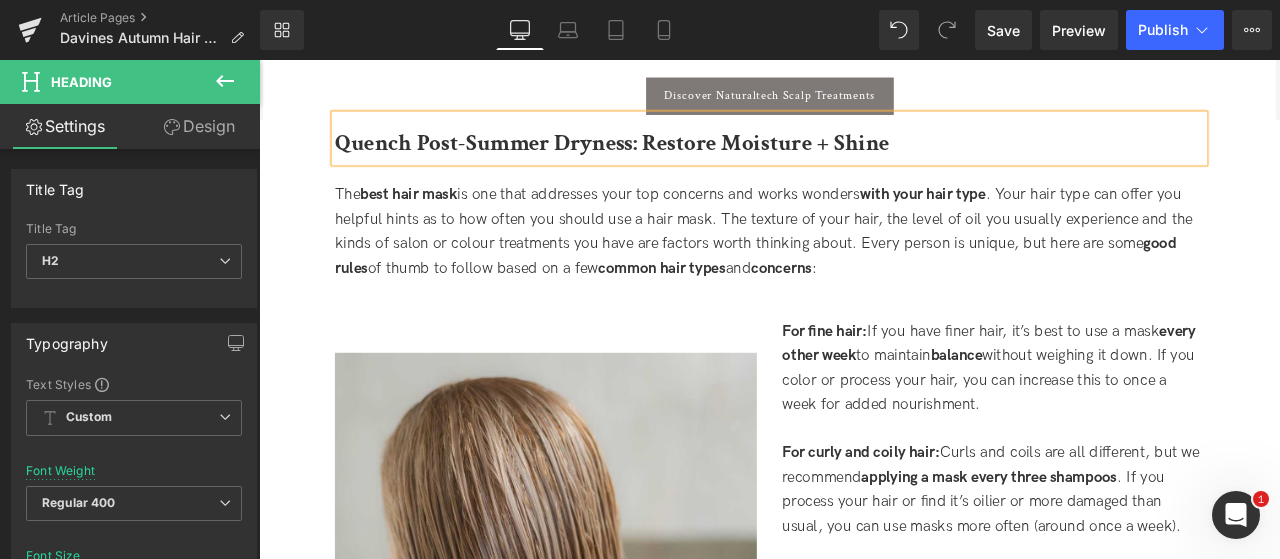 click on "Post-Summer Hair SOS: [BRAND] Autumn Hair Care Favourites Heading Learn about the best tips and haircare products to help you gently manage any stresses your scalp and hair take on during this seasonal change. Text Block
Hair mask connoisseurs and those new to these customisable treatments may both be wondering the same thing, how many times a week should you use a hair mask ? And what are the best hair masks ? For most people, using a hair mask once a week to every other week is usually the right frequency, but your lifestyle habits and hair type might change this. Let’s look at the benefits of hair masks , how often to use them and how to pinpoint a formula and routine that works for you. Text Block
Image
Why Autumn Challenges Your Hair and Scalp Heading
scalp care in autumn
Text Block
Text Block
Row" at bounding box center [864, 549] 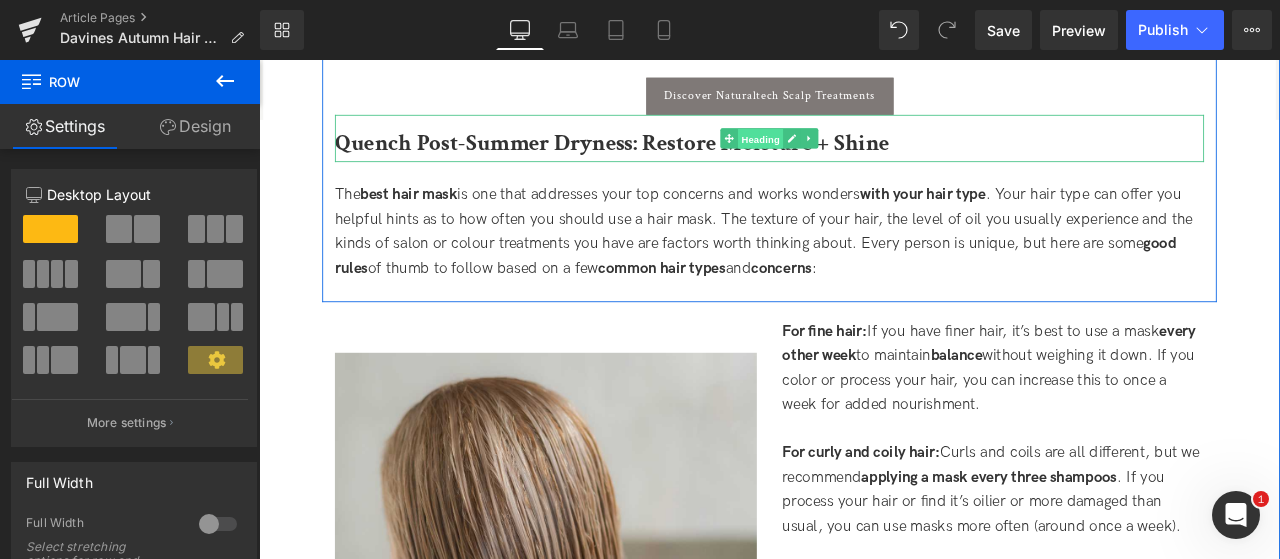 click on "Heading" at bounding box center [854, 154] 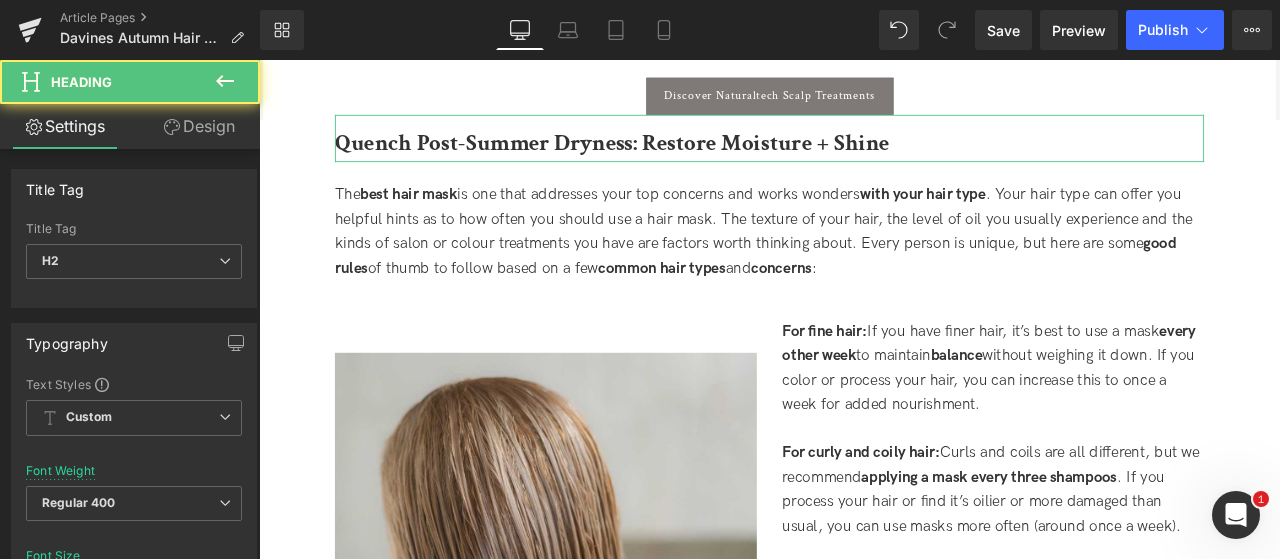 click on "Design" at bounding box center (199, 126) 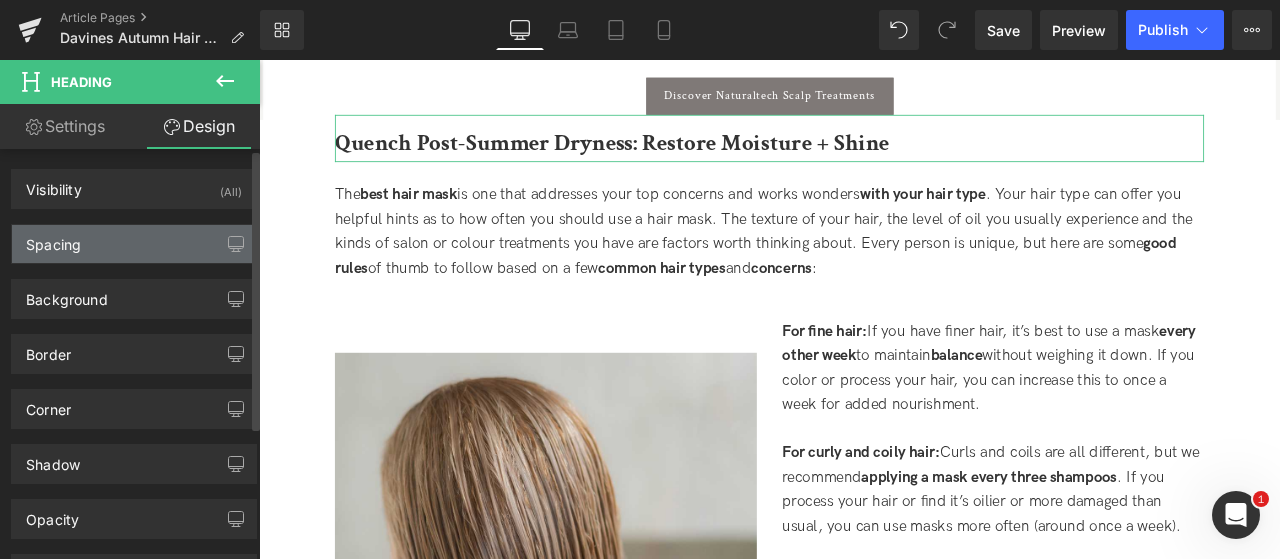 type on "0" 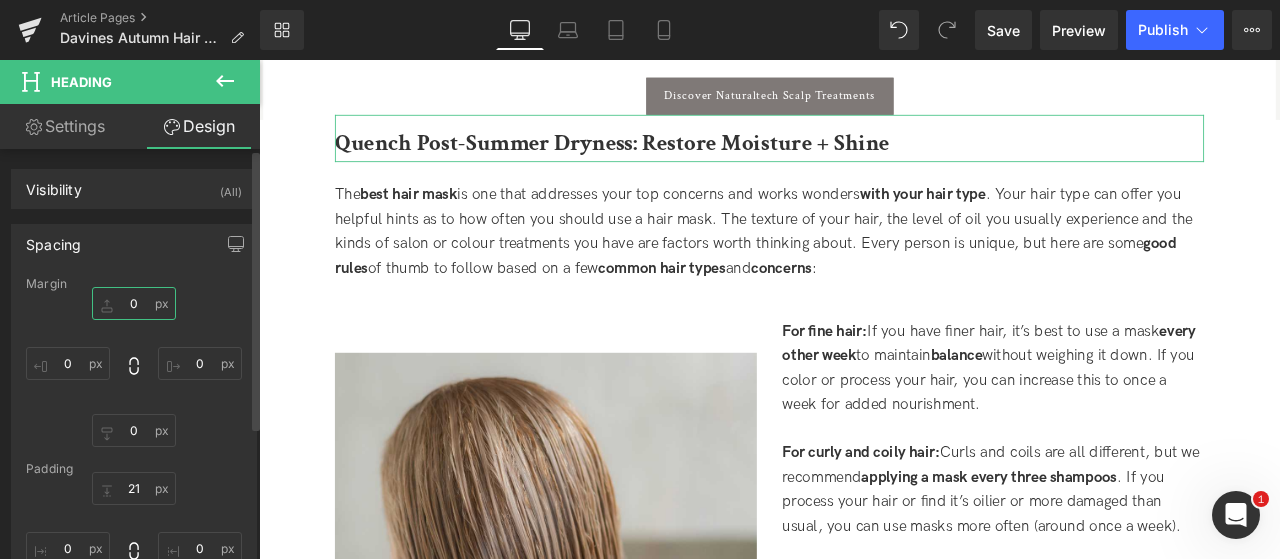 click on "0" at bounding box center [134, 303] 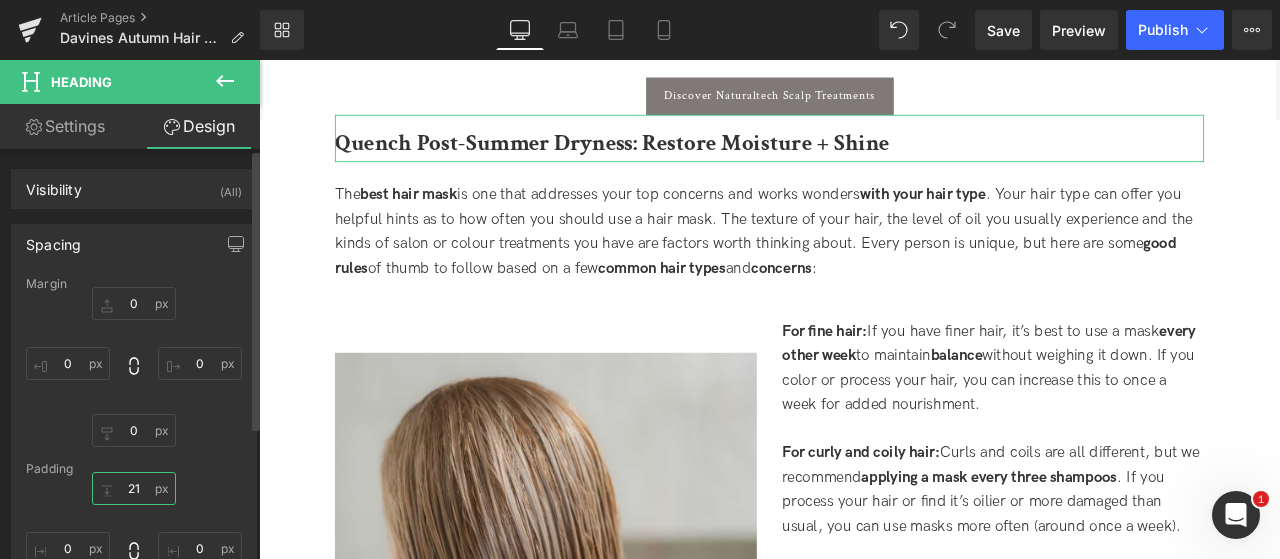 click on "21" at bounding box center (134, 488) 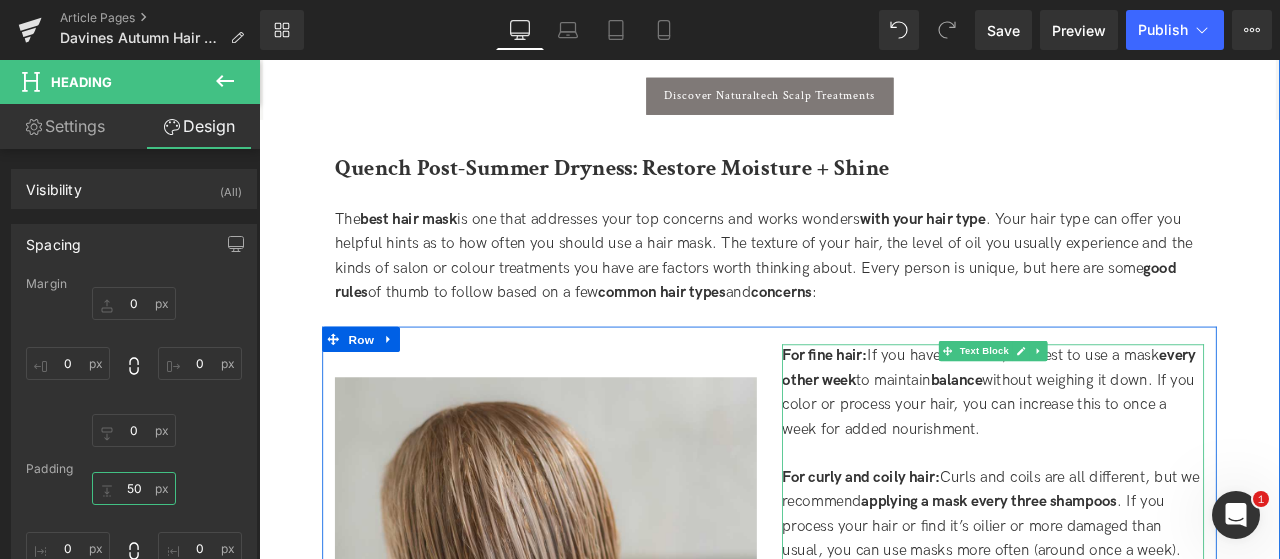 type on "5" 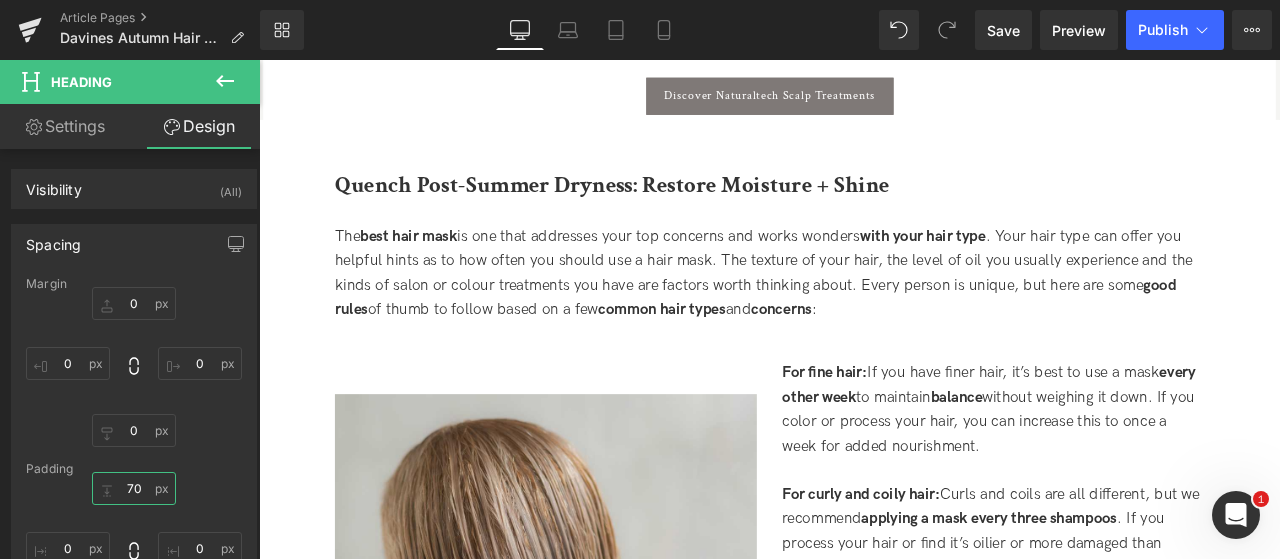type on "70" 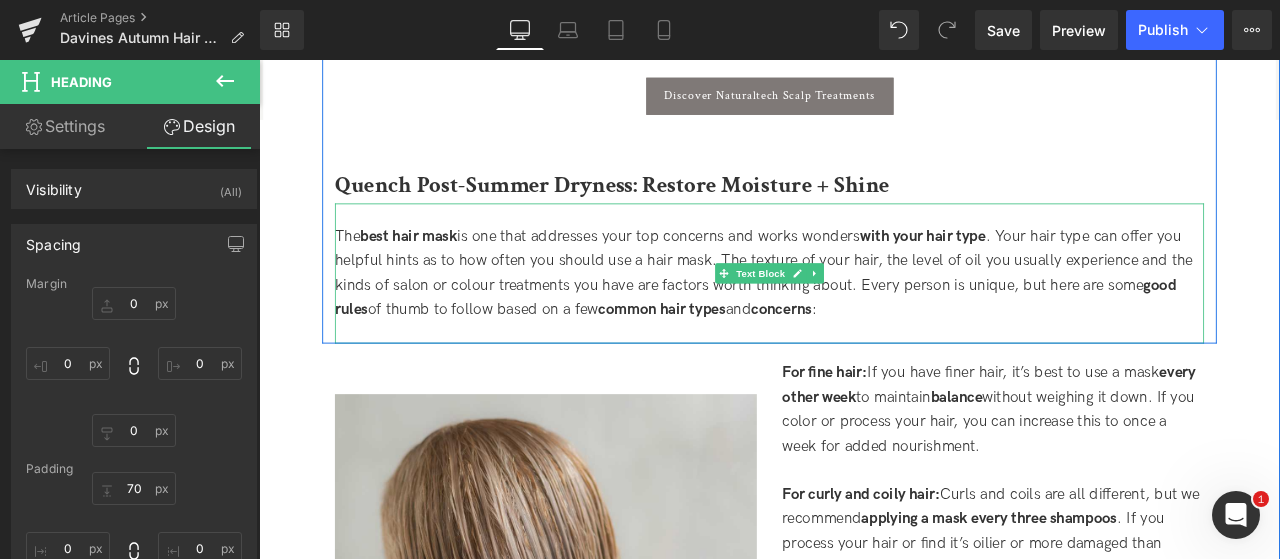 click on "The  best hair mask  is one that addresses your top concerns and works wonders  with your hair type . Your hair type can offer you helpful hints as to how often you should use a hair mask. The texture of your hair, the level of oil you usually experience and the kinds of salon or colour treatments you have are factors worth thinking about. Every person is unique, but here are some  good rules  of thumb to follow based on a few  common hair types  and  concerns :" at bounding box center (864, 312) 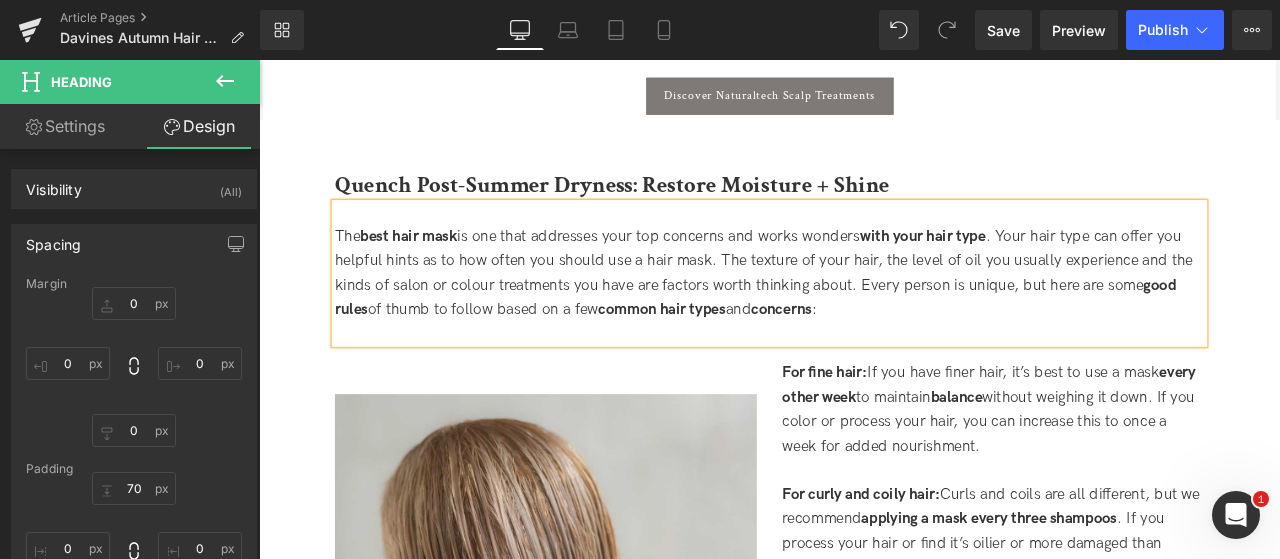 click on "The  best hair mask  is one that addresses your top concerns and works wonders  with your hair type . Your hair type can offer you helpful hints as to how often you should use a hair mask. The texture of your hair, the level of oil you usually experience and the kinds of salon or colour treatments you have are factors worth thinking about. Every person is unique, but here are some  good rules  of thumb to follow based on a few  common hair types  and  concerns :" at bounding box center (864, 312) 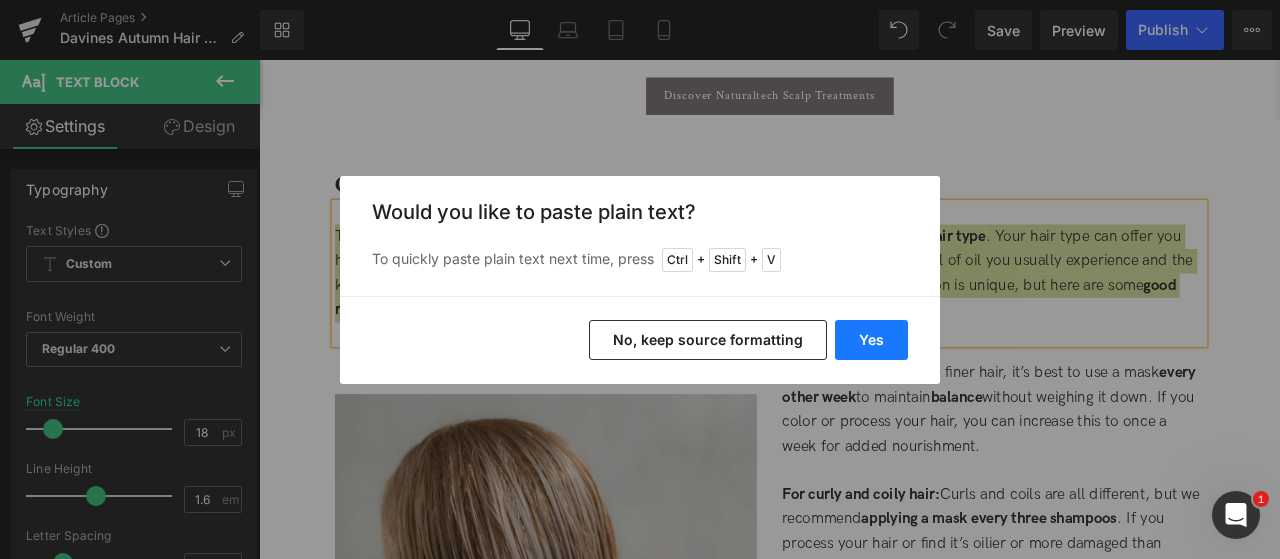 click on "Yes" at bounding box center (871, 340) 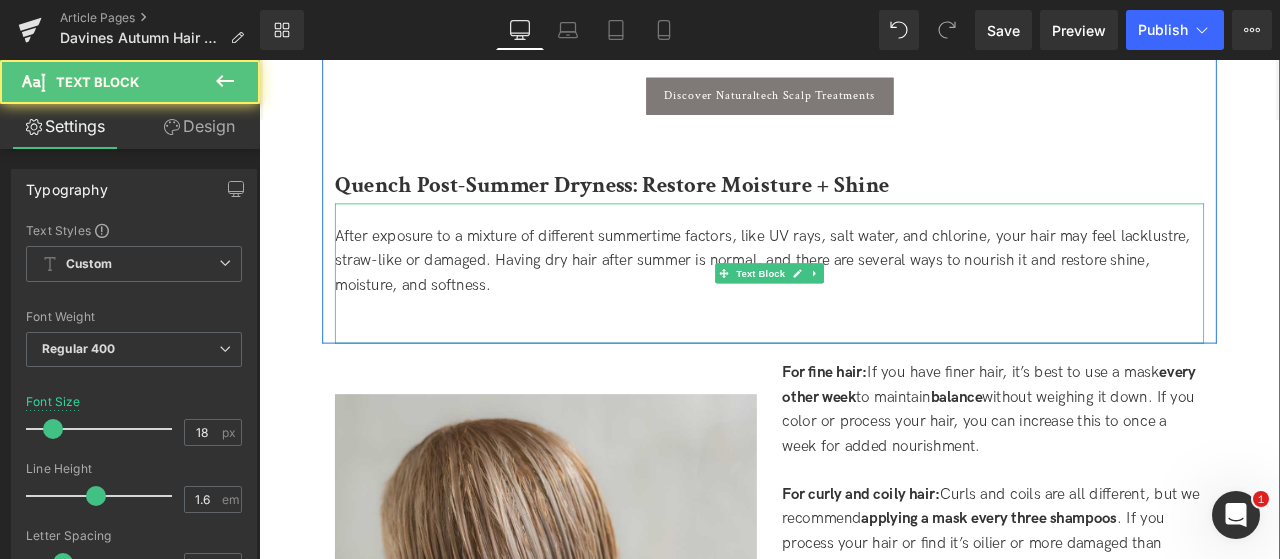 click on "After exposure to a mixture of different summertime factors, like UV rays, salt water, and chlorine, your hair may feel lacklustre, straw-like or damaged. Having dry hair after summer is normal, and there are several ways to nourish it and restore shine, moisture, and softness." at bounding box center (864, 298) 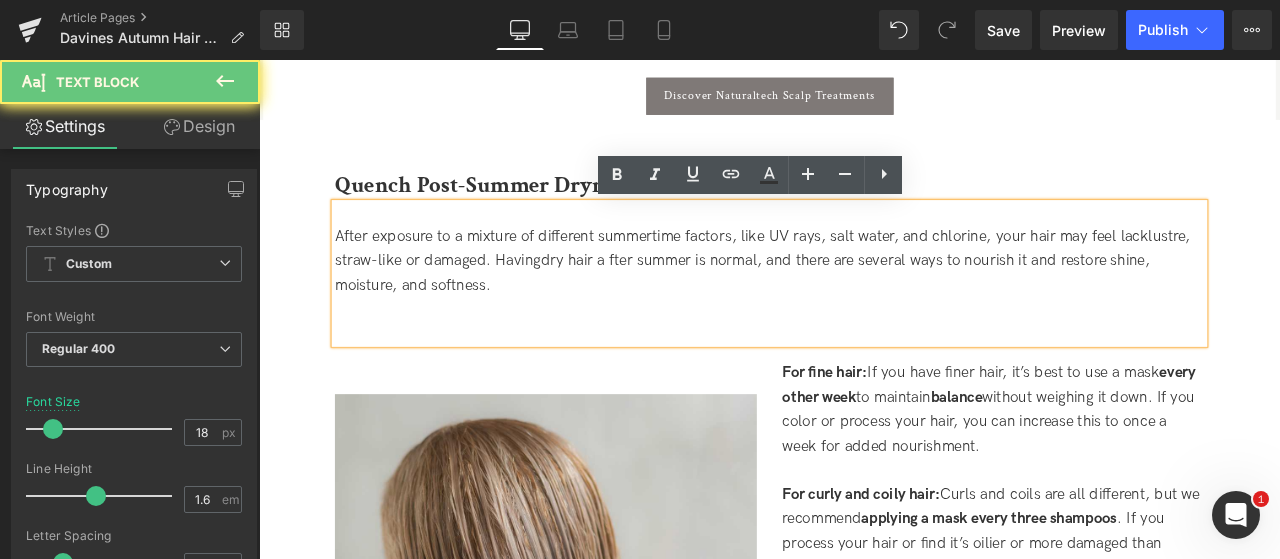 click on "fter summer is normal, and there are several ways to nourish it and restore shine, moisture, and softness." at bounding box center (832, 312) 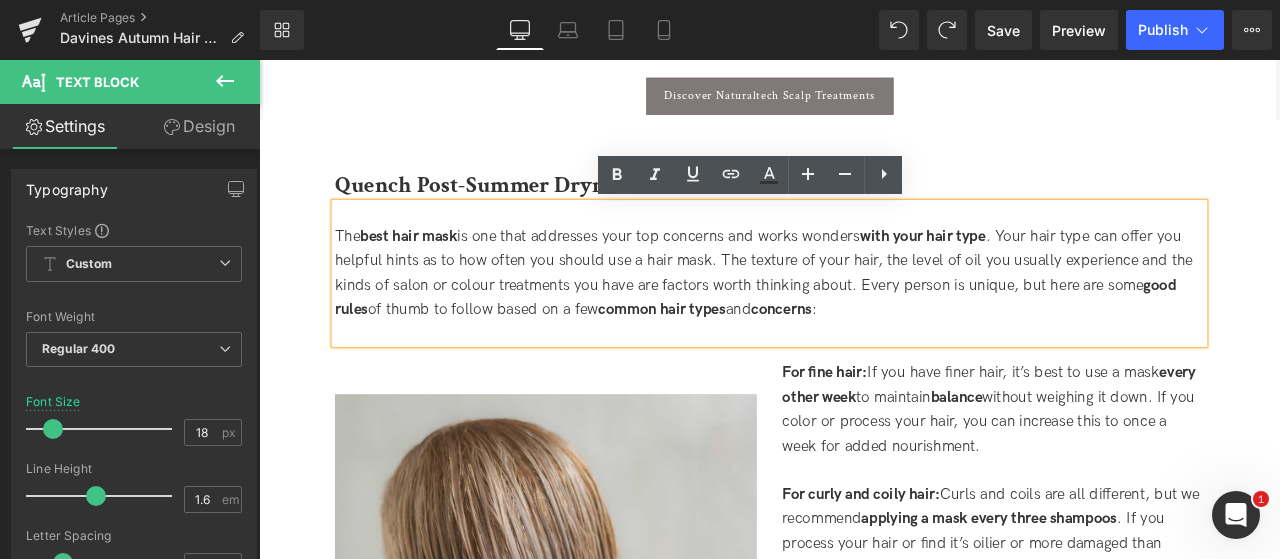 click on "The  best hair mask  is one that addresses your top concerns and works wonders  with your hair type . Your hair type can offer you helpful hints as to how often you should use a hair mask. The texture of your hair, the level of oil you usually experience and the kinds of salon or colour treatments you have are factors worth thinking about. Every person is unique, but here are some  good rules  of thumb to follow based on a few  common hair types  and  concerns :" at bounding box center [864, 312] 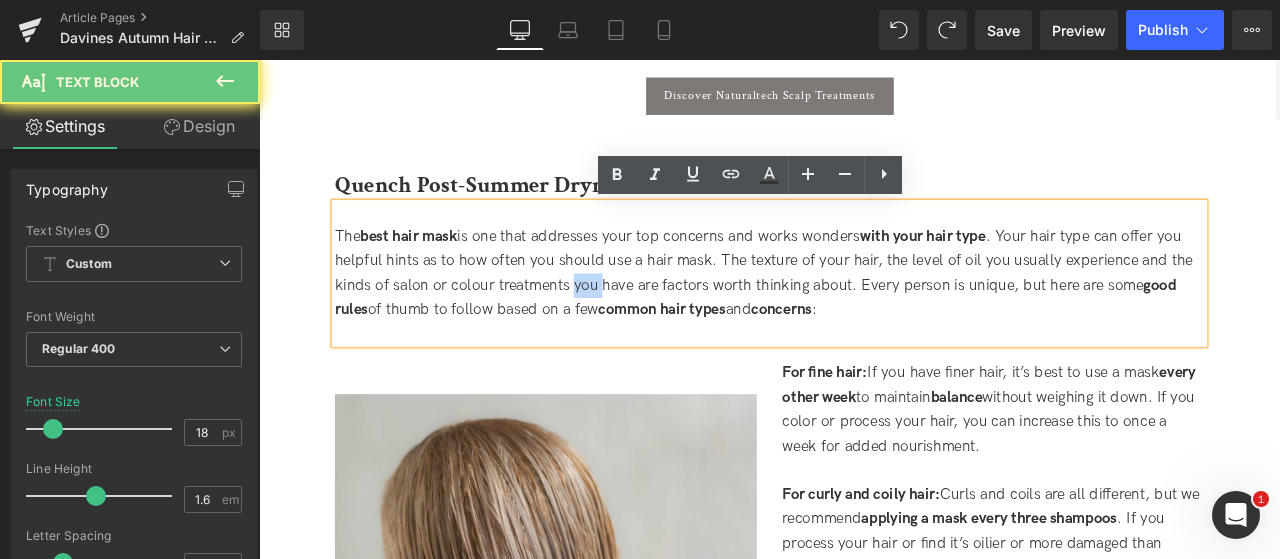 click on "The  best hair mask  is one that addresses your top concerns and works wonders  with your hair type . Your hair type can offer you helpful hints as to how often you should use a hair mask. The texture of your hair, the level of oil you usually experience and the kinds of salon or colour treatments you have are factors worth thinking about. Every person is unique, but here are some  good rules  of thumb to follow based on a few  common hair types  and  concerns :" at bounding box center (864, 312) 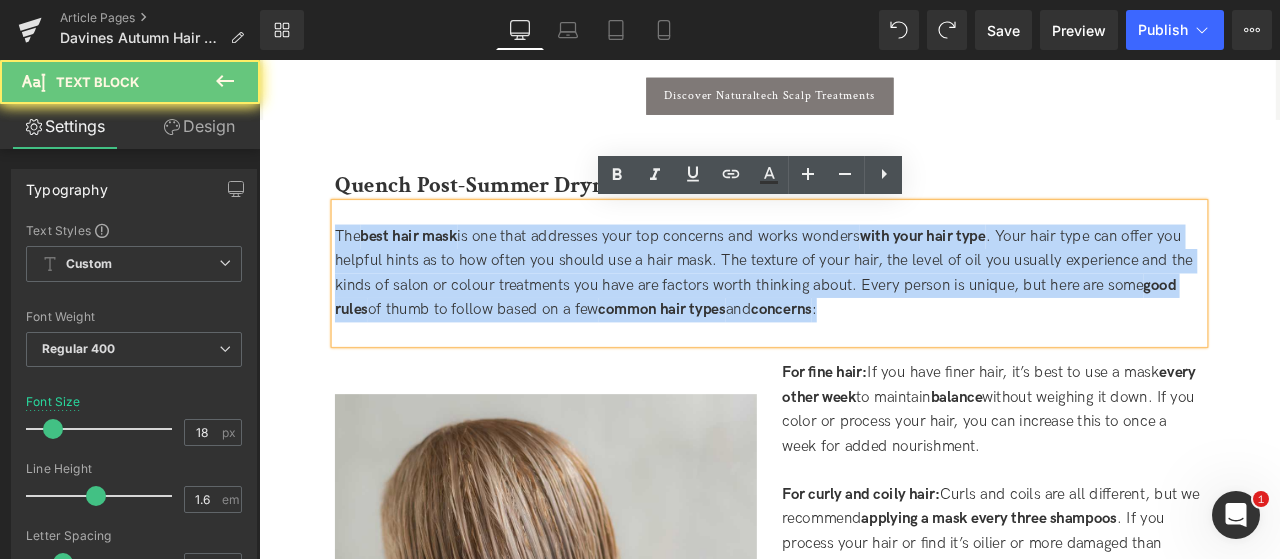 click on "The  best hair mask  is one that addresses your top concerns and works wonders  with your hair type . Your hair type can offer you helpful hints as to how often you should use a hair mask. The texture of your hair, the level of oil you usually experience and the kinds of salon or colour treatments you have are factors worth thinking about. Every person is unique, but here are some  good rules  of thumb to follow based on a few  common hair types  and  concerns :" at bounding box center [864, 312] 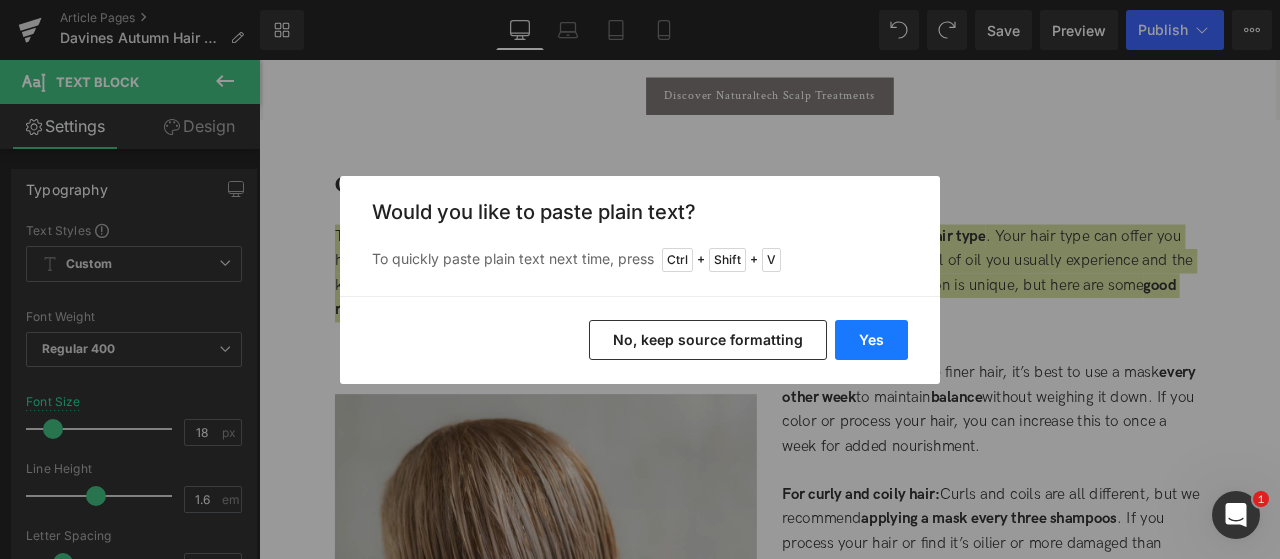 click on "Yes" at bounding box center (871, 340) 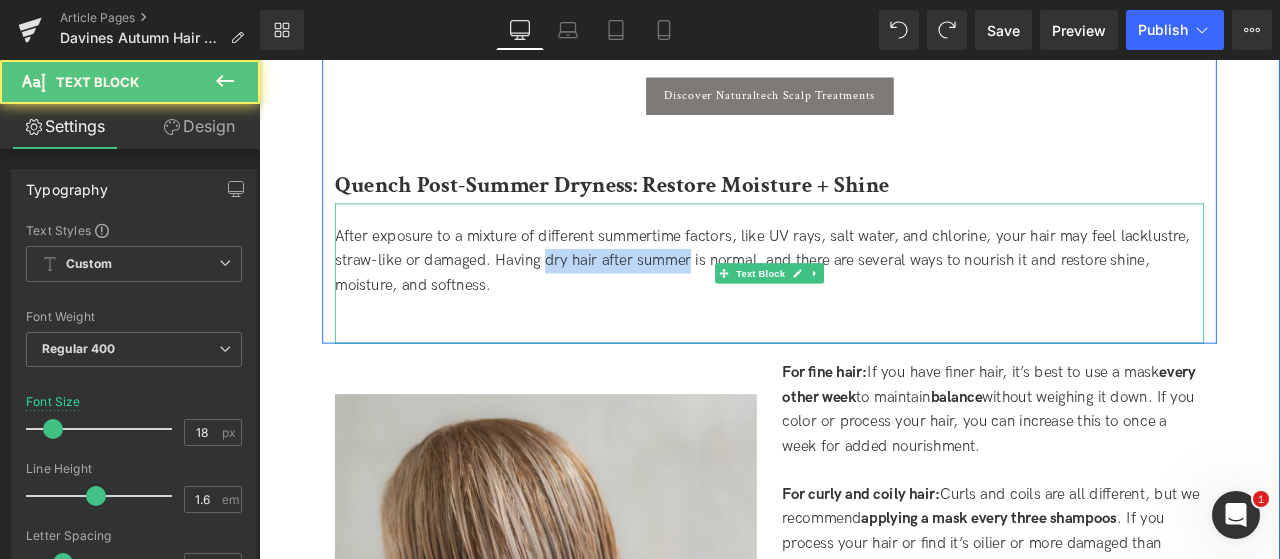 drag, startPoint x: 594, startPoint y: 298, endPoint x: 767, endPoint y: 301, distance: 173.02602 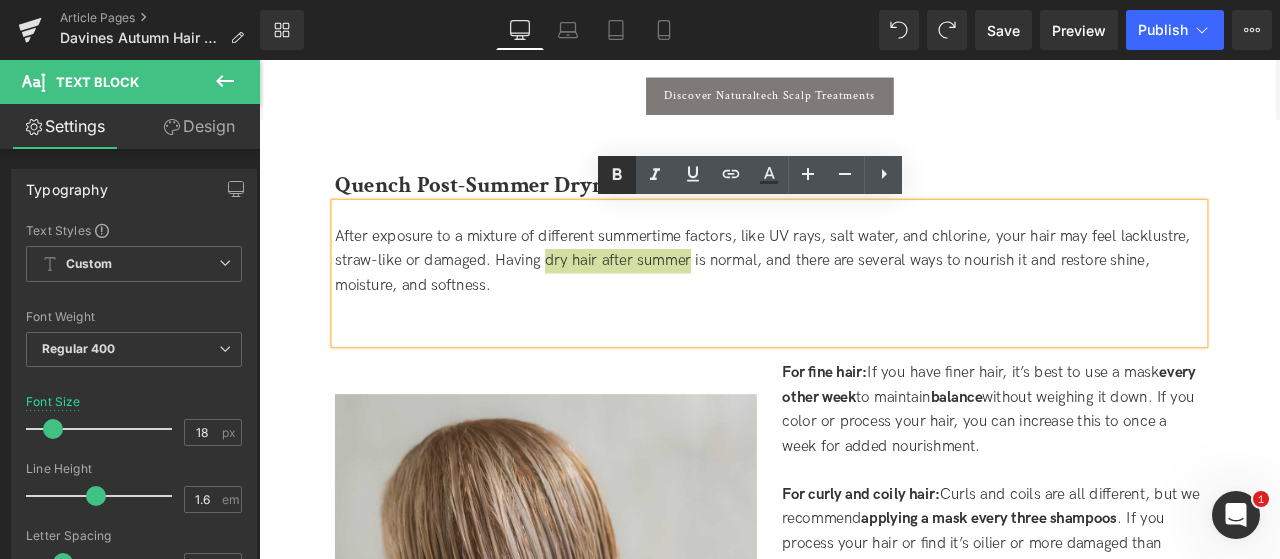 click 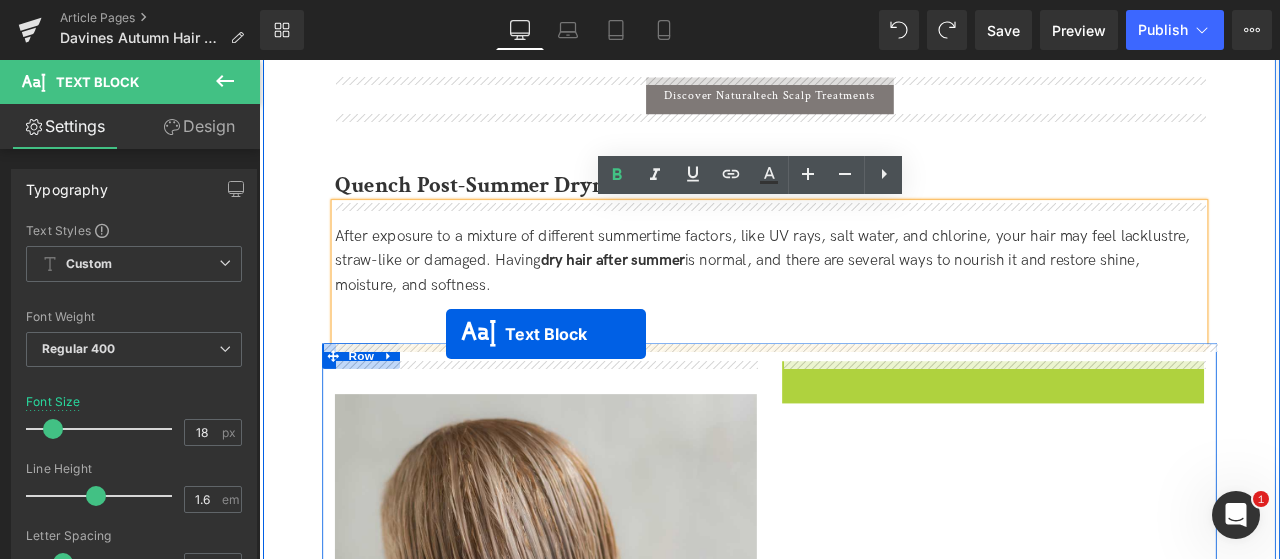 drag, startPoint x: 1073, startPoint y: 424, endPoint x: 481, endPoint y: 385, distance: 593.28326 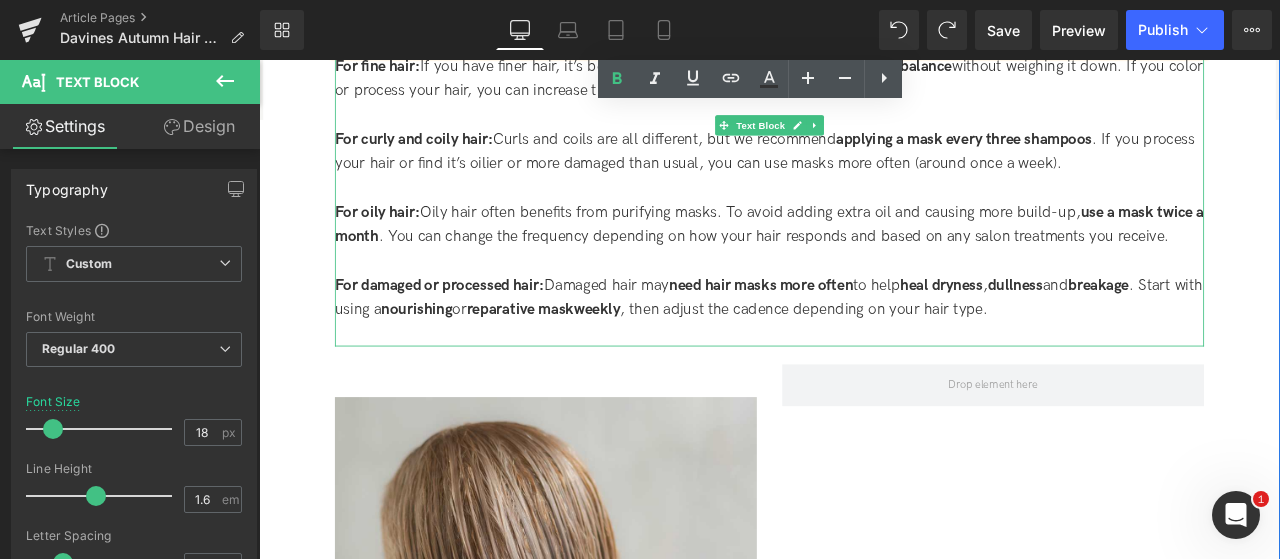 scroll, scrollTop: 2720, scrollLeft: 0, axis: vertical 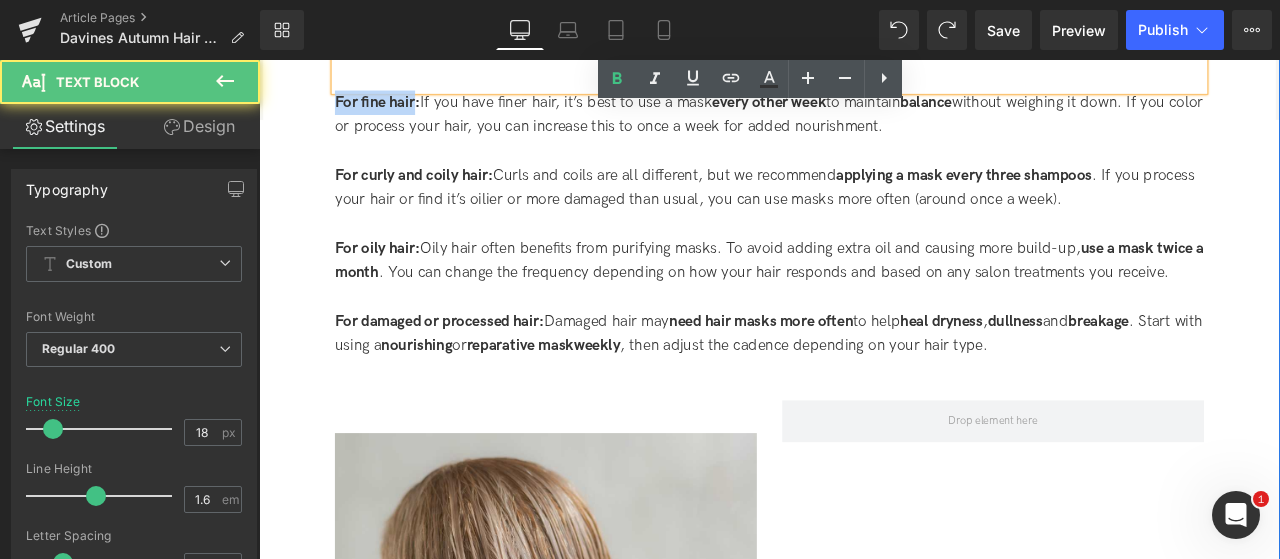 drag, startPoint x: 446, startPoint y: 116, endPoint x: 322, endPoint y: 107, distance: 124.32619 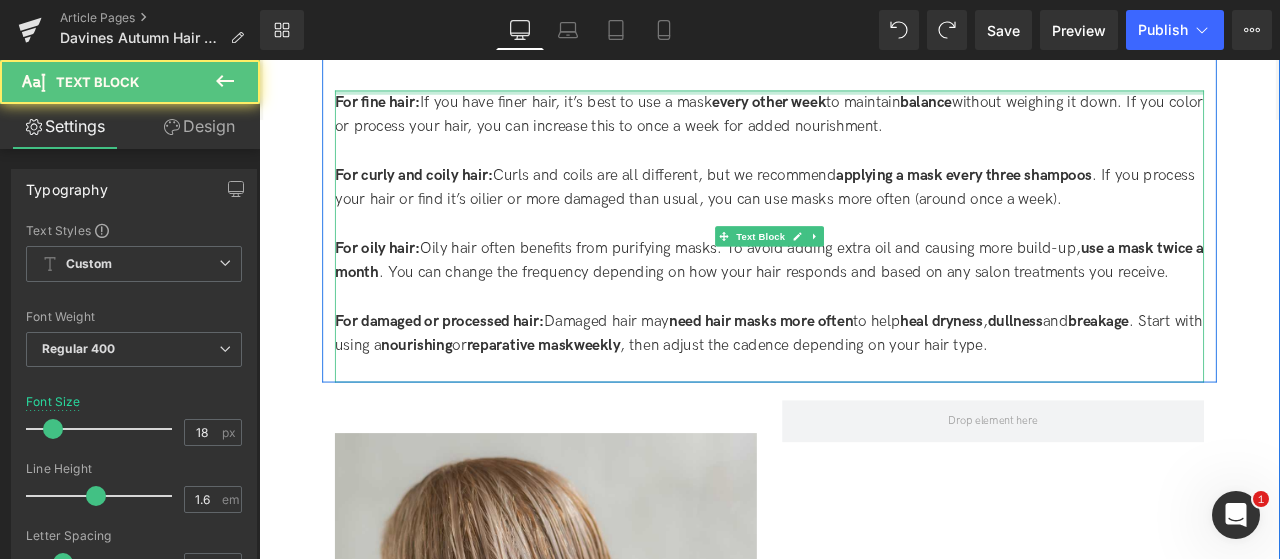 click on "For damaged or processed hair:  Damaged hair may  need hair masks more often  to help  heal dryness ,  dullness  and  breakage . Start with using a  nourishing  or  reparative mask weekly , then adjust the cadence depending on your hair type." at bounding box center [864, 385] 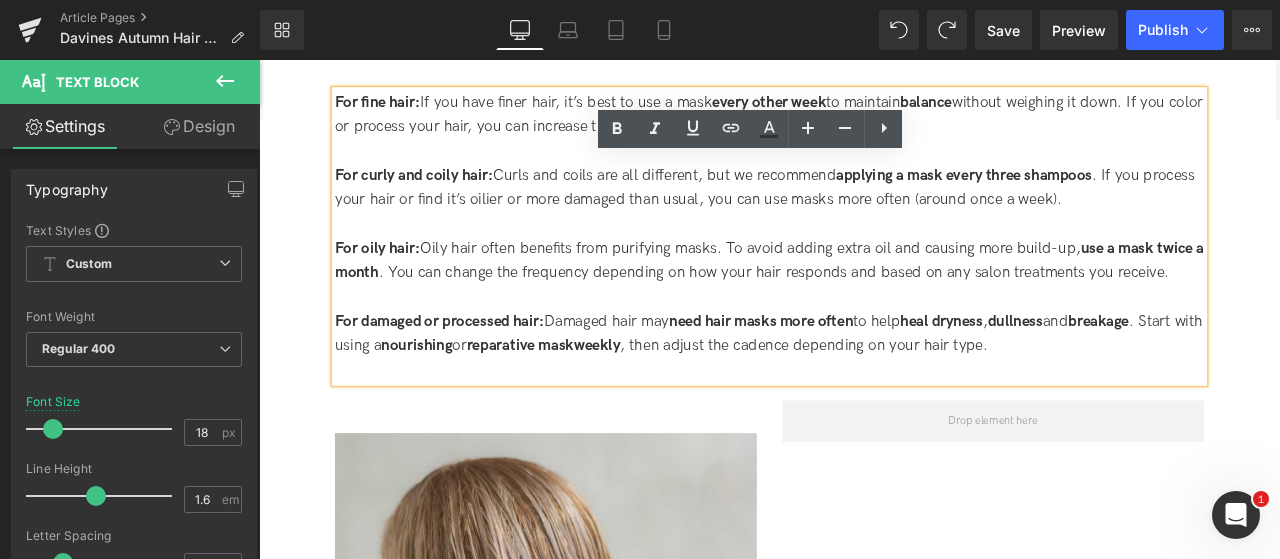 drag, startPoint x: 1229, startPoint y: 396, endPoint x: 347, endPoint y: 113, distance: 926.2899 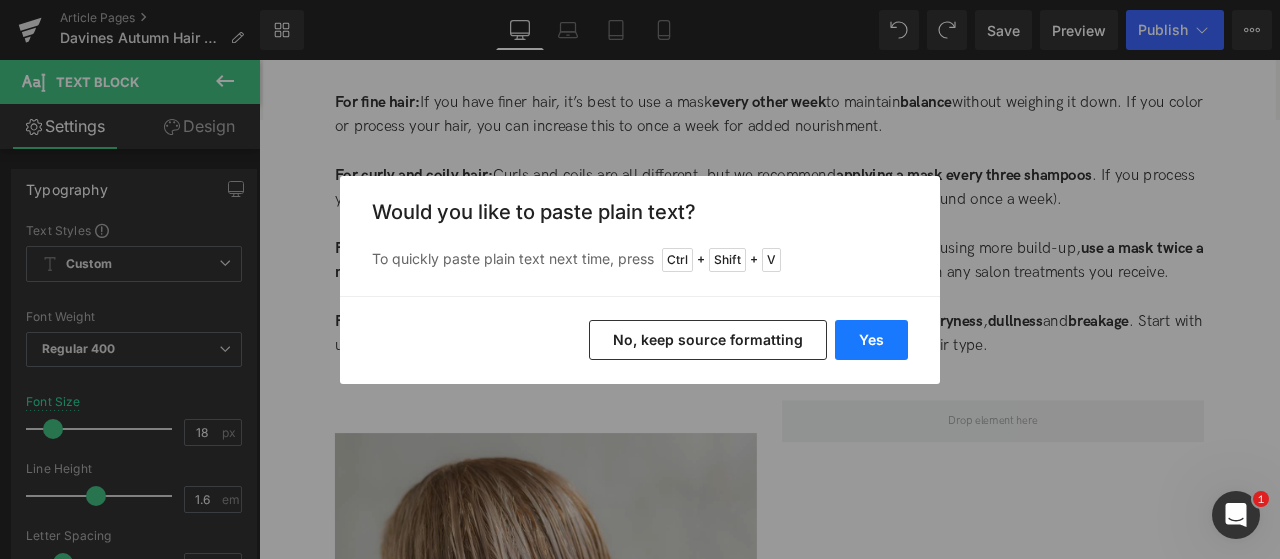 click on "Yes" at bounding box center [871, 340] 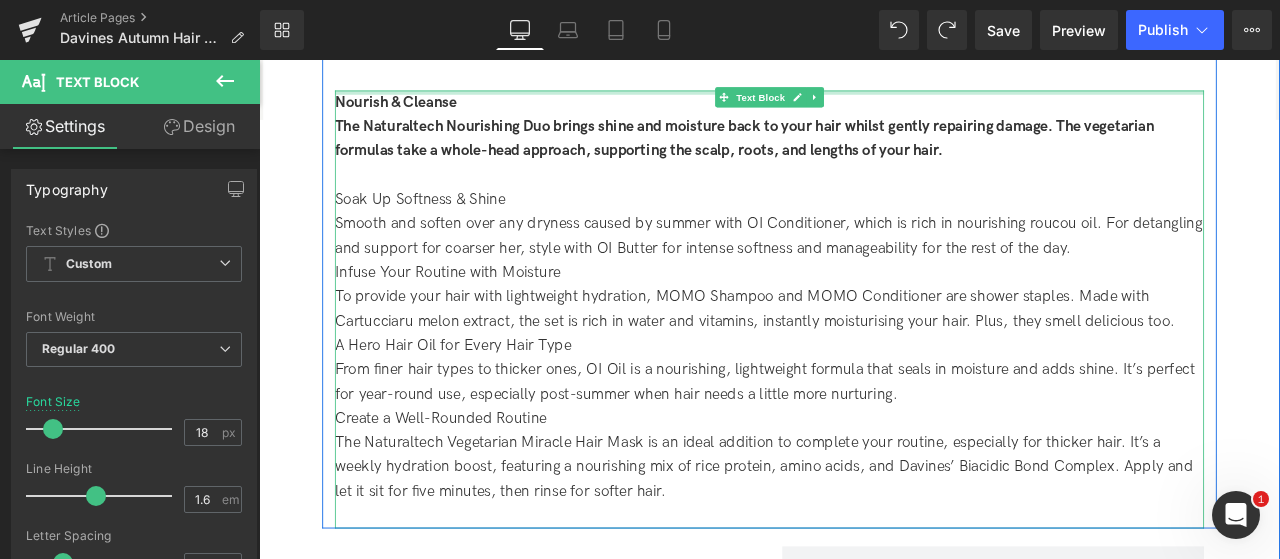 click on "The Naturaltech Nourishing Duo brings shine and moisture back to your hair whilst gently repairing damage. The vegetarian formulas take a whole-head approach, supporting the scalp, roots, and lengths of your hair." at bounding box center (864, 154) 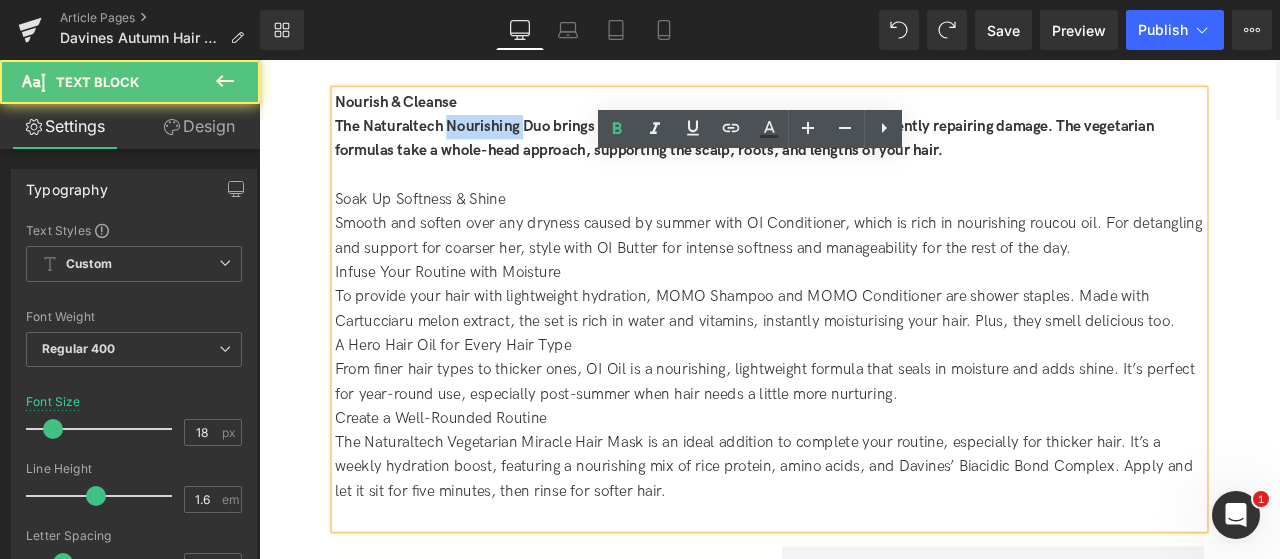 click on "The Naturaltech Nourishing Duo brings shine and moisture back to your hair whilst gently repairing damage. The vegetarian formulas take a whole-head approach, supporting the scalp, roots, and lengths of your hair." at bounding box center (864, 154) 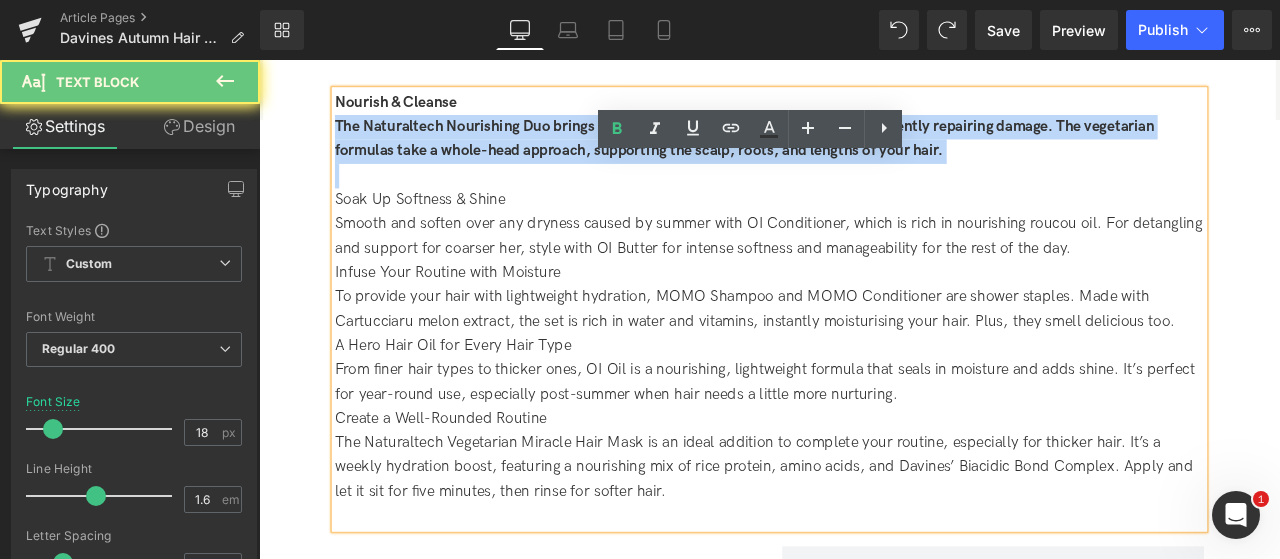 click on "The Naturaltech Nourishing Duo brings shine and moisture back to your hair whilst gently repairing damage. The vegetarian formulas take a whole-head approach, supporting the scalp, roots, and lengths of your hair." at bounding box center (864, 154) 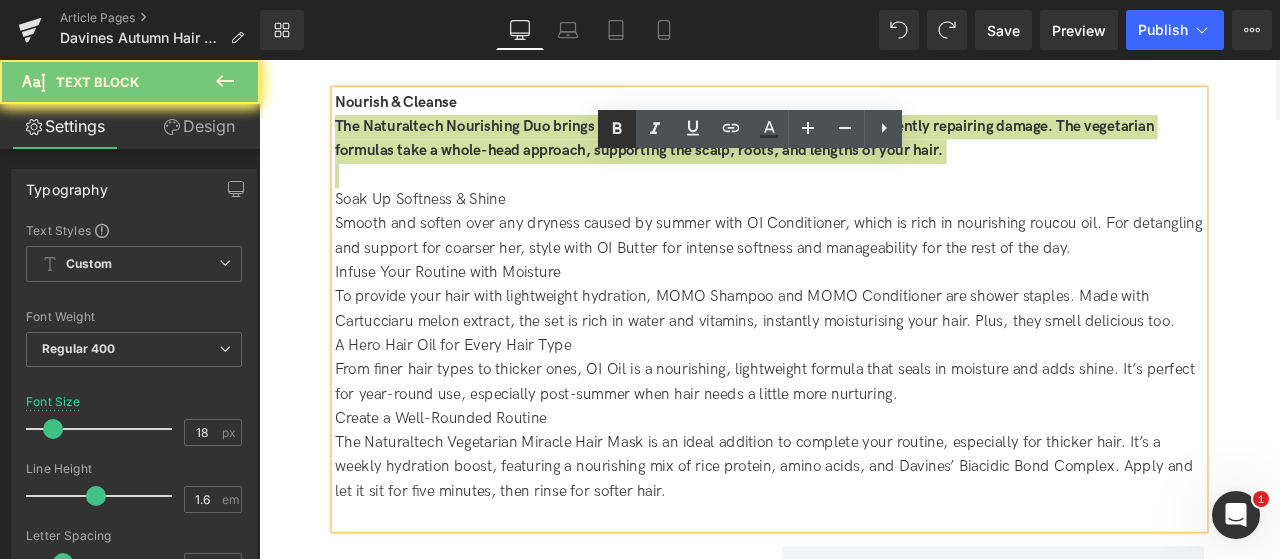 click 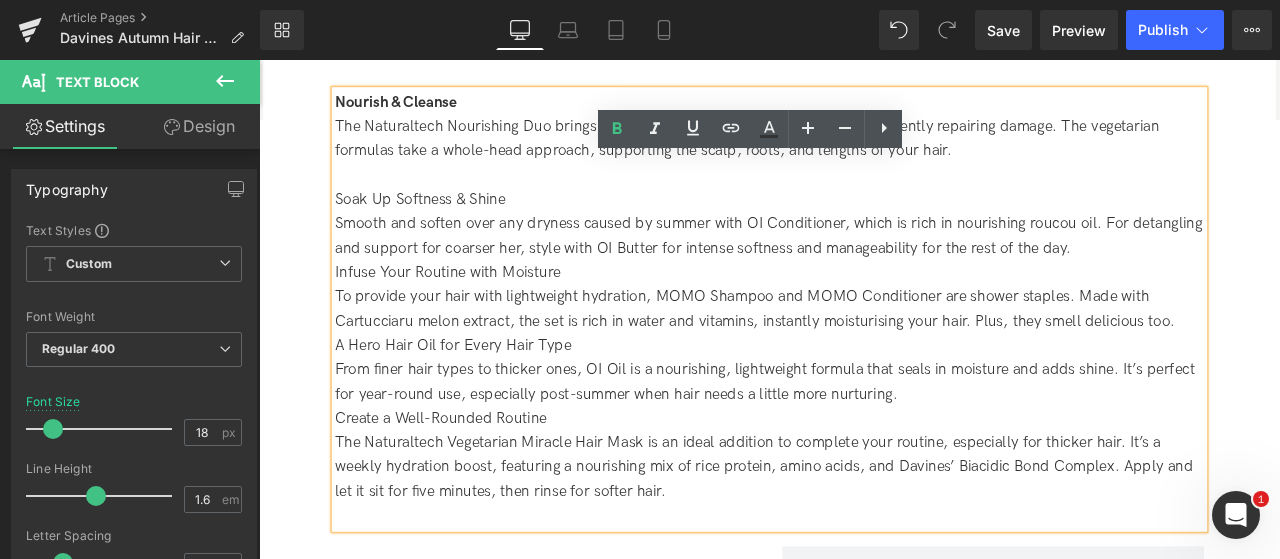 click on "Soak Up Softness & Shine" at bounding box center (864, 226) 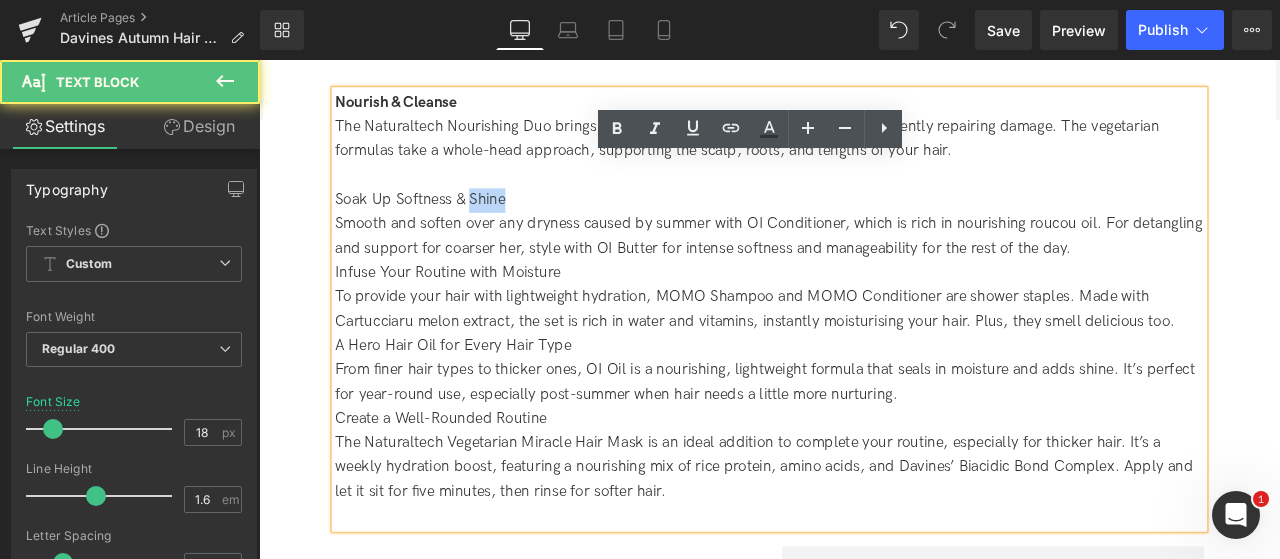click on "Soak Up Softness & Shine" at bounding box center [864, 226] 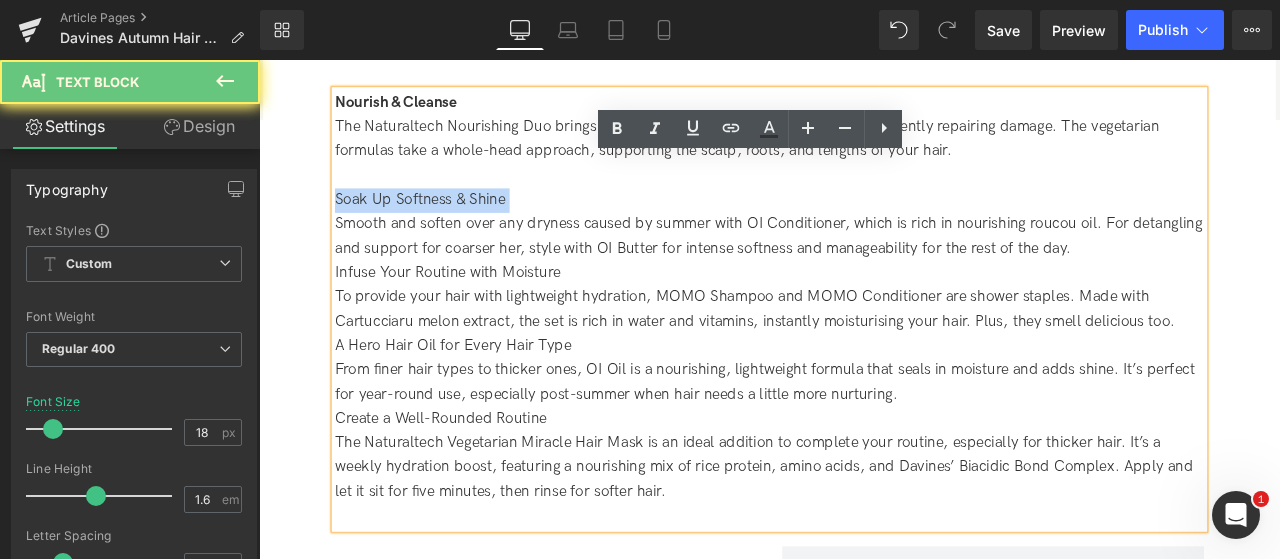 click on "Soak Up Softness & Shine" at bounding box center (864, 226) 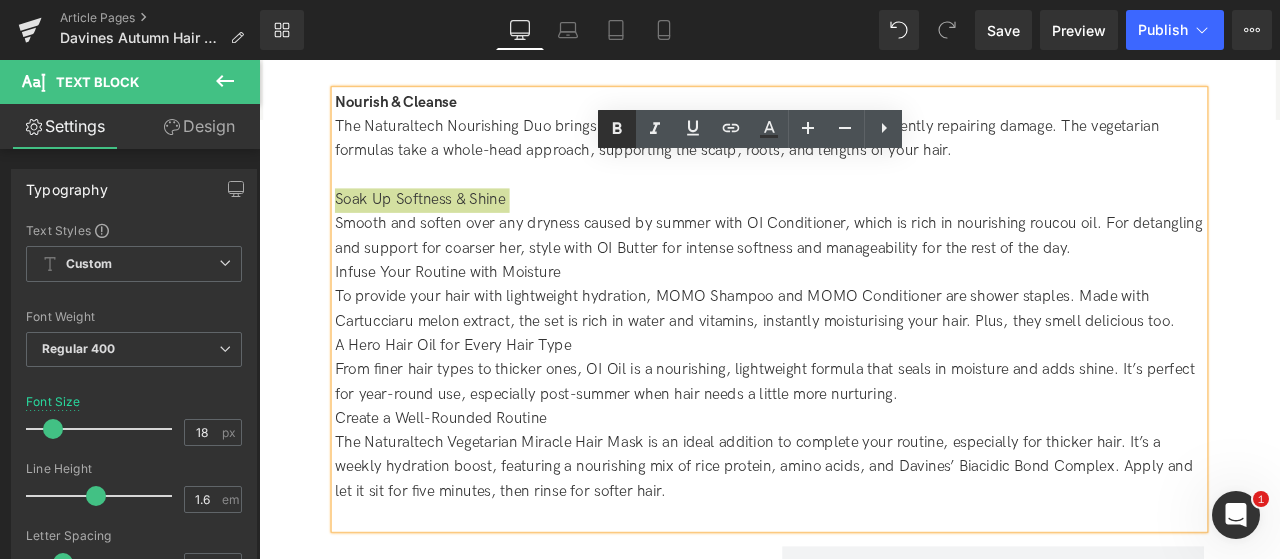 click 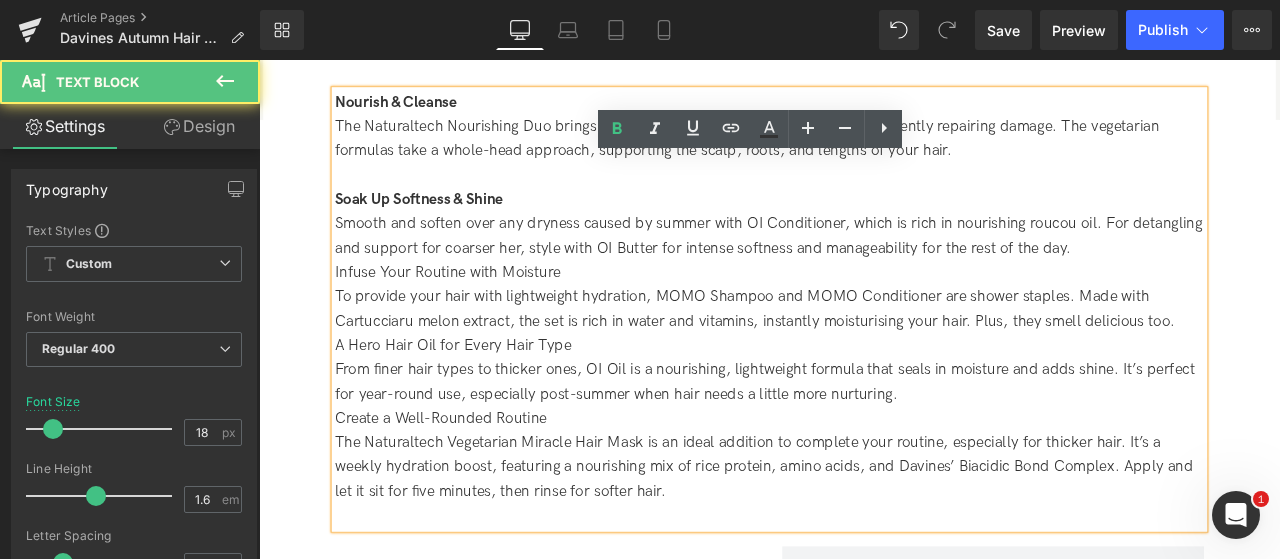 click on "Infuse Your Routine with Moisture" at bounding box center [864, 312] 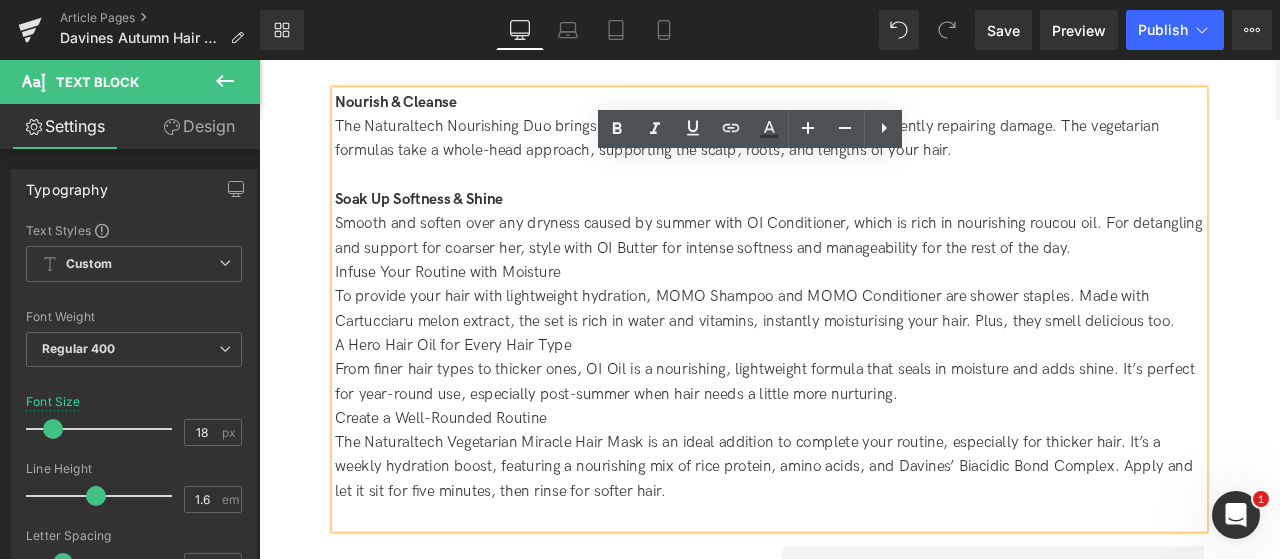 click on "Smooth and soften over any dryness caused by summer with OI Conditioner, which is rich in nourishing roucou oil. For detangling and support for coarser her, style with OI Butter for intense softness and manageability for the rest of the day." at bounding box center [864, 269] 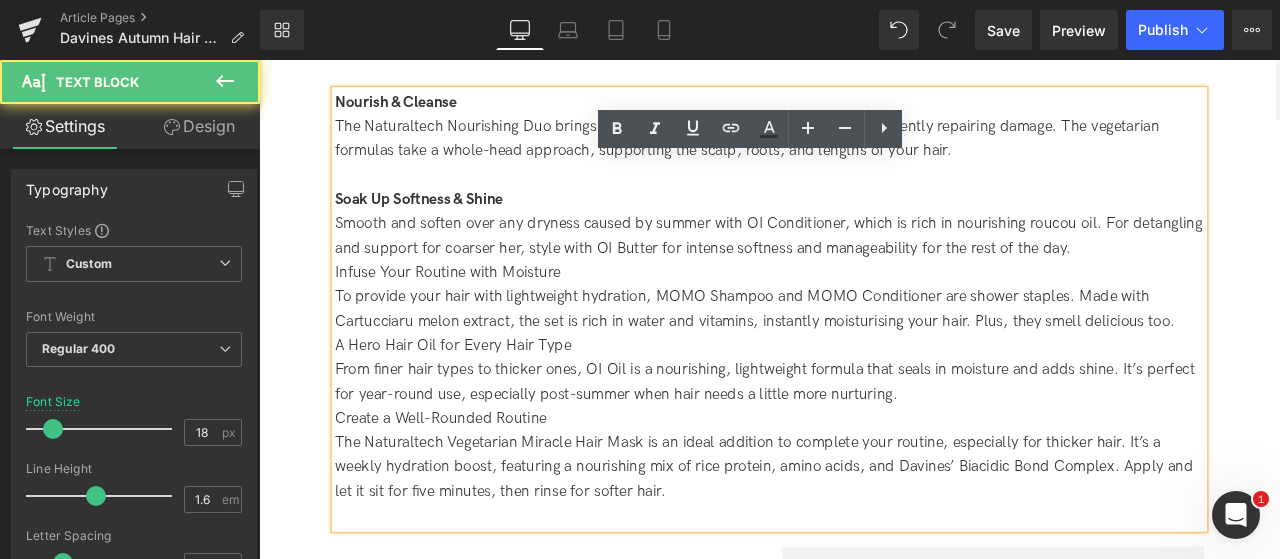 type 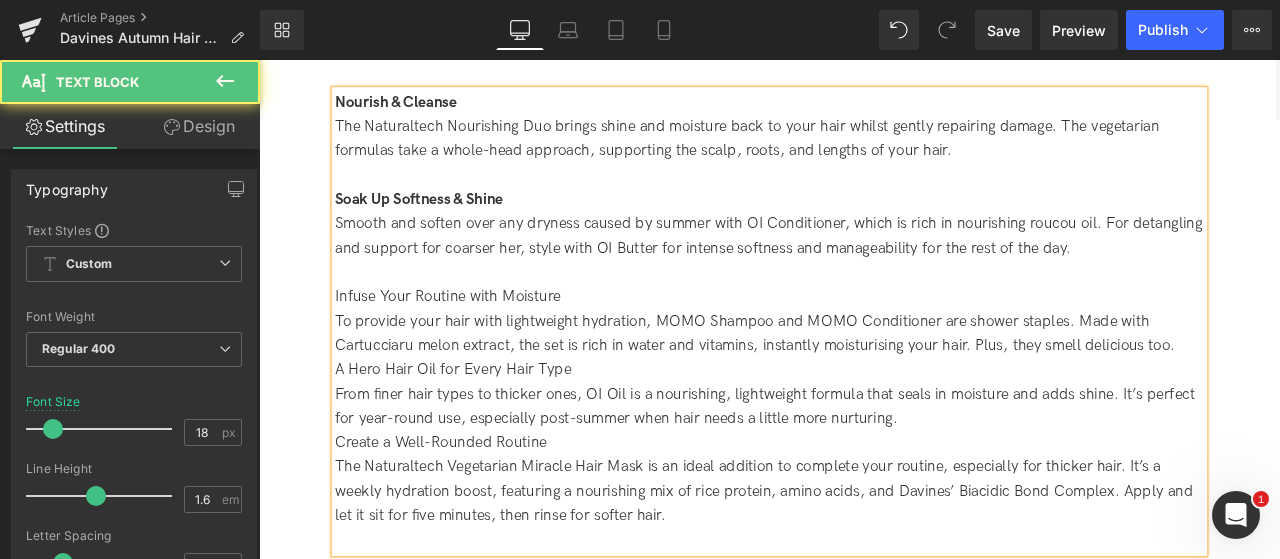 click at bounding box center [864, 312] 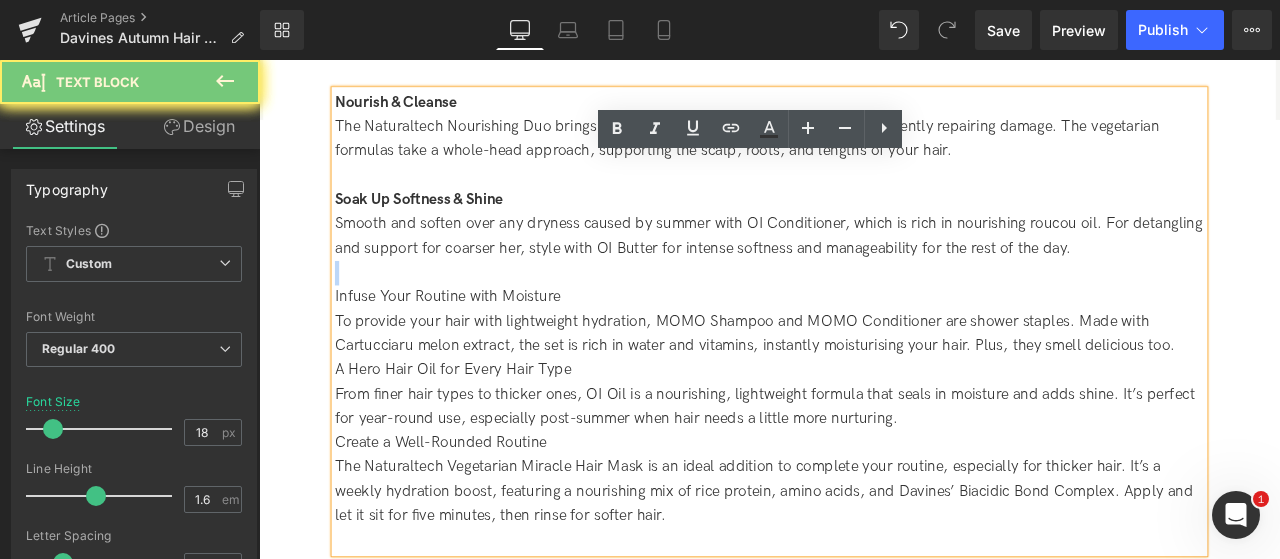 click at bounding box center (864, 312) 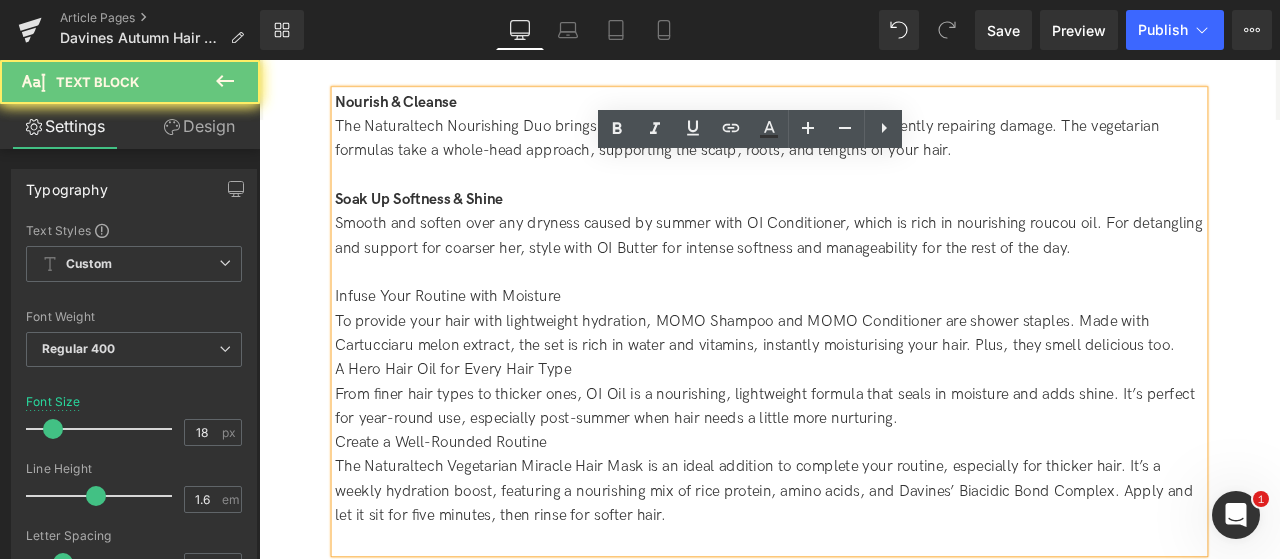 click on "Infuse Your Routine with Moisture" at bounding box center (864, 341) 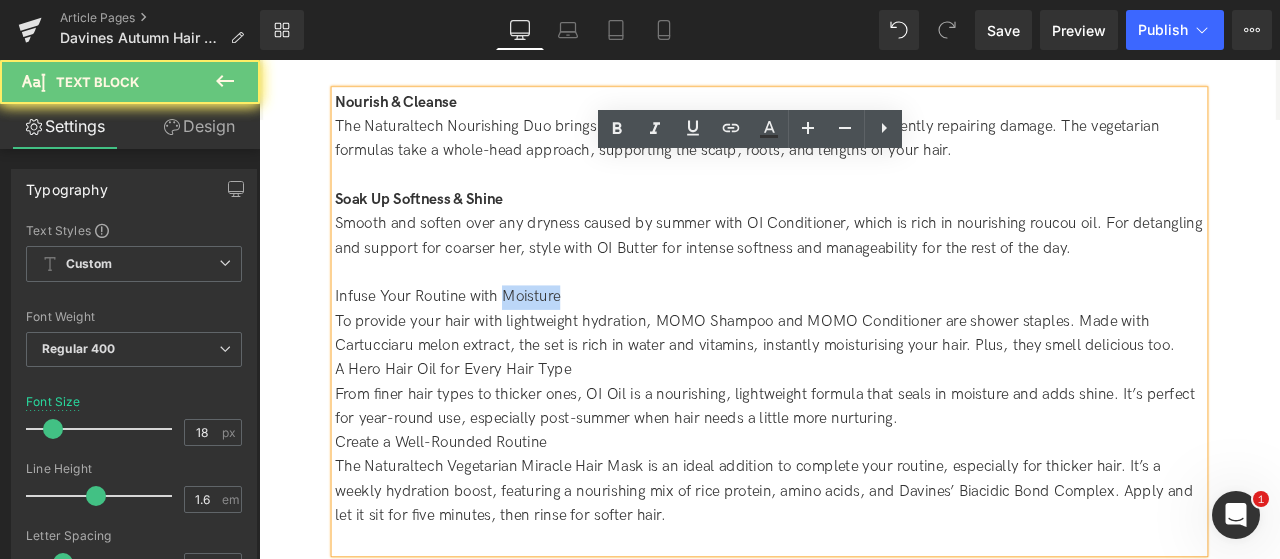 click on "Infuse Your Routine with Moisture" at bounding box center [864, 341] 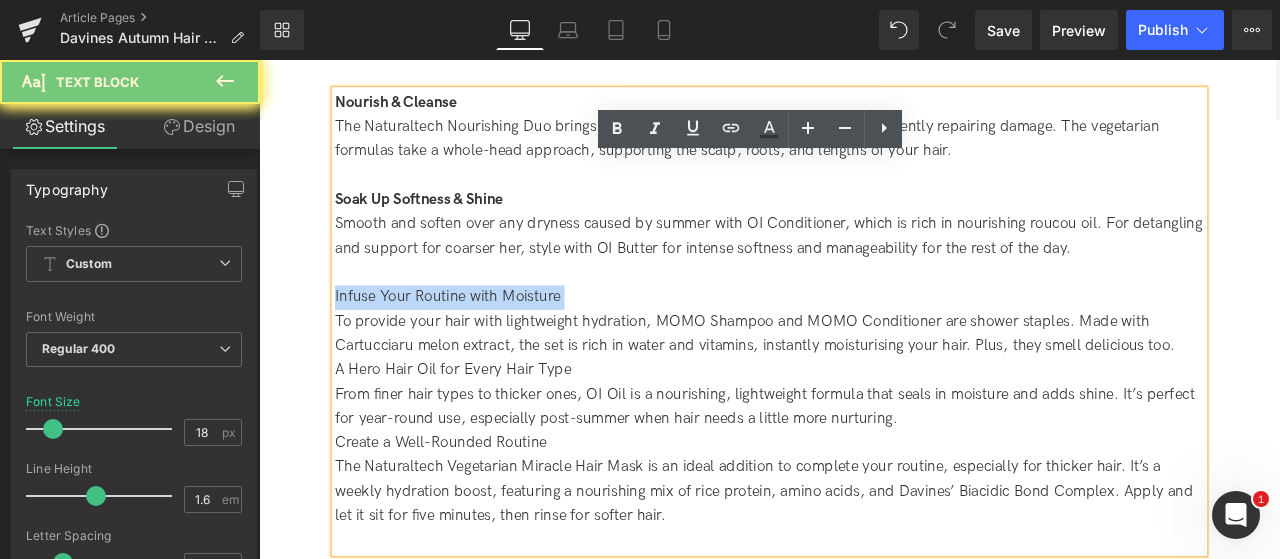 click on "Infuse Your Routine with Moisture" at bounding box center (864, 341) 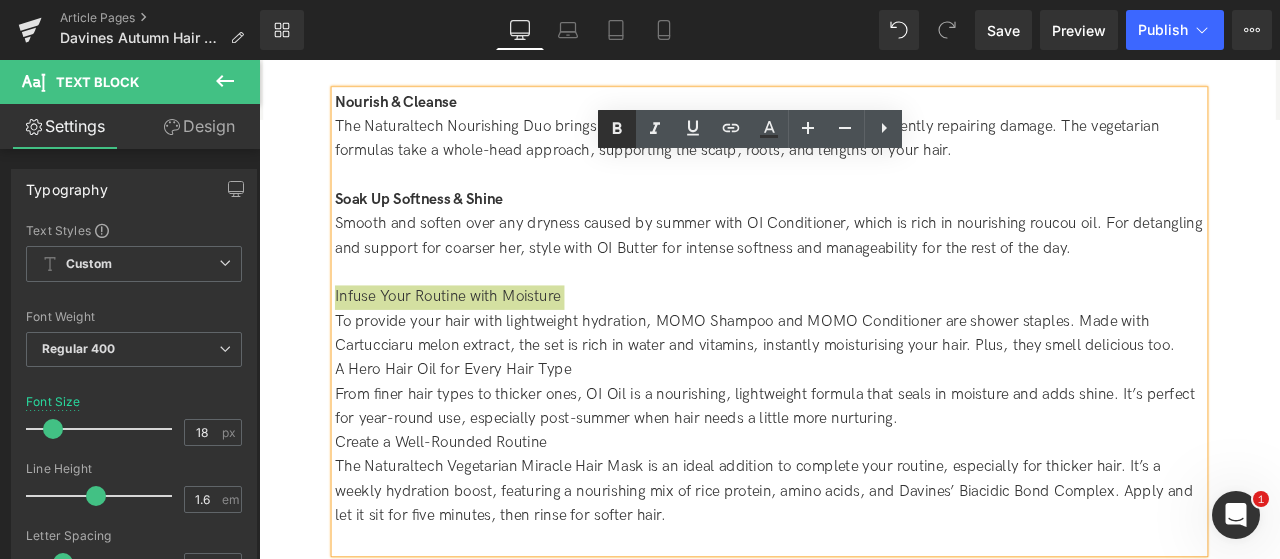 click 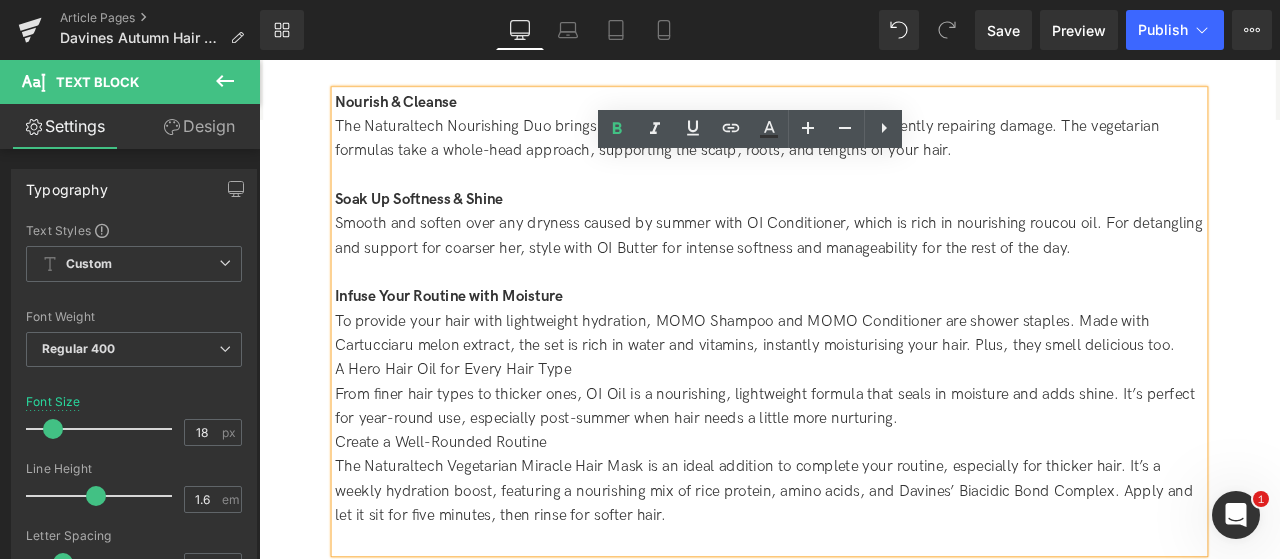 click on "To provide your hair with lightweight hydration, MOMO Shampoo and MOMO Conditioner are shower staples. Made with Cartucciaru melon extract, the set is rich in water and vitamins, instantly moisturising your hair. Plus, they smell delicious too." at bounding box center (864, 385) 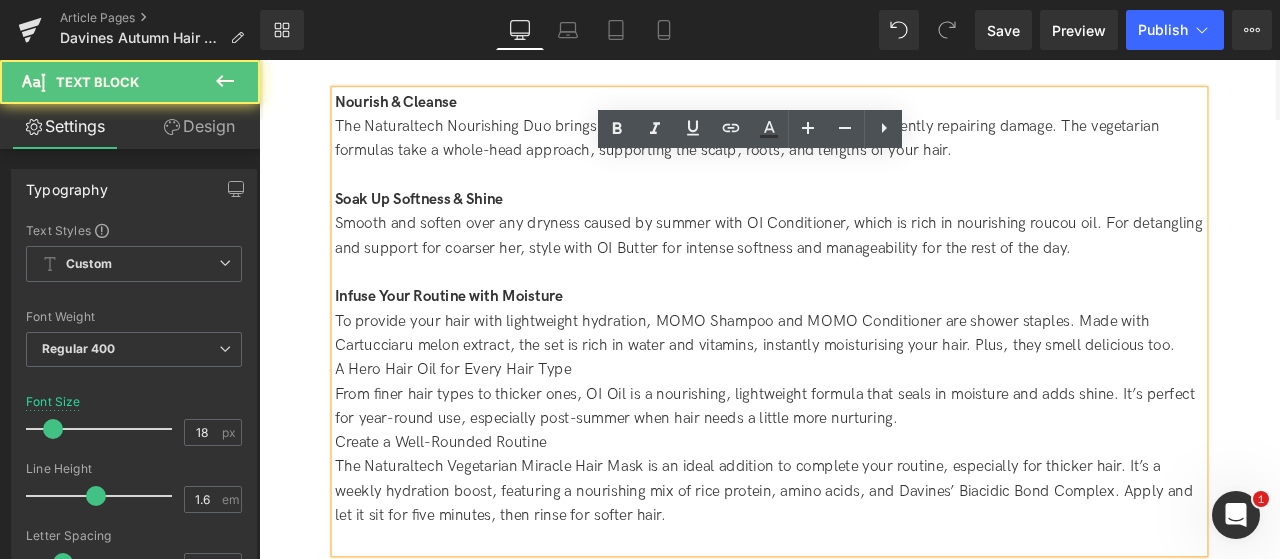 type 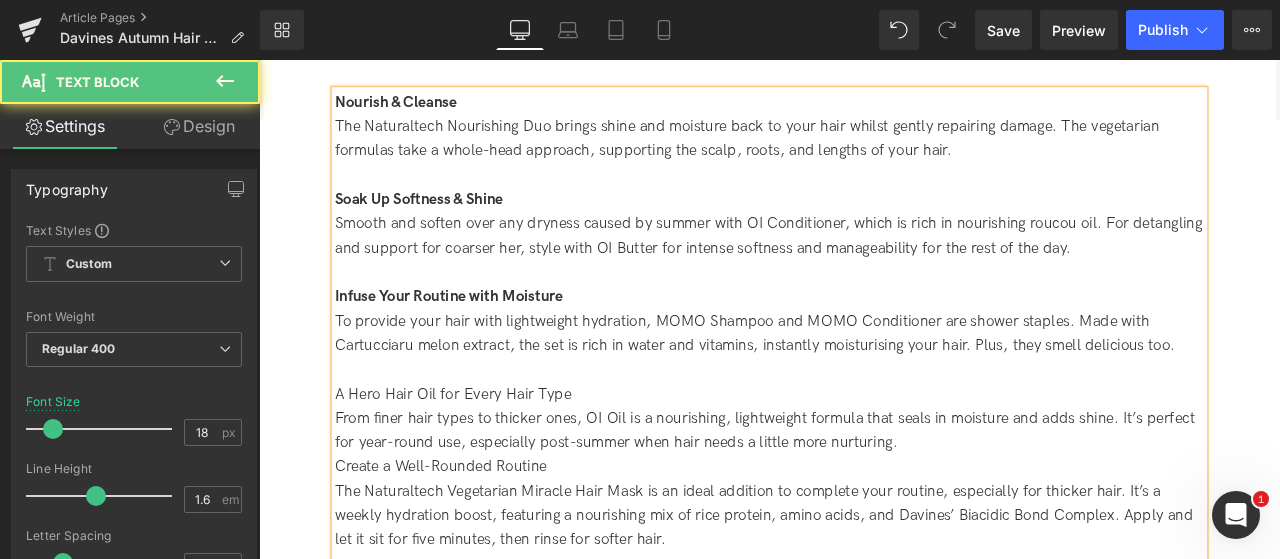 click on "Nourish & Cleanse
The Naturaltech Nourishing Duo brings shine and moisture back to your hair whilst gently repairing damage. The vegetarian formulas take a whole-head approach, supporting the scalp, roots, and lengths of your hair.
Soak Up Softness & Shine
Smooth and soften over any dryness caused by summer with OI Conditioner, which is rich in nourishing roucou oil. For detangling and support for coarser her, style with OI Butter for intense softness and manageability for the rest of the day.
Infuse Your Routine with Moisture
To provide your hair with lightweight hydration, MOMO Shampoo and MOMO Conditioner are shower staples. Made with Cartucciaru melon extract, the set is rich in water and vitamins, instantly moisturising your hair. Plus, they smell delicious too.
A Hero Hair Oil for Every Hair Type
Create a Well-Rounded Routine" at bounding box center (864, 384) 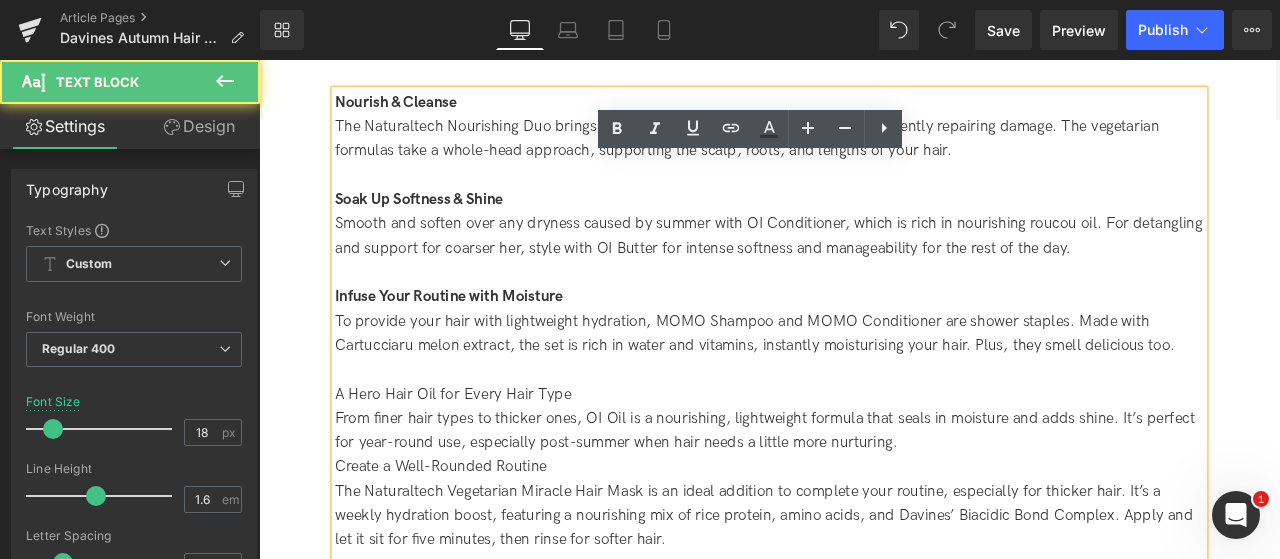 click on "A Hero Hair Oil for Every Hair Type" at bounding box center (864, 456) 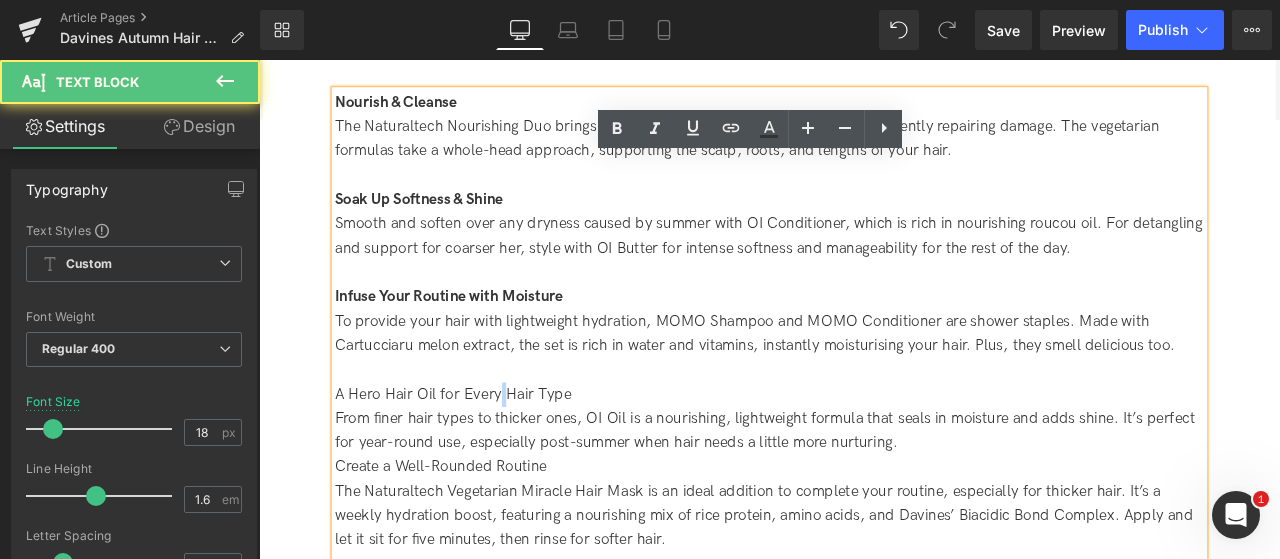 click on "A Hero Hair Oil for Every Hair Type" at bounding box center [864, 456] 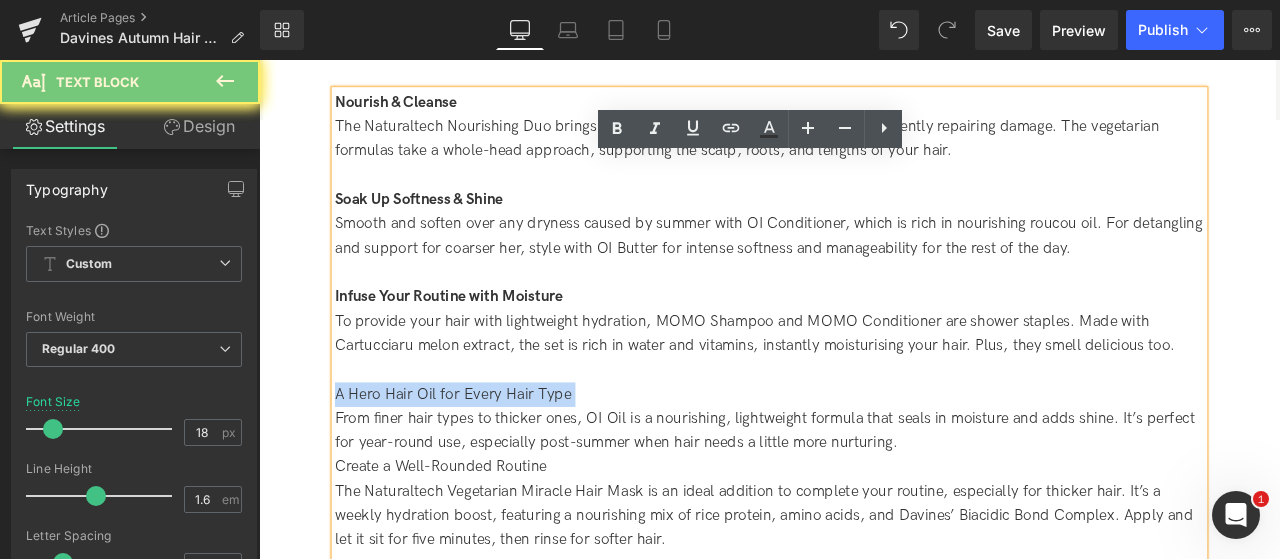 click on "A Hero Hair Oil for Every Hair Type" at bounding box center (864, 456) 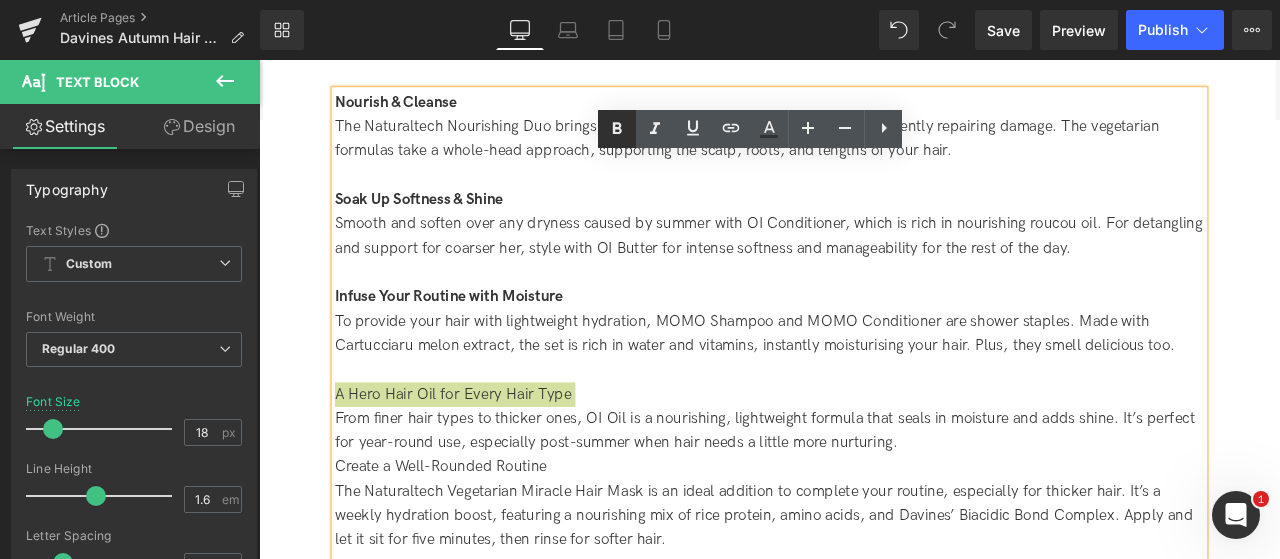 click 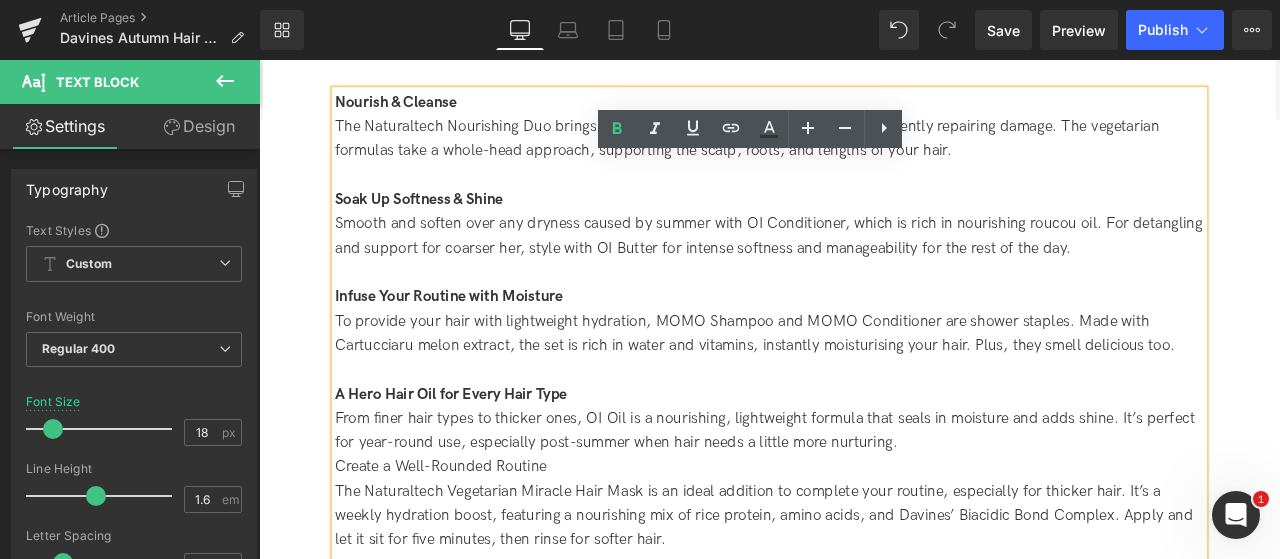 click on "From finer hair types to thicker ones, OI Oil is a nourishing, lightweight formula that seals in moisture and adds shine. It’s perfect for year-round use, especially post-summer when hair needs a little more nurturing." at bounding box center [864, 500] 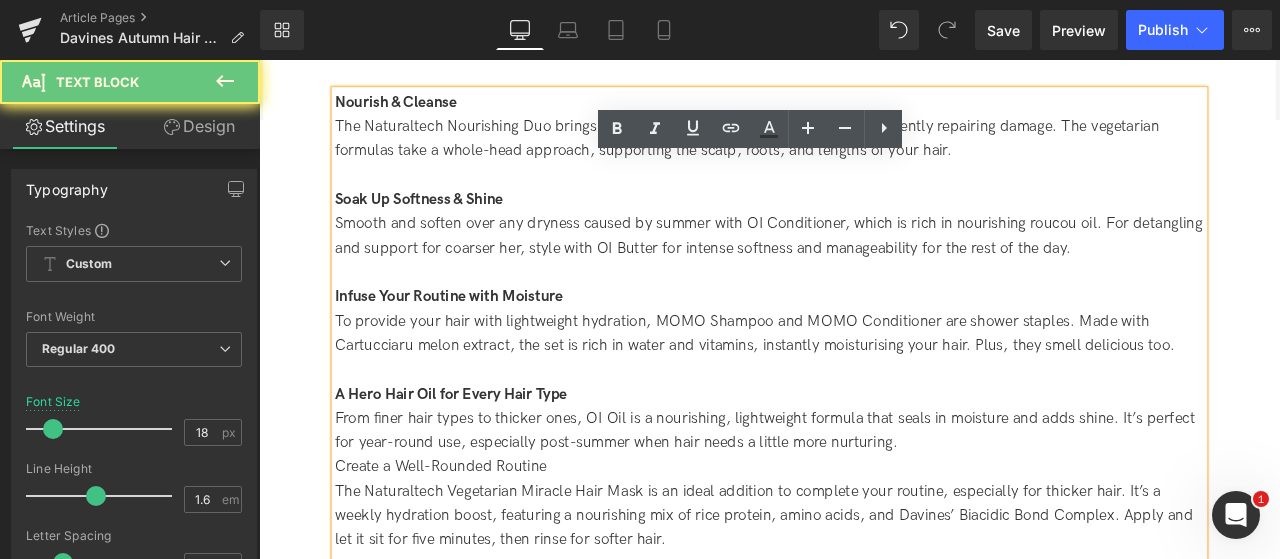 click on "From finer hair types to thicker ones, OI Oil is a nourishing, lightweight formula that seals in moisture and adds shine. It’s perfect for year-round use, especially post-summer when hair needs a little more nurturing." at bounding box center [864, 500] 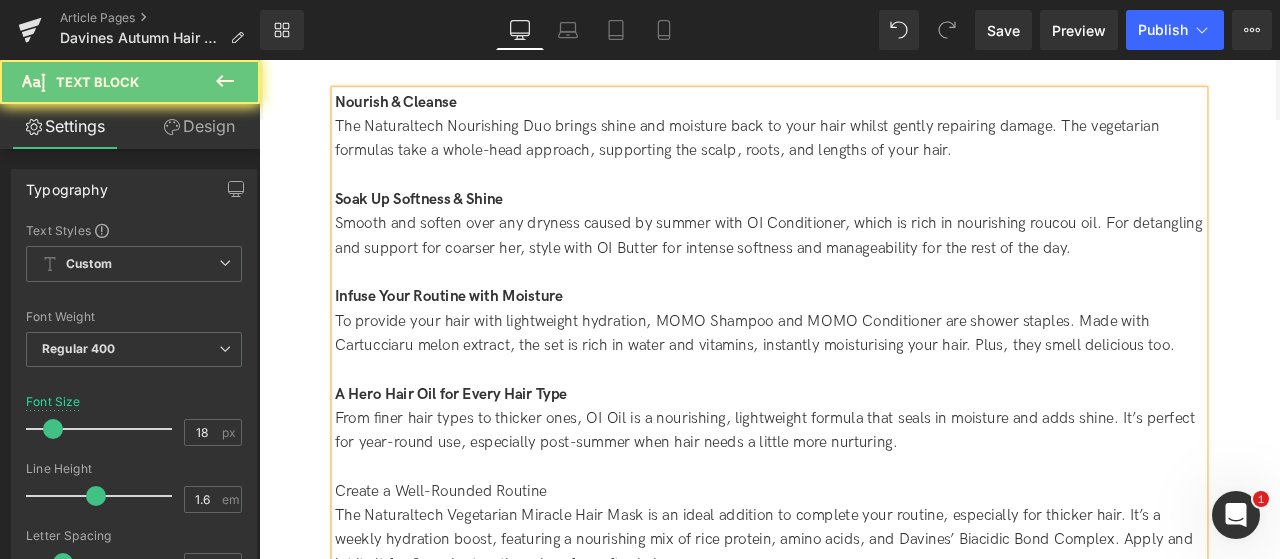 click on "Create a Well-Rounded Routine" at bounding box center [864, 571] 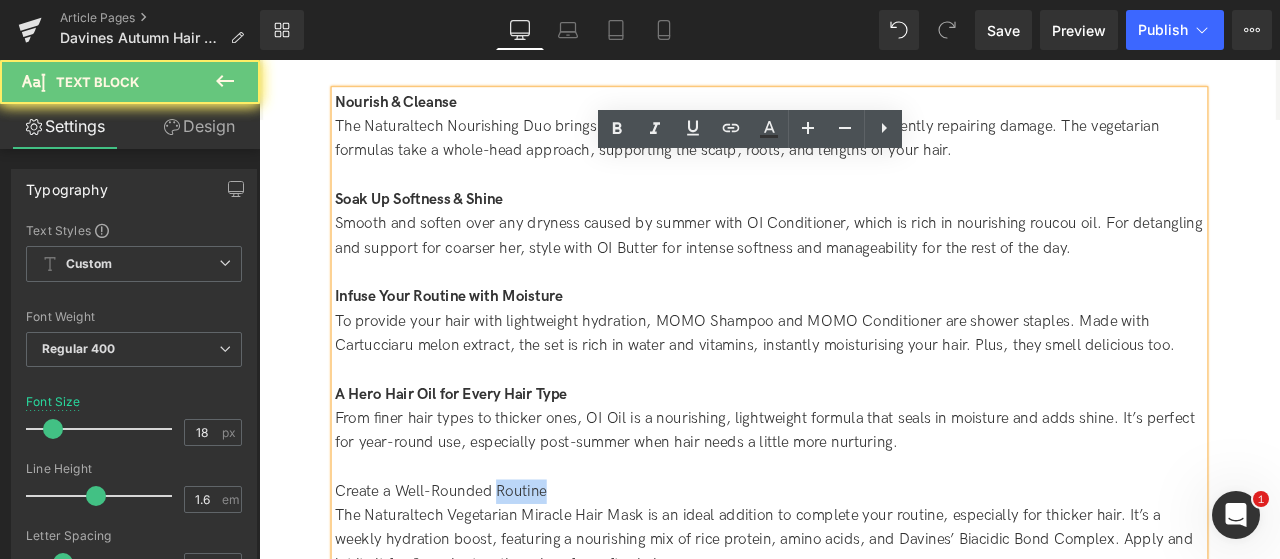 click on "Create a Well-Rounded Routine" at bounding box center [864, 571] 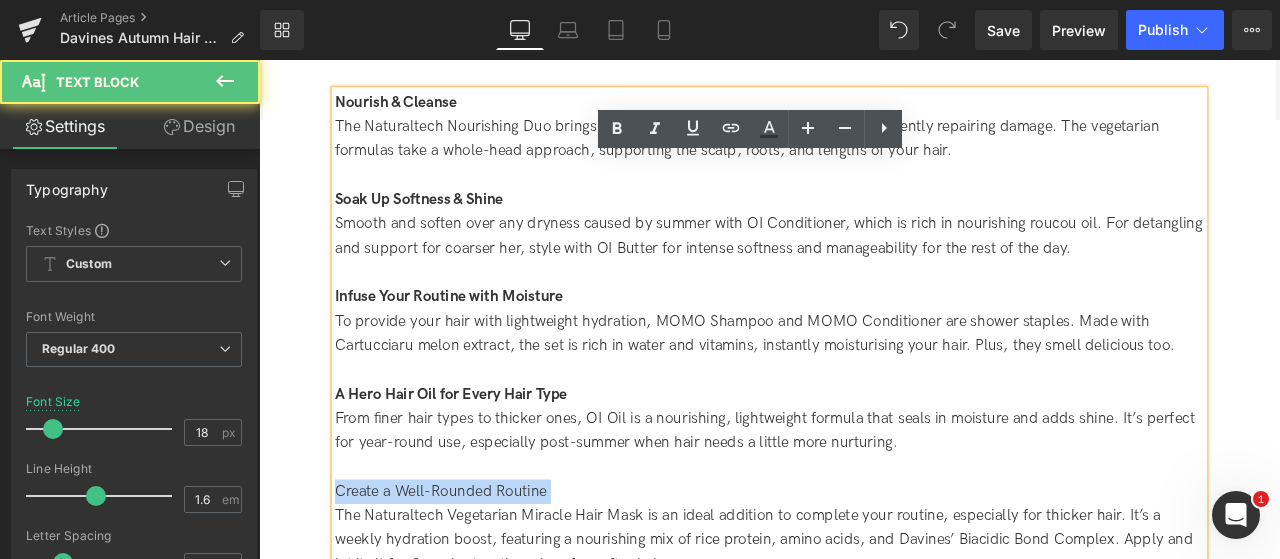 click on "Create a Well-Rounded Routine" at bounding box center (864, 571) 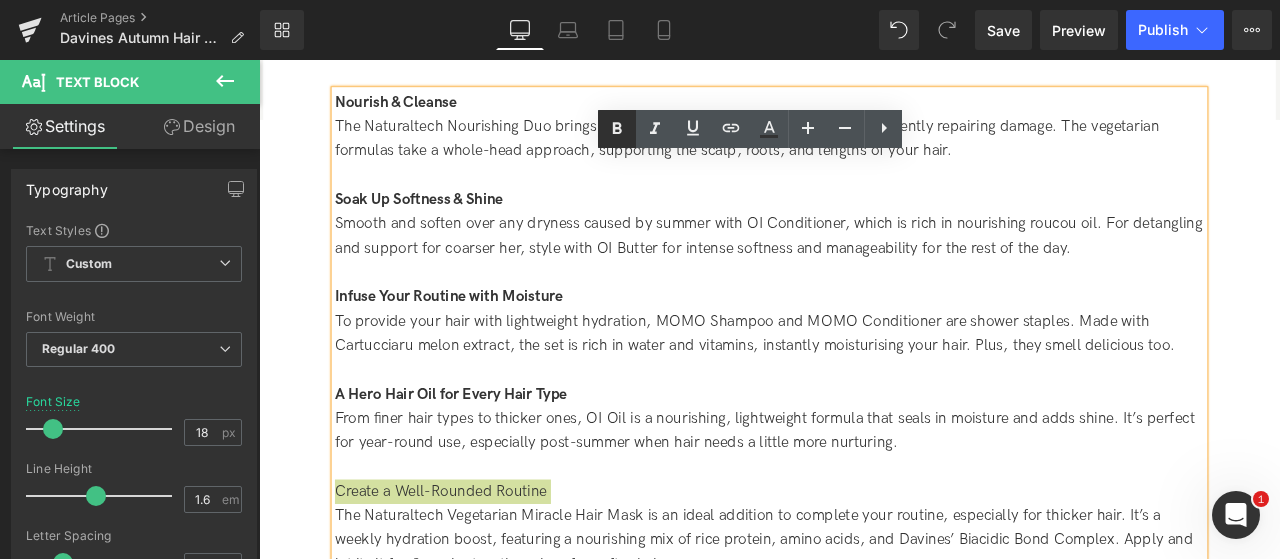click 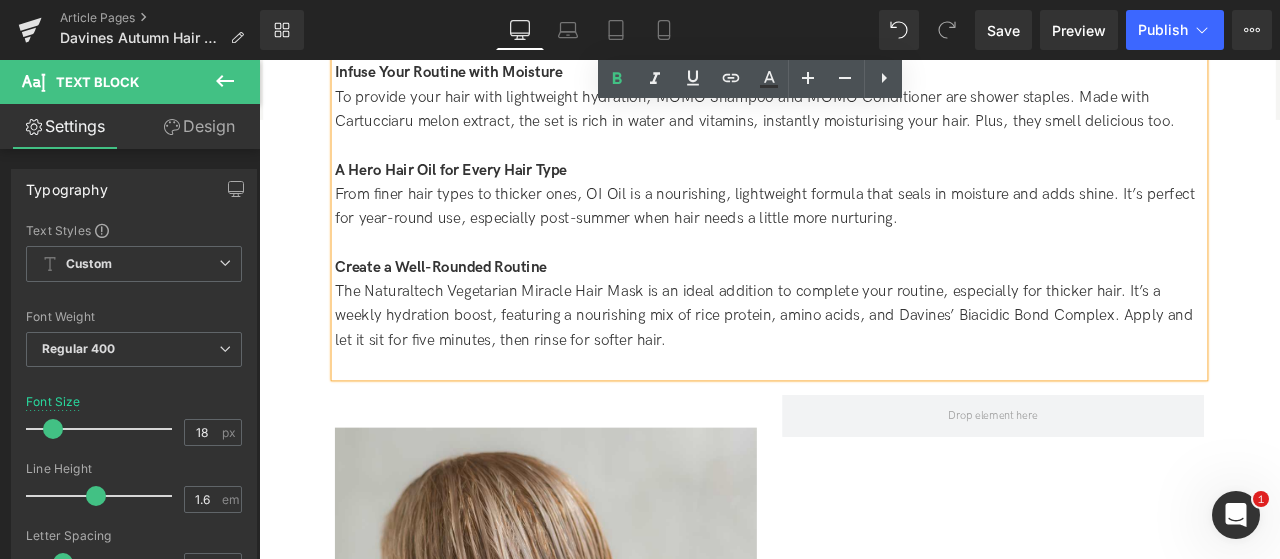 scroll, scrollTop: 3020, scrollLeft: 0, axis: vertical 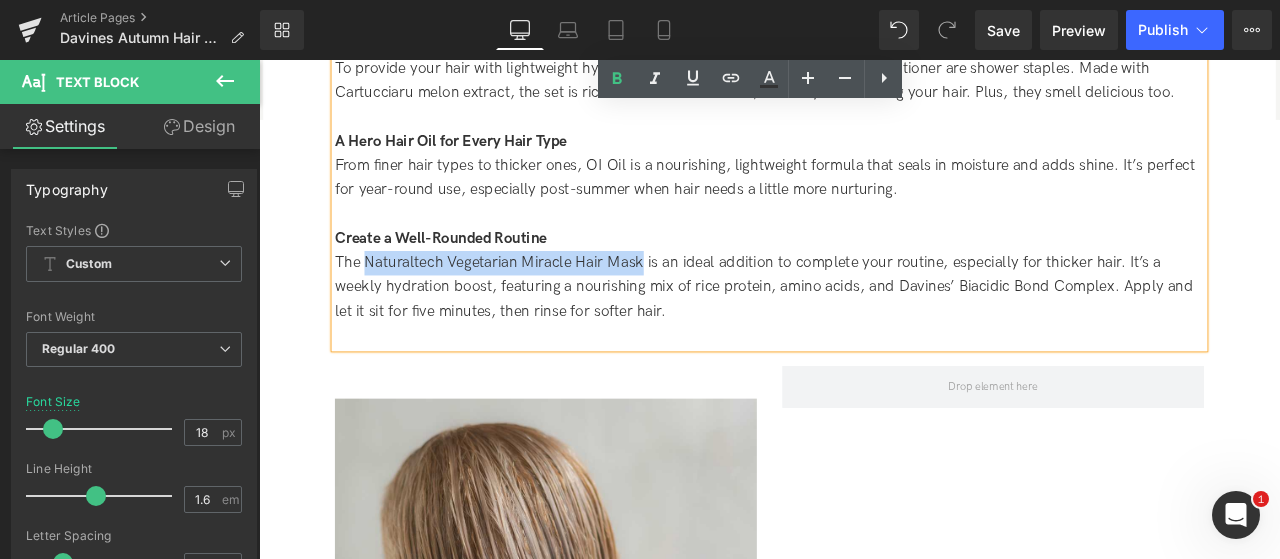 drag, startPoint x: 385, startPoint y: 298, endPoint x: 710, endPoint y: 296, distance: 325.00616 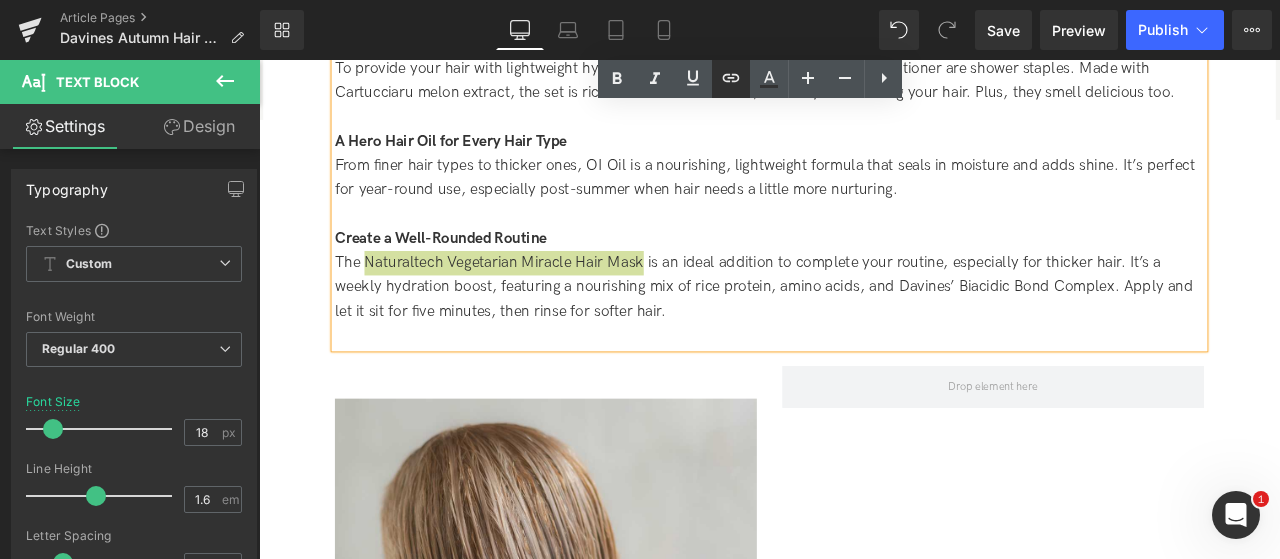 click 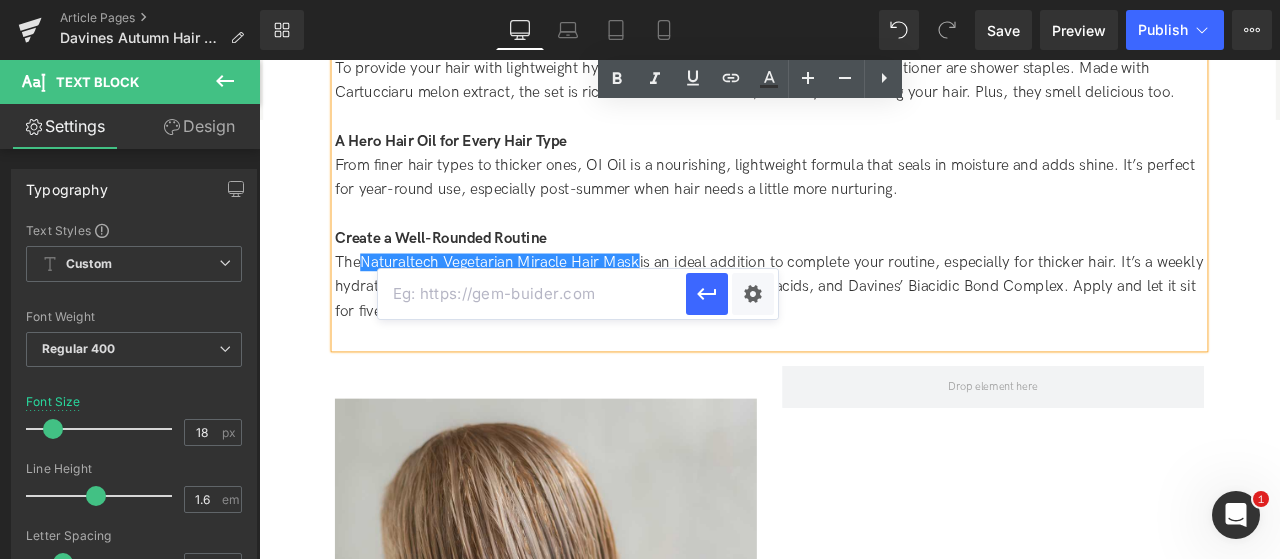 click at bounding box center (532, 294) 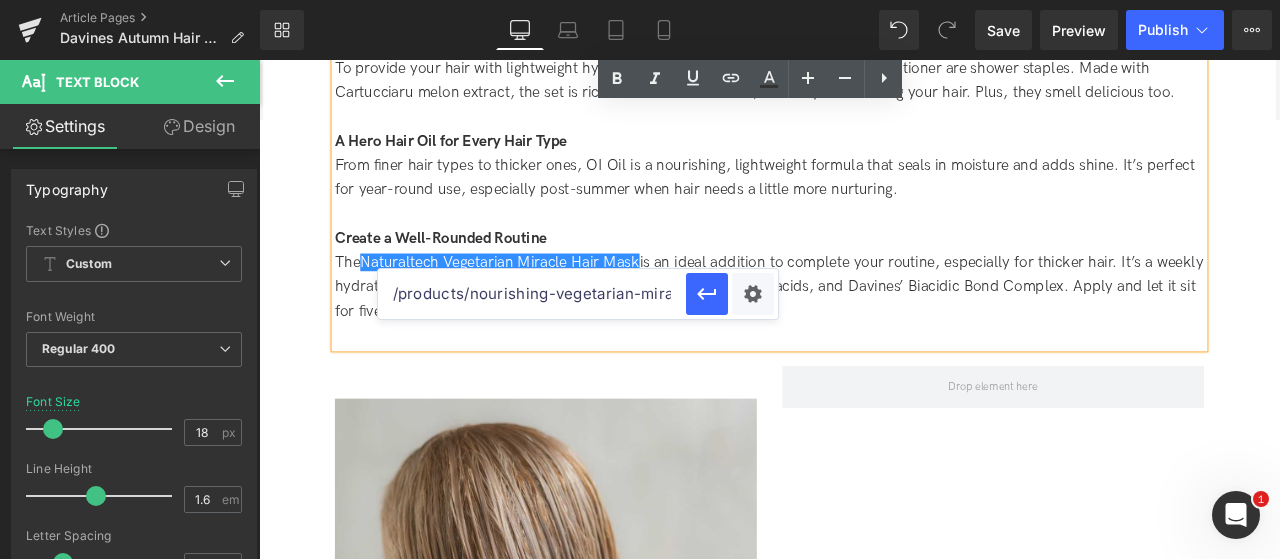 scroll, scrollTop: 0, scrollLeft: 68, axis: horizontal 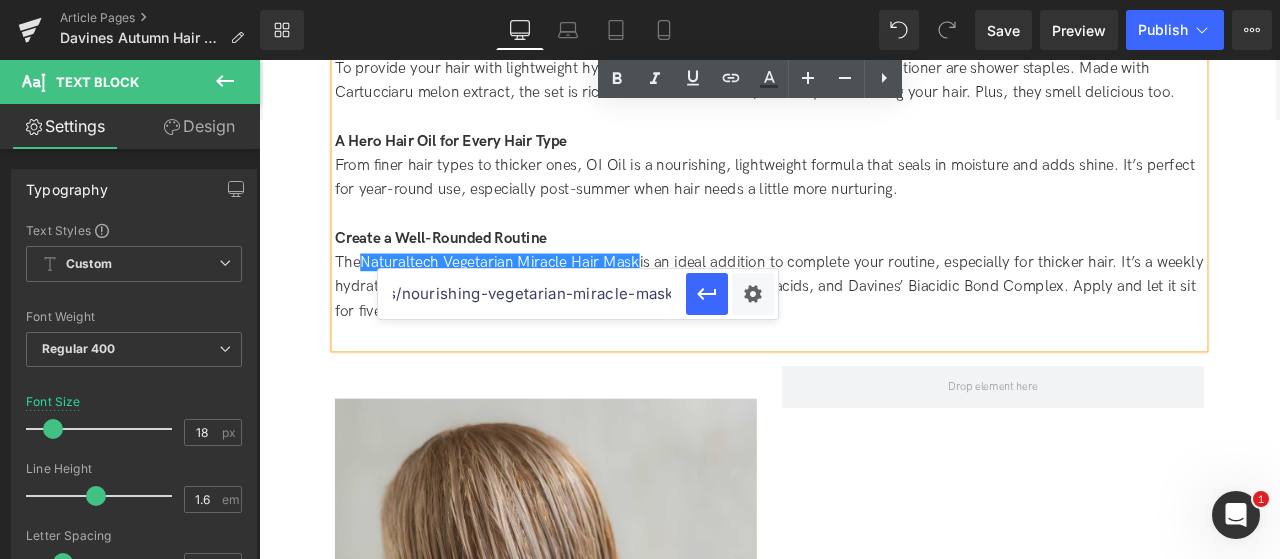 click on "/products/nourishing-vegetarian-miracle-mask" at bounding box center (532, 294) 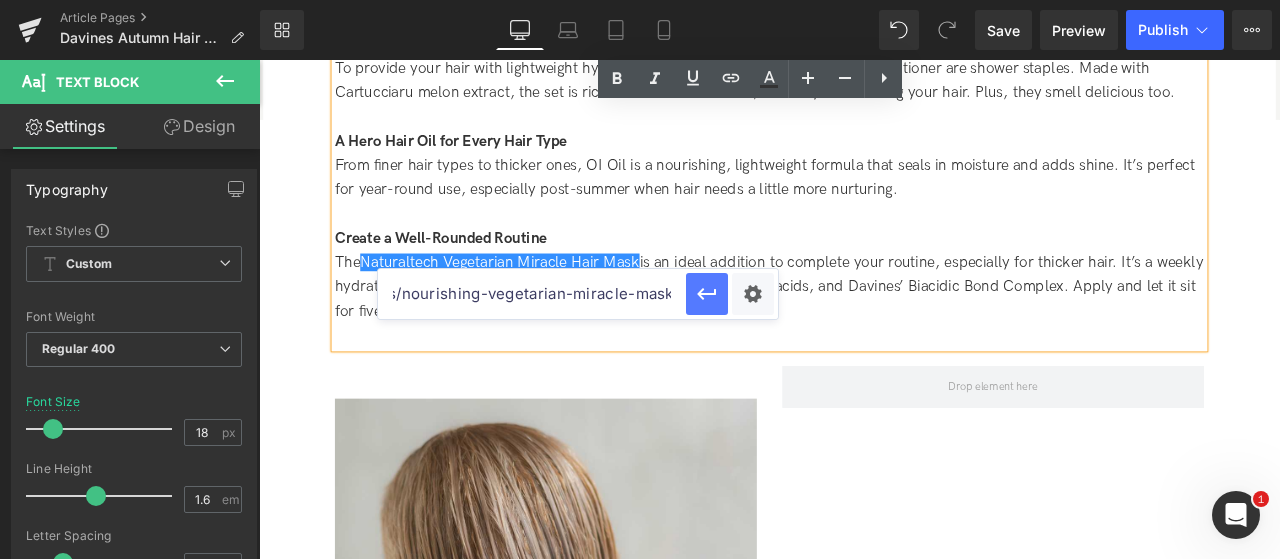 type on "/products/nourishing-vegetarian-miracle-mask" 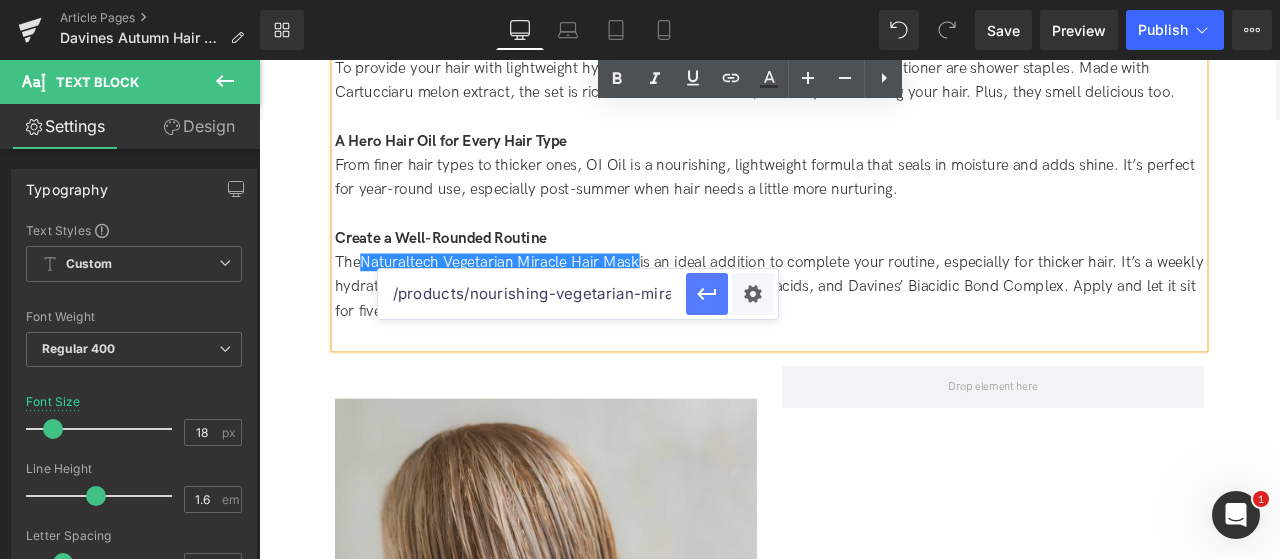 click 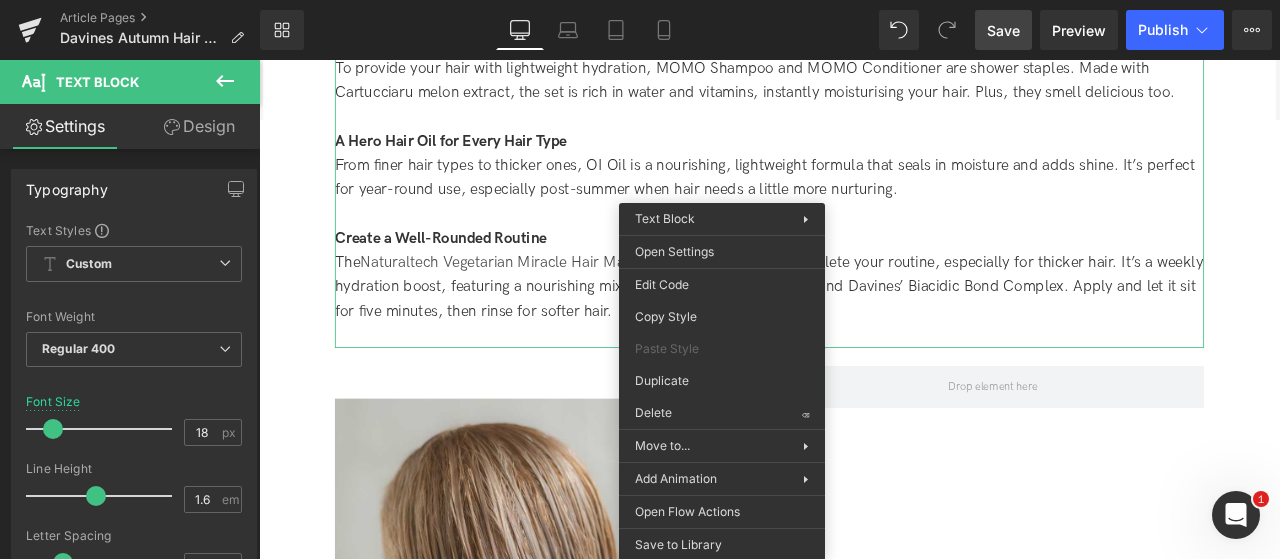 click on "Save" at bounding box center (1003, 30) 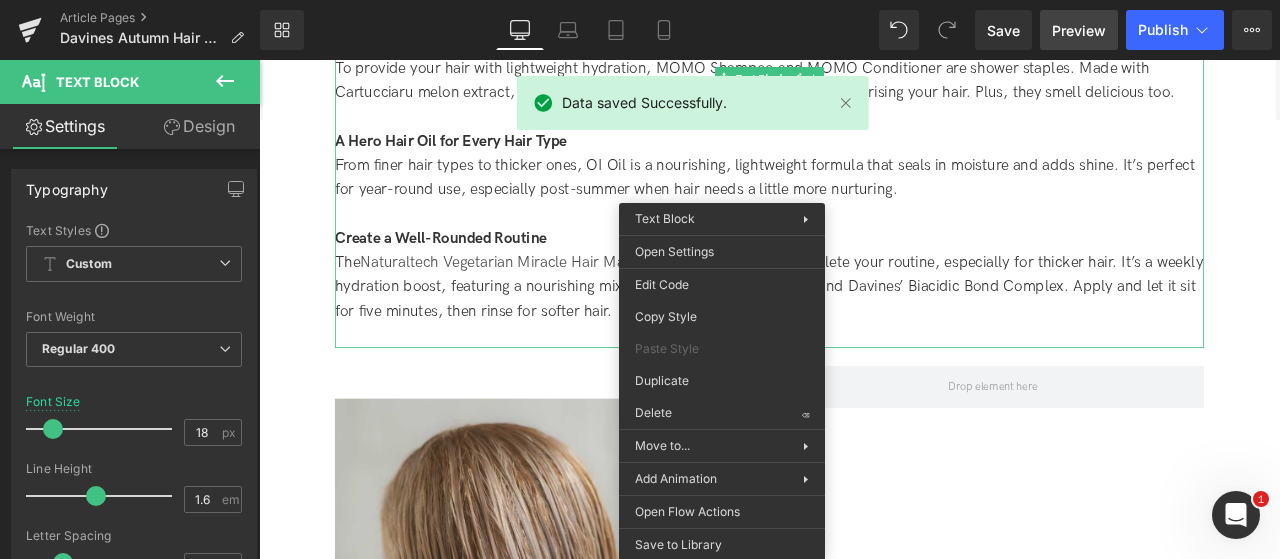 click on "Preview" at bounding box center [1079, 30] 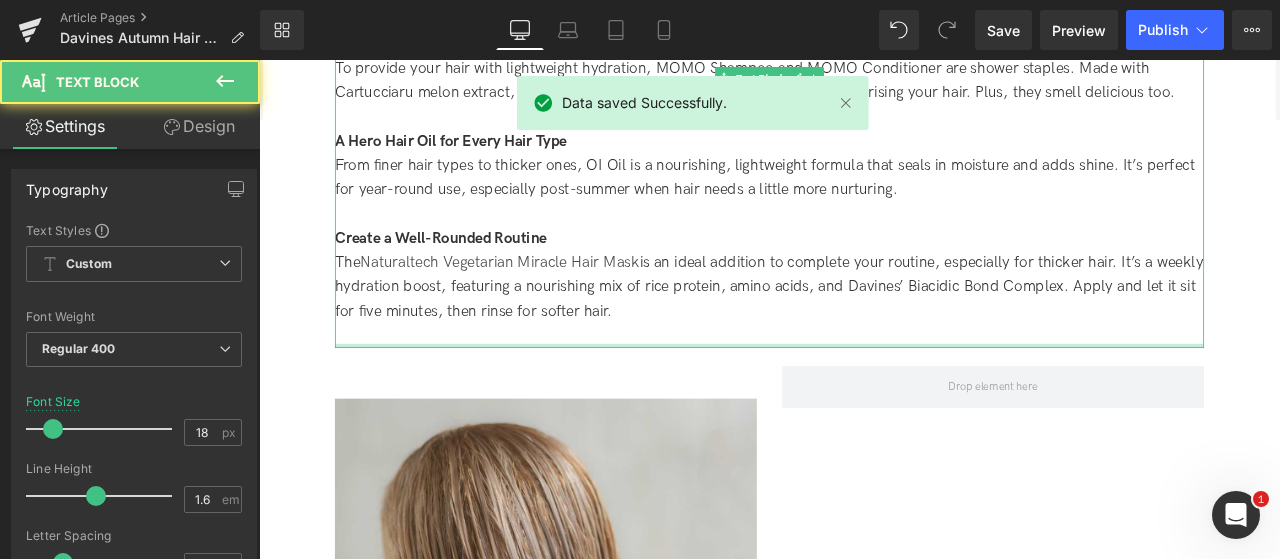 click on "The  Naturaltech Vegetarian Miracle Hair Mask  is an ideal addition to complete your routine, especially for thicker hair. It’s a weekly hydration boost, featuring a nourishing mix of rice protein, amino acids, and Davines’ Biacidic Bond Complex. Apply and let it sit for five minutes, then rinse for softer hair." at bounding box center (864, 329) 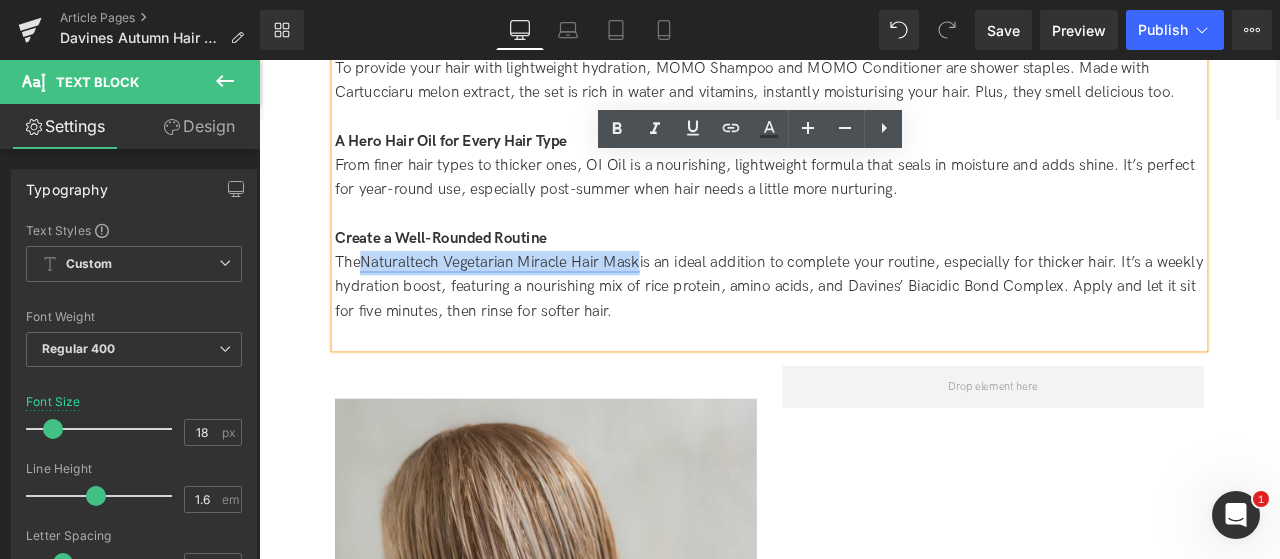 drag, startPoint x: 384, startPoint y: 296, endPoint x: 712, endPoint y: 302, distance: 328.05487 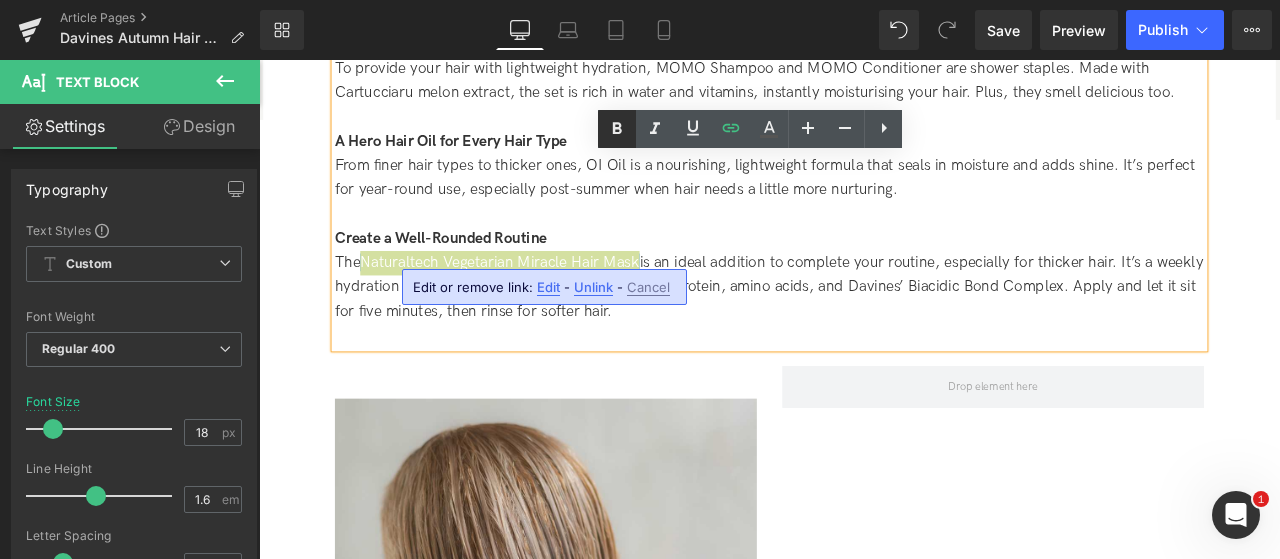 click 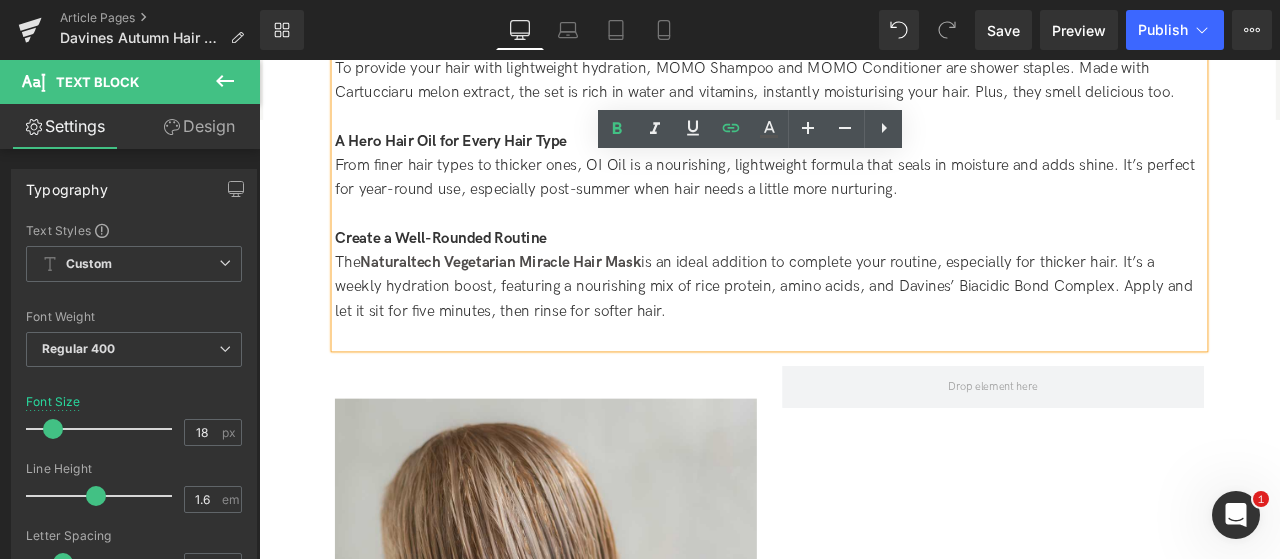 click on "Create a Well-Rounded Routine" at bounding box center [474, 270] 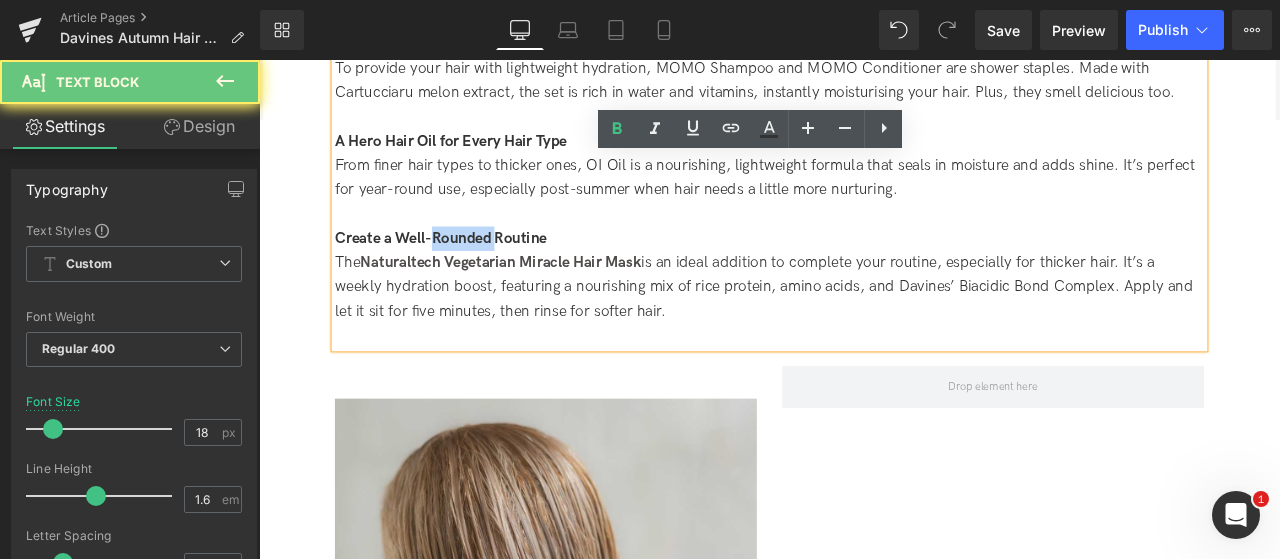 click on "Create a Well-Rounded Routine" at bounding box center (474, 270) 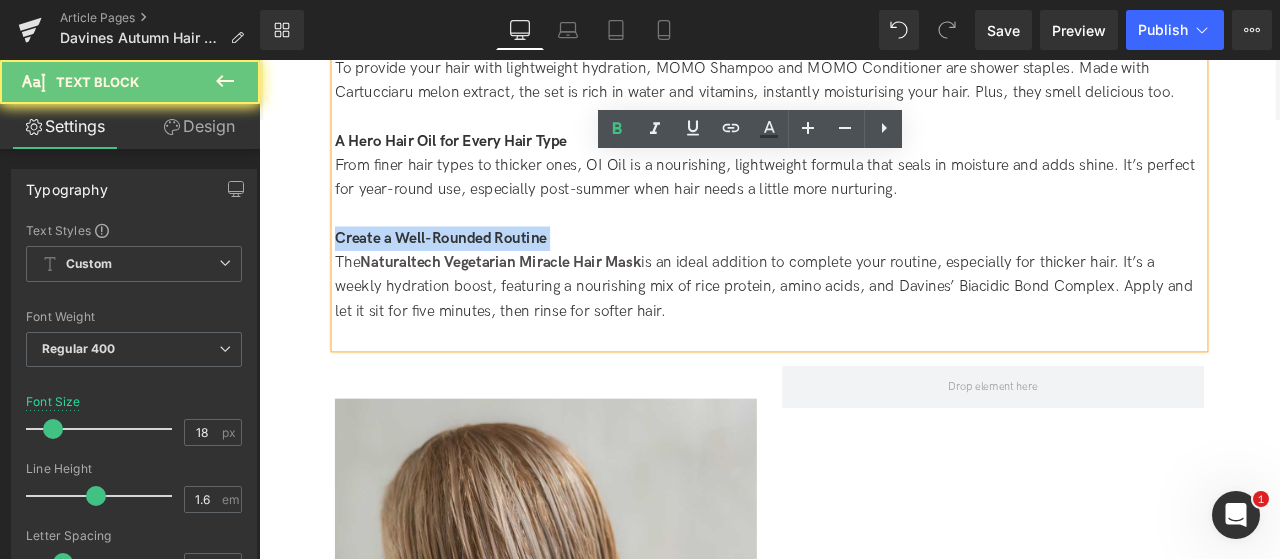 click on "Create a Well-Rounded Routine" at bounding box center (474, 270) 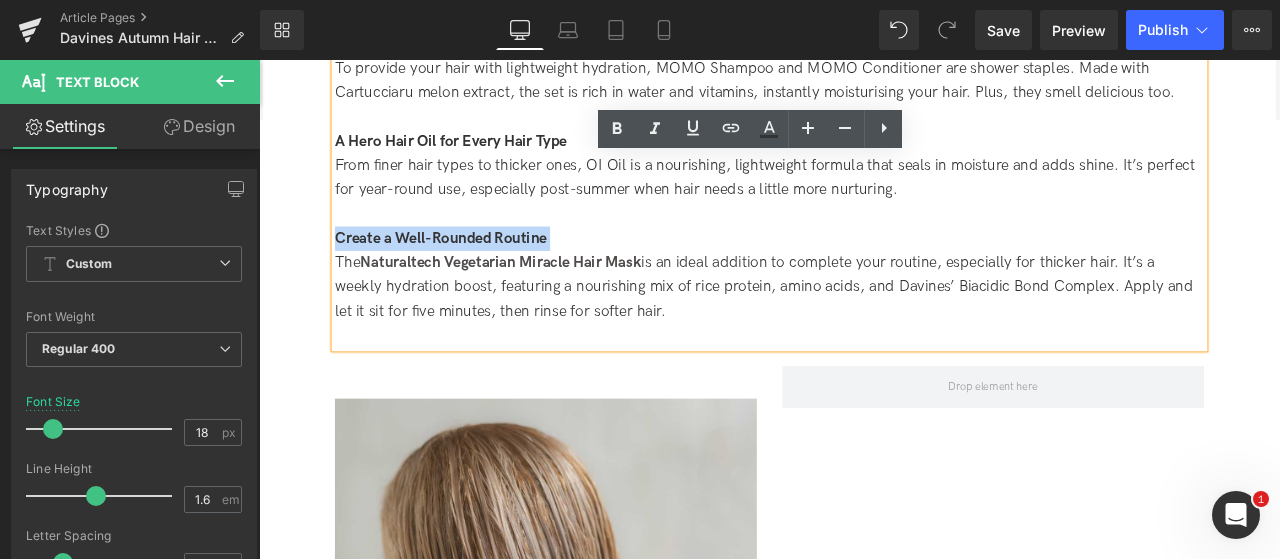 click on "Create a Well-Rounded Routine" at bounding box center [864, 271] 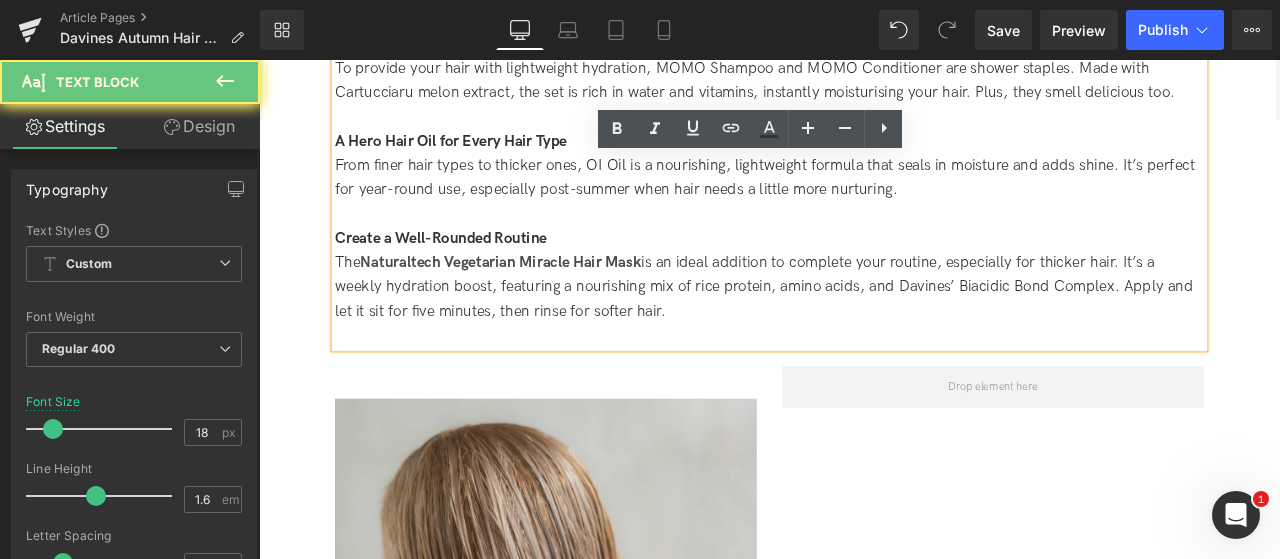 click on "Create a Well-Rounded Routine" at bounding box center (474, 270) 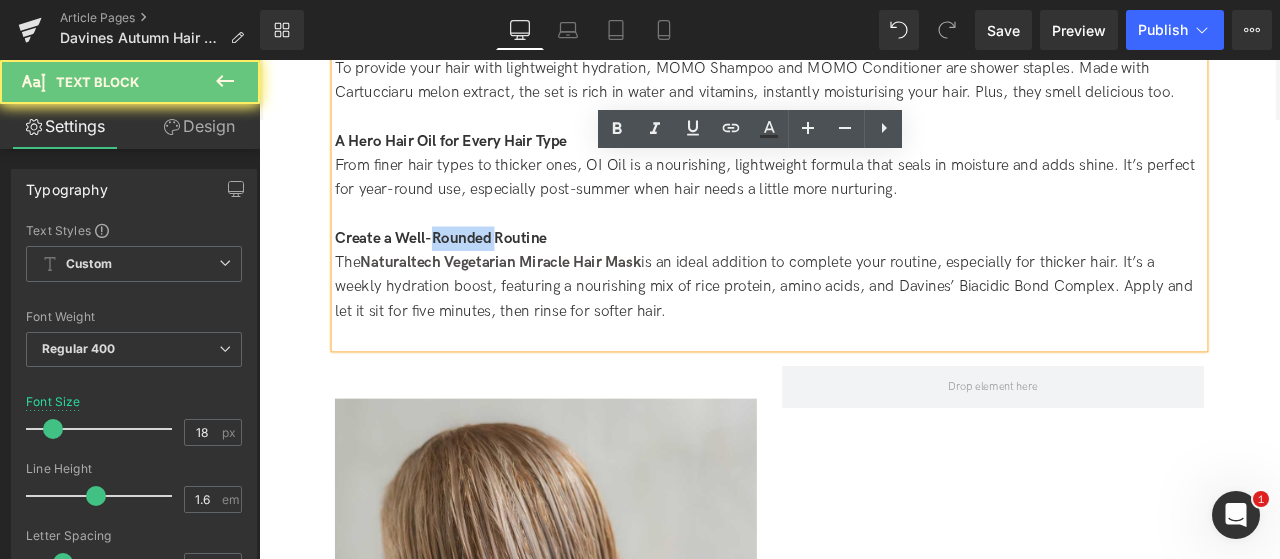 click on "Create a Well-Rounded Routine" at bounding box center [474, 270] 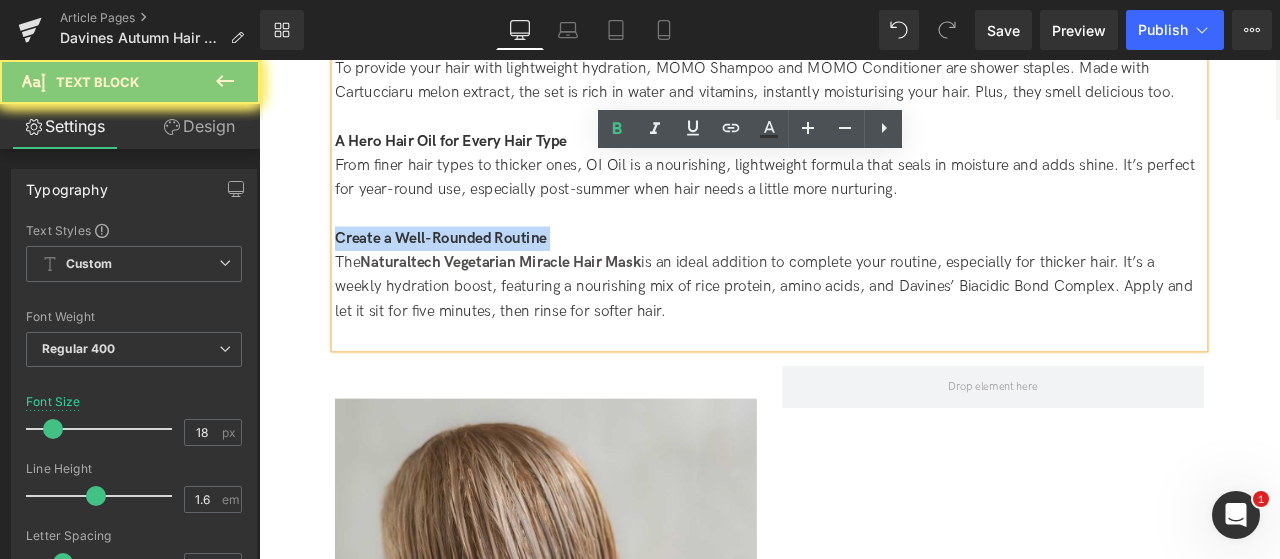 click on "Create a Well-Rounded Routine" at bounding box center (474, 270) 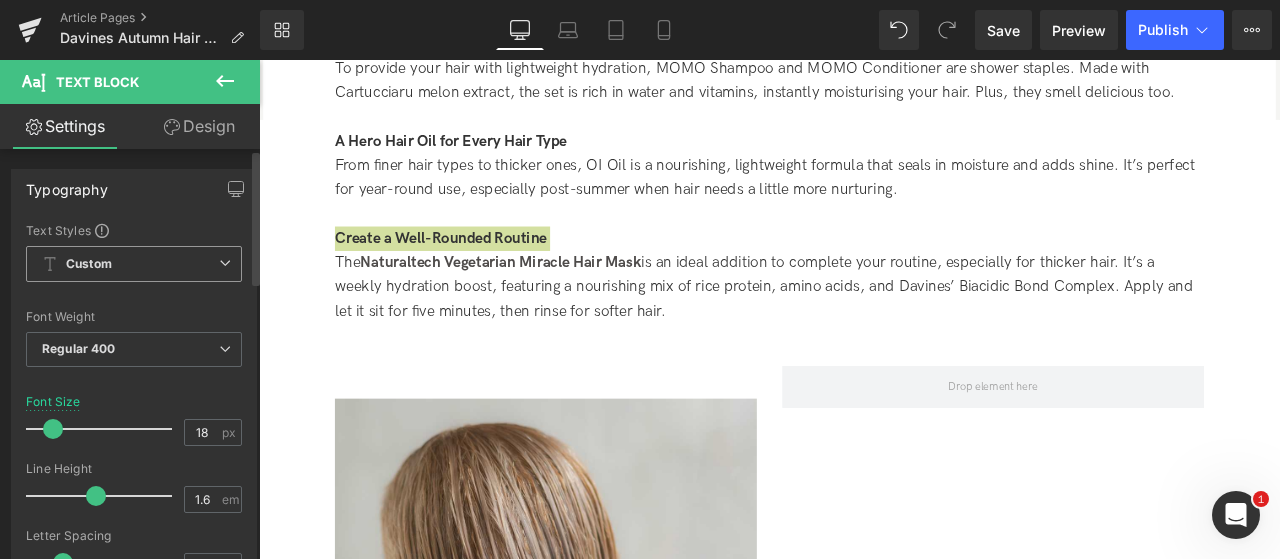 click on "Custom
Setup Global Style" at bounding box center [134, 264] 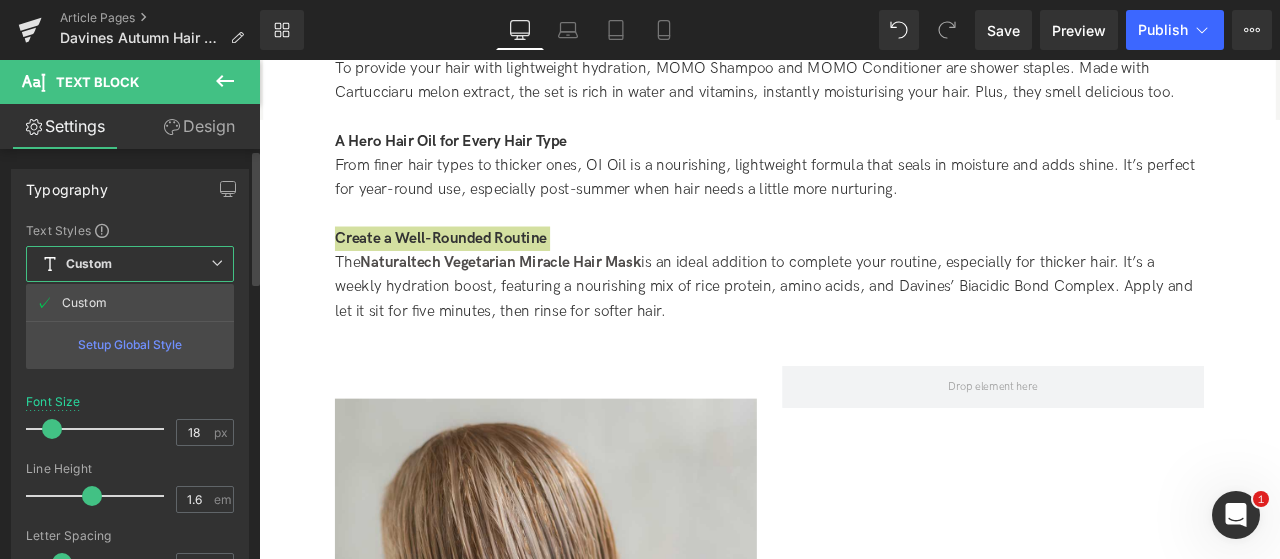 click on "Custom
Setup Global Style" at bounding box center [130, 264] 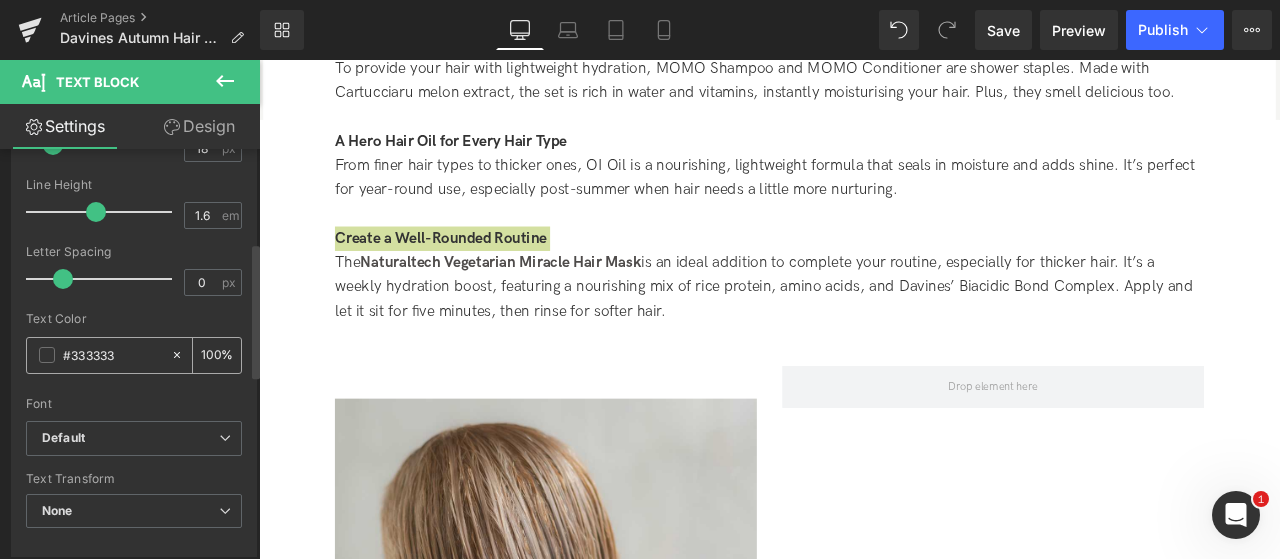 scroll, scrollTop: 400, scrollLeft: 0, axis: vertical 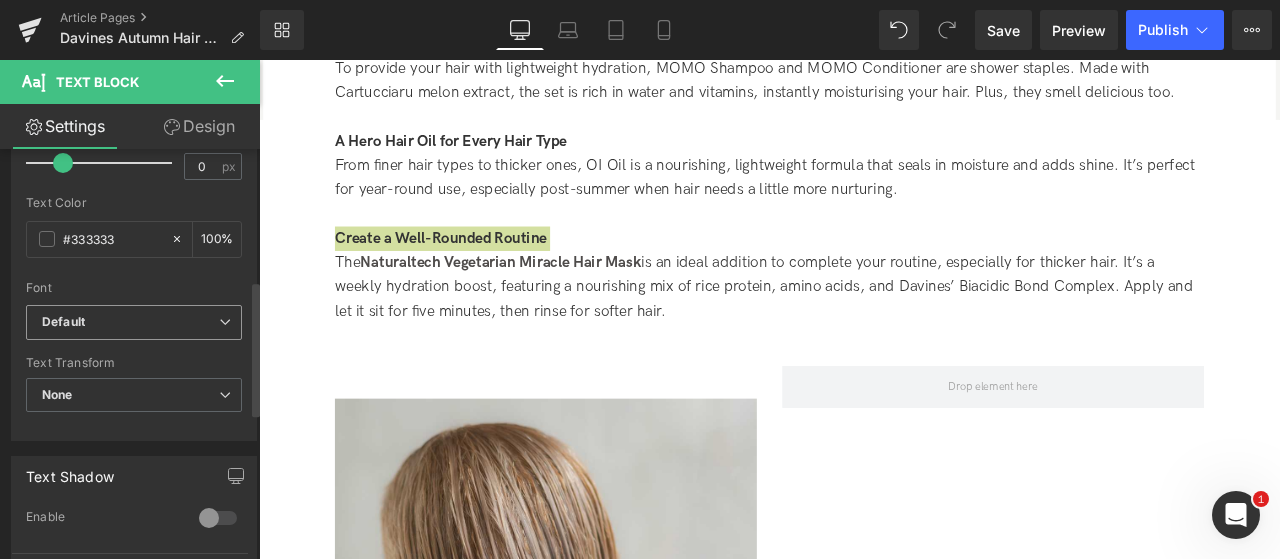 click on "Default" at bounding box center [130, 322] 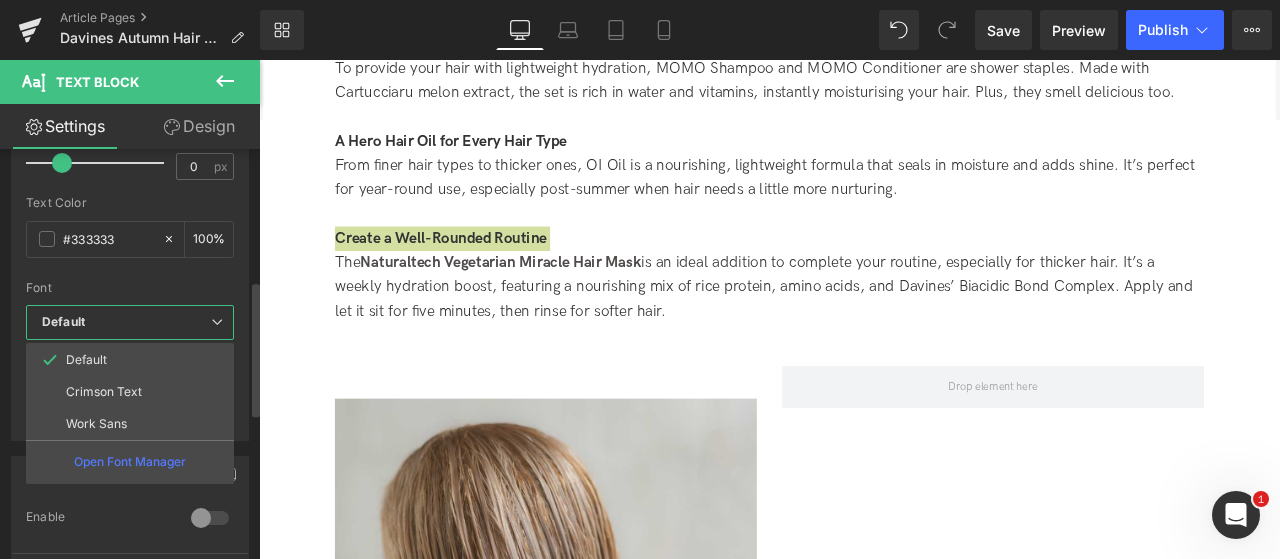 click on "Default" at bounding box center (126, 322) 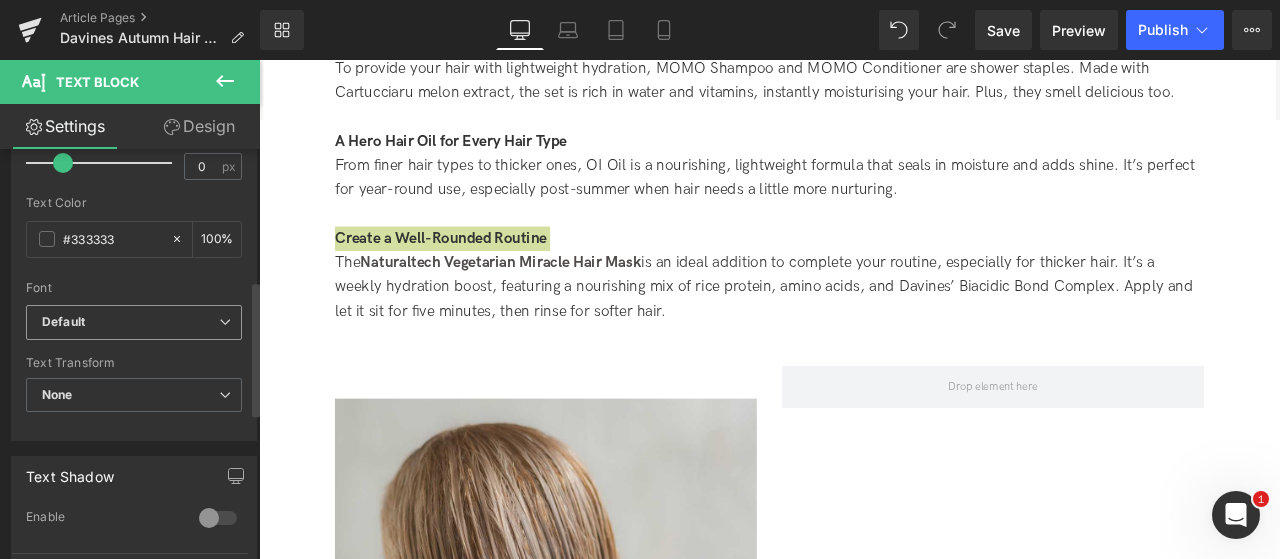 click on "Default" at bounding box center (130, 322) 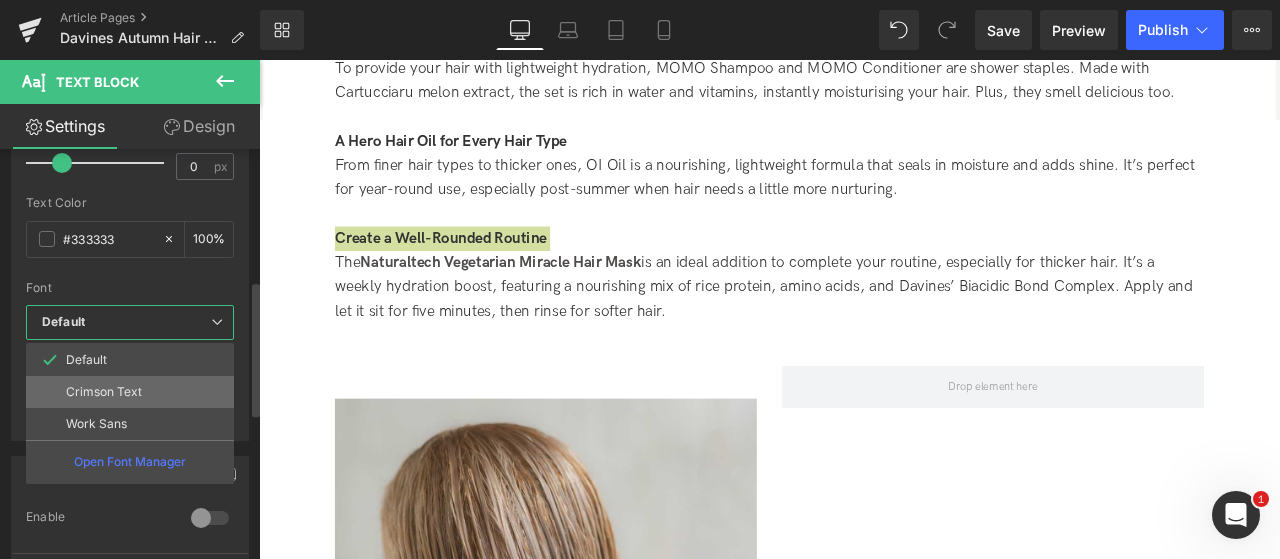 click on "Crimson Text" at bounding box center (130, 392) 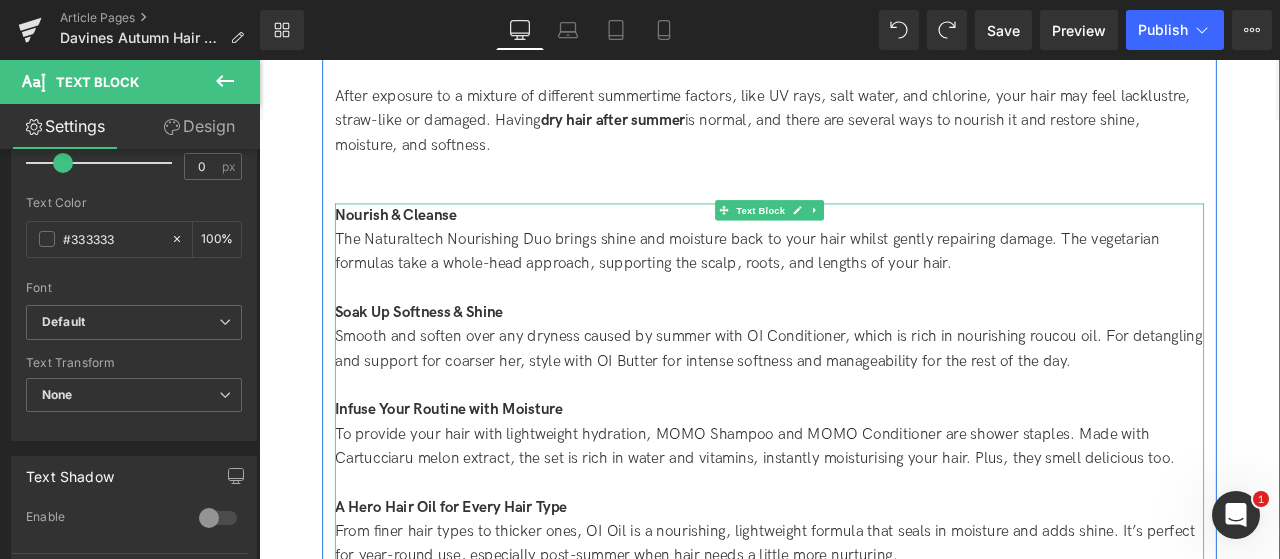 scroll, scrollTop: 2986, scrollLeft: 0, axis: vertical 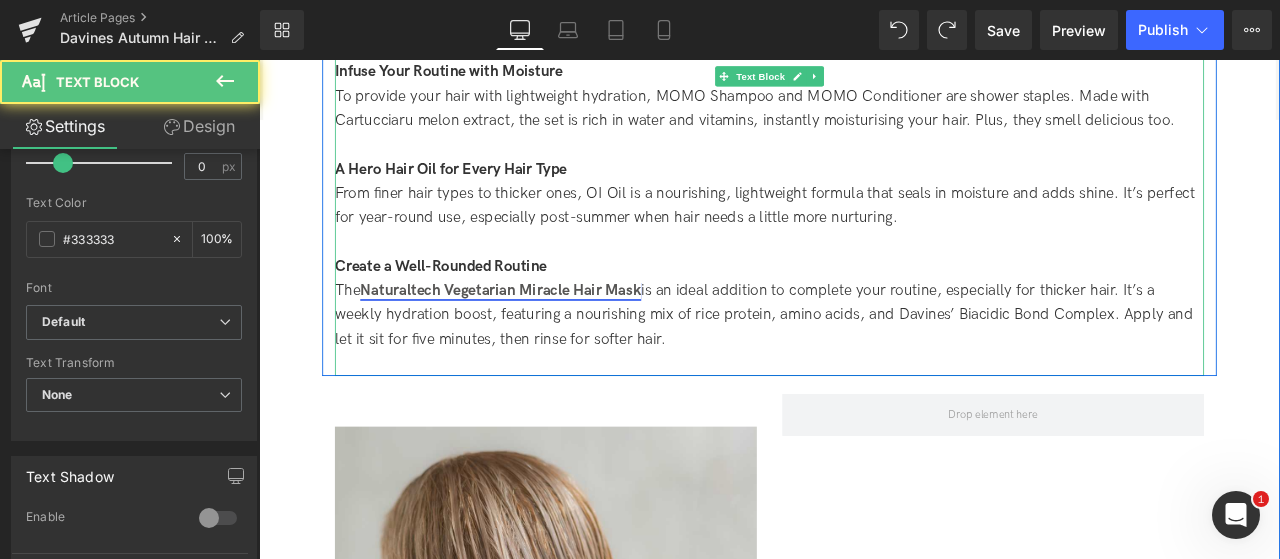 click on "[PRODUCT] Hair Mask" at bounding box center [545, 333] 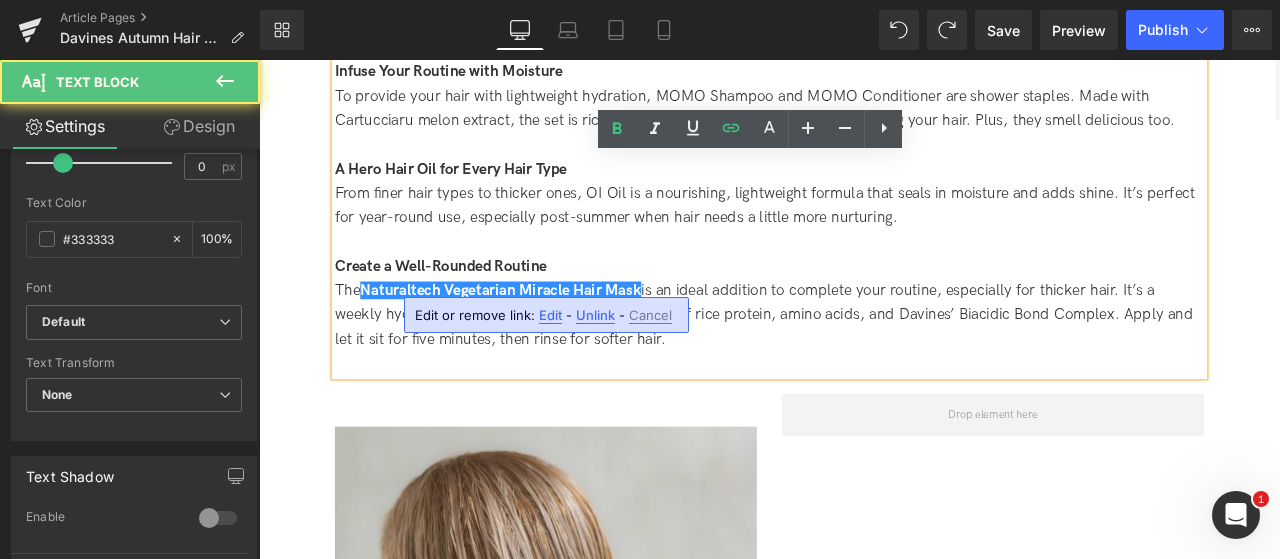 click on "The  Naturaltech Vegetarian Miracle Hair Mask  is an ideal addition to complete your routine, especially for thicker hair. It’s a weekly hydration boost, featuring a nourishing mix of rice protein, amino acids, and Davines’ Biacidic Bond Complex. Apply and let it sit for five minutes, then rinse for softer hair." at bounding box center [864, 363] 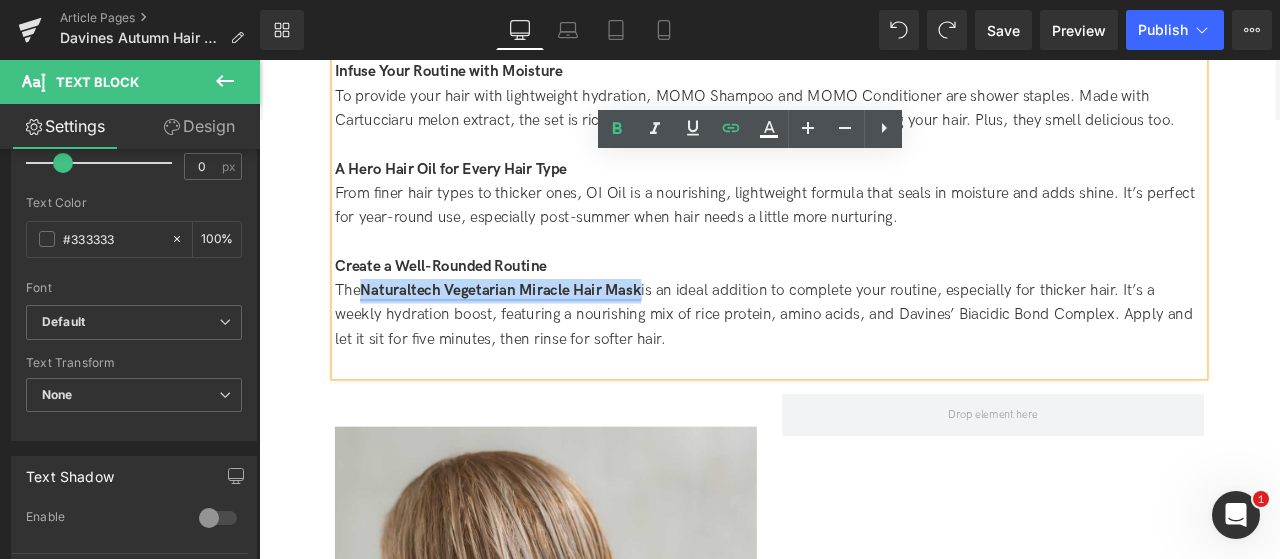 drag, startPoint x: 381, startPoint y: 331, endPoint x: 716, endPoint y: 327, distance: 335.02386 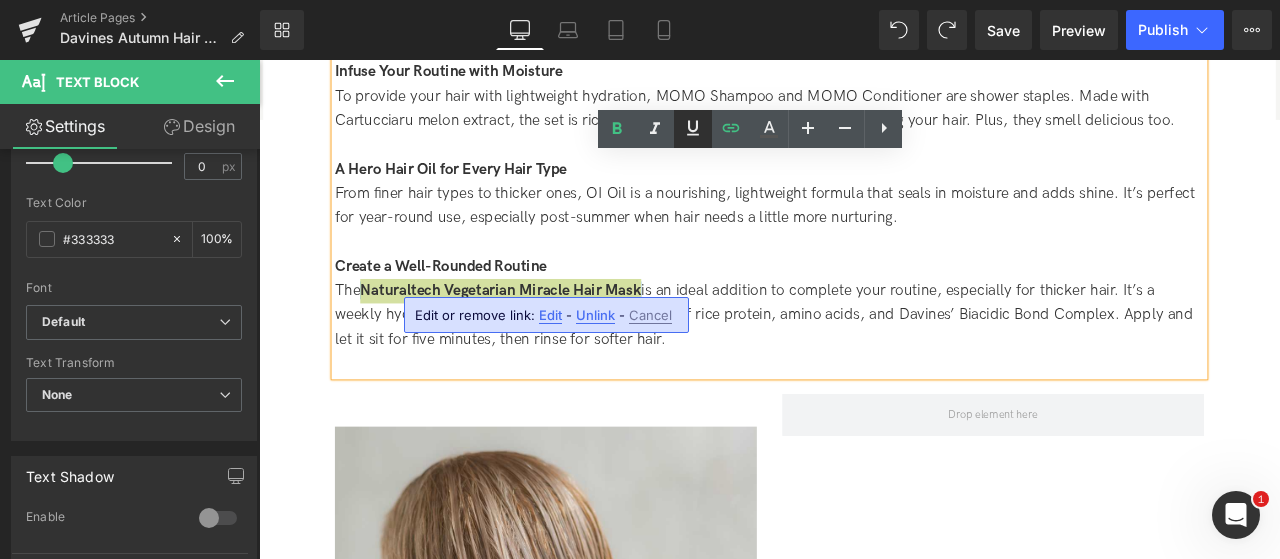 click 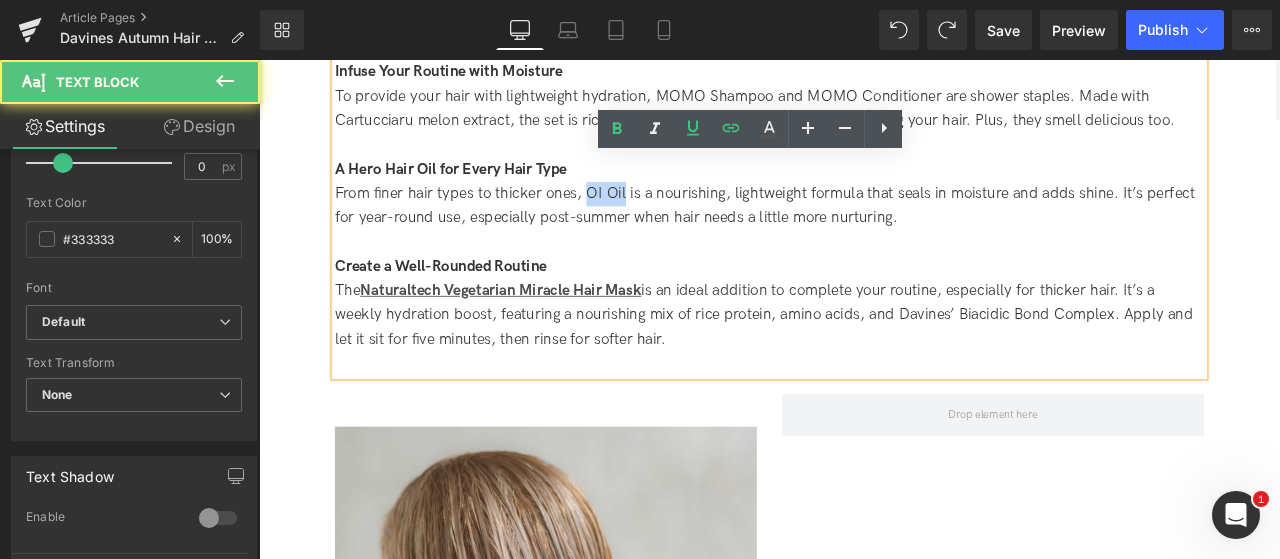 drag, startPoint x: 644, startPoint y: 216, endPoint x: 691, endPoint y: 220, distance: 47.169907 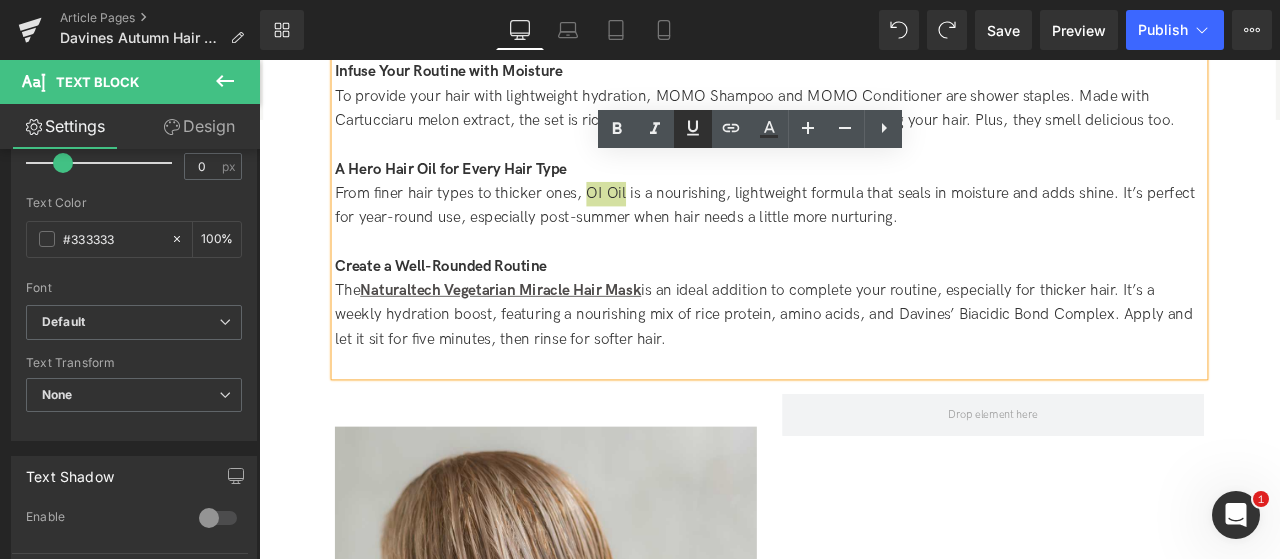 click 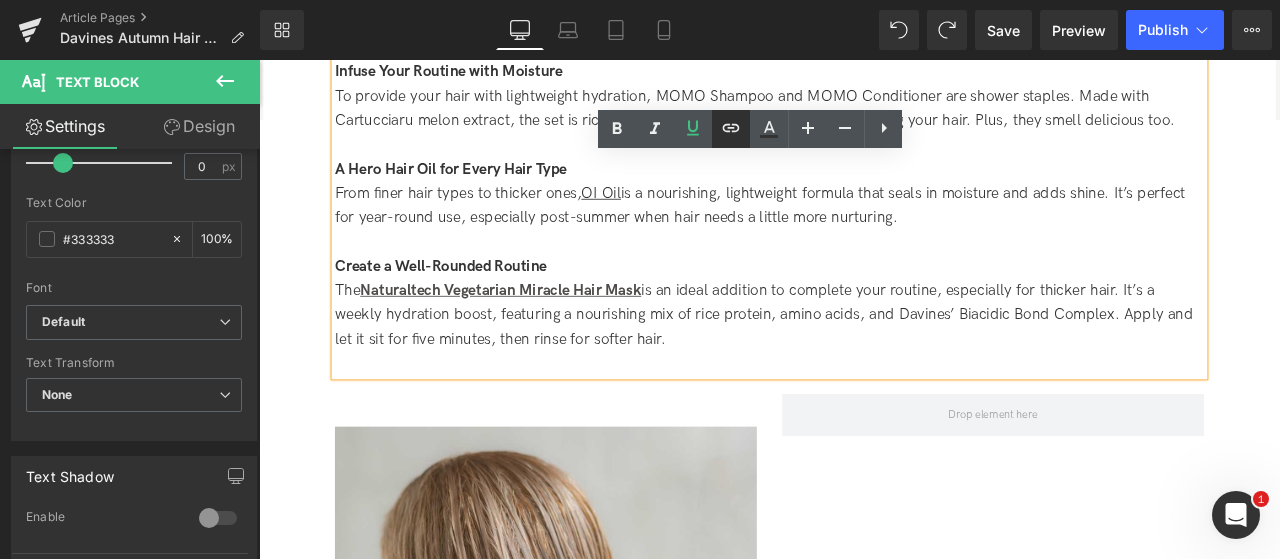 click 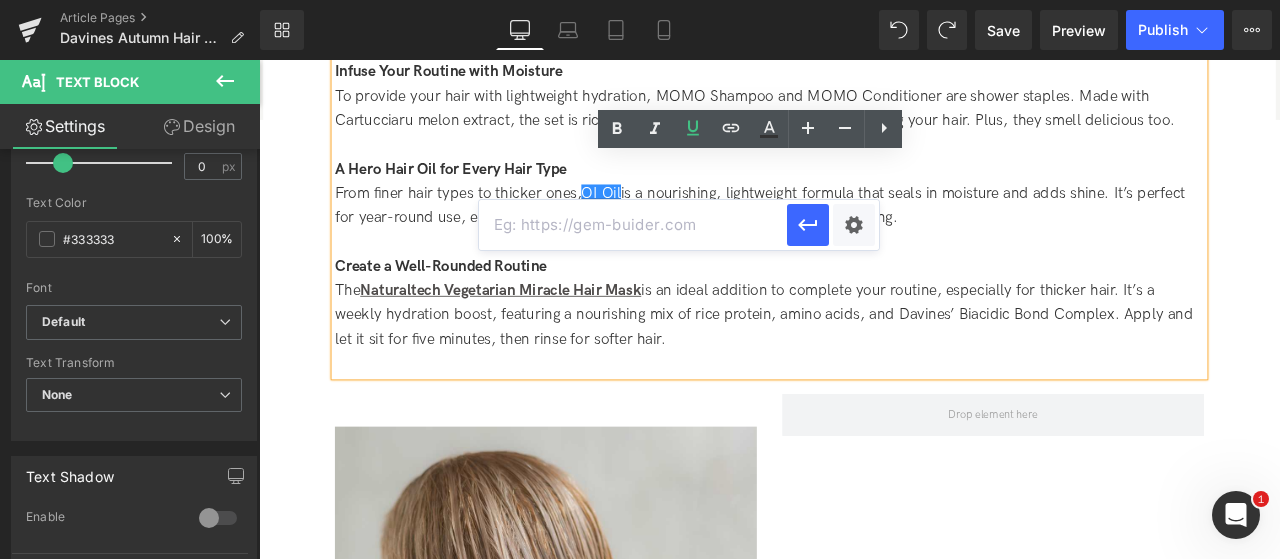 click at bounding box center (633, 225) 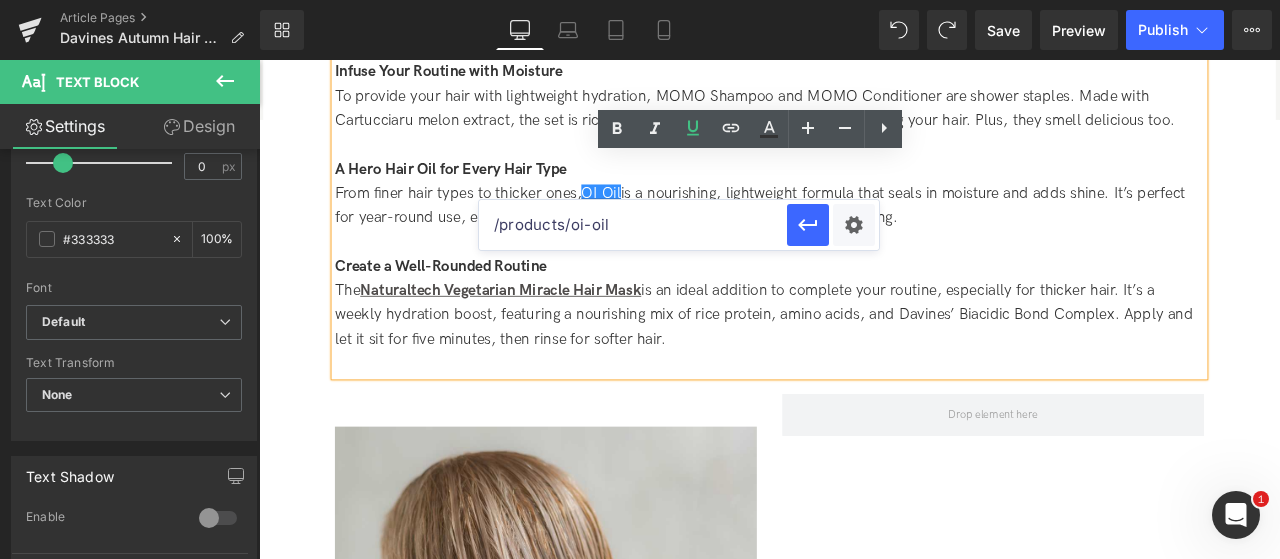type on "/products/oi-oil" 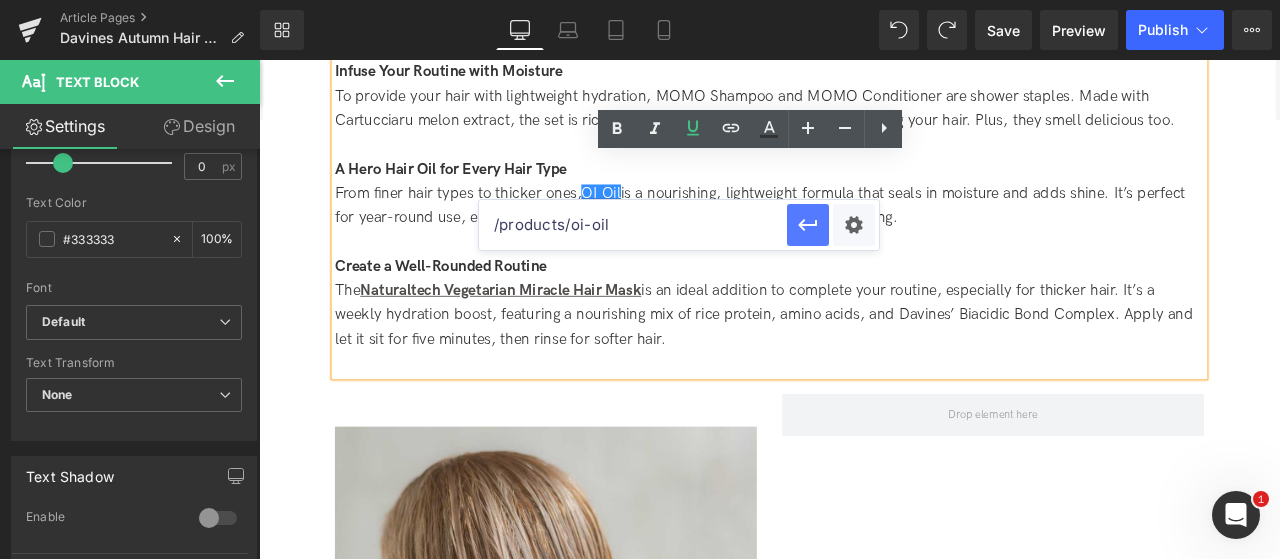 click 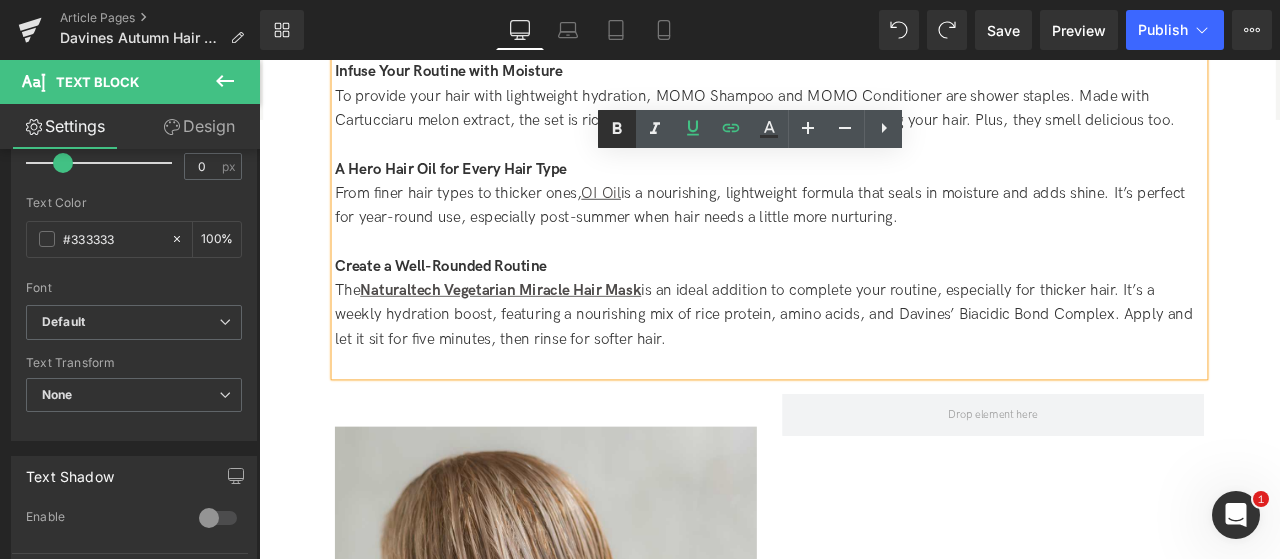 click 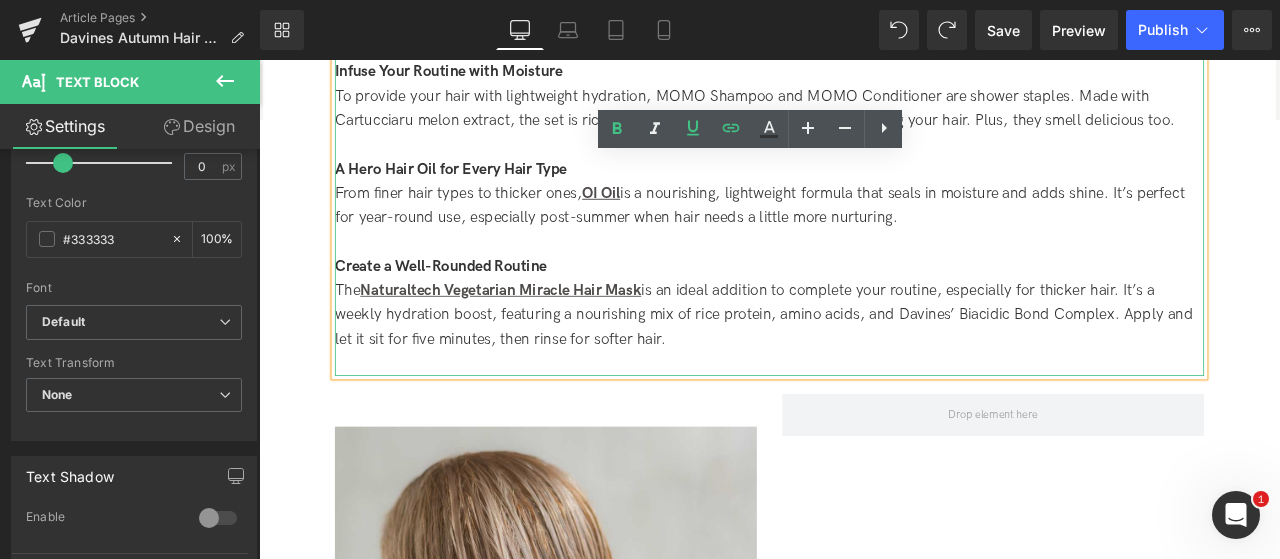 scroll, scrollTop: 2886, scrollLeft: 0, axis: vertical 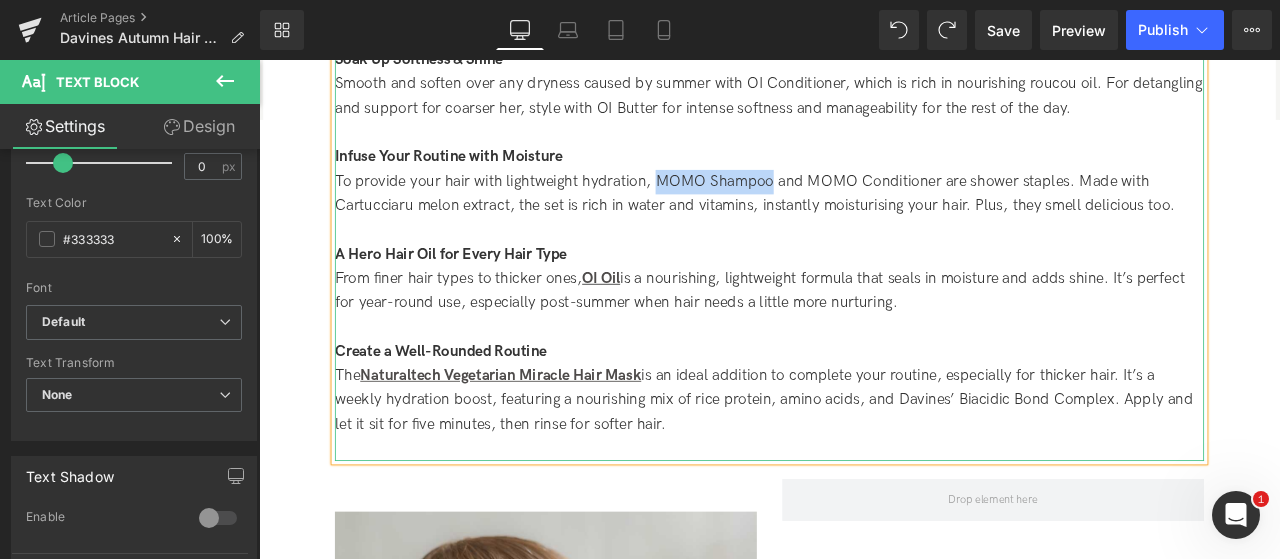 drag, startPoint x: 727, startPoint y: 201, endPoint x: 860, endPoint y: 206, distance: 133.09395 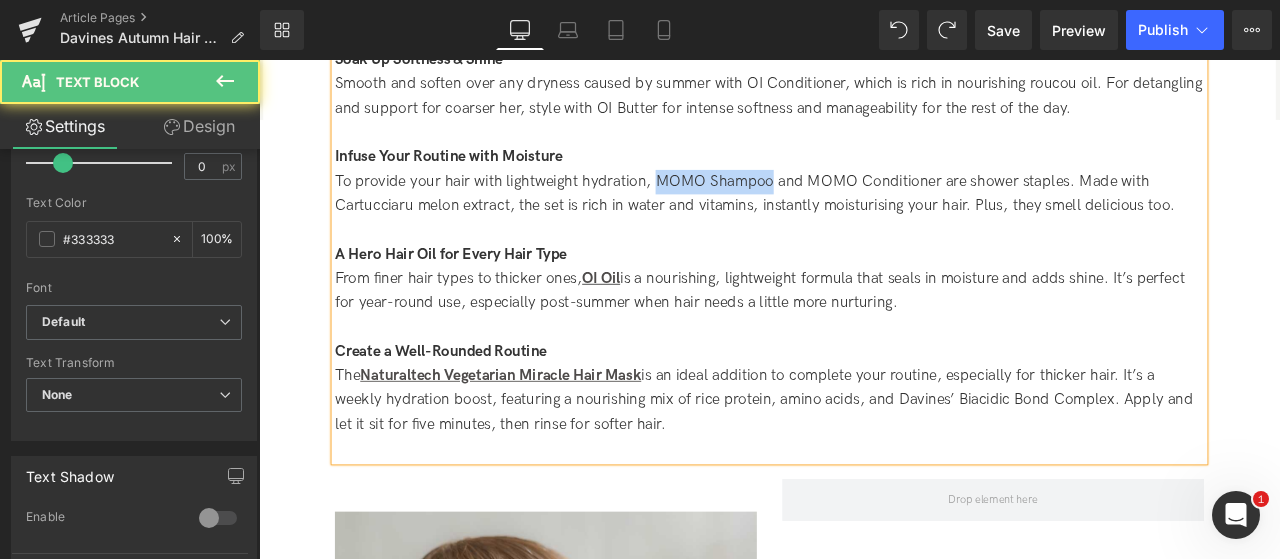 click on "To provide your hair with lightweight hydration, MOMO Shampoo and MOMO Conditioner are shower staples. Made with Cartucciaru melon extract, the set is rich in water and vitamins, instantly moisturising your hair. Plus, they smell delicious too." at bounding box center [864, 219] 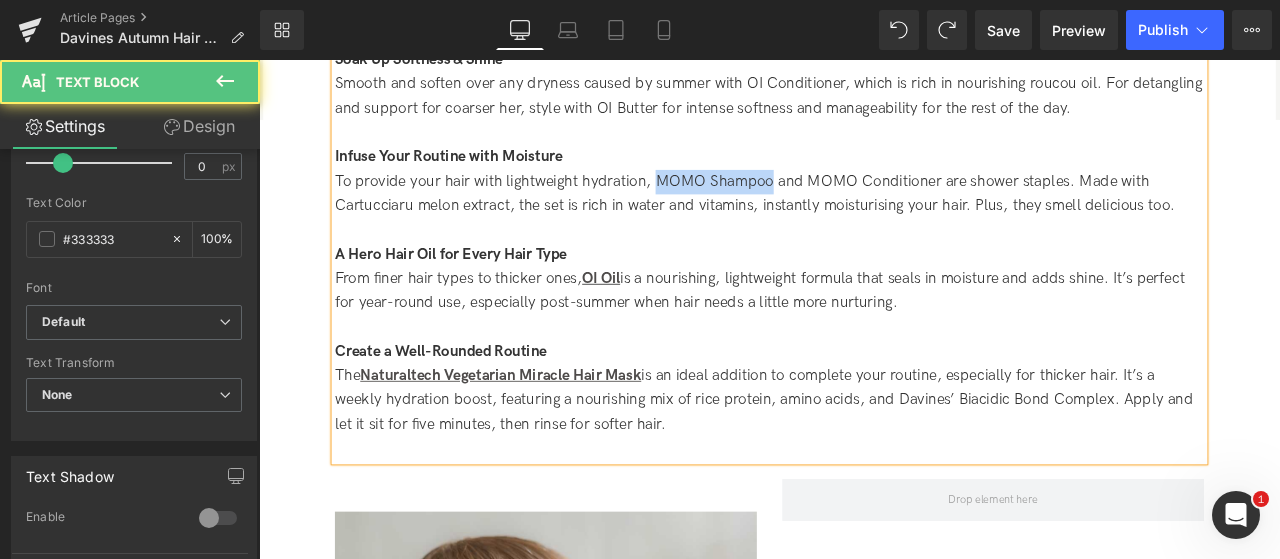 drag, startPoint x: 859, startPoint y: 198, endPoint x: 729, endPoint y: 195, distance: 130.0346 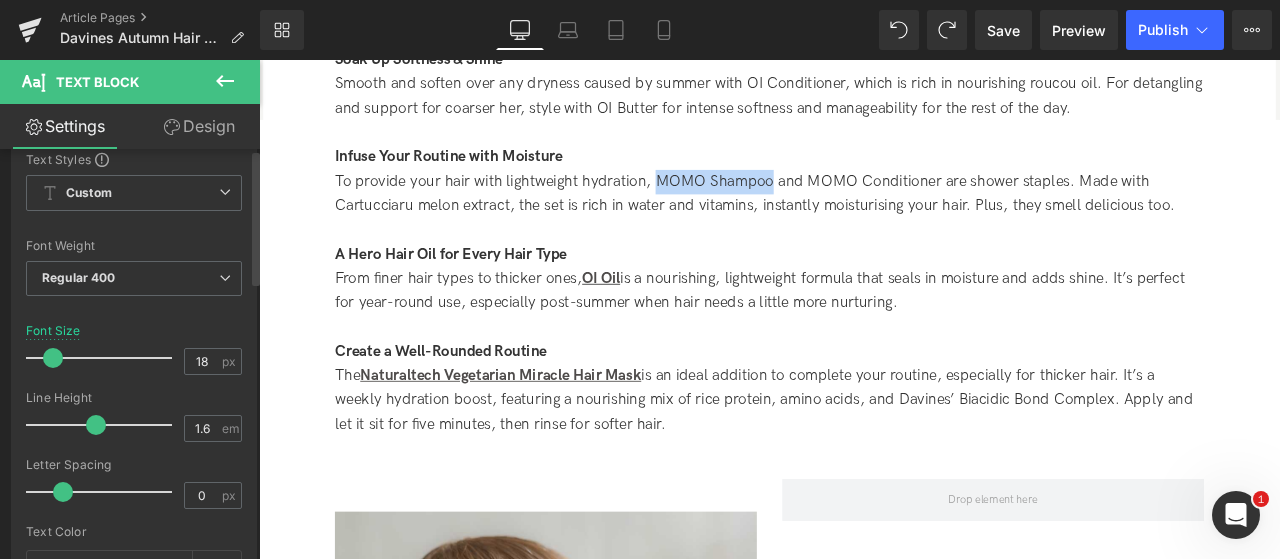 scroll, scrollTop: 0, scrollLeft: 0, axis: both 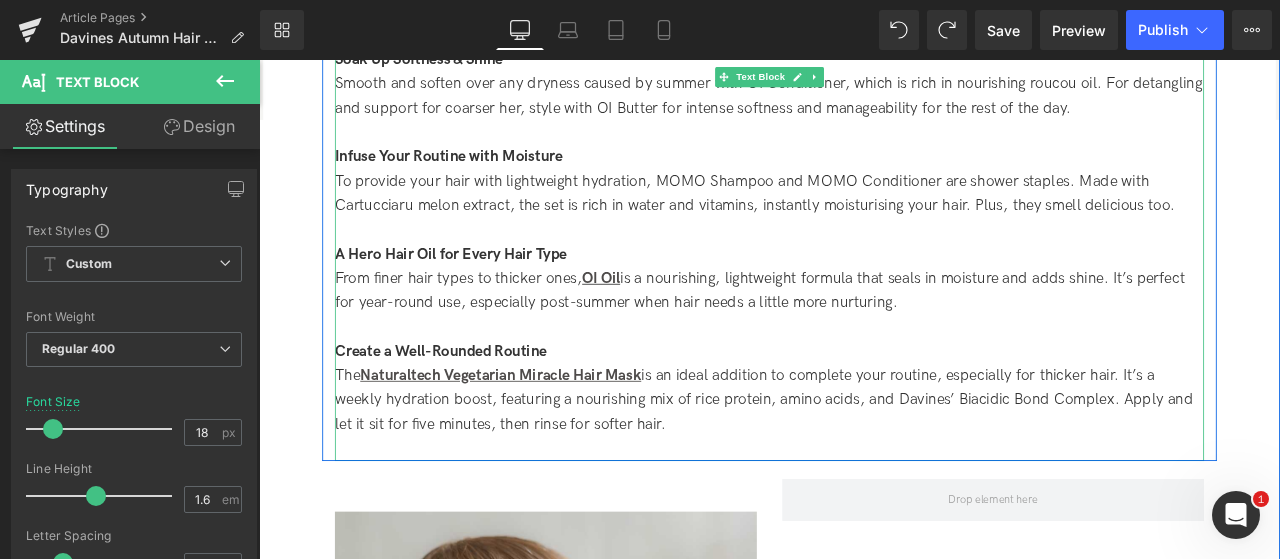 click on "To provide your hair with lightweight hydration, MOMO Shampoo and MOMO Conditioner are shower staples. Made with Cartucciaru melon extract, the set is rich in water and vitamins, instantly moisturising your hair. Plus, they smell delicious too." at bounding box center (864, 219) 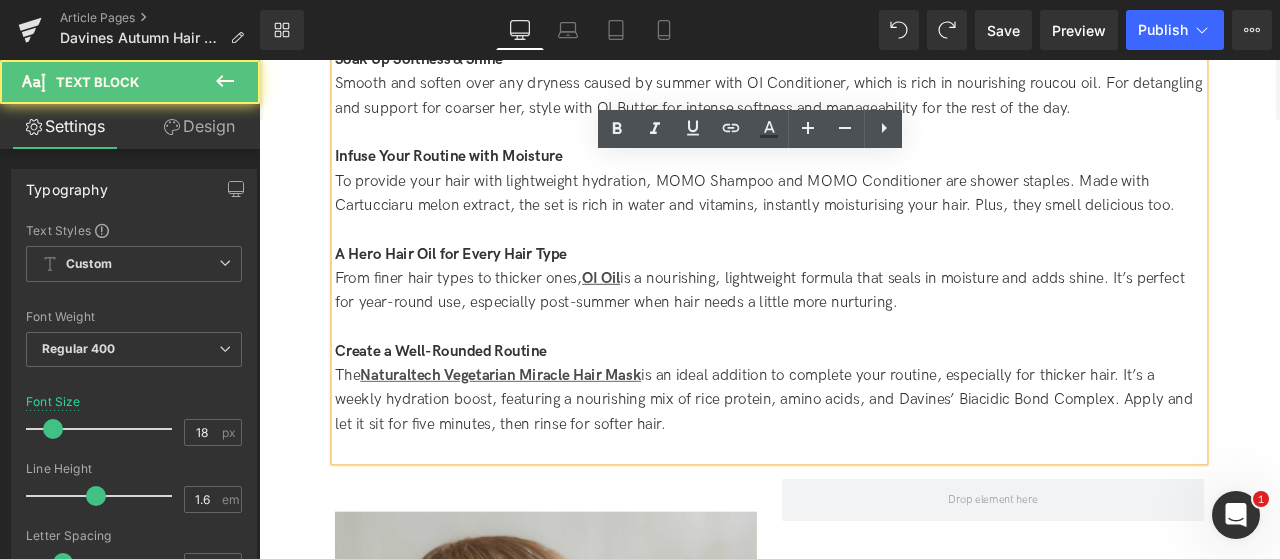 click on "Infuse Your Routine with Moisture" at bounding box center (864, 175) 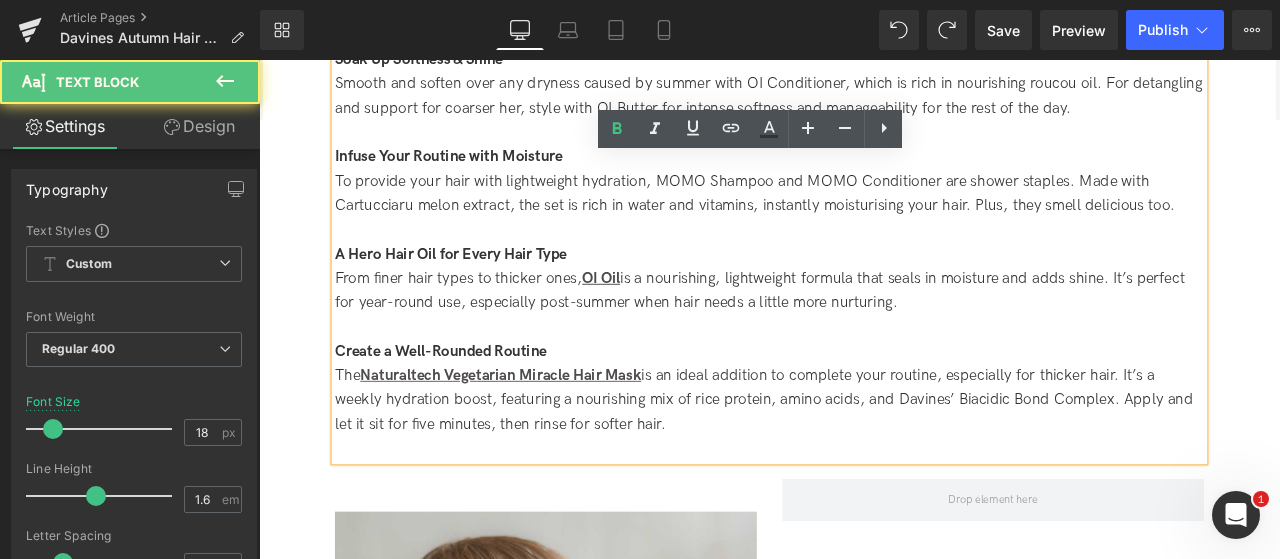 click on "To provide your hair with lightweight hydration, MOMO Shampoo and MOMO Conditioner are shower staples. Made with Cartucciaru melon extract, the set is rich in water and vitamins, instantly moisturising your hair. Plus, they smell delicious too." at bounding box center [864, 219] 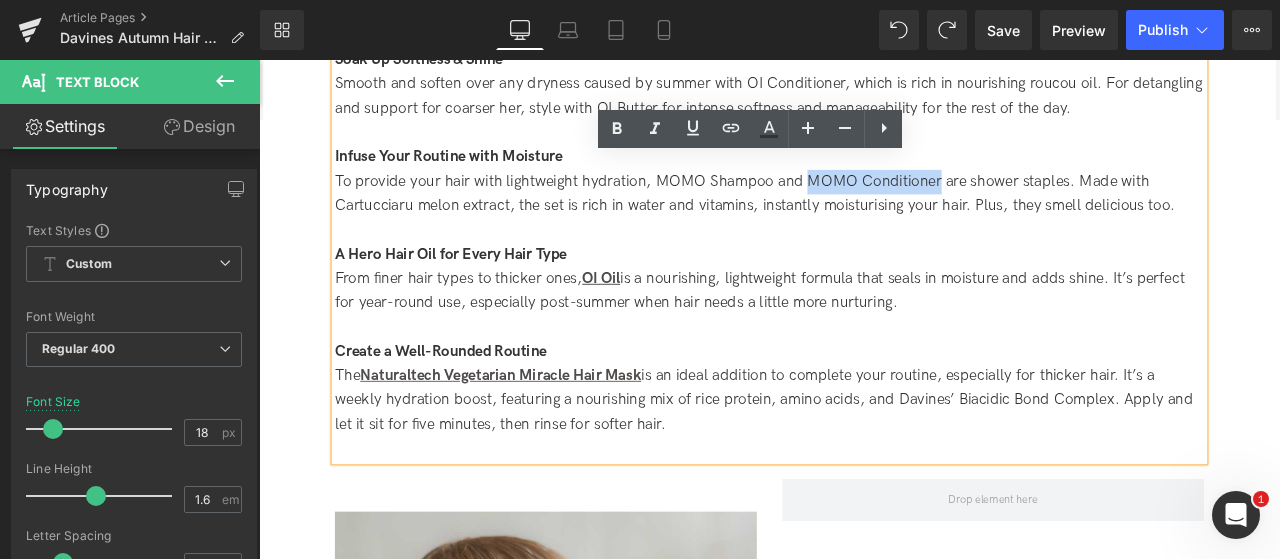 drag, startPoint x: 904, startPoint y: 202, endPoint x: 1058, endPoint y: 203, distance: 154.00325 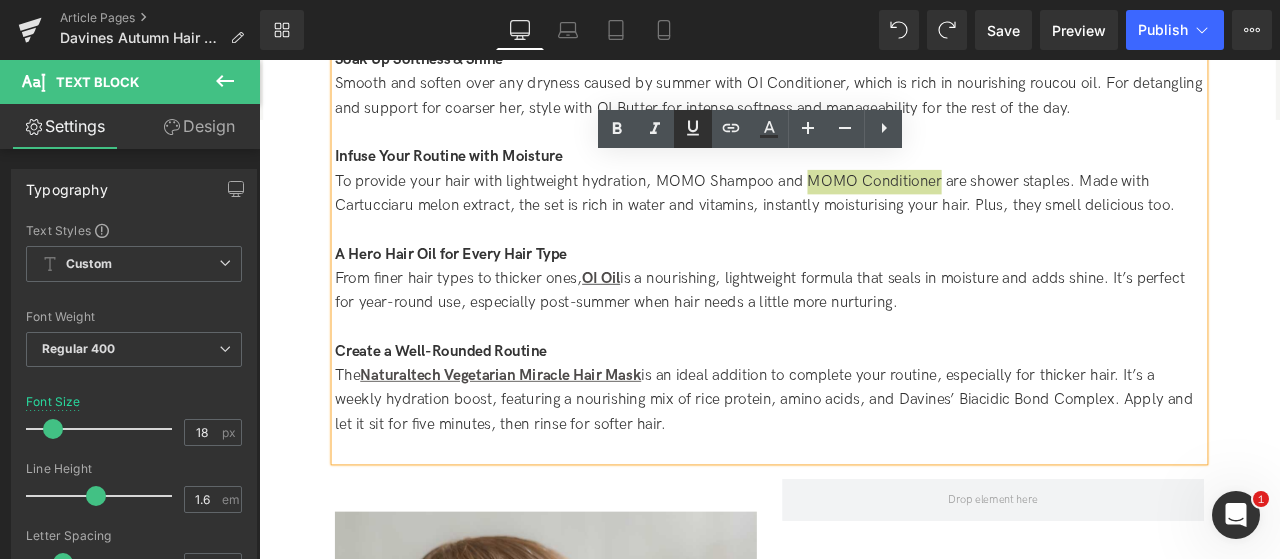 click 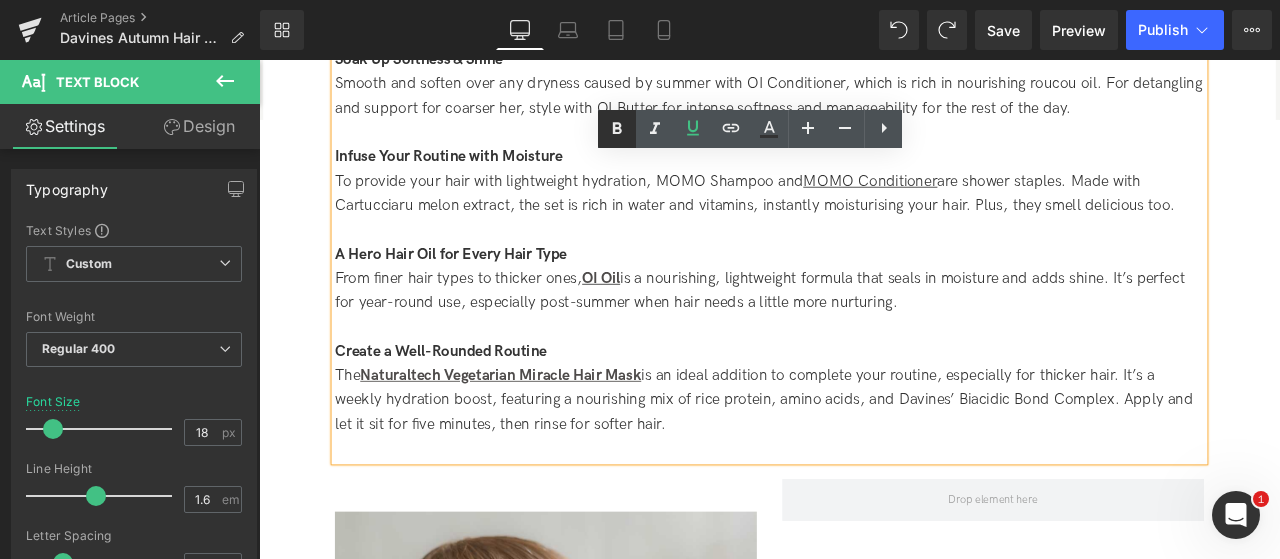 click 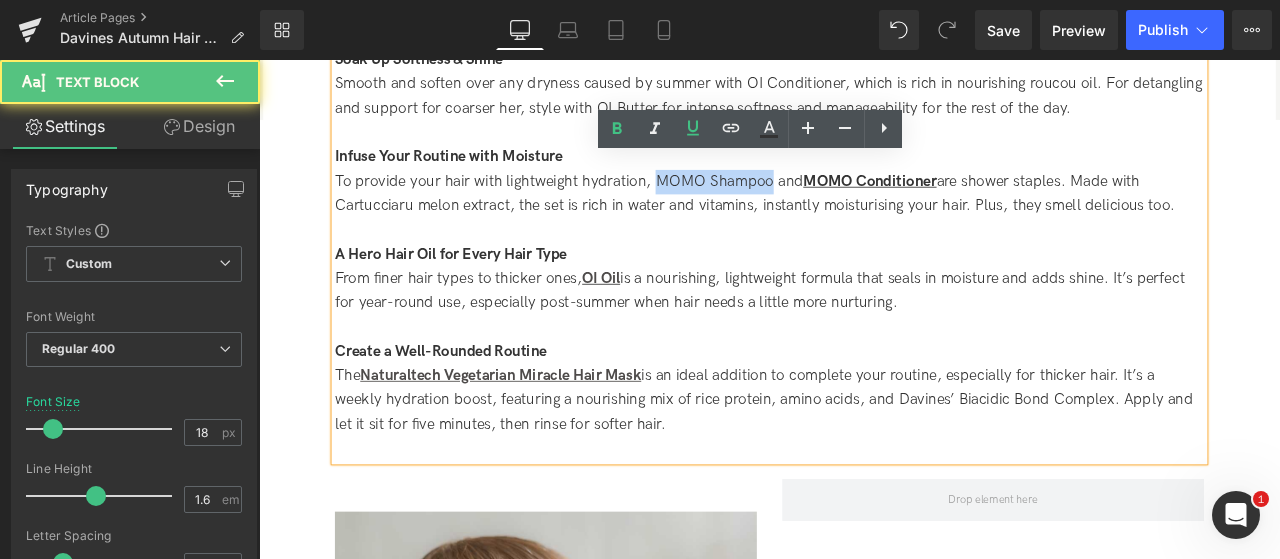 drag, startPoint x: 726, startPoint y: 205, endPoint x: 862, endPoint y: 210, distance: 136.09187 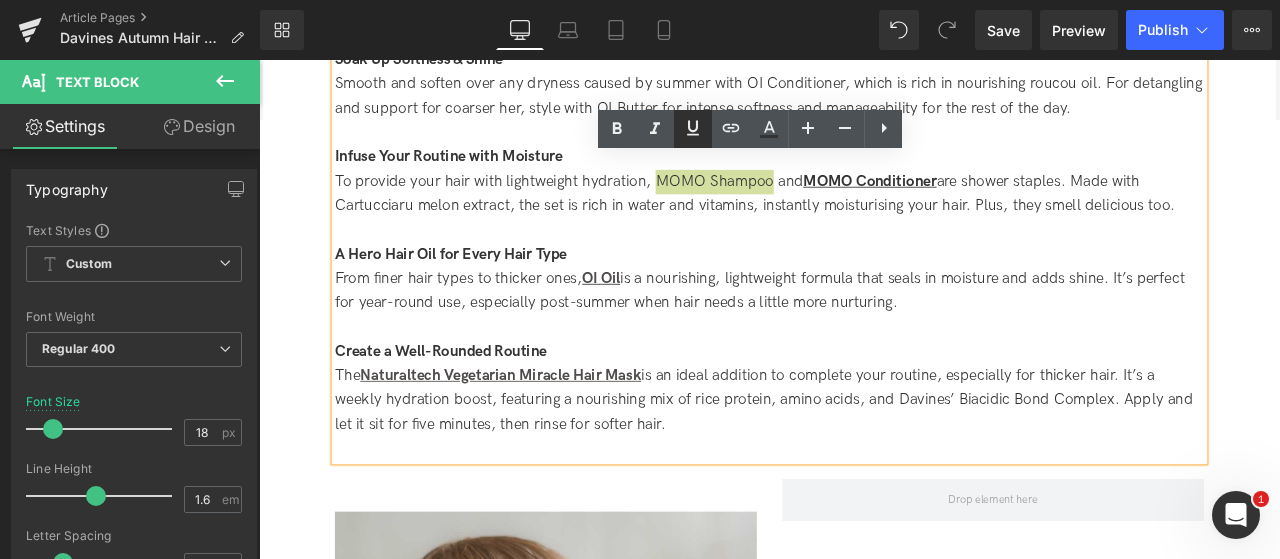 click 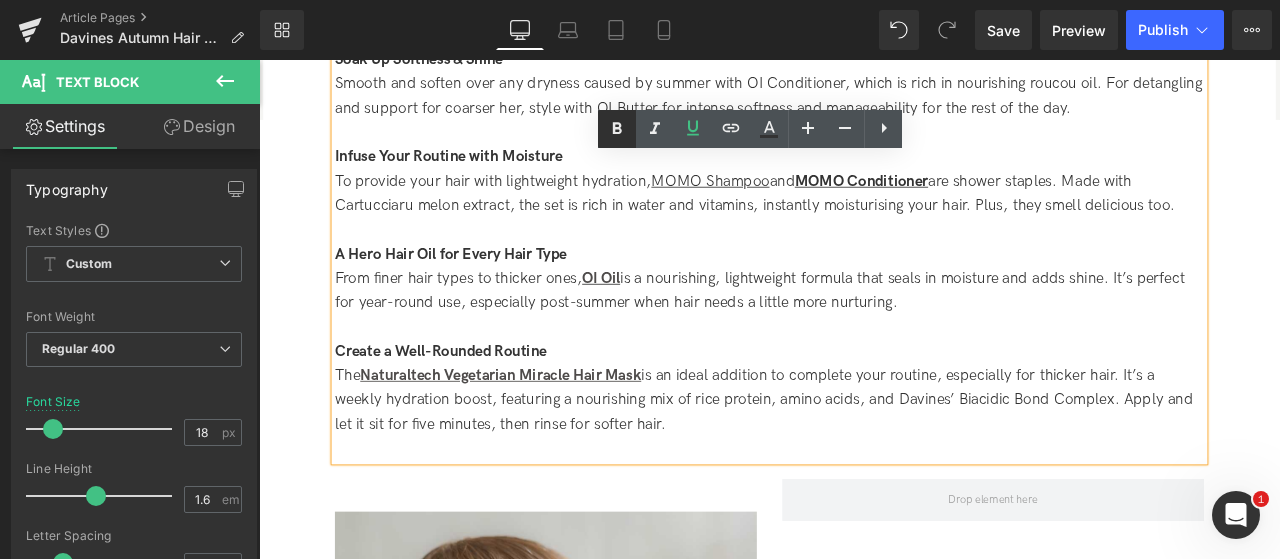 click 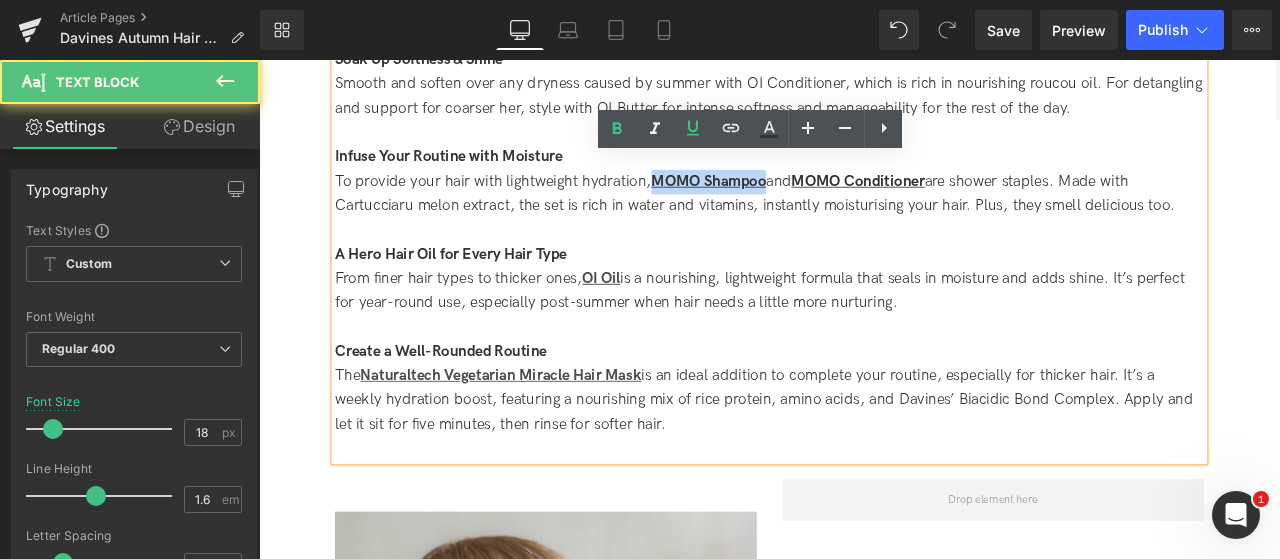 drag, startPoint x: 727, startPoint y: 202, endPoint x: 863, endPoint y: 210, distance: 136.23509 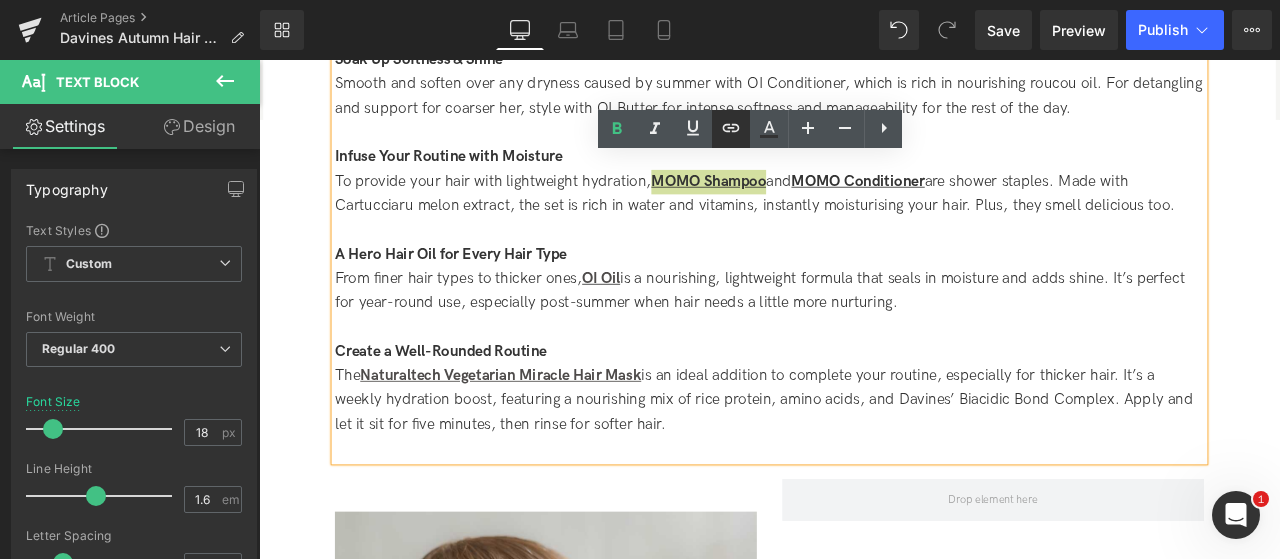 click 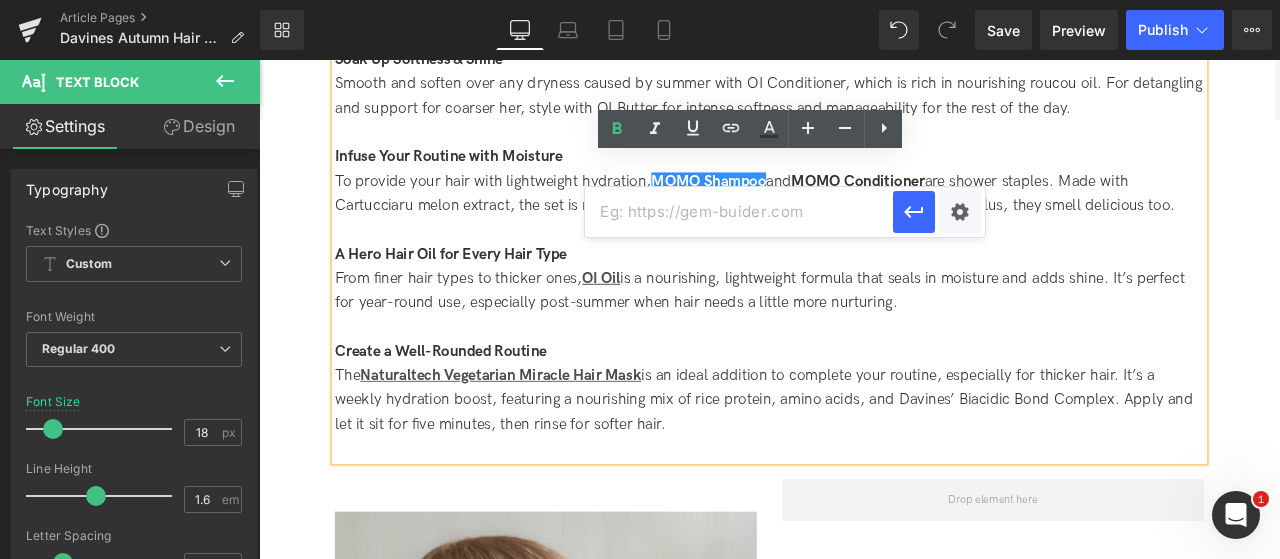click at bounding box center [739, 212] 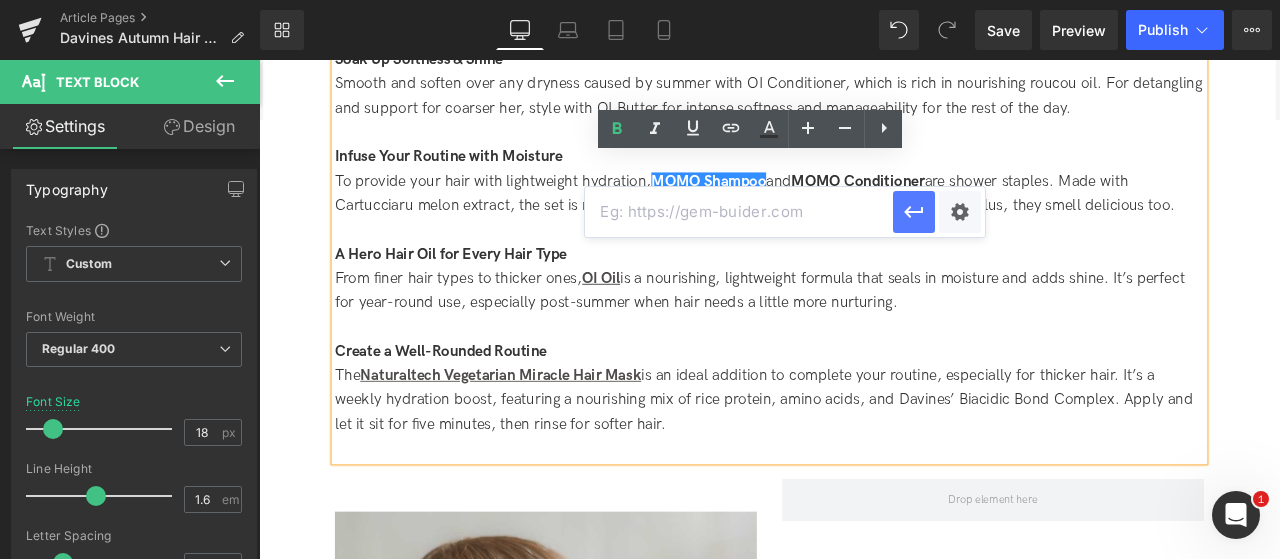 paste on "/products/momo-shampoo" 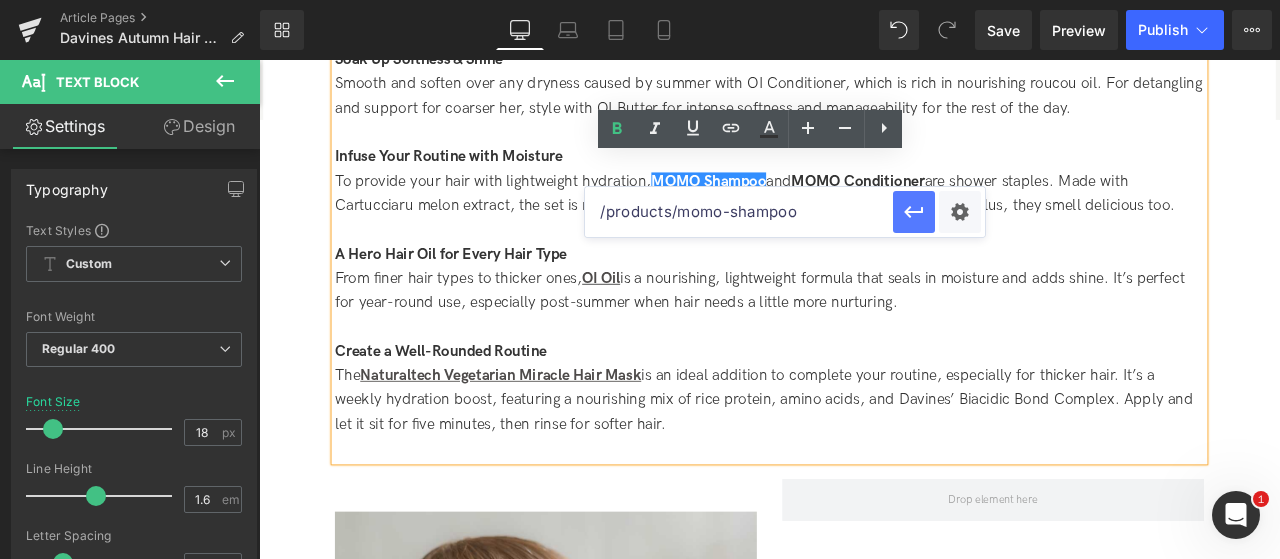 type on "/products/momo-shampoo" 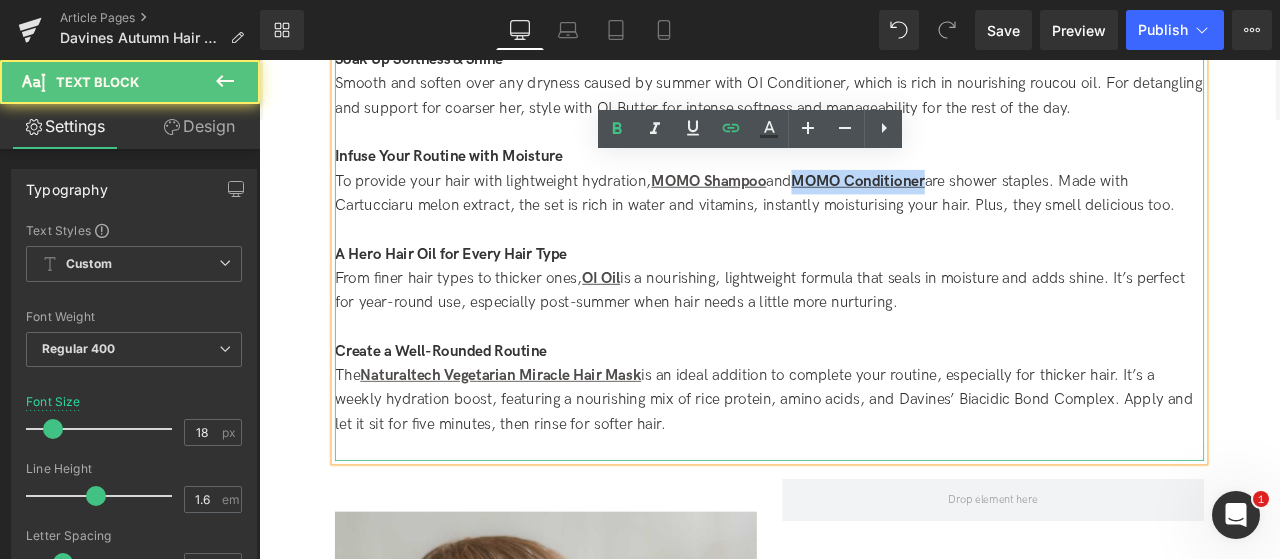 drag, startPoint x: 903, startPoint y: 201, endPoint x: 1062, endPoint y: 204, distance: 159.0283 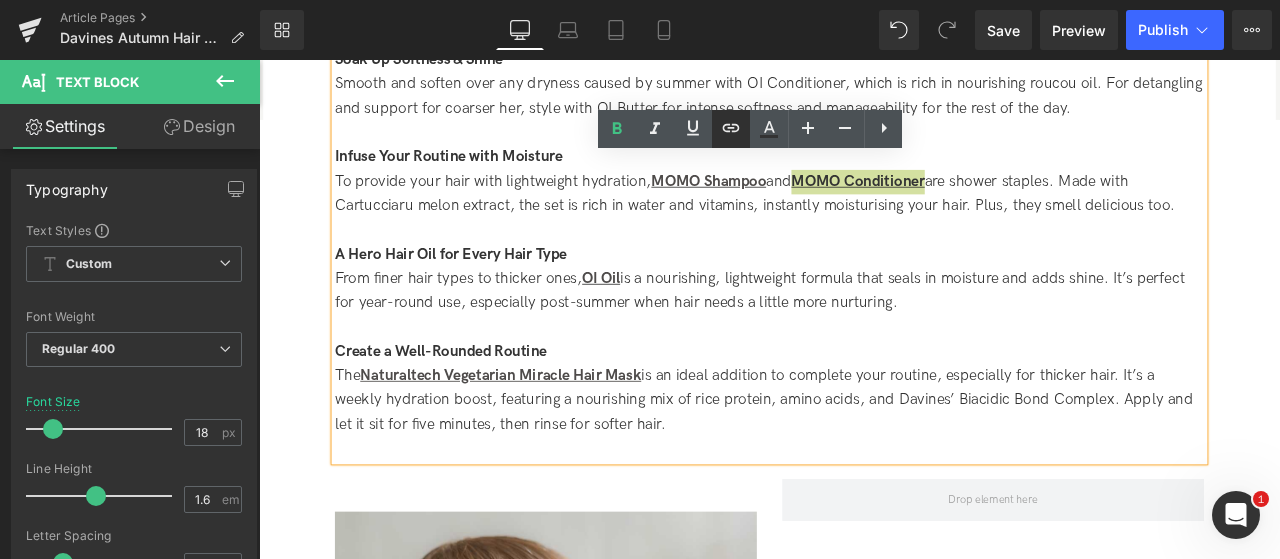 click 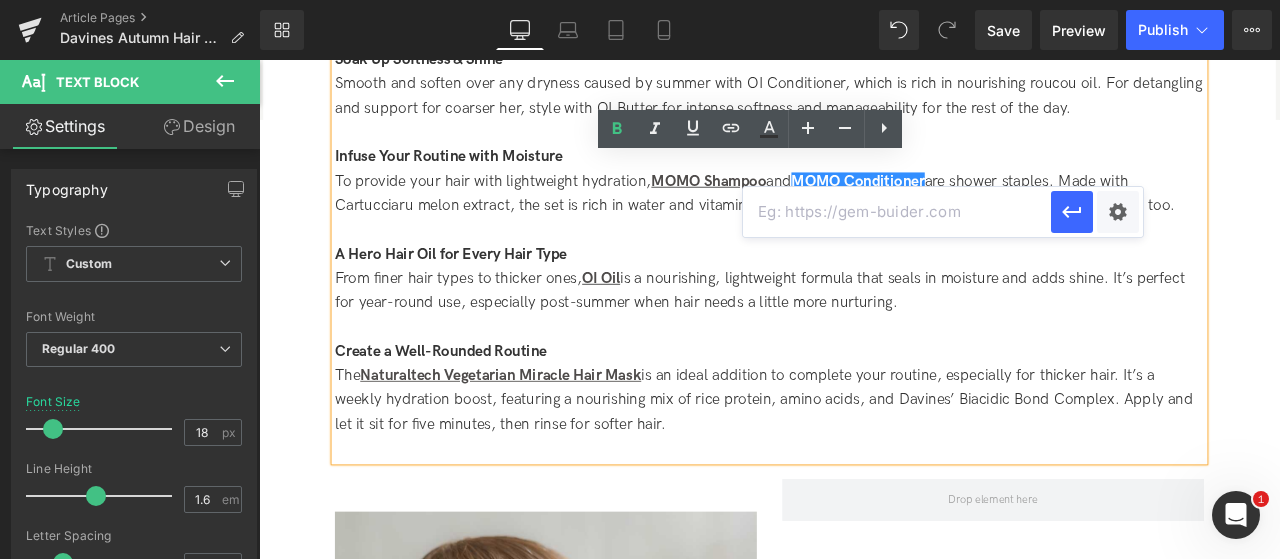 click at bounding box center (897, 212) 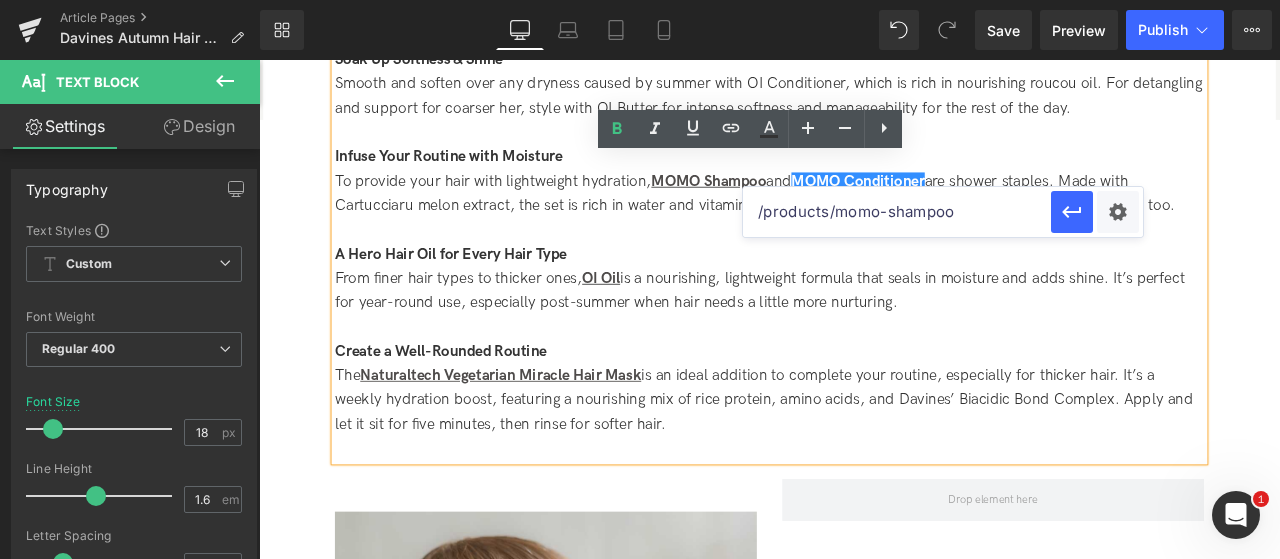 drag, startPoint x: 1150, startPoint y: 269, endPoint x: 1365, endPoint y: 264, distance: 215.05814 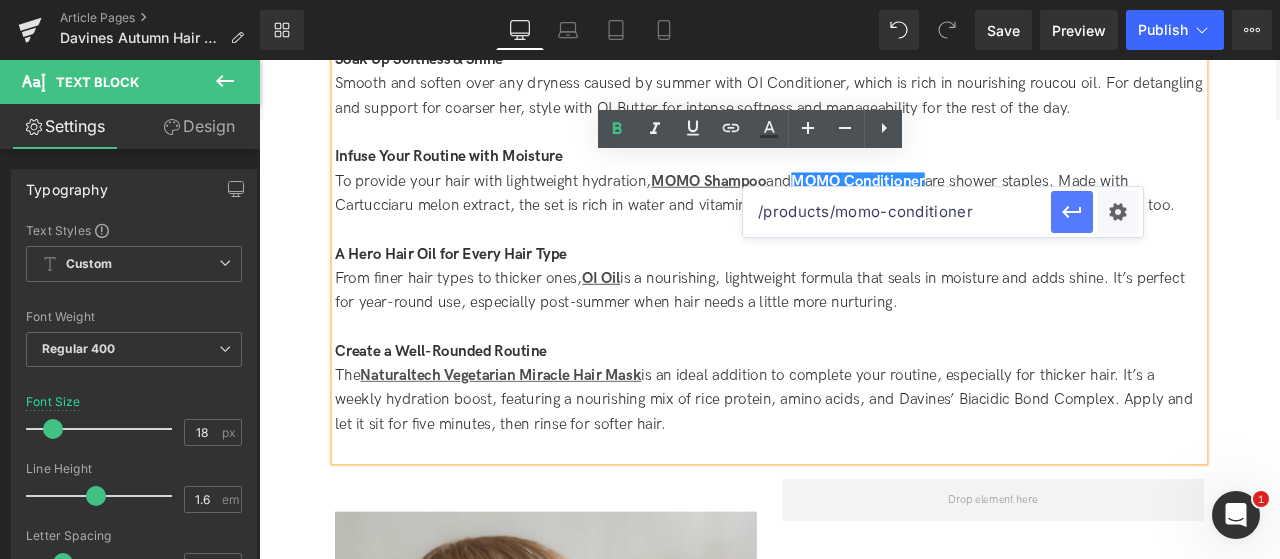 click at bounding box center [1072, 212] 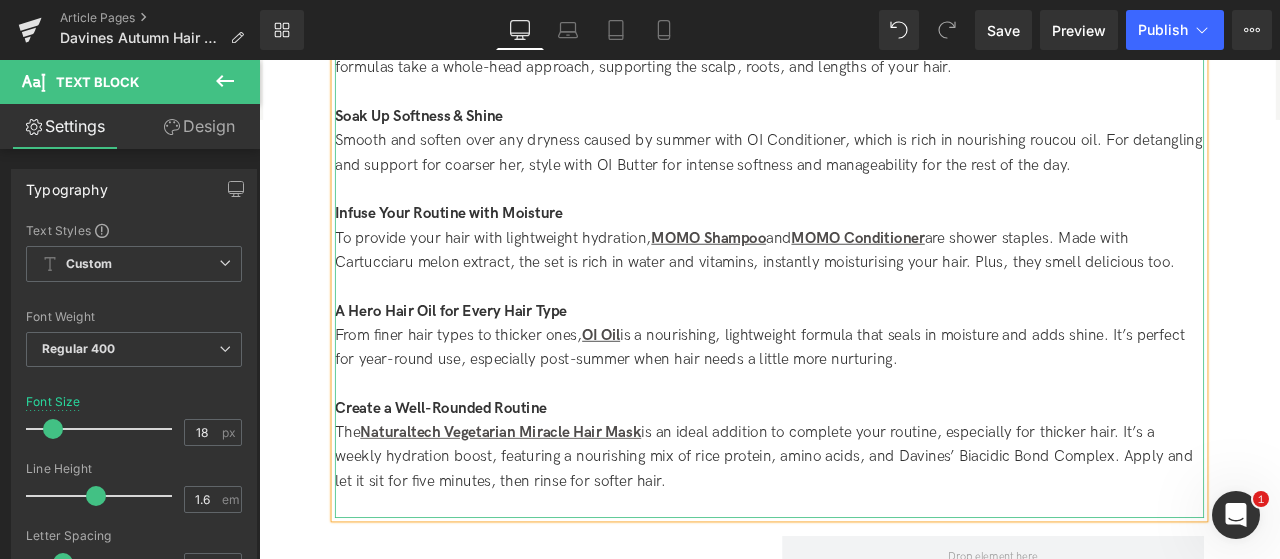 scroll, scrollTop: 2786, scrollLeft: 0, axis: vertical 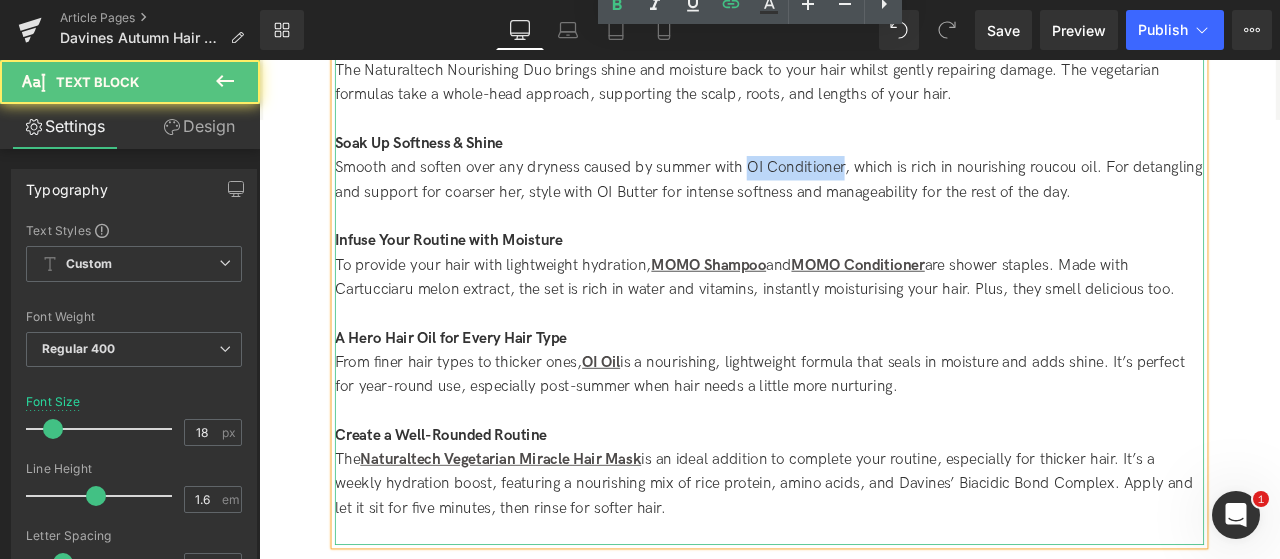 drag, startPoint x: 832, startPoint y: 185, endPoint x: 950, endPoint y: 189, distance: 118.06778 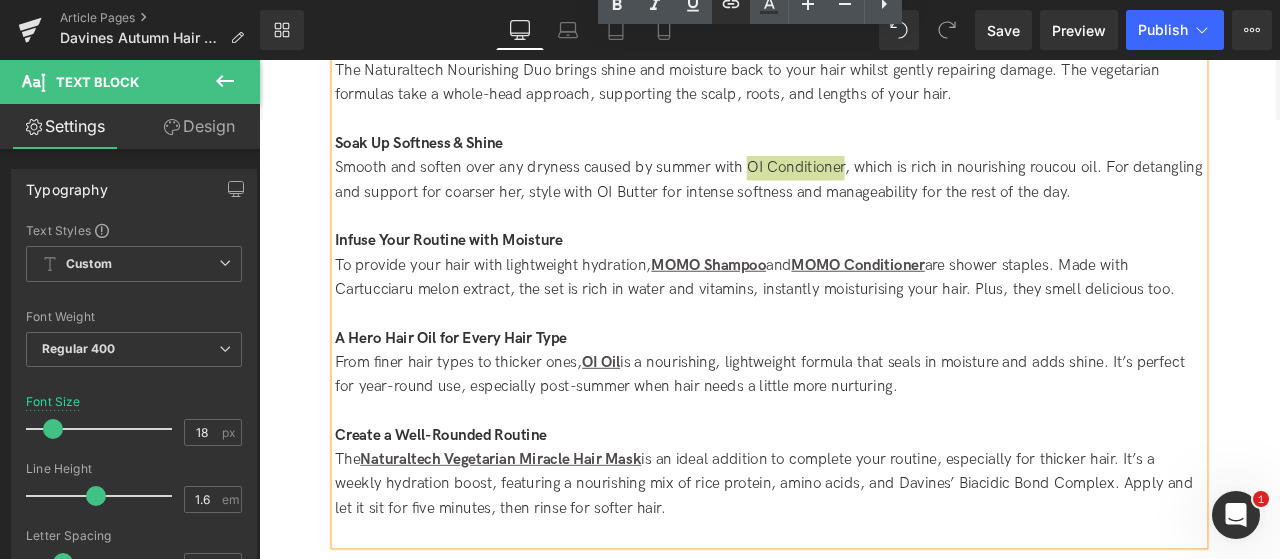 click 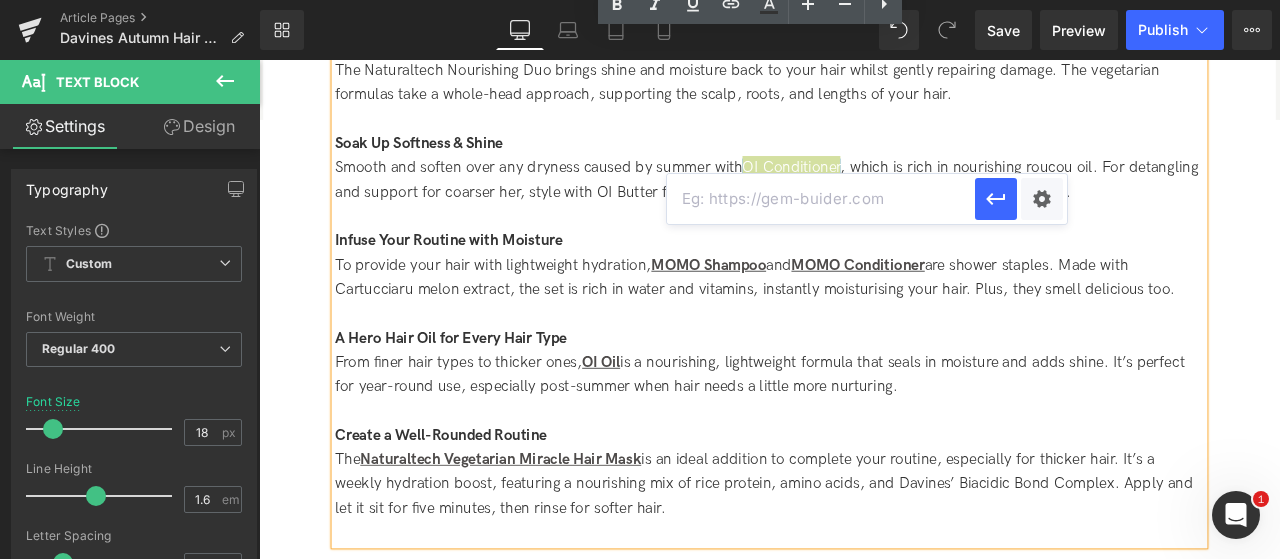 click at bounding box center (821, 199) 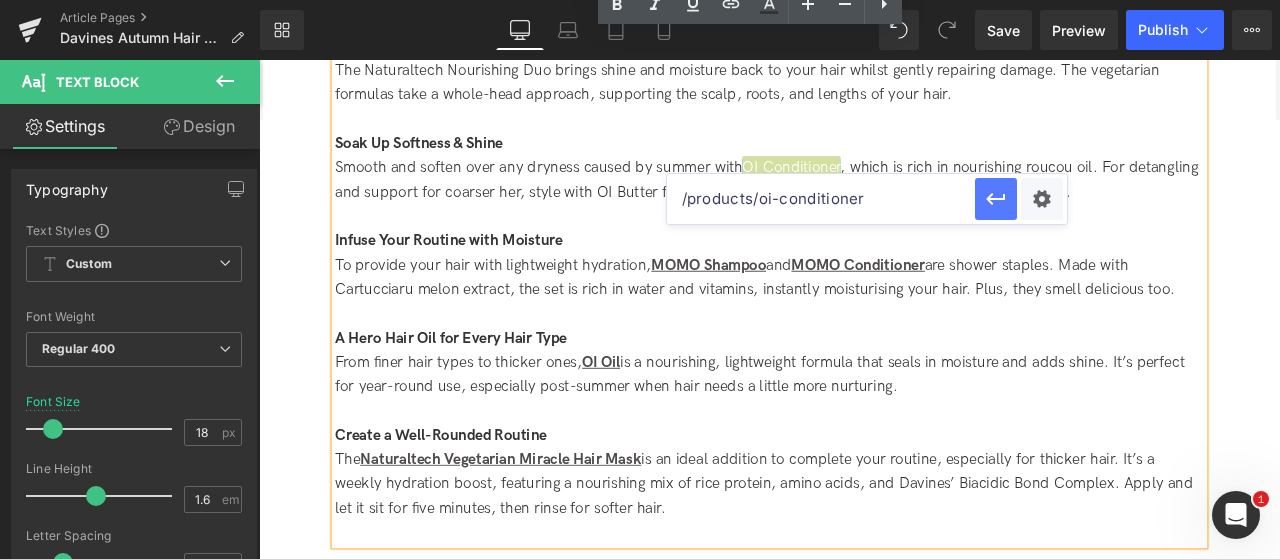 type on "/products/oi-conditioner" 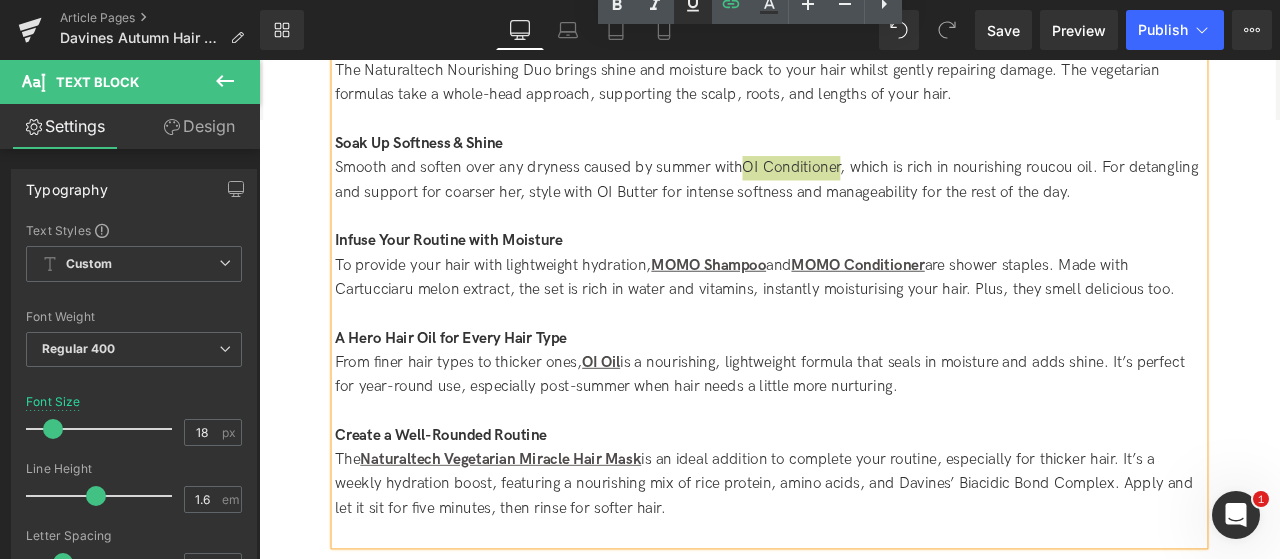 click 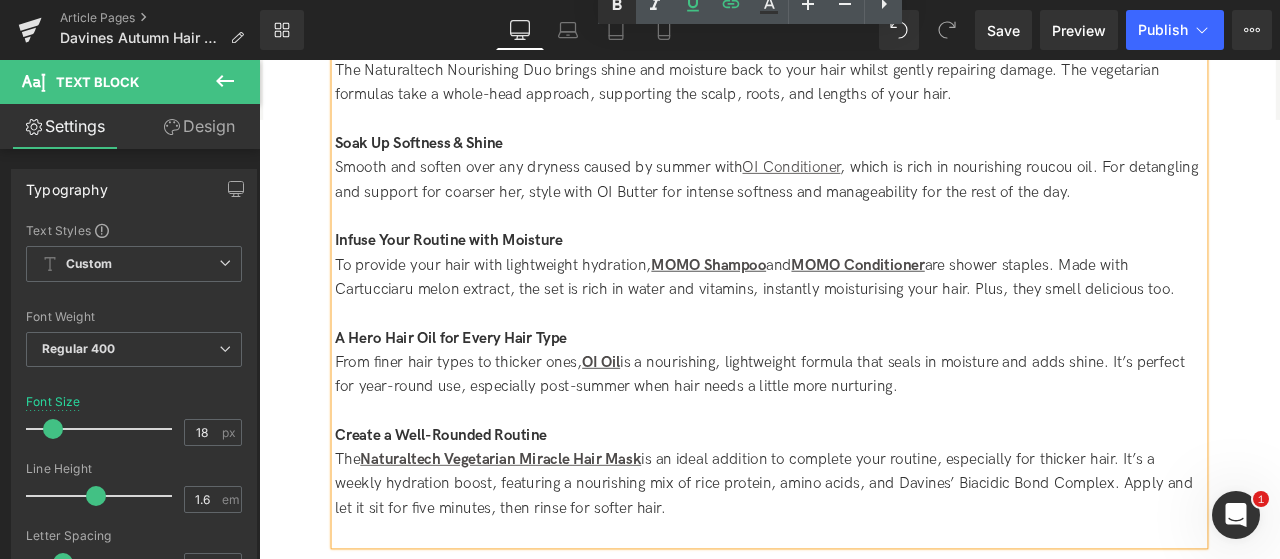 click at bounding box center [617, 5] 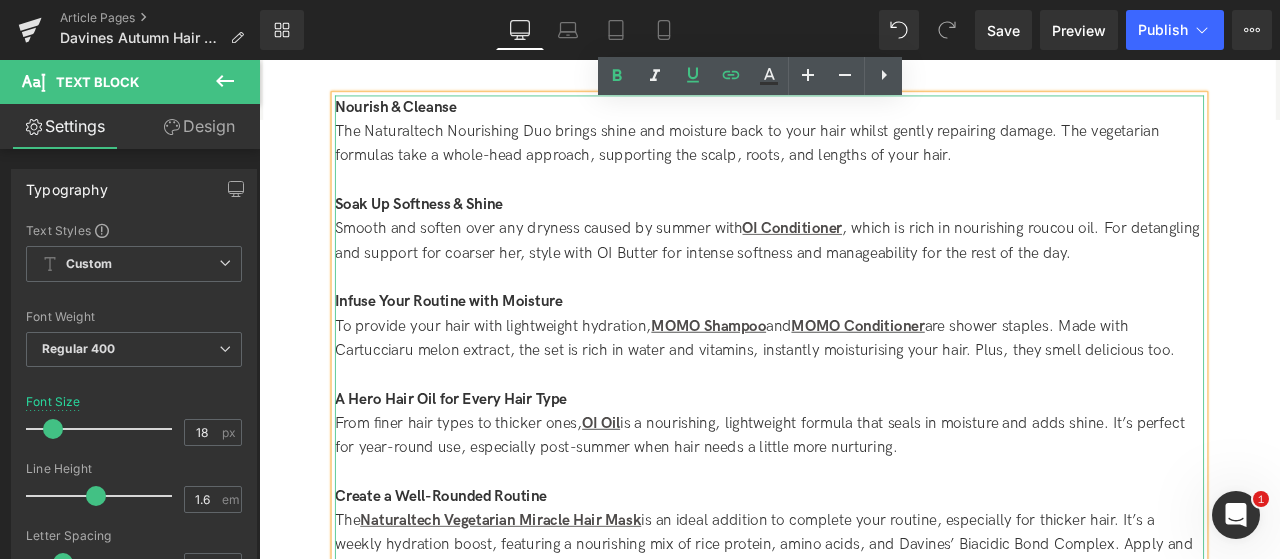 scroll, scrollTop: 2686, scrollLeft: 0, axis: vertical 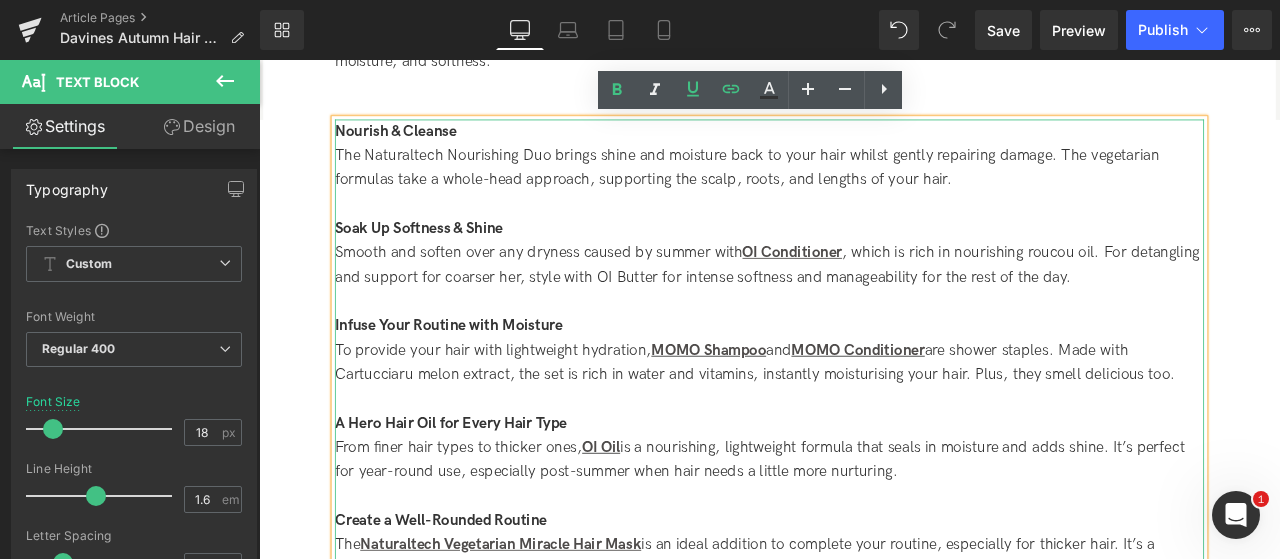 click on "The Naturaltech Nourishing Duo brings shine and moisture back to your hair whilst gently repairing damage. The vegetarian formulas take a whole-head approach, supporting the scalp, roots, and lengths of your hair." at bounding box center [864, 188] 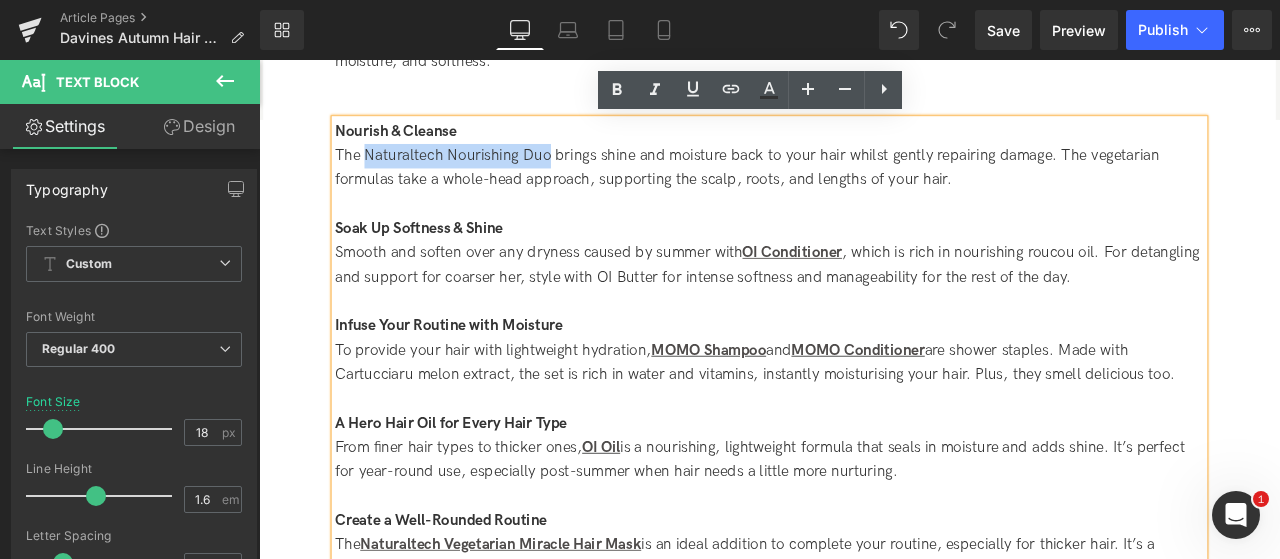 drag, startPoint x: 386, startPoint y: 175, endPoint x: 602, endPoint y: 167, distance: 216.1481 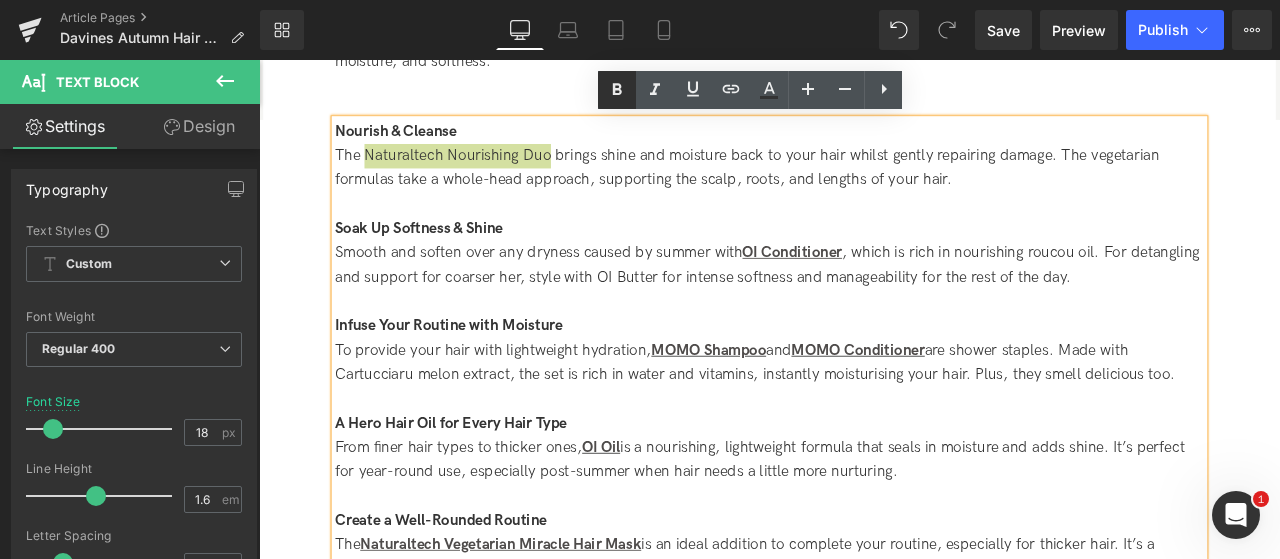 click 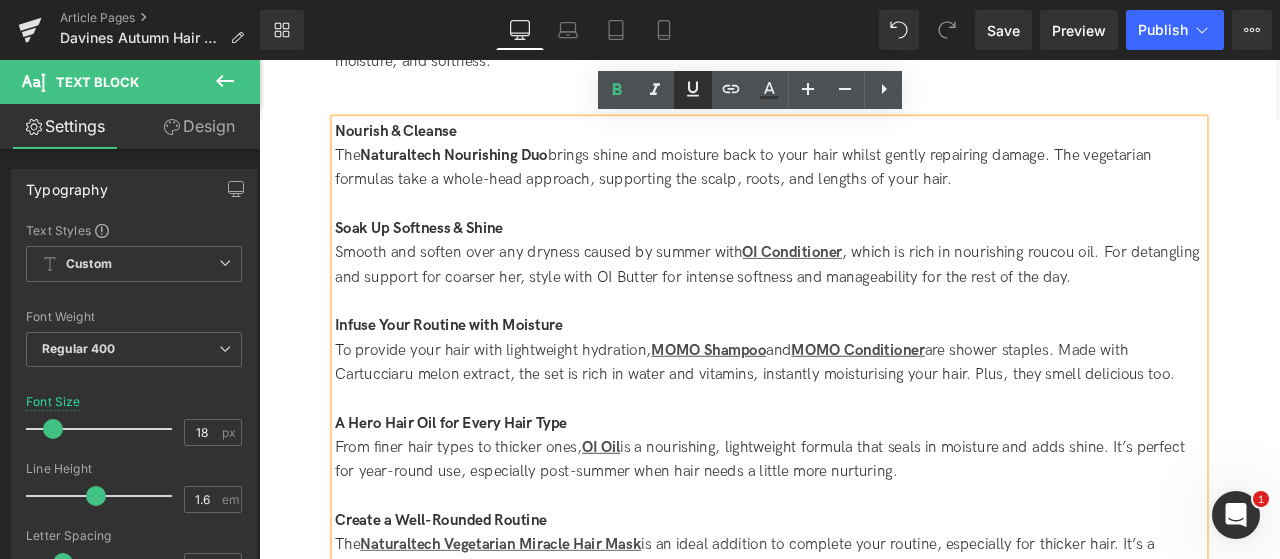 click 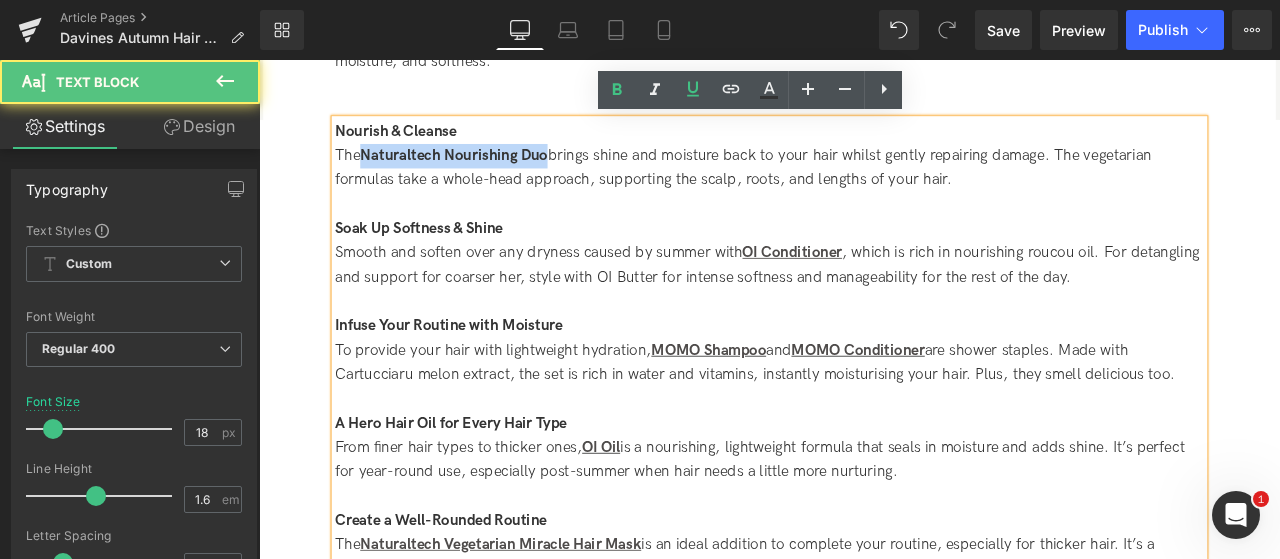 drag, startPoint x: 385, startPoint y: 169, endPoint x: 603, endPoint y: 172, distance: 218.02065 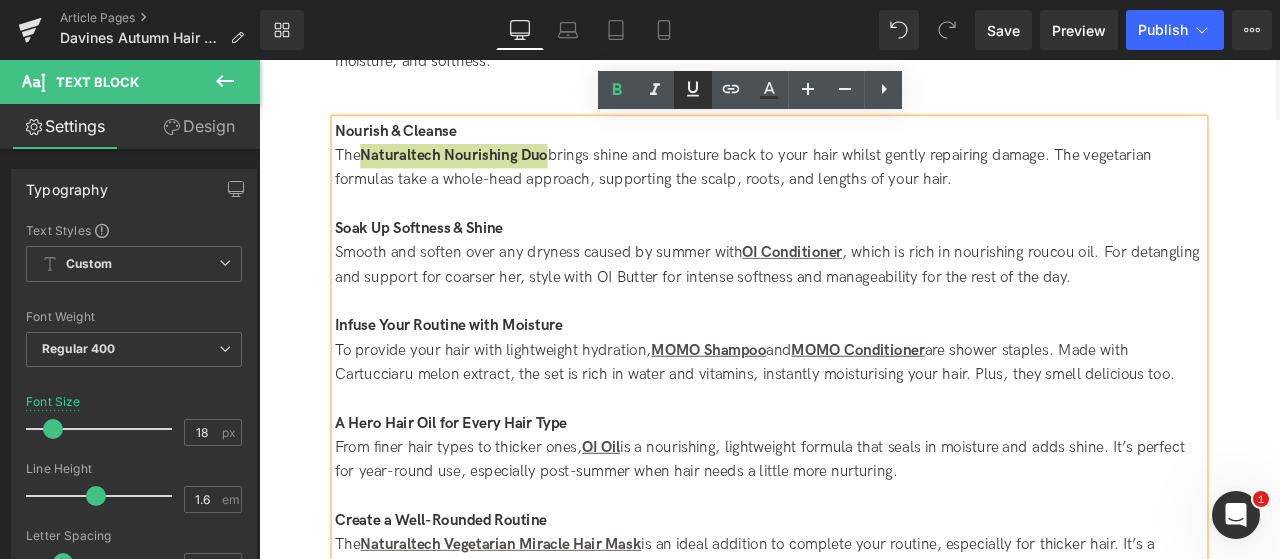 click 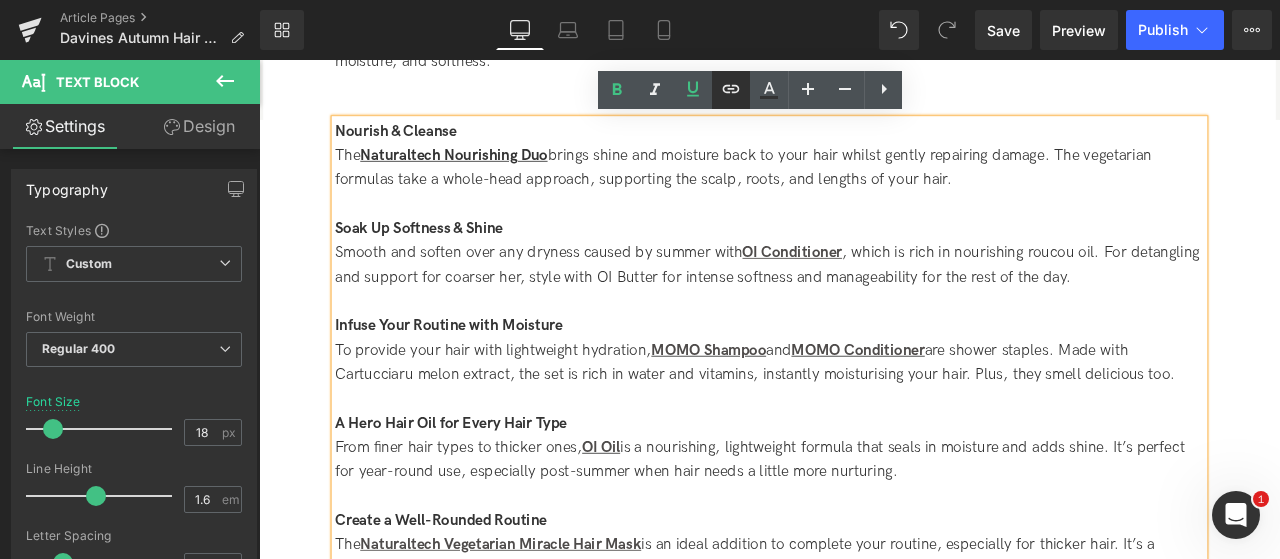 click 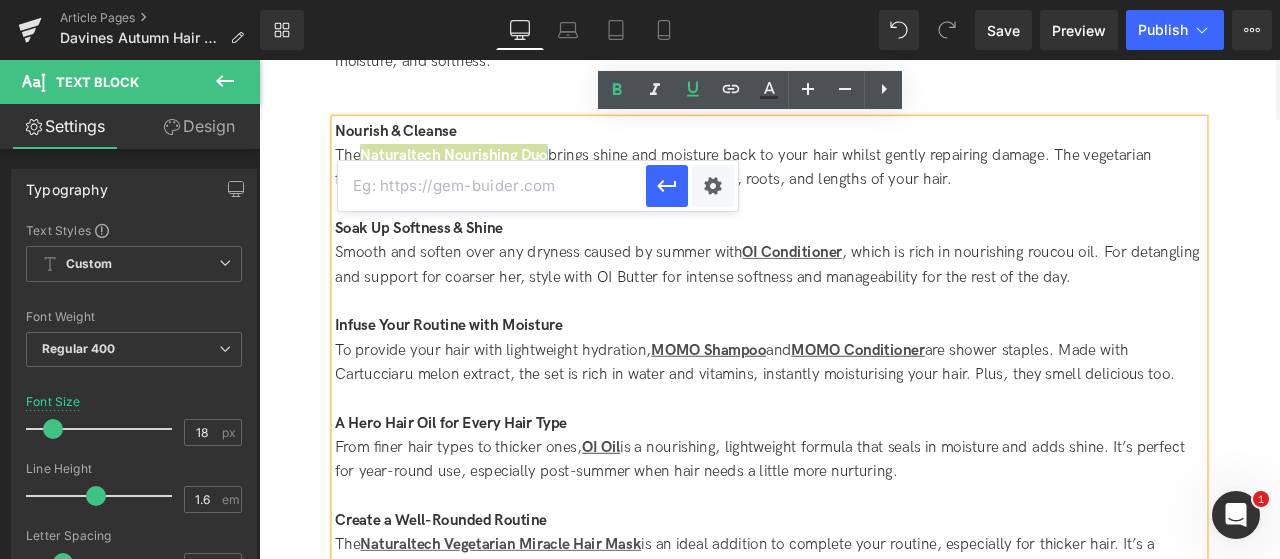 click at bounding box center (492, 186) 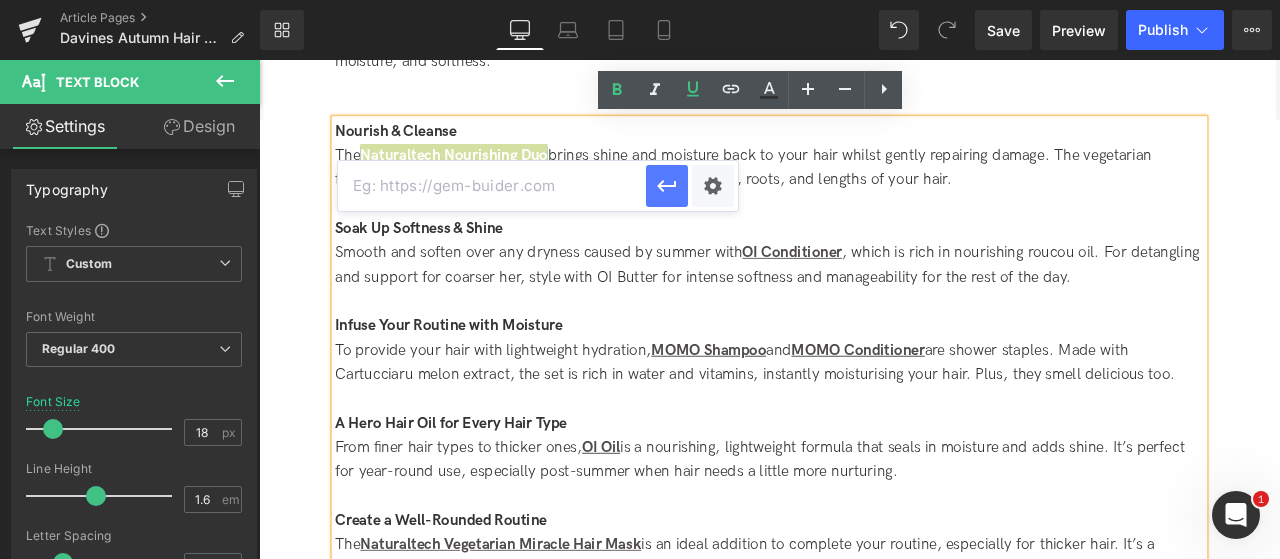paste on "/products/nourishing-duo" 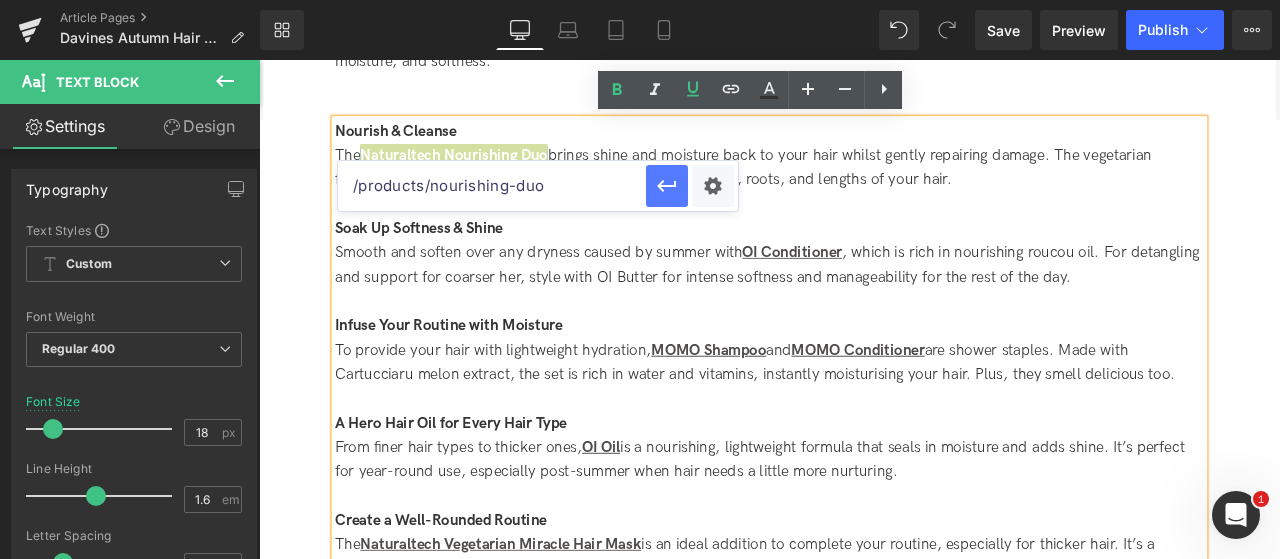 type on "/products/nourishing-duo" 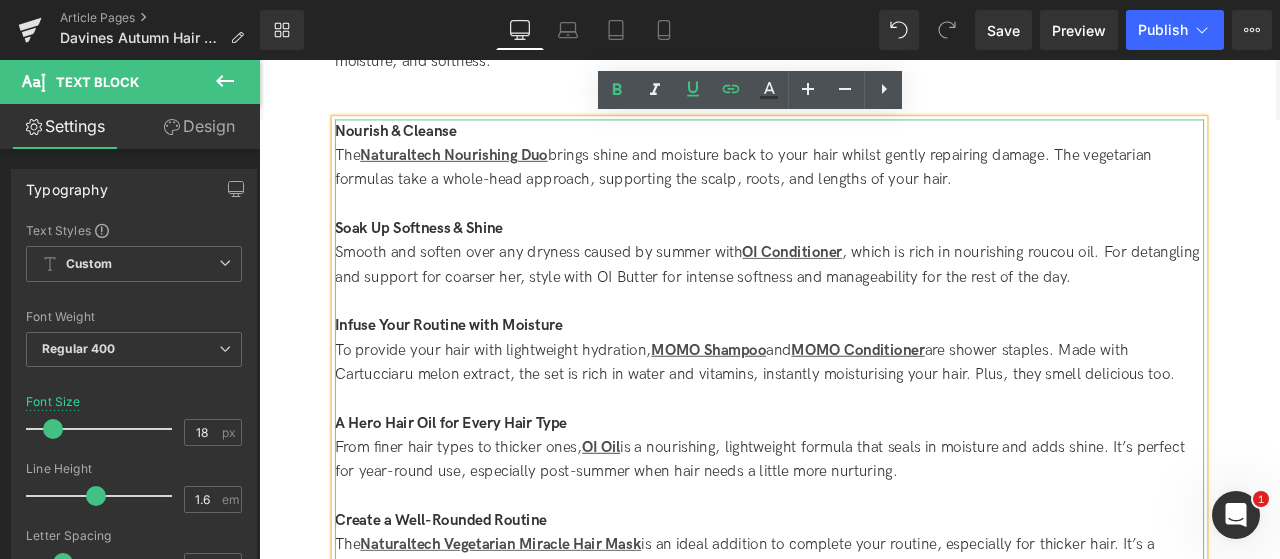click on "The  Naturaltech Nourishing Duo  brings shine and moisture back to your hair whilst gently repairing damage. The vegetarian formulas take a whole-head approach, supporting the scalp, roots, and lengths of your hair." at bounding box center [864, 188] 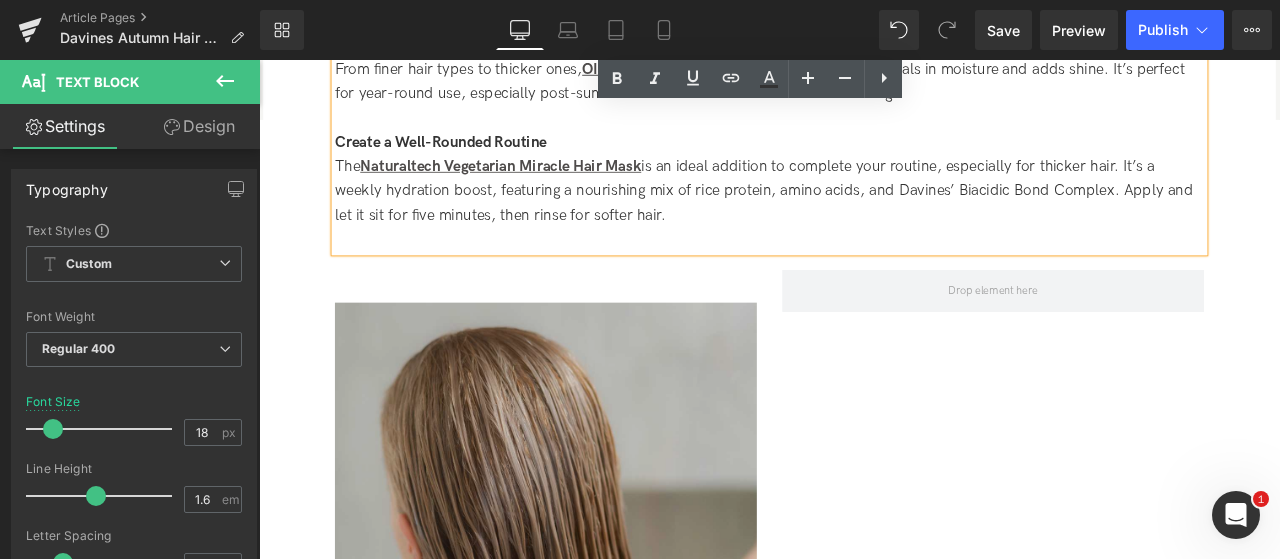 scroll, scrollTop: 3286, scrollLeft: 0, axis: vertical 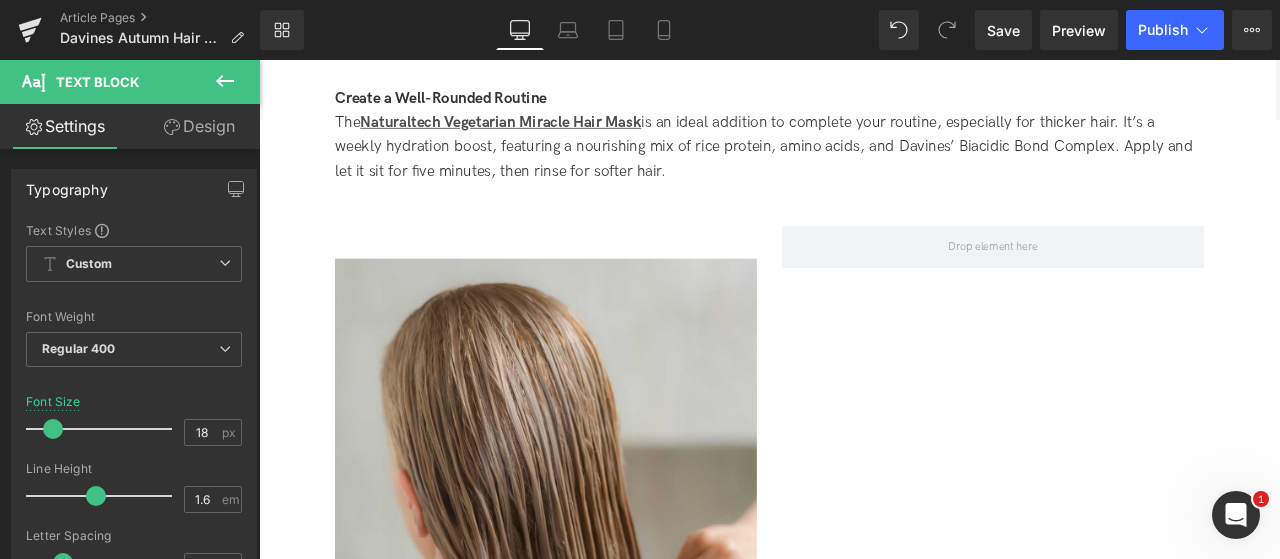 click on "Design" at bounding box center [199, 126] 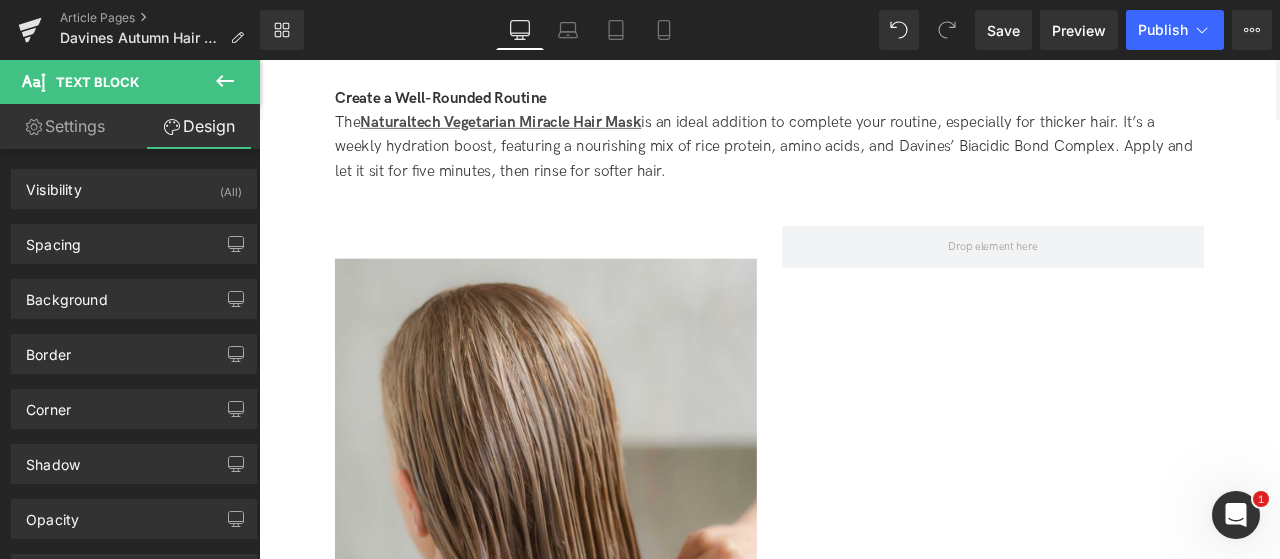 click 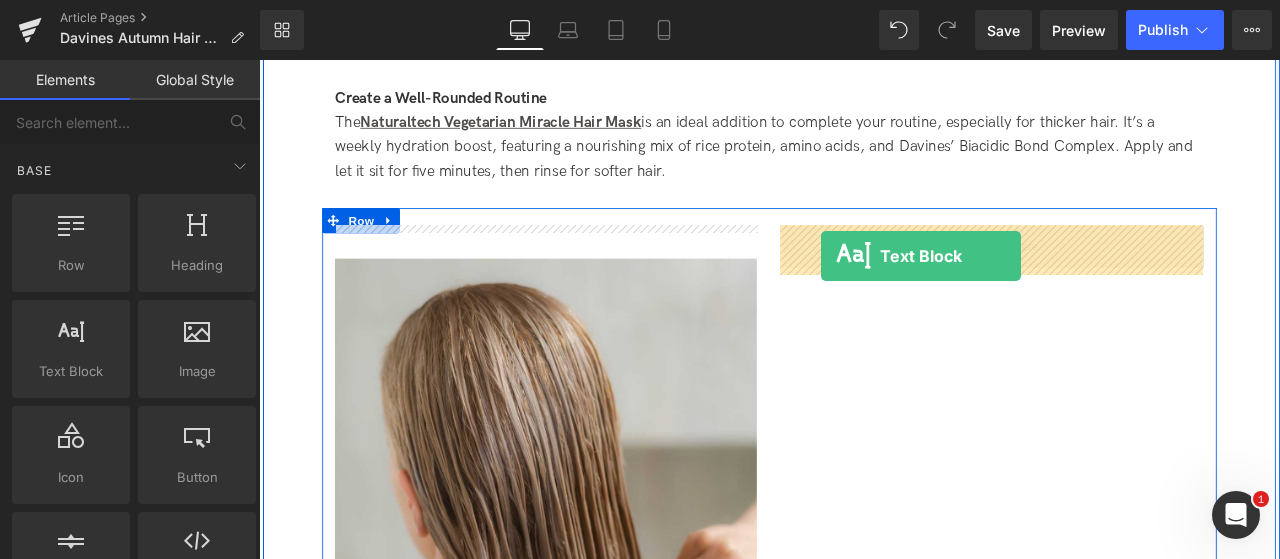 drag, startPoint x: 507, startPoint y: 375, endPoint x: 925, endPoint y: 292, distance: 426.16077 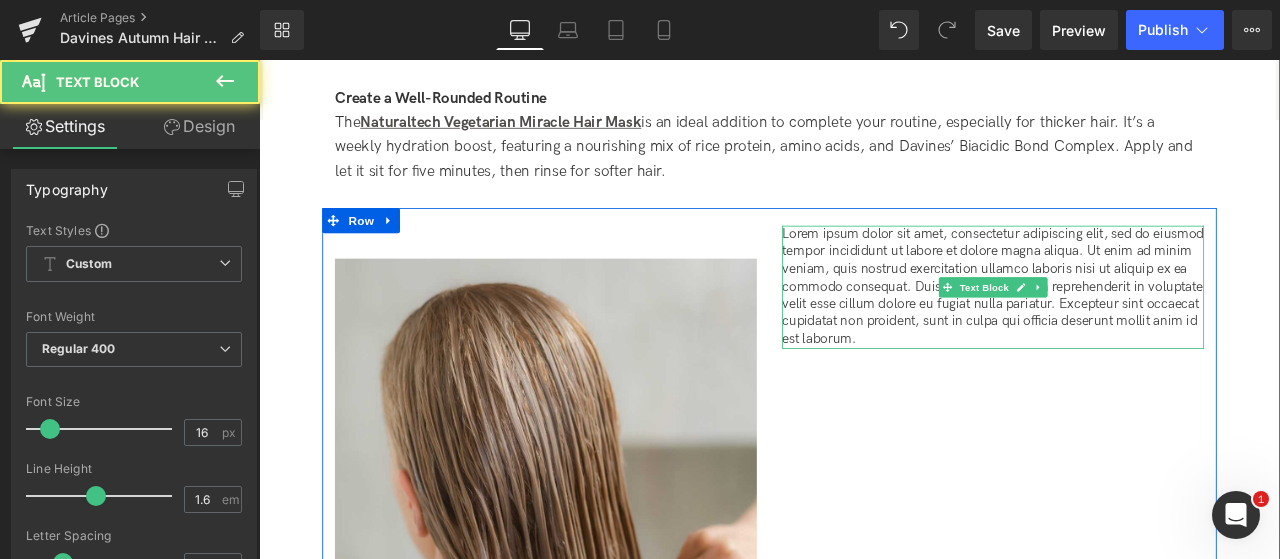 click on "Lorem ipsum dolor sit amet, consectetur adipiscing elit, sed do eiusmod tempor incididunt ut labore et dolore magna aliqua. Ut enim ad minim veniam, quis nostrud exercitation ullamco laboris nisi ut aliquip ex ea commodo consequat. Duis aute irure dolor in reprehenderit in voluptate velit esse cillum dolore eu fugiat nulla pariatur. Excepteur sint occaecat cupidatat non proident, sunt in culpa qui officia deserunt mollit anim id est laborum." at bounding box center (1129, 329) 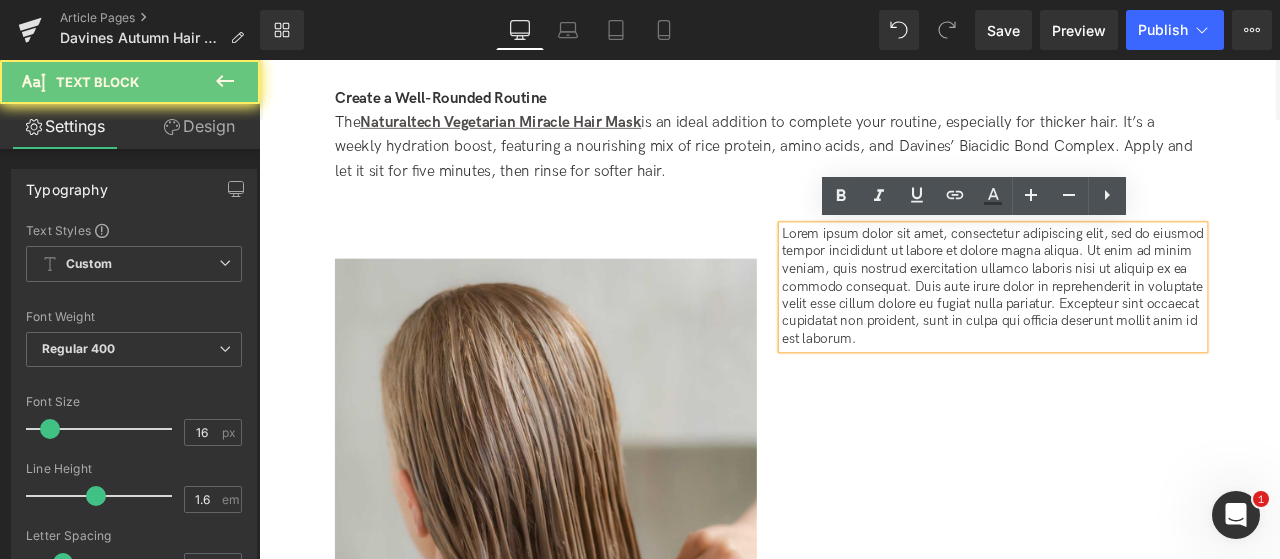 click on "Image
Lorem ipsum dolor sit amet, consectetur adipiscing elit, sed do eiusmod tempor incididunt ut labore et dolore magna aliqua. Ut enim ad minim veniam, quis nostrud exercitation ullamco laboris nisi ut aliquip ex ea commodo consequat. Duis aute irure dolor in reprehenderit in voluptate velit esse cillum dolore eu fugiat nulla pariatur. Excepteur sint occaecat cupidatat non proident, sunt in culpa qui officia deserunt mollit anim id est laborum.
Text Block         Row" at bounding box center [864, 515] 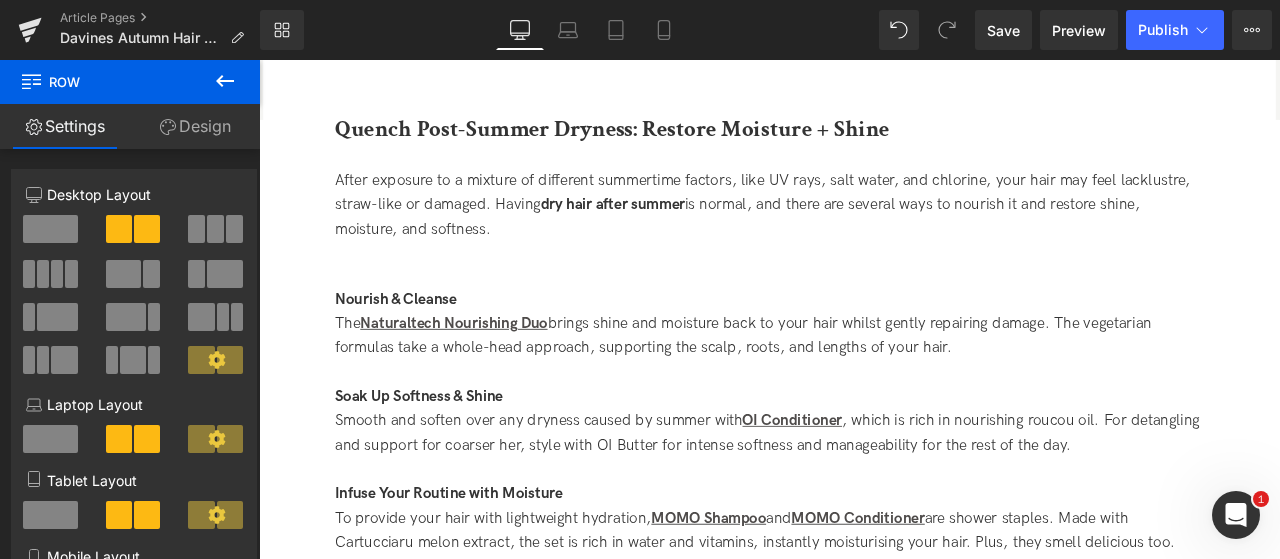 scroll, scrollTop: 2386, scrollLeft: 0, axis: vertical 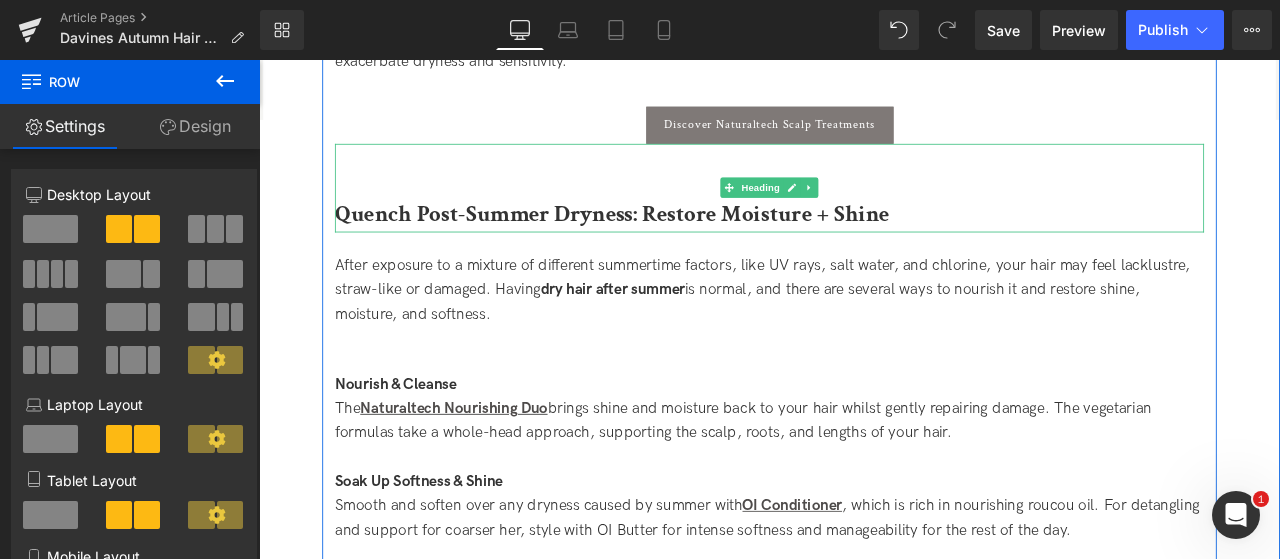 click at bounding box center [911, 211] 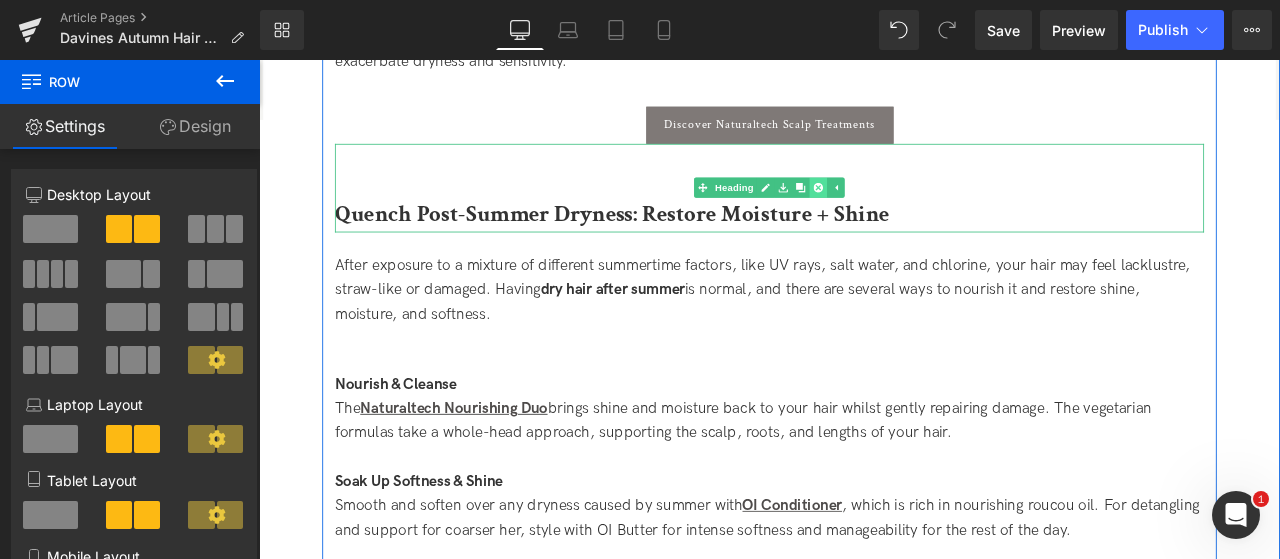 click at bounding box center (922, 211) 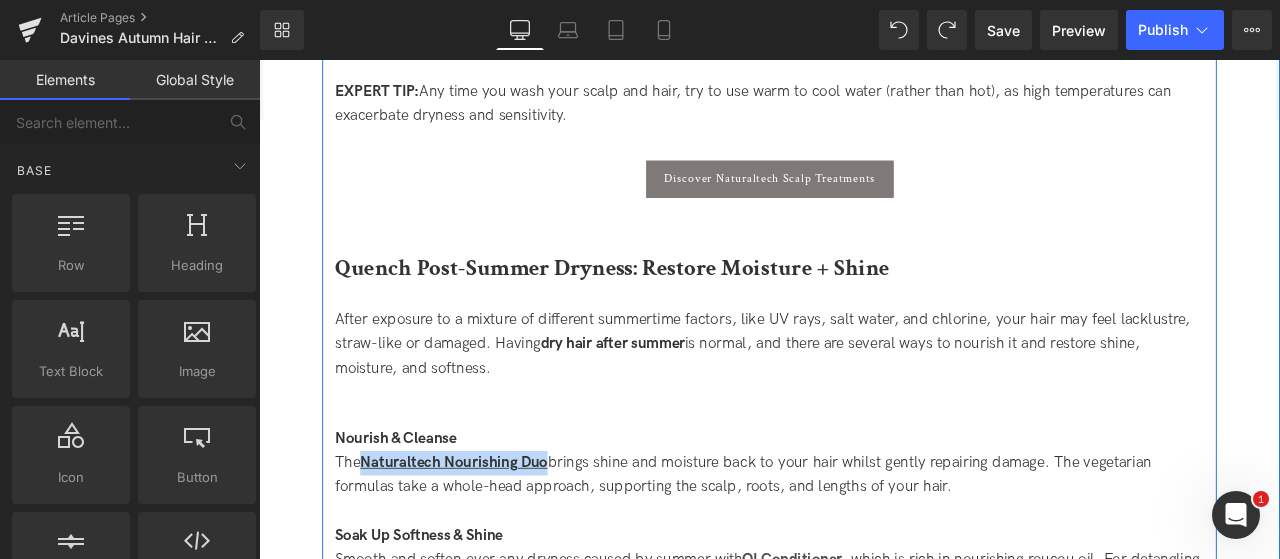 scroll, scrollTop: 2315, scrollLeft: 0, axis: vertical 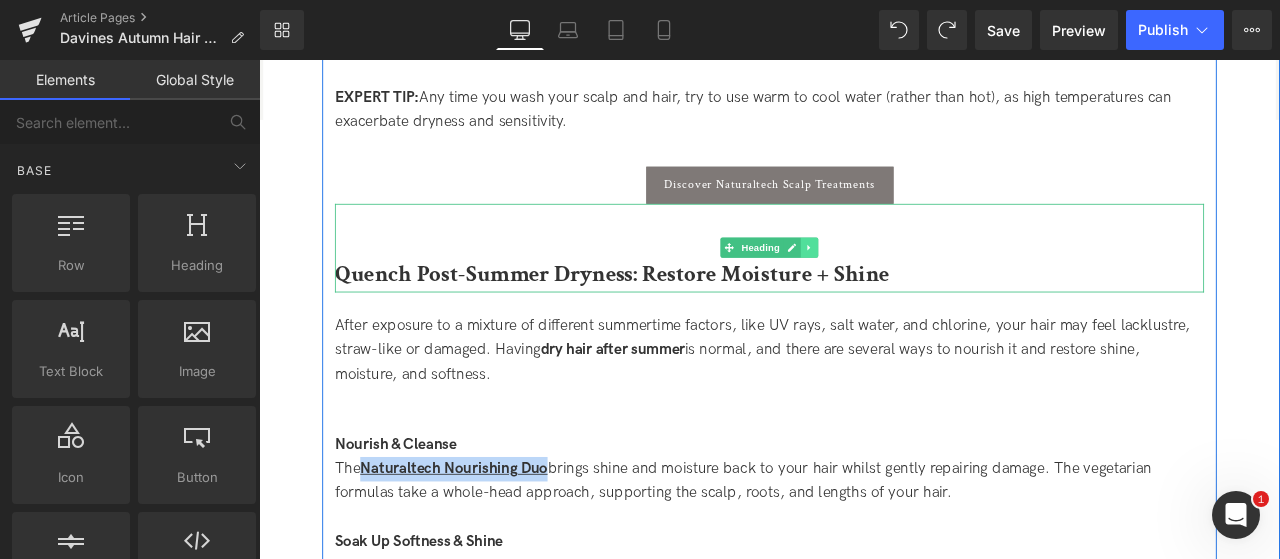 click 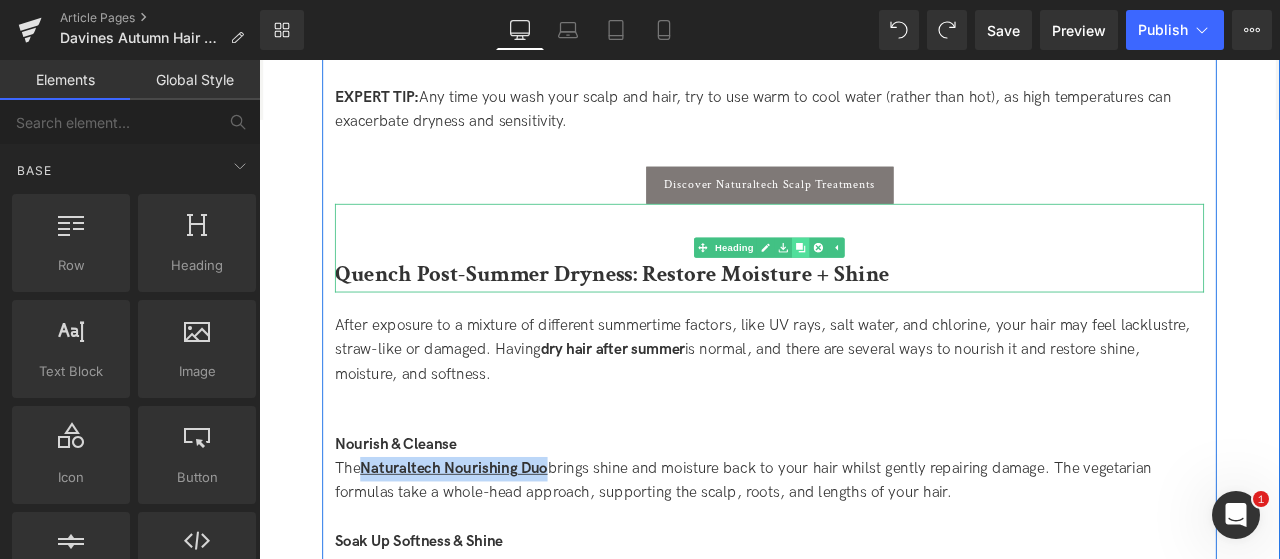 click at bounding box center (901, 282) 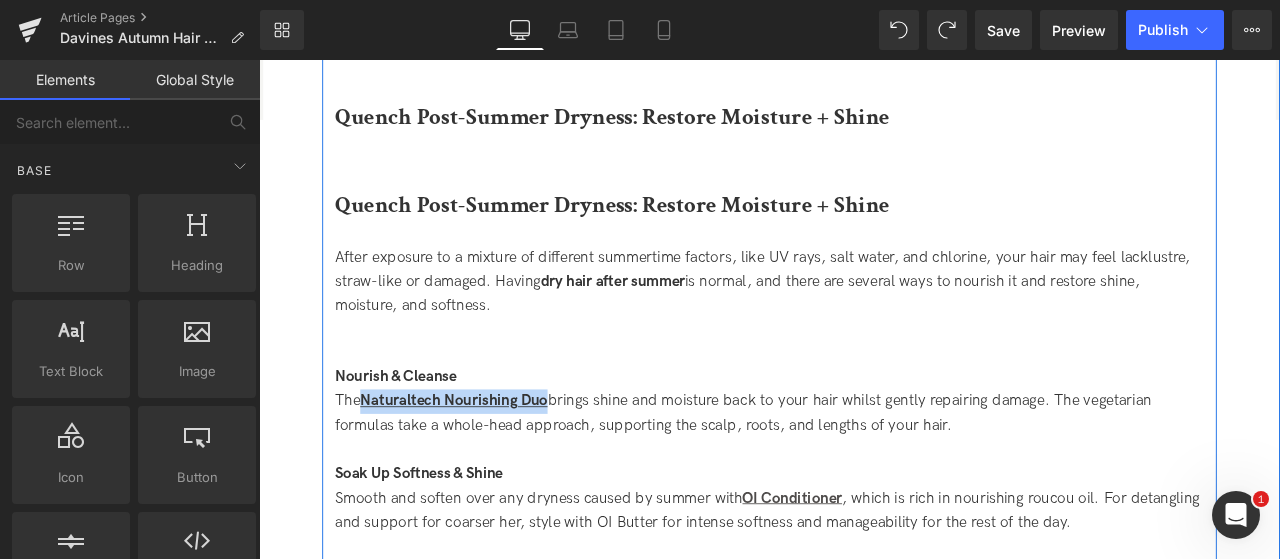 scroll, scrollTop: 2510, scrollLeft: 0, axis: vertical 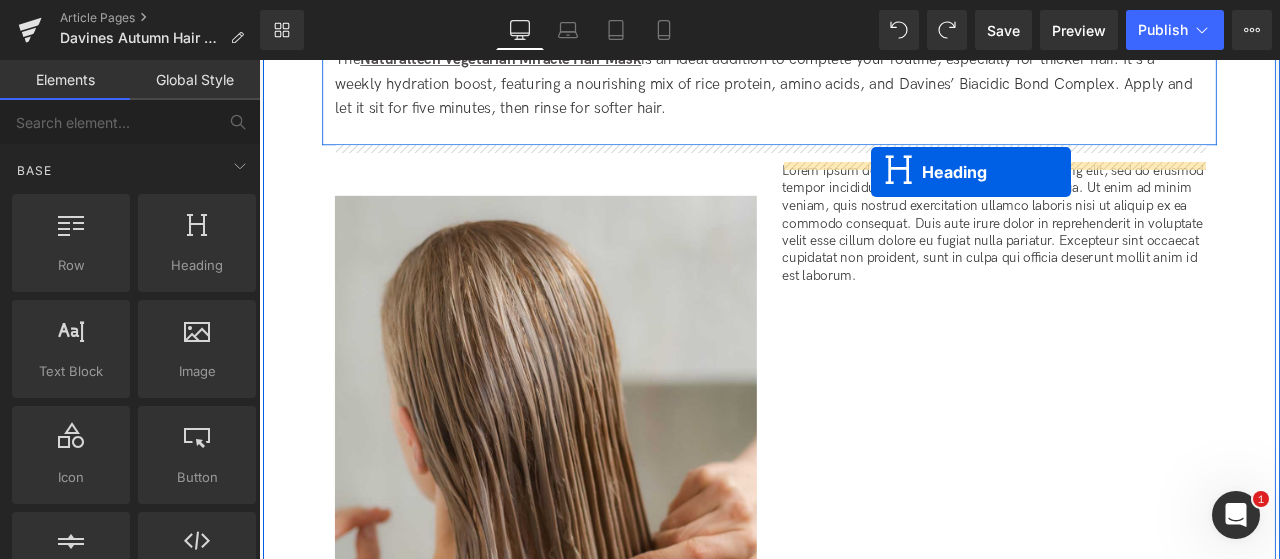 drag, startPoint x: 837, startPoint y: 191, endPoint x: 984, endPoint y: 193, distance: 147.01361 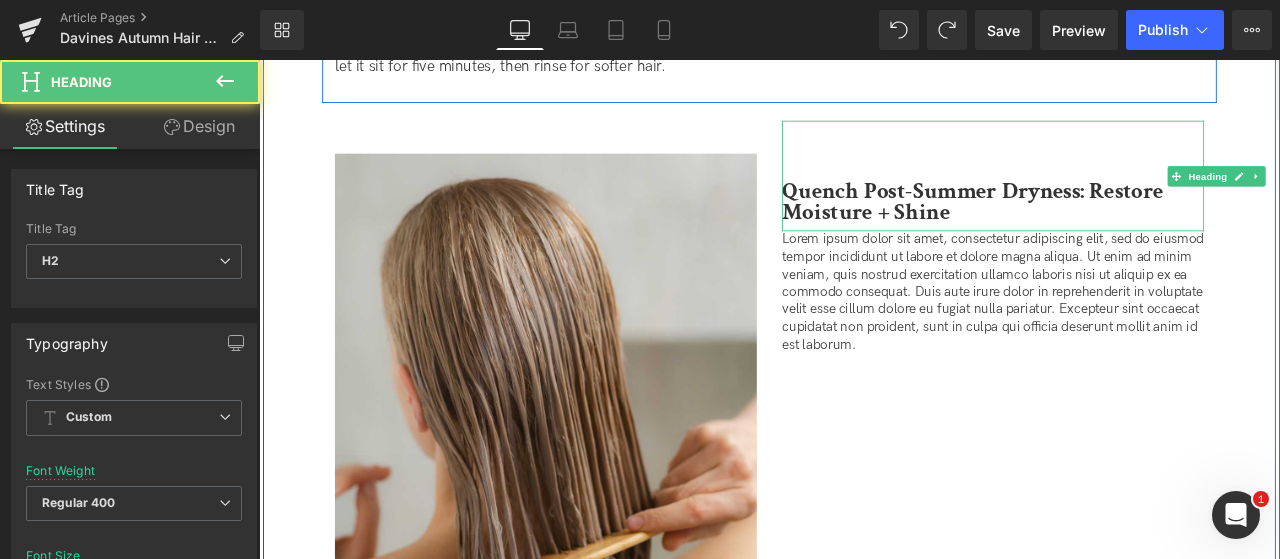 scroll, scrollTop: 3260, scrollLeft: 0, axis: vertical 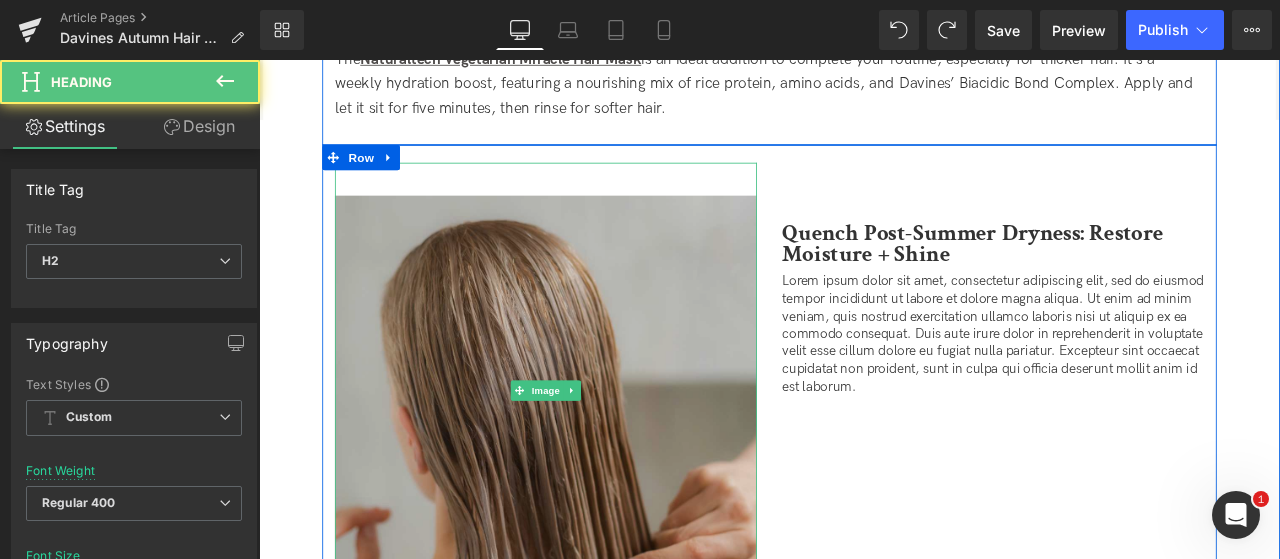 click at bounding box center [599, 451] 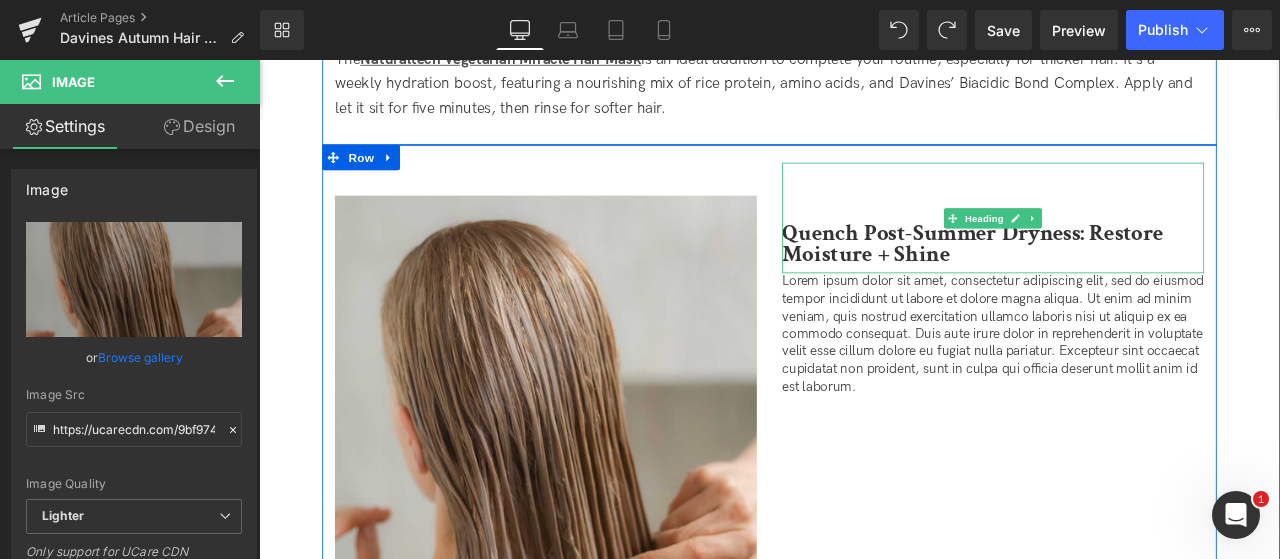 click on "Quench Post-Summer Dryness: Restore Moisture + Shine" at bounding box center [1105, 277] 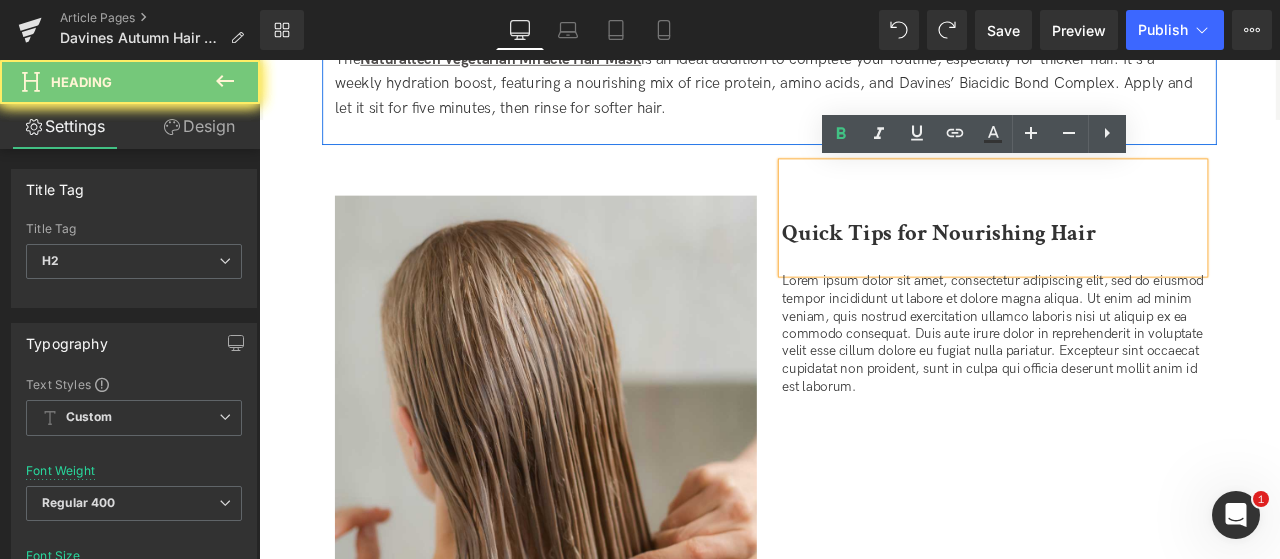 type 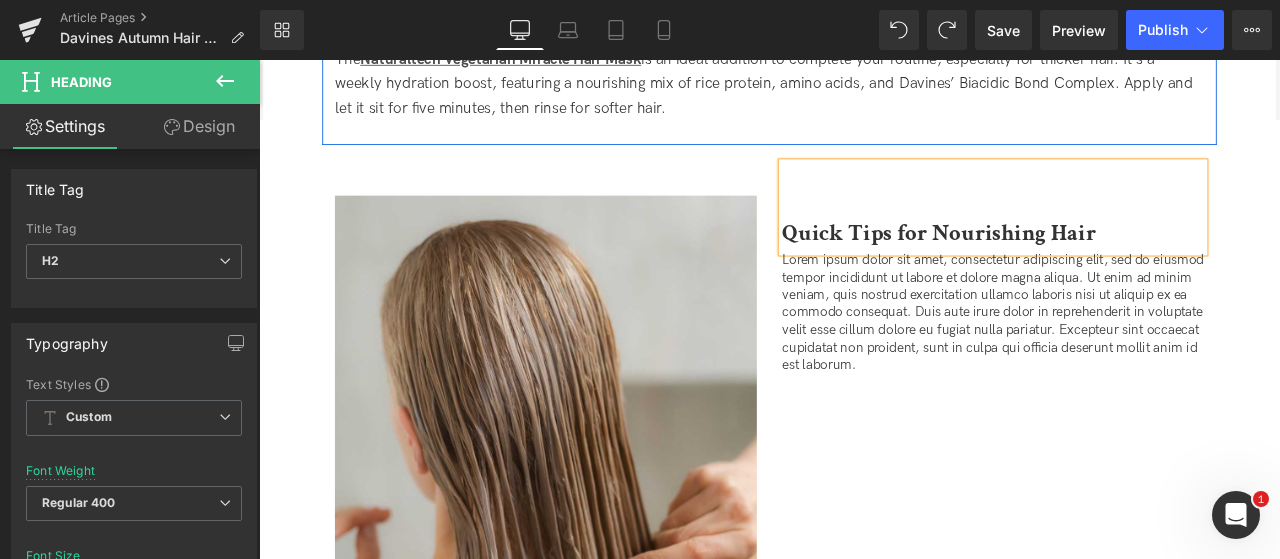 click on "Design" at bounding box center (199, 126) 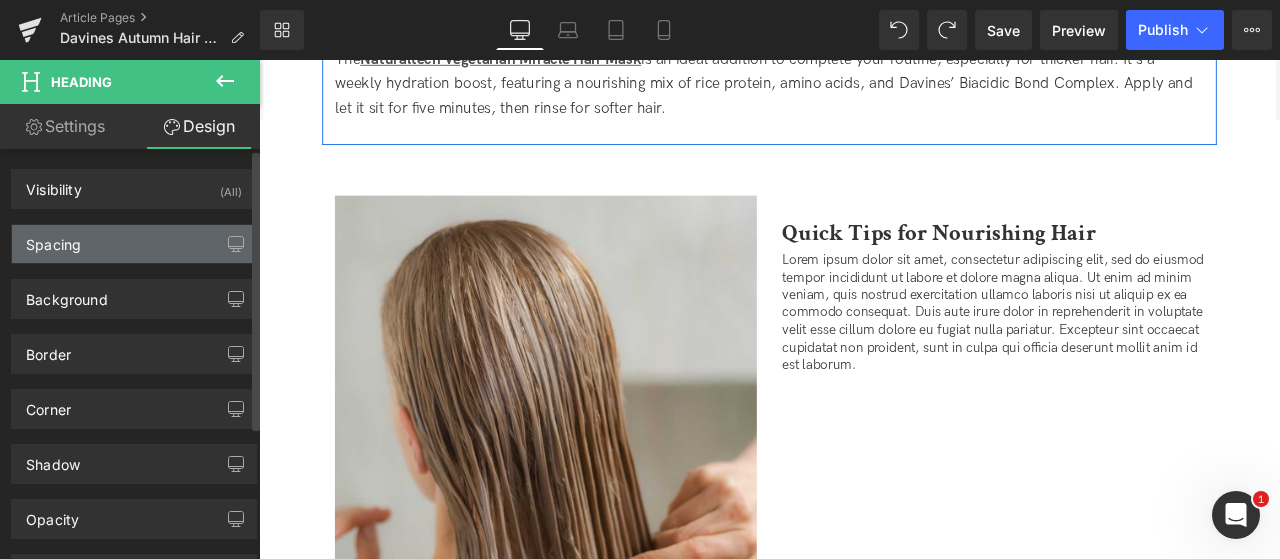 click on "Spacing" at bounding box center (134, 244) 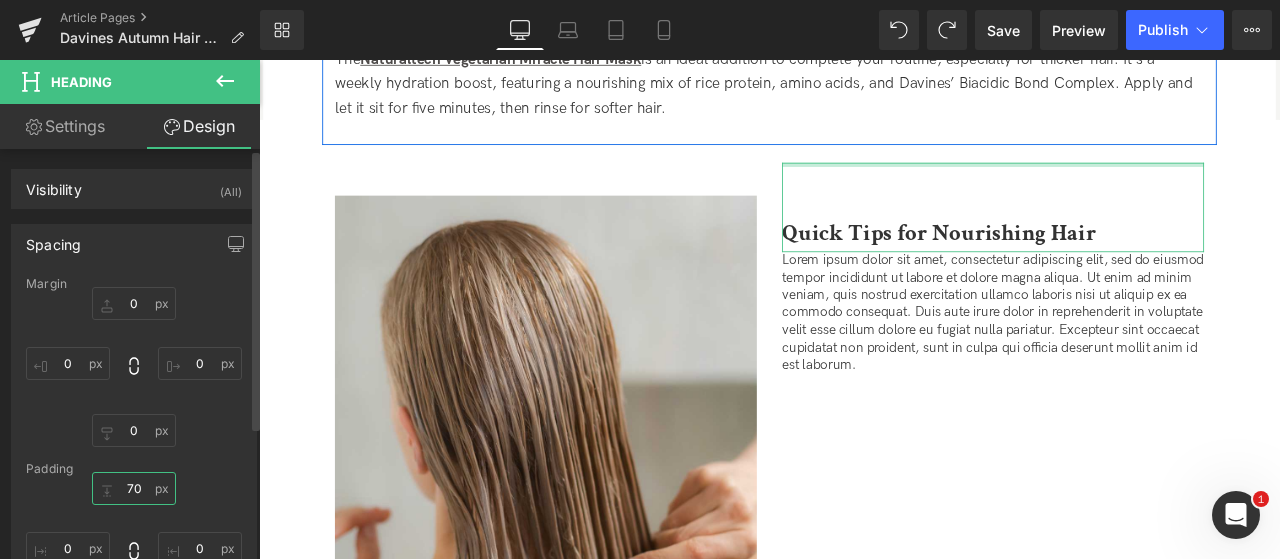 click on "70" at bounding box center (134, 488) 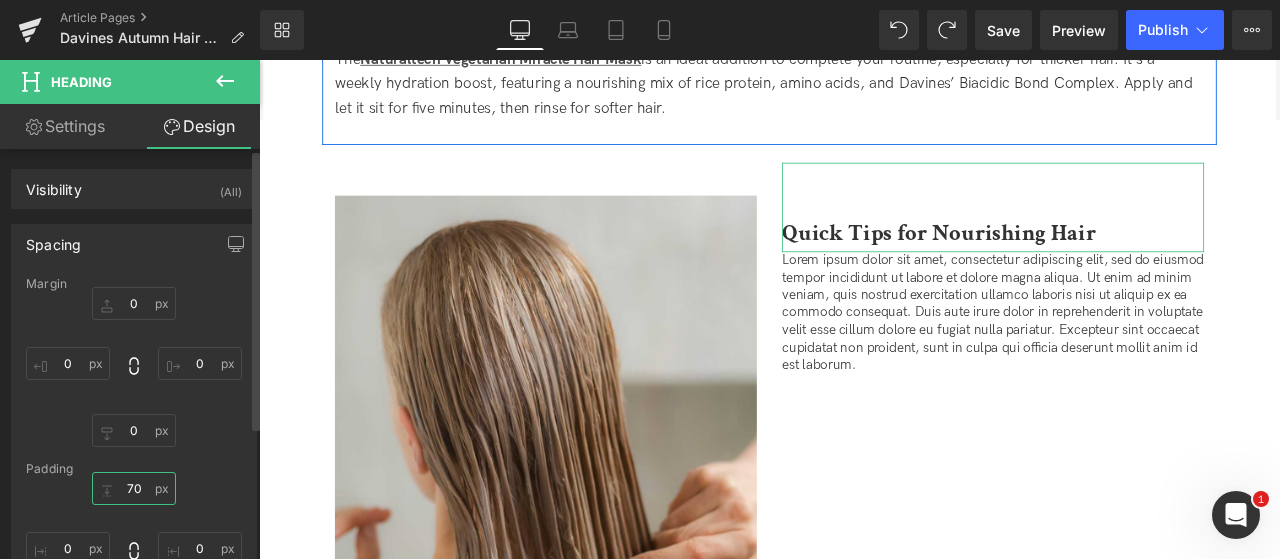 type on "0" 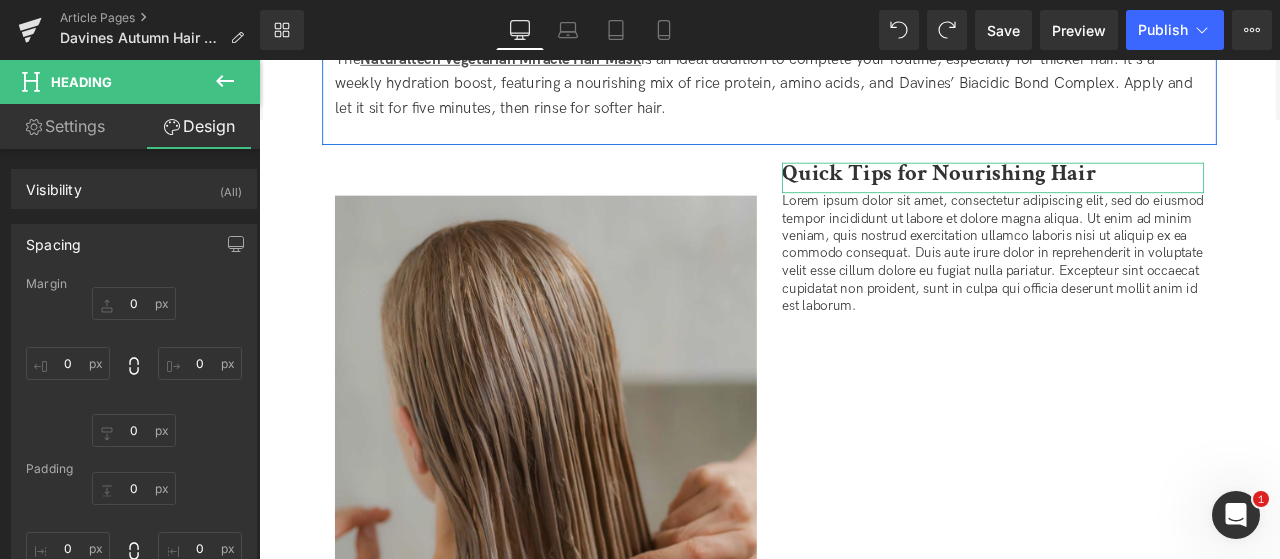 click at bounding box center (599, 451) 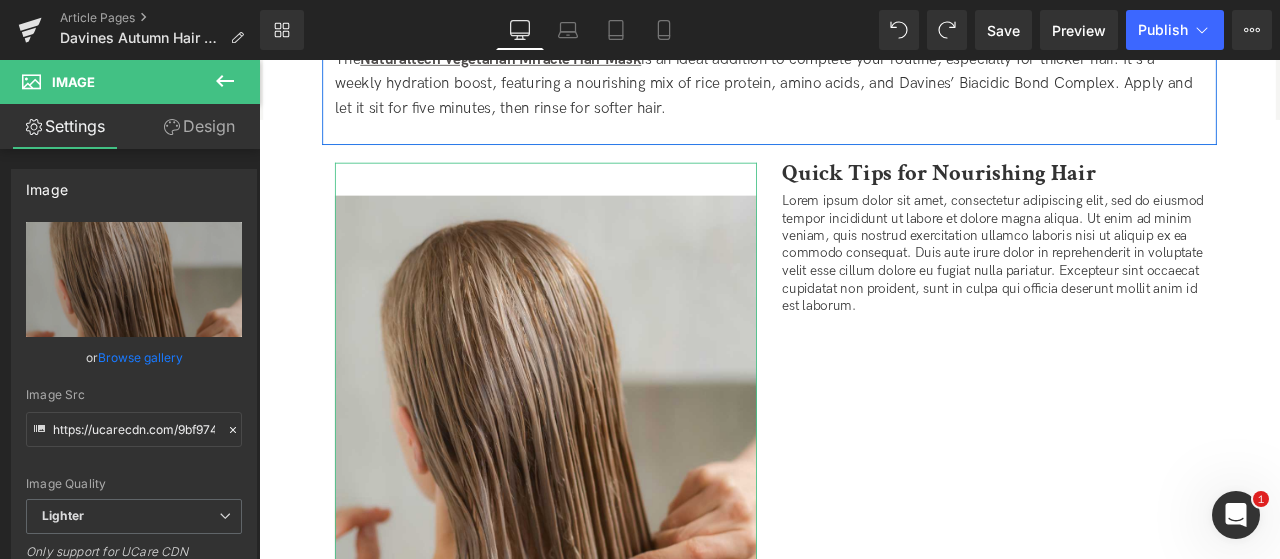 click on "Design" at bounding box center (199, 126) 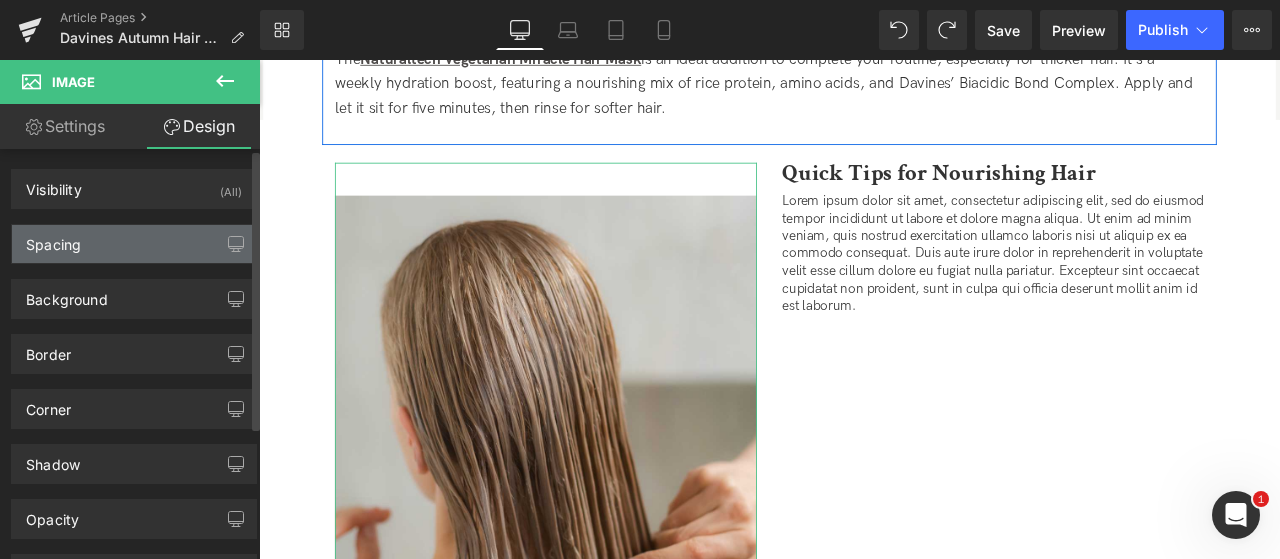 click on "Spacing" at bounding box center (134, 244) 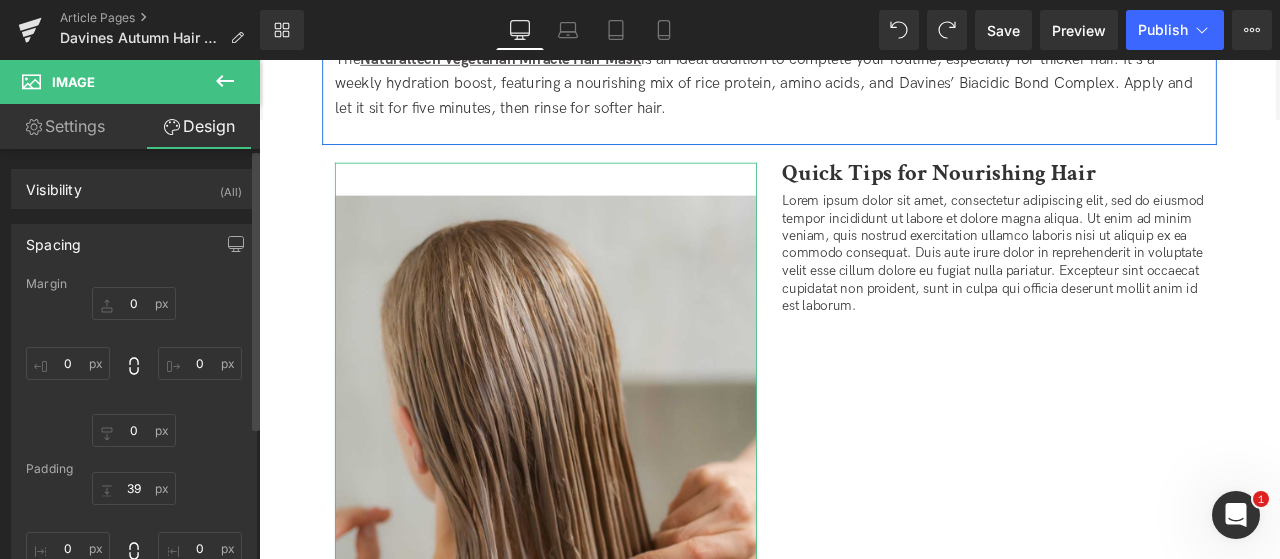 type on "0" 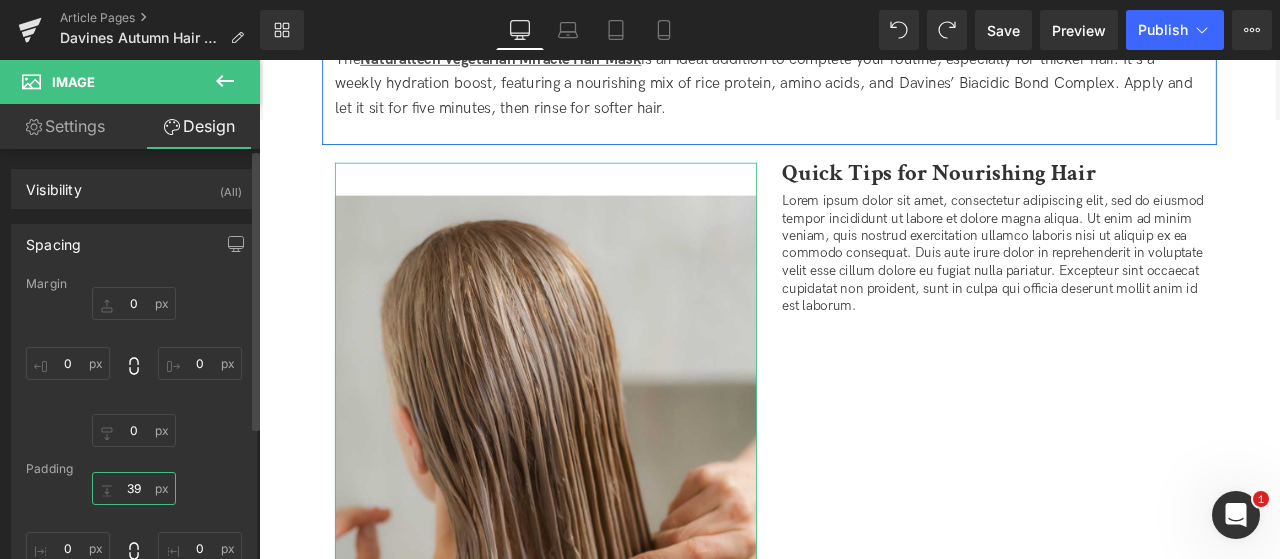 click on "39" at bounding box center (134, 488) 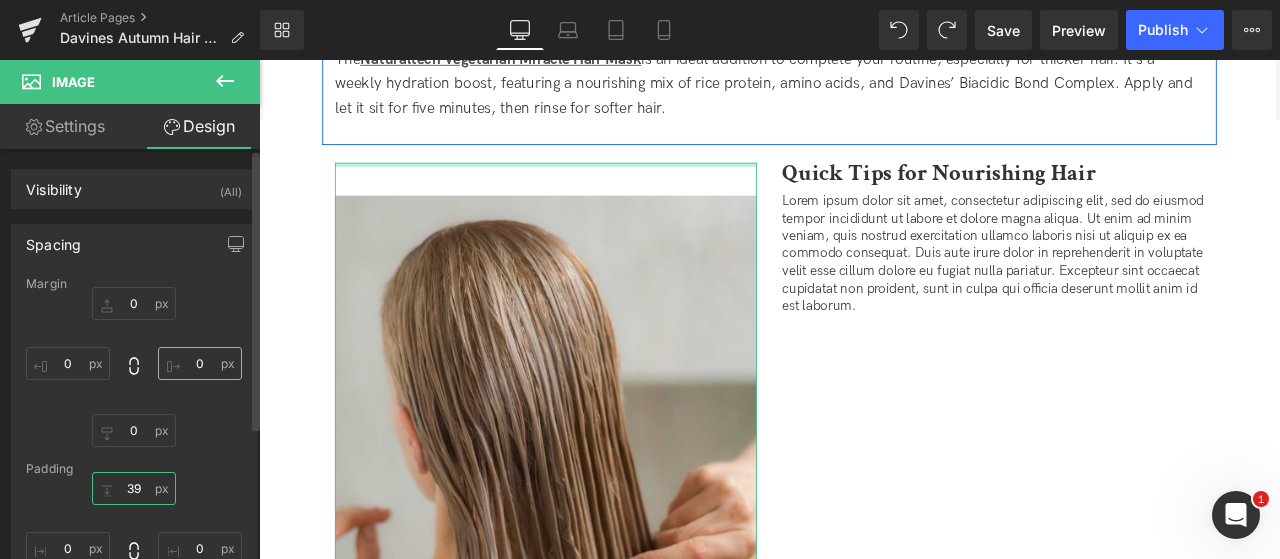 type on "0" 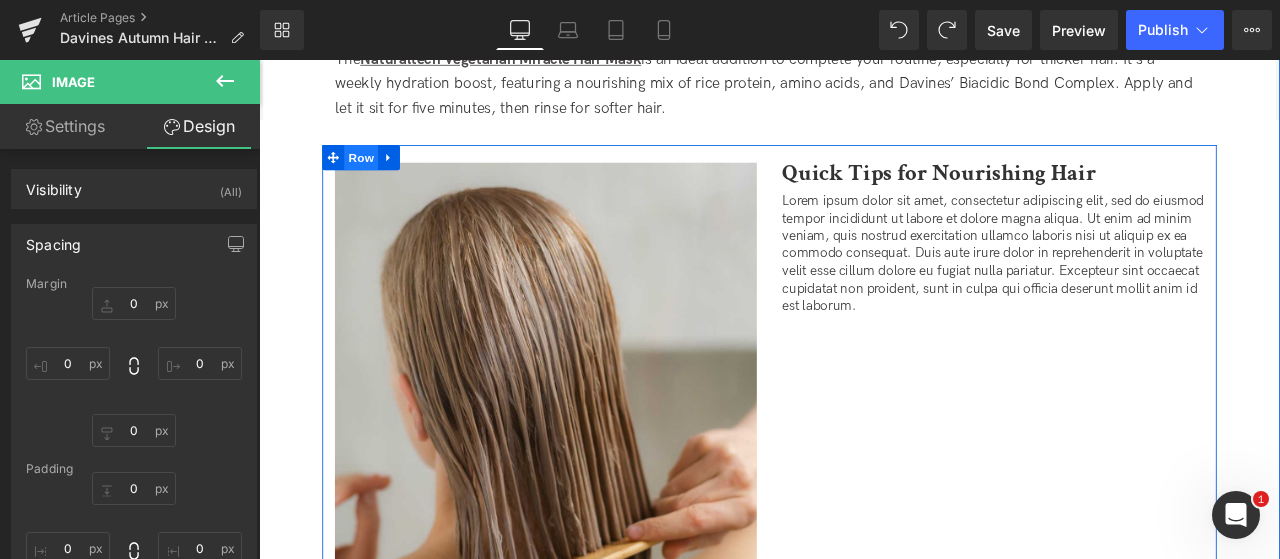 click on "Row" at bounding box center [380, 176] 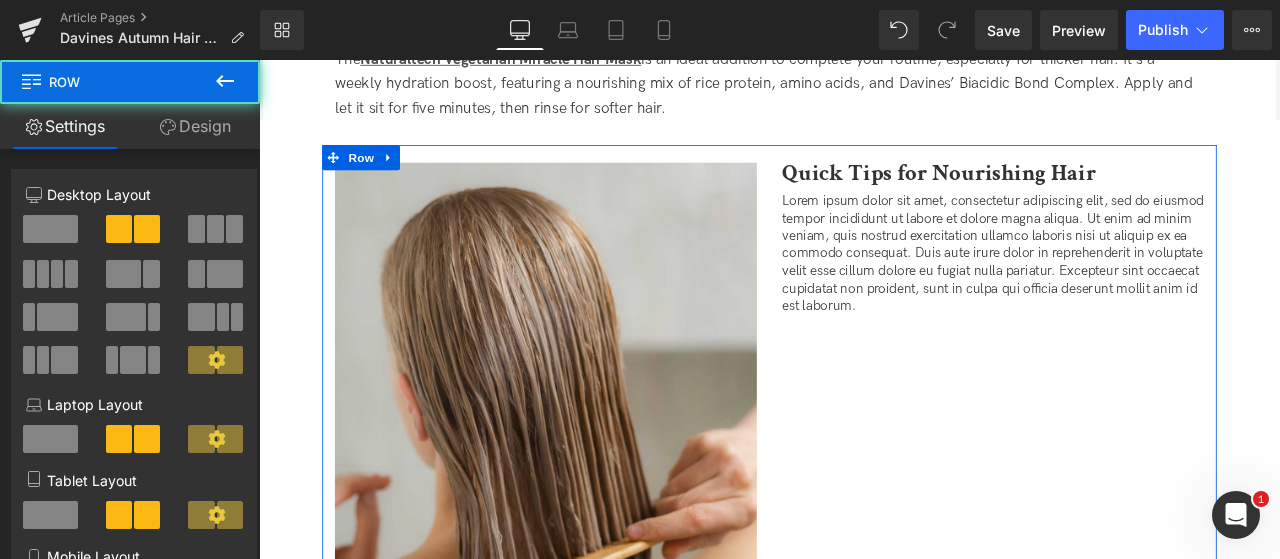 click on "Design" at bounding box center [195, 126] 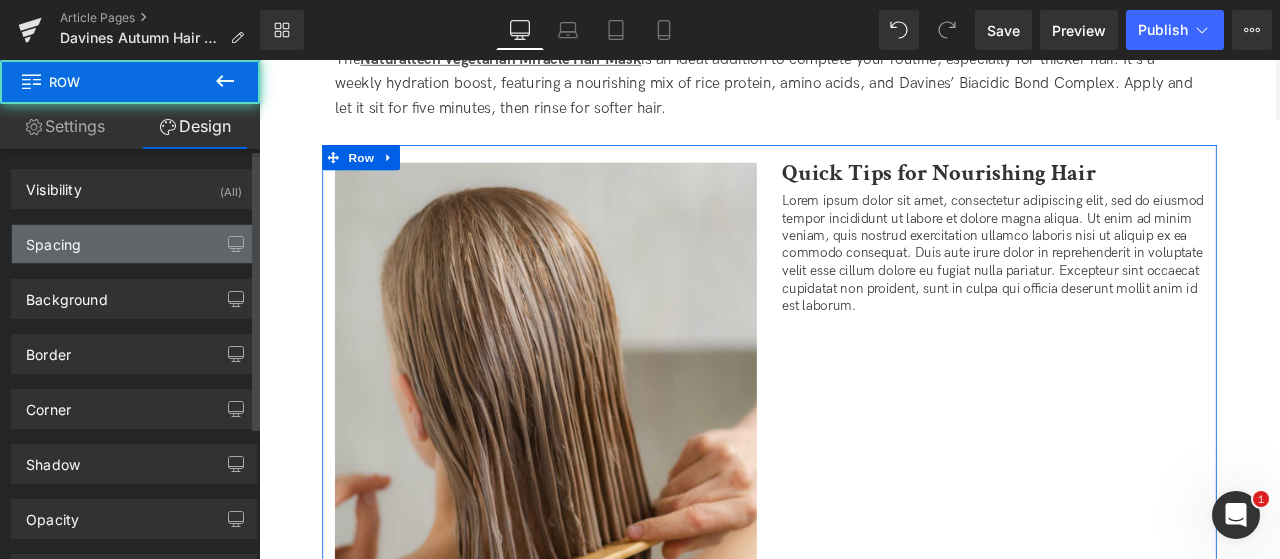 click on "Spacing" at bounding box center [134, 244] 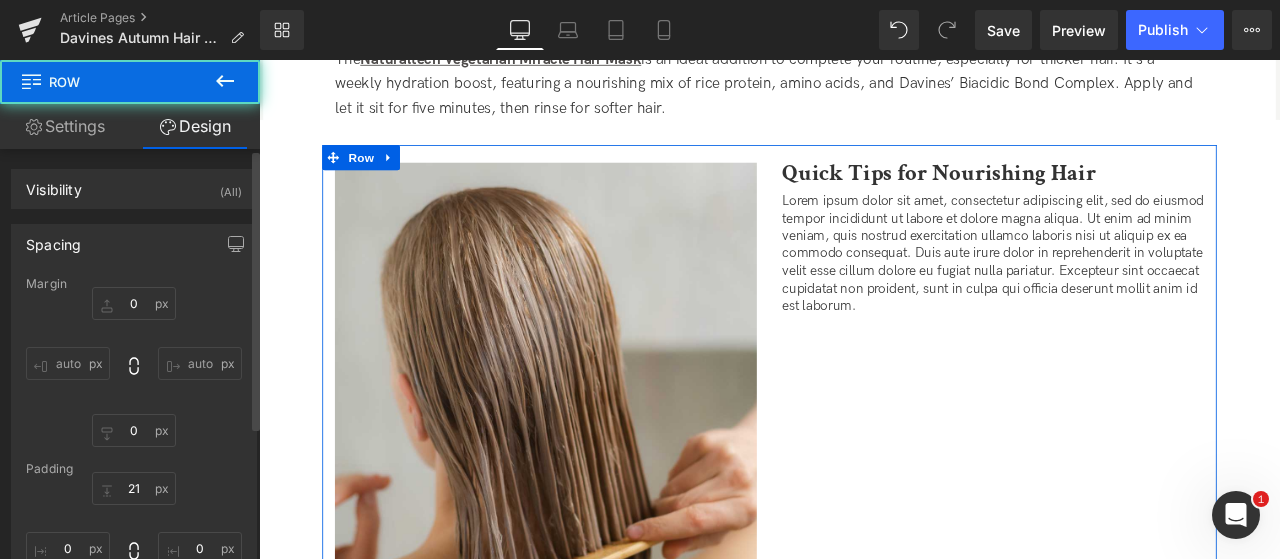 type on "0" 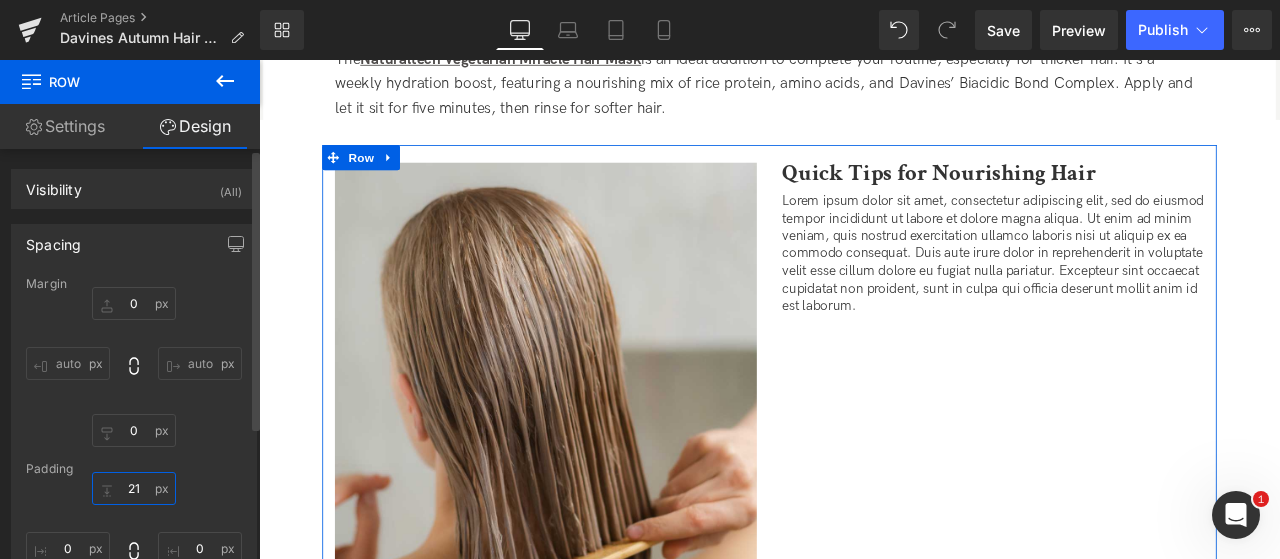 click on "21" at bounding box center [134, 488] 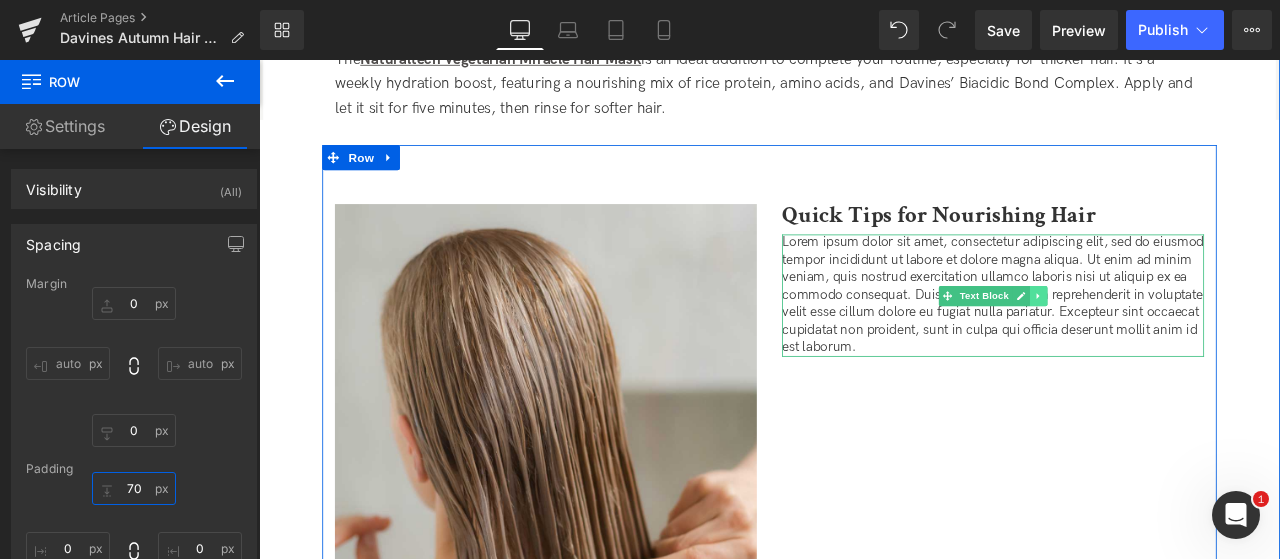type on "70" 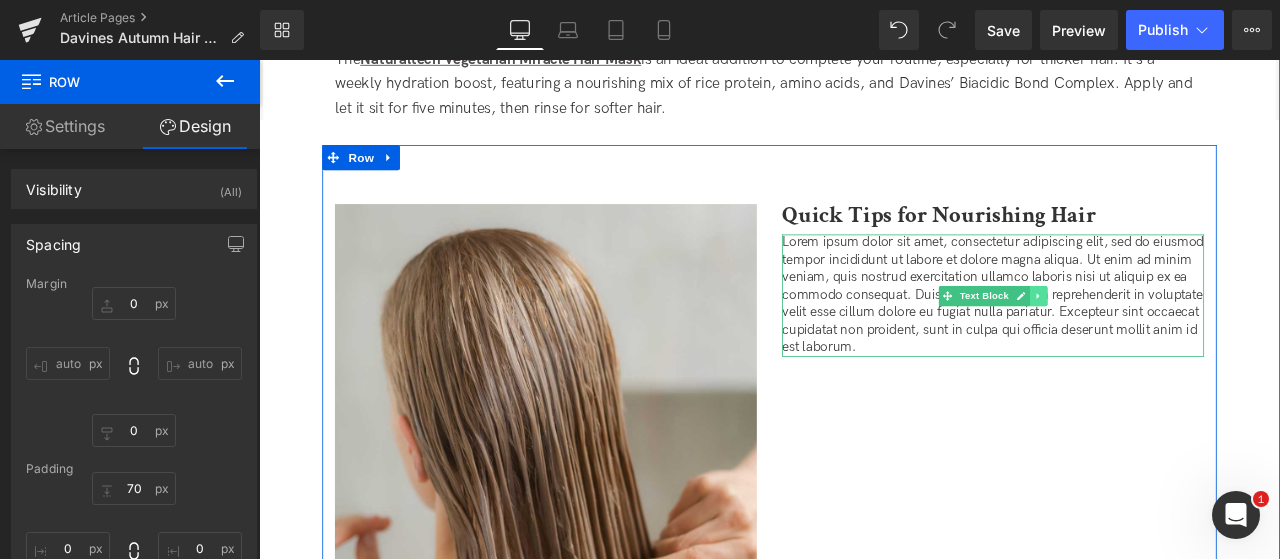 click 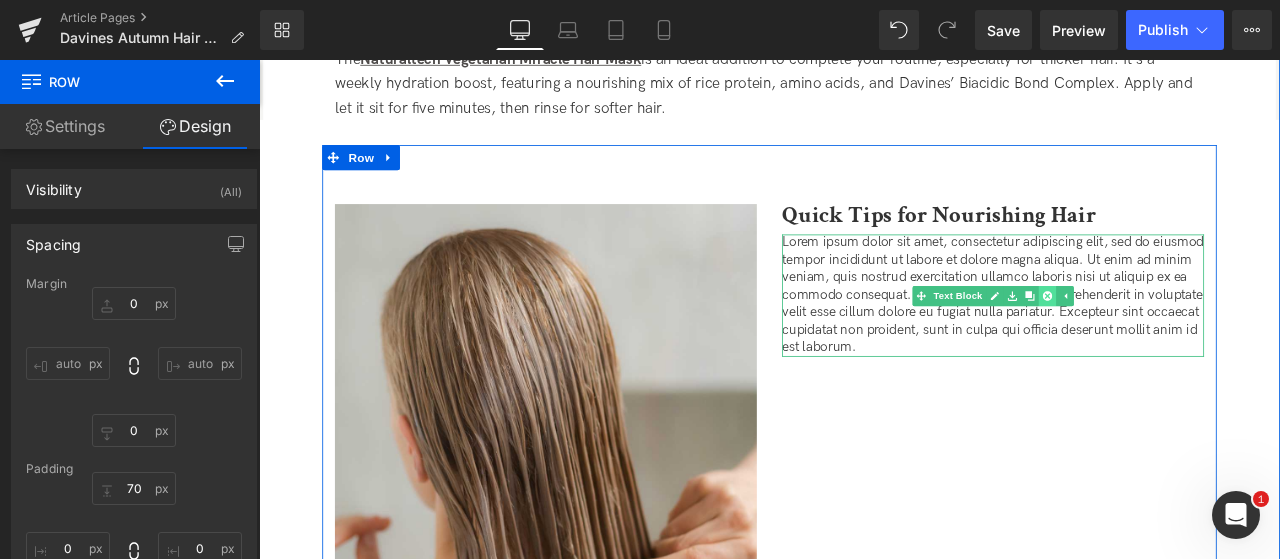 click at bounding box center [1193, 340] 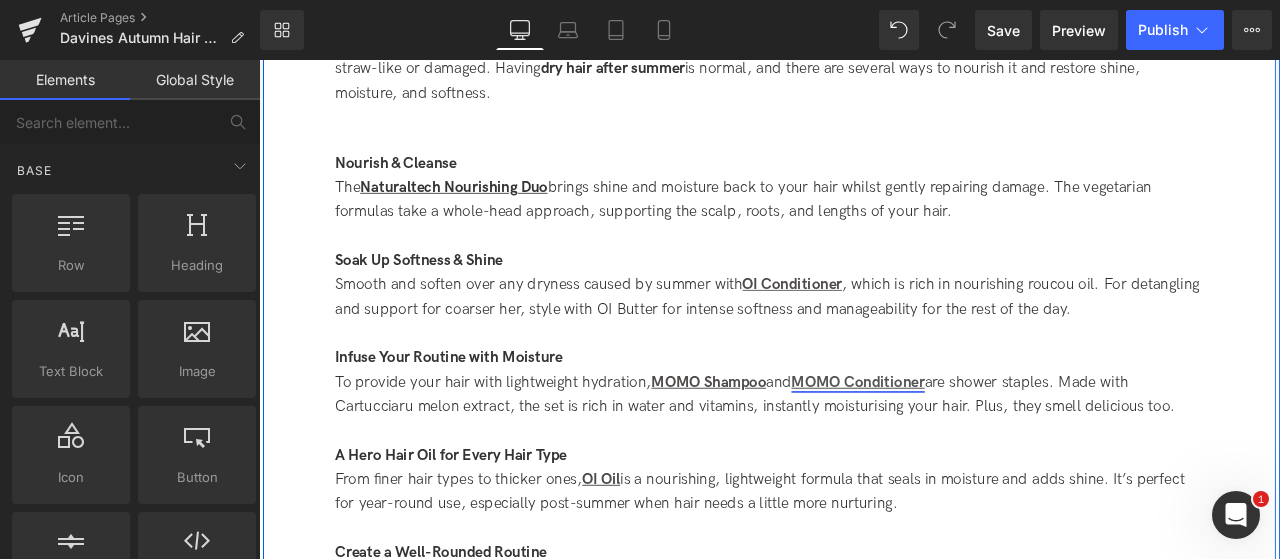 scroll, scrollTop: 2560, scrollLeft: 0, axis: vertical 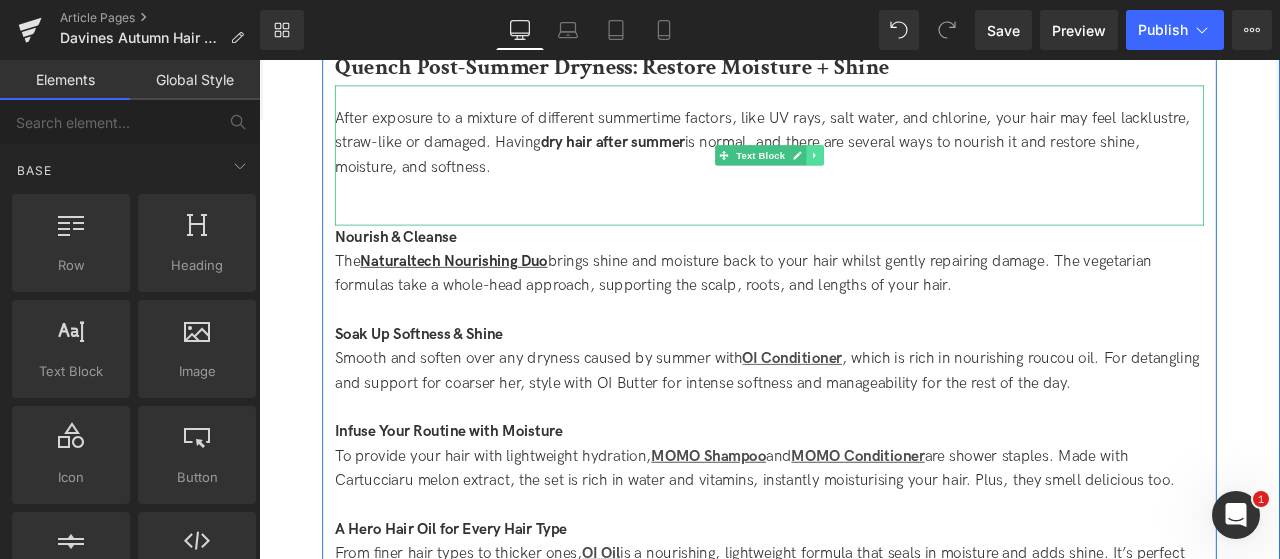 click 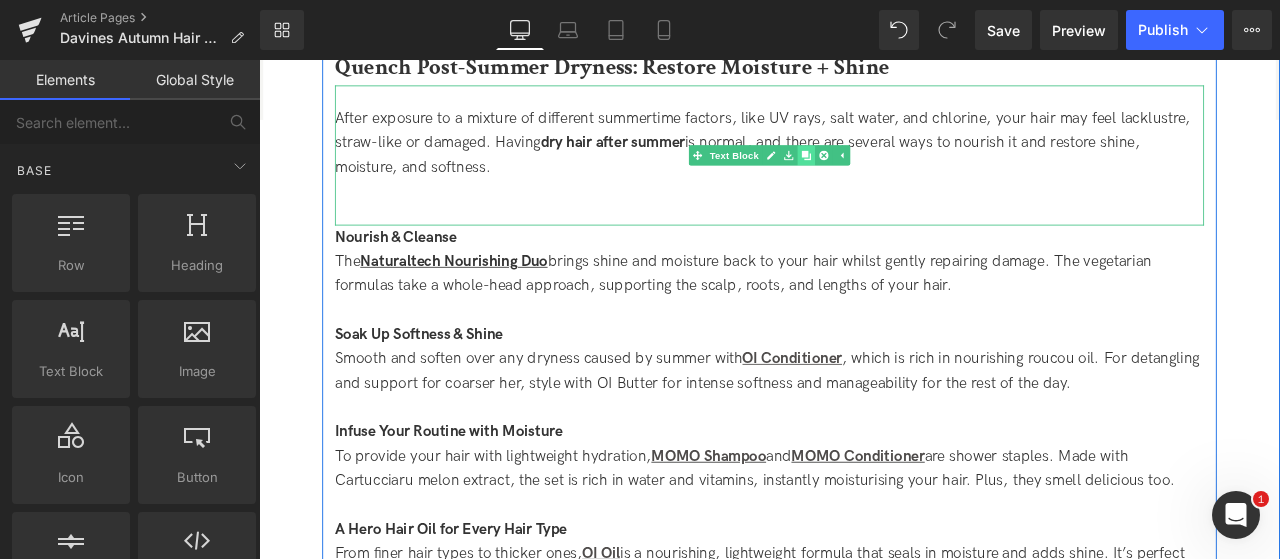 click 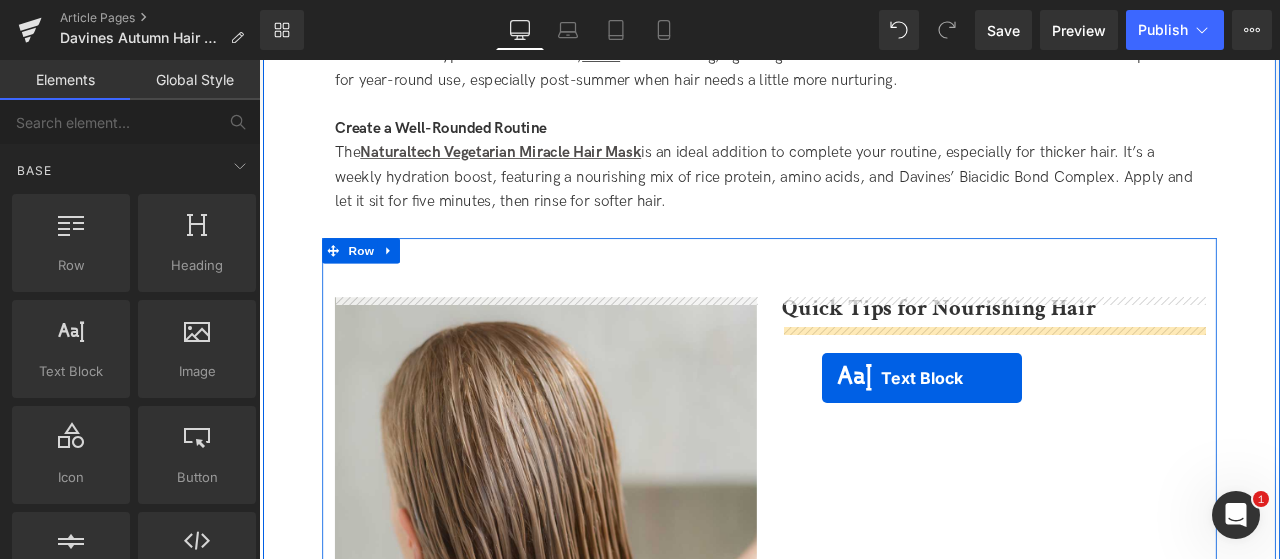 drag, startPoint x: 775, startPoint y: 174, endPoint x: 926, endPoint y: 437, distance: 303.26556 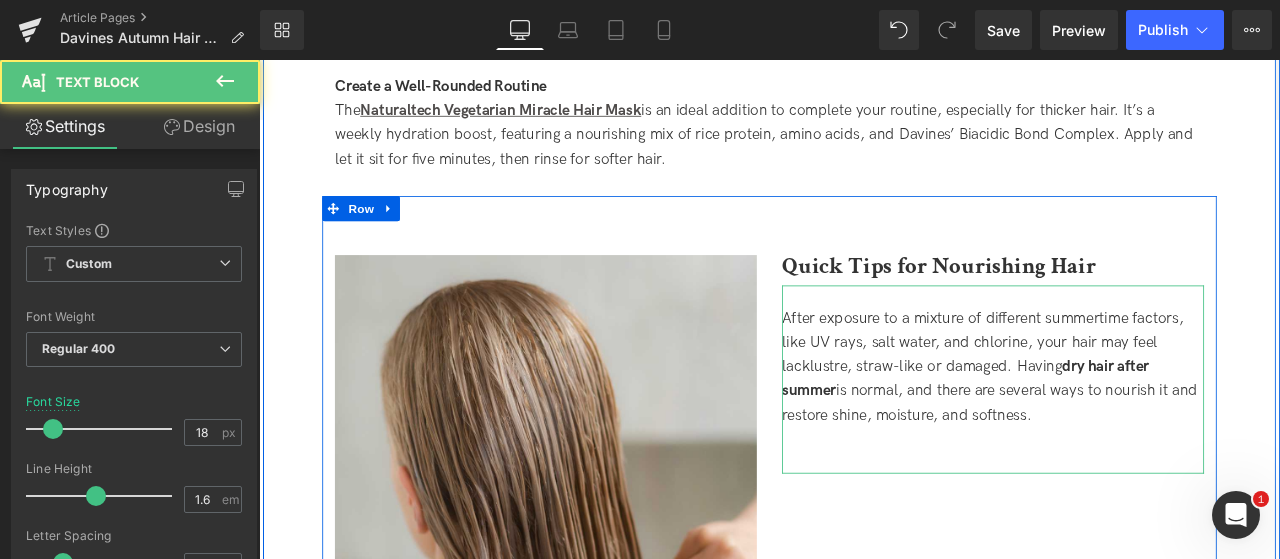 scroll, scrollTop: 3150, scrollLeft: 0, axis: vertical 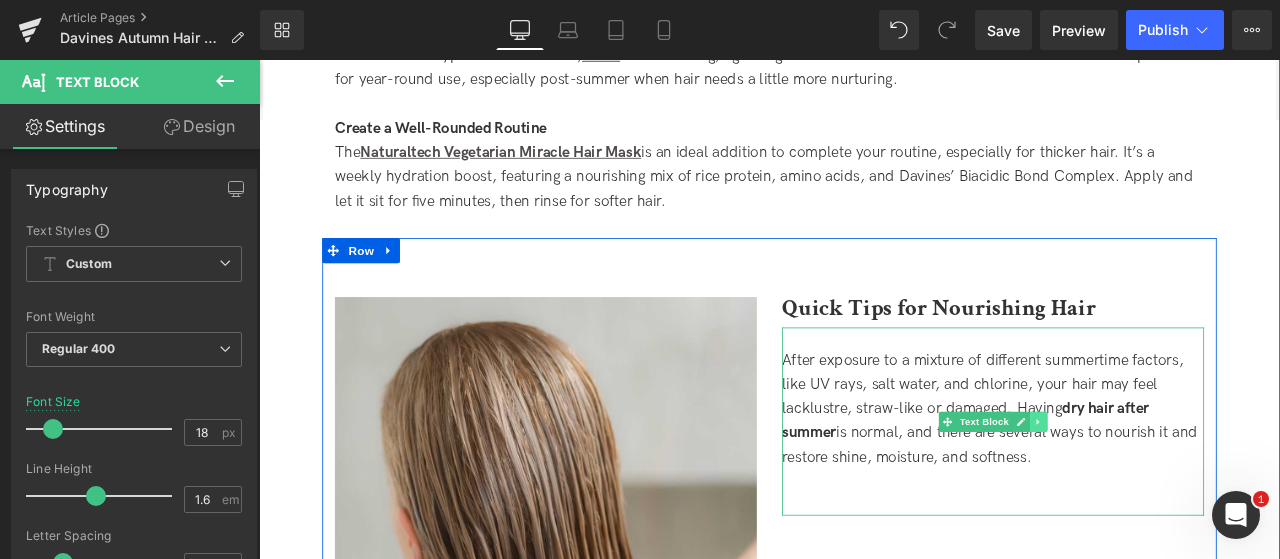 click at bounding box center [1183, 489] 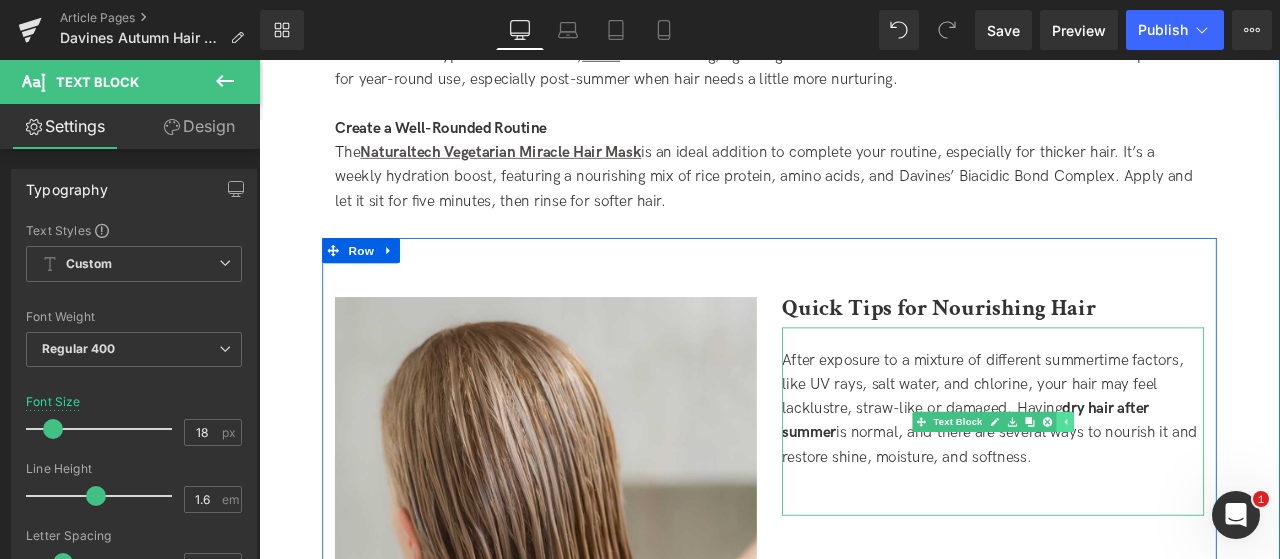 click 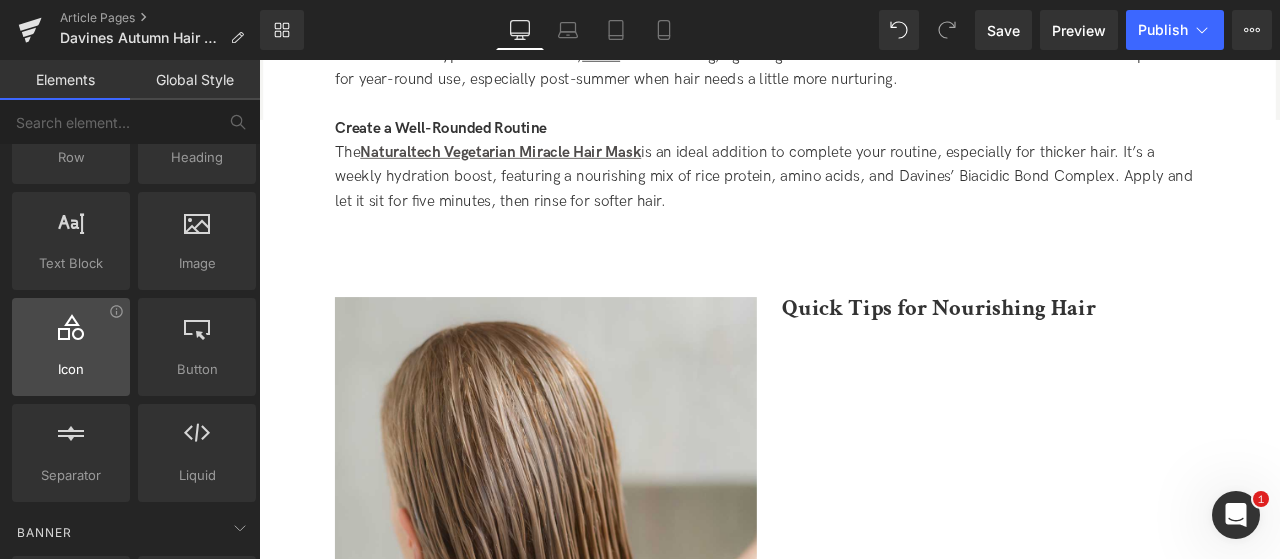 scroll, scrollTop: 100, scrollLeft: 0, axis: vertical 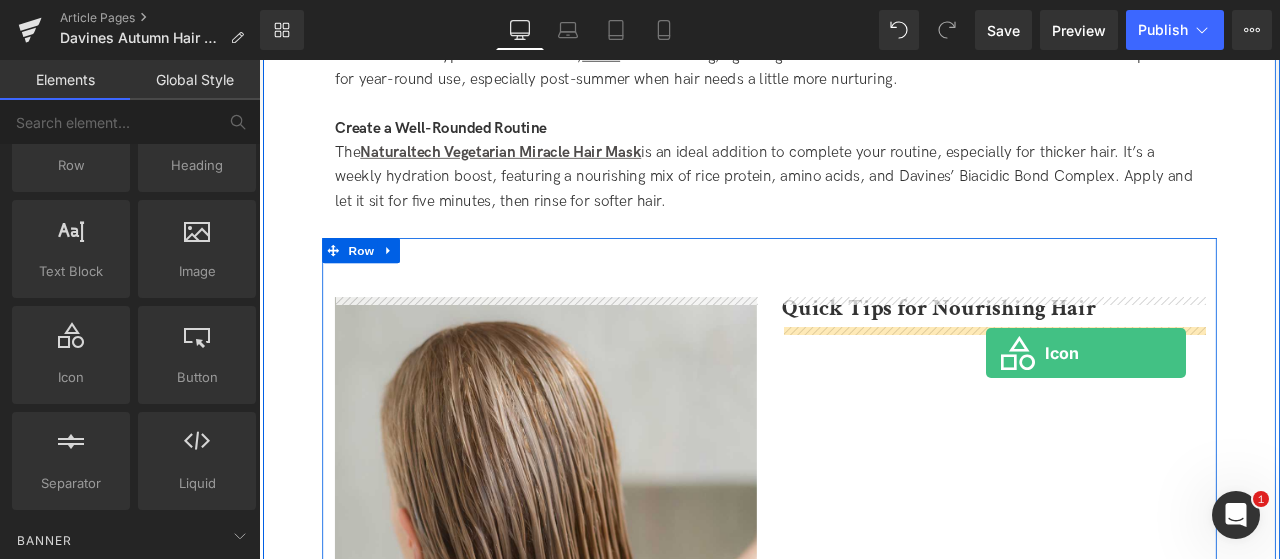 drag, startPoint x: 349, startPoint y: 419, endPoint x: 1121, endPoint y: 408, distance: 772.07837 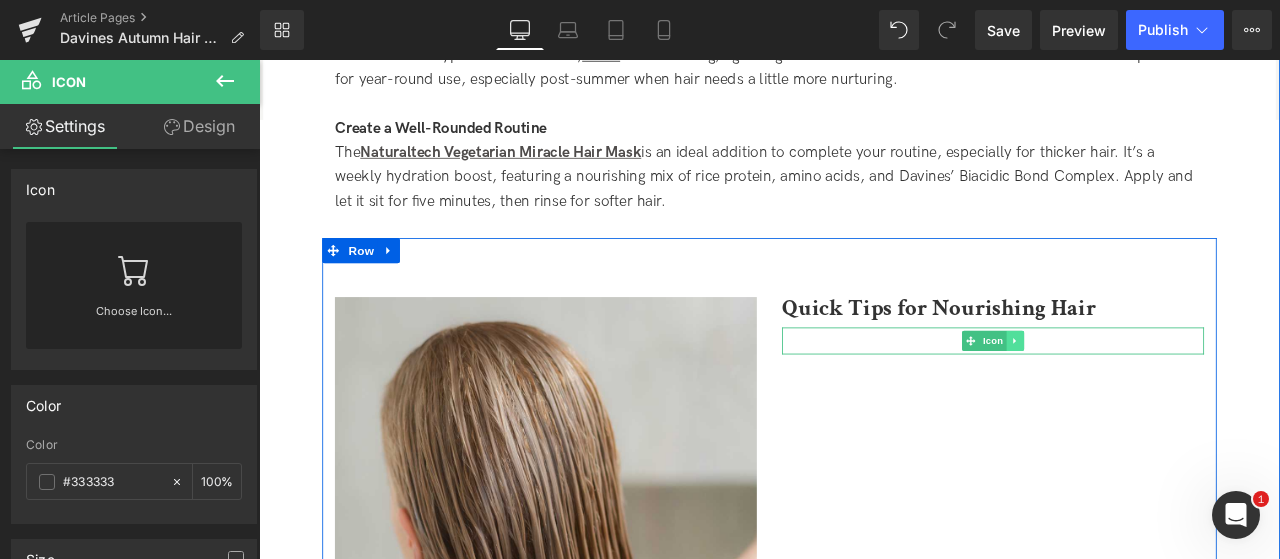 click 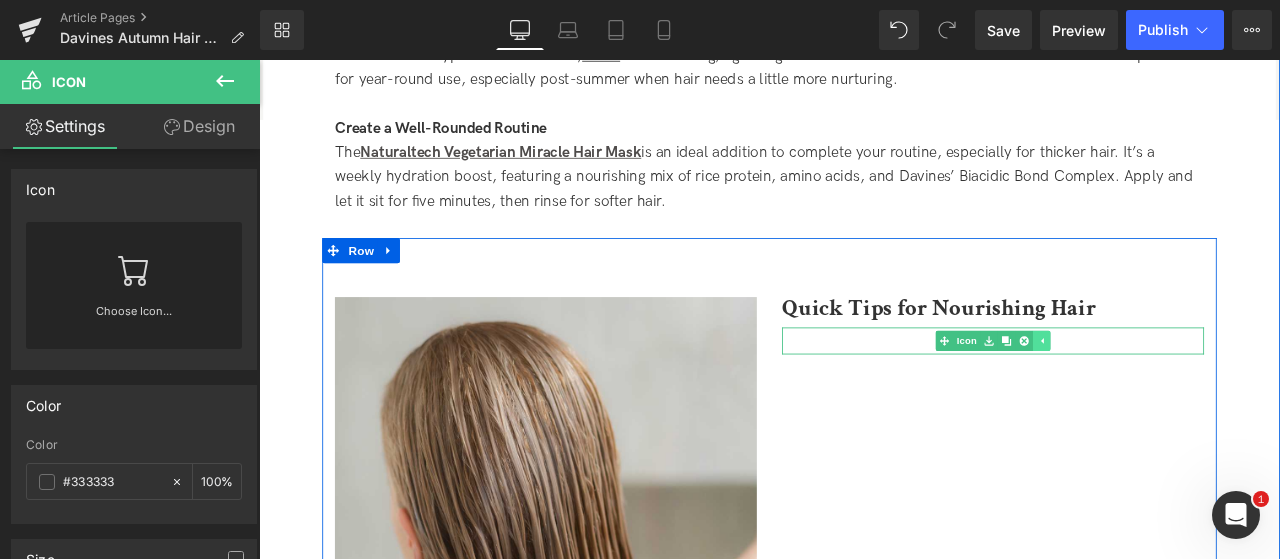click at bounding box center (1165, 393) 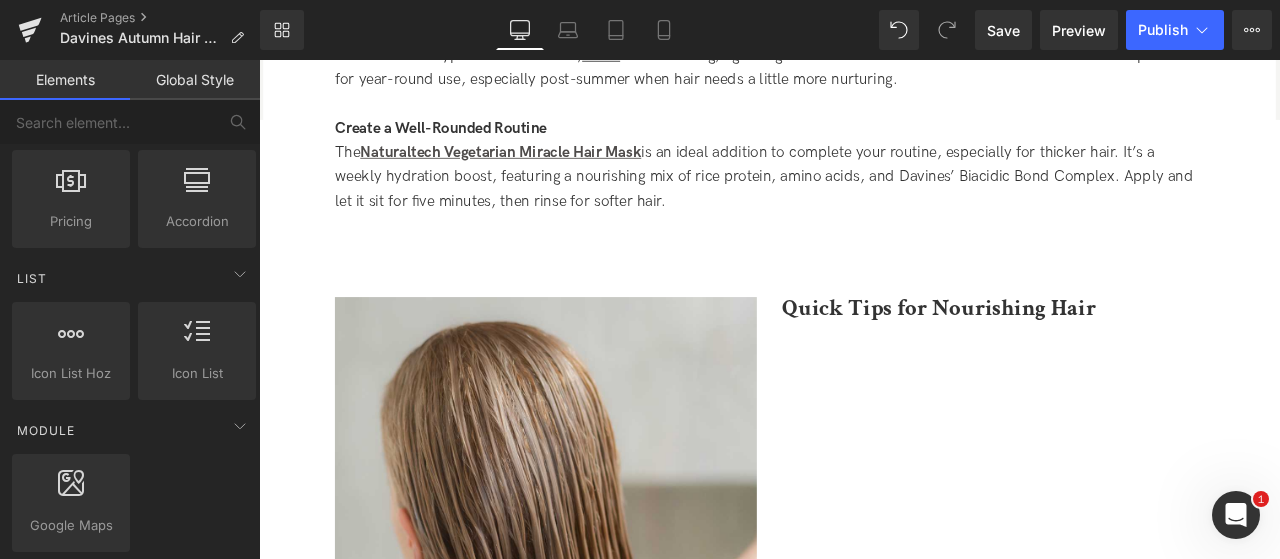 scroll, scrollTop: 800, scrollLeft: 0, axis: vertical 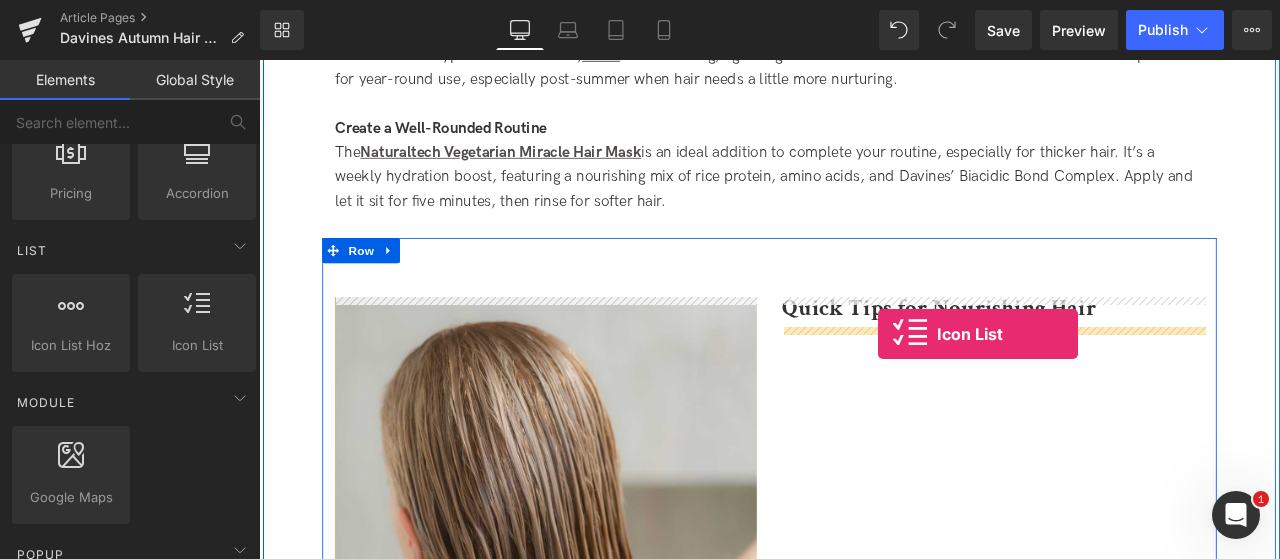 drag, startPoint x: 453, startPoint y: 366, endPoint x: 992, endPoint y: 385, distance: 539.3348 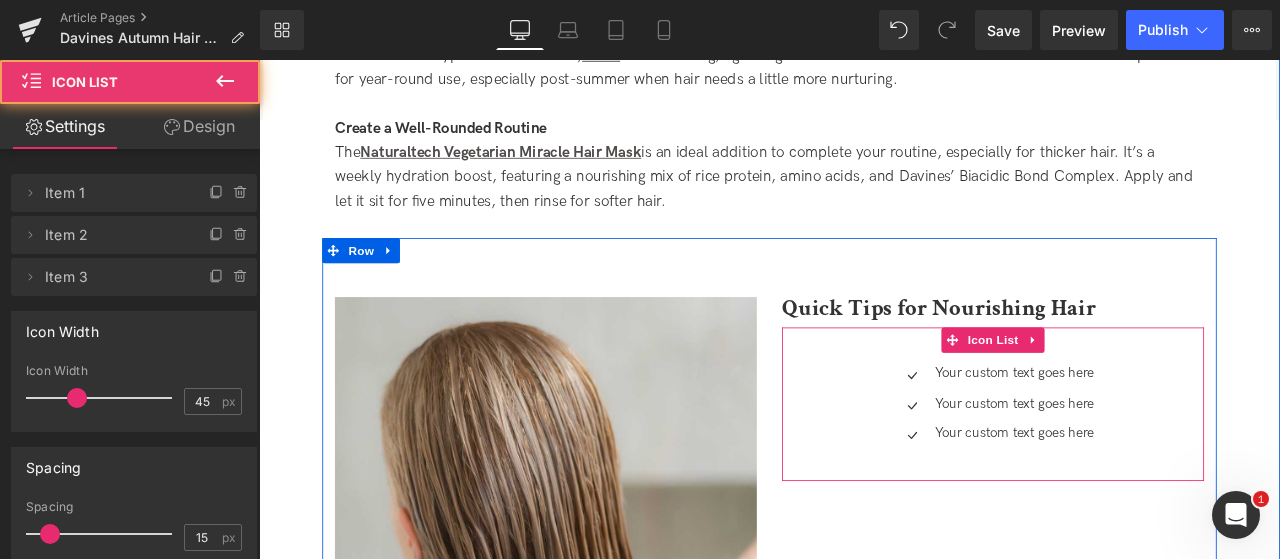 click on "Your custom text goes here
Text Block" at bounding box center [1151, 432] 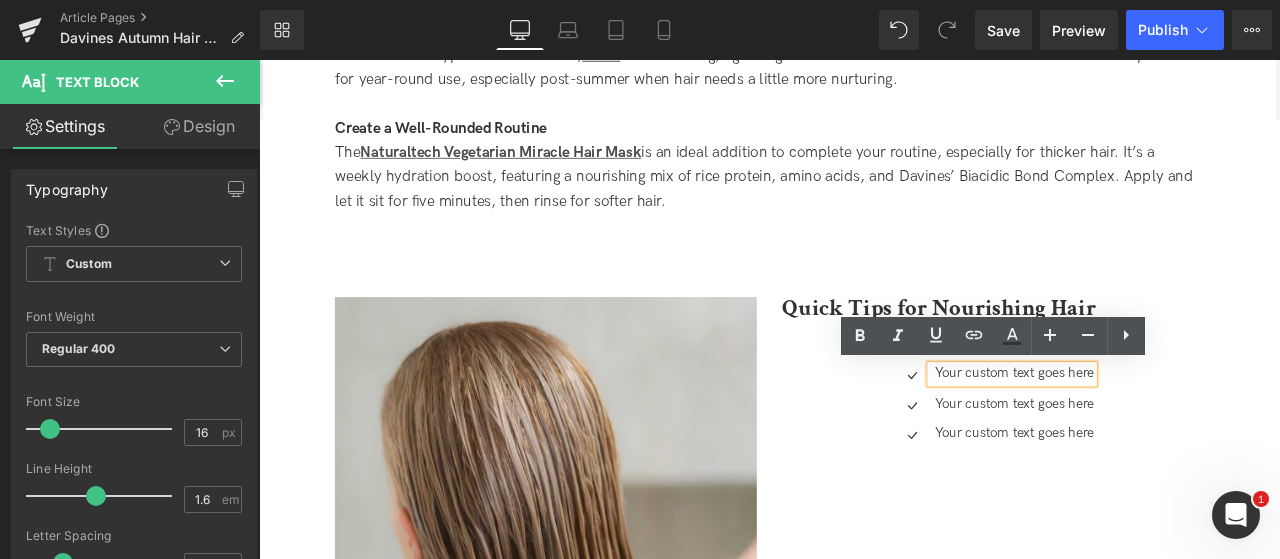 click on "Your custom text goes here" at bounding box center [1154, 432] 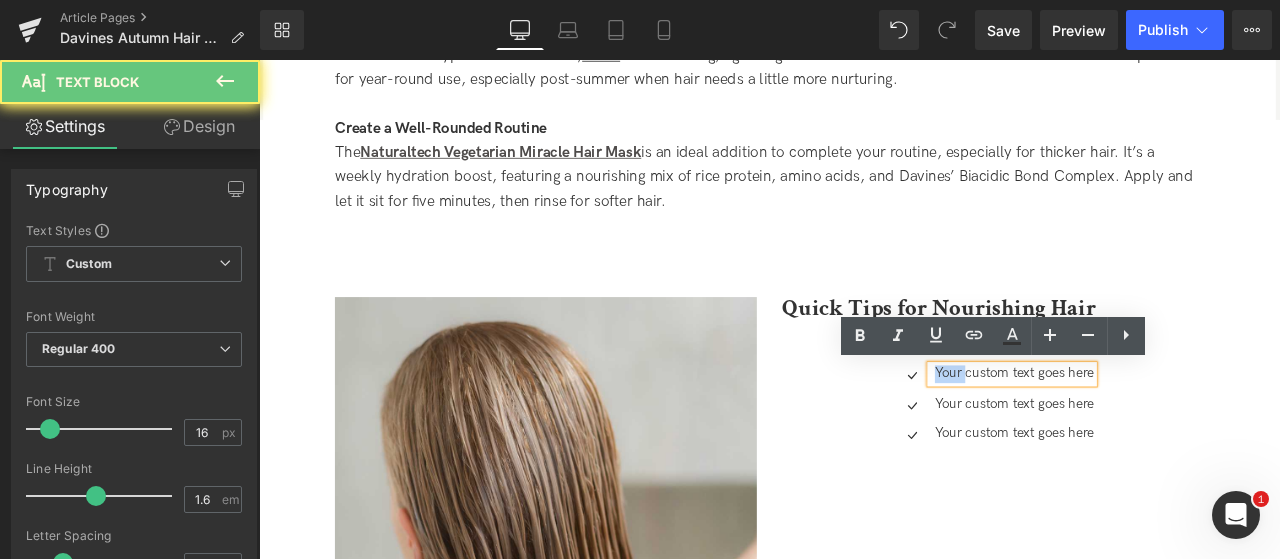 click on "Your custom text goes here" at bounding box center (1154, 432) 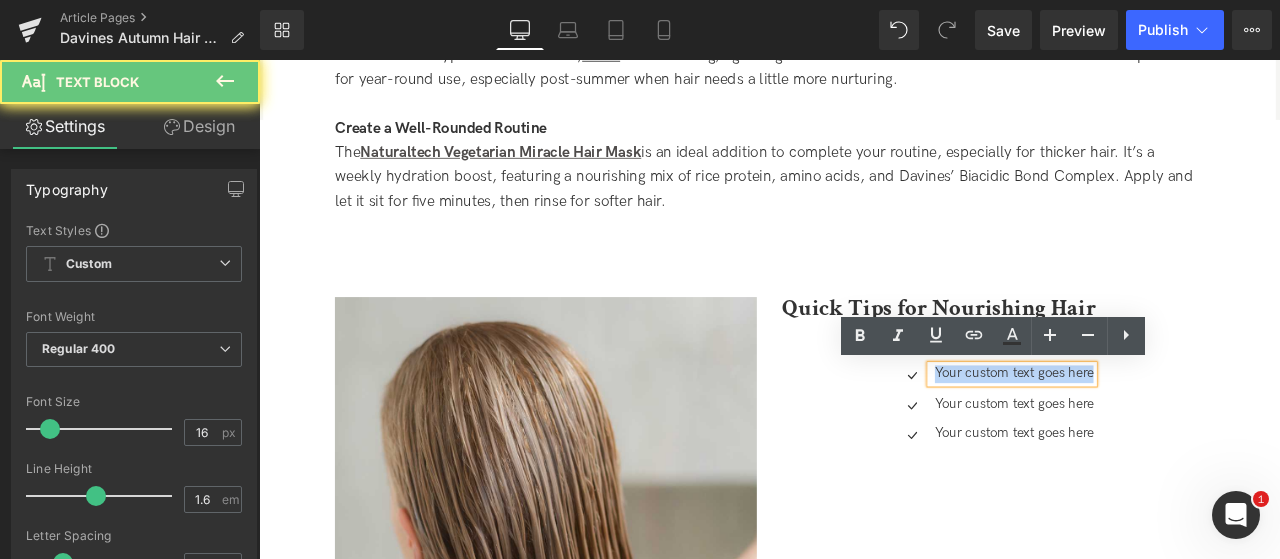 click on "Your custom text goes here" at bounding box center (1154, 432) 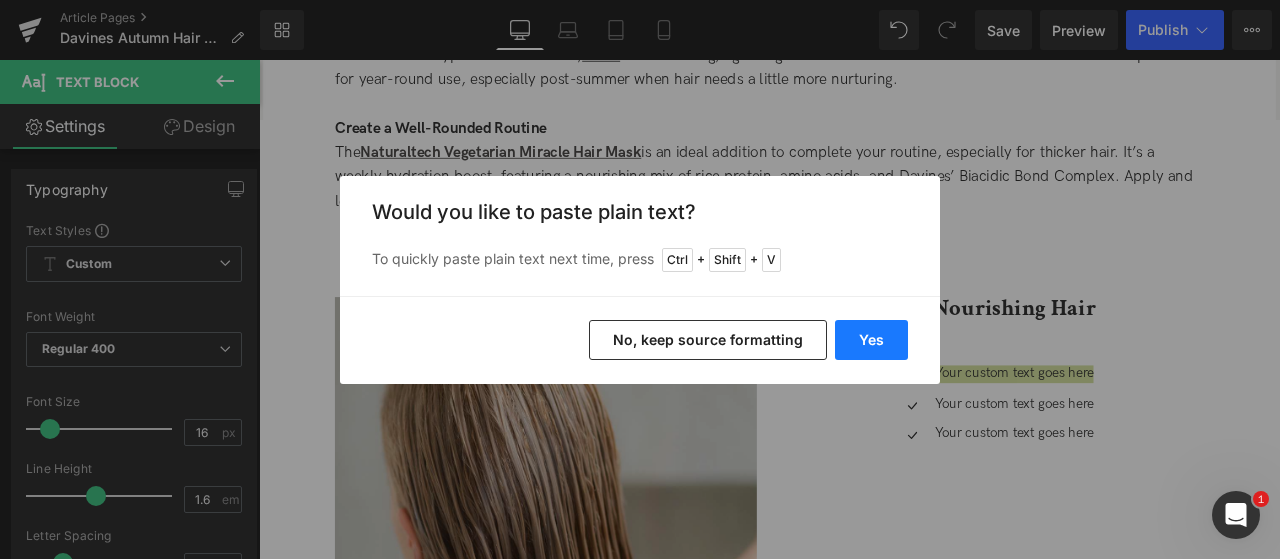 click on "Yes" at bounding box center (871, 340) 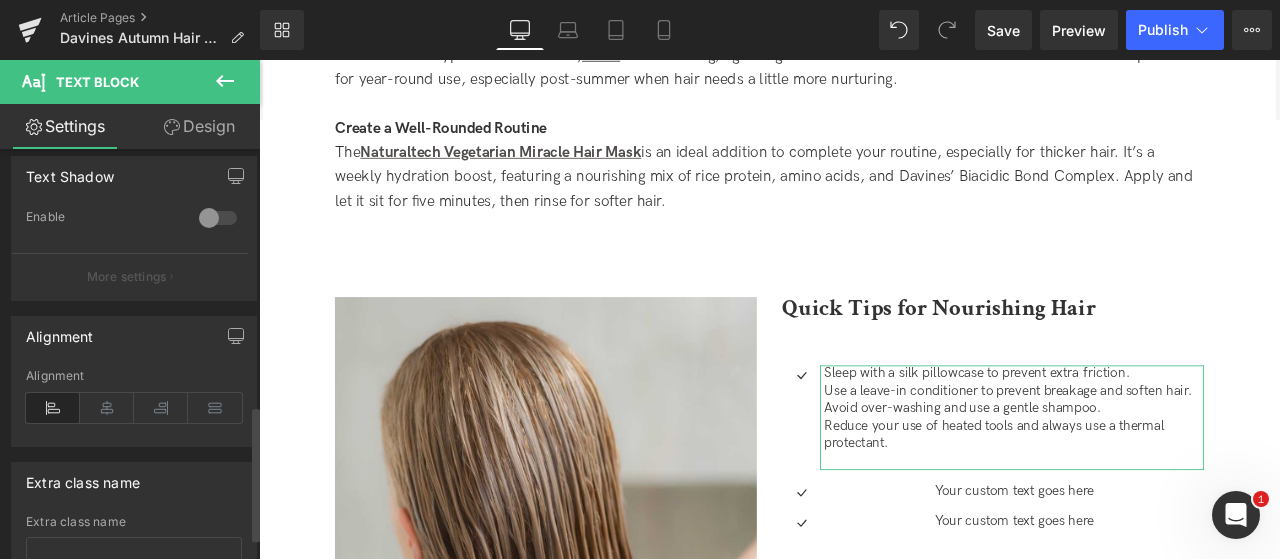 scroll, scrollTop: 800, scrollLeft: 0, axis: vertical 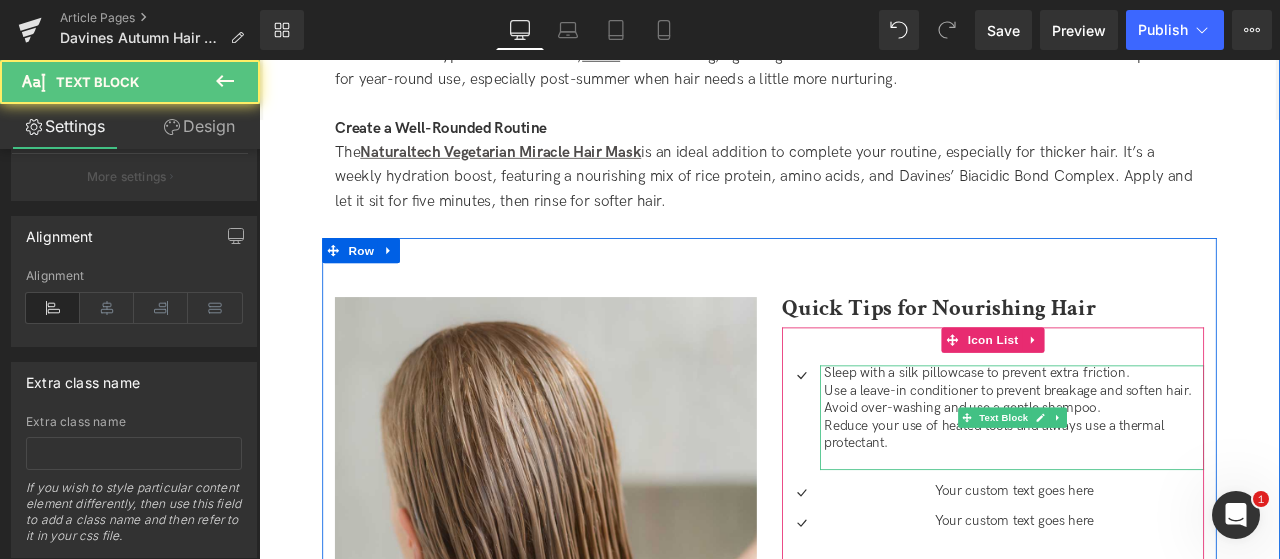 click on "Use a leave-in conditioner to prevent breakage and soften hair." at bounding box center [1154, 453] 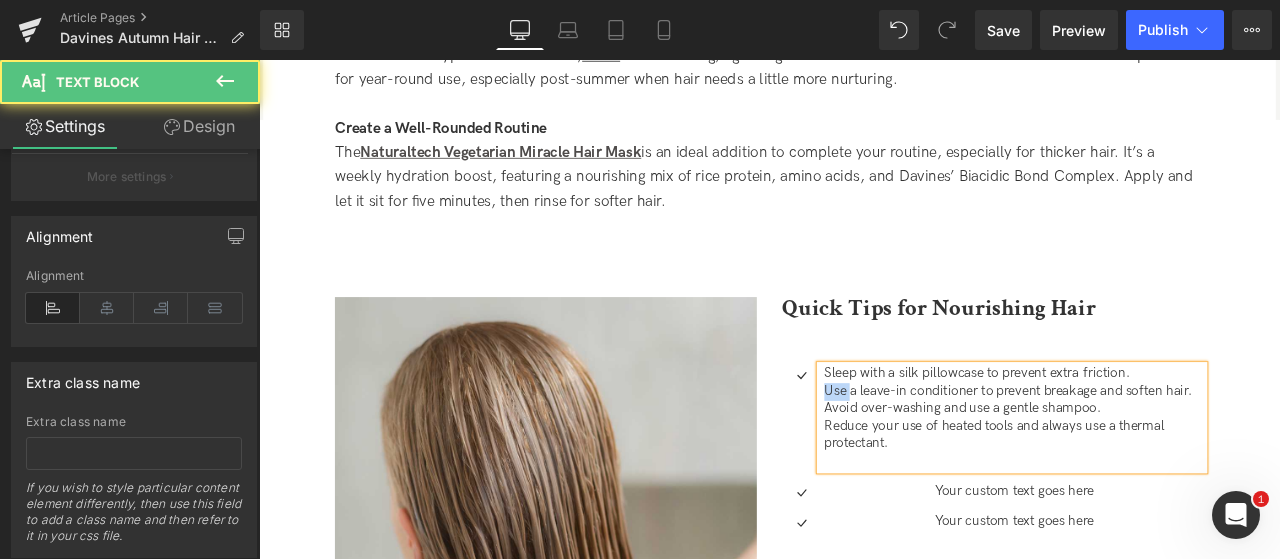 click on "Use a leave-in conditioner to prevent breakage and soften hair." at bounding box center [1154, 453] 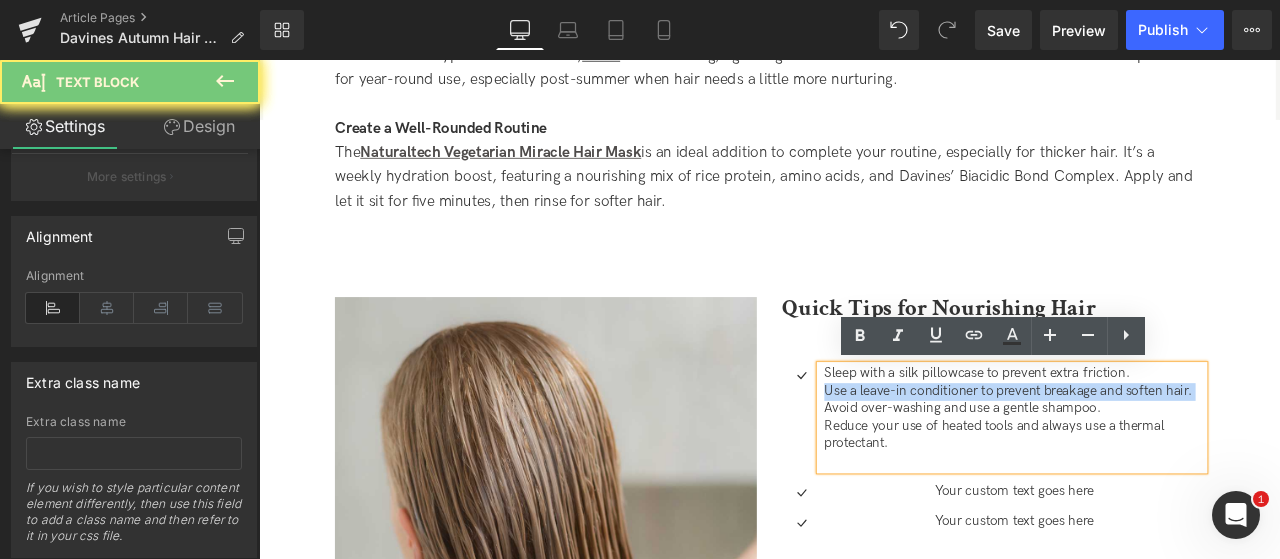 click on "Use a leave-in conditioner to prevent breakage and soften hair." at bounding box center (1154, 453) 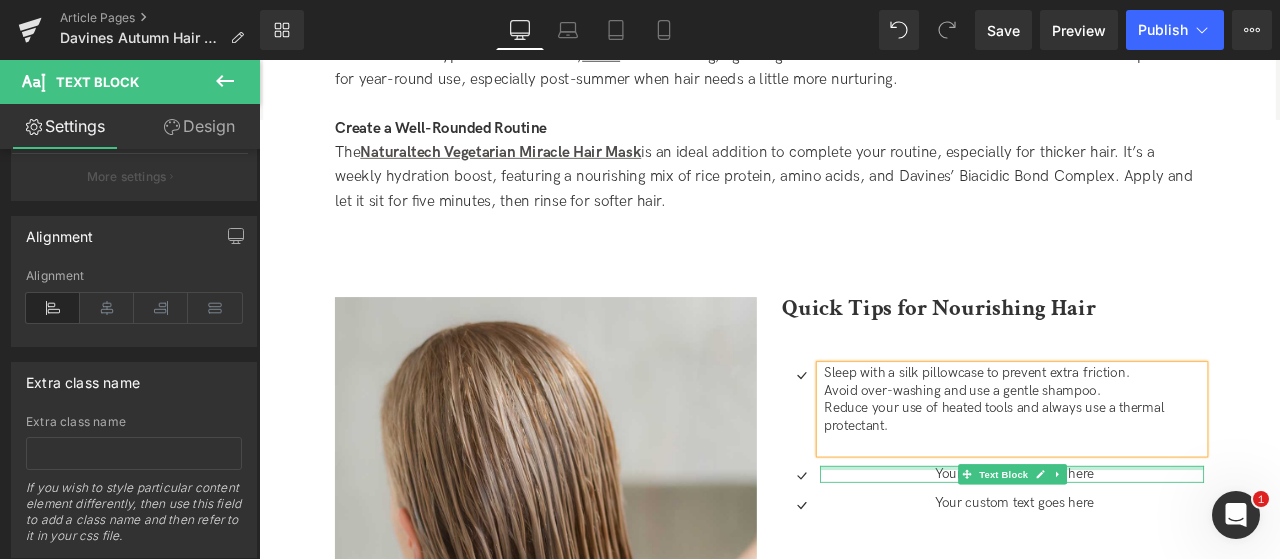 click at bounding box center (1151, 543) 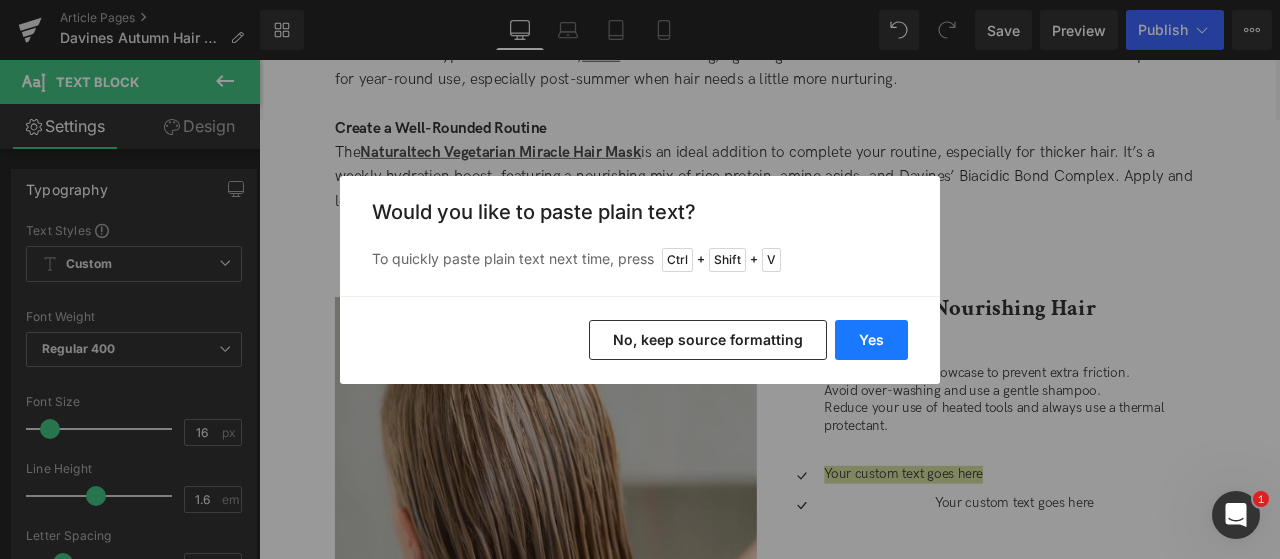 click on "Yes" at bounding box center [871, 340] 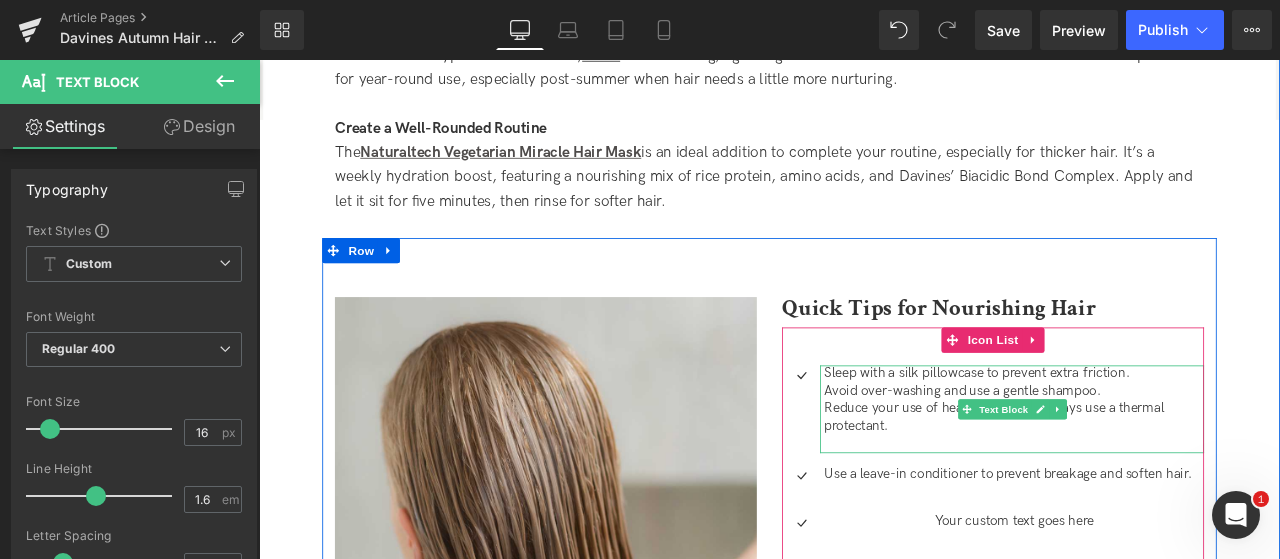 click on "Avoid over-washing and use a gentle shampoo." at bounding box center (1093, 452) 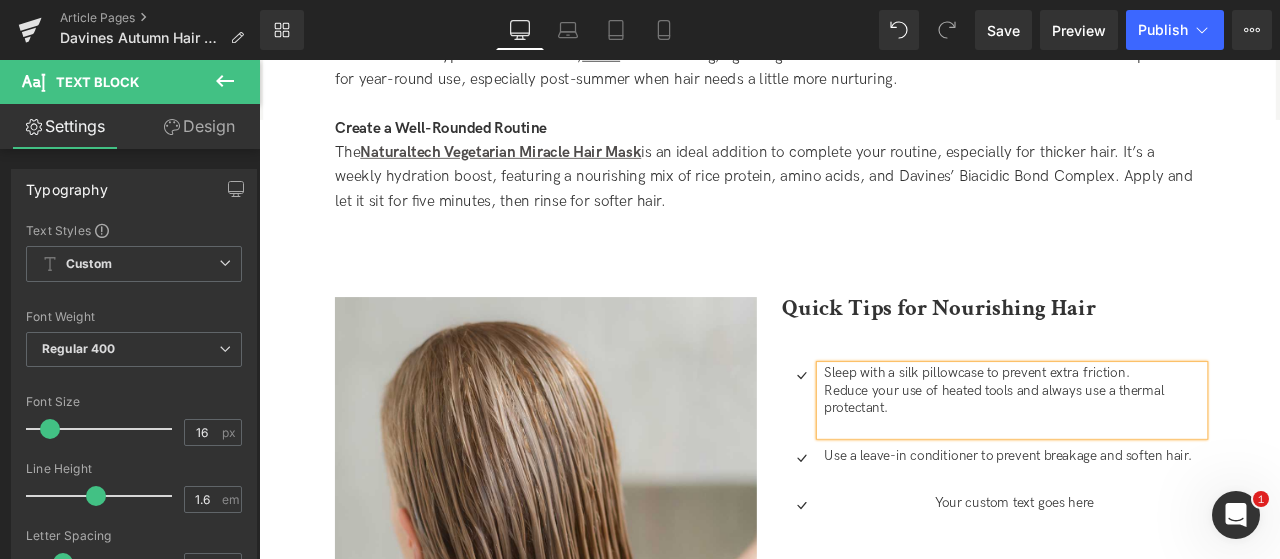 click at bounding box center [1097, 587] 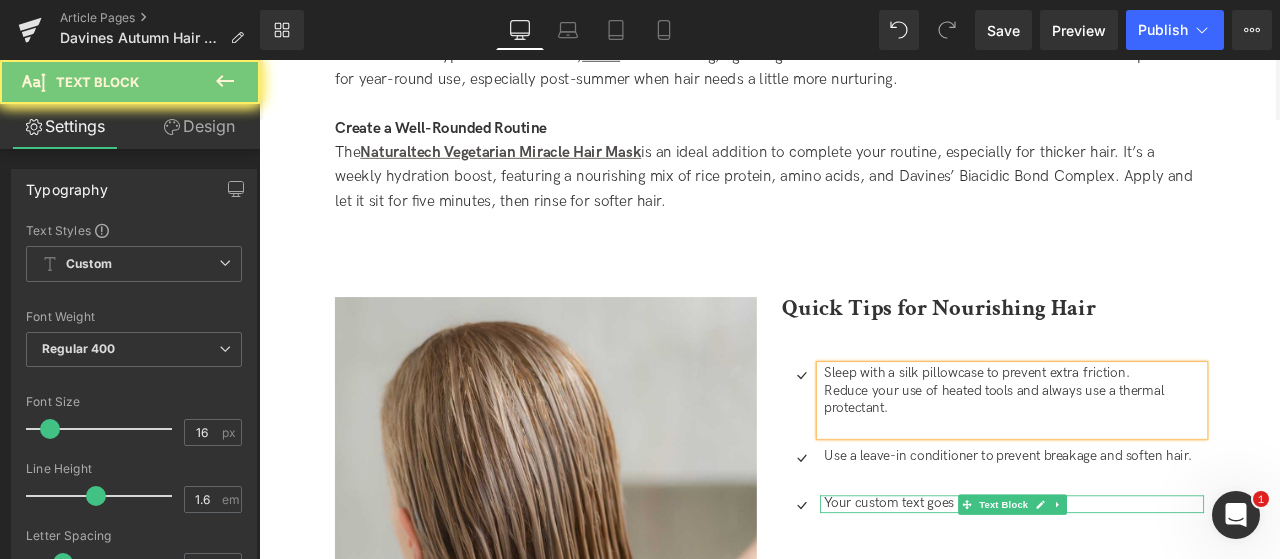 click on "Your custom text goes here" at bounding box center [1154, 586] 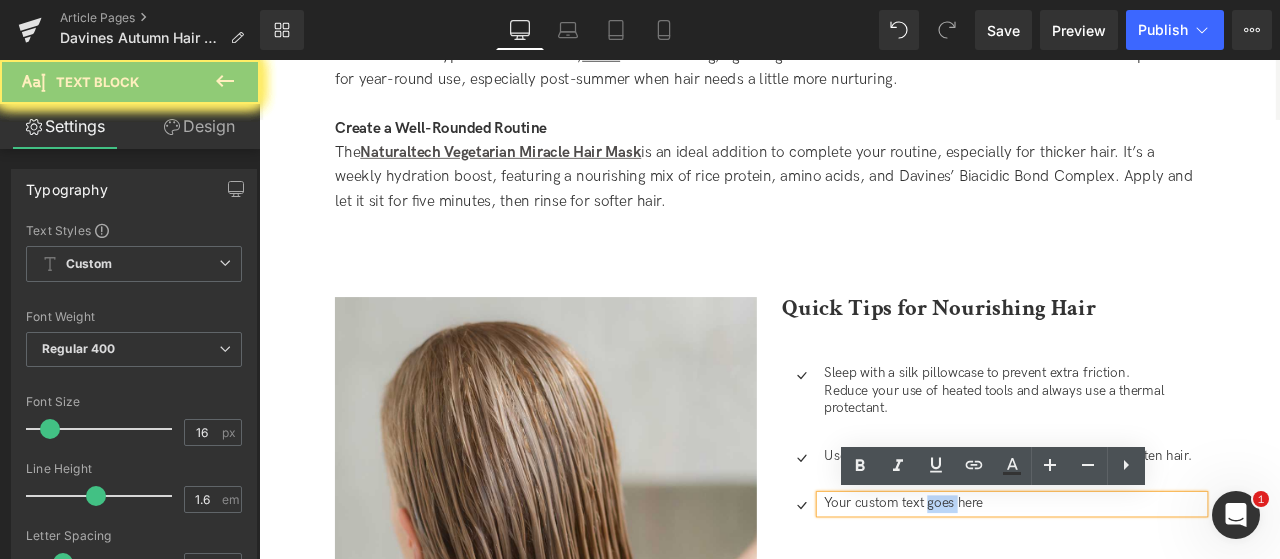 click on "Your custom text goes here" at bounding box center [1154, 586] 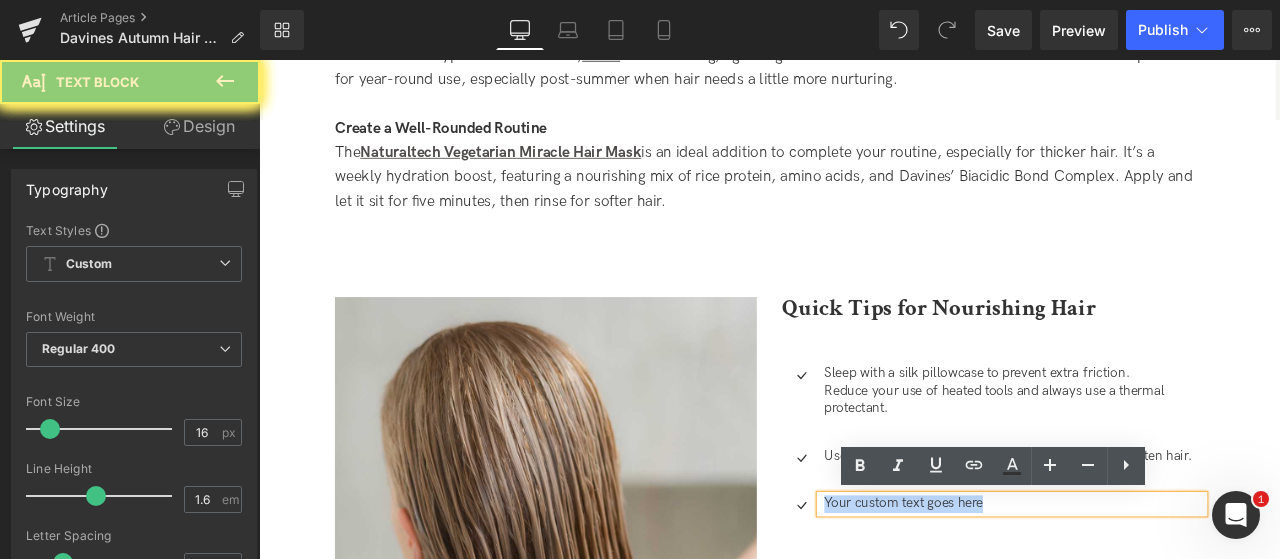 click on "Your custom text goes here" at bounding box center [1154, 586] 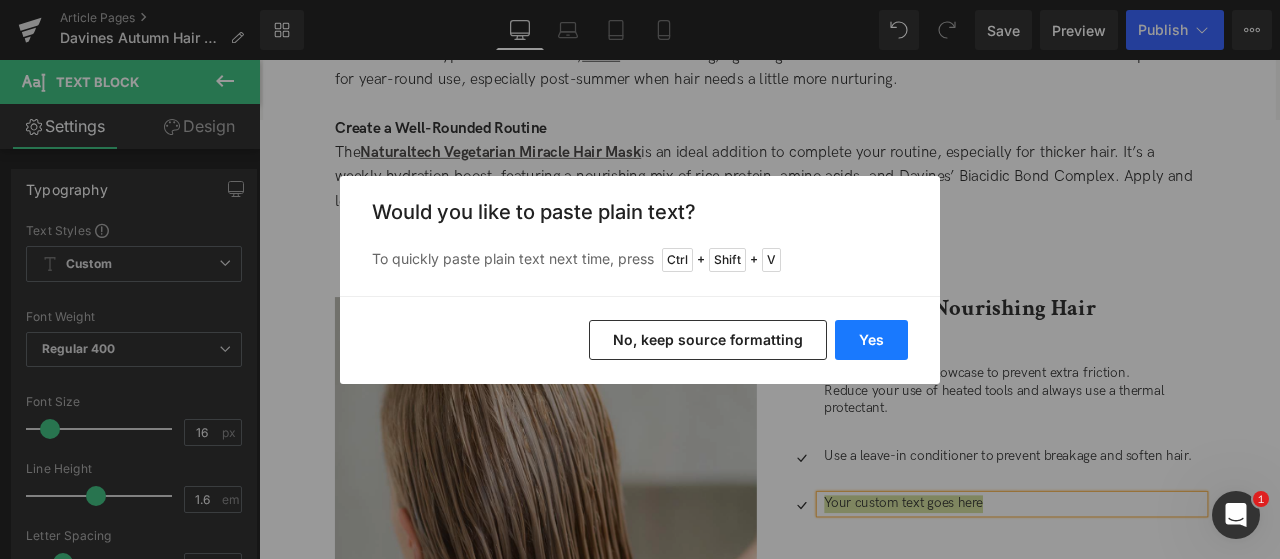 click on "Yes" at bounding box center [871, 340] 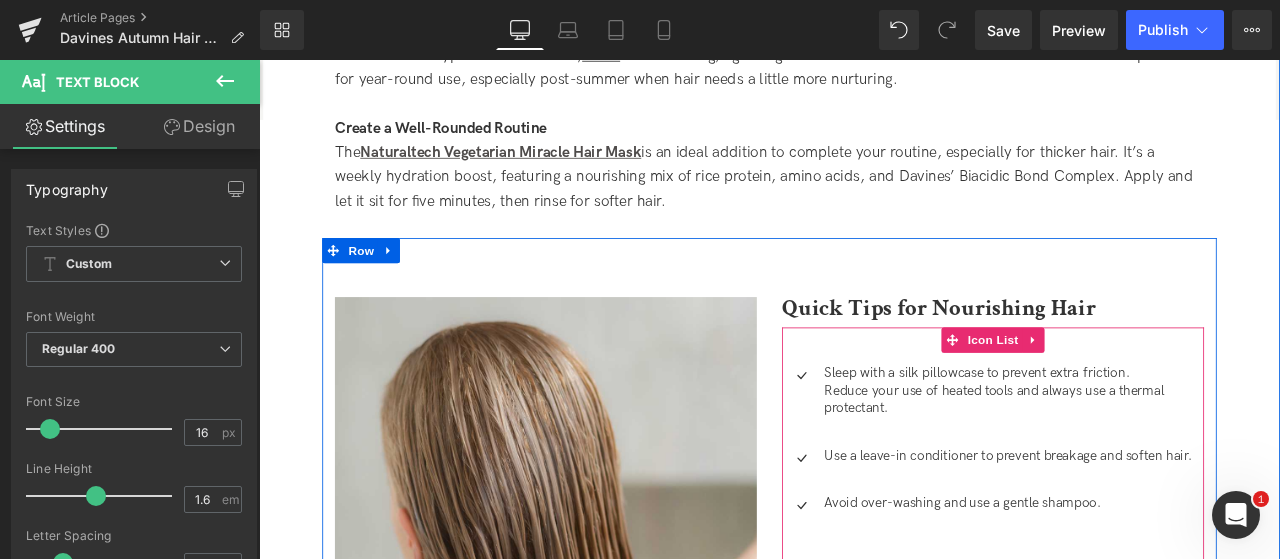 click on "Reduce your use of heated tools and always use a thermal protectant." at bounding box center [1130, 463] 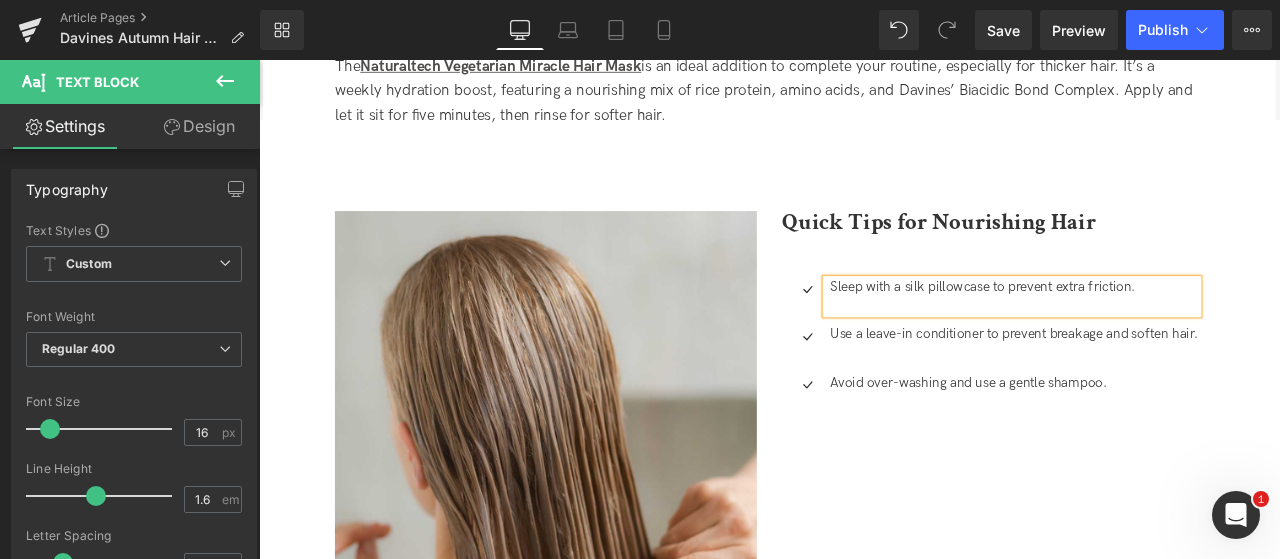scroll, scrollTop: 3350, scrollLeft: 0, axis: vertical 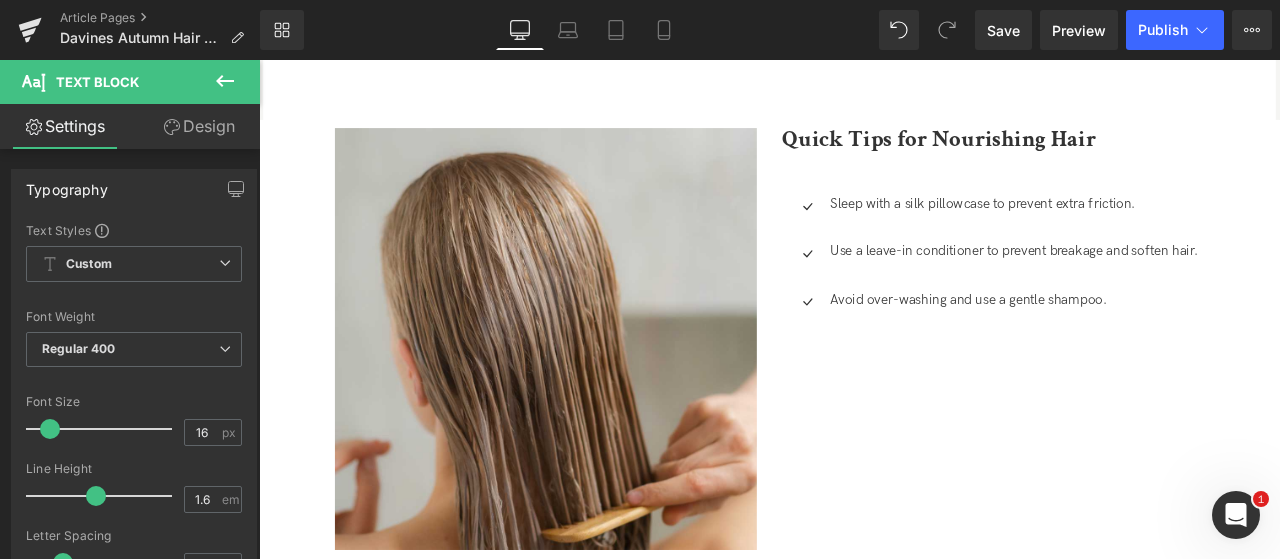 click on "Design" at bounding box center [199, 126] 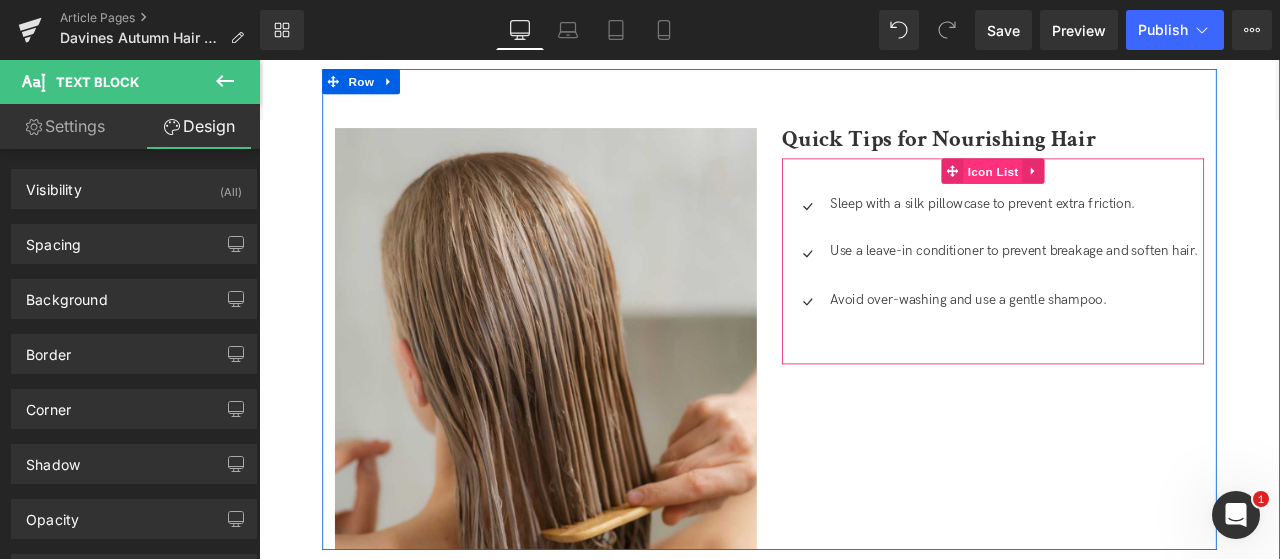 click on "Icon List" at bounding box center [1129, 193] 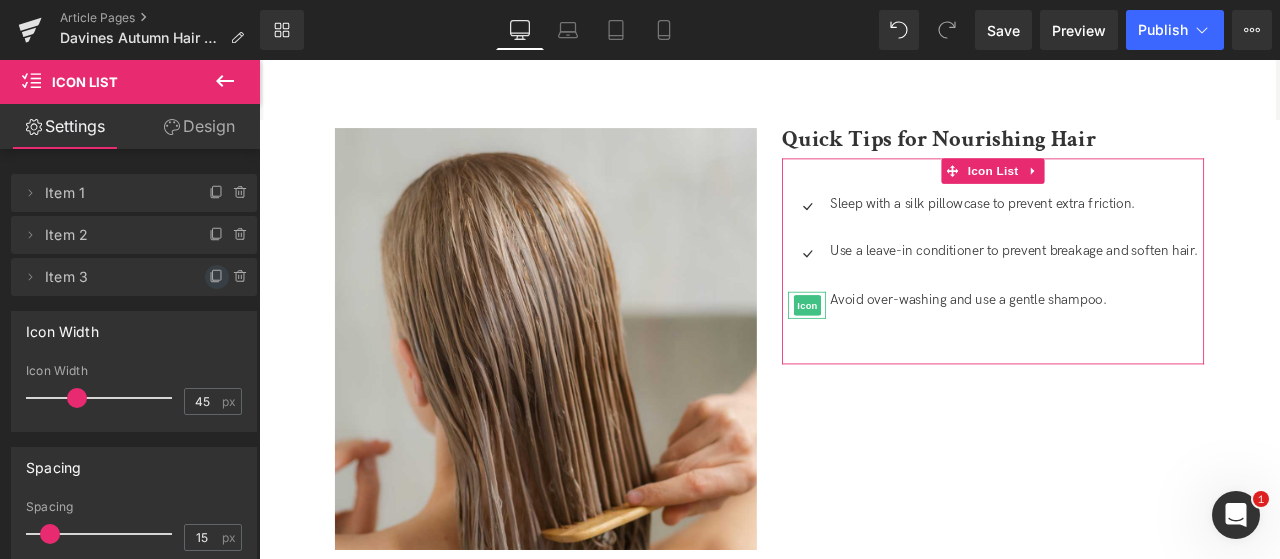 click 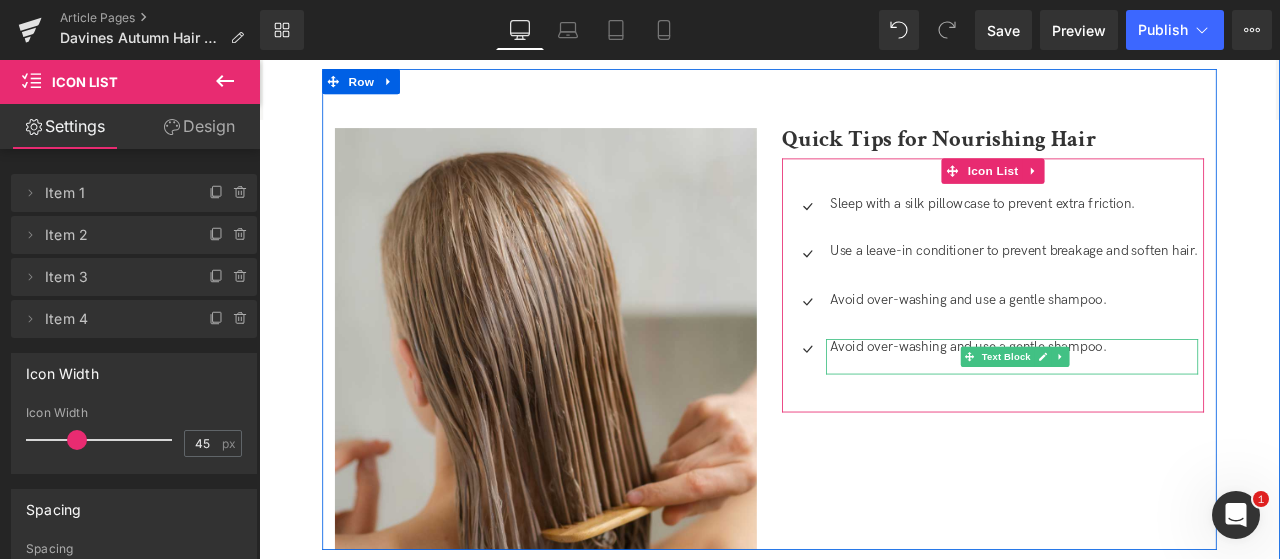 click on "Avoid over-washing and use a gentle shampoo." at bounding box center [1154, 401] 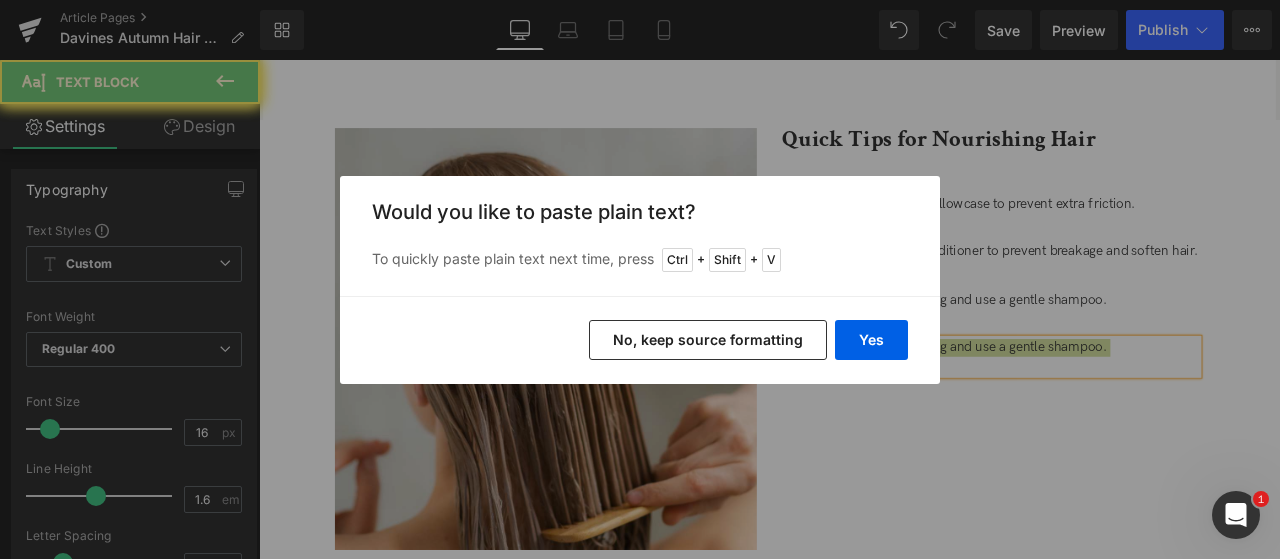 click on "Yes" at bounding box center [871, 340] 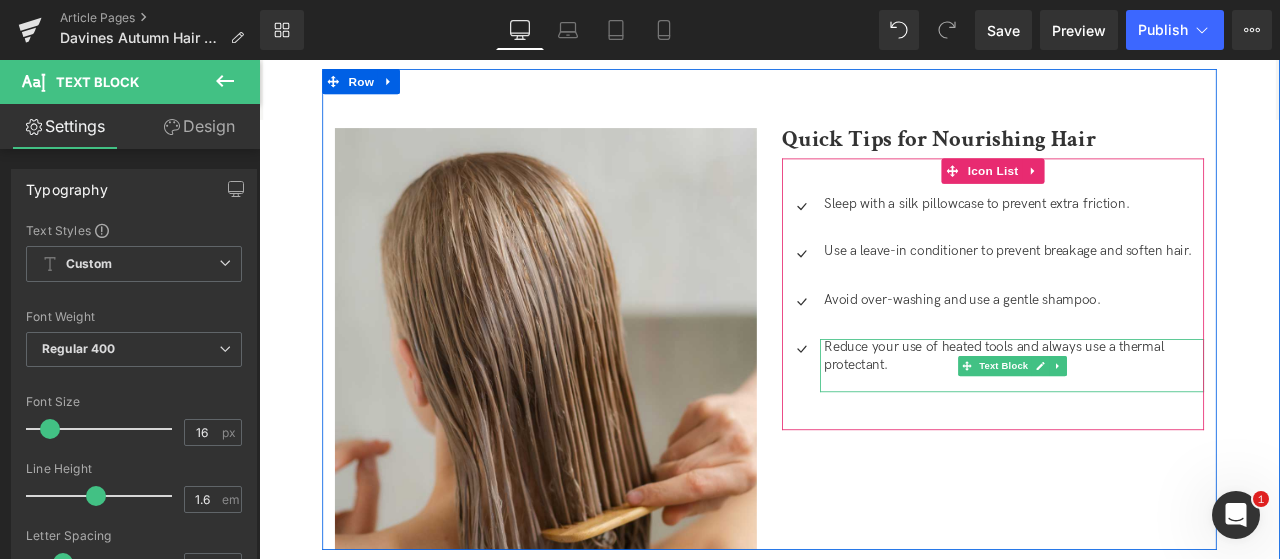 click at bounding box center [1154, 443] 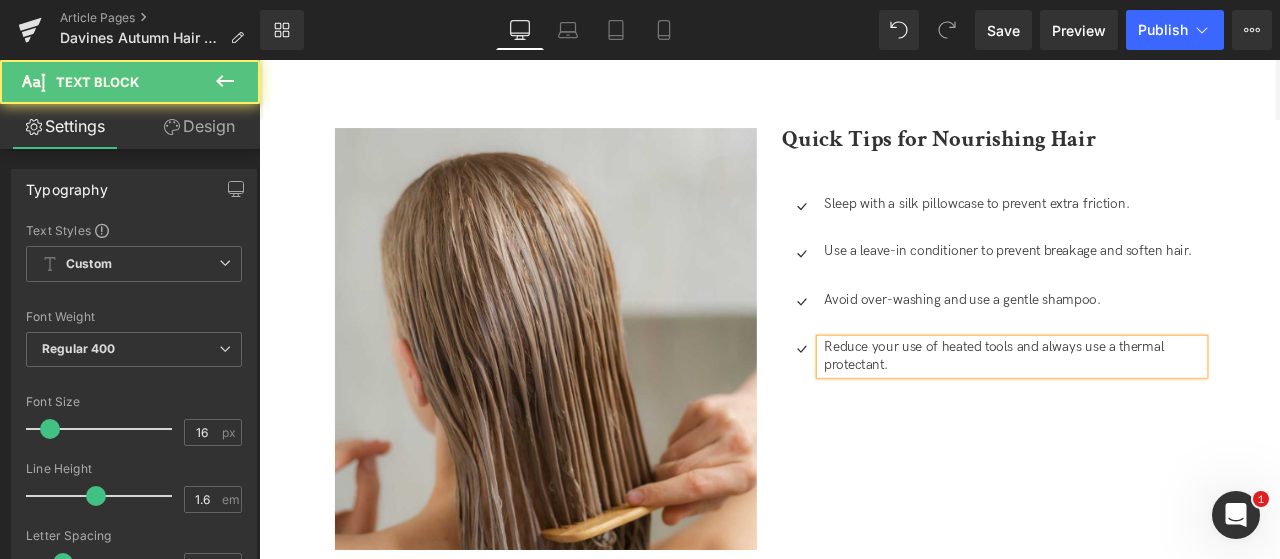 click at bounding box center (1154, 366) 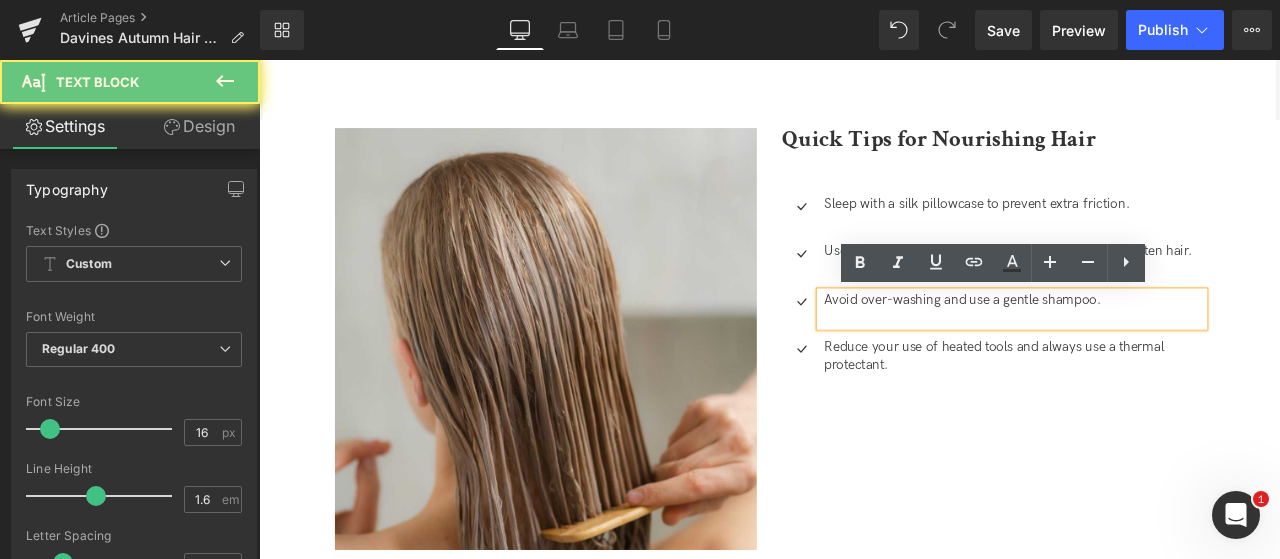 click at bounding box center (1154, 366) 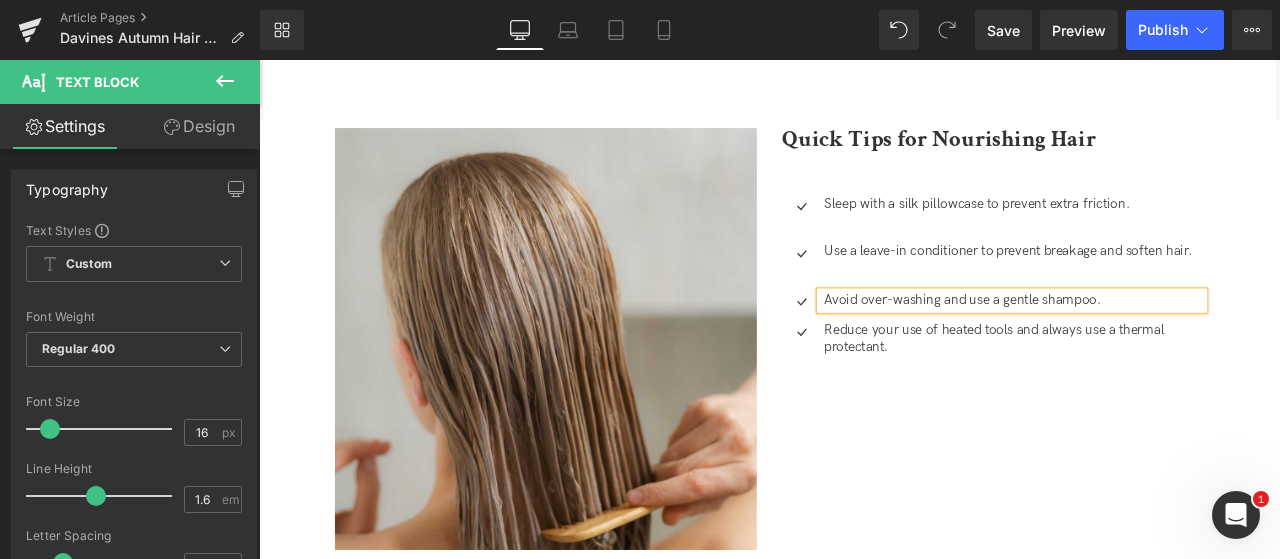 click at bounding box center (1154, 309) 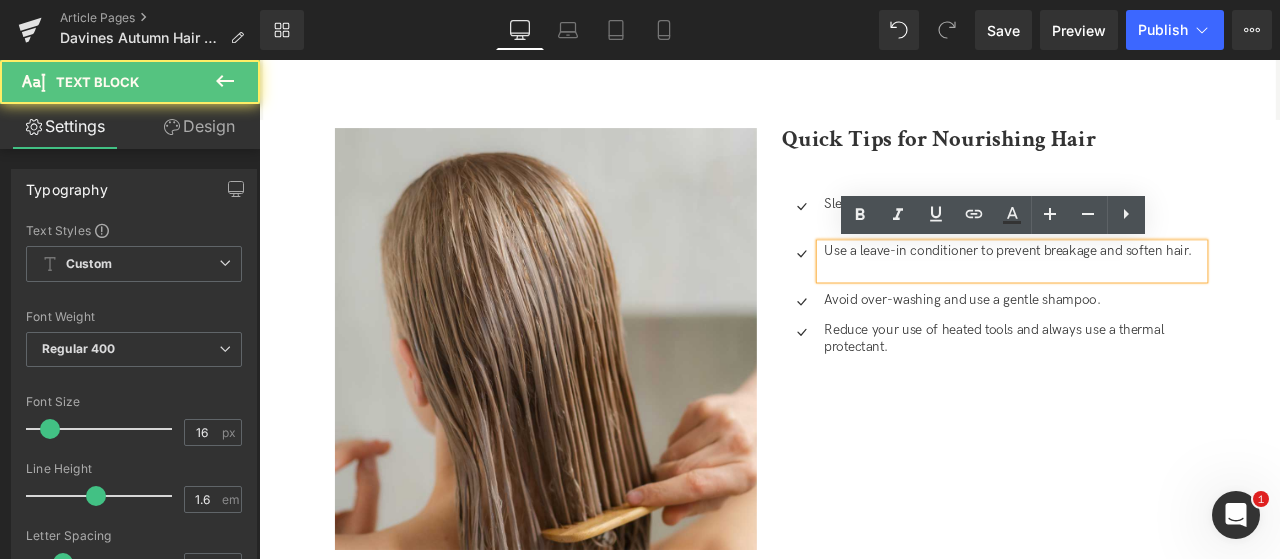 click at bounding box center (1154, 309) 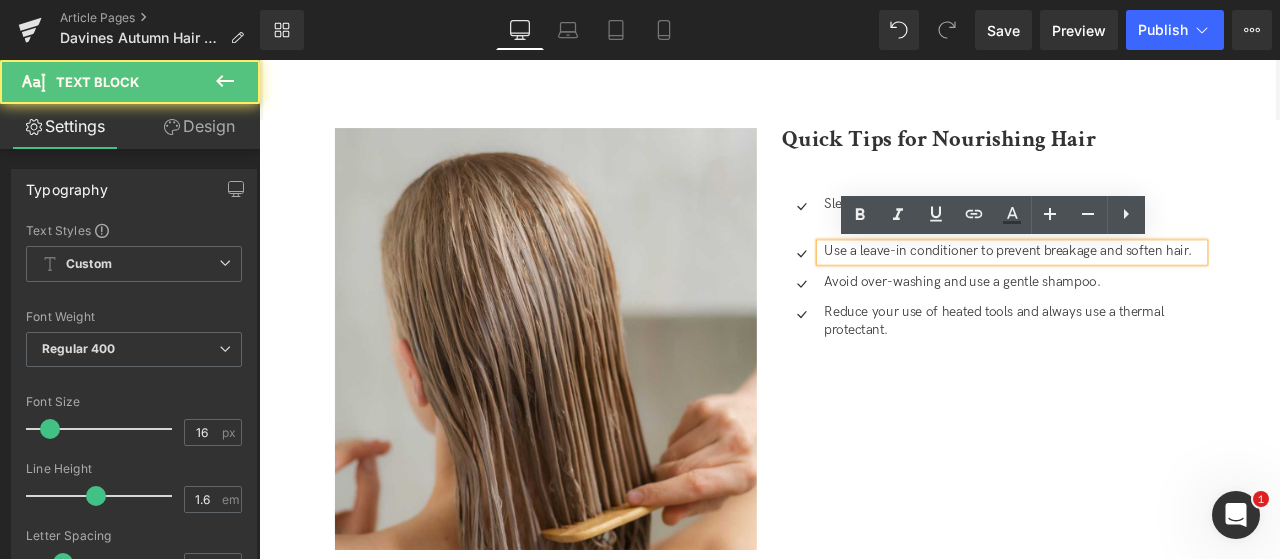 click on "Sleep with a silk pillowcase to prevent extra friction." at bounding box center [1154, 232] 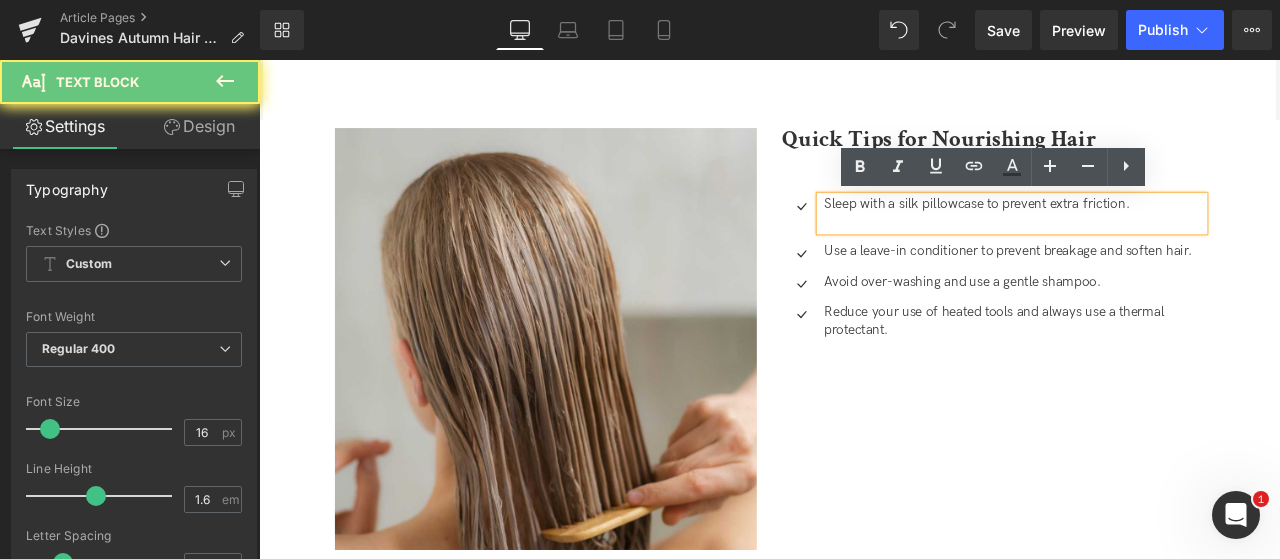 click at bounding box center [1154, 253] 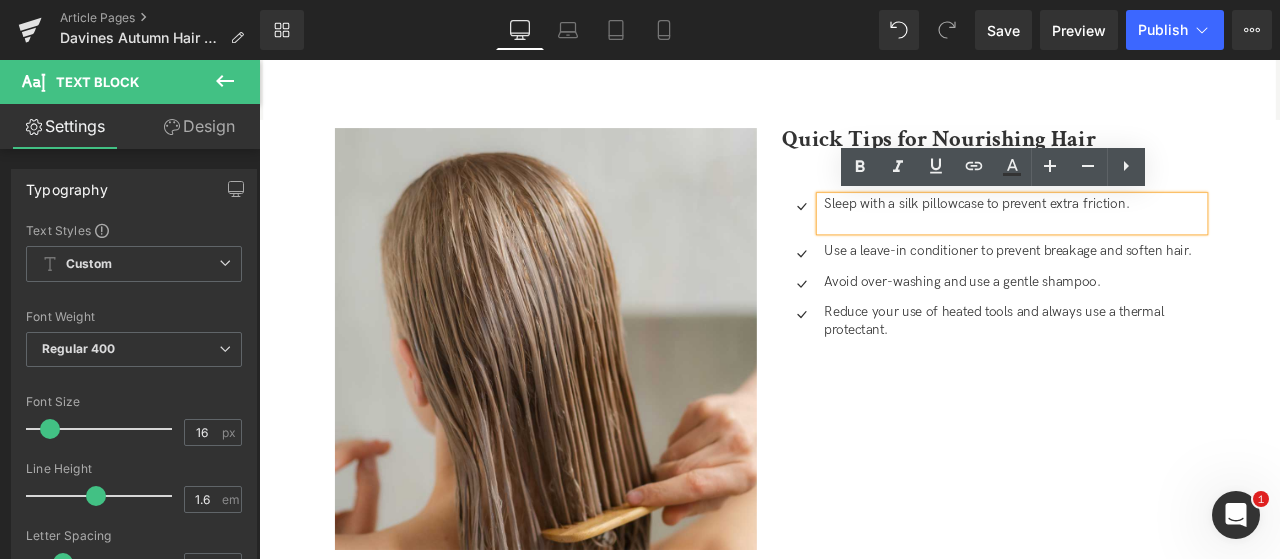 type 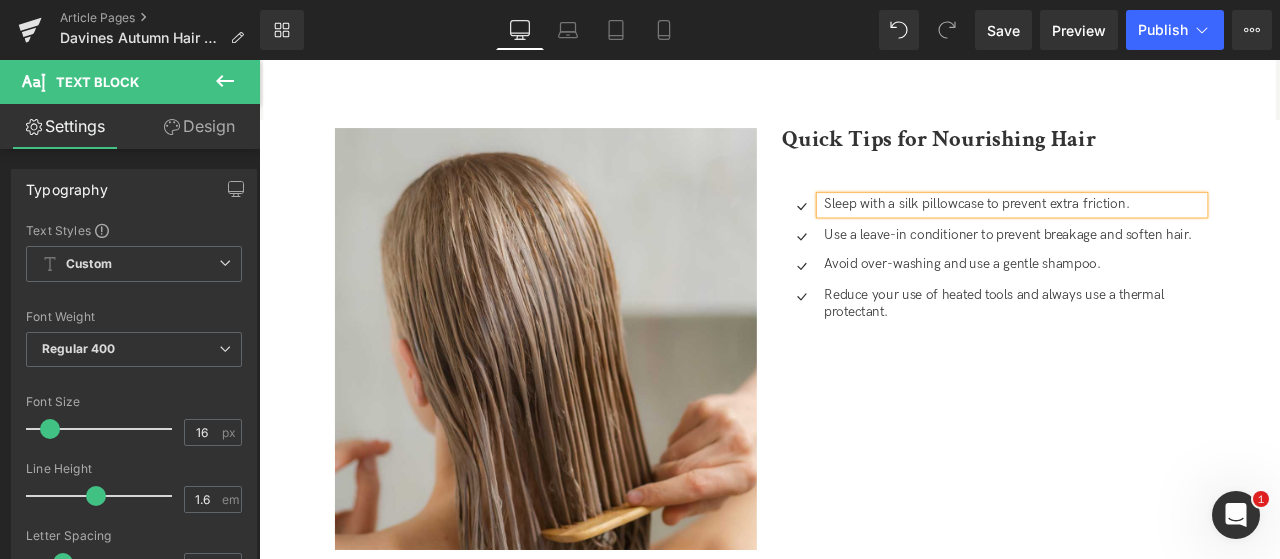 click on "Image         Quick Tips for Nourishing Hair Heading
Icon
Sleep with a silk pillowcase to prevent extra friction.
Text Block
Icon
Use a leave-in conditioner to prevent breakage and soften hair.
Text Block
Icon
Avoid over-washing and use a gentle shampoo.
Text Block
Icon
Text Block" at bounding box center (864, 356) 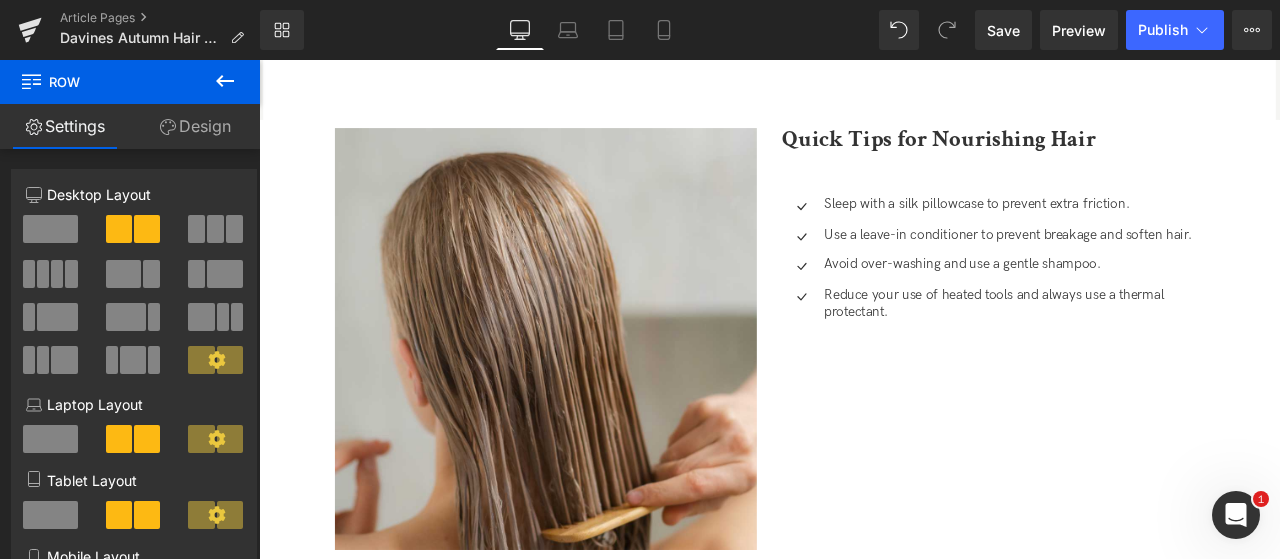 click at bounding box center [225, 82] 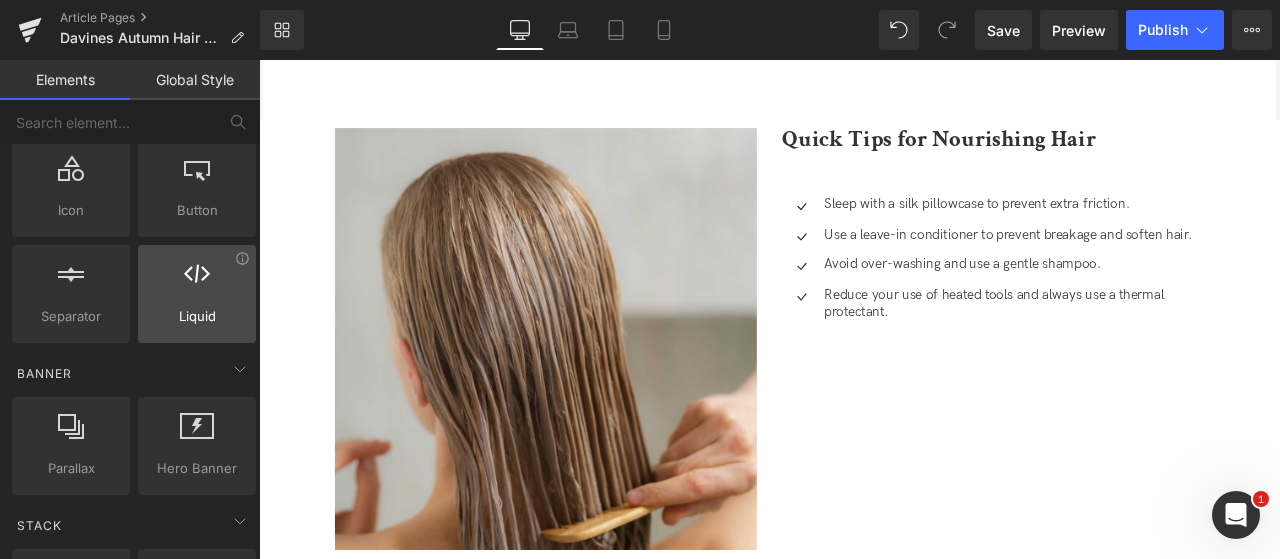 scroll, scrollTop: 300, scrollLeft: 0, axis: vertical 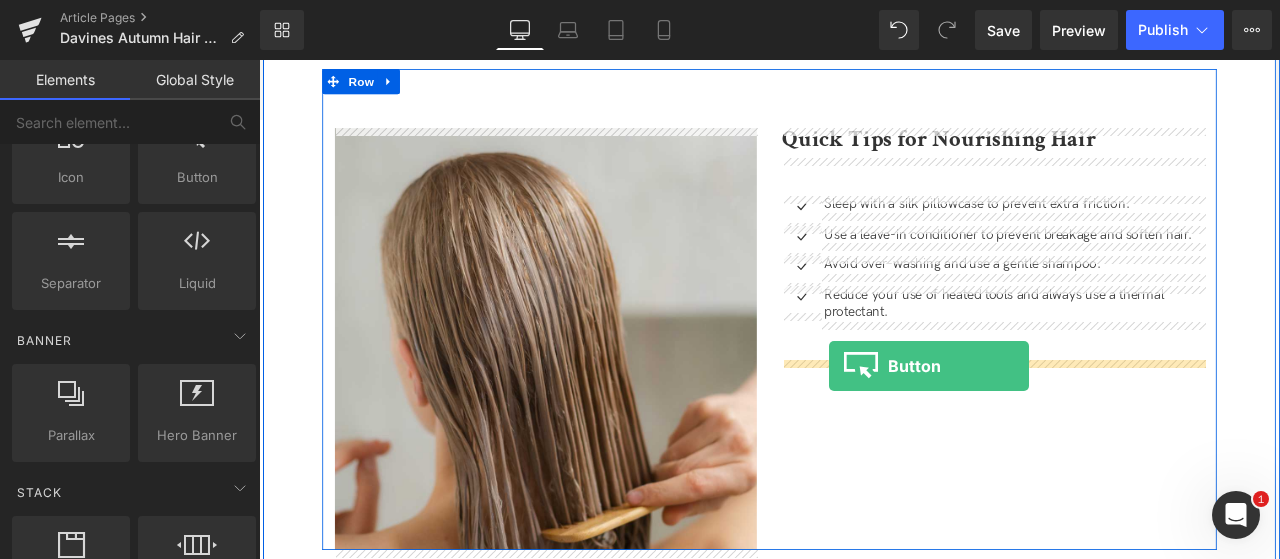 drag, startPoint x: 486, startPoint y: 251, endPoint x: 934, endPoint y: 423, distance: 479.88333 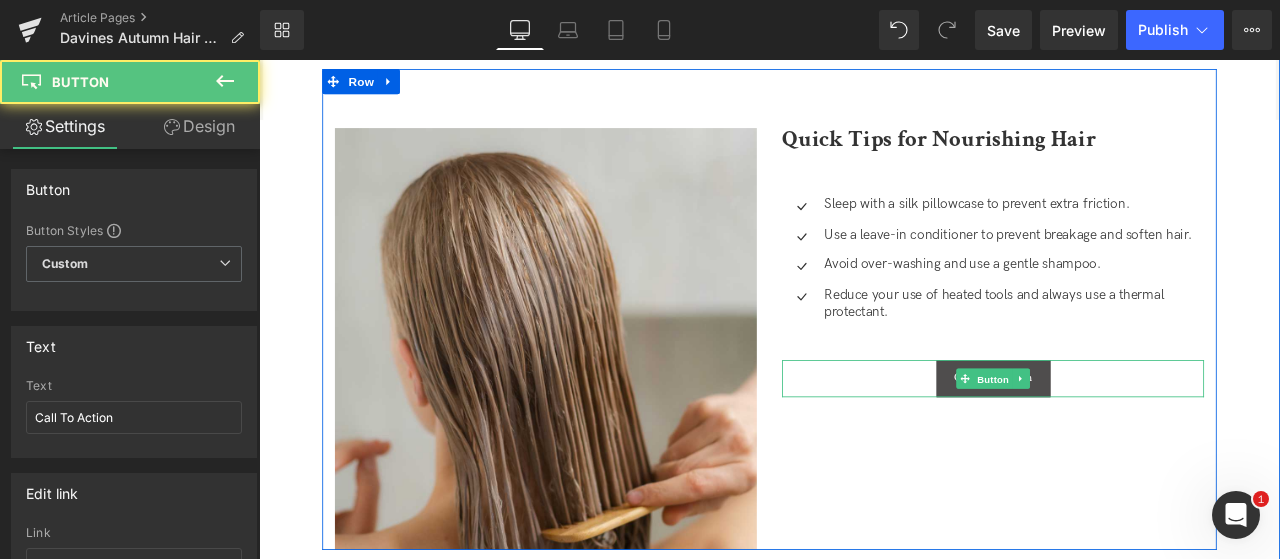 click on "Button" at bounding box center [1129, 438] 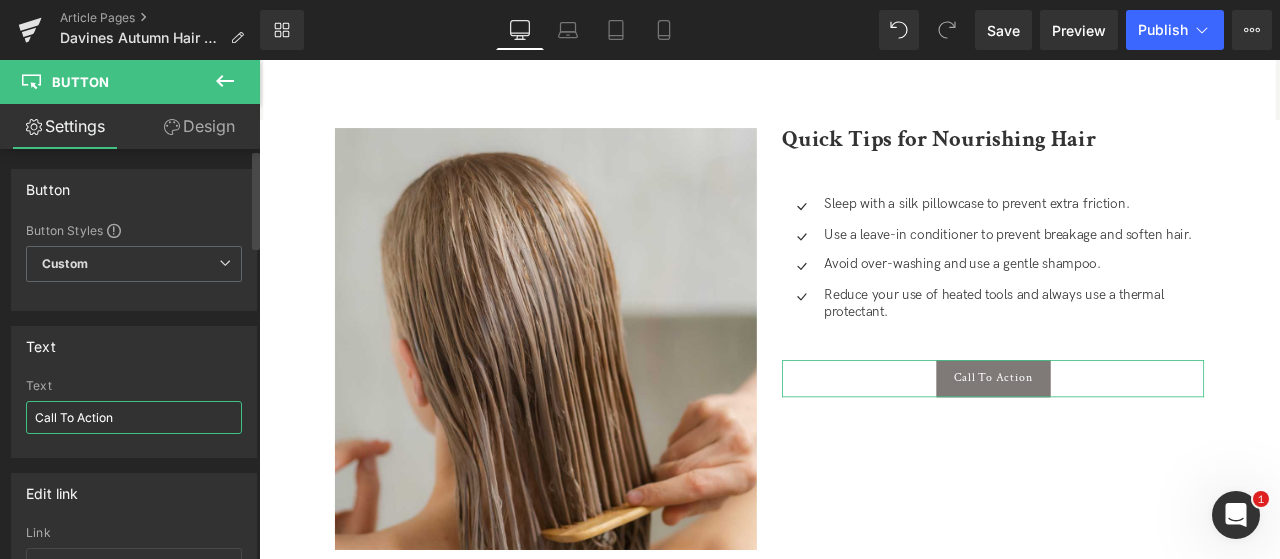 click on "Call To Action" at bounding box center (134, 417) 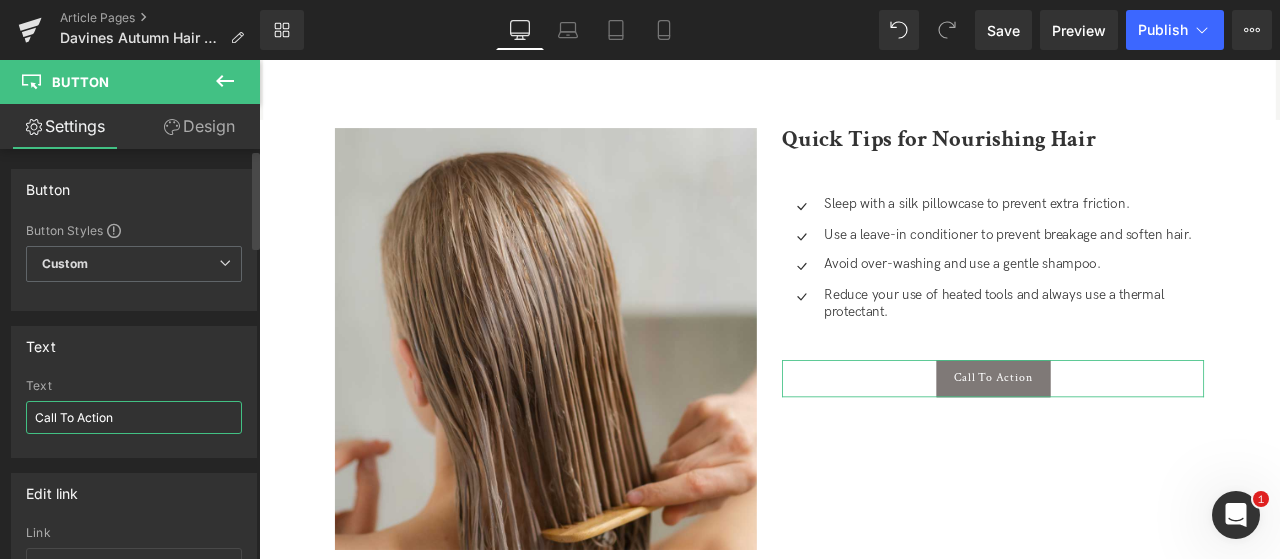 click on "Call To Action" at bounding box center [134, 417] 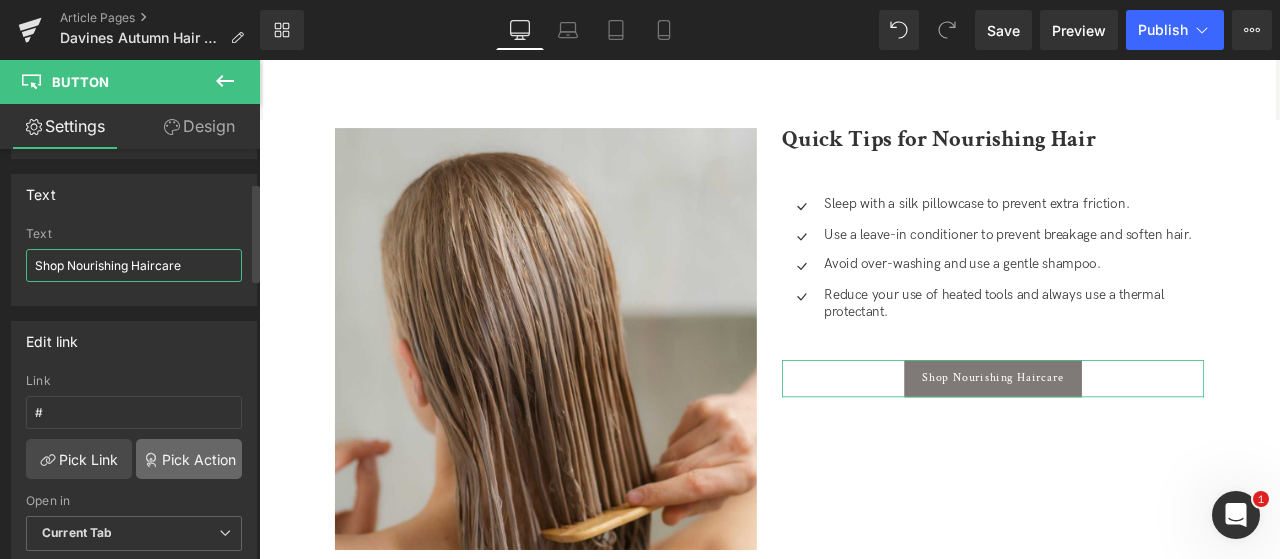 scroll, scrollTop: 200, scrollLeft: 0, axis: vertical 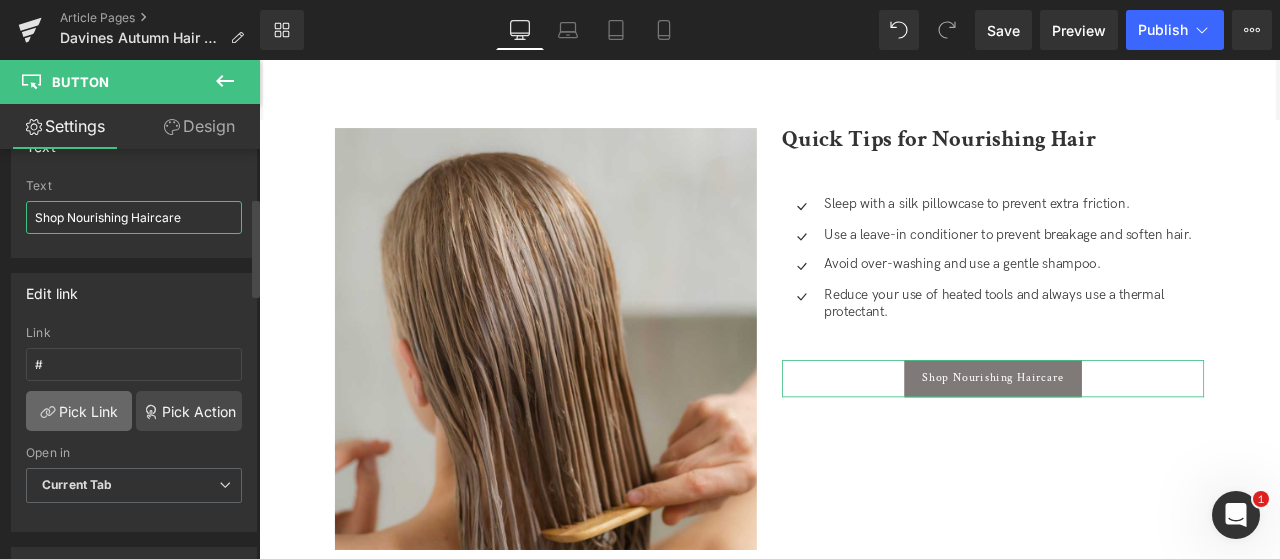 type on "Shop Nourishing Haircare" 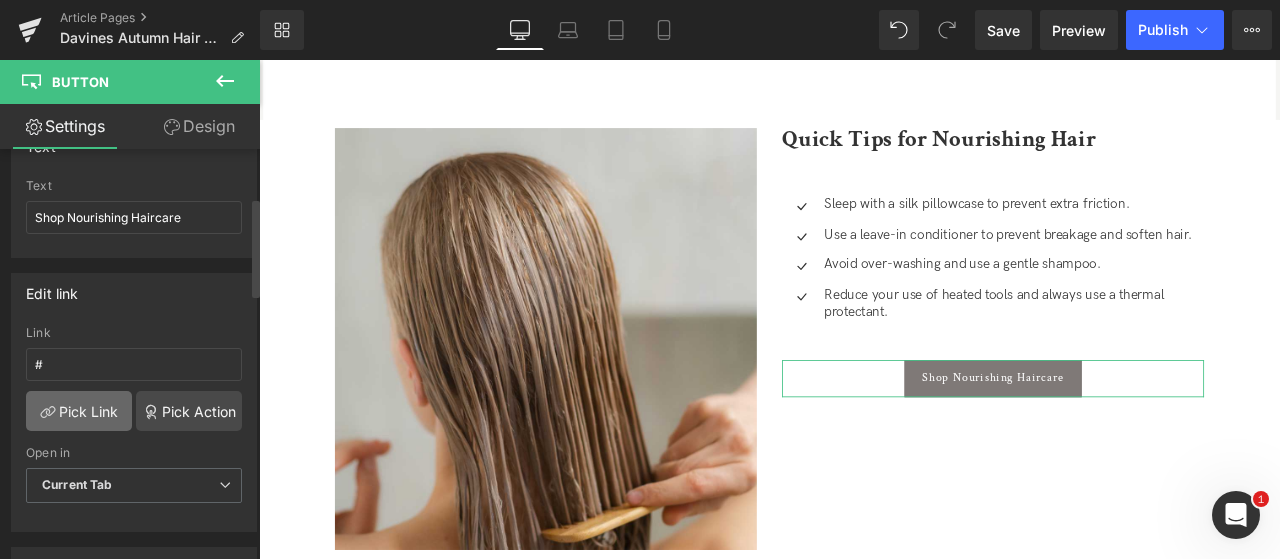 click on "Pick Link" at bounding box center (79, 411) 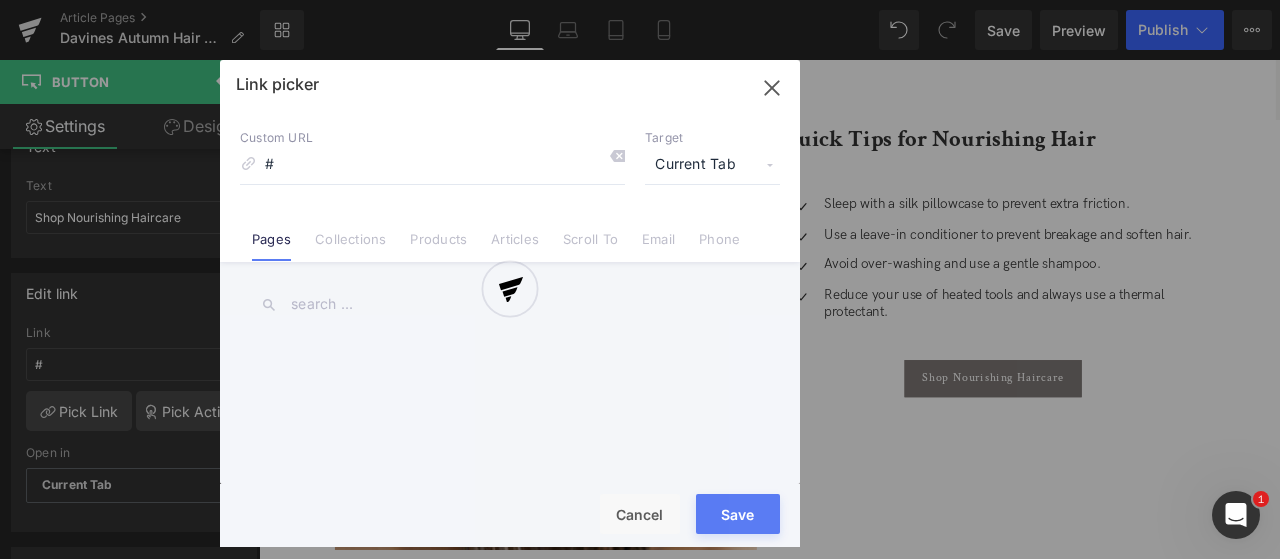 click on "Link picker Back to Library   Insert           Custom URL   #                 Target   Current Tab     Current Tab   New Tab                 Pages       Collections       Products       Articles       Scroll To       Email       Phone                                                       Email Address     Subject     Message             Phone Number           Save Cancel" at bounding box center [510, 303] 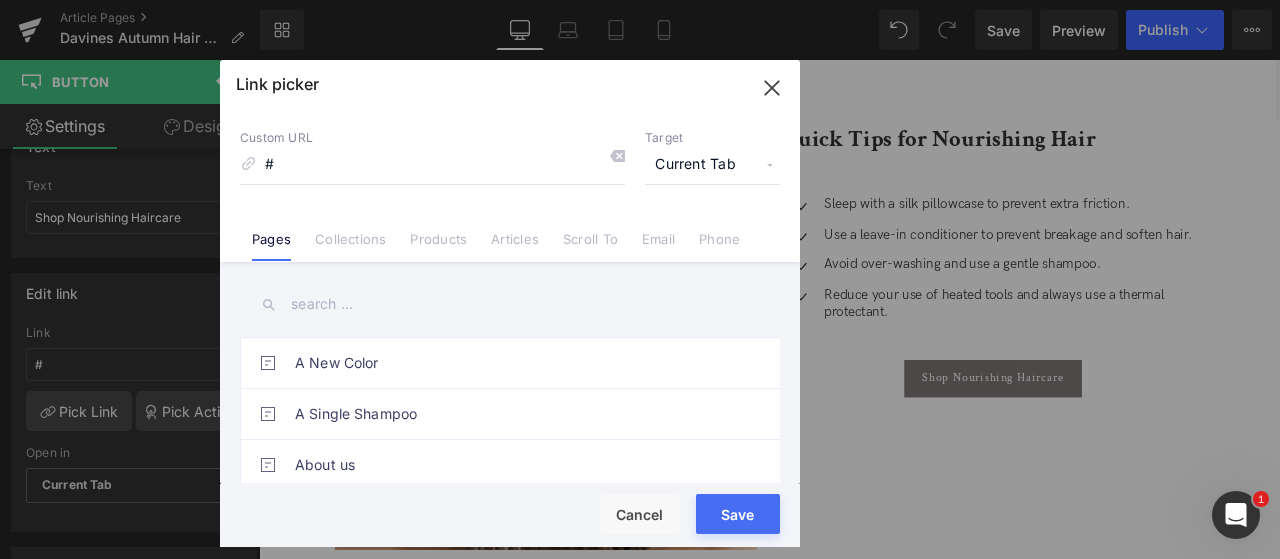click on "Collections" at bounding box center (350, 246) 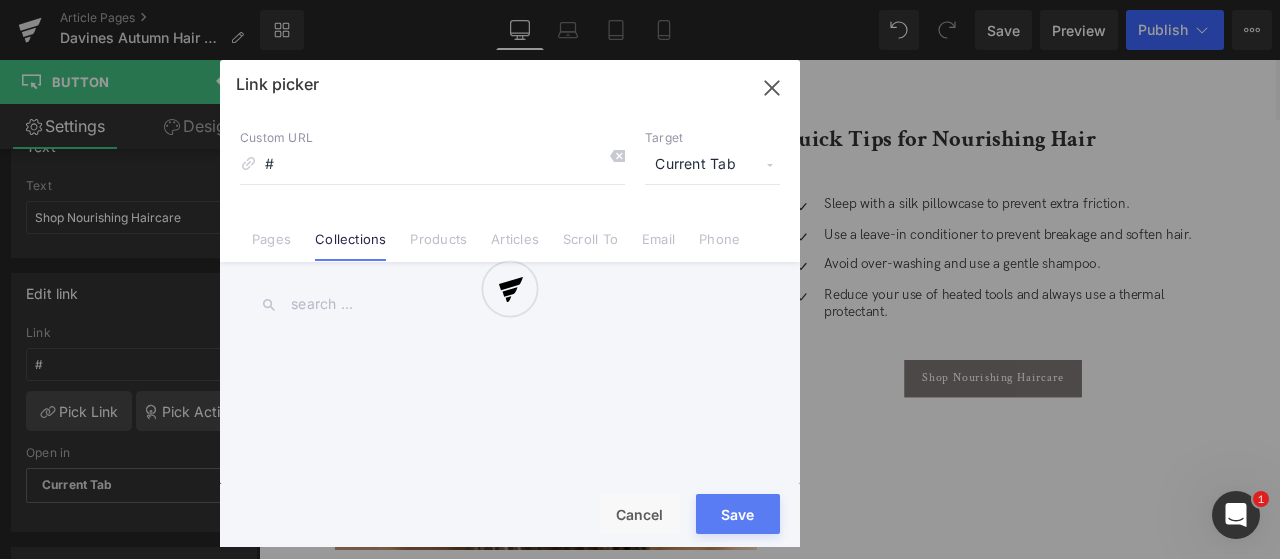 click at bounding box center [510, 303] 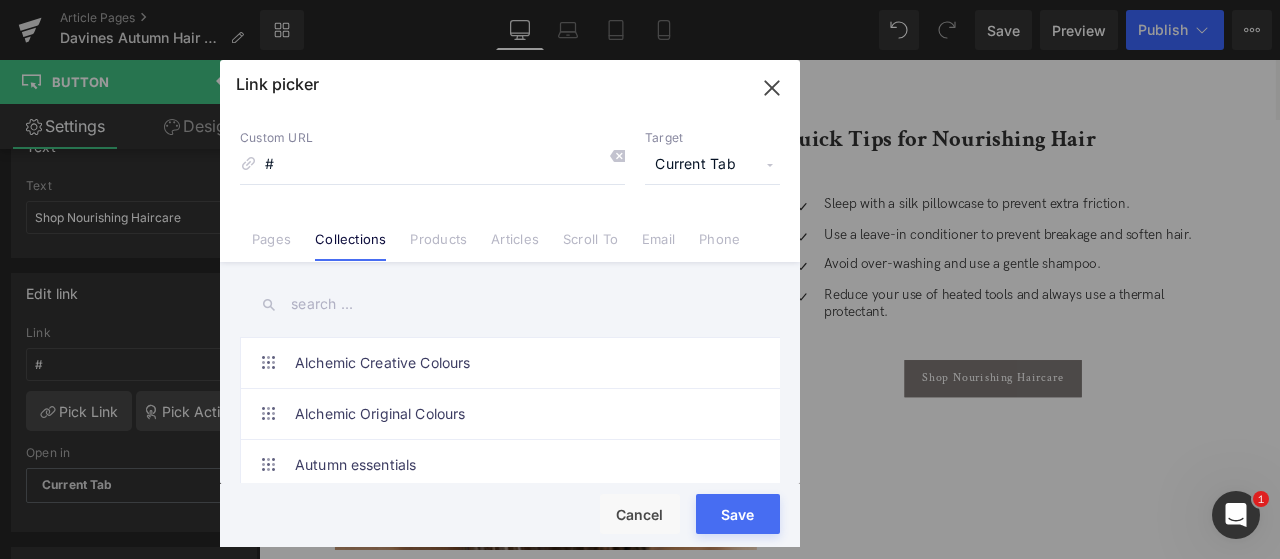 click at bounding box center (510, 304) 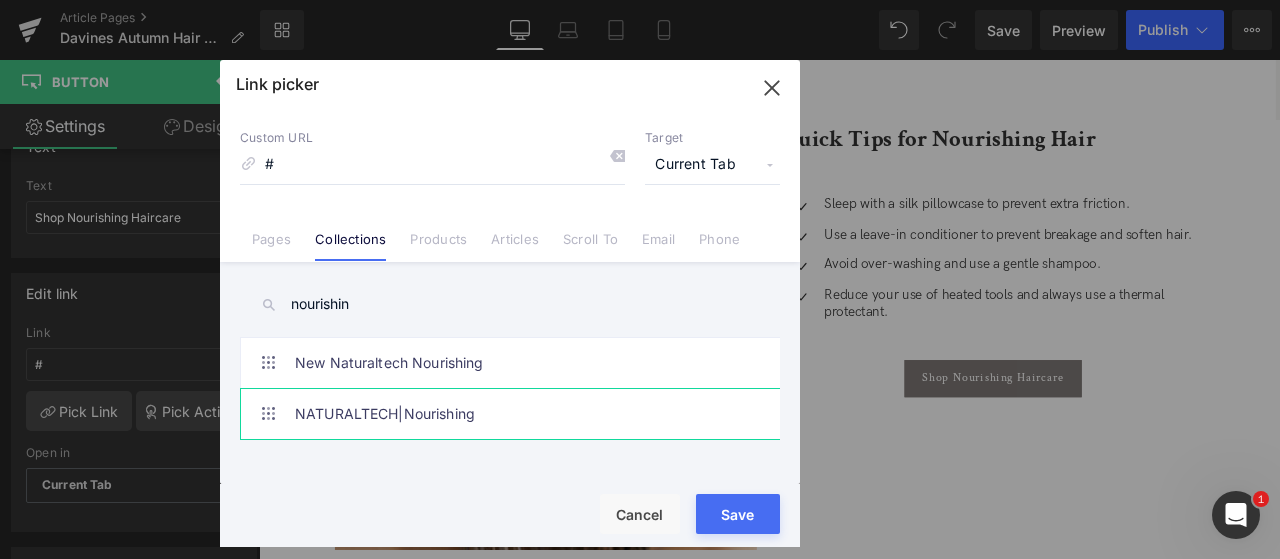 type on "nourishin" 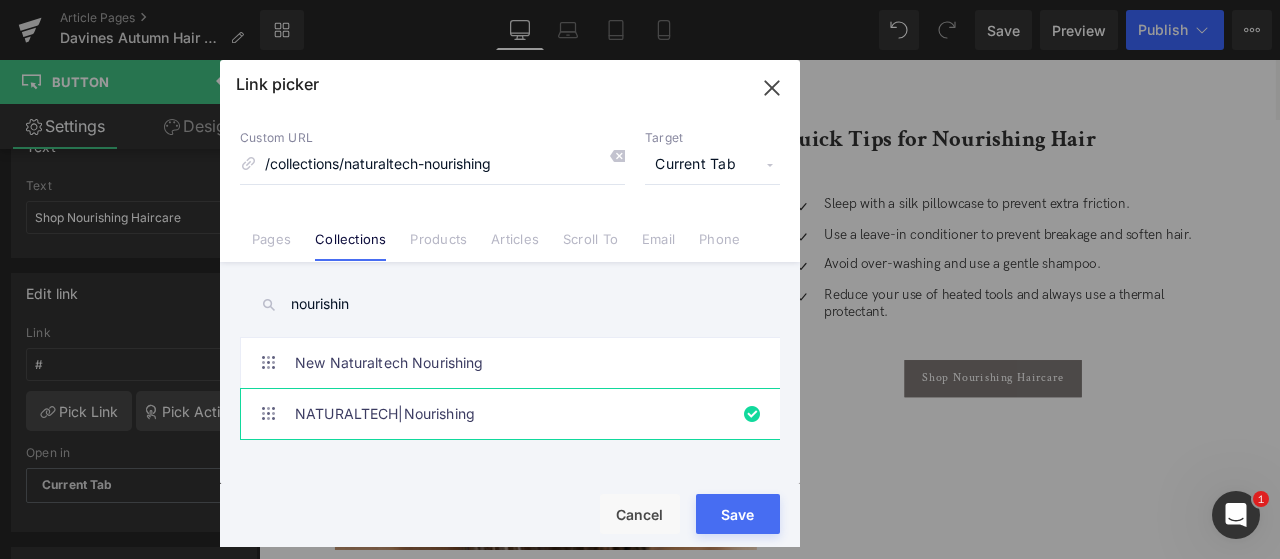 click on "Save" at bounding box center [738, 514] 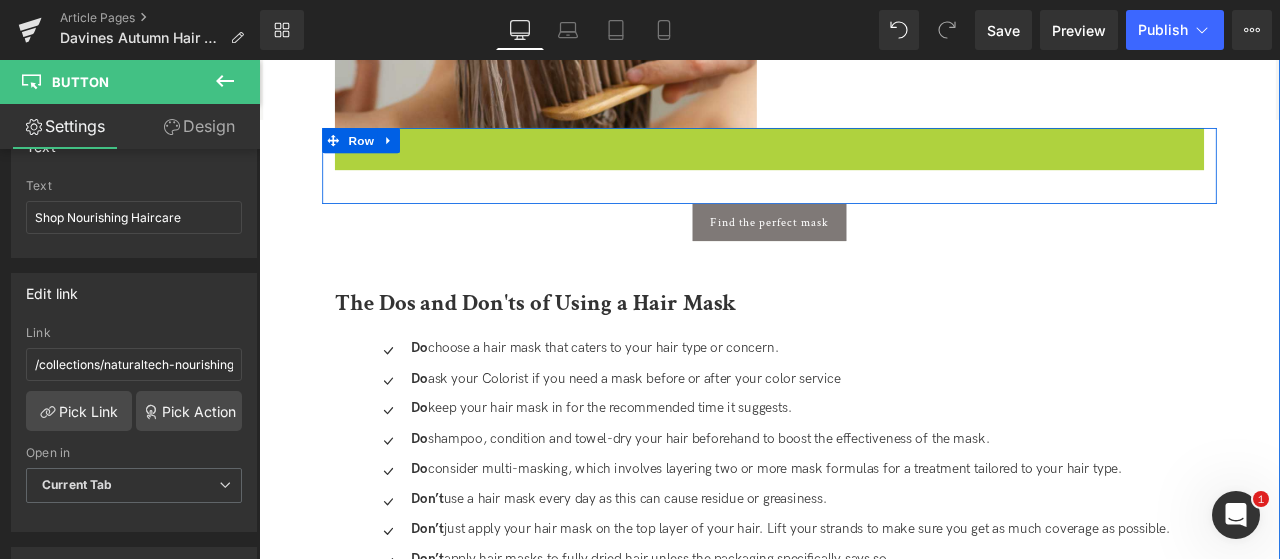 scroll, scrollTop: 4250, scrollLeft: 0, axis: vertical 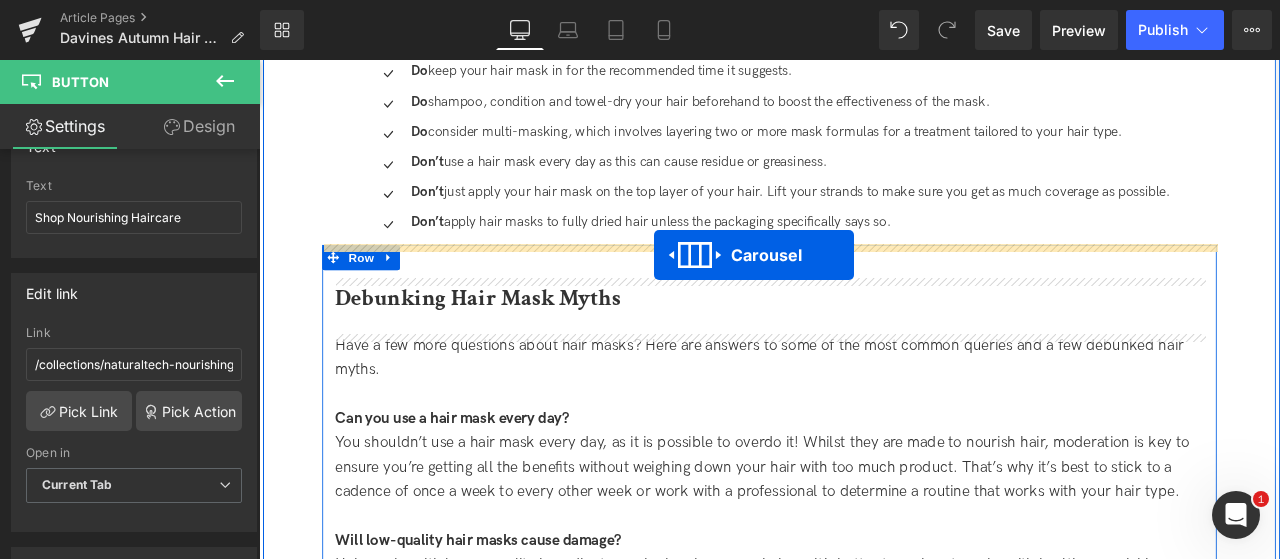 drag, startPoint x: 802, startPoint y: 154, endPoint x: 726, endPoint y: 290, distance: 155.79474 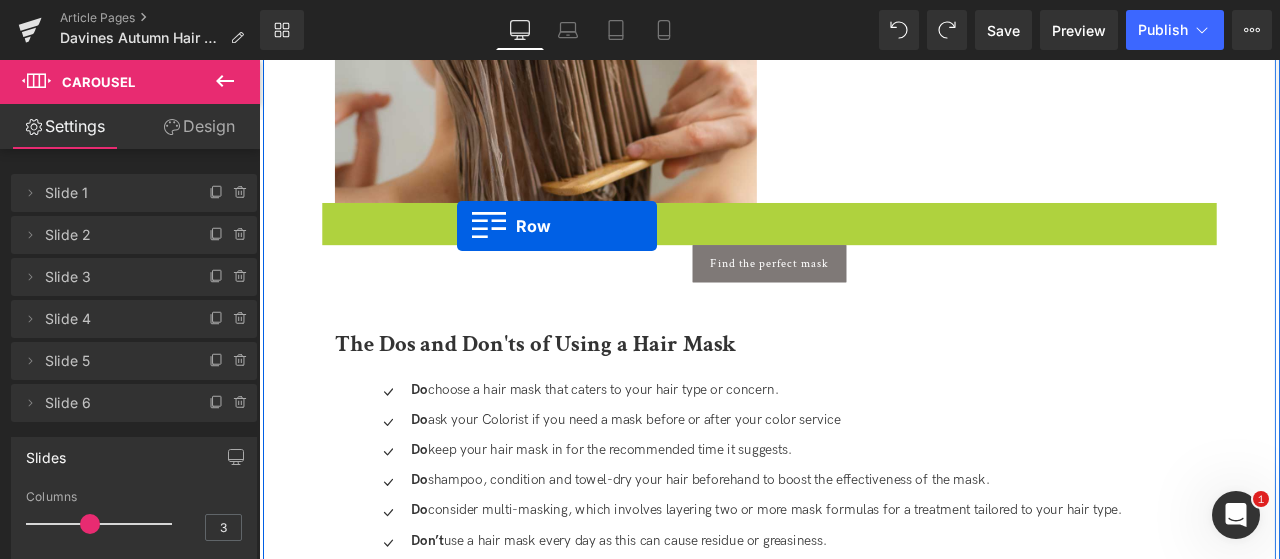 scroll, scrollTop: 4162, scrollLeft: 0, axis: vertical 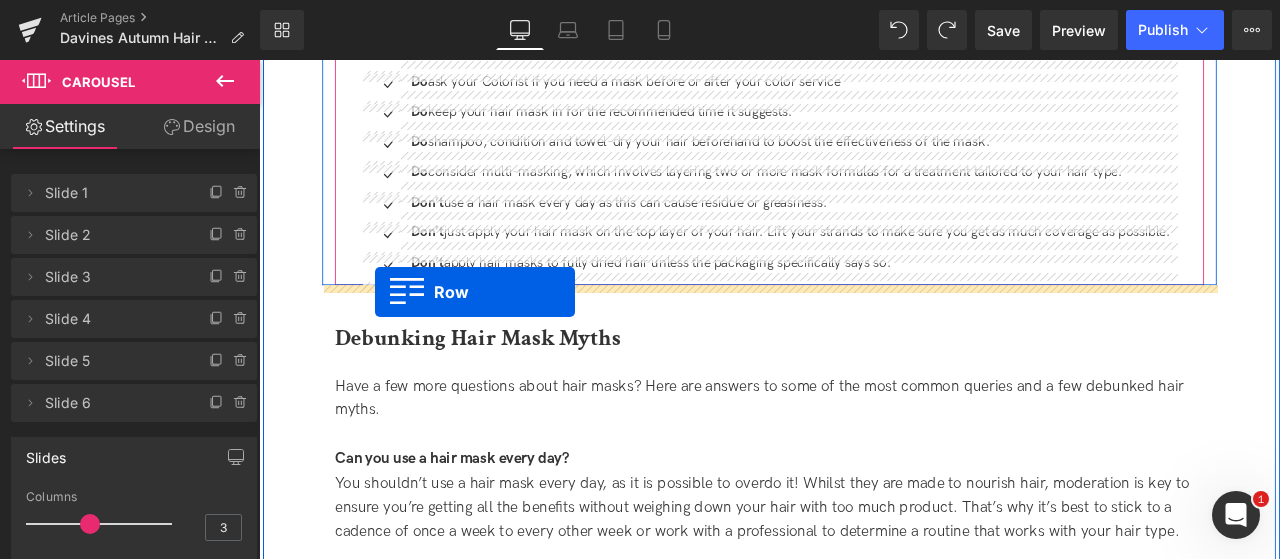 drag, startPoint x: 347, startPoint y: 242, endPoint x: 396, endPoint y: 335, distance: 105.11898 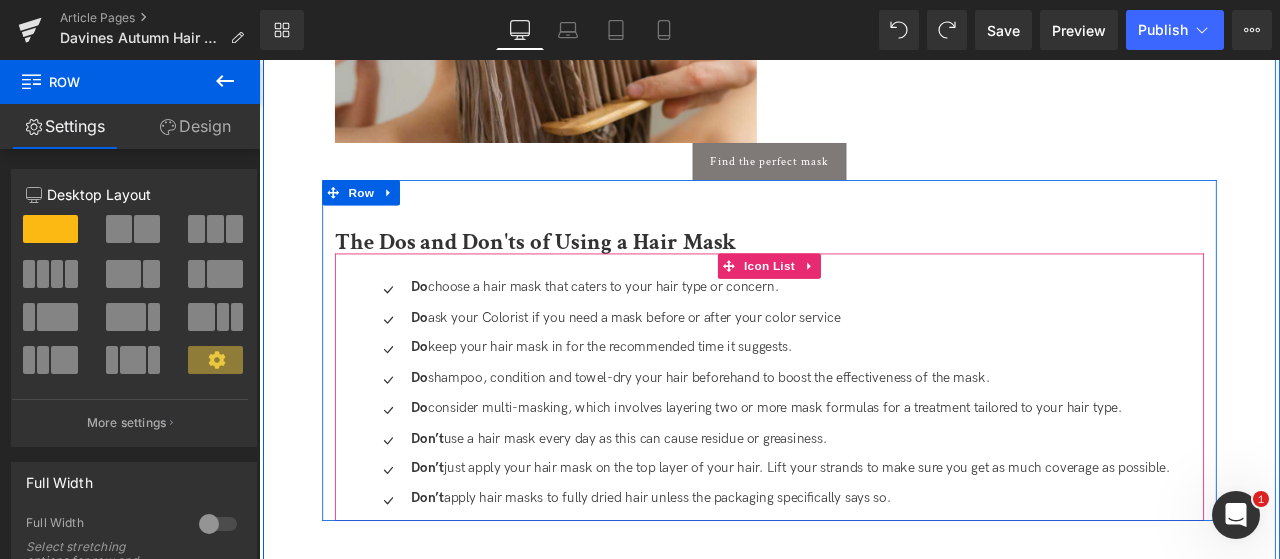 scroll, scrollTop: 3712, scrollLeft: 0, axis: vertical 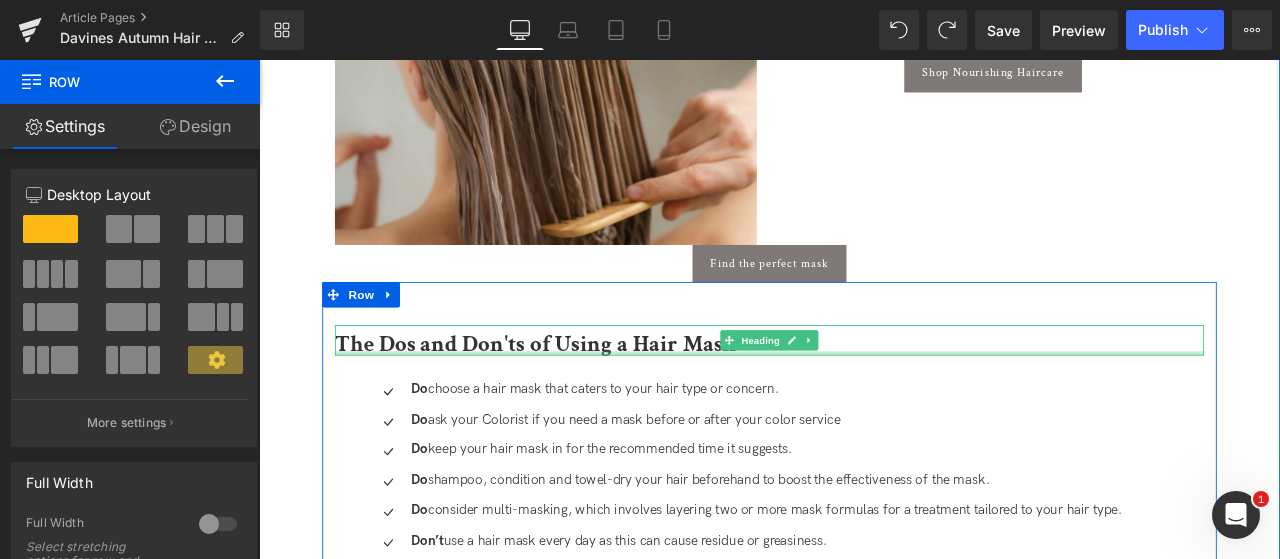 click at bounding box center [864, 407] 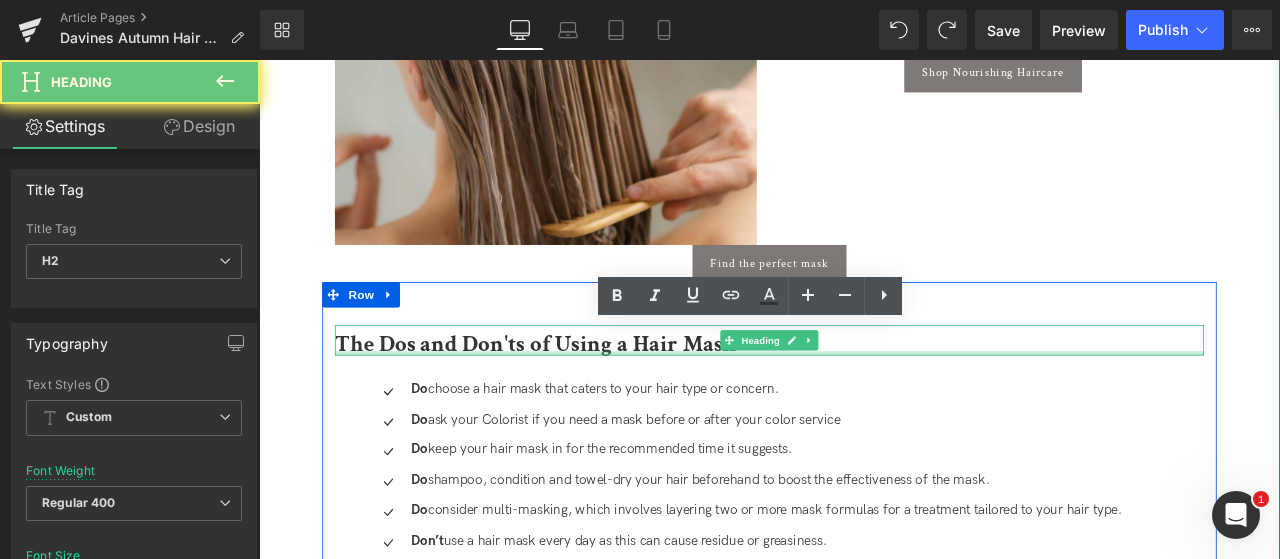click on "The Dos and Don'ts of Using a Hair Mask" at bounding box center [586, 396] 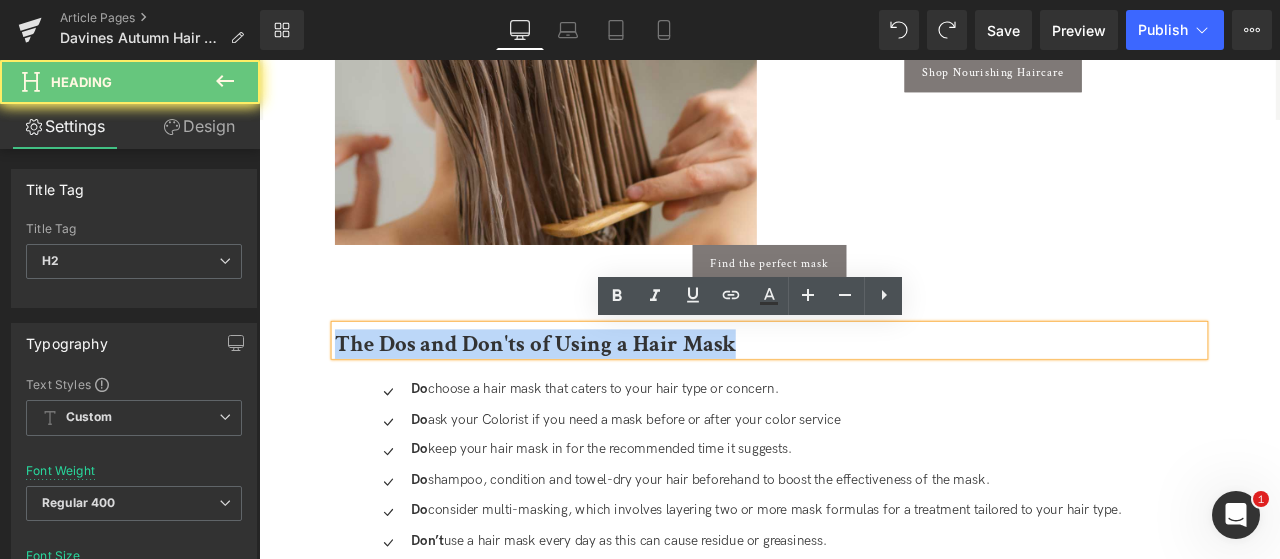 click on "The Dos and Don'ts of Using a Hair Mask" at bounding box center (586, 396) 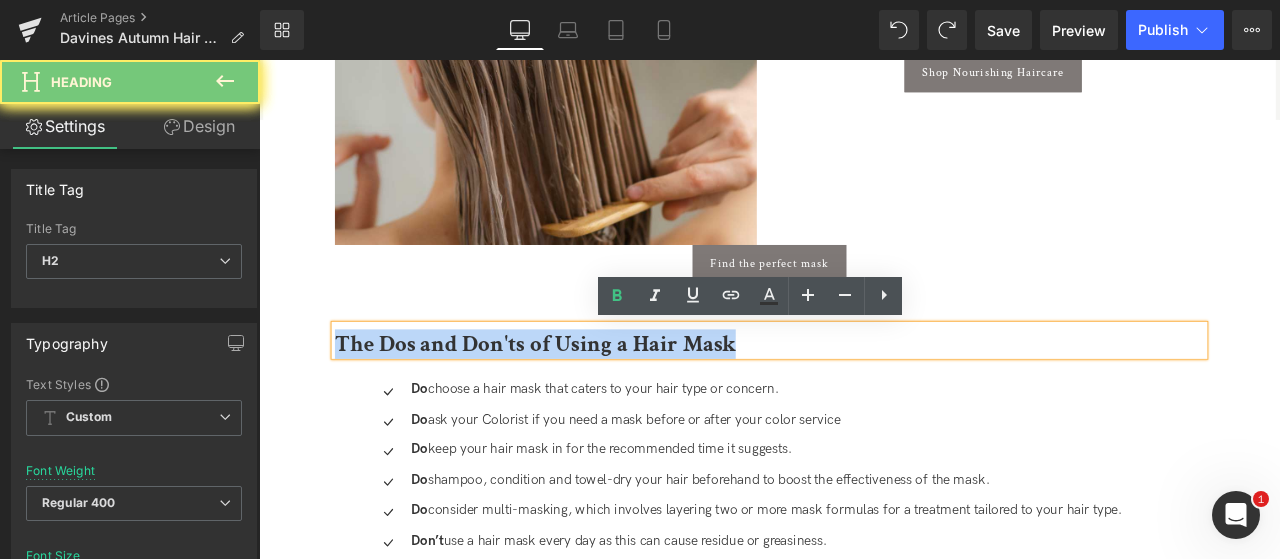 paste 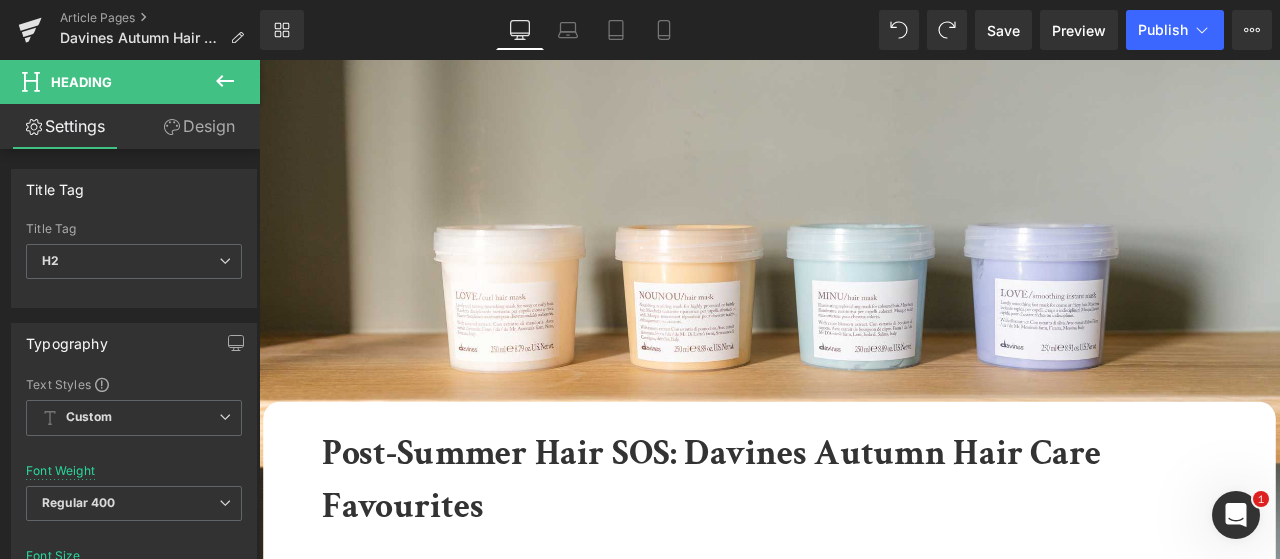 scroll, scrollTop: 3712, scrollLeft: 0, axis: vertical 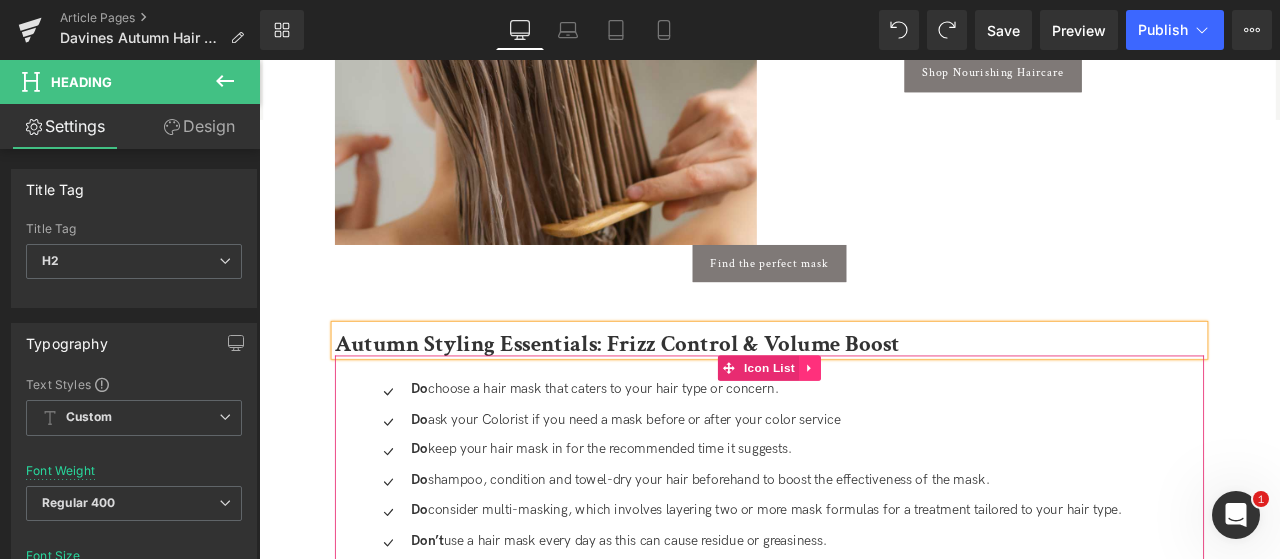 click at bounding box center [912, 425] 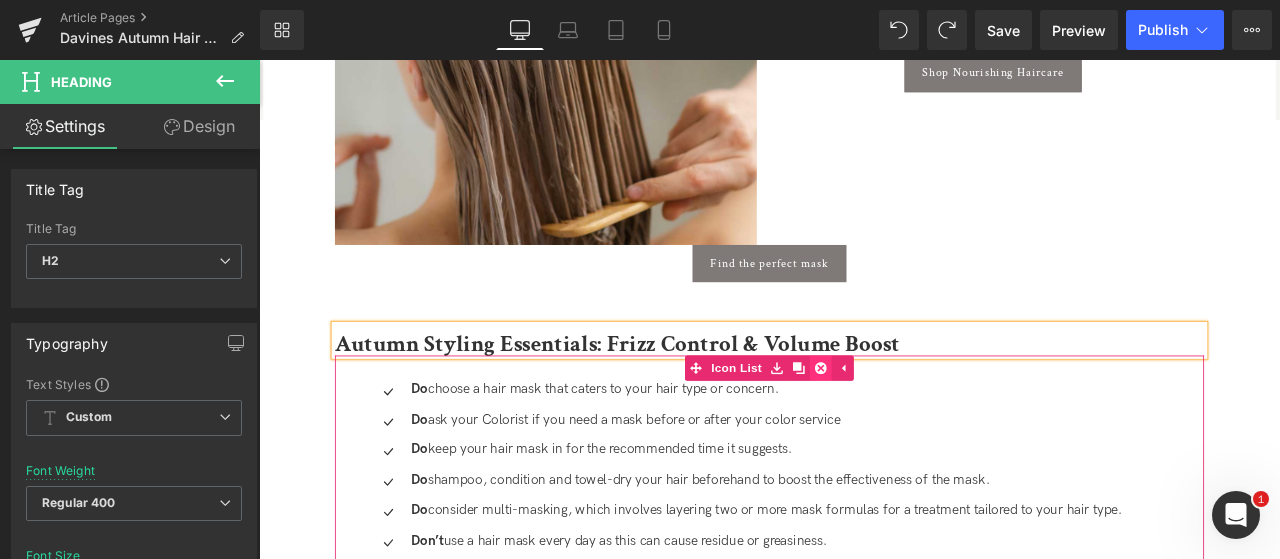 click 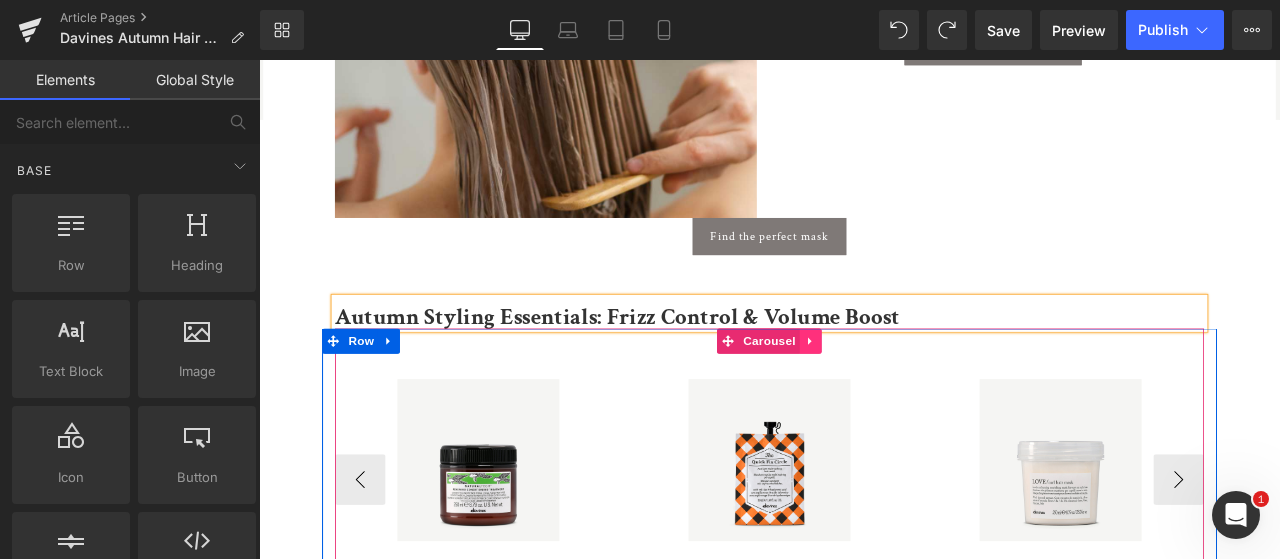 scroll, scrollTop: 4112, scrollLeft: 0, axis: vertical 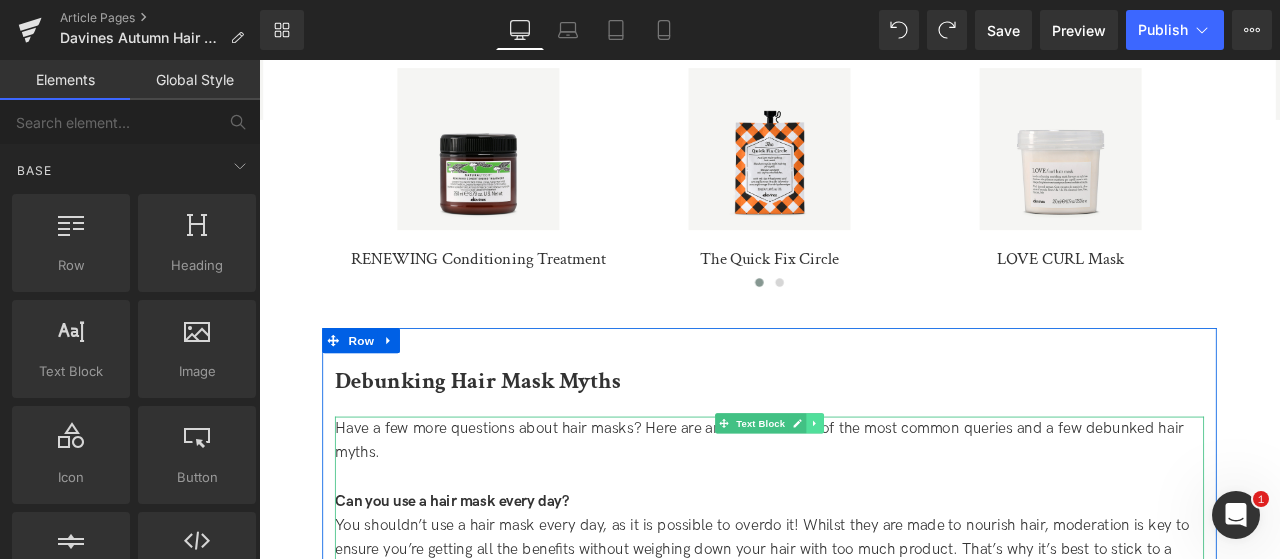 click at bounding box center [918, 491] 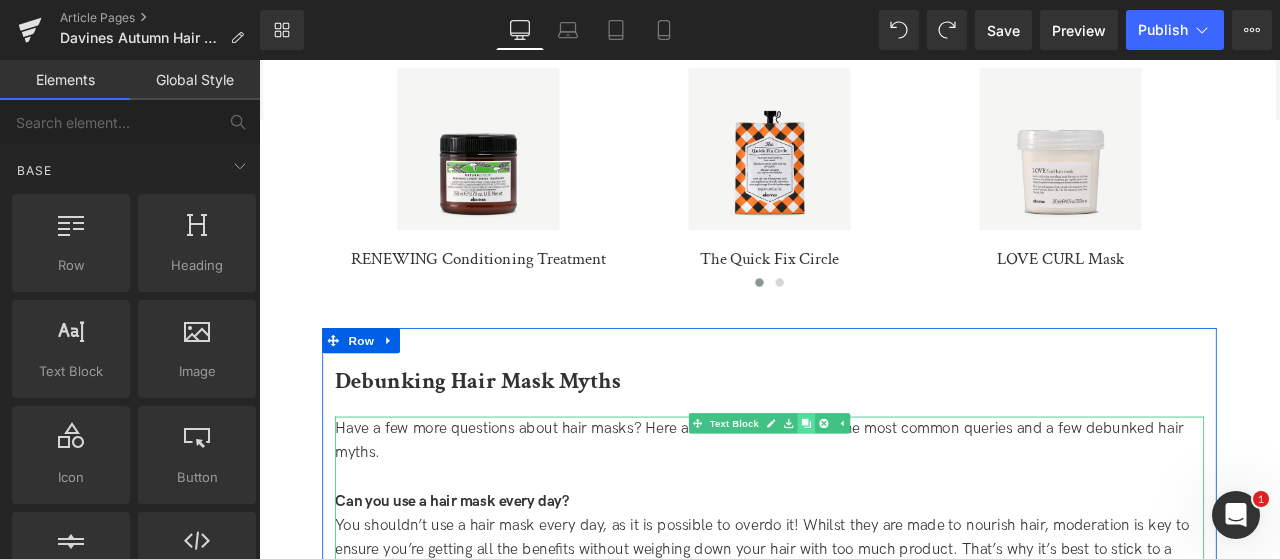 click 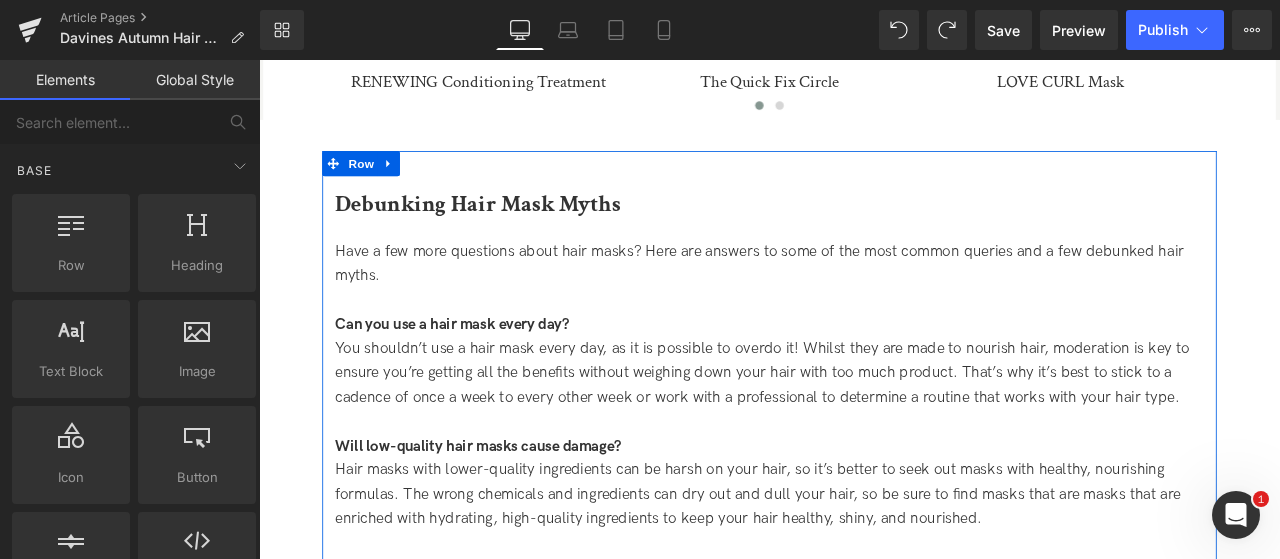 scroll, scrollTop: 4074, scrollLeft: 0, axis: vertical 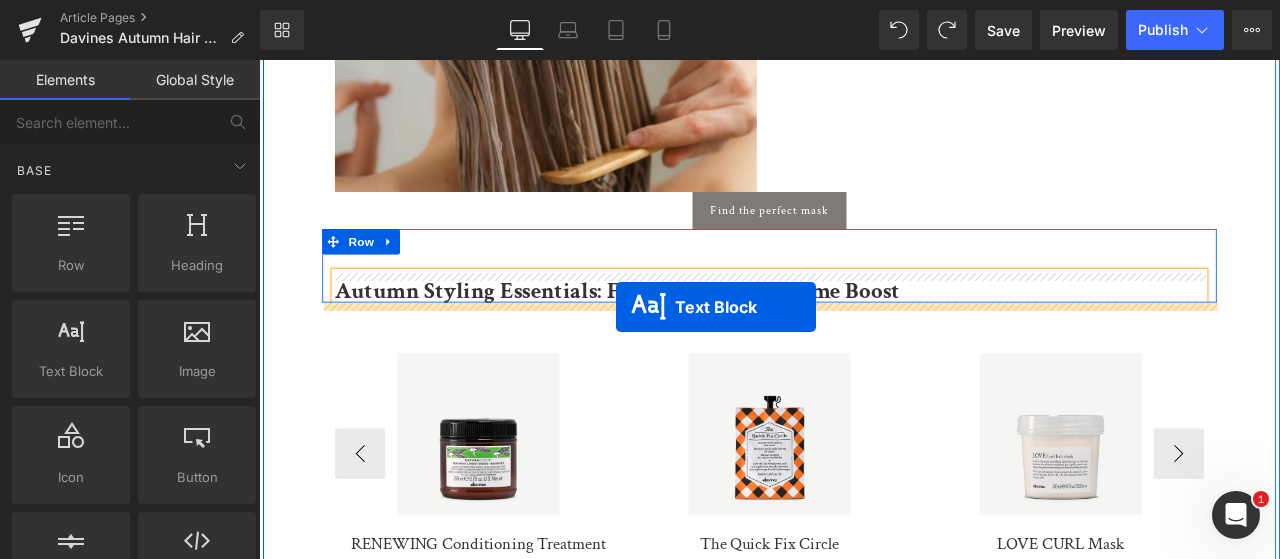 drag, startPoint x: 770, startPoint y: 531, endPoint x: 682, endPoint y: 353, distance: 198.56485 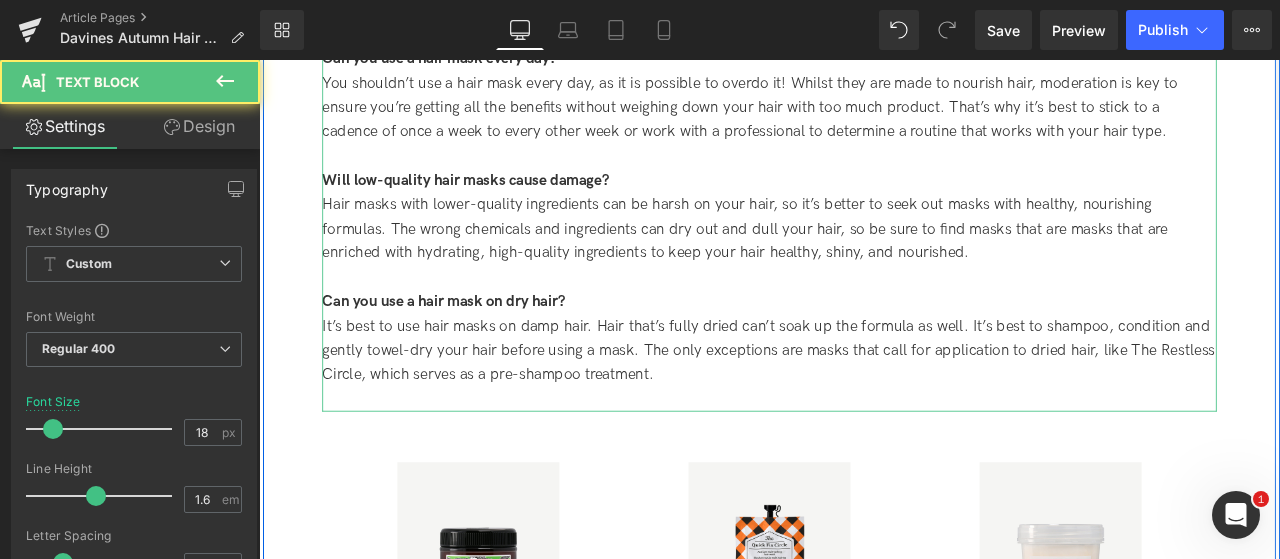 scroll, scrollTop: 4174, scrollLeft: 0, axis: vertical 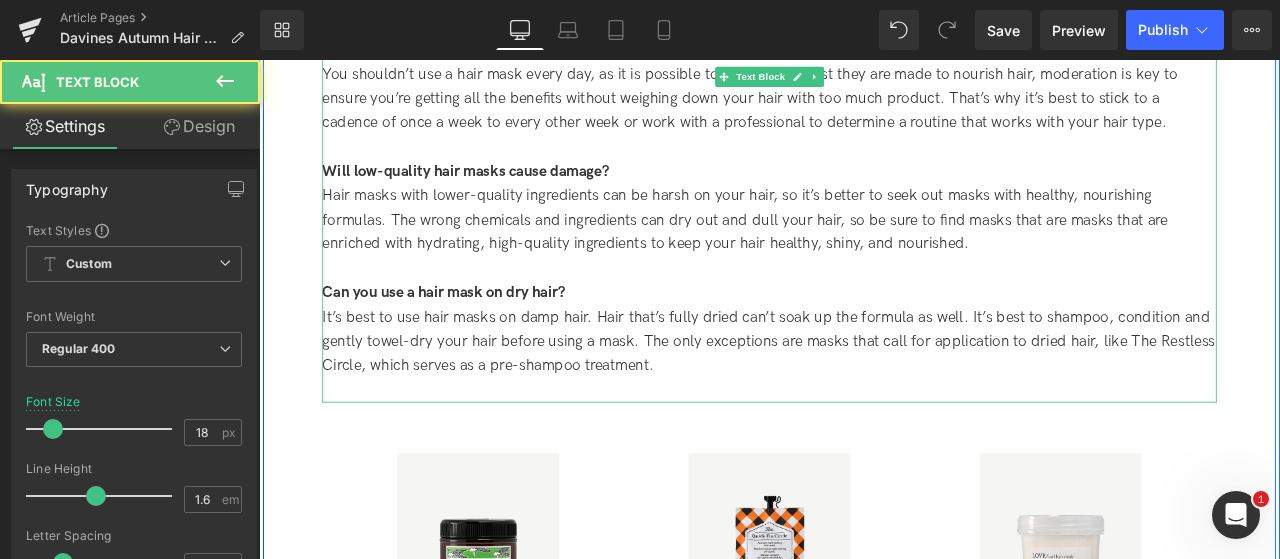 click on "It’s best to use hair masks on damp hair. Hair that’s fully dried can’t soak up the formula as well. It’s best to shampoo, condition and gently towel-dry your hair before using a mask. The only exceptions are masks that call for application to dried hair, like The Restless Circle, which serves as a pre-shampoo treatment." at bounding box center [864, 394] 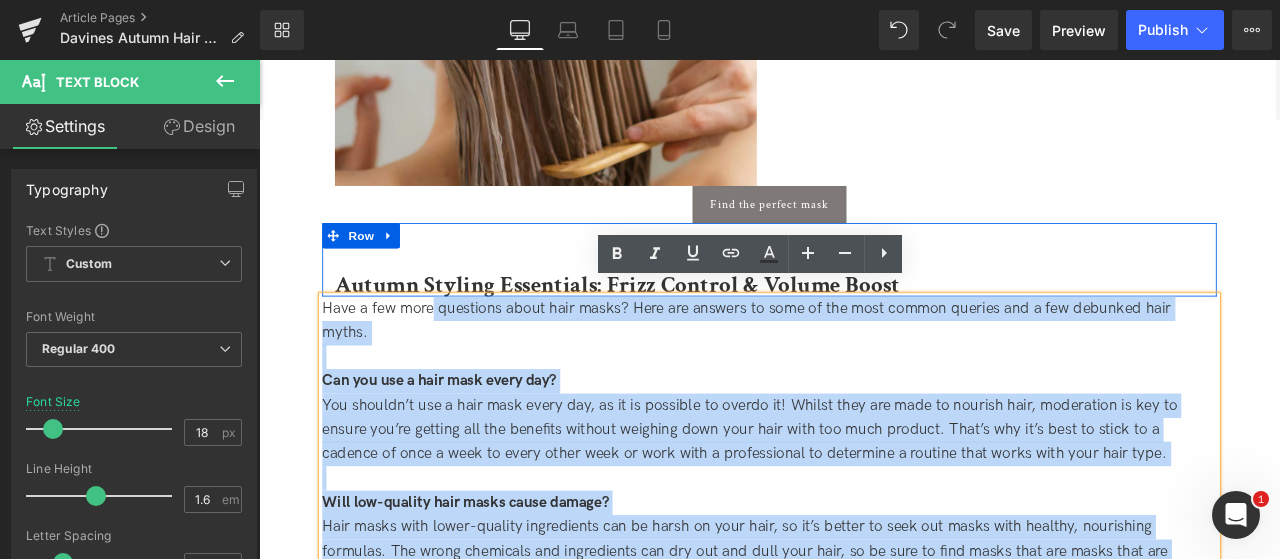scroll, scrollTop: 3774, scrollLeft: 0, axis: vertical 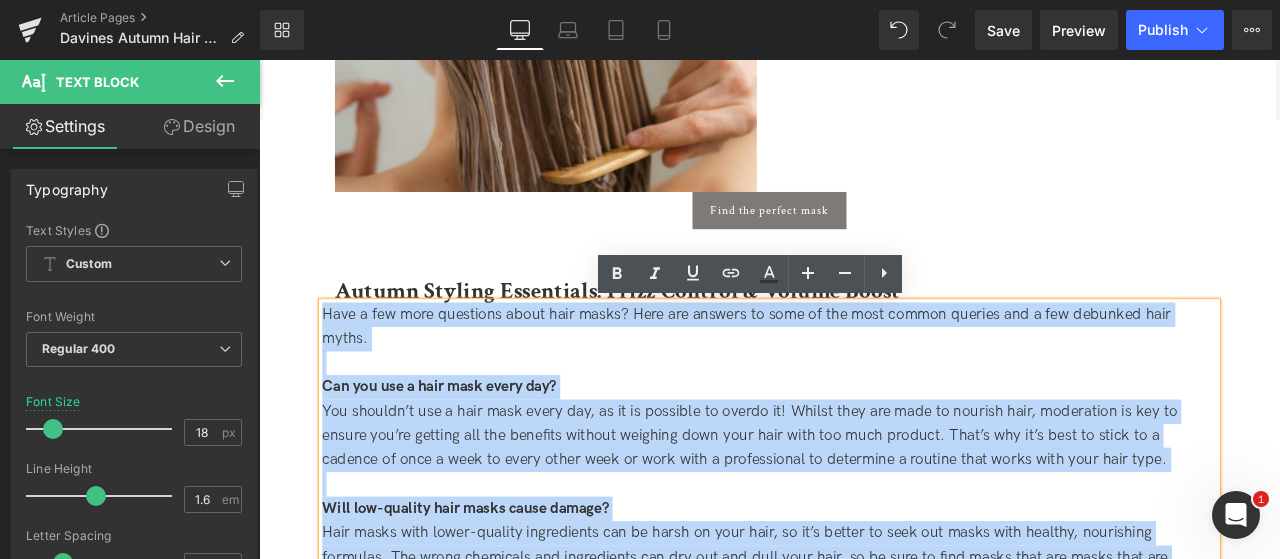 drag, startPoint x: 732, startPoint y: 406, endPoint x: 321, endPoint y: 358, distance: 413.79343 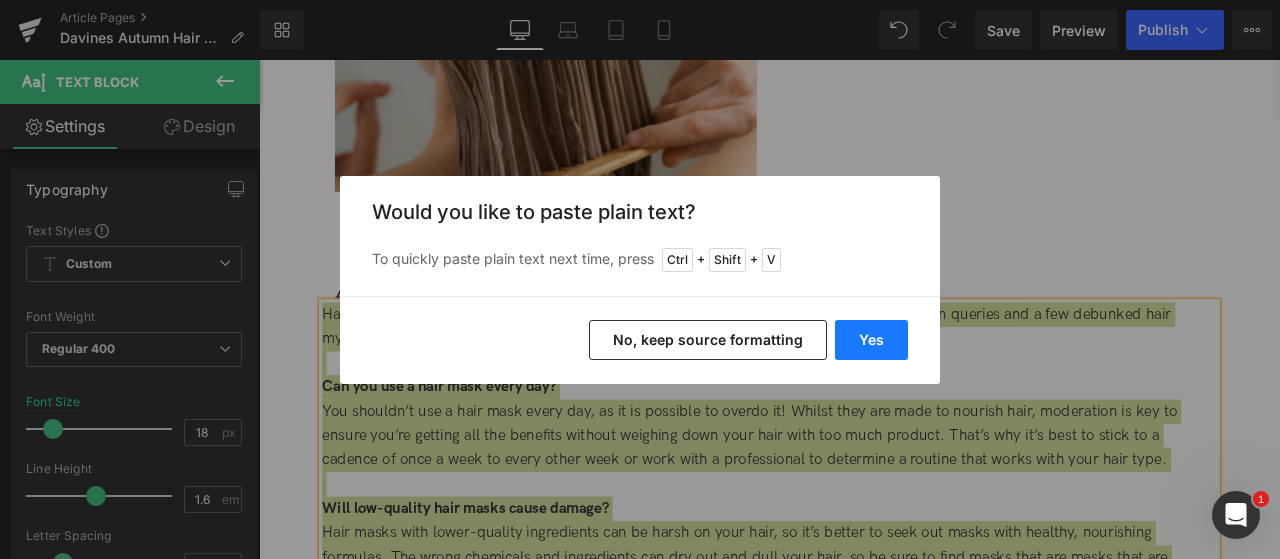 click on "Yes" at bounding box center (871, 340) 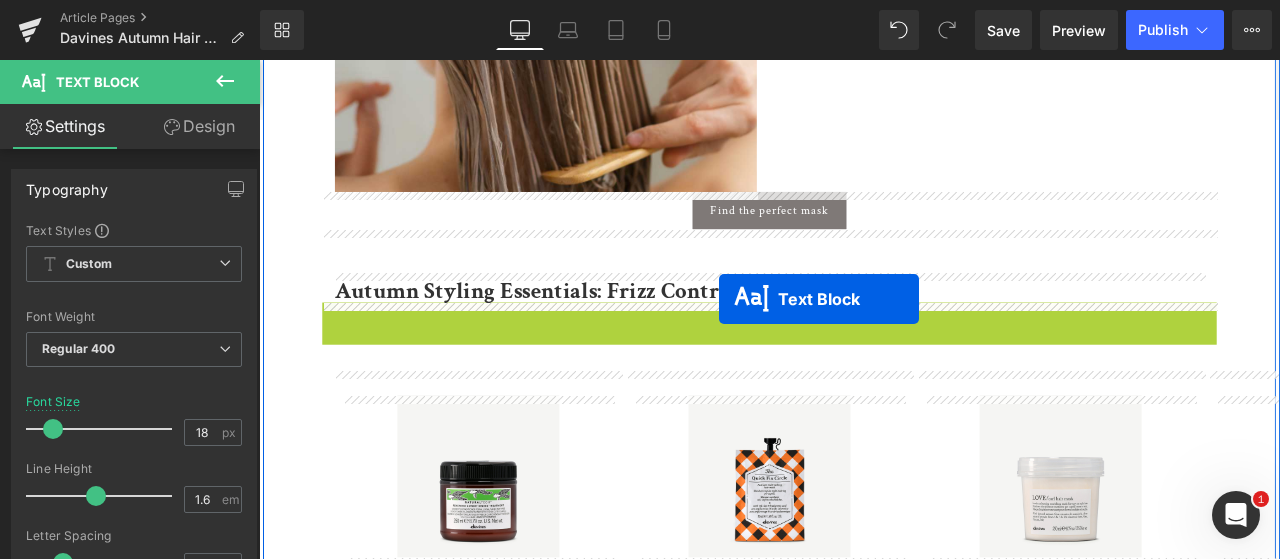 drag, startPoint x: 810, startPoint y: 426, endPoint x: 803, endPoint y: 343, distance: 83.294655 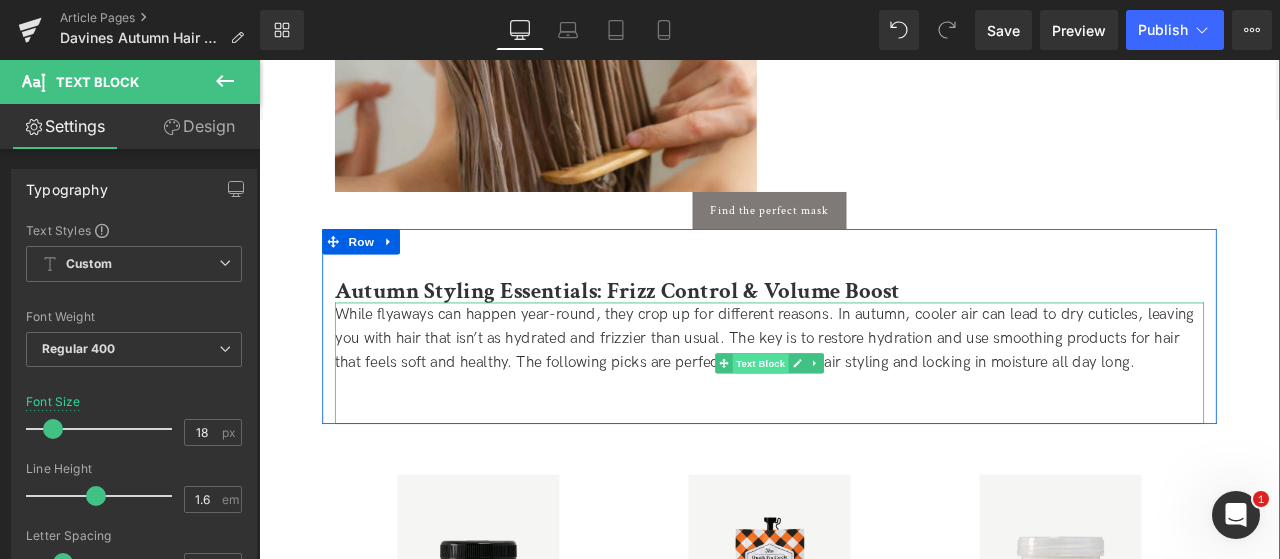 click on "Text Block" at bounding box center (853, 420) 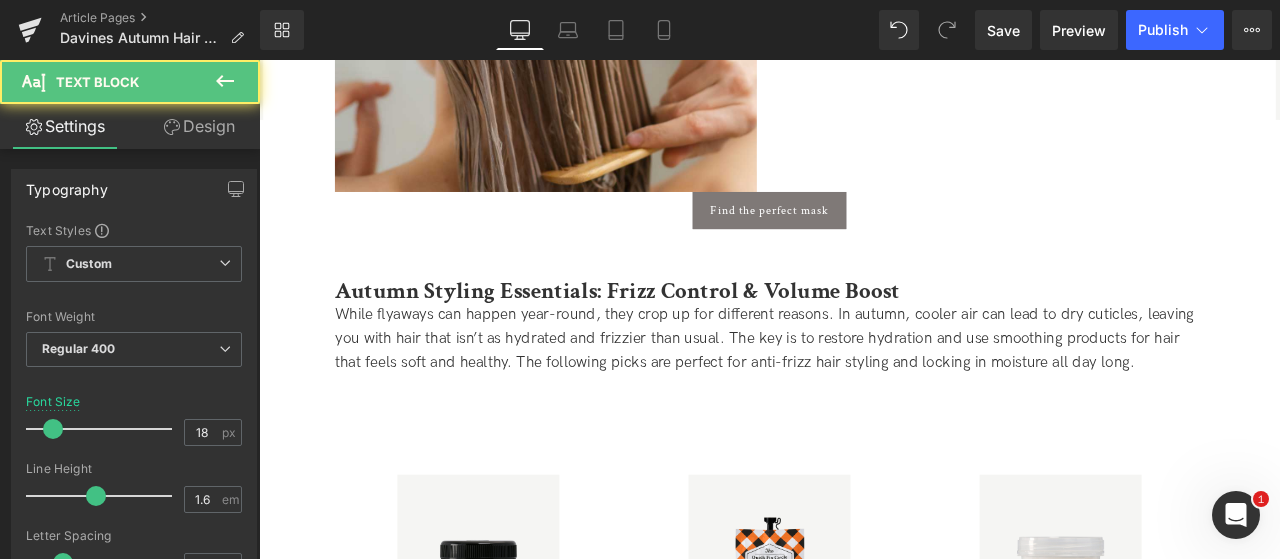 click at bounding box center (225, 82) 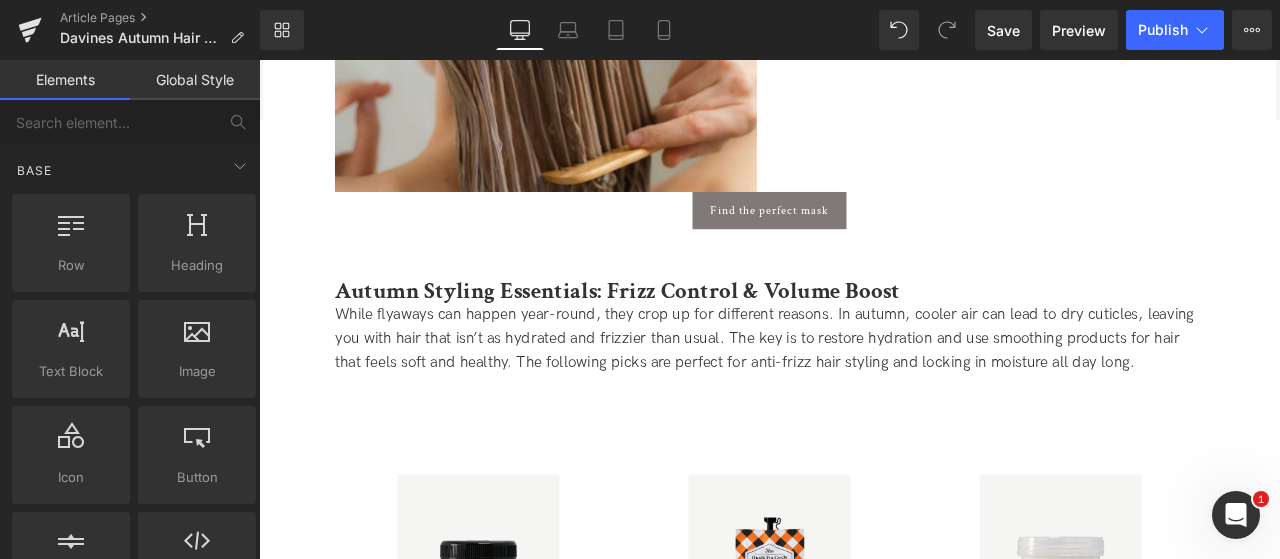 click on "While flyaways can happen year-round, they crop up for different reasons. In autumn, cooler air can lead to dry cuticles, leaving you with hair that isn’t as hydrated and frizzier than usual. The key is to restore hydration and use smoothing products for hair that feels soft and healthy. The following picks are perfect for anti-frizz hair styling and locking in moisture all day long." at bounding box center [864, 391] 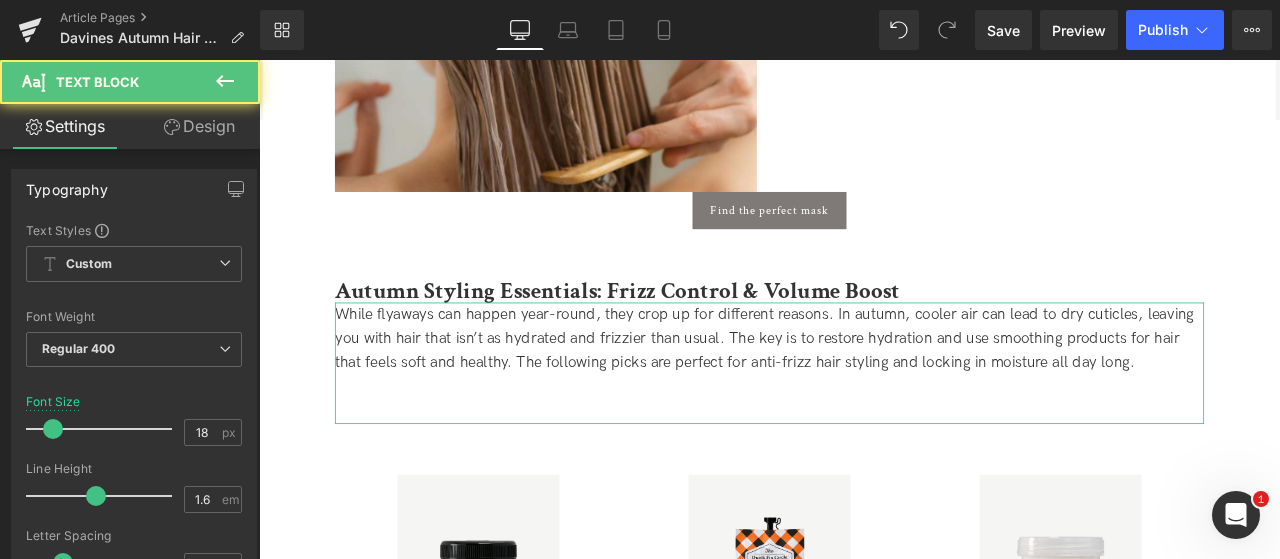 click on "Design" at bounding box center (199, 126) 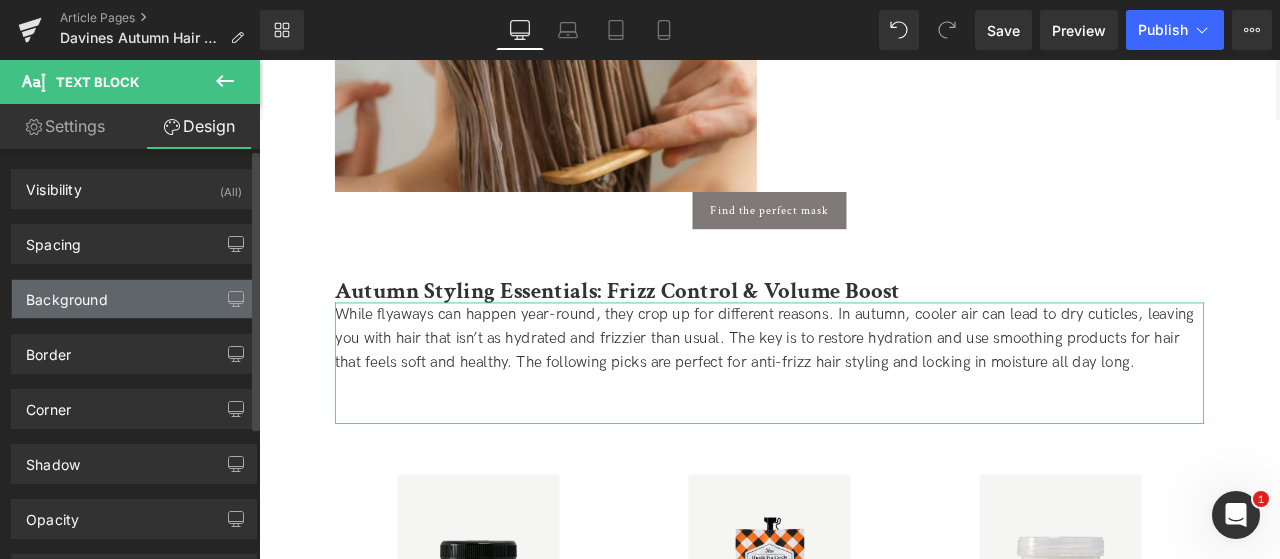 click on "Background" at bounding box center [134, 299] 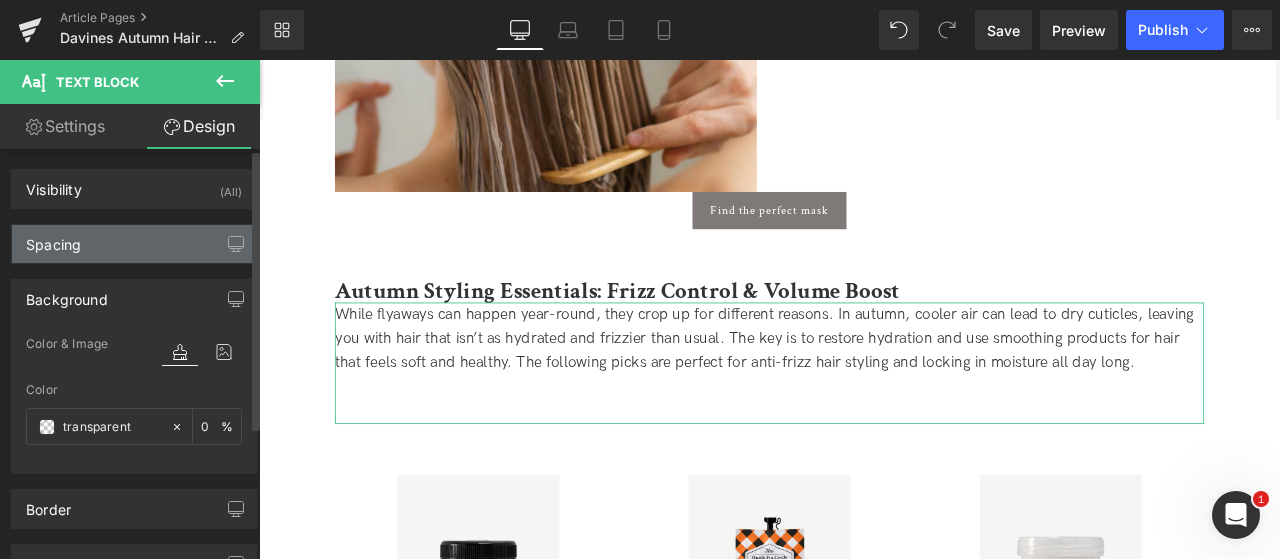 click on "Spacing" at bounding box center (134, 244) 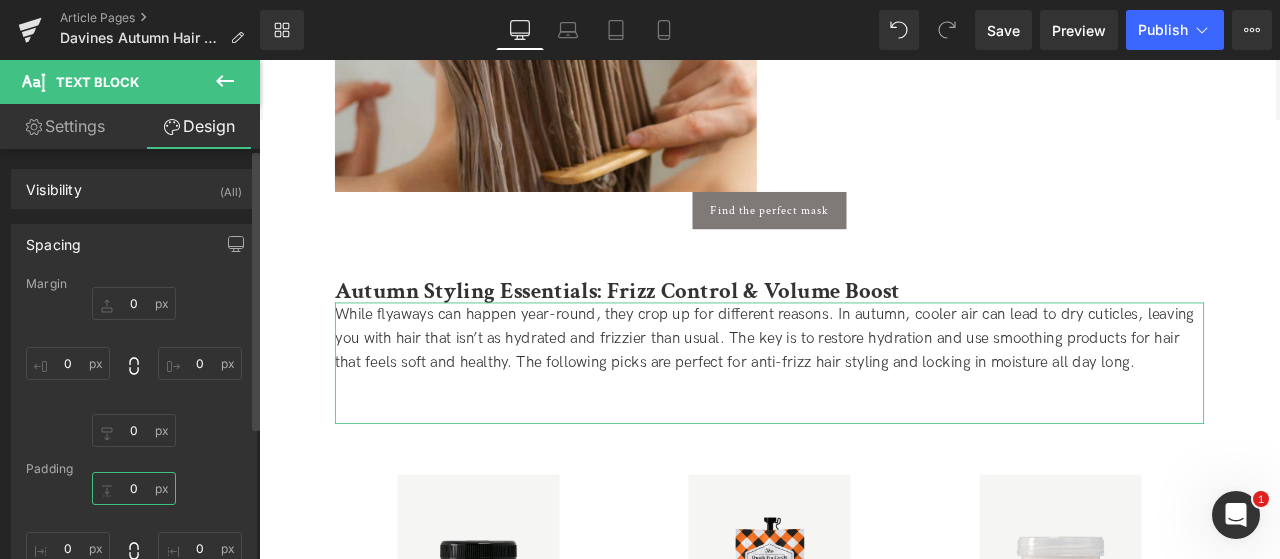 click on "0" at bounding box center [134, 488] 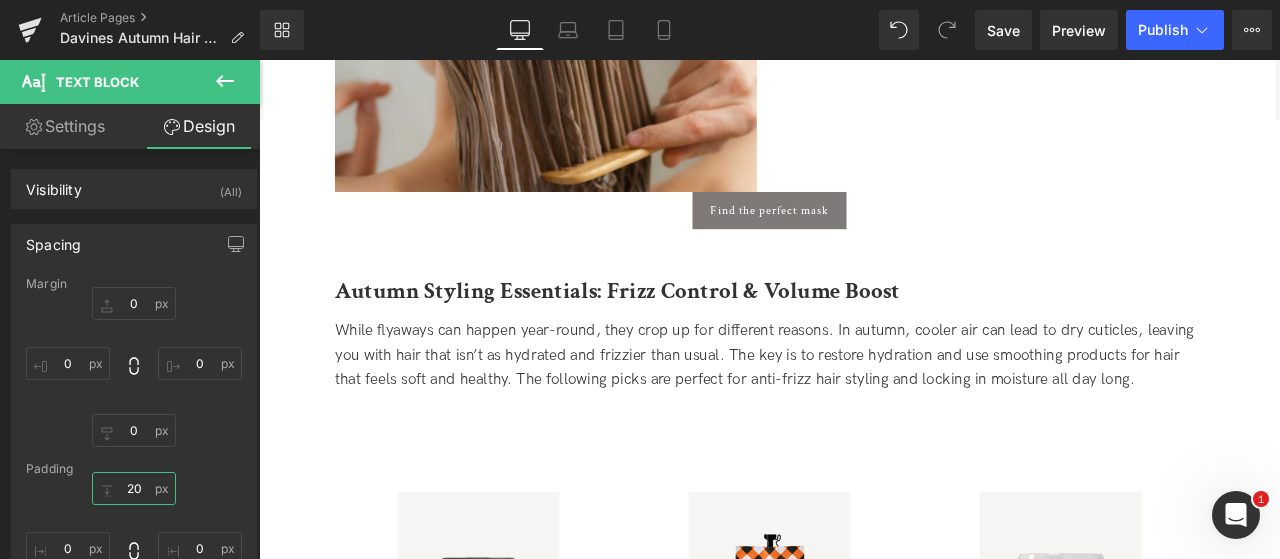 type on "20" 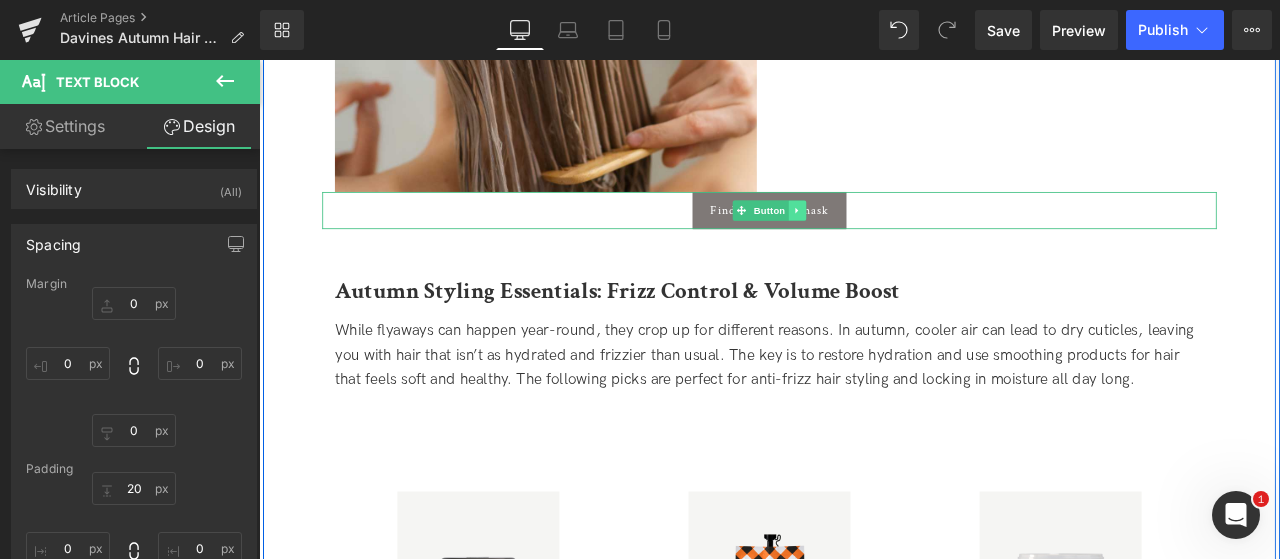click 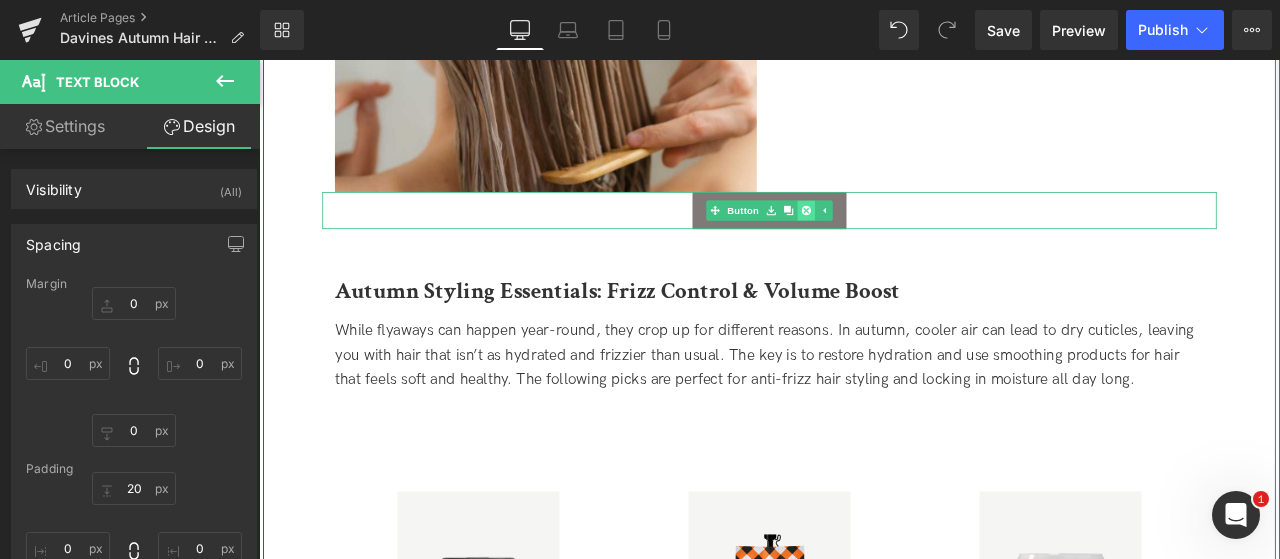 click 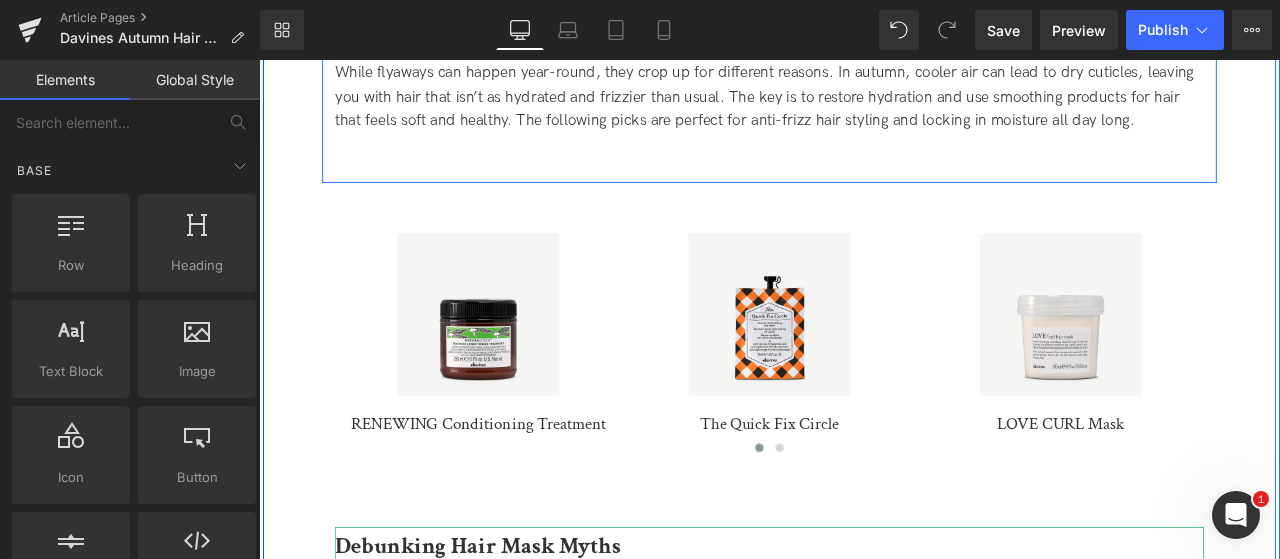 scroll, scrollTop: 4074, scrollLeft: 0, axis: vertical 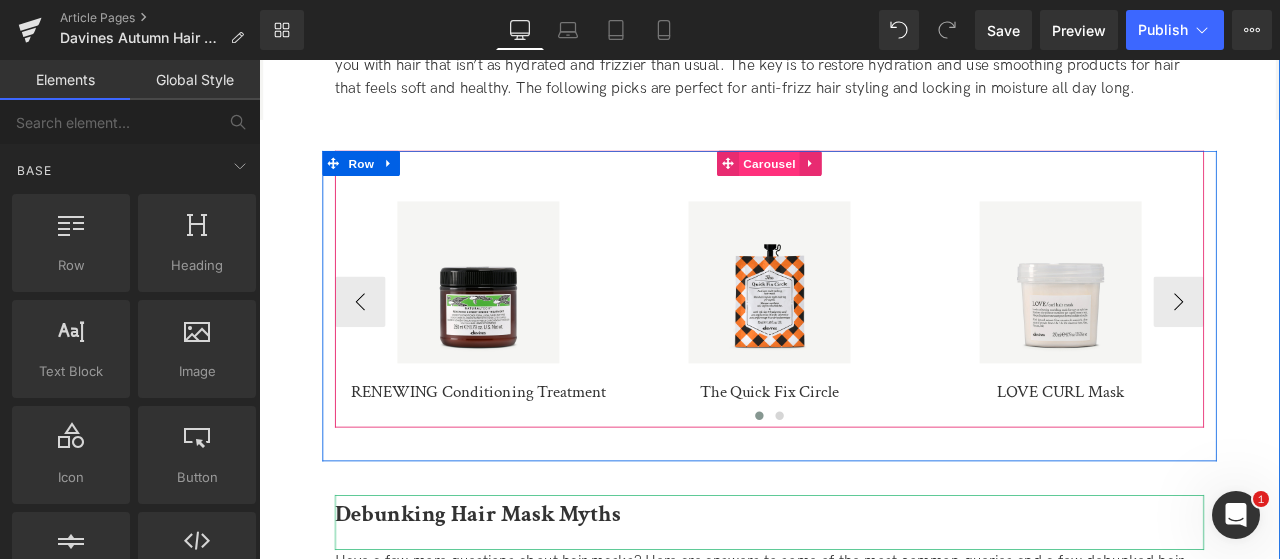 click on "Carousel" at bounding box center [864, 184] 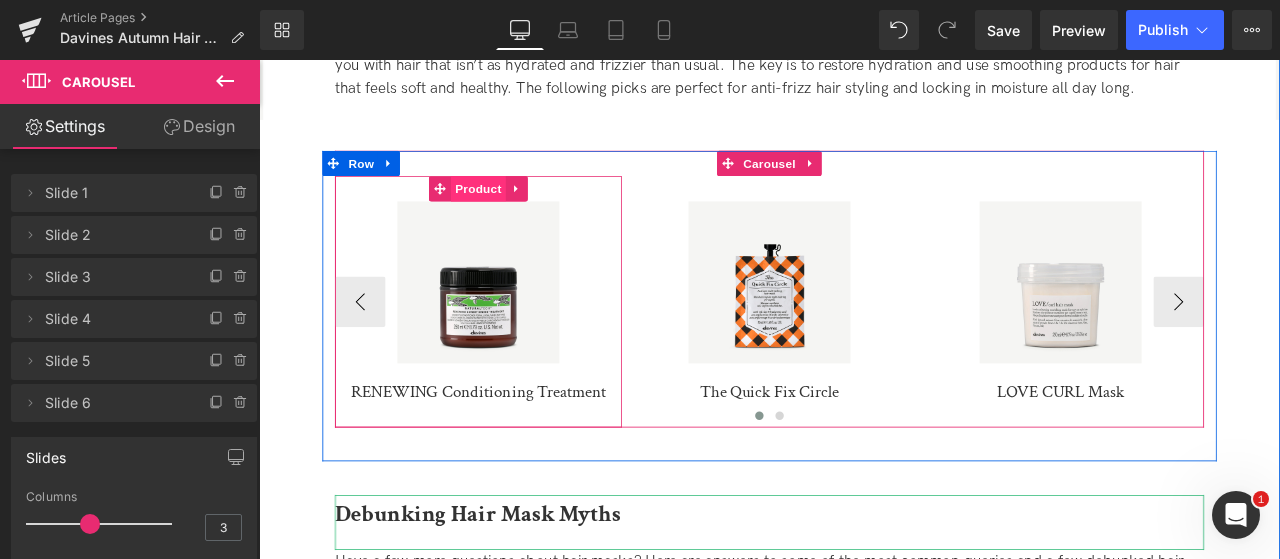 click on "Product" at bounding box center [519, 213] 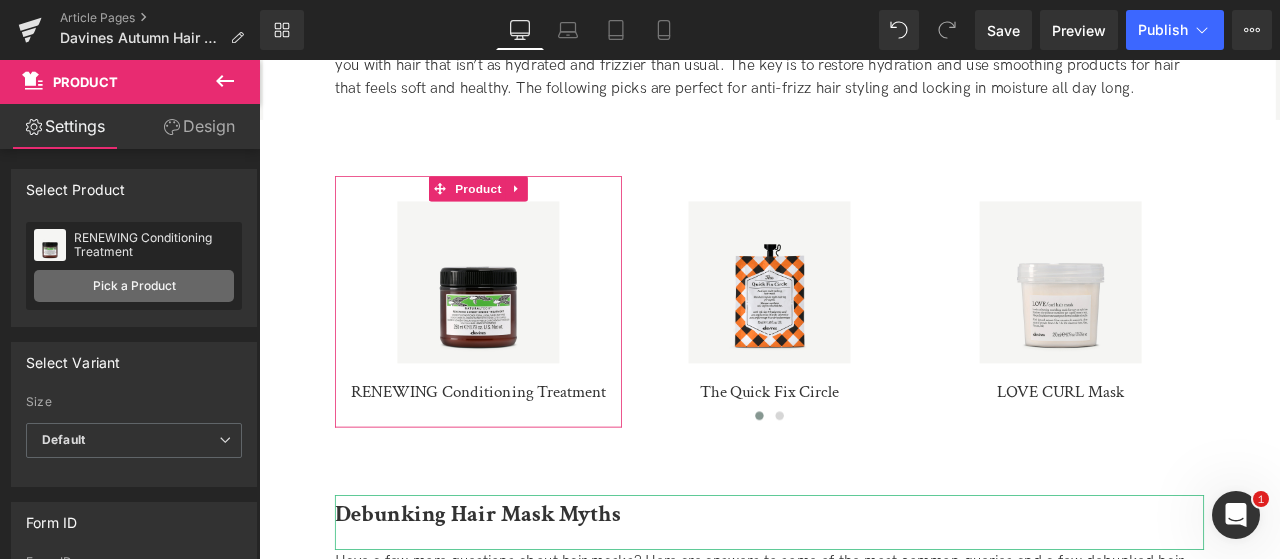 click on "Pick a Product" at bounding box center [134, 286] 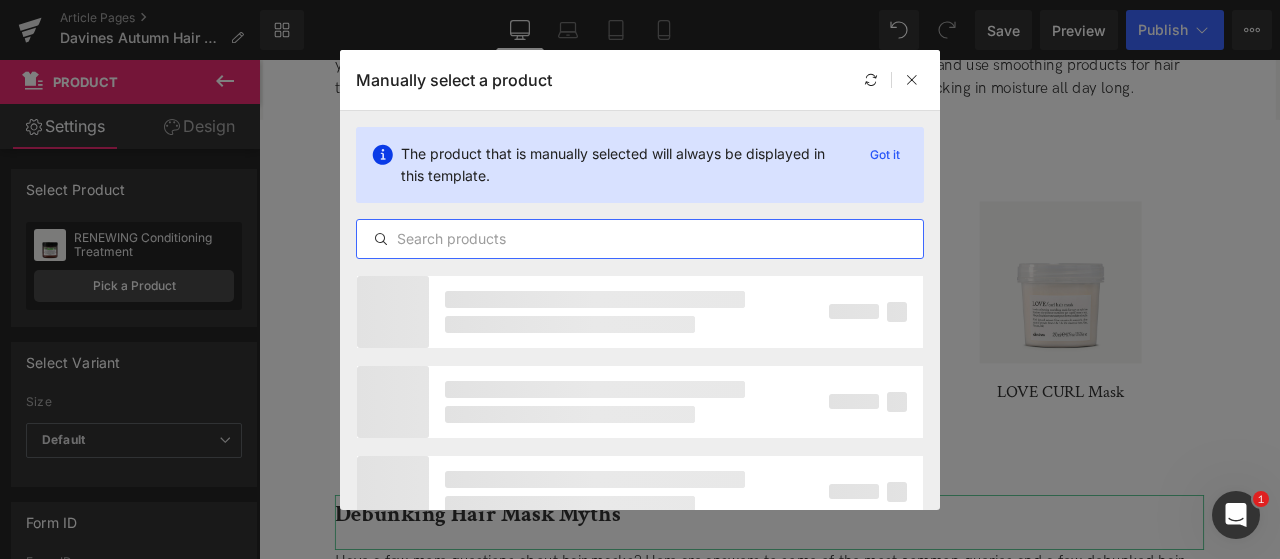 click at bounding box center [640, 239] 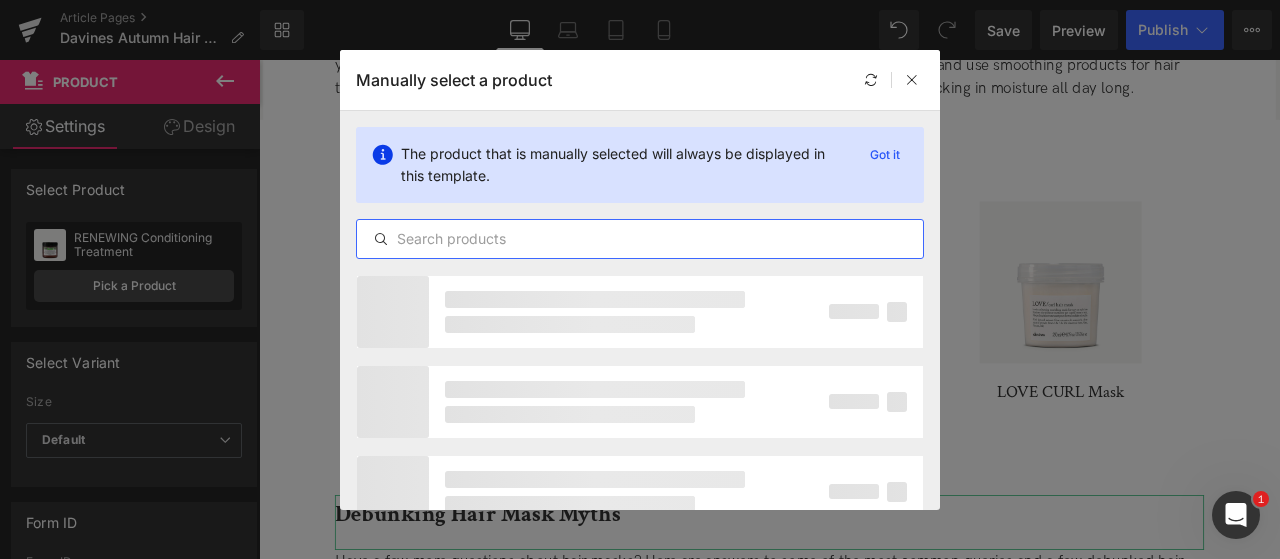 paste on "LOVE Smoothing Perfector" 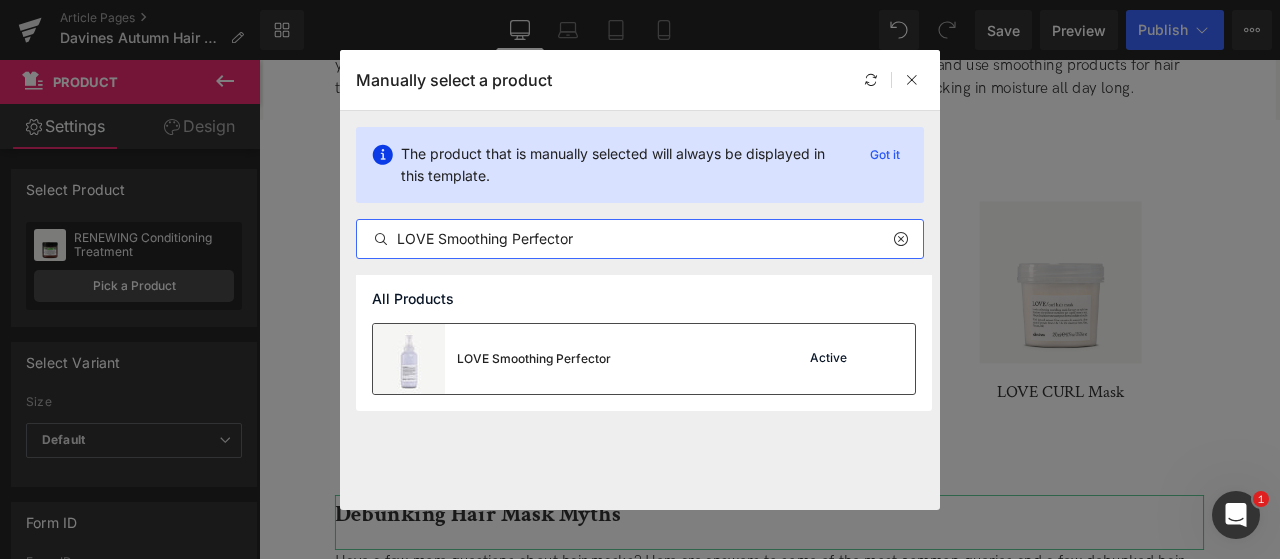 type on "LOVE Smoothing Perfector" 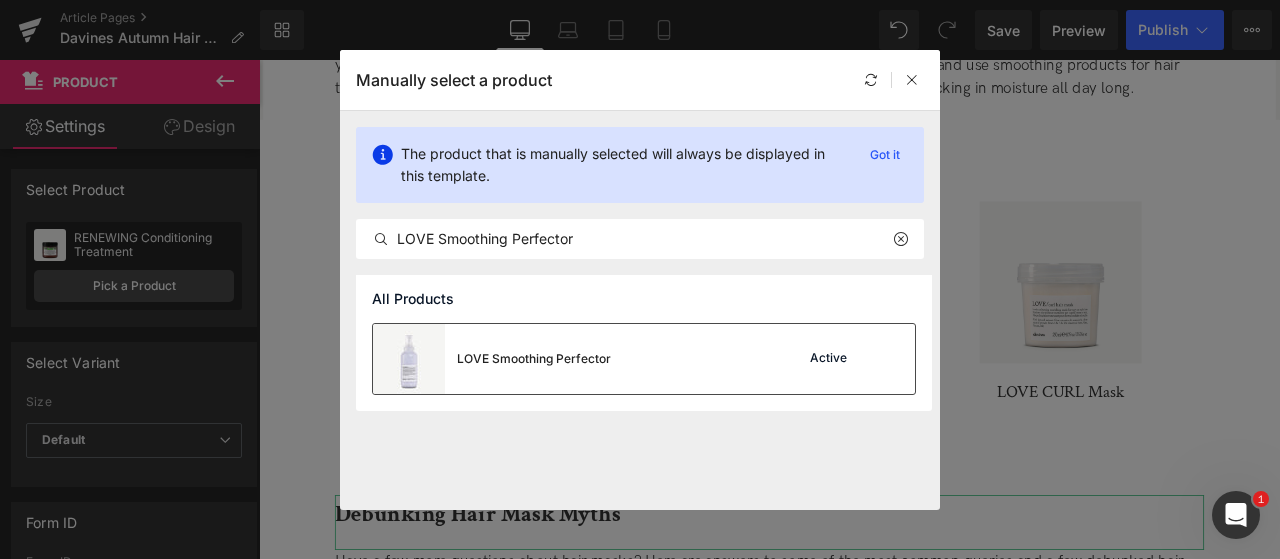 drag, startPoint x: 565, startPoint y: 352, endPoint x: 420, endPoint y: 231, distance: 188.85445 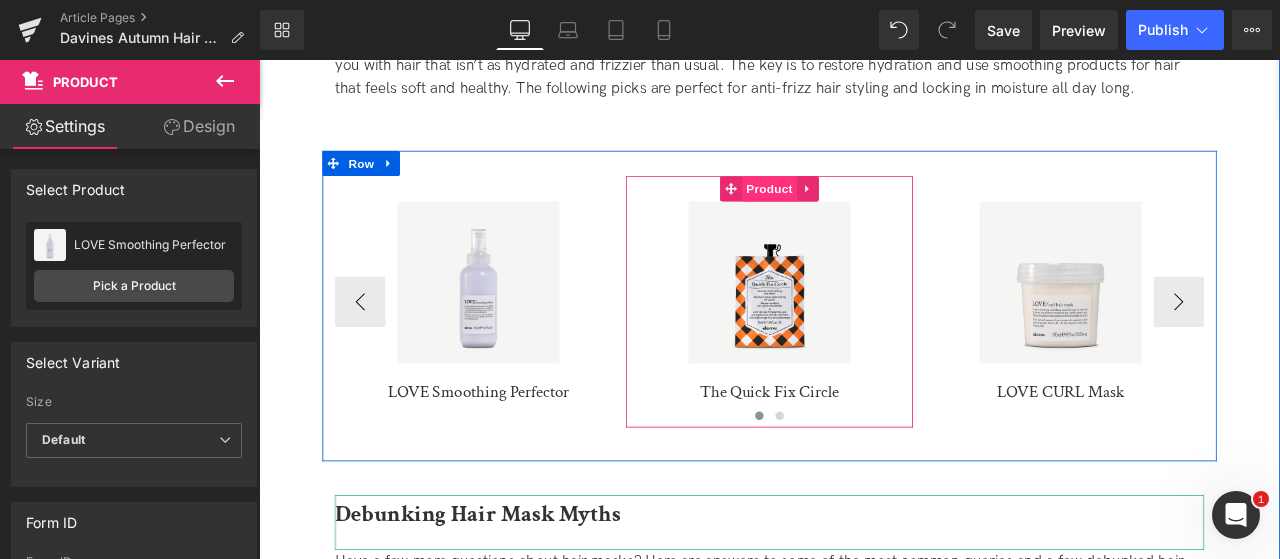click on "Product" at bounding box center [864, 213] 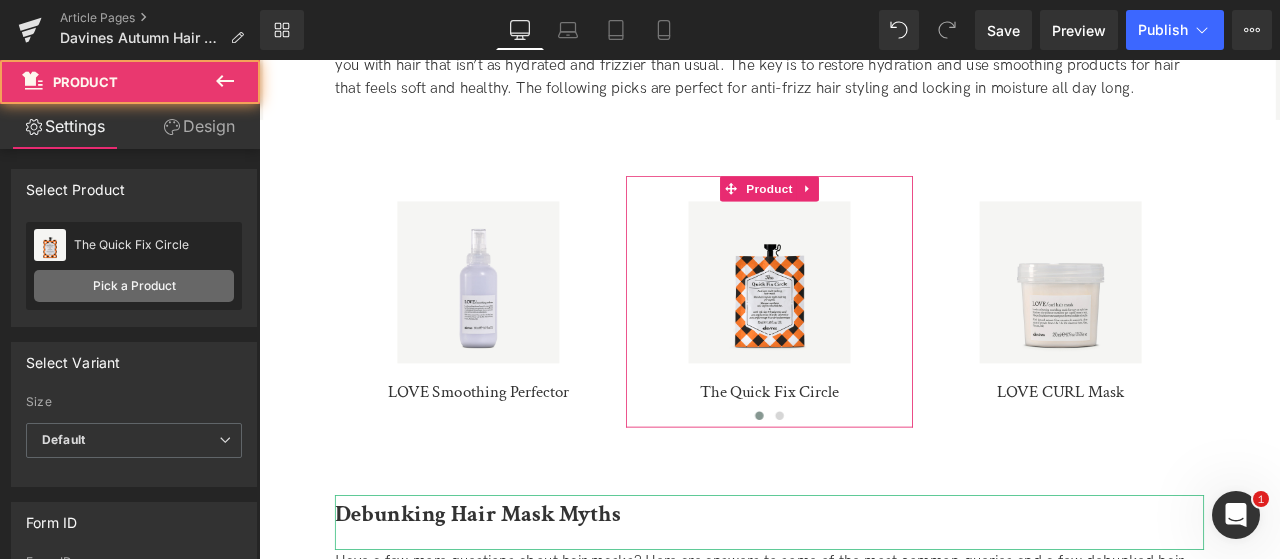 click on "Pick a Product" at bounding box center (134, 286) 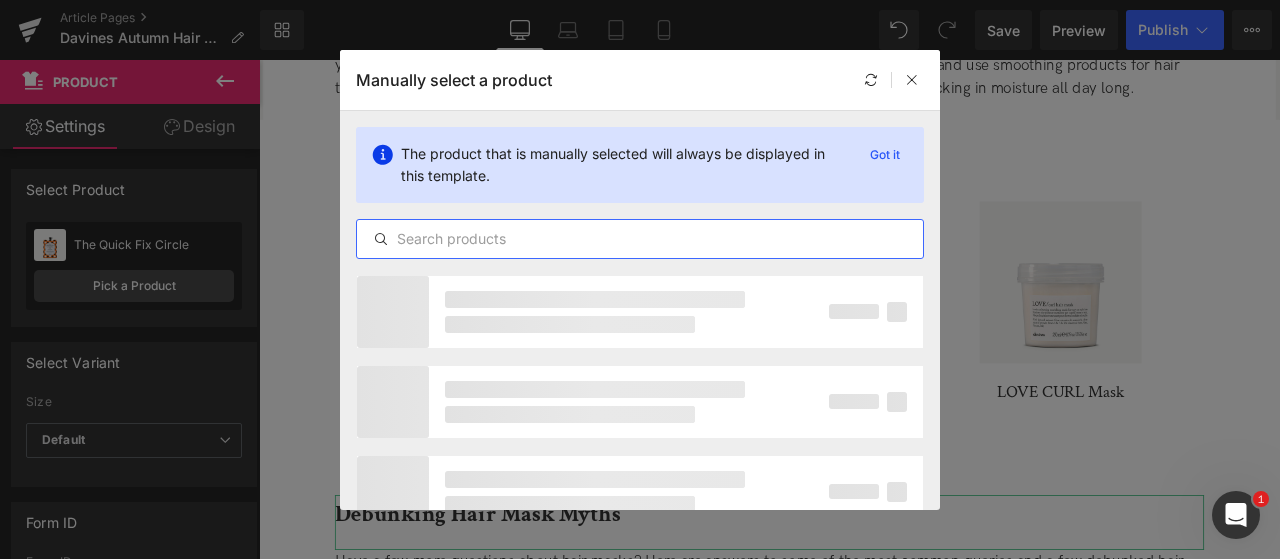 click at bounding box center (640, 239) 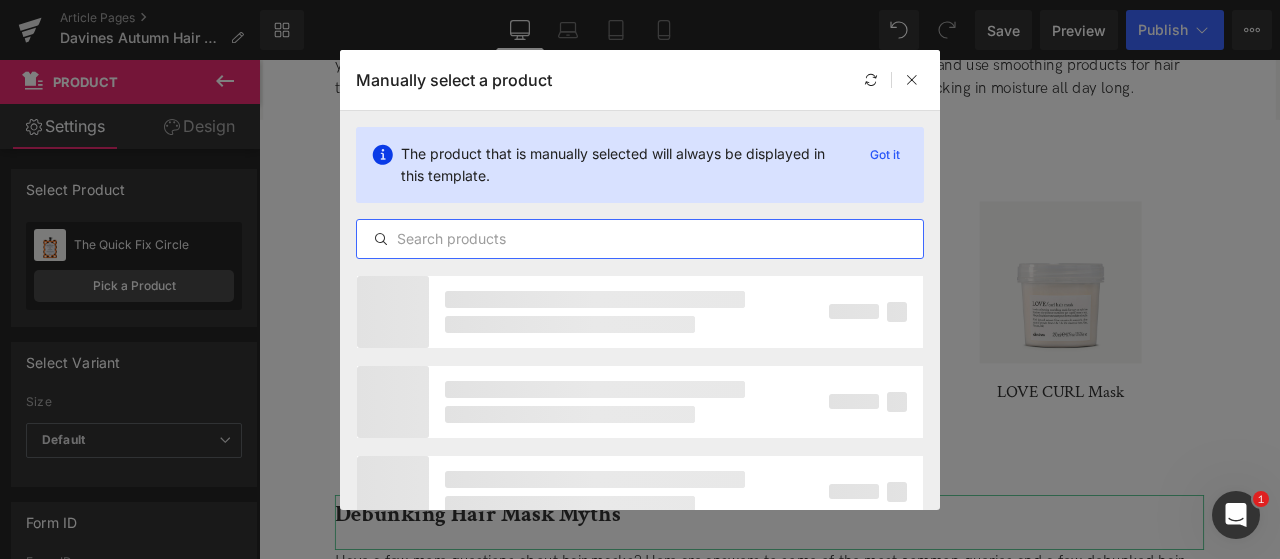 paste on "This is a Relaxing Moisturizing Fluid" 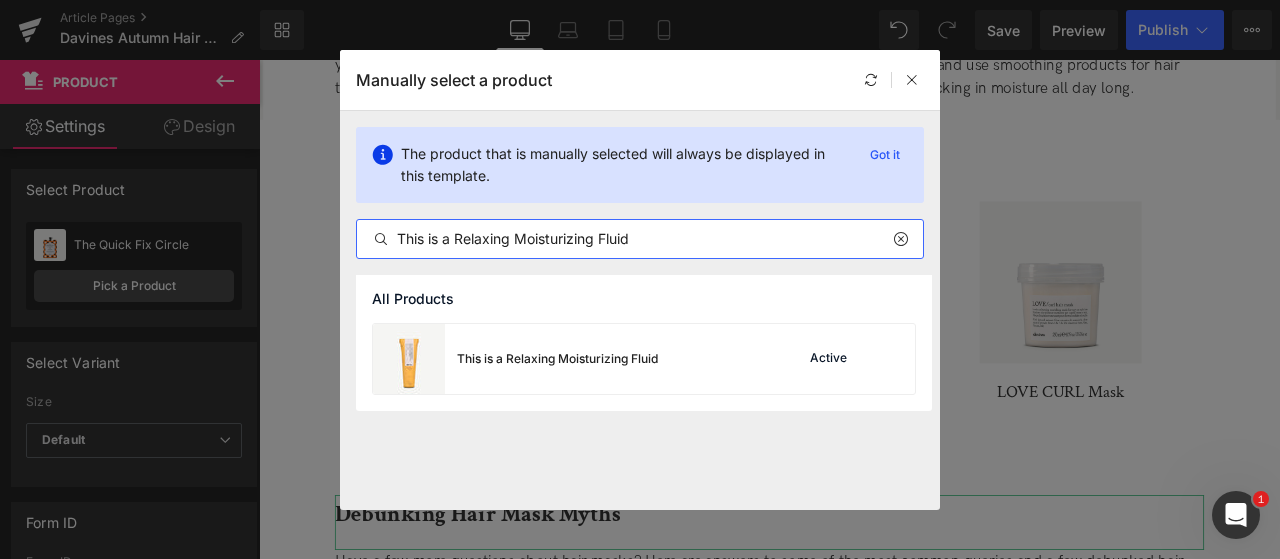 type on "This is a Relaxing Moisturizing Fluid" 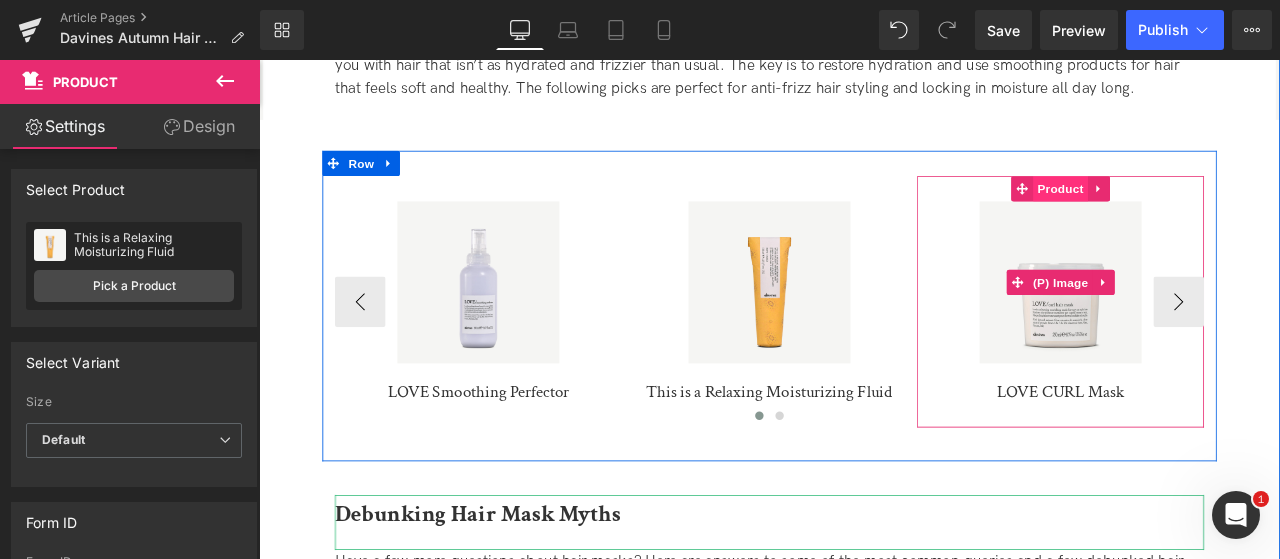 click on "Product" at bounding box center [1209, 213] 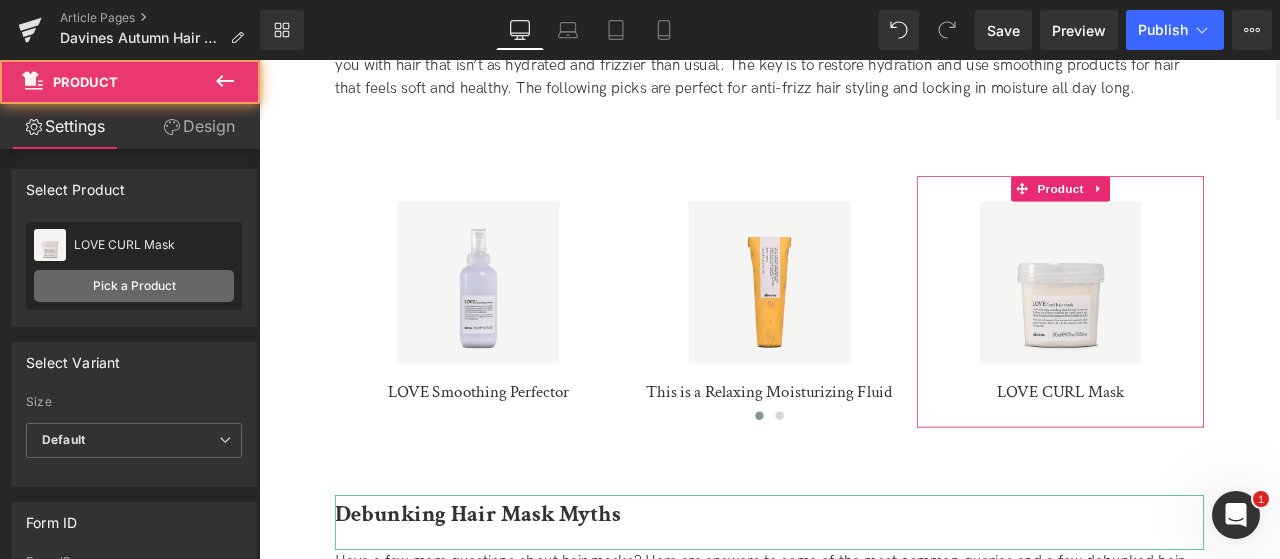 click on "Pick a Product" at bounding box center [134, 286] 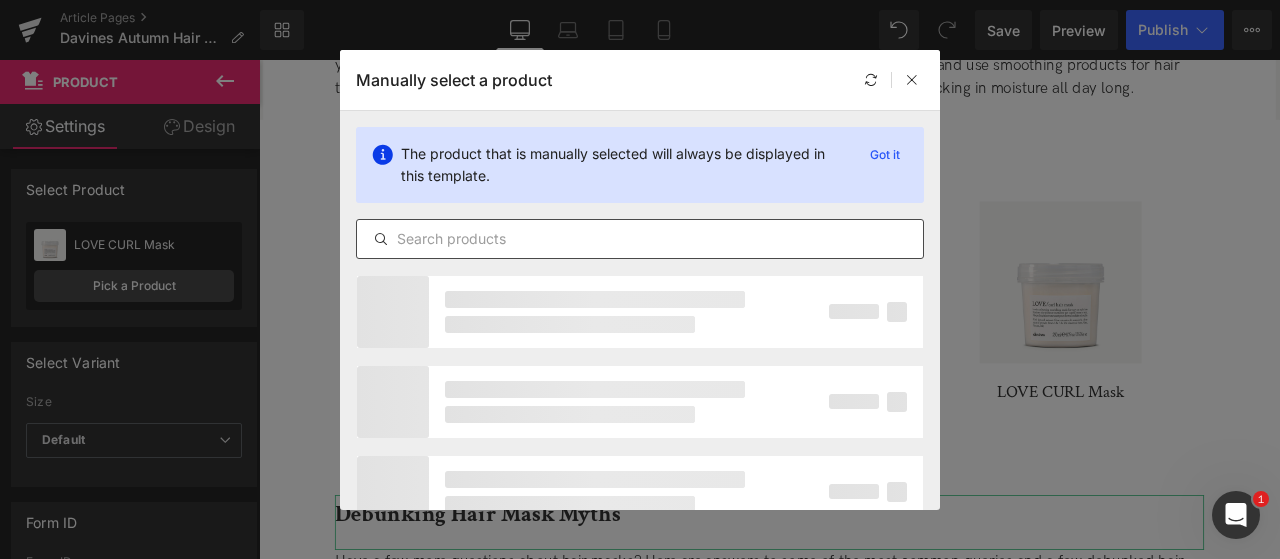 click at bounding box center [640, 239] 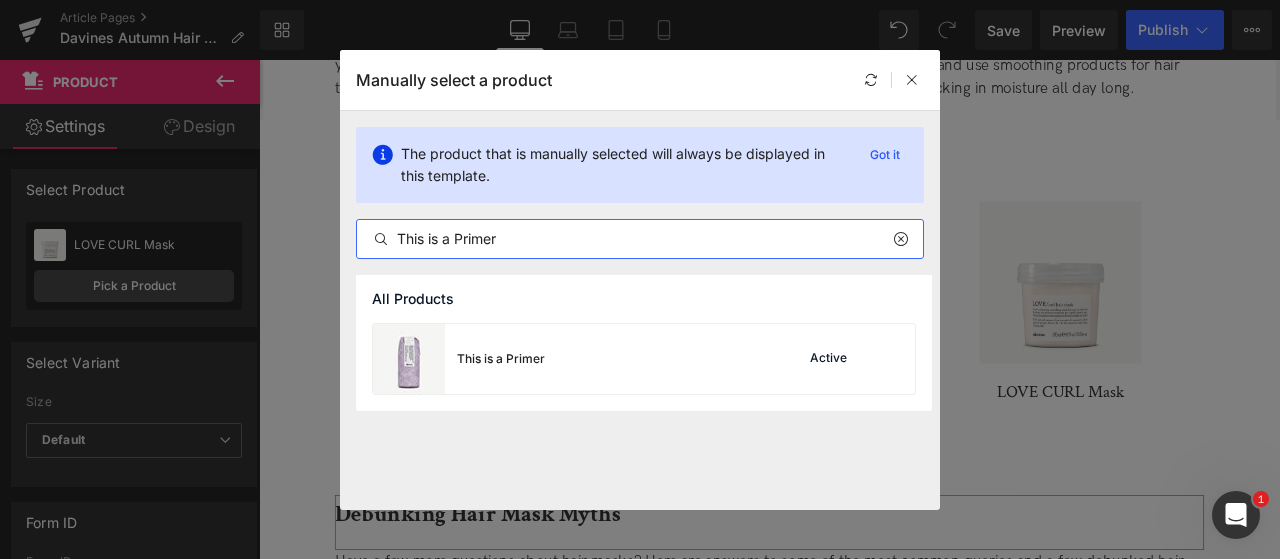 type on "This is a Primer" 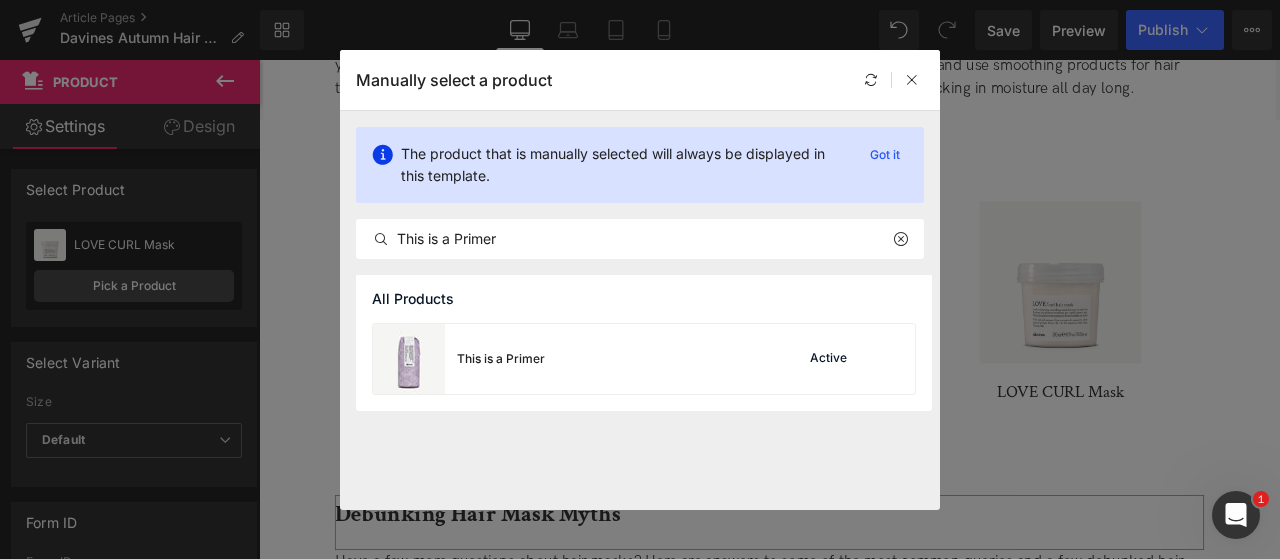 drag, startPoint x: 596, startPoint y: 348, endPoint x: 497, endPoint y: 38, distance: 325.42435 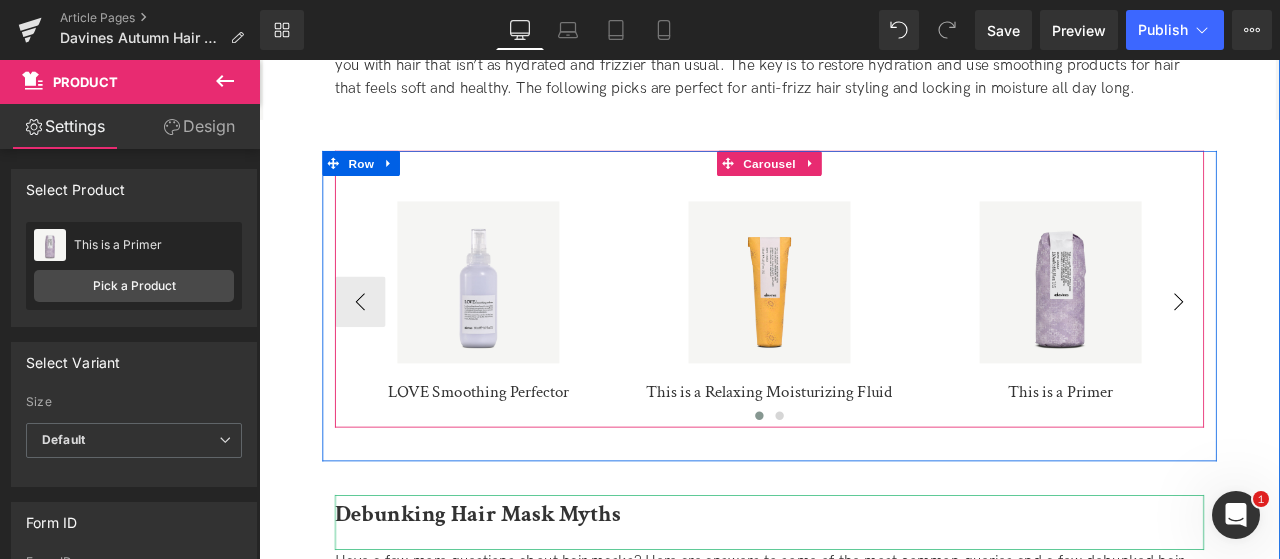 click on "›" at bounding box center (1349, 347) 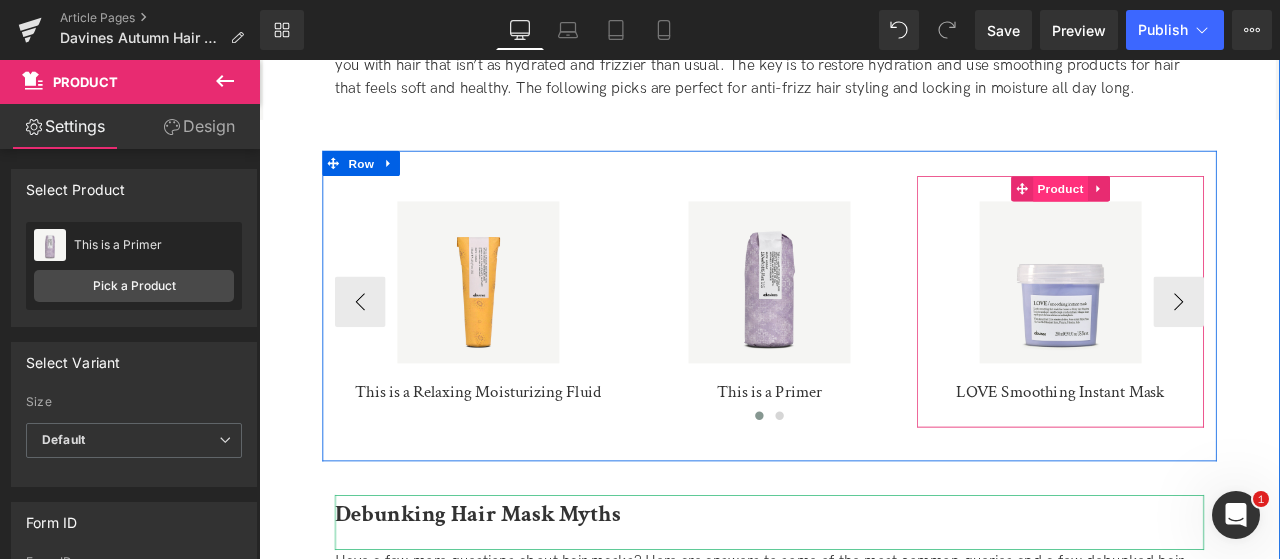 click on "Product" at bounding box center (1209, 213) 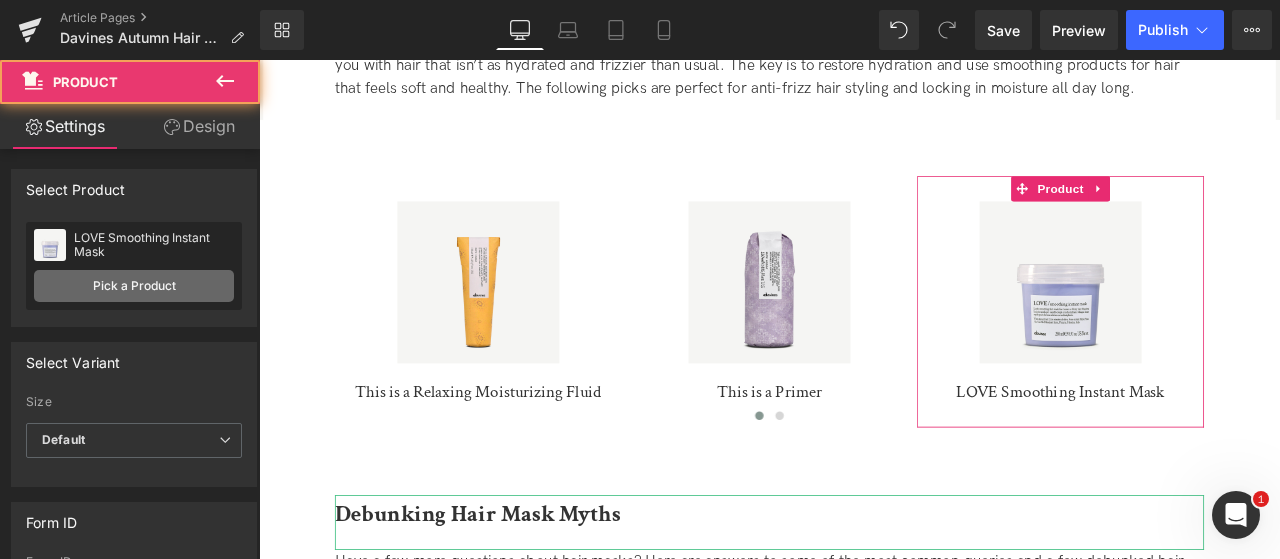 click on "Pick a Product" at bounding box center (134, 286) 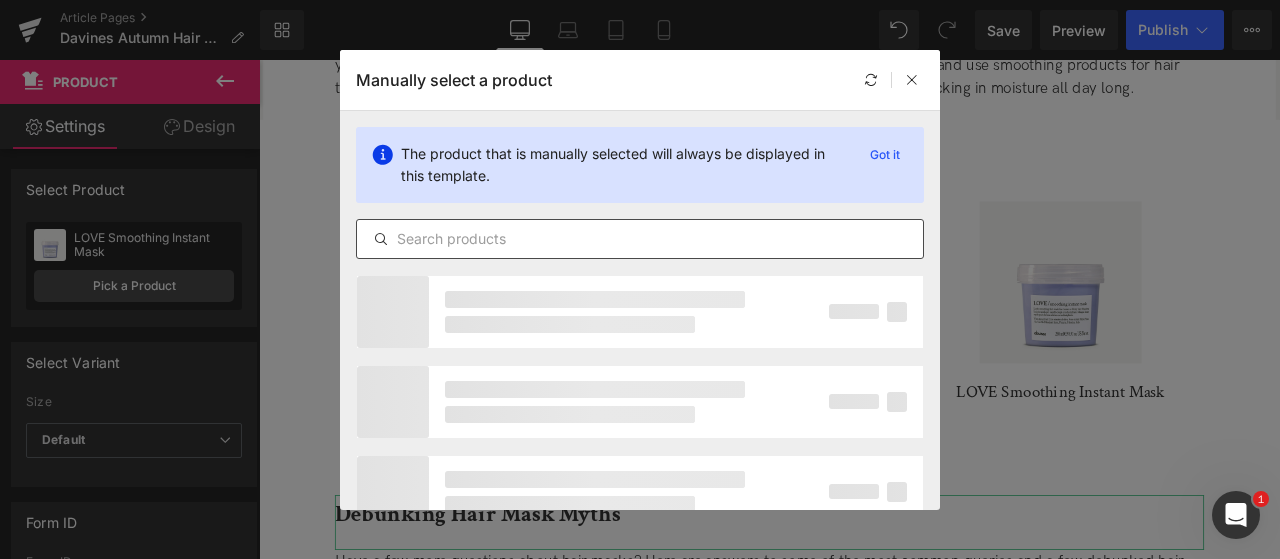 click at bounding box center [640, 239] 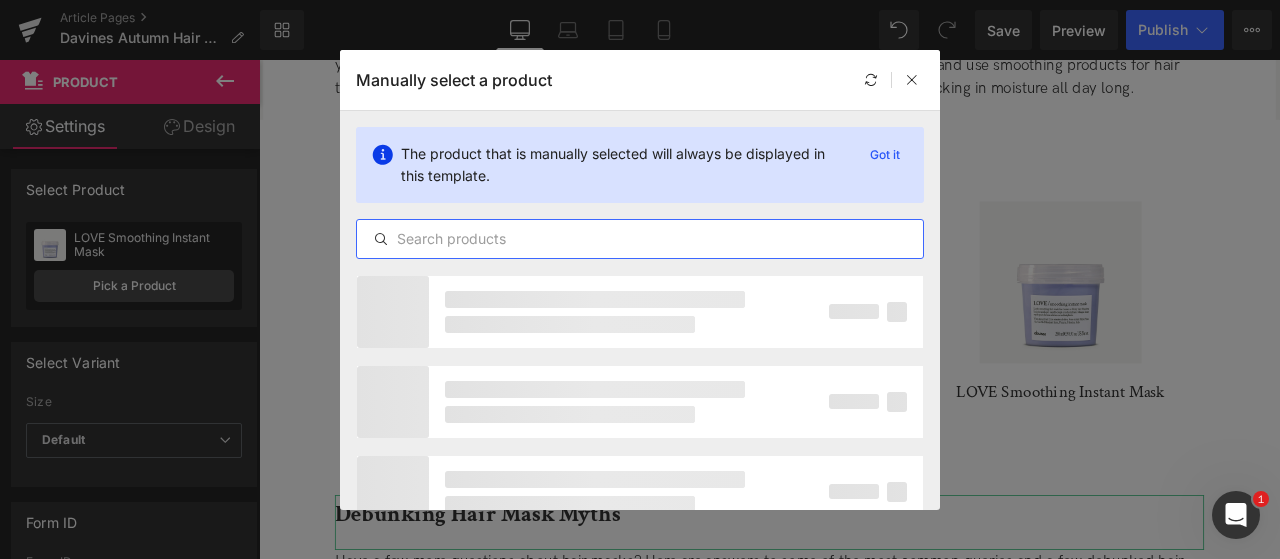 paste on "This Is An Oil Non Oil" 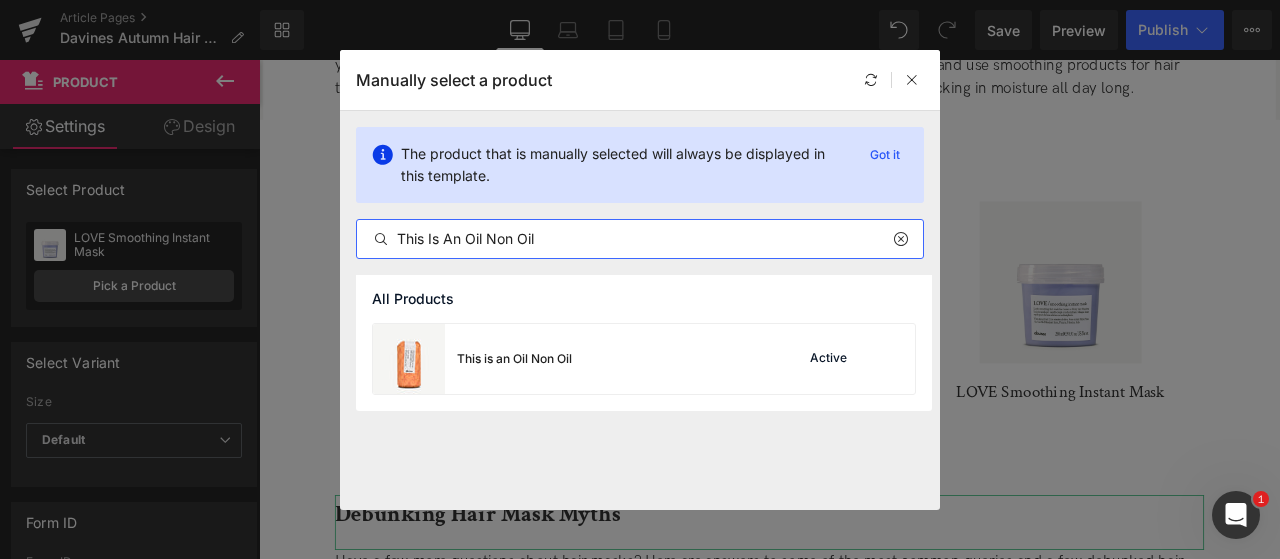 type on "This Is An Oil Non Oil" 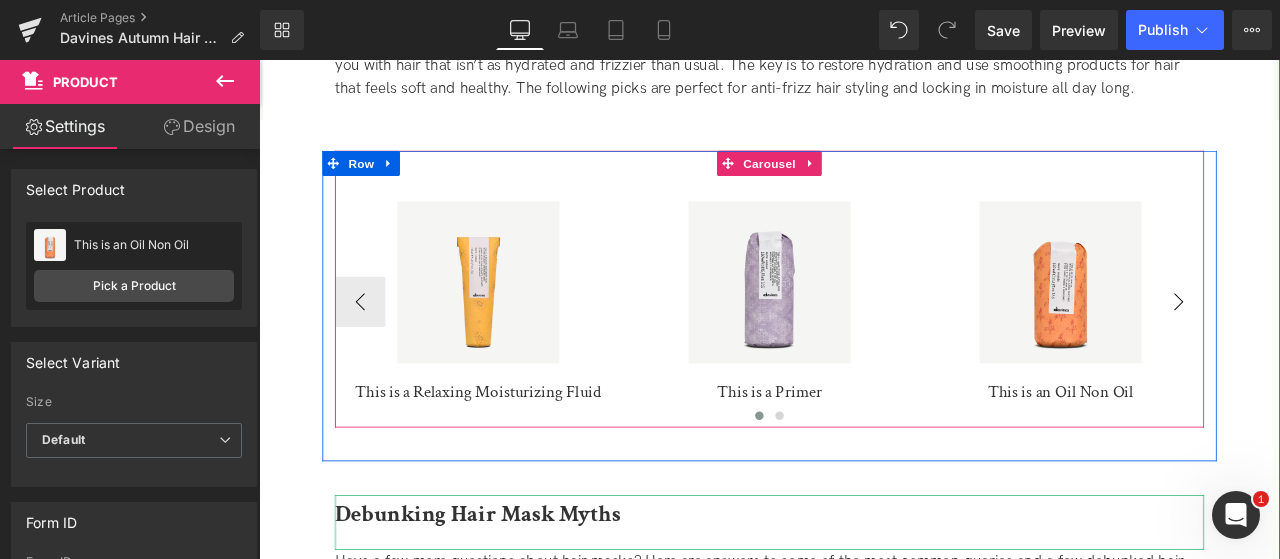 click on "›" at bounding box center [1349, 347] 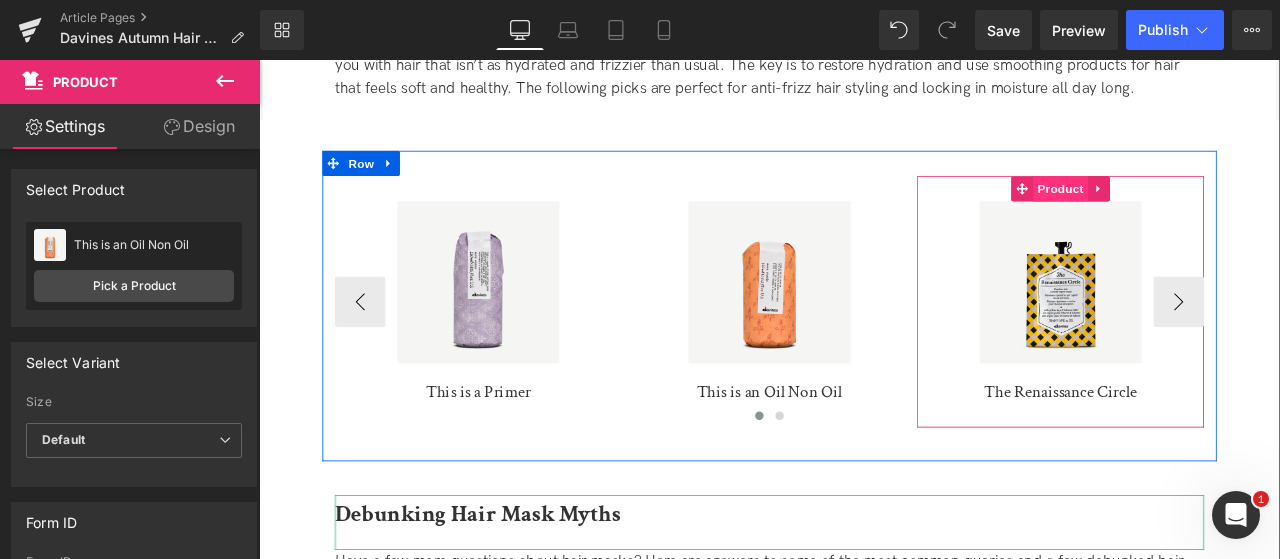 click on "Product" at bounding box center (1209, 213) 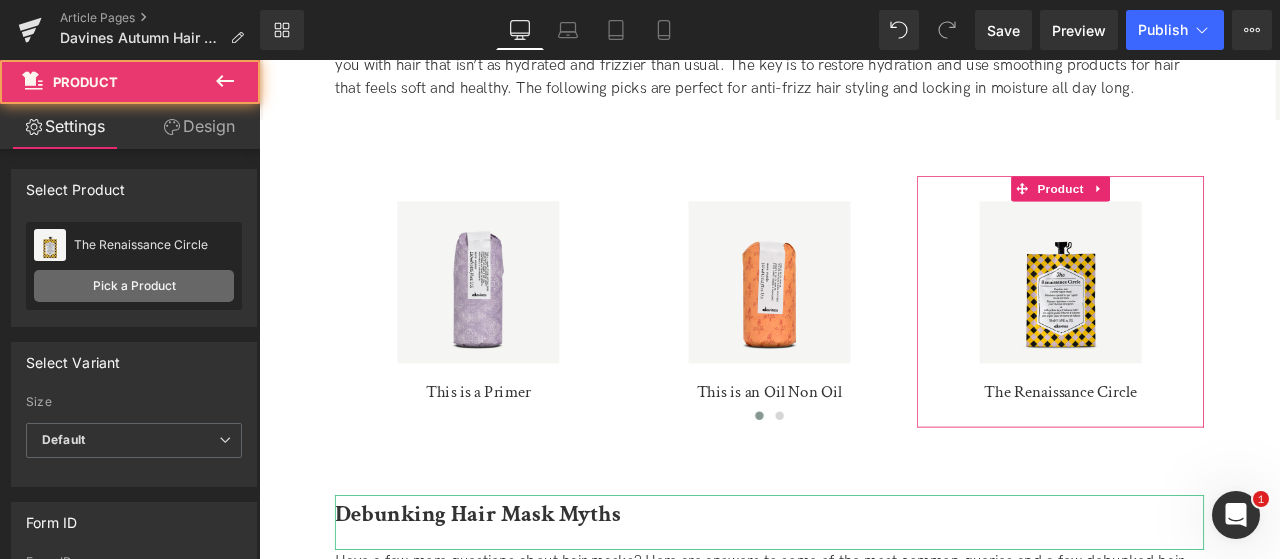 click on "Pick a Product" at bounding box center (134, 286) 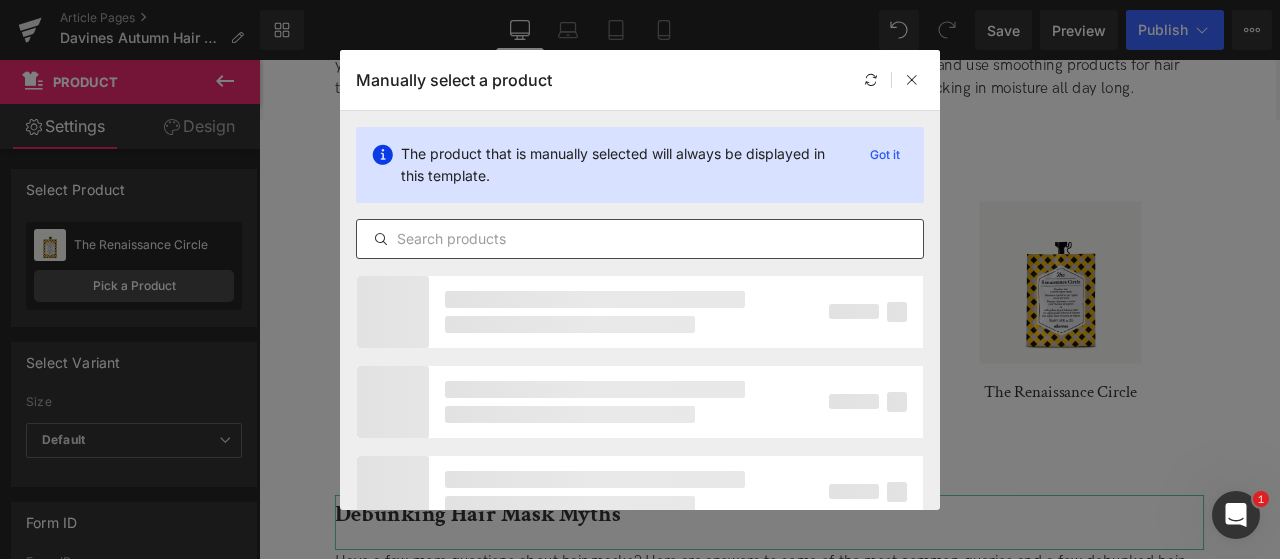 click at bounding box center [640, 239] 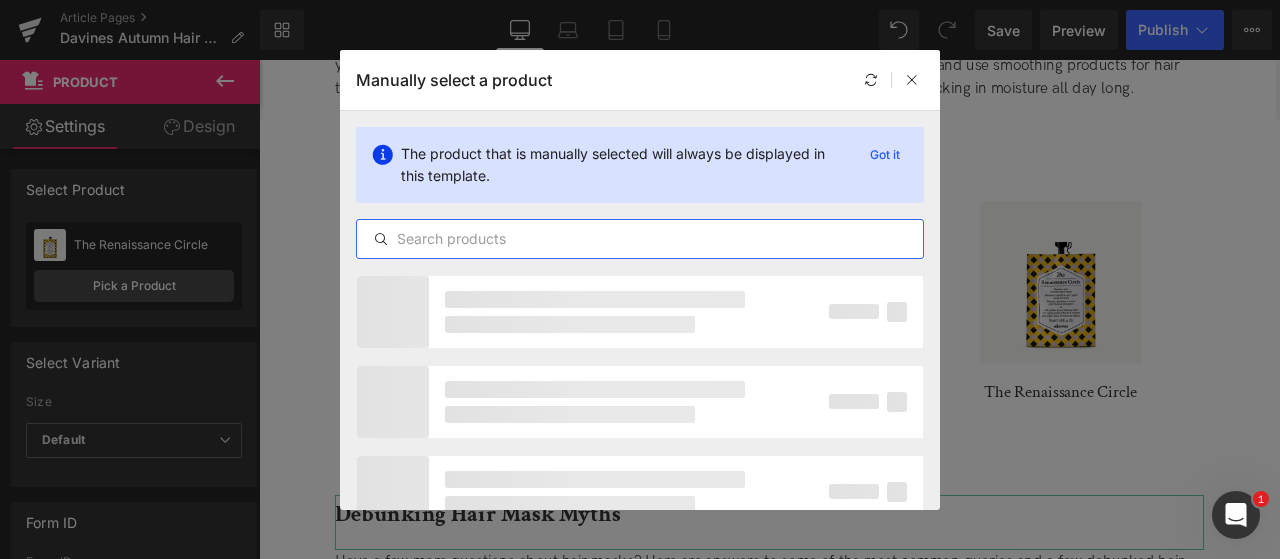paste on "This Is A Volume Boosting Mousse" 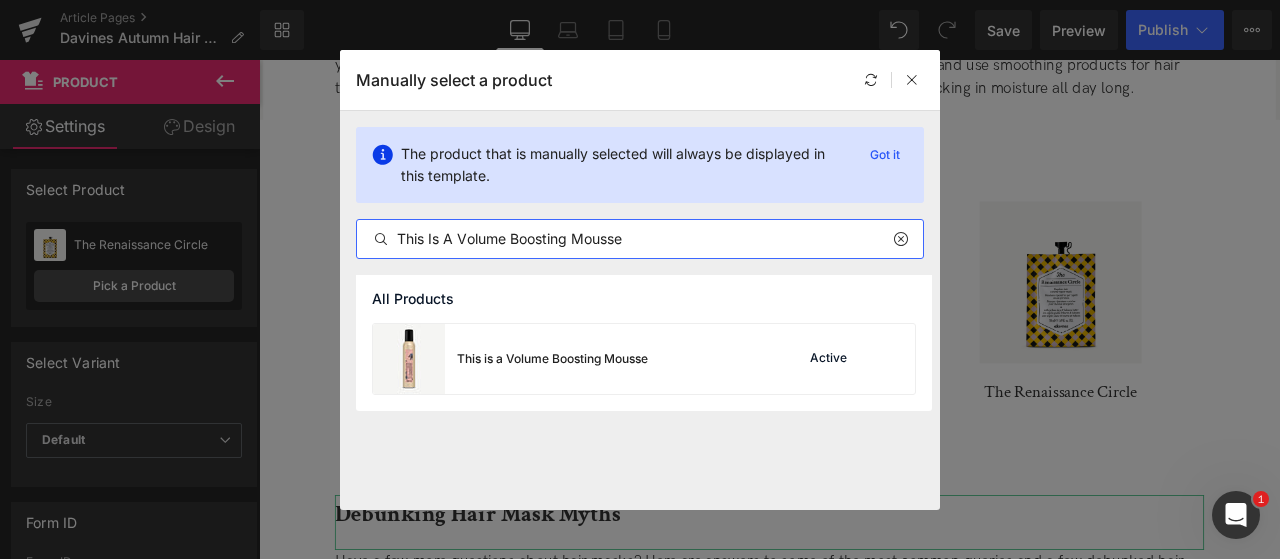 type on "This Is A Volume Boosting Mousse" 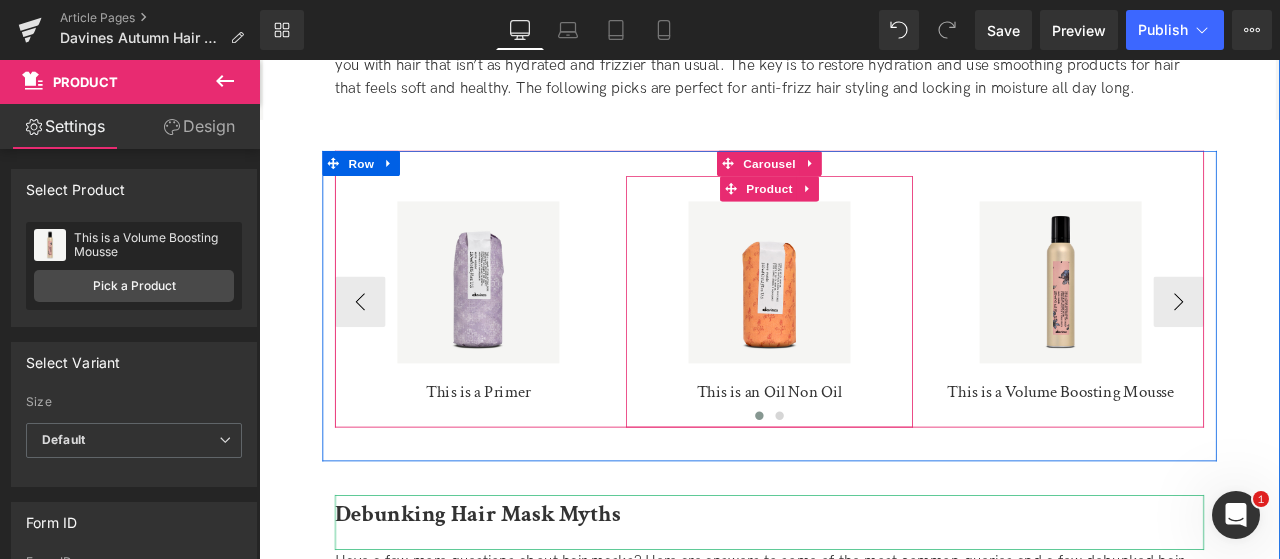 scroll, scrollTop: 3974, scrollLeft: 0, axis: vertical 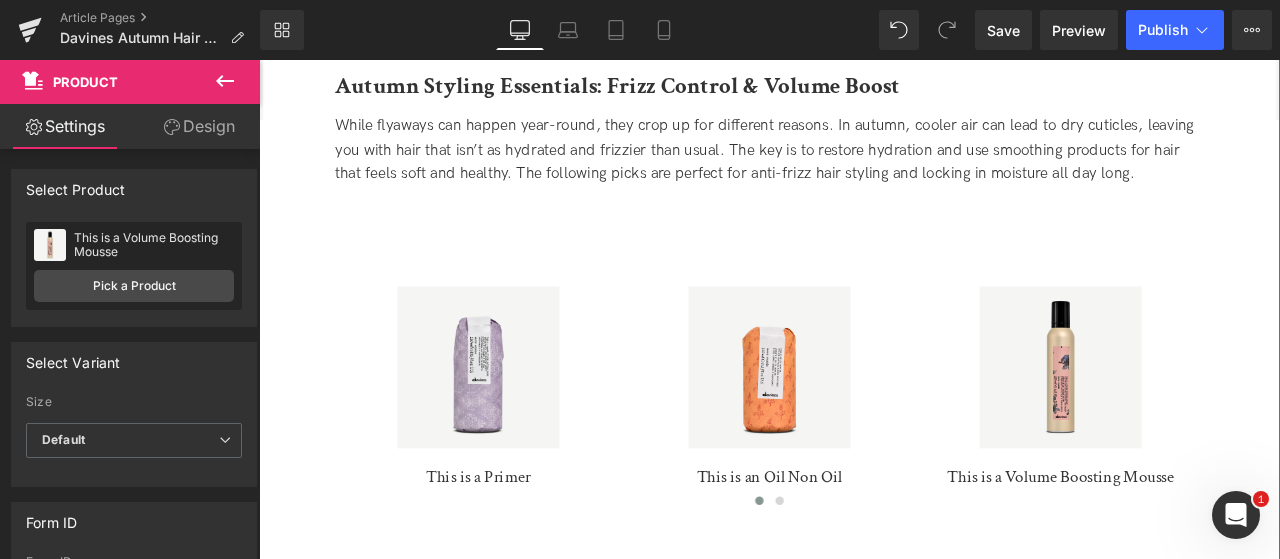click at bounding box center [864, 224] 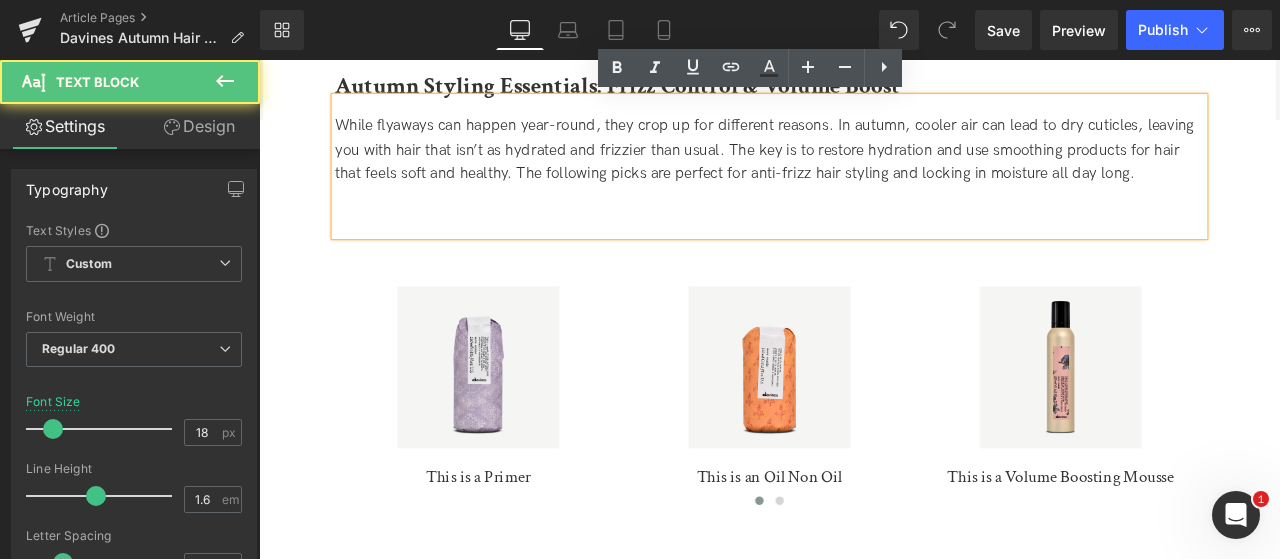 type 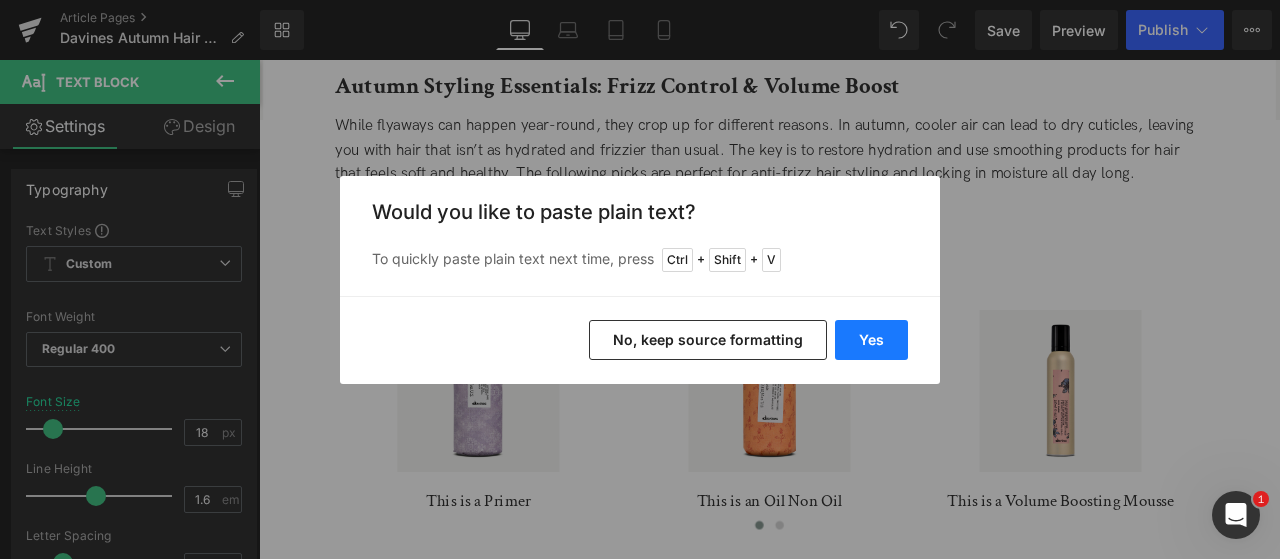 drag, startPoint x: 852, startPoint y: 329, endPoint x: 615, endPoint y: 293, distance: 239.71858 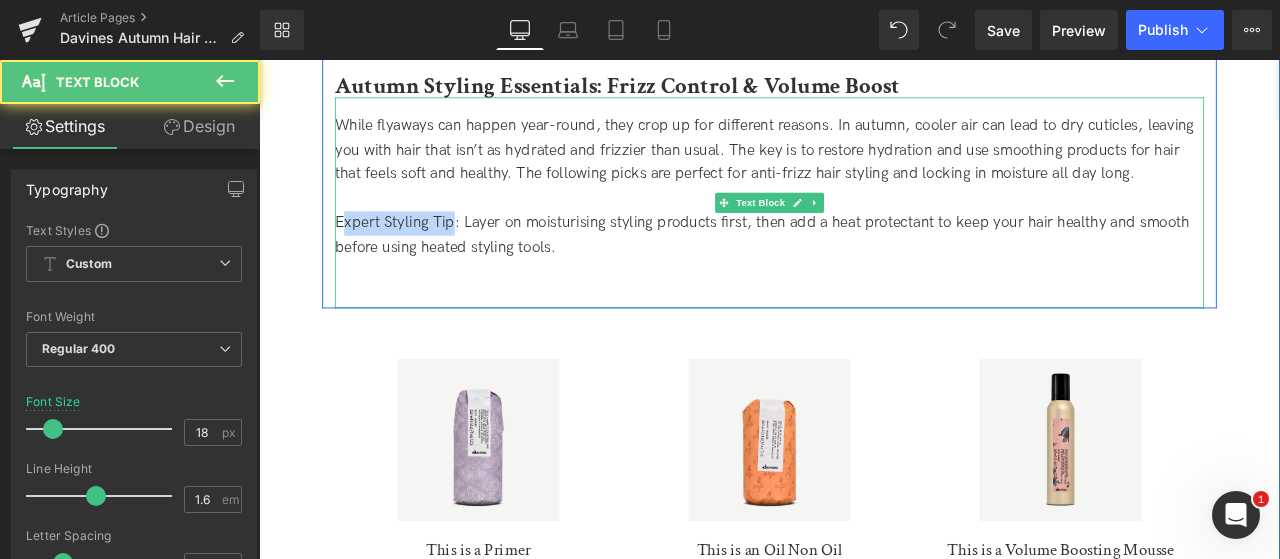 drag, startPoint x: 486, startPoint y: 249, endPoint x: 354, endPoint y: 248, distance: 132.00378 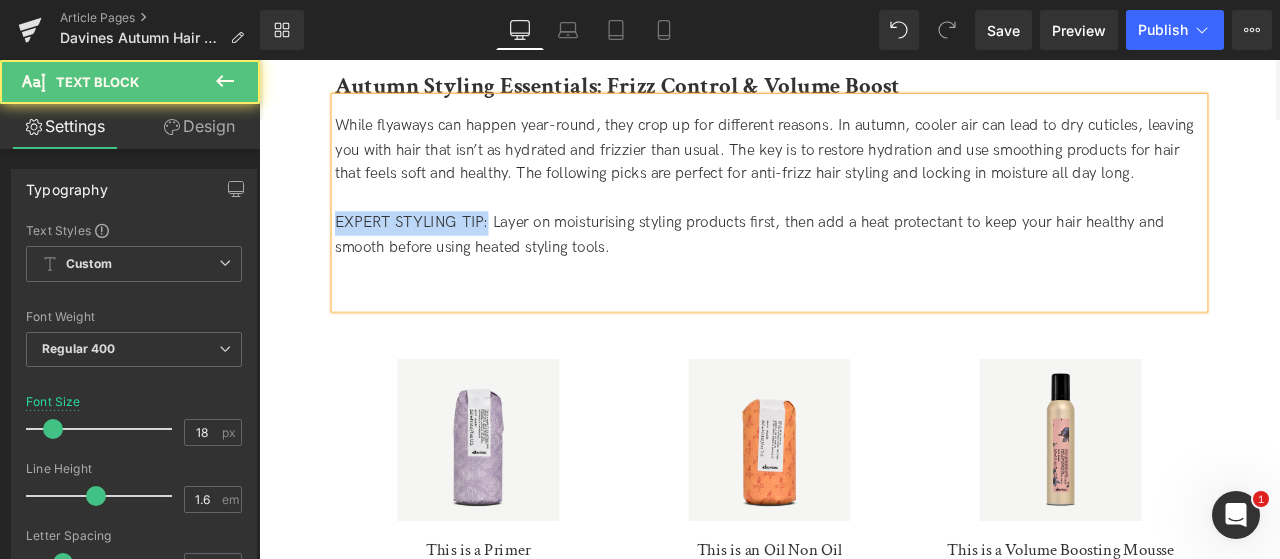 drag, startPoint x: 529, startPoint y: 256, endPoint x: 320, endPoint y: 256, distance: 209 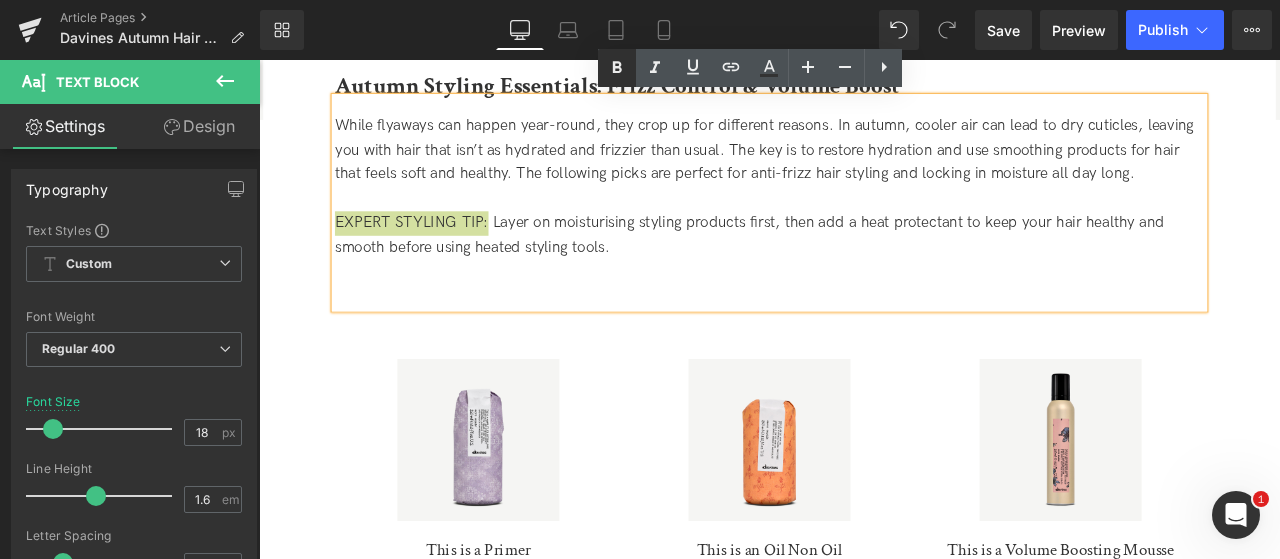 click 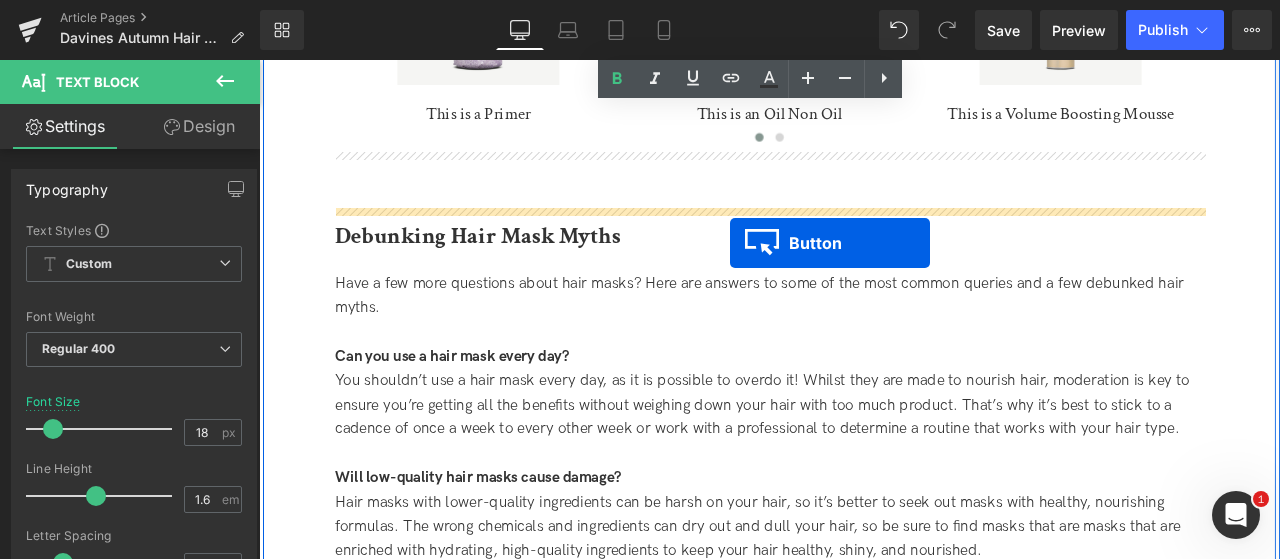 scroll, scrollTop: 4374, scrollLeft: 0, axis: vertical 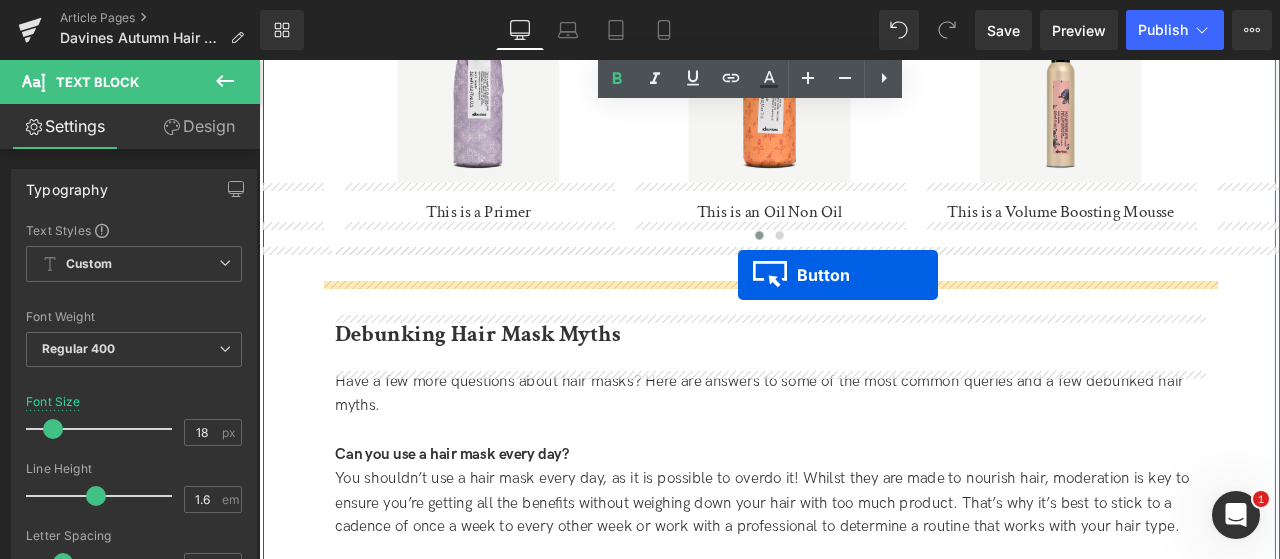 drag, startPoint x: 829, startPoint y: 371, endPoint x: 827, endPoint y: 315, distance: 56.0357 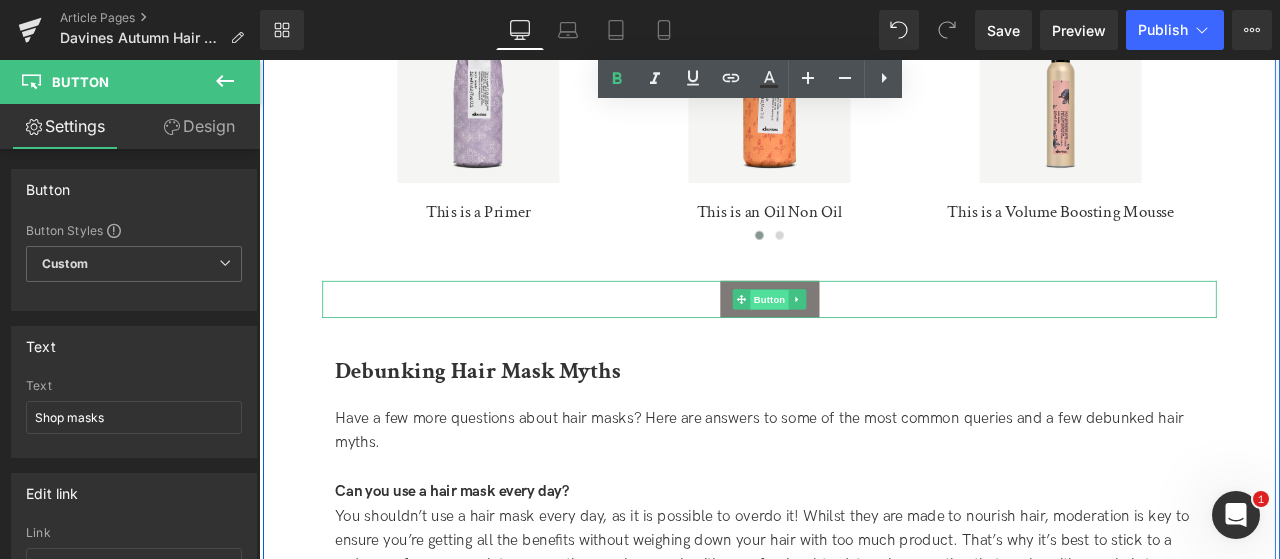click on "Button" at bounding box center (864, 345) 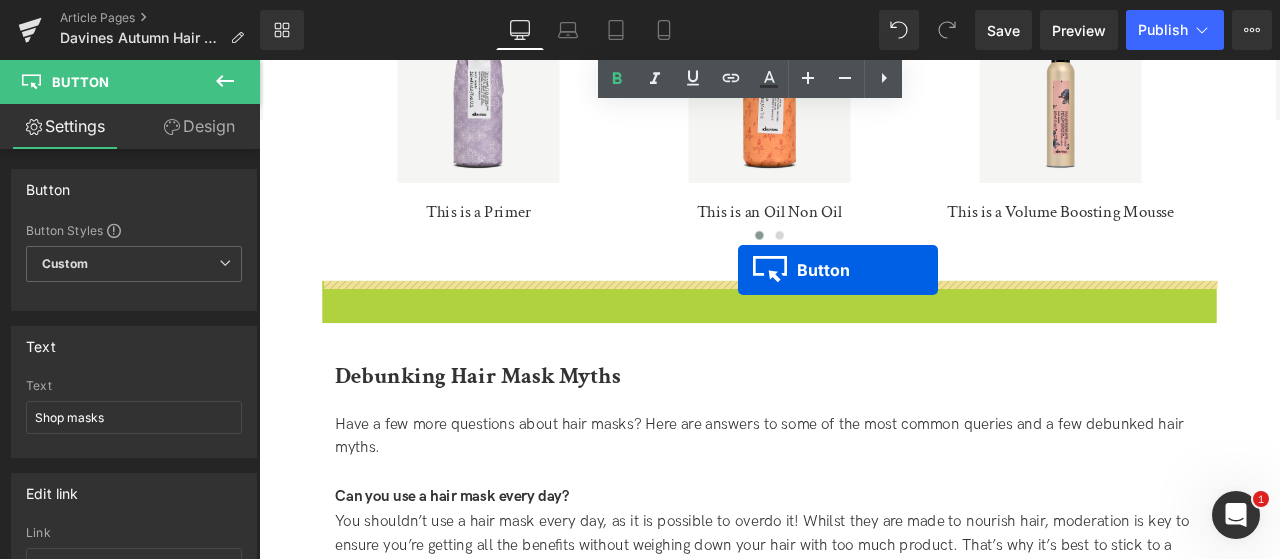 drag, startPoint x: 829, startPoint y: 344, endPoint x: 825, endPoint y: 307, distance: 37.215588 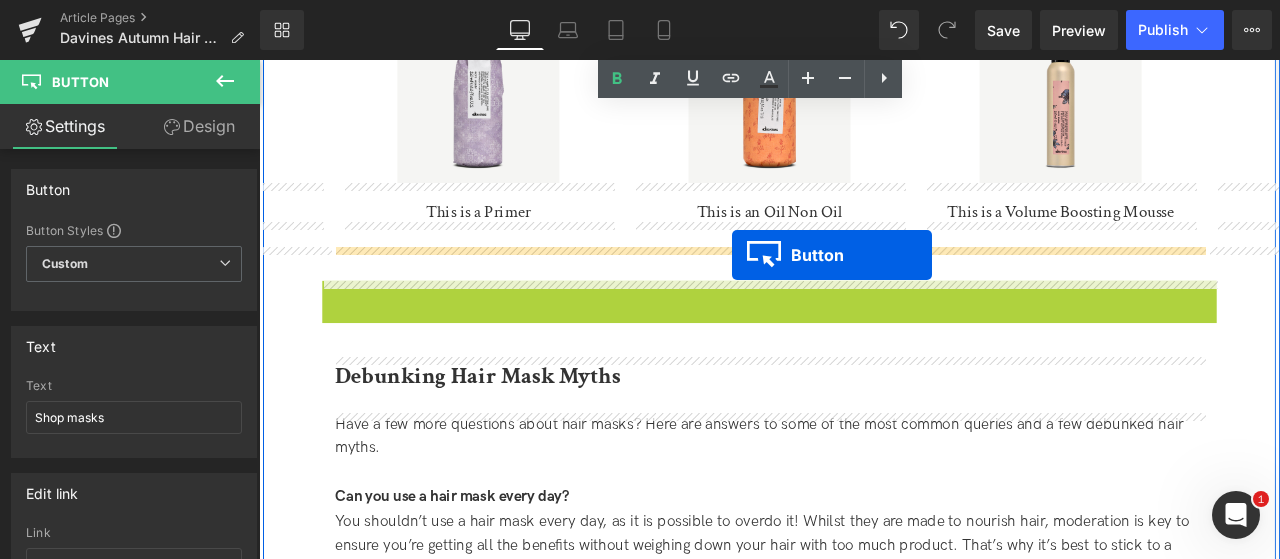 drag, startPoint x: 825, startPoint y: 344, endPoint x: 820, endPoint y: 291, distance: 53.235325 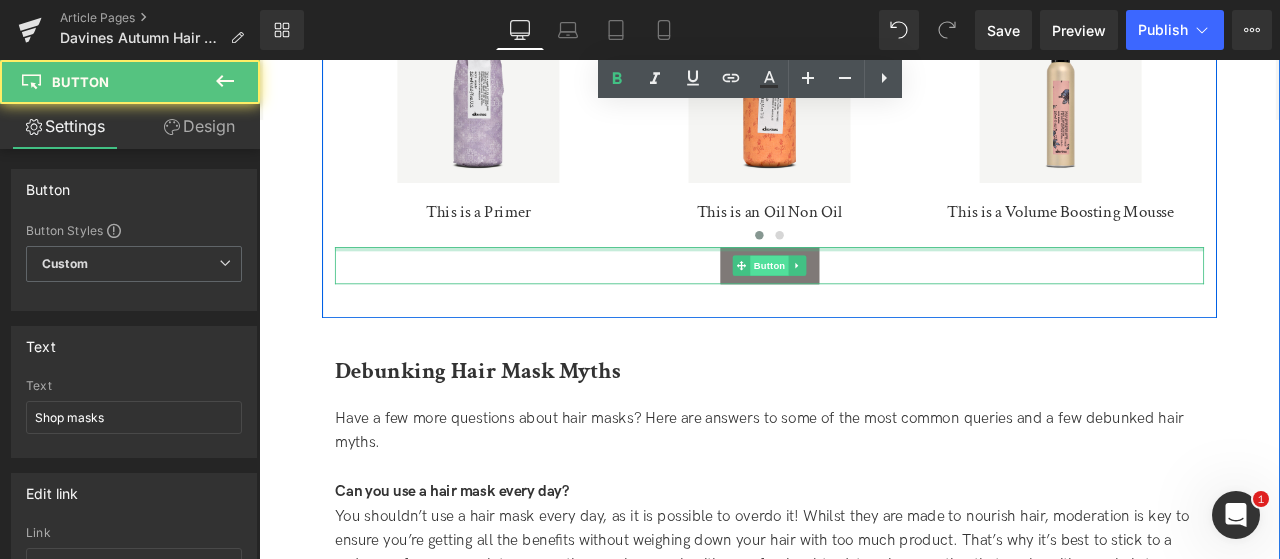 click on "Button" at bounding box center (864, 304) 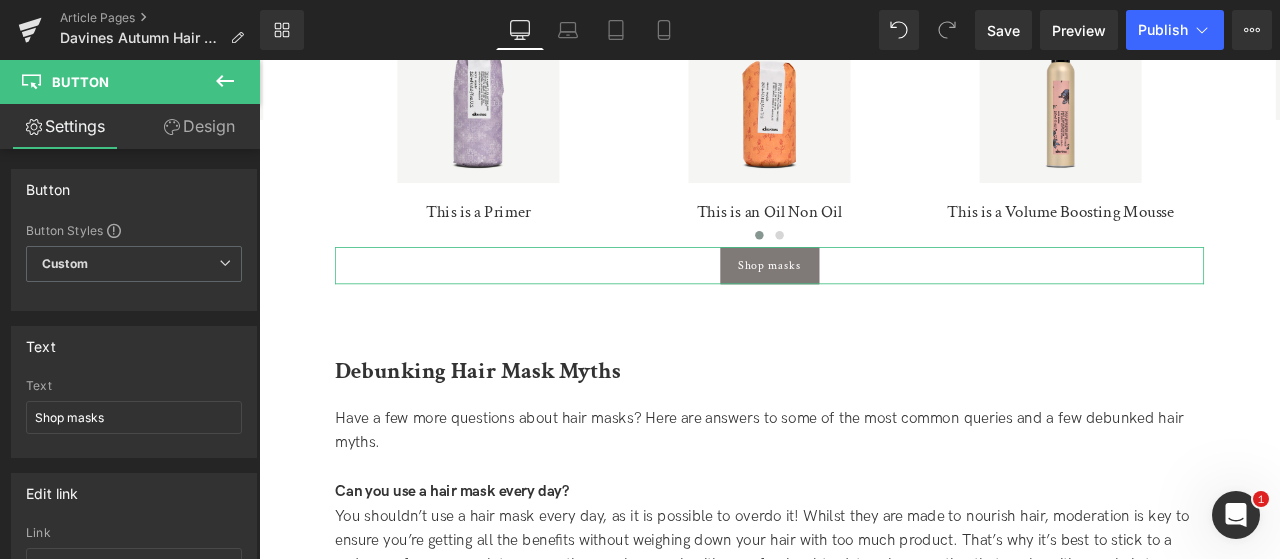 click on "Design" at bounding box center (199, 126) 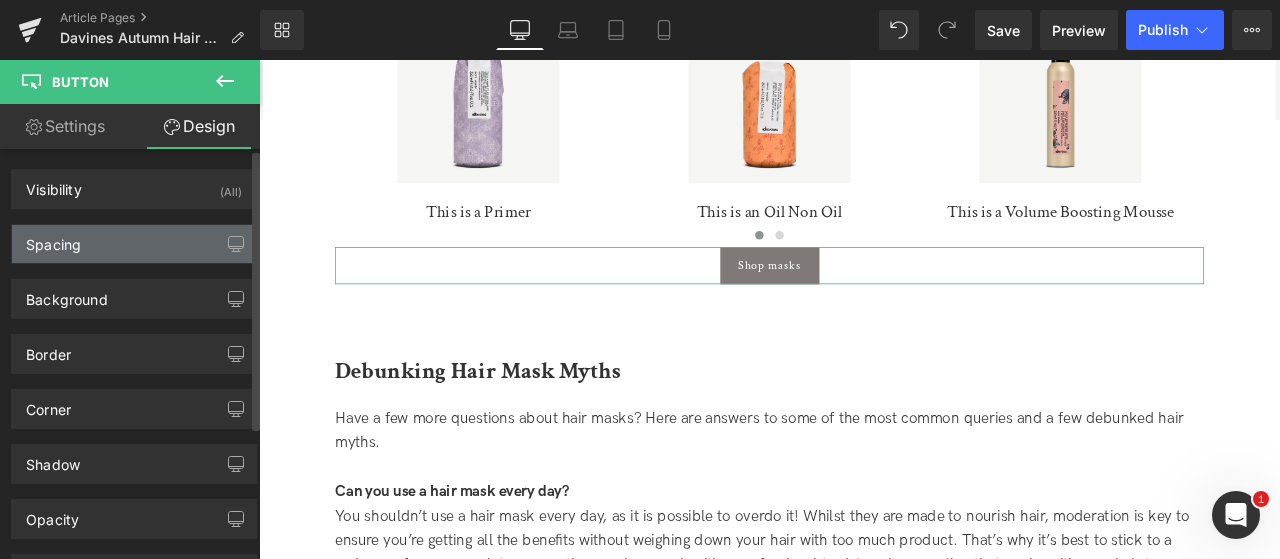 type on "0" 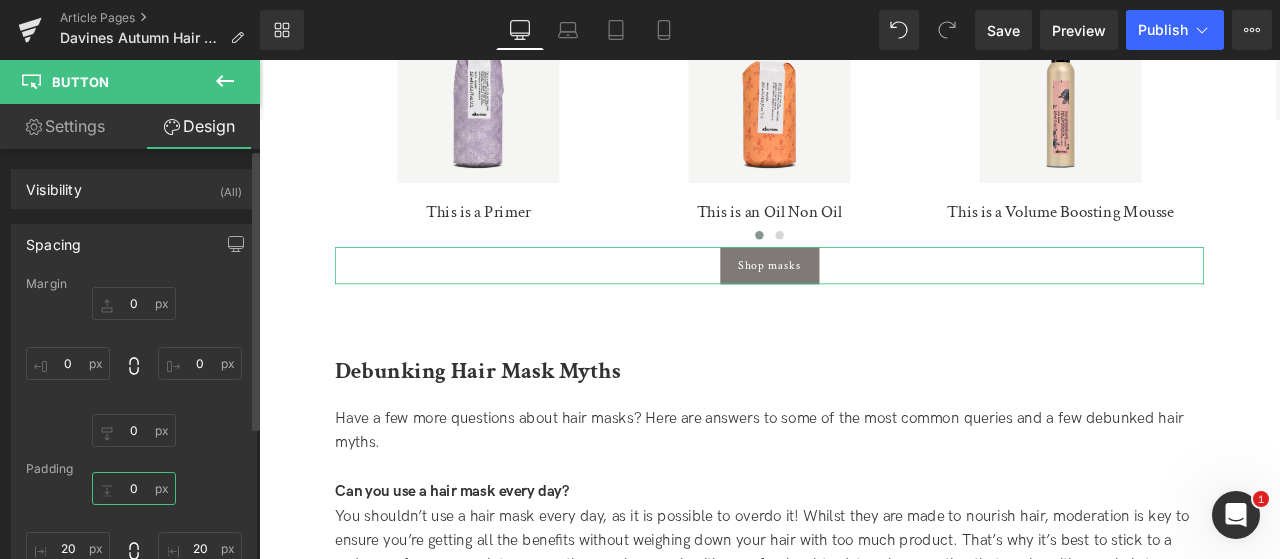 click on "0" at bounding box center [134, 488] 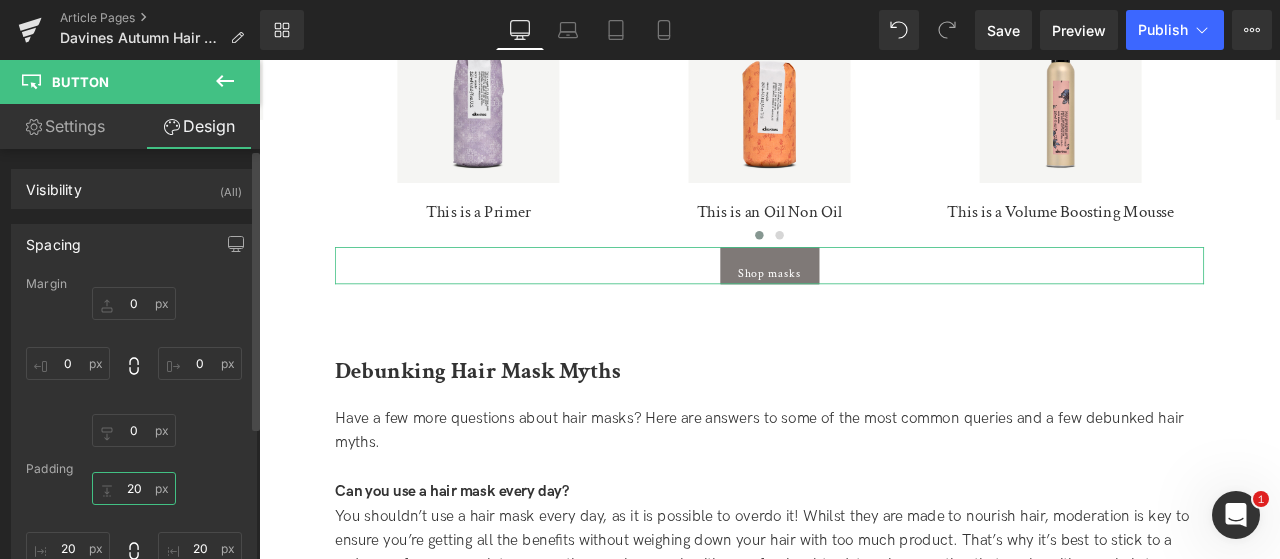 type on "2" 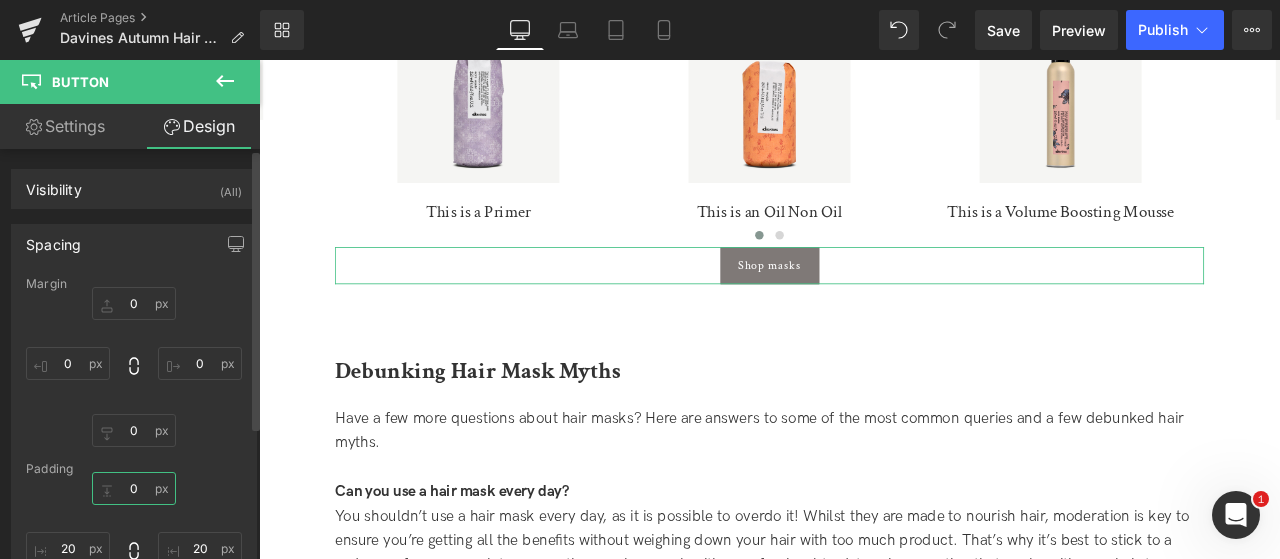 type on "0" 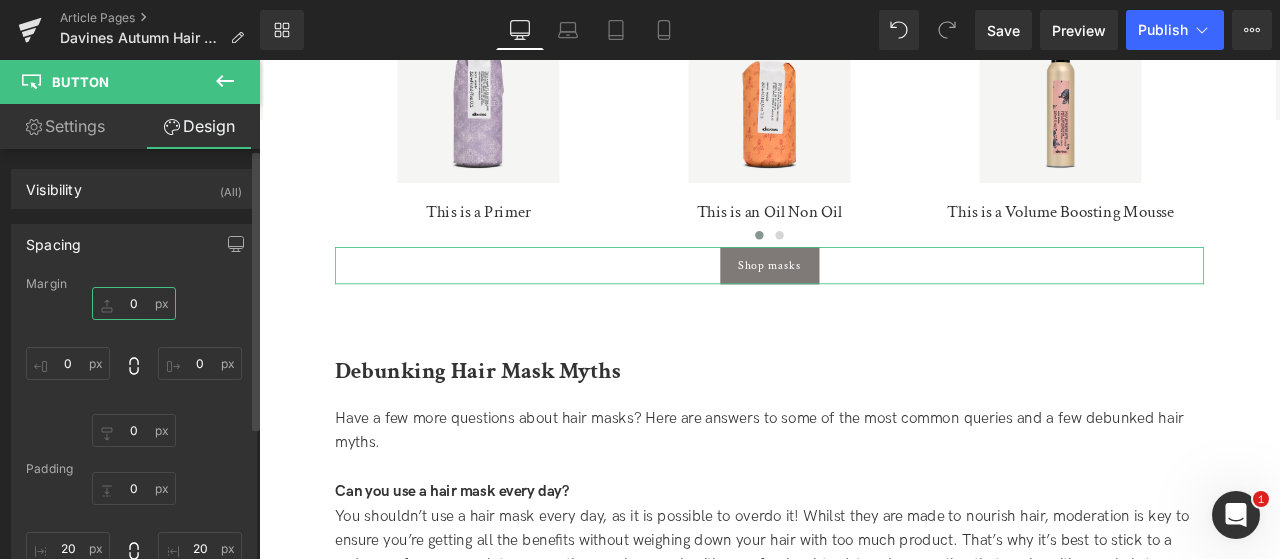 click on "0" at bounding box center (134, 303) 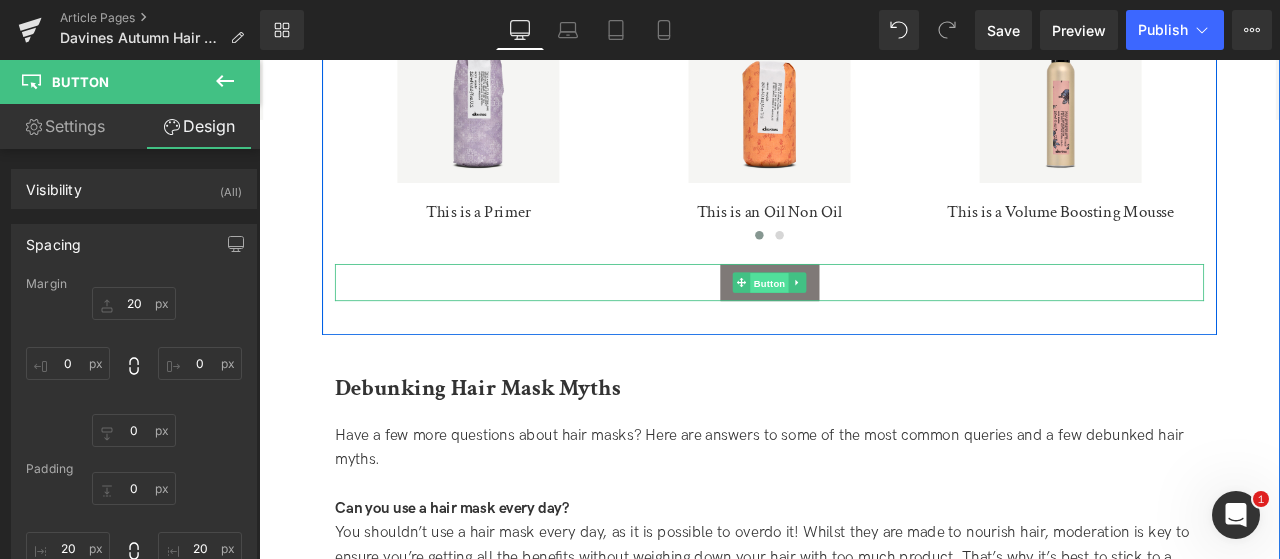 click on "Button" at bounding box center (864, 325) 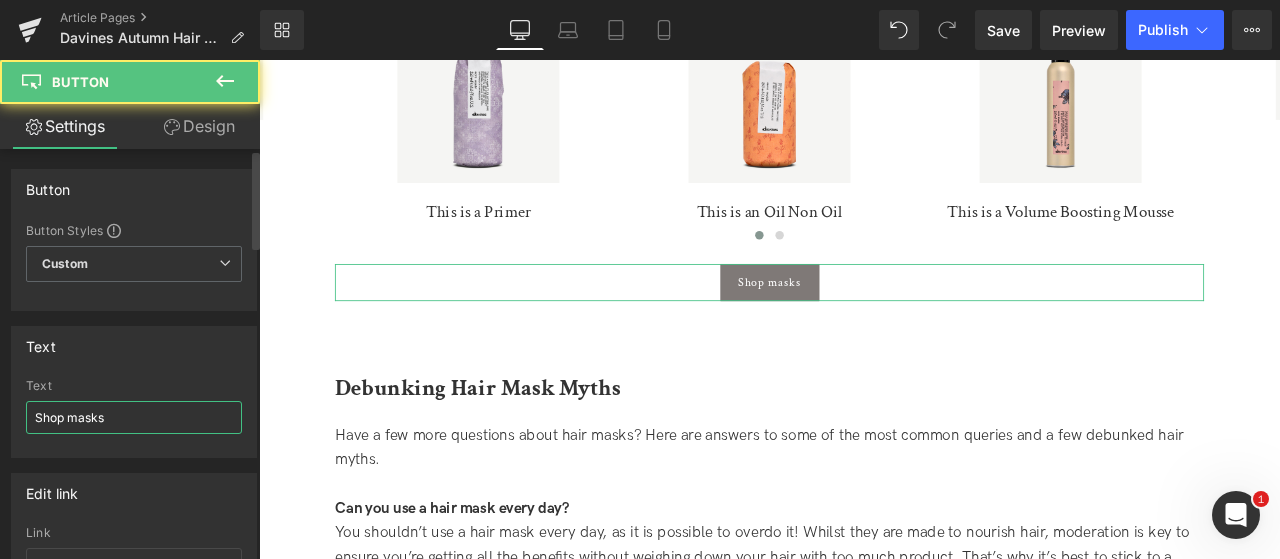 click on "Shop masks" at bounding box center (134, 417) 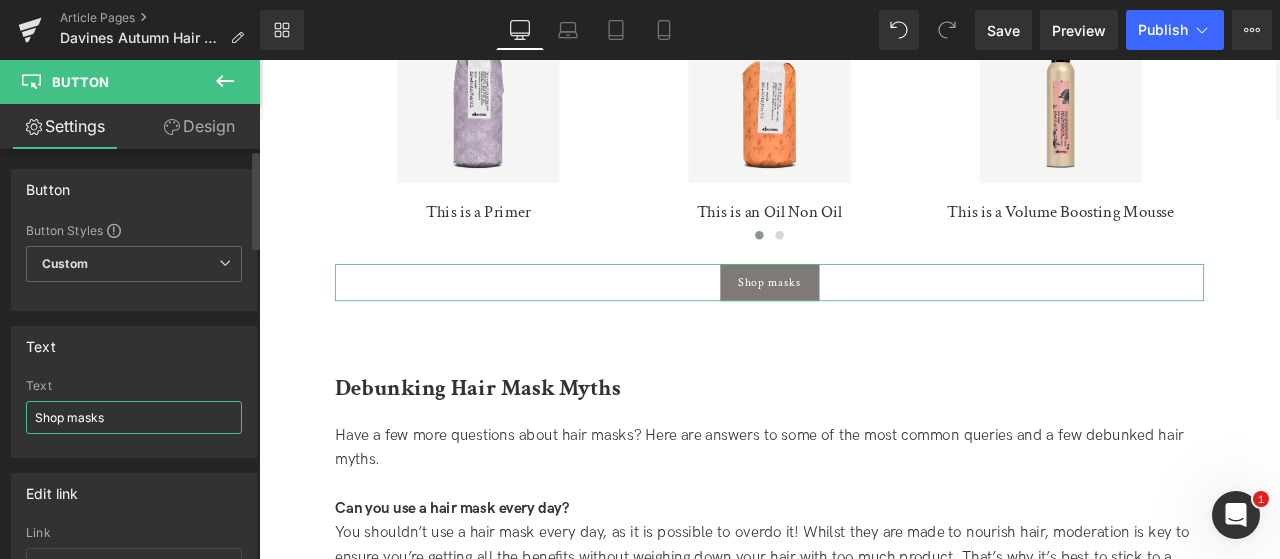 click on "Shop masks" at bounding box center (134, 417) 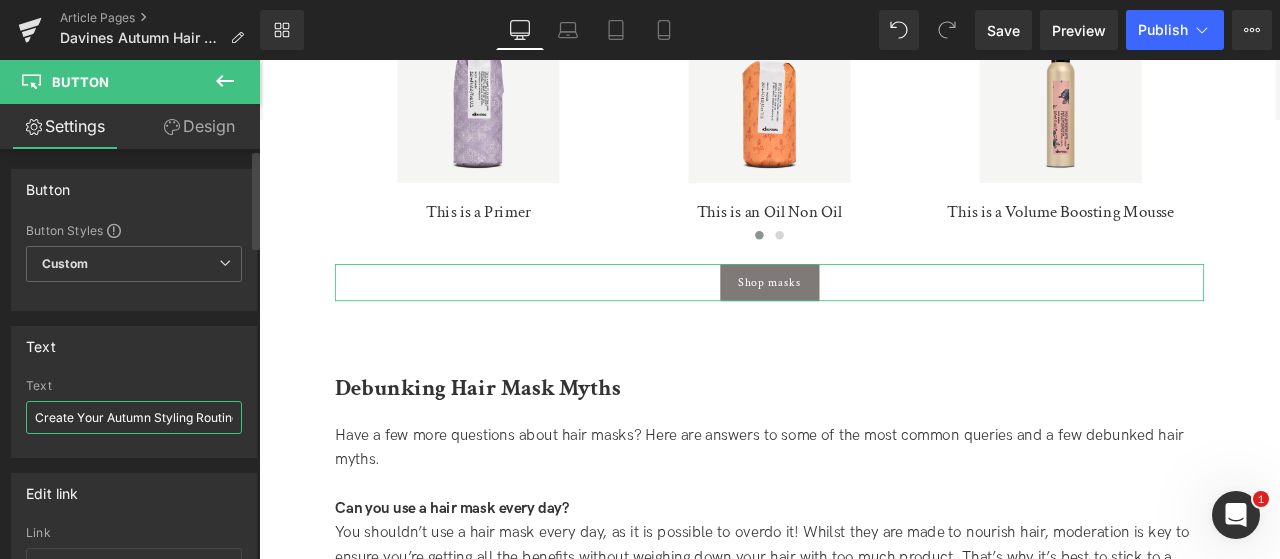 scroll, scrollTop: 0, scrollLeft: 12, axis: horizontal 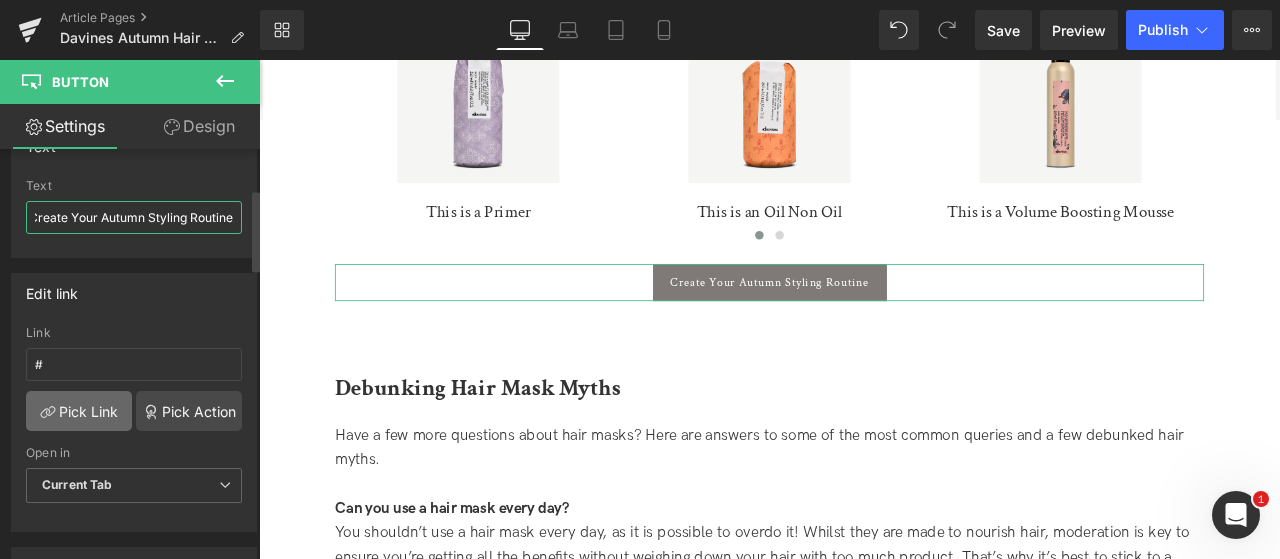 type on "Create Your Autumn Styling Routine" 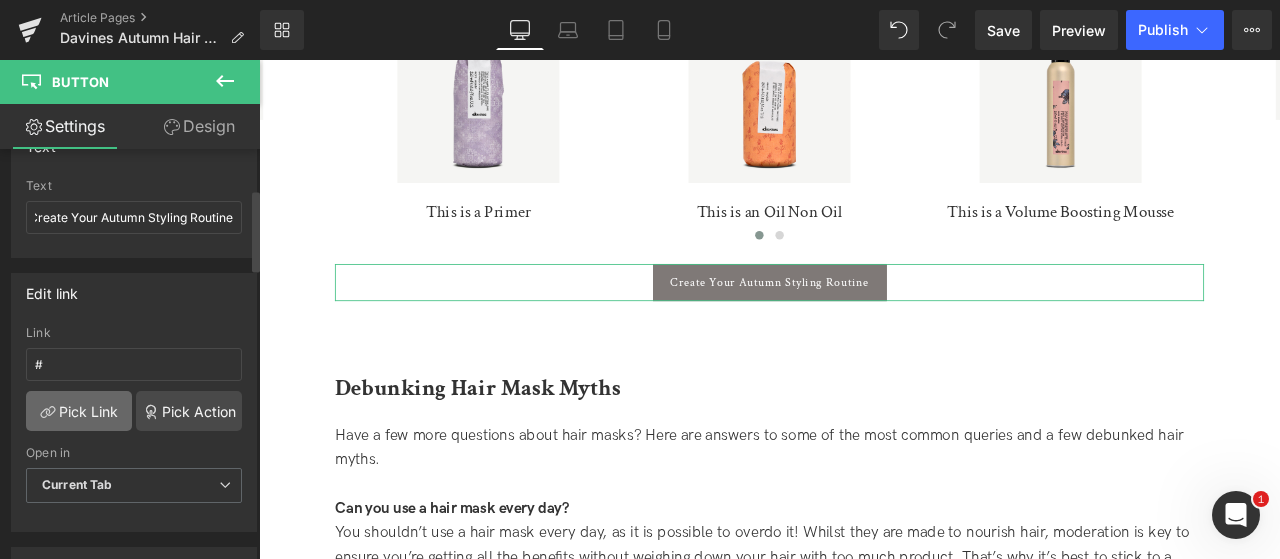 click on "Pick Link" at bounding box center [79, 411] 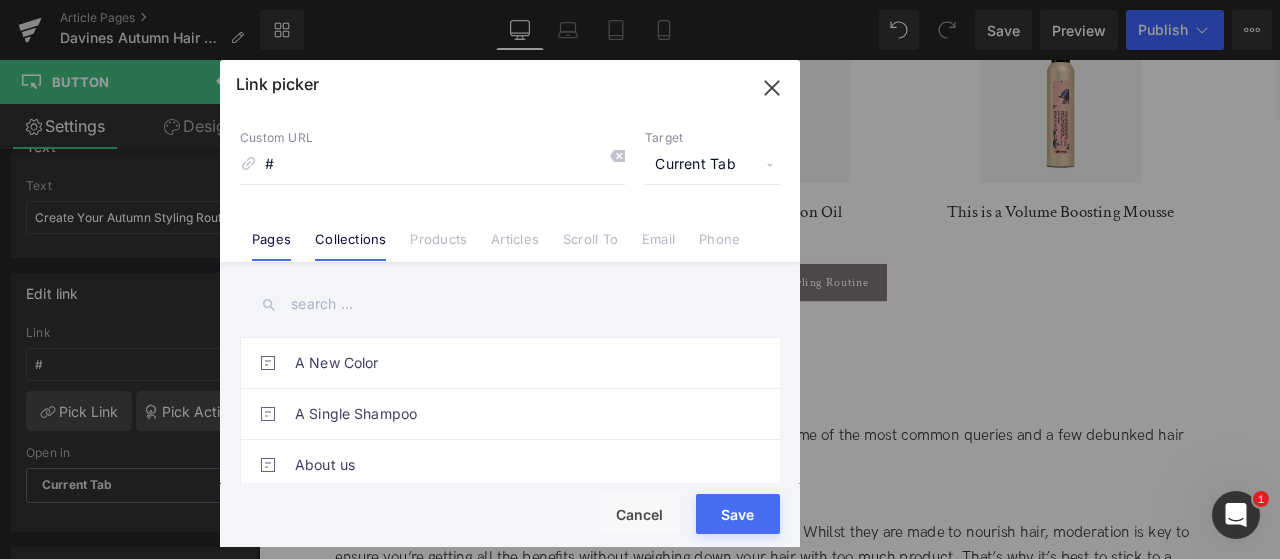 click on "Collections" at bounding box center (350, 246) 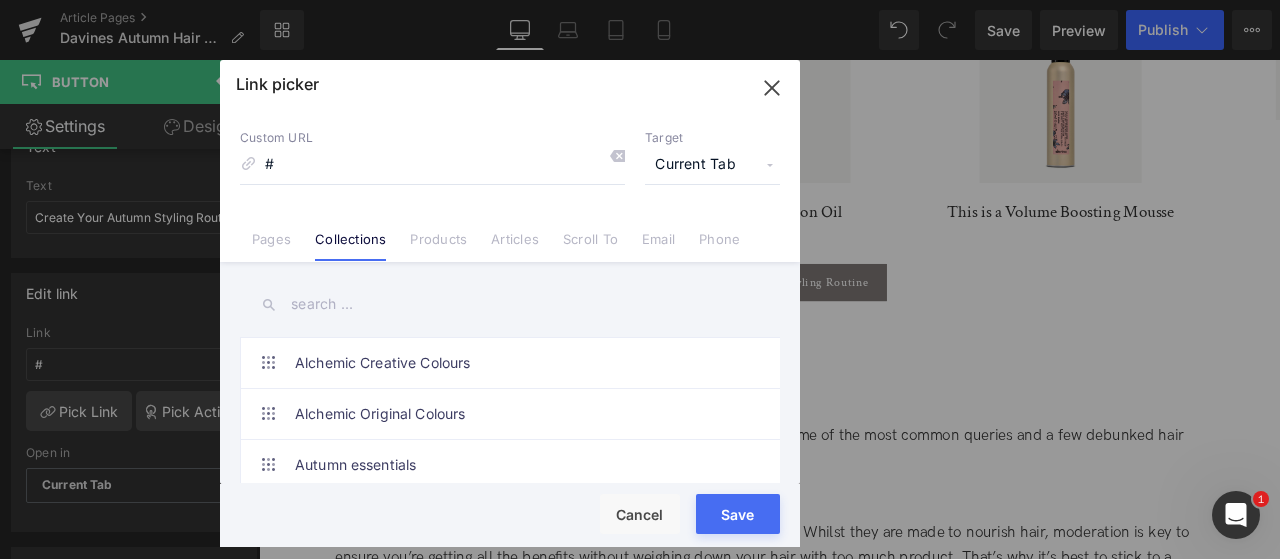 click at bounding box center [510, 304] 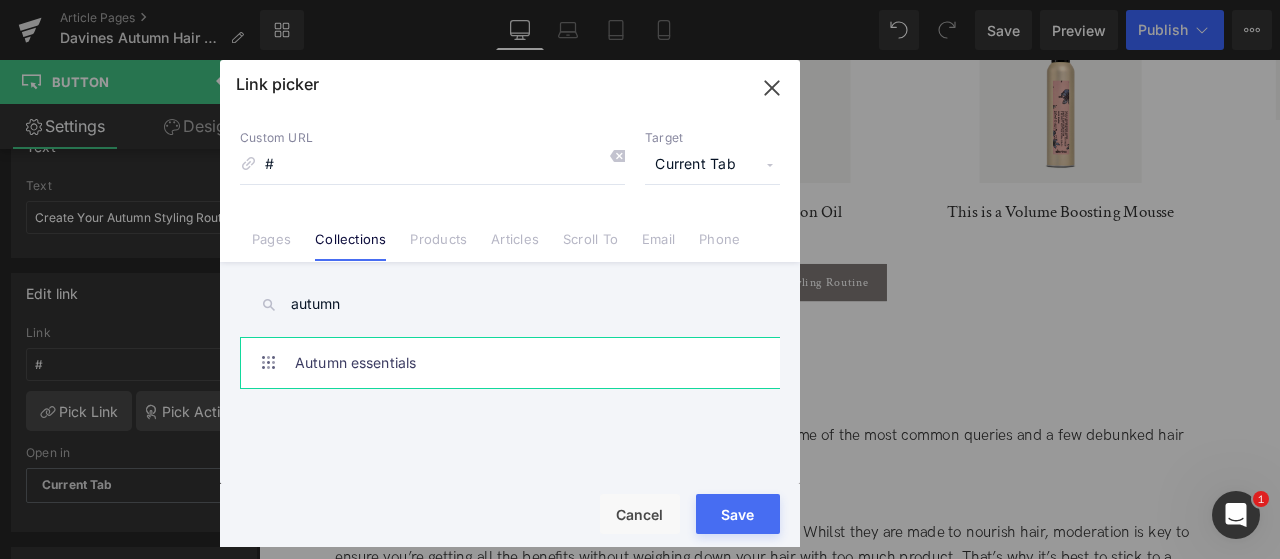 type on "autumn" 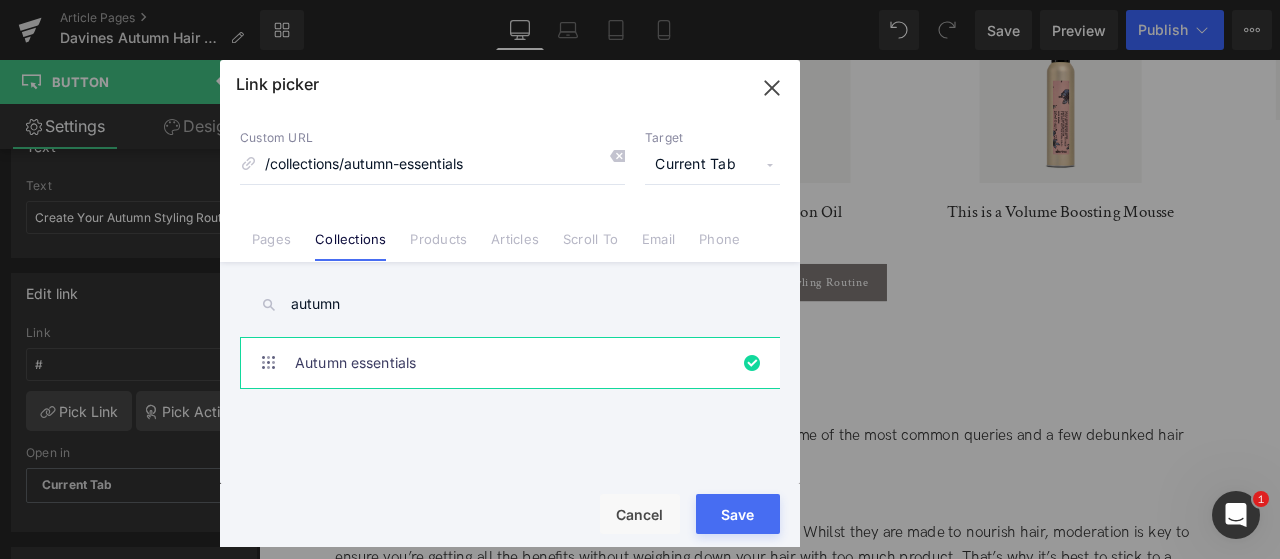 click on "Save" at bounding box center [738, 514] 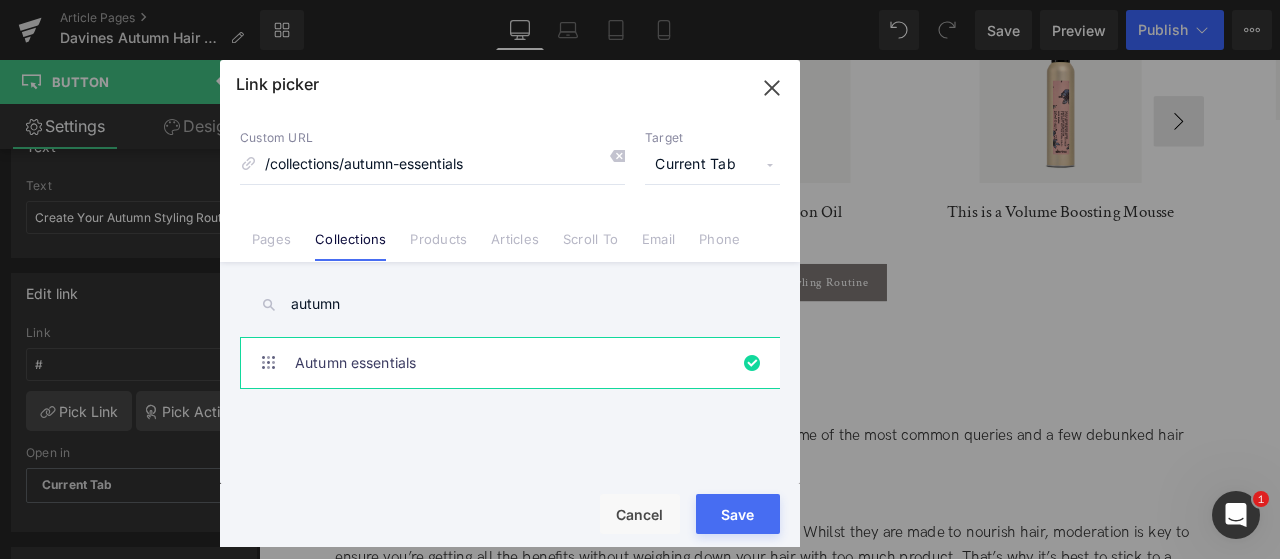 type on "/collections/autumn-essentials" 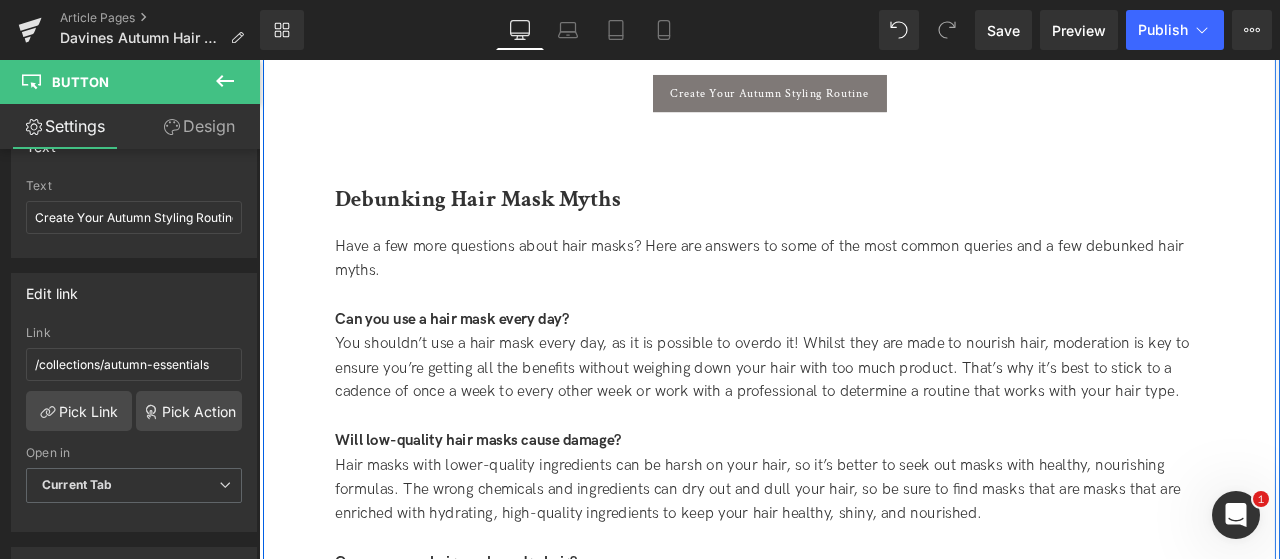 scroll, scrollTop: 4474, scrollLeft: 0, axis: vertical 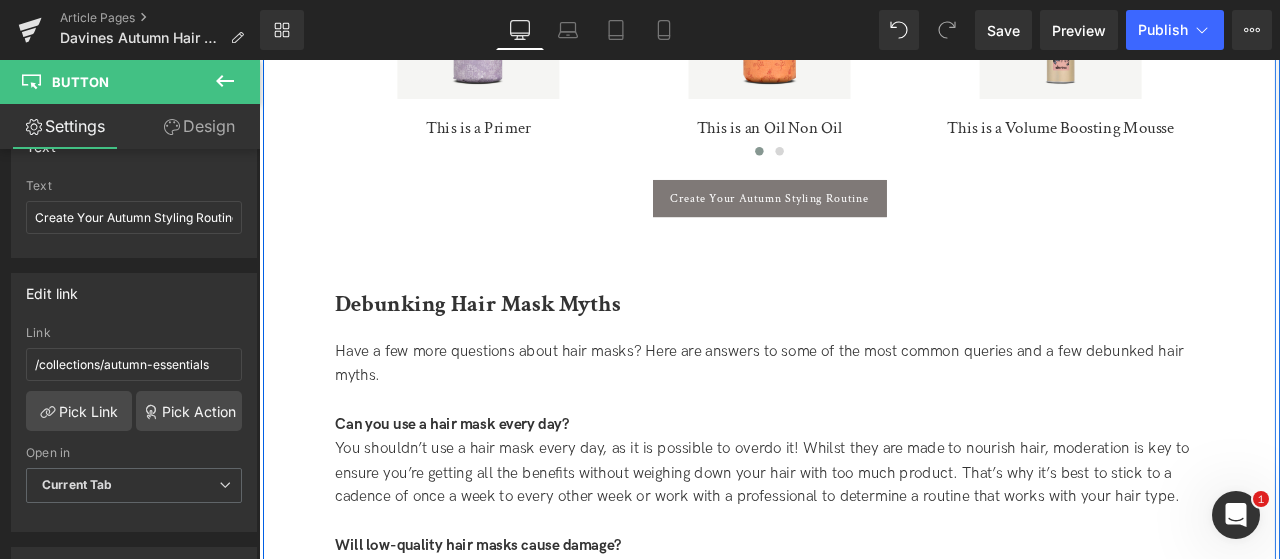 click on "Debunking Hair Mask Myths" at bounding box center [518, 348] 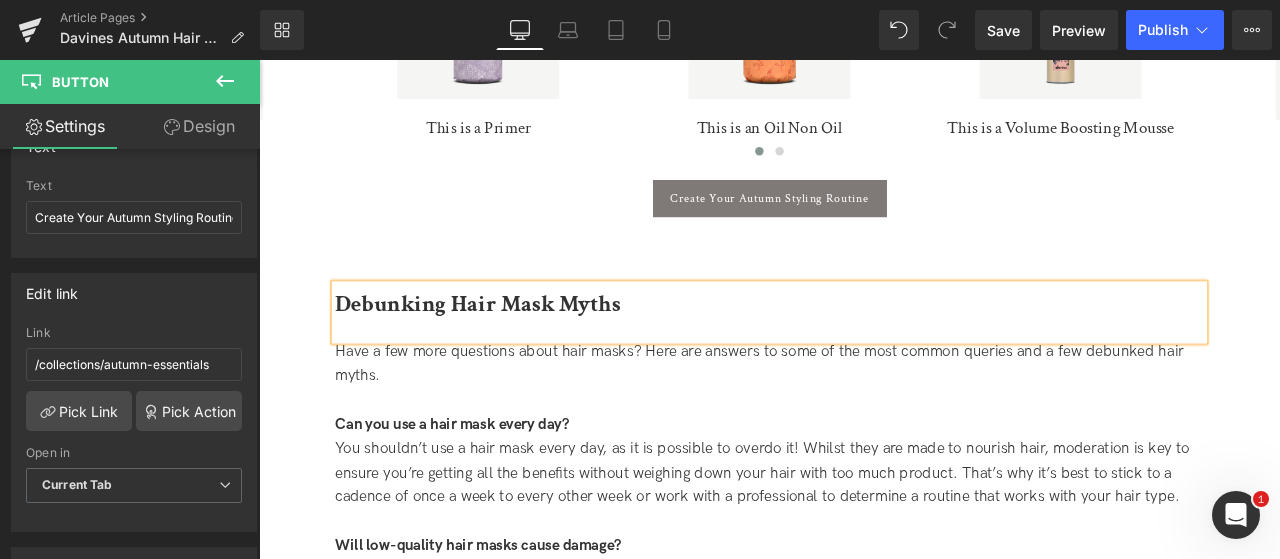 click on "Debunking Hair Mask Myths" at bounding box center [518, 348] 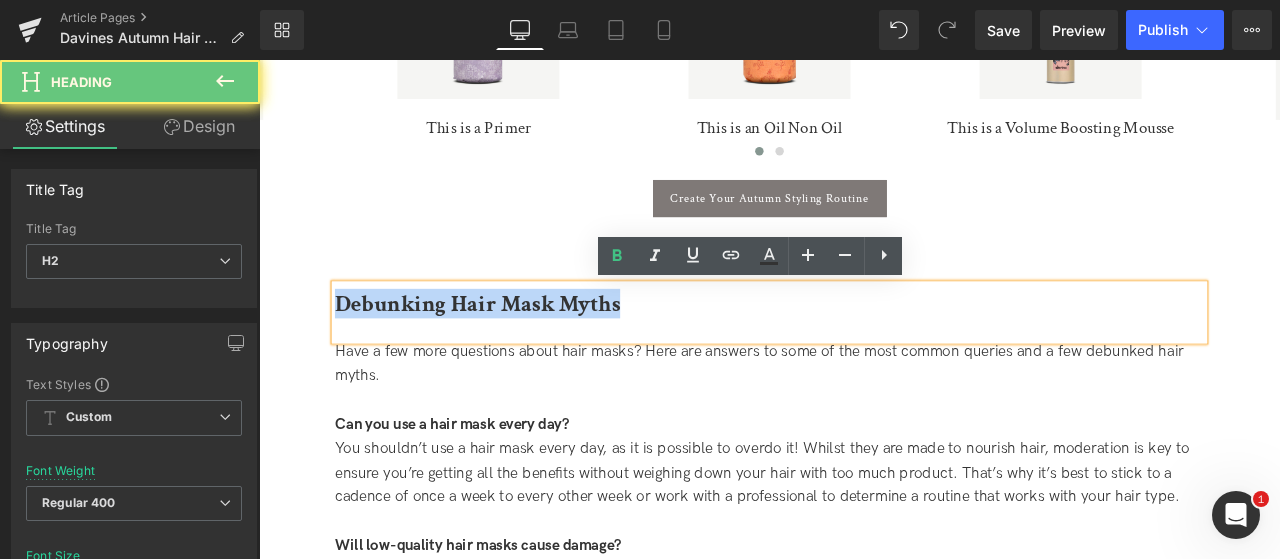 click on "Debunking Hair Mask Myths" at bounding box center (518, 348) 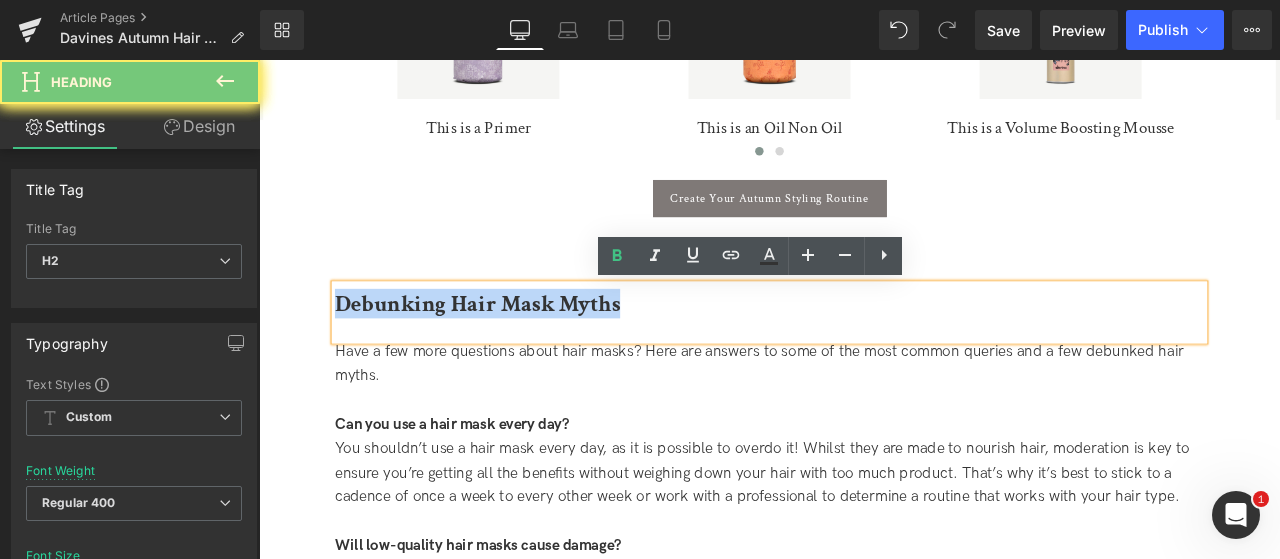 paste 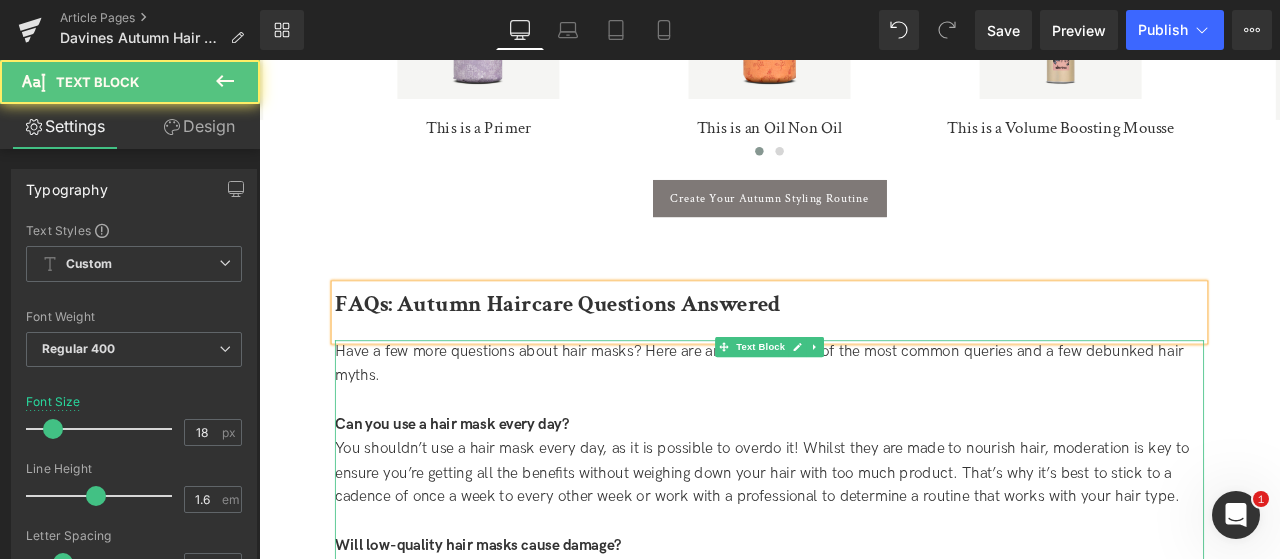click at bounding box center [864, 463] 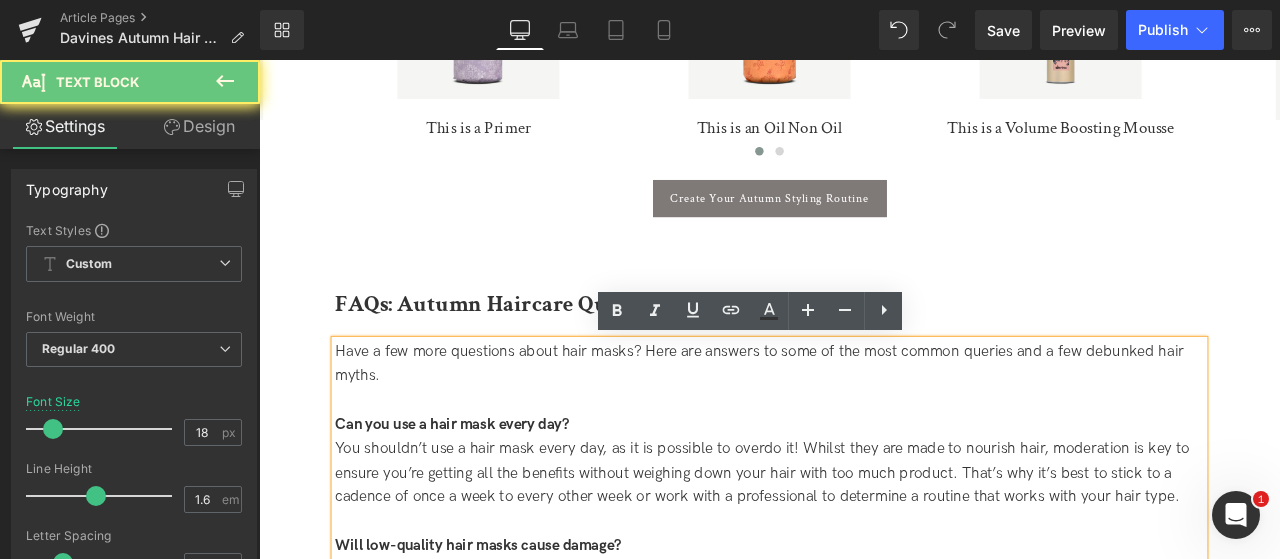 click on "Can you use a hair mask every day?" at bounding box center (488, 491) 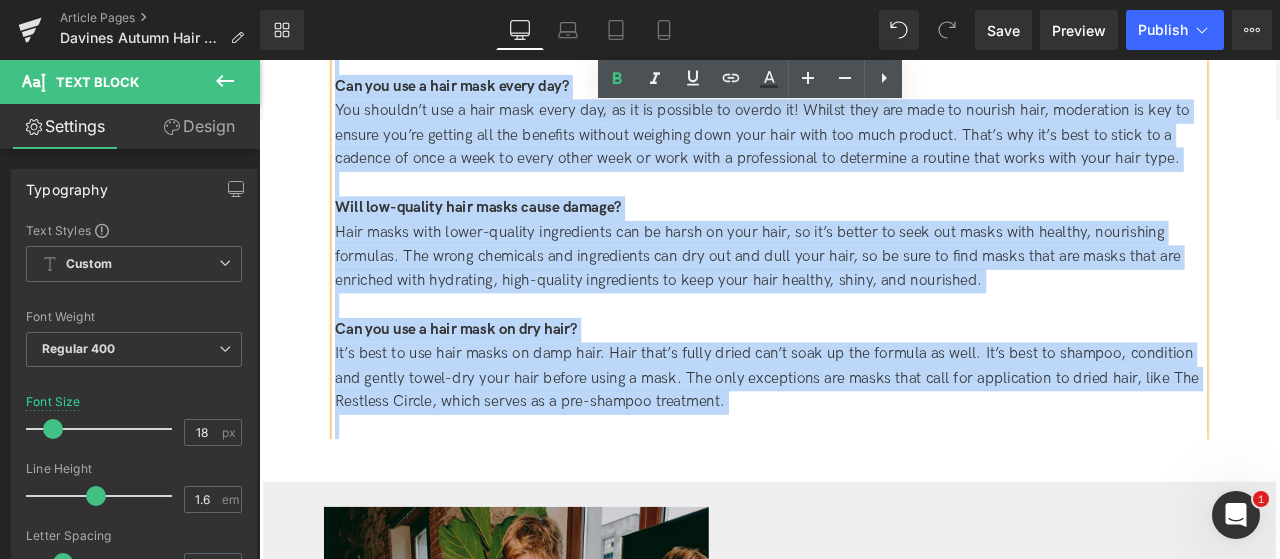 scroll, scrollTop: 4974, scrollLeft: 0, axis: vertical 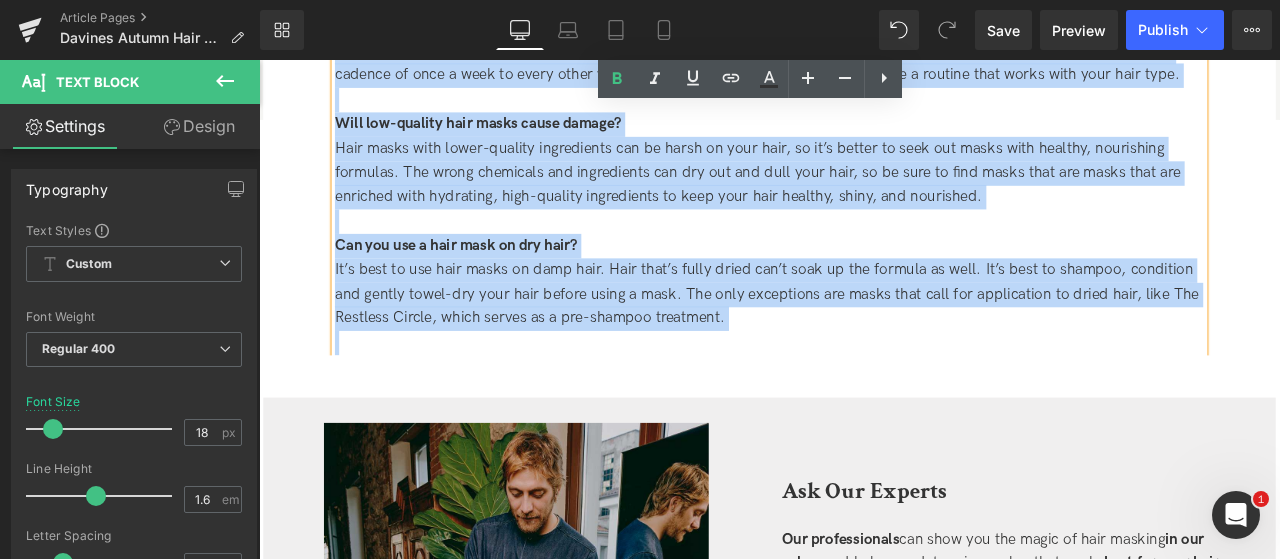 drag, startPoint x: 349, startPoint y: 398, endPoint x: 957, endPoint y: 469, distance: 612.13153 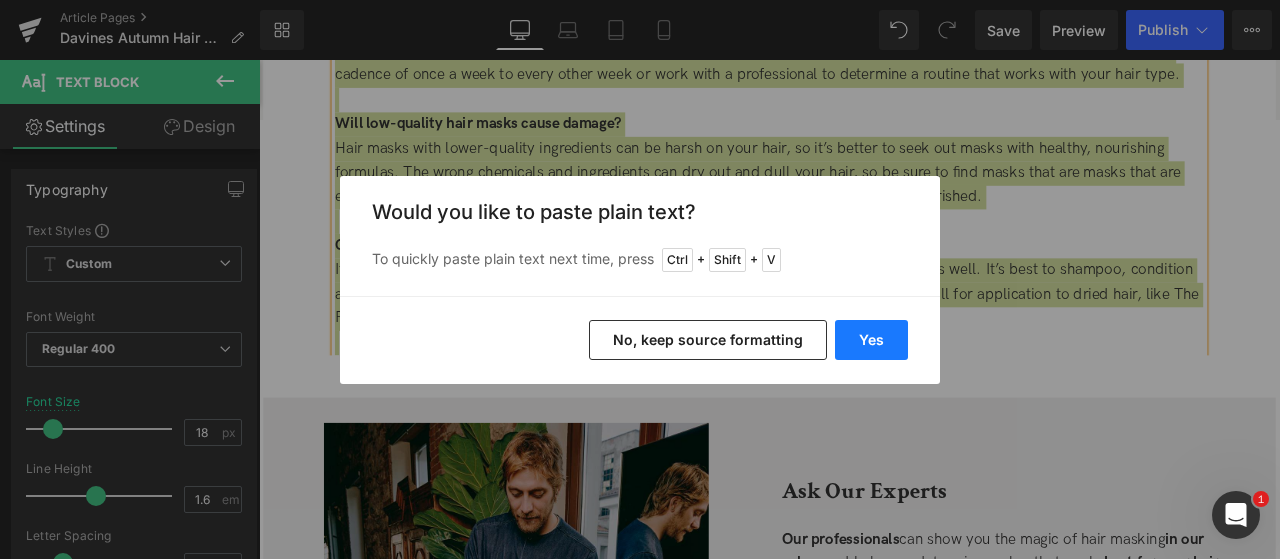 drag, startPoint x: 913, startPoint y: 324, endPoint x: 875, endPoint y: 344, distance: 42.941822 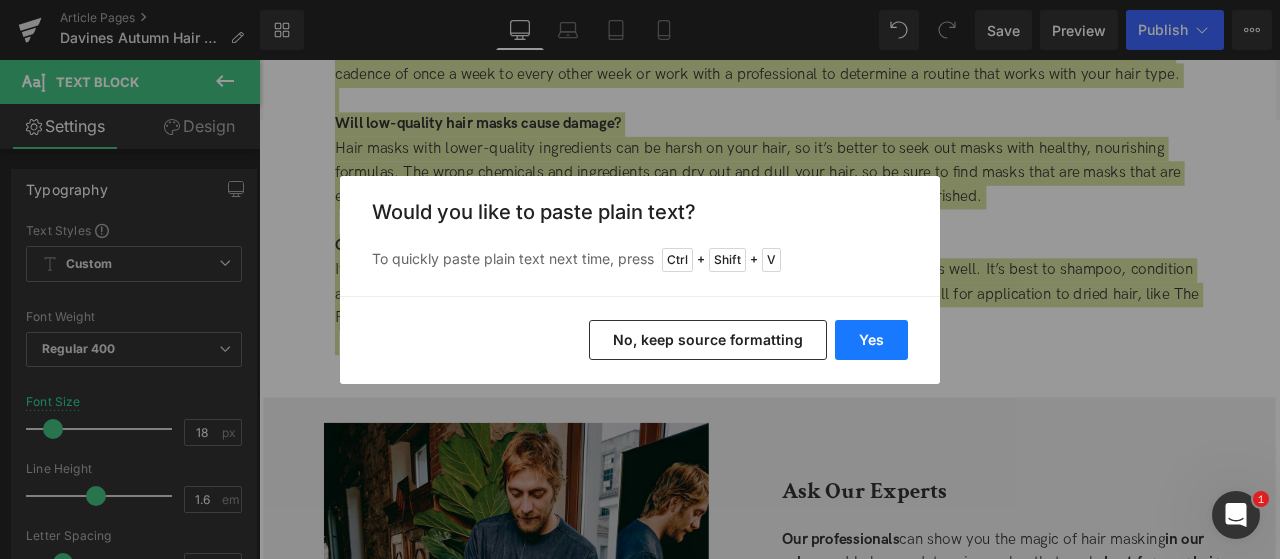 click on "Yes" at bounding box center [871, 340] 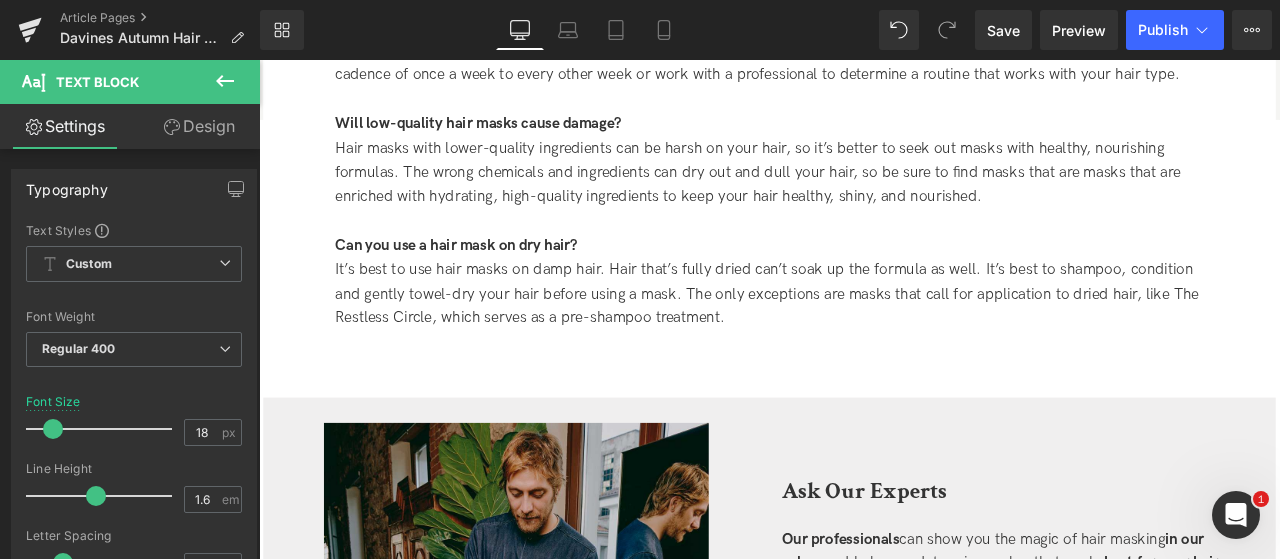 scroll, scrollTop: 4512, scrollLeft: 0, axis: vertical 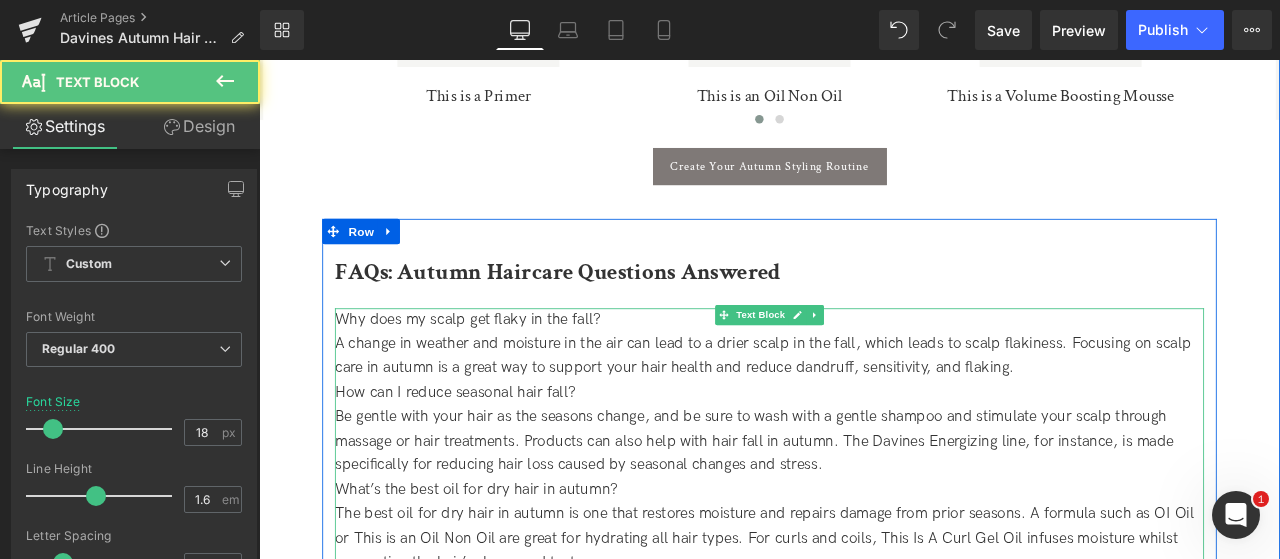 click on "Why does my scalp get flaky in the fall?" at bounding box center [864, 368] 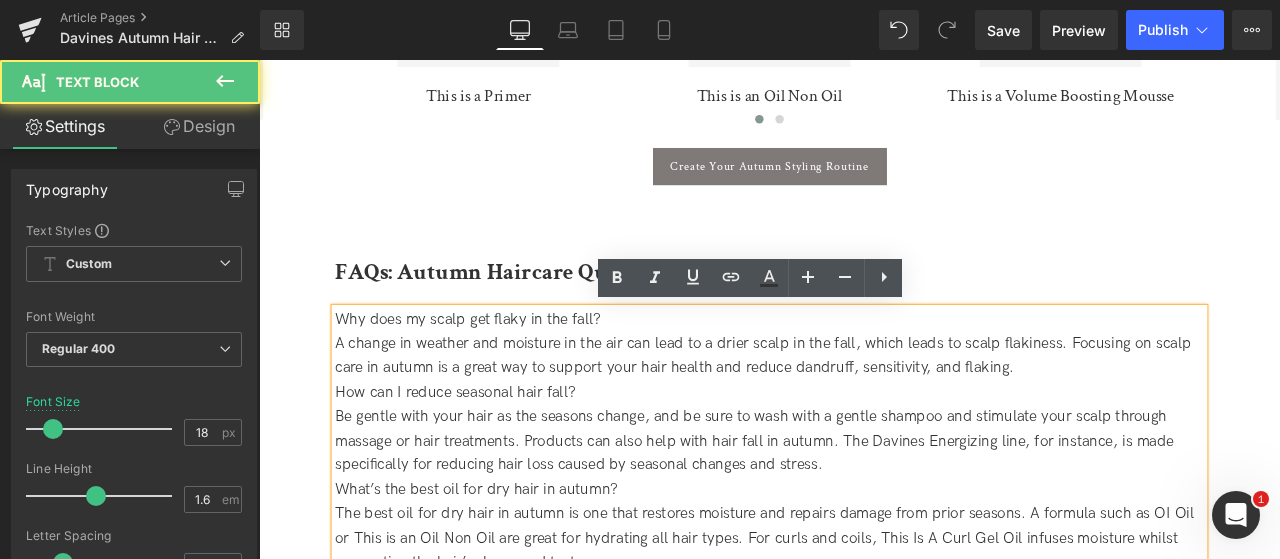 click on "Why does my scalp get flaky in the fall?" at bounding box center [864, 368] 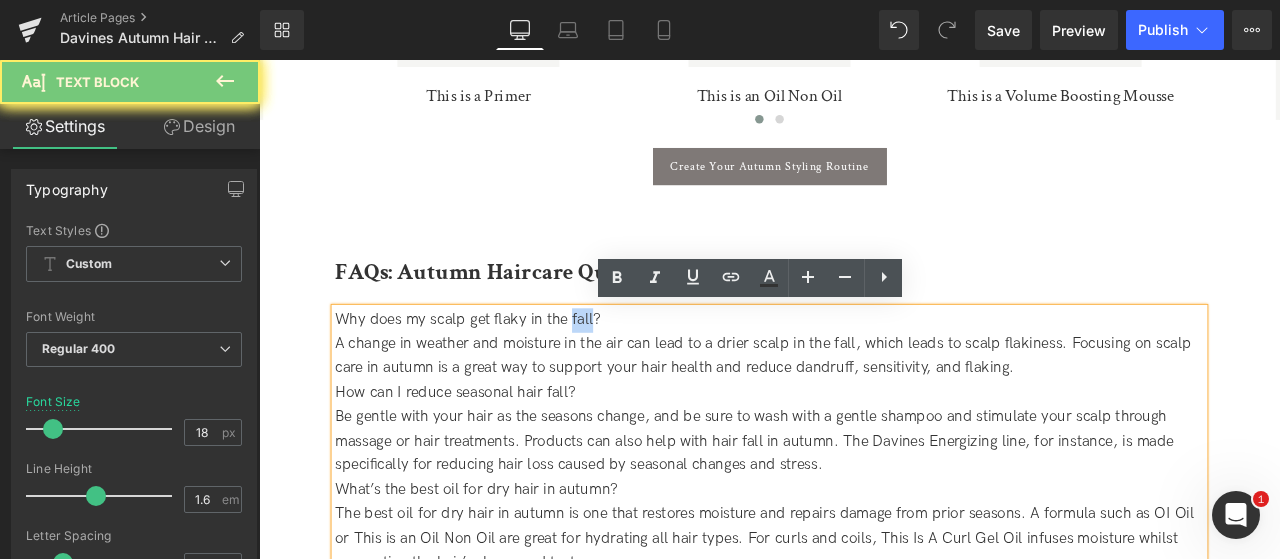 click on "Why does my scalp get flaky in the fall?" at bounding box center (864, 368) 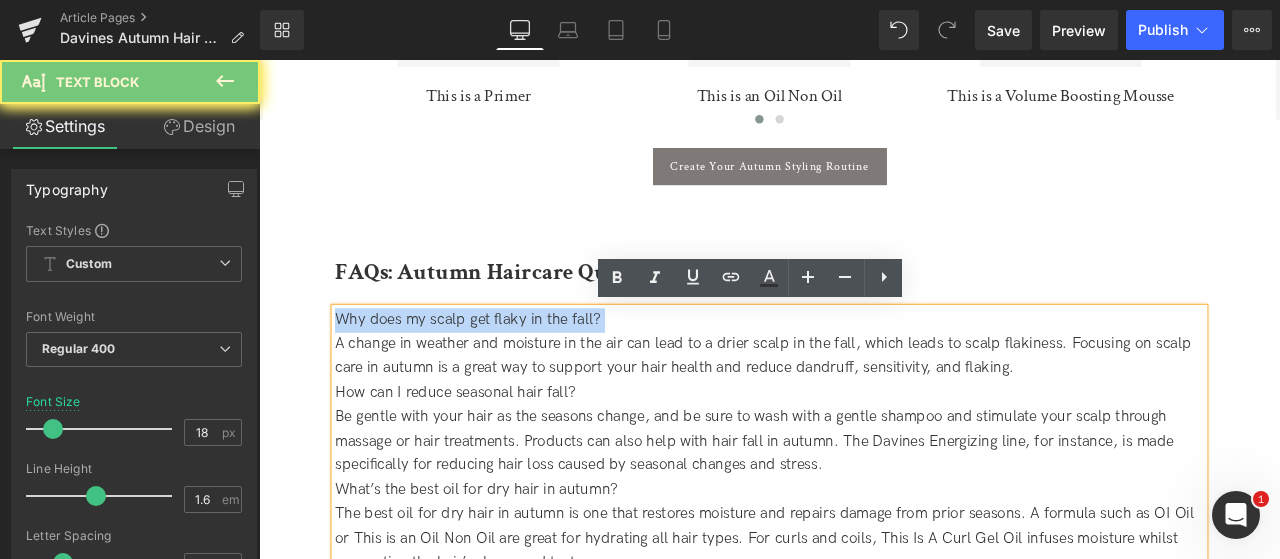 click on "Why does my scalp get flaky in the fall?" at bounding box center [864, 368] 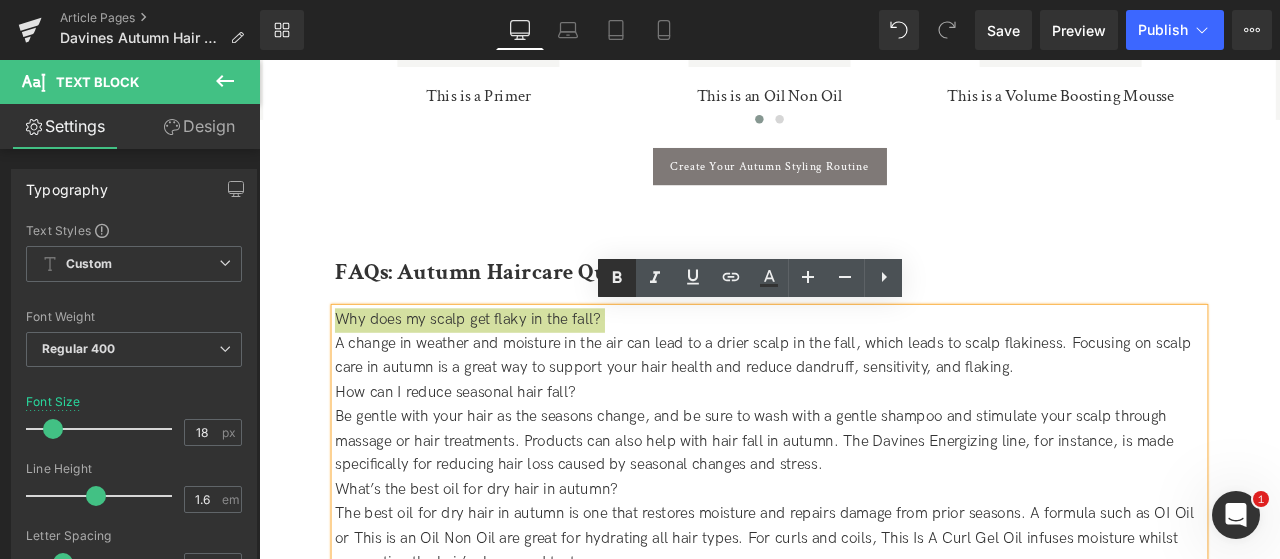 click at bounding box center [617, 278] 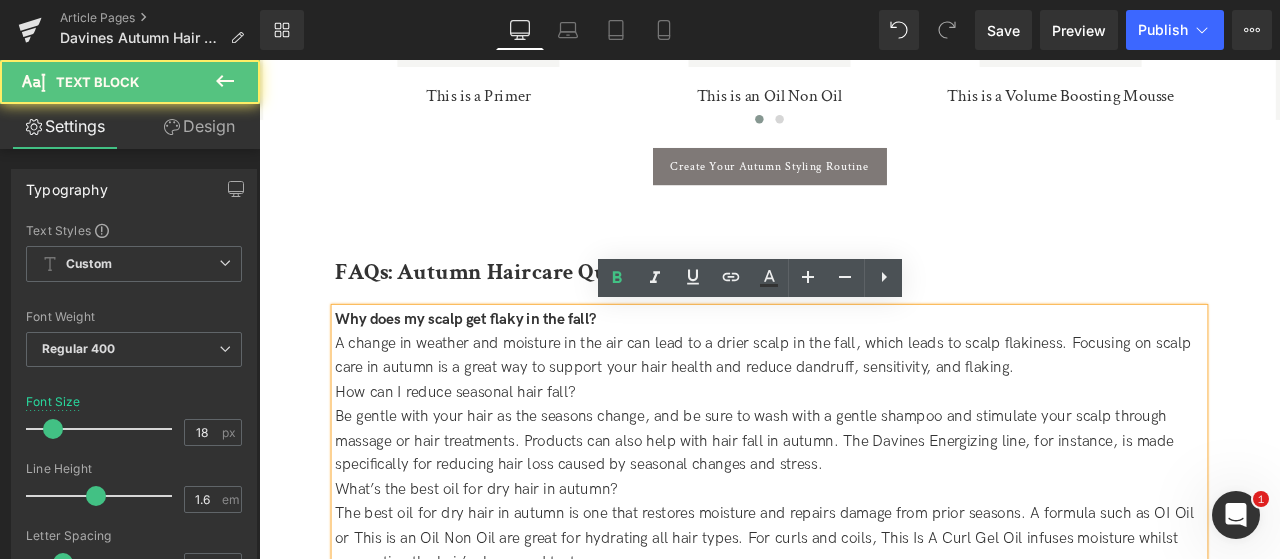 click on "A change in weather and moisture in the air can lead to a drier scalp in the fall, which leads to scalp flakiness. Focusing on scalp care in autumn is a great way to support your hair health and reduce dandruff, sensitivity, and flaking." at bounding box center [864, 411] 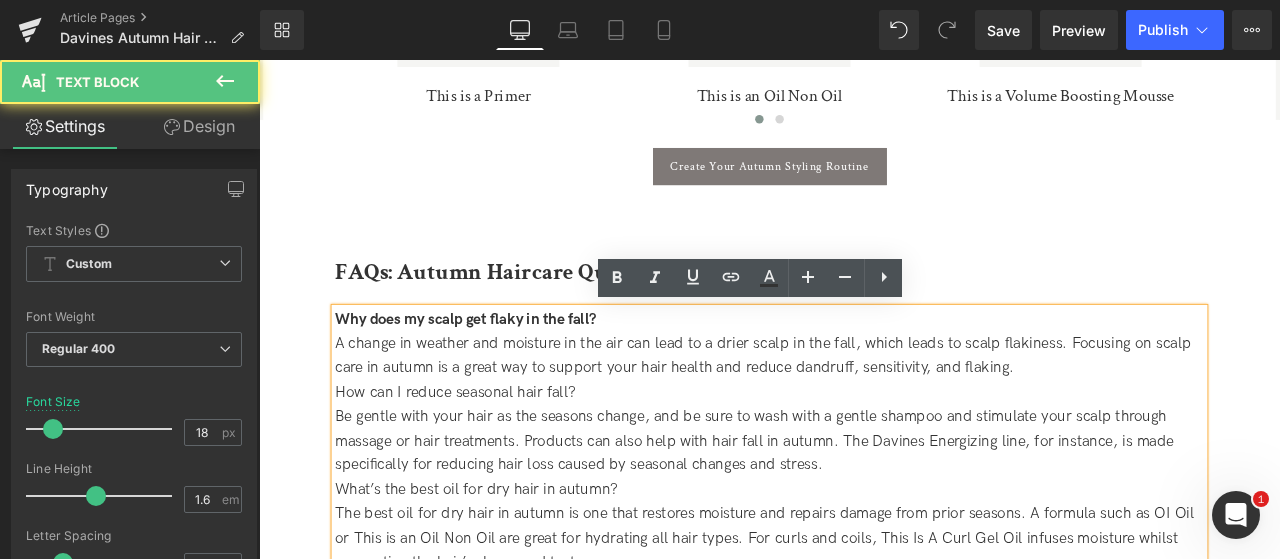 type 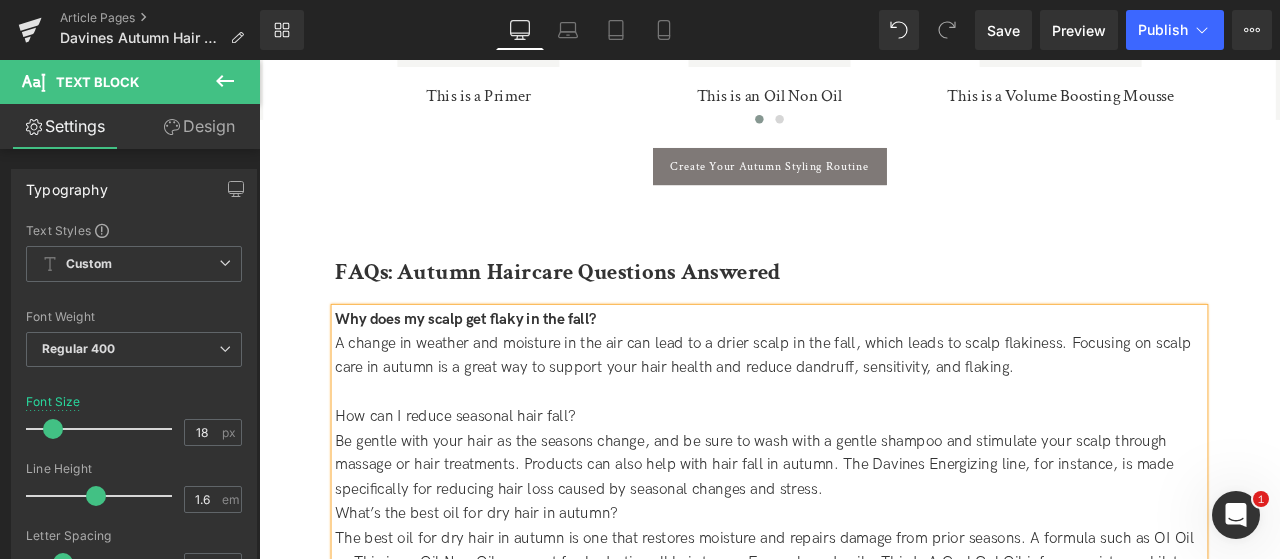 click on "How can I reduce seasonal hair fall?" at bounding box center (864, 483) 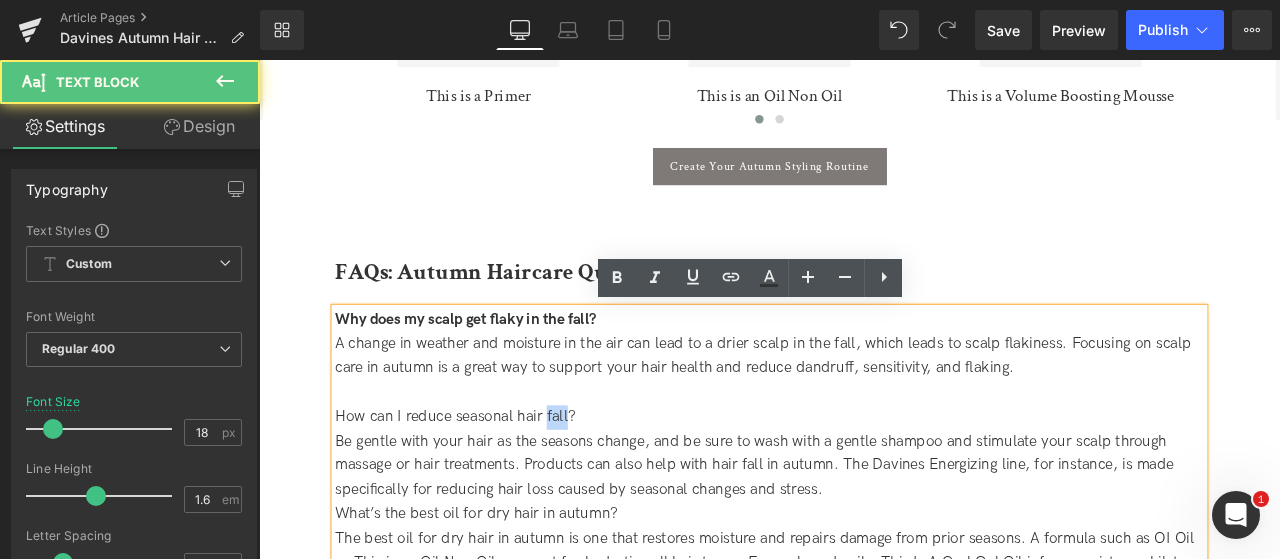 click on "How can I reduce seasonal hair fall?" at bounding box center [864, 483] 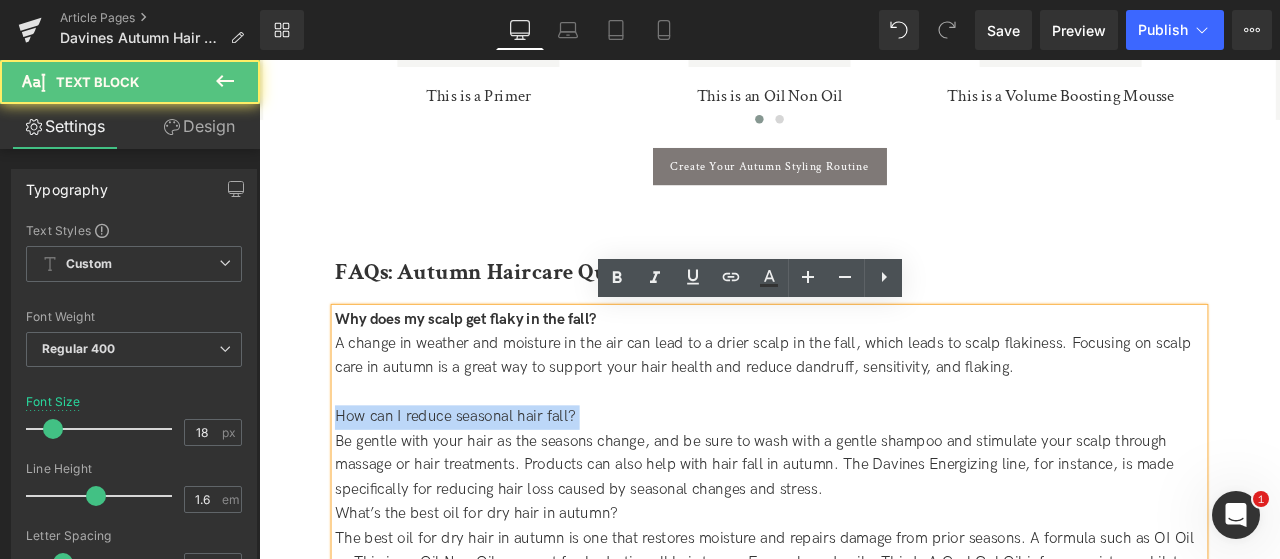 click on "How can I reduce seasonal hair fall?" at bounding box center (864, 483) 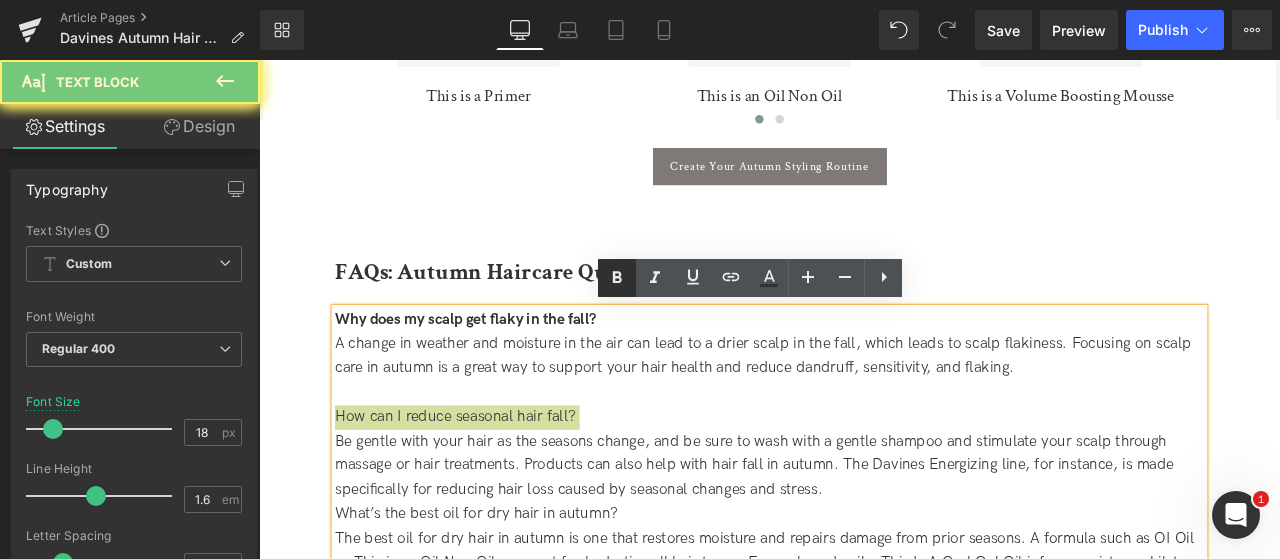 click 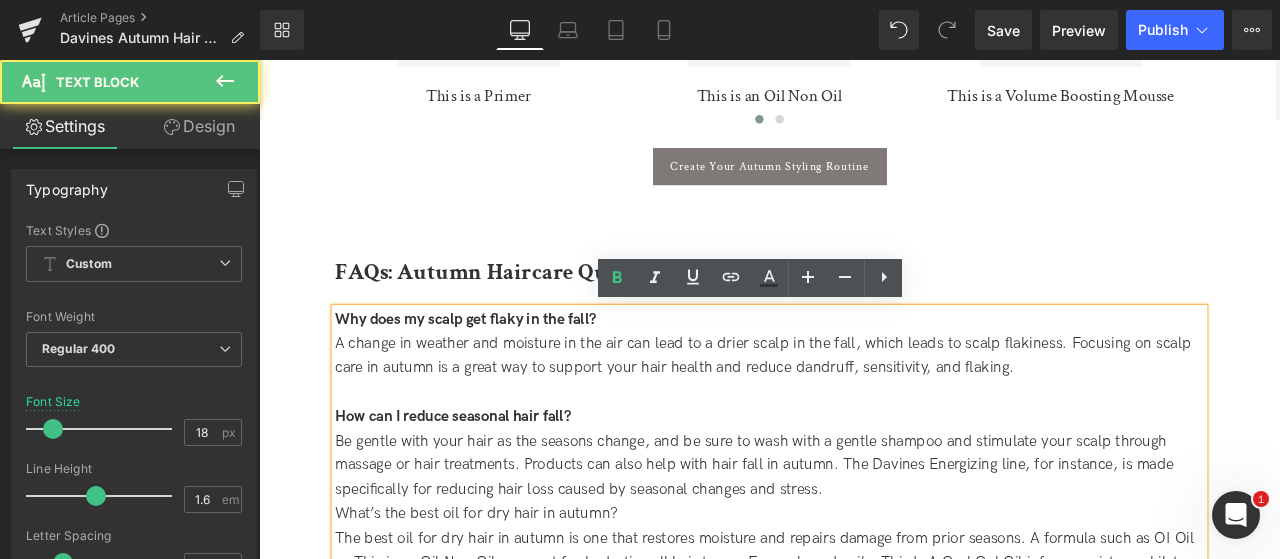click on "Be gentle with your hair as the seasons change, and be sure to wash with a gentle shampoo and stimulate your scalp through massage or hair treatments. Products can also help with hair fall in autumn. The Davines Energizing line, for instance, is made specifically for reducing hair loss caused by seasonal changes and stress." at bounding box center (864, 541) 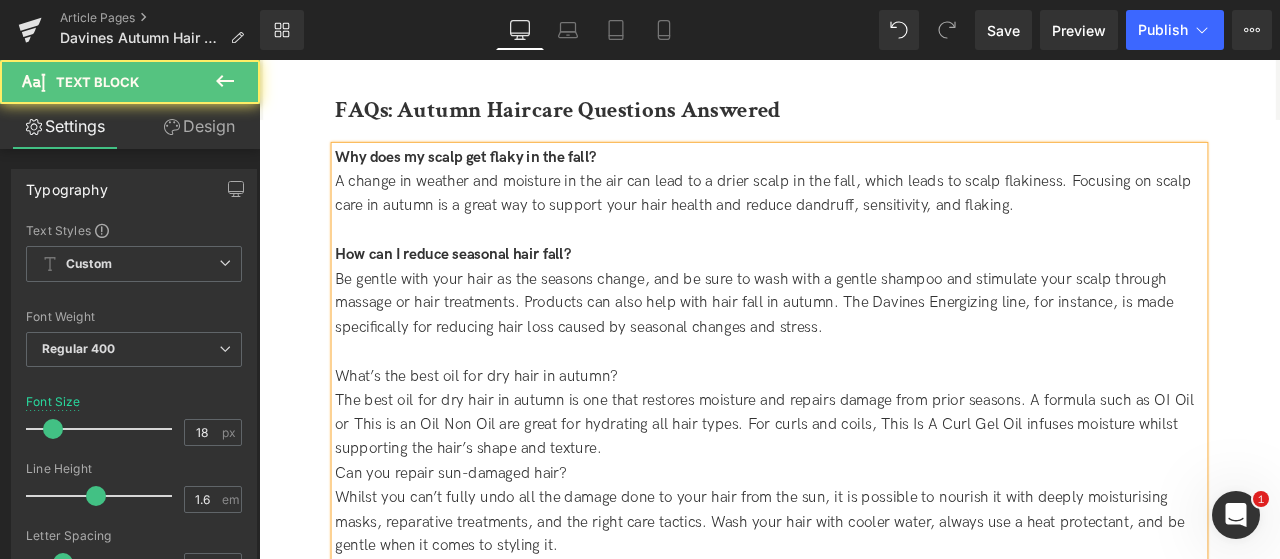 scroll, scrollTop: 4712, scrollLeft: 0, axis: vertical 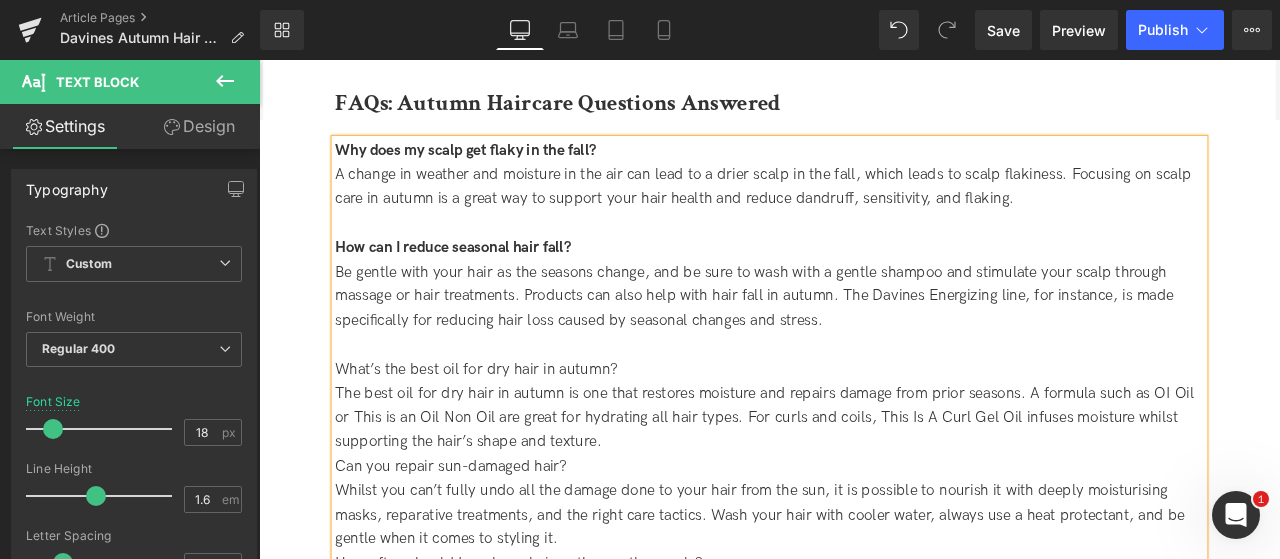 click on "What’s the best oil for dry hair in autumn?" at bounding box center [864, 427] 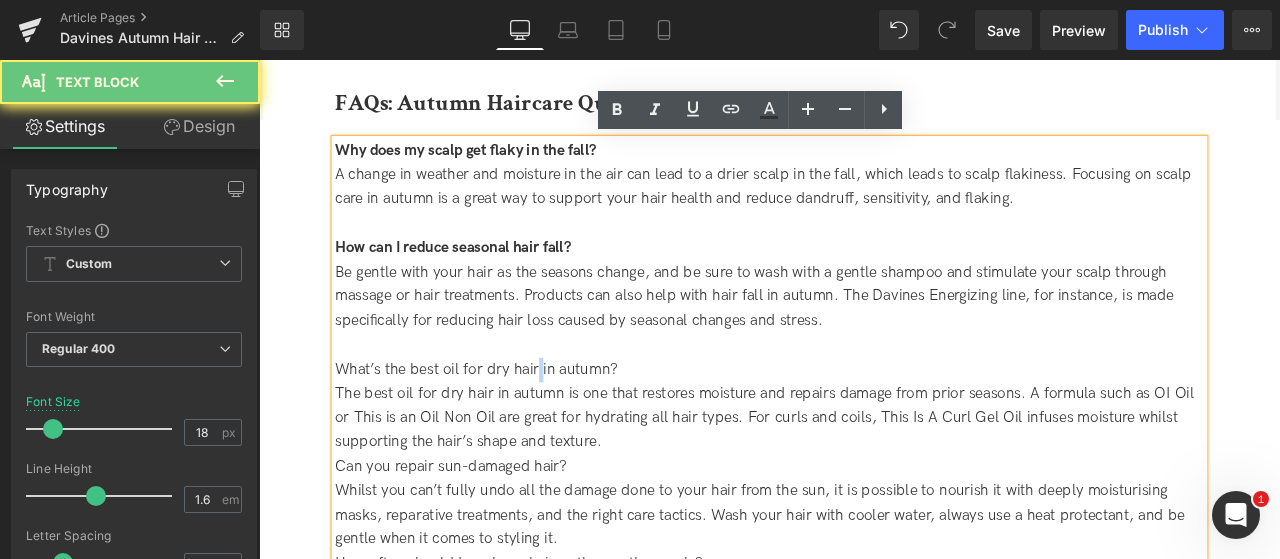 click on "What’s the best oil for dry hair in autumn?" at bounding box center [864, 427] 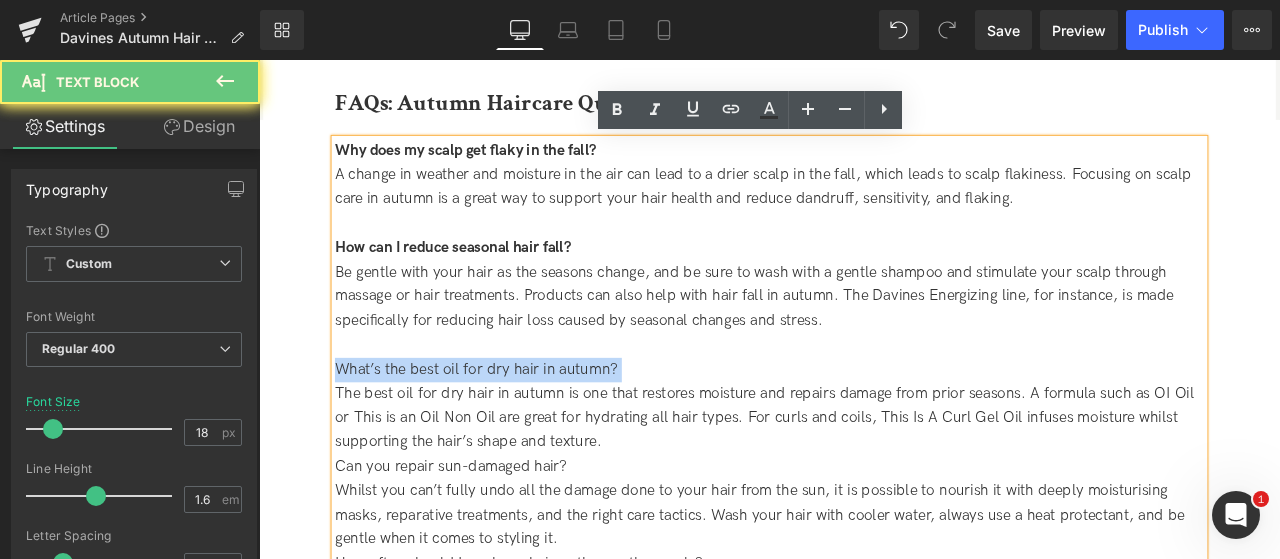 click on "What’s the best oil for dry hair in autumn?" at bounding box center (864, 427) 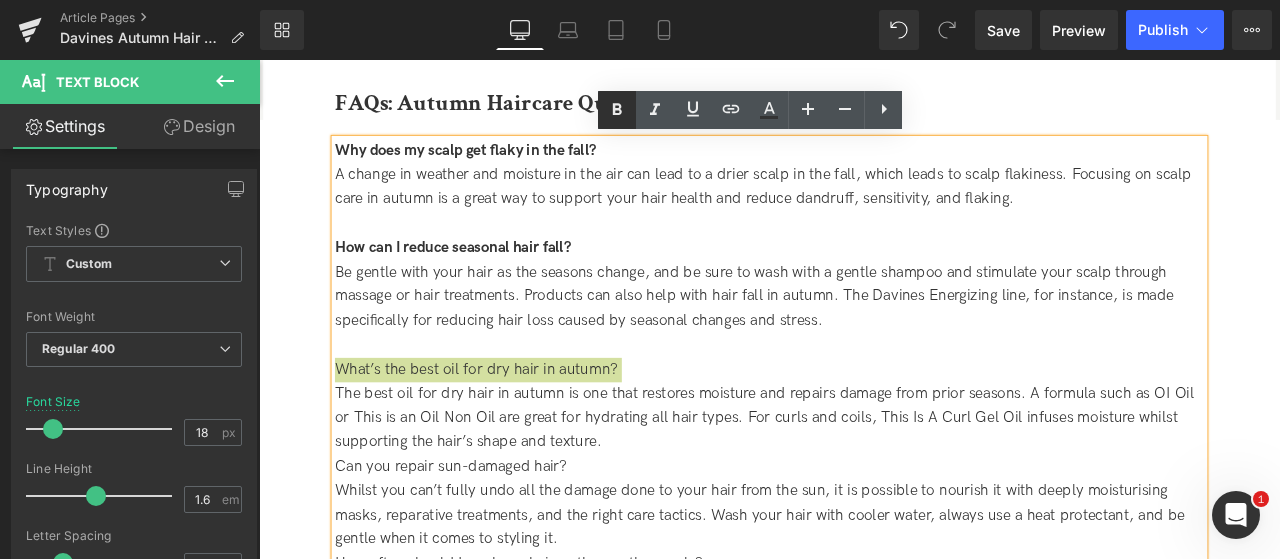click at bounding box center [617, 110] 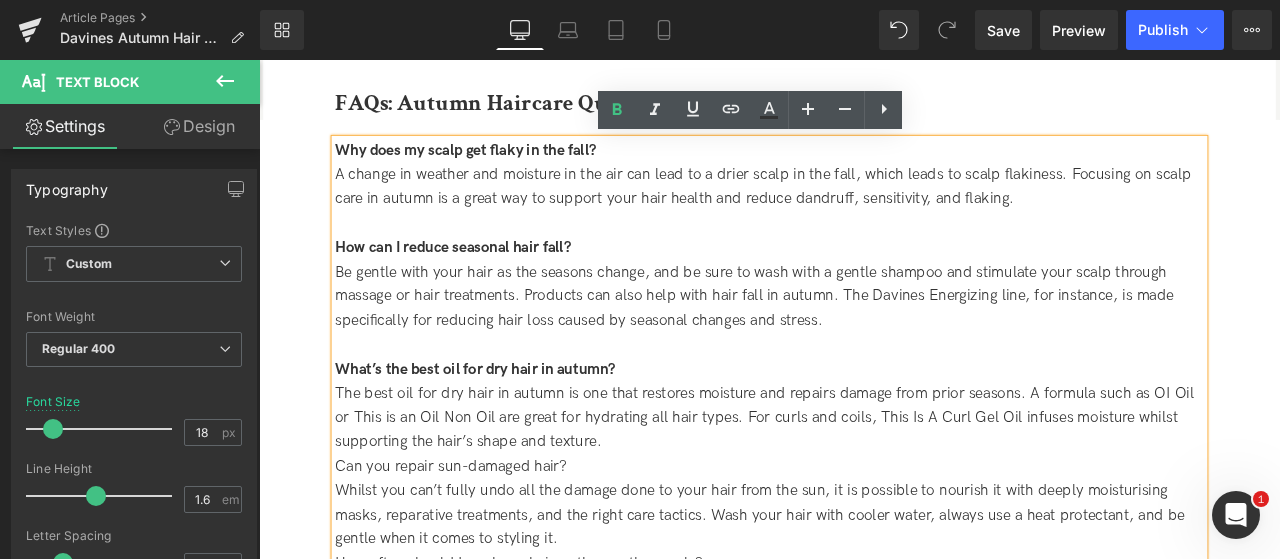 click on "The best oil for dry hair in autumn is one that restores moisture and repairs damage from prior seasons. A formula such as OI Oil or This is an Oil Non Oil are great for hydrating all hair types. For curls and coils, This Is A Curl Gel Oil infuses moisture whilst supporting the hair’s shape and texture." at bounding box center [864, 485] 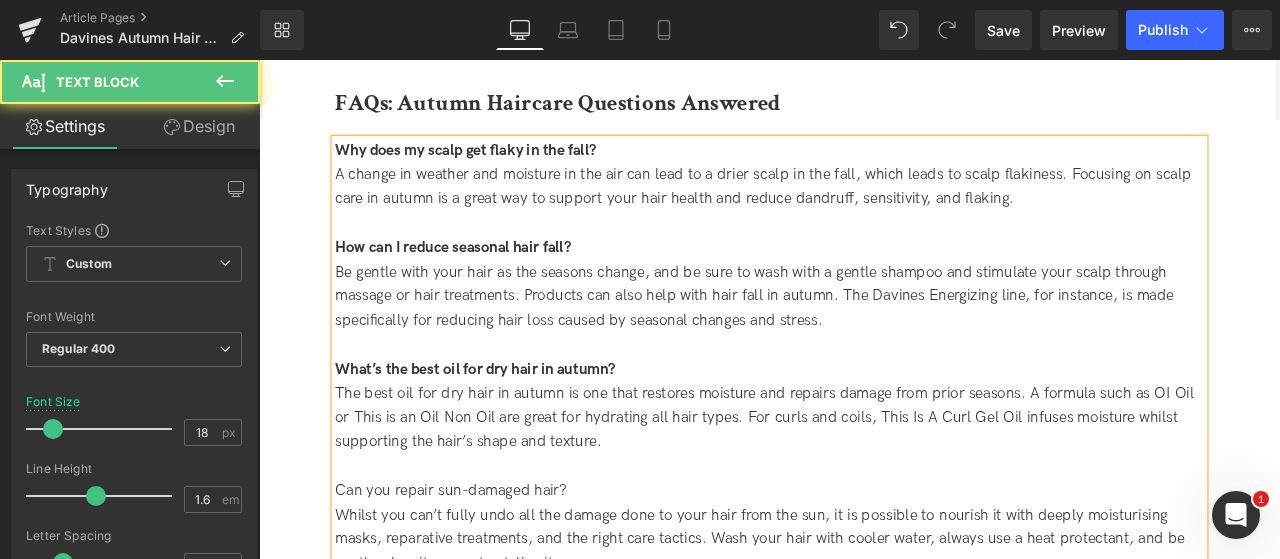 click on "Can you repair sun-damaged hair?" at bounding box center (864, 571) 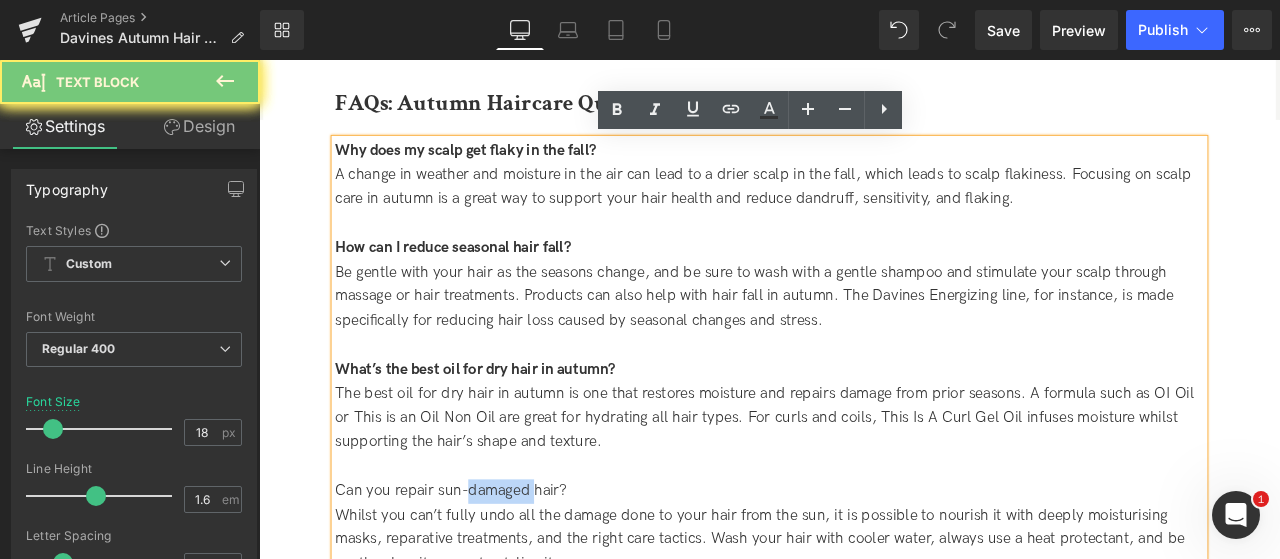 click on "Can you repair sun-damaged hair?" at bounding box center [864, 571] 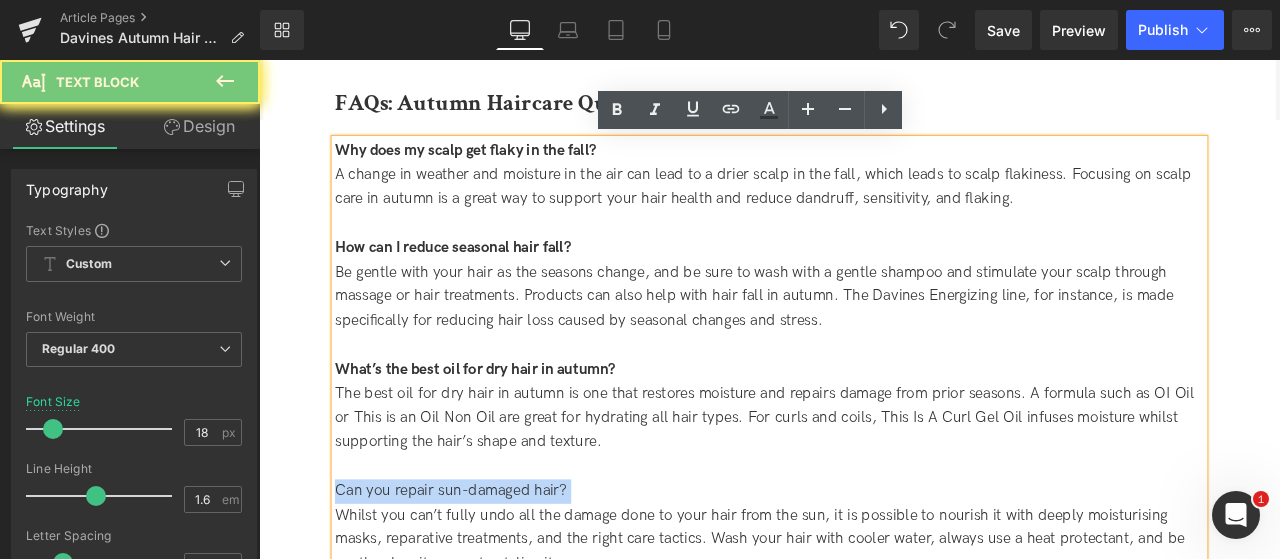 click on "Can you repair sun-damaged hair?" at bounding box center (864, 571) 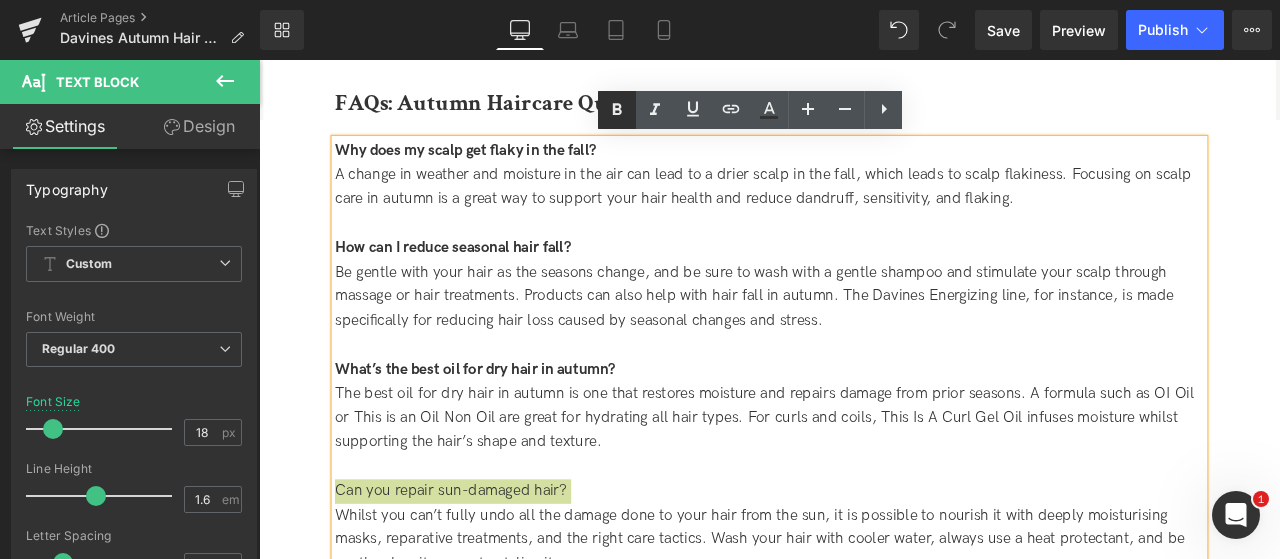 click 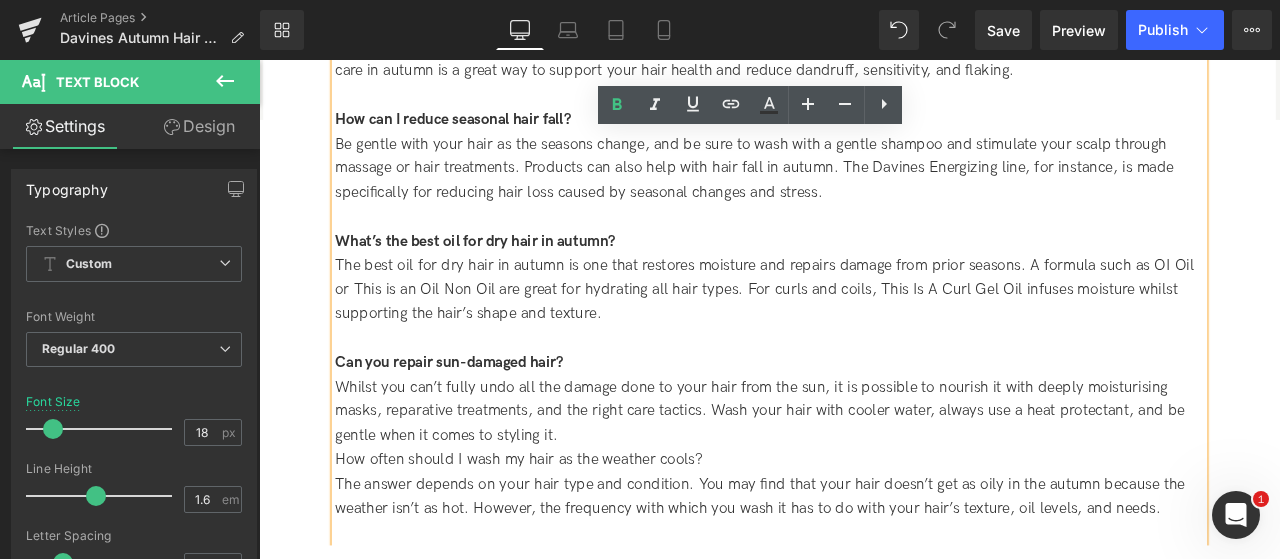 scroll, scrollTop: 4912, scrollLeft: 0, axis: vertical 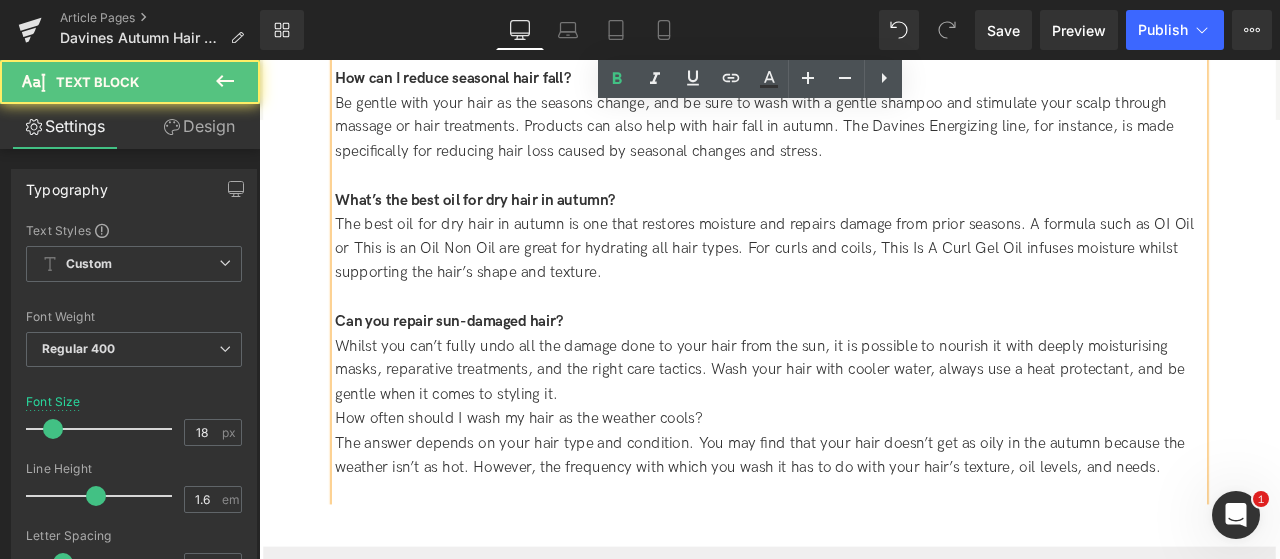 click on "Whilst you can’t fully undo all the damage done to your hair from the sun, it is possible to nourish it with deeply moisturising masks, reparative treatments, and the right care tactics. Wash your hair with cooler water, always use a heat protectant, and be gentle when it comes to styling it." at bounding box center [864, 429] 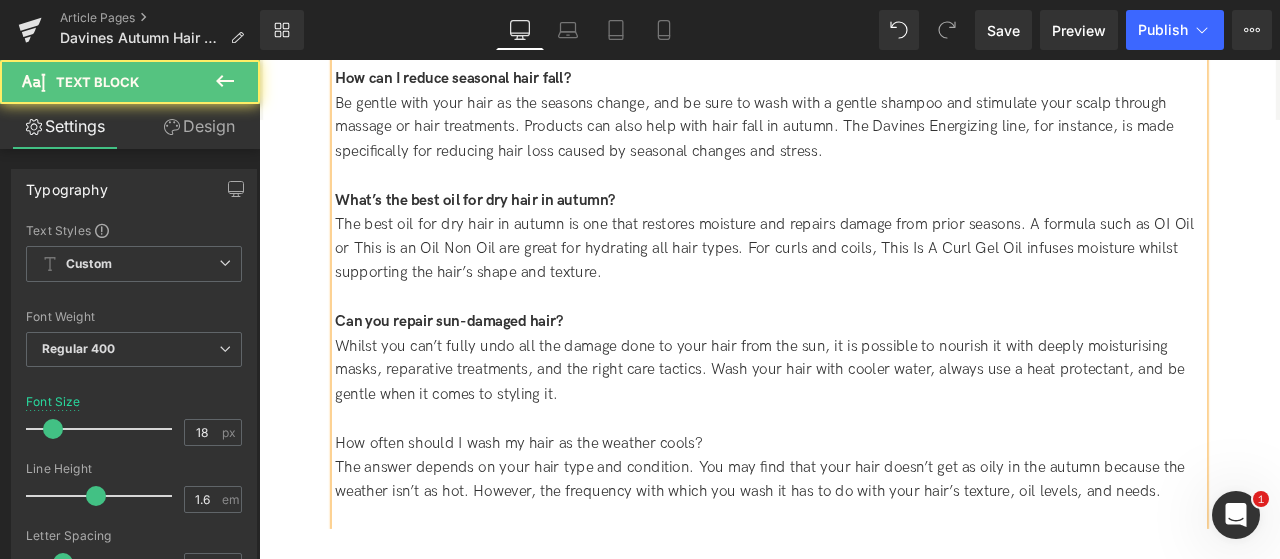 click on "How often should I wash my hair as the weather cools?" at bounding box center (864, 515) 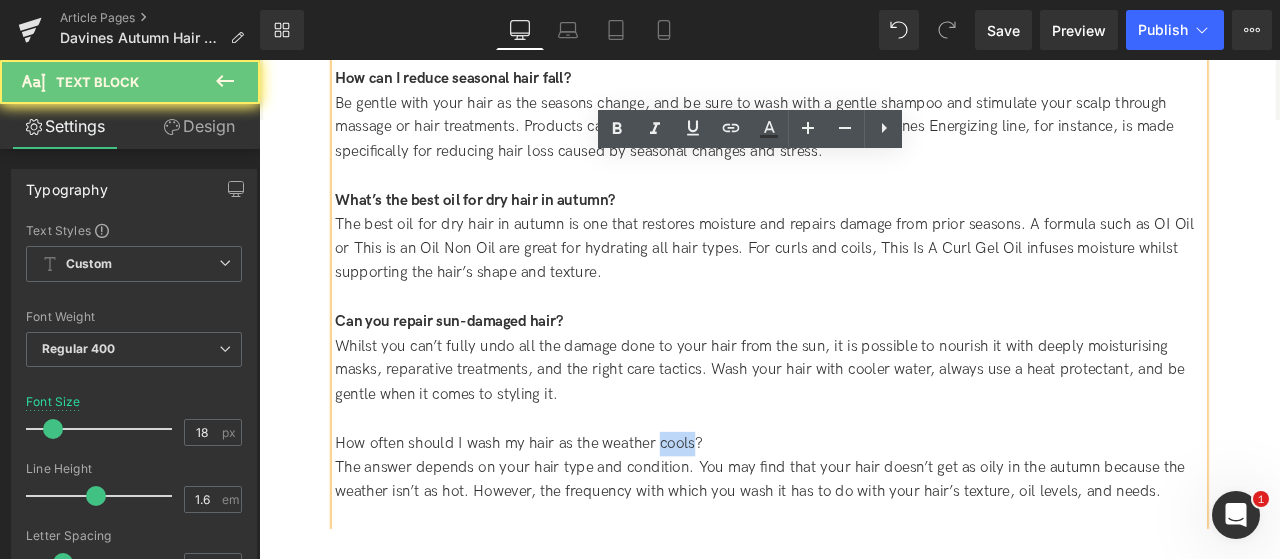 click on "How often should I wash my hair as the weather cools?" at bounding box center (864, 515) 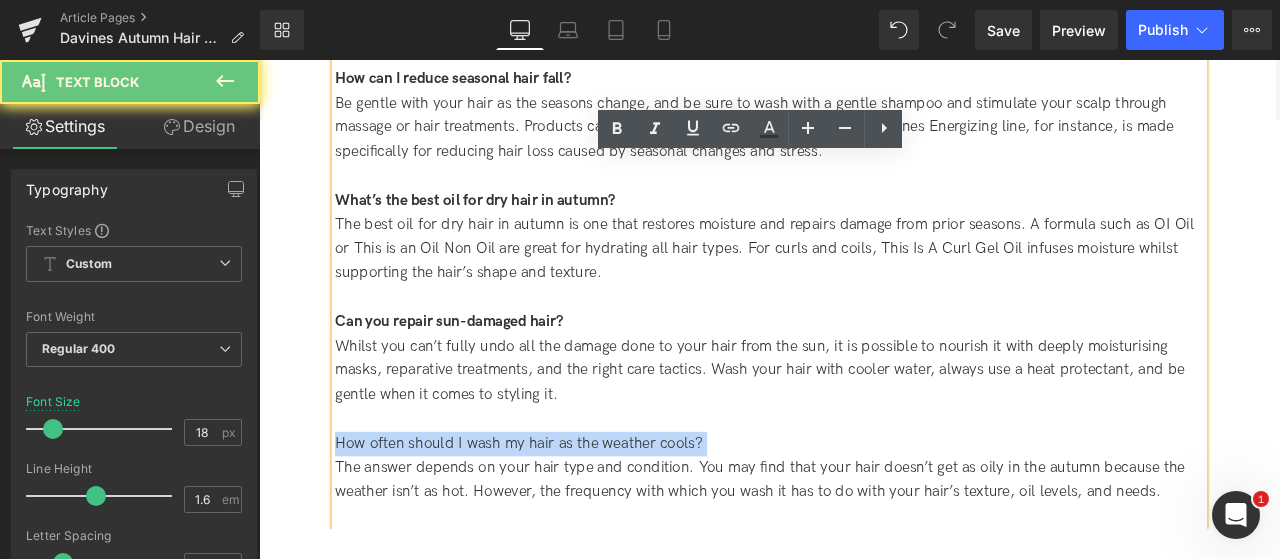 click on "How often should I wash my hair as the weather cools?" at bounding box center (864, 515) 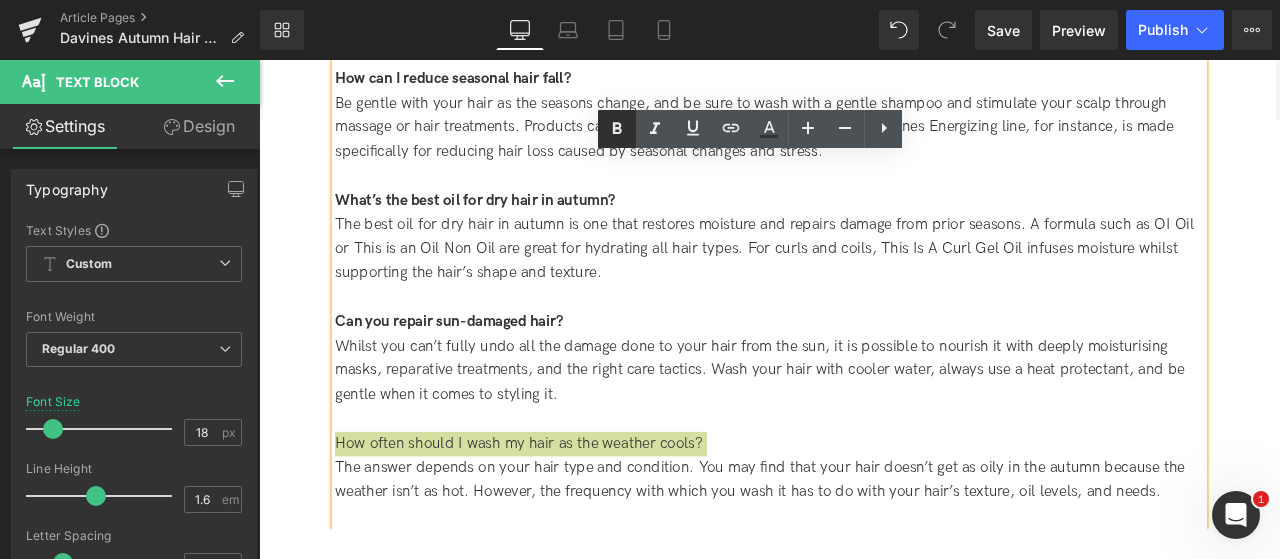 click 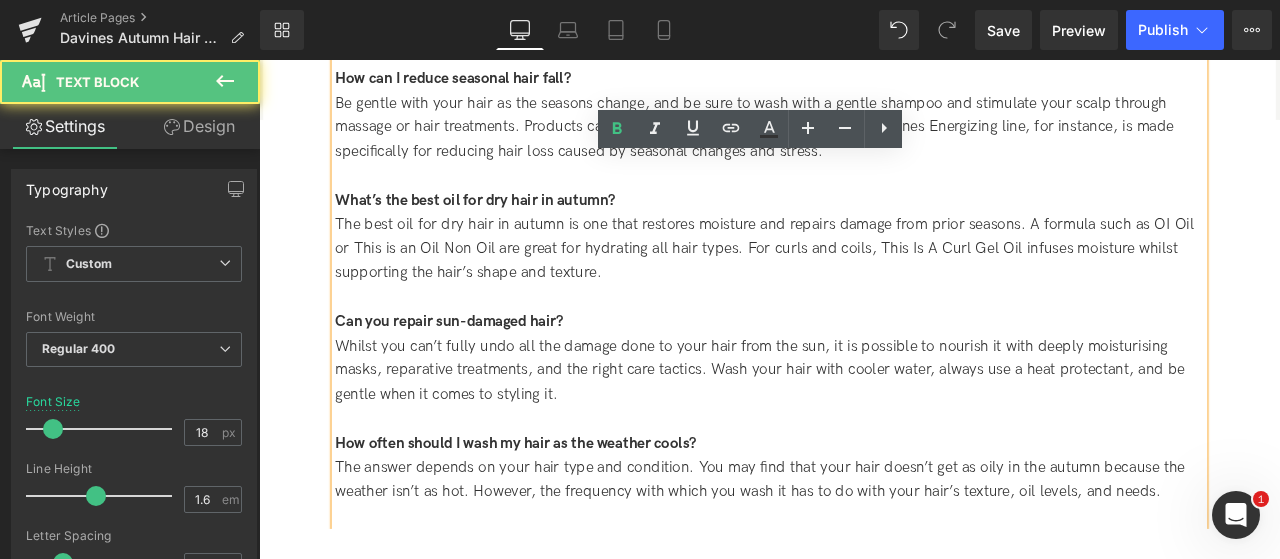 click at bounding box center [864, 601] 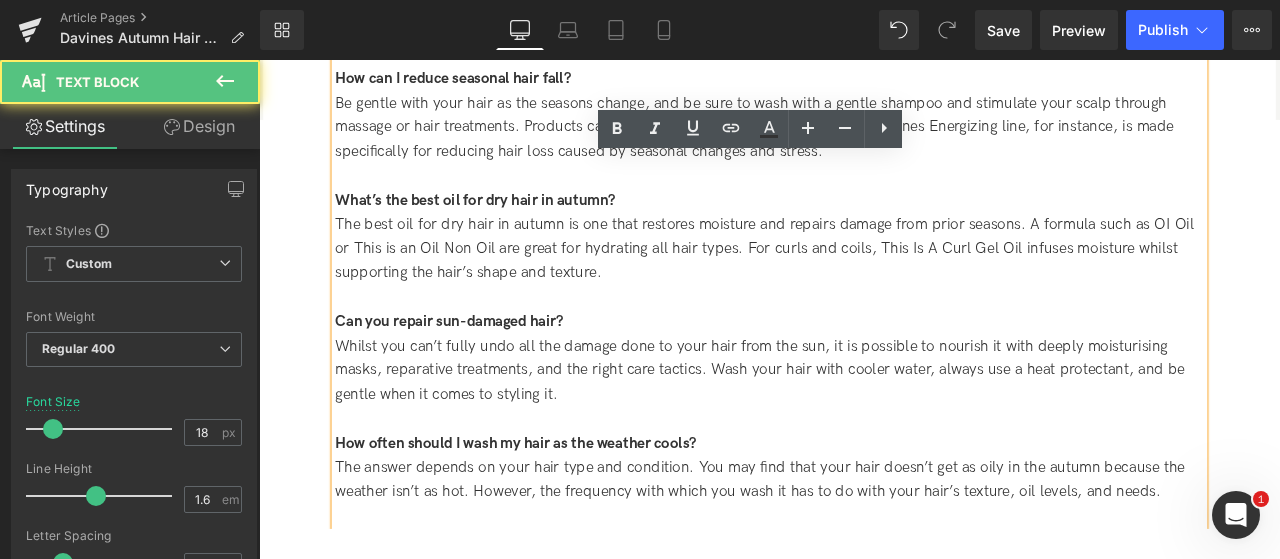 type 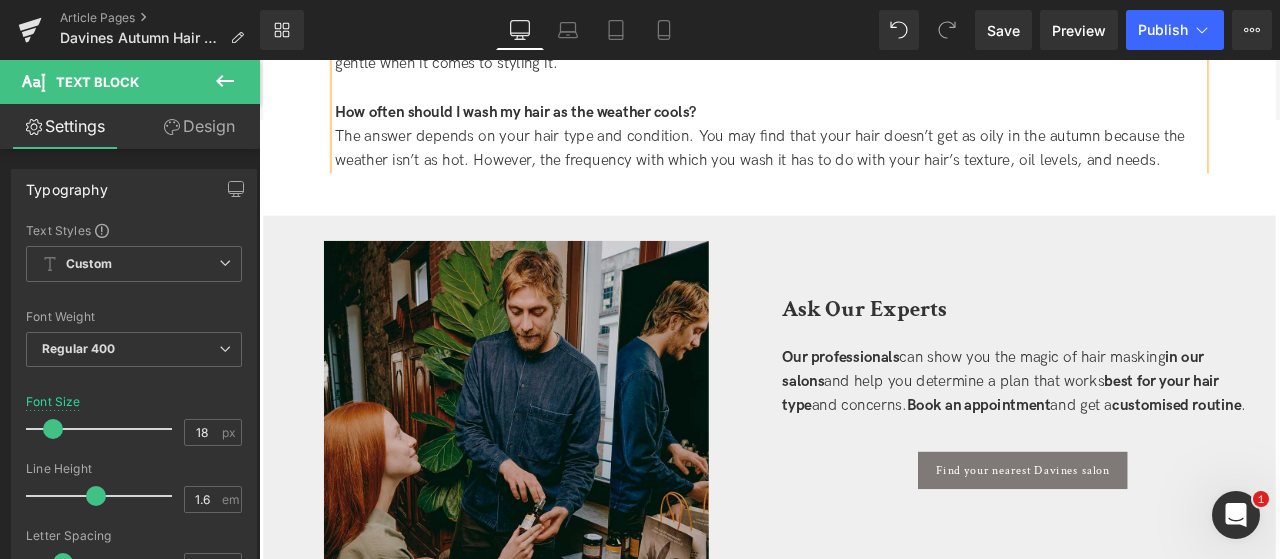 scroll, scrollTop: 5312, scrollLeft: 0, axis: vertical 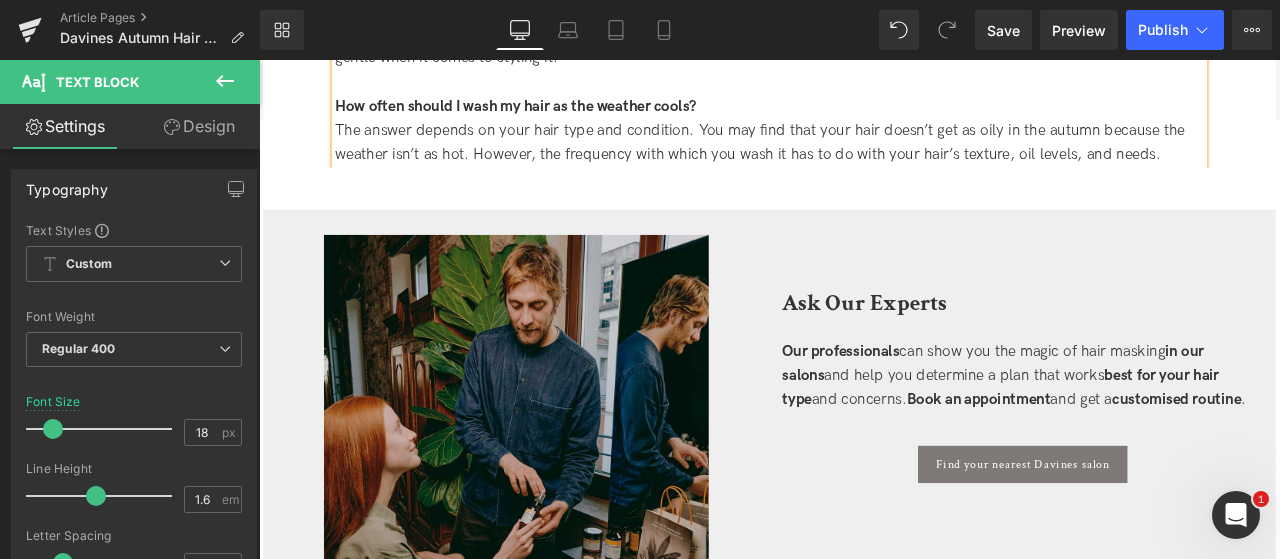 click on "Ask Our Experts" at bounding box center [976, 347] 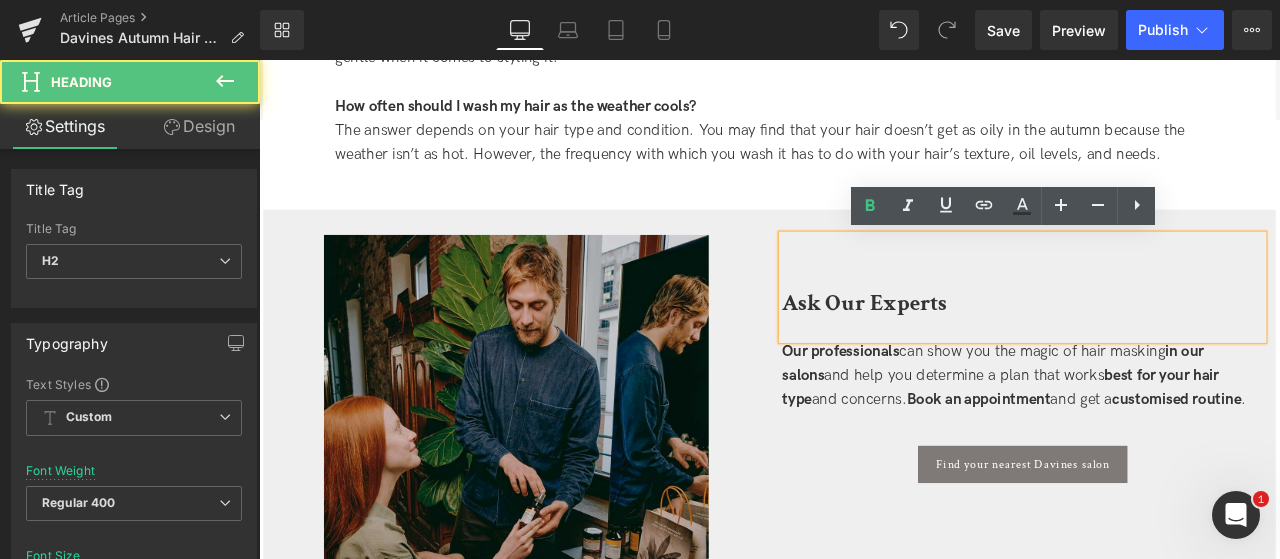 click on "Ask Our Experts" at bounding box center [976, 347] 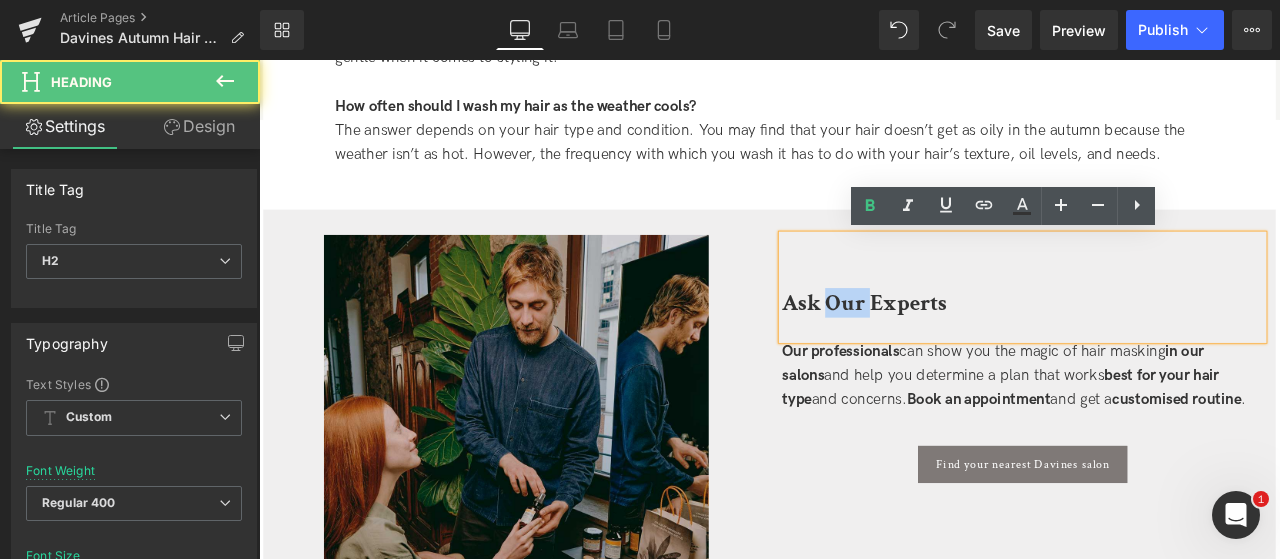 click on "Ask Our Experts" at bounding box center [976, 347] 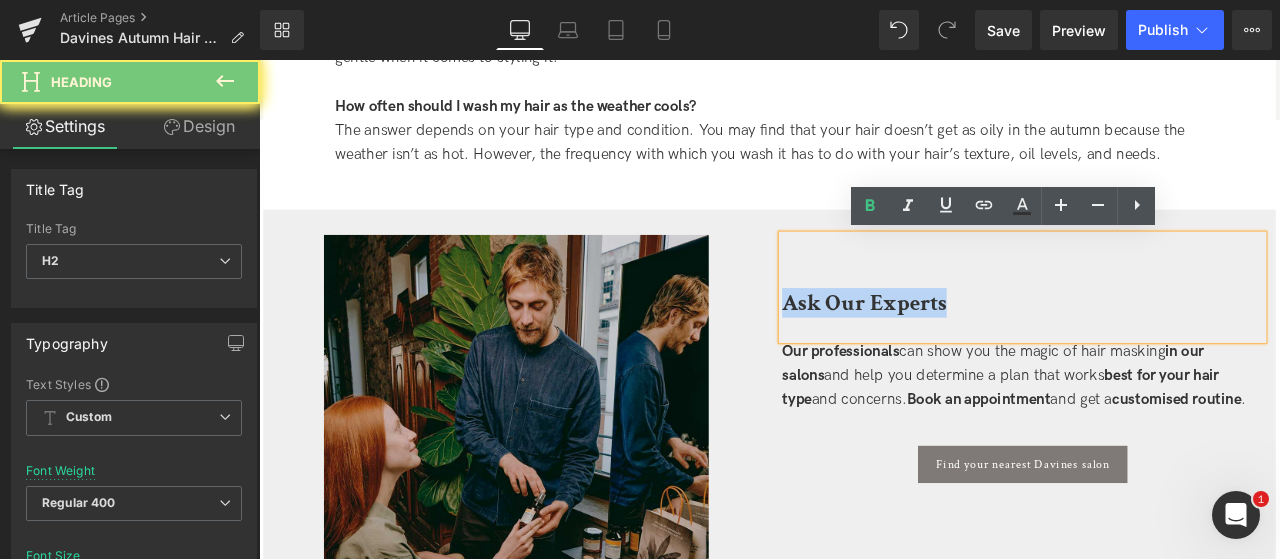 click on "Ask Our Experts" at bounding box center [976, 347] 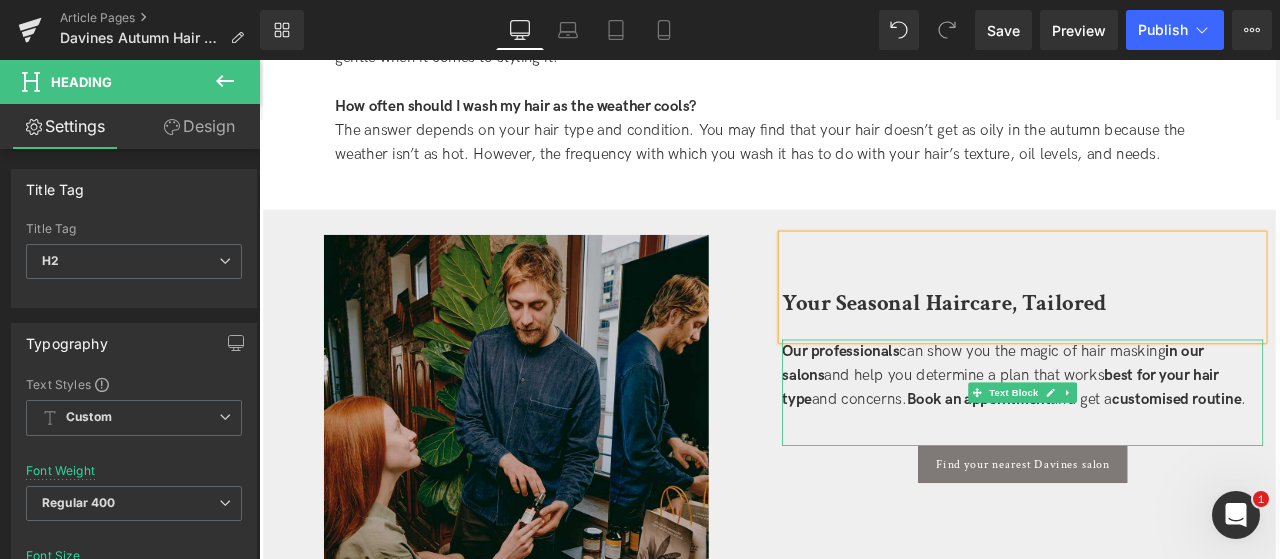 click on "Our professionals can show you the magic of hair masking in our salons and help you determine a plan that works best for your hair type and concerns. Book an appointment and get a customised routine." at bounding box center [1164, 434] 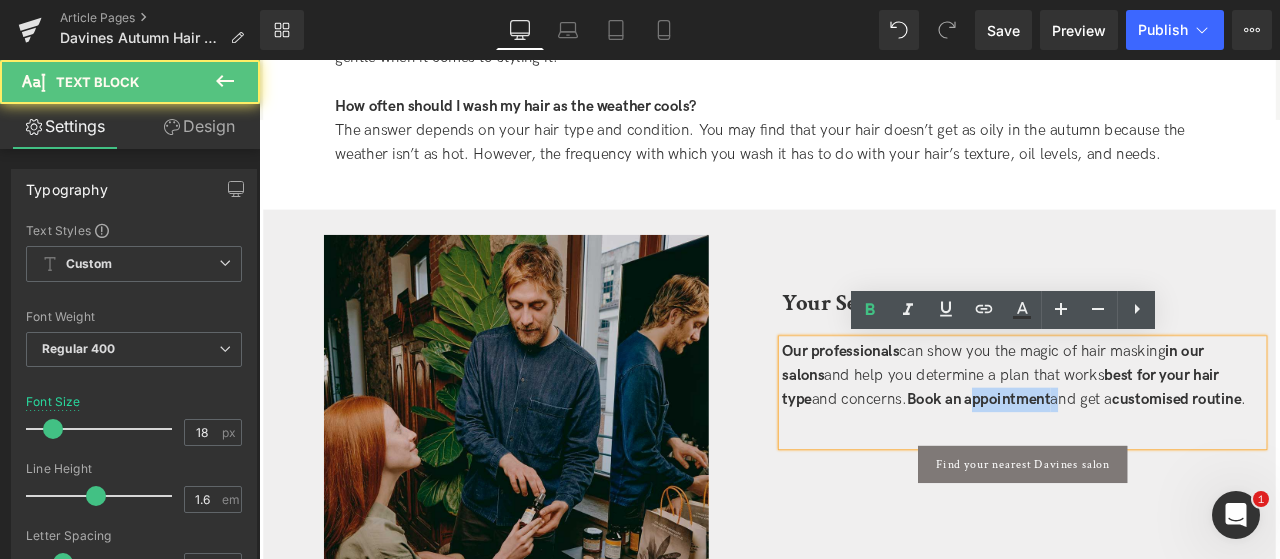 click on "Our professionals can show you the magic of hair masking in our salons and help you determine a plan that works best for your hair type and concerns. Book an appointment and get a customised routine." at bounding box center (1164, 434) 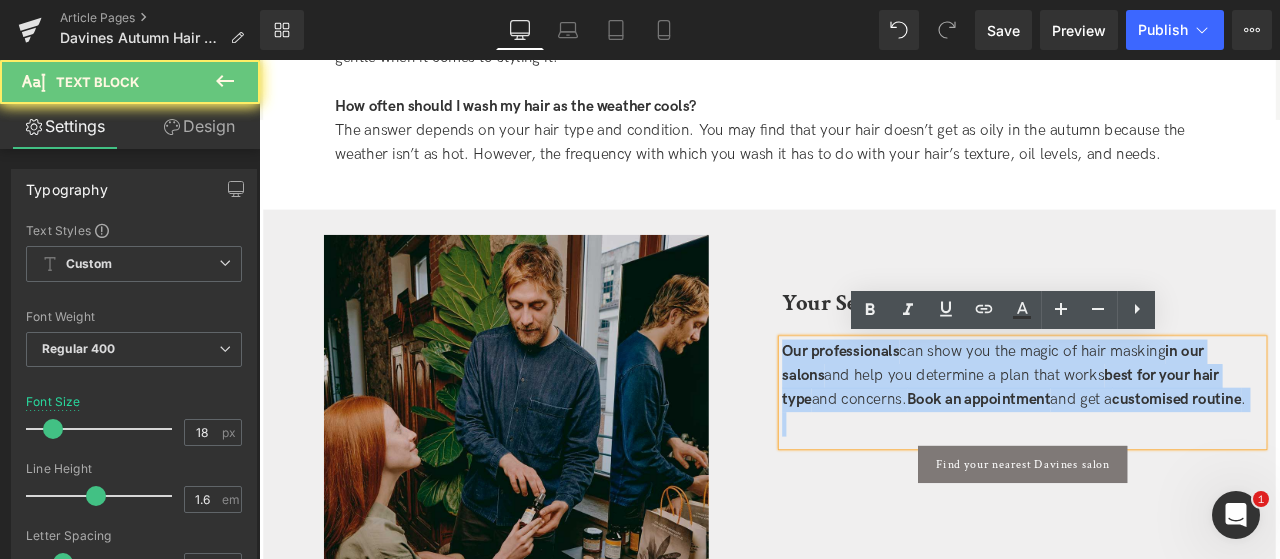 click on "Our professionals can show you the magic of hair masking in our salons and help you determine a plan that works best for your hair type and concerns. Book an appointment and get a customised routine." at bounding box center (1164, 434) 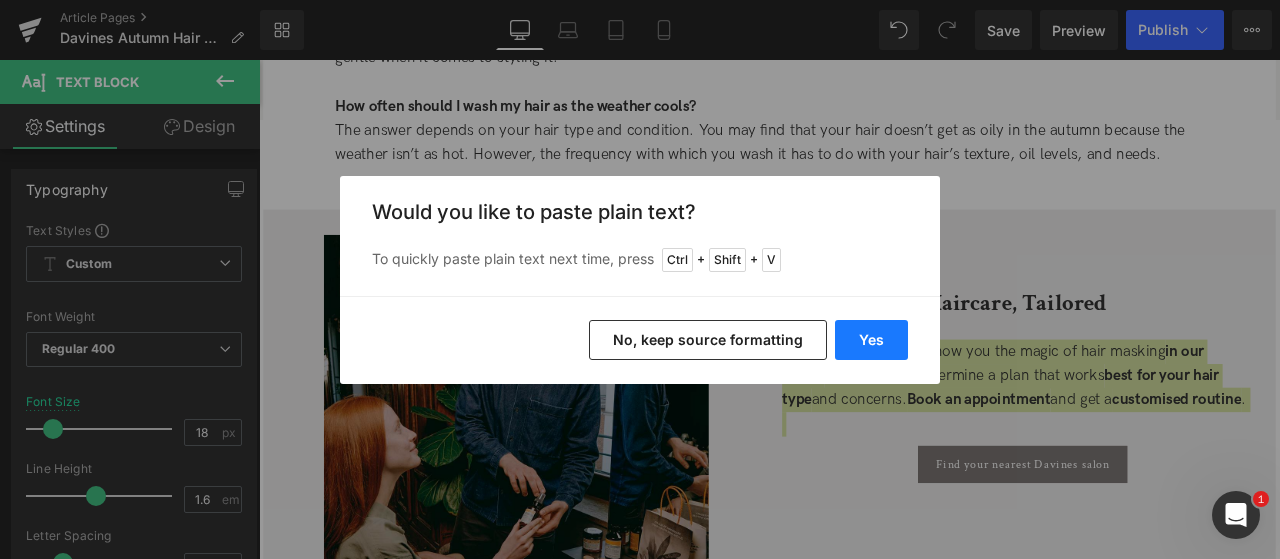 click on "Yes" at bounding box center (871, 340) 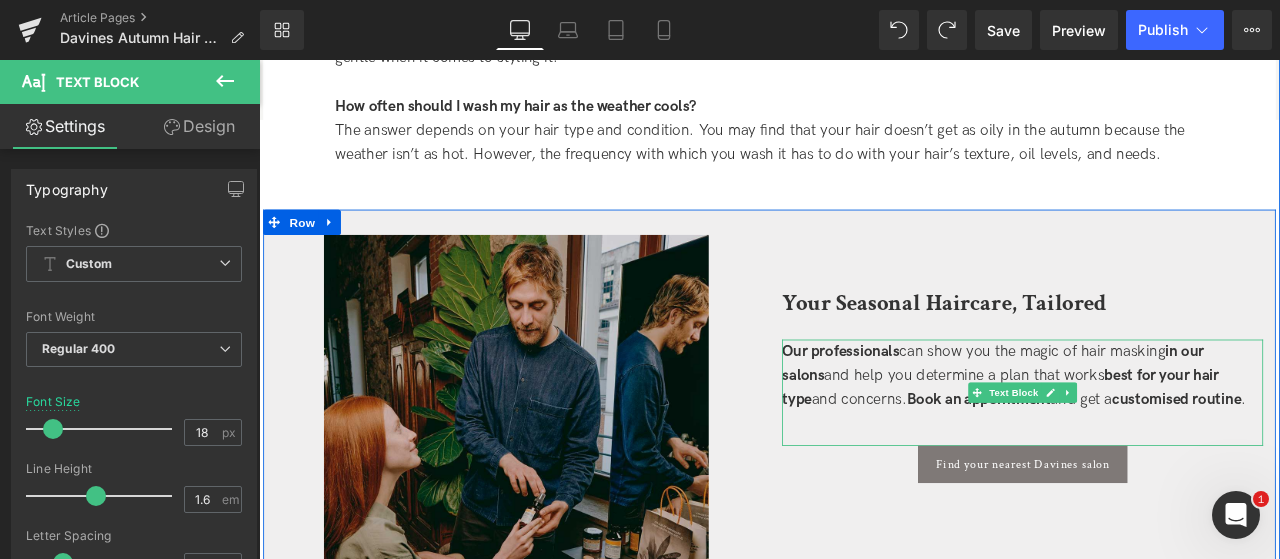 click on "Our professionals can show you the magic of hair masking in our salons and help you determine a plan that works best for your hair type and concerns. Book an appointment and get a customised routine." at bounding box center (1164, 434) 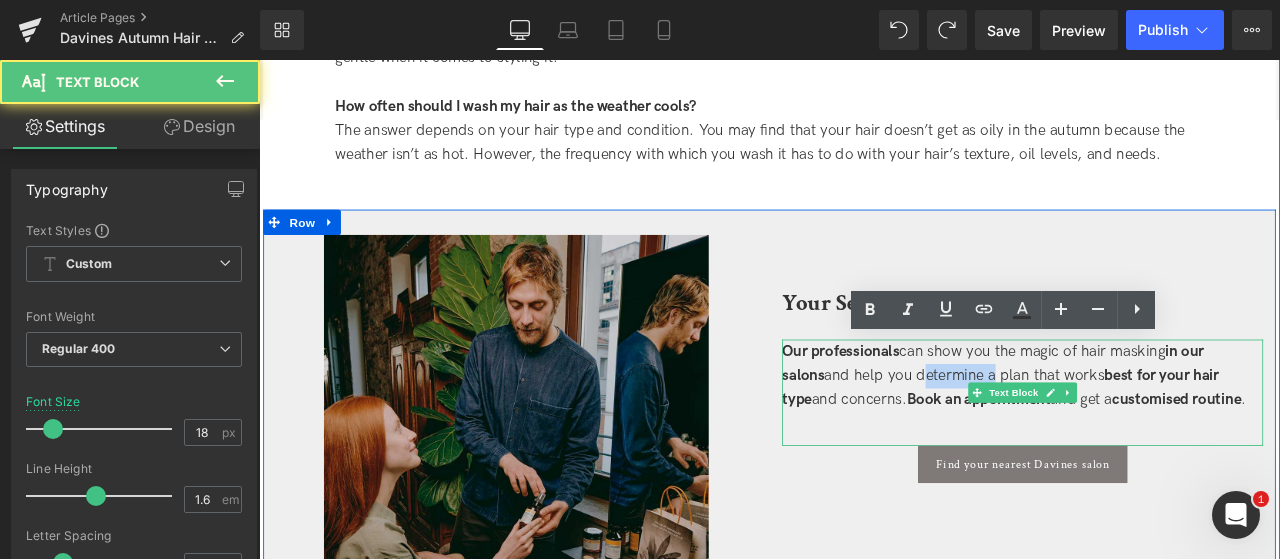 click on "Our professionals can show you the magic of hair masking in our salons and help you determine a plan that works best for your hair type and concerns. Book an appointment and get a customised routine." at bounding box center (1164, 434) 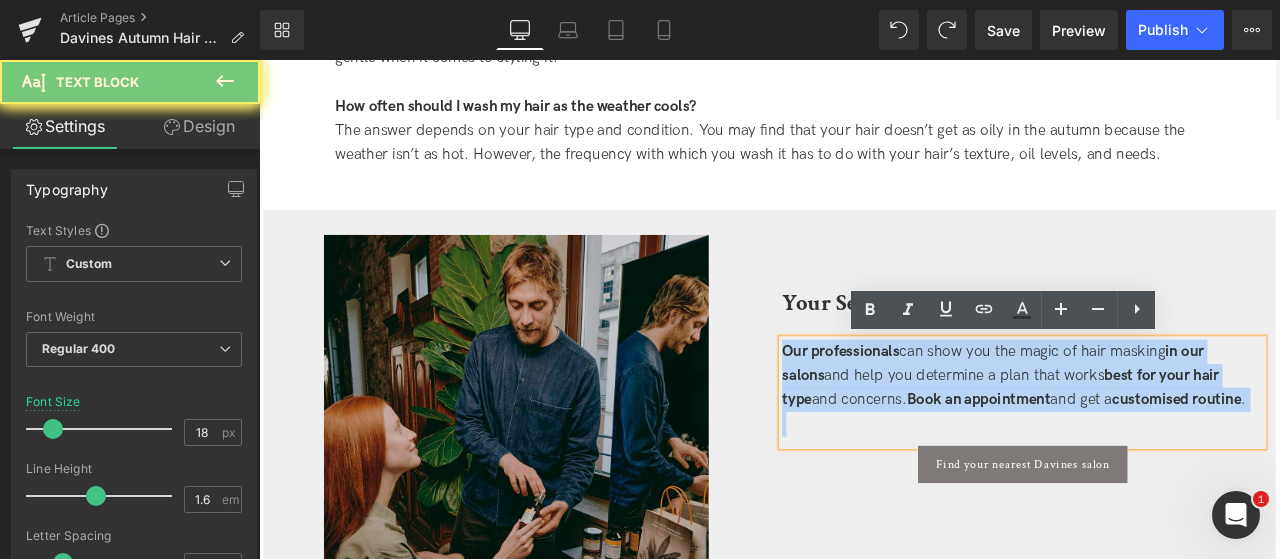 click on "Our professionals can show you the magic of hair masking in our salons and help you determine a plan that works best for your hair type and concerns. Book an appointment and get a customised routine." at bounding box center [1164, 434] 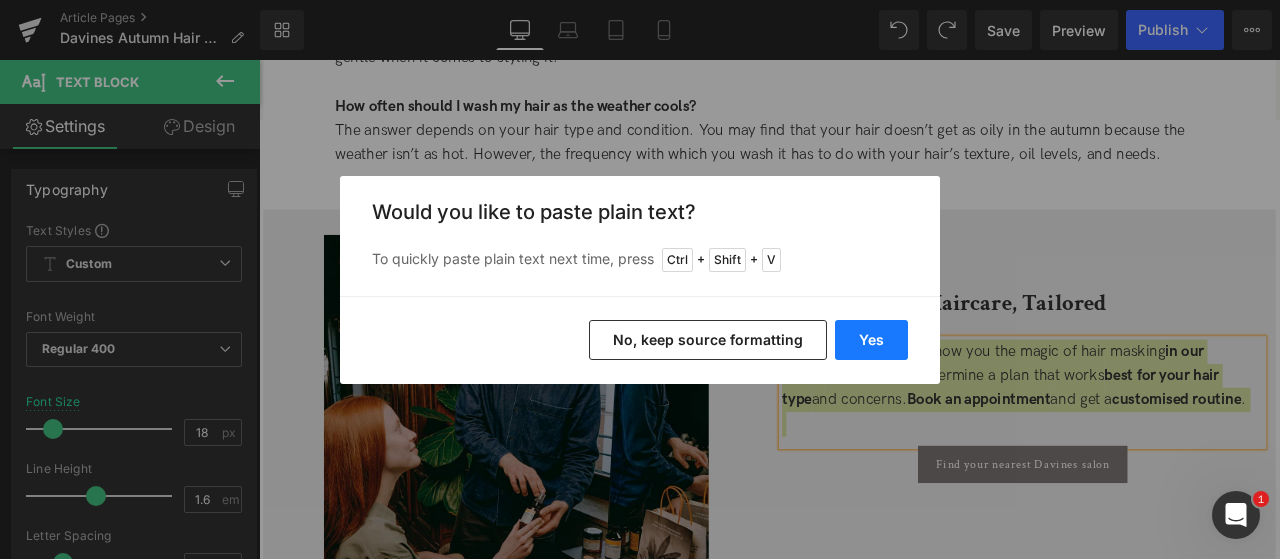 click on "Yes" at bounding box center (871, 340) 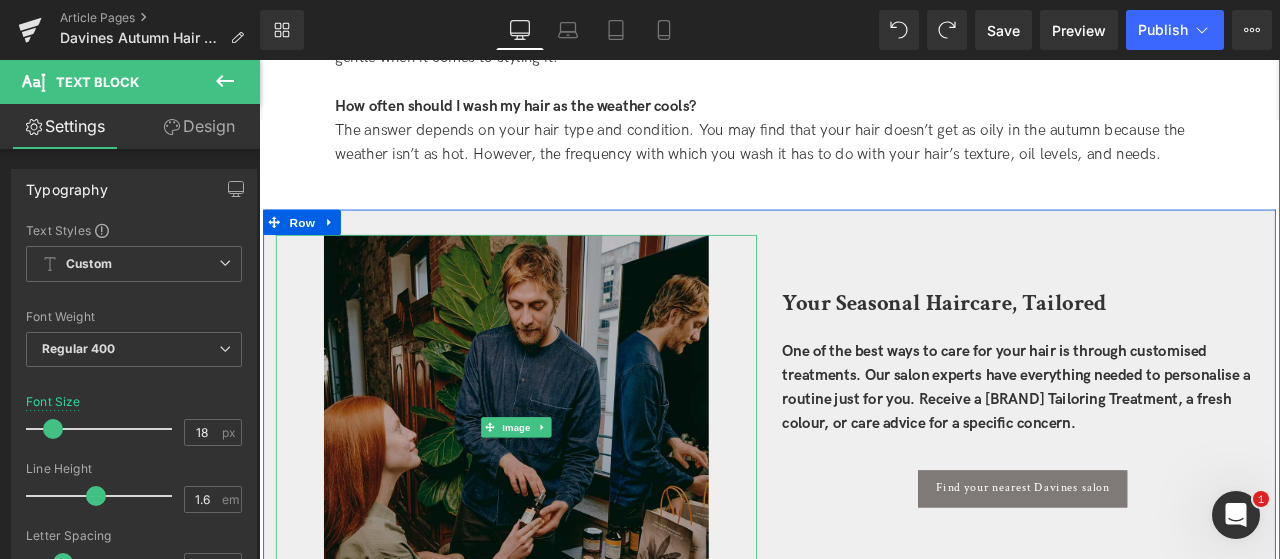 scroll, scrollTop: 5412, scrollLeft: 0, axis: vertical 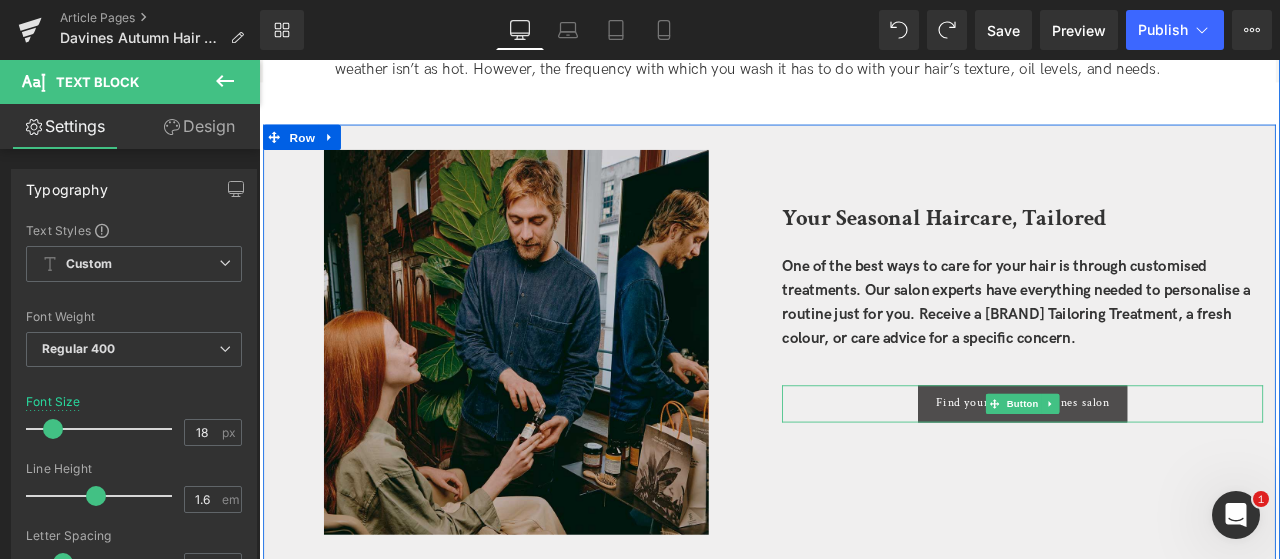 click on "Button" at bounding box center [1164, 468] 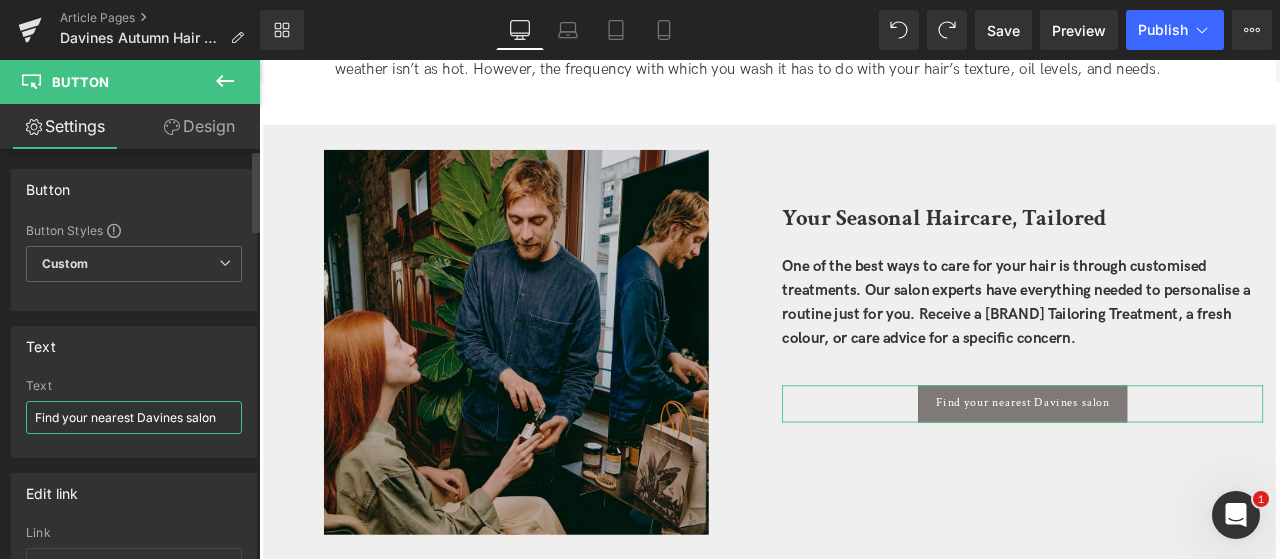 click on "Find your nearest Davines salon" at bounding box center [134, 417] 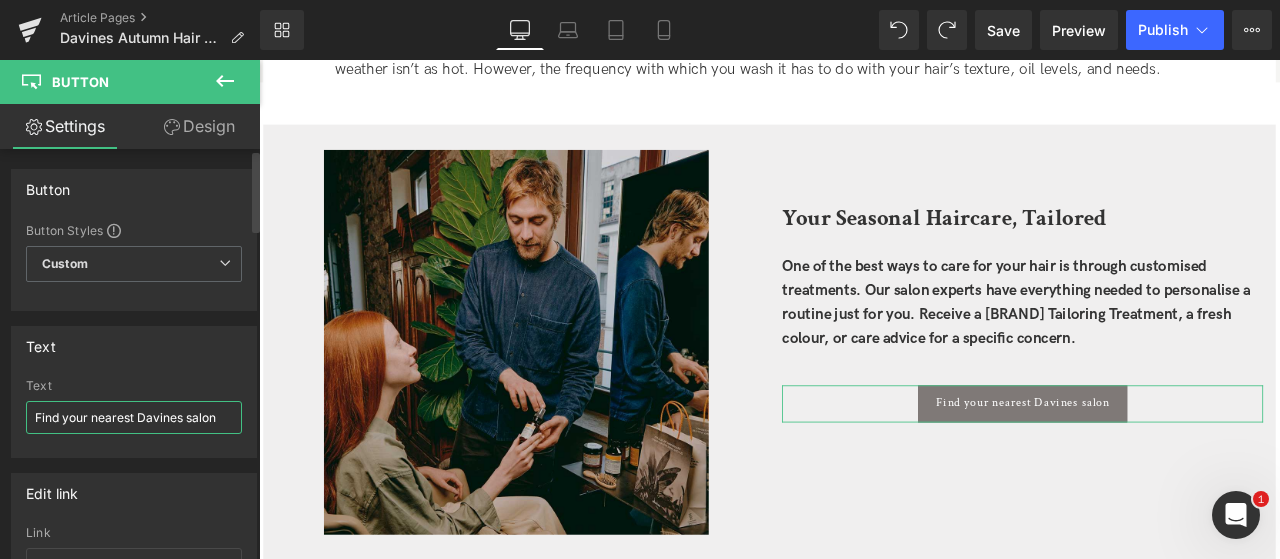 click on "Find your nearest Davines salon" at bounding box center [134, 417] 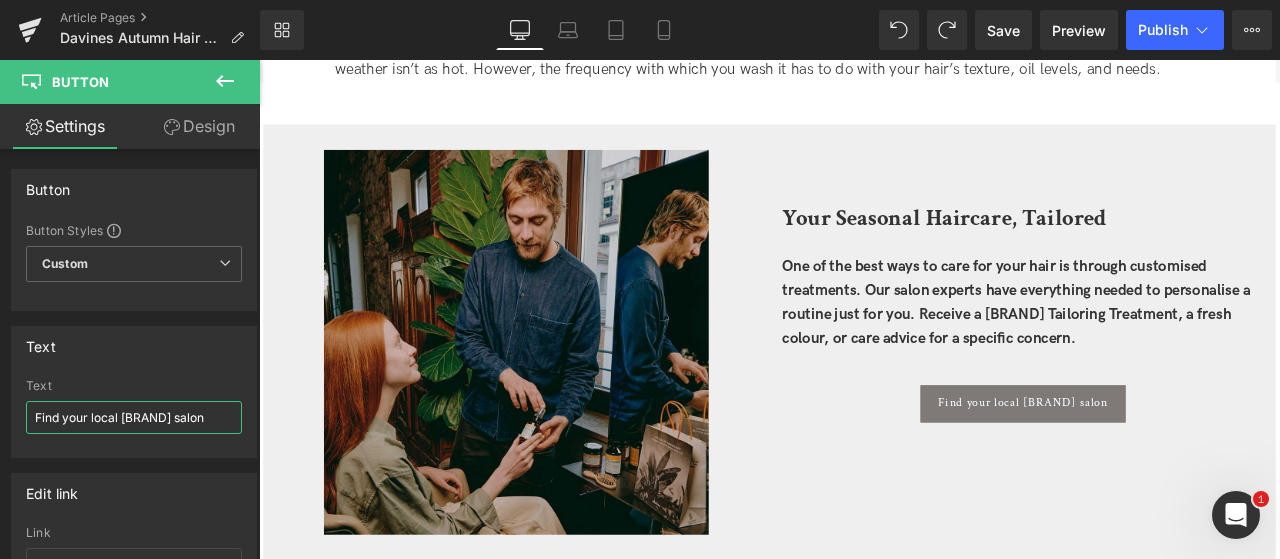 type on "Find your local [BRAND] salon" 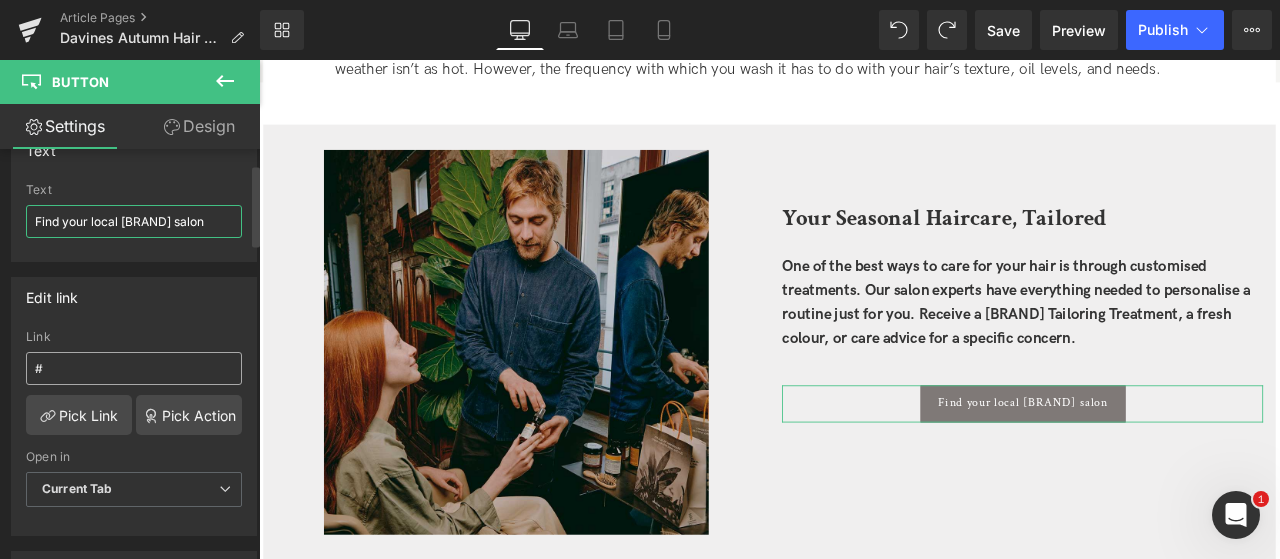 scroll, scrollTop: 200, scrollLeft: 0, axis: vertical 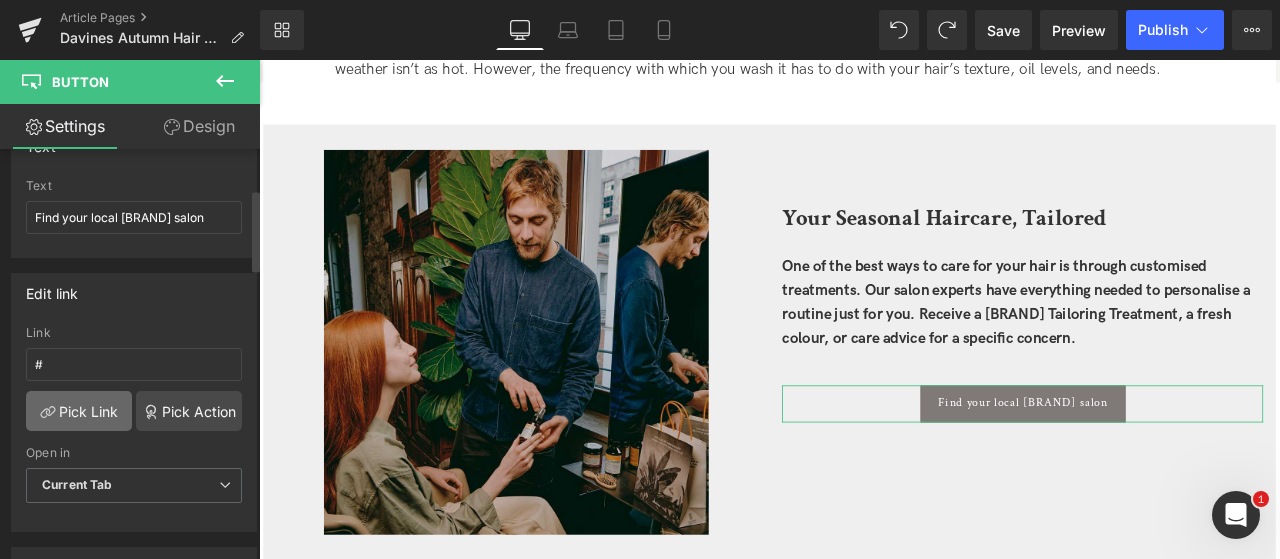 click on "Pick Link" at bounding box center [79, 411] 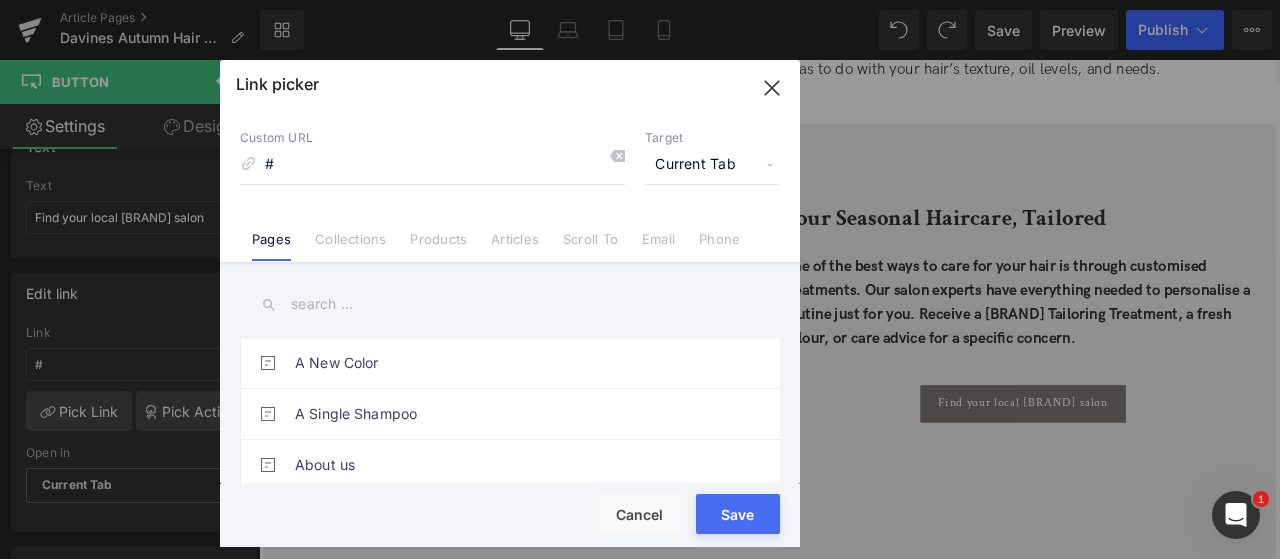 click on "A New Color A Single Shampoo About us Accessibility Activator Alchemic System Authentic Formulas B Corp Balance e Bouclé Beautiful Things Become a Davines Salon Board of Directors Carbon Shipping neutralization CN QR Page Collections and techniques Complete list of Davines stores Congratulations You are now registered Contact us Cookie Policy Davines Village Davines World Diversion Statement Edit Personal Data Essential Haircare Essential Haircare: a sustainable heritage F.A.Q. FAQ Finest Pigments Governance Green Friday [YEAR] - Teasing Green Friday Landing page [YEAR] FINAL Hair Quiz Results Hair Refresher Heart of glass I'm a Professional Land Keeper [YEAR] Land Keeper [YEAR] Landing Page - [MONTH] [DAY], [TIME] Landing Page - [MONTH] [DAY], [TIME] Landing Page - [MONTH] [DAY], [TIME] Landing Page - [MONTH] [DAY], [TIME] Landing Page - [MONTH] [DAY], [TIME] Landing Page - [MONTH] [DAY], [TIME] Landing Page - [MONTH] [DAY], [TIME] Landing Page - [MONTH] [DAY], [TIME] Landing Page - [MONTH] [DAY], [TIME] Liquid Spell main banner 1%for the planet" at bounding box center (510, 375) 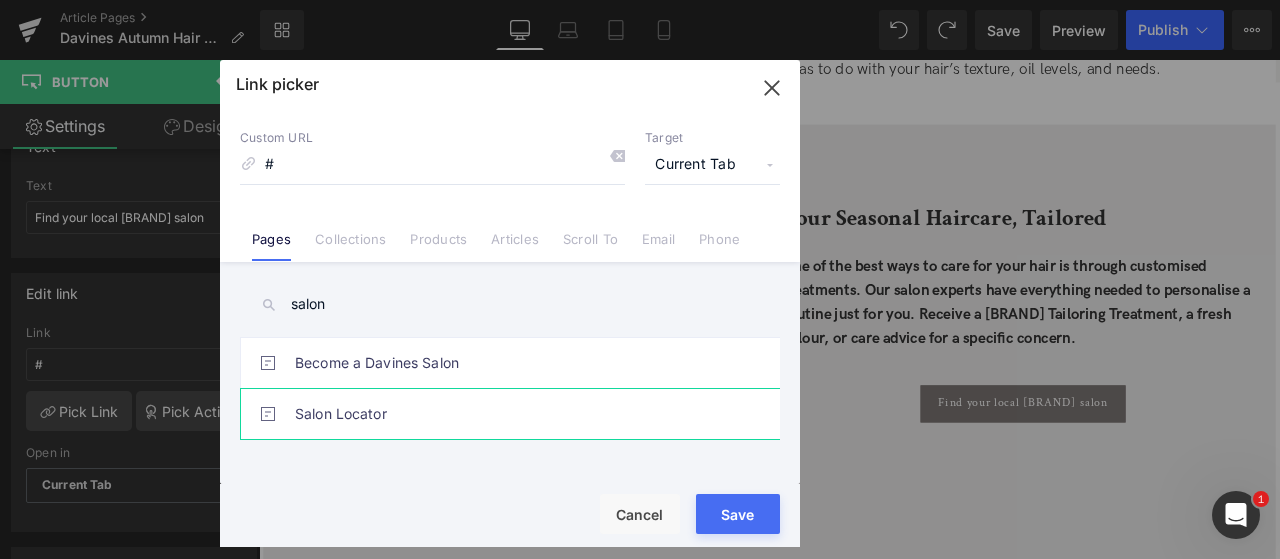 type on "salon" 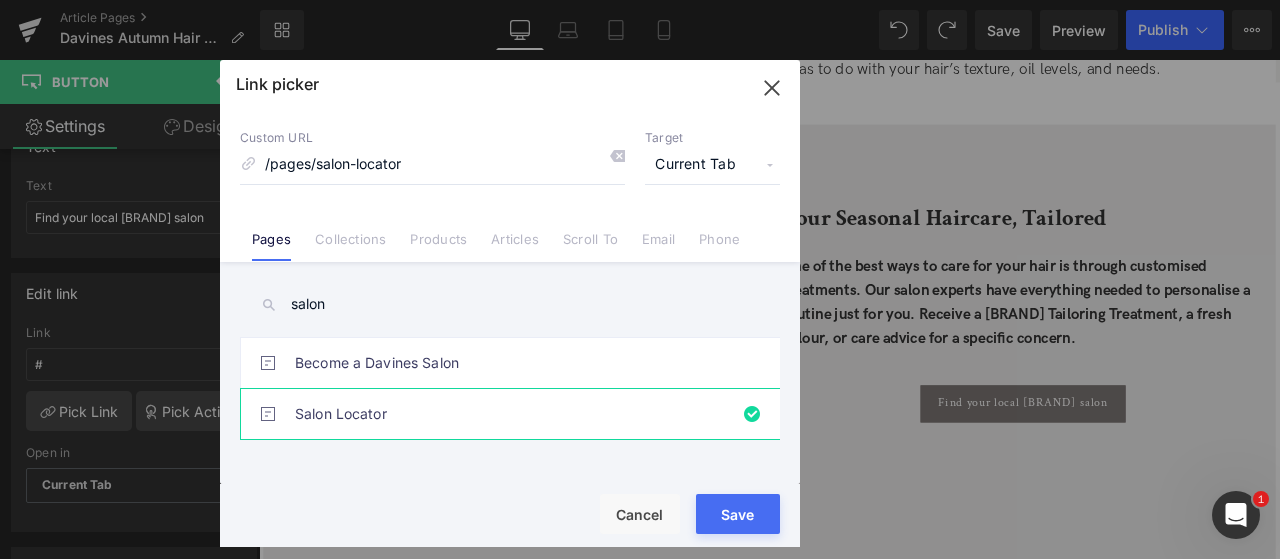 click on "Save" at bounding box center [738, 514] 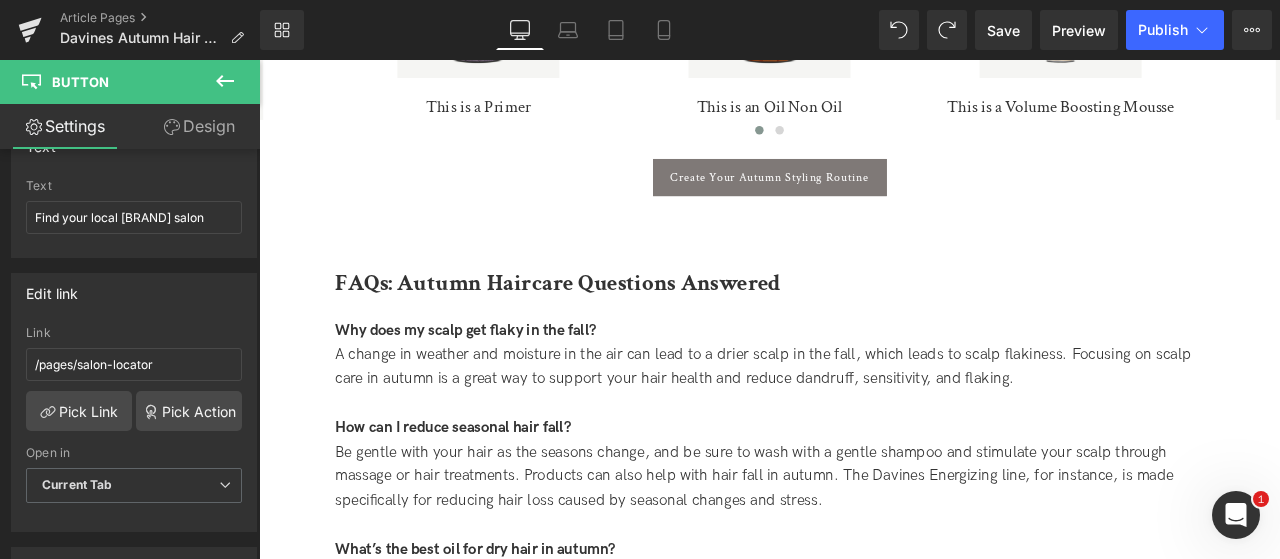 scroll, scrollTop: 4412, scrollLeft: 0, axis: vertical 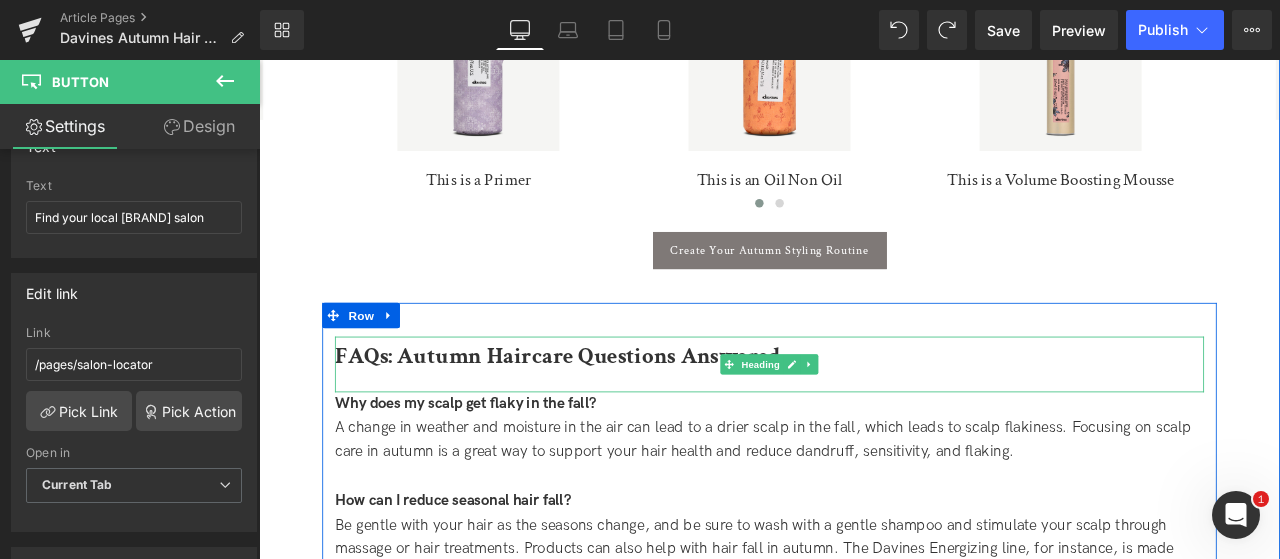 click at bounding box center (351, 421) 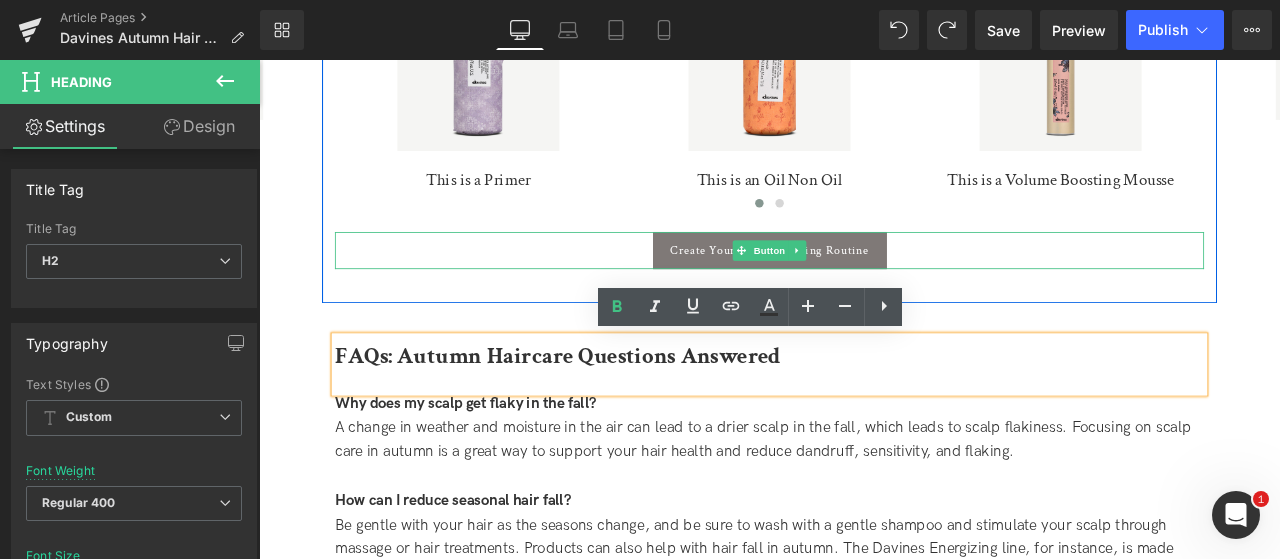 click on "Create Your Autumn Styling Routine" at bounding box center (864, 286) 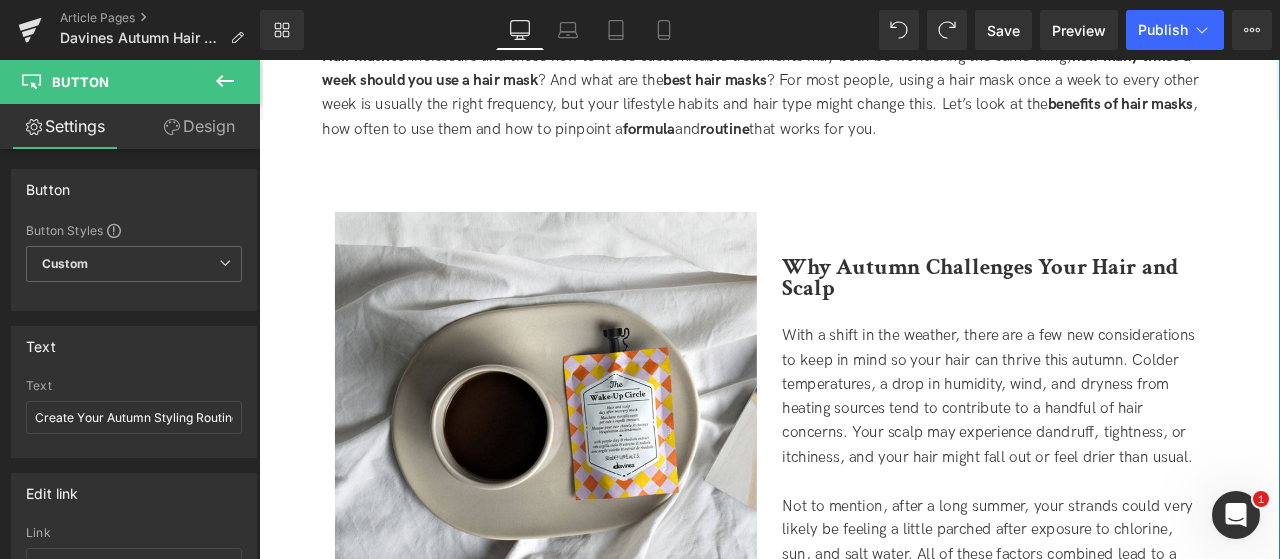 scroll, scrollTop: 612, scrollLeft: 0, axis: vertical 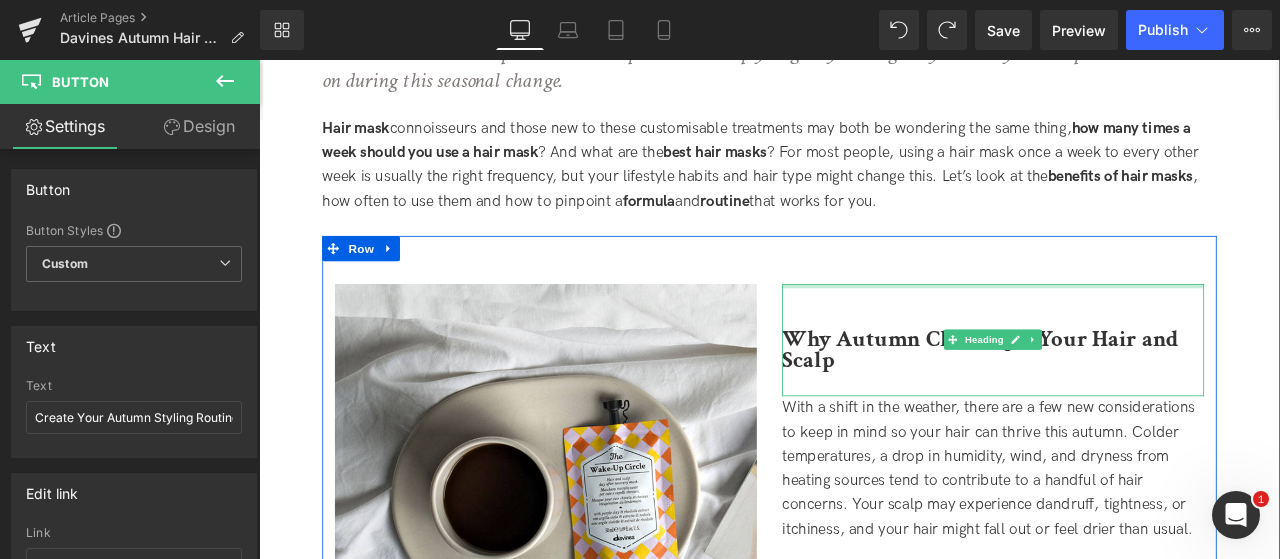 click at bounding box center (1129, 327) 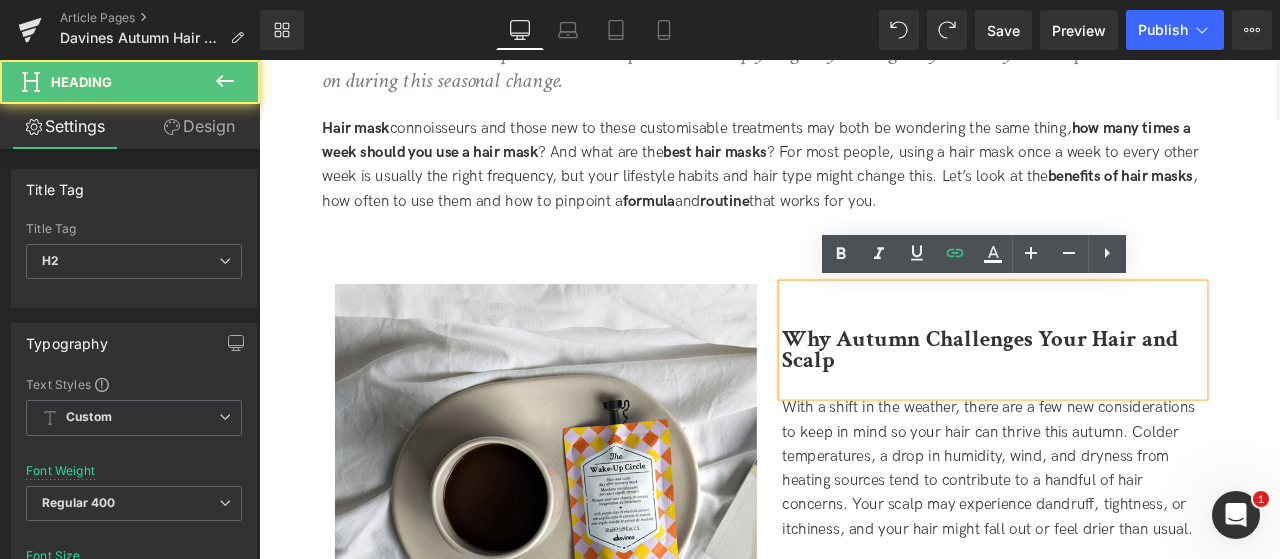 click on "Why Autumn Challenges Your Hair and Scalp" at bounding box center (1129, 391) 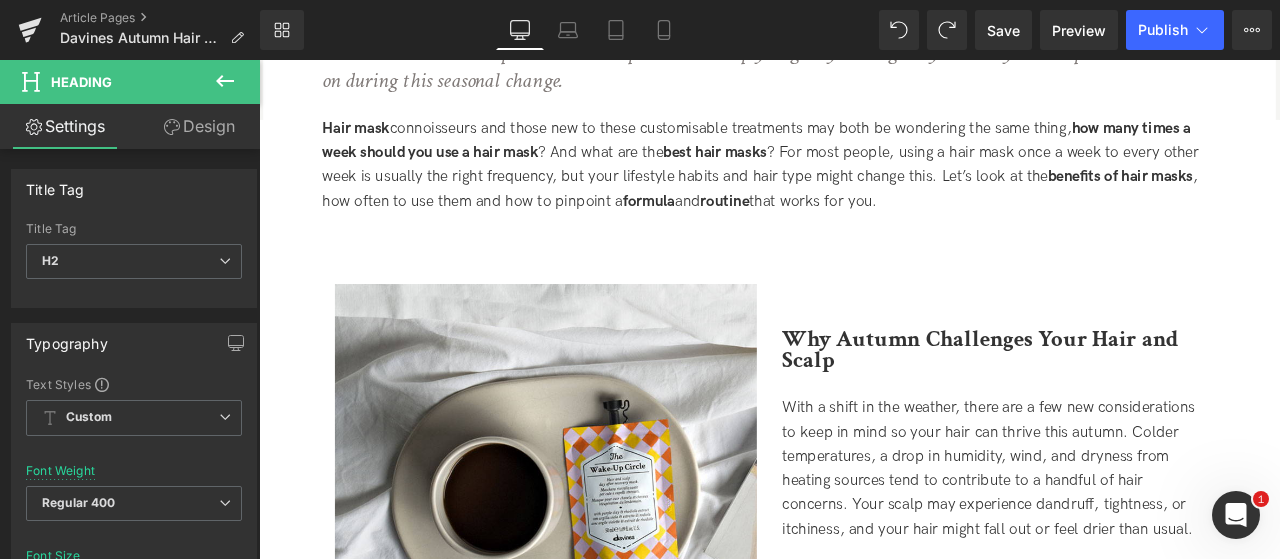 click on "Design" at bounding box center [199, 126] 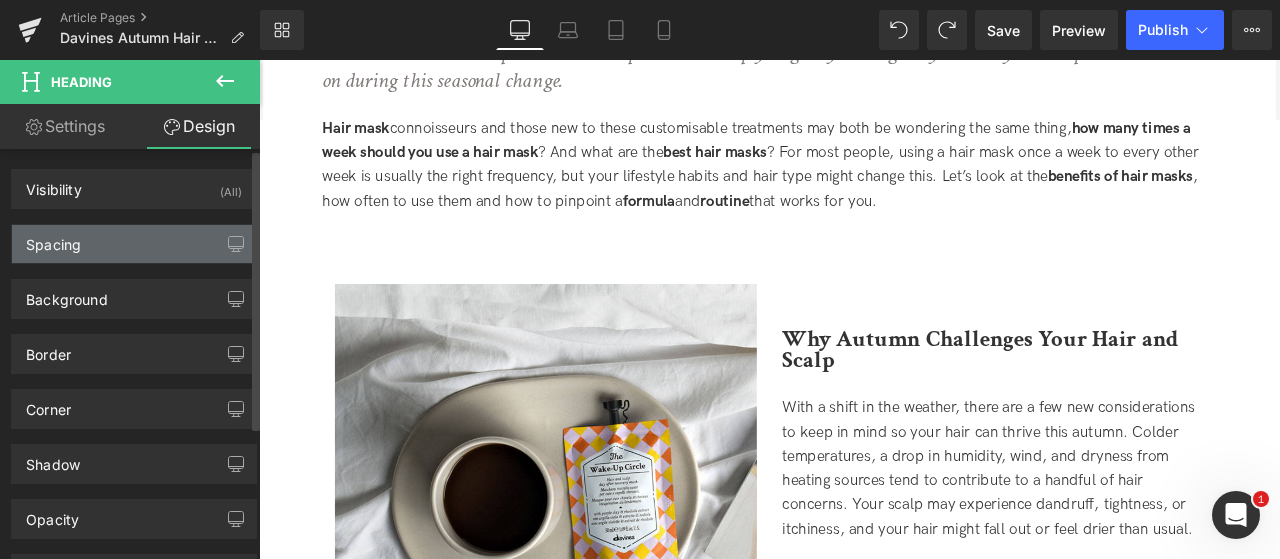 click on "Spacing" at bounding box center [134, 244] 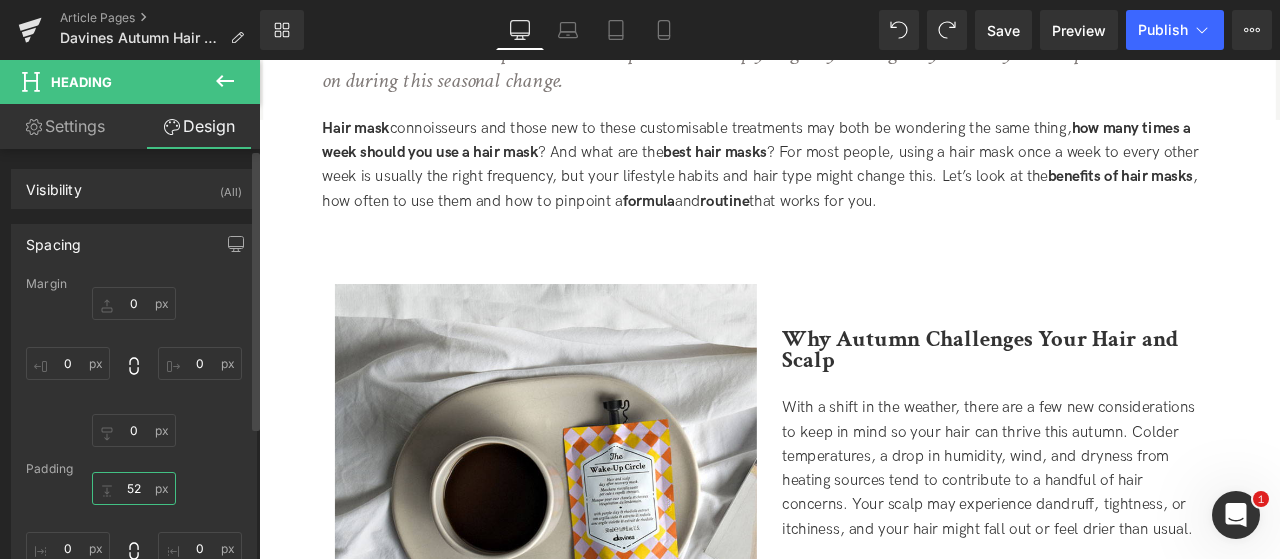 click on "52" at bounding box center (134, 488) 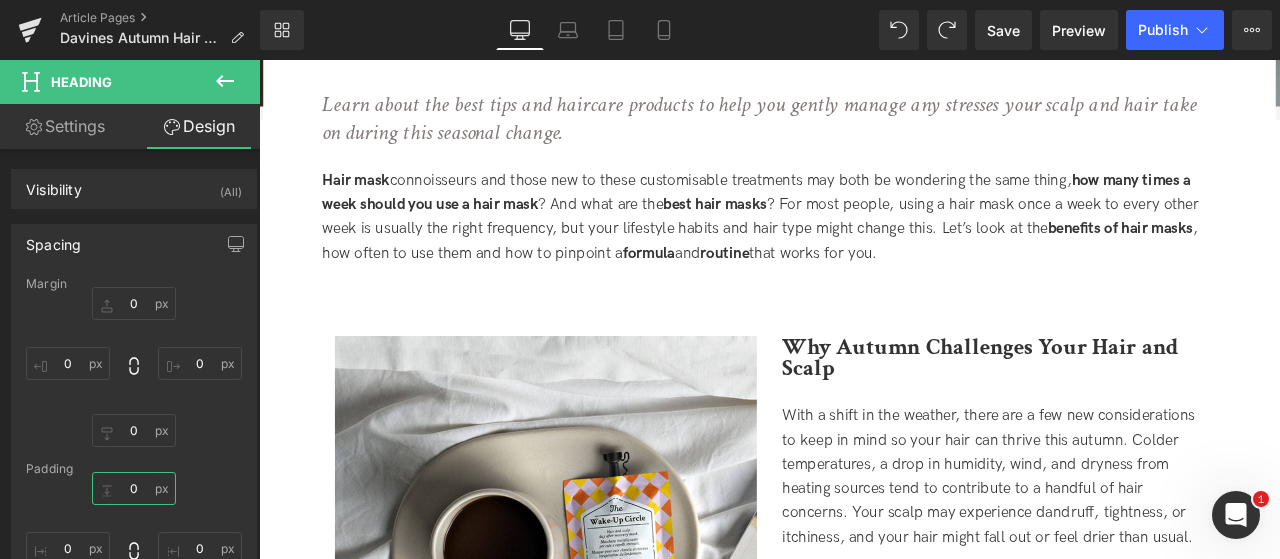 scroll, scrollTop: 312, scrollLeft: 0, axis: vertical 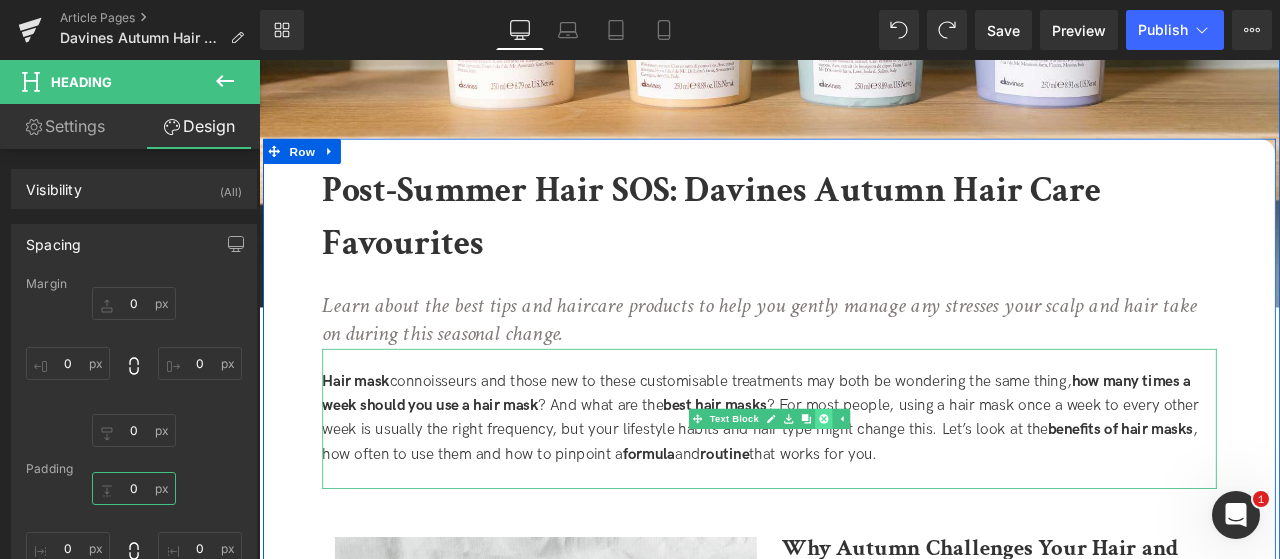 type on "0" 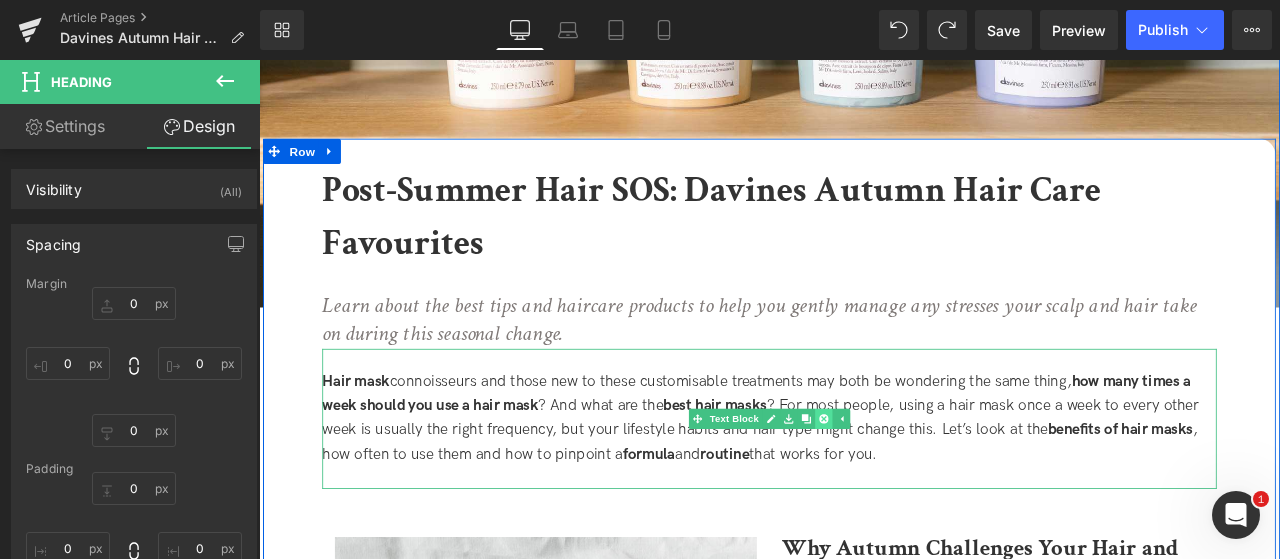 click at bounding box center (928, 485) 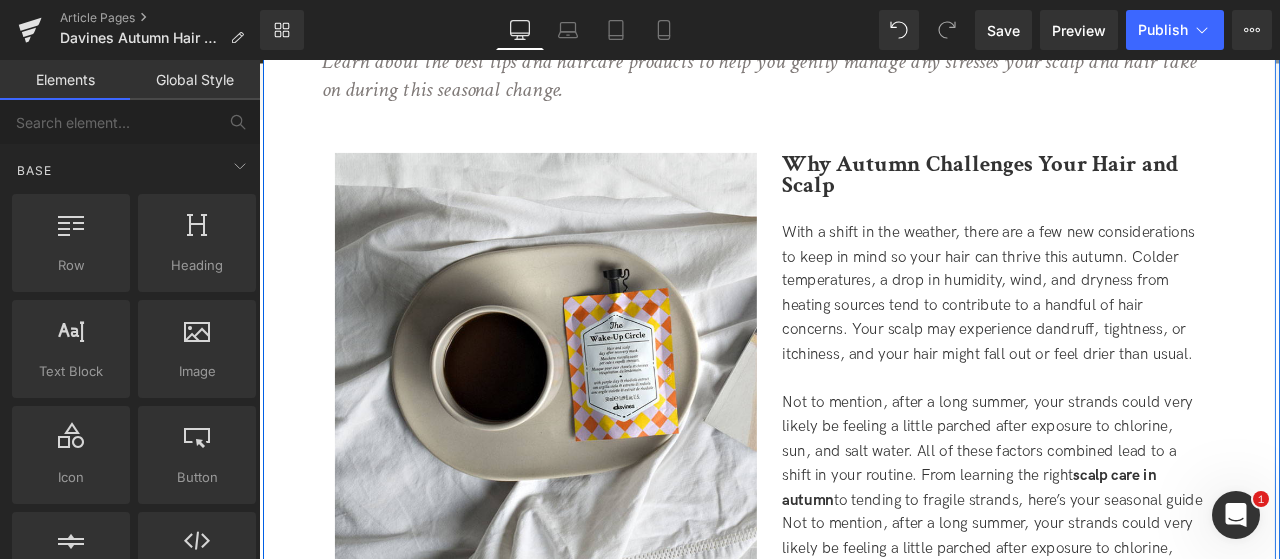 scroll, scrollTop: 712, scrollLeft: 0, axis: vertical 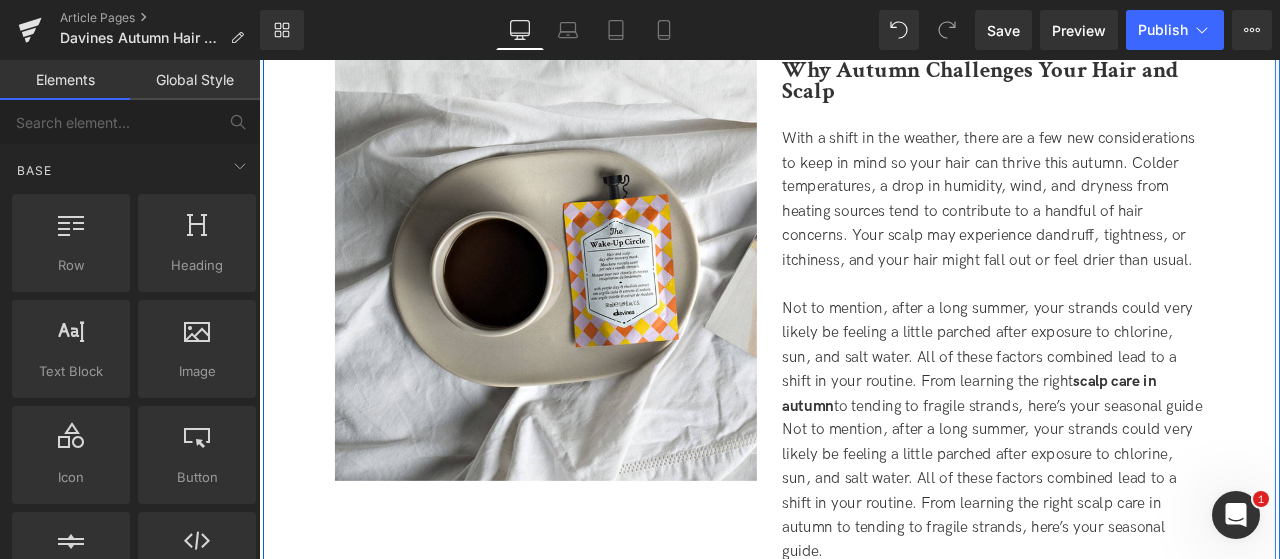click on "With a shift in the weather, there are a few new considerations to keep in mind so your hair can thrive this autumn. Colder temperatures, a drop in humidity, wind, and dryness from heating sources tend to contribute to a handful of hair concerns. Your scalp may experience dandruff, tightness, or itchiness, and your hair might fall out or feel drier than usual." at bounding box center (1123, 225) 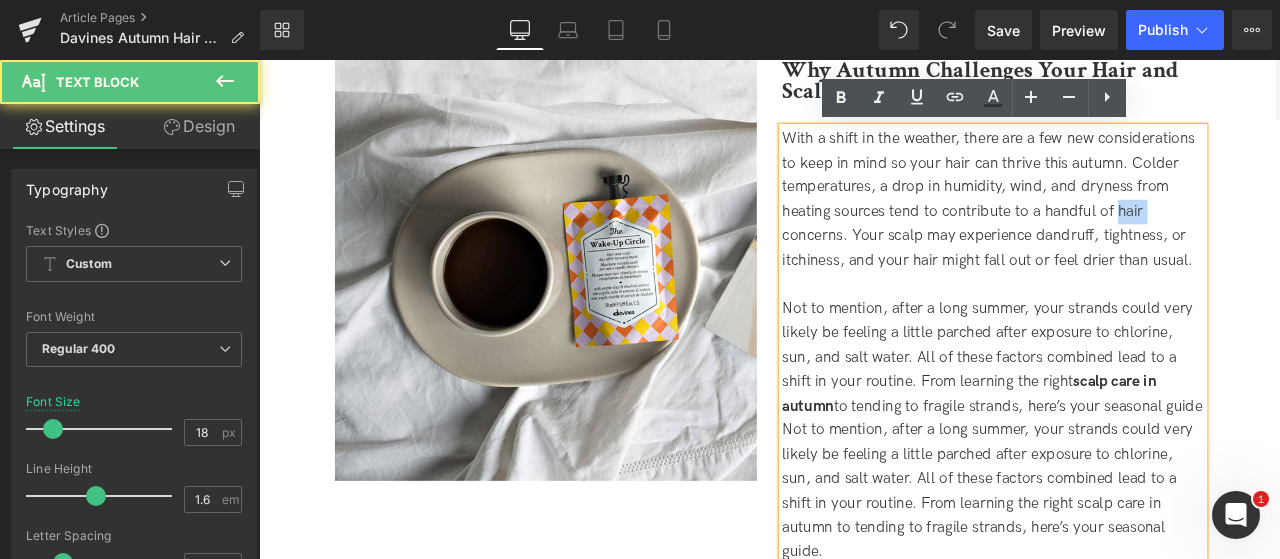click on "With a shift in the weather, there are a few new considerations to keep in mind so your hair can thrive this autumn. Colder temperatures, a drop in humidity, wind, and dryness from heating sources tend to contribute to a handful of hair concerns. Your scalp may experience dandruff, tightness, or itchiness, and your hair might fall out or feel drier than usual." at bounding box center (1123, 225) 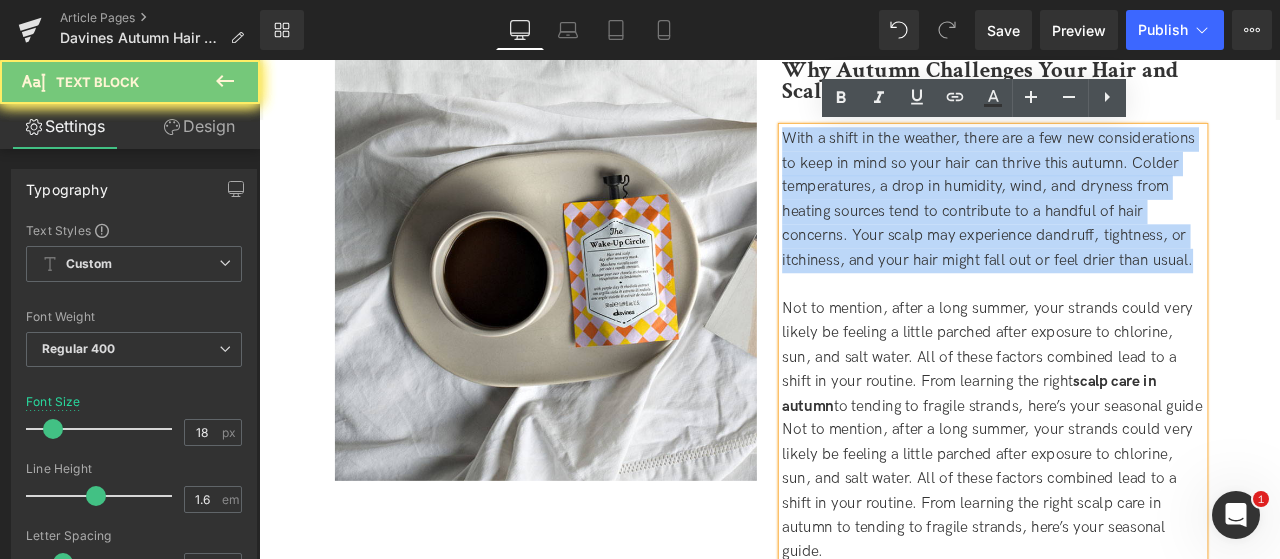 click on "With a shift in the weather, there are a few new considerations to keep in mind so your hair can thrive this autumn. Colder temperatures, a drop in humidity, wind, and dryness from heating sources tend to contribute to a handful of hair concerns. Your scalp may experience dandruff, tightness, or itchiness, and your hair might fall out or feel drier than usual." at bounding box center (1123, 225) 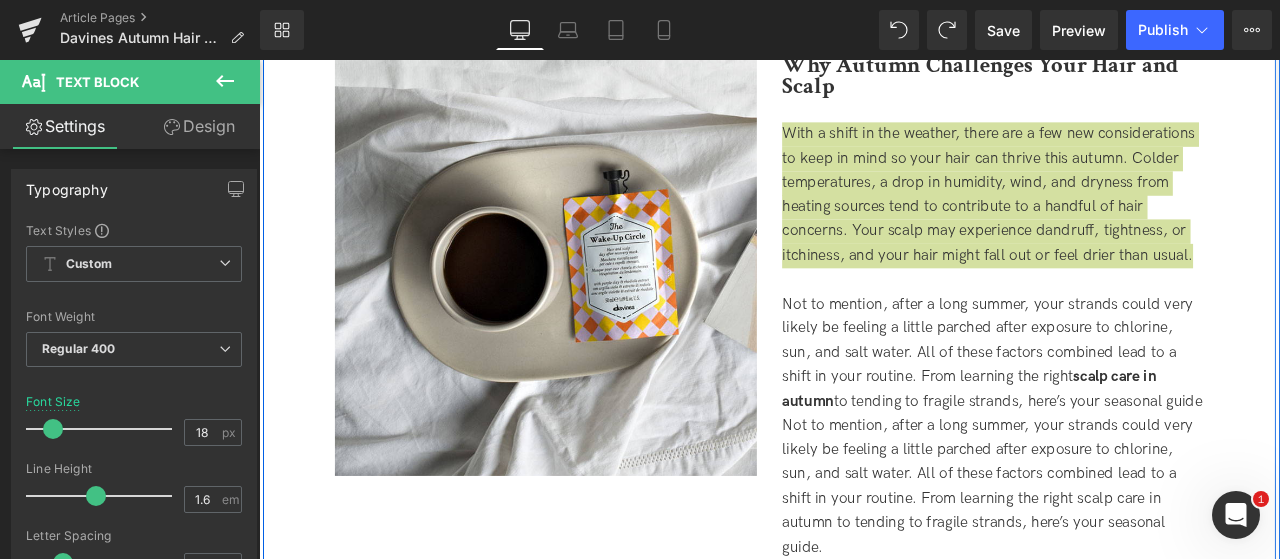 scroll, scrollTop: 784, scrollLeft: 0, axis: vertical 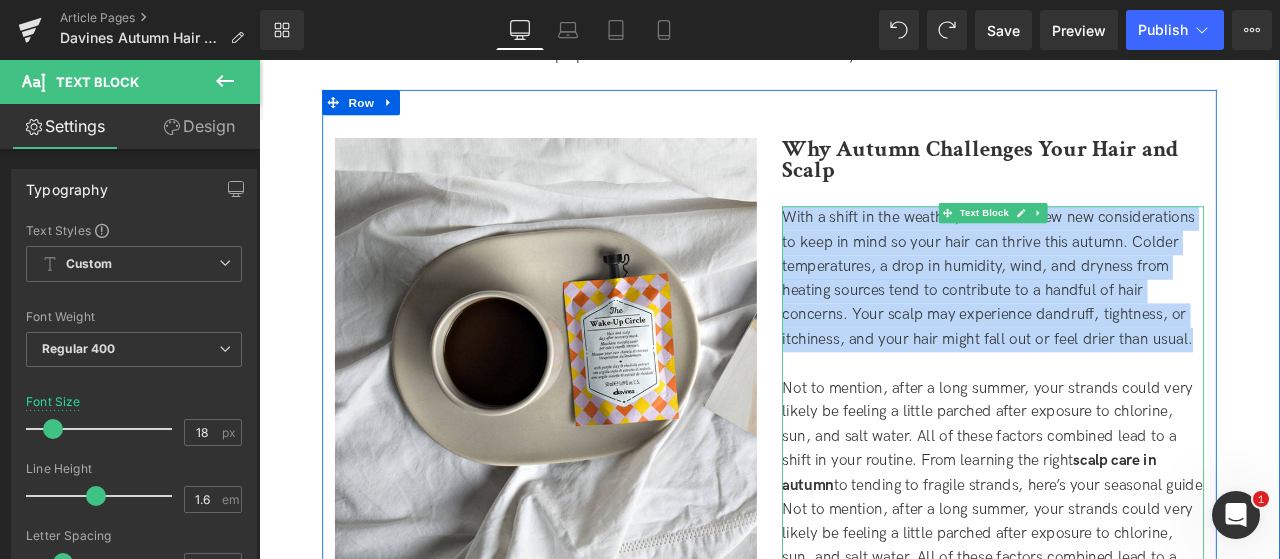 click on "With a shift in the weather, there are a few new considerations to keep in mind so your hair can thrive this autumn. Colder temperatures, a drop in humidity, wind, and dryness from heating sources tend to contribute to a handful of hair concerns. Your scalp may experience dandruff, tightness, or itchiness, and your hair might fall out or feel drier than usual." at bounding box center [1129, 320] 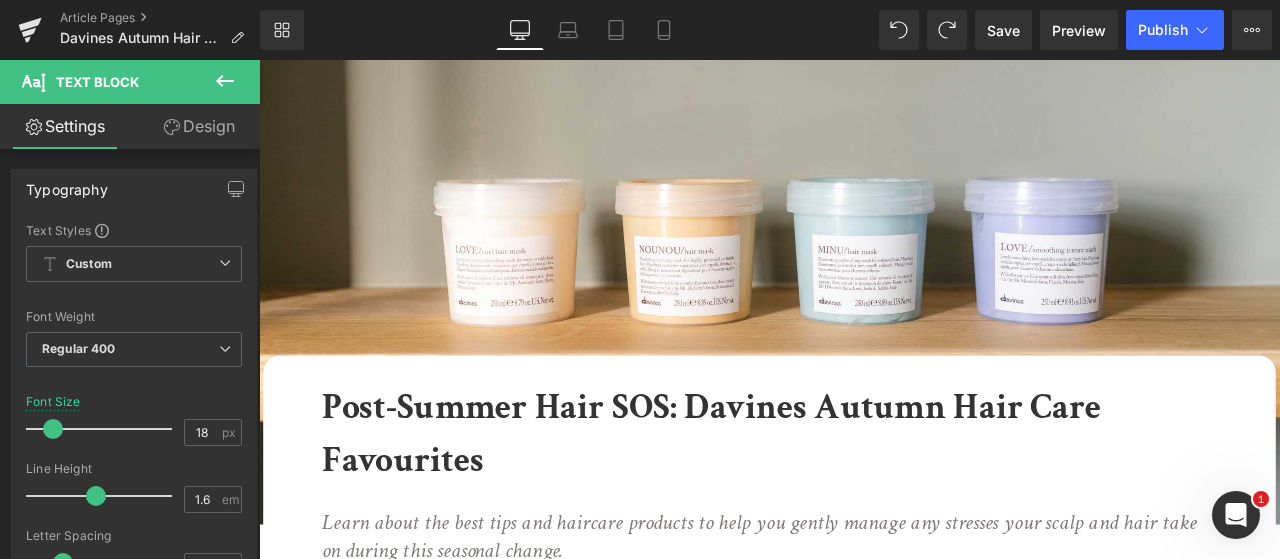 scroll, scrollTop: 0, scrollLeft: 0, axis: both 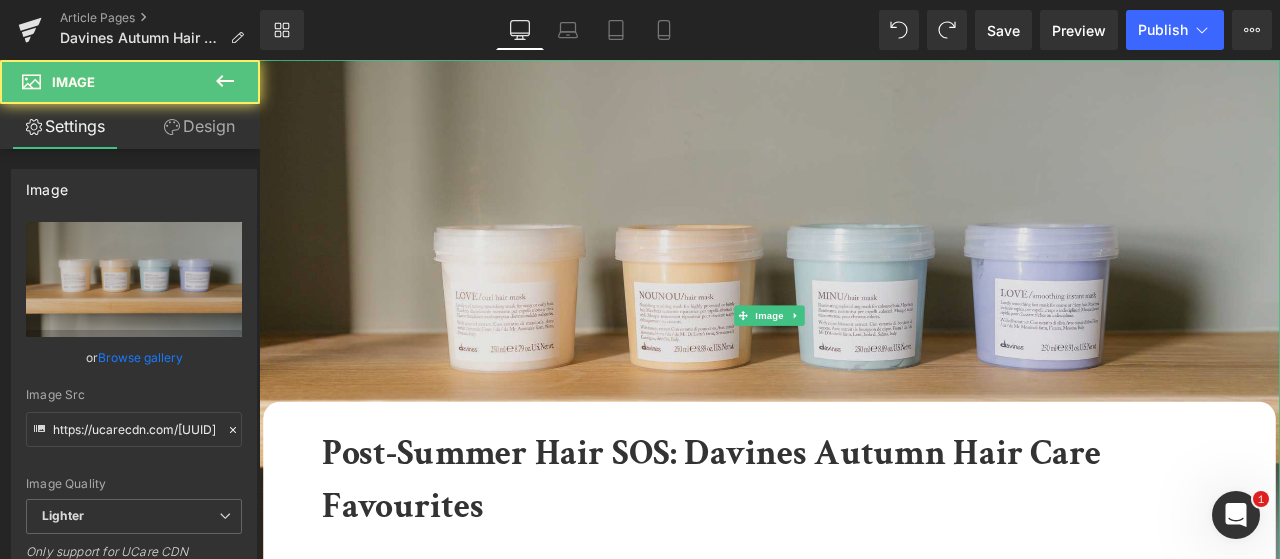 click at bounding box center (864, 362) 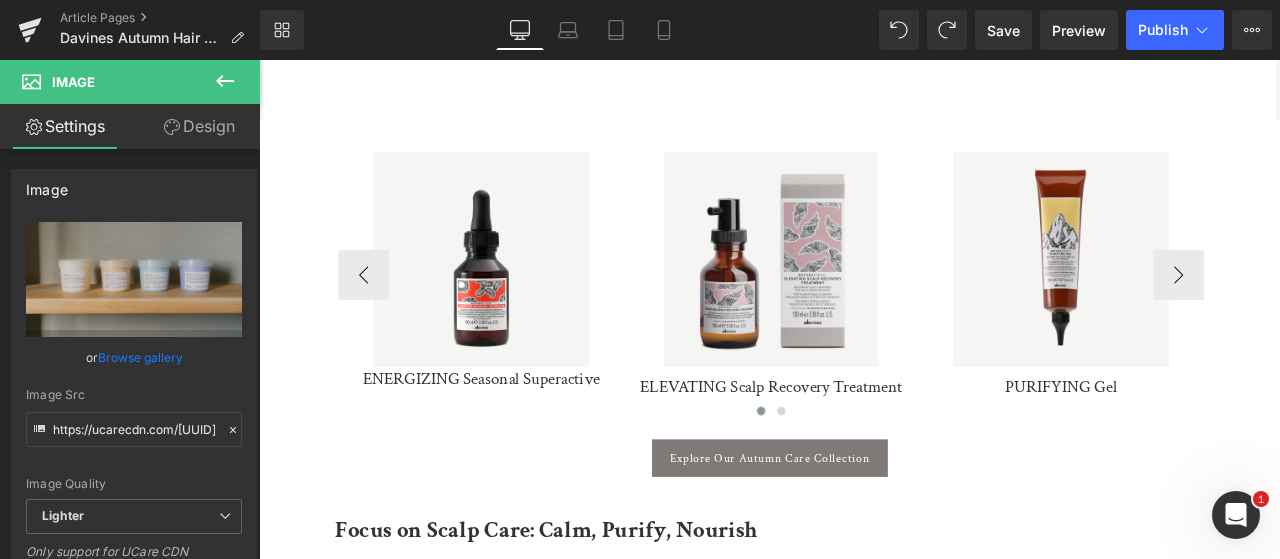 scroll, scrollTop: 1400, scrollLeft: 0, axis: vertical 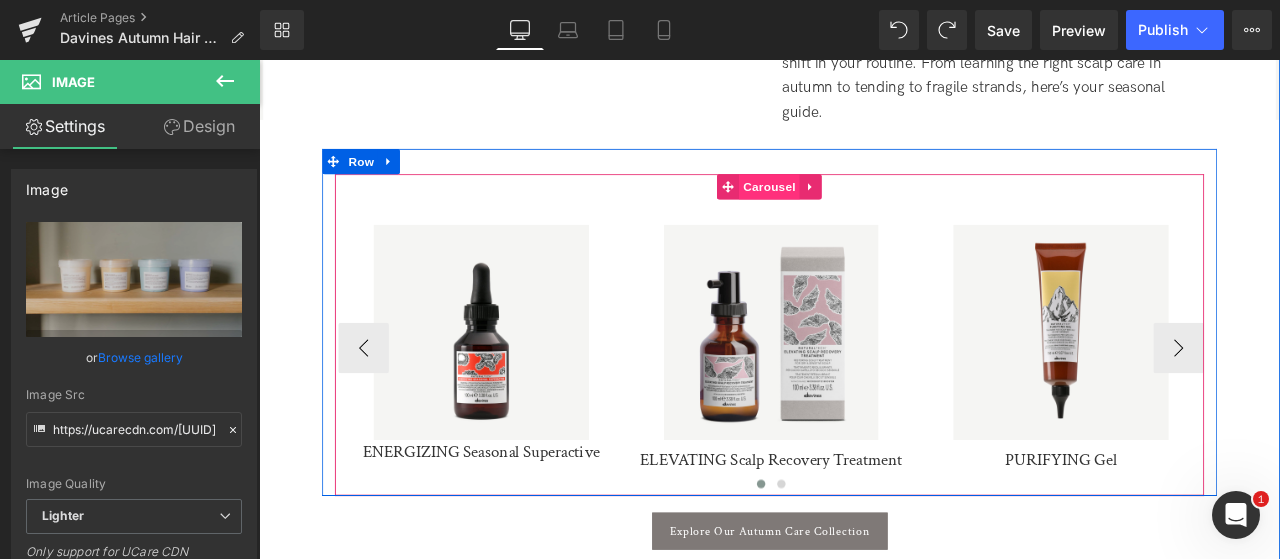 click on "Carousel" at bounding box center [864, 210] 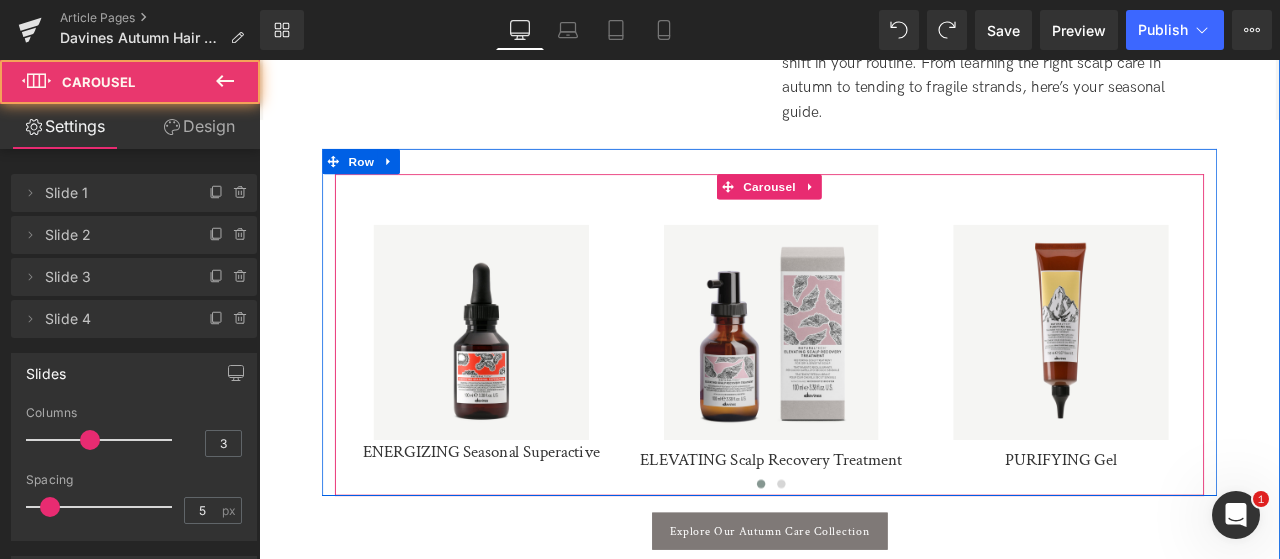 scroll, scrollTop: 1000, scrollLeft: 0, axis: vertical 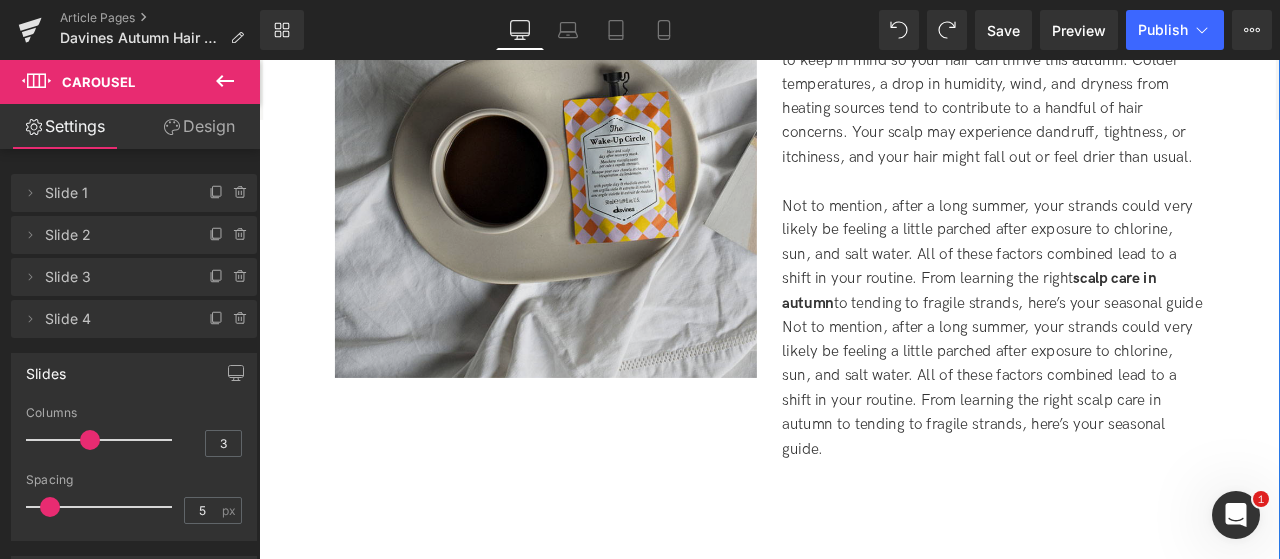 click at bounding box center (599, 187) 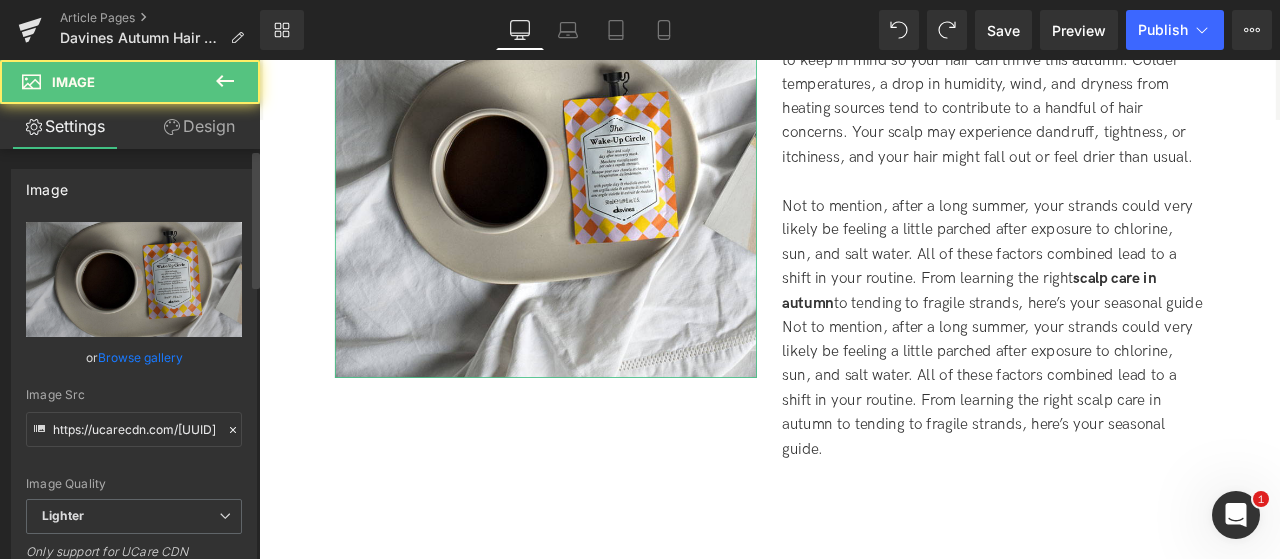 click on "Browse gallery" at bounding box center (140, 357) 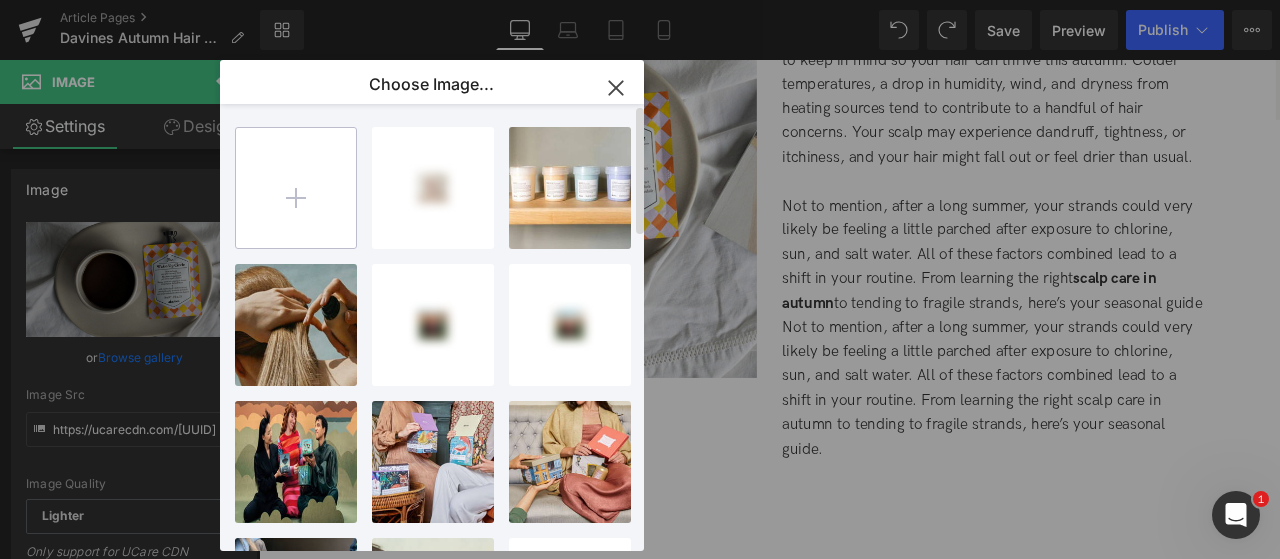 click at bounding box center [296, 188] 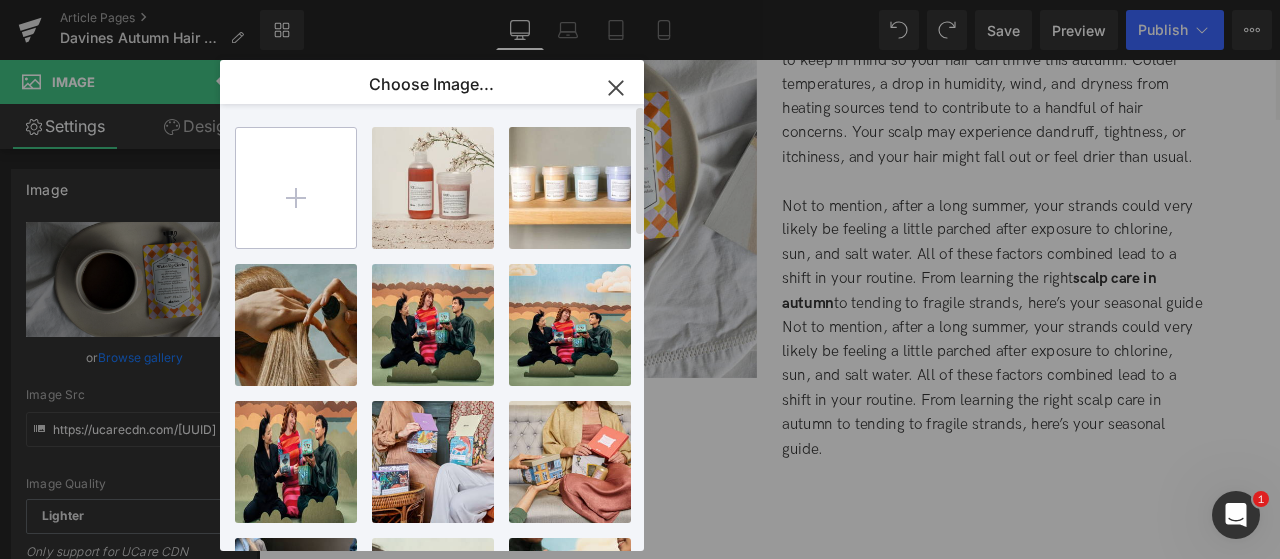 type on "C:\fakepath\1000x1000 Products.jpg" 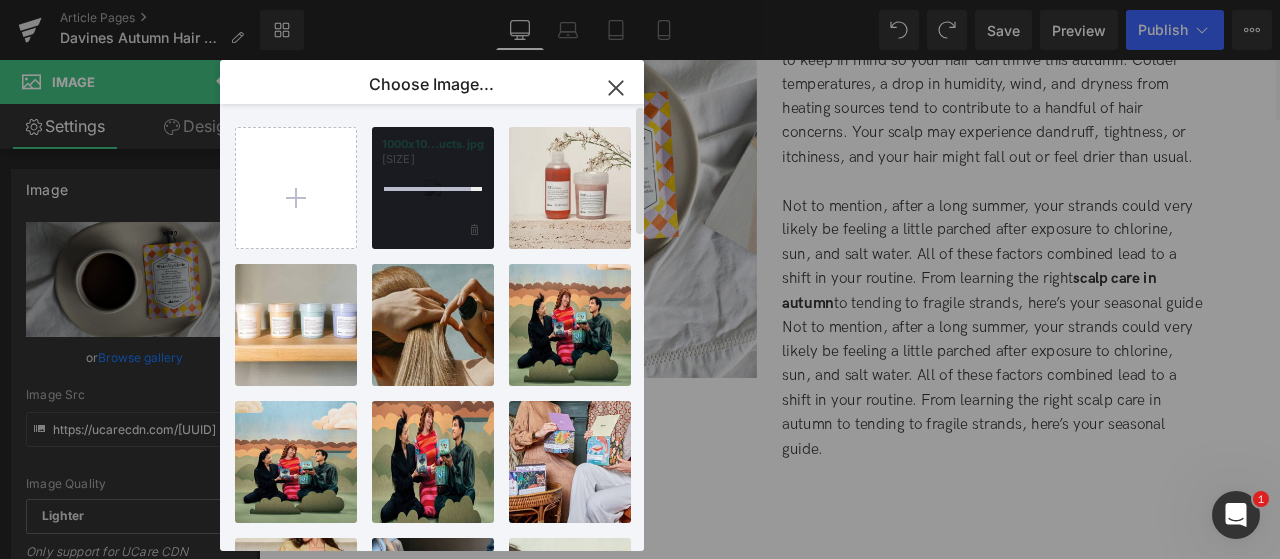 type 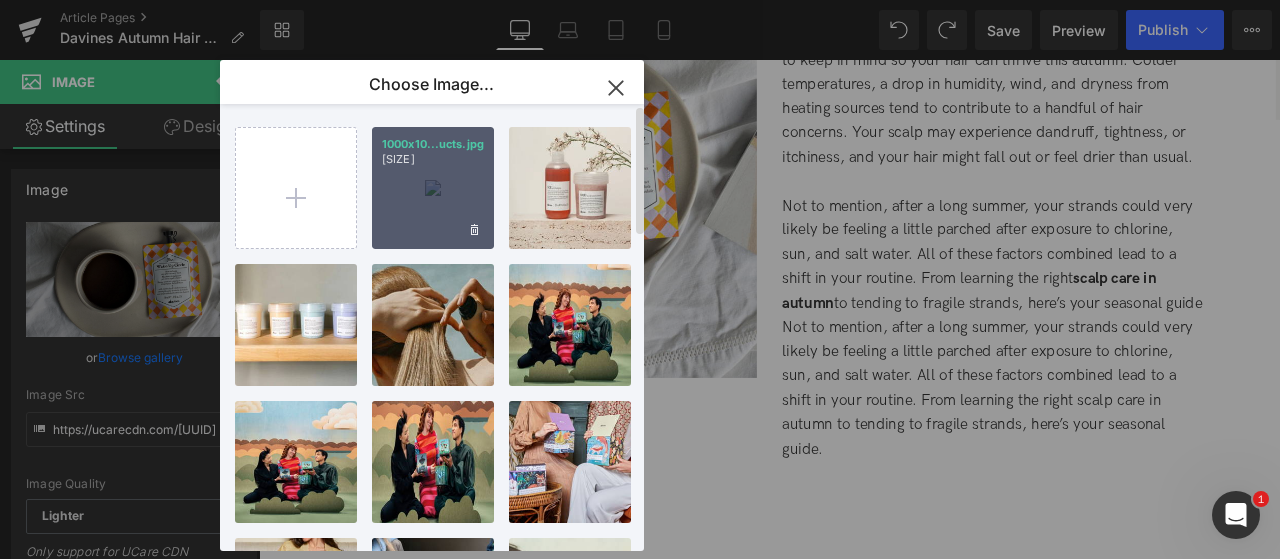 click on "[FILENAME] [YEAR].jpg [SIZE]" at bounding box center [433, 188] 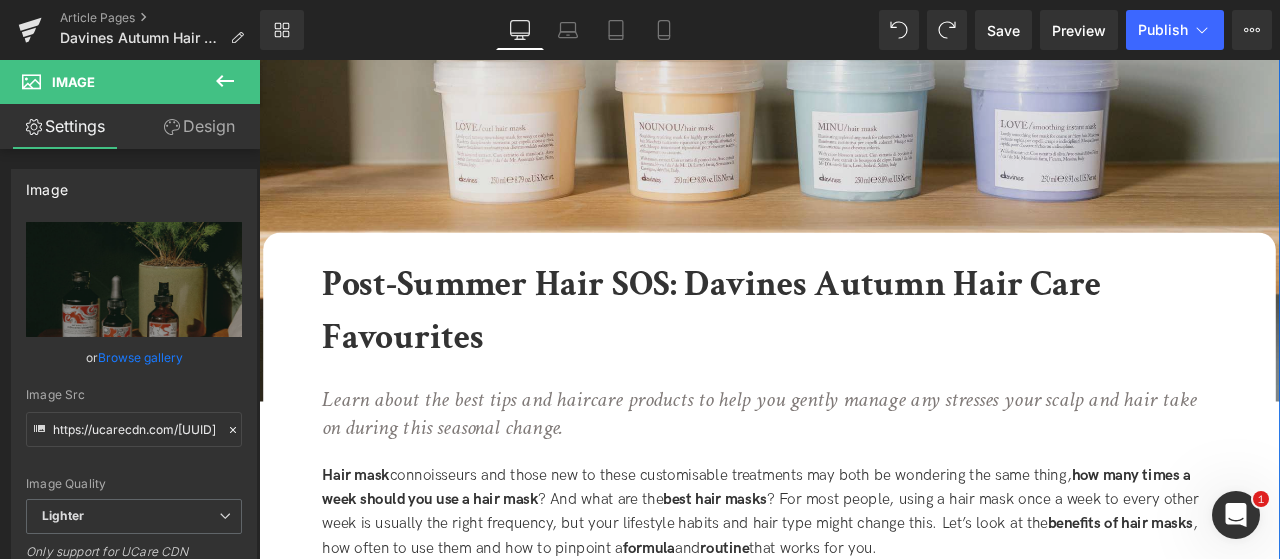 scroll, scrollTop: 0, scrollLeft: 0, axis: both 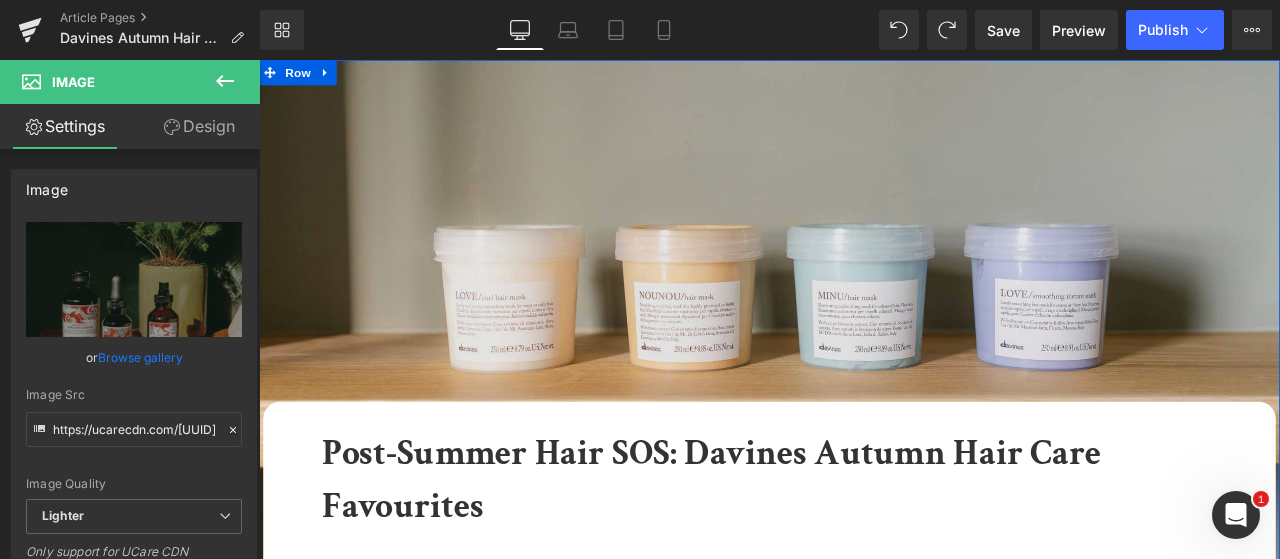 click at bounding box center (864, 362) 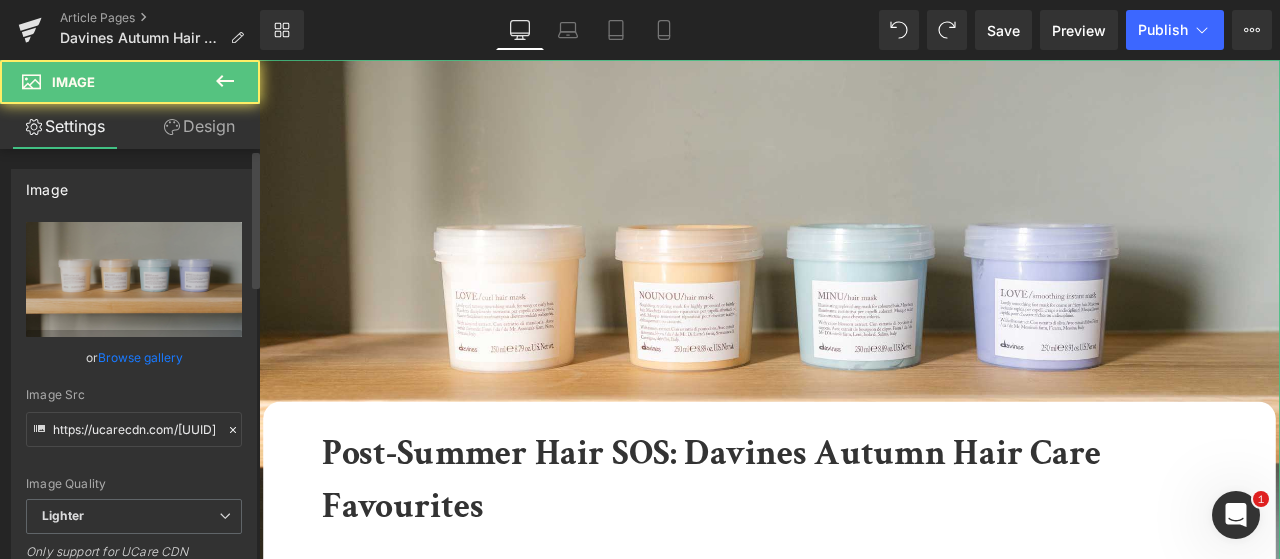 click on "Browse gallery" at bounding box center [140, 357] 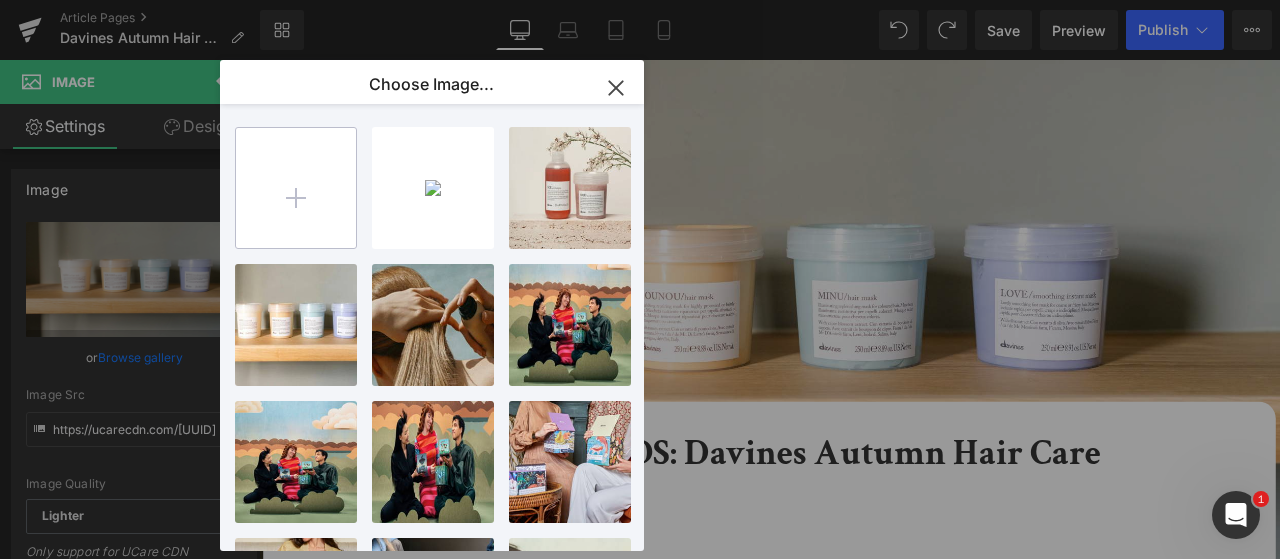 click at bounding box center [296, 188] 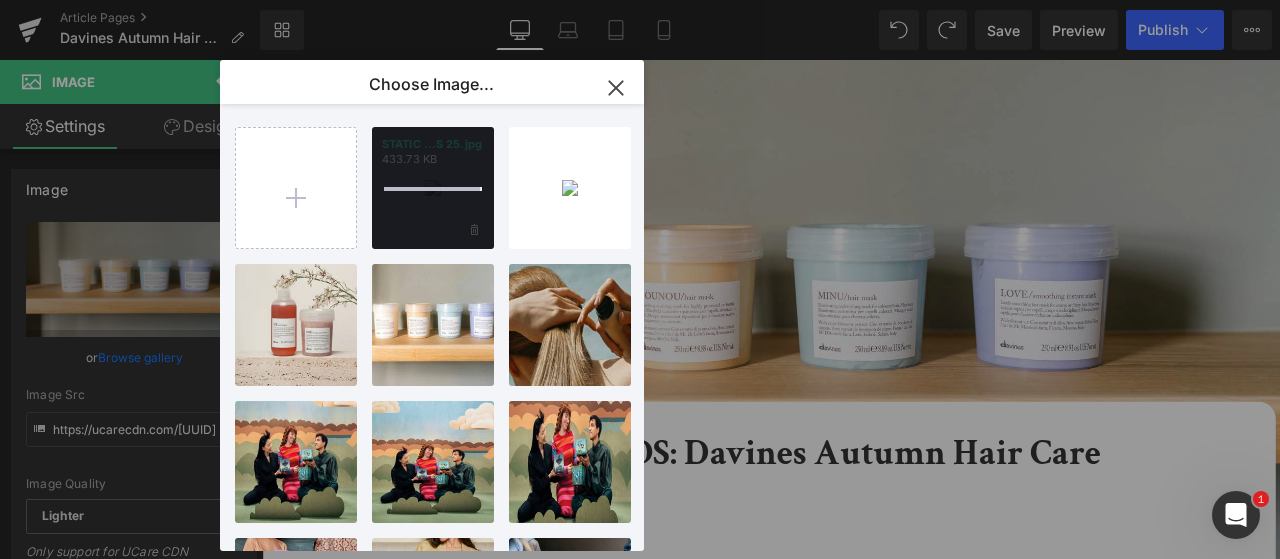 type 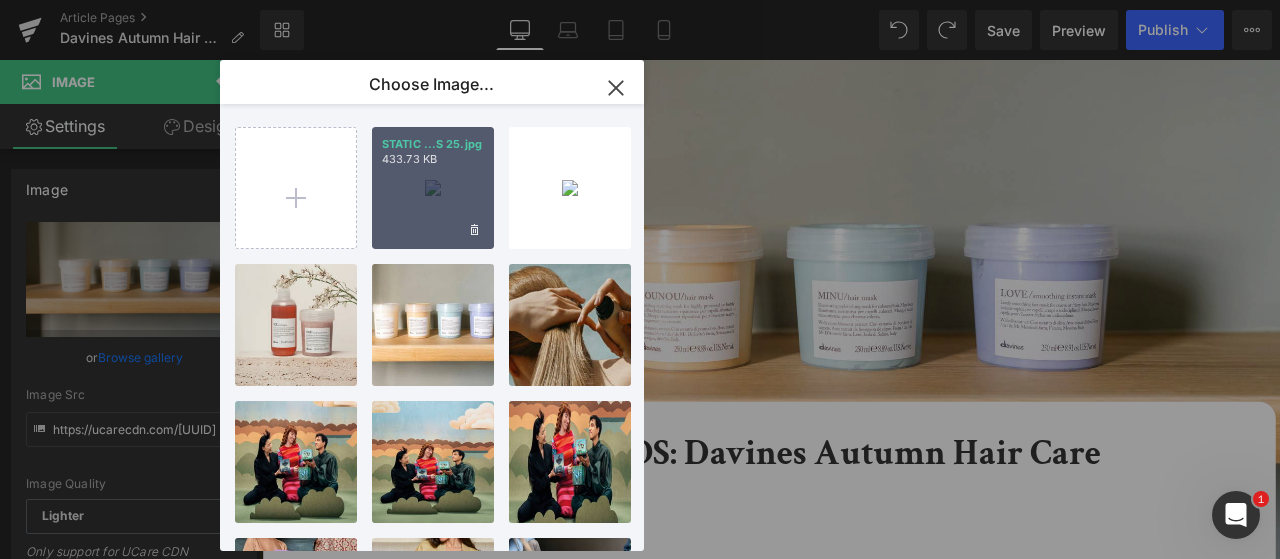 click on "STATIC [S] [YEAR].jpg [SIZE]" at bounding box center (433, 188) 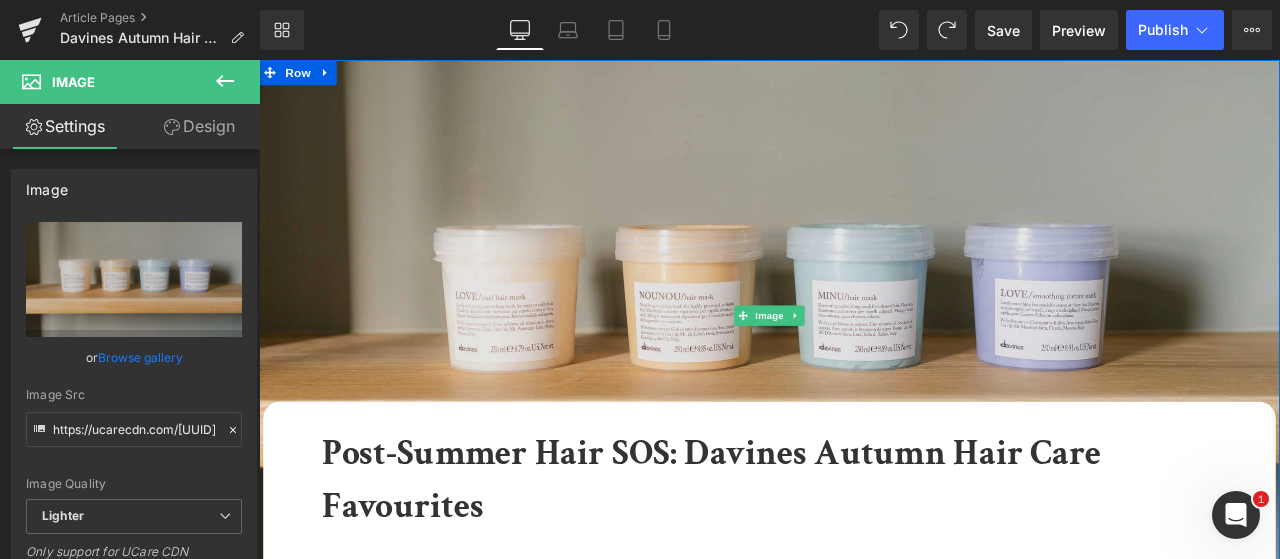click at bounding box center (864, 362) 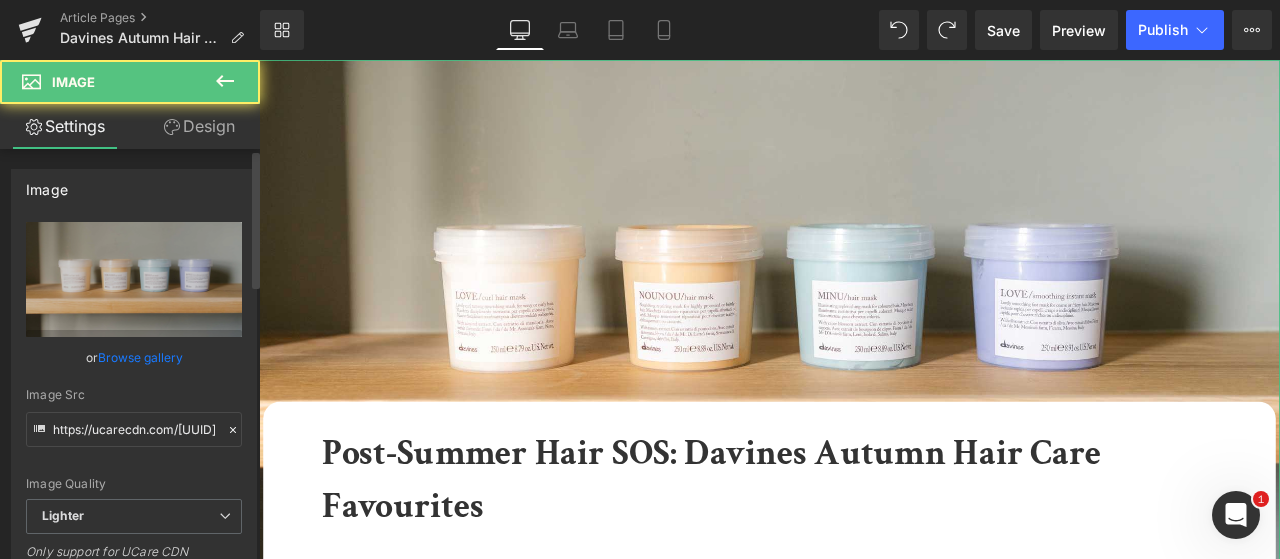 click on "Browse gallery" at bounding box center (140, 357) 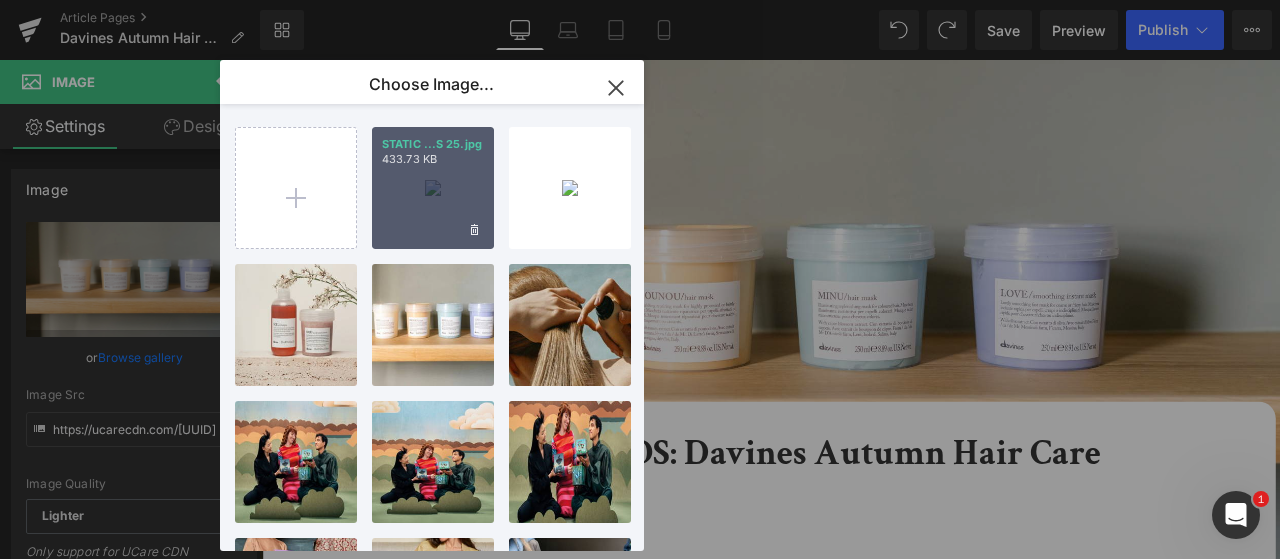 click on "STATIC [S] [YEAR].jpg [SIZE]" at bounding box center (433, 188) 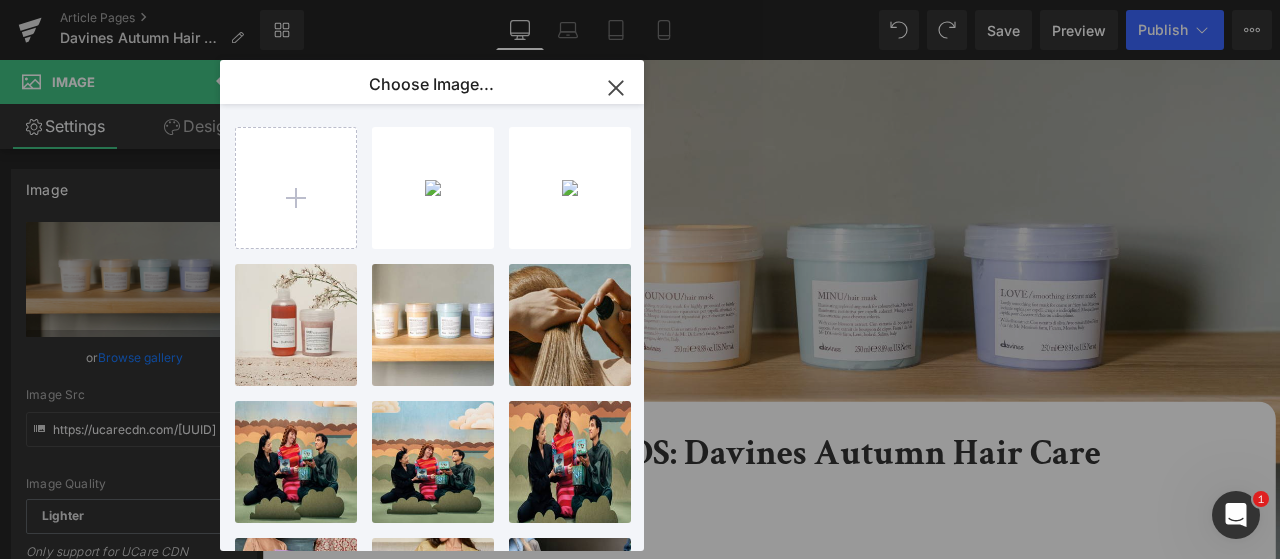 type on "https://ucarecdn.com/[UUID]/[FORMAT]/[PREVIEW]/[QUALITY]/STATIC%20SLIDER_2-1_AUTUMN%20FAVS%2025.jpg" 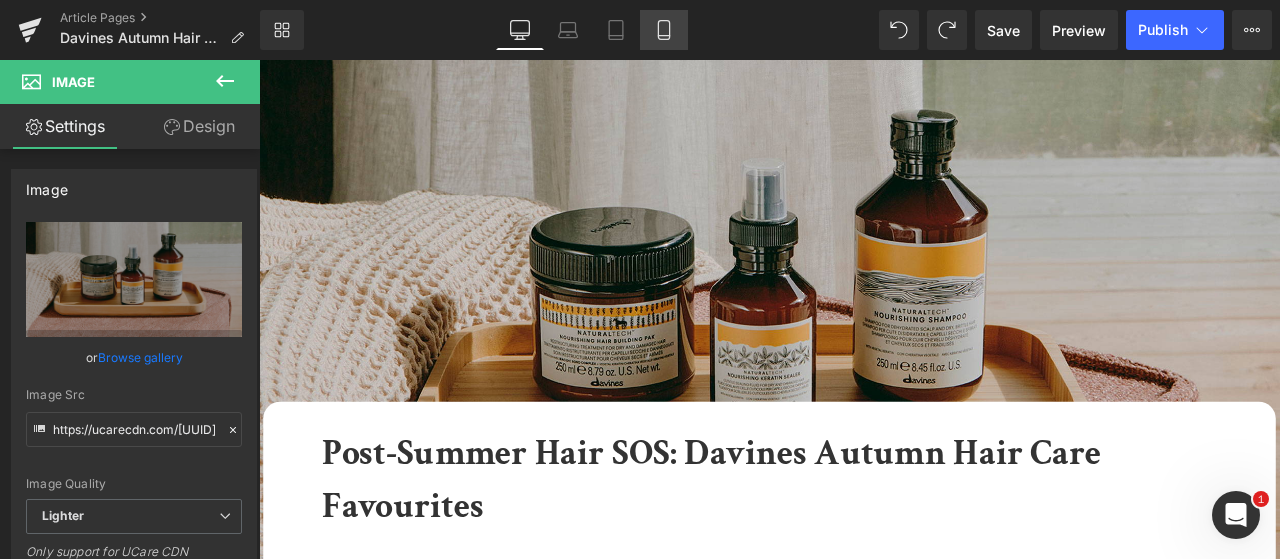 click 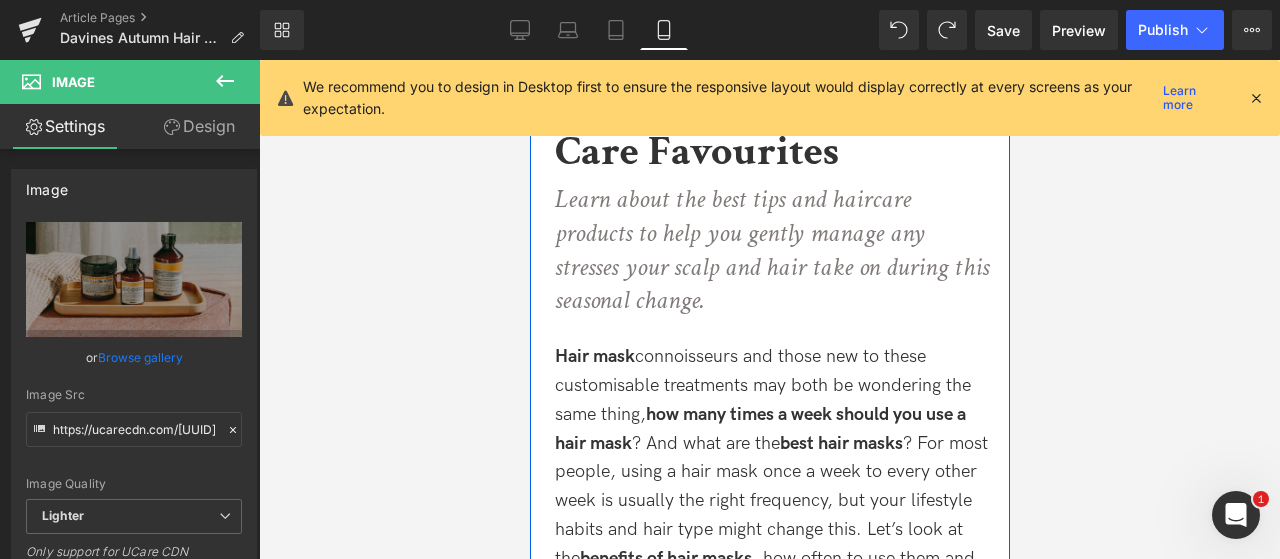 scroll, scrollTop: 0, scrollLeft: 0, axis: both 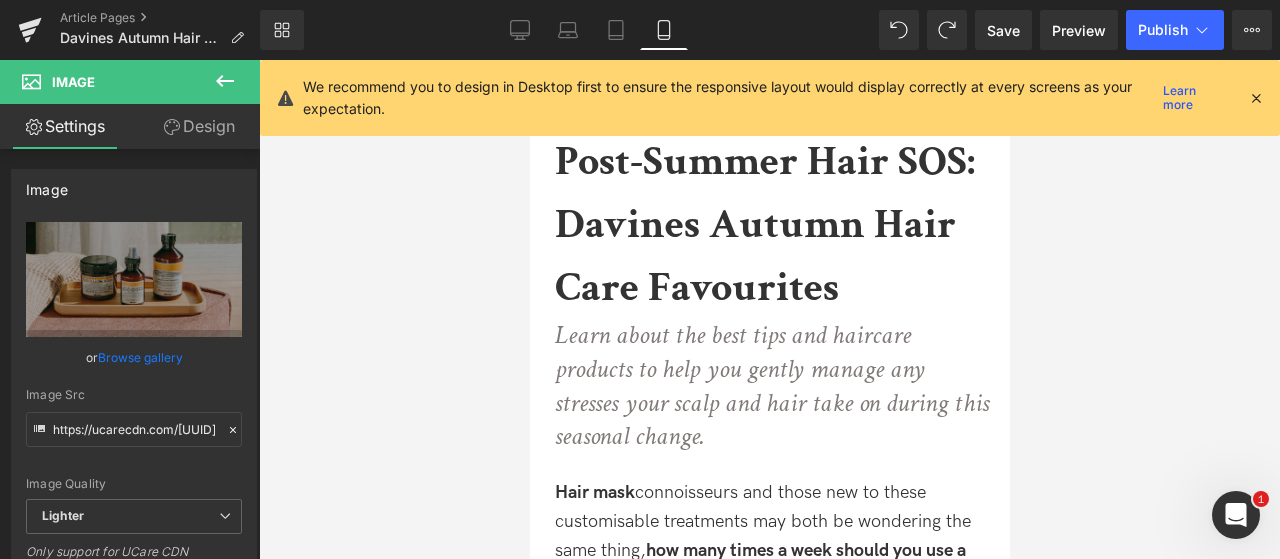click at bounding box center (1256, 98) 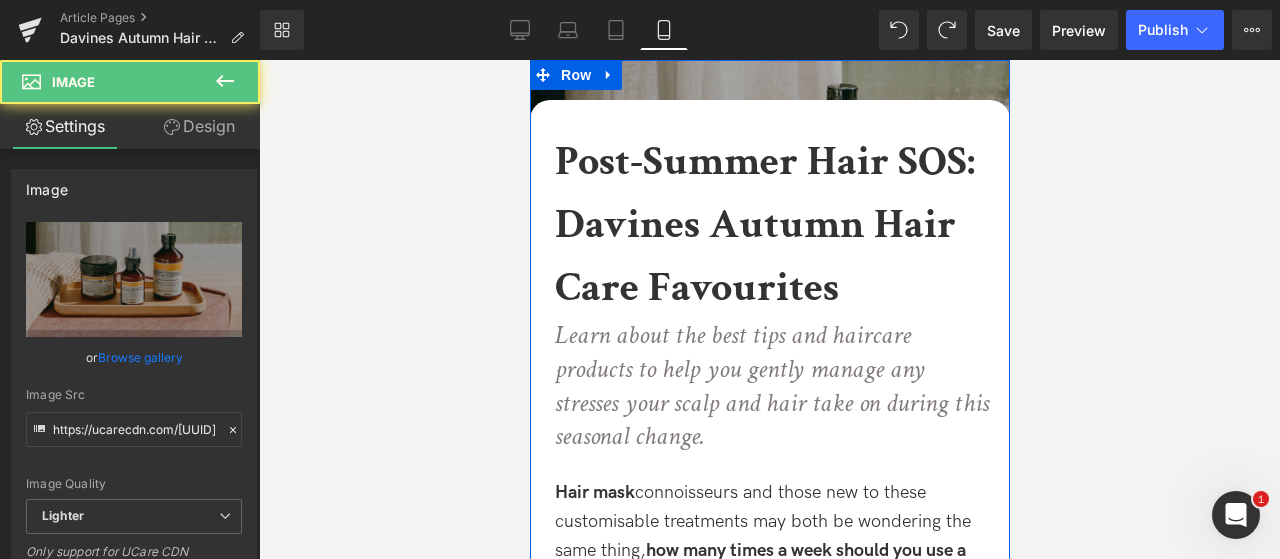 click at bounding box center [769, 180] 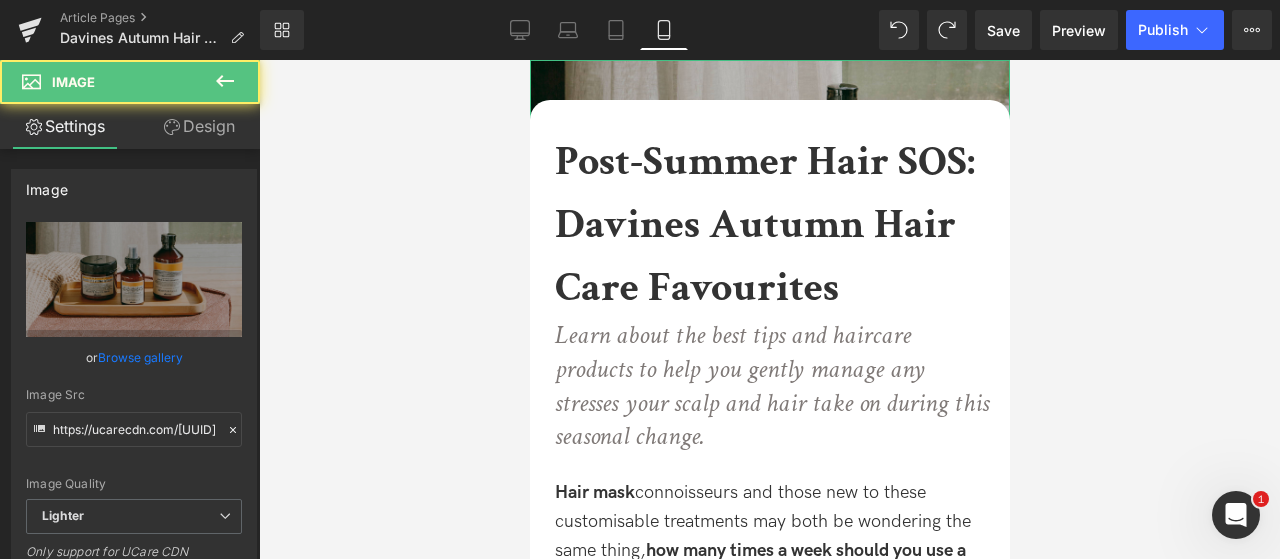 click on "Design" at bounding box center [199, 126] 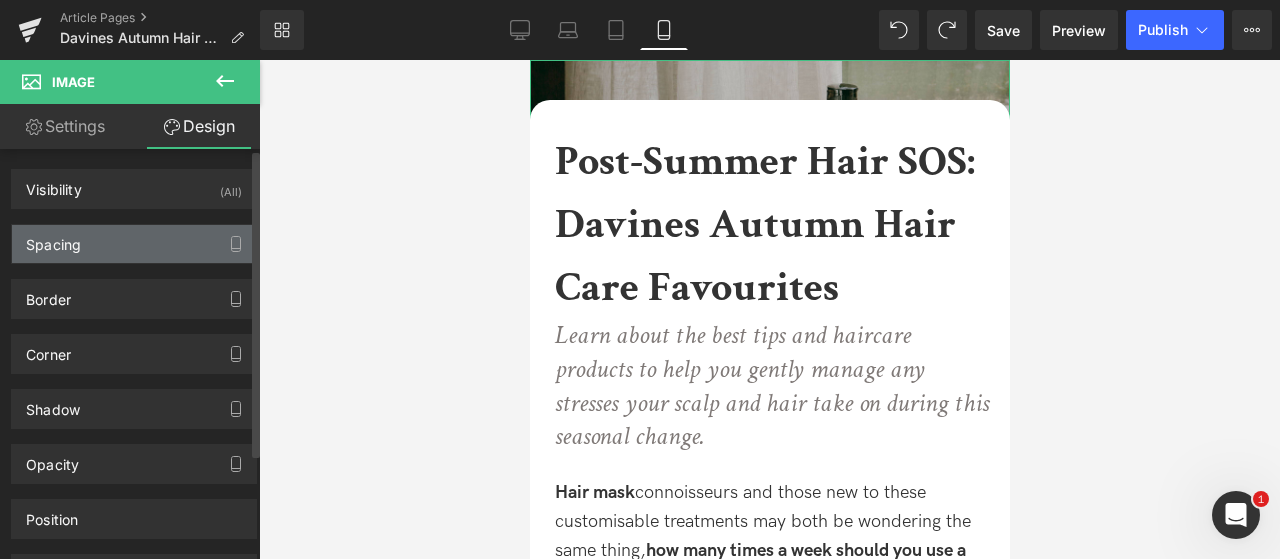 click on "Spacing" at bounding box center (134, 244) 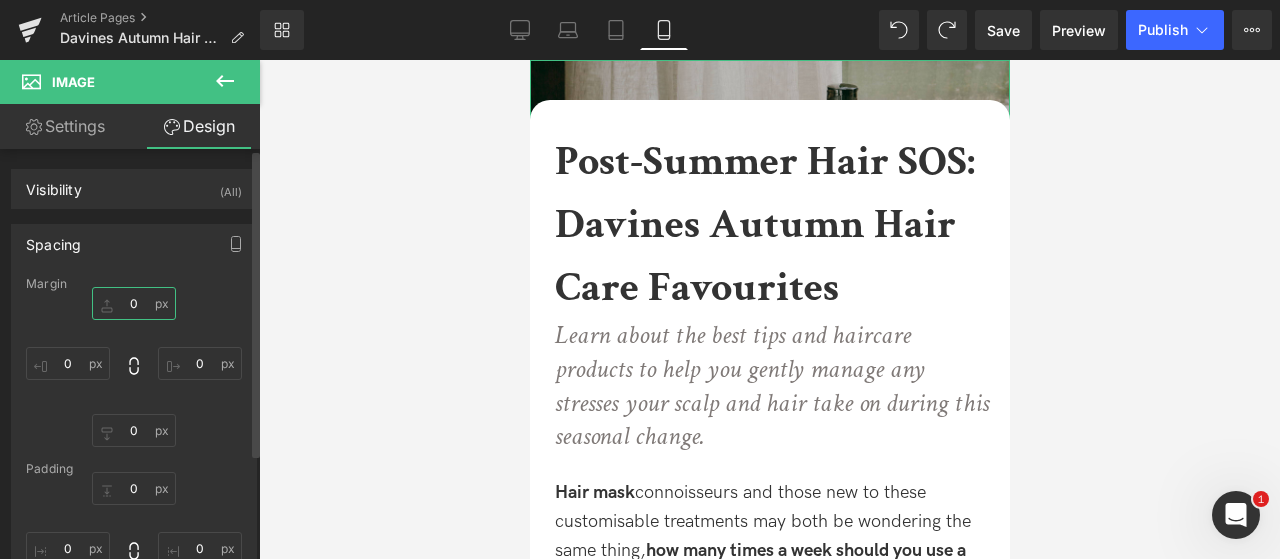 click on "0" at bounding box center [134, 303] 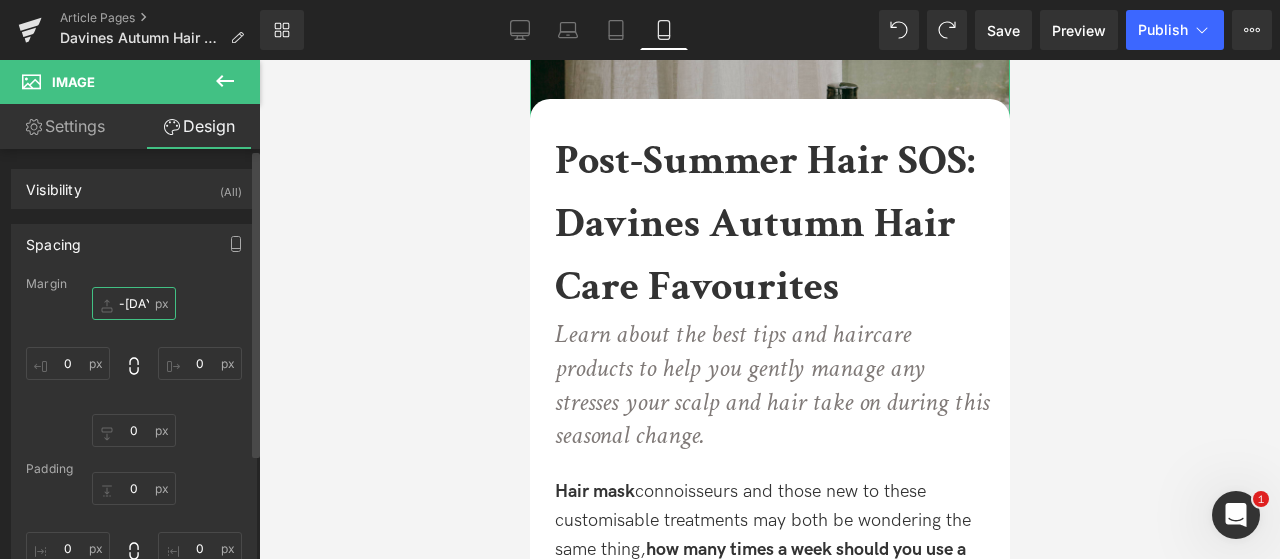 type on "-180" 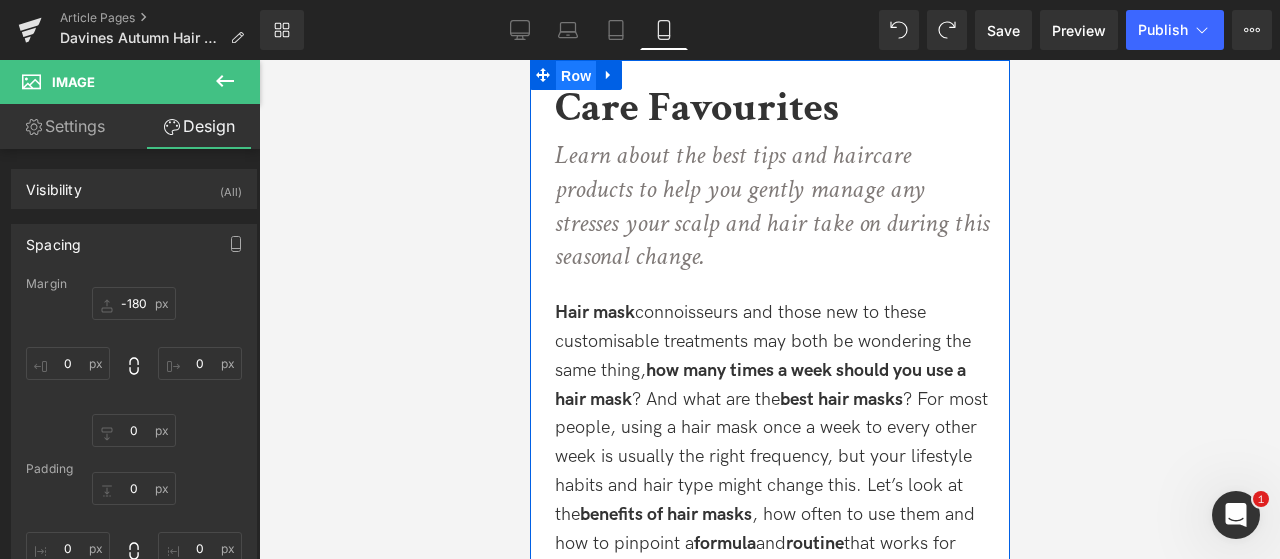 click on "Row" at bounding box center [575, 76] 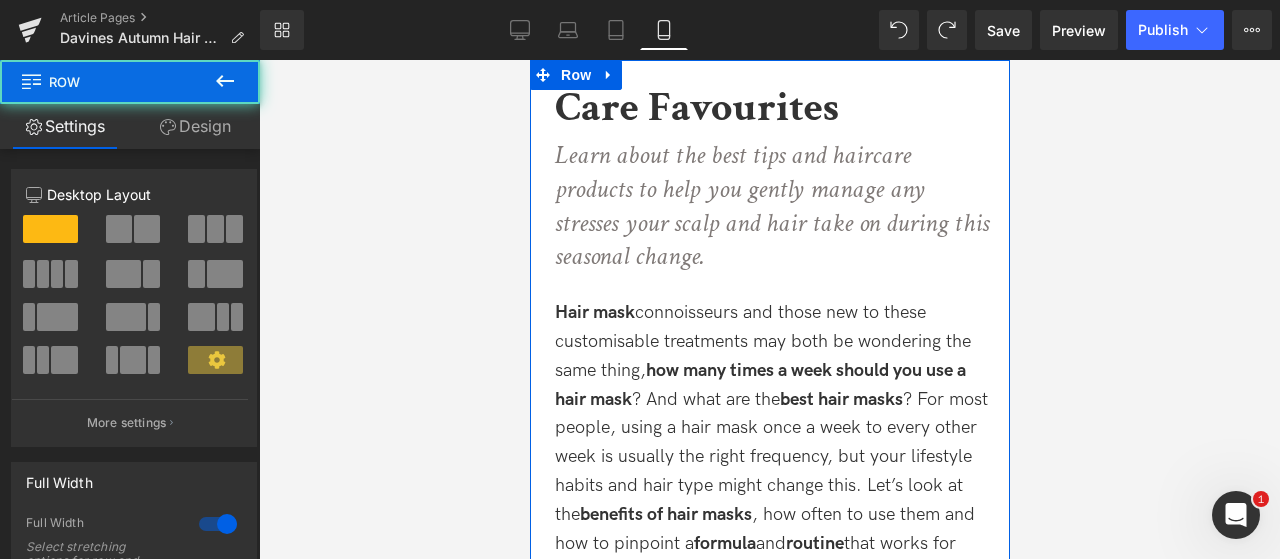 click on "Design" at bounding box center (195, 126) 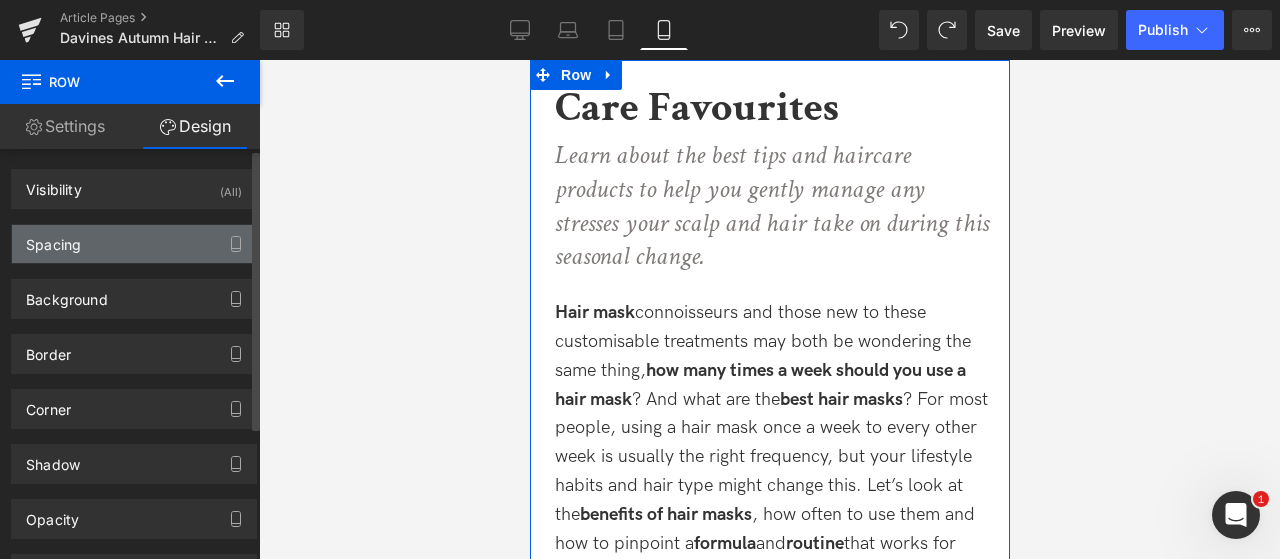 click on "Spacing" at bounding box center (134, 244) 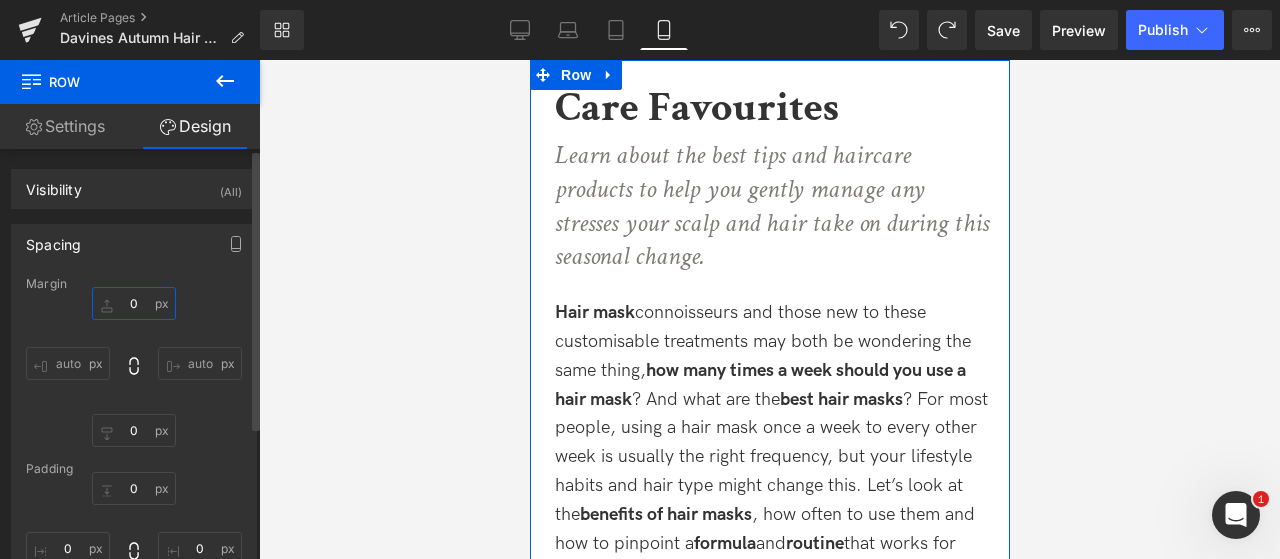 click on "0" at bounding box center [134, 303] 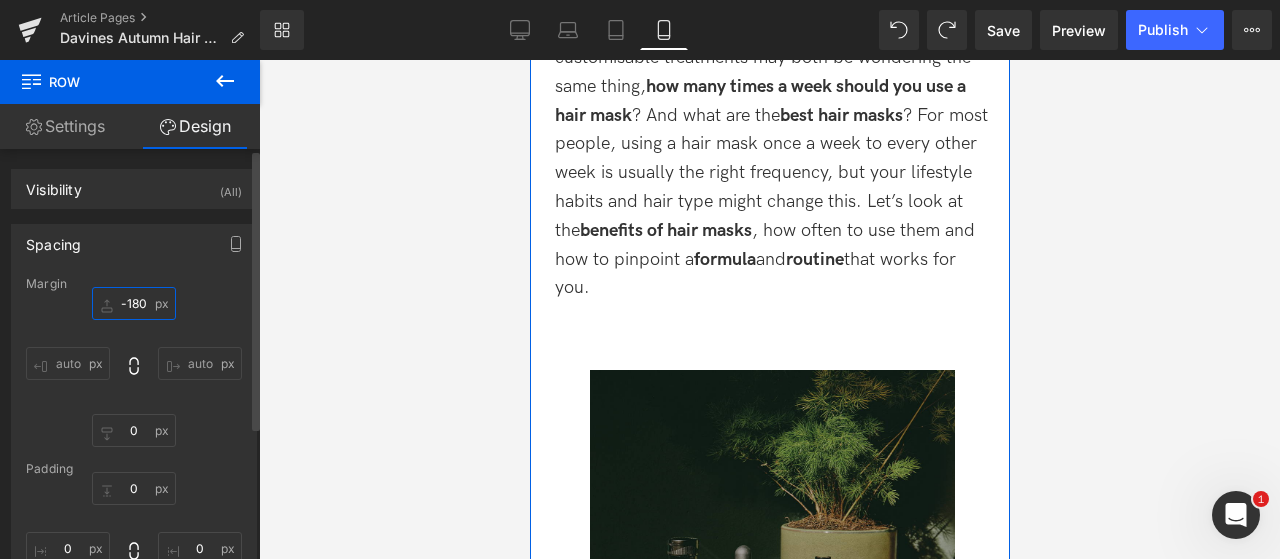 scroll, scrollTop: 200, scrollLeft: 0, axis: vertical 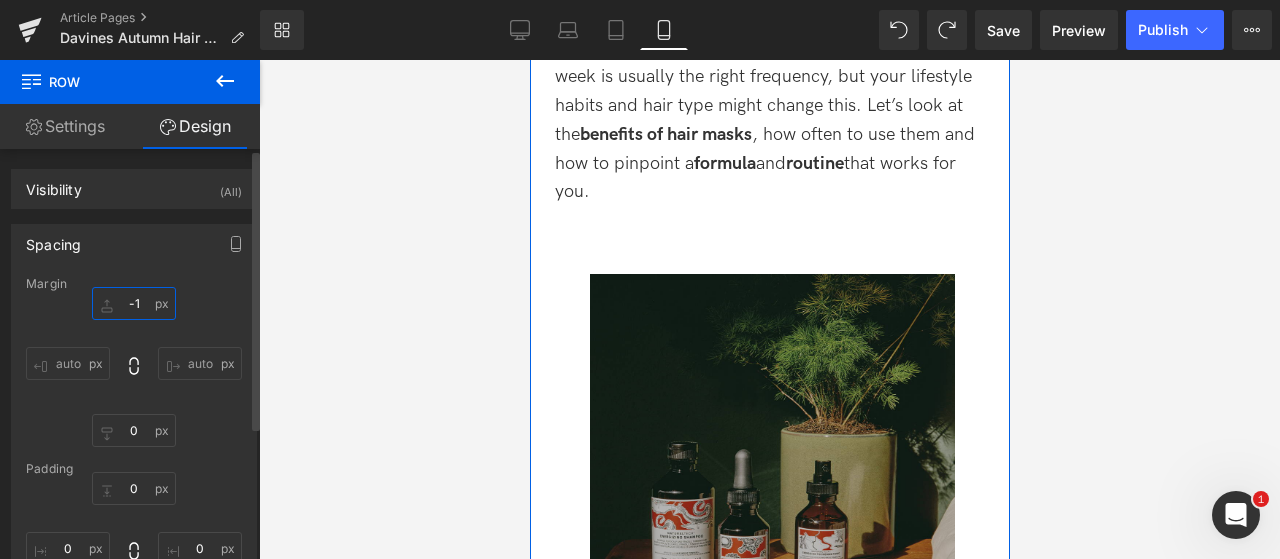 type on "-" 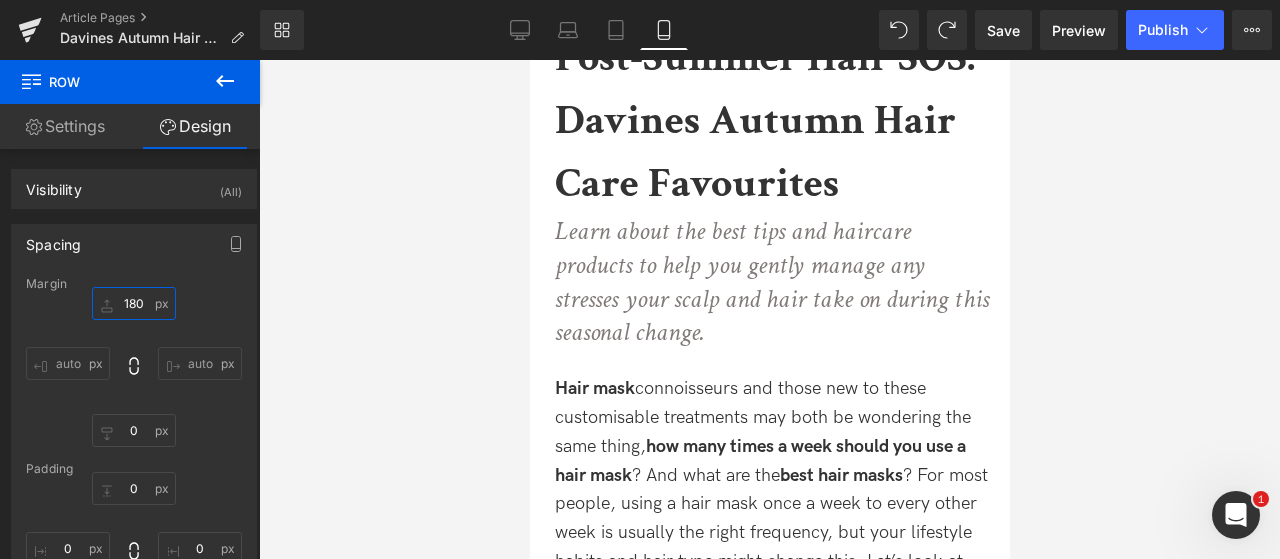 scroll, scrollTop: 0, scrollLeft: 0, axis: both 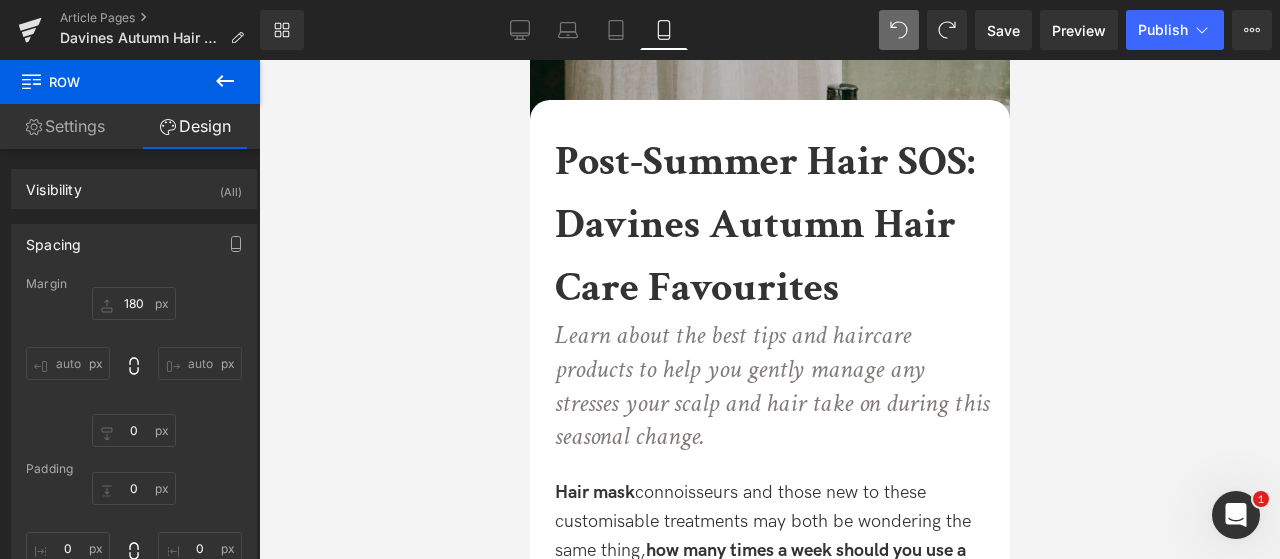 click 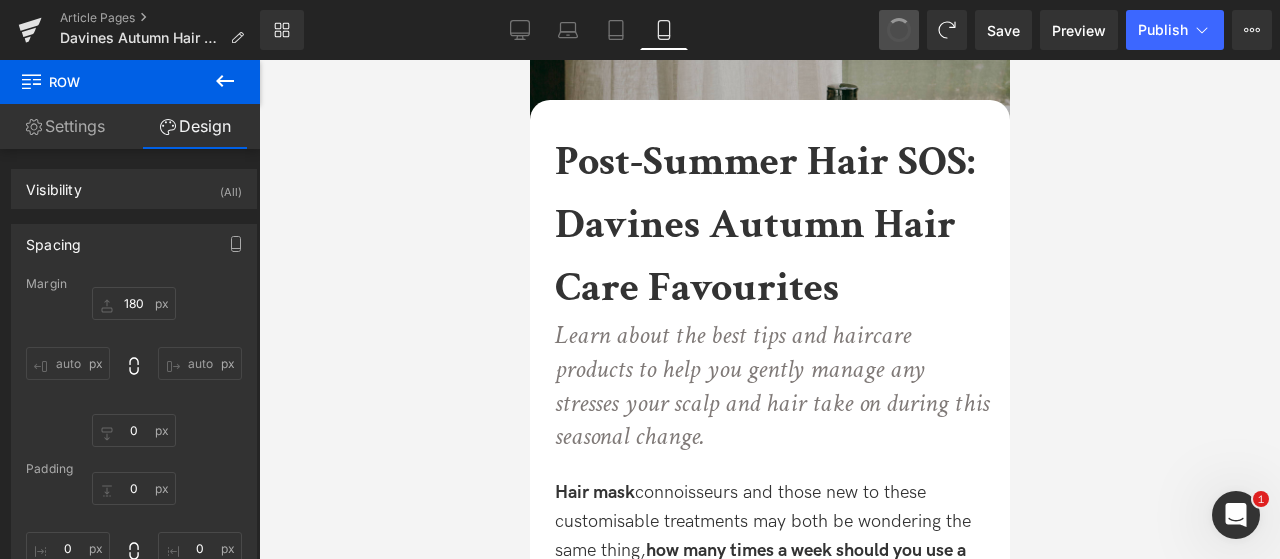 type on "0" 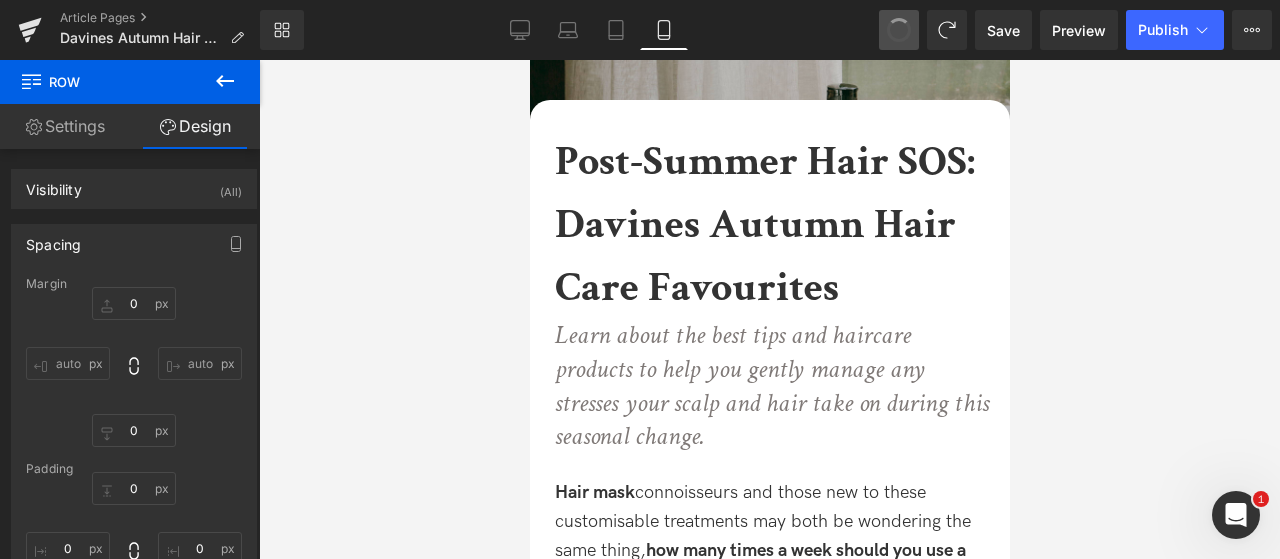 click at bounding box center (899, 30) 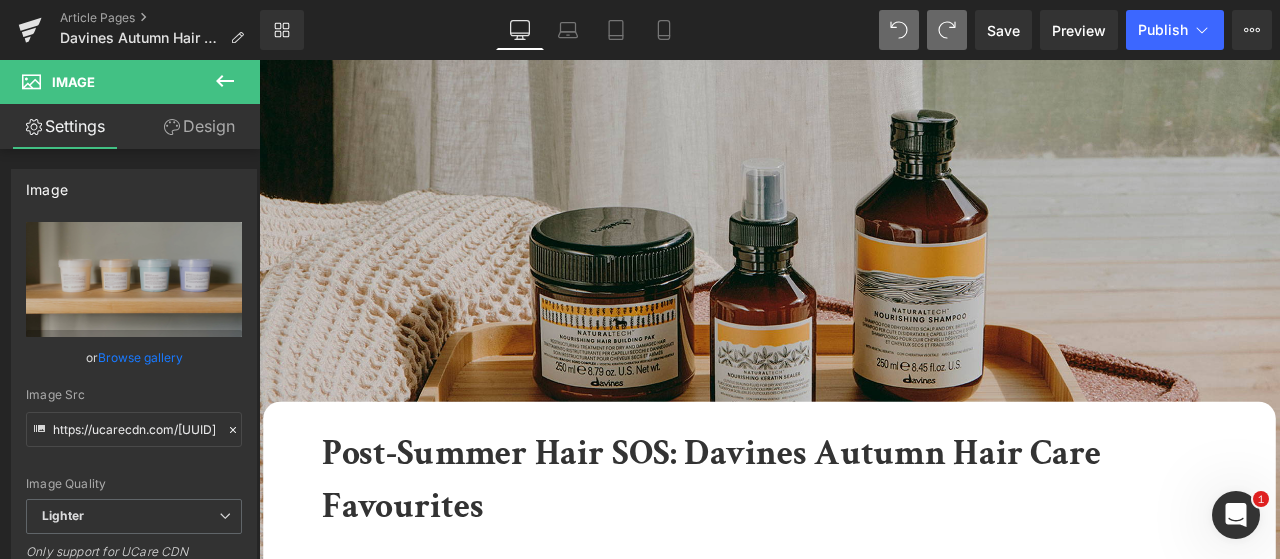 type on "https://ucarecdn.com/[UUID]/[FORMAT]/[PREVIEW]/[QUALITY]/STATIC%20SLIDER_2-1_AUTUMN%20FAVS%2025.jpg" 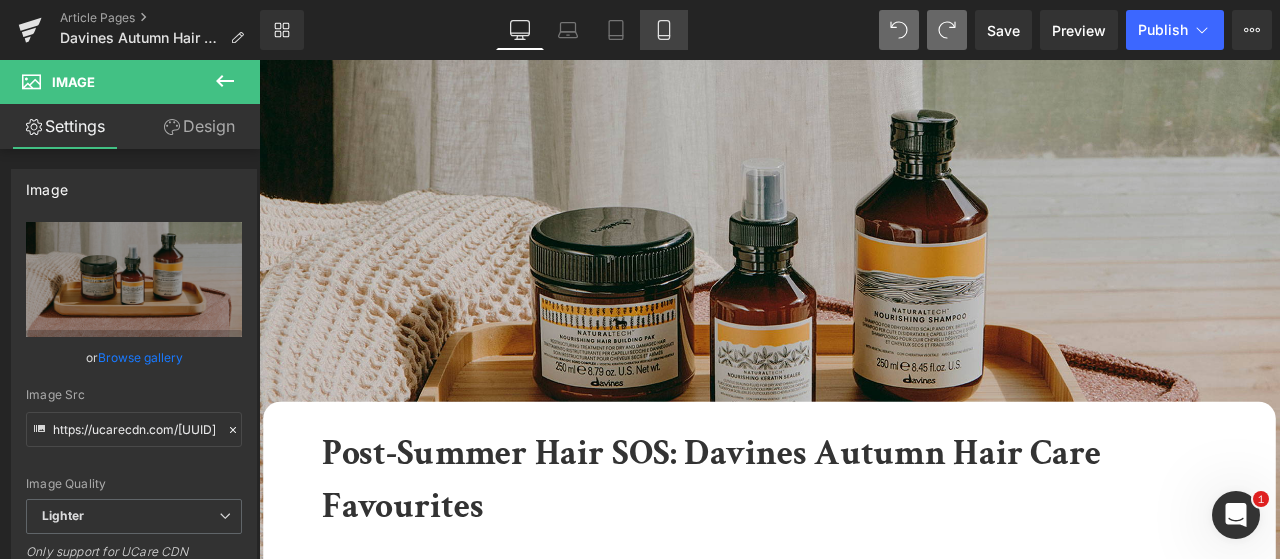 click 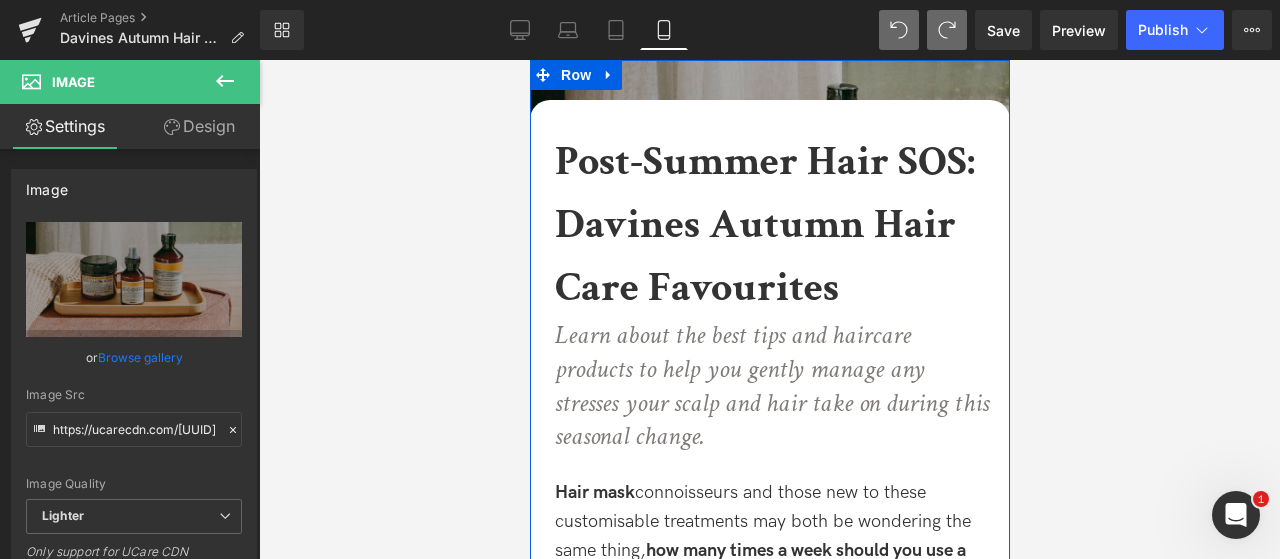 click at bounding box center (769, 180) 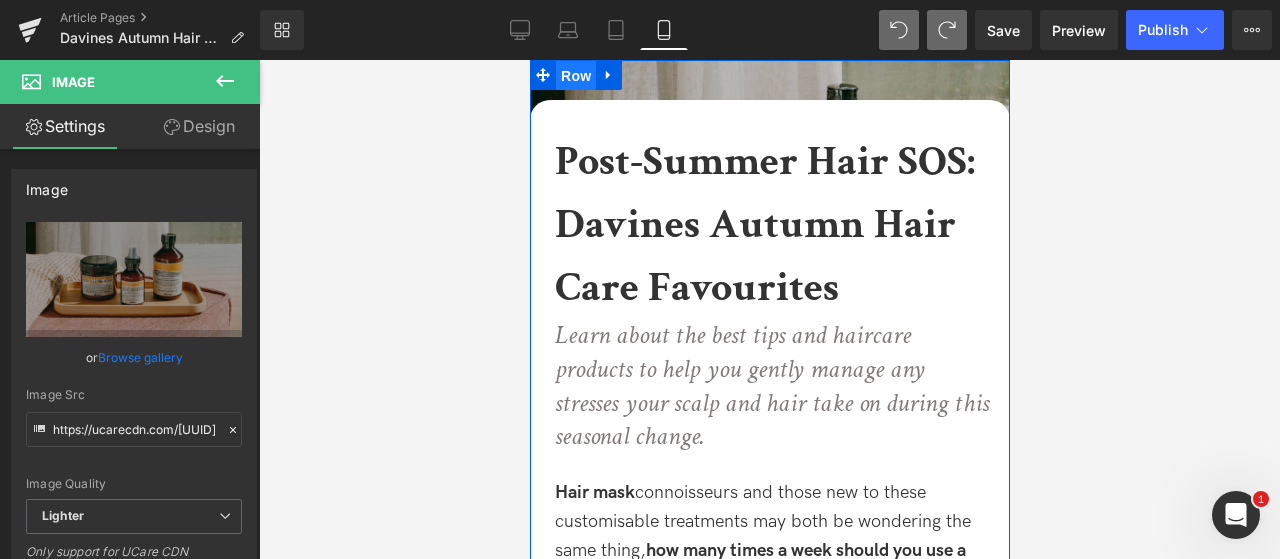click on "Row" at bounding box center [575, 76] 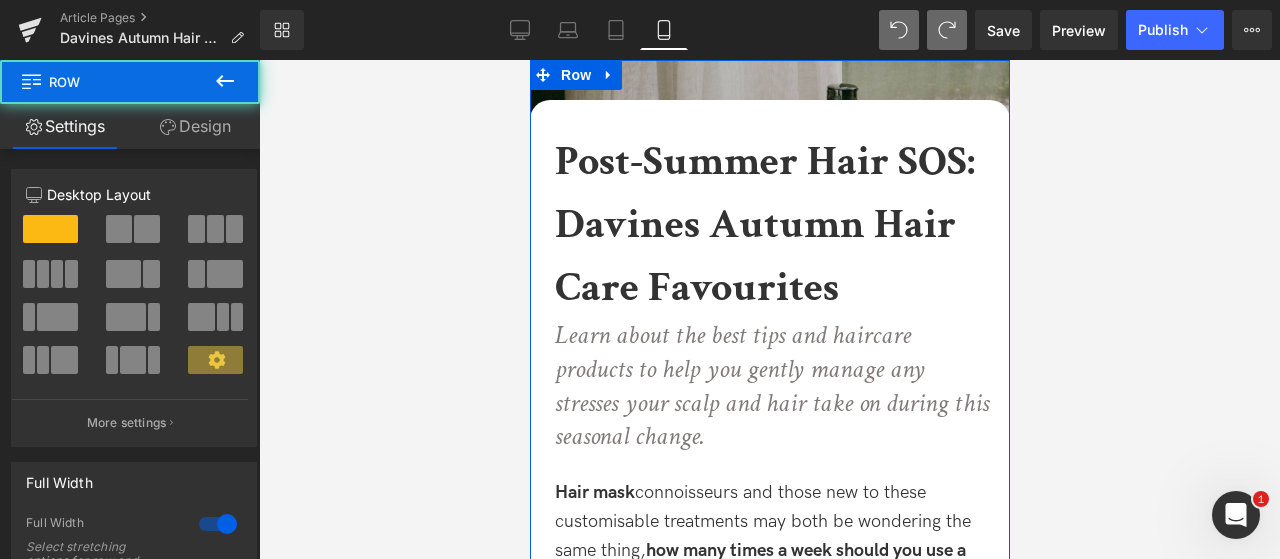 click on "Design" at bounding box center (195, 126) 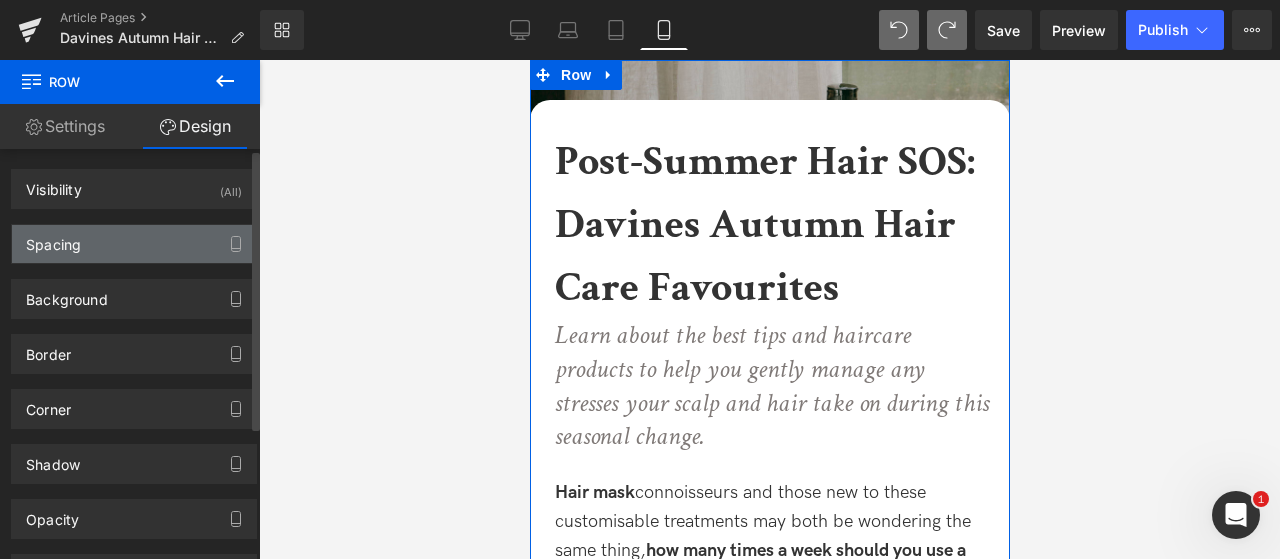 drag, startPoint x: 140, startPoint y: 245, endPoint x: 156, endPoint y: 241, distance: 16.492422 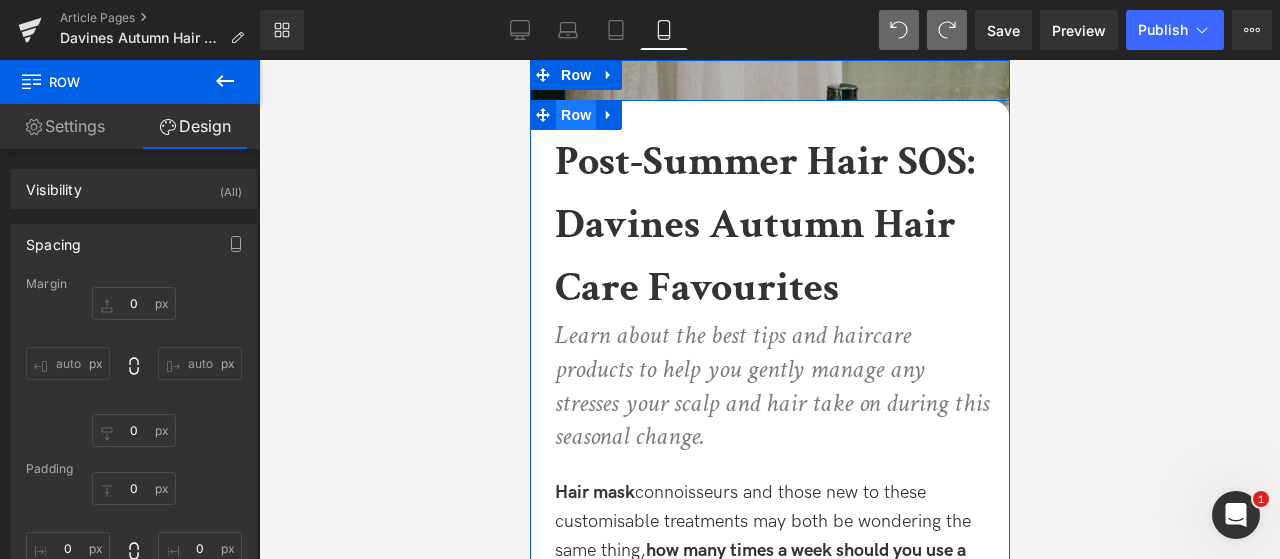 click on "Row" at bounding box center (575, 115) 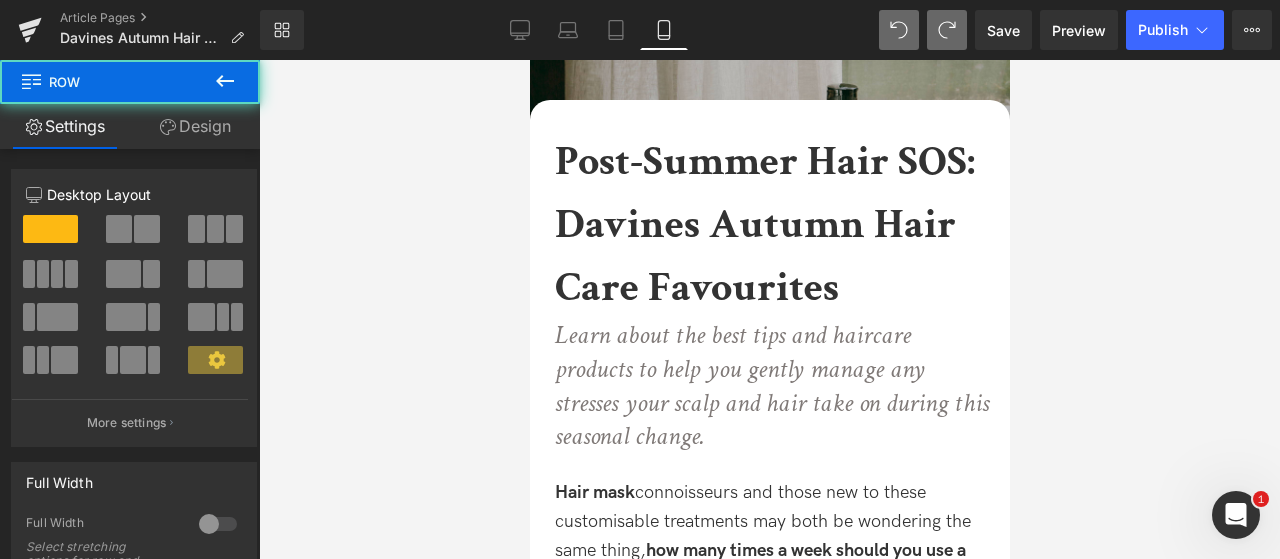 click on "Design" at bounding box center (195, 126) 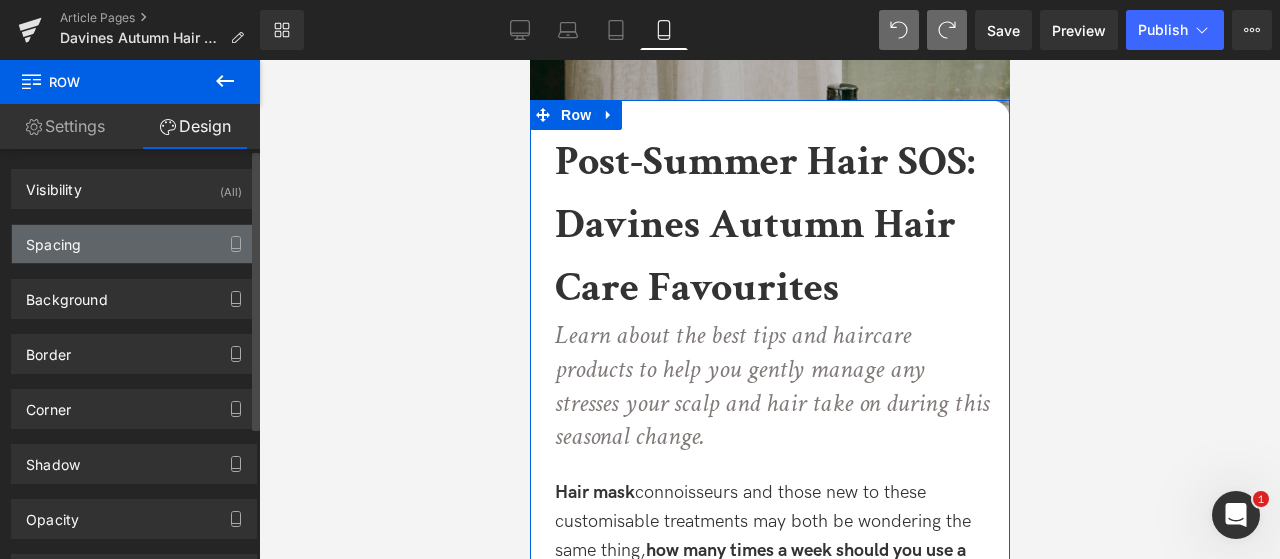click on "Spacing" at bounding box center [134, 244] 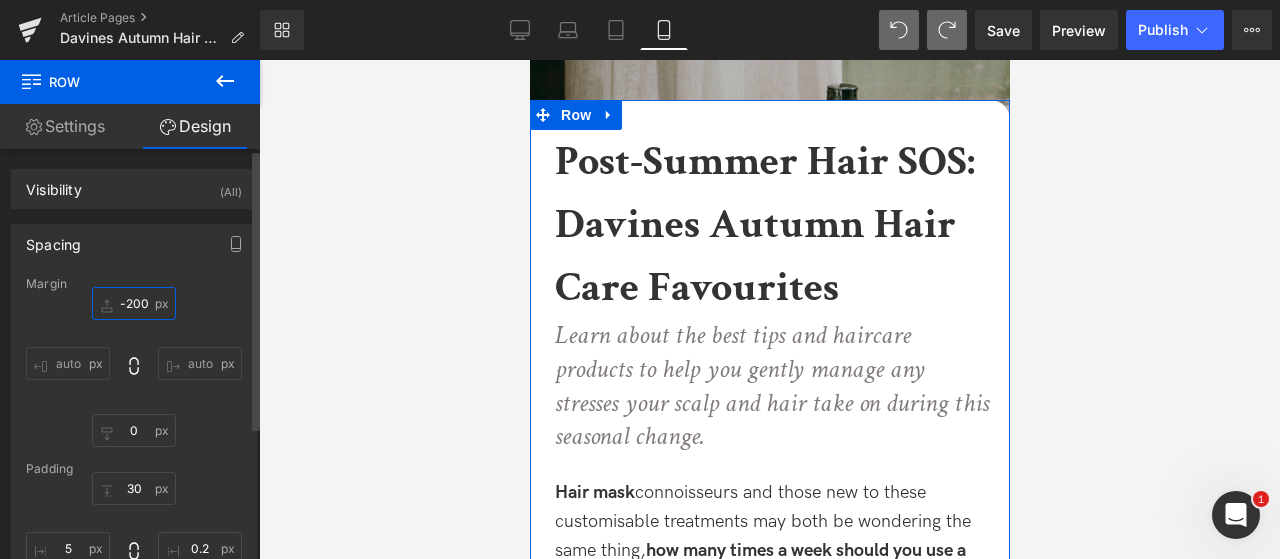click on "-200" at bounding box center [134, 303] 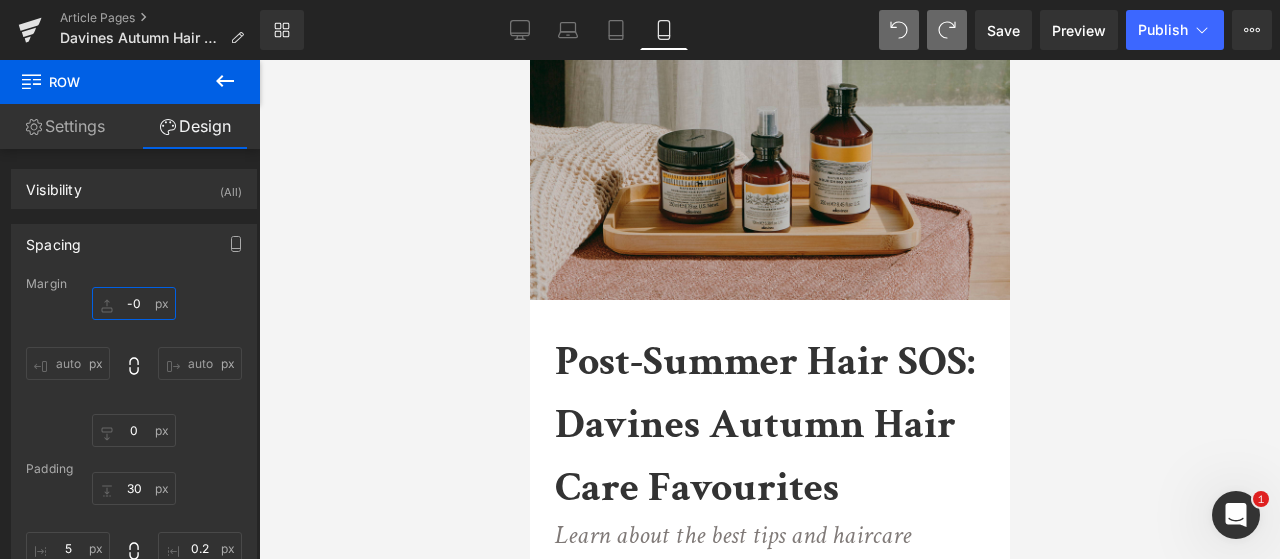 type on "0" 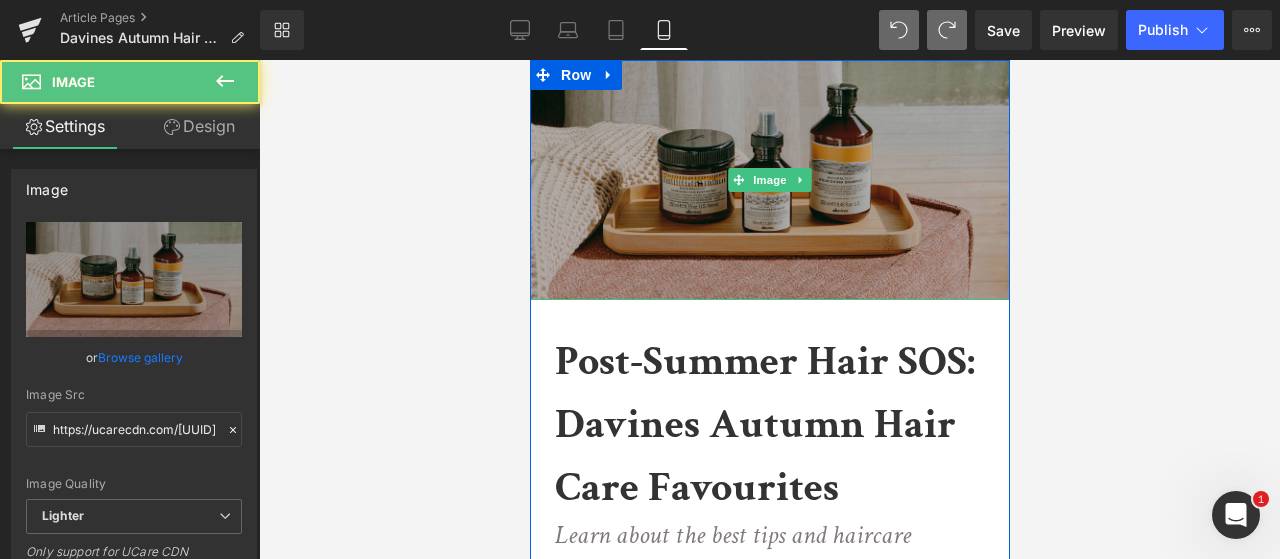 click at bounding box center (769, 180) 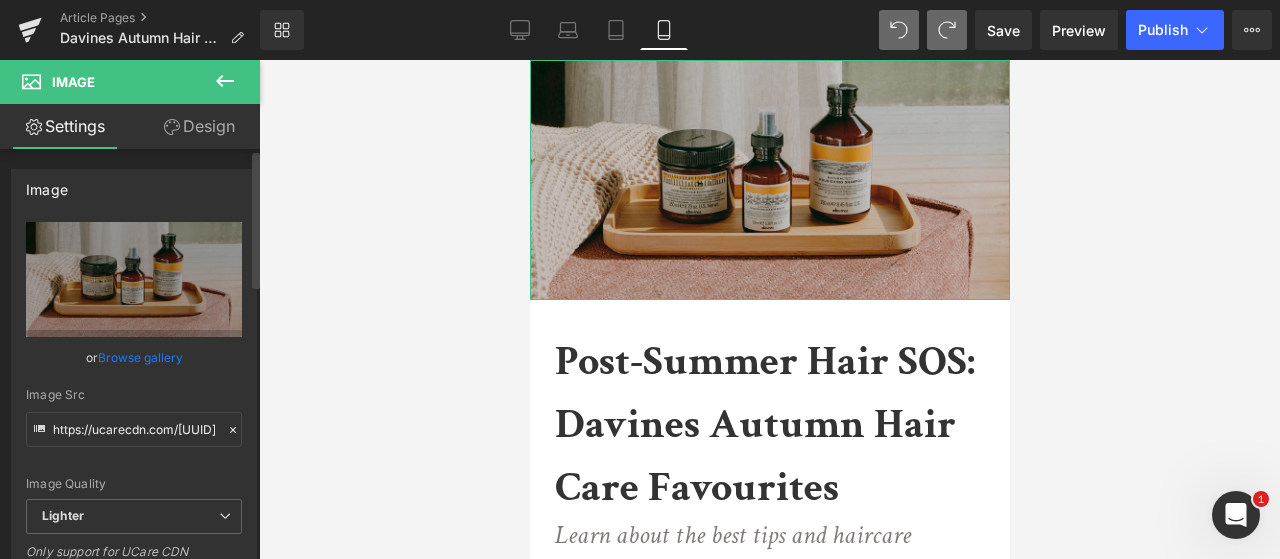 click on "Browse gallery" at bounding box center [140, 357] 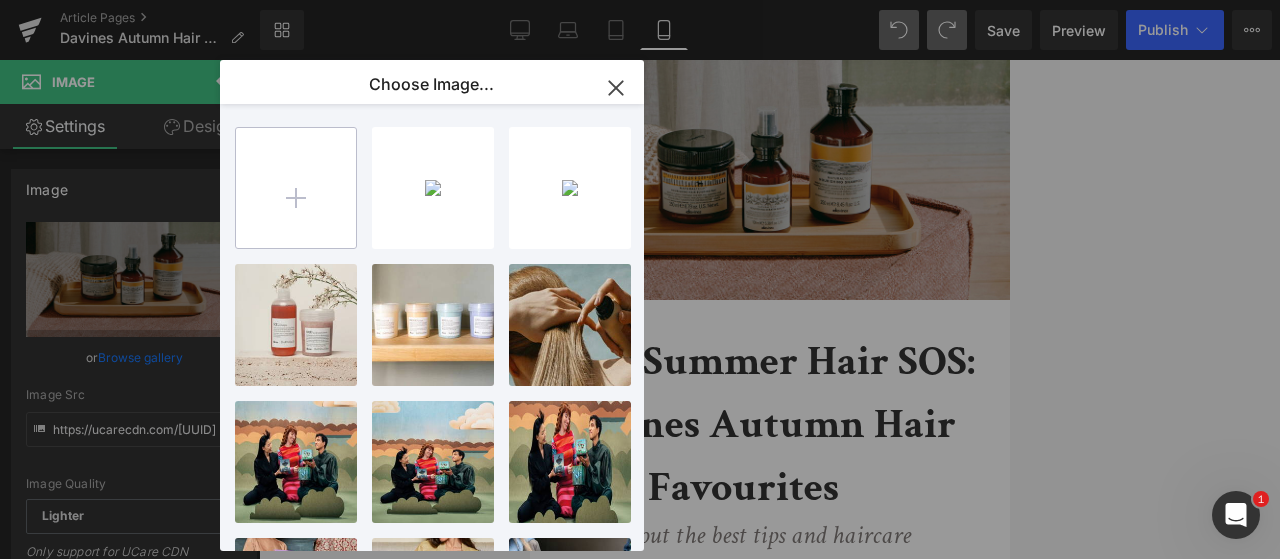 click at bounding box center (296, 188) 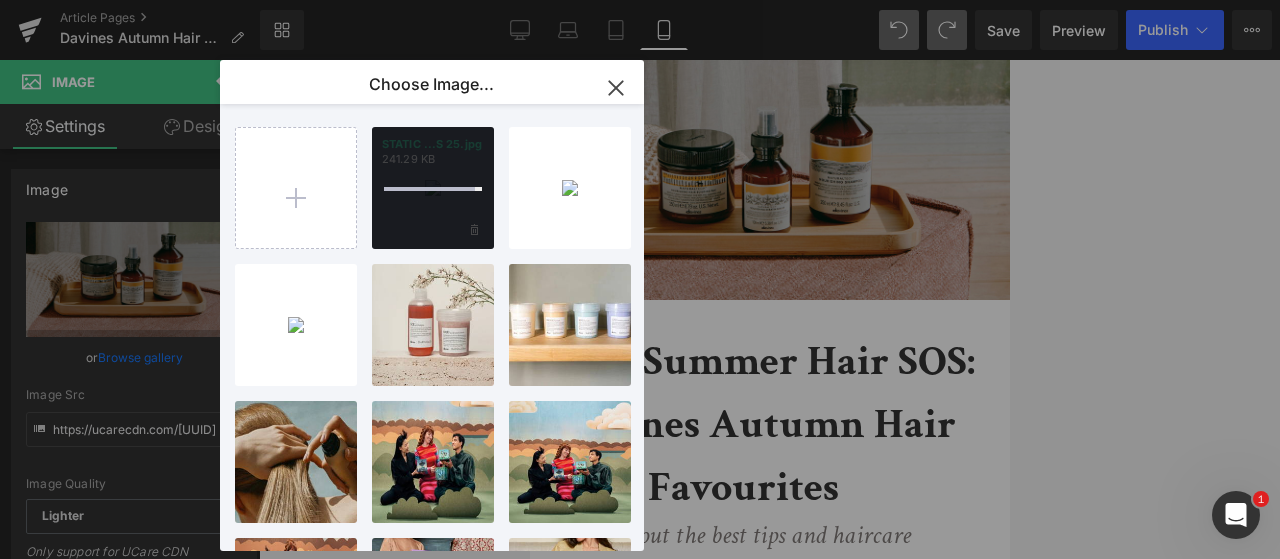 type 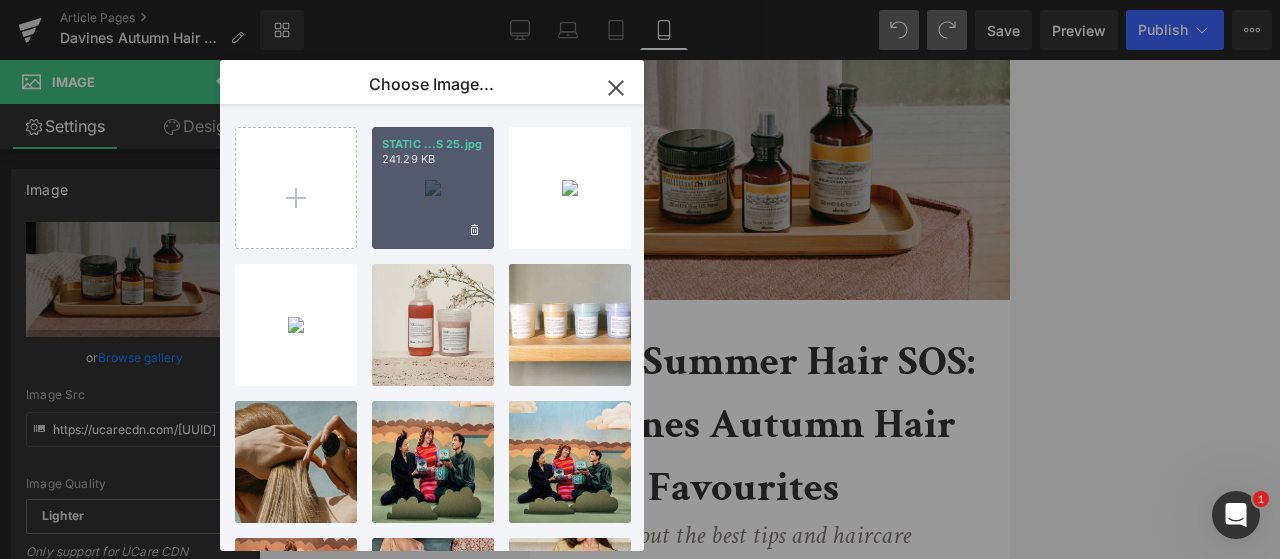 click on "STATIC ...S [NUMBER].jpg [SIZE] KB" at bounding box center (433, 188) 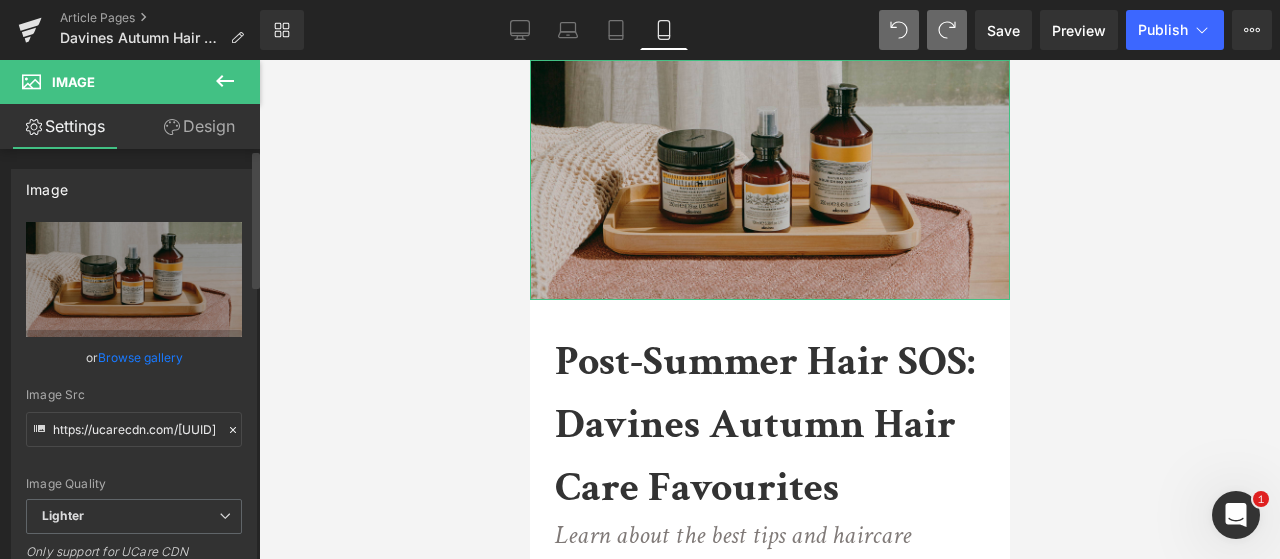 click on "Browse gallery" at bounding box center [140, 357] 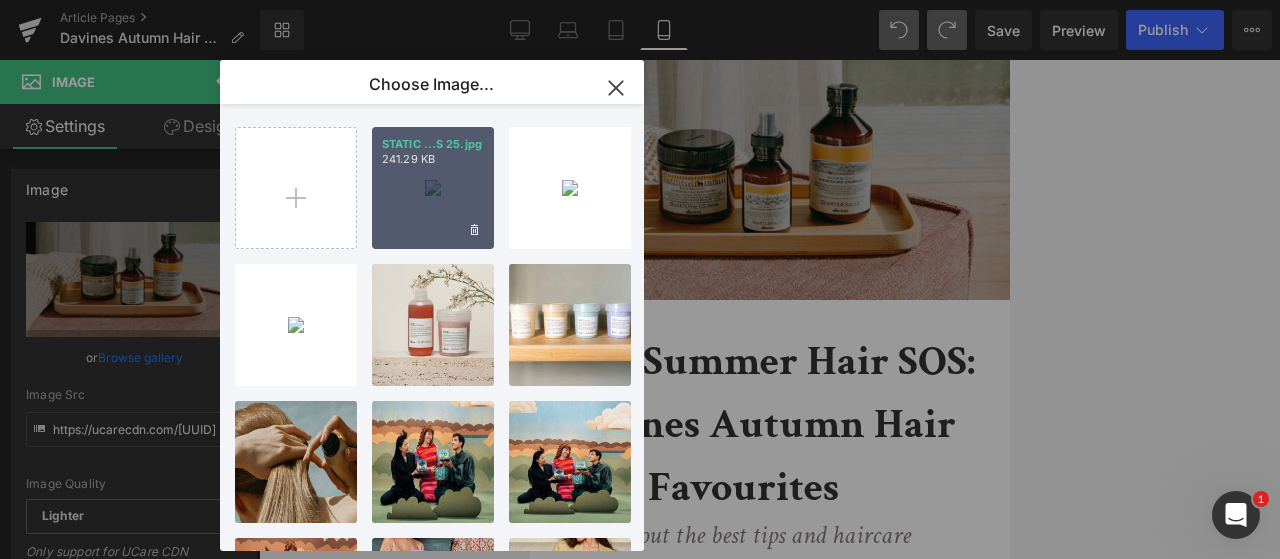 click on "STATIC ...S [NUMBER].jpg [SIZE] KB" at bounding box center (433, 188) 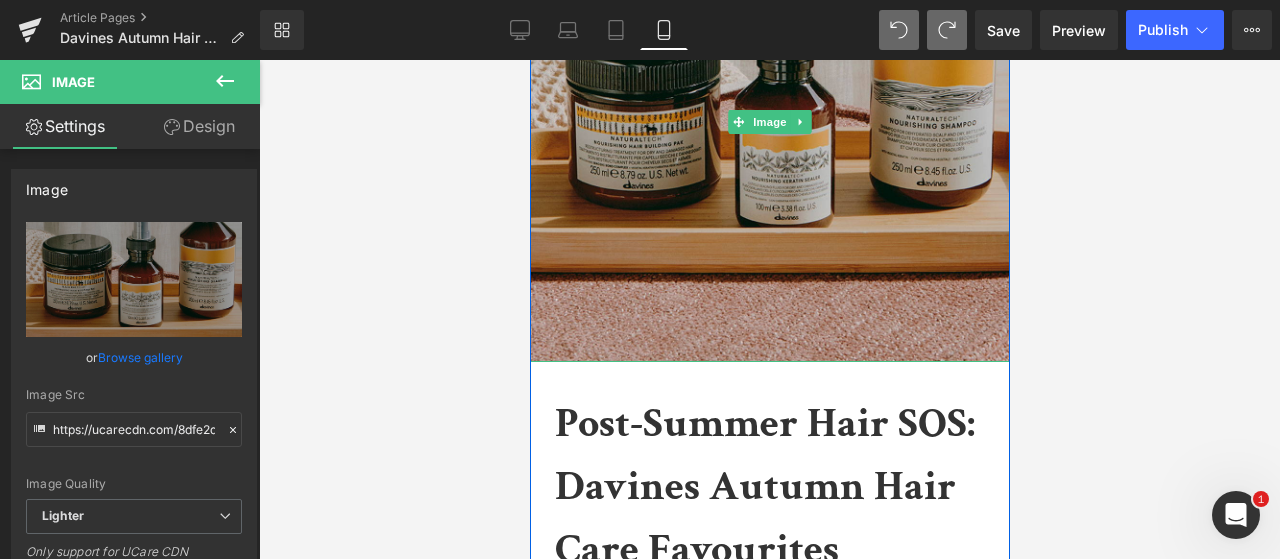 scroll, scrollTop: 300, scrollLeft: 0, axis: vertical 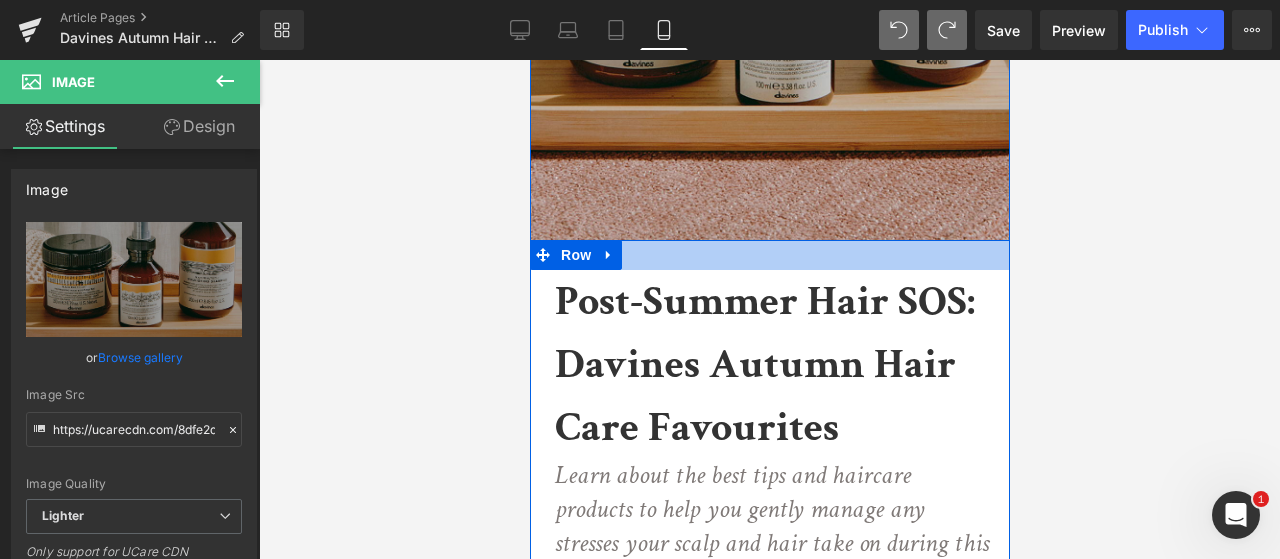 click at bounding box center [769, 255] 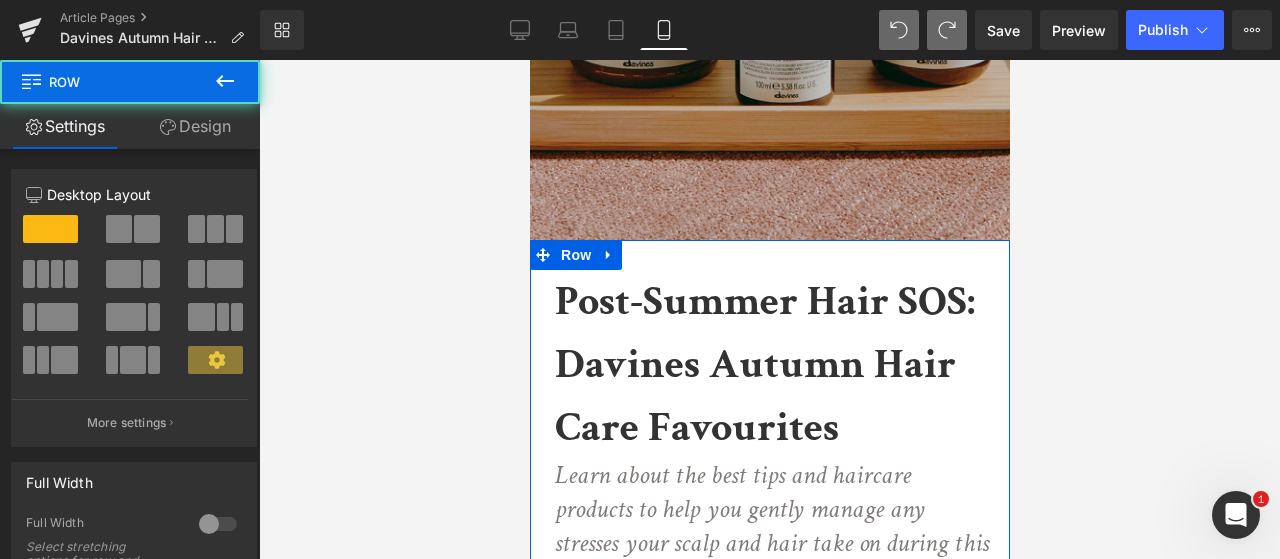 click on "Design" at bounding box center (195, 126) 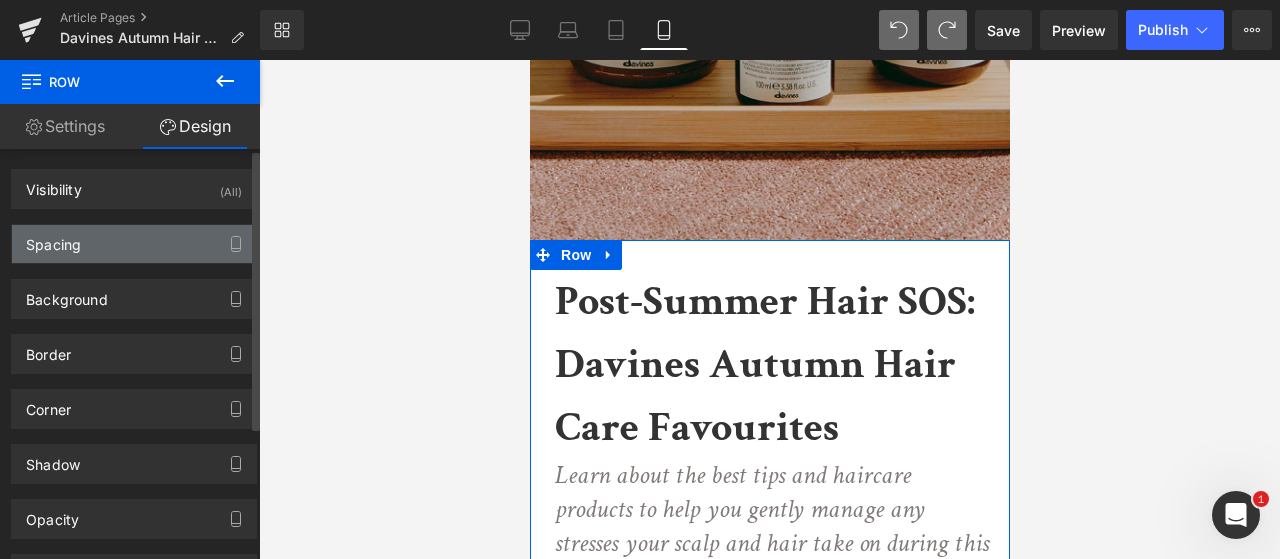 click on "Spacing" at bounding box center [134, 244] 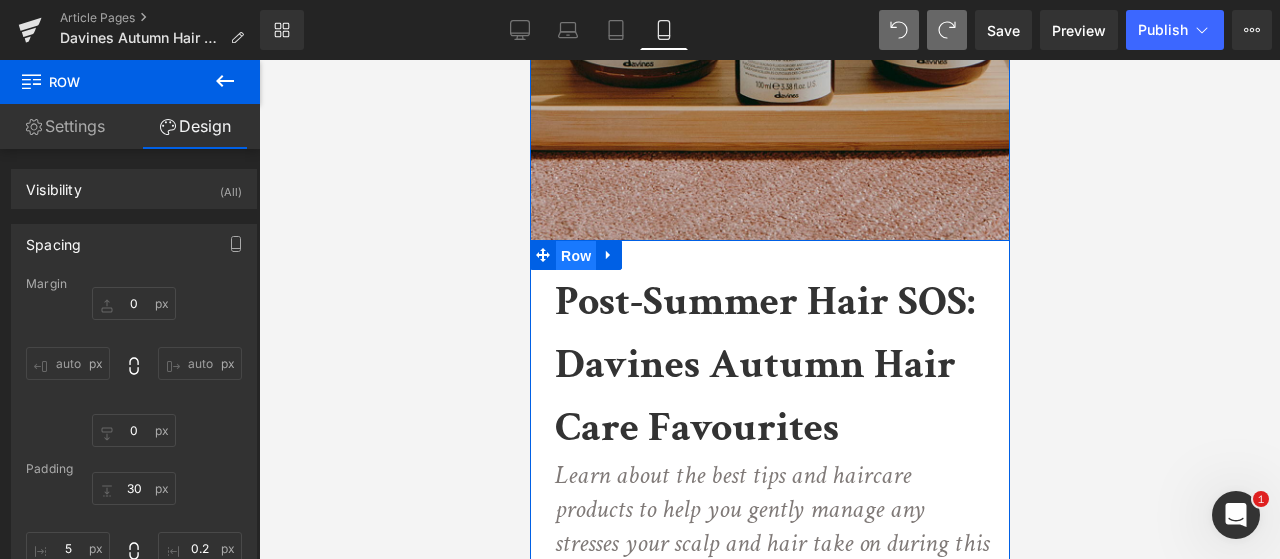 click on "Row" at bounding box center [575, 256] 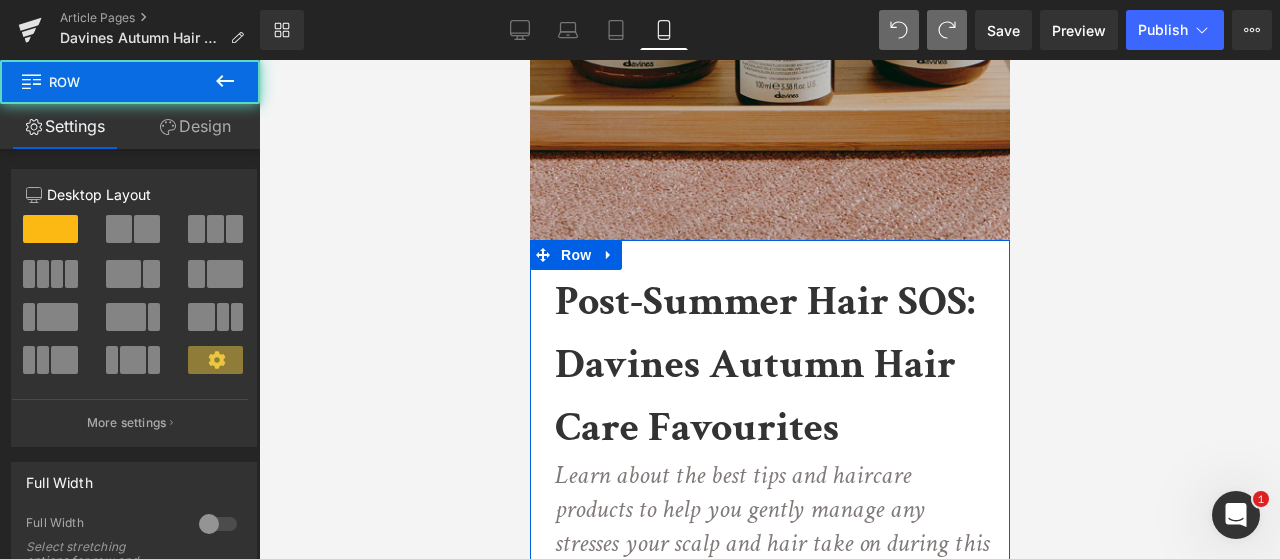 click on "Design" at bounding box center [195, 126] 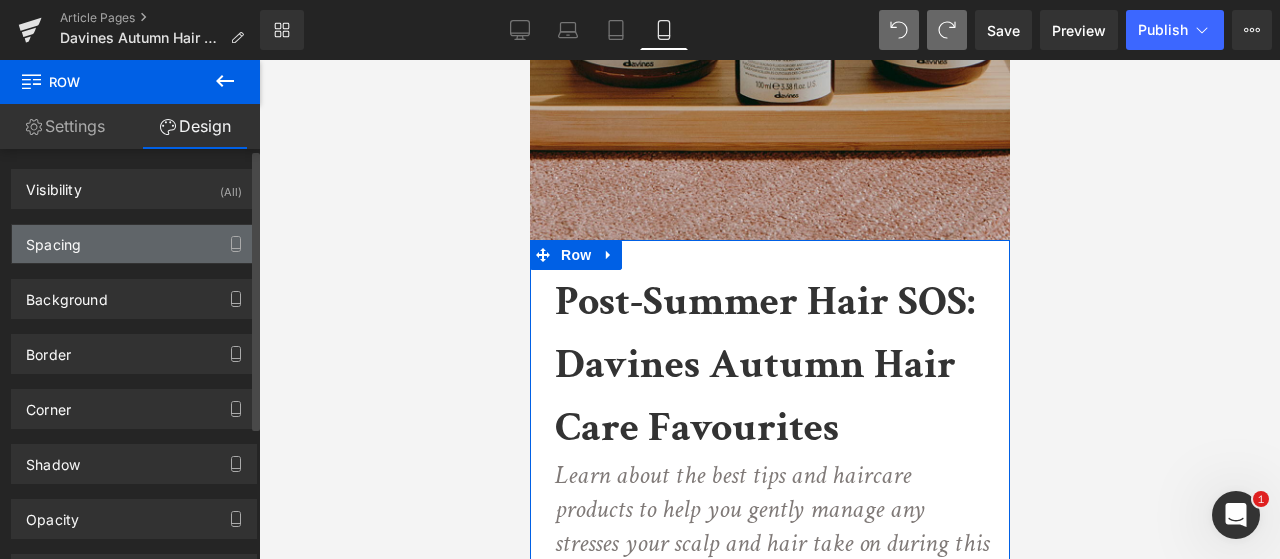 click on "Spacing" at bounding box center (134, 244) 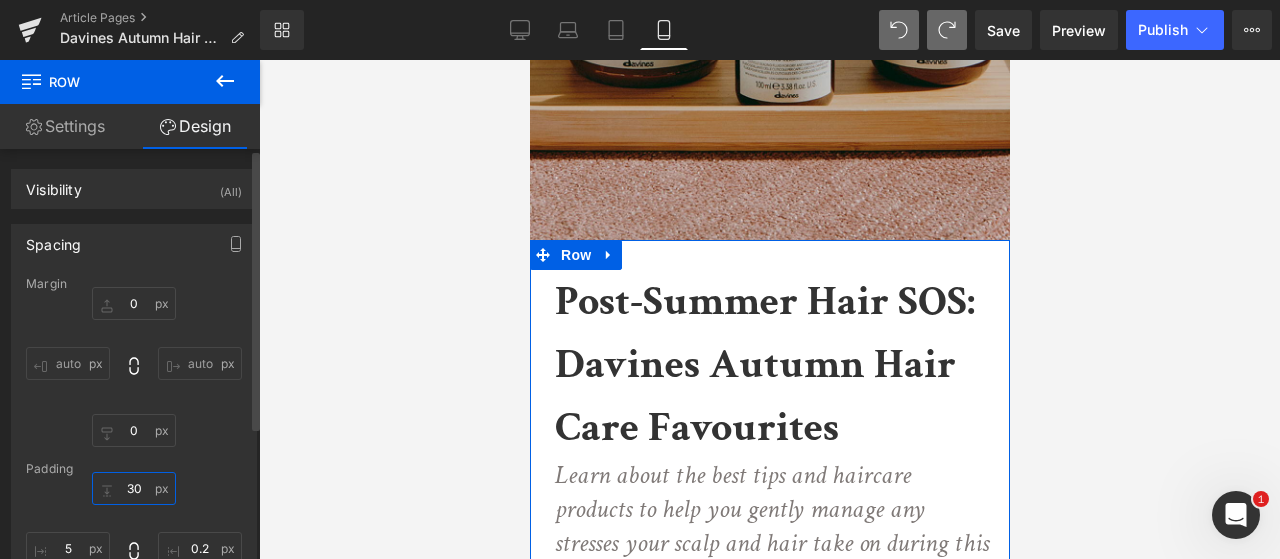 click on "30" at bounding box center [134, 488] 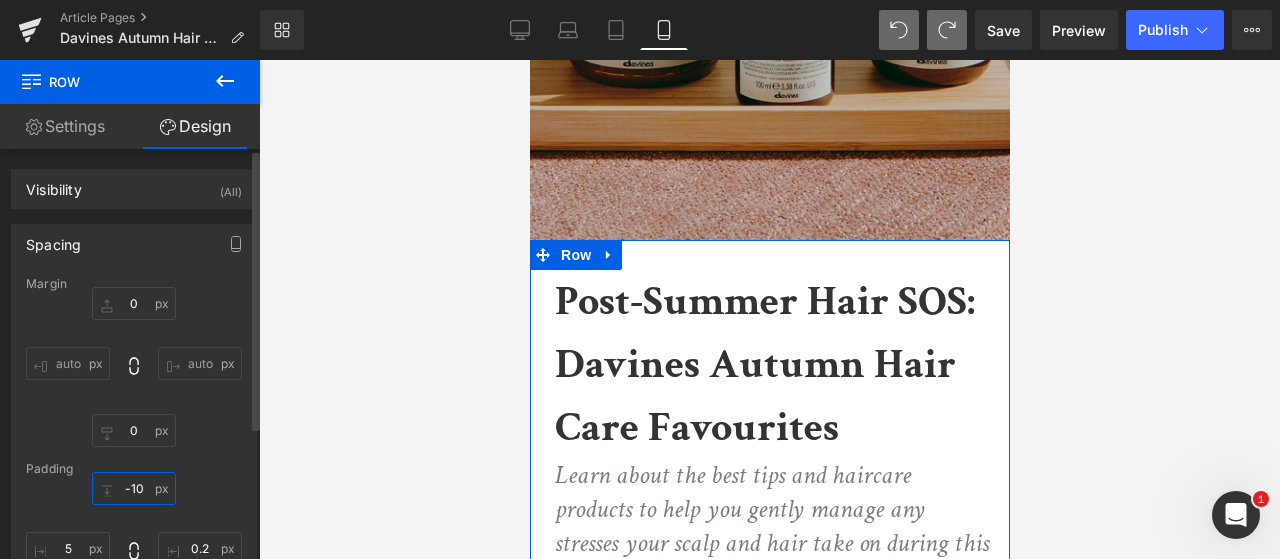 type on "-150" 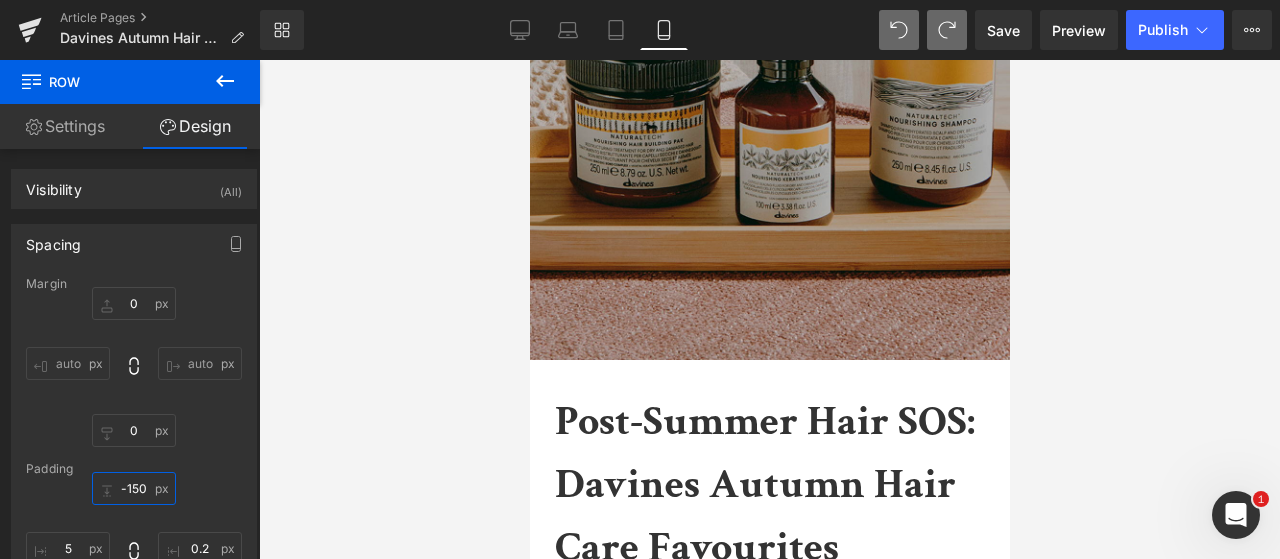 scroll, scrollTop: 300, scrollLeft: 0, axis: vertical 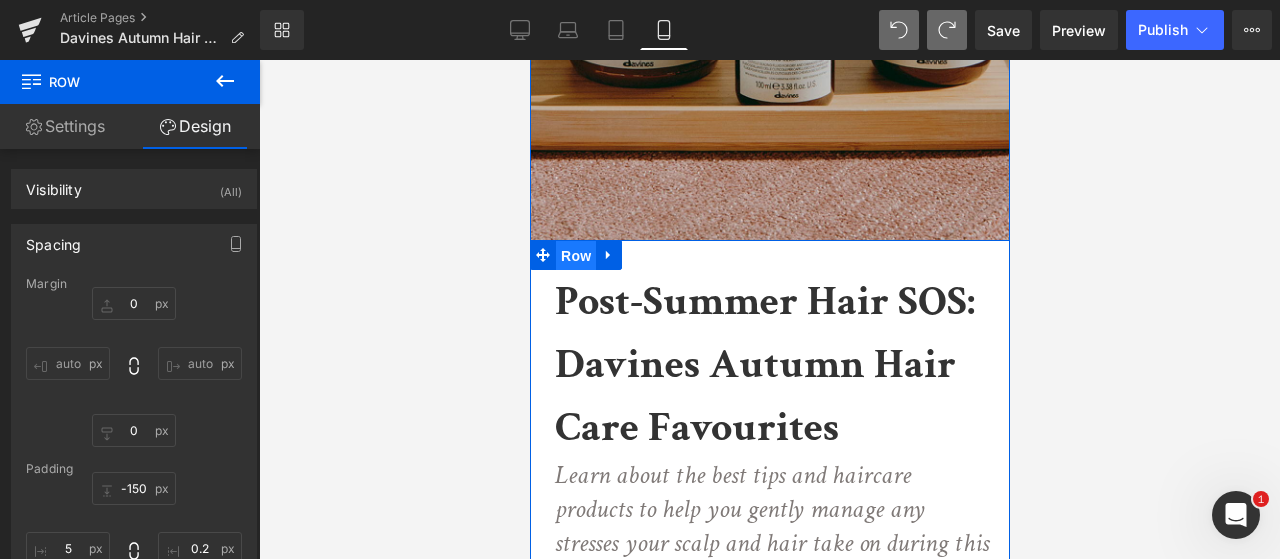 click on "Row" at bounding box center (575, 256) 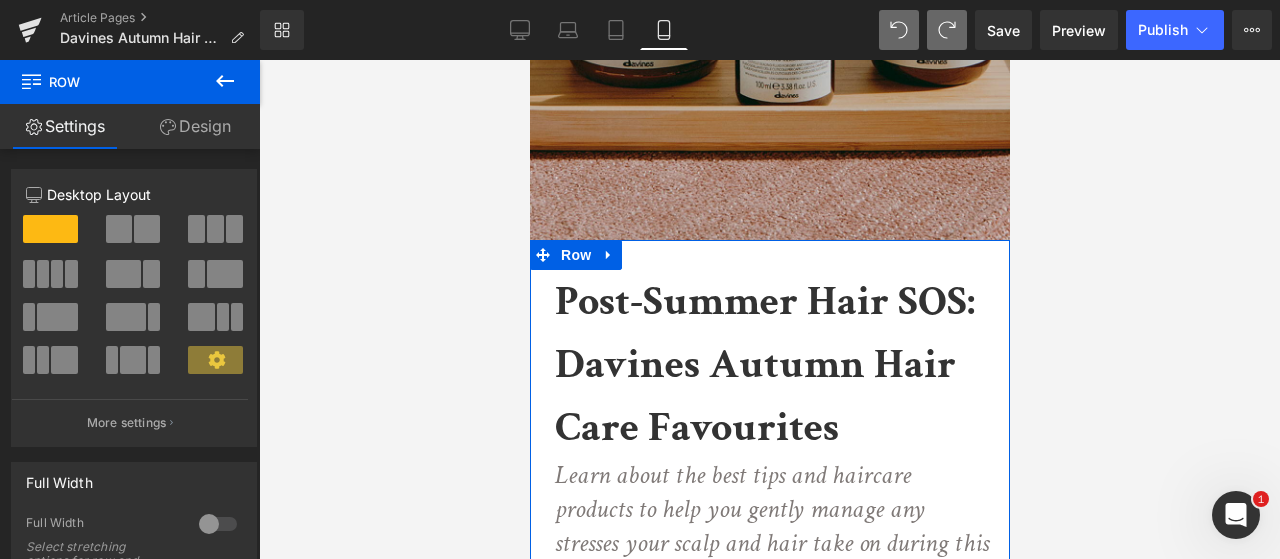 click on "Design" at bounding box center [195, 126] 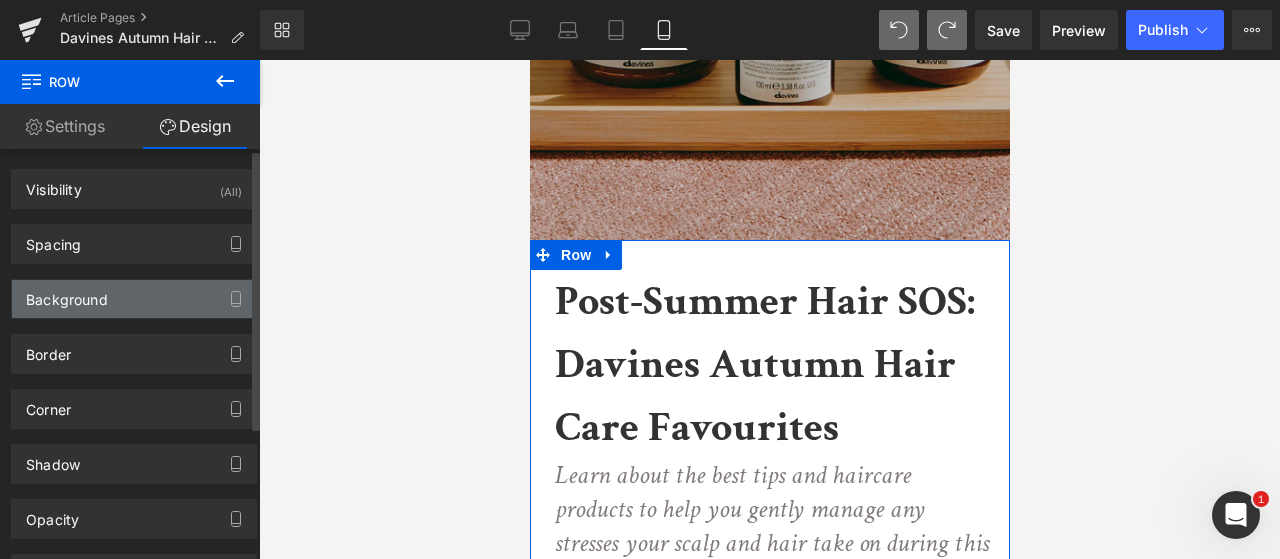 click on "Background" at bounding box center (67, 294) 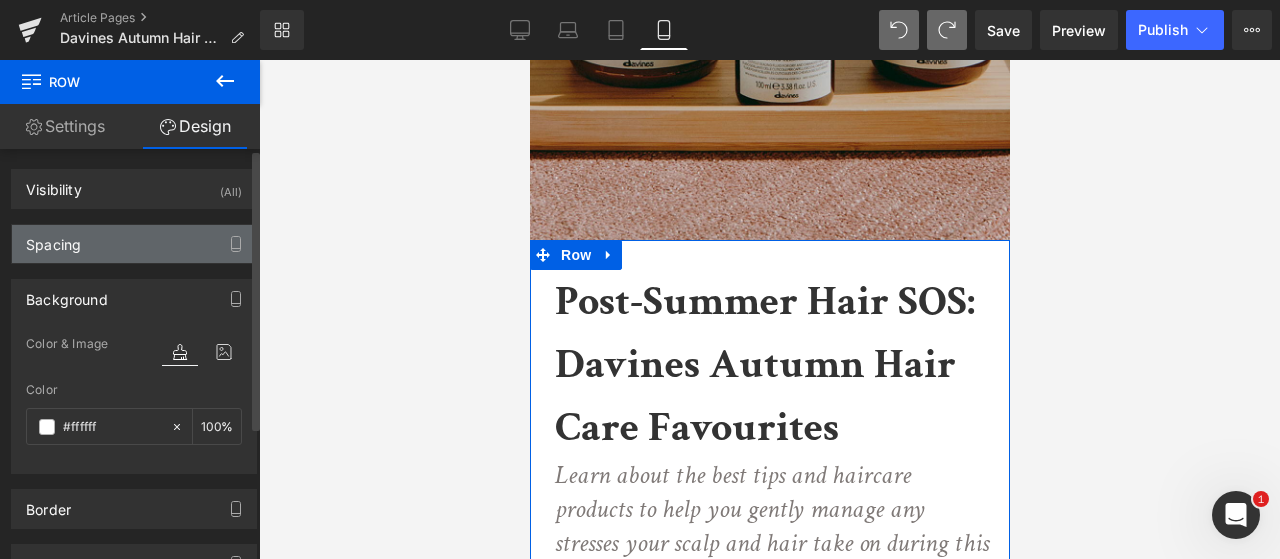 click on "Spacing" at bounding box center [134, 244] 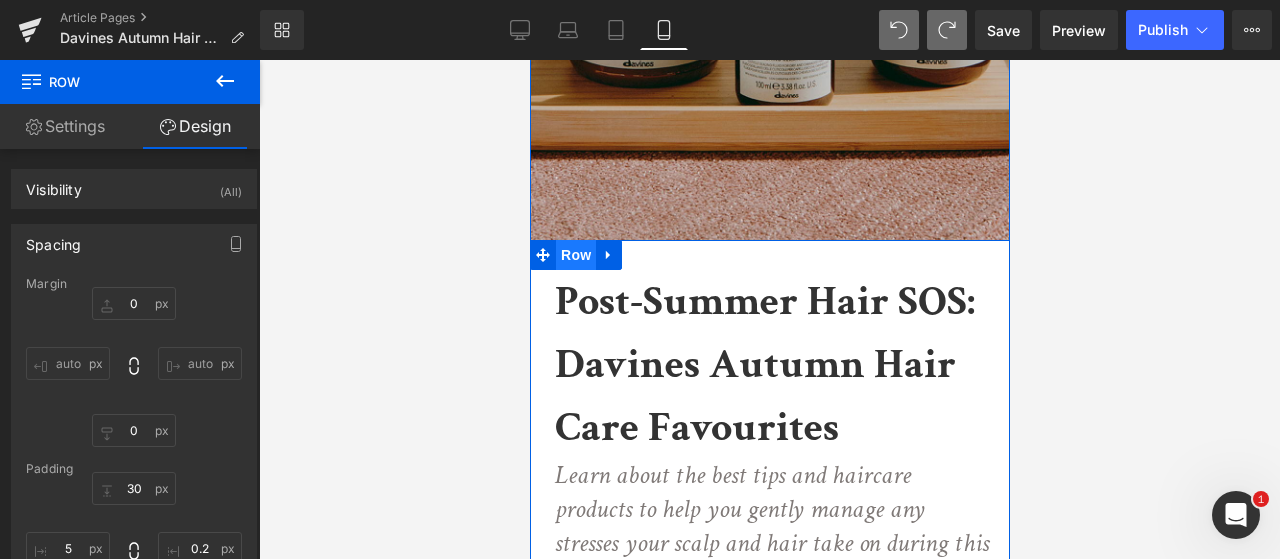 click on "Row" at bounding box center [575, 255] 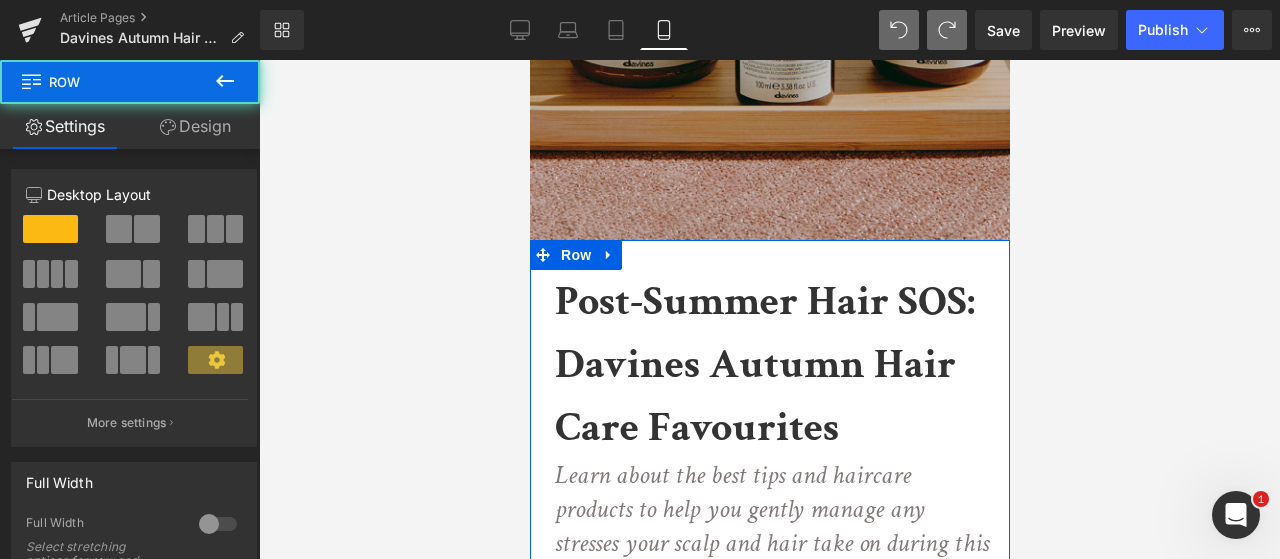 click on "Design" at bounding box center [195, 126] 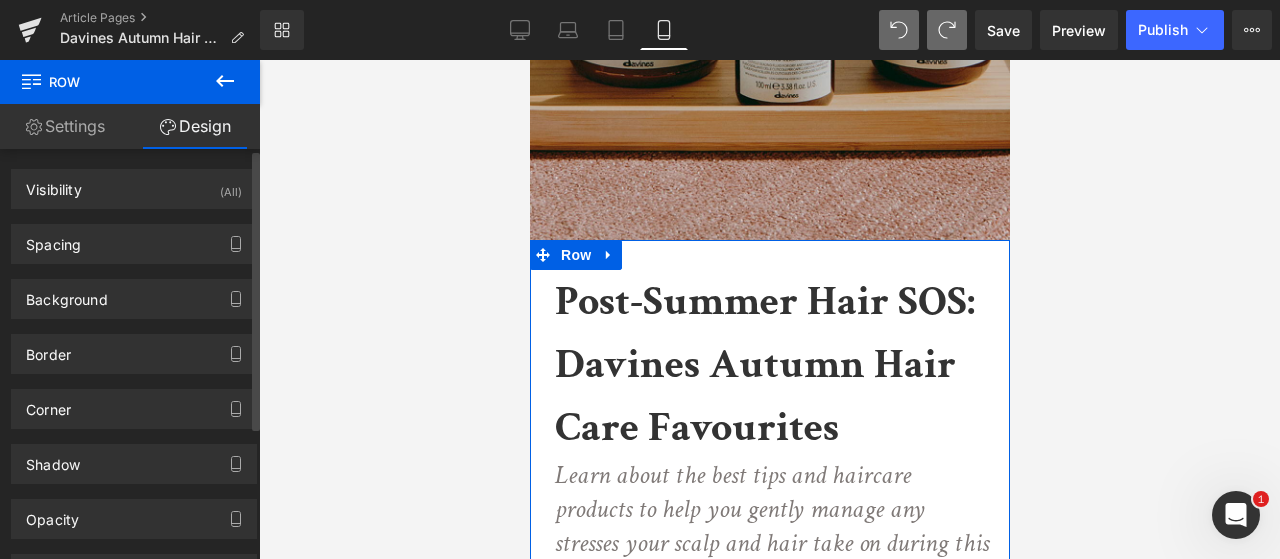 drag, startPoint x: 103, startPoint y: 251, endPoint x: 132, endPoint y: 321, distance: 75.76939 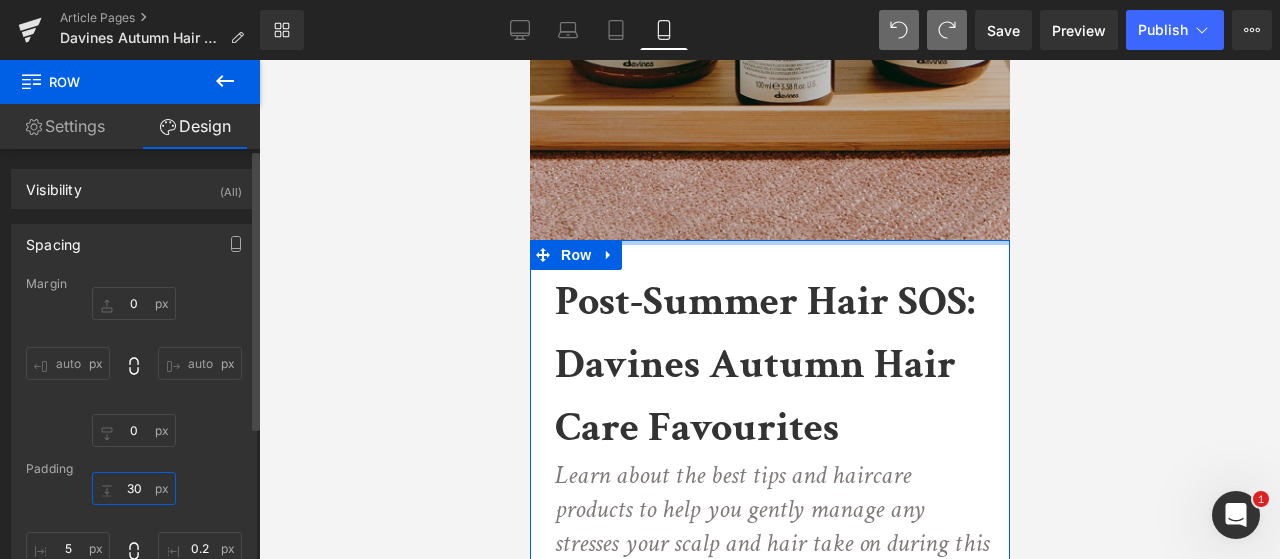 click on "30" at bounding box center (134, 488) 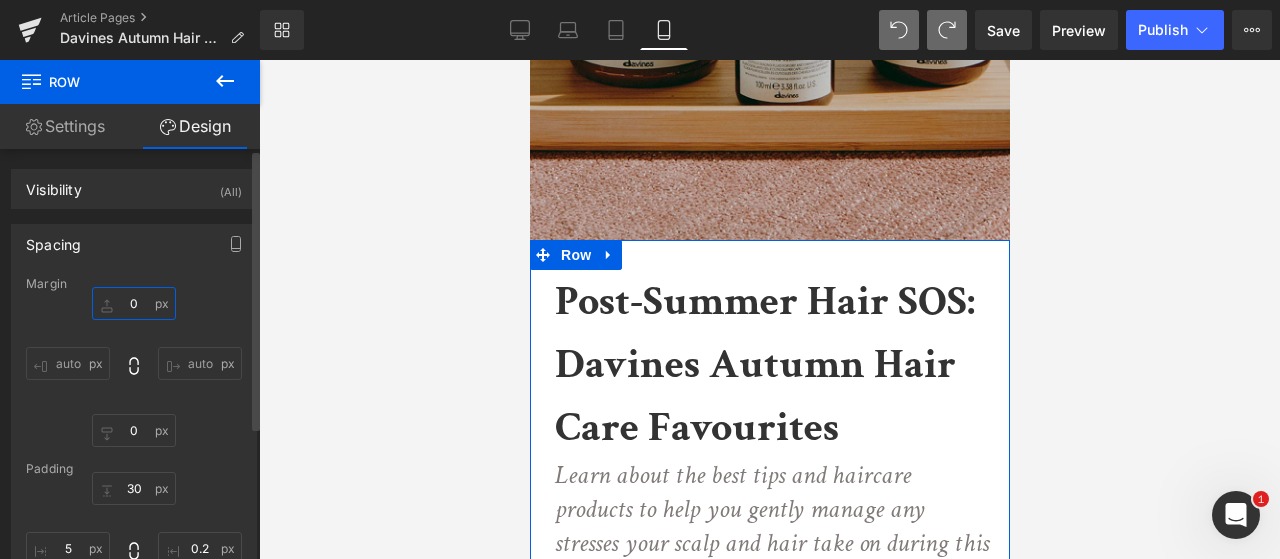 click on "0" at bounding box center [134, 303] 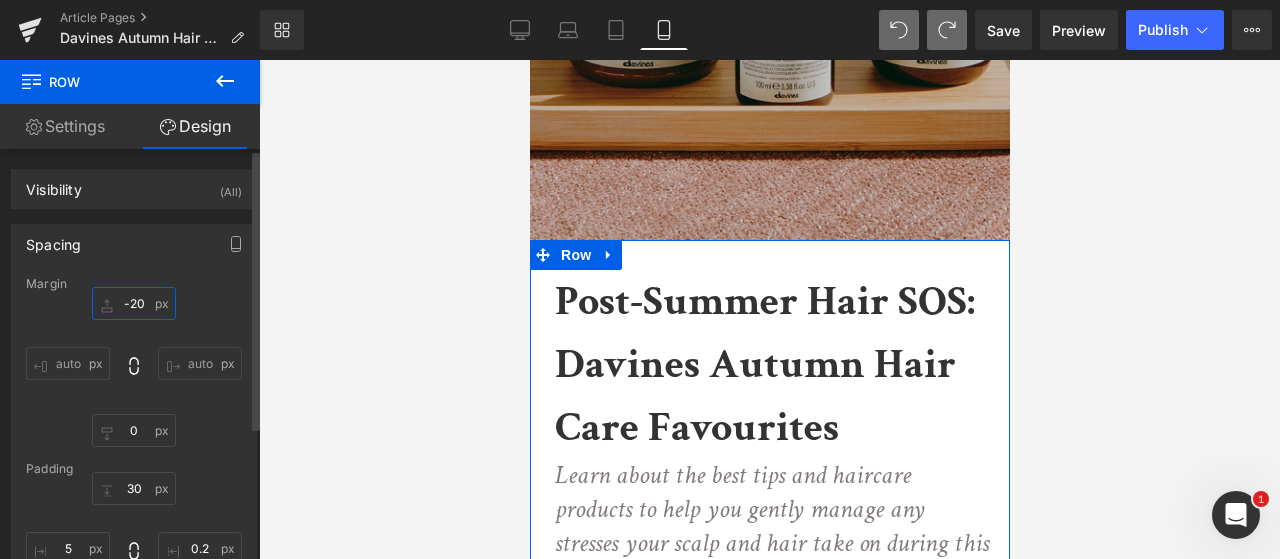 type on "-200" 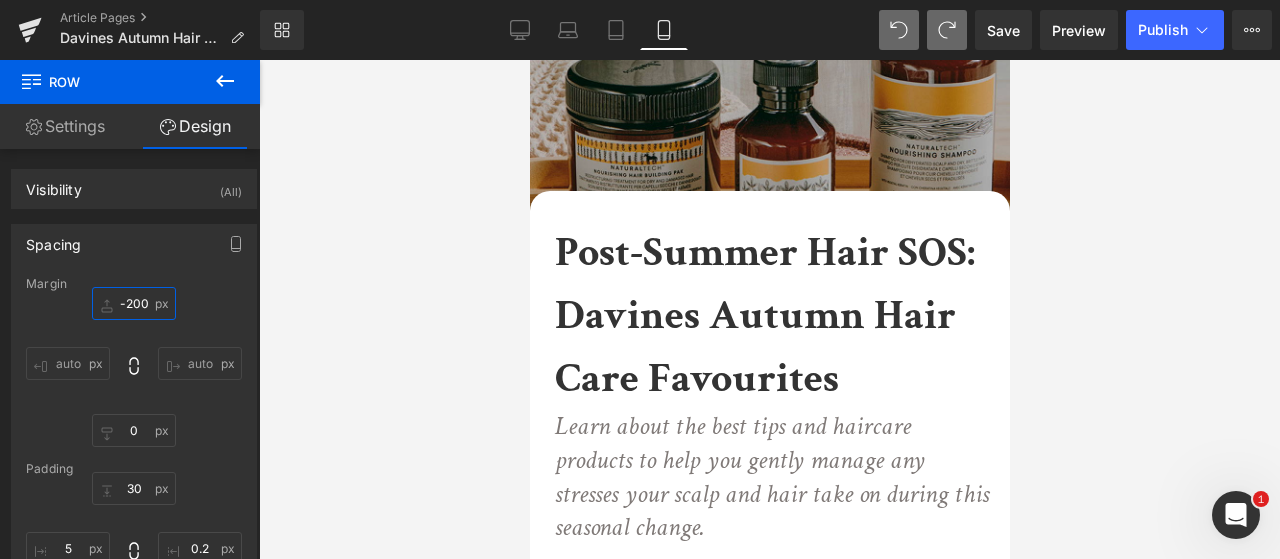 scroll, scrollTop: 0, scrollLeft: 0, axis: both 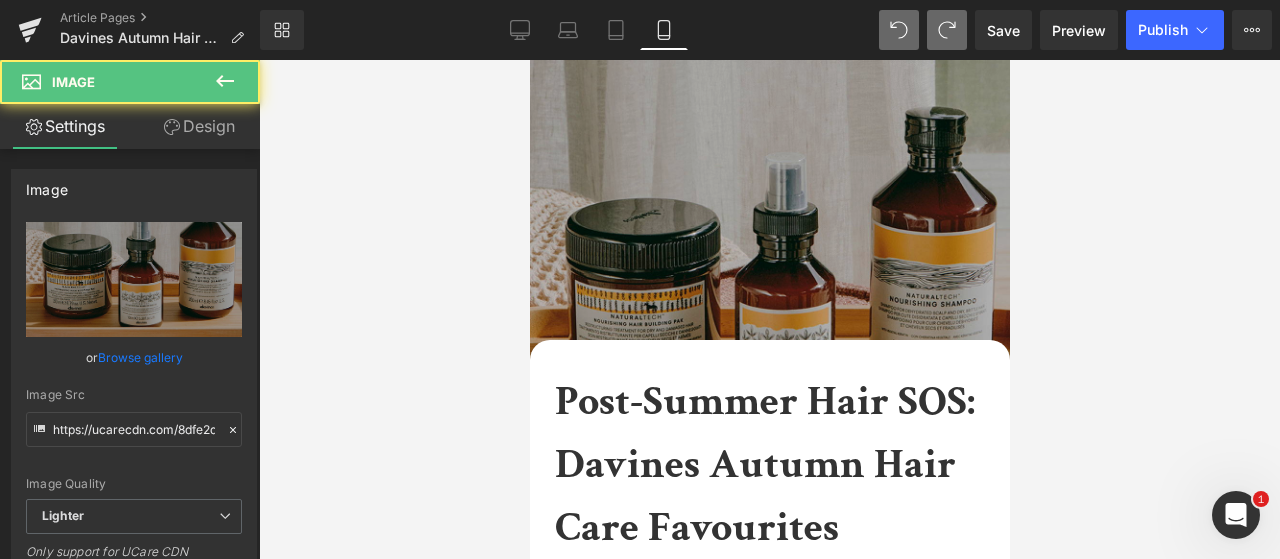 click at bounding box center (769, 300) 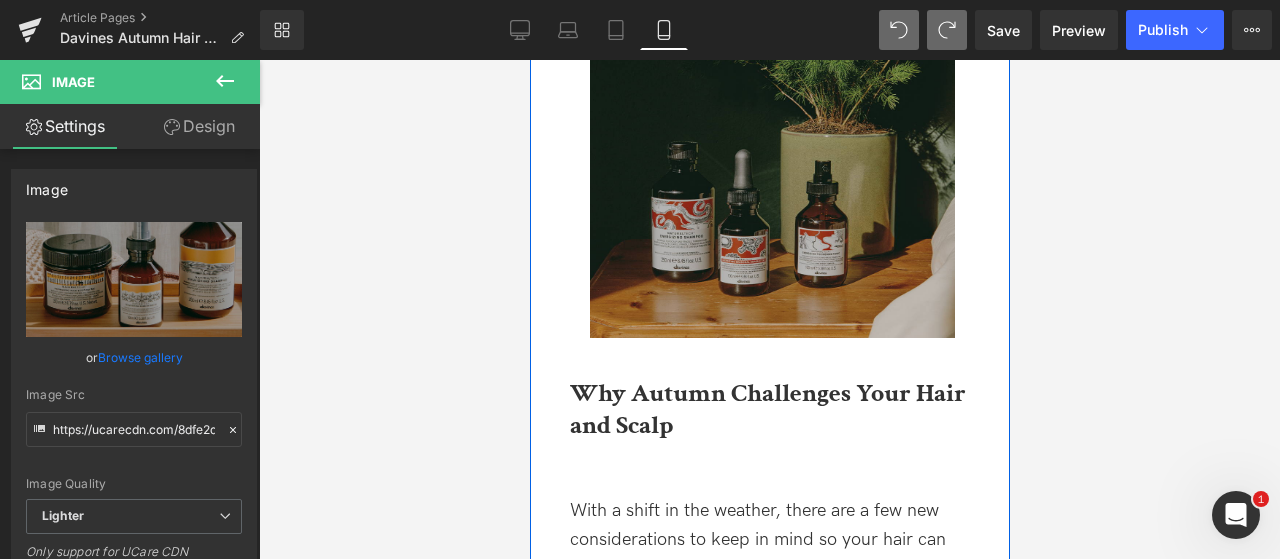 scroll, scrollTop: 900, scrollLeft: 0, axis: vertical 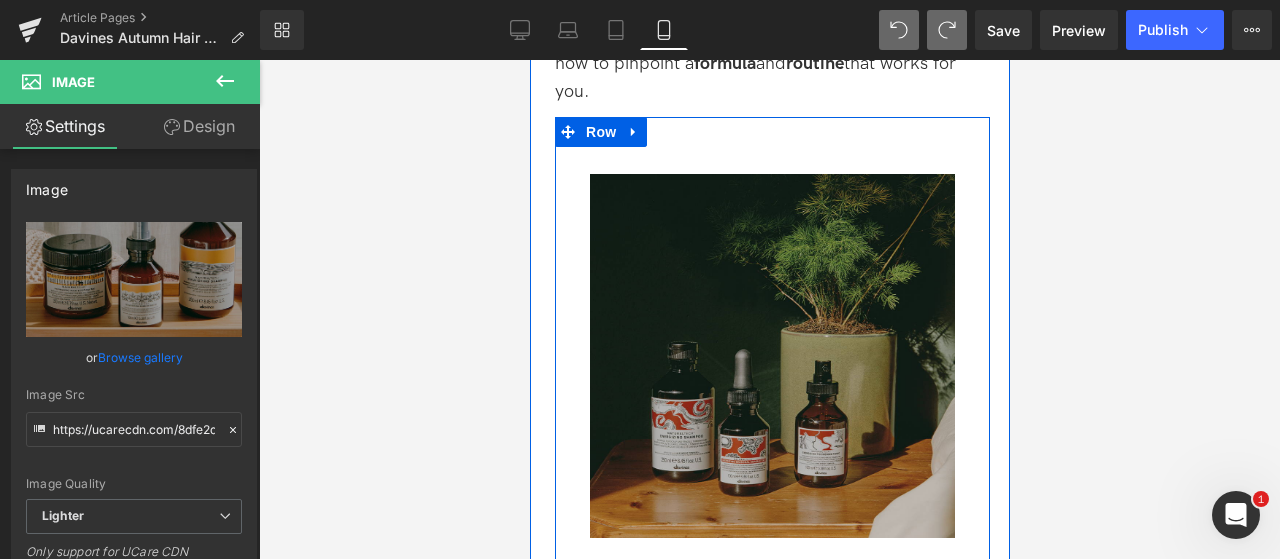 click on "Image         Why Autumn Challenges Your Hair and Scalp Heading         With a shift in the weather, there are a few new considerations to keep in mind so your hair can thrive this autumn. Colder temperatures, a drop in humidity, wind, and dryness from heating sources tend to contribute to a handful of hair concerns. Your scalp may experience dandruff, tightness, or itchiness, and your hair might fall out or feel drier than usual.  Not to mention, after a long summer, your strands could very likely be feeling a little parched after exposure to chlorine, sun, and salt water. All of these factors combined lead to a shift in your routine. From learning the right  scalp care in autumn
Text Block         Text Block         Row" at bounding box center (771, 743) 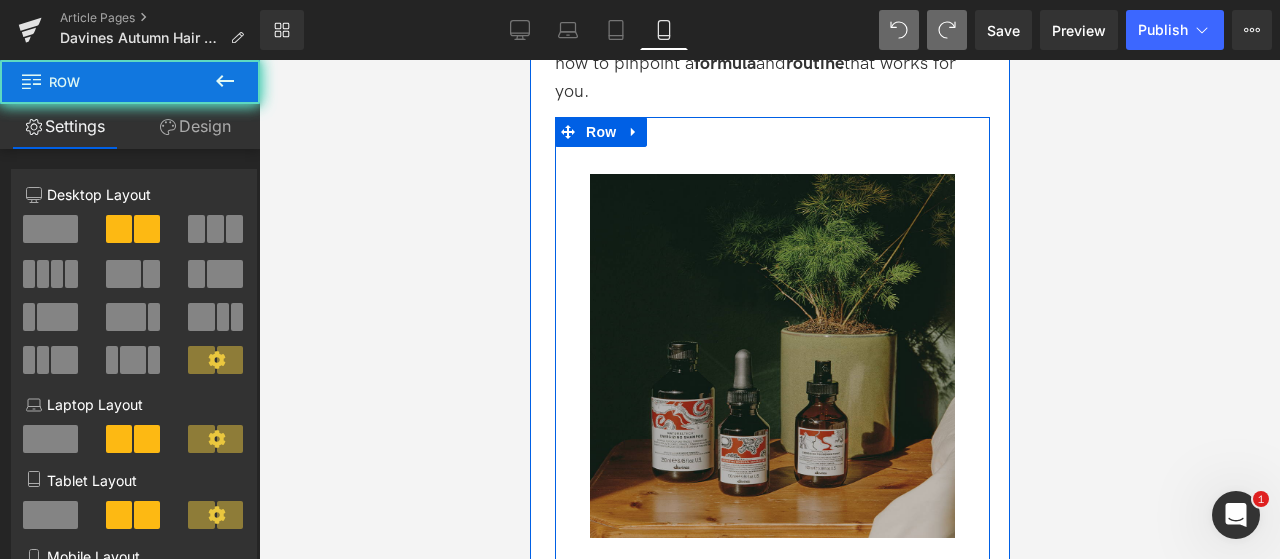 click on "Image         Why Autumn Challenges Your Hair and Scalp Heading         With a shift in the weather, there are a few new considerations to keep in mind so your hair can thrive this autumn. Colder temperatures, a drop in humidity, wind, and dryness from heating sources tend to contribute to a handful of hair concerns. Your scalp may experience dandruff, tightness, or itchiness, and your hair might fall out or feel drier than usual.  Not to mention, after a long summer, your strands could very likely be feeling a little parched after exposure to chlorine, sun, and salt water. All of these factors combined lead to a shift in your routine. From learning the right  scalp care in autumn
Text Block         Text Block         Row" at bounding box center (771, 743) 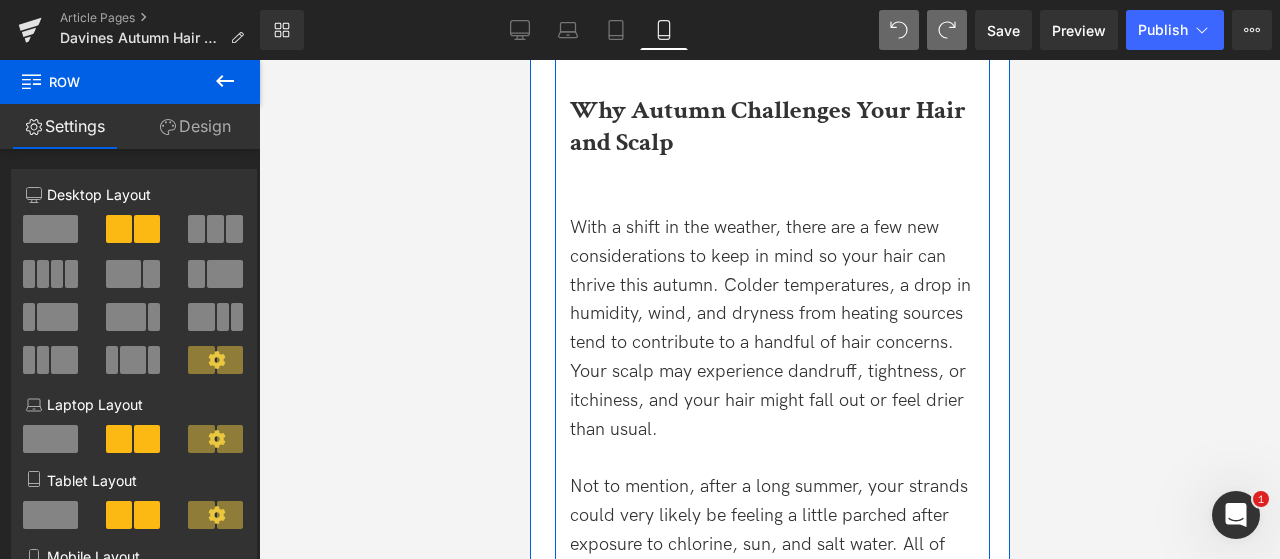 scroll, scrollTop: 1400, scrollLeft: 0, axis: vertical 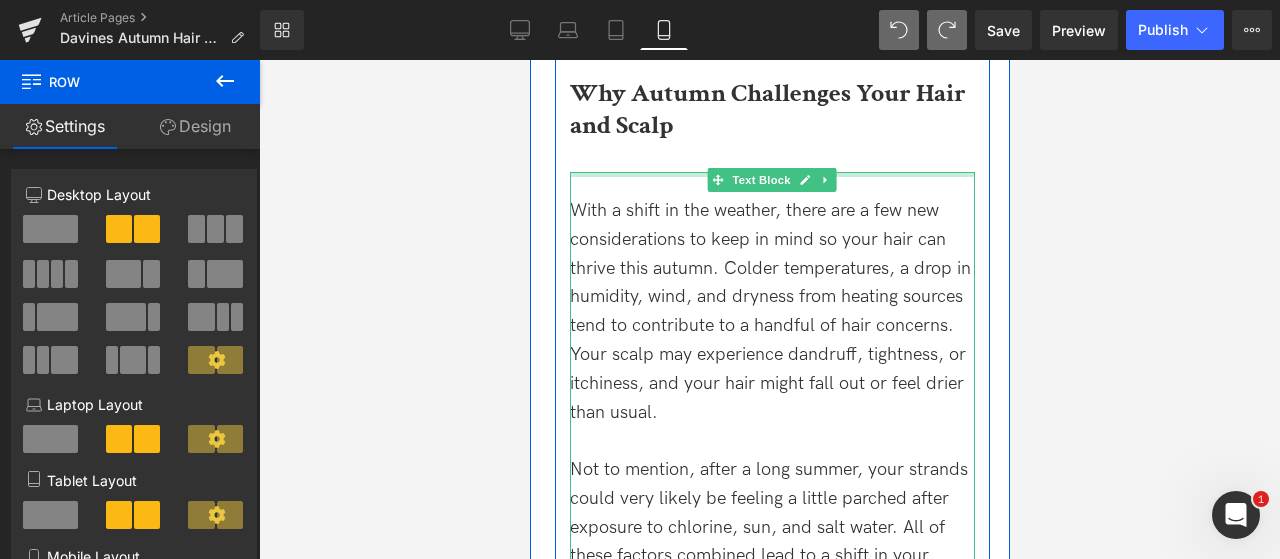 click at bounding box center (771, 174) 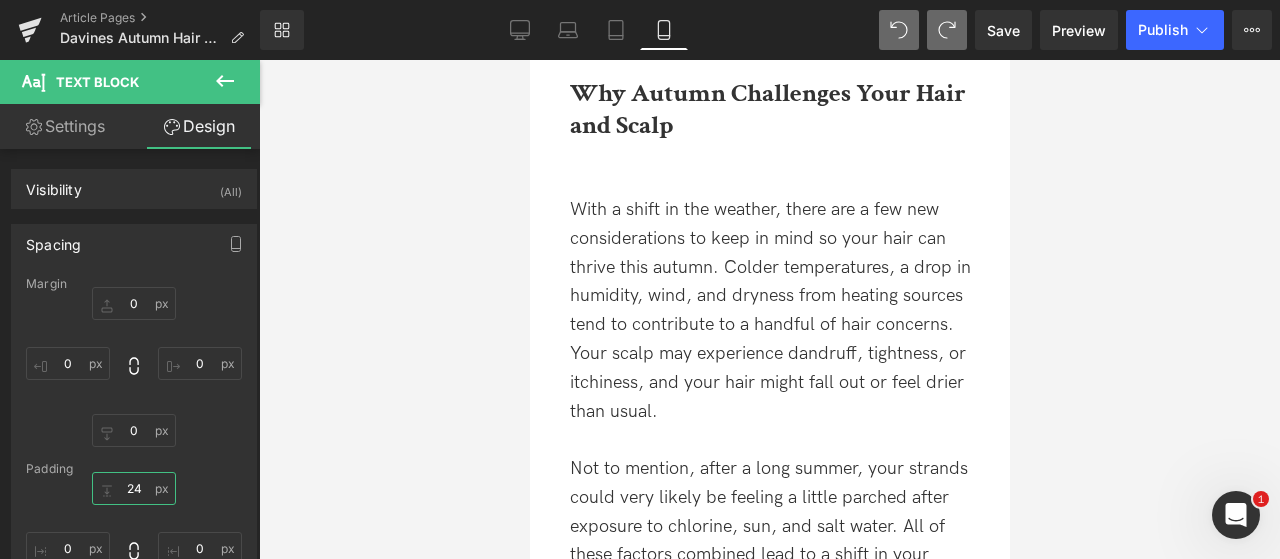 click on "24" at bounding box center [134, 488] 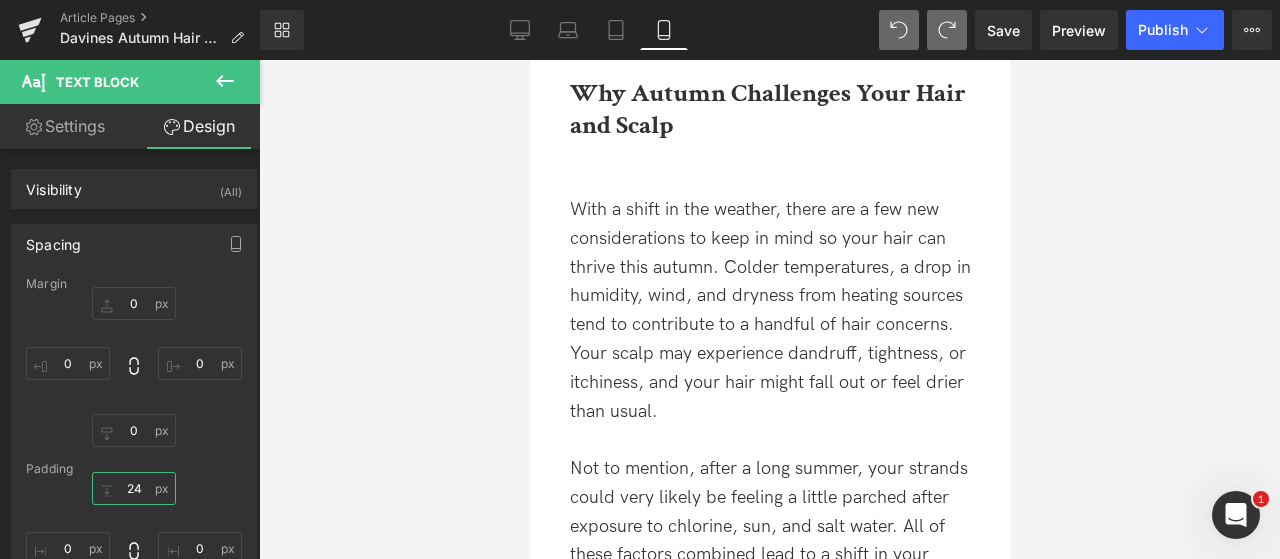 type on "0" 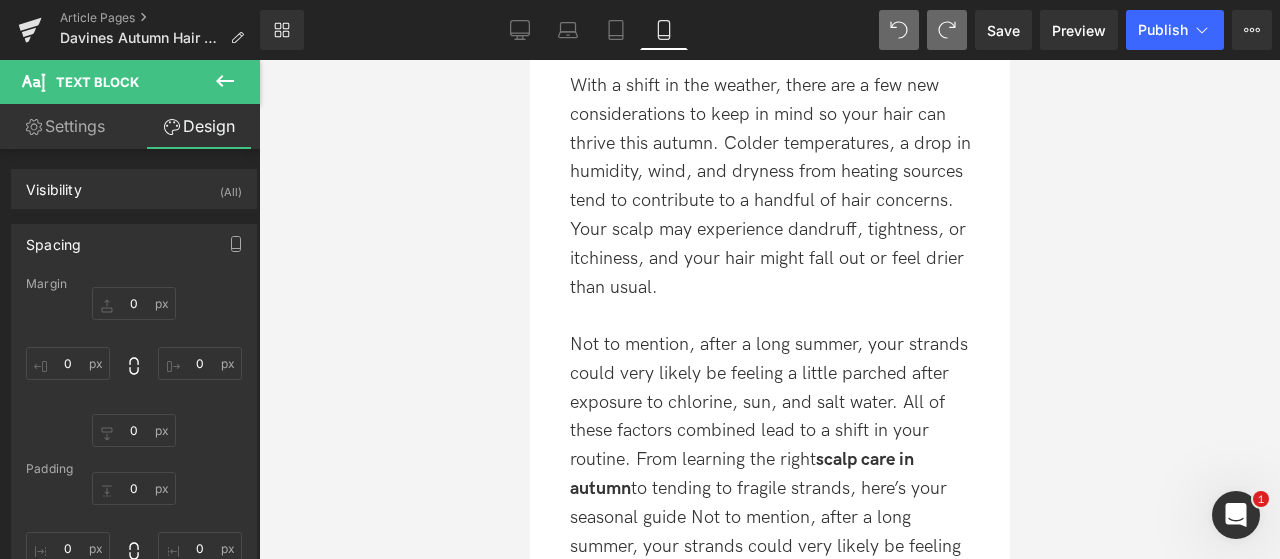 click at bounding box center (771, 316) 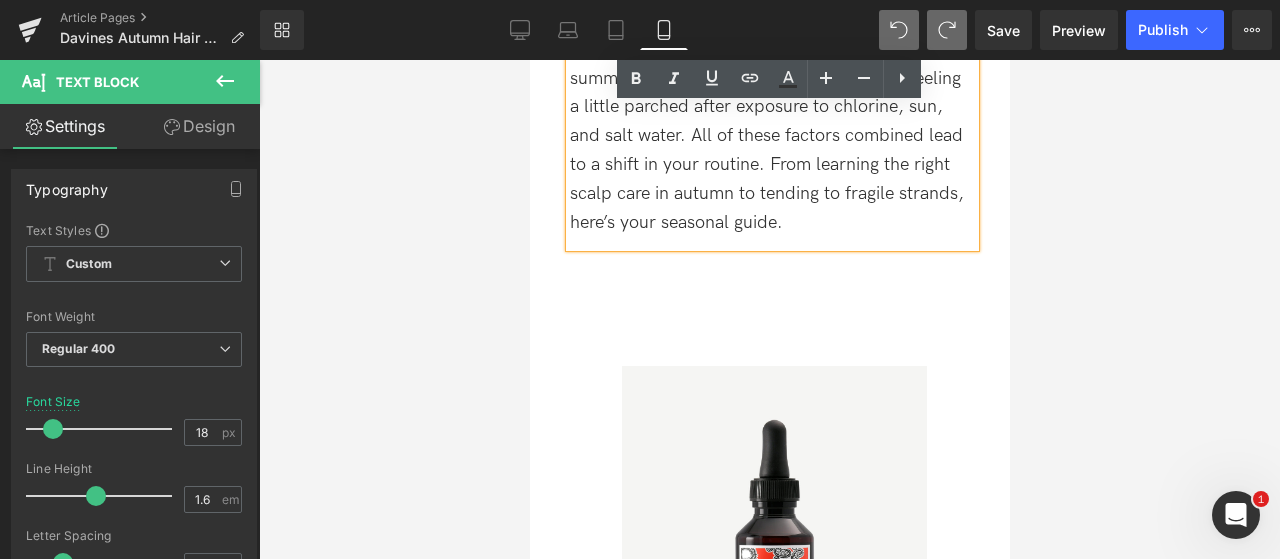 scroll, scrollTop: 2000, scrollLeft: 0, axis: vertical 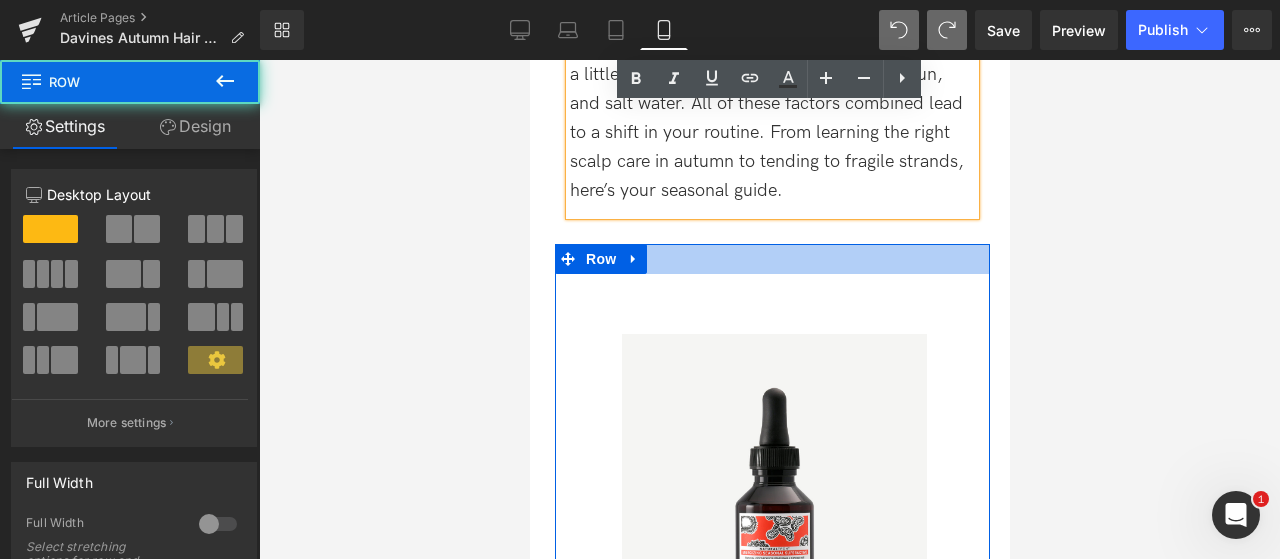 click on "Sale Off
(P) Image
ENERGIZING Seasonal Superactive
(P) Title
Product
Sale Off" at bounding box center (771, 474) 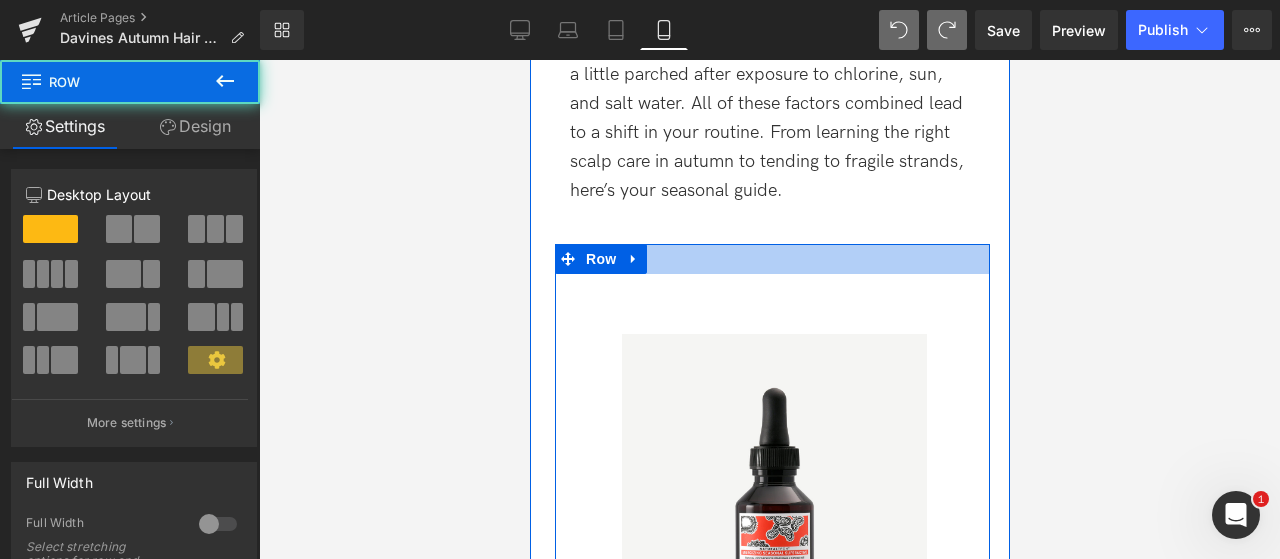 click at bounding box center [771, 259] 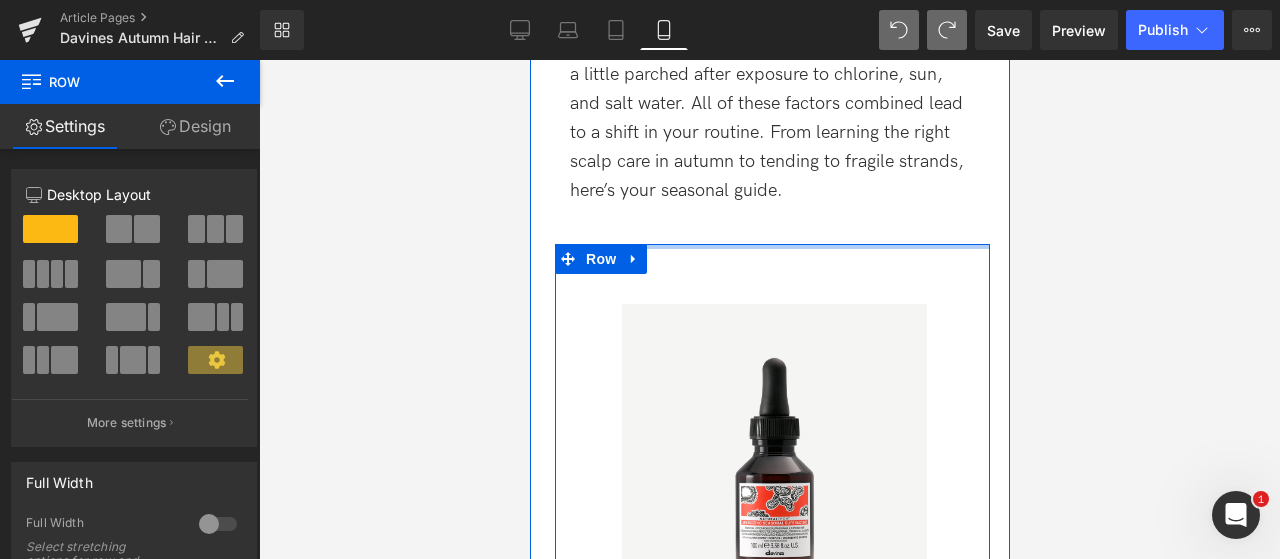 drag, startPoint x: 758, startPoint y: 264, endPoint x: 754, endPoint y: 223, distance: 41.19466 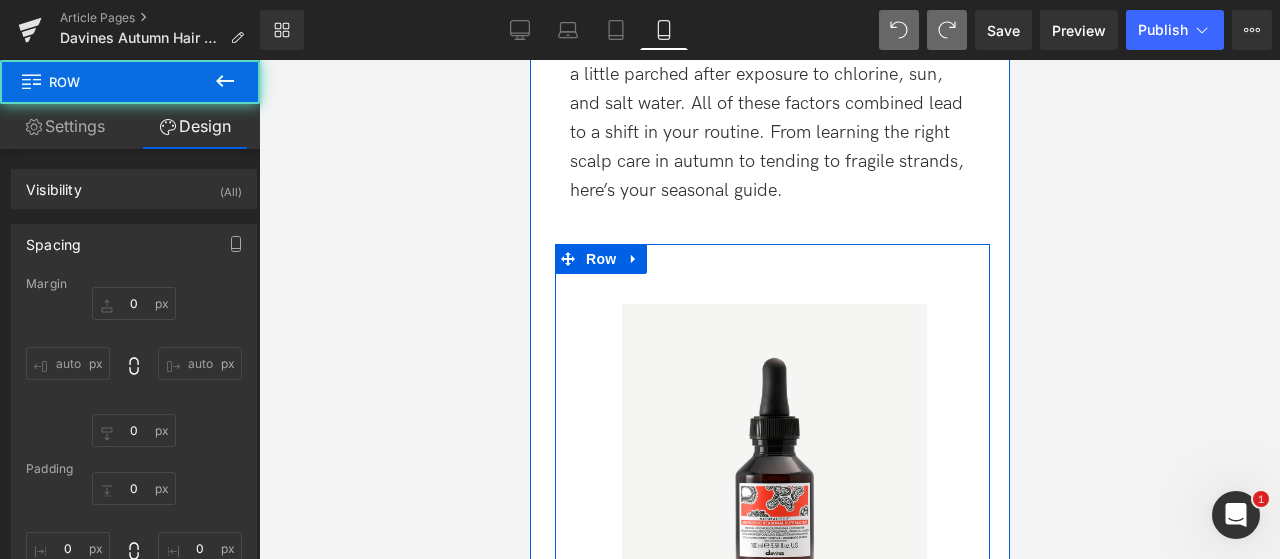type on "0" 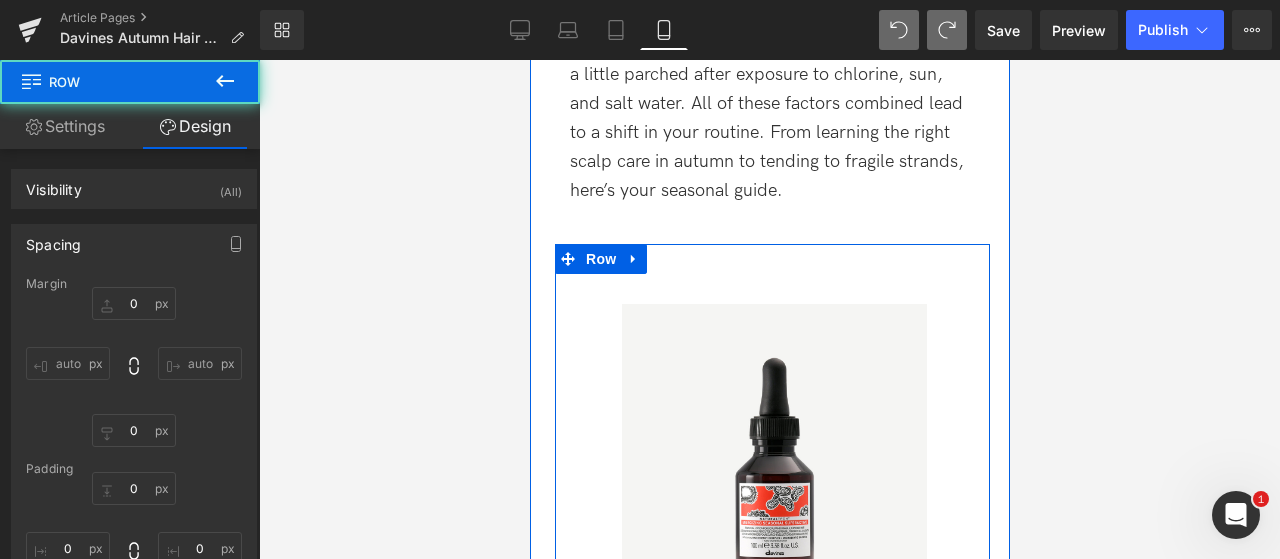 type on "0" 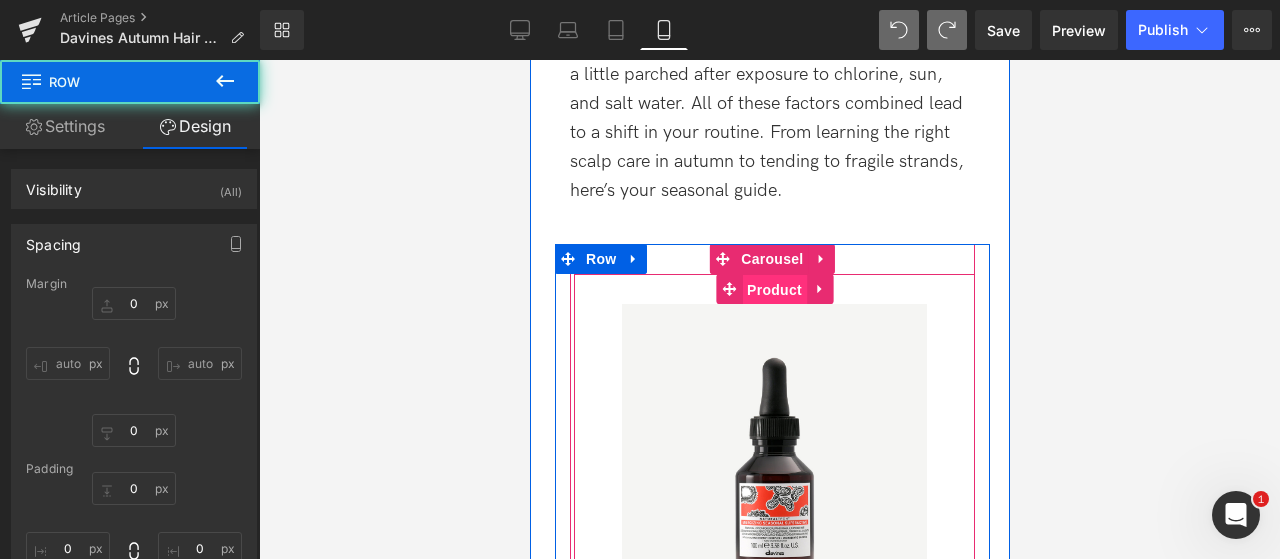 click on "Product" at bounding box center [773, 290] 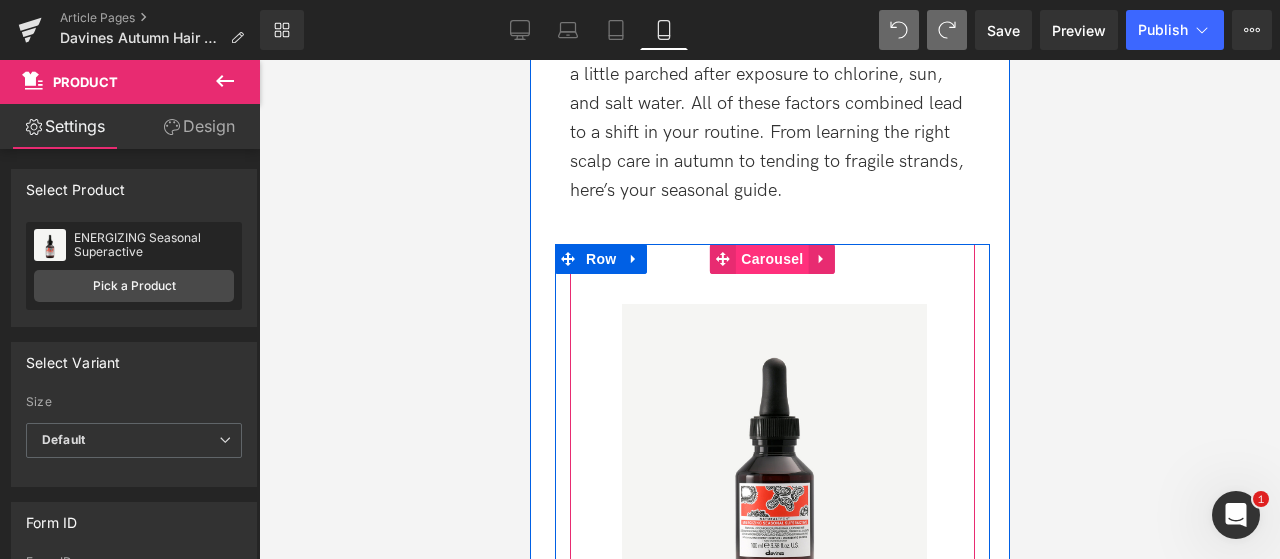 click on "Carousel" at bounding box center [771, 259] 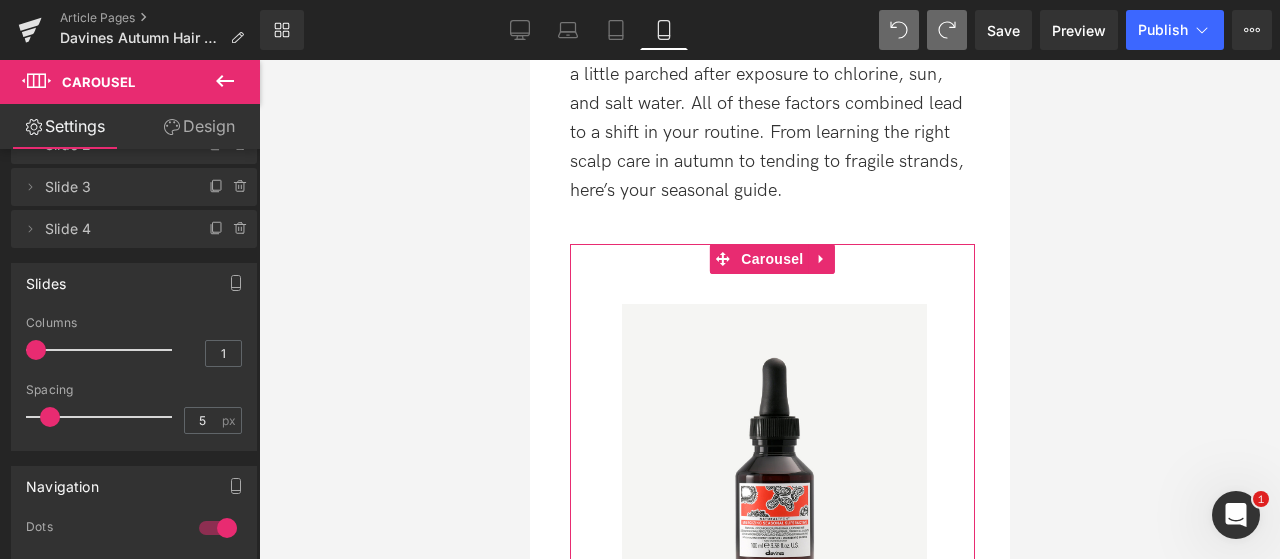 scroll, scrollTop: 200, scrollLeft: 0, axis: vertical 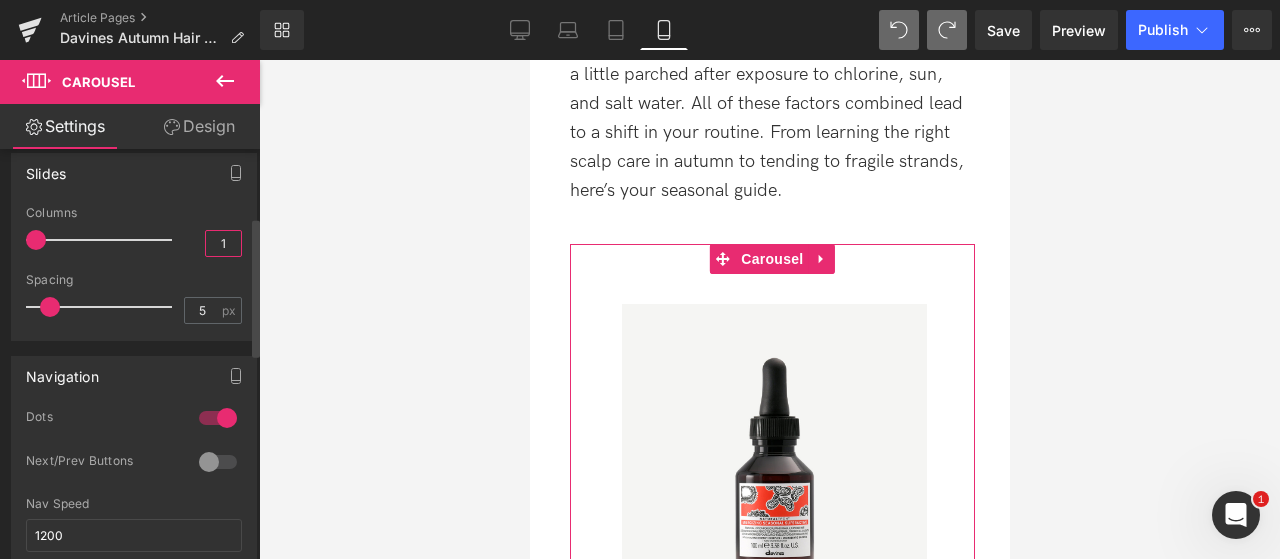 click on "1" at bounding box center [223, 243] 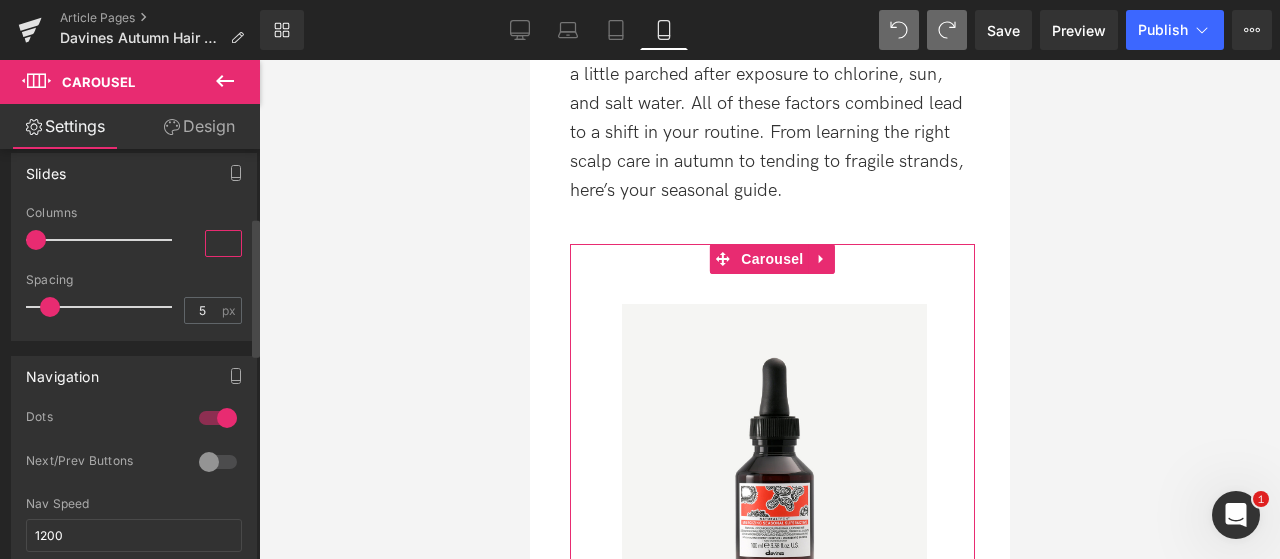type on "2" 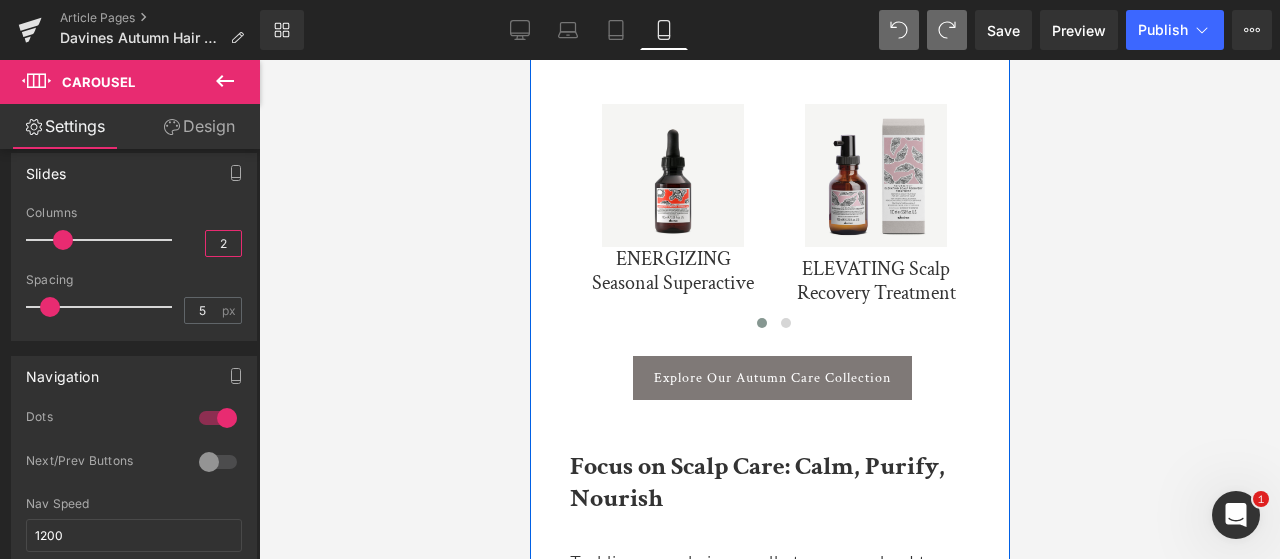 scroll, scrollTop: 2000, scrollLeft: 0, axis: vertical 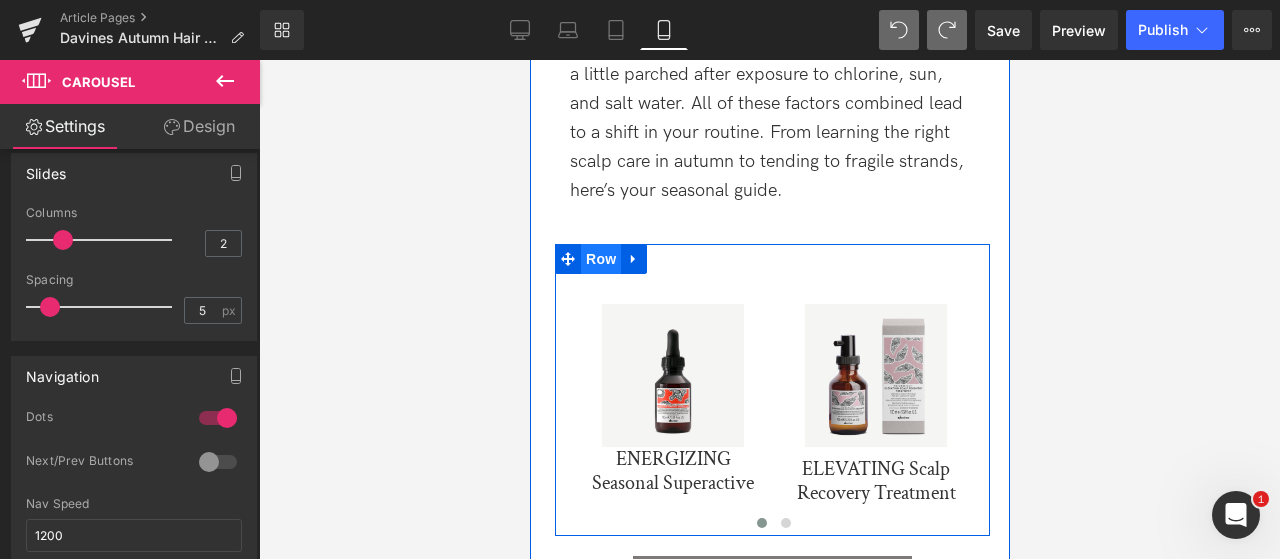 click on "Row" at bounding box center [600, 259] 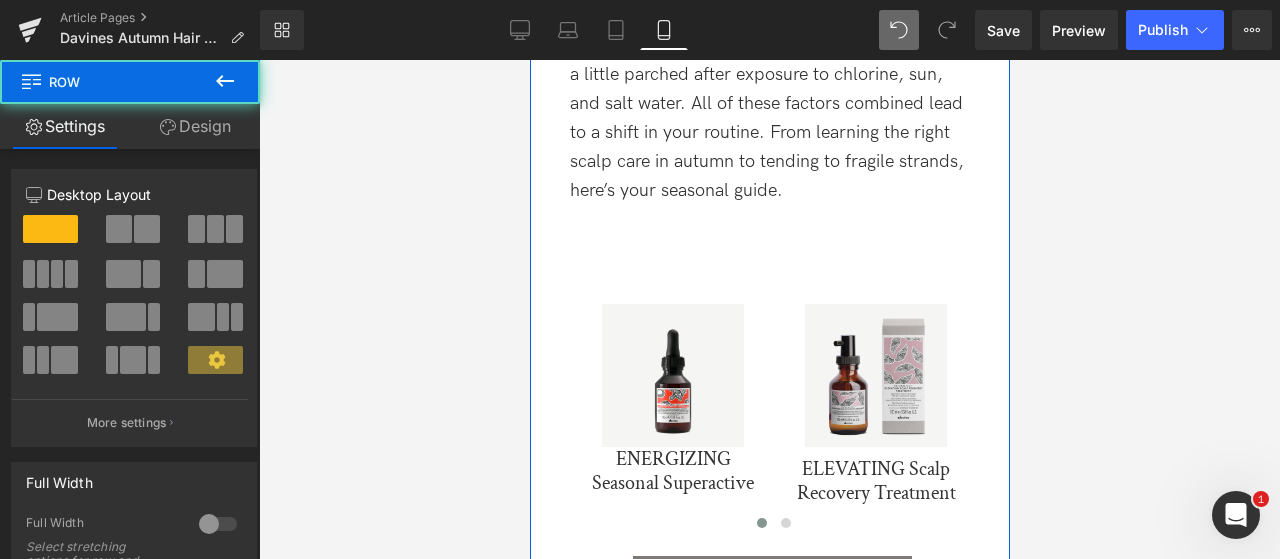 click at bounding box center [771, 229] 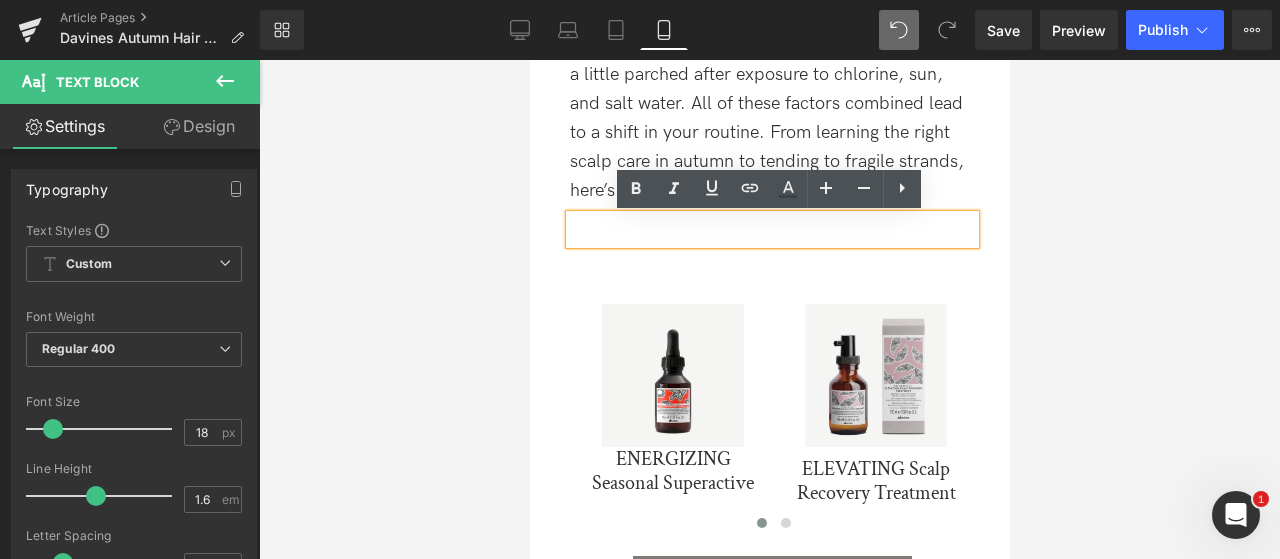 click at bounding box center [769, 309] 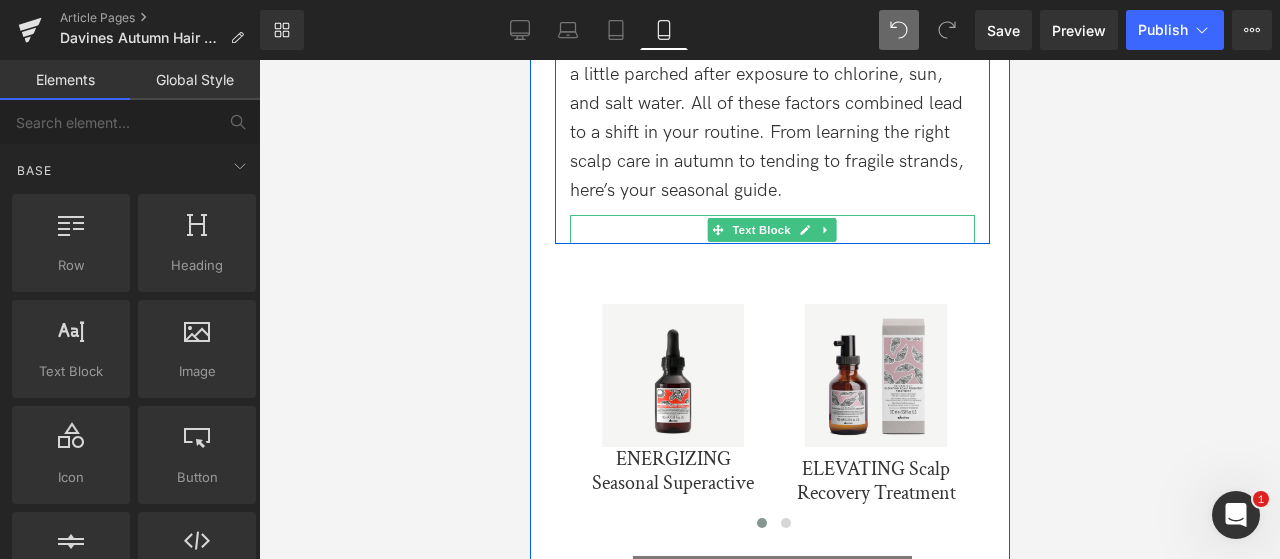 click at bounding box center [825, 230] 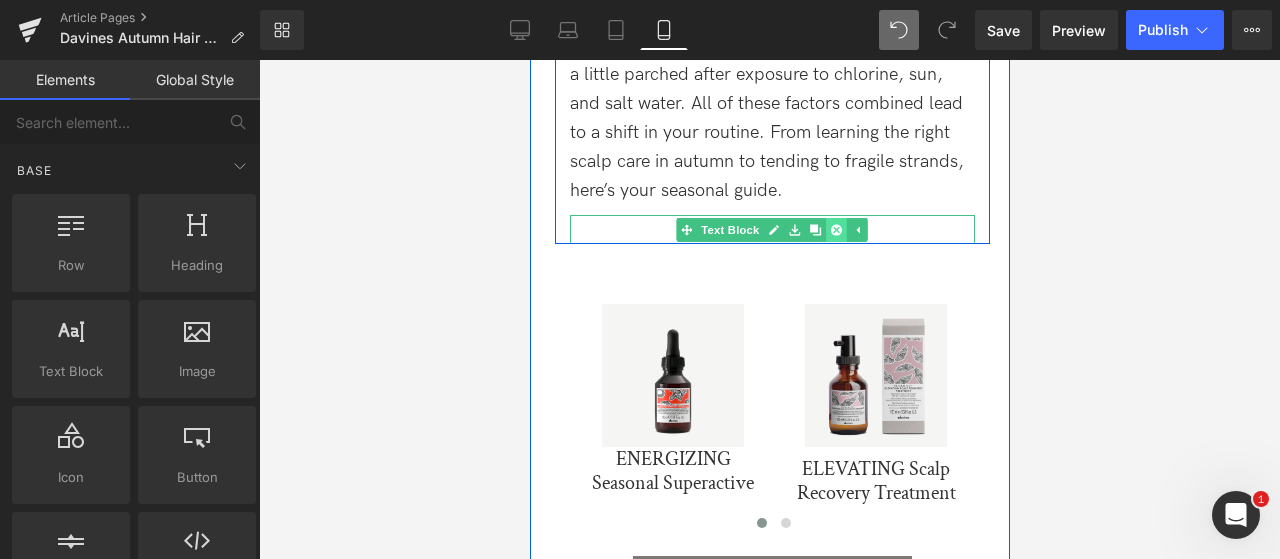 click 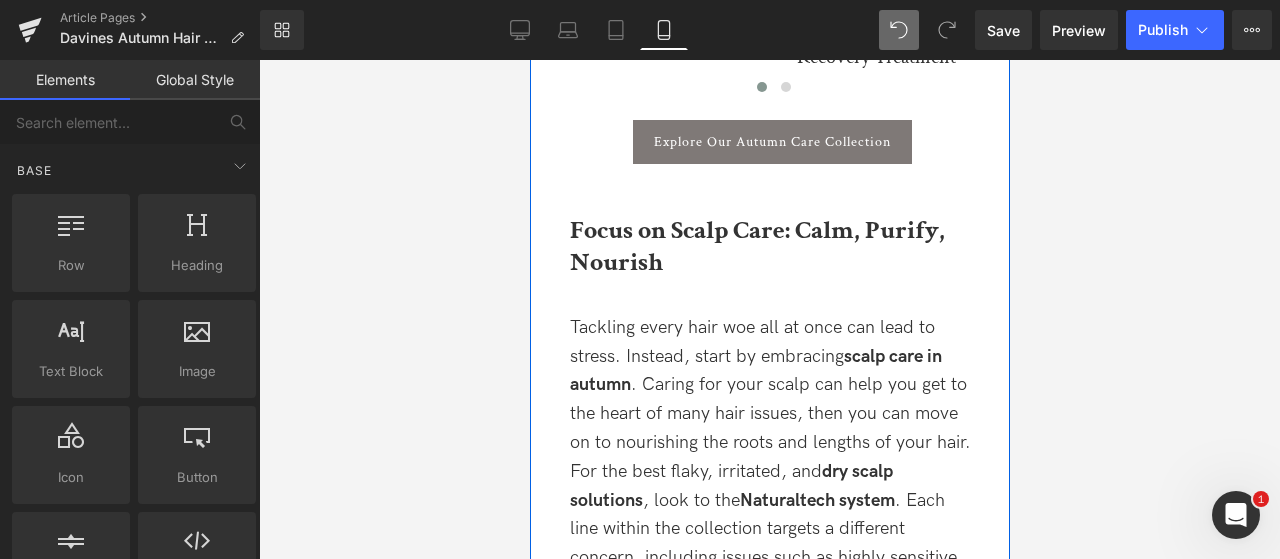 scroll, scrollTop: 2600, scrollLeft: 0, axis: vertical 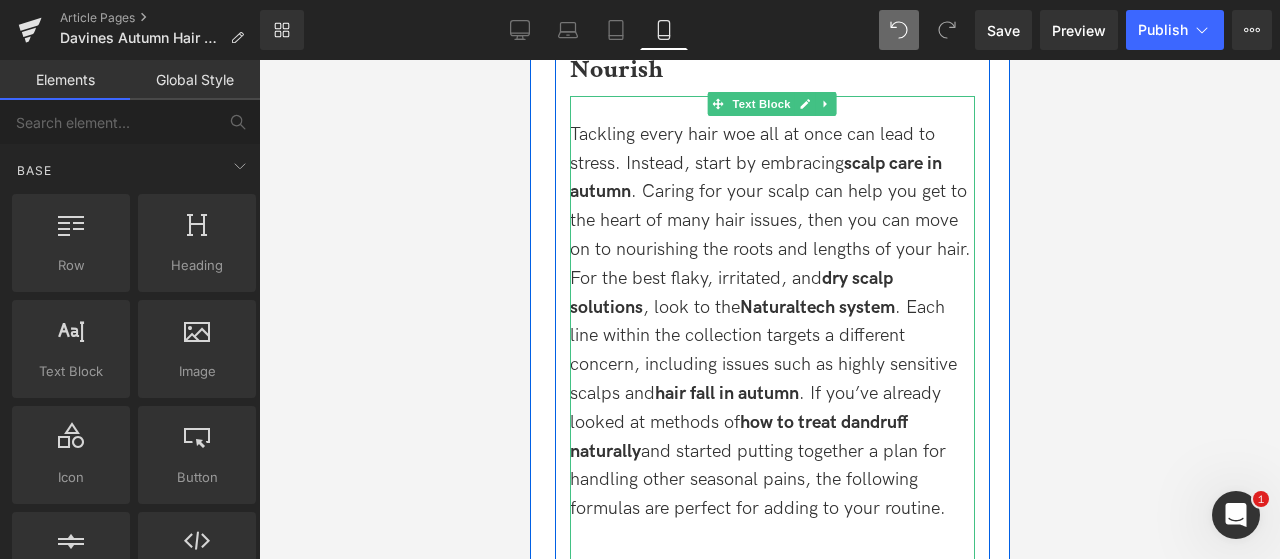 click on "Tackling every hair woe all at once can lead to stress. Instead, start by embracing scalp care in autumn . Caring for your scalp can help you get to the heart of many hair issues, then you can move on to nourishing the roots and lengths of your hair.  For the best flaky, irritated, and dry scalp solutions , look to the Naturaltech system . Each line within the collection targets a different concern, including issues such as highly sensitive scalps and hair fall in autumn . If you’ve already looked at methods of how to treat dandruff naturally and started putting together a plan for handling other seasonal pains, the following formulas are perfect for adding to your routine.
EXPERT TIP: Any time you wash your scalp and hair, try to use warm to cool water (rather than hot), as high temperatures can exacerbate dryness and sensitivity." at bounding box center (771, 401) 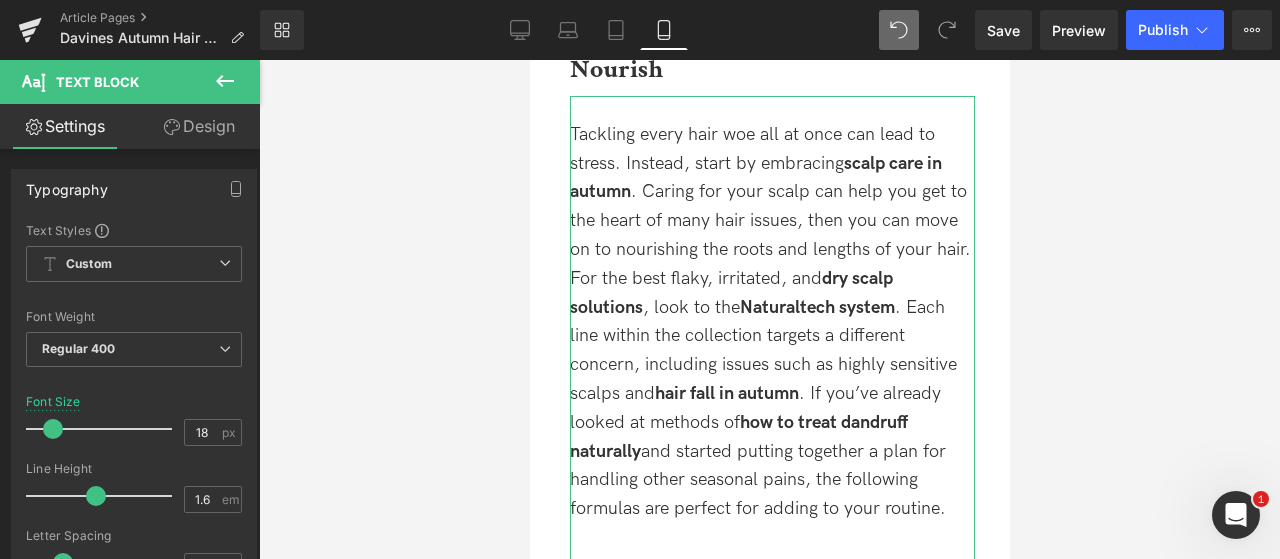 click on "Design" at bounding box center (199, 126) 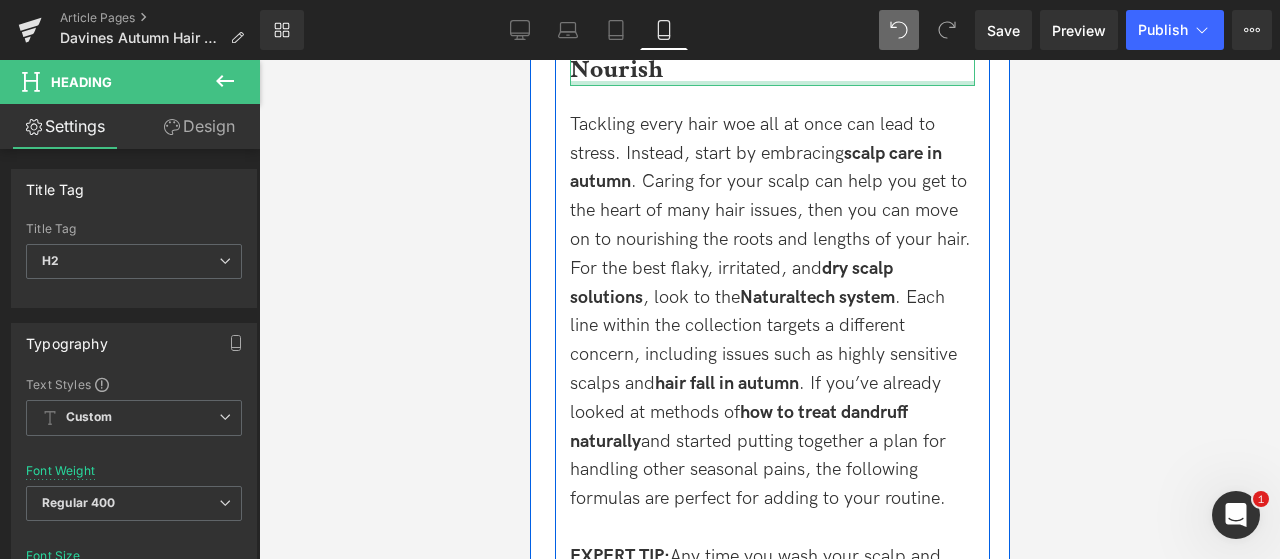drag, startPoint x: 652, startPoint y: 90, endPoint x: 652, endPoint y: 73, distance: 17 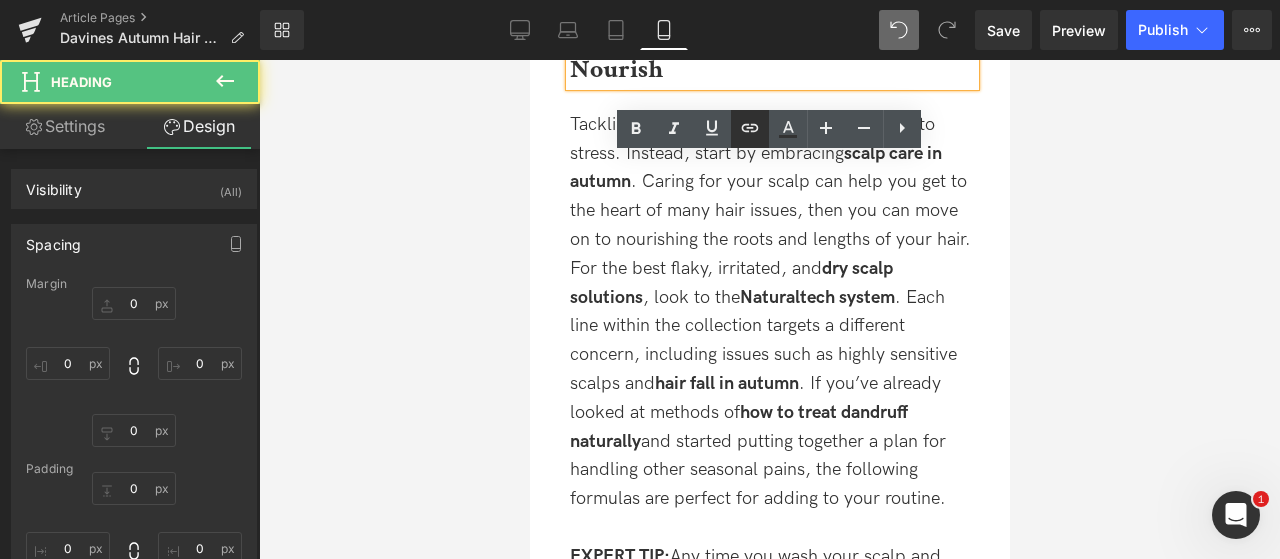 type on "0" 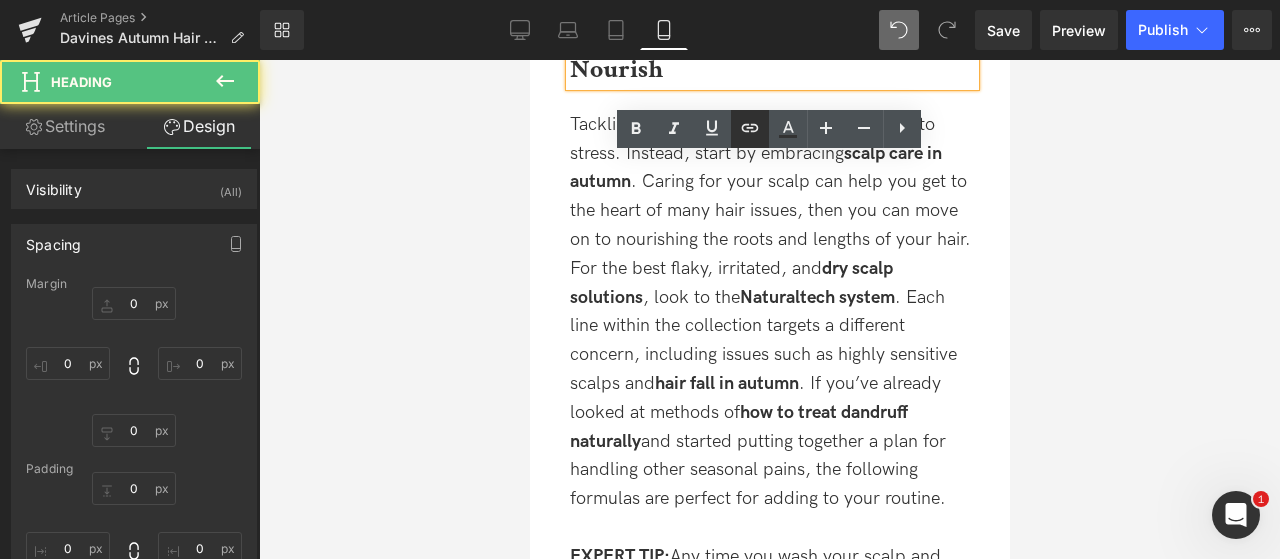 type on "0" 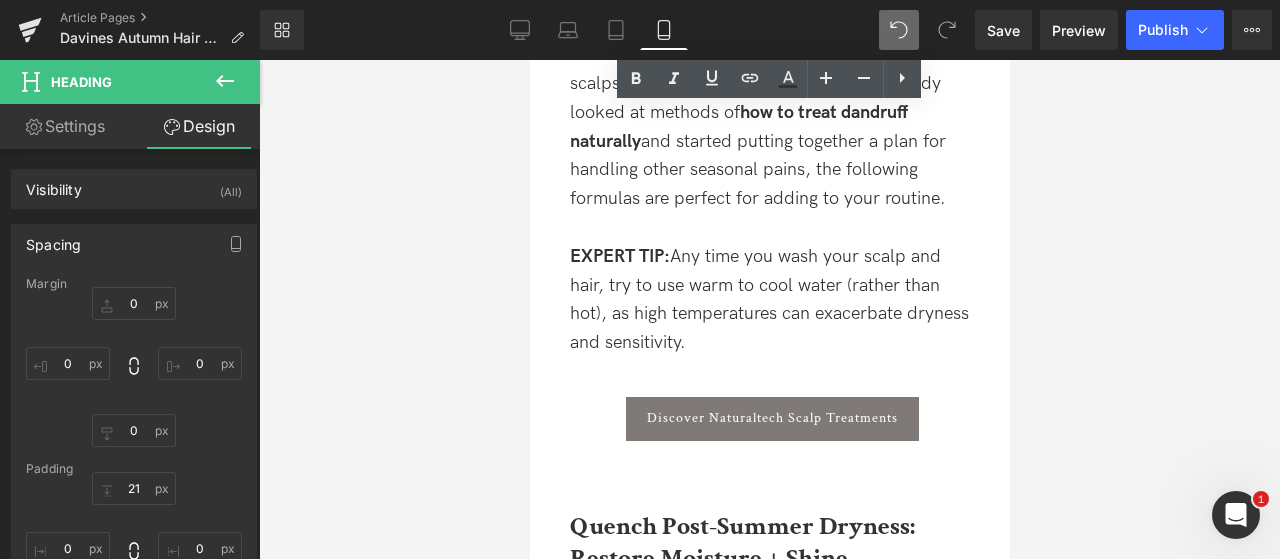 scroll, scrollTop: 3100, scrollLeft: 0, axis: vertical 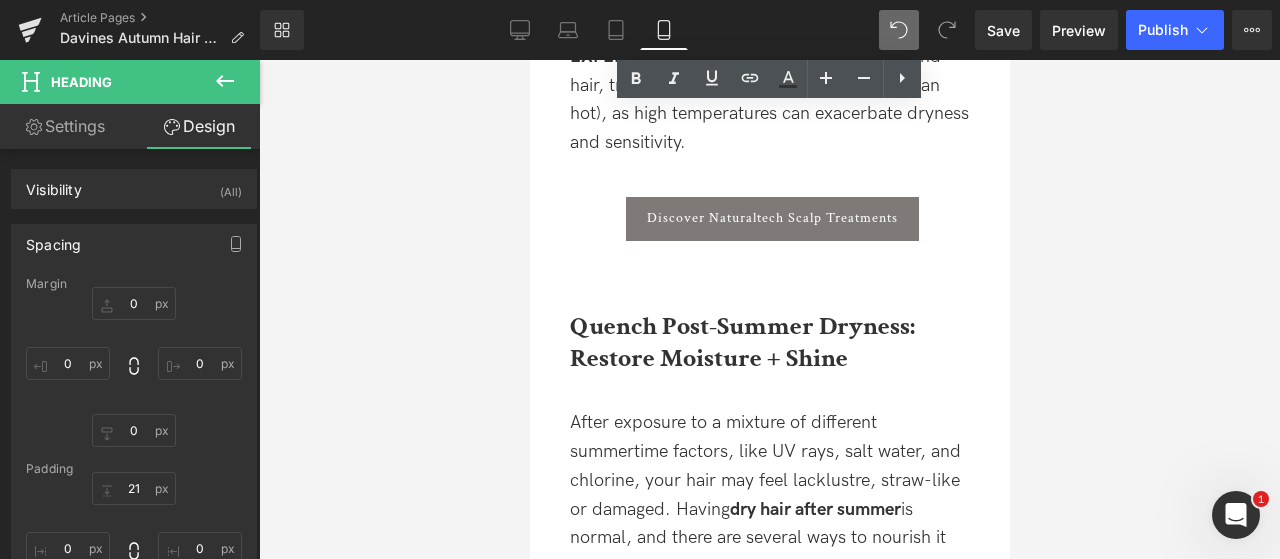 click on "Quench Post-Summer Dryness: Restore Moisture + Shine" at bounding box center (771, 312) 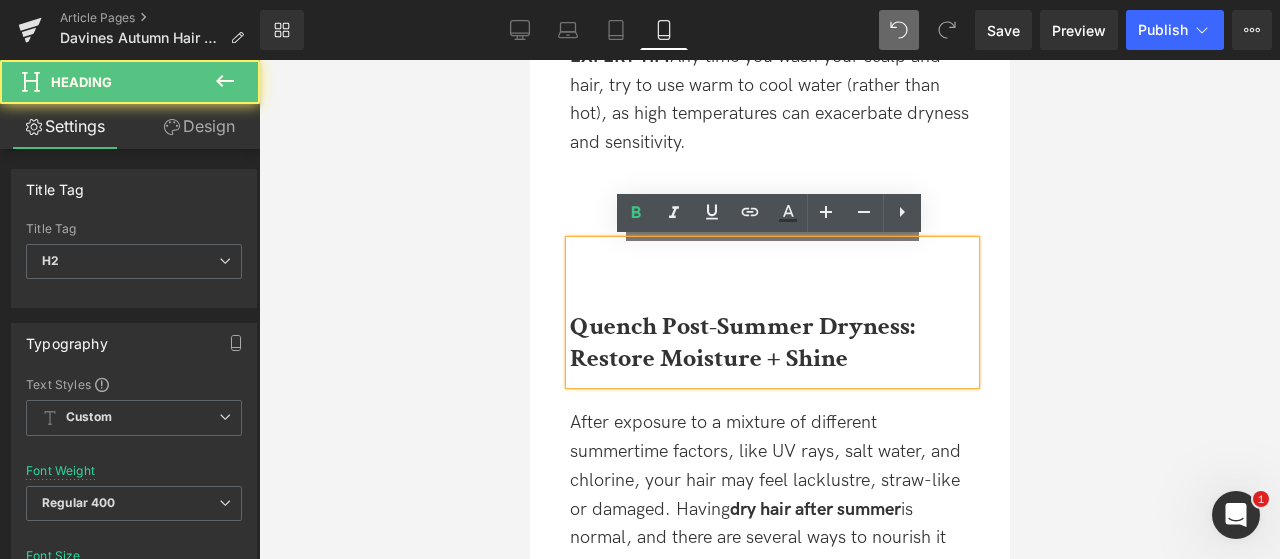 click on "Quench Post-Summer Dryness: Restore Moisture + Shine" at bounding box center [771, 312] 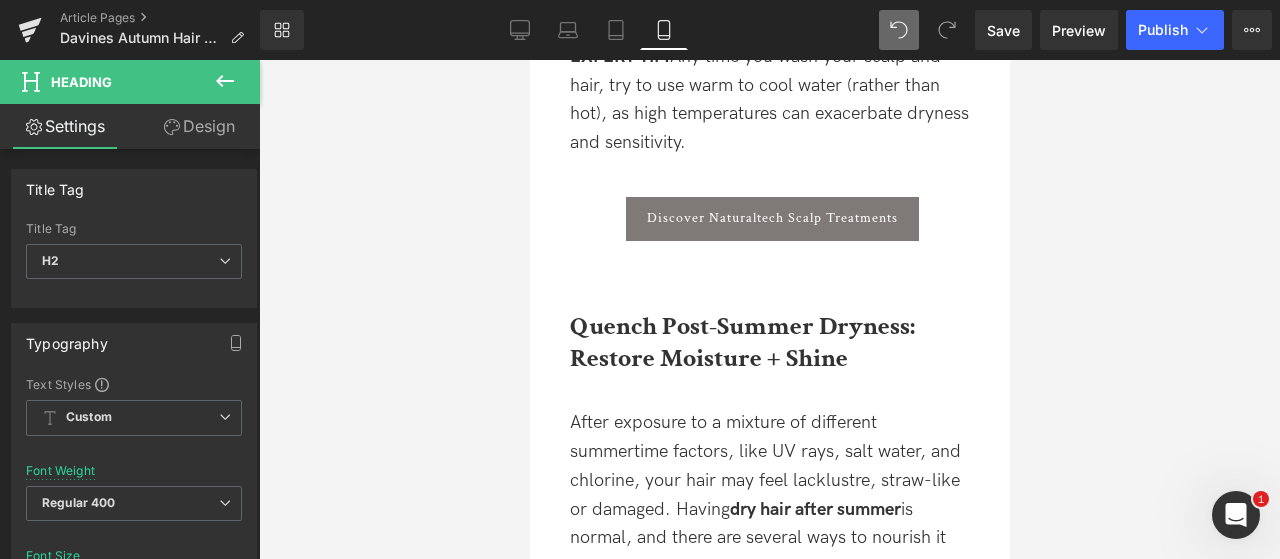 click on "Design" at bounding box center (199, 126) 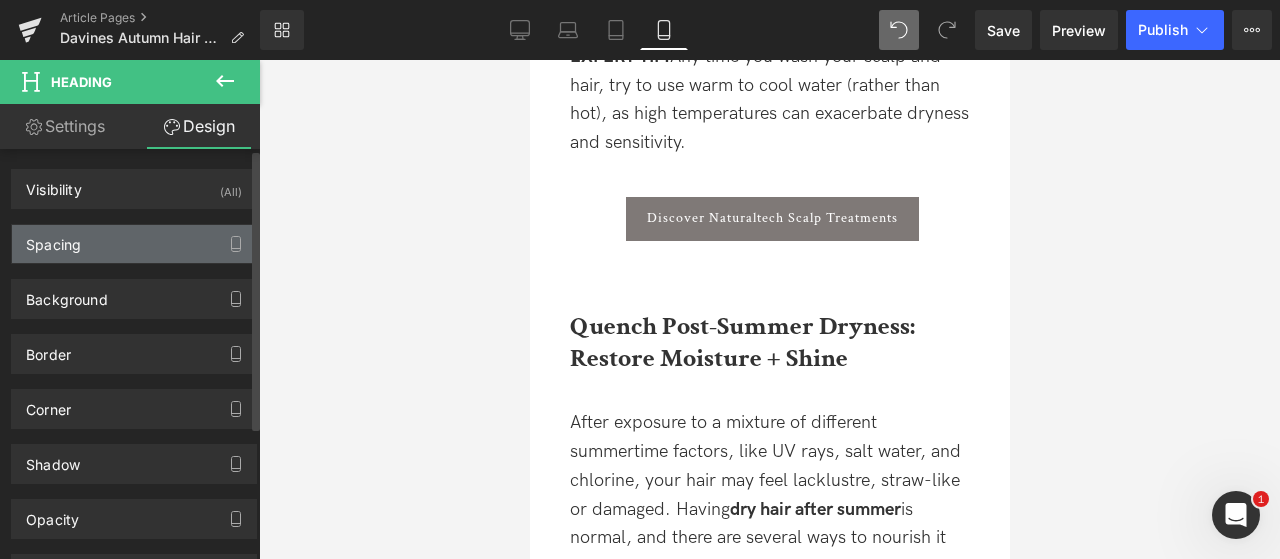 click on "Spacing" at bounding box center (134, 244) 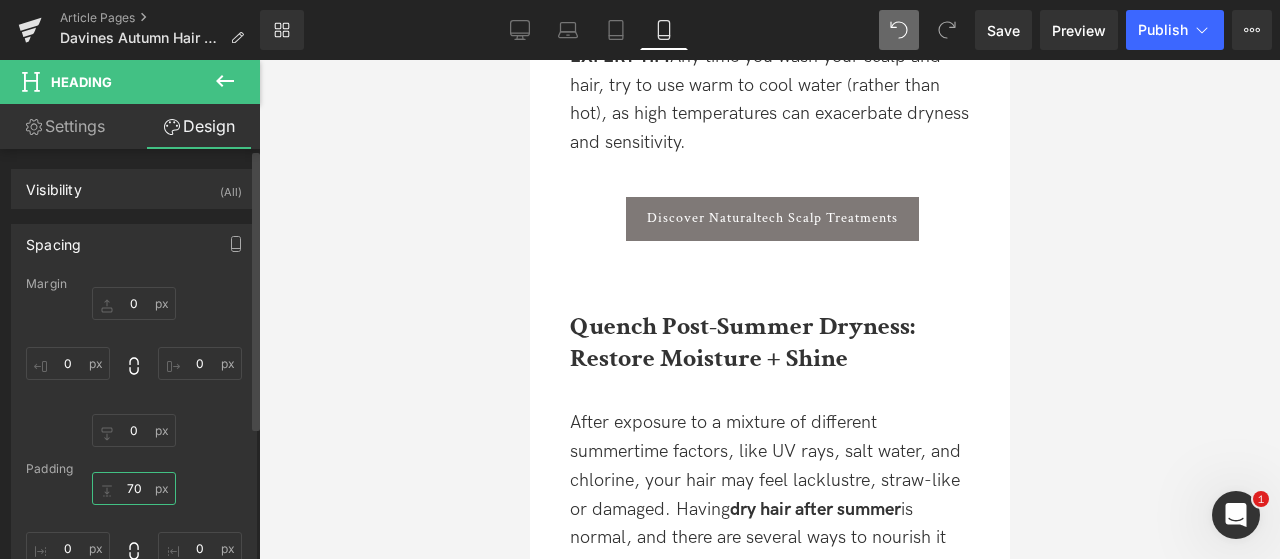 click on "70" at bounding box center [134, 488] 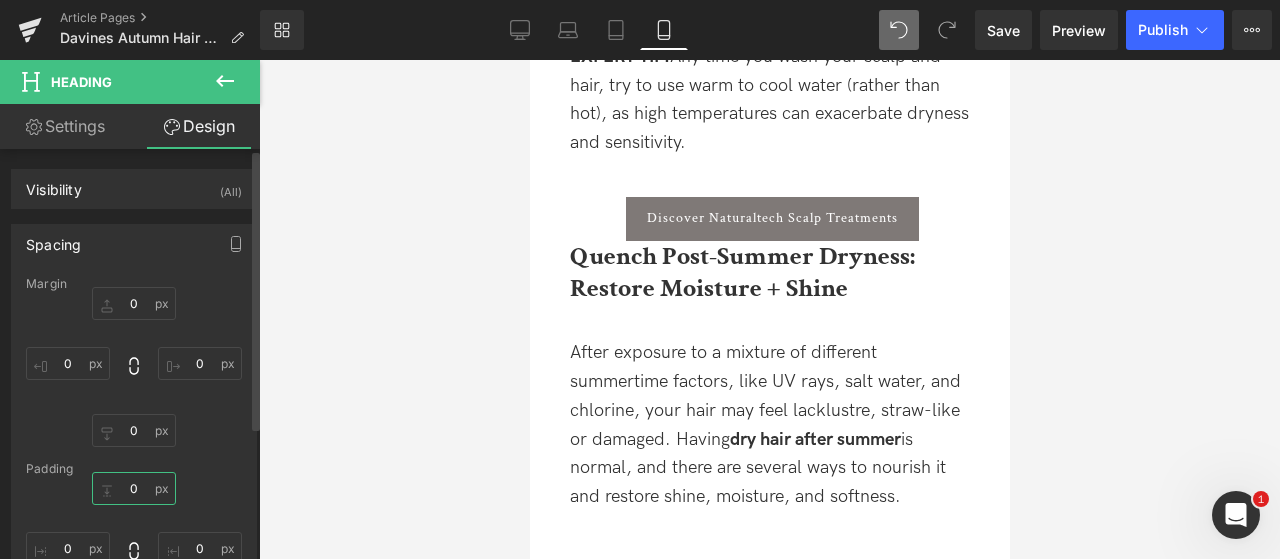 type on "50" 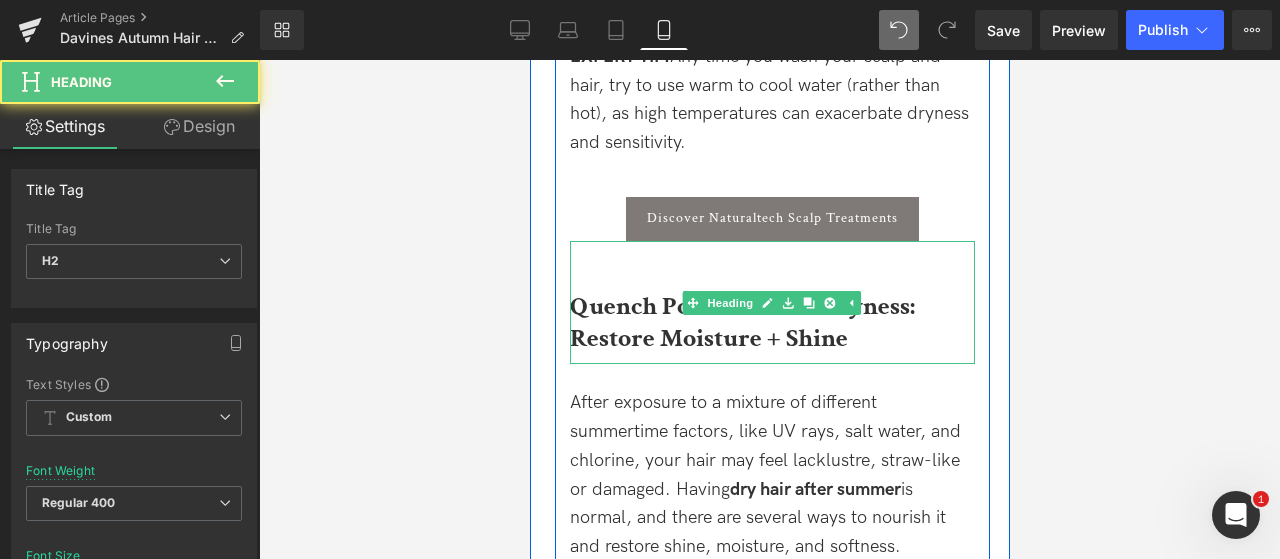 click on "Quench Post-Summer Dryness: Restore Moisture + Shine" at bounding box center [771, 302] 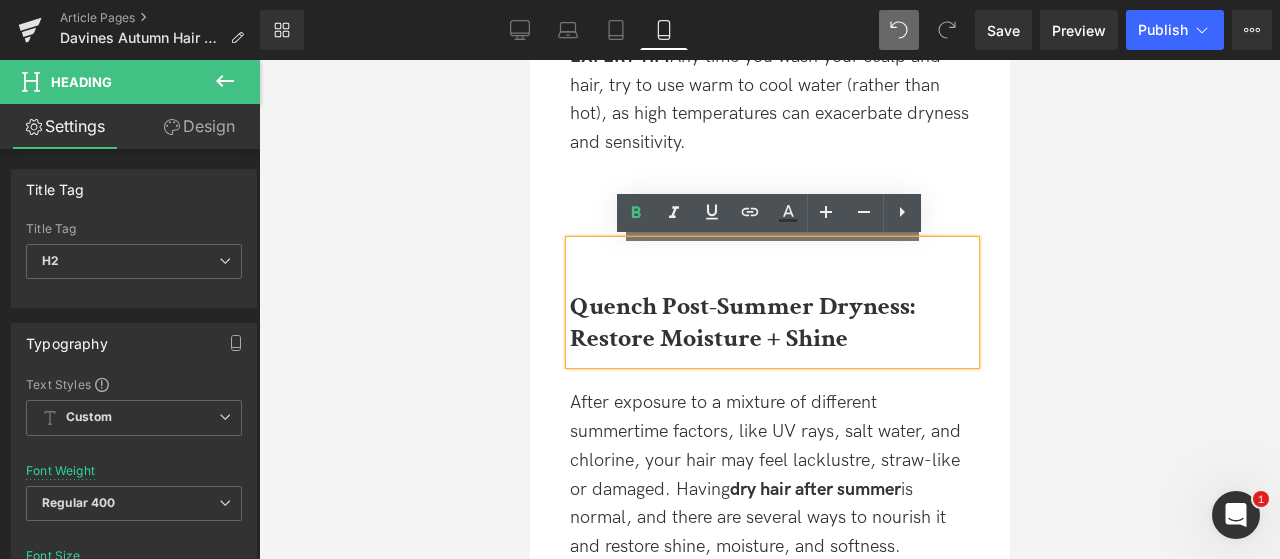 click on "Quench Post-Summer Dryness: Restore Moisture + Shine" at bounding box center (741, 322) 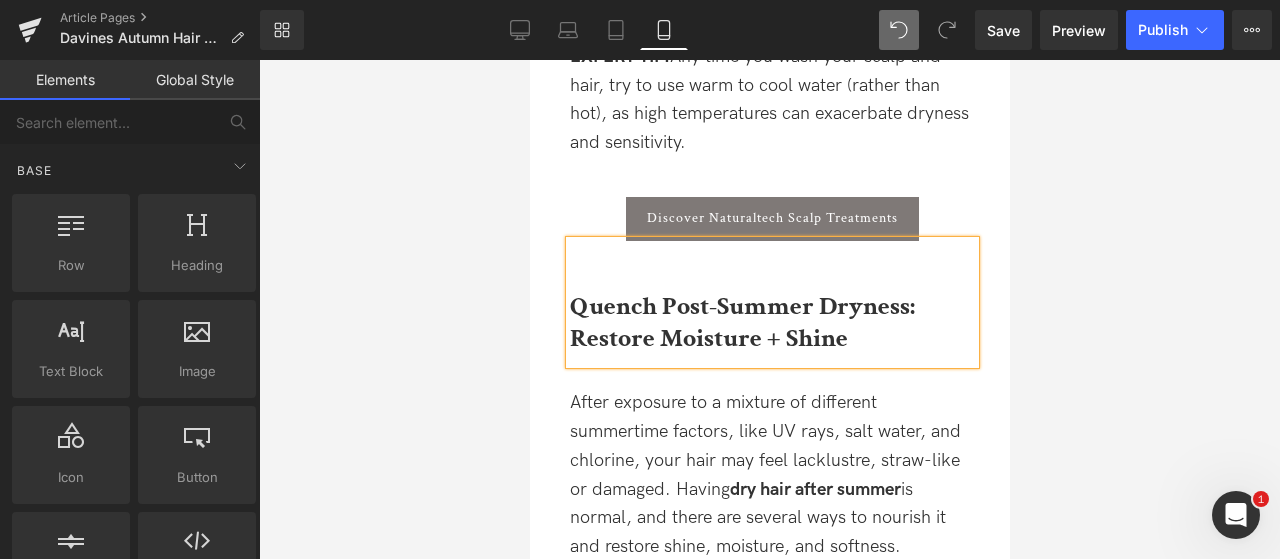 click at bounding box center (769, 309) 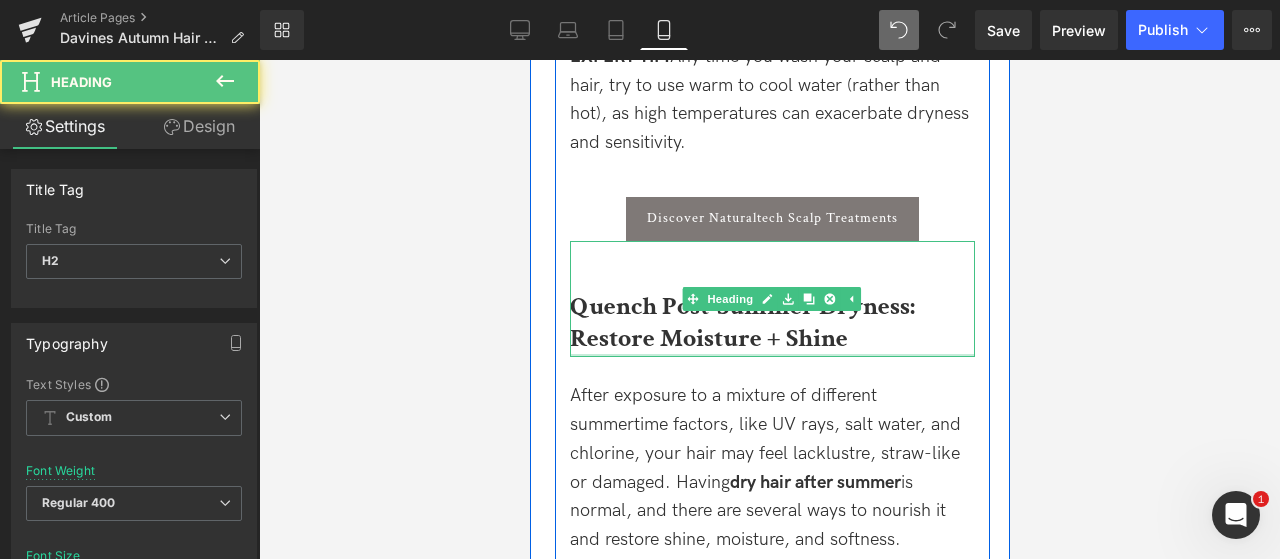 click on "Quench Post-Summer Dryness: Restore Moisture + Shine Heading   50px" at bounding box center (771, 299) 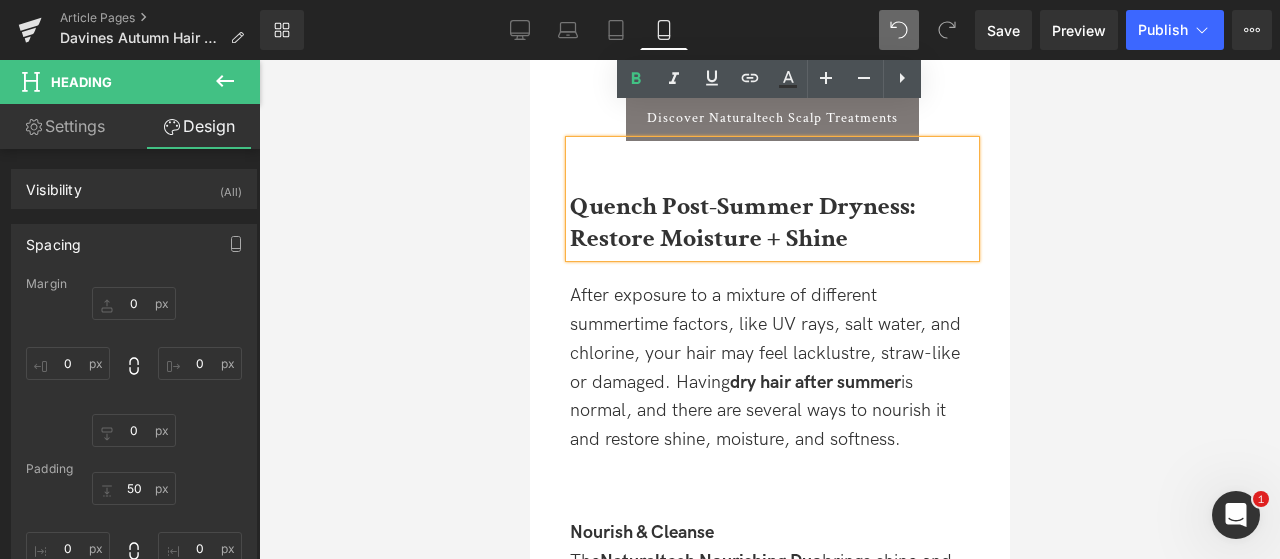scroll, scrollTop: 3400, scrollLeft: 0, axis: vertical 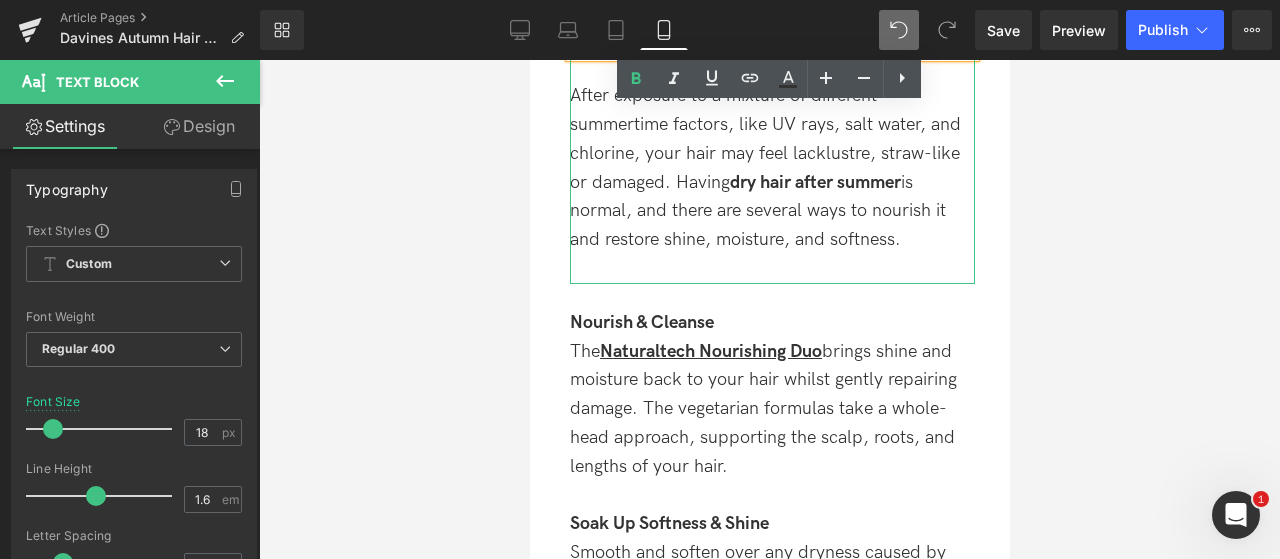 drag, startPoint x: 754, startPoint y: 292, endPoint x: 752, endPoint y: 264, distance: 28.071337 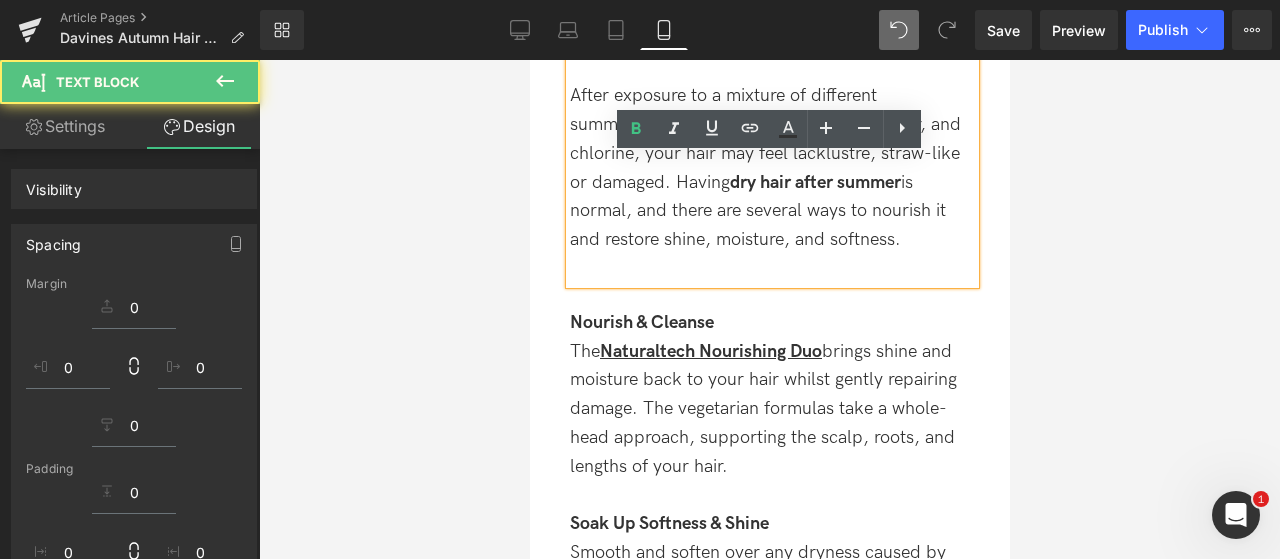 click at bounding box center (771, 269) 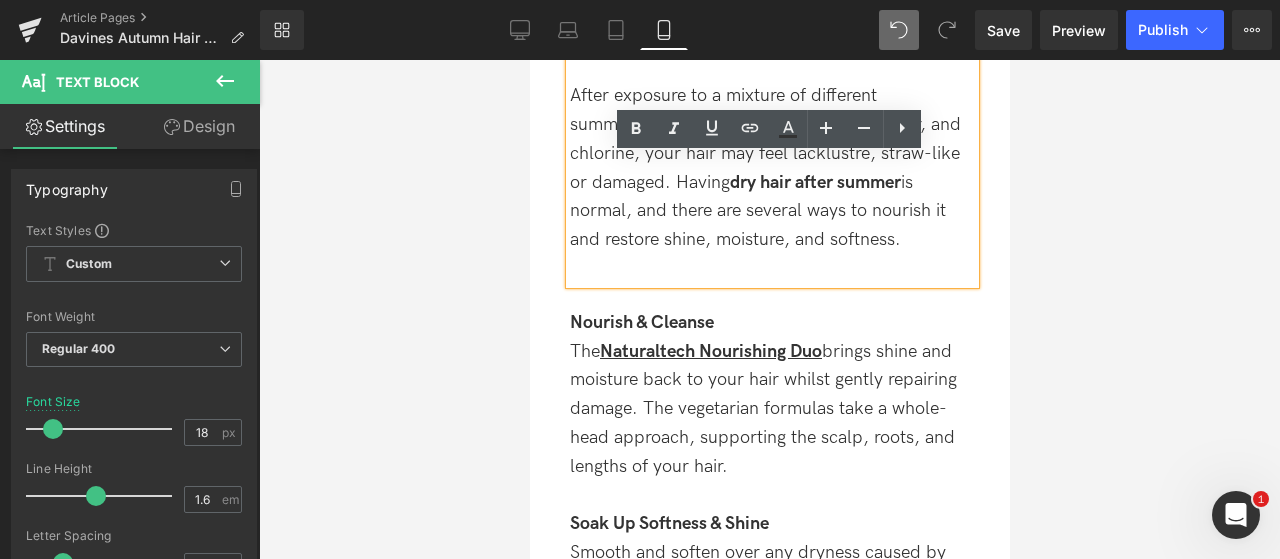 type 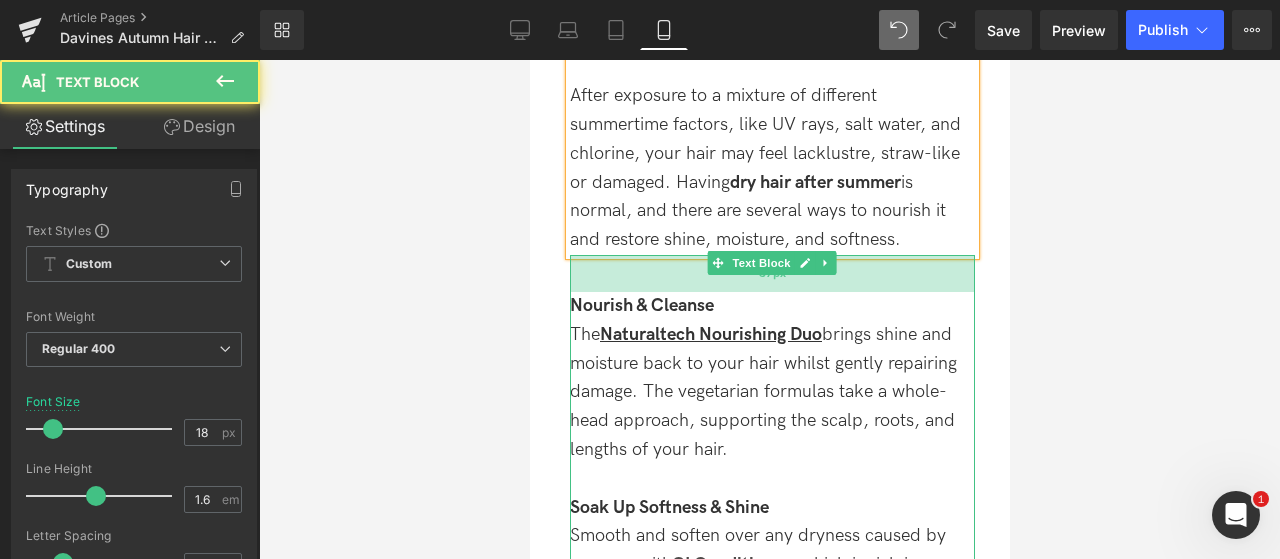 drag, startPoint x: 869, startPoint y: 258, endPoint x: 871, endPoint y: 270, distance: 12.165525 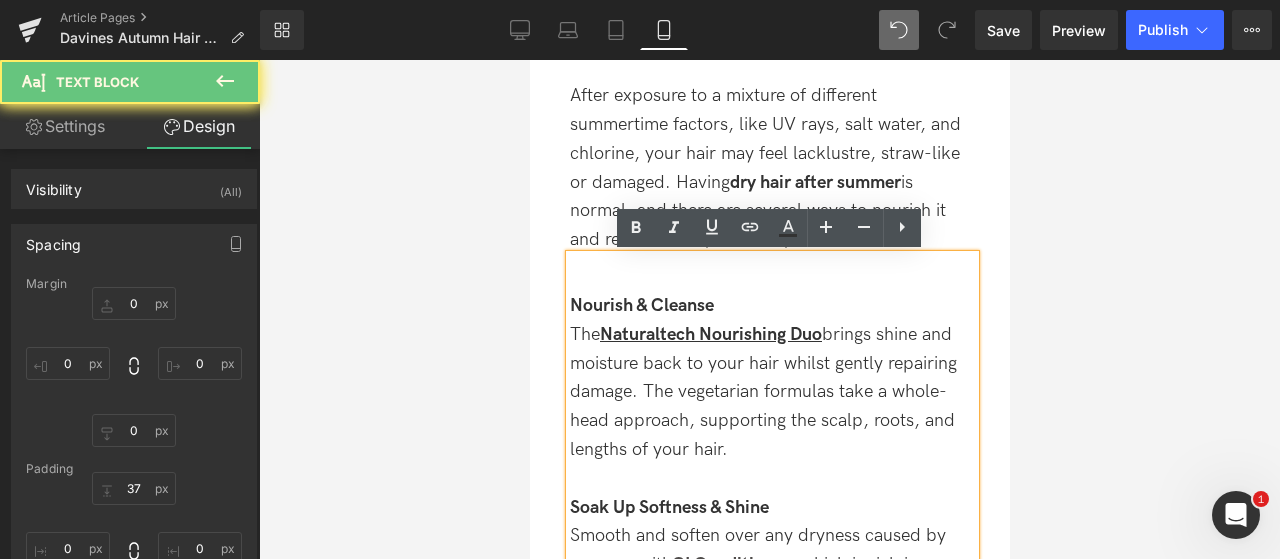 click at bounding box center [769, 309] 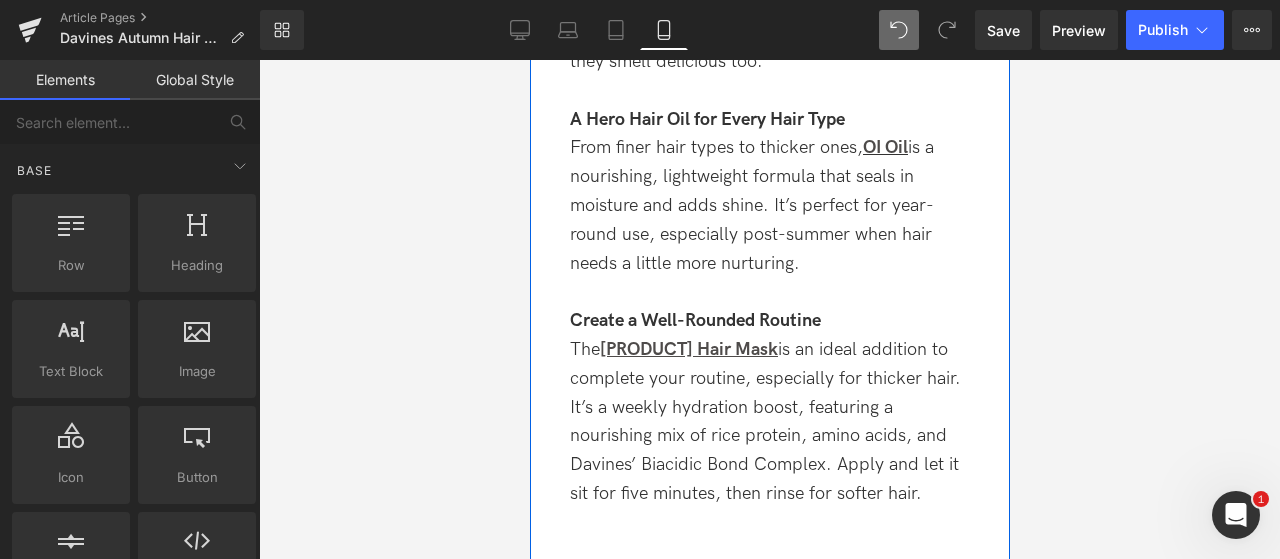 scroll, scrollTop: 4600, scrollLeft: 0, axis: vertical 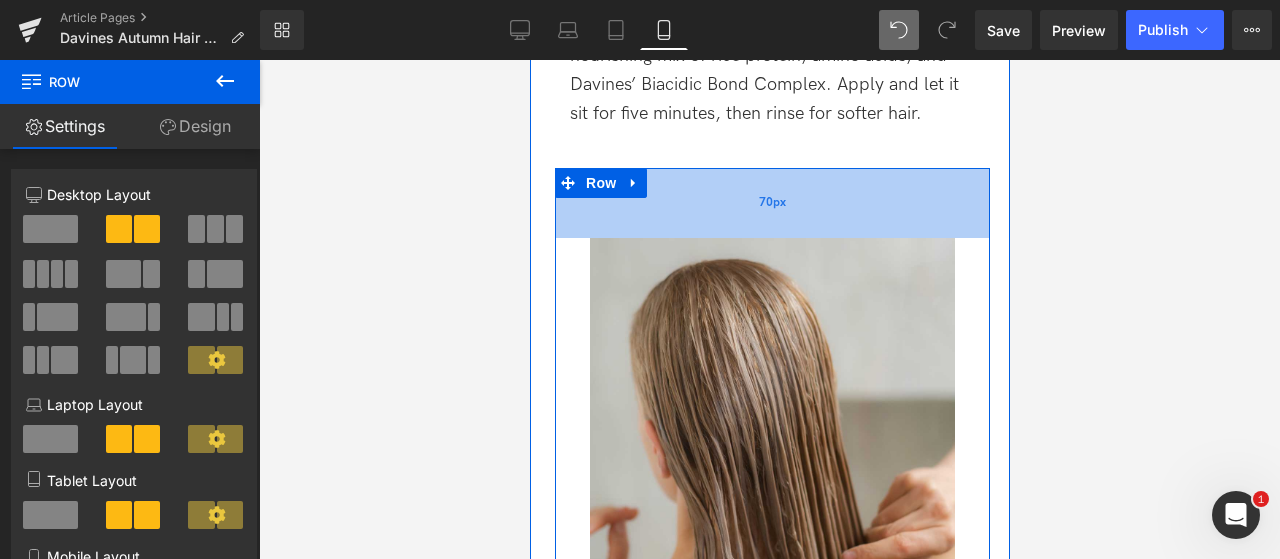 click on "70px" at bounding box center (771, 203) 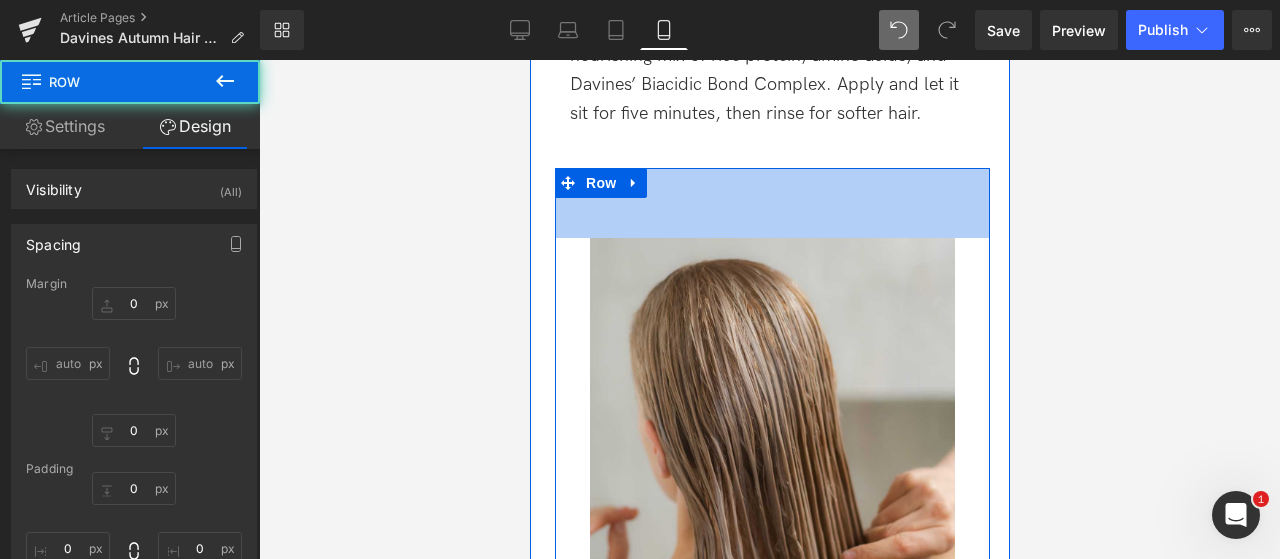 type on "0" 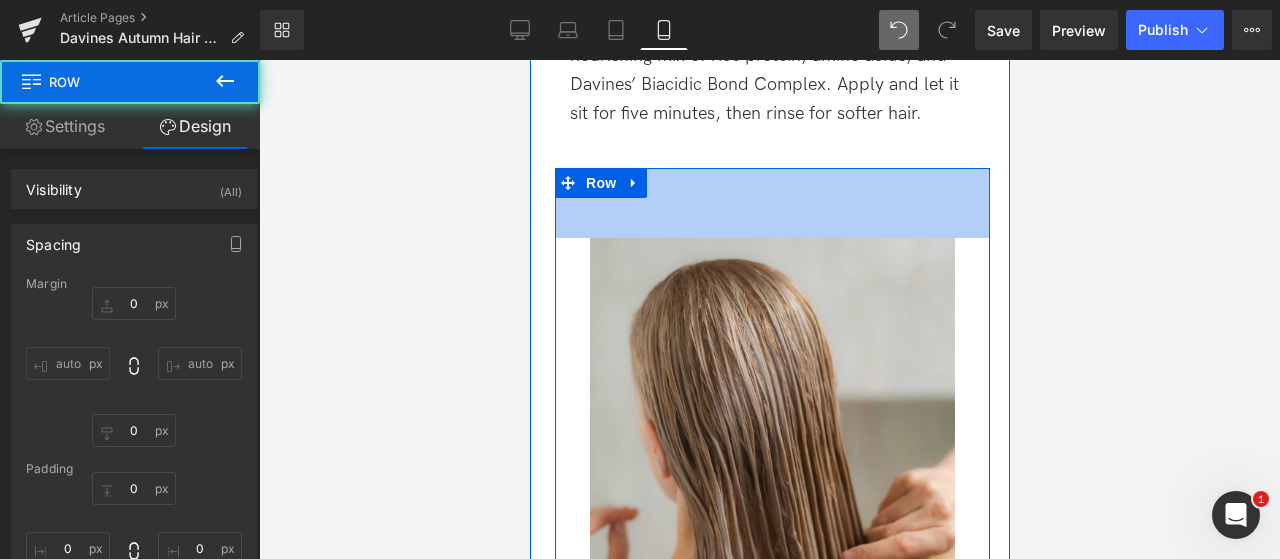 type on "0" 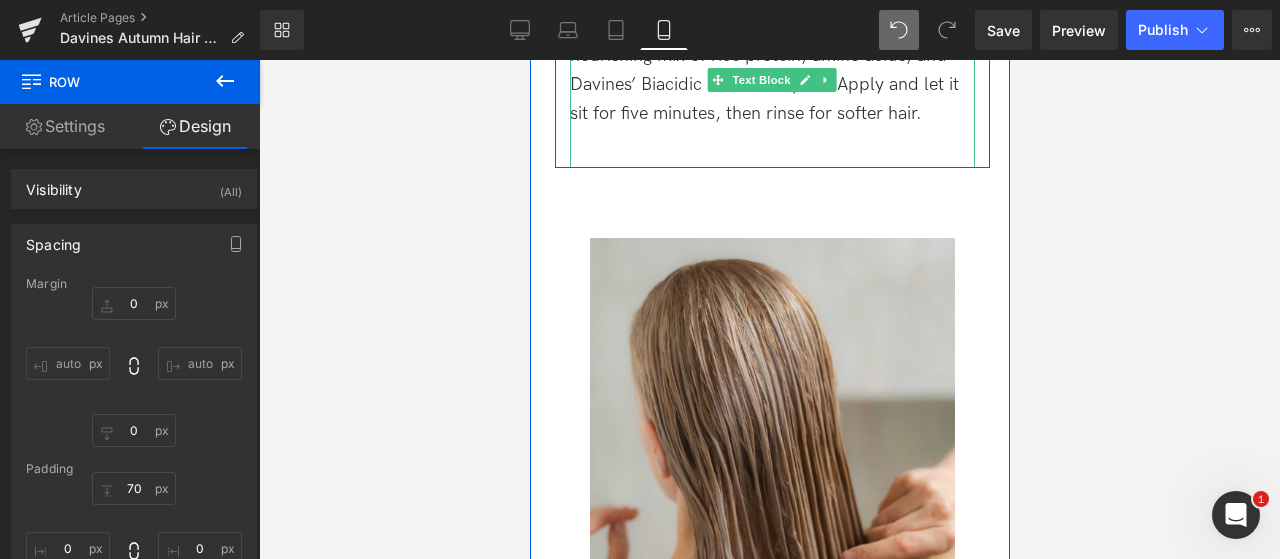 click at bounding box center [771, 143] 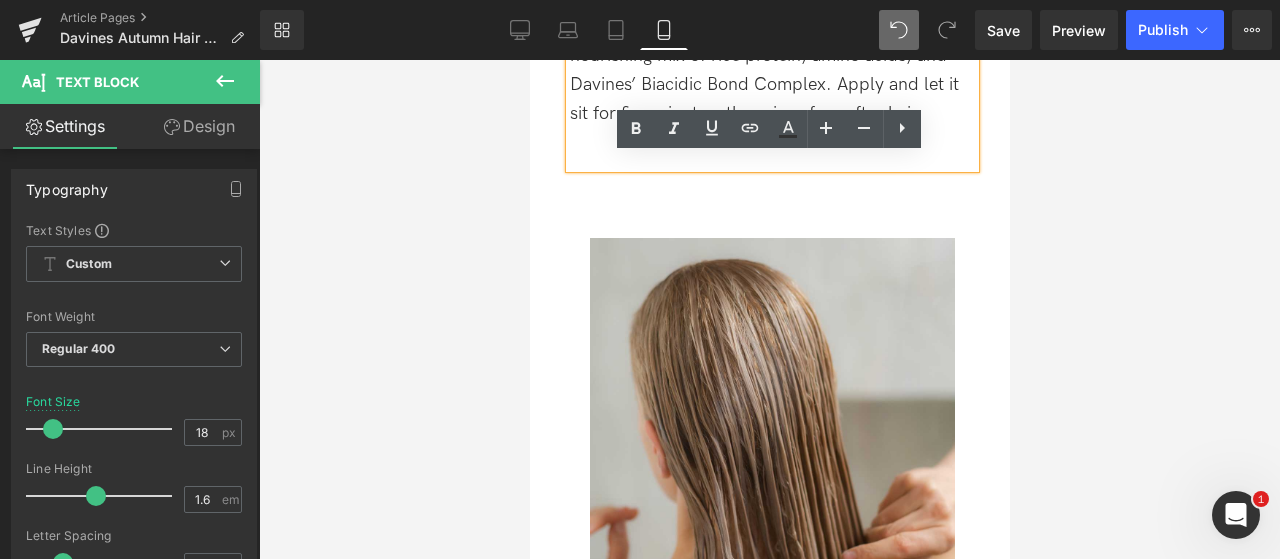 click at bounding box center [771, 143] 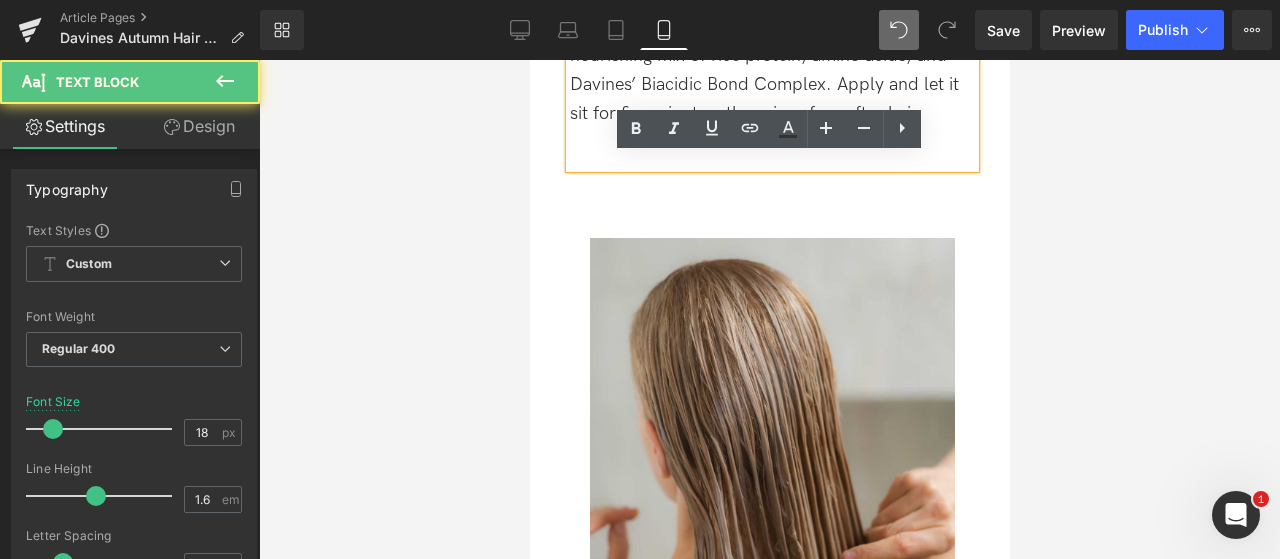 type 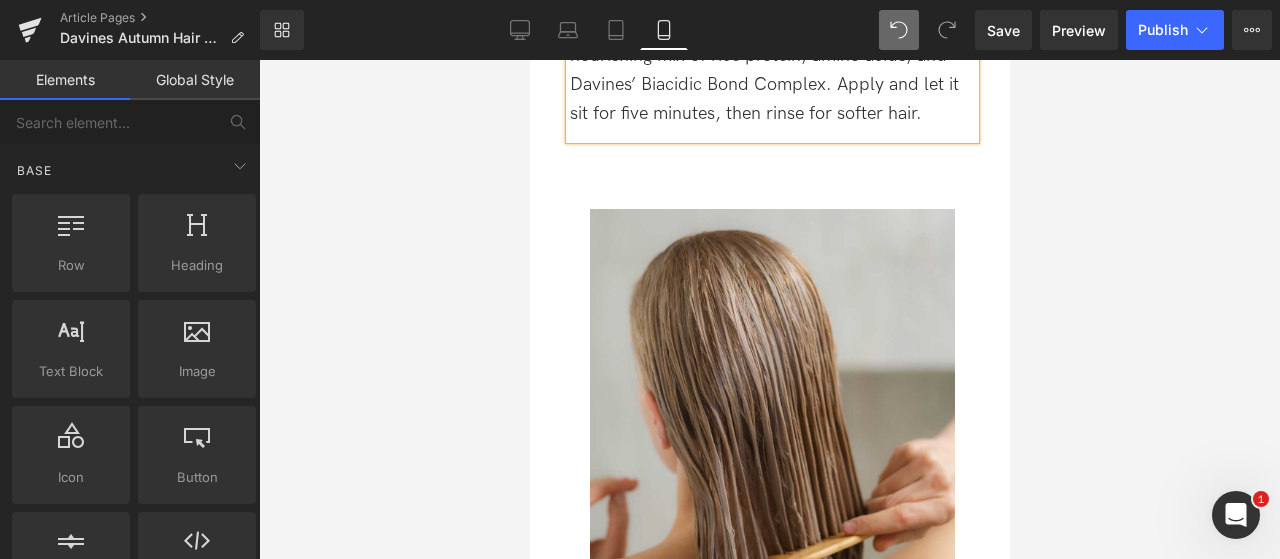 click at bounding box center [769, 309] 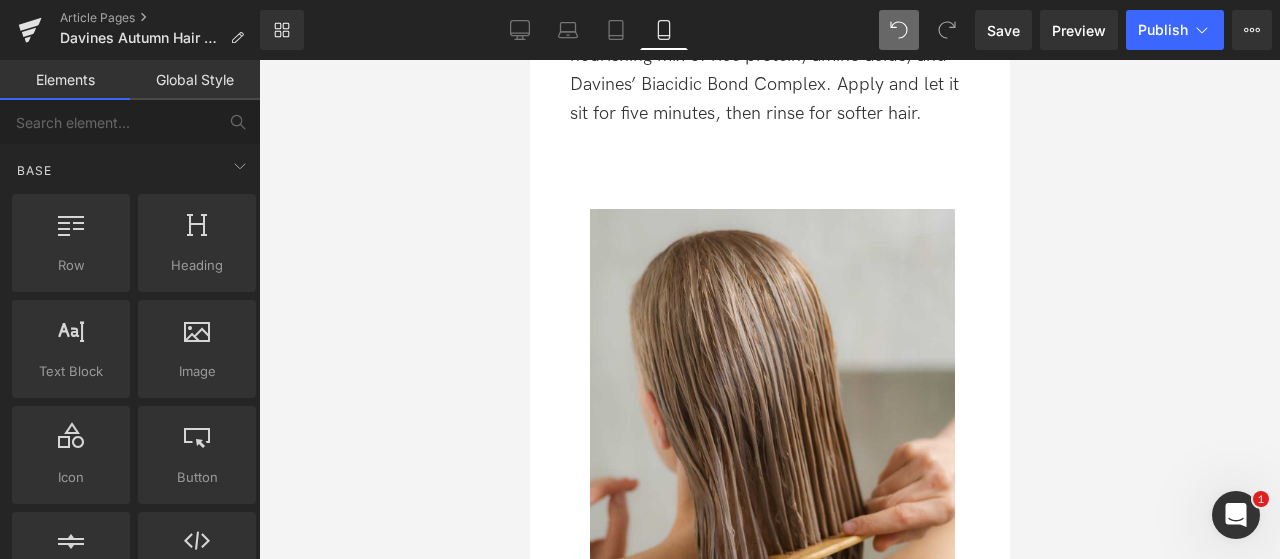 scroll, scrollTop: 5000, scrollLeft: 0, axis: vertical 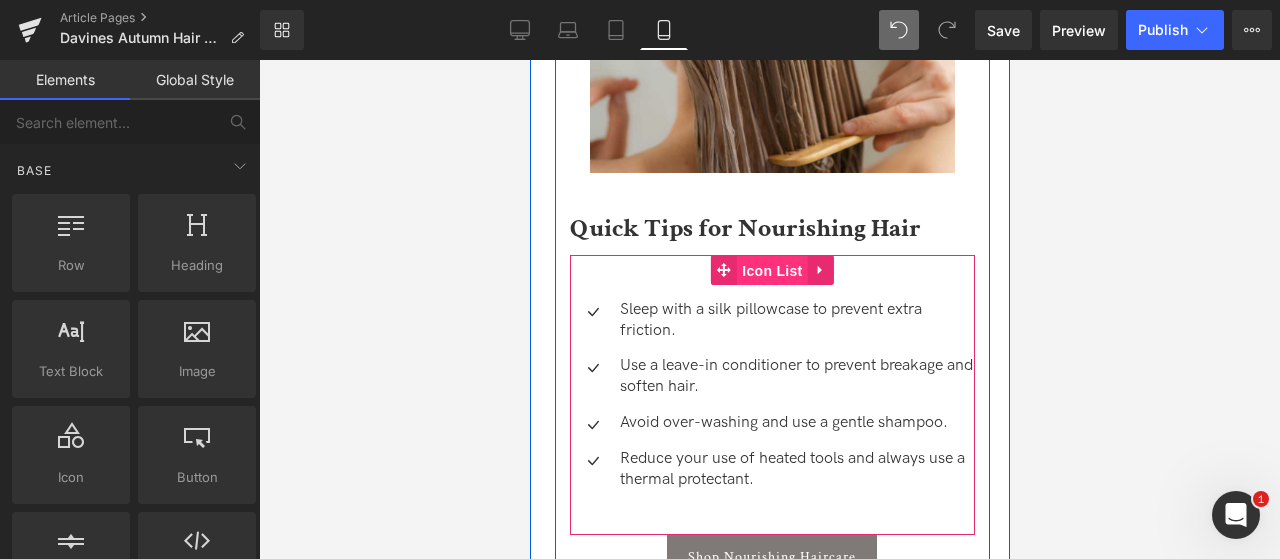 click on "Icon List" at bounding box center (771, 271) 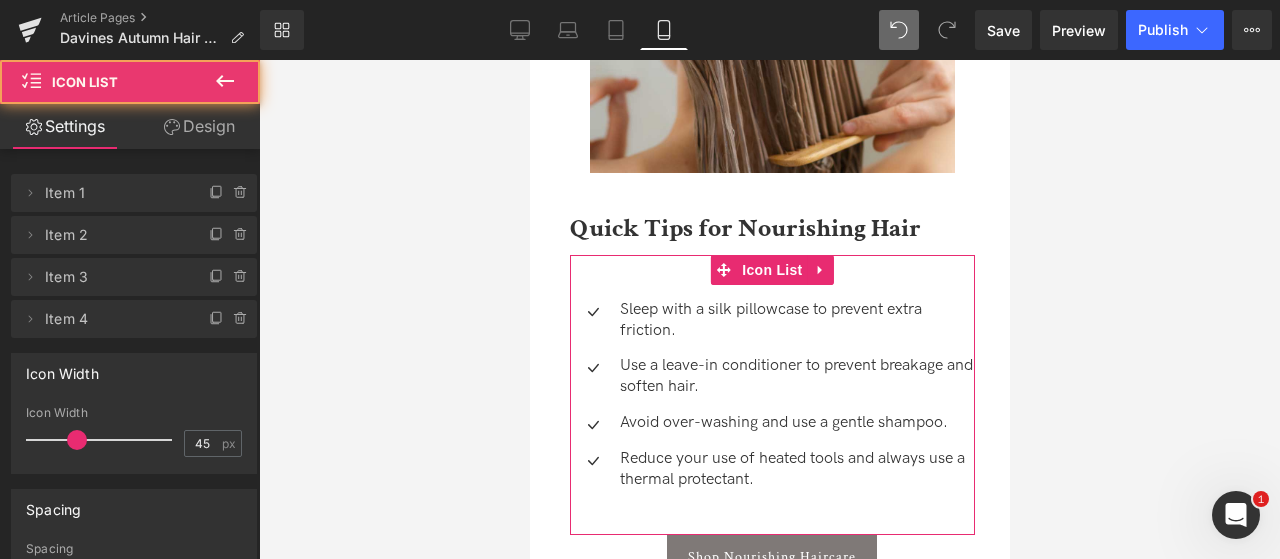click on "Design" at bounding box center (199, 126) 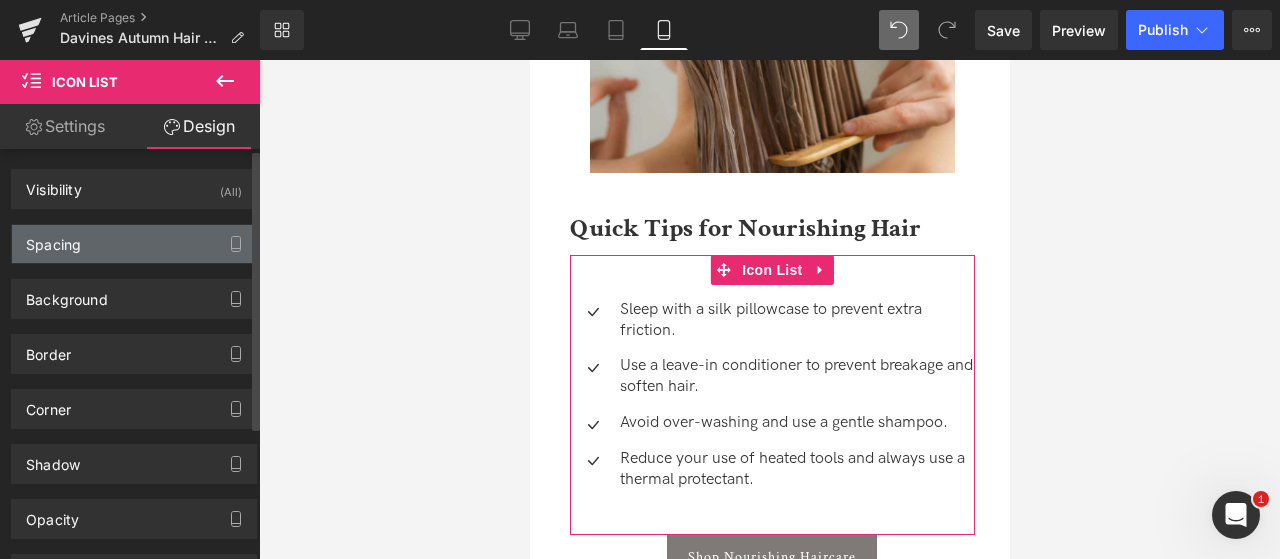 click on "Spacing" at bounding box center [134, 244] 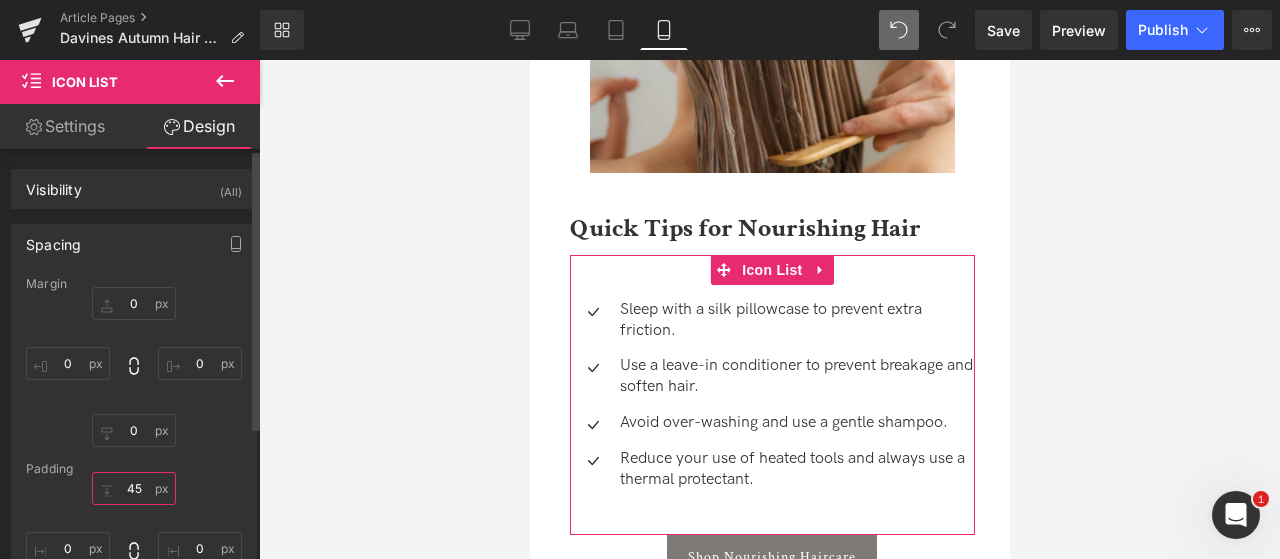 click on "45" at bounding box center [134, 488] 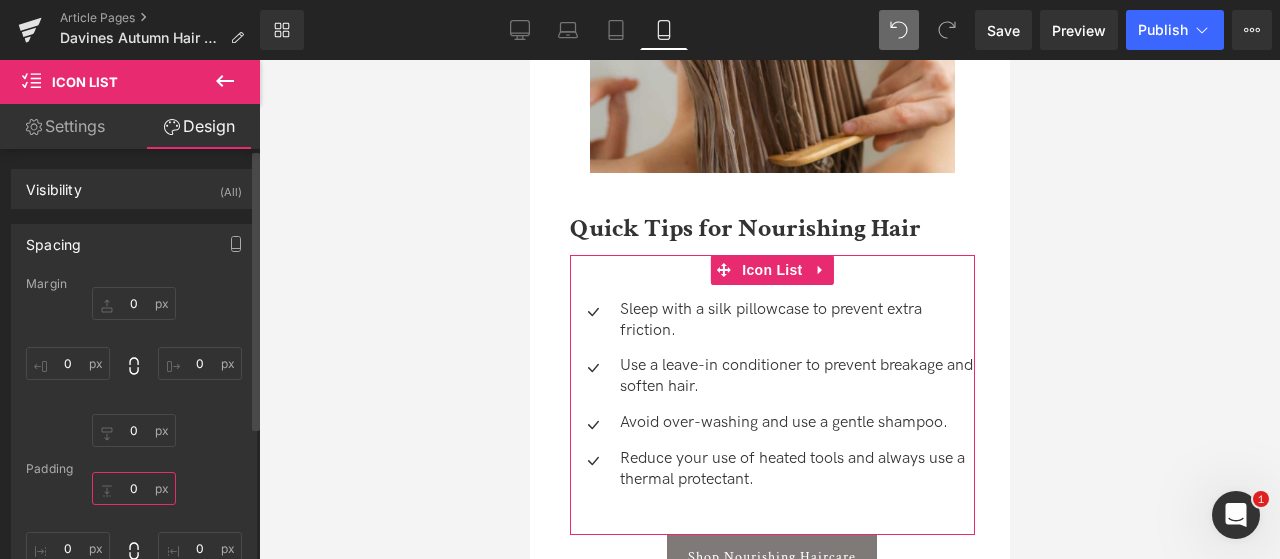 click on "0" at bounding box center (134, 488) 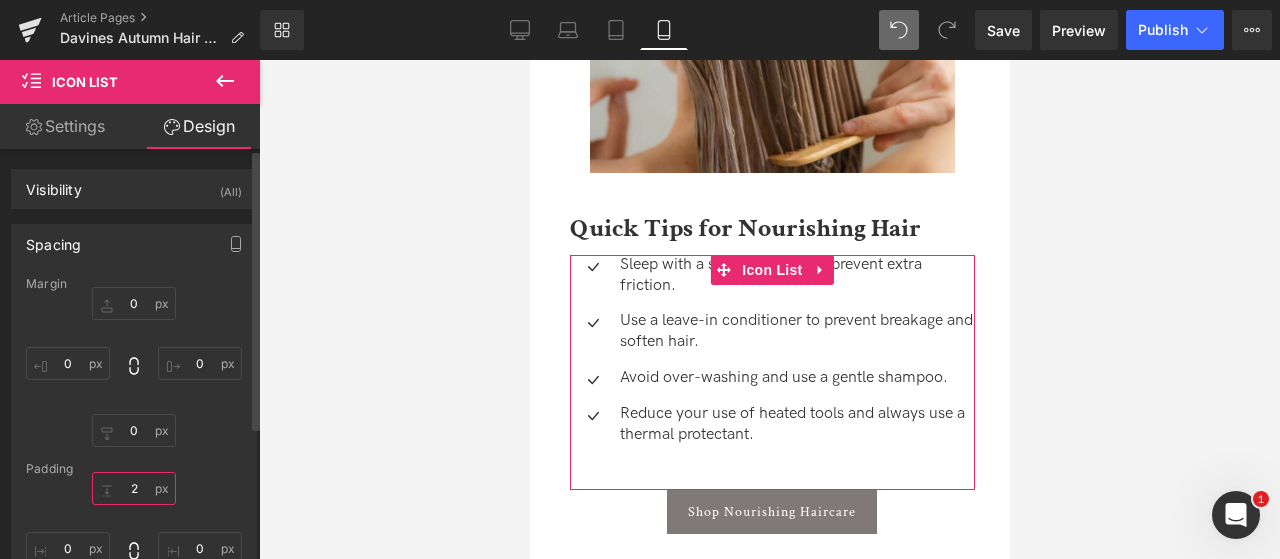 type on "20" 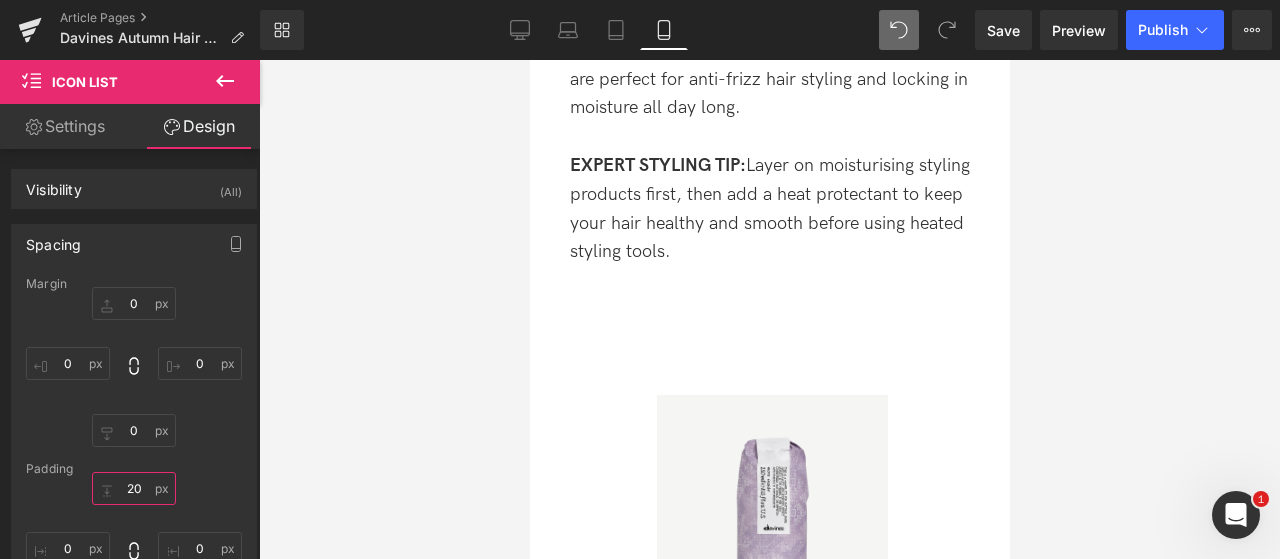 scroll, scrollTop: 5800, scrollLeft: 0, axis: vertical 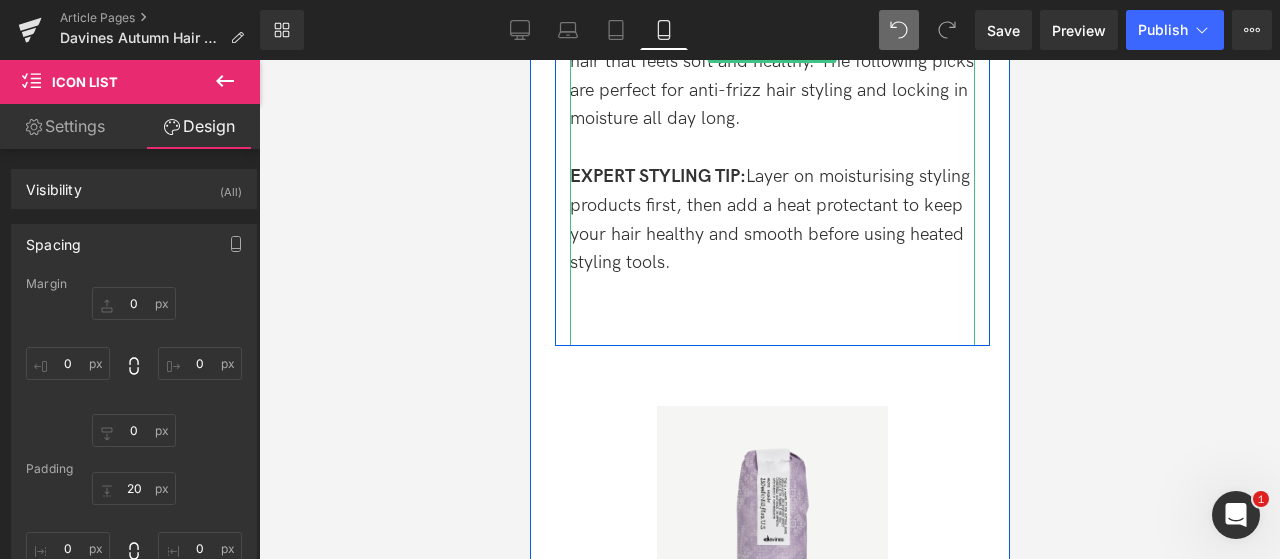 click at bounding box center (771, 292) 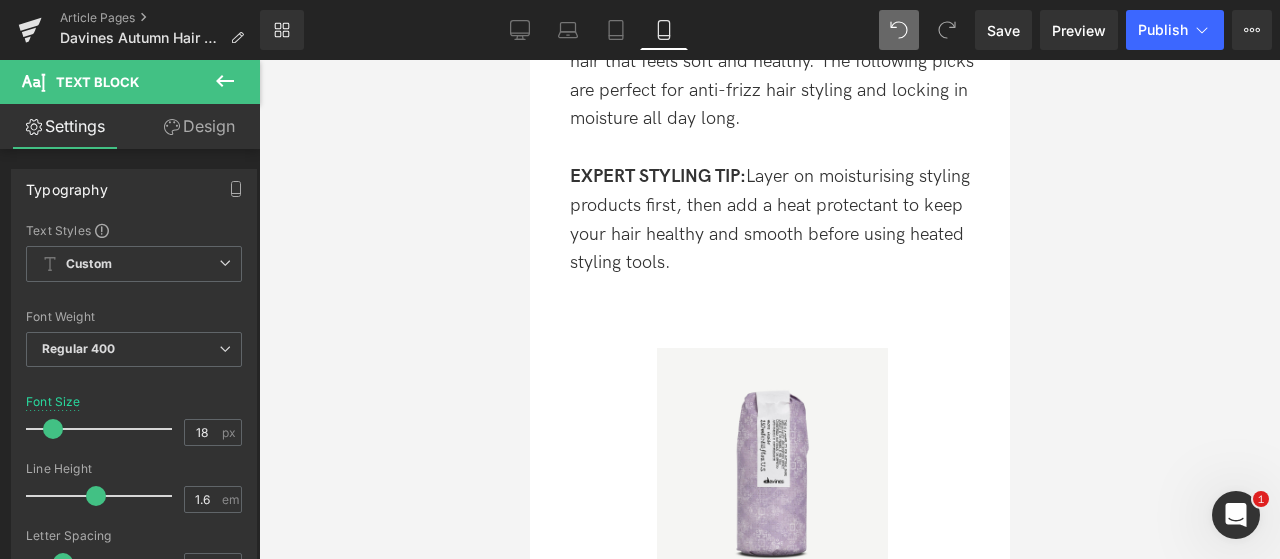 click at bounding box center [769, 309] 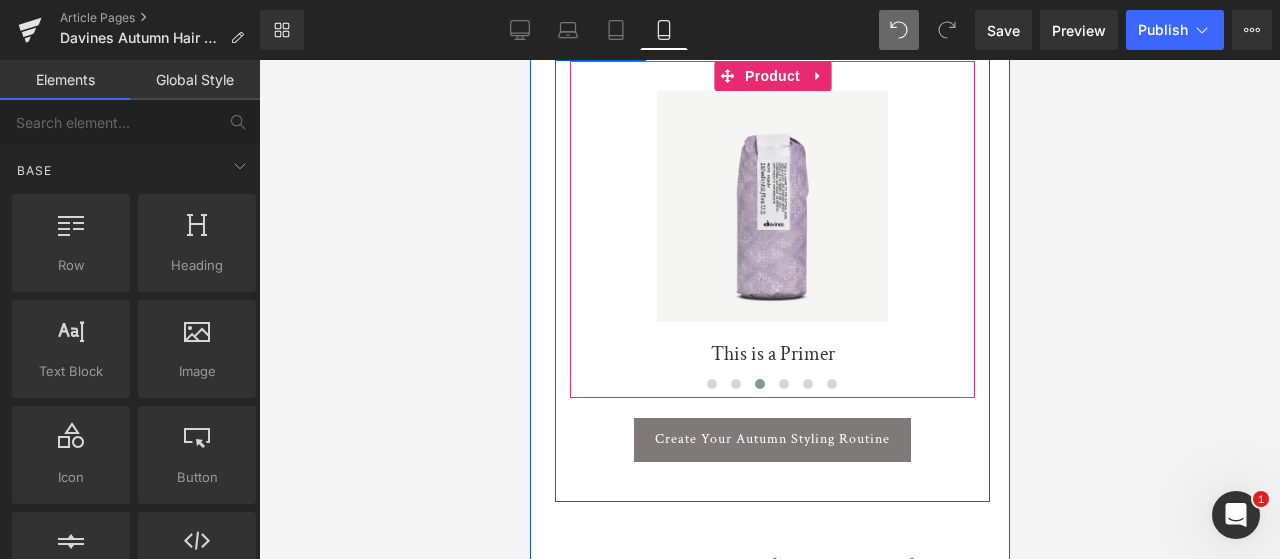scroll, scrollTop: 6000, scrollLeft: 0, axis: vertical 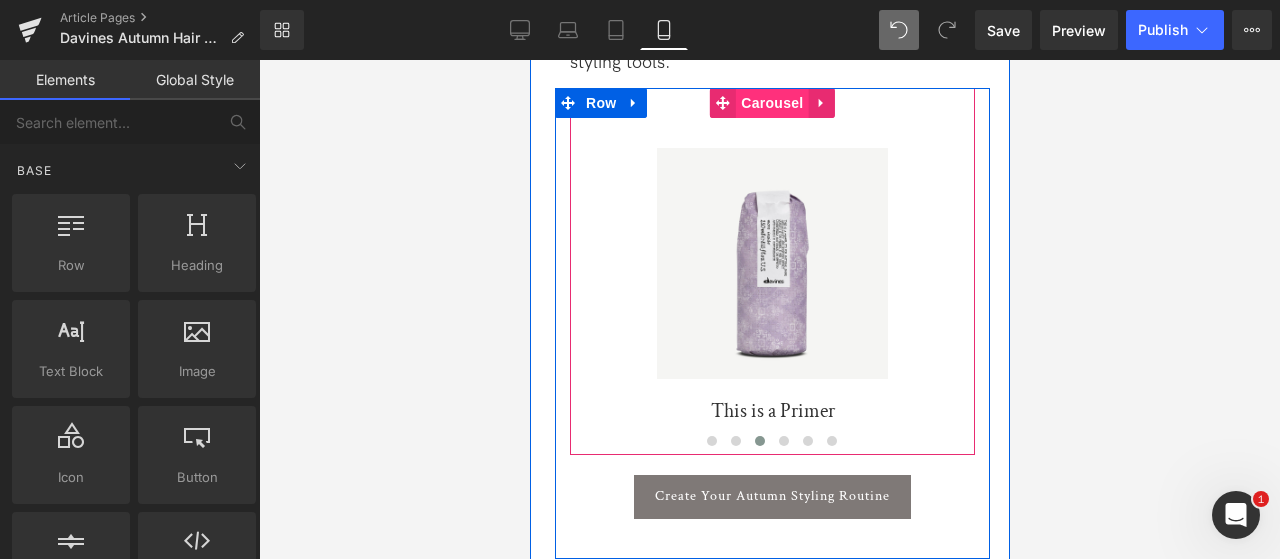 click on "Carousel" at bounding box center [771, 103] 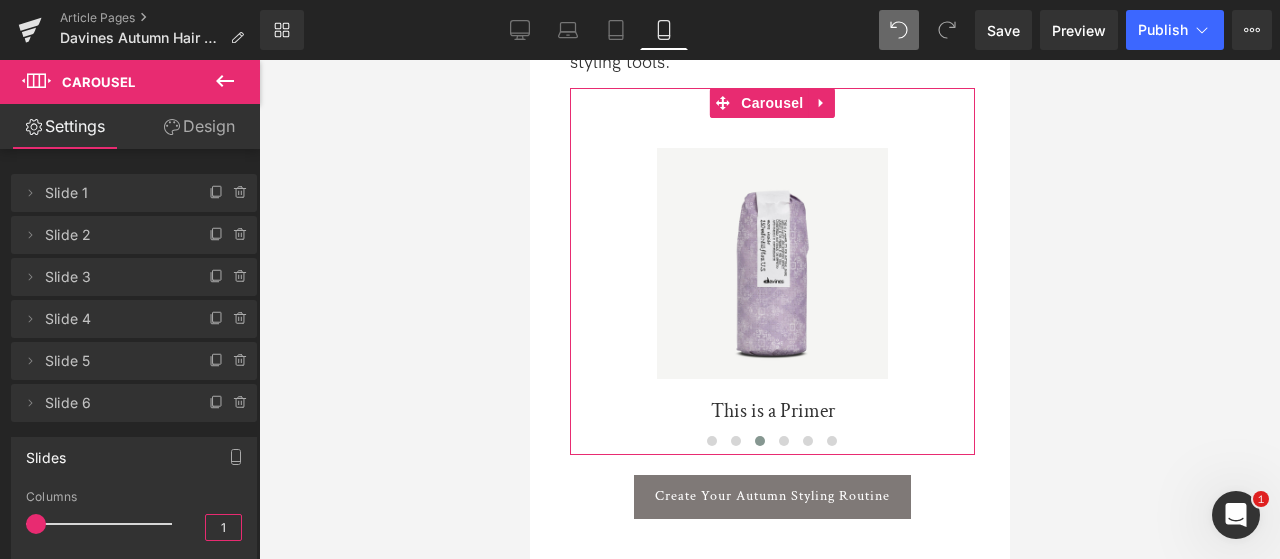 click on "1" at bounding box center [223, 527] 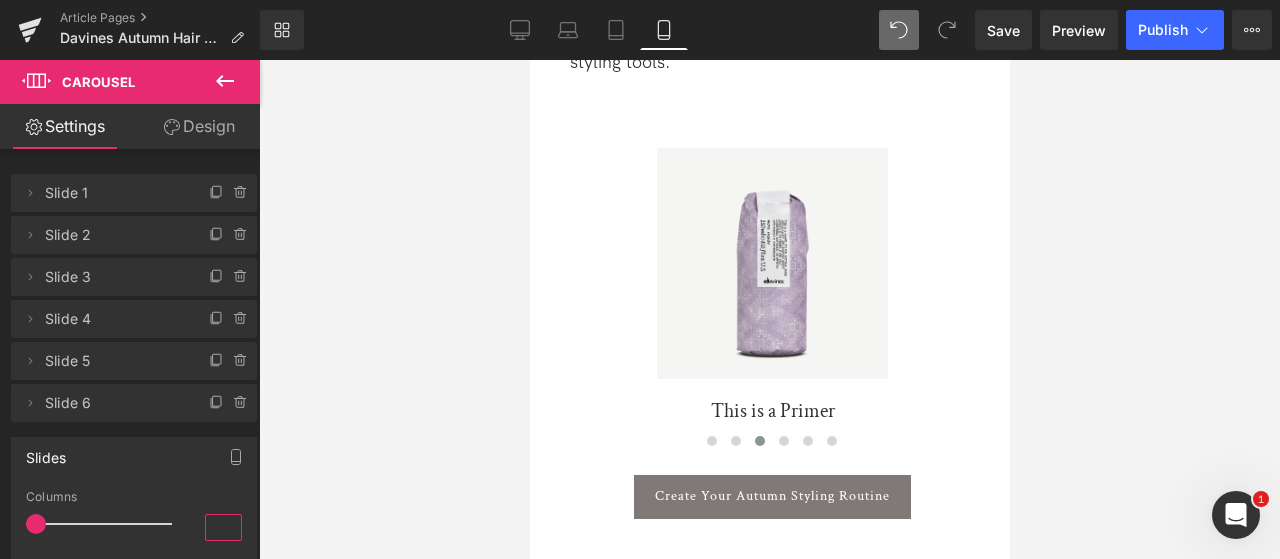 type on "2" 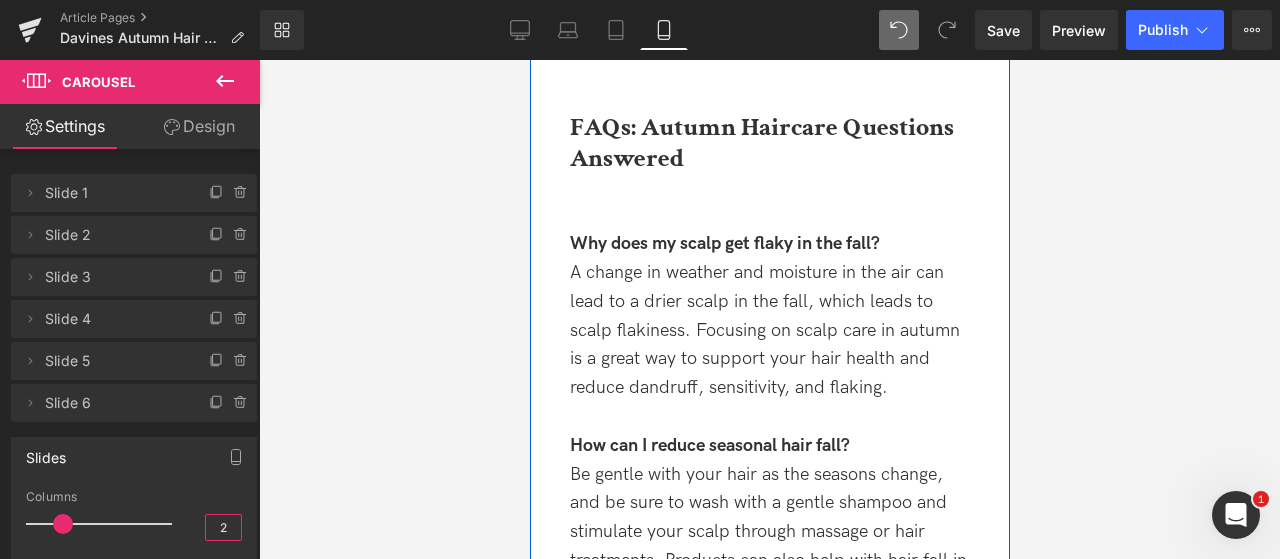 scroll, scrollTop: 6400, scrollLeft: 0, axis: vertical 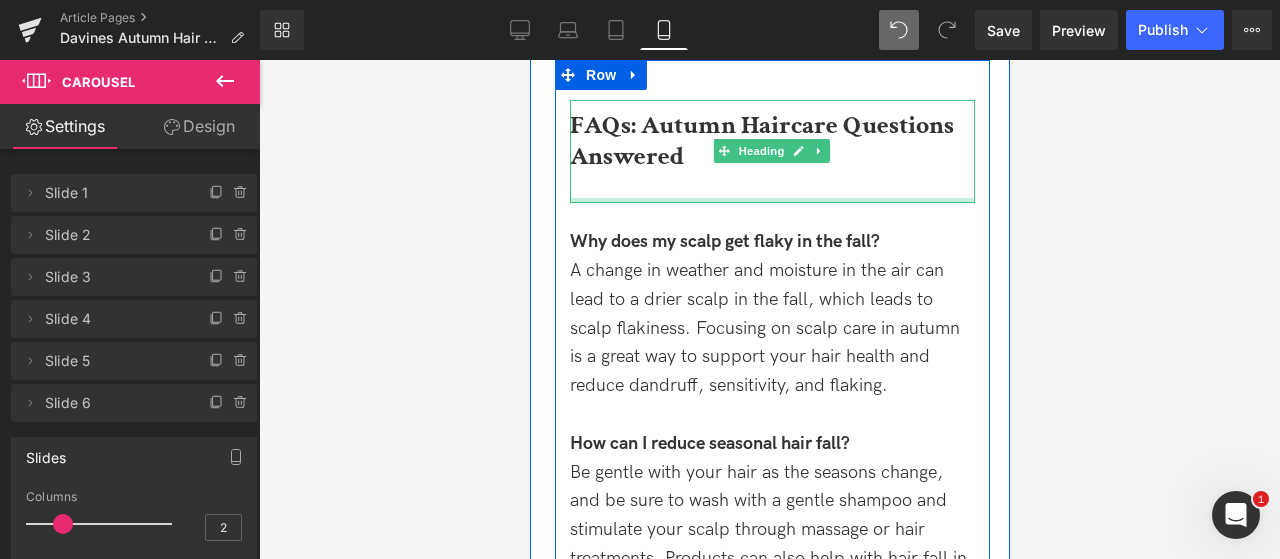 click at bounding box center (771, 200) 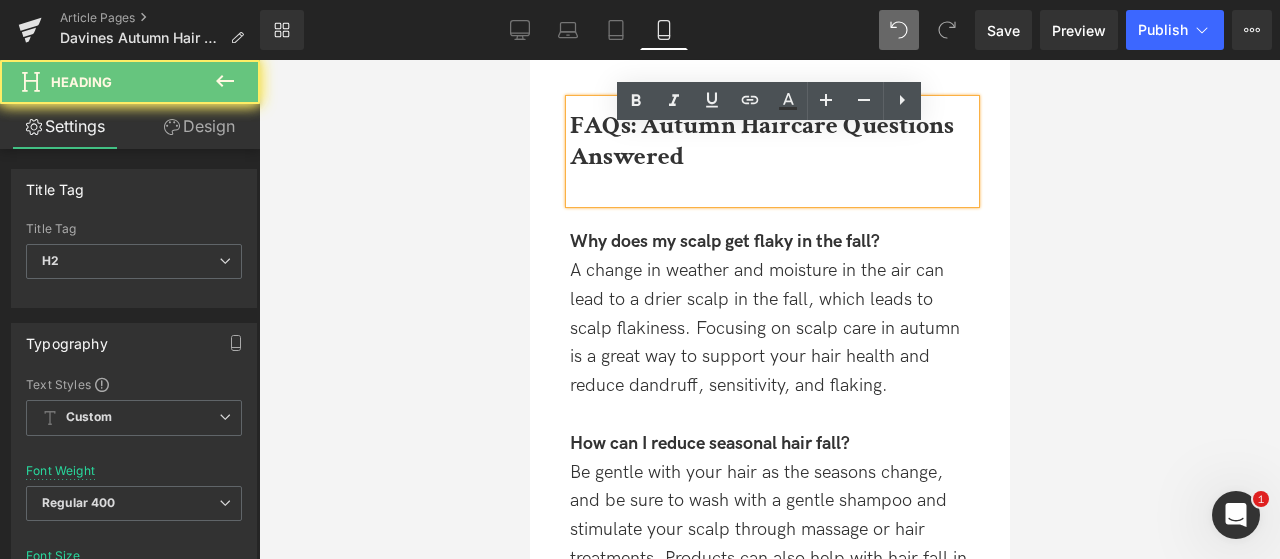 click on "FAQs: Autumn Haircare Questions Answered" at bounding box center [771, 151] 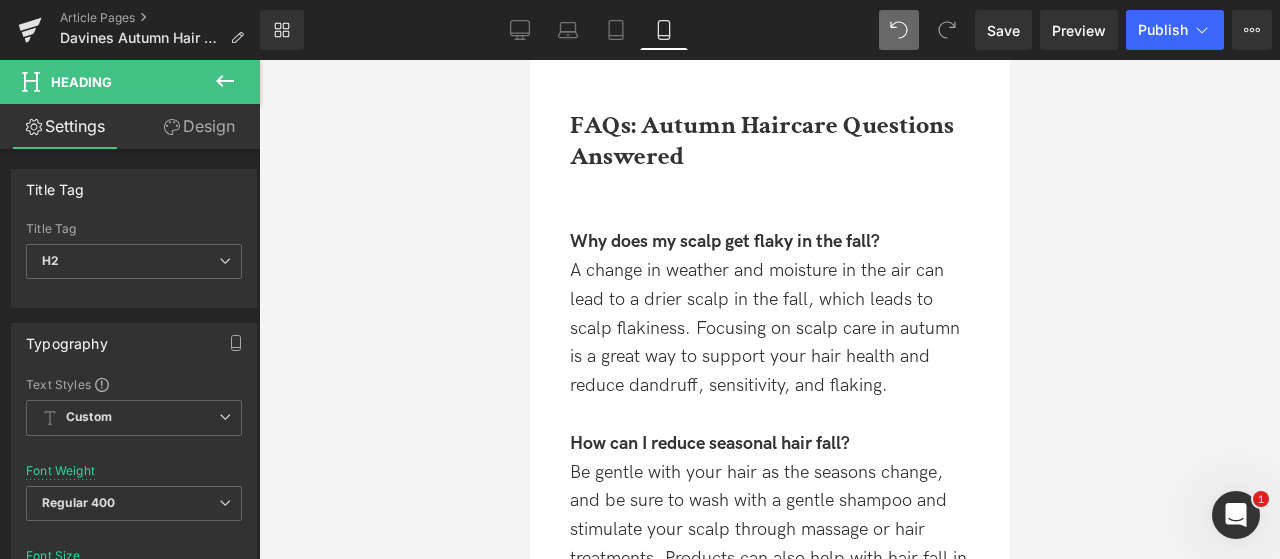 click on "Design" at bounding box center [199, 126] 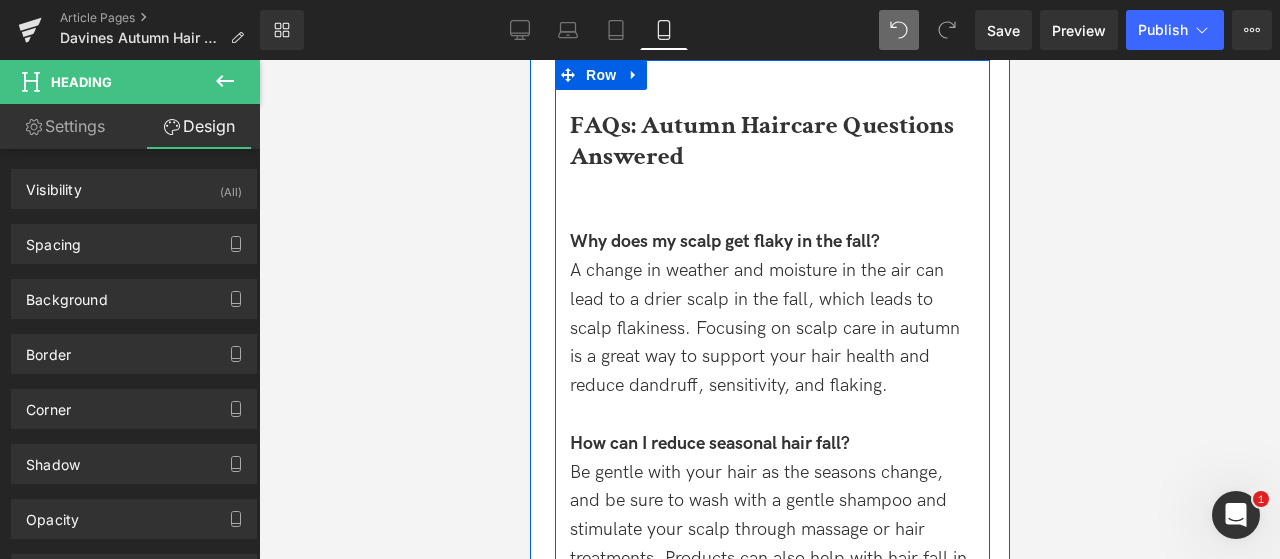 click on "Why does my scalp get flaky in the fall?
A change in weather and moisture in the air can lead to a drier scalp in the fall, which leads to scalp flakiness. Focusing on scalp care in autumn is a great way to support your hair health and reduce dandruff, sensitivity, and flaking.
How can I reduce seasonal hair fall?
Be gentle with your hair as the seasons change, and be sure to wash with a gentle shampoo and stimulate your scalp through massage or hair treatments. Products can also help with hair fall in autumn. The Davines Energizing line, for instance, is made specifically for reducing hair loss caused by seasonal changes and stress.
What’s the best oil for dry hair in autumn?
The best oil for dry hair in autumn is one that restores moisture and repairs damage from prior seasons. A formula such as OI Oil or This is an Oil Non Oil are great for hydrating all hair types. For curls and coils, This Is A Curl Gel Oil infuses moisture whilst supporting the hair’s shape and texture." at bounding box center (771, 825) 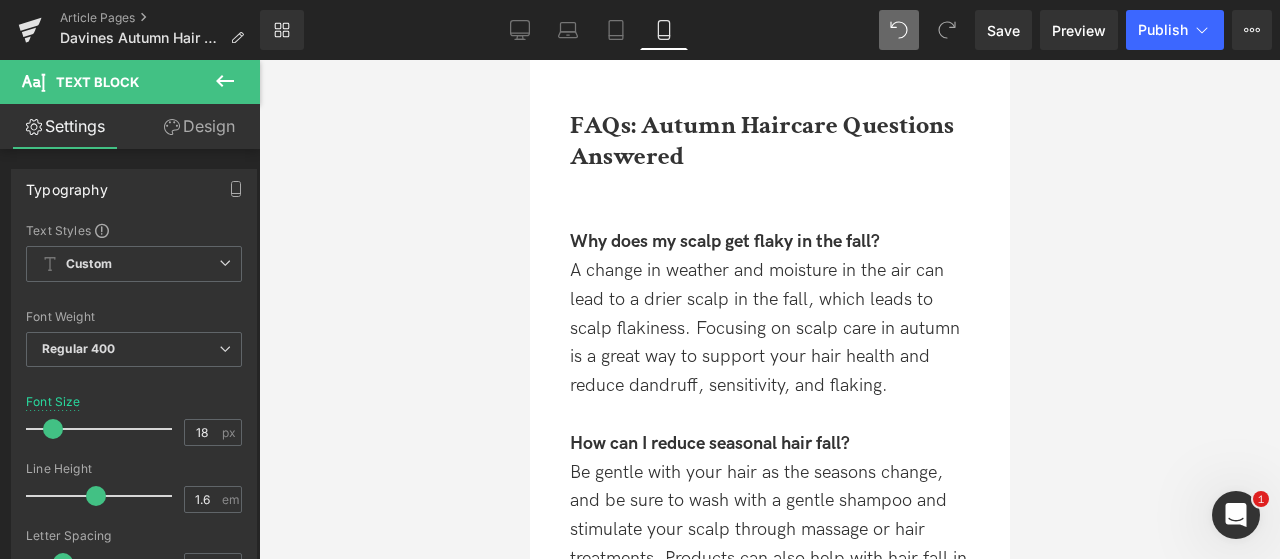 click on "Design" at bounding box center [199, 126] 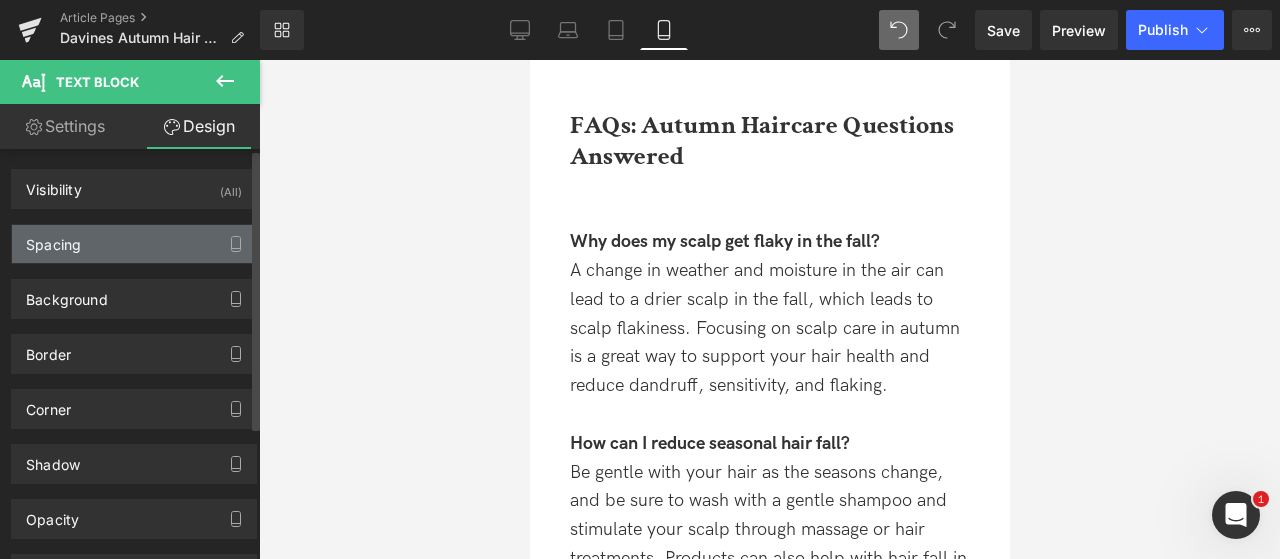 click on "Spacing" at bounding box center (134, 244) 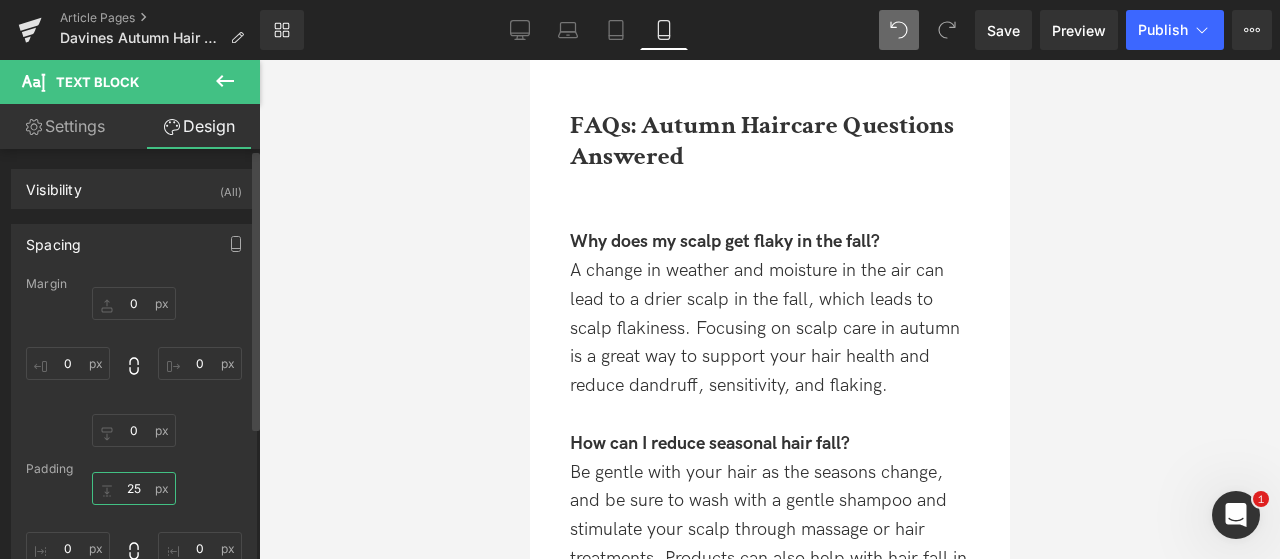 click on "25" at bounding box center [134, 488] 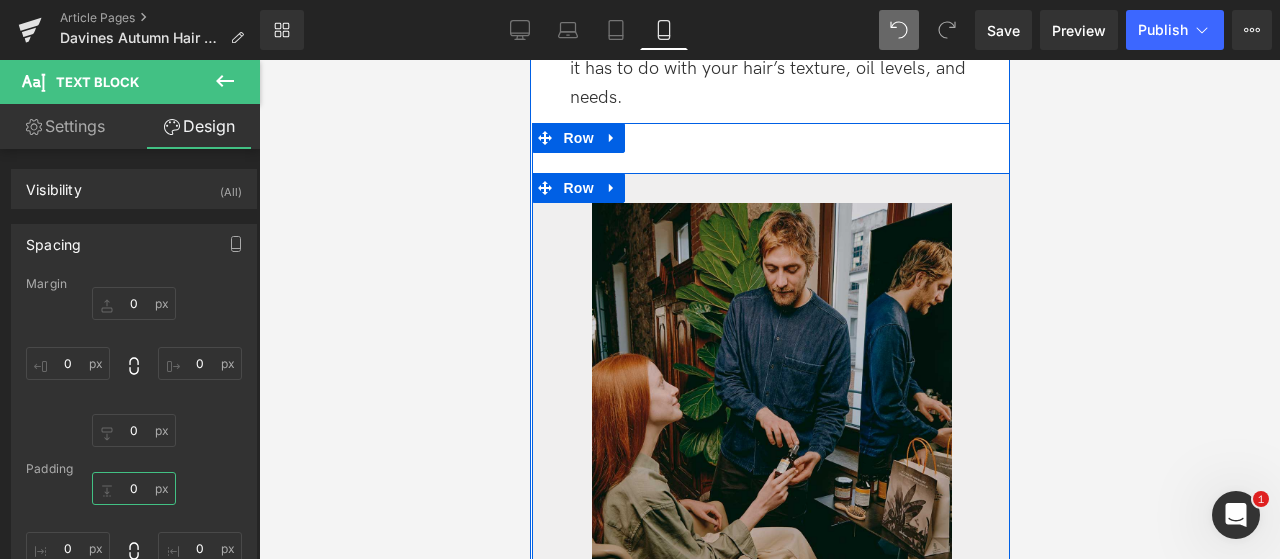 scroll, scrollTop: 8100, scrollLeft: 0, axis: vertical 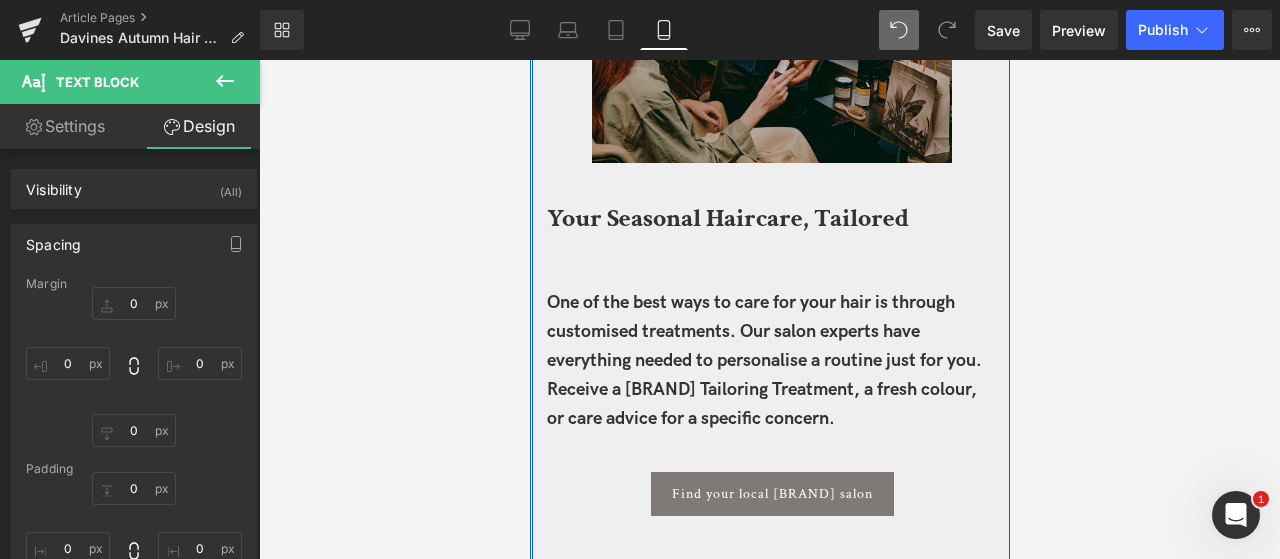 click on "One of the best ways to care for your hair is through customised treatments. Our salon experts have everything needed to personalise a routine just for you. Receive a [BRAND] Tailoring Treatment, a fresh colour, or care advice for a specific concern." at bounding box center (763, 360) 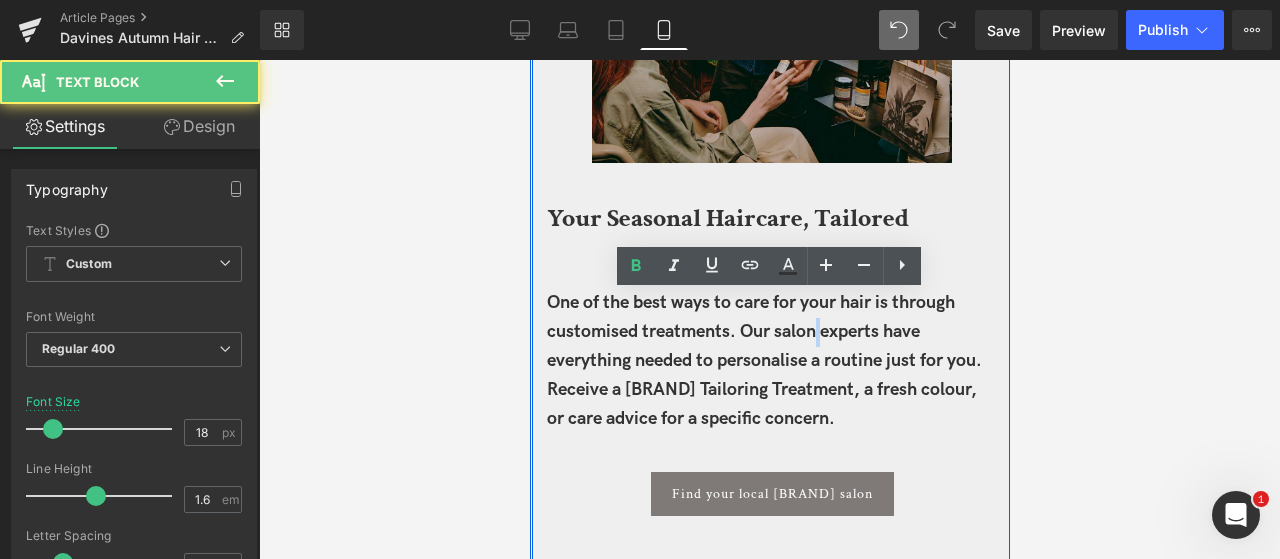 click on "One of the best ways to care for your hair is through customised treatments. Our salon experts have everything needed to personalise a routine just for you. Receive a [BRAND] Tailoring Treatment, a fresh colour, or care advice for a specific concern." at bounding box center [763, 360] 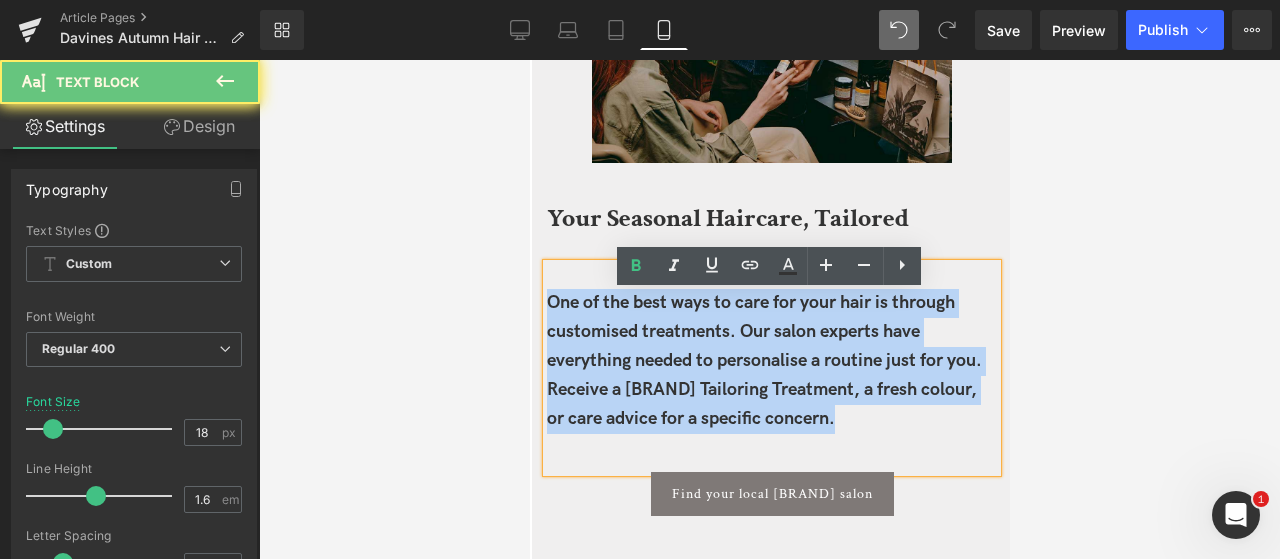 click on "One of the best ways to care for your hair is through customised treatments. Our salon experts have everything needed to personalise a routine just for you. Receive a [BRAND] Tailoring Treatment, a fresh colour, or care advice for a specific concern." at bounding box center (763, 360) 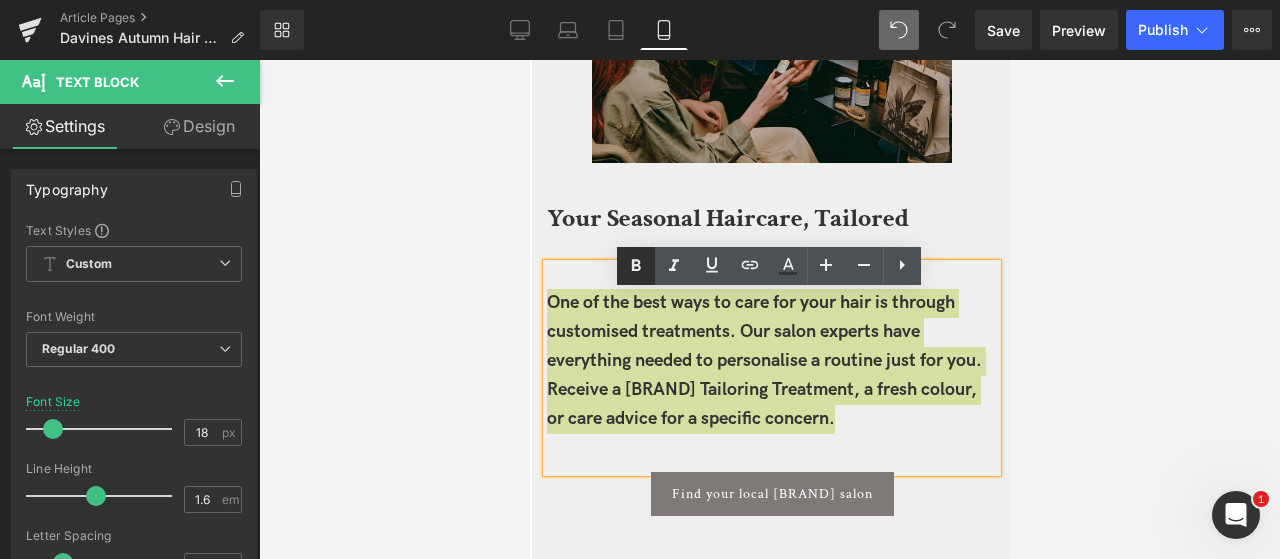 click 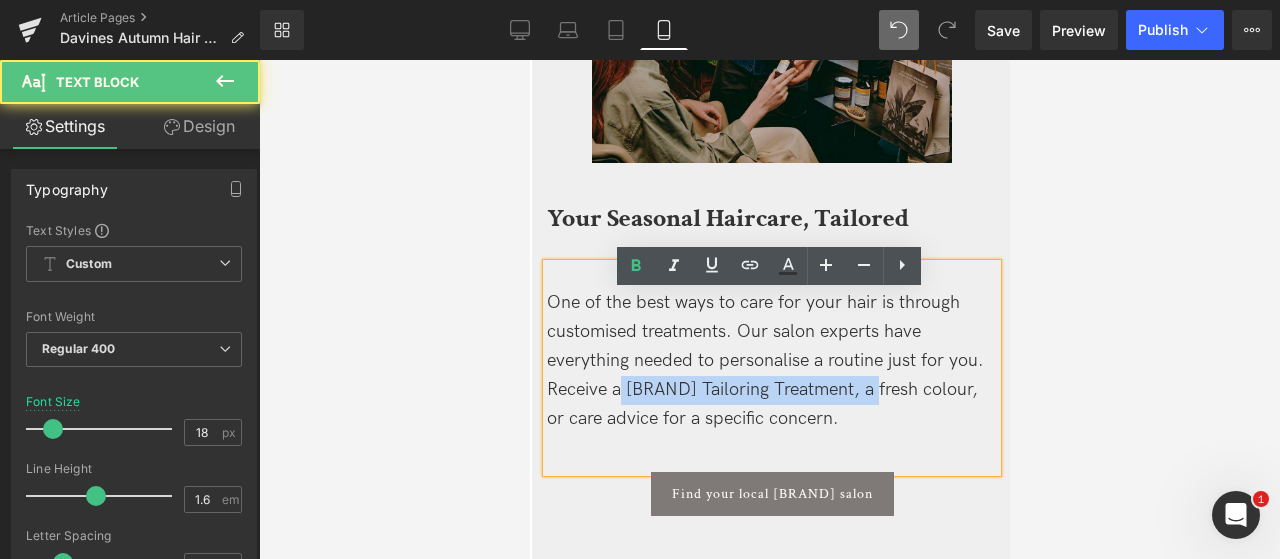 drag, startPoint x: 876, startPoint y: 416, endPoint x: 618, endPoint y: 418, distance: 258.00775 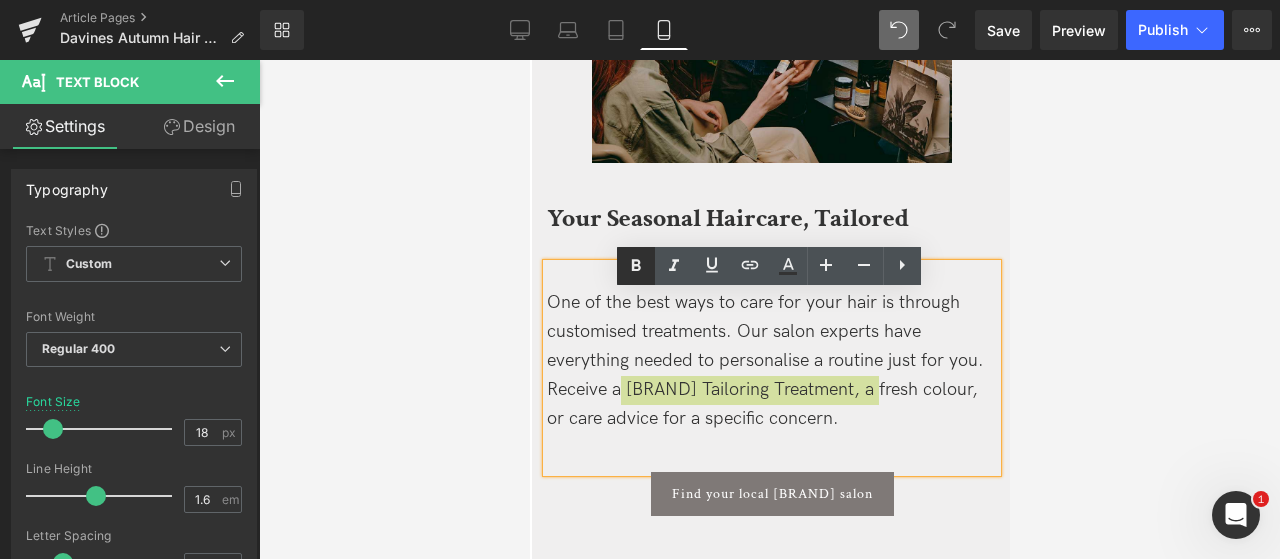 click 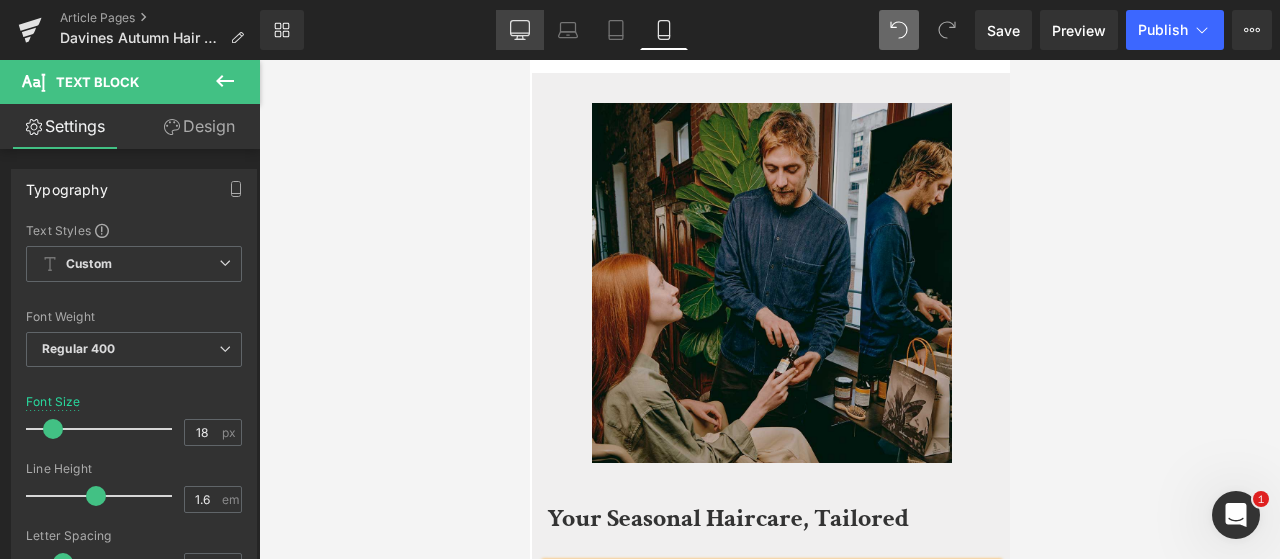 click 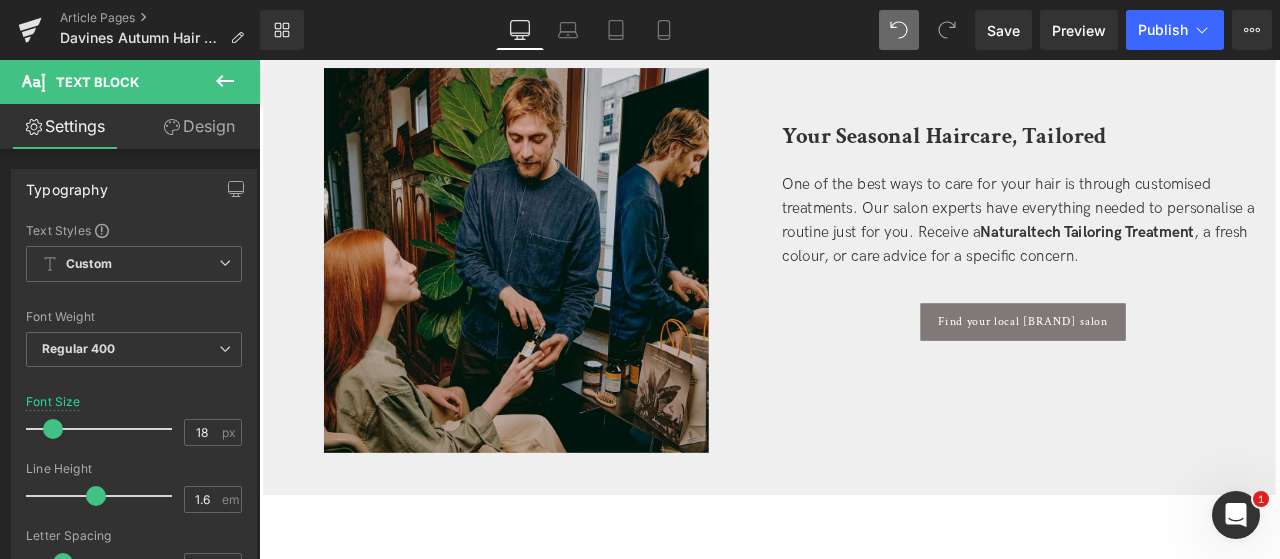 scroll, scrollTop: 5318, scrollLeft: 0, axis: vertical 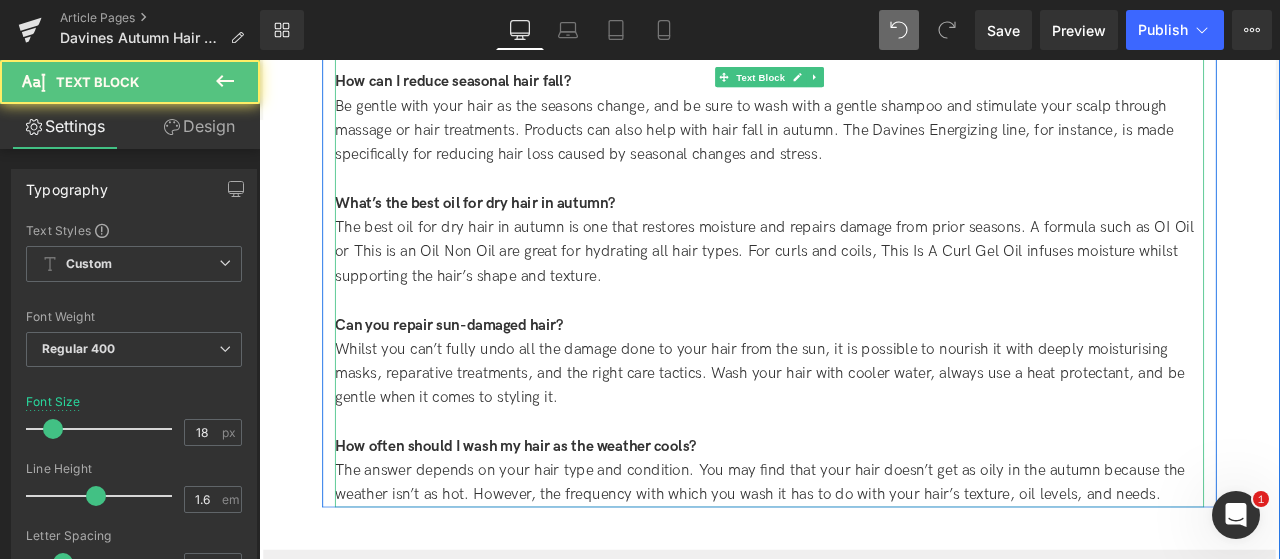 click at bounding box center [864, 489] 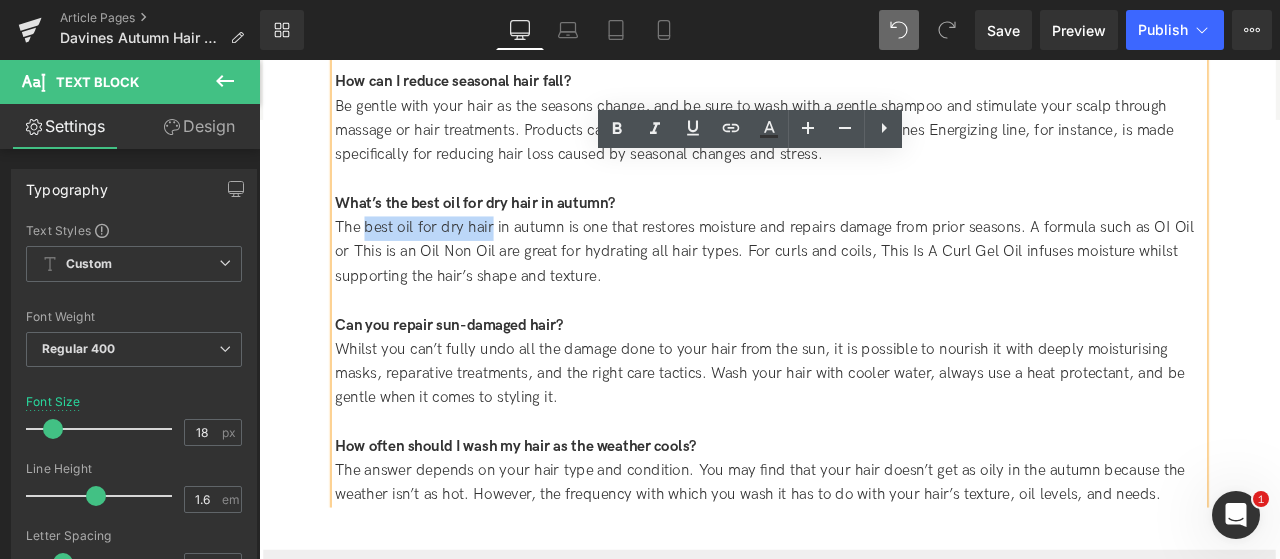 drag, startPoint x: 382, startPoint y: 259, endPoint x: 533, endPoint y: 262, distance: 151.0298 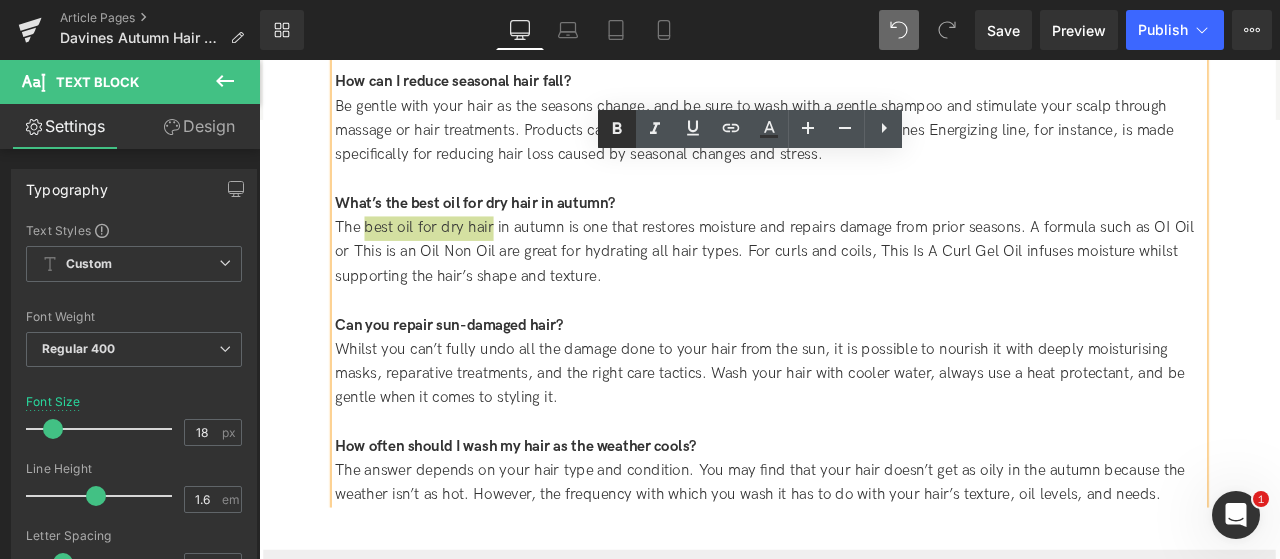 drag, startPoint x: 620, startPoint y: 131, endPoint x: 455, endPoint y: 22, distance: 197.75237 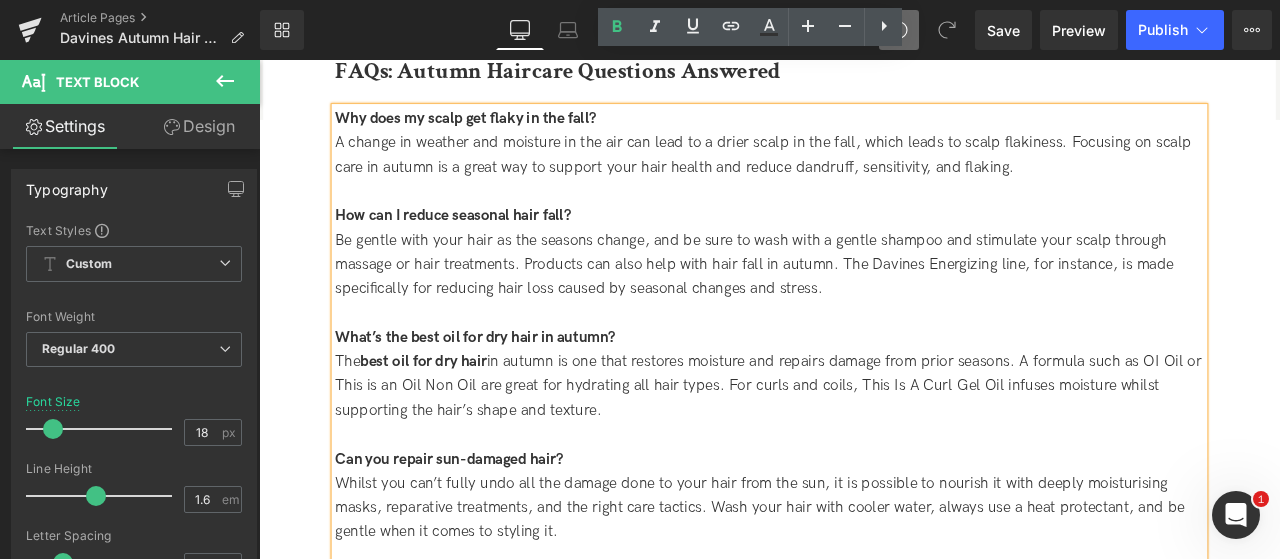 scroll, scrollTop: 5118, scrollLeft: 0, axis: vertical 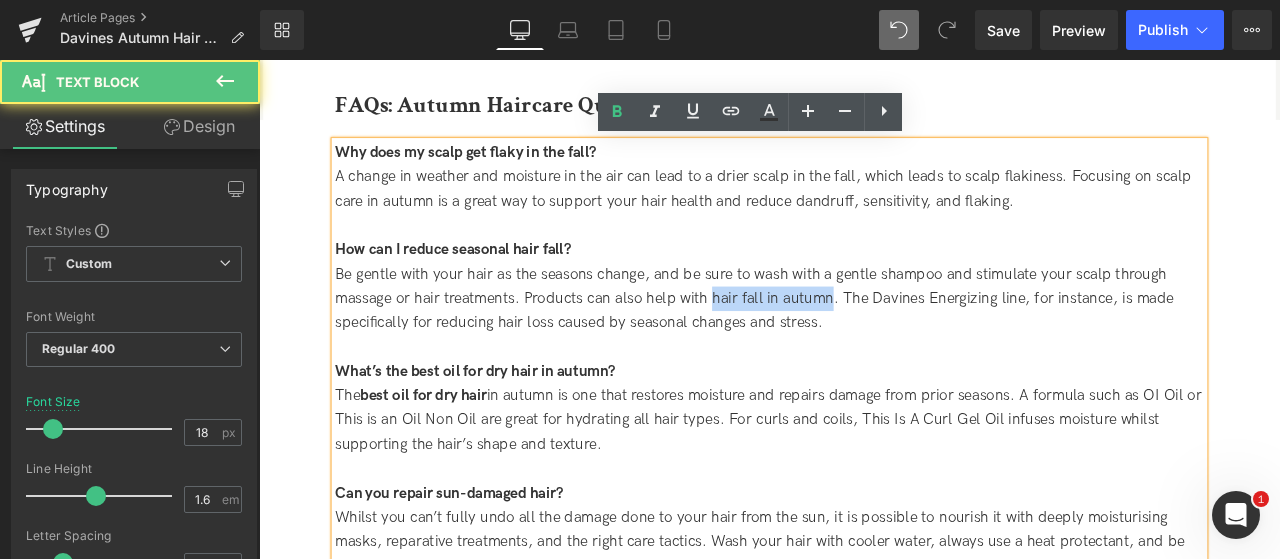 drag, startPoint x: 793, startPoint y: 342, endPoint x: 936, endPoint y: 338, distance: 143.05594 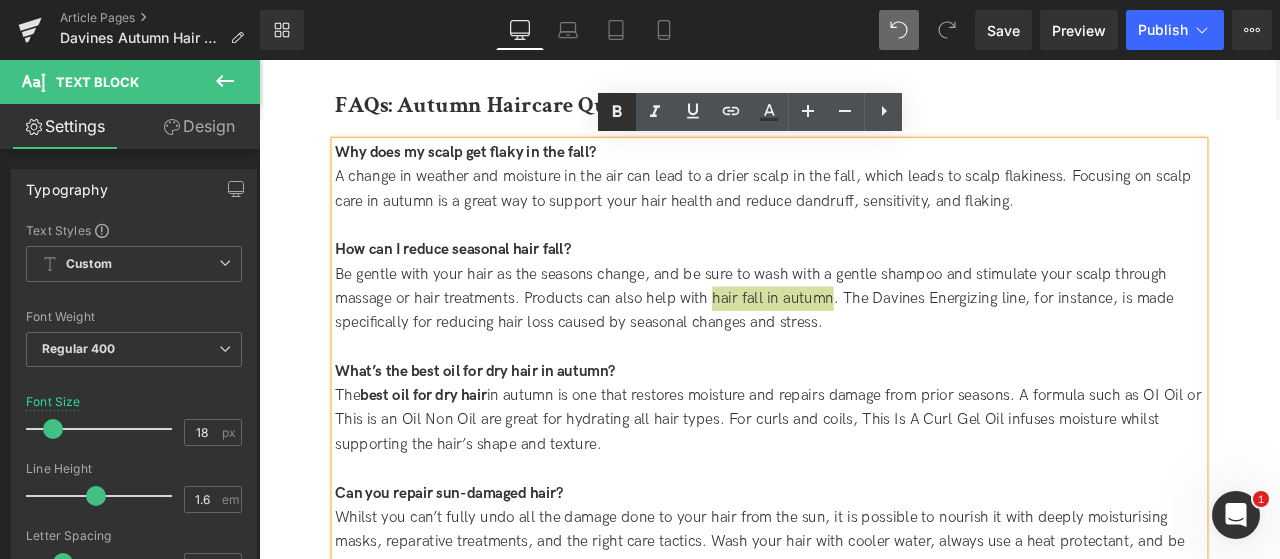 click 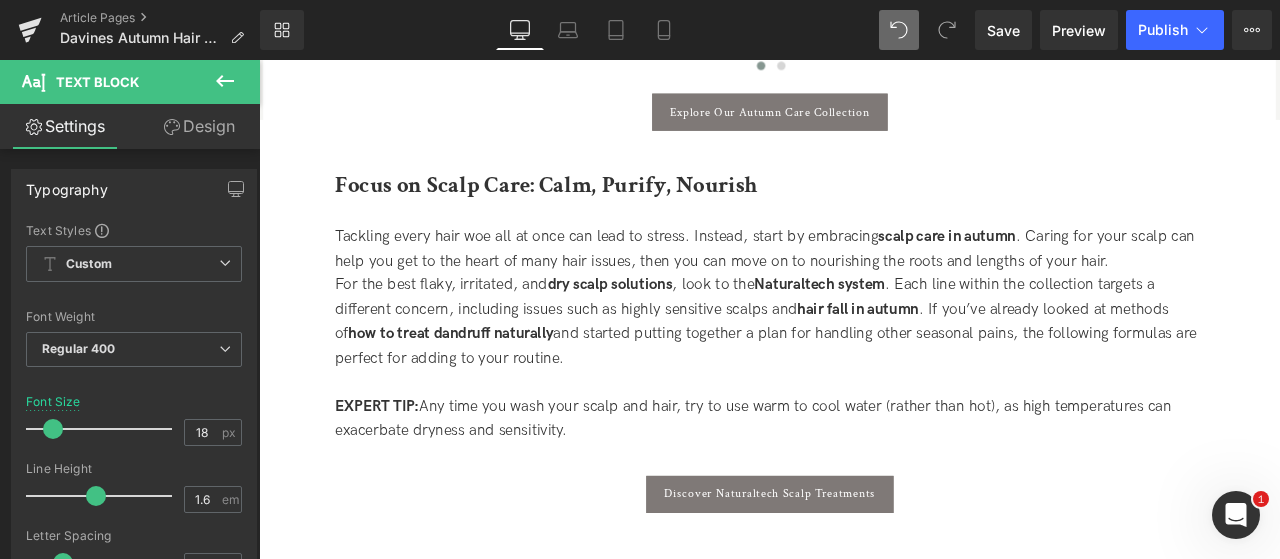 scroll, scrollTop: 4976, scrollLeft: 0, axis: vertical 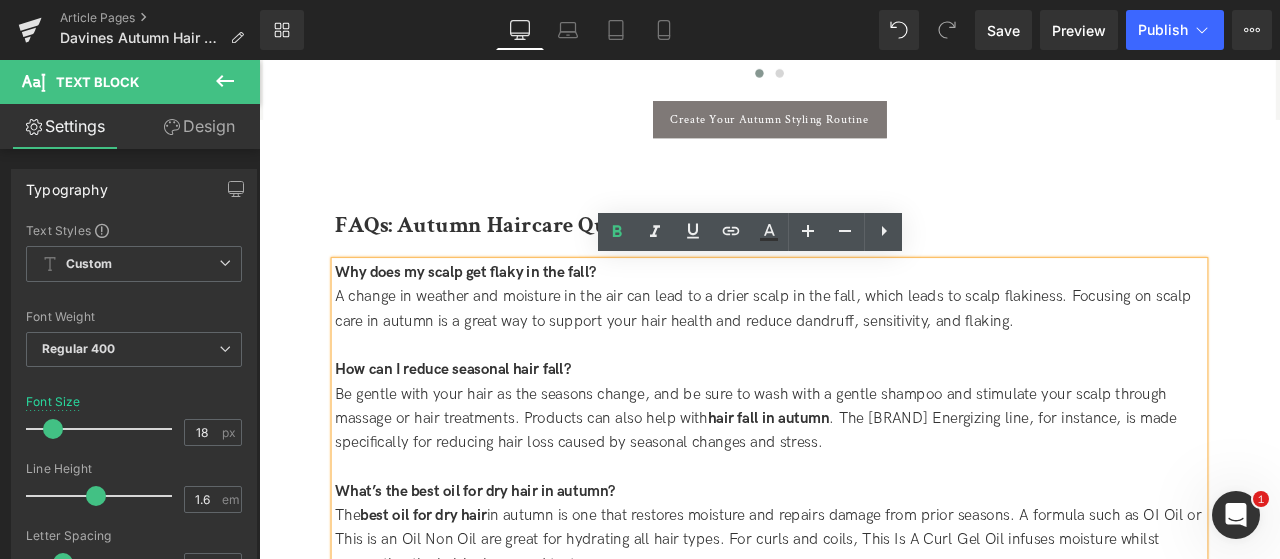 drag, startPoint x: 1314, startPoint y: 342, endPoint x: 463, endPoint y: 372, distance: 851.5286 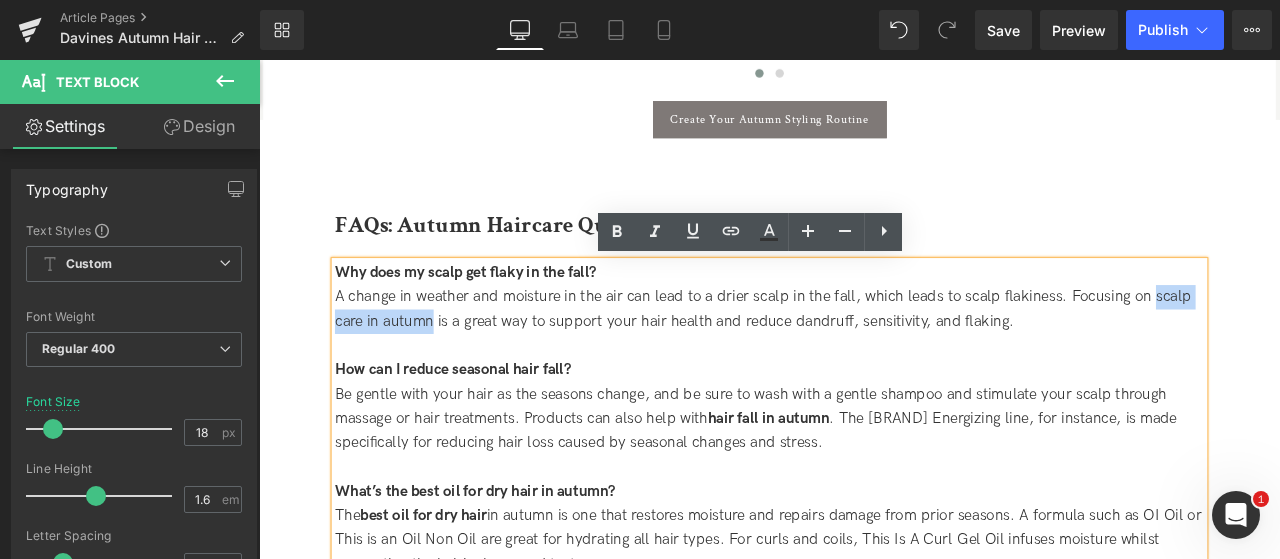 drag, startPoint x: 463, startPoint y: 372, endPoint x: 1318, endPoint y: 333, distance: 855.88904 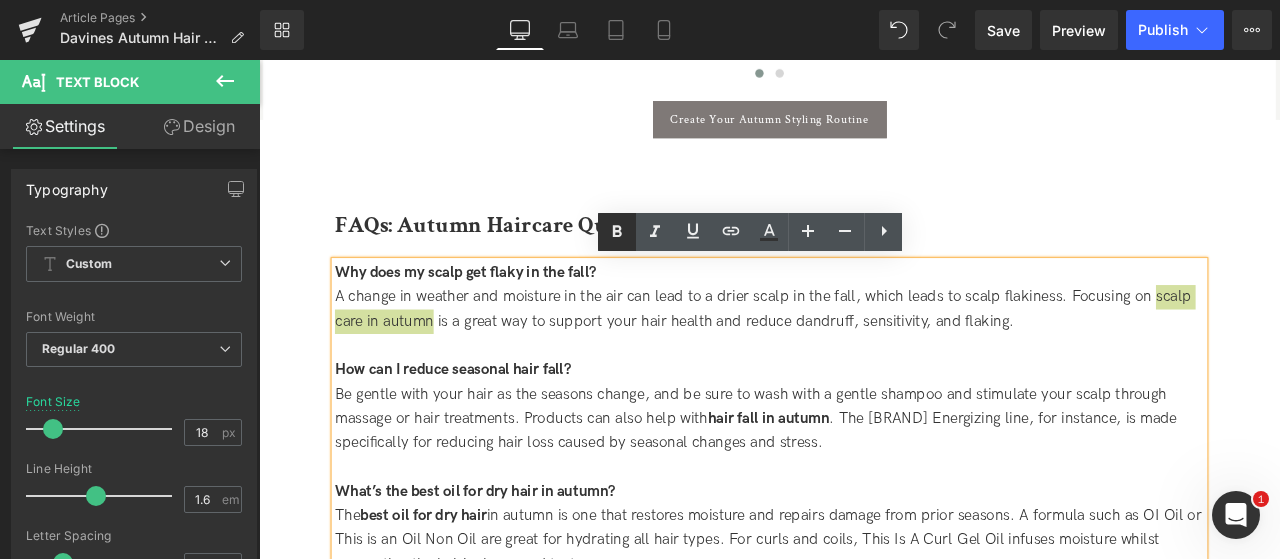 click 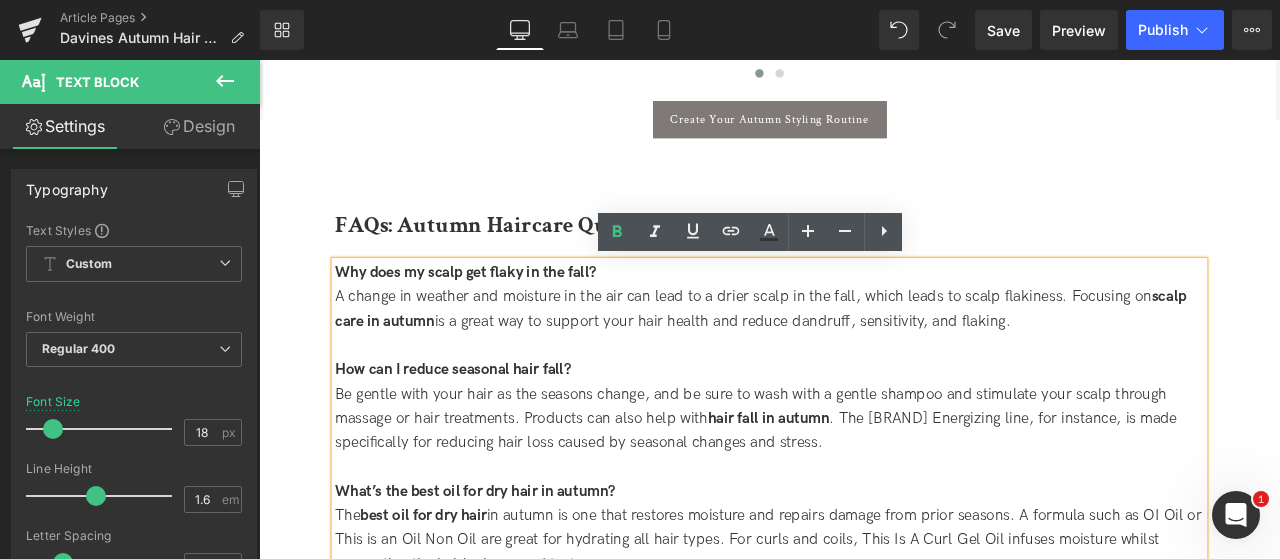 scroll, scrollTop: 4280, scrollLeft: 0, axis: vertical 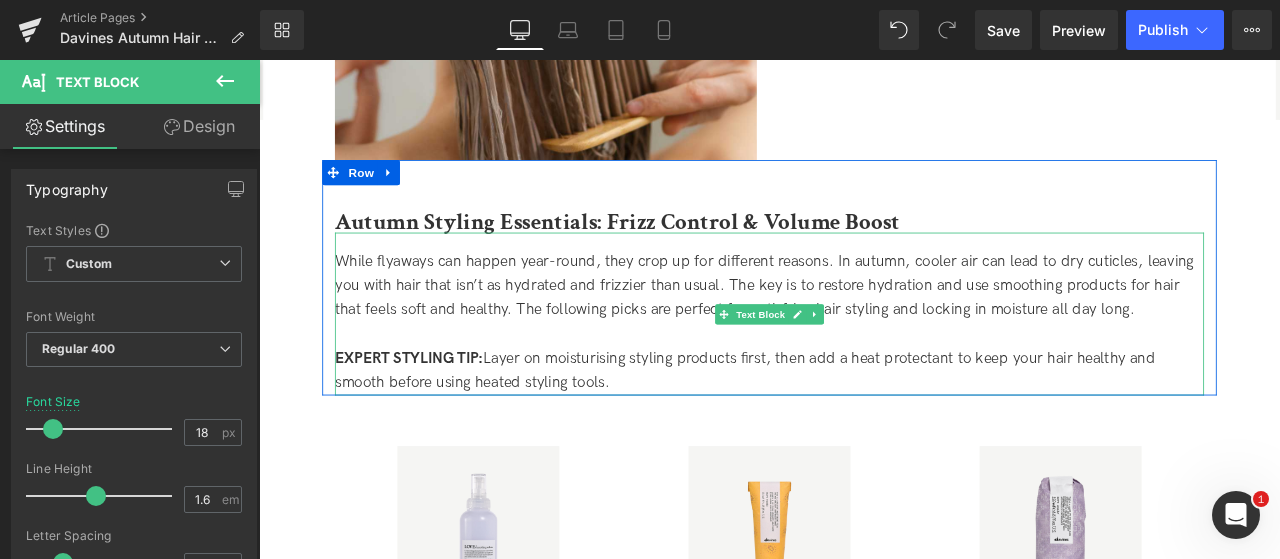 click on "While flyaways can happen year-round, they crop up for different reasons. In autumn, cooler air can lead to dry cuticles, leaving you with hair that isn’t as hydrated and frizzier than usual. The key is to restore hydration and use smoothing products for hair that feels soft and healthy. The following picks are perfect for anti-frizz hair styling and locking in moisture all day long." at bounding box center [864, 327] 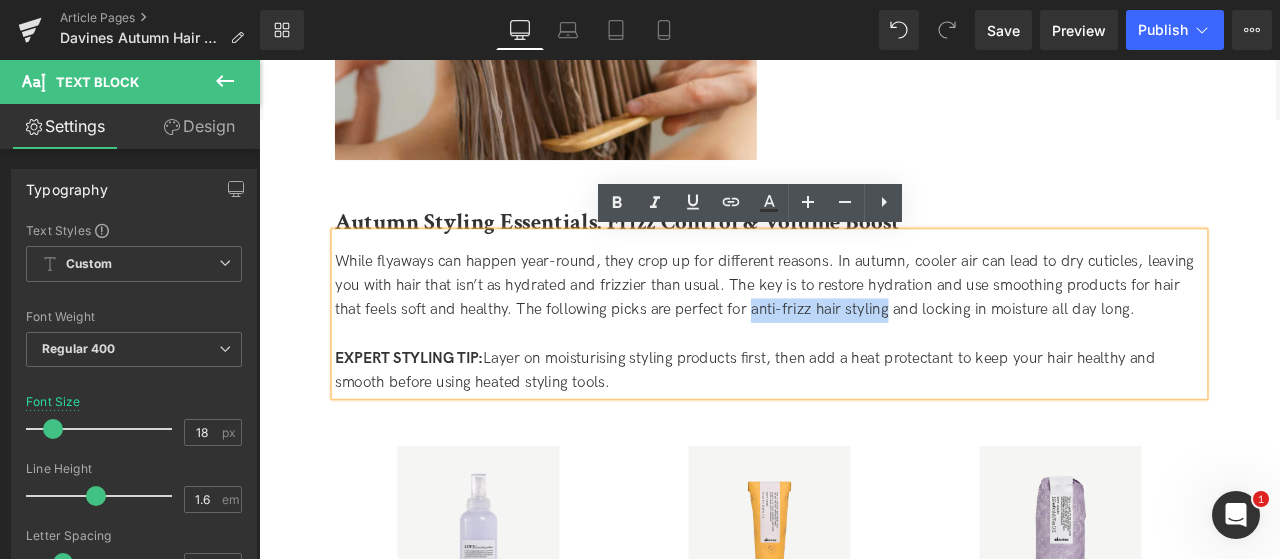drag, startPoint x: 999, startPoint y: 350, endPoint x: 842, endPoint y: 355, distance: 157.0796 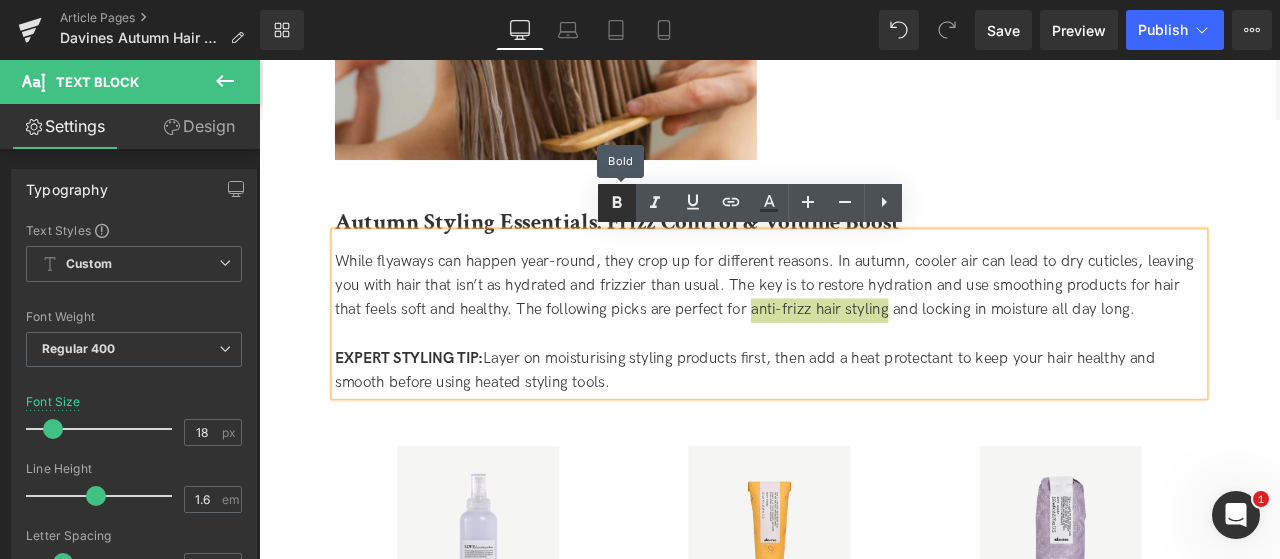 click 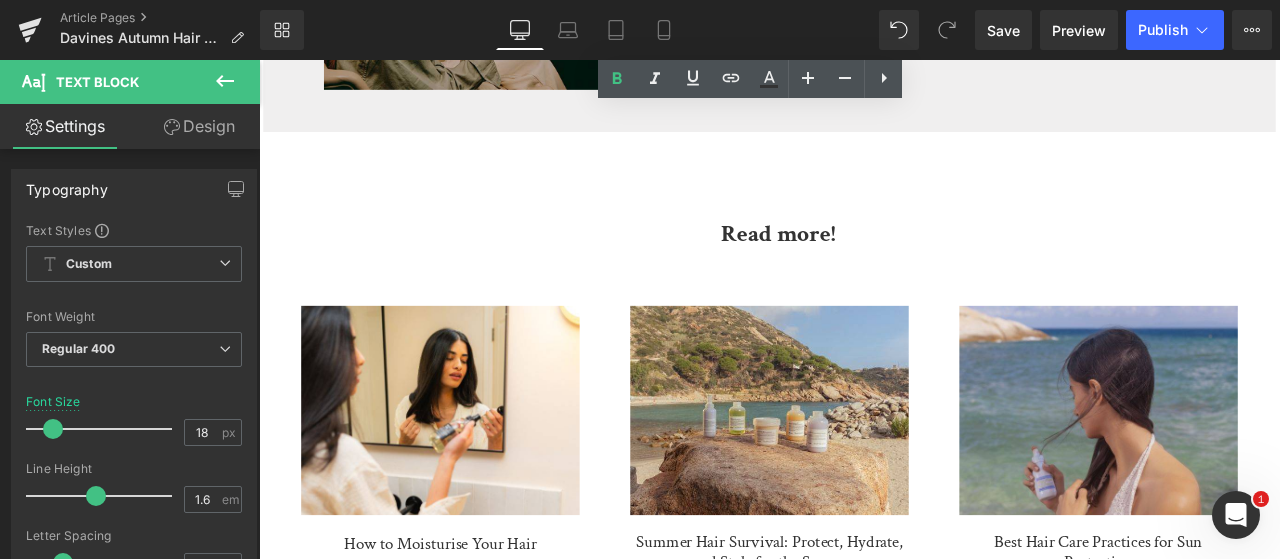 scroll, scrollTop: 6280, scrollLeft: 0, axis: vertical 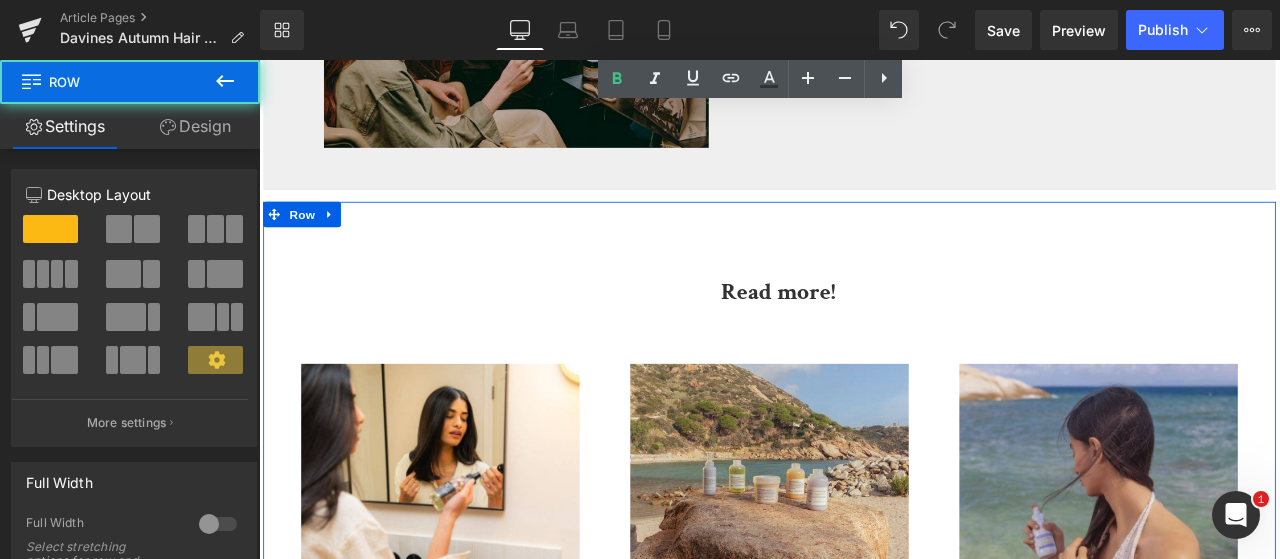 click on "Image     How to Moisturise Your Hair (A) Title
How to Moisturise Your Hair: Expert Guide to Defeat Dryness
When your shiny, hydrated hair has suddenly turned dull, brittle, and... (A) Content Article
(A) Image     Summer Hair Survival: Protect, Hydrate, and Style for the Season (A) Title (A) Content Article" at bounding box center [864, 553] 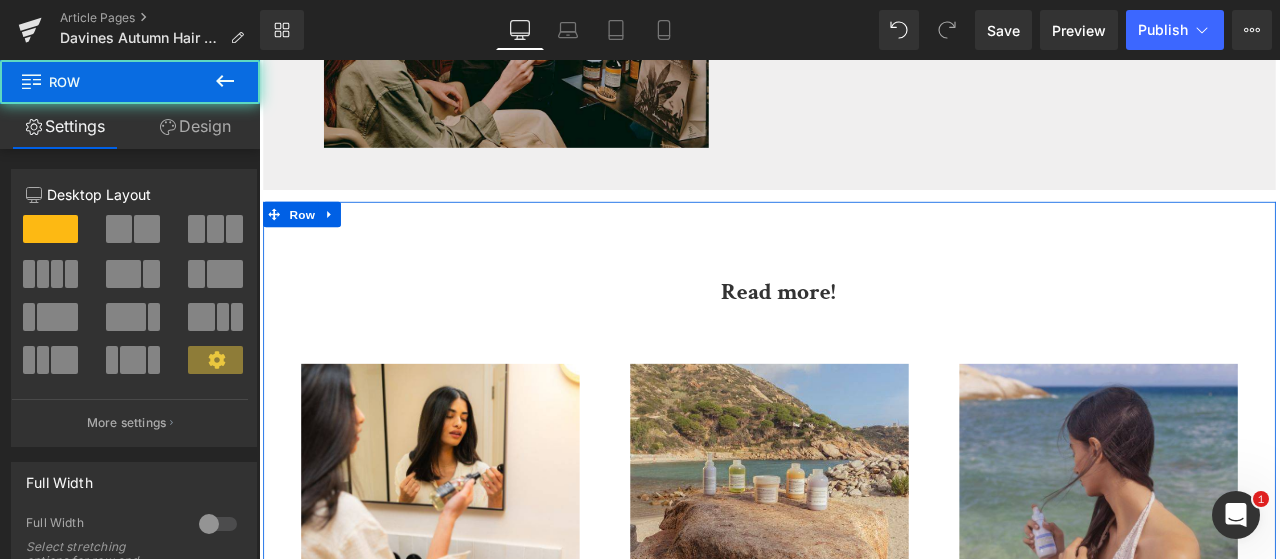 click on "Image     How to Moisturise Your Hair (A) Title
How to Moisturise Your Hair: Expert Guide to Defeat Dryness
When your shiny, hydrated hair has suddenly turned dull, brittle, and... (A) Content Article
(A) Image     Summer Hair Survival: Protect, Hydrate, and Style for the Season (A) Title (A) Content Article" at bounding box center [864, 553] 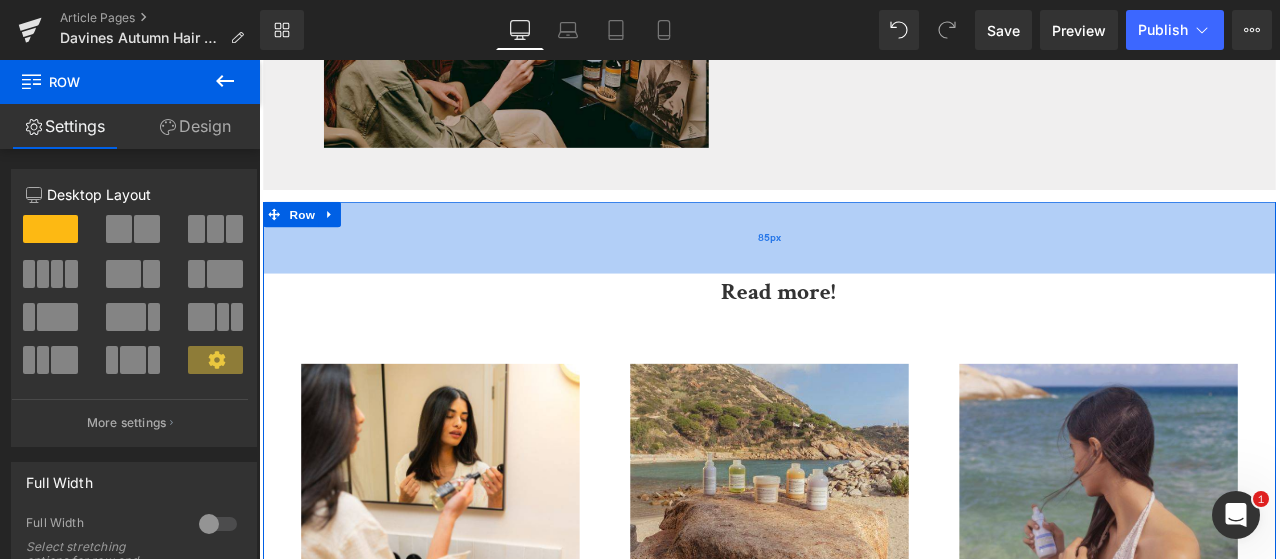 click on "85px" at bounding box center (864, 270) 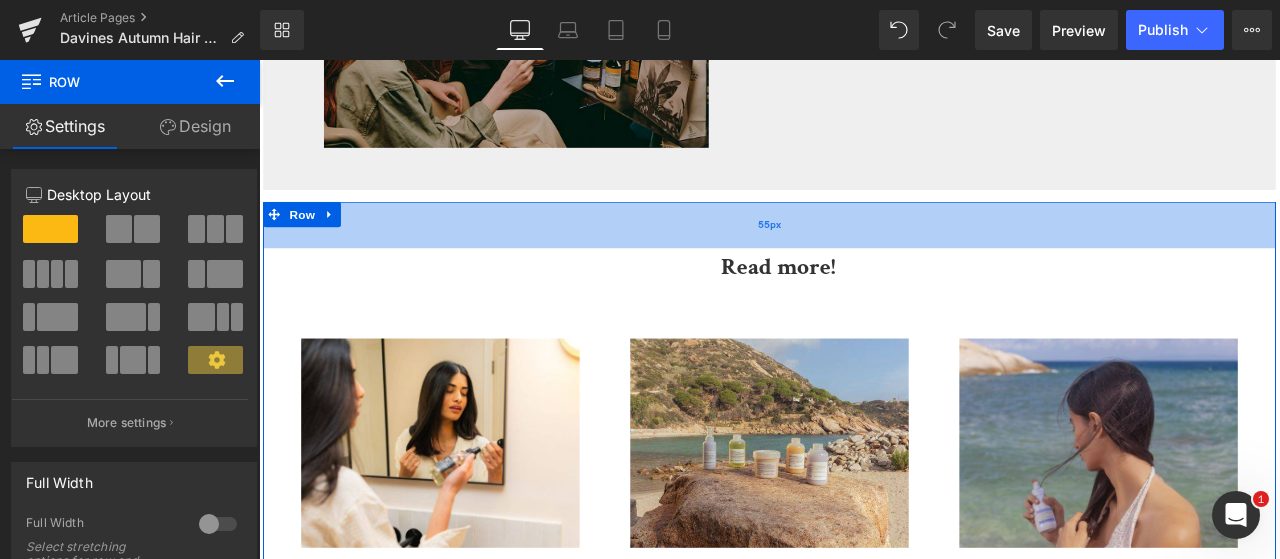 drag, startPoint x: 893, startPoint y: 300, endPoint x: 896, endPoint y: 271, distance: 29.15476 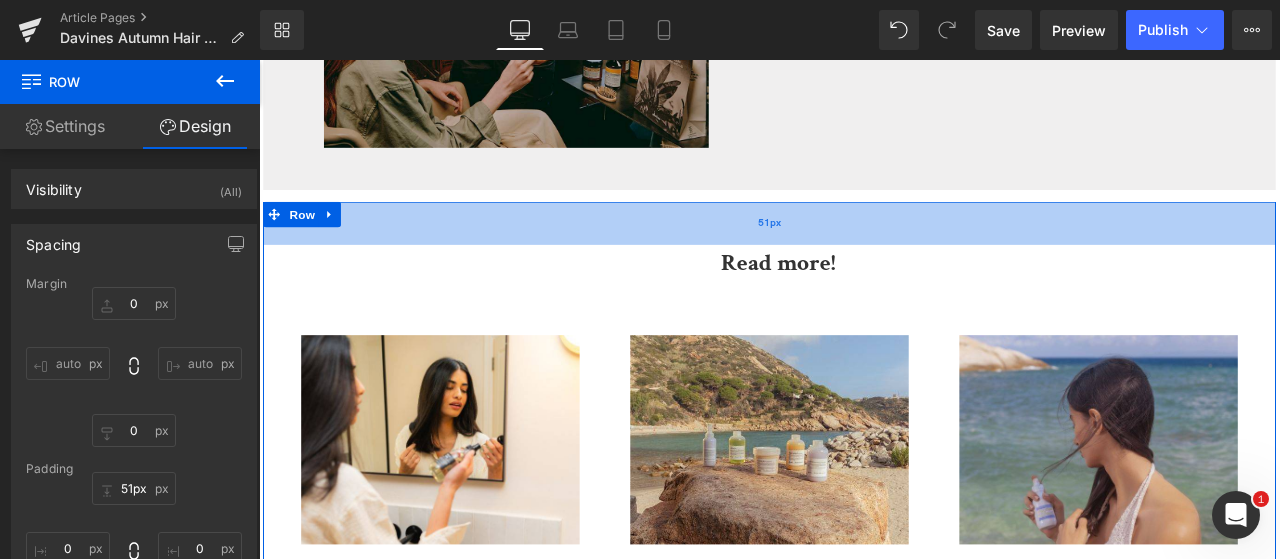 type on "50px" 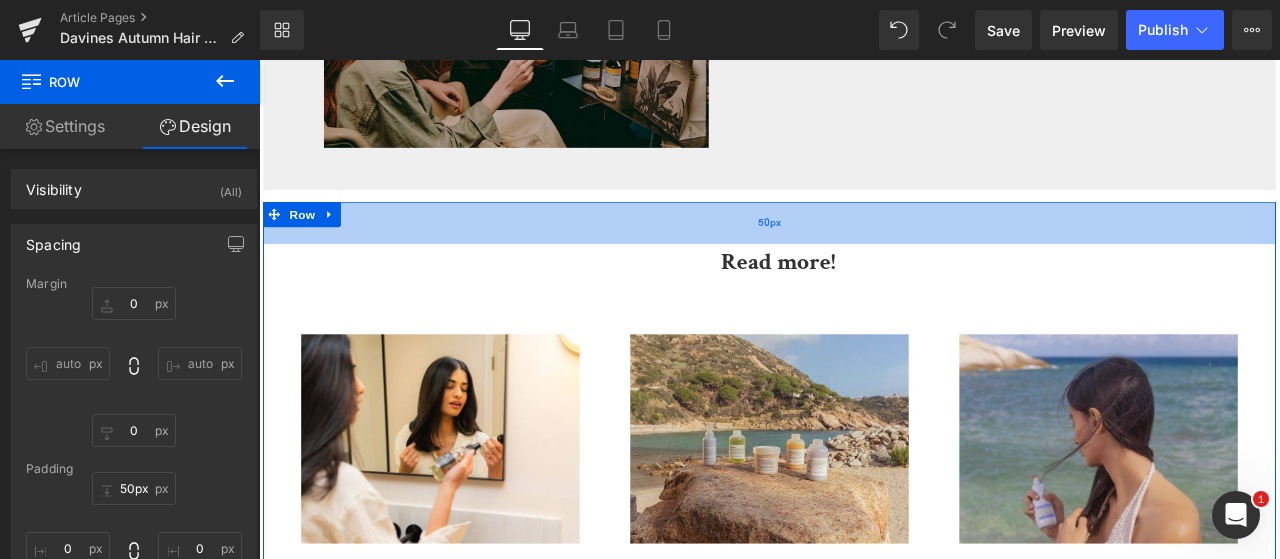 click on "50px" at bounding box center [864, 253] 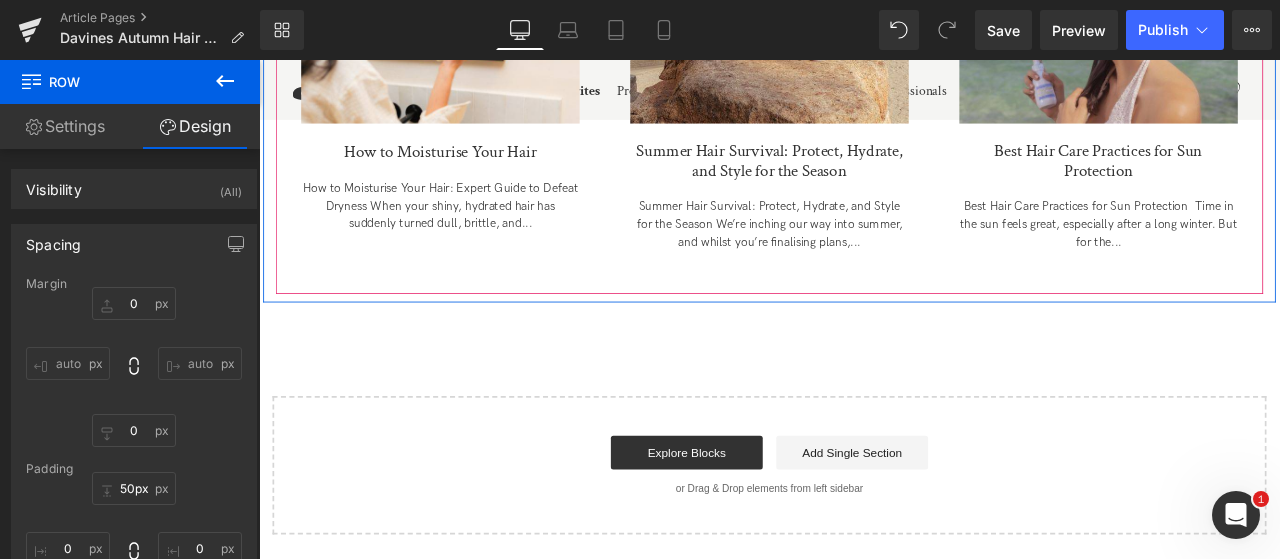 scroll, scrollTop: 6780, scrollLeft: 0, axis: vertical 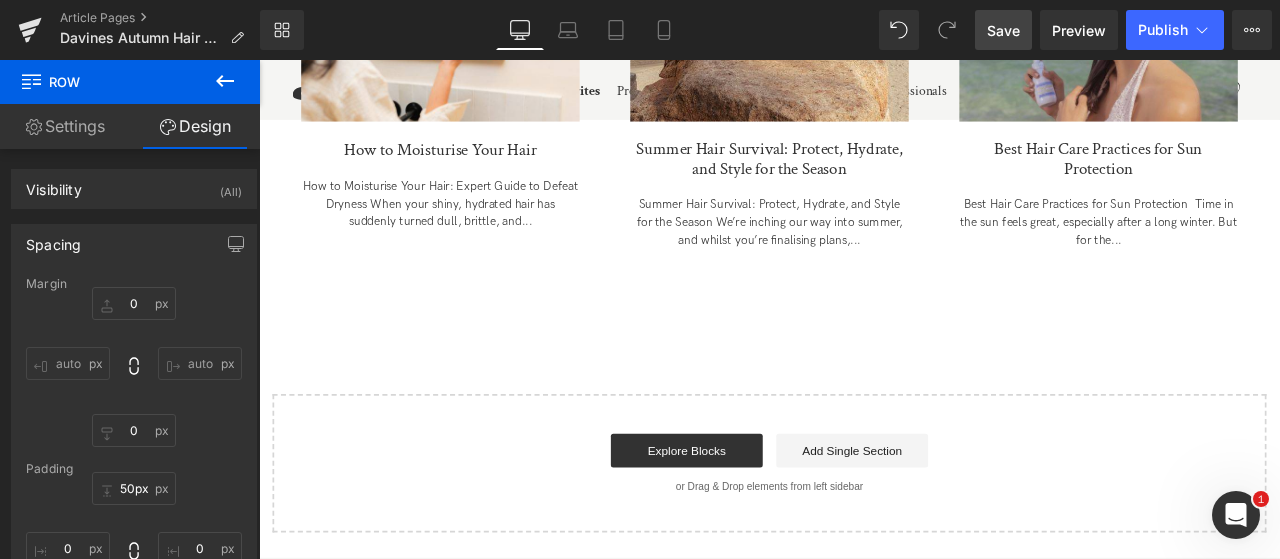 click on "Save" at bounding box center [1003, 30] 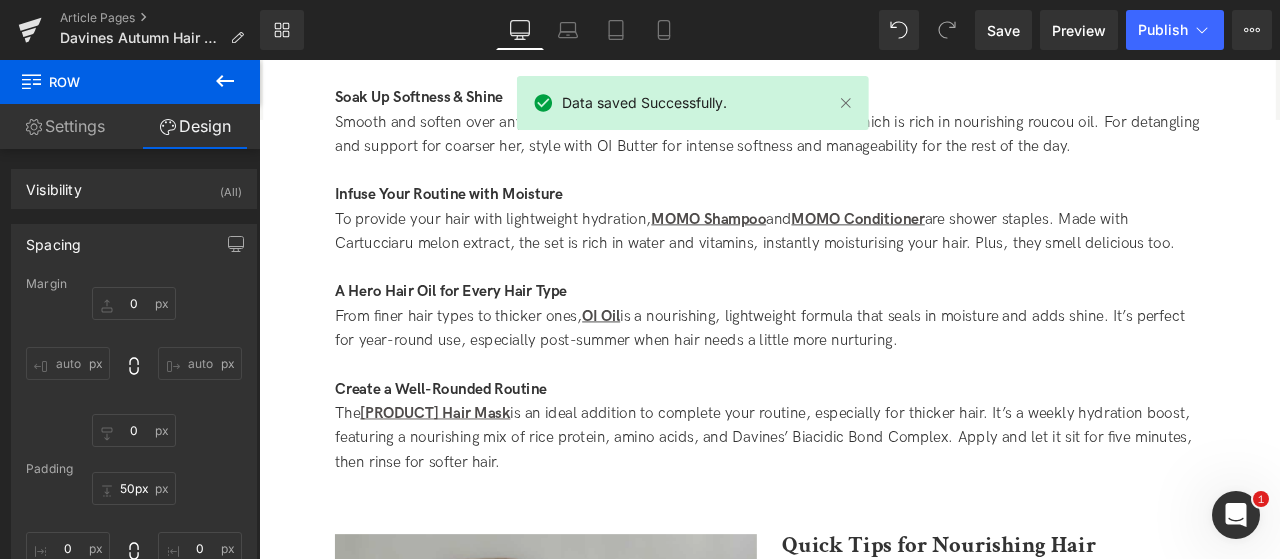 scroll, scrollTop: 3680, scrollLeft: 0, axis: vertical 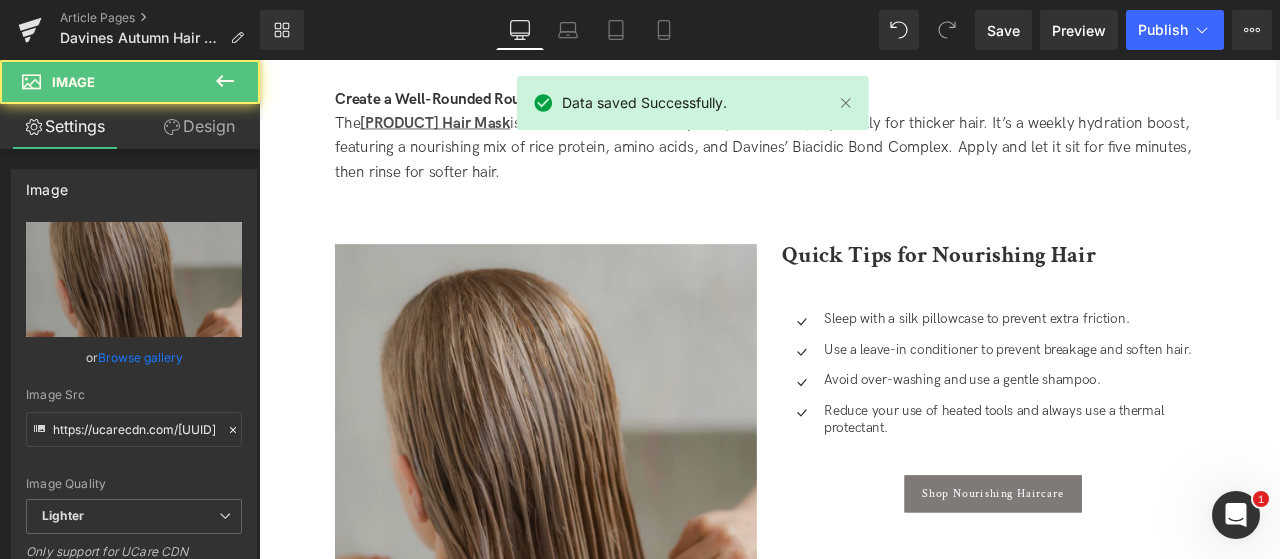 click at bounding box center [599, 528] 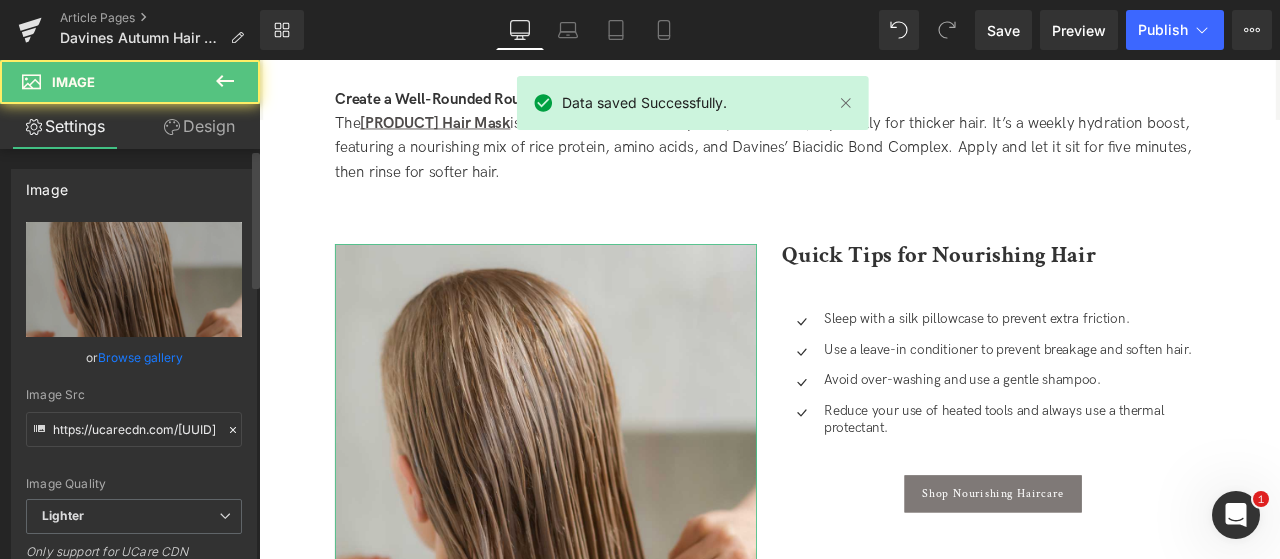 click on "Browse gallery" at bounding box center [140, 357] 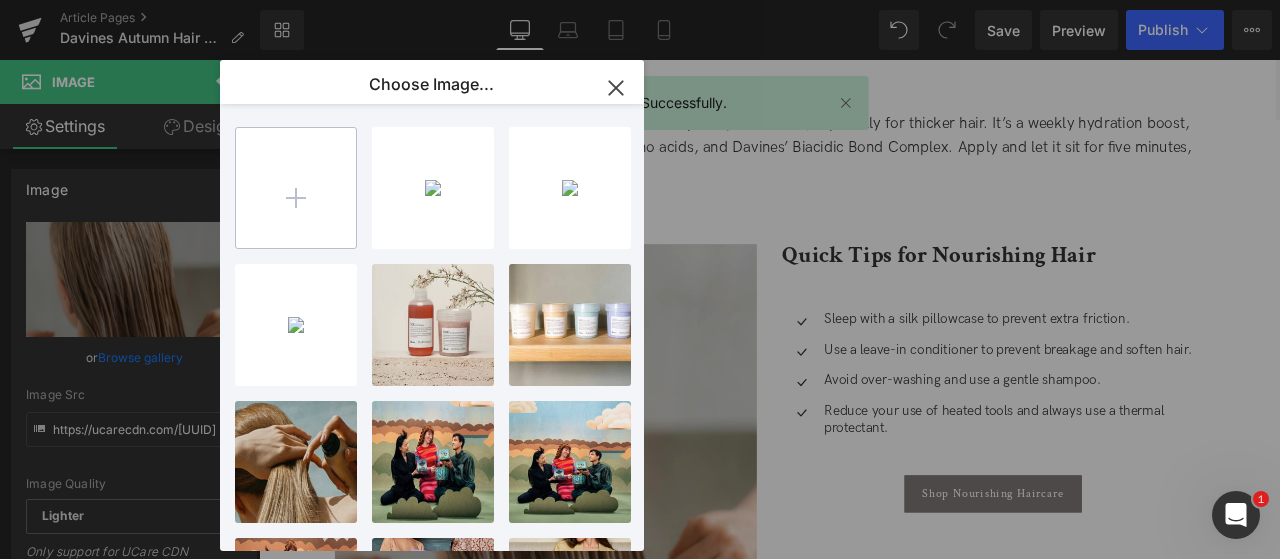 click at bounding box center (296, 188) 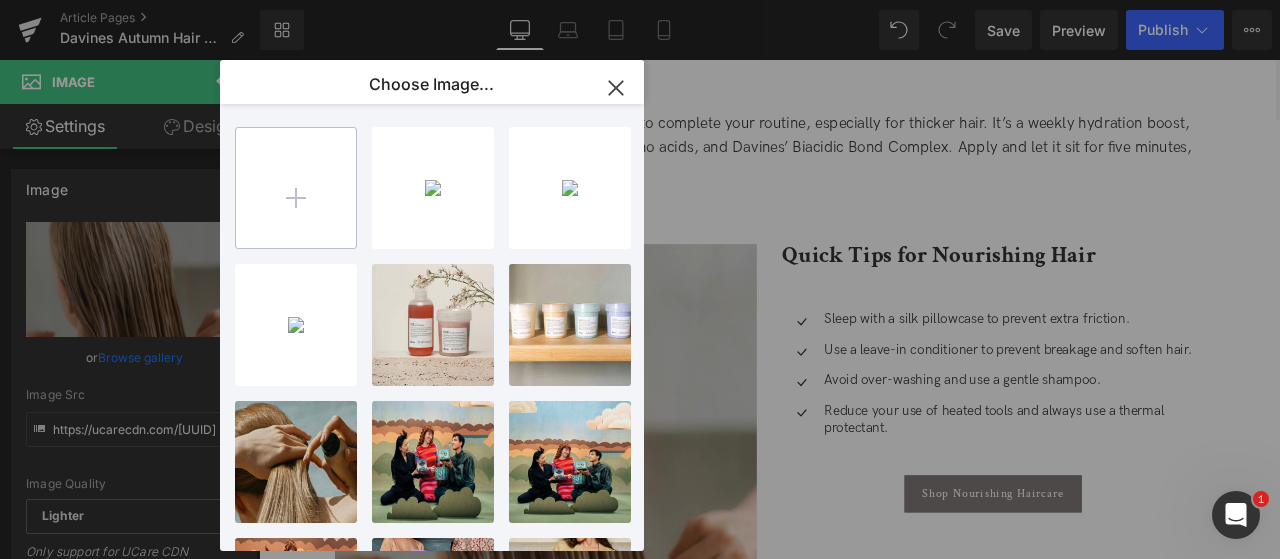 type on "C:\fakepath\[FILENAME].jpg" 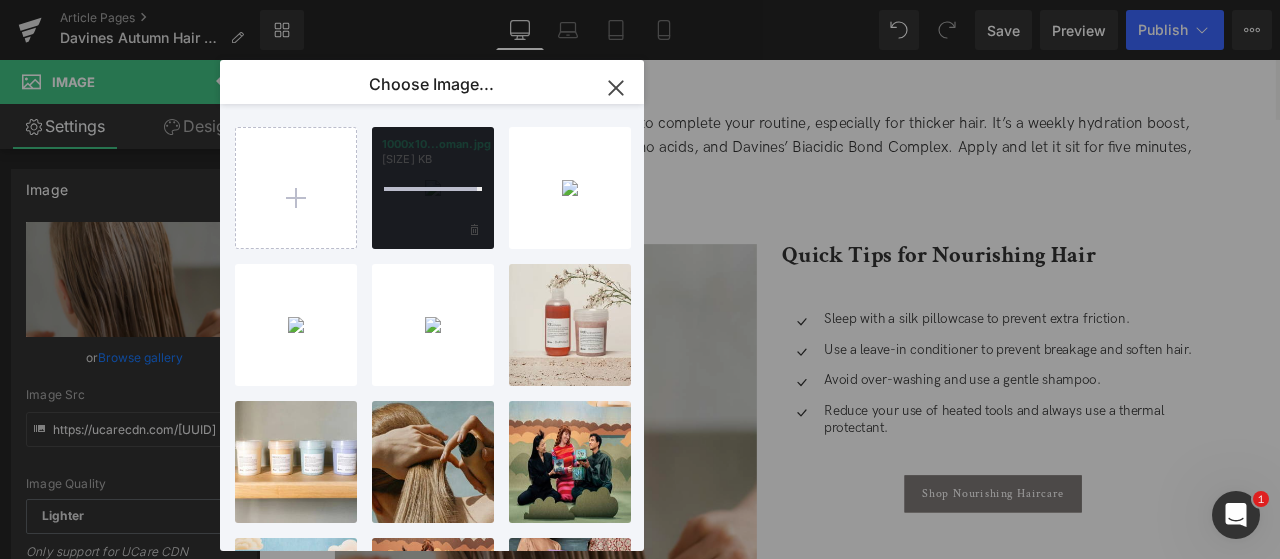 type 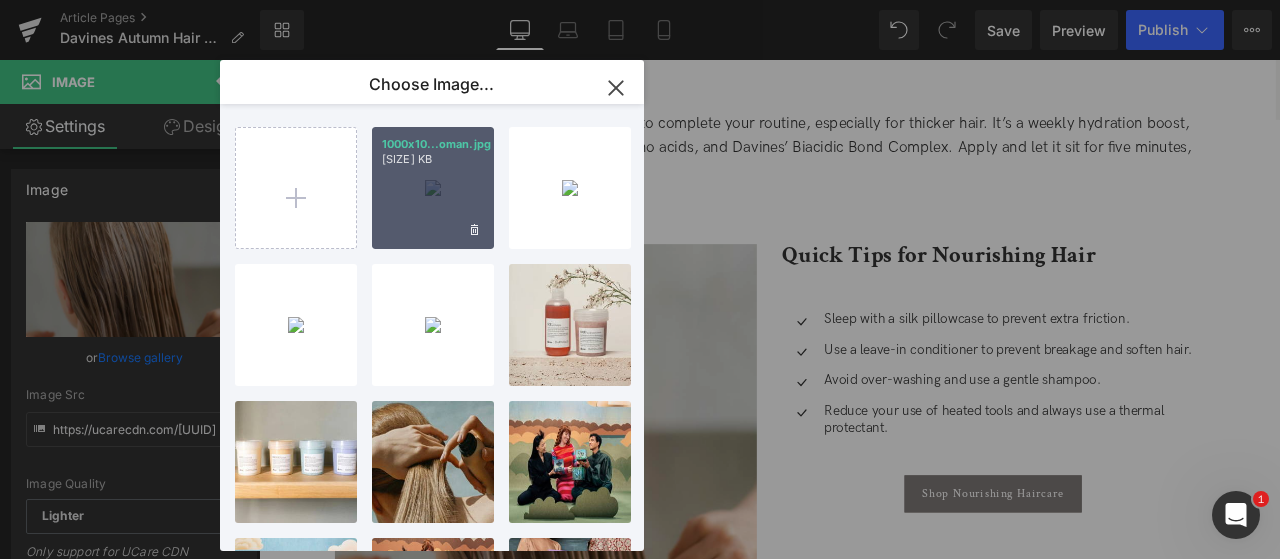 click on "[FILENAME] [YEAR].jpg [SIZE]" at bounding box center (433, 188) 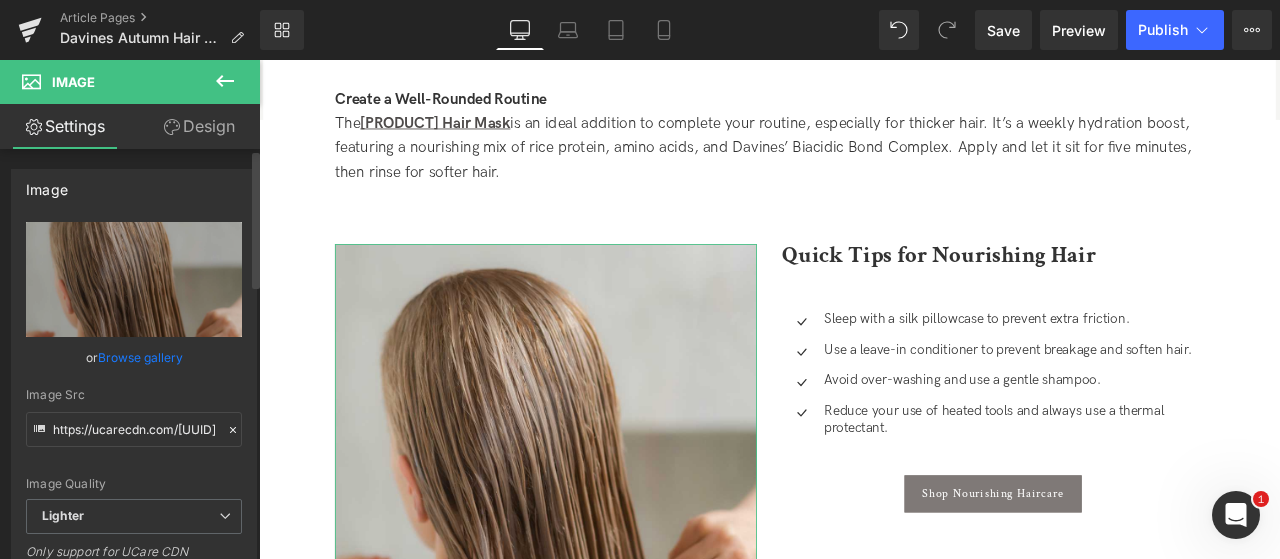 click on "Browse gallery" at bounding box center [140, 357] 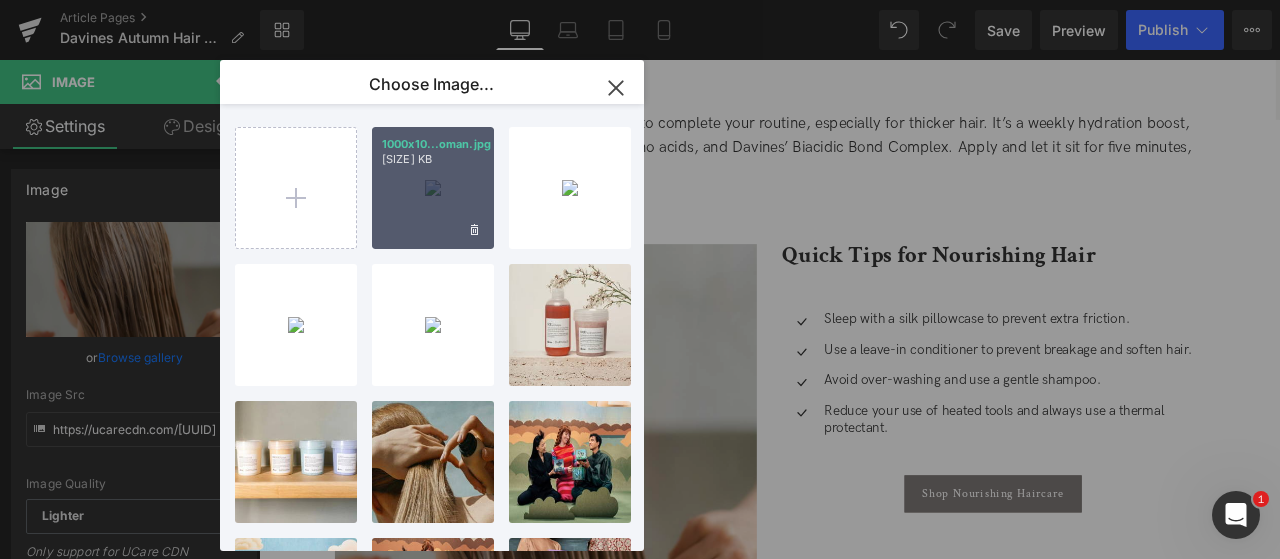 click on "[FILENAME] [YEAR].jpg [SIZE]" at bounding box center [433, 188] 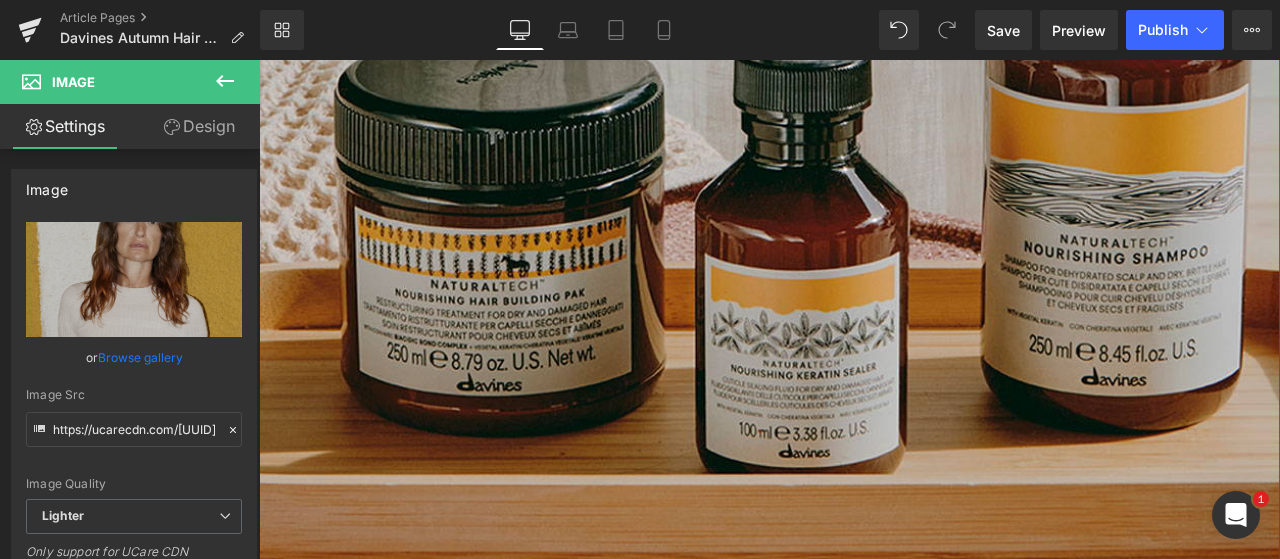 scroll, scrollTop: 0, scrollLeft: 0, axis: both 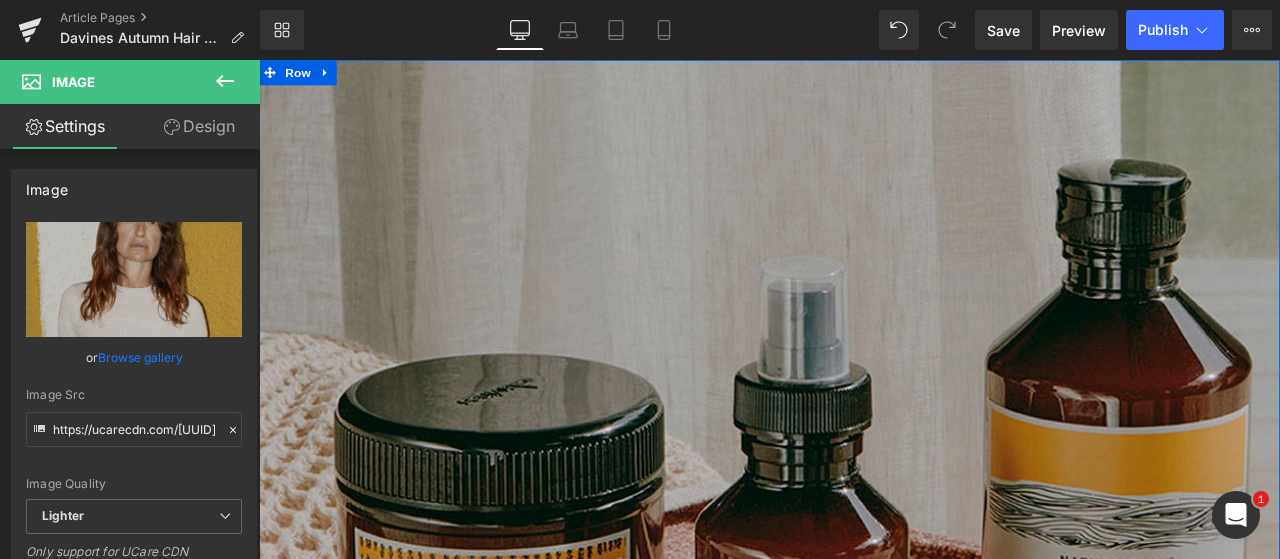 click at bounding box center [864, 665] 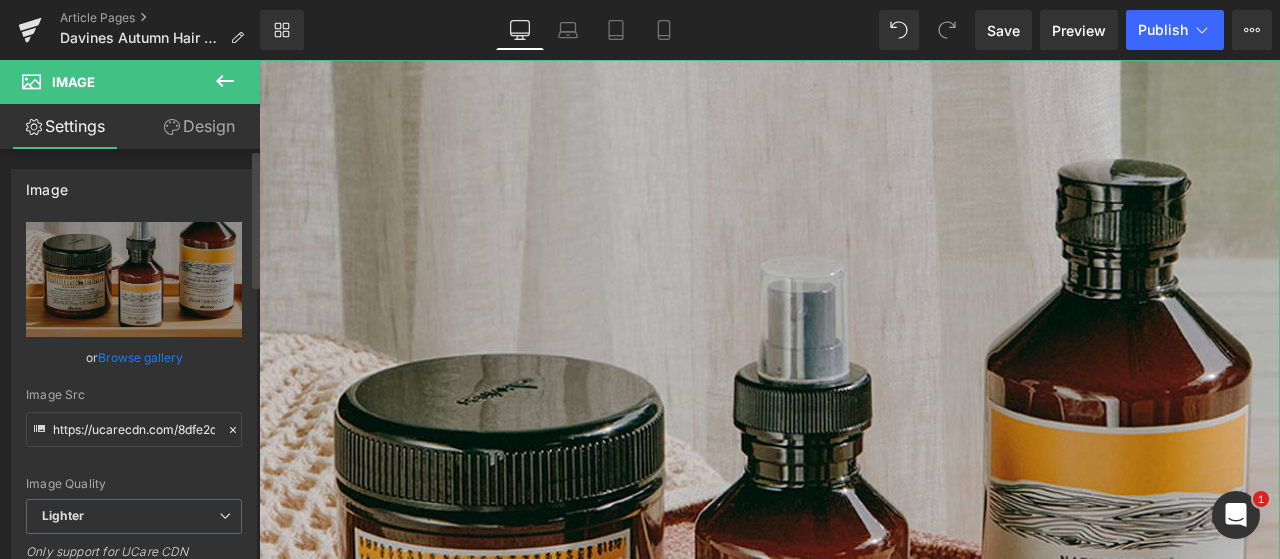 click on "Browse gallery" at bounding box center [140, 357] 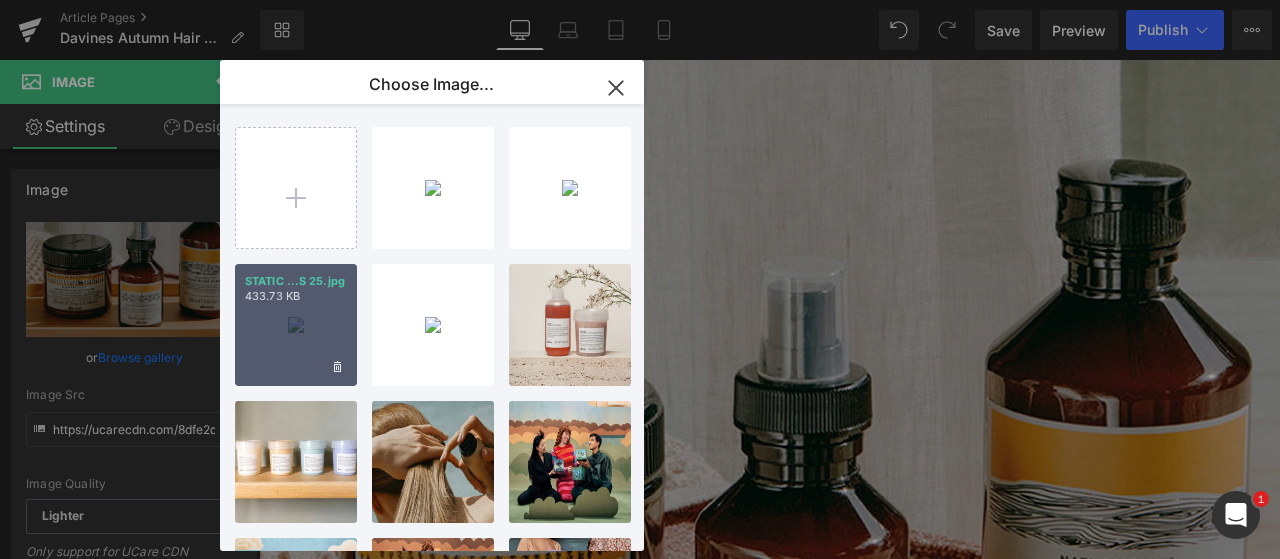 drag, startPoint x: 340, startPoint y: 315, endPoint x: 98, endPoint y: 308, distance: 242.10121 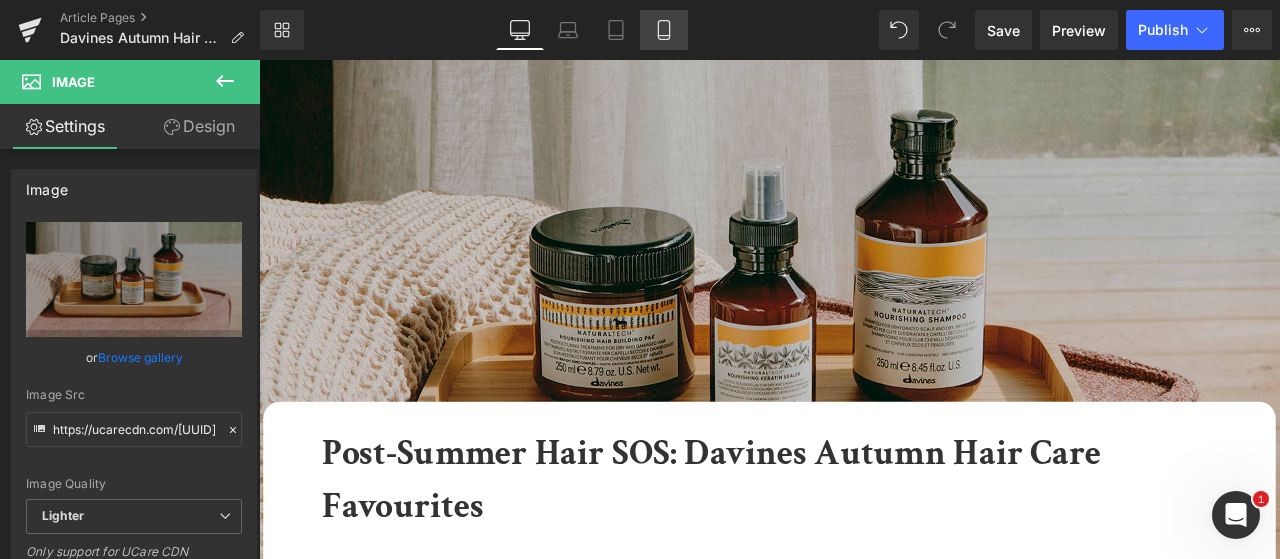 click 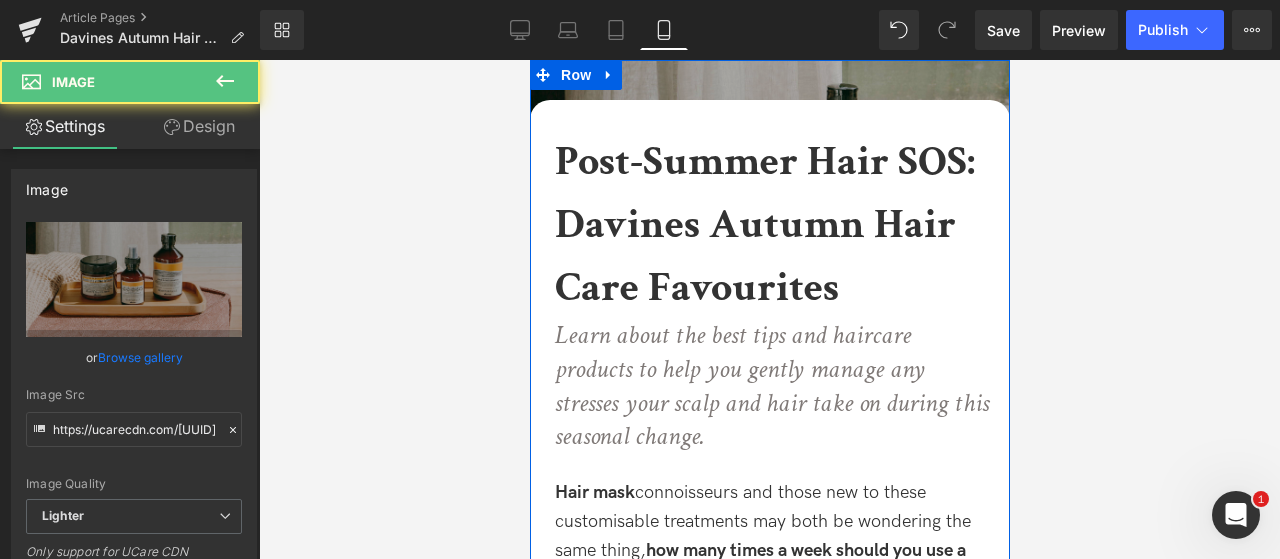 click at bounding box center (769, 180) 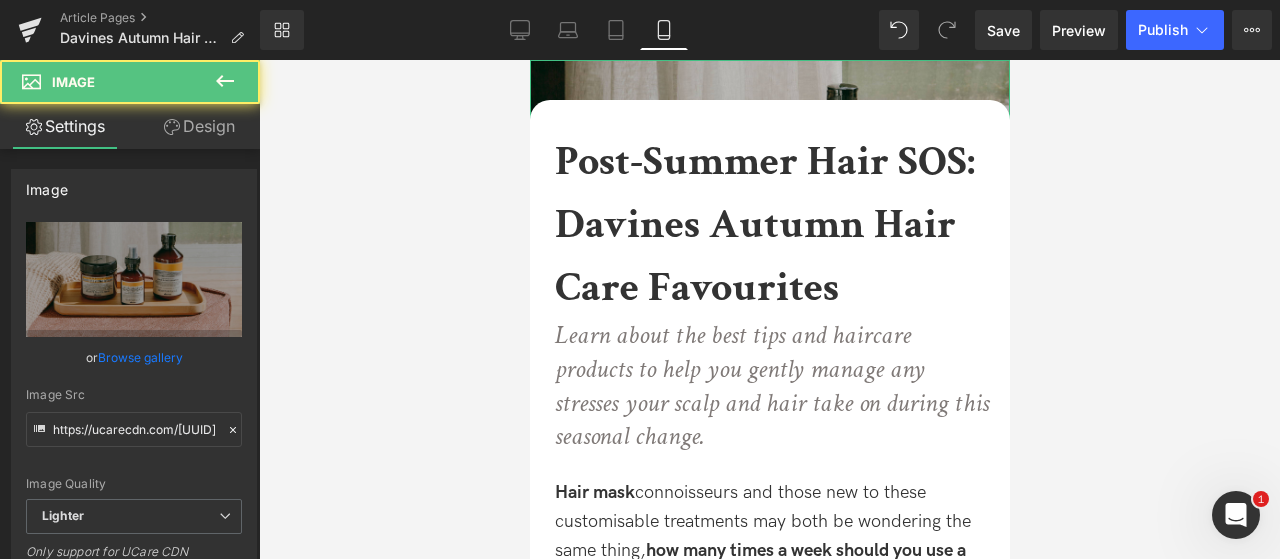 click on "Design" at bounding box center (199, 126) 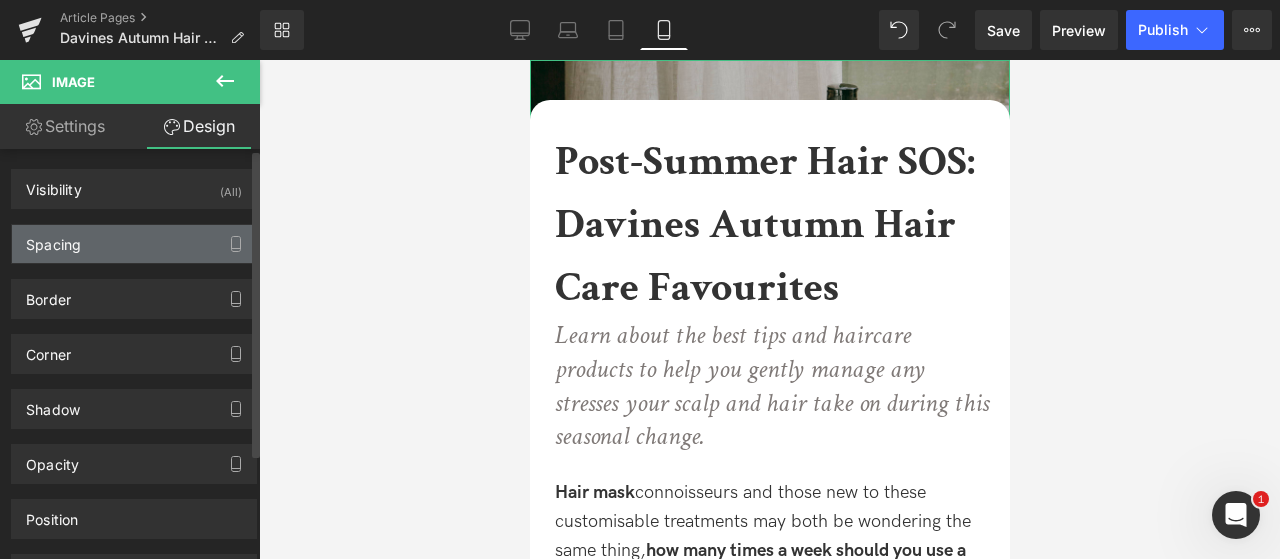 click on "Spacing" at bounding box center [134, 244] 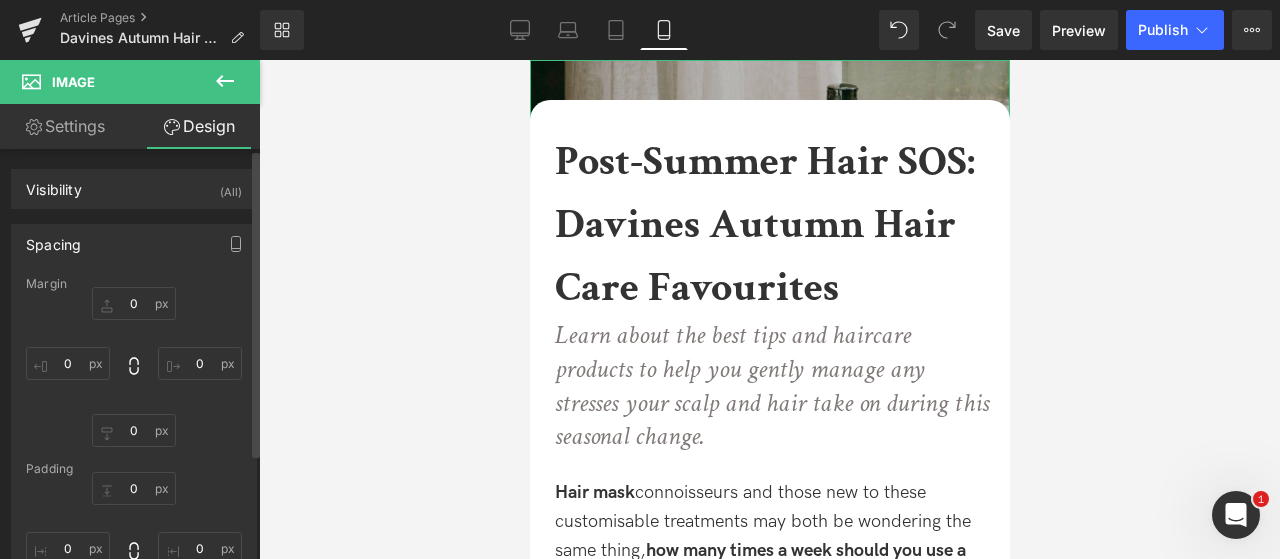 click on "Spacing" at bounding box center (134, 244) 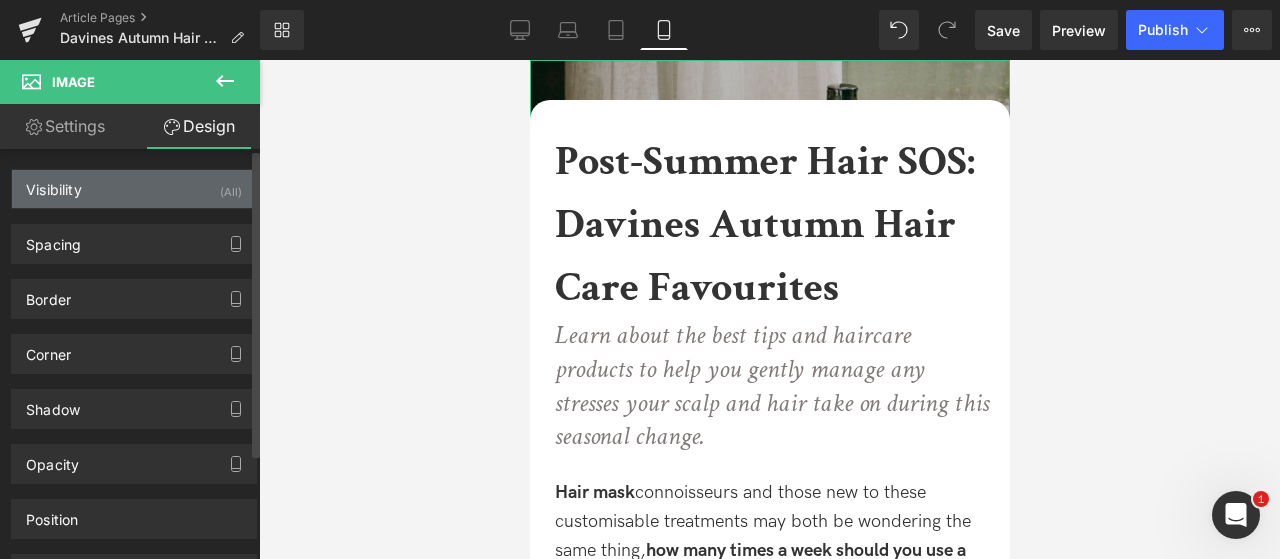 click on "Visibility
(All)" at bounding box center [134, 189] 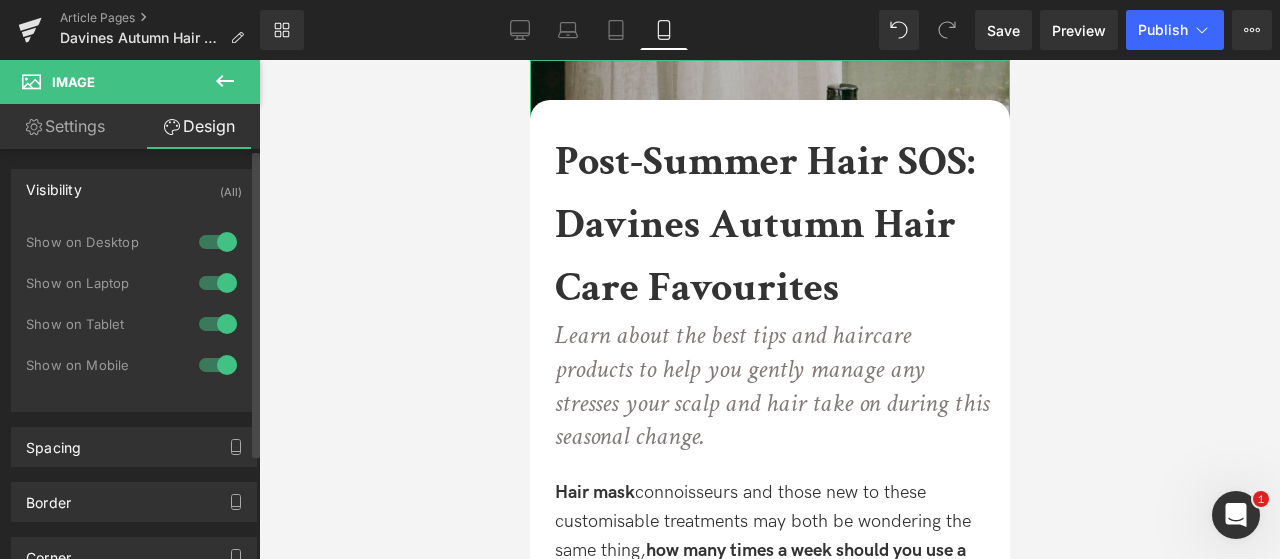click at bounding box center (218, 365) 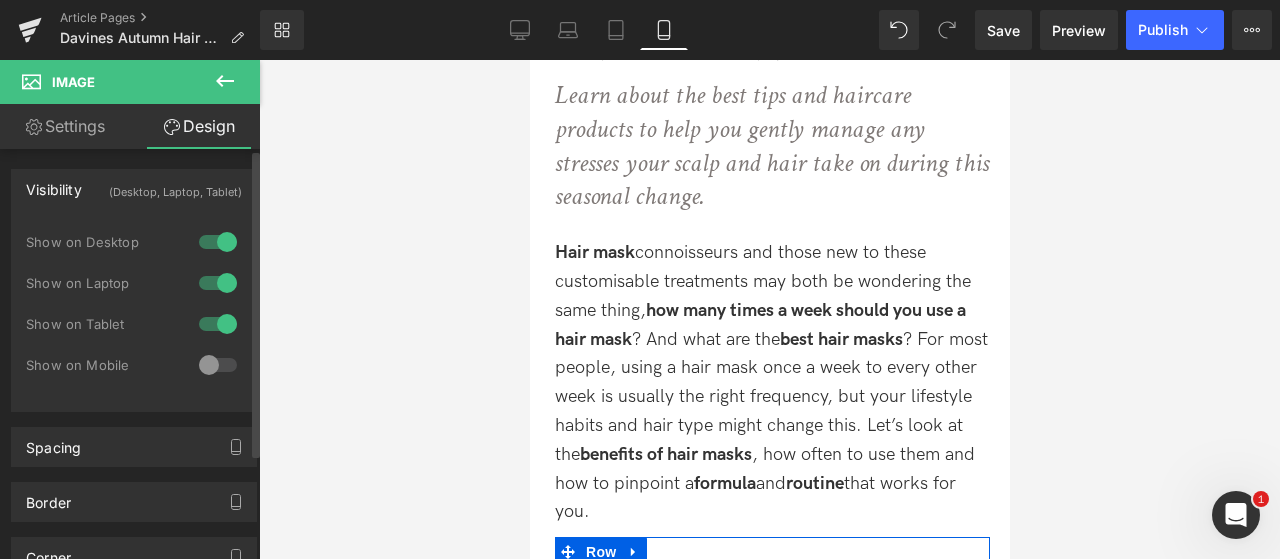 click at bounding box center [218, 365] 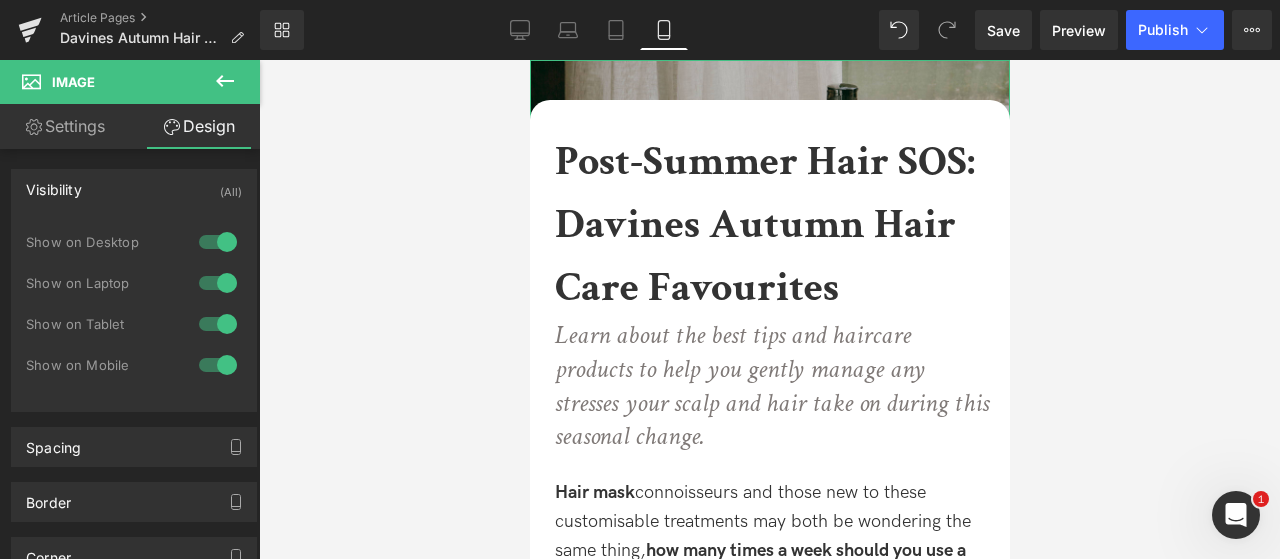 click 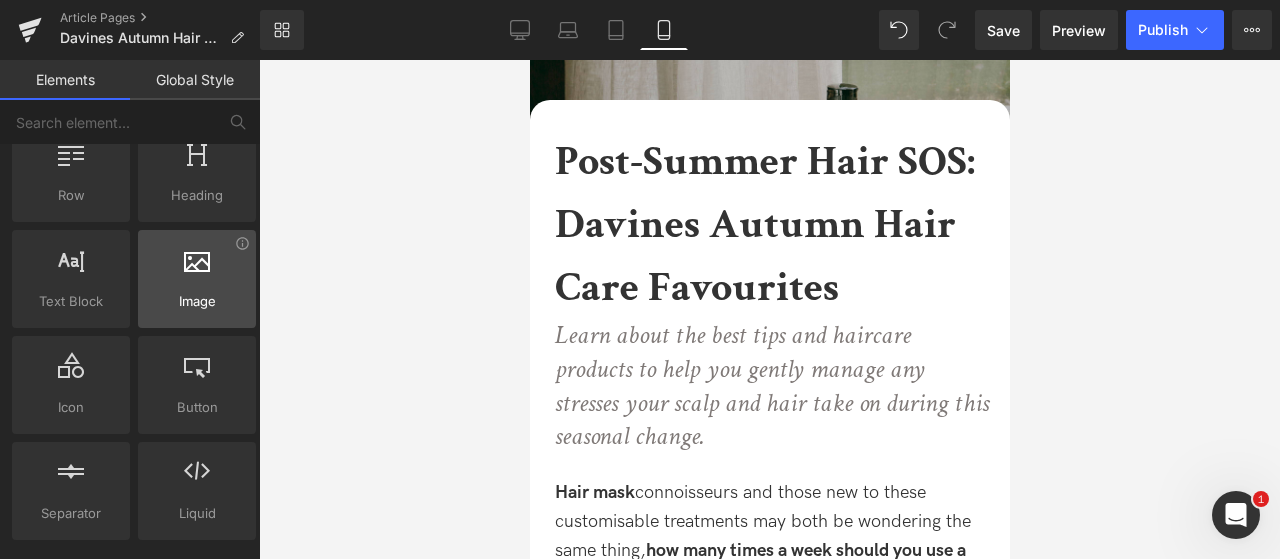 scroll, scrollTop: 0, scrollLeft: 0, axis: both 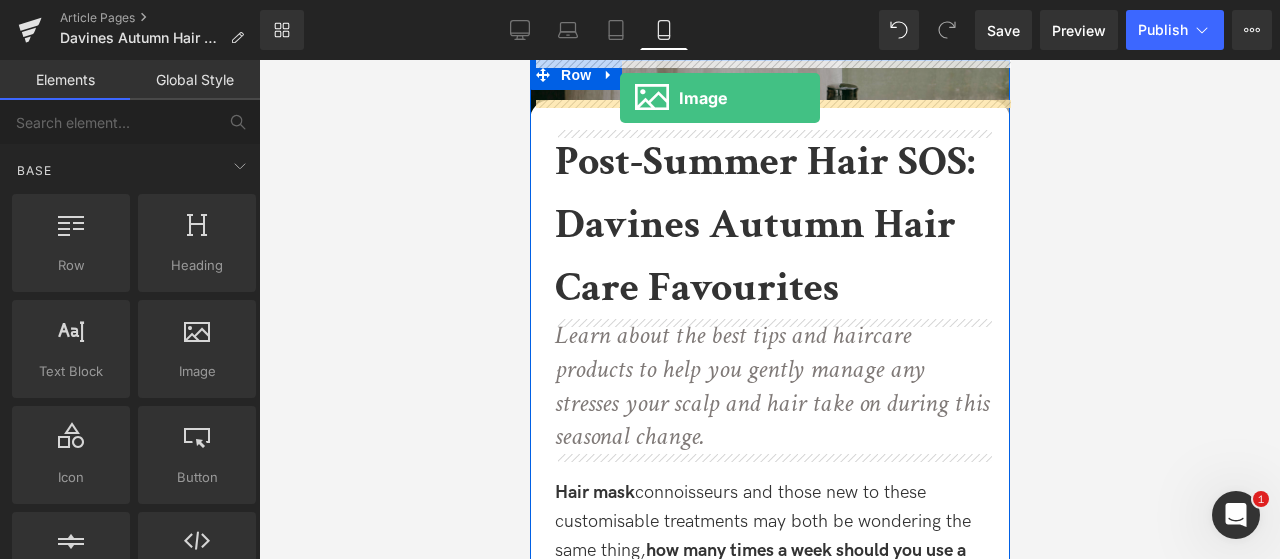 drag, startPoint x: 712, startPoint y: 429, endPoint x: 619, endPoint y: 98, distance: 343.8168 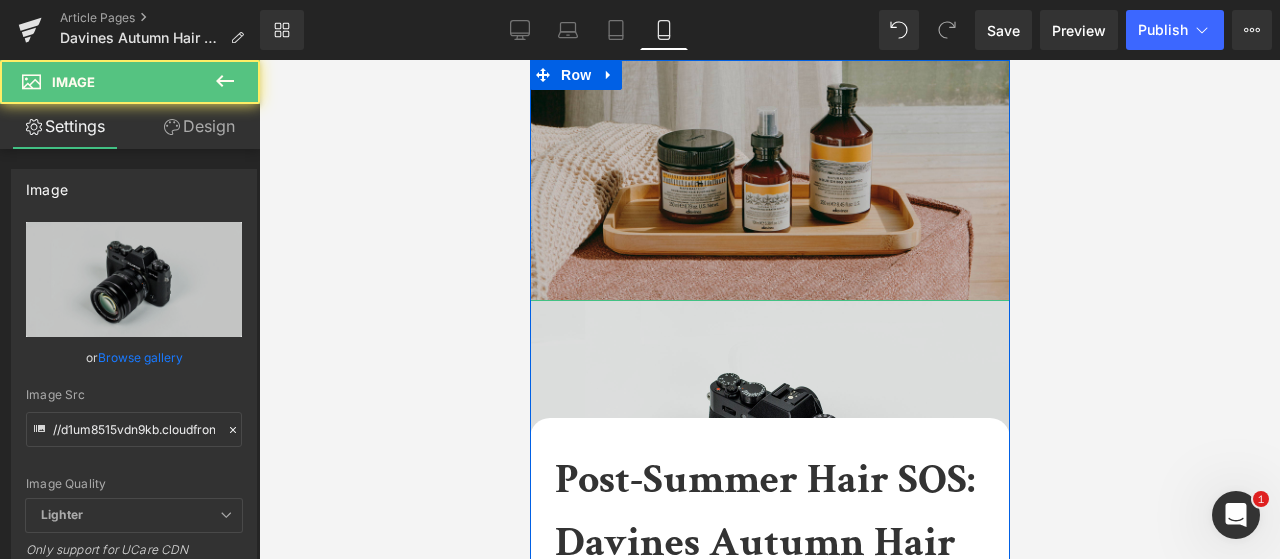 click at bounding box center [769, 459] 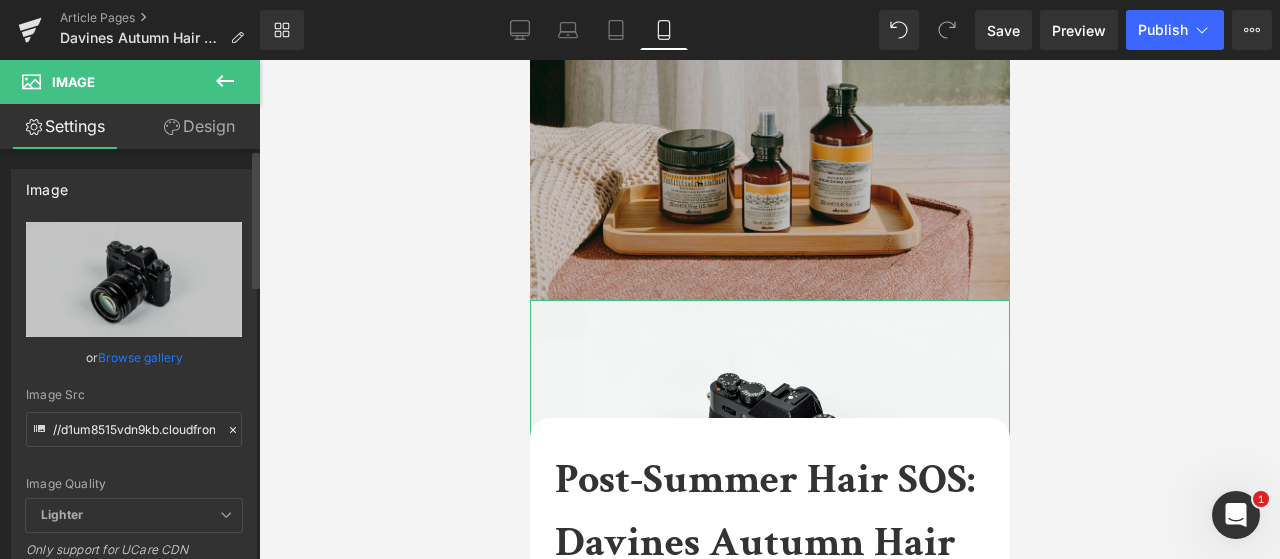 click on "Browse gallery" at bounding box center [140, 357] 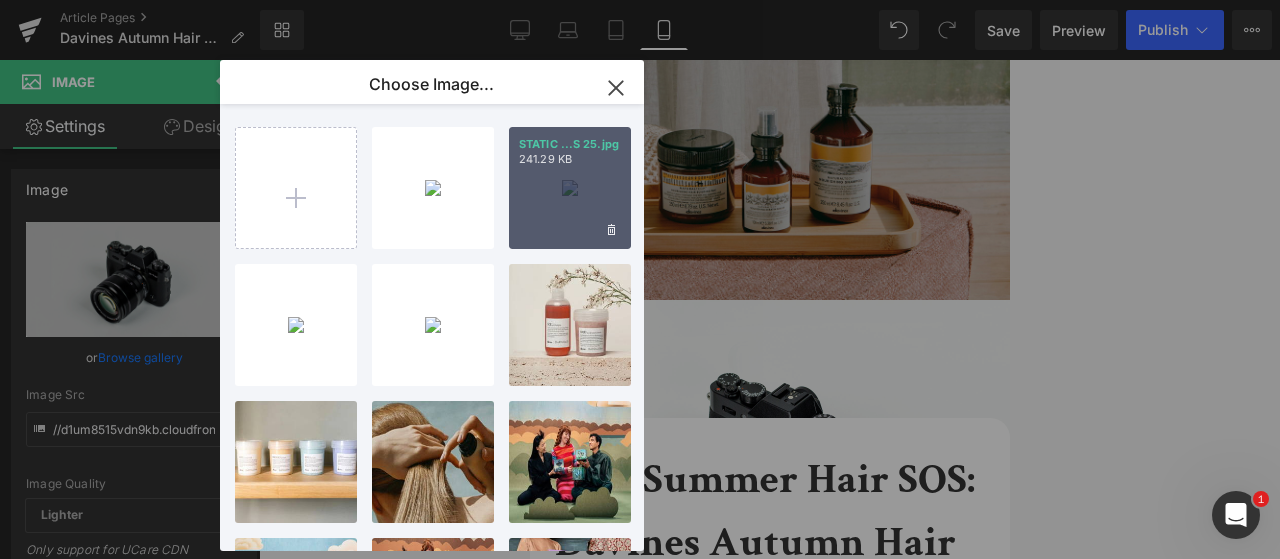 click on "STATIC ...S [NUMBER].jpg [SIZE] KB" at bounding box center (570, 188) 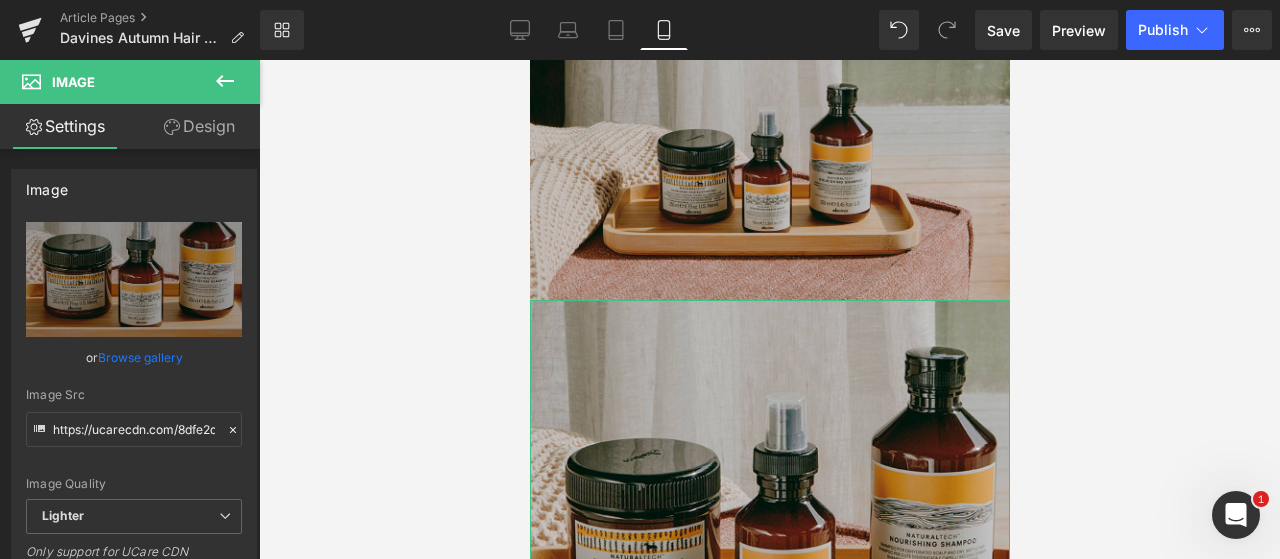 click on "Design" at bounding box center (199, 126) 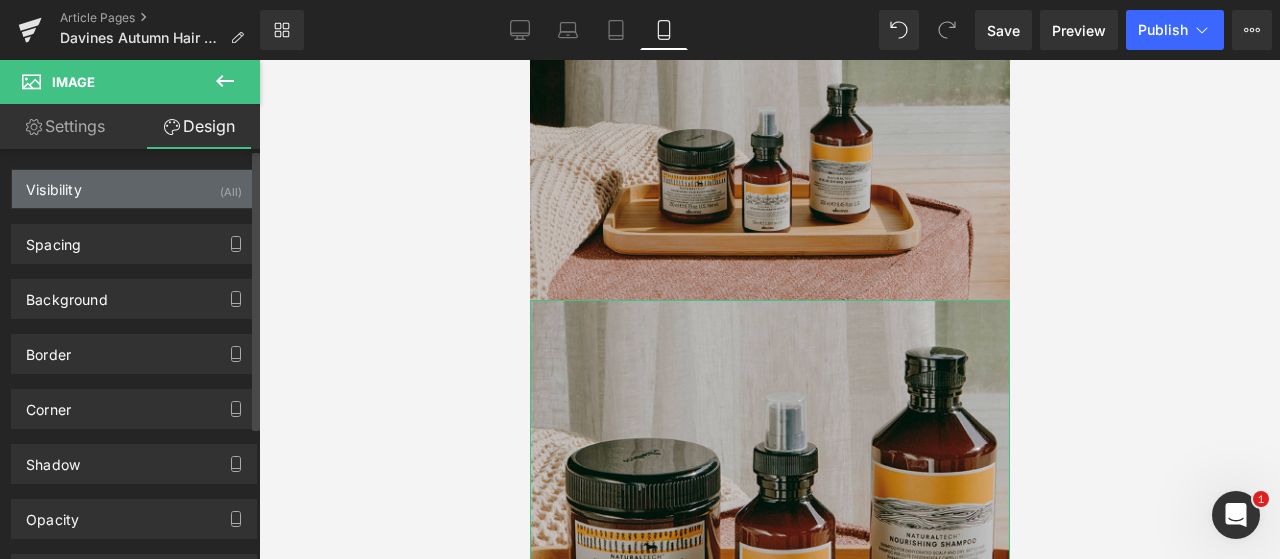 click on "Visibility
(All)" at bounding box center [134, 189] 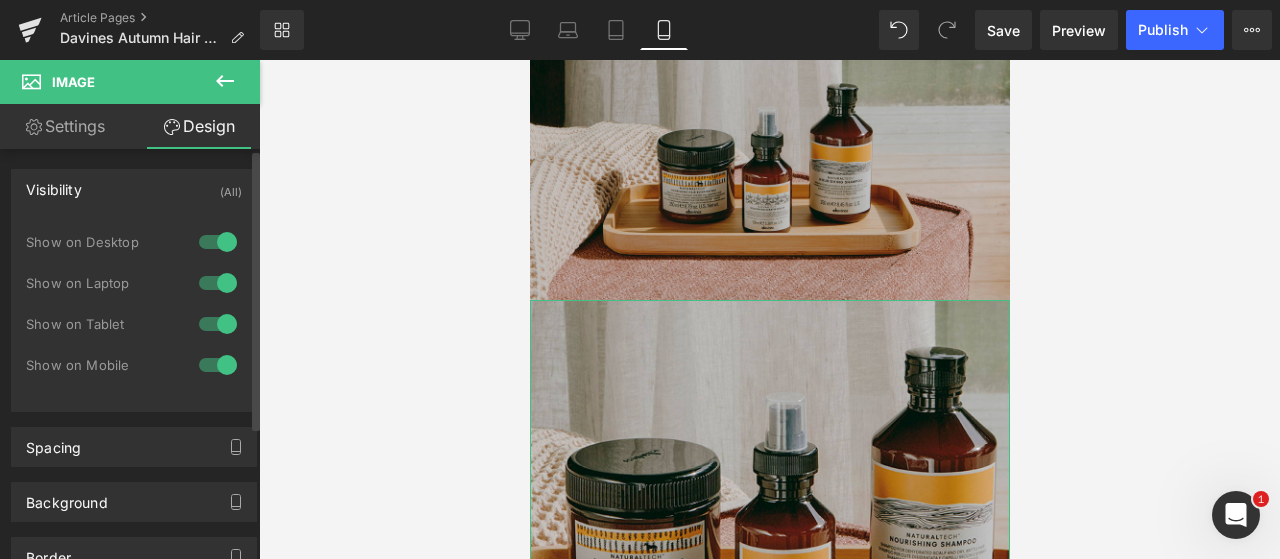 click at bounding box center [218, 324] 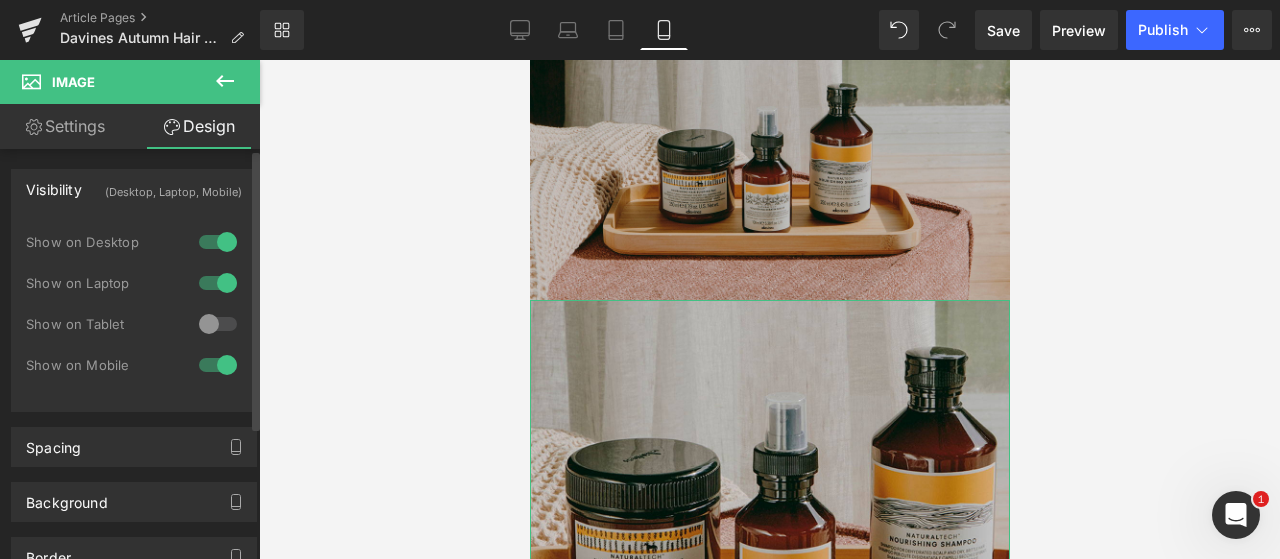 click at bounding box center [218, 283] 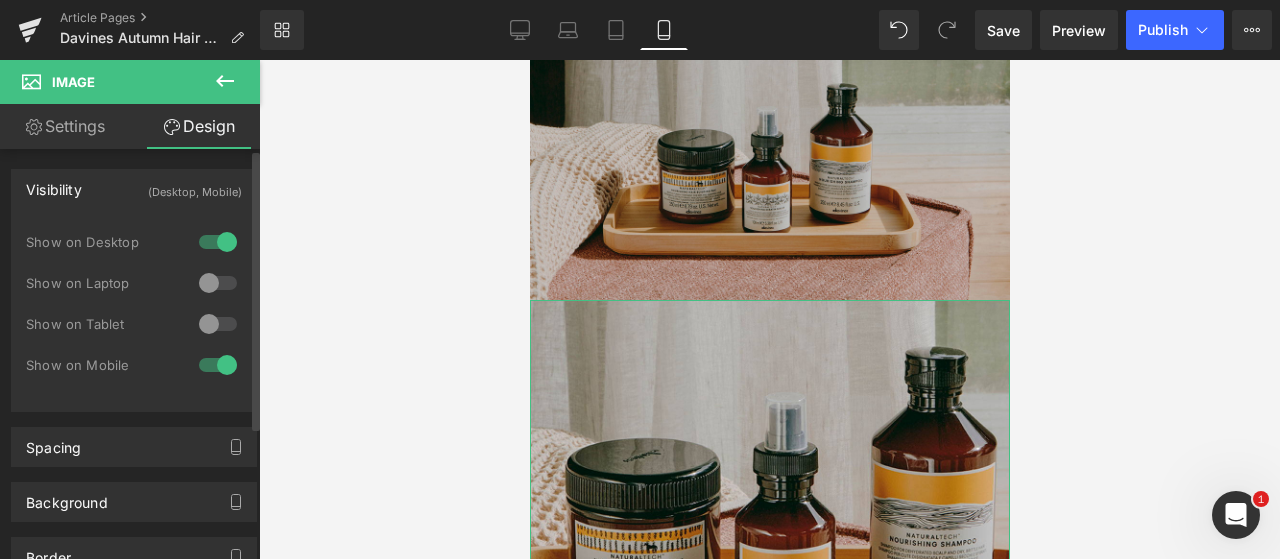 click at bounding box center [218, 242] 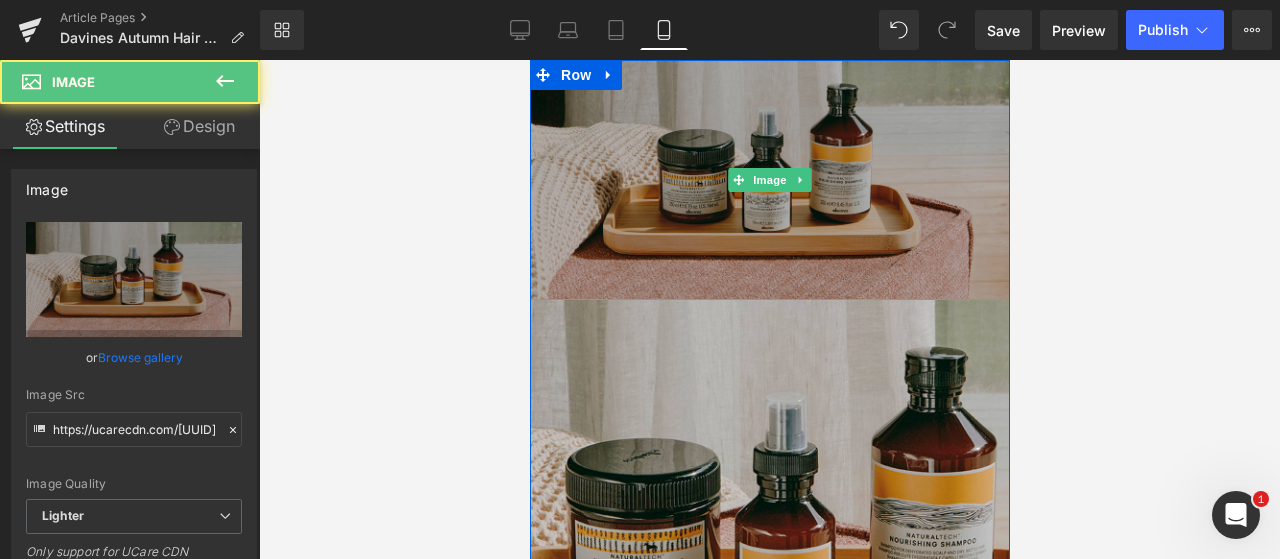 click at bounding box center [769, 180] 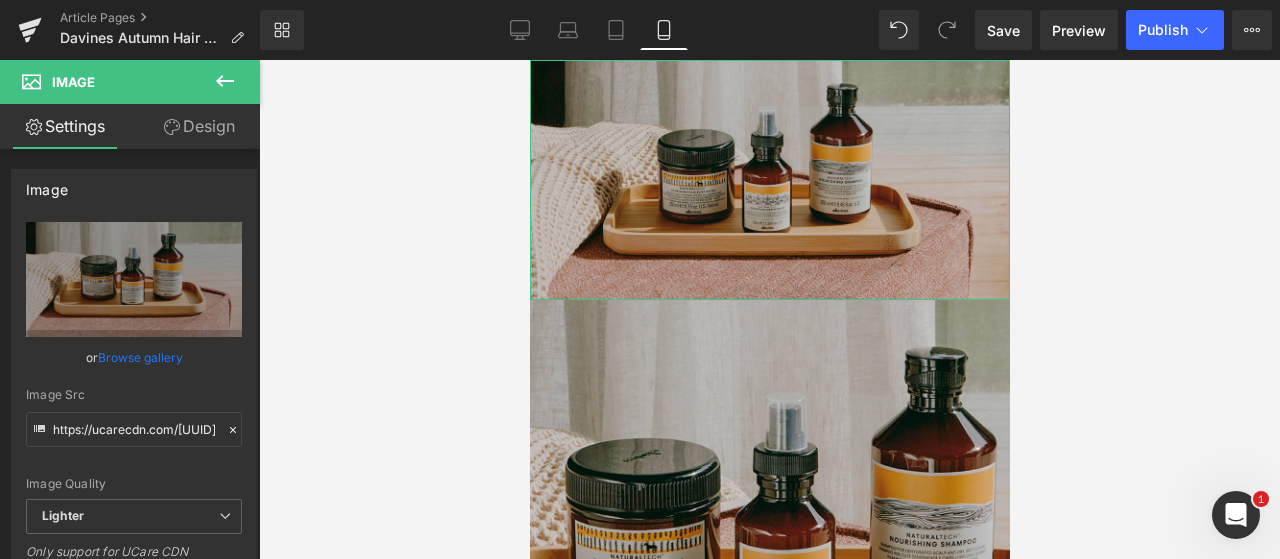 click on "Design" at bounding box center [199, 126] 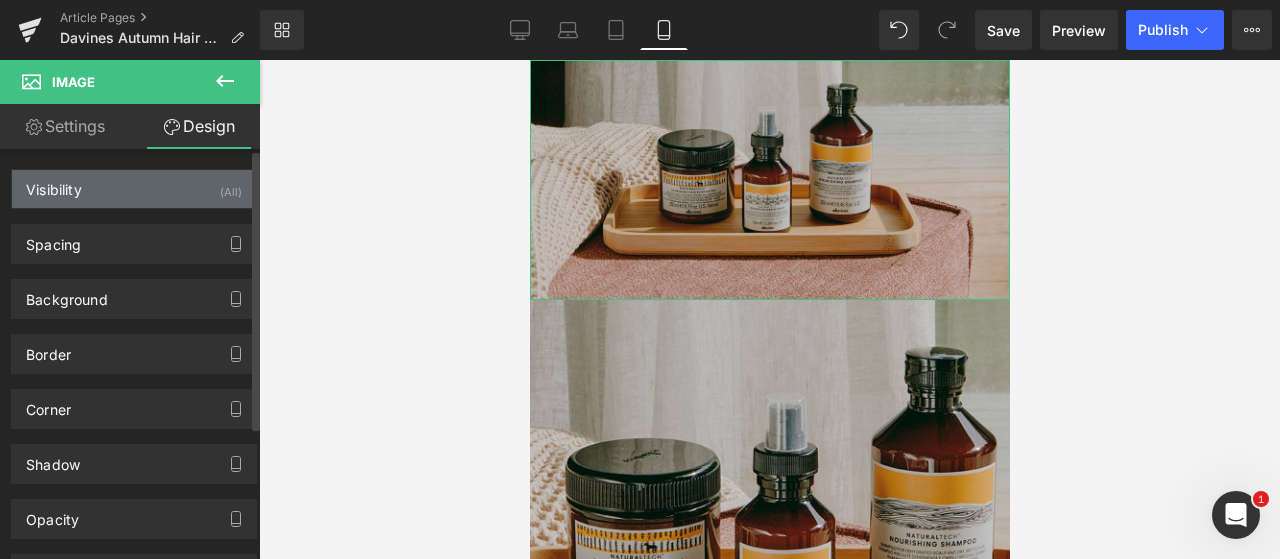 click on "(All)" at bounding box center (231, 186) 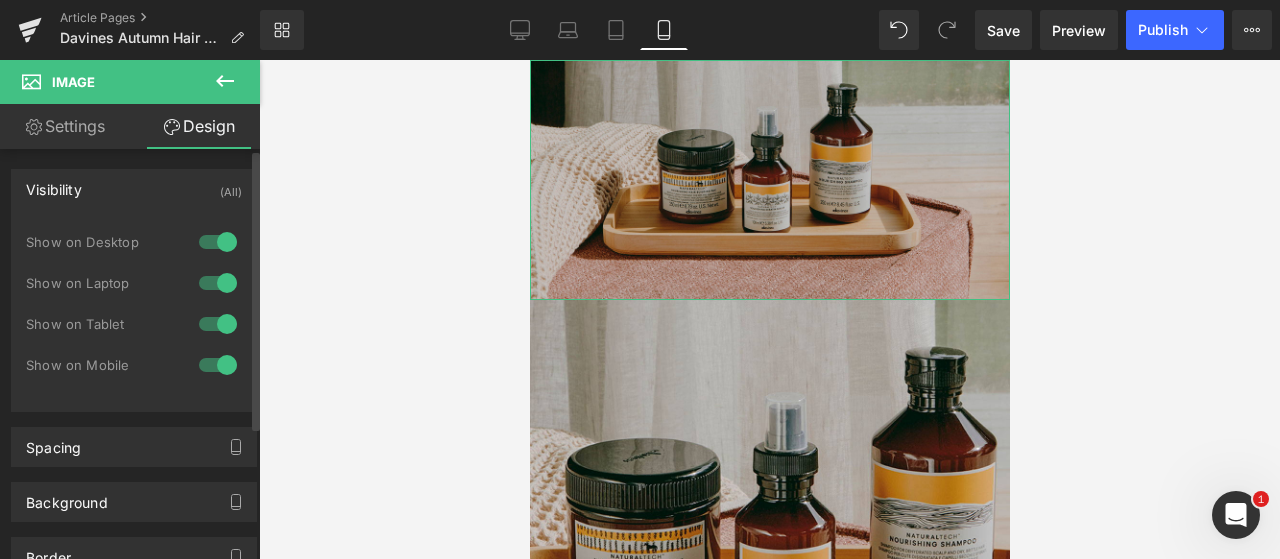 click at bounding box center (218, 242) 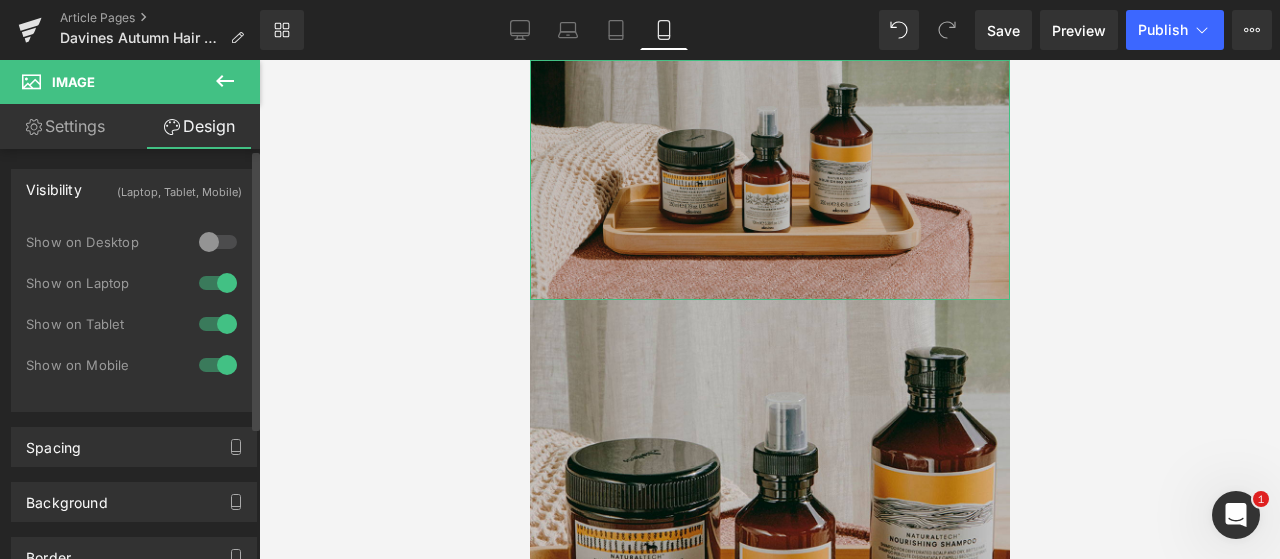 click at bounding box center (218, 283) 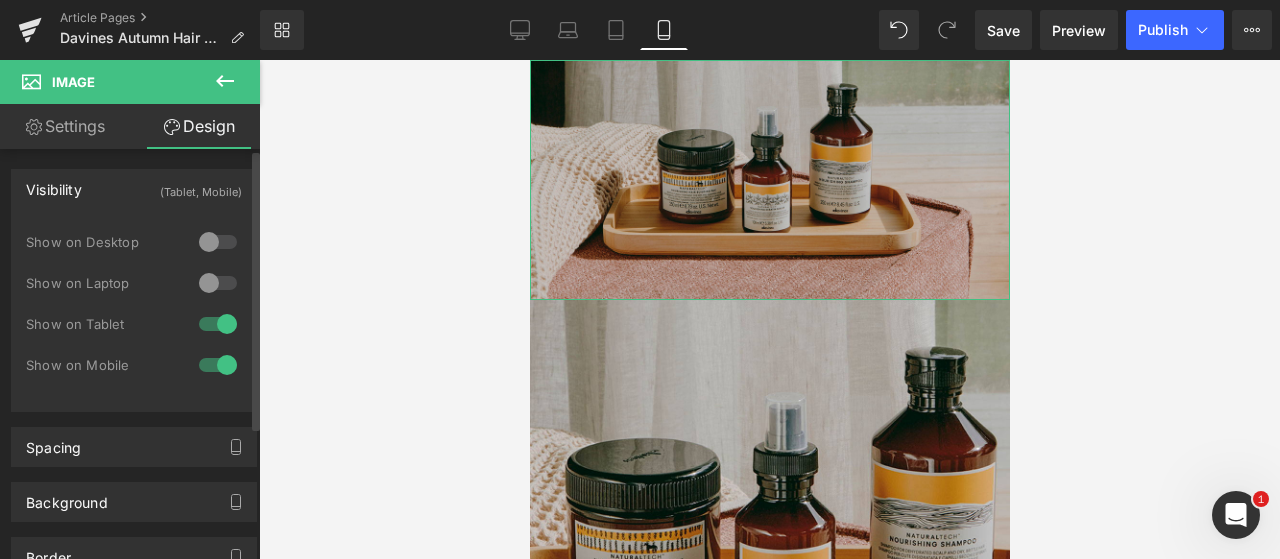 click at bounding box center [218, 324] 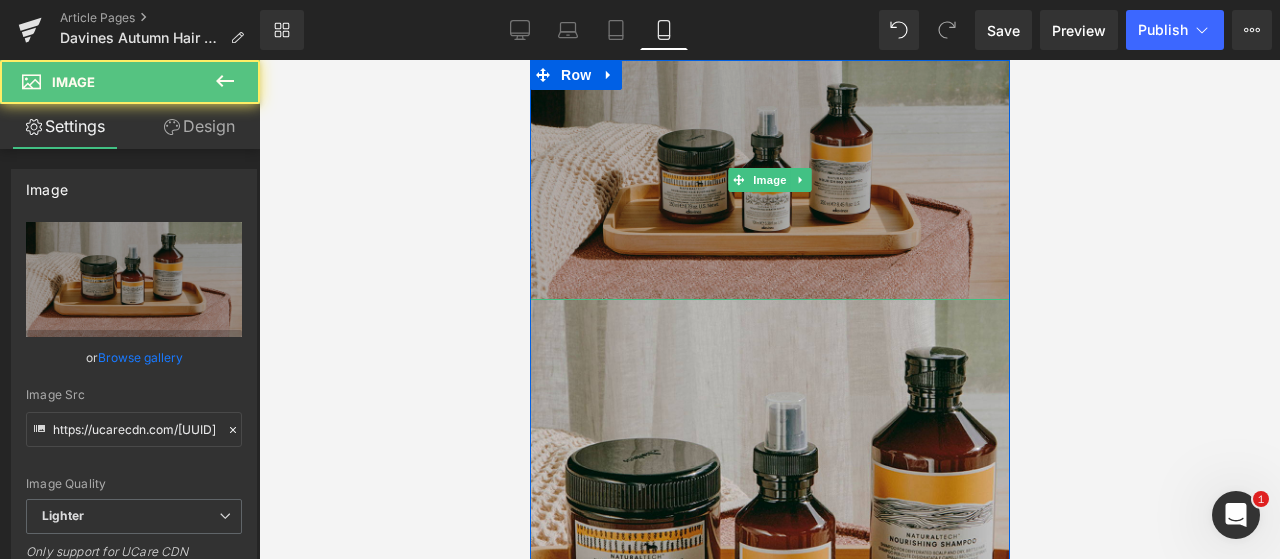 click at bounding box center (769, 180) 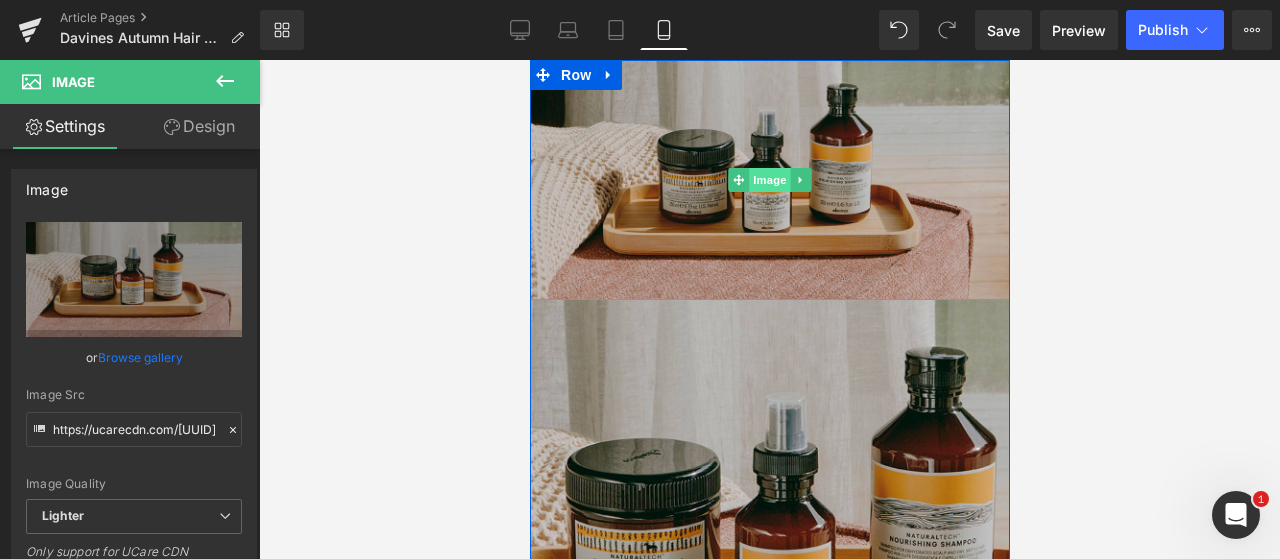 click on "Image" at bounding box center [769, 180] 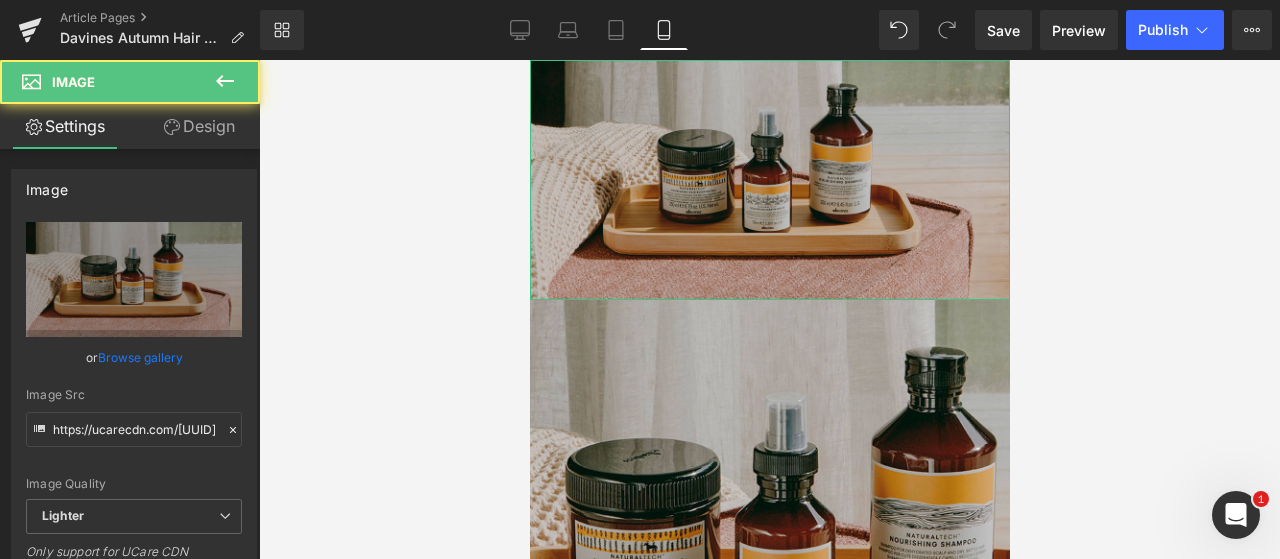 click on "Design" at bounding box center [199, 126] 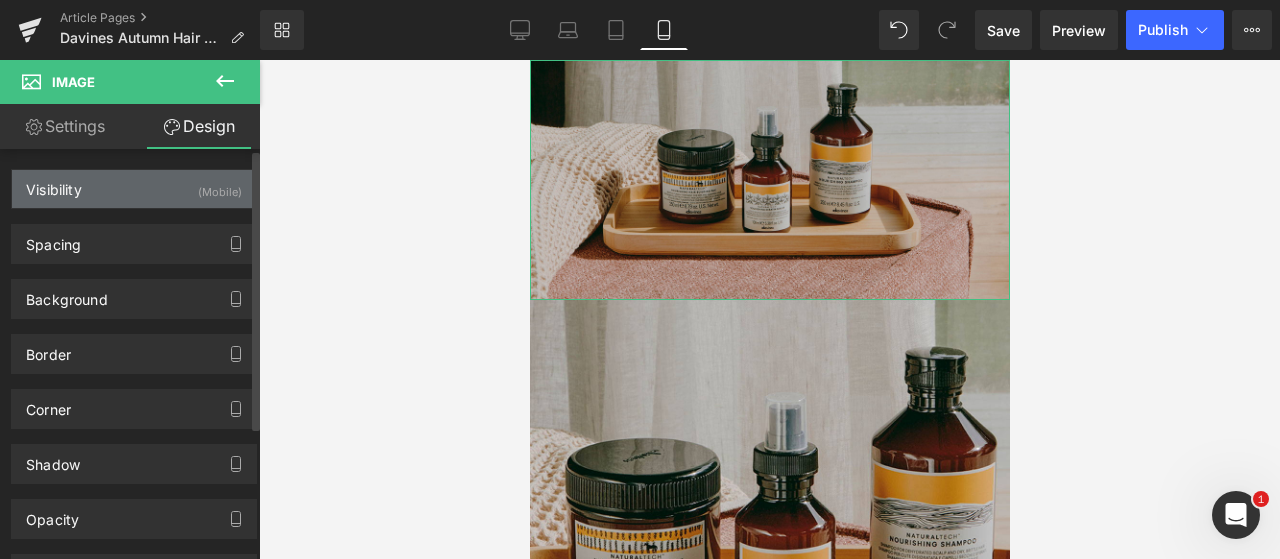 click on "Visibility
(Mobile)" at bounding box center (134, 189) 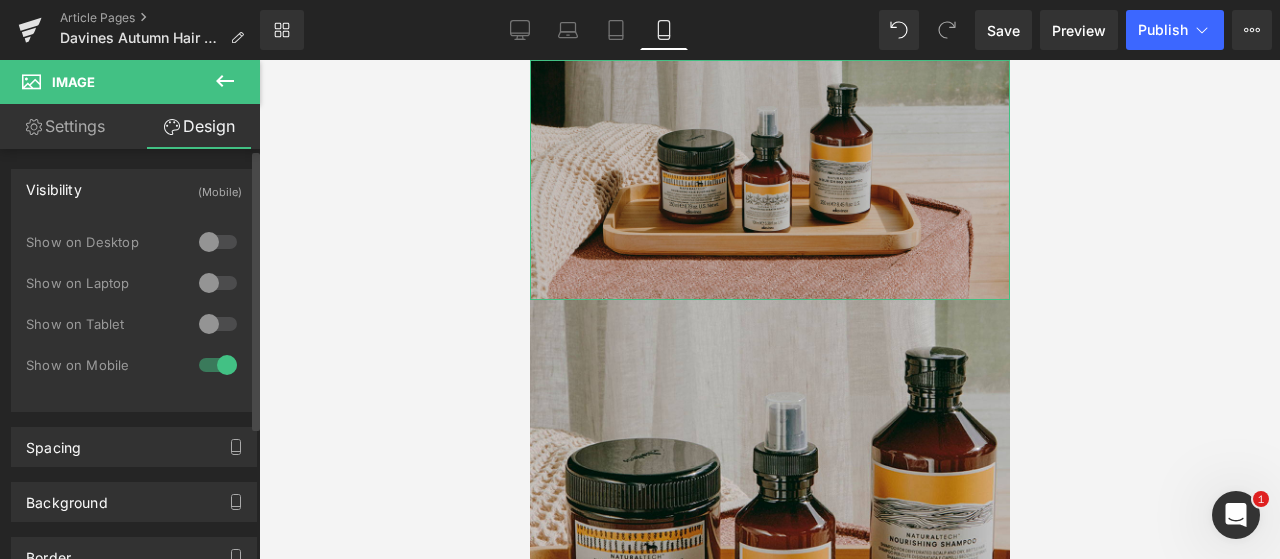 click at bounding box center (218, 365) 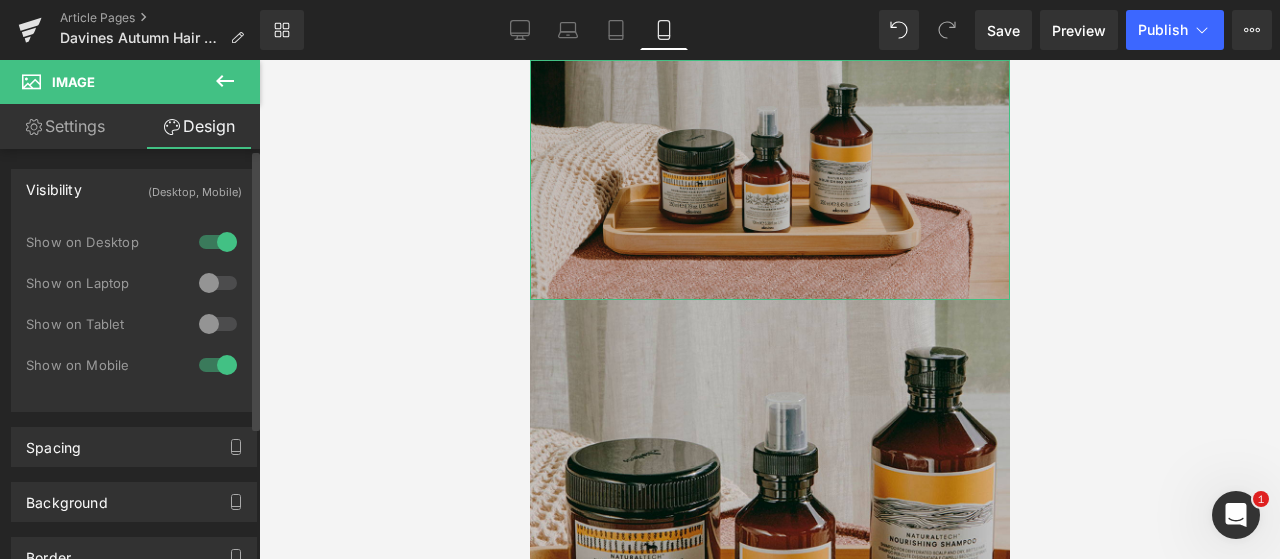 click at bounding box center (218, 283) 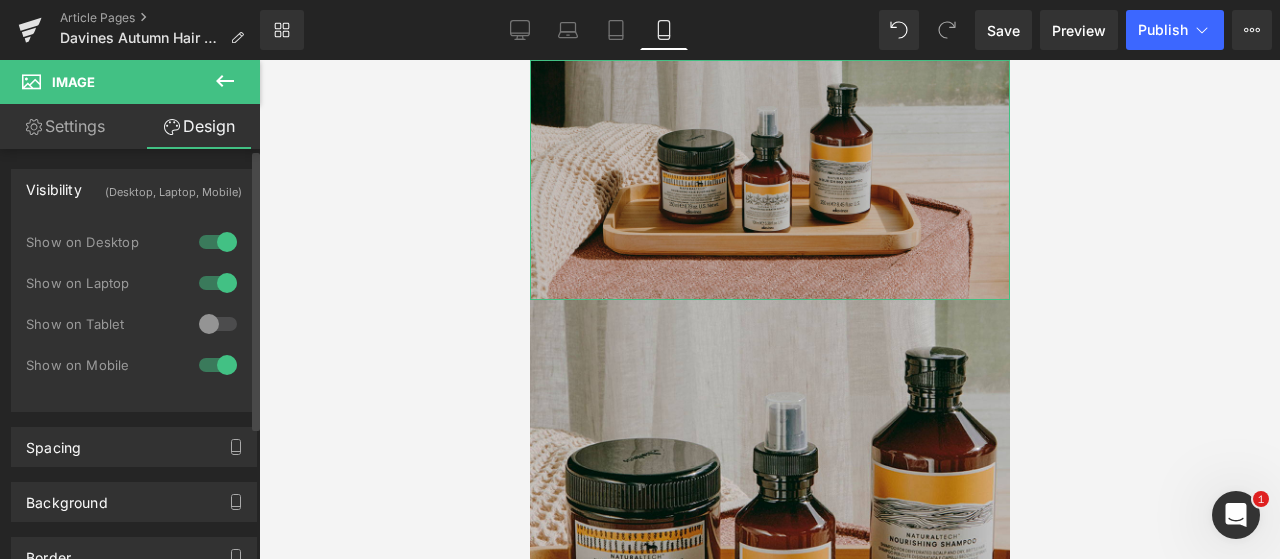 click at bounding box center (218, 324) 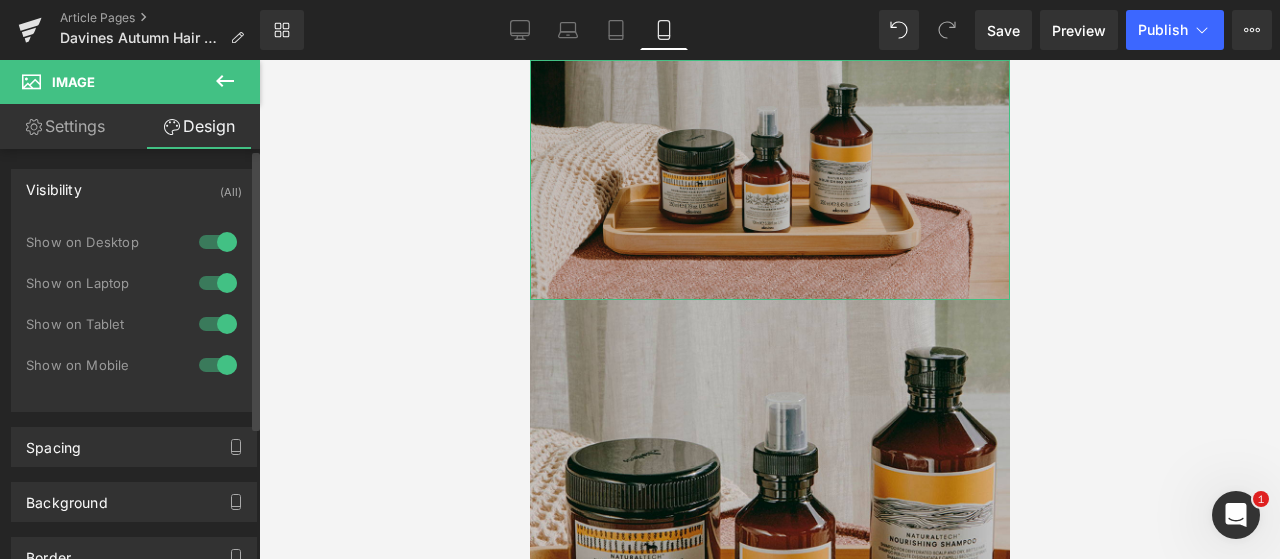 click on "Show on Tablet" at bounding box center [134, 334] 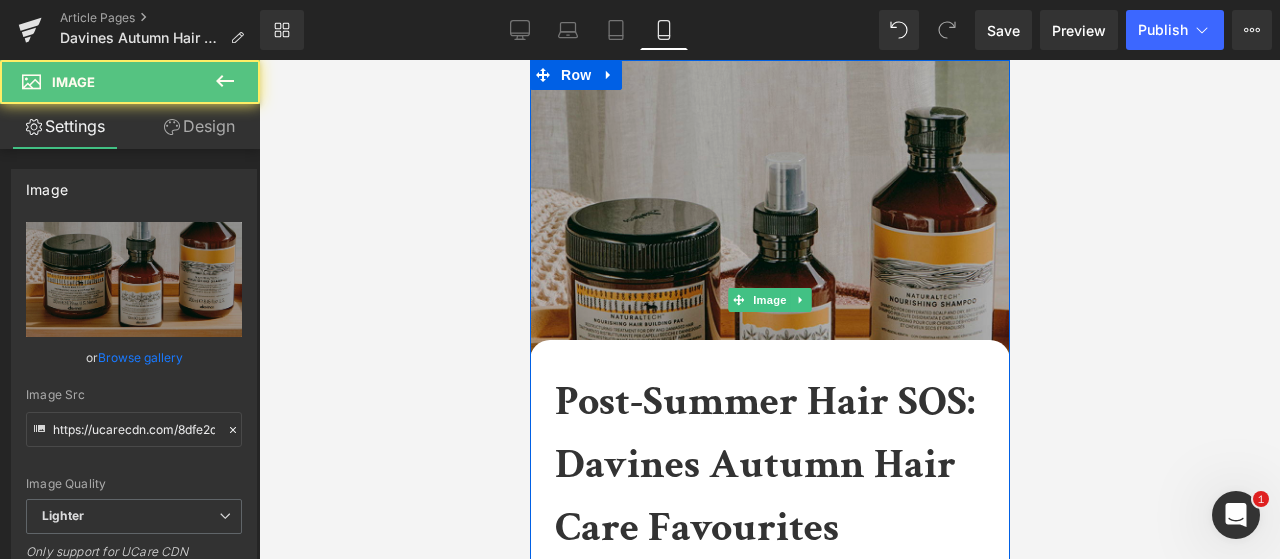 click at bounding box center (769, 300) 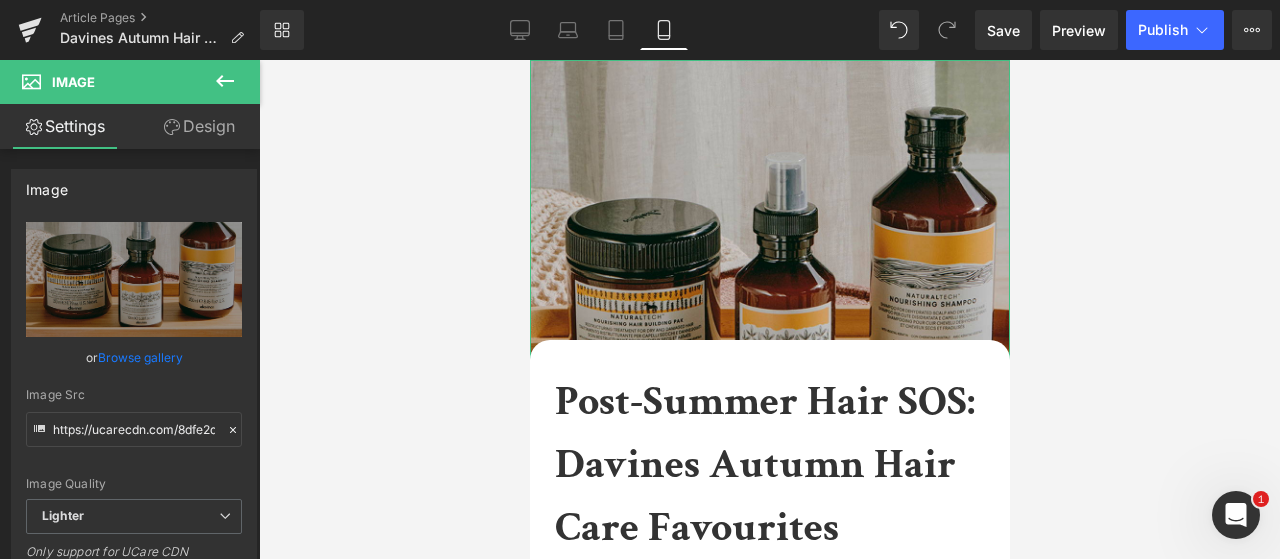 click on "Design" at bounding box center [199, 126] 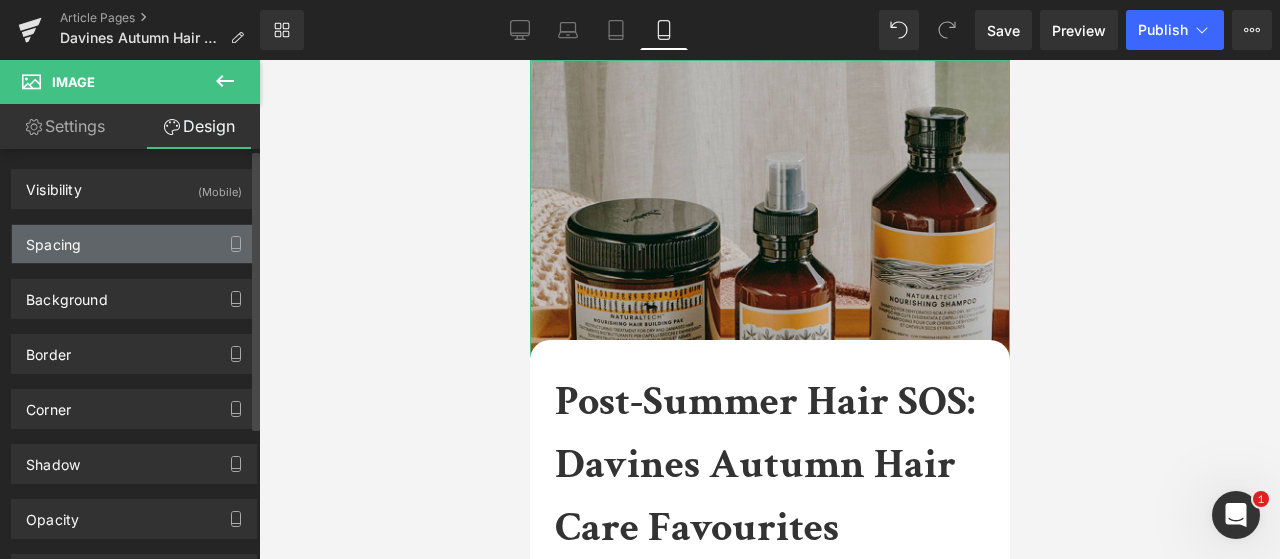 click on "Spacing" at bounding box center (134, 244) 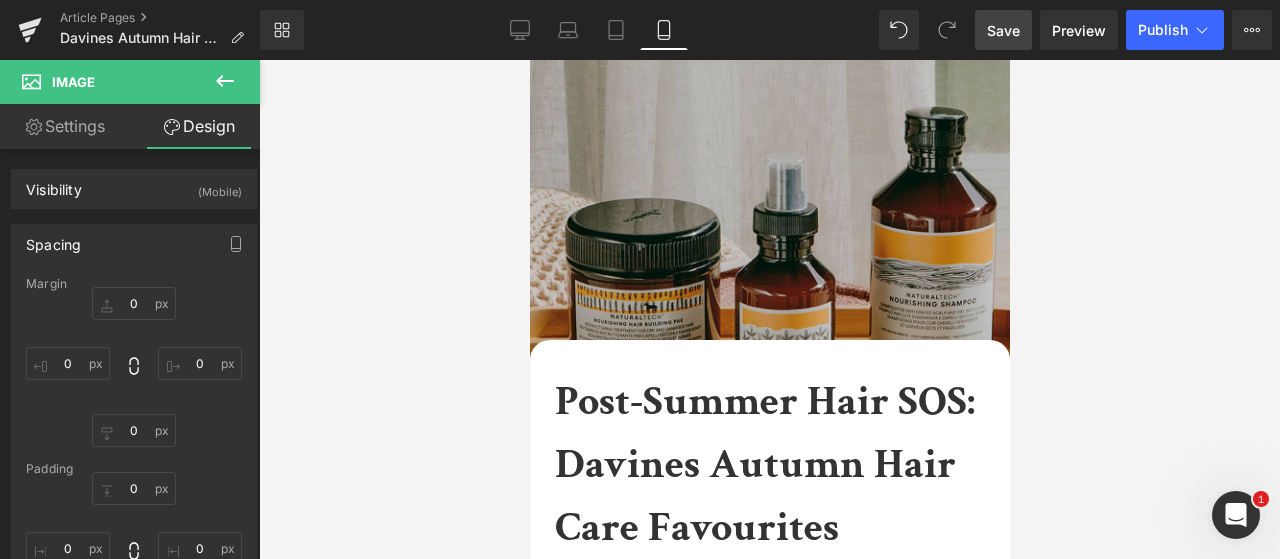 click on "Save" at bounding box center (1003, 30) 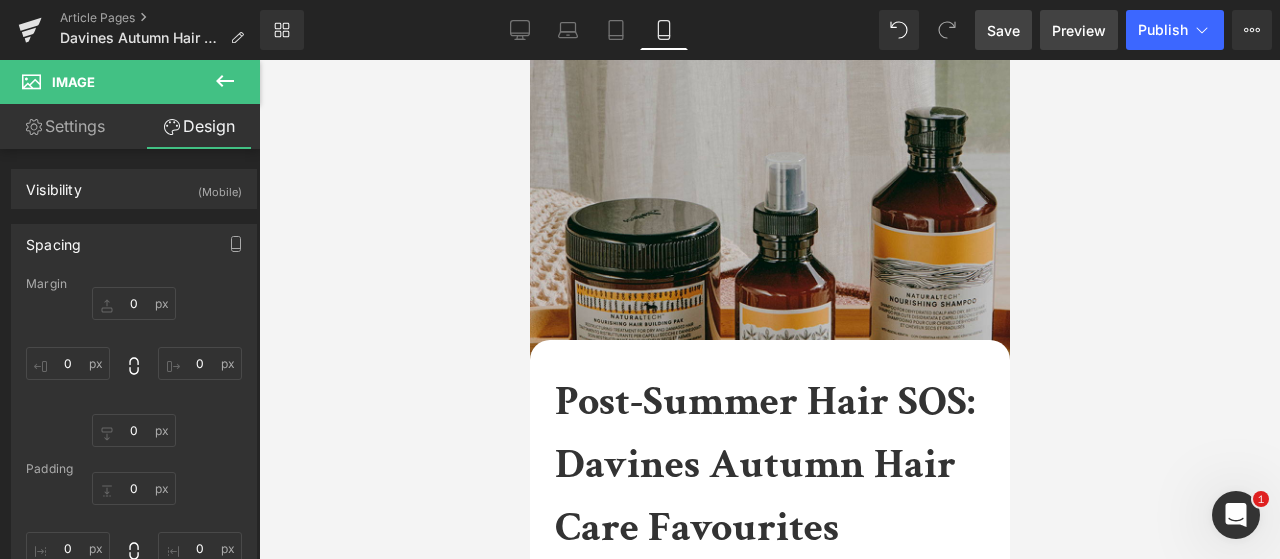 click on "Preview" at bounding box center [1079, 30] 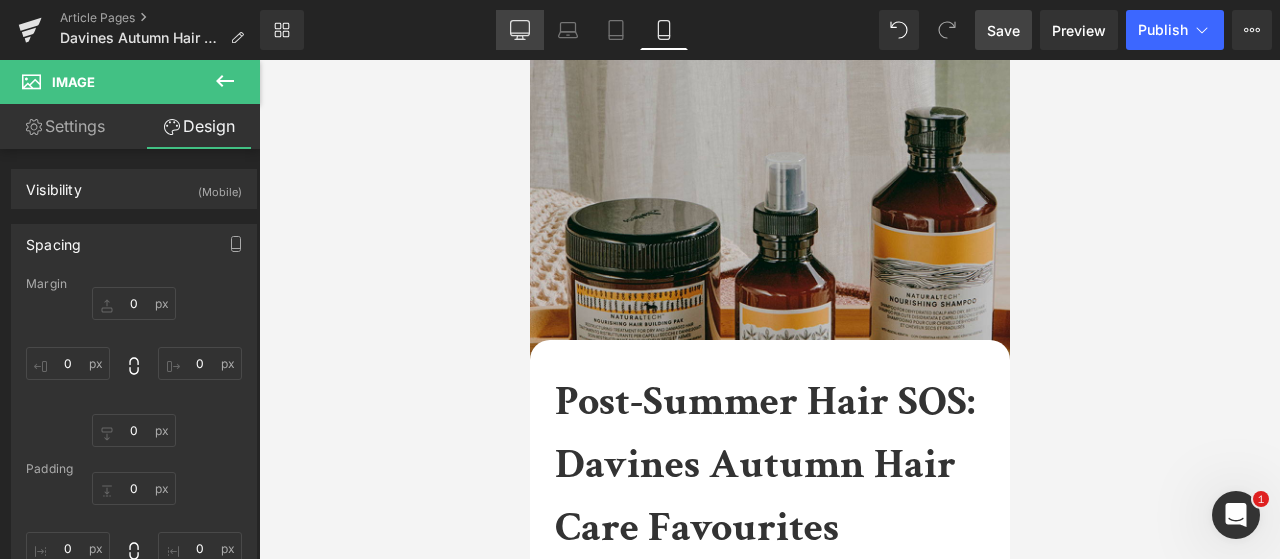 click 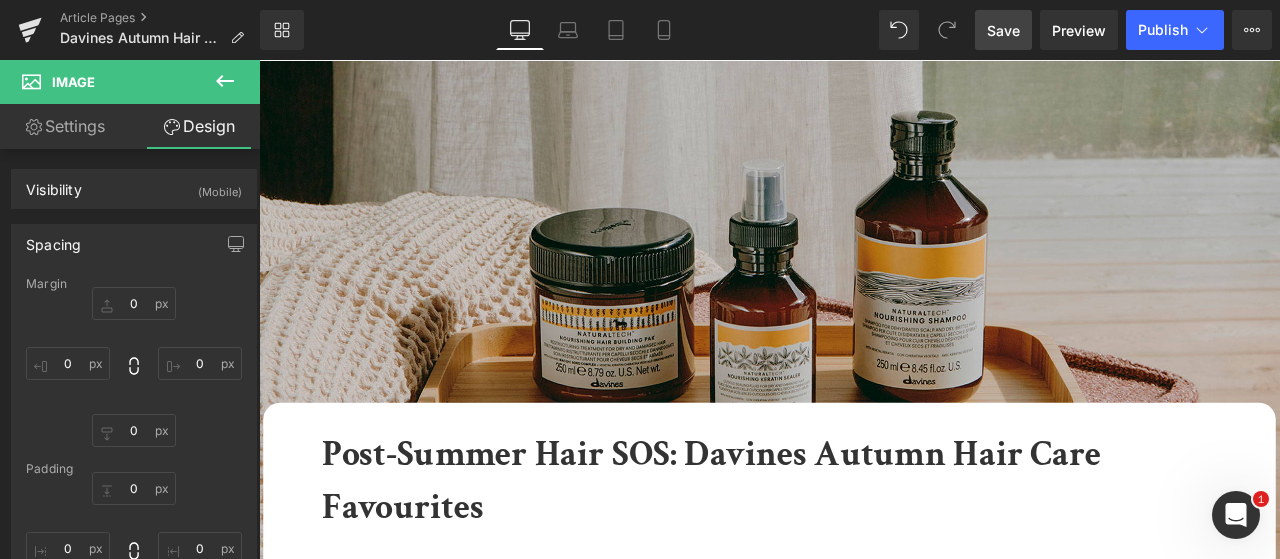 type on "0" 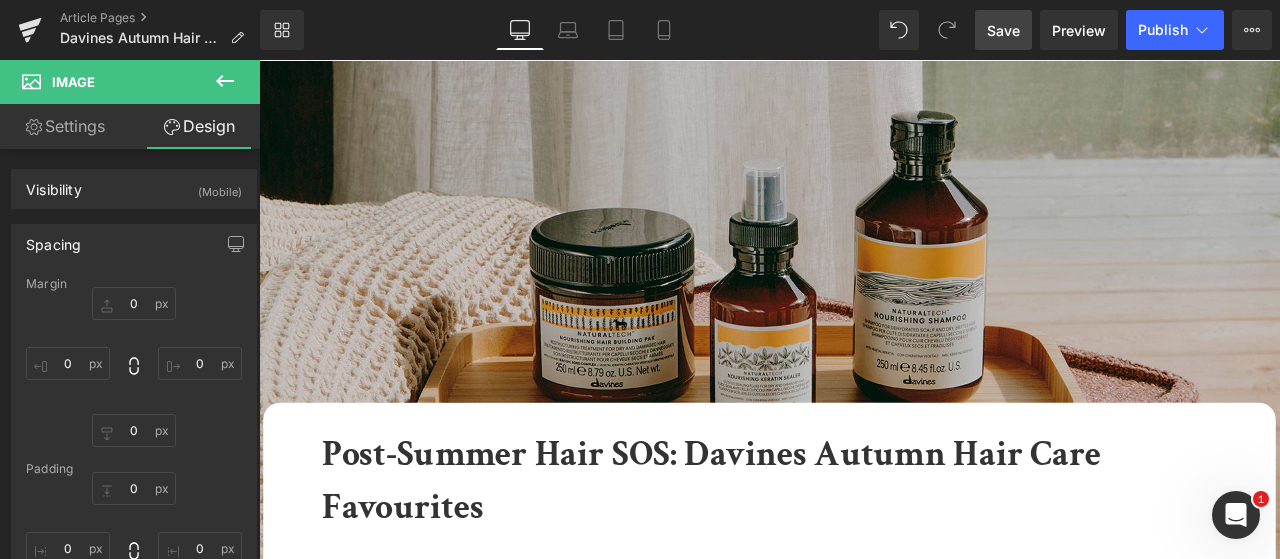 type on "0" 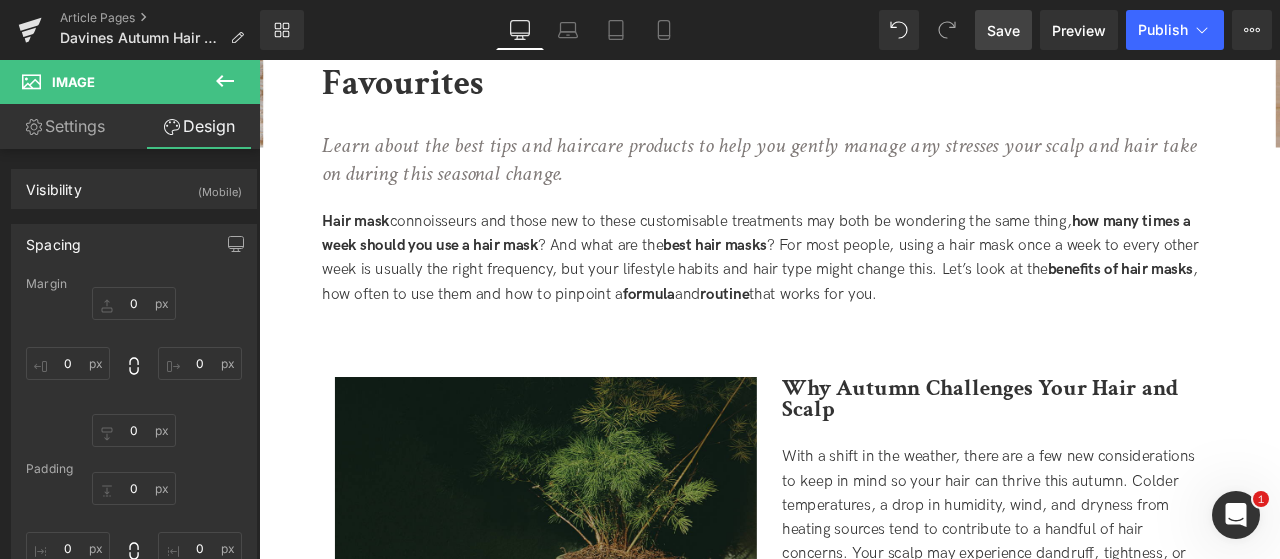 scroll, scrollTop: 500, scrollLeft: 0, axis: vertical 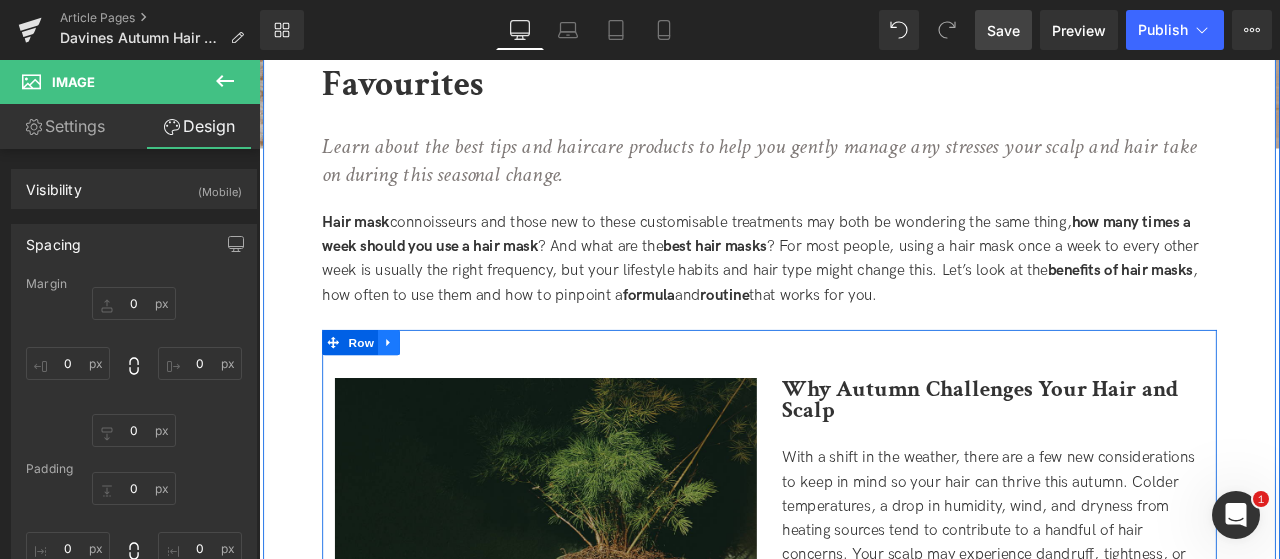 click 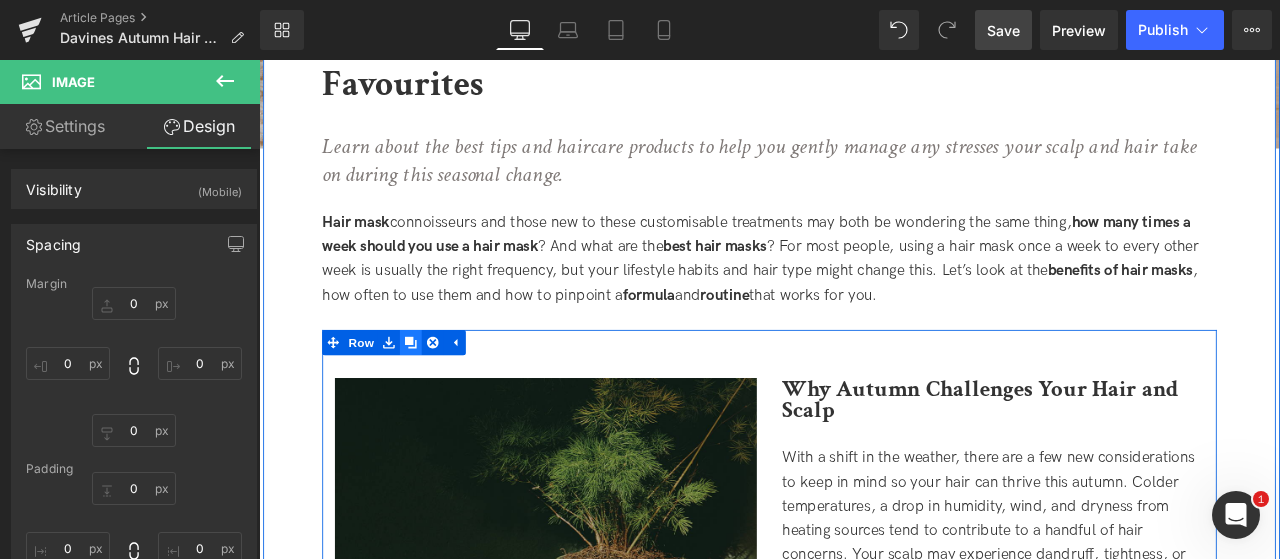 click at bounding box center [439, 395] 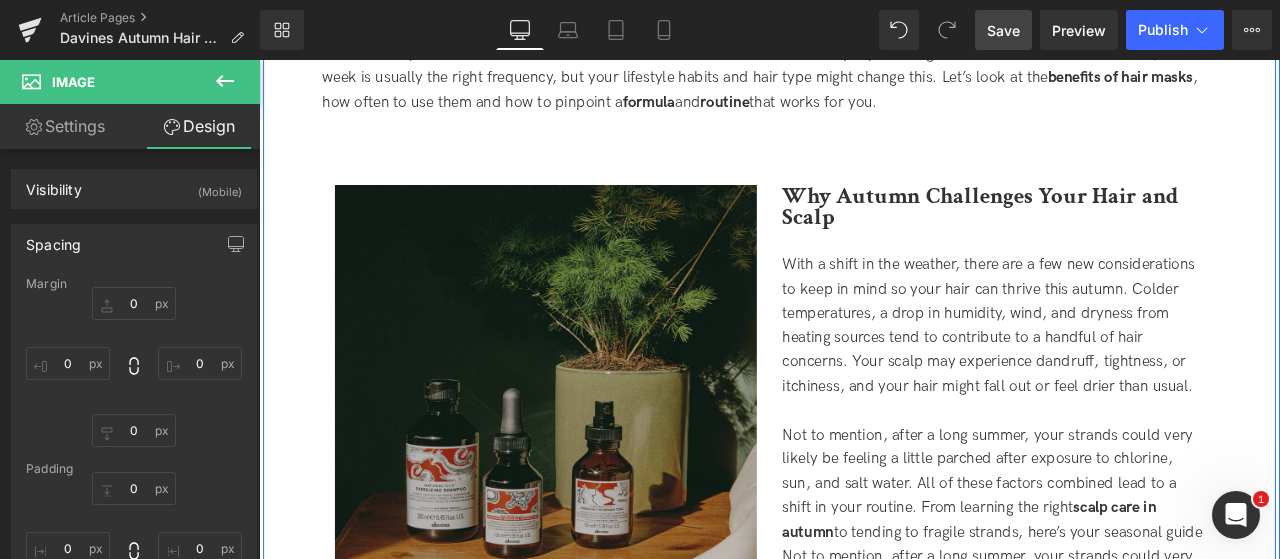 scroll, scrollTop: 725, scrollLeft: 0, axis: vertical 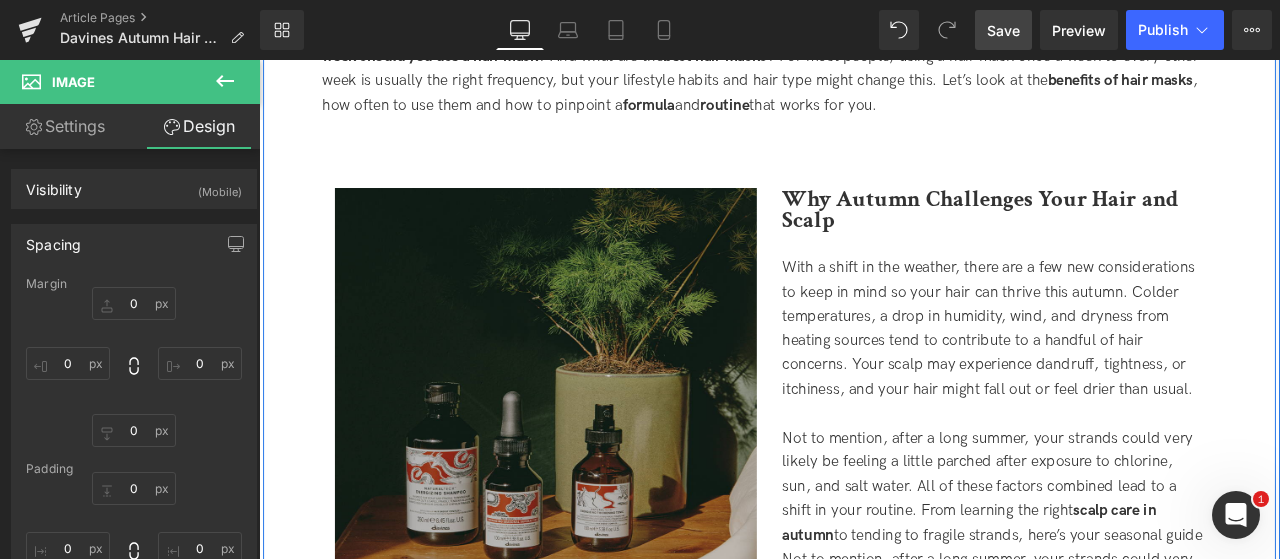 click on "Why Autumn Challenges Your Hair and Scalp Heading" at bounding box center (1129, 252) 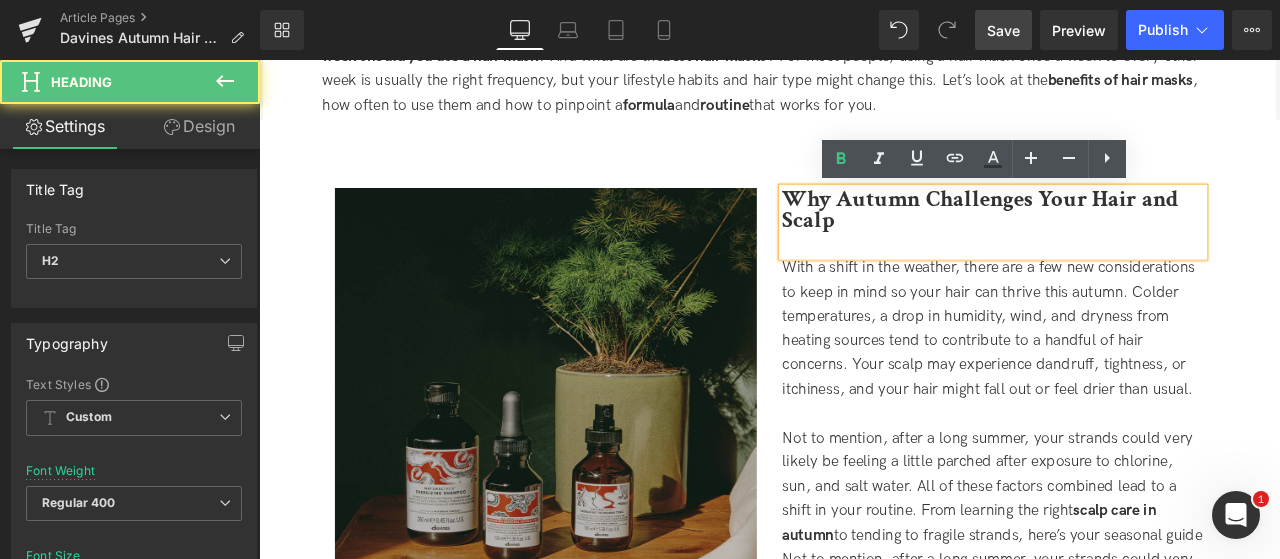 click on "Why Autumn Challenges Your Hair and Scalp Heading" at bounding box center [1129, 252] 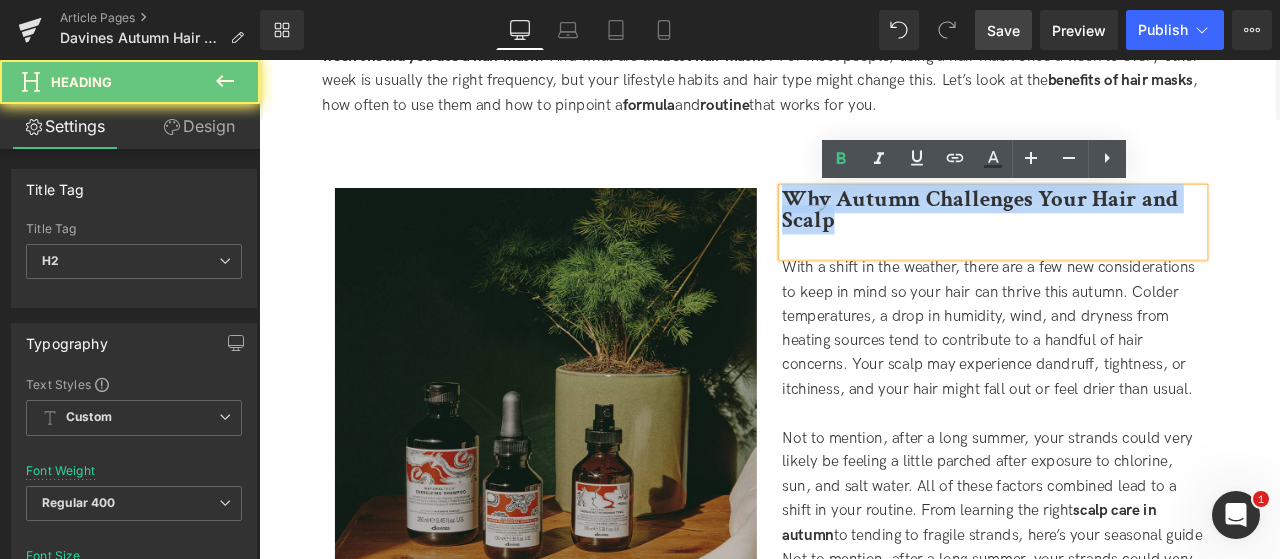 click on "Why Autumn Challenges Your Hair and Scalp" at bounding box center (1114, 237) 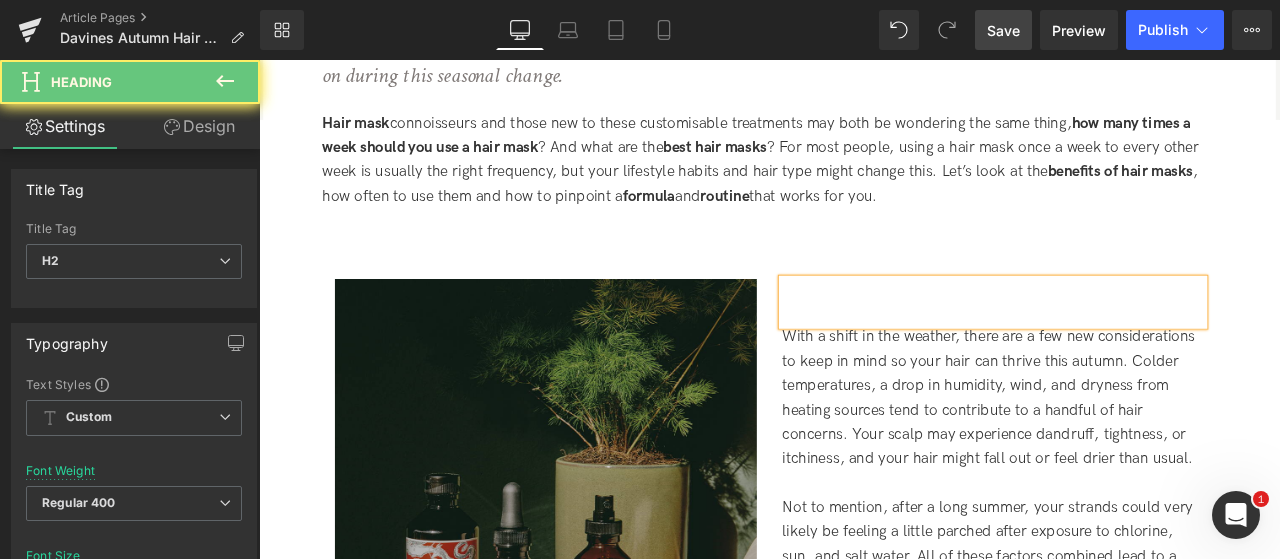 scroll, scrollTop: 525, scrollLeft: 0, axis: vertical 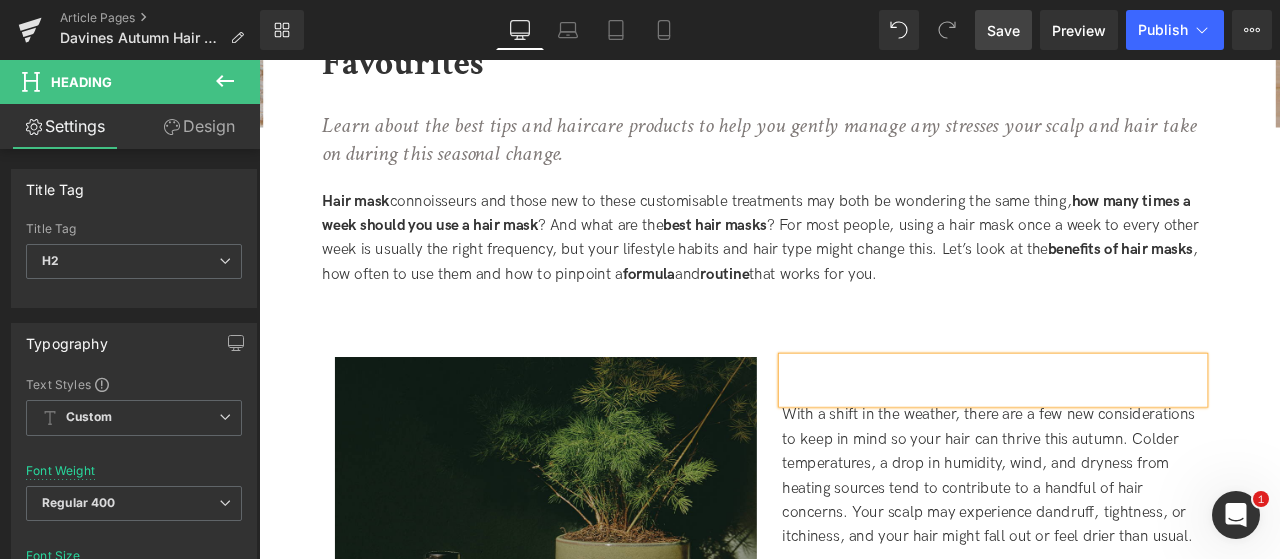 click on "how many times a week should you use a hair mask" at bounding box center (848, 242) 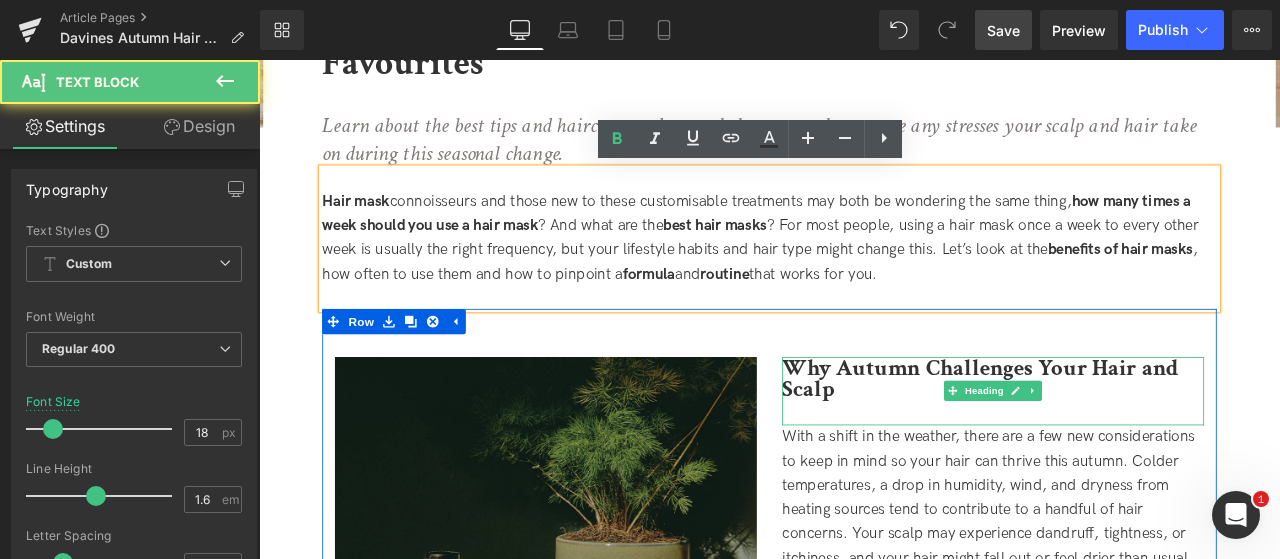 scroll, scrollTop: 540, scrollLeft: 0, axis: vertical 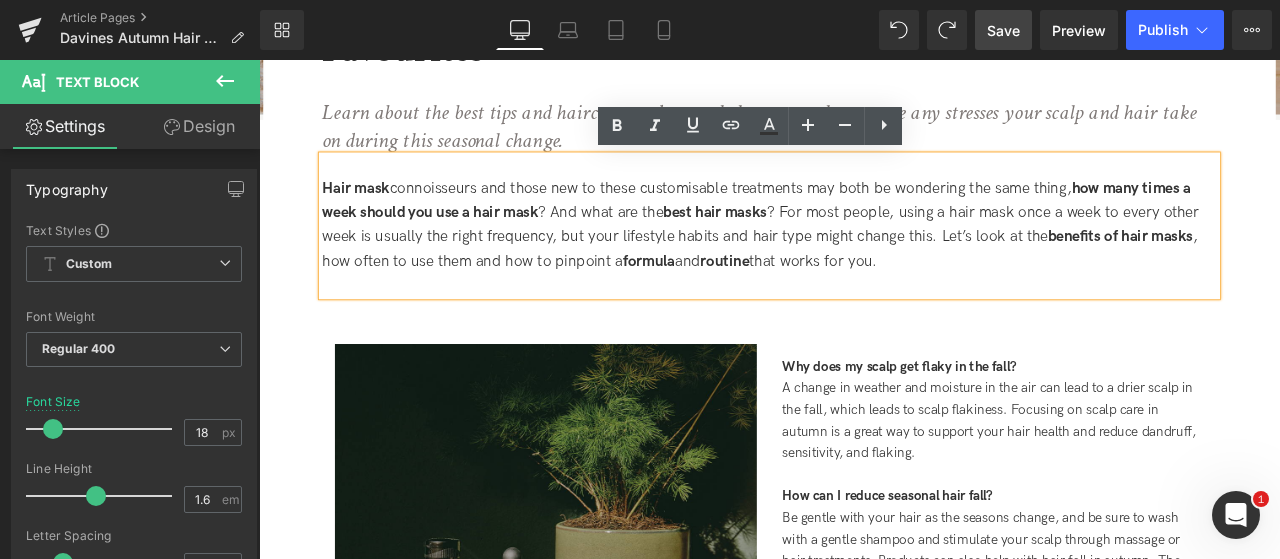 click on "A change in weather and moisture in the air can lead to a drier scalp in the fall, which leads to scalp flakiness. Focusing on scalp care in autumn is a great way to support your hair health and reduce dandruff, sensitivity, and flaking." at bounding box center (1129, 488) 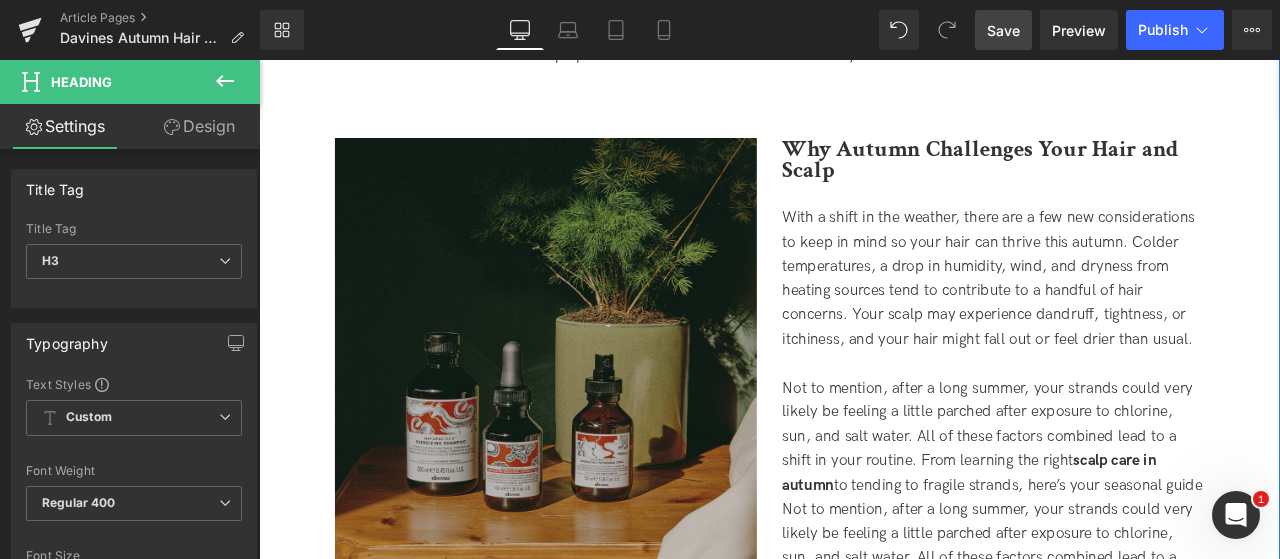 scroll, scrollTop: 484, scrollLeft: 0, axis: vertical 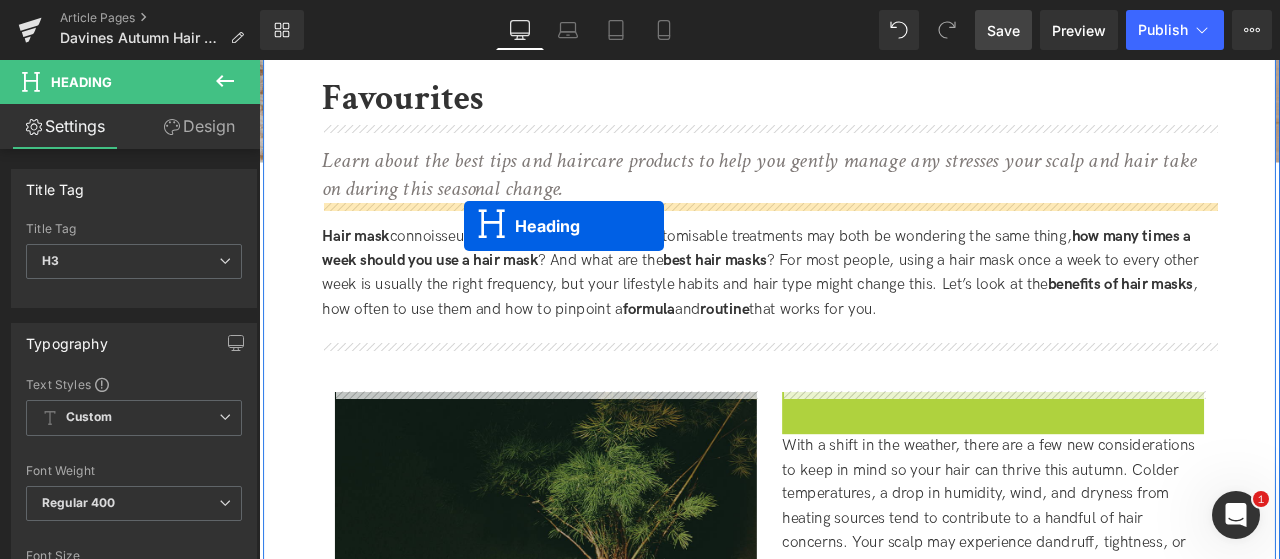 drag, startPoint x: 1073, startPoint y: 488, endPoint x: 502, endPoint y: 257, distance: 615.9562 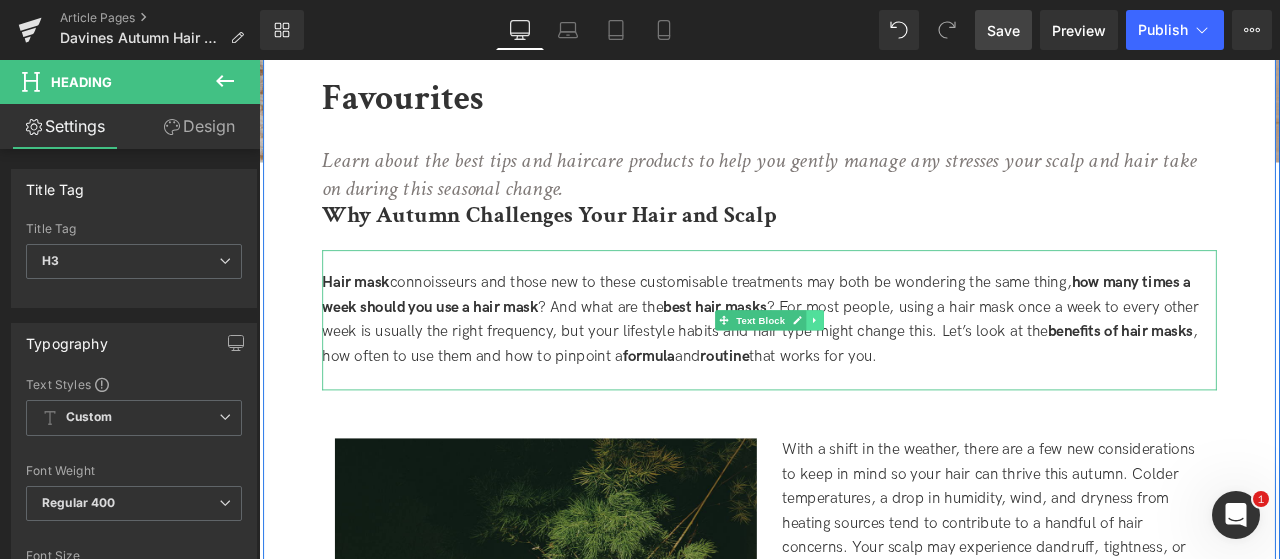 click 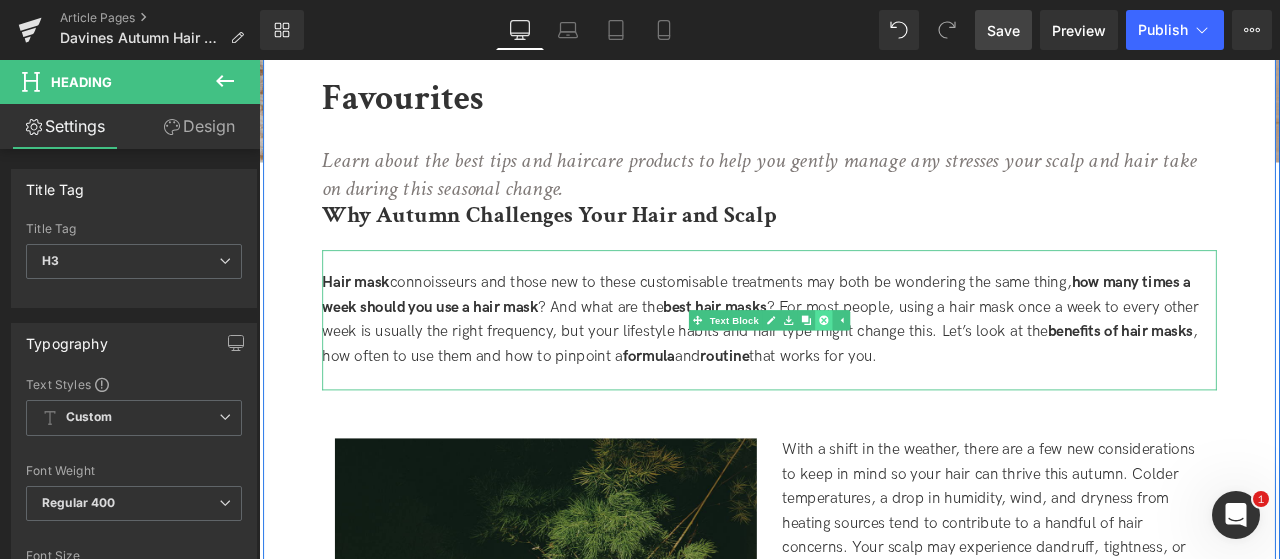 click 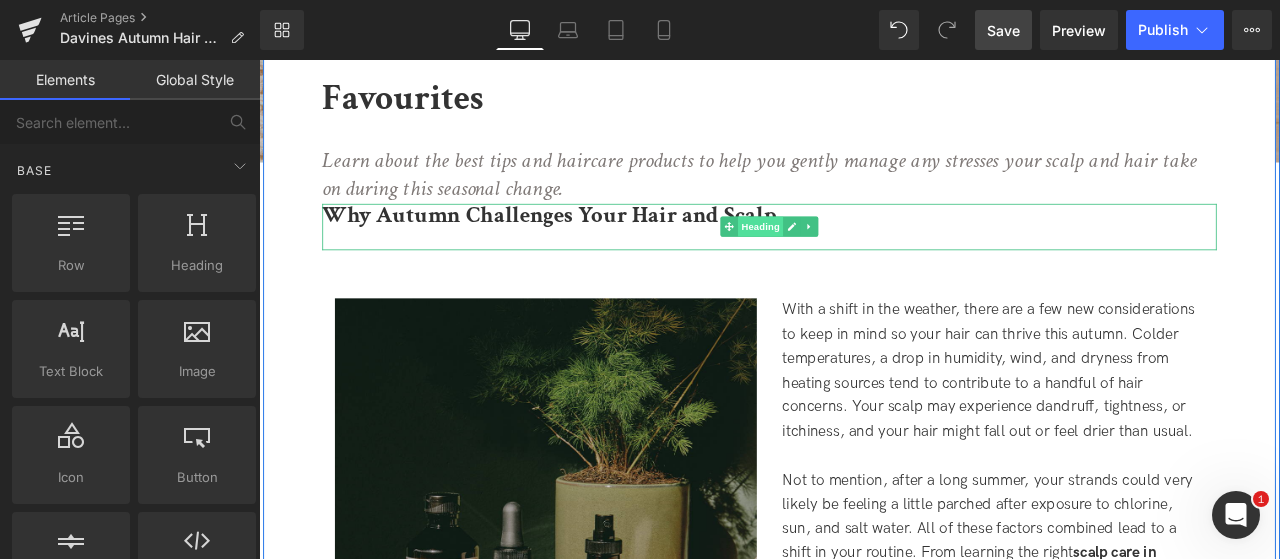 click on "Heading" at bounding box center [854, 257] 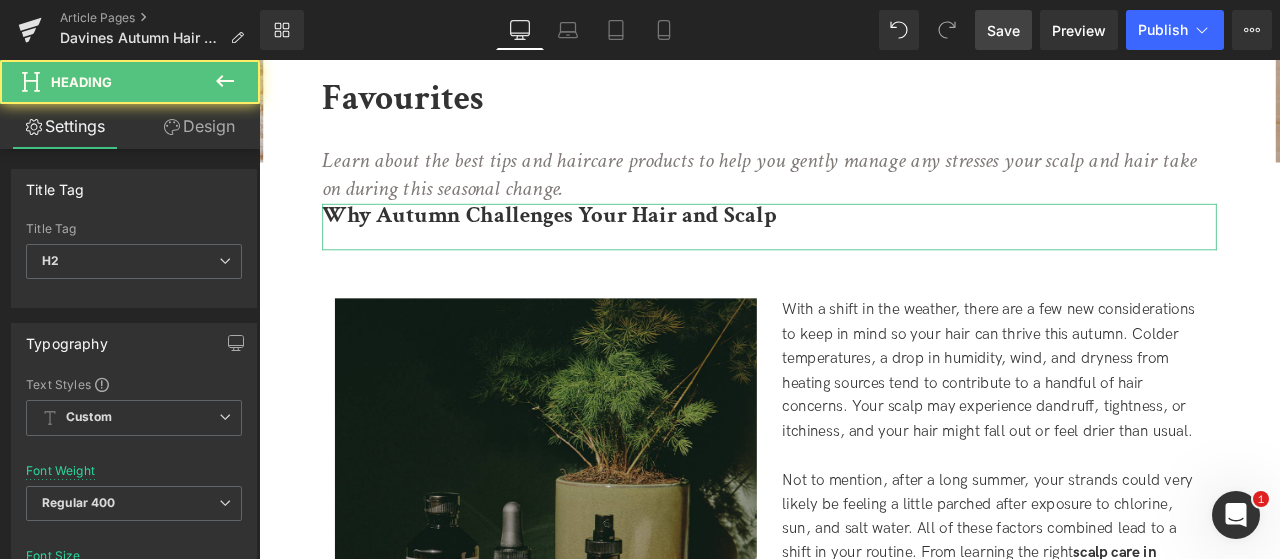 click on "Design" at bounding box center [199, 126] 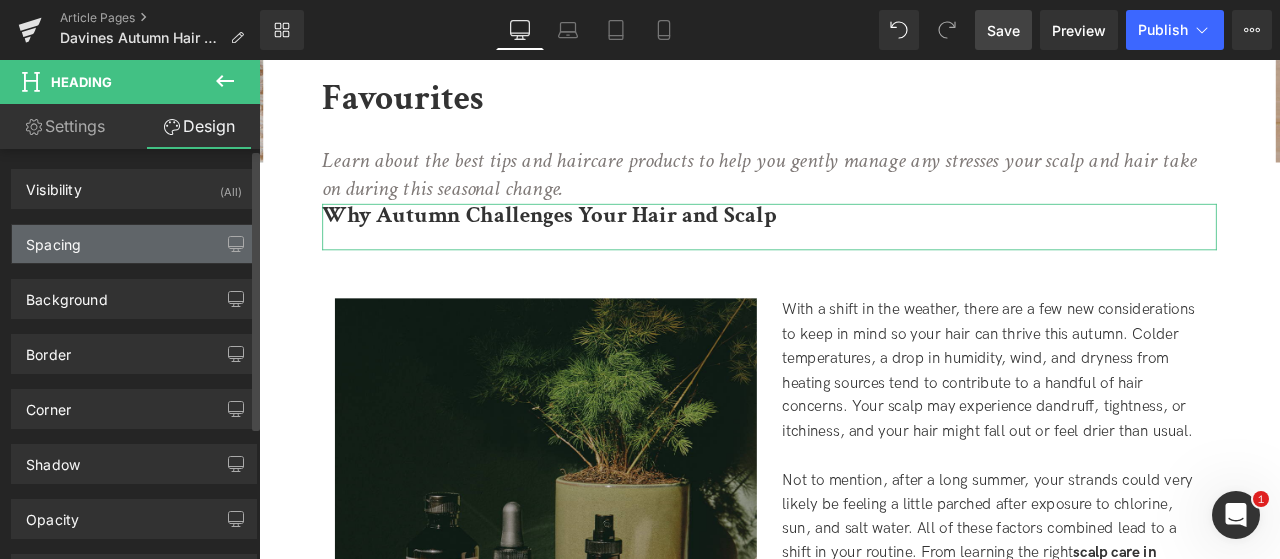 click on "Spacing" at bounding box center (134, 244) 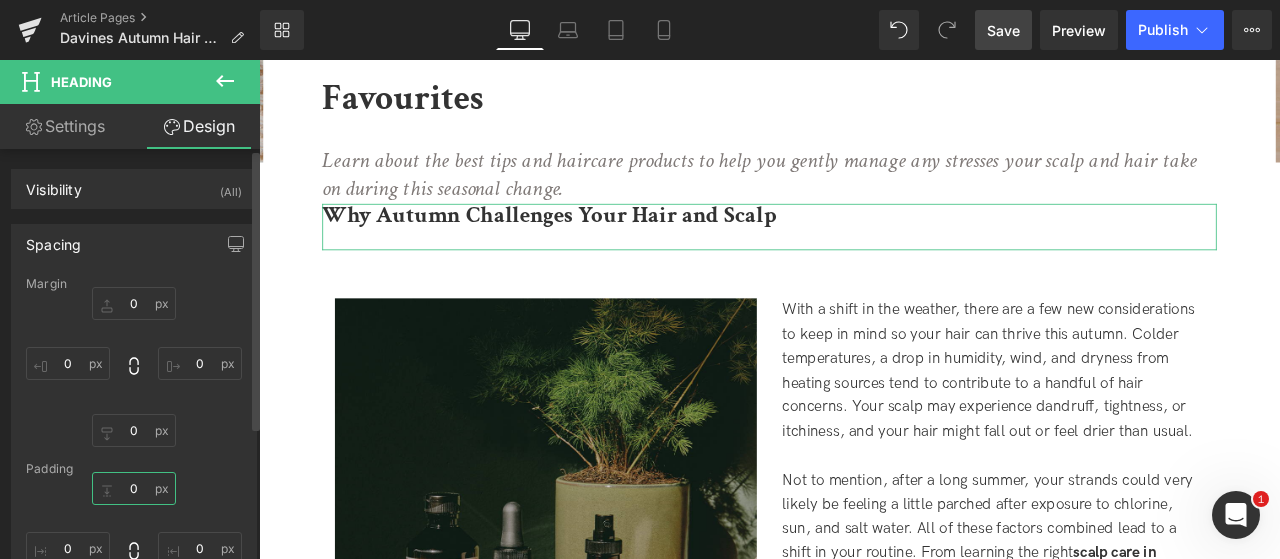 click on "0" at bounding box center [134, 488] 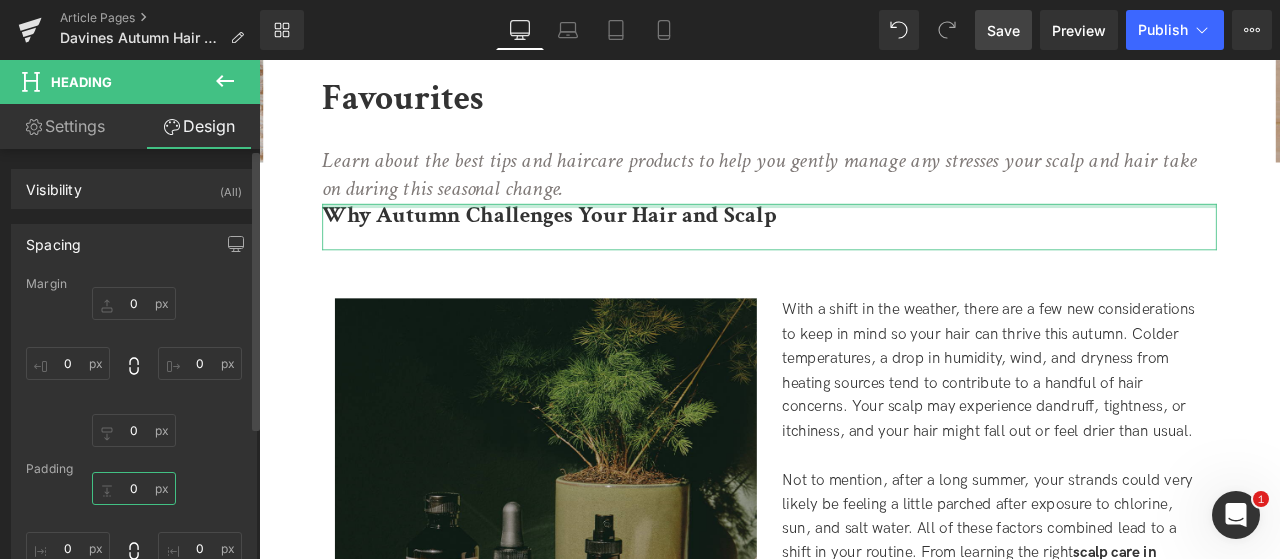 click on "0" at bounding box center (134, 488) 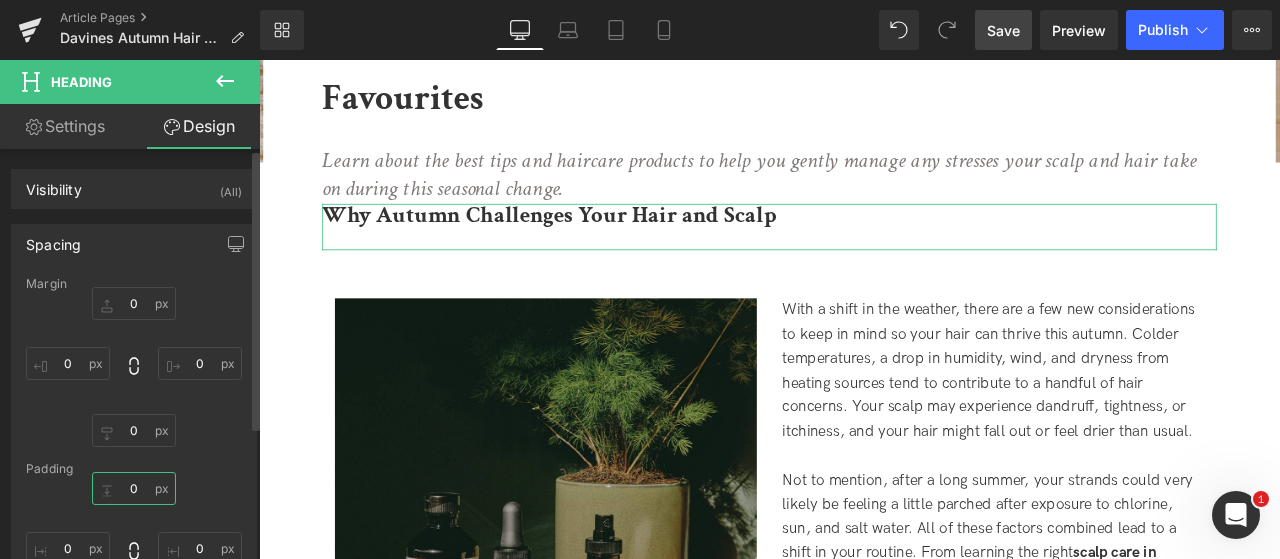 type on "50" 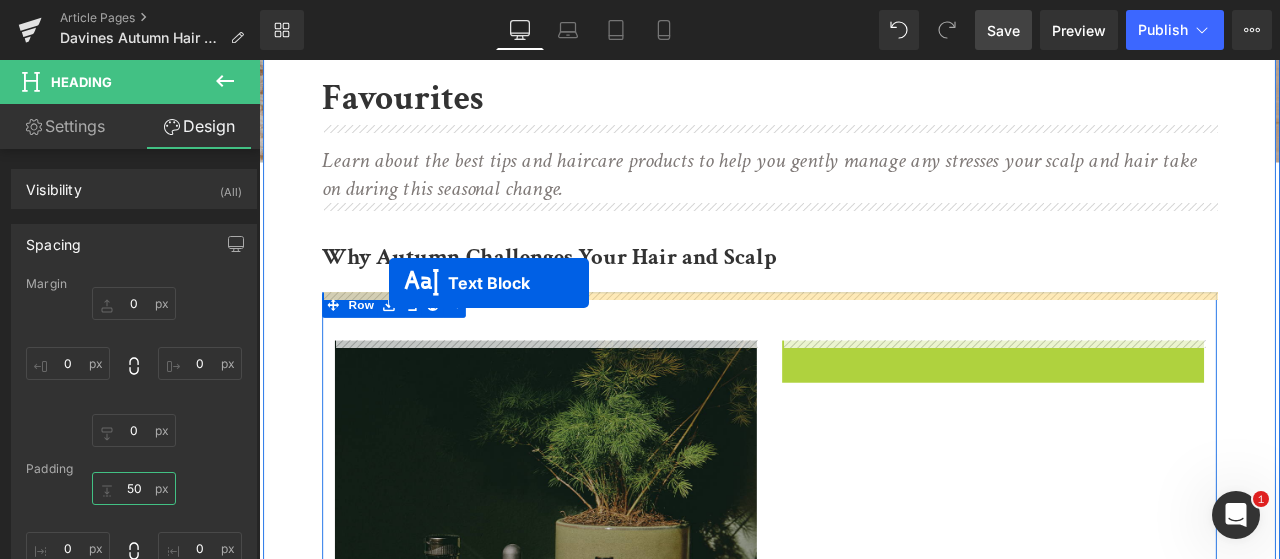 drag, startPoint x: 1068, startPoint y: 401, endPoint x: 422, endPoint y: 320, distance: 651.05835 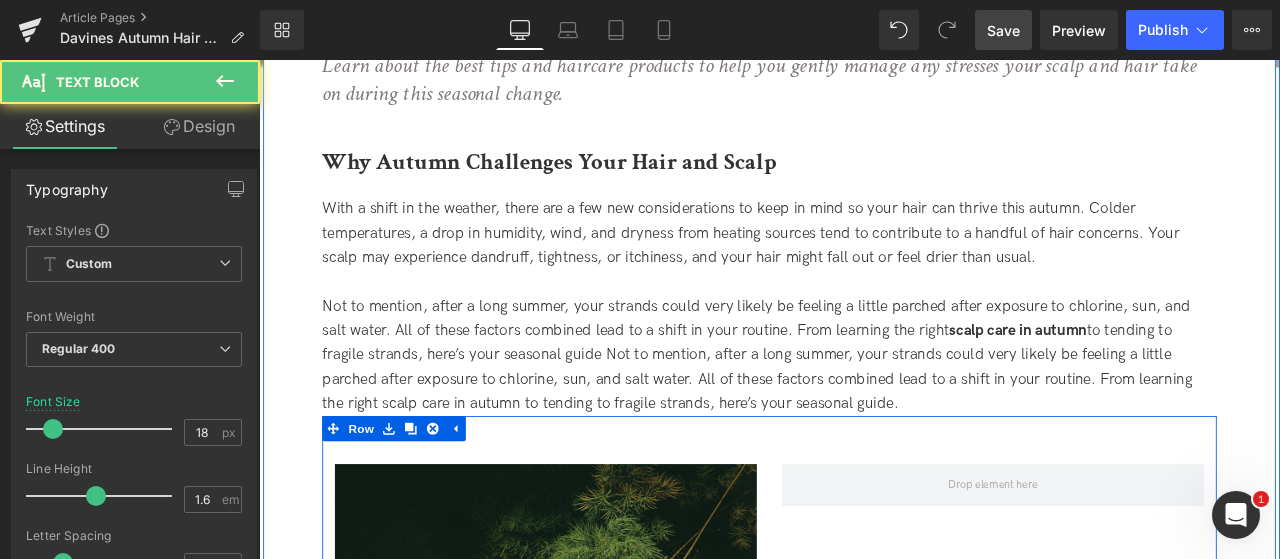 scroll, scrollTop: 684, scrollLeft: 0, axis: vertical 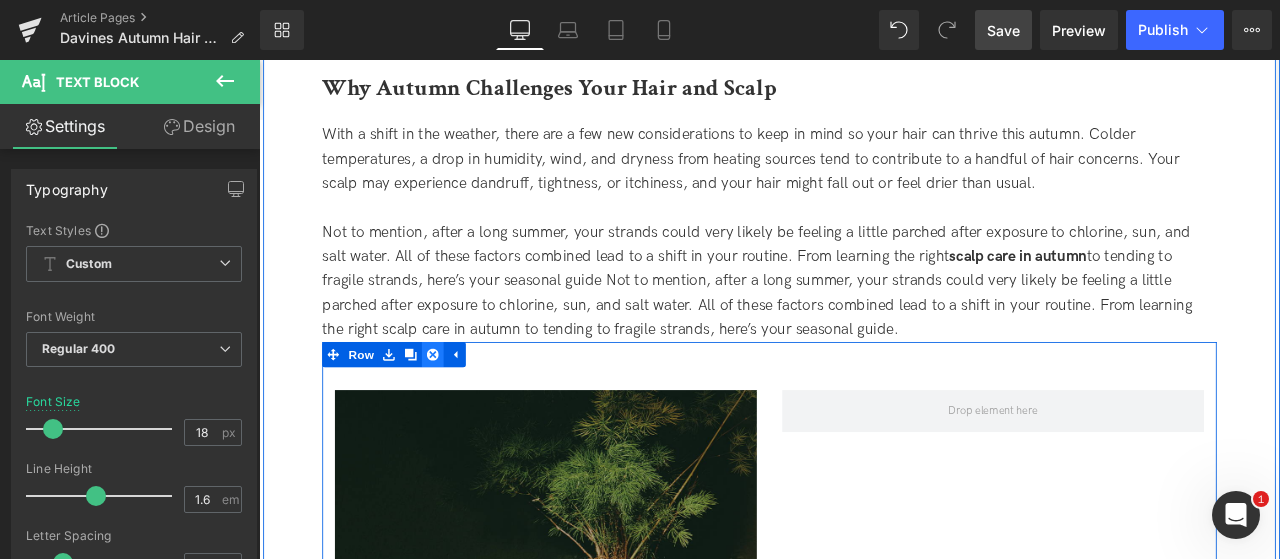 click 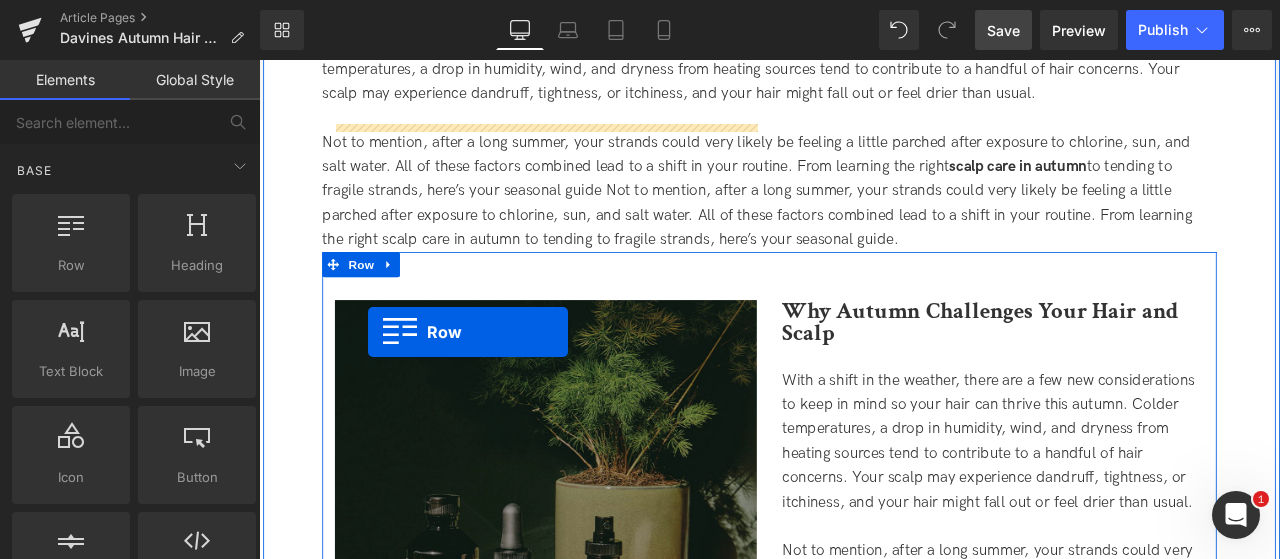 scroll, scrollTop: 784, scrollLeft: 0, axis: vertical 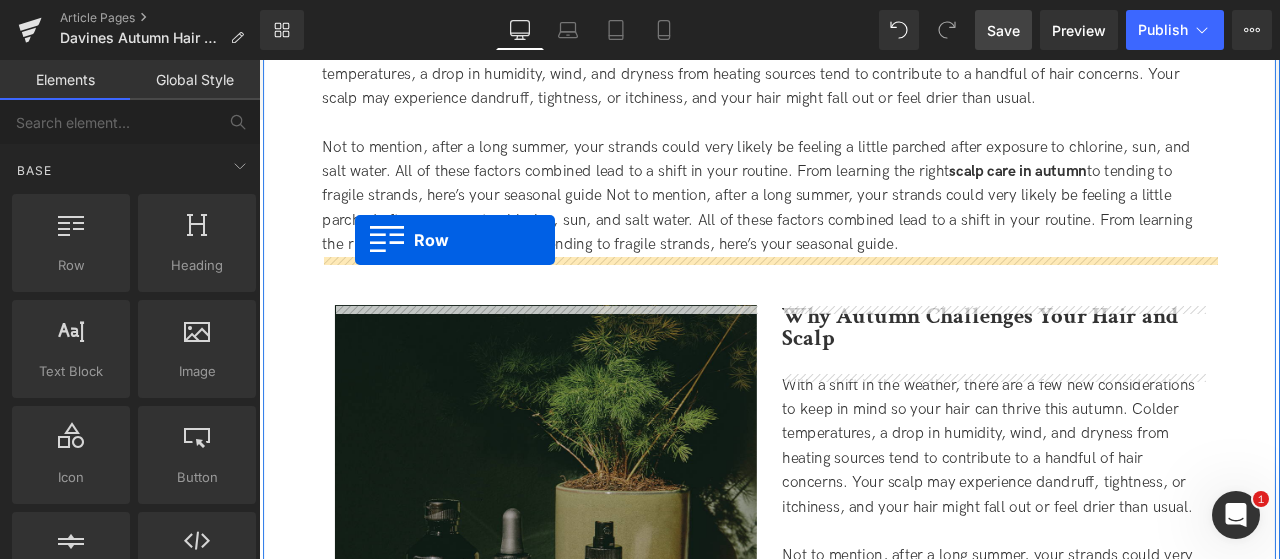 drag, startPoint x: 339, startPoint y: 267, endPoint x: 373, endPoint y: 273, distance: 34.525352 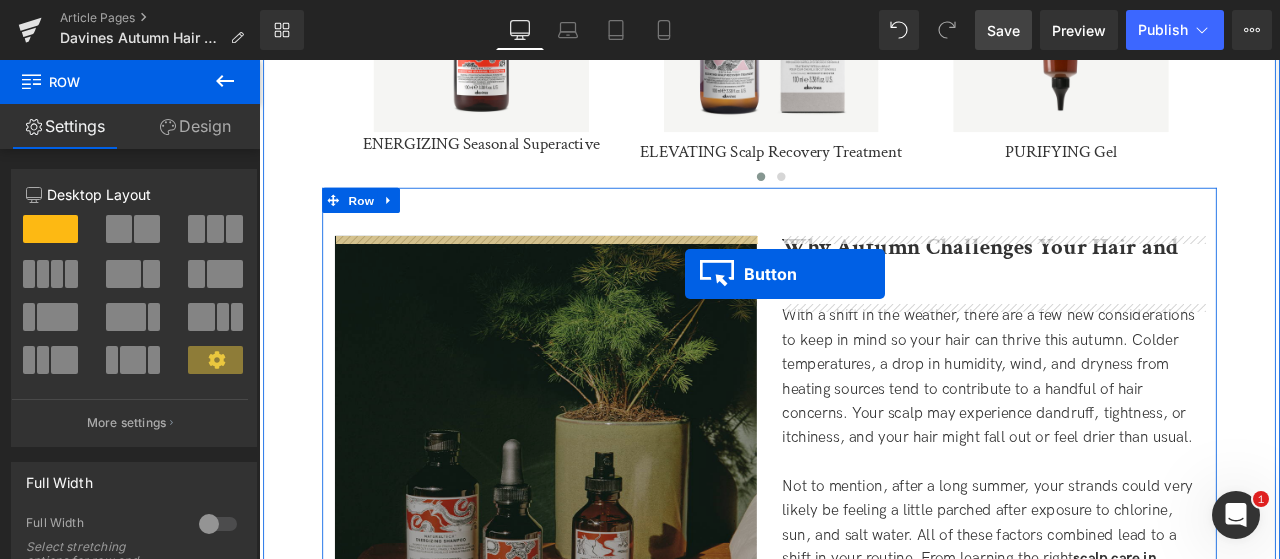 scroll, scrollTop: 1184, scrollLeft: 0, axis: vertical 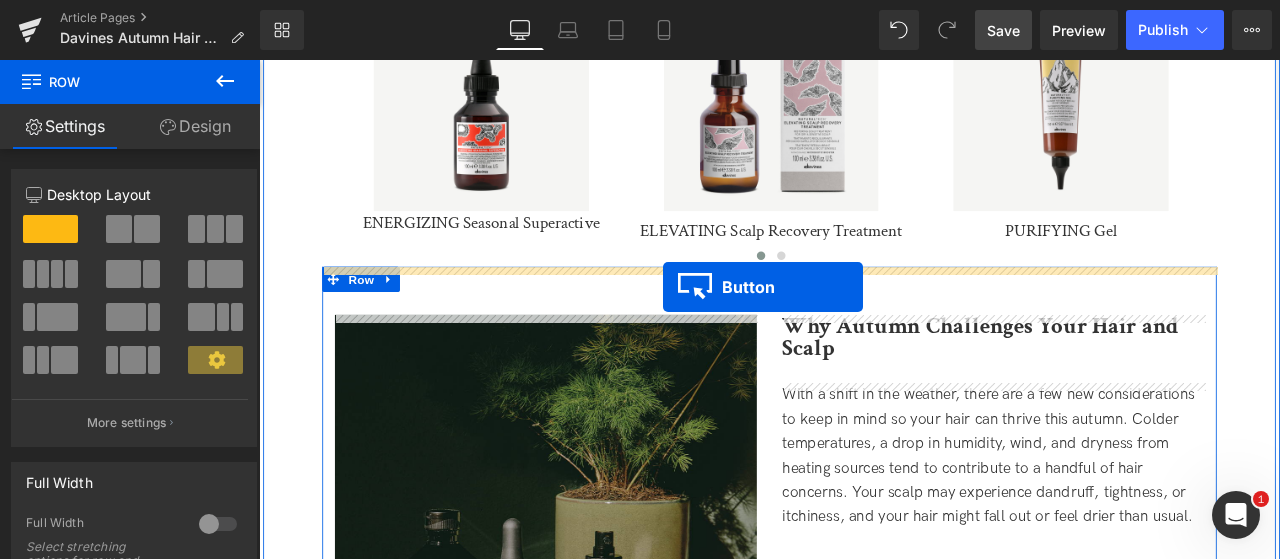 drag, startPoint x: 824, startPoint y: 498, endPoint x: 738, endPoint y: 328, distance: 190.51509 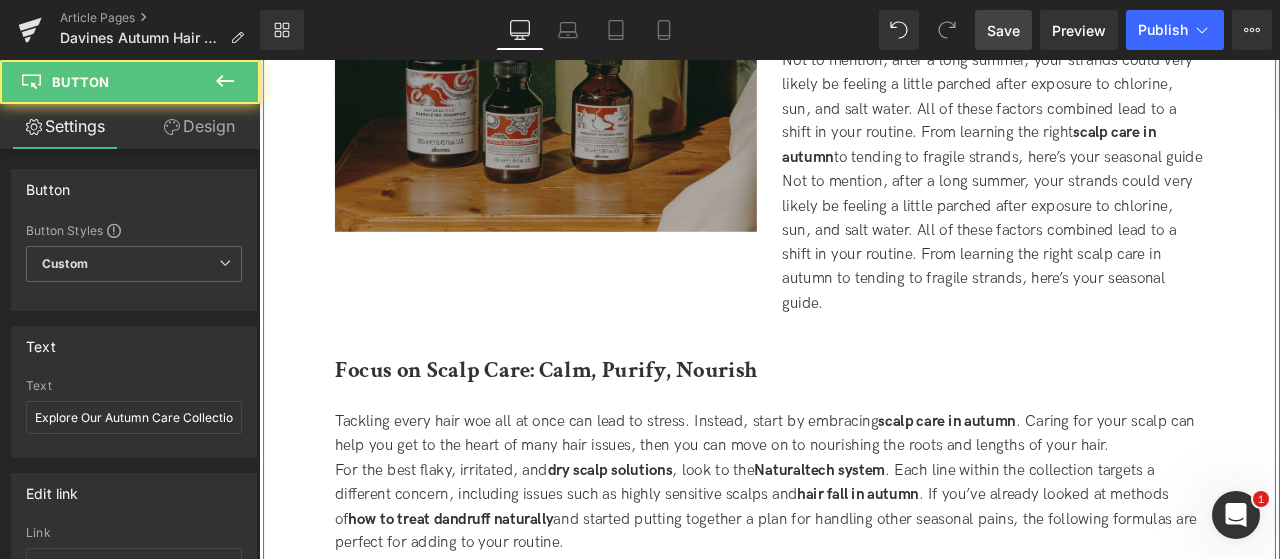 scroll, scrollTop: 1984, scrollLeft: 0, axis: vertical 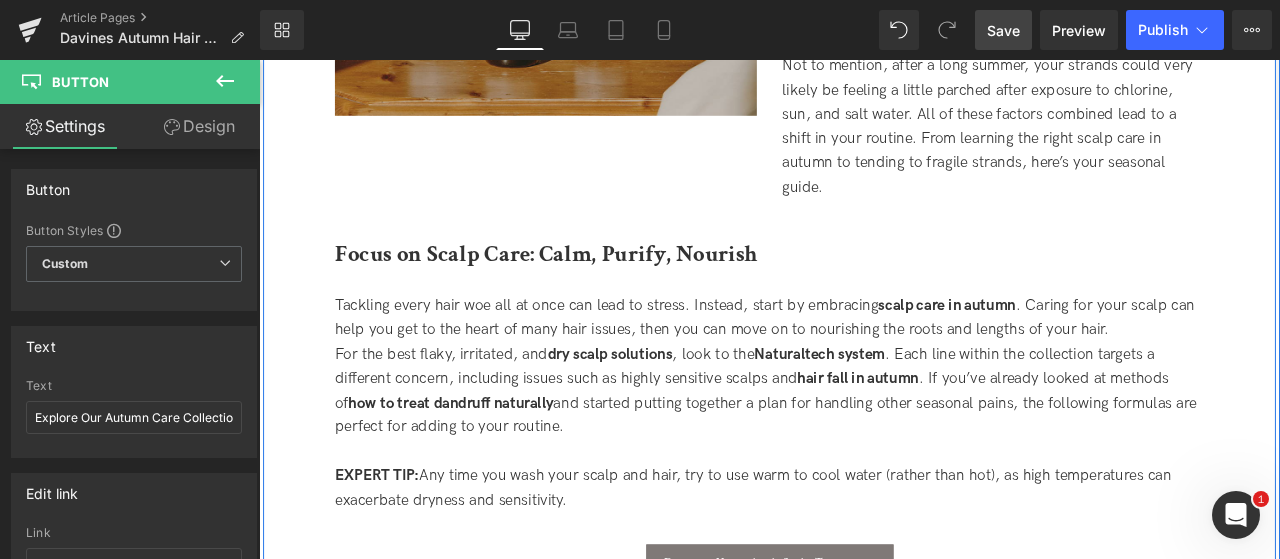 click on "Focus on Scalp Care: Calm, Purify, Nourish" at bounding box center [599, 289] 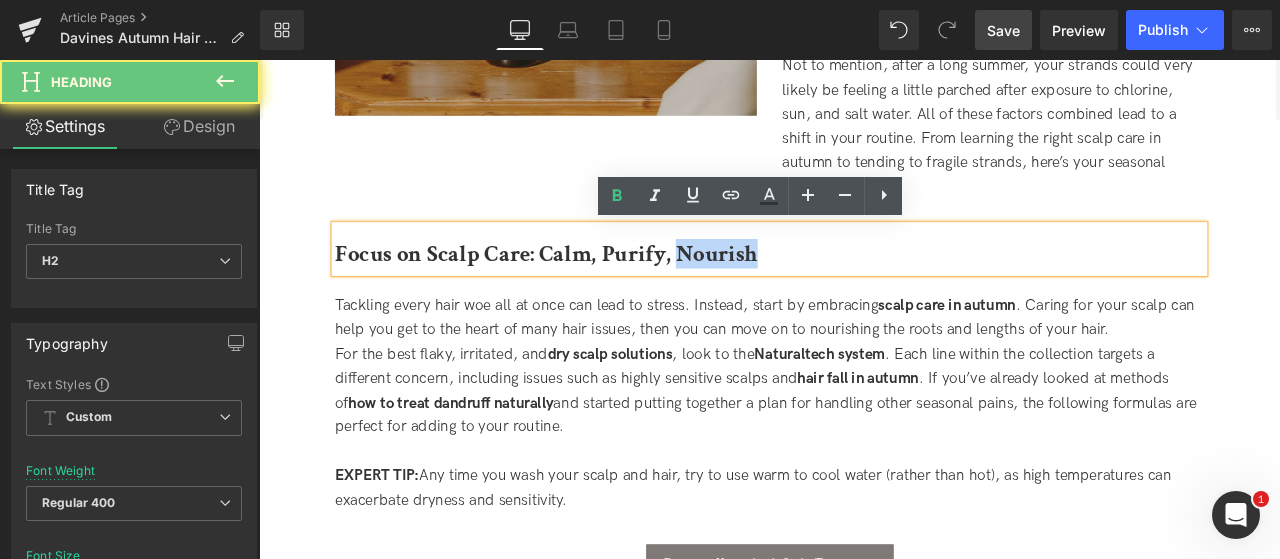click on "Focus on Scalp Care: Calm, Purify, Nourish" at bounding box center (599, 289) 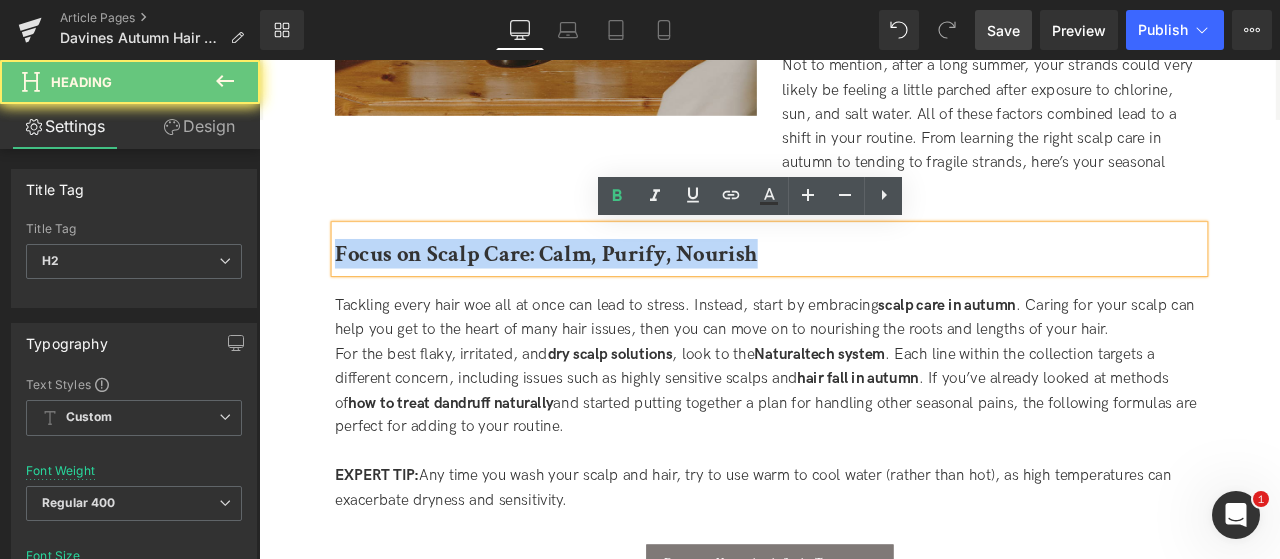 click on "Focus on Scalp Care: Calm, Purify, Nourish" at bounding box center (599, 289) 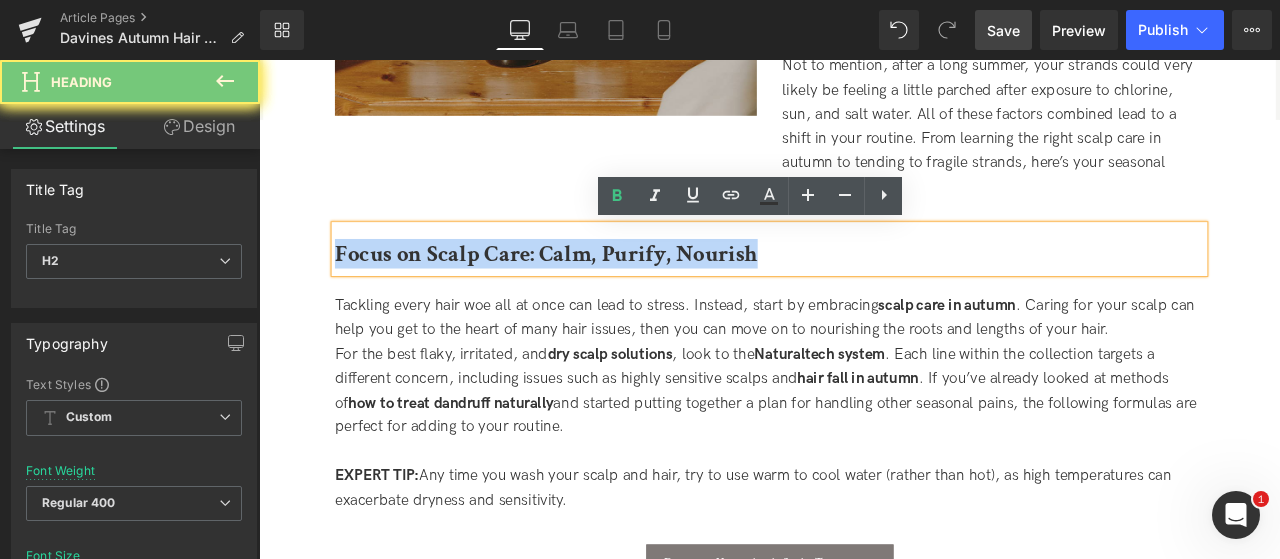 type 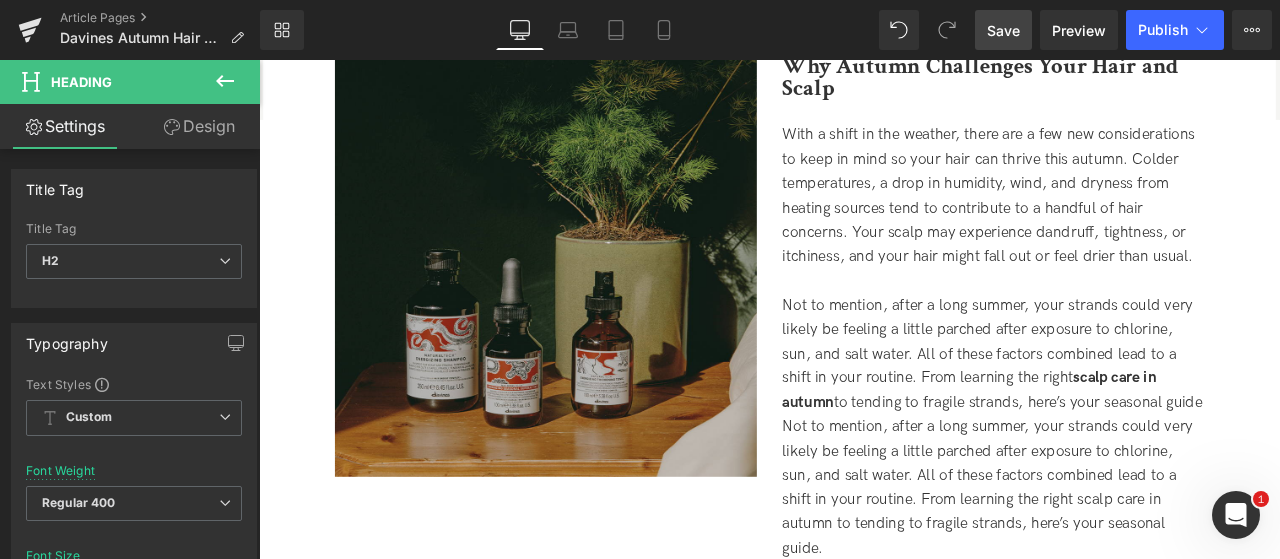scroll, scrollTop: 1484, scrollLeft: 0, axis: vertical 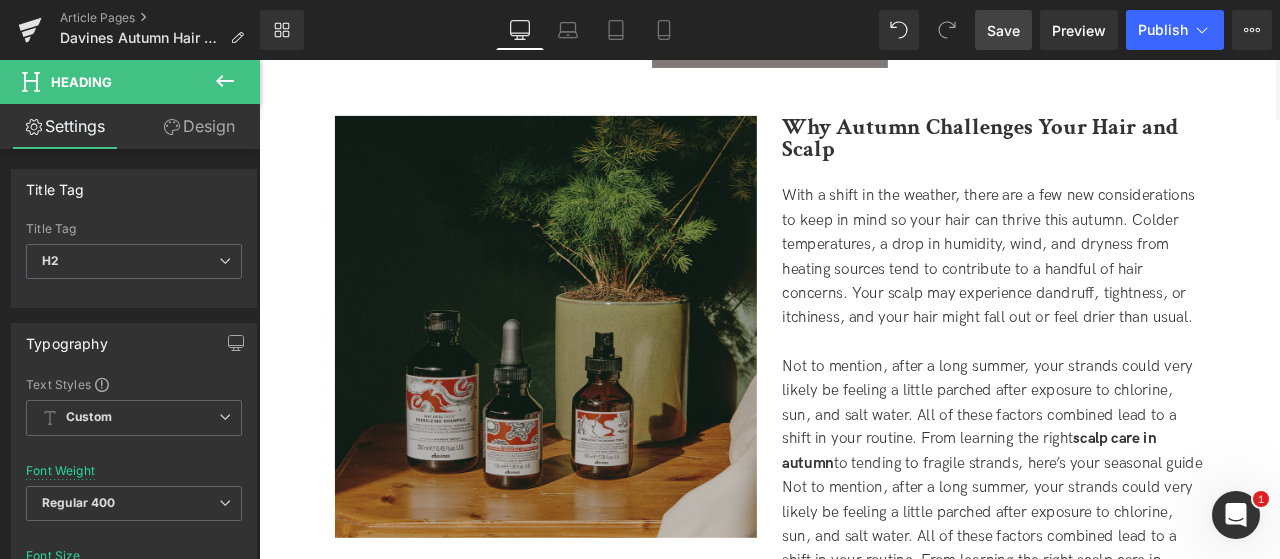 click on "Why Autumn Challenges Your Hair and Scalp" at bounding box center (1114, 151) 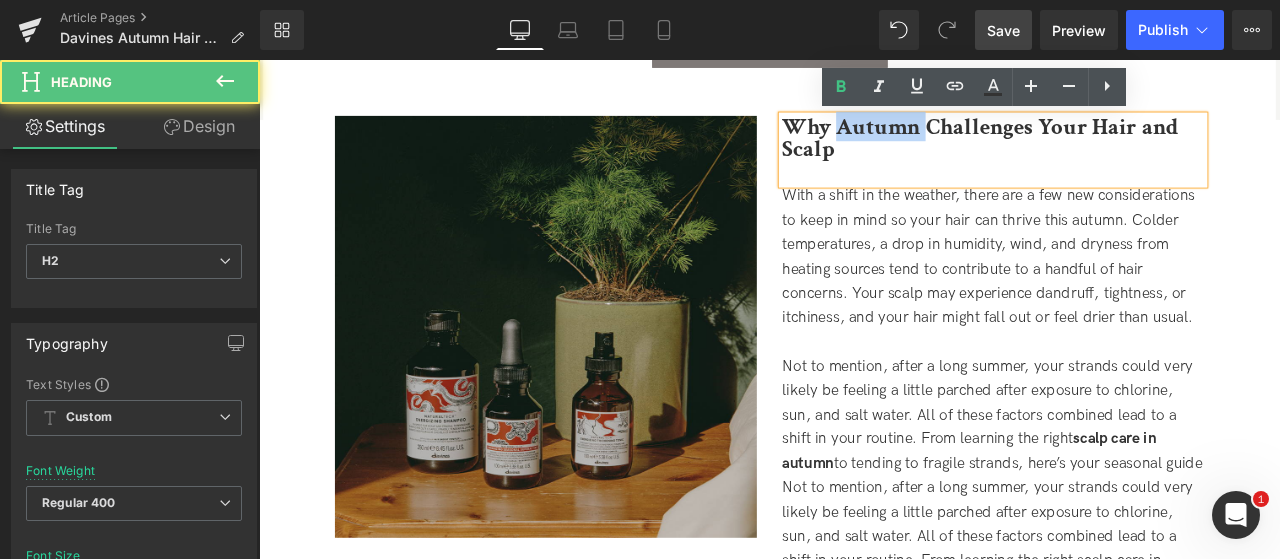 click on "Why Autumn Challenges Your Hair and Scalp" at bounding box center [1114, 151] 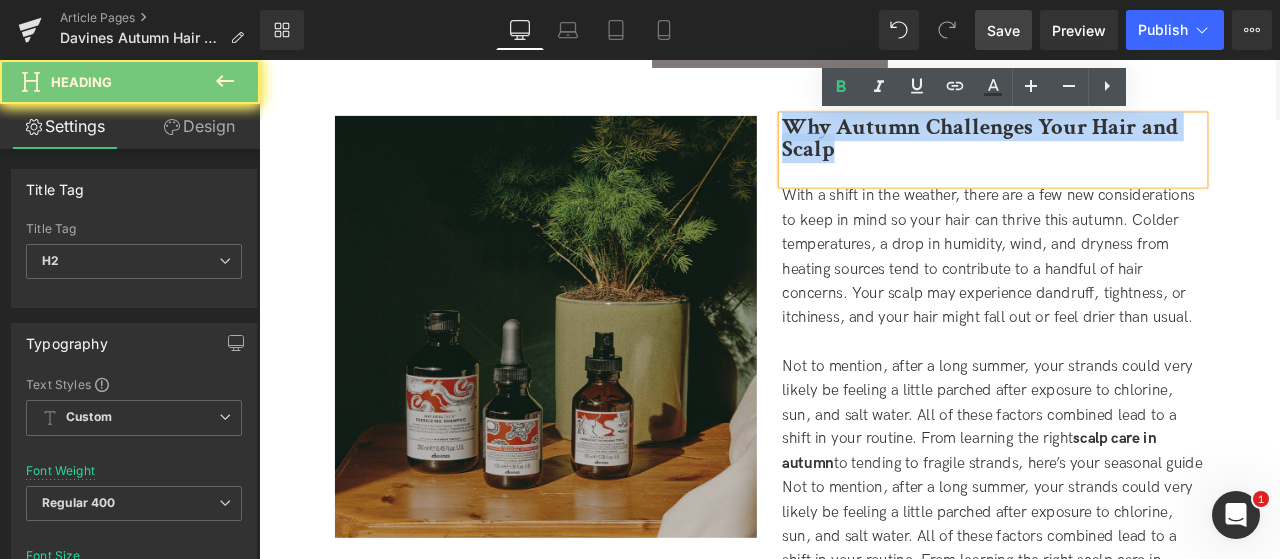 click on "Why Autumn Challenges Your Hair and Scalp" at bounding box center [1114, 151] 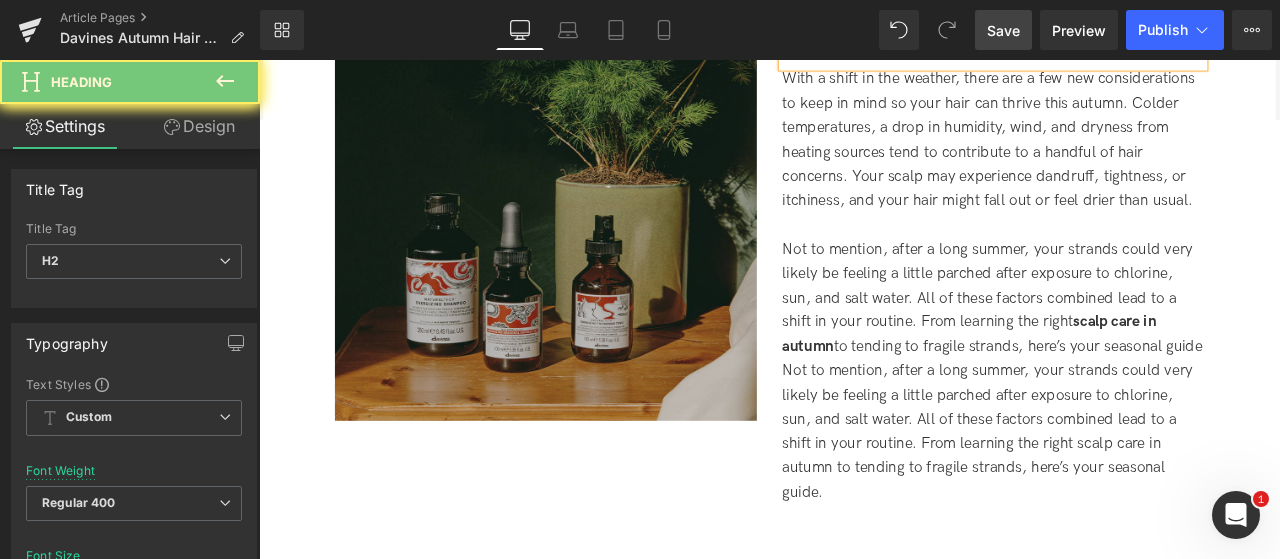 scroll, scrollTop: 1884, scrollLeft: 0, axis: vertical 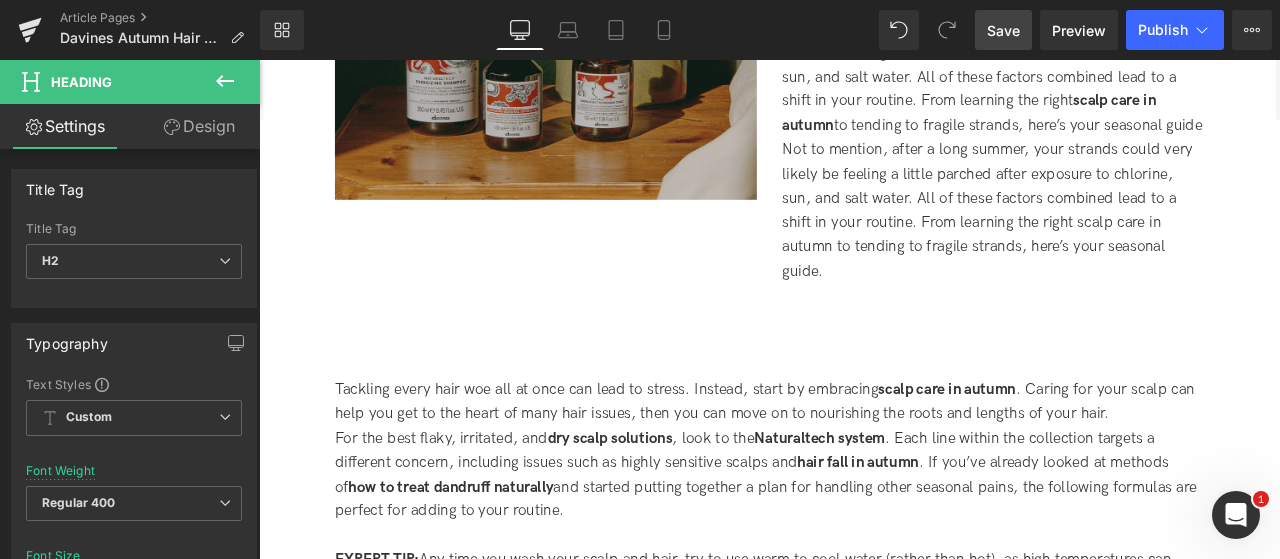 click on "For the best flaky, irritated, and dry scalp solutions, look to the Naturaltech system. Each line within the collection targets a different concern, including issues such as highly sensitive scalps and hair fall in autumn. If you’ve already looked at methods of how to treat dandruff naturally and started putting together a plan for handling other seasonal pains, the following formulas are perfect for adding to your routine." at bounding box center (864, 552) 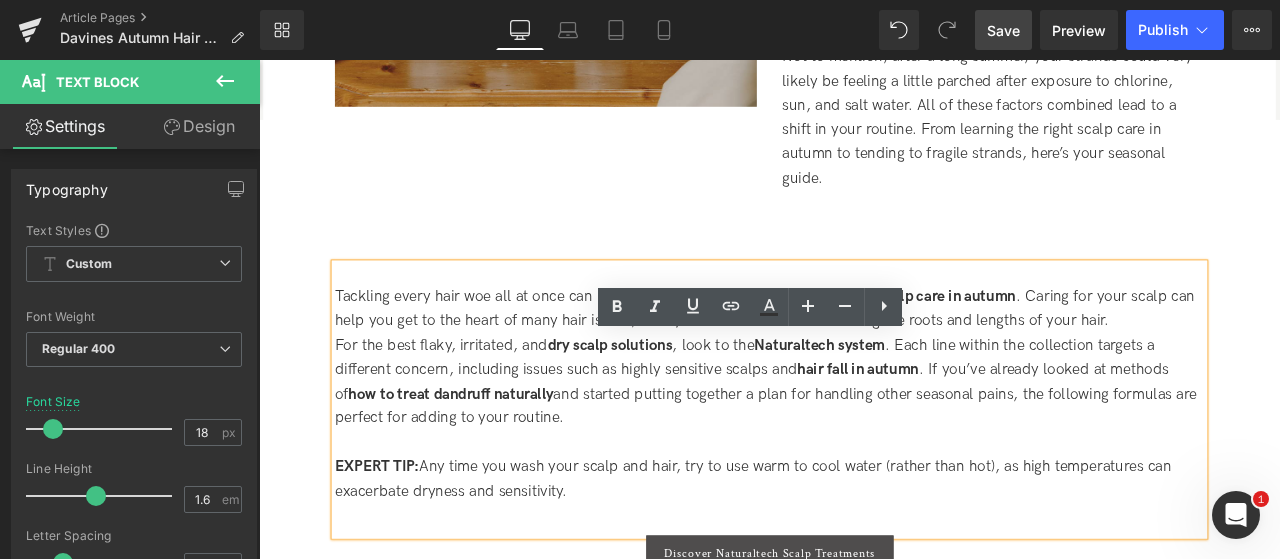scroll, scrollTop: 2084, scrollLeft: 0, axis: vertical 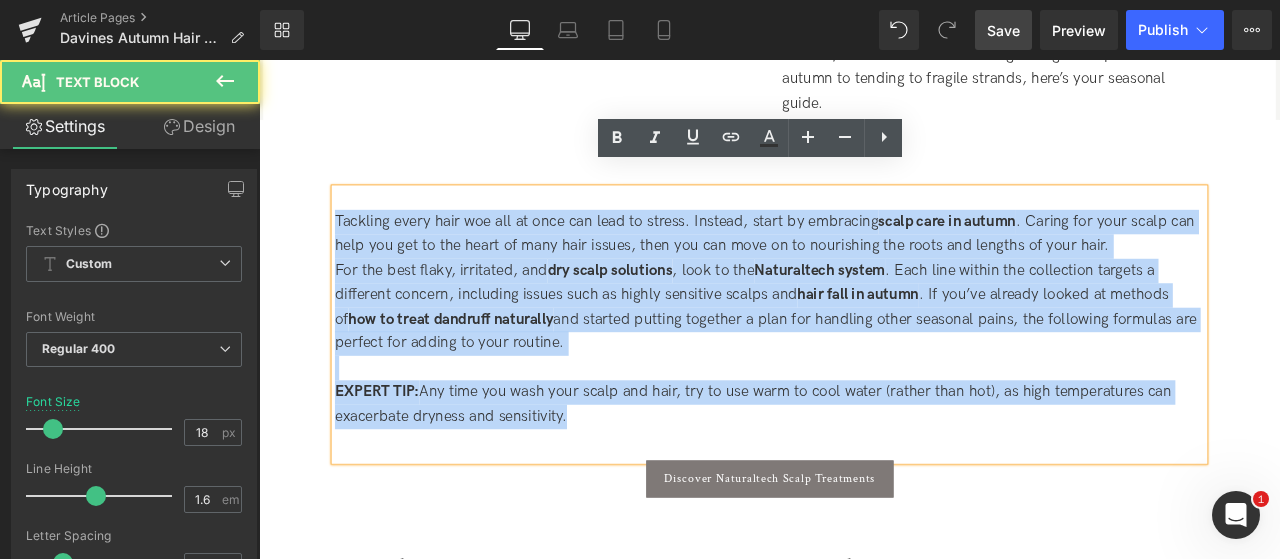 drag, startPoint x: 657, startPoint y: 465, endPoint x: 332, endPoint y: 164, distance: 442.97403 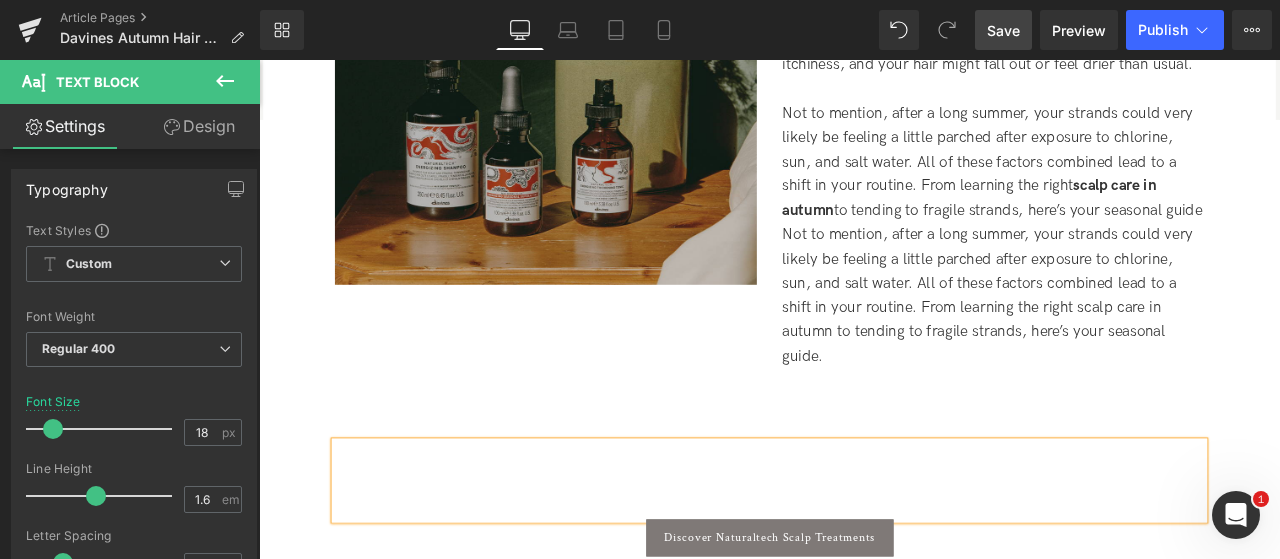 click on "Not to mention, after a long summer, your strands could very likely be feeling a little parched after exposure to chlorine, sun, and salt water. All of these factors combined lead to a shift in your routine. From learning the right scalp care in autumn to tending to fragile strands, here’s your seasonal guide Not to mention, after a long summer, your strands could very likely be feeling a little parched after exposure to chlorine, sun, and salt water. All of these factors combined lead to a shift in your routine. From learning the right scalp care in autumn to tending to fragile strands, here’s your seasonal guide." at bounding box center [1128, 266] 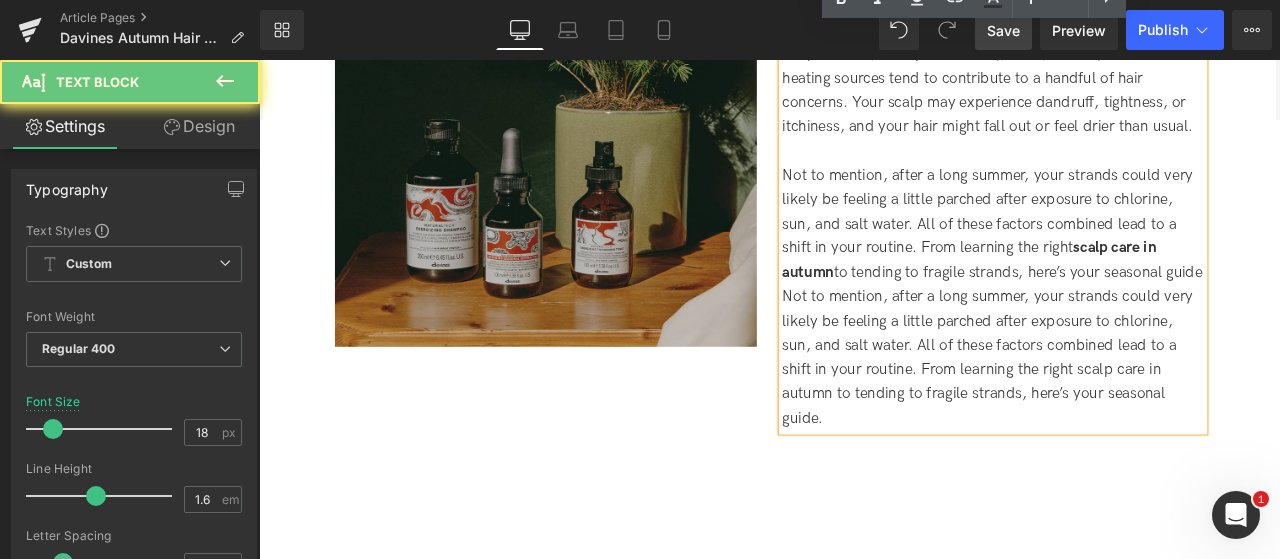 scroll, scrollTop: 1484, scrollLeft: 0, axis: vertical 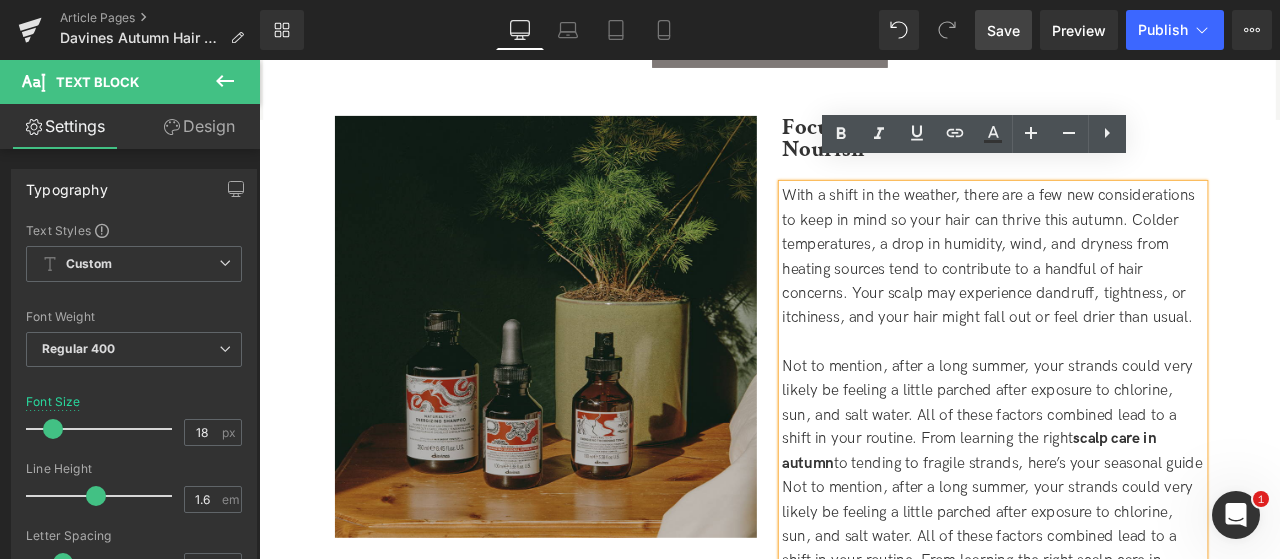 drag, startPoint x: 933, startPoint y: 288, endPoint x: 883, endPoint y: 202, distance: 99.47864 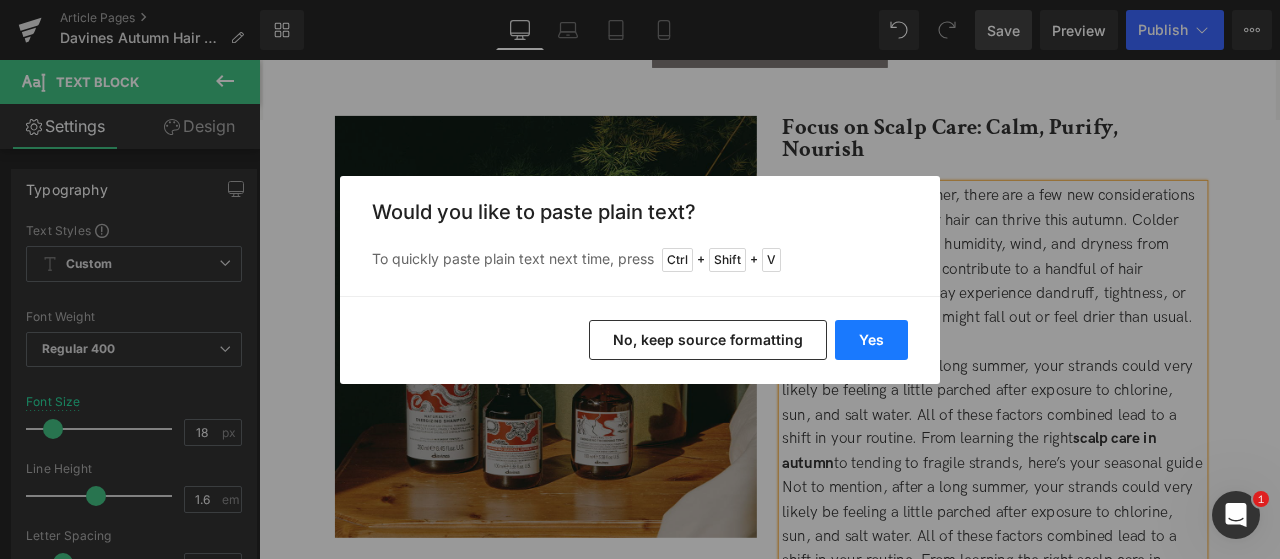 click on "Yes" at bounding box center (871, 340) 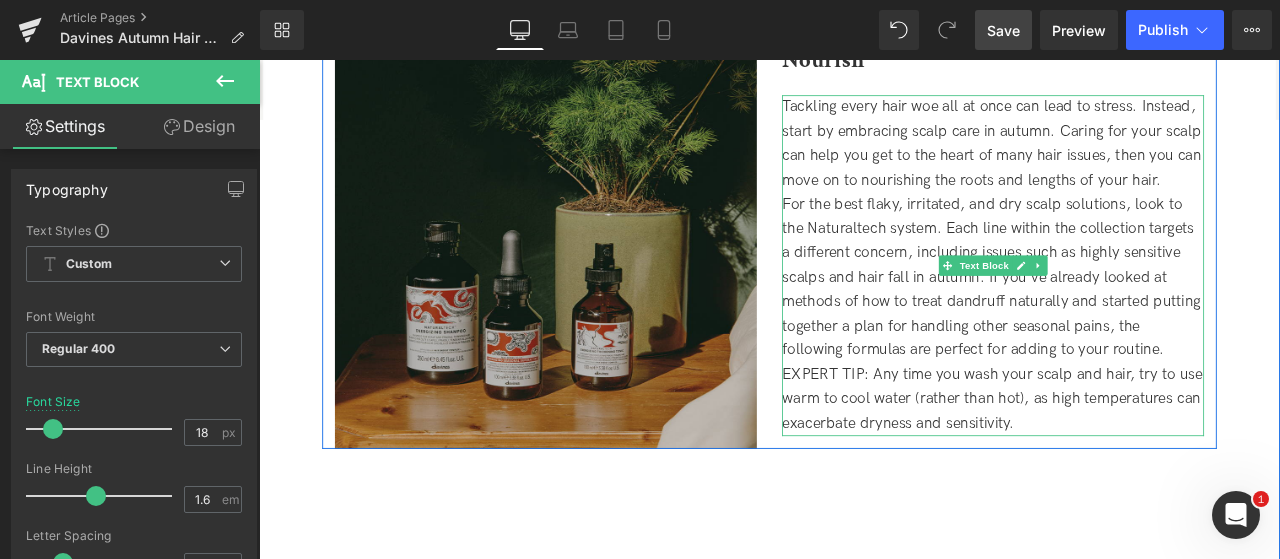 scroll, scrollTop: 1884, scrollLeft: 0, axis: vertical 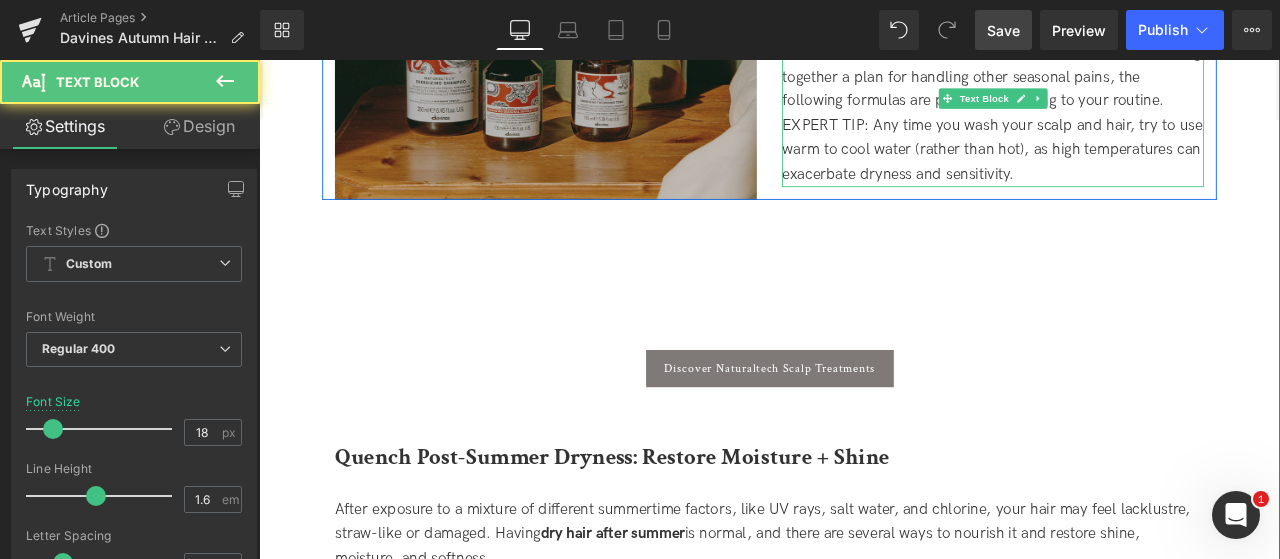 click on "For the best flaky, irritated, and dry scalp solutions, look to the Naturaltech system. Each line within the collection targets a different concern, including issues such as highly sensitive scalps and hair fall in autumn. If you’ve already looked at methods of how to treat dandruff naturally and started putting together a plan for handling other seasonal pains, the following formulas are perfect for adding to your routine." at bounding box center (1129, 24) 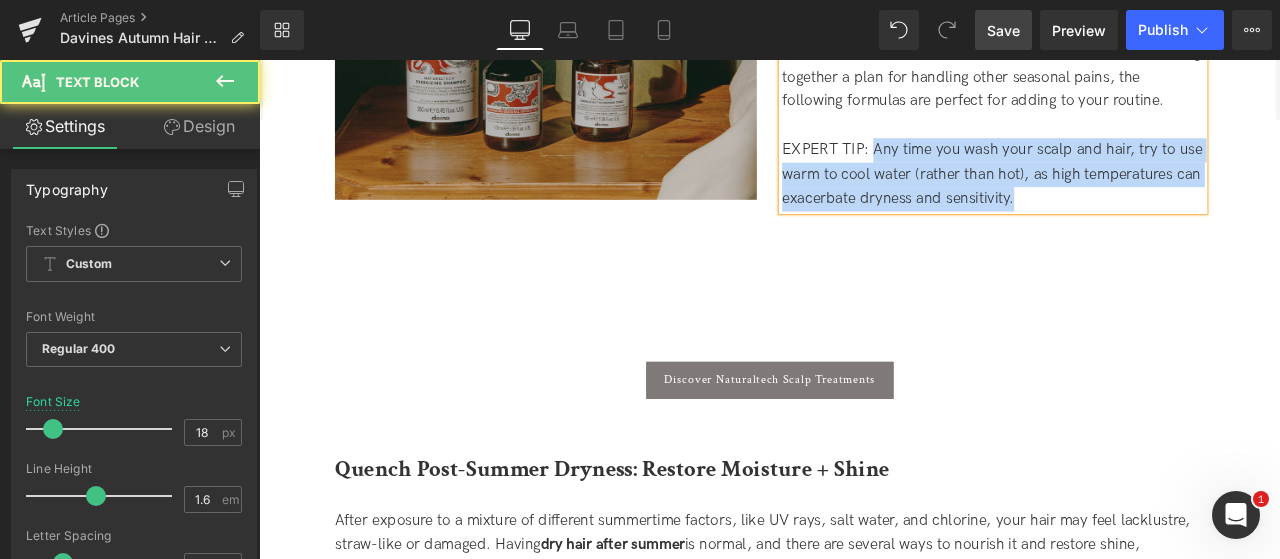 drag, startPoint x: 984, startPoint y: 137, endPoint x: 873, endPoint y: 129, distance: 111.28792 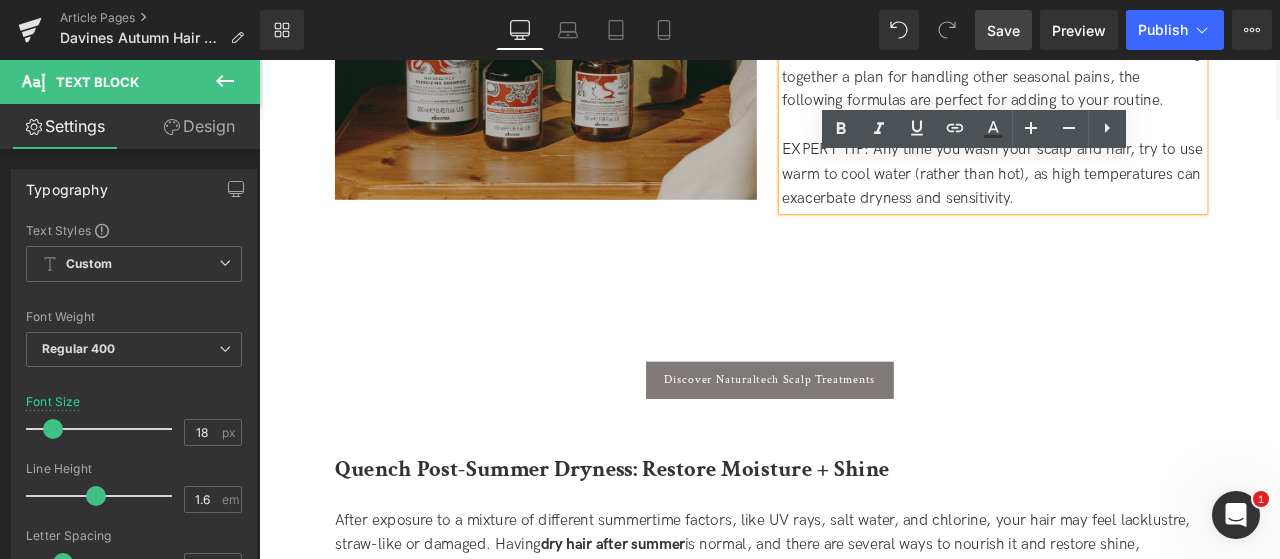 click on "EXPERT TIP: Any time you wash your scalp and hair, try to use warm to cool water (rather than hot), as high temperatures can exacerbate dryness and sensitivity." at bounding box center (1129, 196) 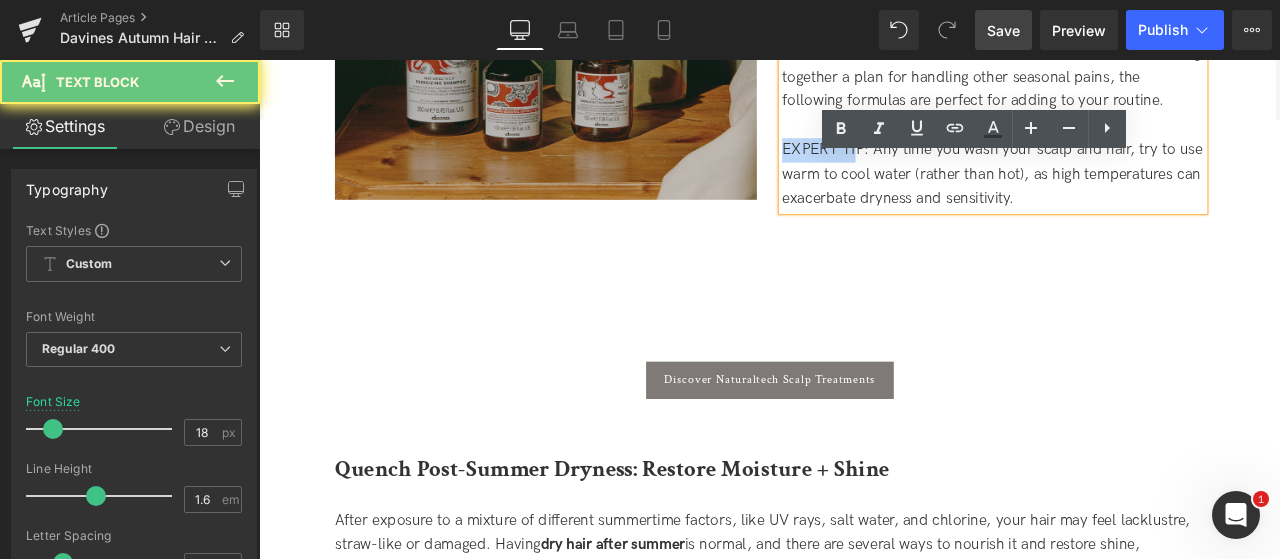 drag, startPoint x: 876, startPoint y: 136, endPoint x: 1116, endPoint y: 183, distance: 244.55879 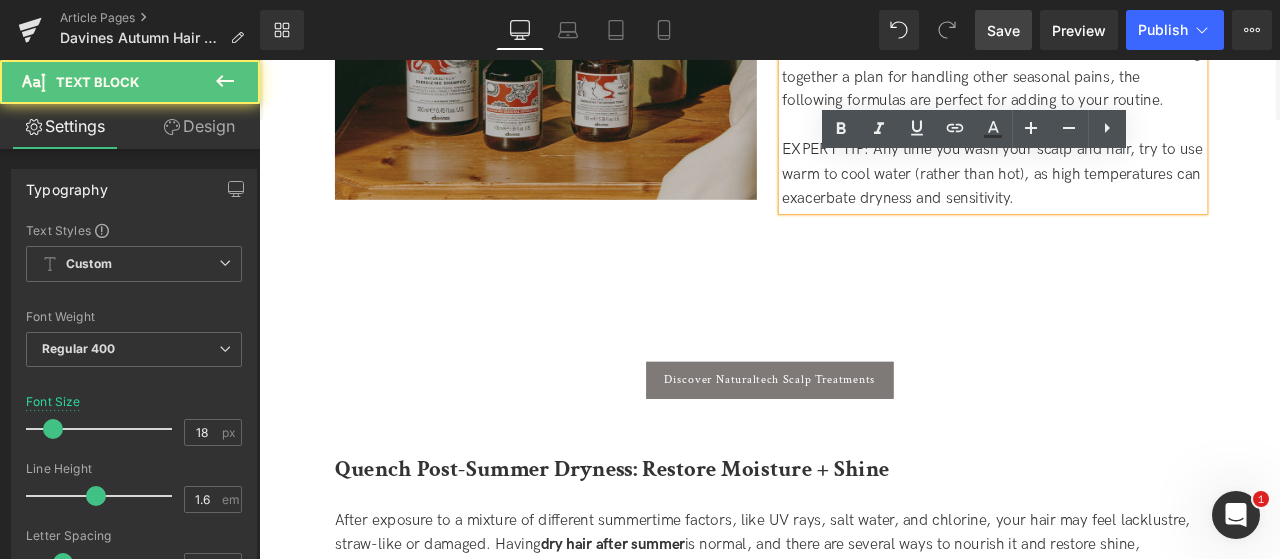 click on "EXPERT TIP: Any time you wash your scalp and hair, try to use warm to cool water (rather than hot), as high temperatures can exacerbate dryness and sensitivity." at bounding box center [1129, 196] 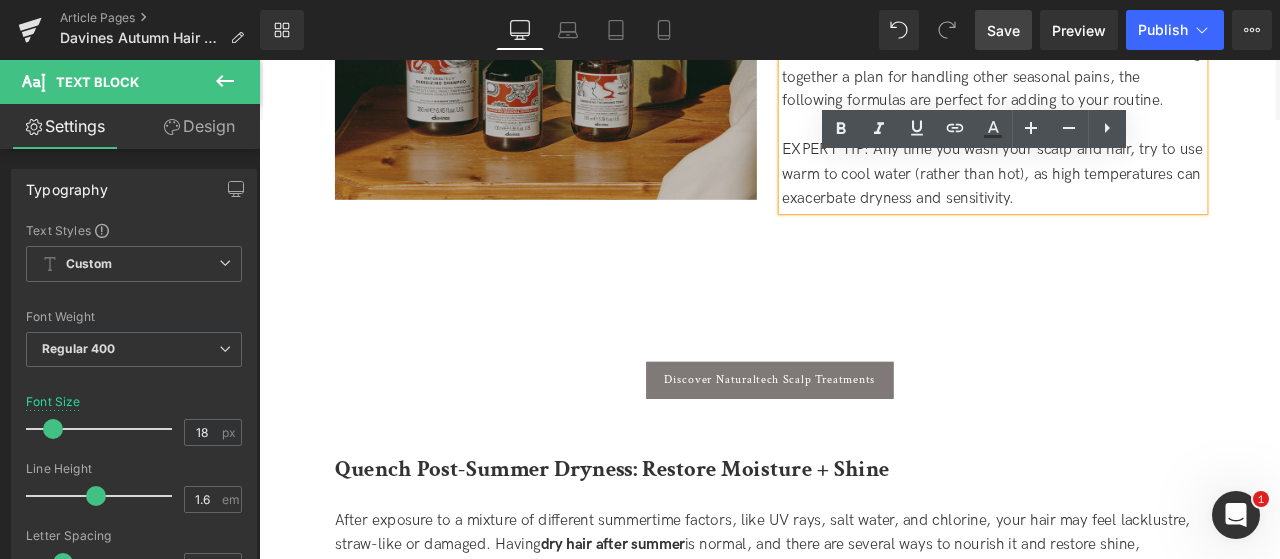 click on "EXPERT TIP: Any time you wash your scalp and hair, try to use warm to cool water (rather than hot), as high temperatures can exacerbate dryness and sensitivity." at bounding box center [1129, 196] 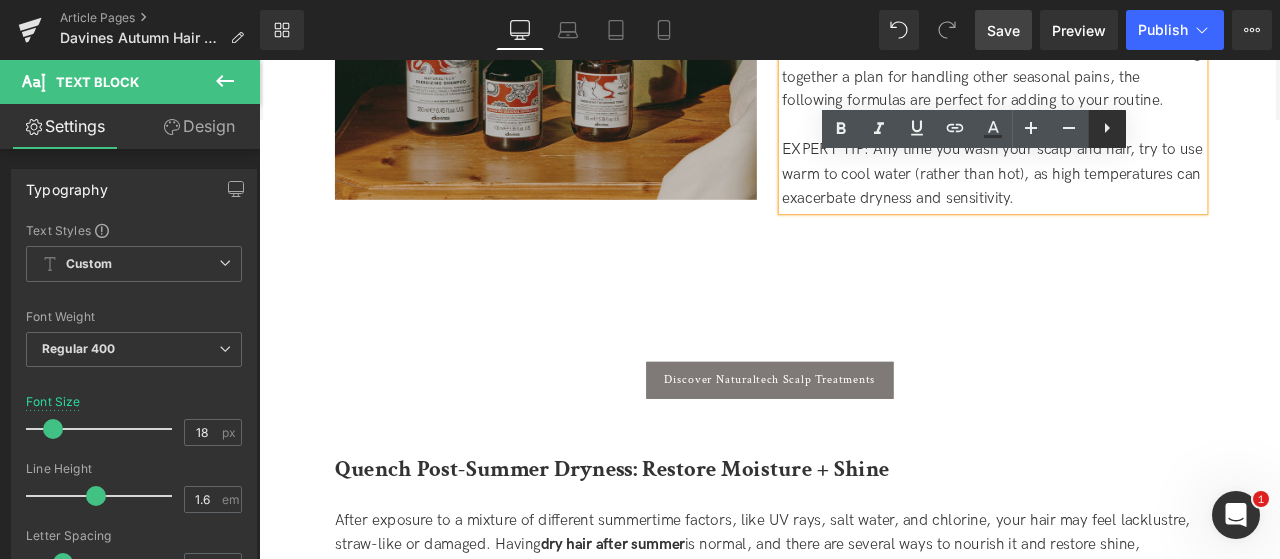 click 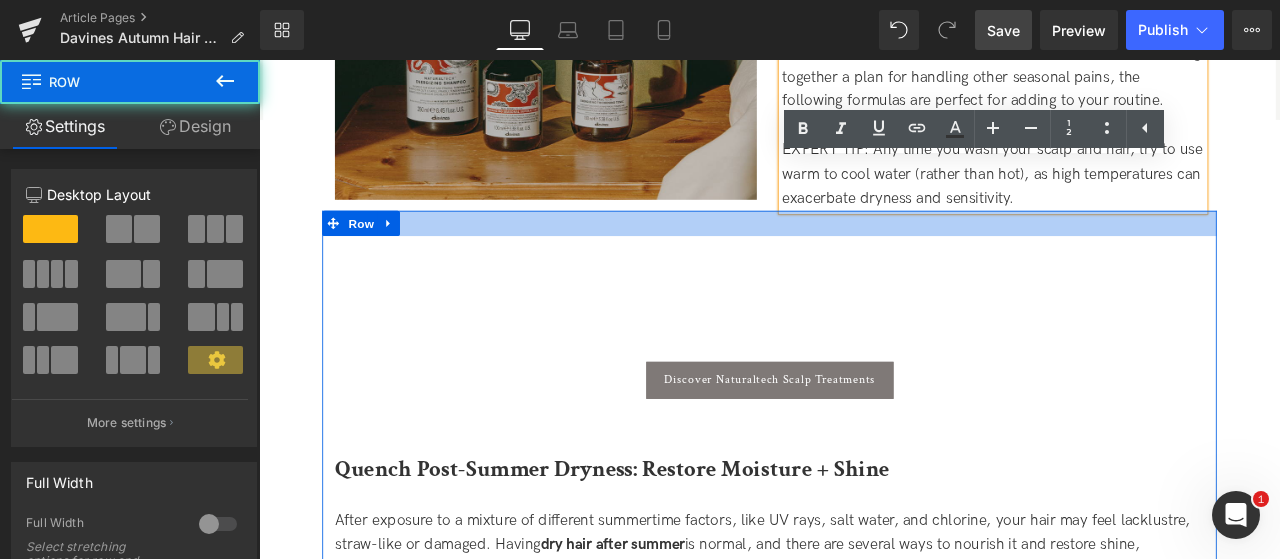 click on "Heading  Text Block
Discover [BRAND] Scalp Treatments
Button Quench Post-Summer Dryness: Restore Moisture + Shine Heading 50px After exposure to a mixture of different summertime factors, like UV rays, salt water, and chlorine, your hair may feel lacklustre, straw-like or damaged. Having dry hair after summer is normal, and there are several ways to nourish it and restore shine, moisture, and softness. Text Block
Nourish & Cleanse
The [BRAND] [PRODUCT] brings shine and moisture back to your hair whilst gently repairing damage. The vegetarian formulas take a whole-head approach, supporting the scalp, roots, and lengths of your hair.
Soak Up Softness & Shine
Smooth and soften over any dryness caused by summer with [BRAND] Conditioner, which is rich in nourishing roucou oil. For detangling and support for coarser her, style with [BRAND] Butter for intense softness and manageability for the rest of the day.
Infuse Your Routine with Moisture" at bounding box center [864, 759] 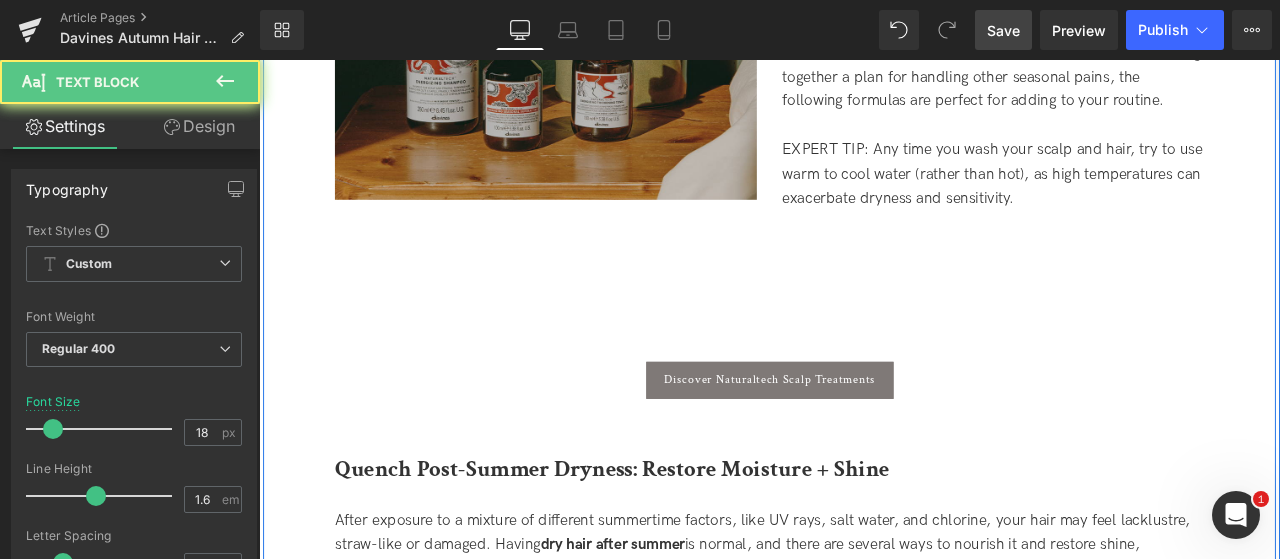 click on "EXPERT TIP: Any time you wash your scalp and hair, try to use warm to cool water (rather than hot), as high temperatures can exacerbate dryness and sensitivity." at bounding box center (1129, 196) 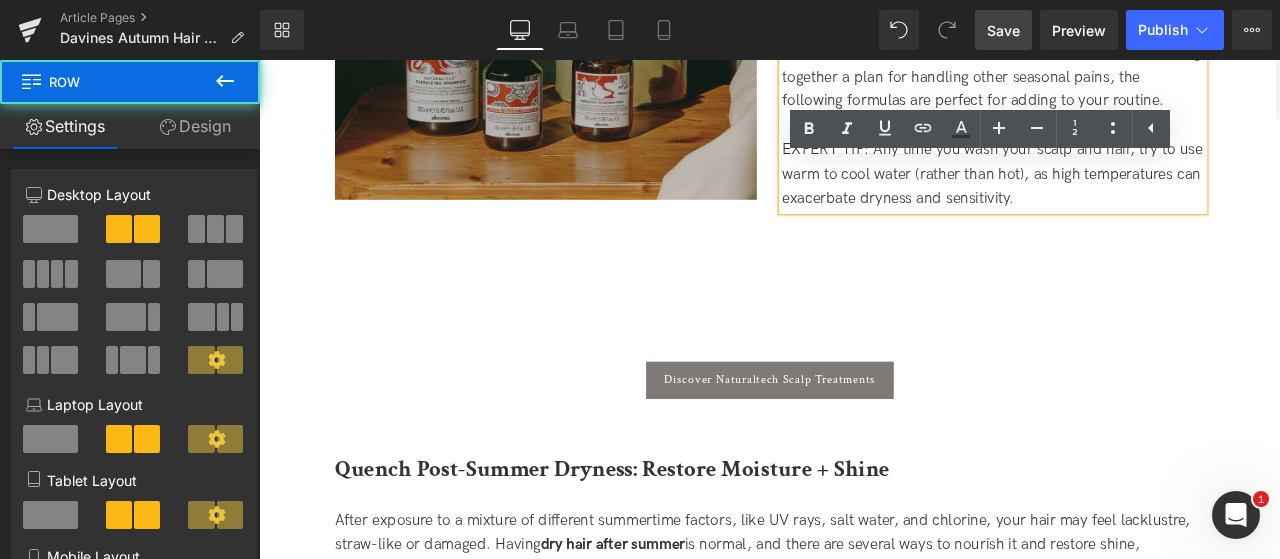 drag, startPoint x: 863, startPoint y: 136, endPoint x: 876, endPoint y: 142, distance: 14.3178215 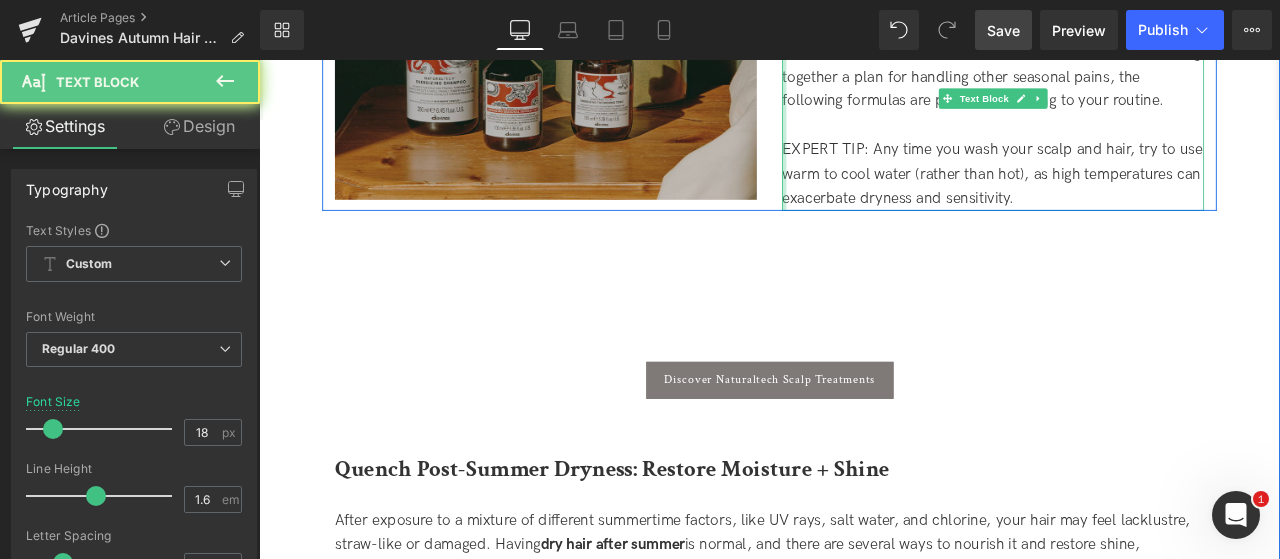 click on "Tackling every hair woe all at once can lead to stress. Instead, start by embracing scalp care in autumn. Caring for your scalp can help you get to the heart of many hair issues, then you can move on to nourishing the roots and lengths of your hair. For the best flaky, irritated, and dry scalp solutions, look to the Naturaltech system. Each line within the collection targets a different concern, including issues such as highly sensitive scalps and hair fall in autumn. If you’ve already looked at methods of how to treat dandruff naturally and started putting together a plan for handling other seasonal pains, the following formulas are perfect for adding to your routine. EXPERT TIP: Any time you wash your scalp and hair, try to use warm to cool water (rather than hot), as high temperatures can exacerbate dryness and sensitivity.  Text Block" at bounding box center [1129, 23] 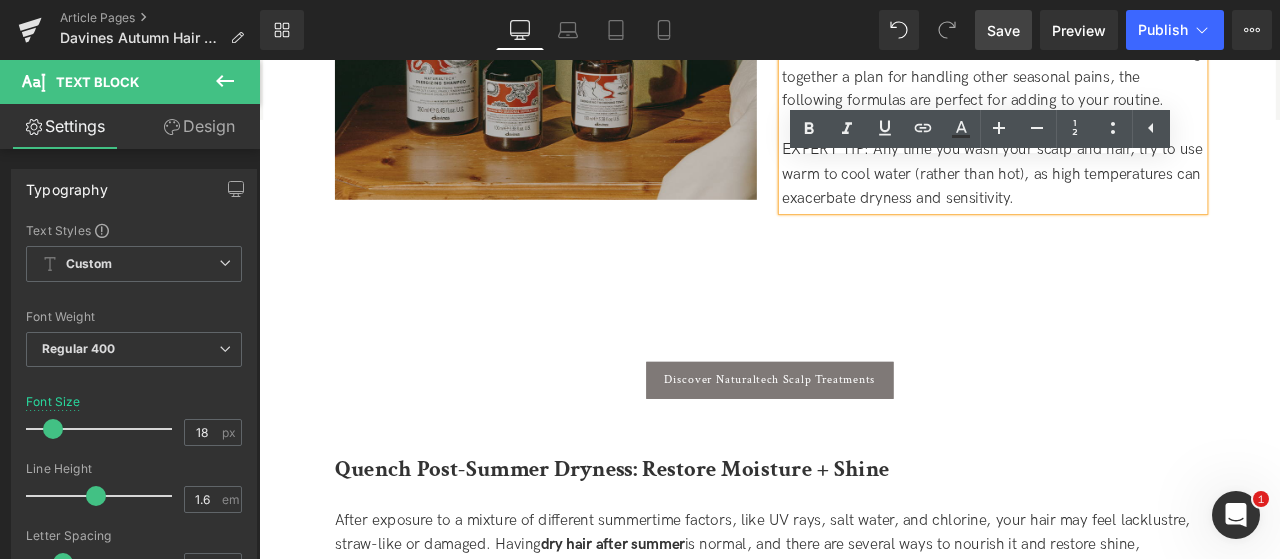drag, startPoint x: 874, startPoint y: 129, endPoint x: 886, endPoint y: 114, distance: 19.209373 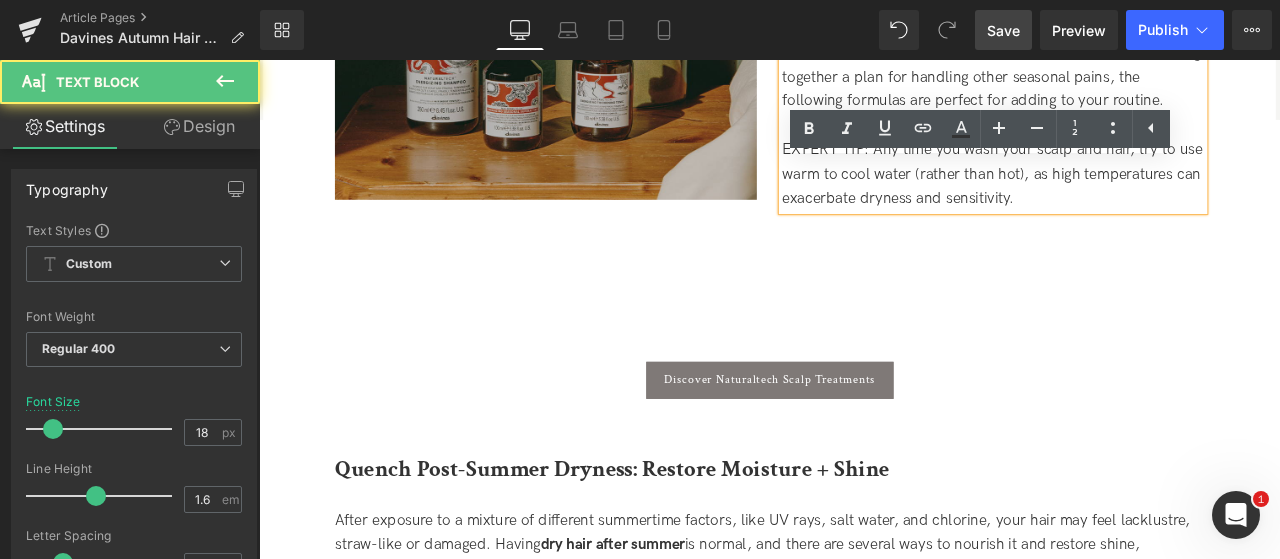 click on "For the best flaky, irritated, and dry scalp solutions, look to the Naturaltech system. Each line within the collection targets a different concern, including issues such as highly sensitive scalps and hair fall in autumn. If you’ve already looked at methods of how to treat dandruff naturally and started putting together a plan for handling other seasonal pains, the following formulas are perfect for adding to your routine." at bounding box center (1129, 24) 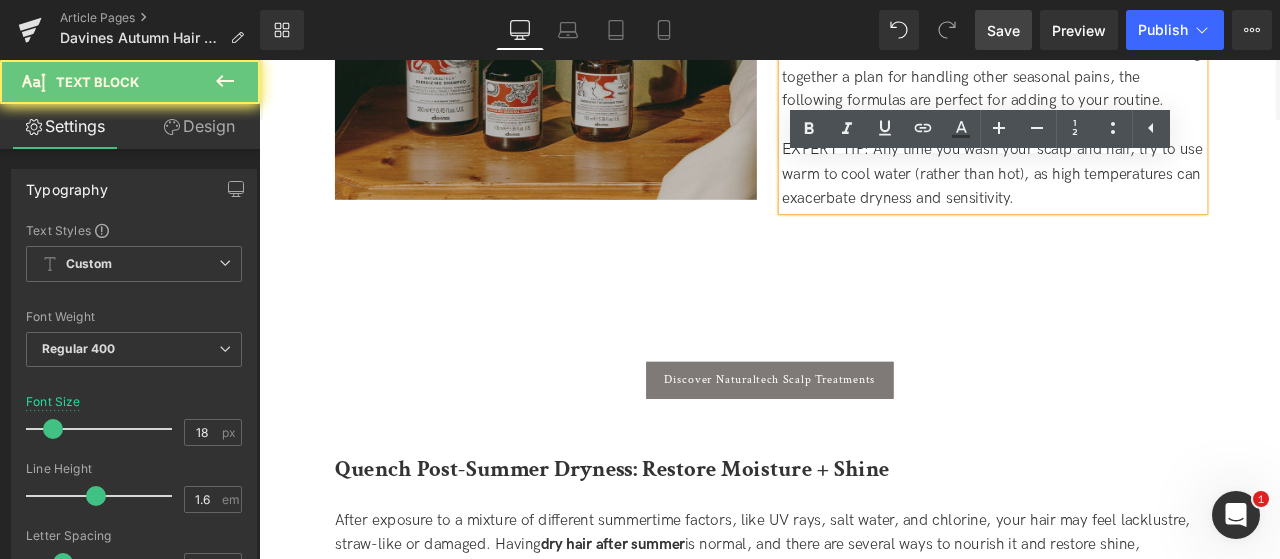 click on "For the best flaky, irritated, and dry scalp solutions, look to the Naturaltech system. Each line within the collection targets a different concern, including issues such as highly sensitive scalps and hair fall in autumn. If you’ve already looked at methods of how to treat dandruff naturally and started putting together a plan for handling other seasonal pains, the following formulas are perfect for adding to your routine." at bounding box center (1129, 24) 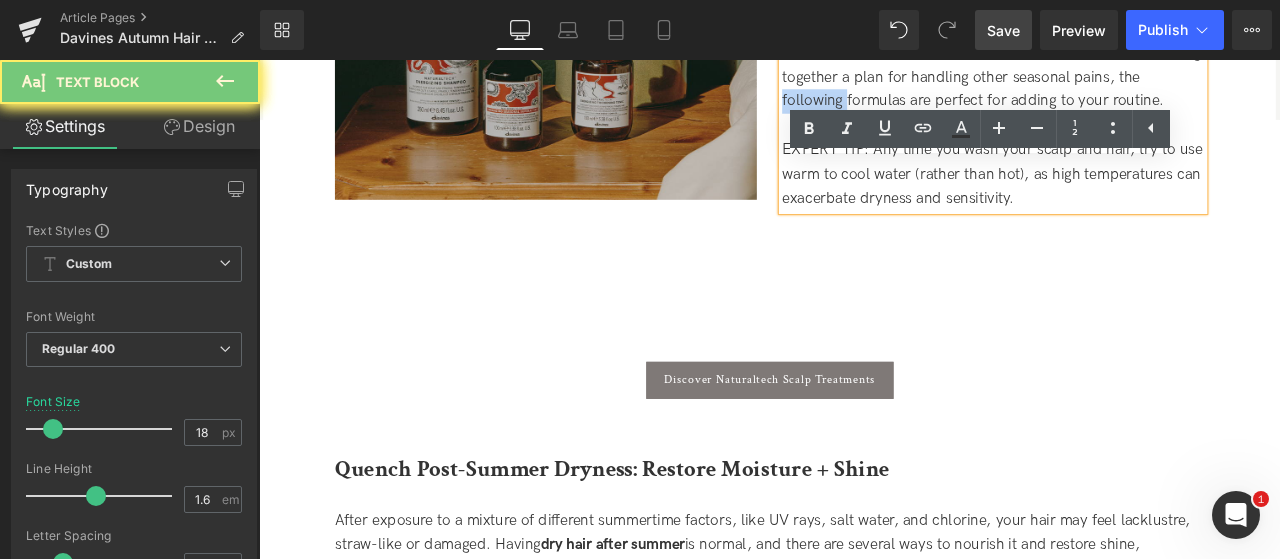 click on "For the best flaky, irritated, and dry scalp solutions, look to the Naturaltech system. Each line within the collection targets a different concern, including issues such as highly sensitive scalps and hair fall in autumn. If you’ve already looked at methods of how to treat dandruff naturally and started putting together a plan for handling other seasonal pains, the following formulas are perfect for adding to your routine." at bounding box center [1129, 24] 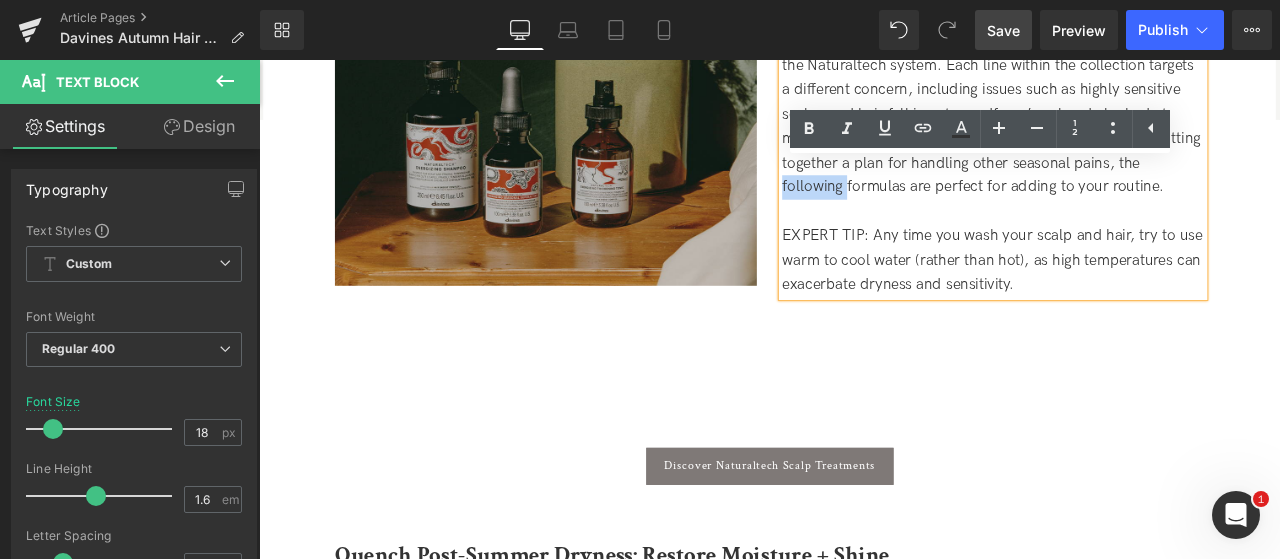 scroll, scrollTop: 1684, scrollLeft: 0, axis: vertical 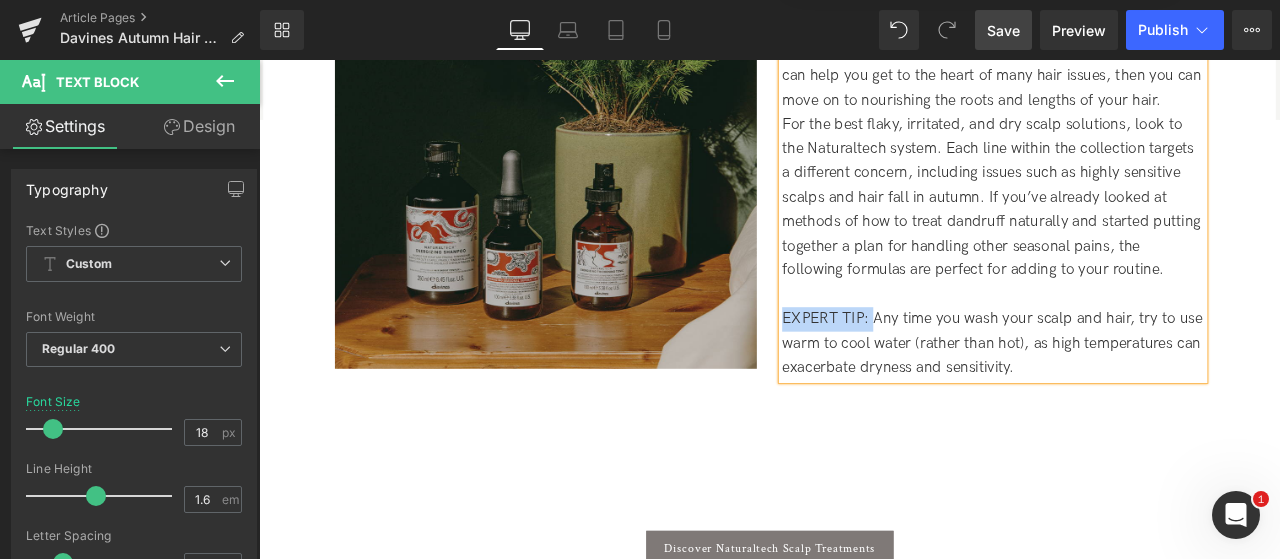 drag, startPoint x: 986, startPoint y: 340, endPoint x: 875, endPoint y: 338, distance: 111.01801 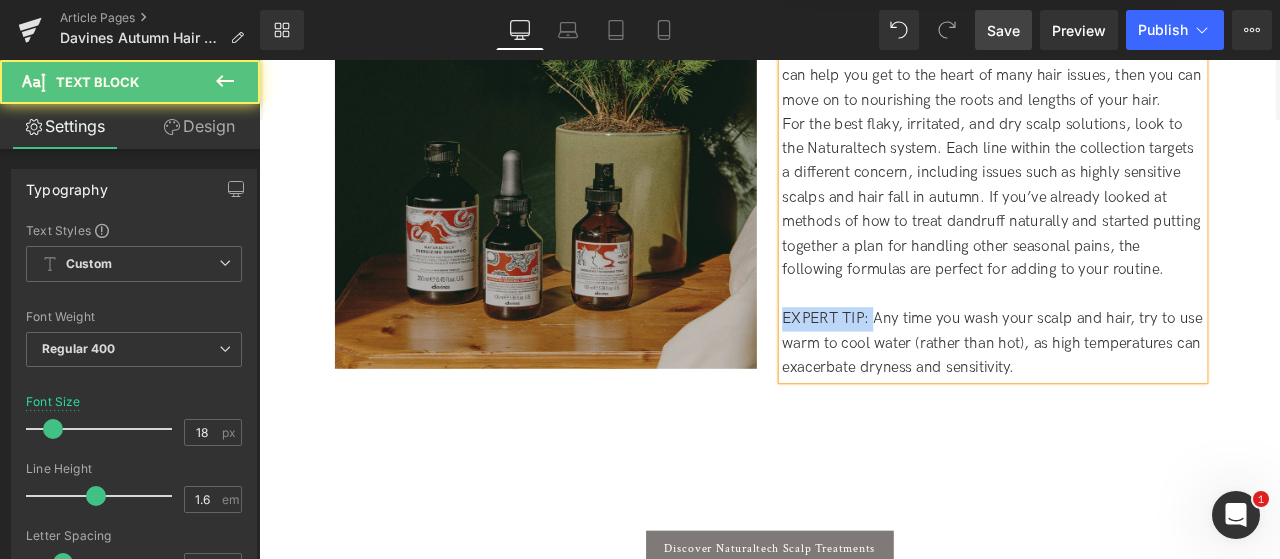 click on "EXPERT TIP: Any time you wash your scalp and hair, try to use warm to cool water (rather than hot), as high temperatures can exacerbate dryness and sensitivity." at bounding box center (1129, 396) 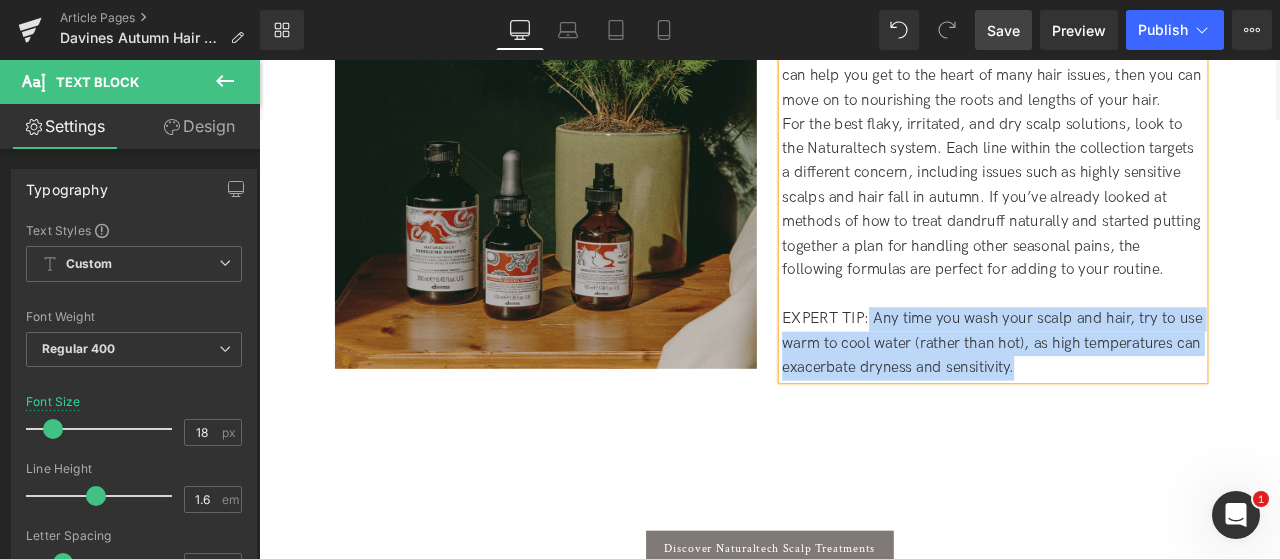 drag, startPoint x: 980, startPoint y: 340, endPoint x: 874, endPoint y: 335, distance: 106.11786 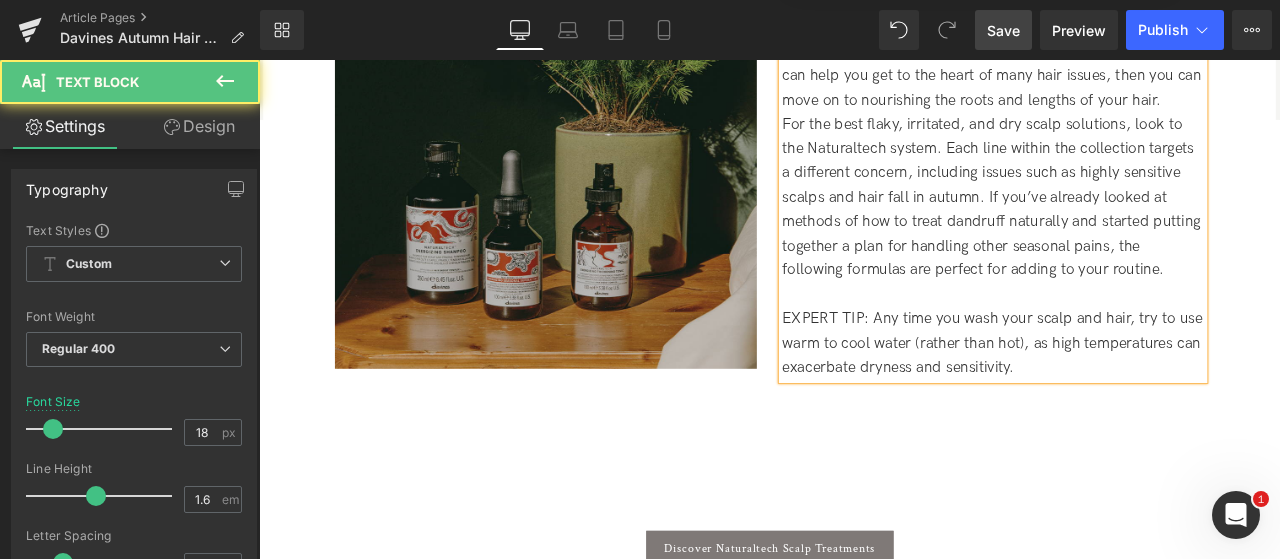 click on "EXPERT TIP: Any time you wash your scalp and hair, try to use warm to cool water (rather than hot), as high temperatures can exacerbate dryness and sensitivity." at bounding box center [1129, 396] 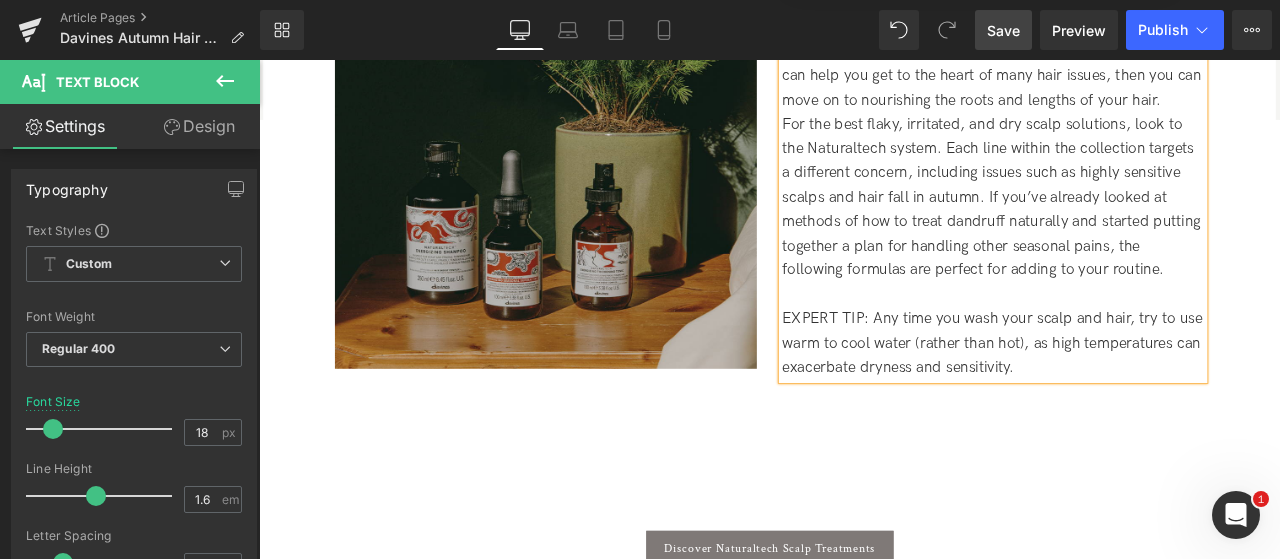 click on "EXPERT TIP: Any time you wash your scalp and hair, try to use warm to cool water (rather than hot), as high temperatures can exacerbate dryness and sensitivity." at bounding box center [1129, 396] 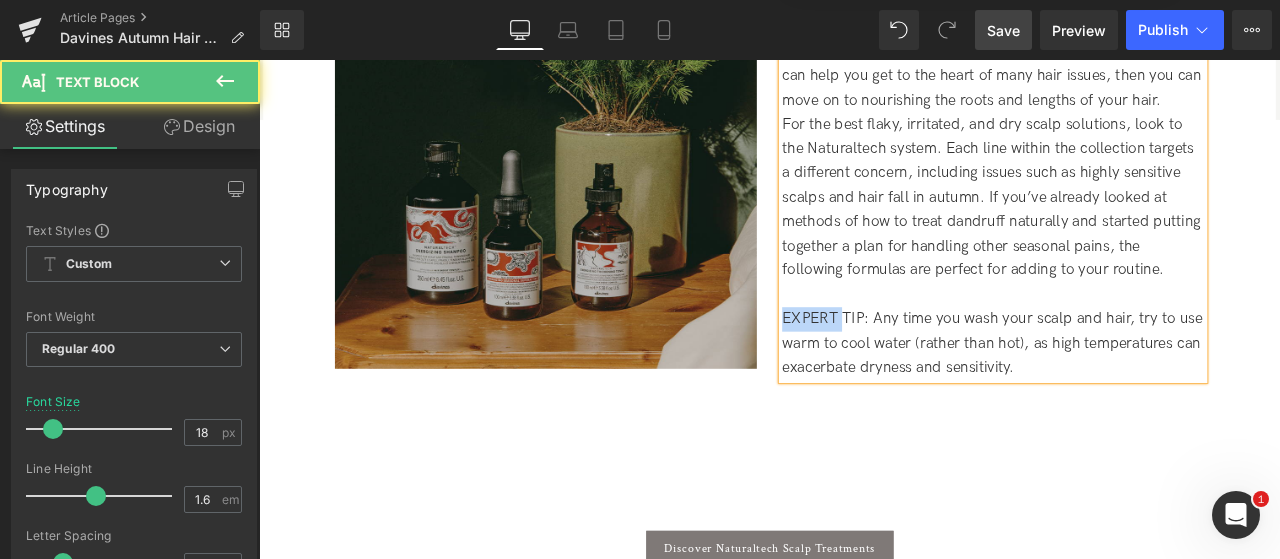 click on "EXPERT TIP: Any time you wash your scalp and hair, try to use warm to cool water (rather than hot), as high temperatures can exacerbate dryness and sensitivity." at bounding box center (1129, 396) 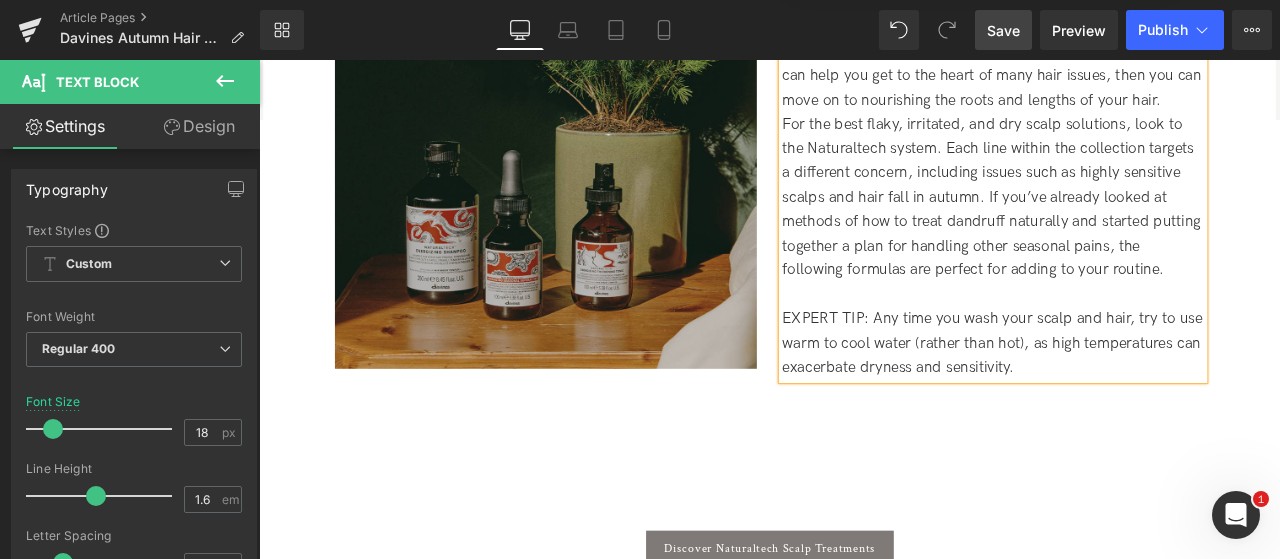 click on "For the best flaky, irritated, and dry scalp solutions, look to the Naturaltech system. Each line within the collection targets a different concern, including issues such as highly sensitive scalps and hair fall in autumn. If you’ve already looked at methods of how to treat dandruff naturally and started putting together a plan for handling other seasonal pains, the following formulas are perfect for adding to your routine." at bounding box center [1129, 224] 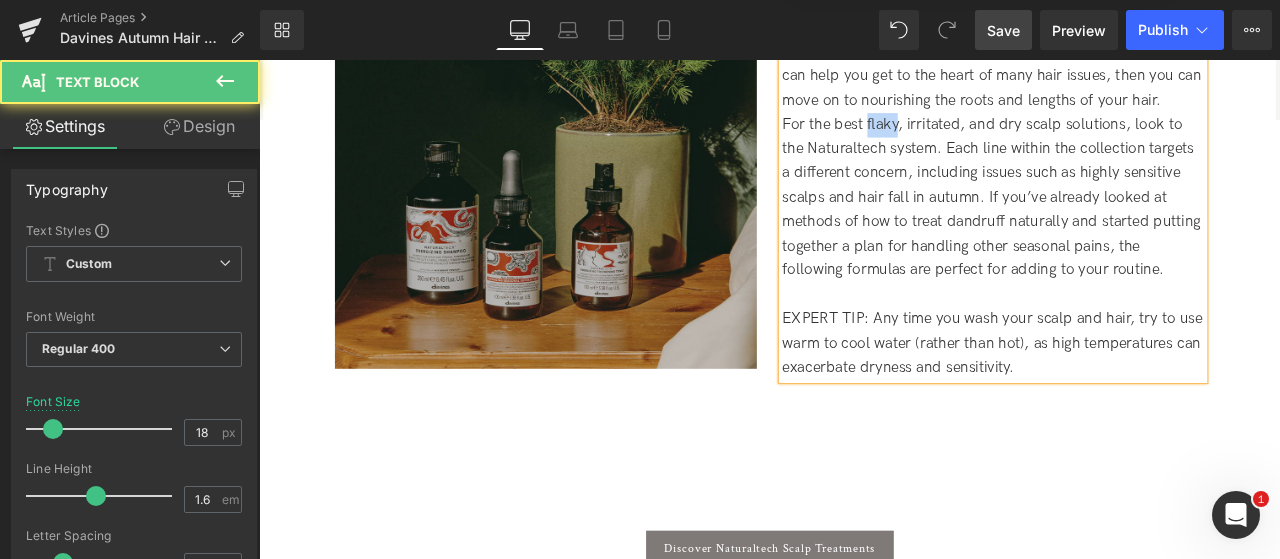 click on "For the best flaky, irritated, and dry scalp solutions, look to the Naturaltech system. Each line within the collection targets a different concern, including issues such as highly sensitive scalps and hair fall in autumn. If you’ve already looked at methods of how to treat dandruff naturally and started putting together a plan for handling other seasonal pains, the following formulas are perfect for adding to your routine." at bounding box center (1129, 224) 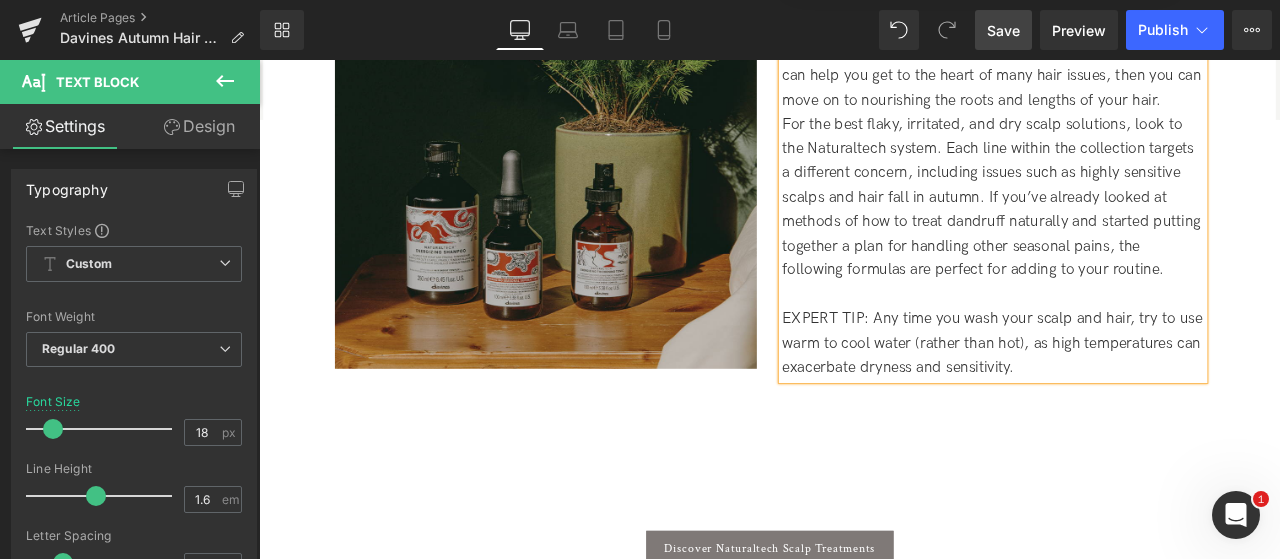 click on "For the best flaky, irritated, and dry scalp solutions, look to the Naturaltech system. Each line within the collection targets a different concern, including issues such as highly sensitive scalps and hair fall in autumn. If you’ve already looked at methods of how to treat dandruff naturally and started putting together a plan for handling other seasonal pains, the following formulas are perfect for adding to your routine." at bounding box center (1129, 224) 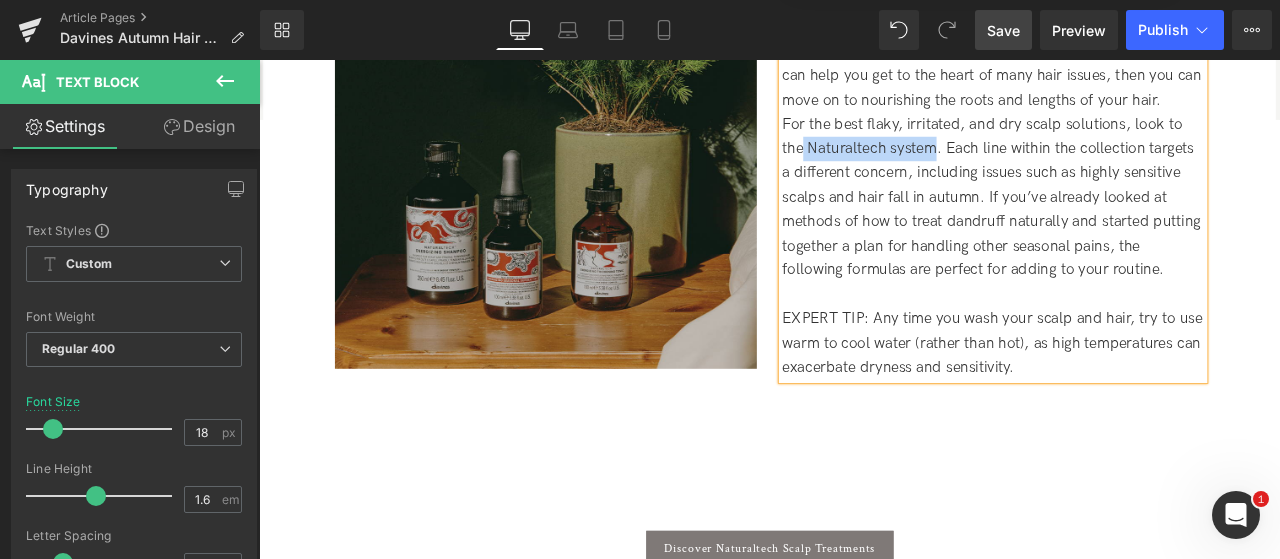 drag, startPoint x: 901, startPoint y: 139, endPoint x: 1055, endPoint y: 139, distance: 154 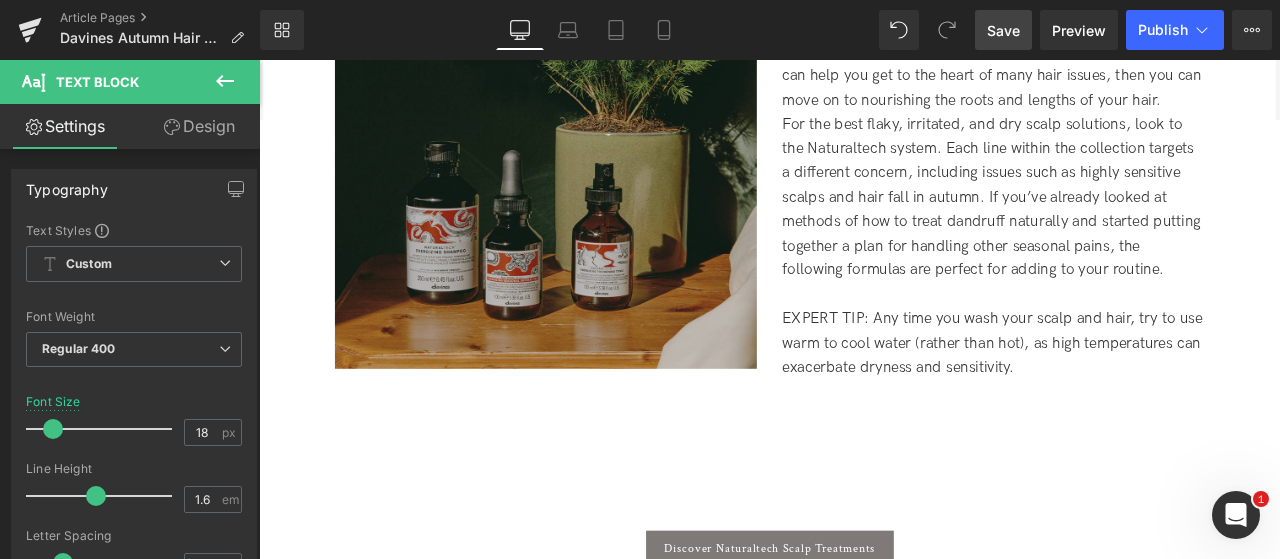click on "EXPERT TIP: Any time you wash your scalp and hair, try to use warm to cool water (rather than hot), as high temperatures can exacerbate dryness and sensitivity." at bounding box center [1129, 396] 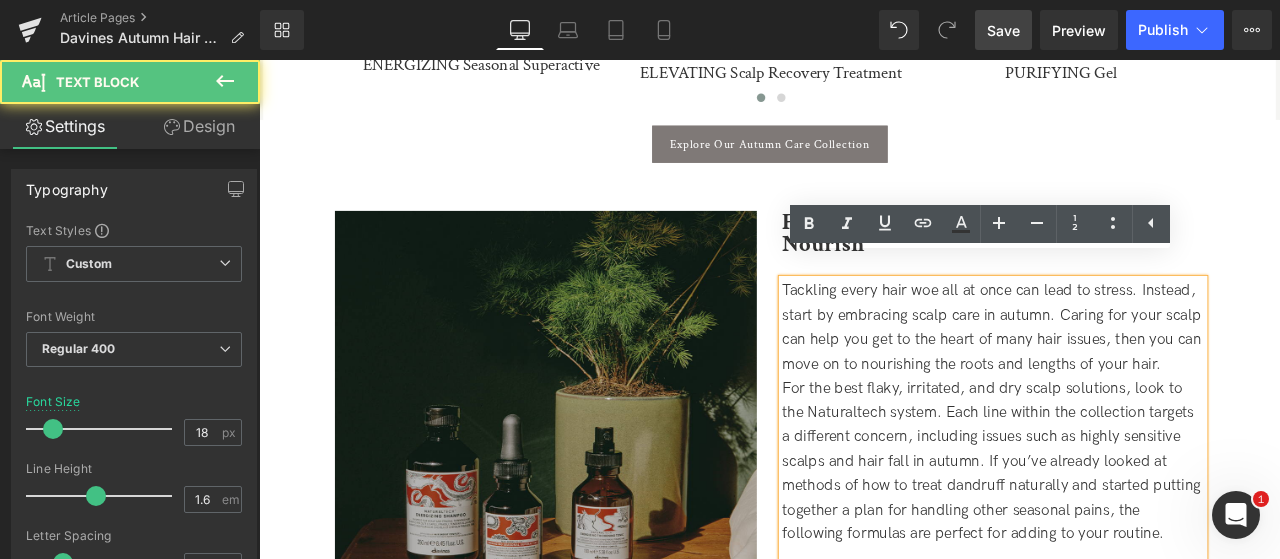 scroll, scrollTop: 1584, scrollLeft: 0, axis: vertical 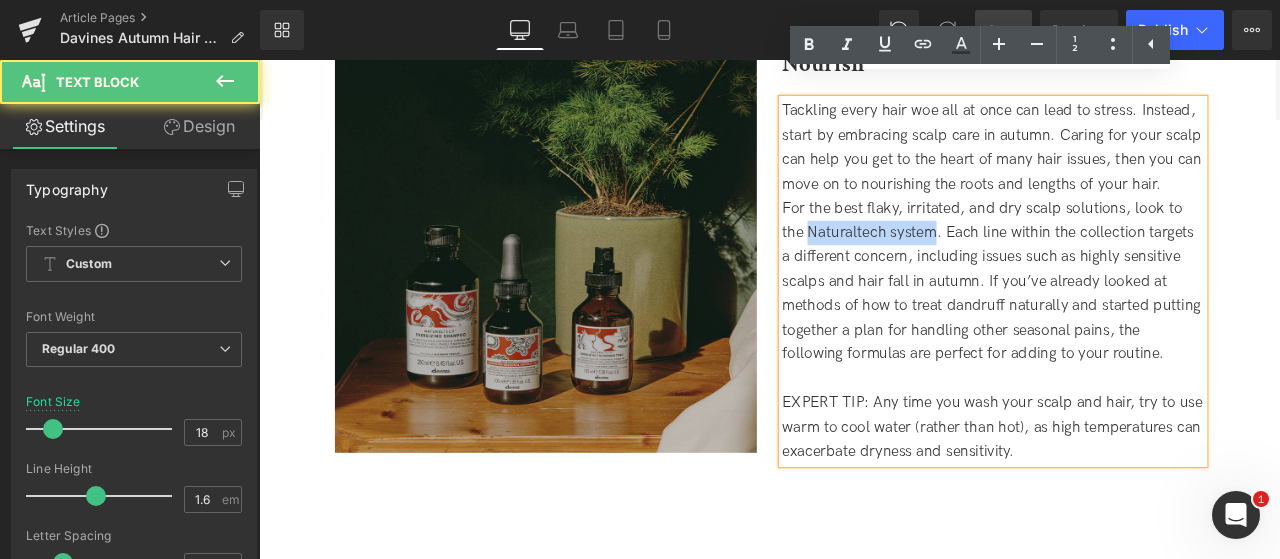 drag, startPoint x: 910, startPoint y: 239, endPoint x: 1062, endPoint y: 245, distance: 152.11838 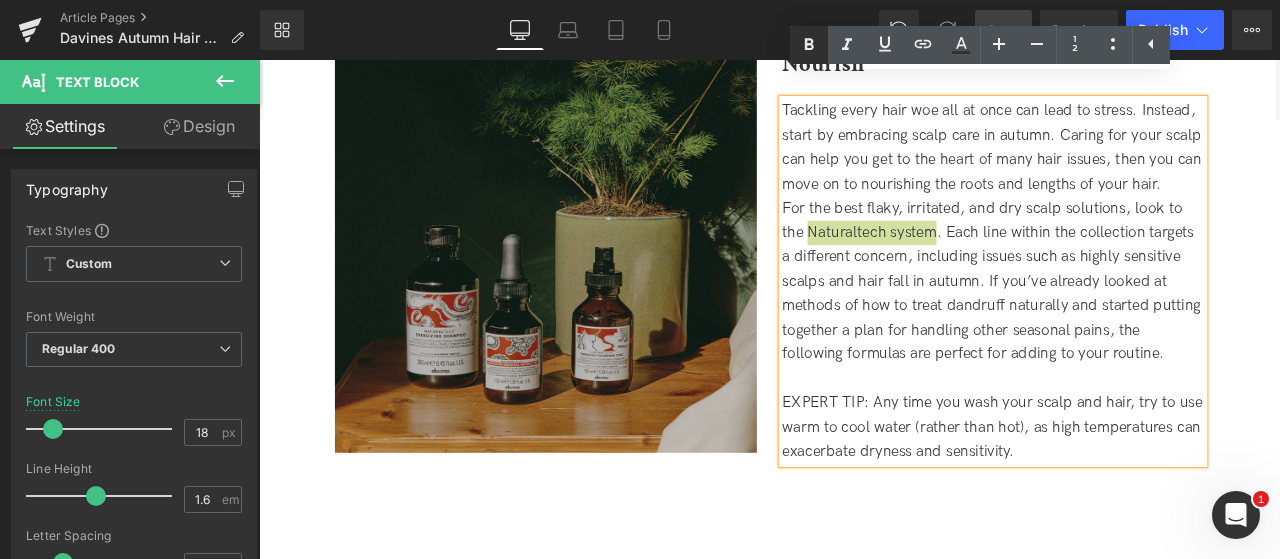 click 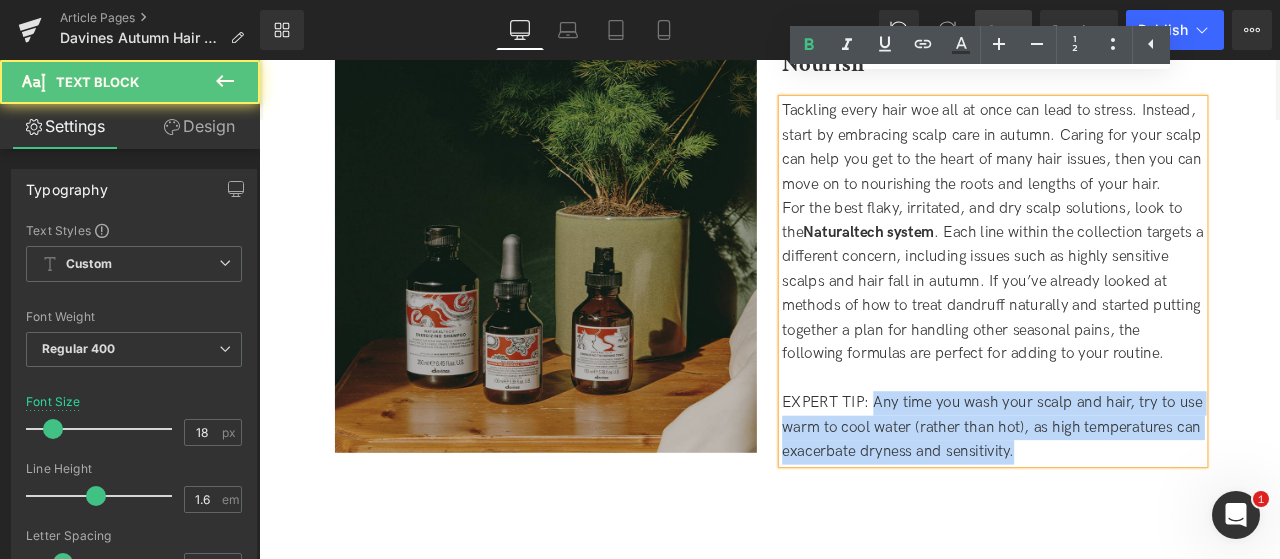 drag, startPoint x: 983, startPoint y: 438, endPoint x: 872, endPoint y: 434, distance: 111.07205 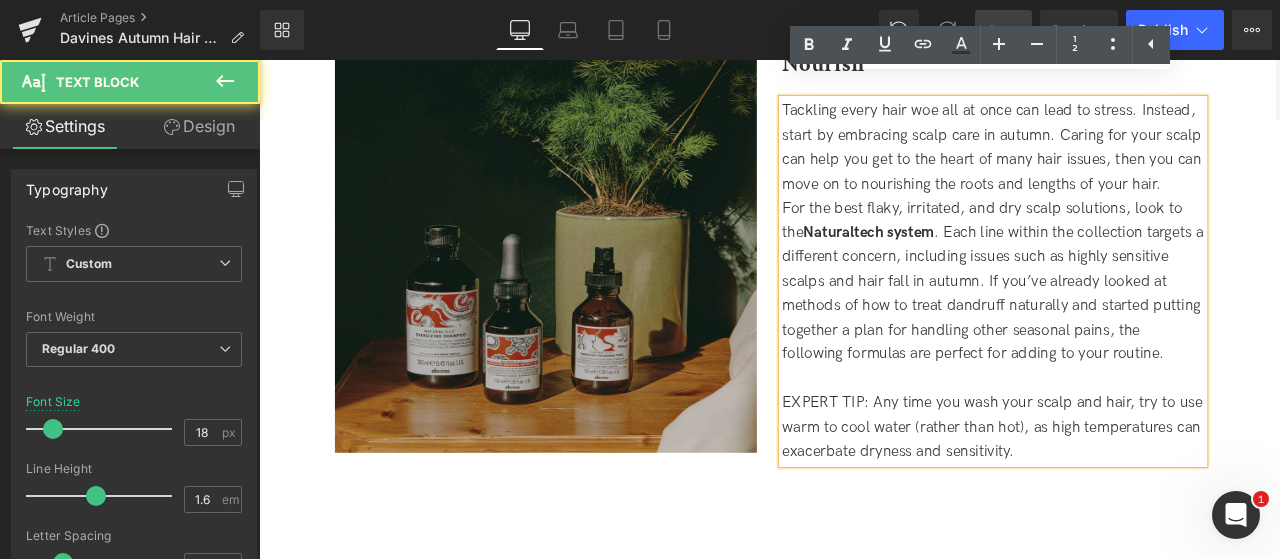 click on "Tackling every hair woe all at once can lead to stress. Instead, start by embracing scalp care in autumn. Caring for your scalp can help you get to the heart of many hair issues, then you can move on to nourishing the roots and lengths of your hair. For the best flaky, irritated, and dry scalp solutions, look to the Naturaltech system . Each line within the collection targets a different concern, including issues such as highly sensitive scalps and hair fall in autumn. If you’ve already looked at methods of how to treat dandruff naturally and started putting together a plan for handling other seasonal pains, the following formulas are perfect for adding to your routine. EXPERT TIP: Any time you wash your scalp and hair, try to use warm to cool water (rather than hot), as high temperatures can exacerbate dryness and sensitivity." at bounding box center [1129, 323] 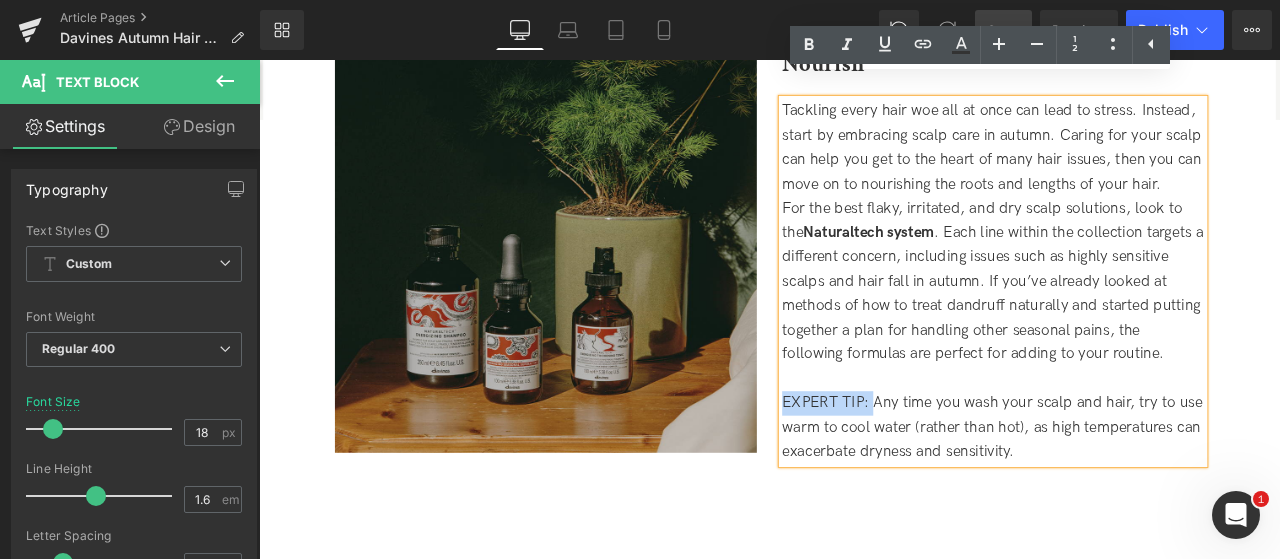 drag, startPoint x: 875, startPoint y: 437, endPoint x: 986, endPoint y: 435, distance: 111.01801 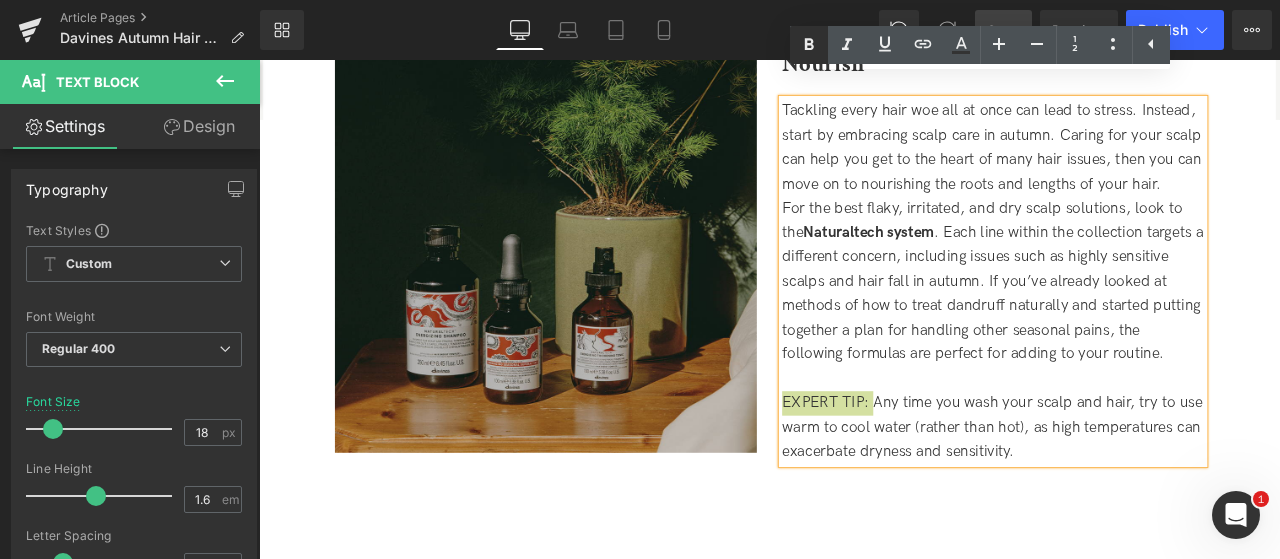 click 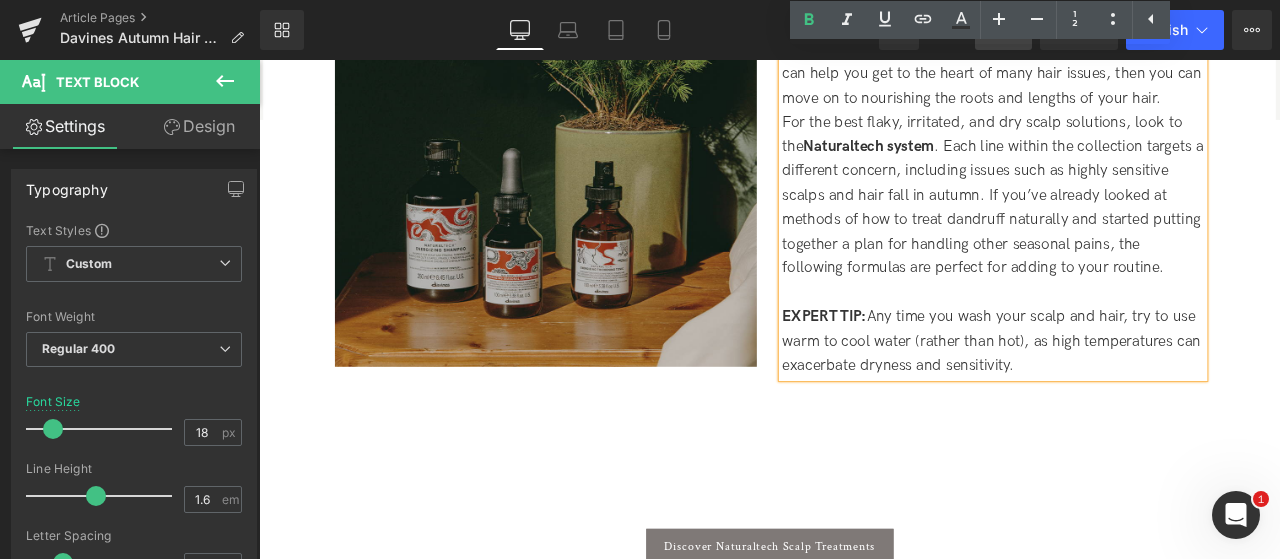 scroll, scrollTop: 1784, scrollLeft: 0, axis: vertical 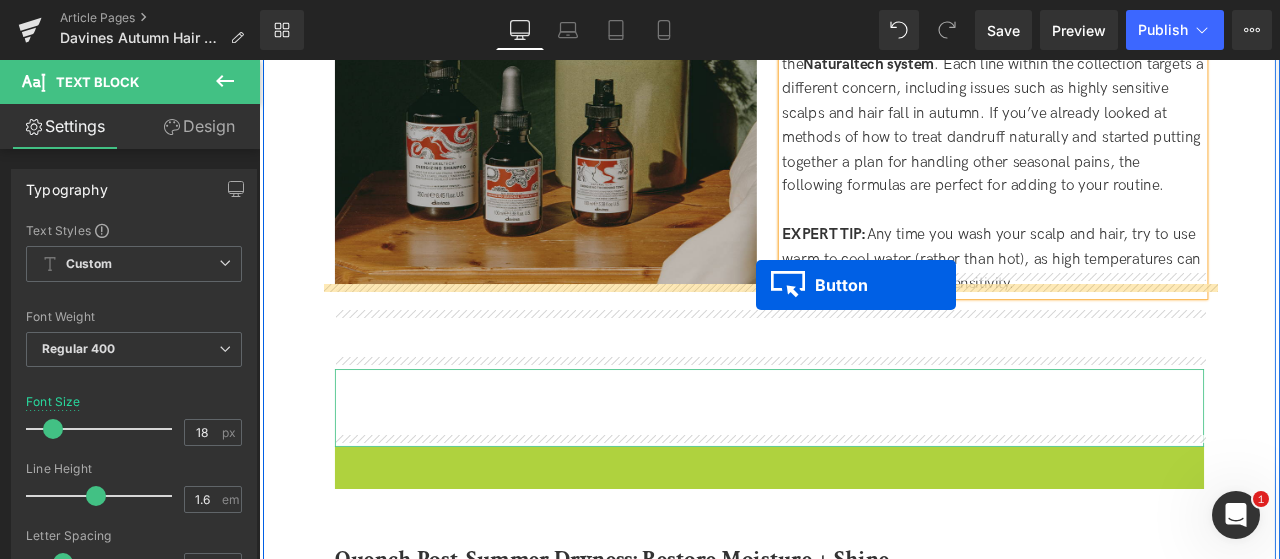 drag, startPoint x: 259, startPoint y: 60, endPoint x: 848, endPoint y: 327, distance: 646.6916 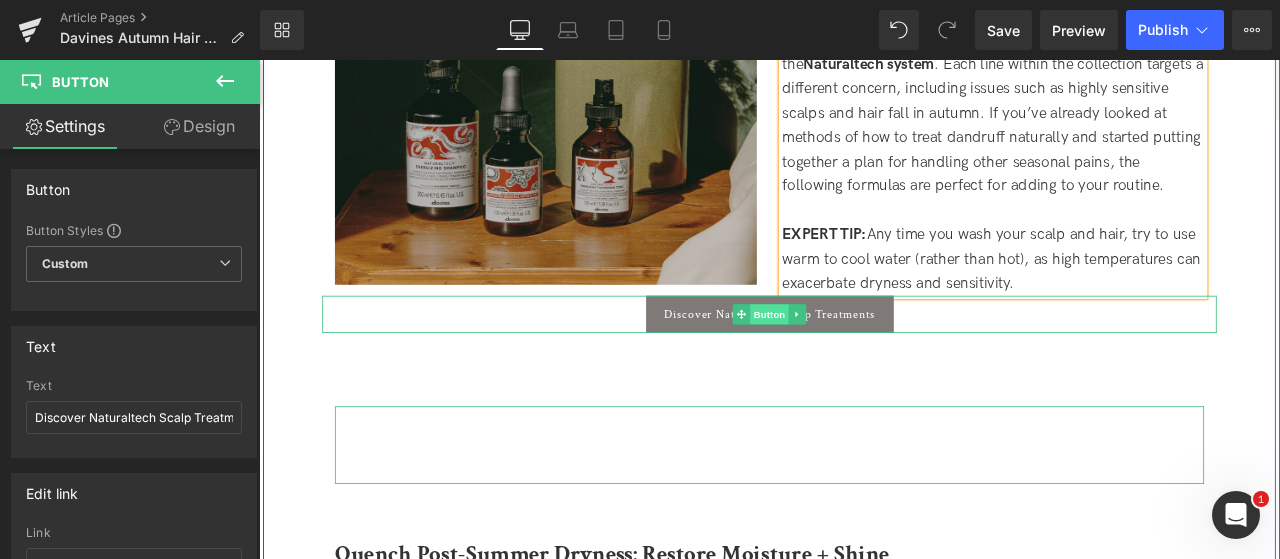 click on "Button" at bounding box center [864, 361] 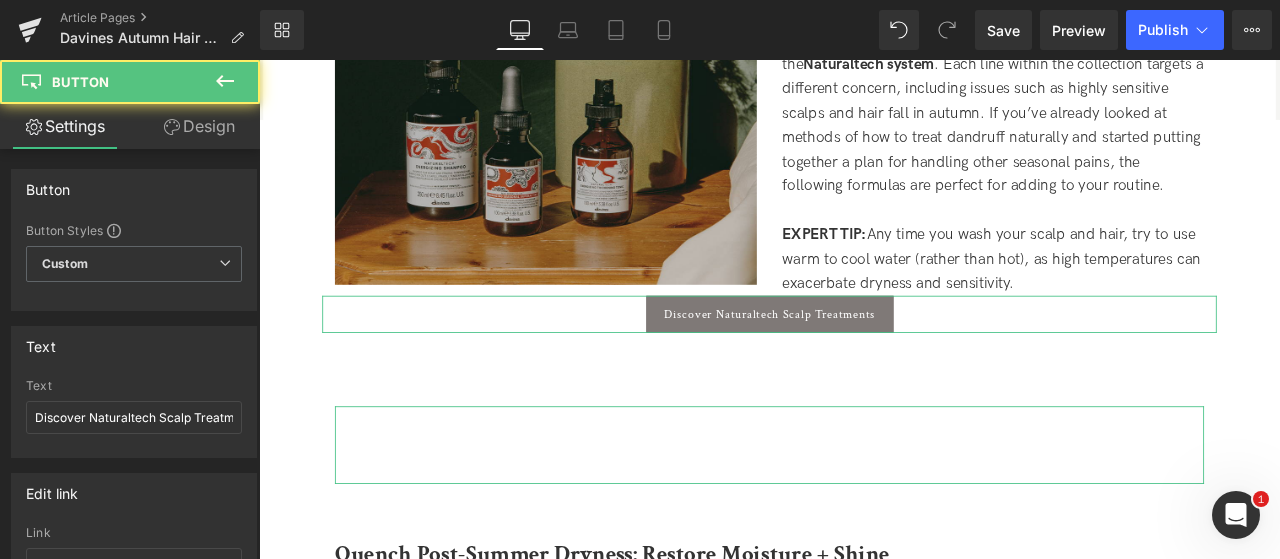 click on "Design" at bounding box center (199, 126) 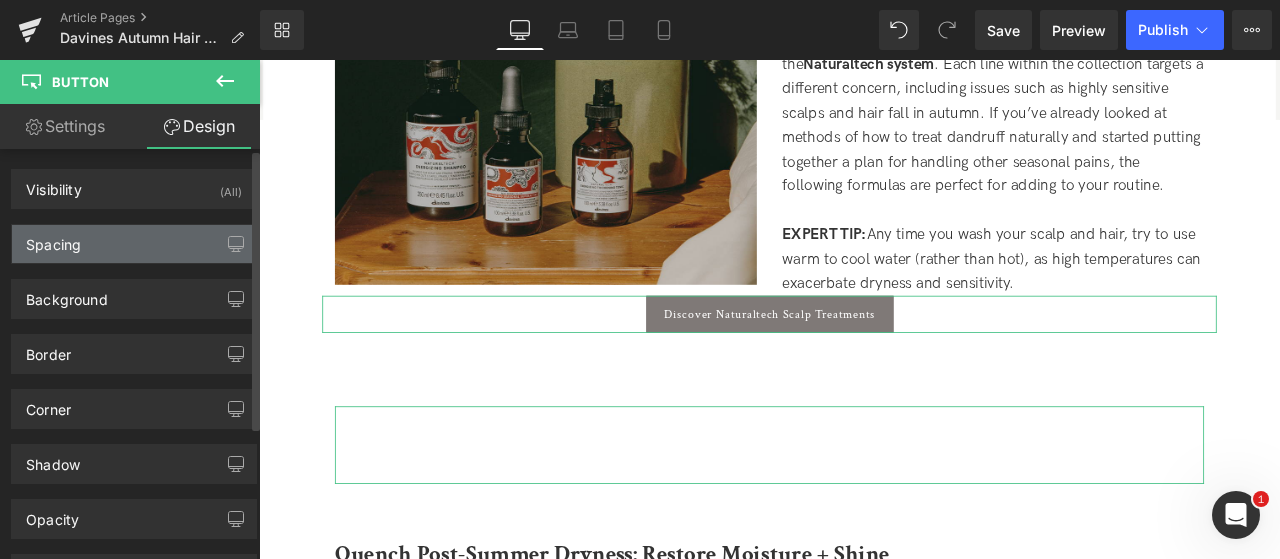 click on "Spacing" at bounding box center [134, 244] 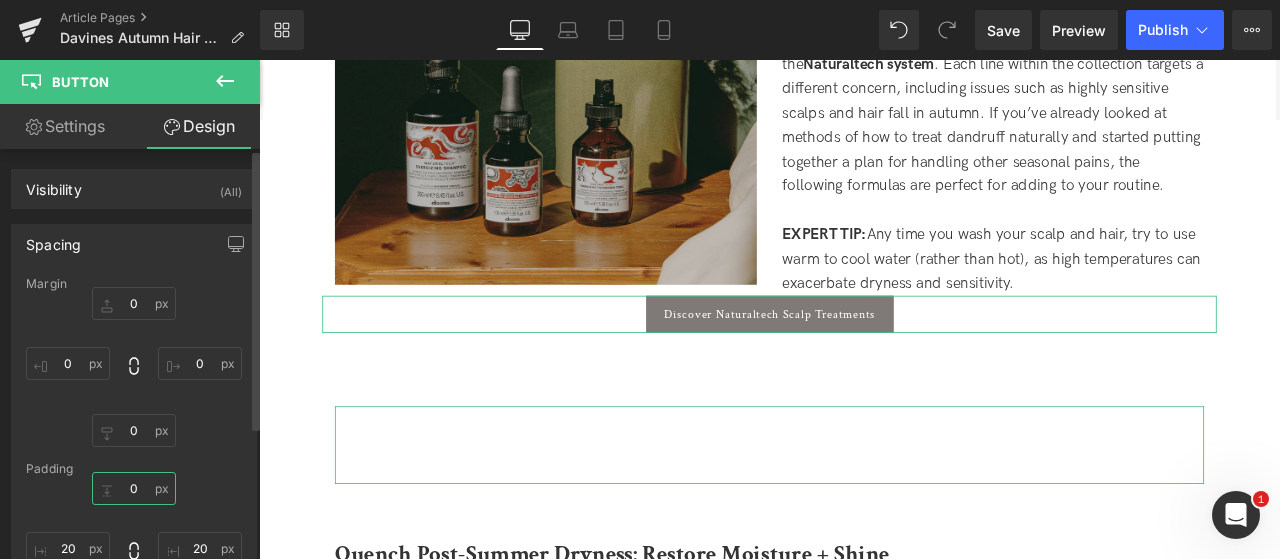 click on "0" at bounding box center [134, 488] 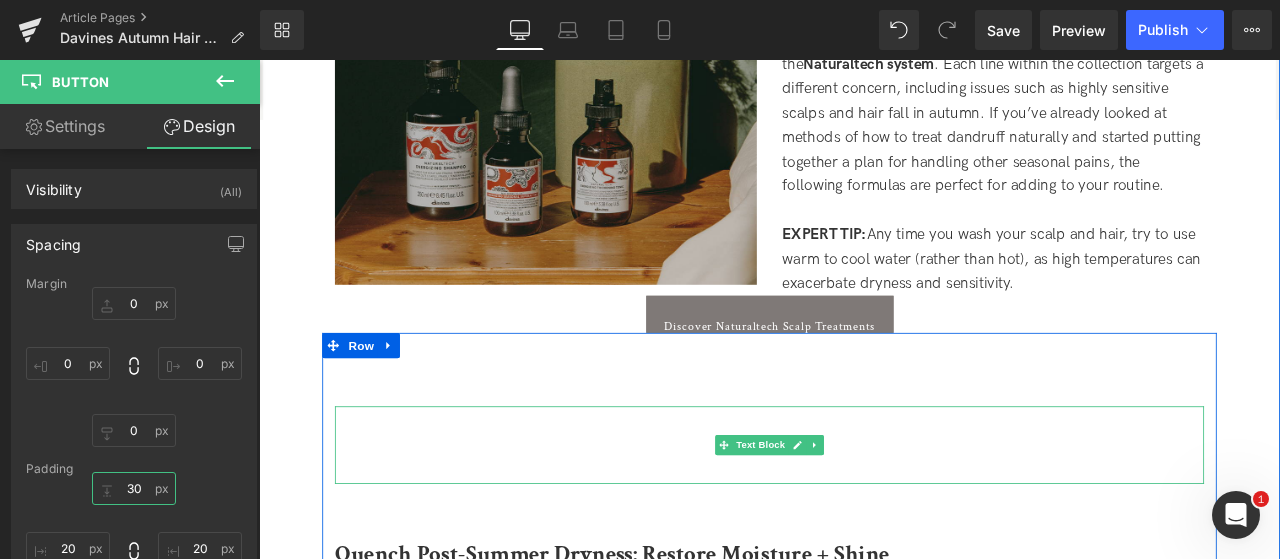 type on "0" 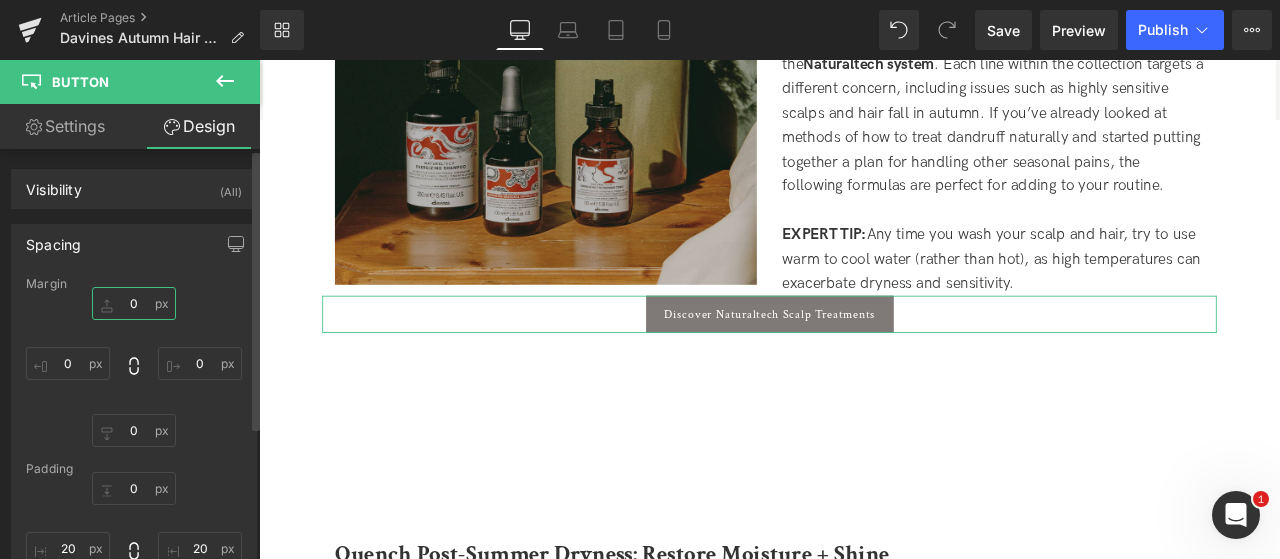 click on "0" at bounding box center [134, 303] 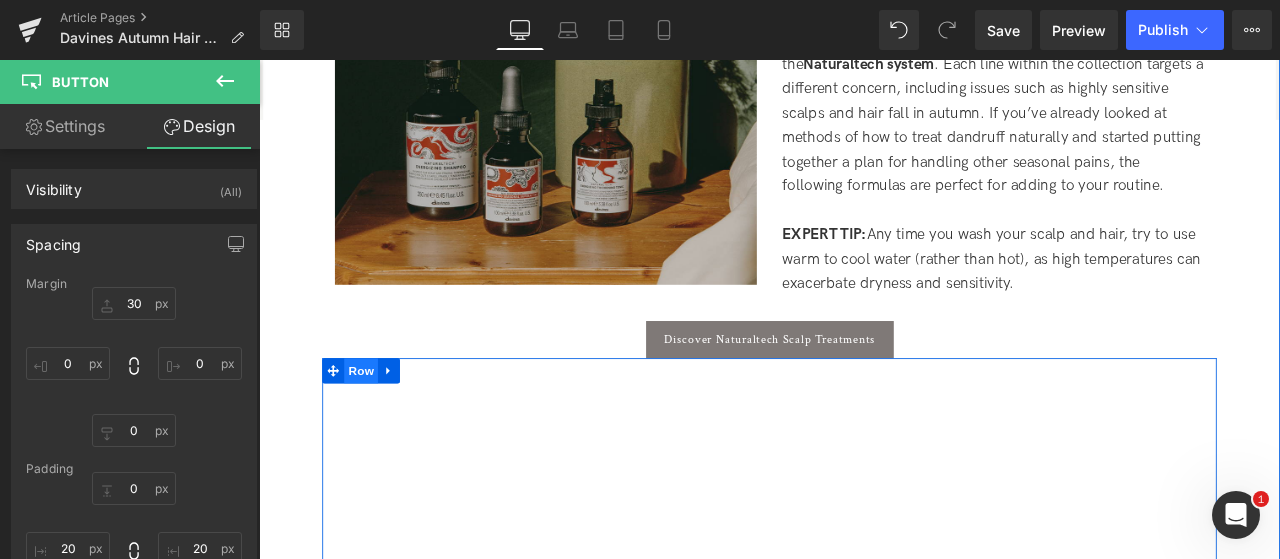 click on "Row" at bounding box center (380, 428) 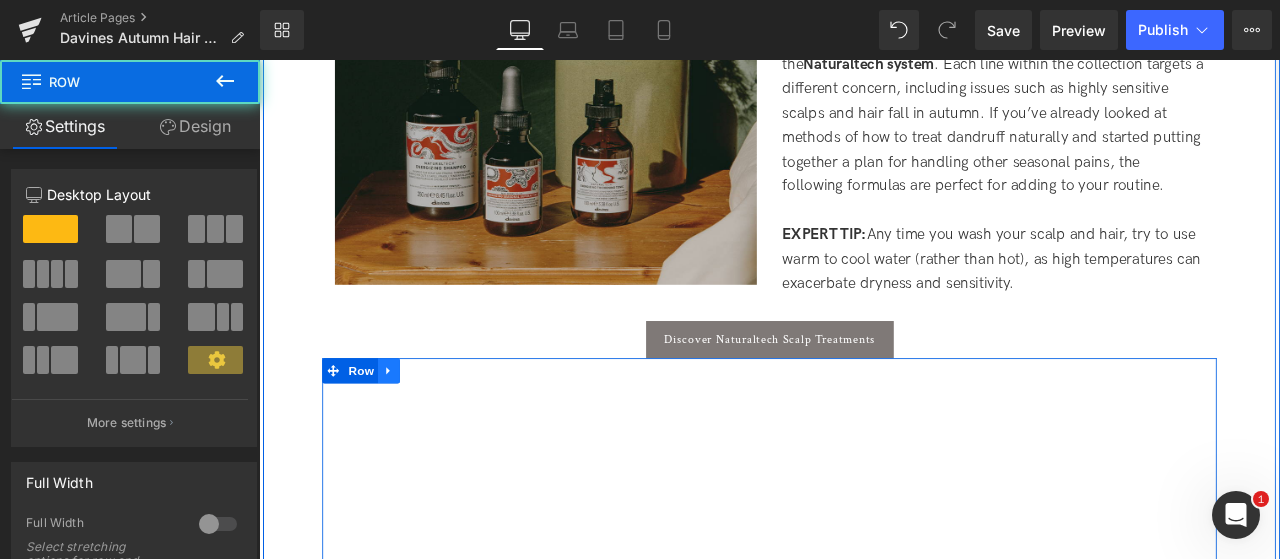 click 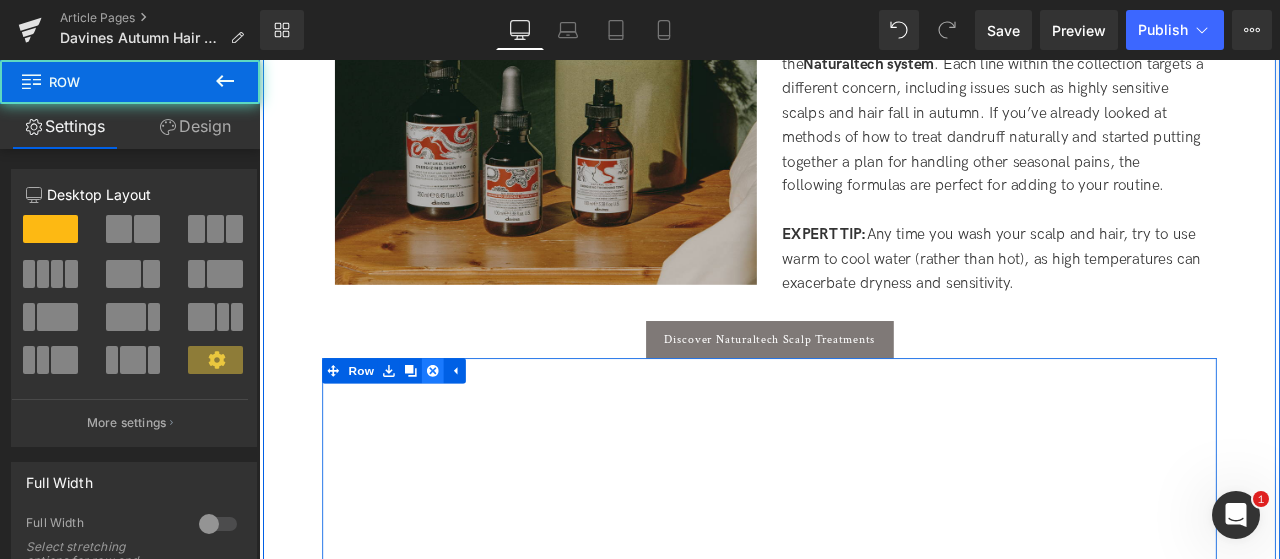 click at bounding box center (465, 428) 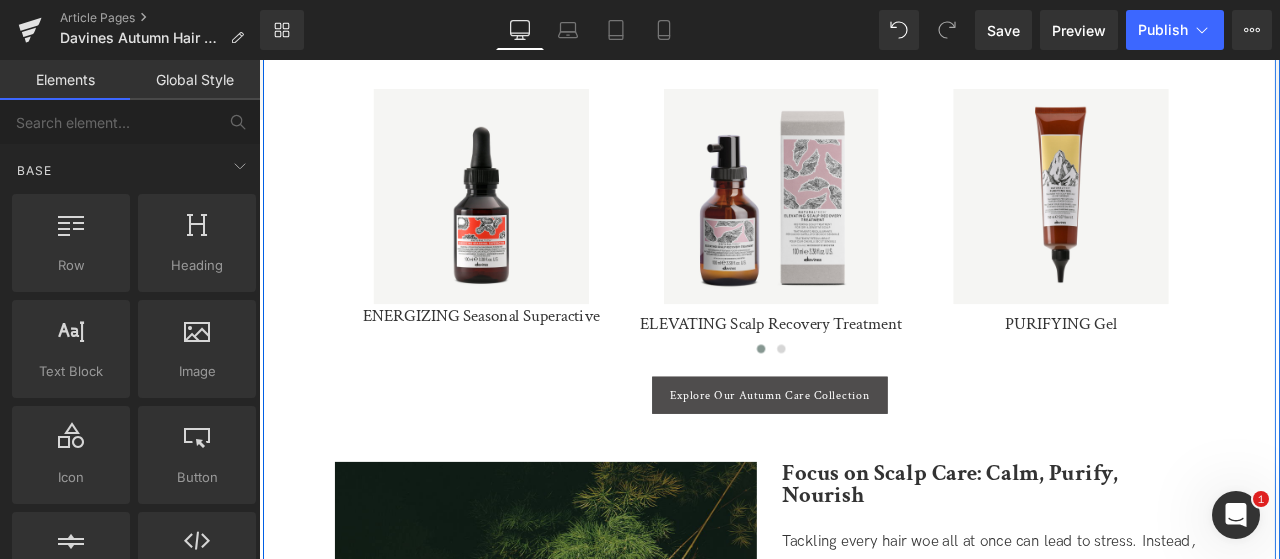 scroll, scrollTop: 884, scrollLeft: 0, axis: vertical 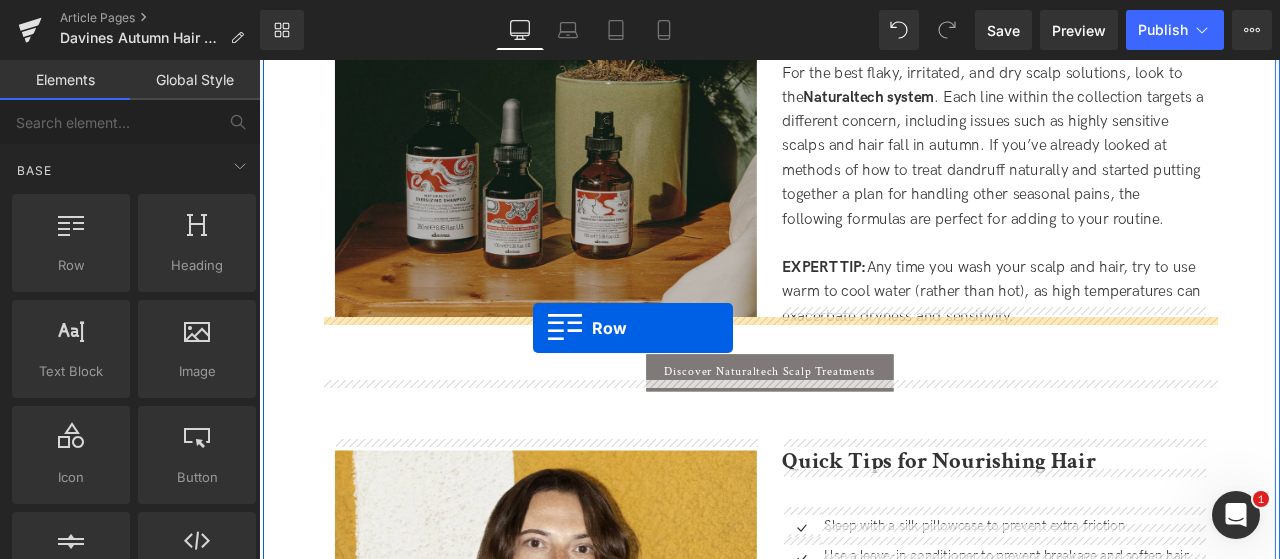 drag, startPoint x: 351, startPoint y: 208, endPoint x: 584, endPoint y: 378, distance: 288.42505 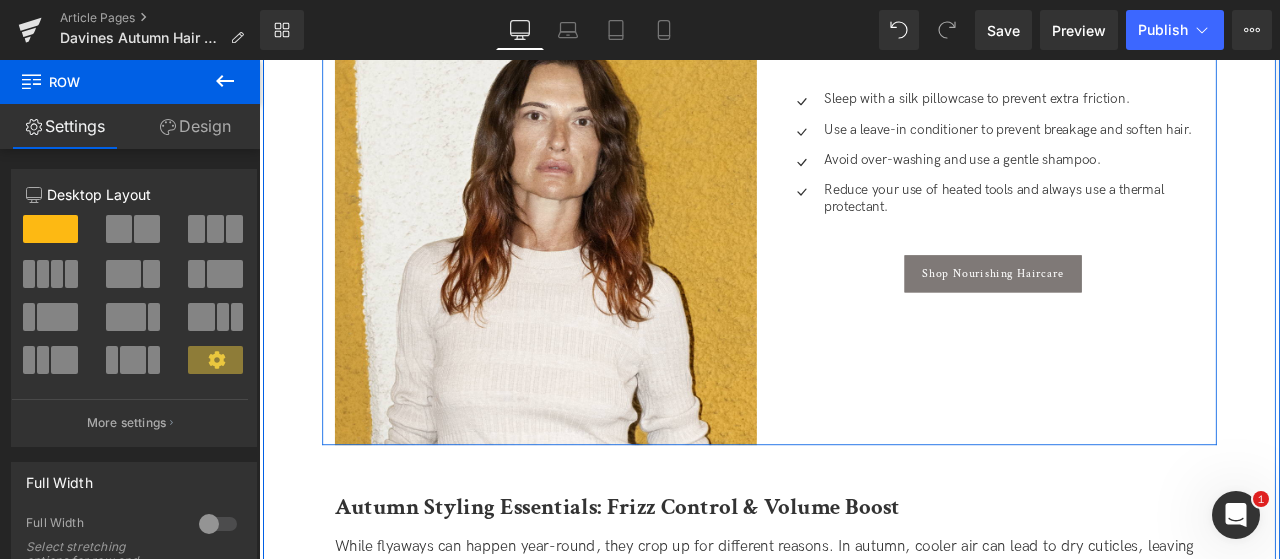 scroll, scrollTop: 2634, scrollLeft: 0, axis: vertical 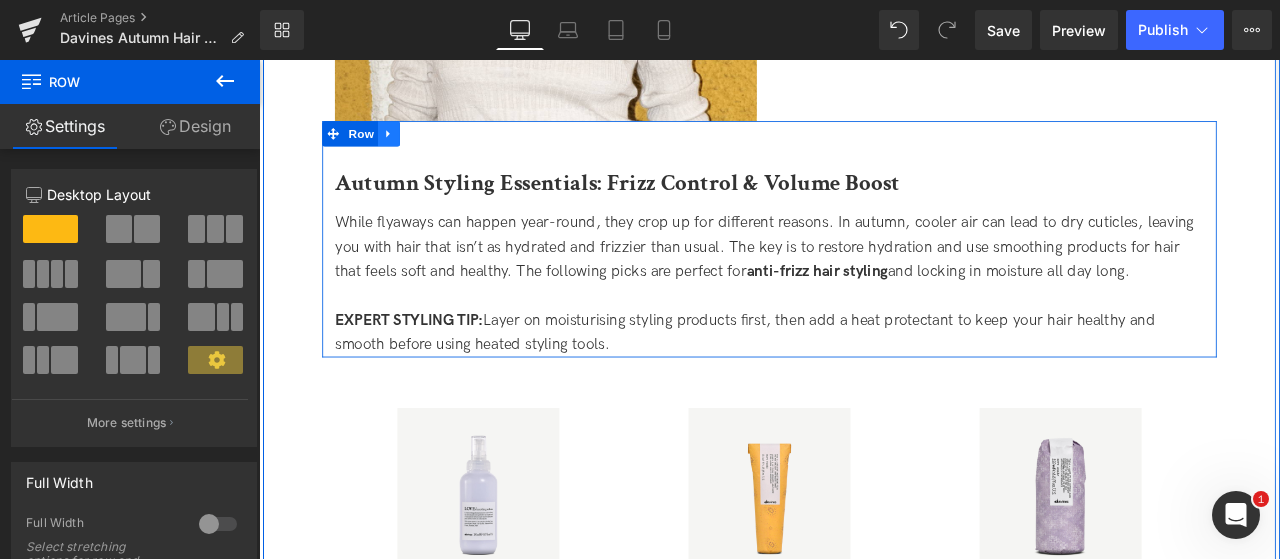 click at bounding box center (413, 148) 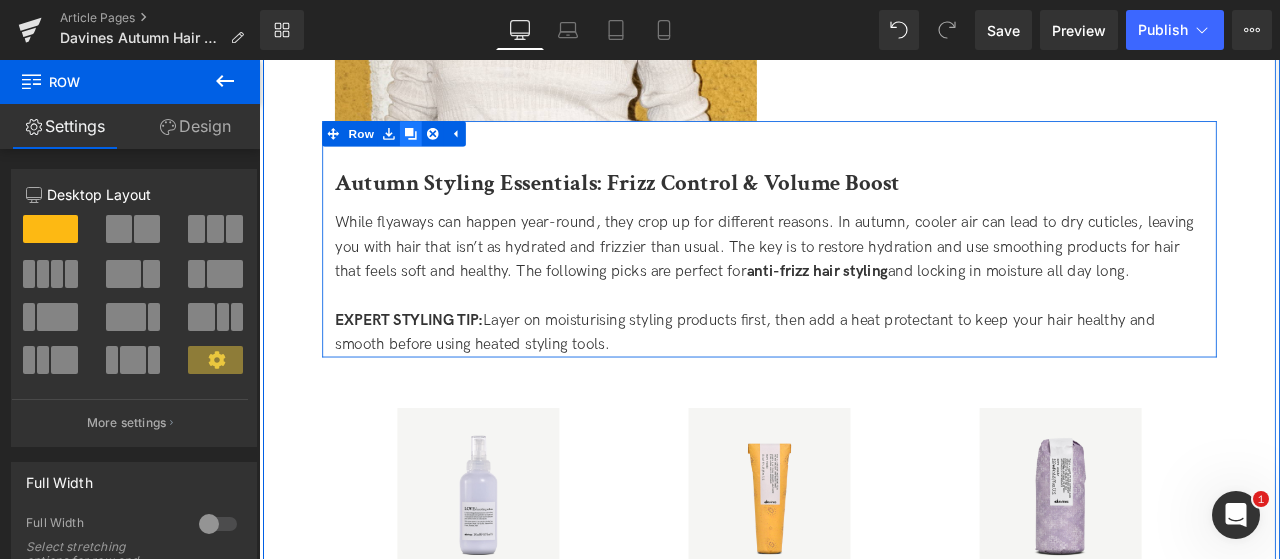 click 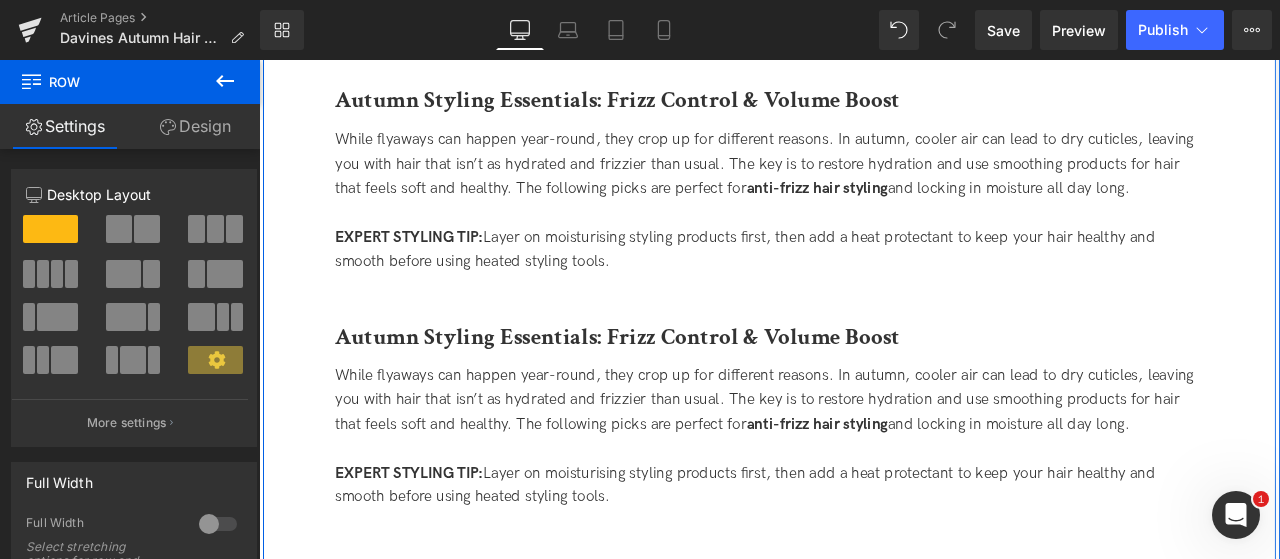 scroll, scrollTop: 2562, scrollLeft: 0, axis: vertical 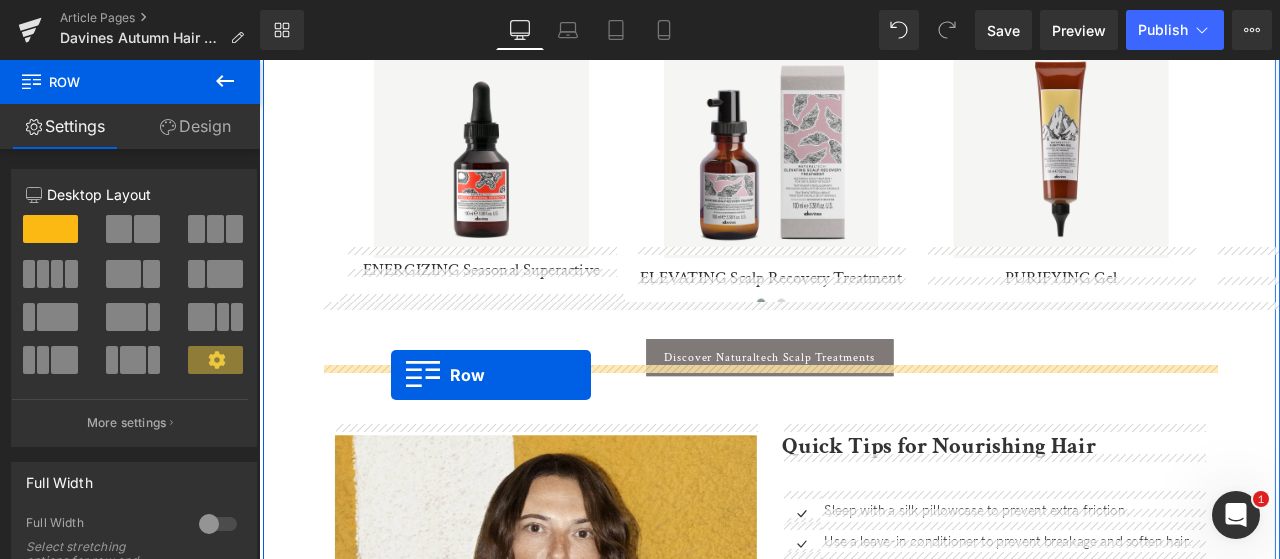 drag, startPoint x: 344, startPoint y: 211, endPoint x: 415, endPoint y: 434, distance: 234.0299 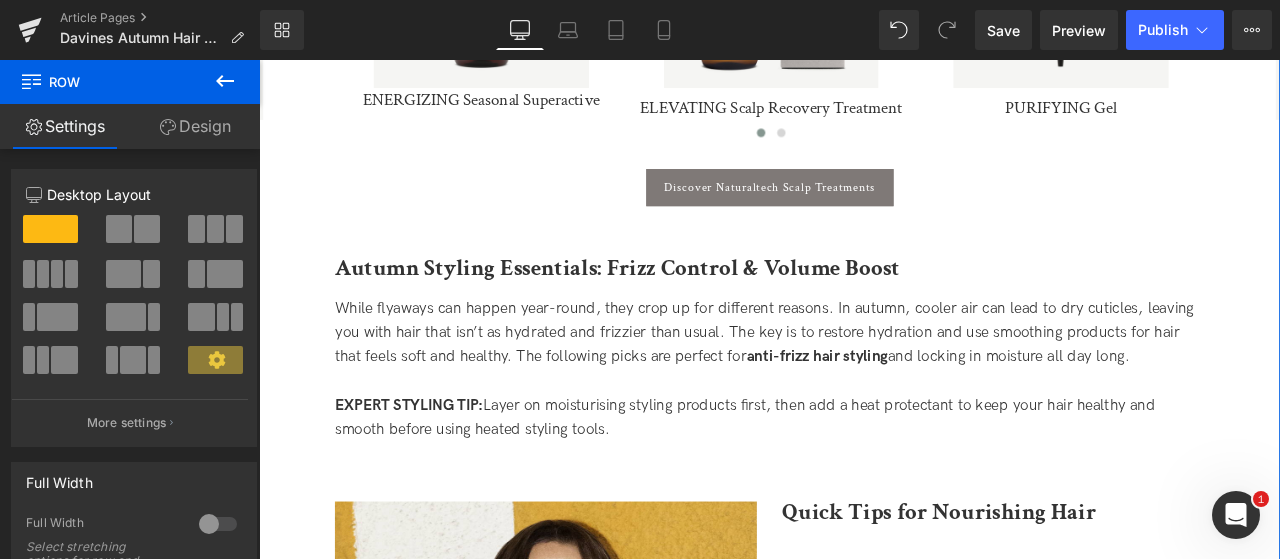 scroll, scrollTop: 2062, scrollLeft: 0, axis: vertical 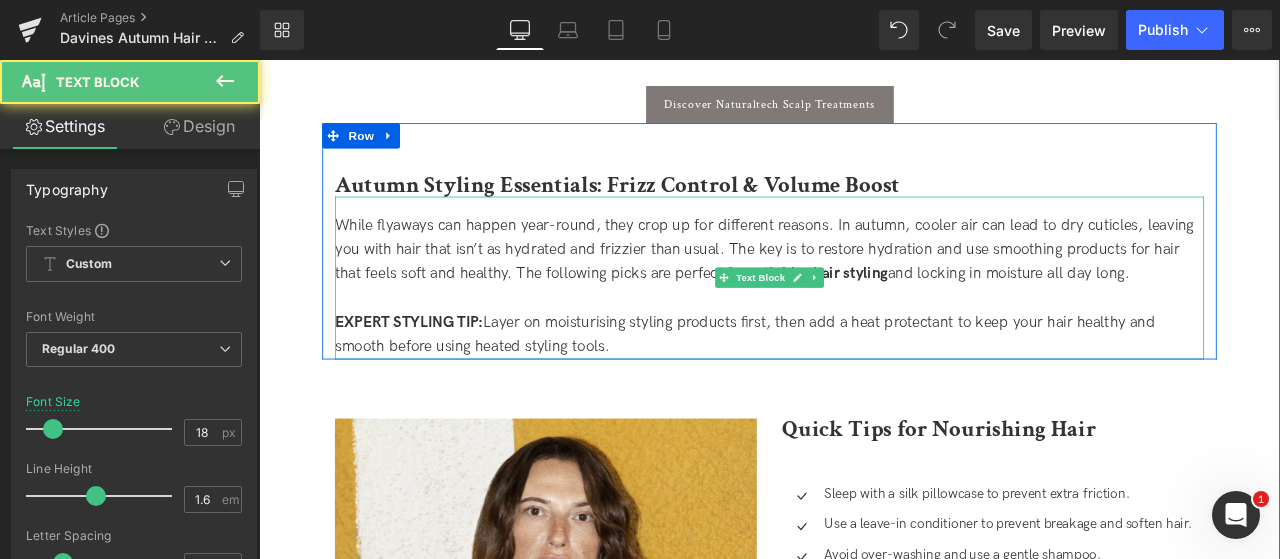 drag, startPoint x: 688, startPoint y: 387, endPoint x: 353, endPoint y: 246, distance: 363.4639 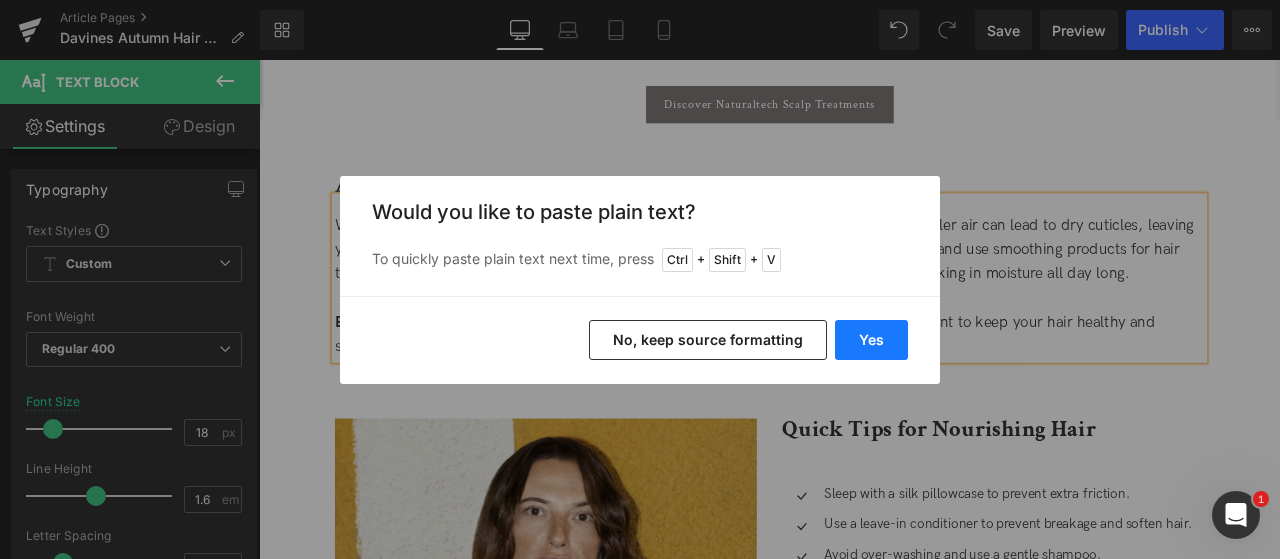 click on "Yes" at bounding box center [871, 340] 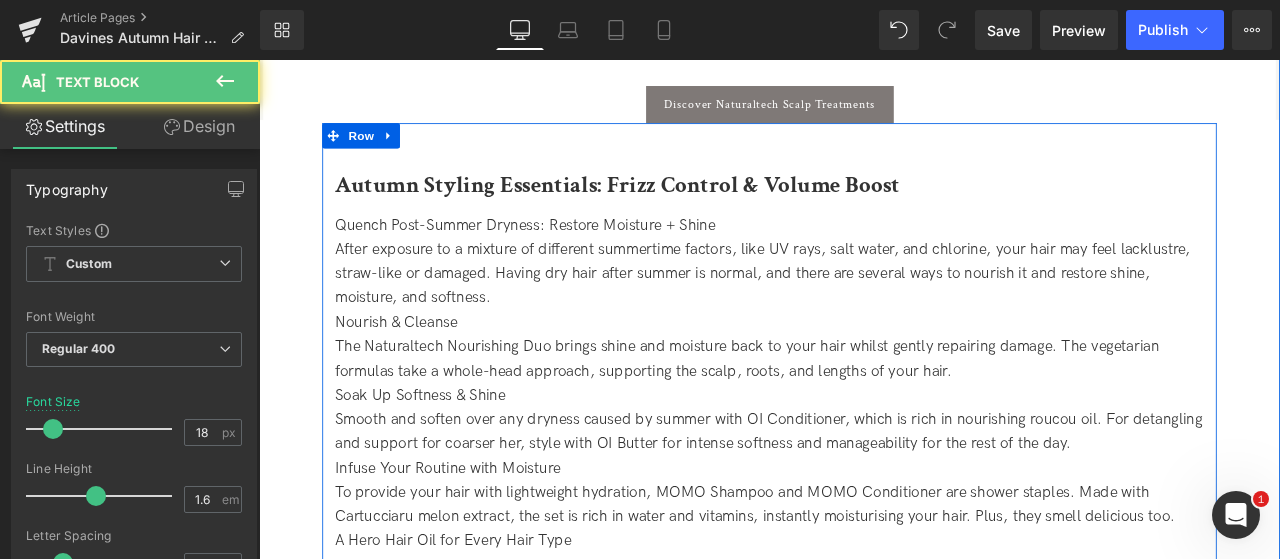 click on "Quench Post-Summer Dryness: Restore Moisture + Shine" at bounding box center [864, 256] 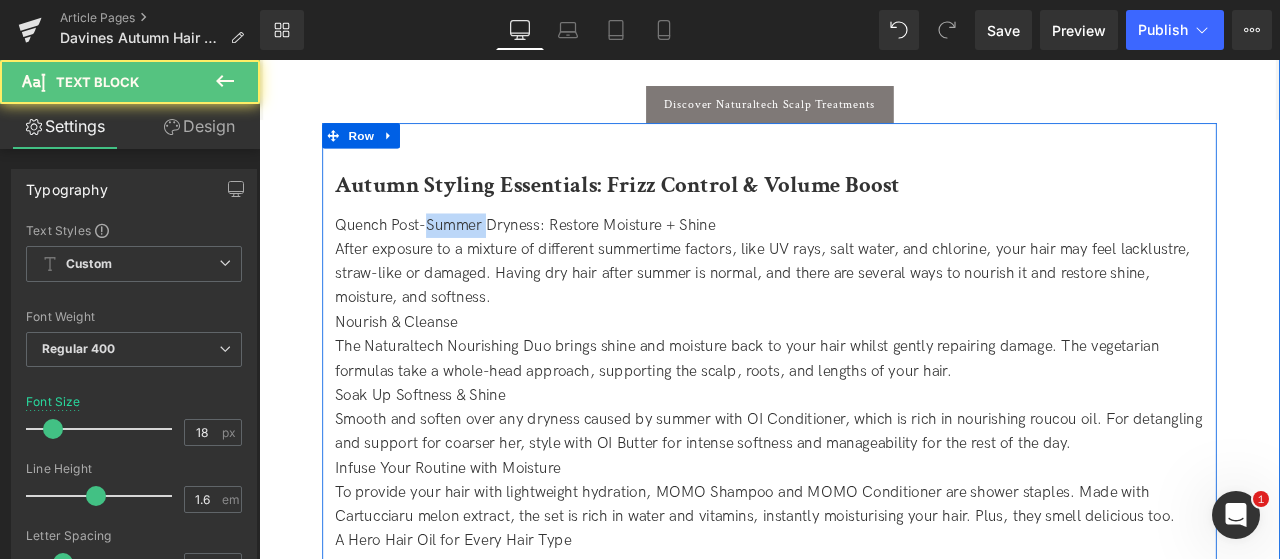 click on "Quench Post-Summer Dryness: Restore Moisture + Shine" at bounding box center [864, 256] 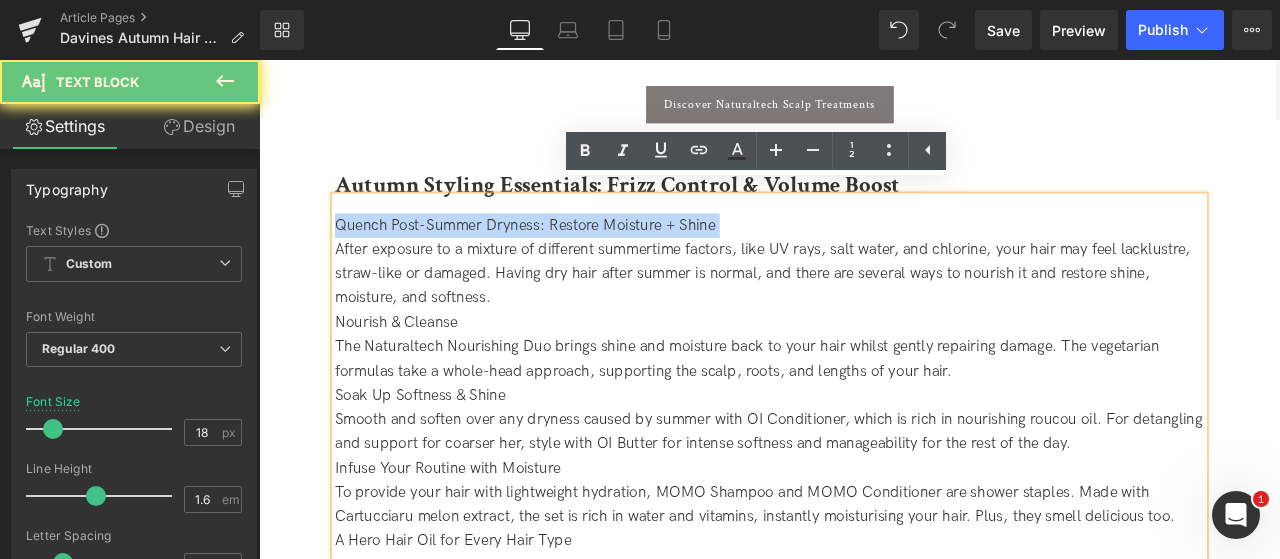 click on "Quench Post-Summer Dryness: Restore Moisture + Shine" at bounding box center (864, 256) 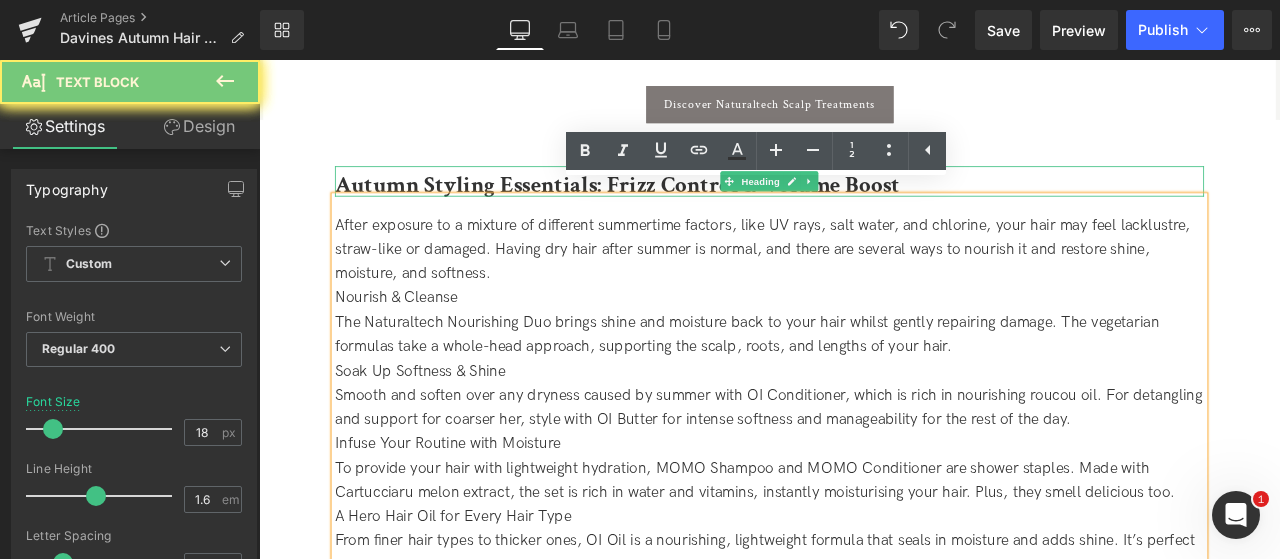 click on "Autumn Styling Essentials: Frizz Control & Volume Boost" at bounding box center [683, 208] 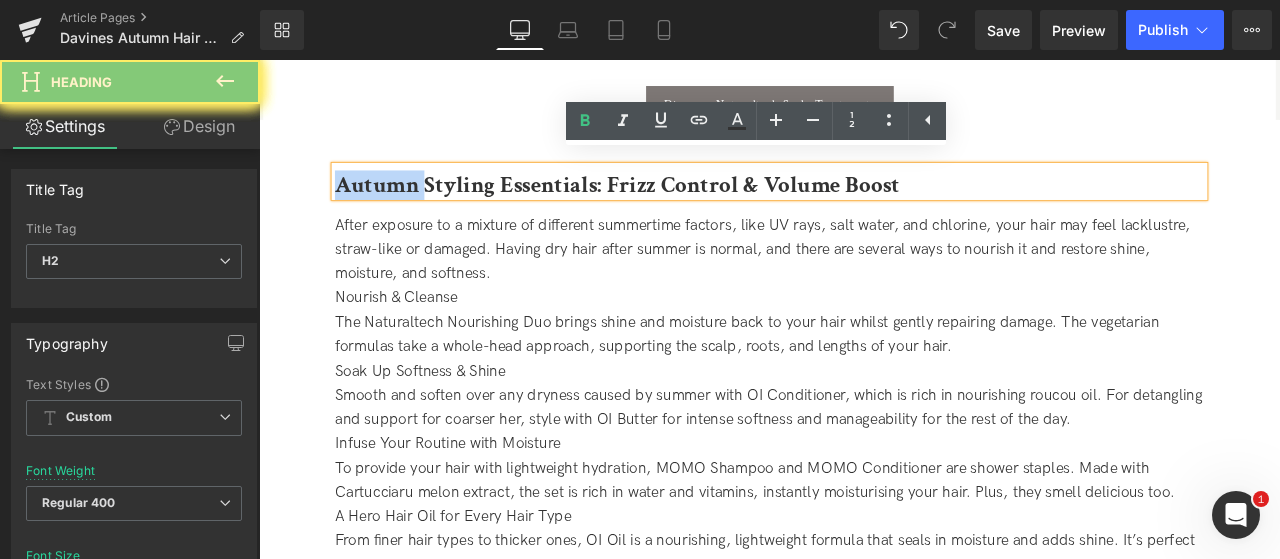 click on "Autumn Styling Essentials: Frizz Control & Volume Boost" at bounding box center (683, 208) 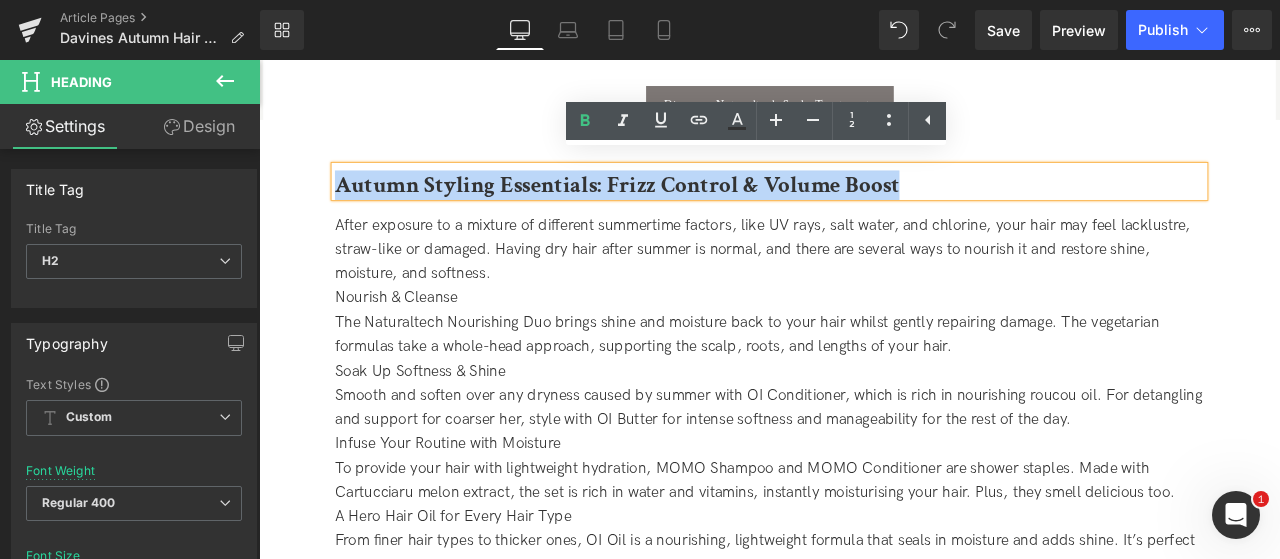 click on "Autumn Styling Essentials: Frizz Control & Volume Boost" at bounding box center [683, 208] 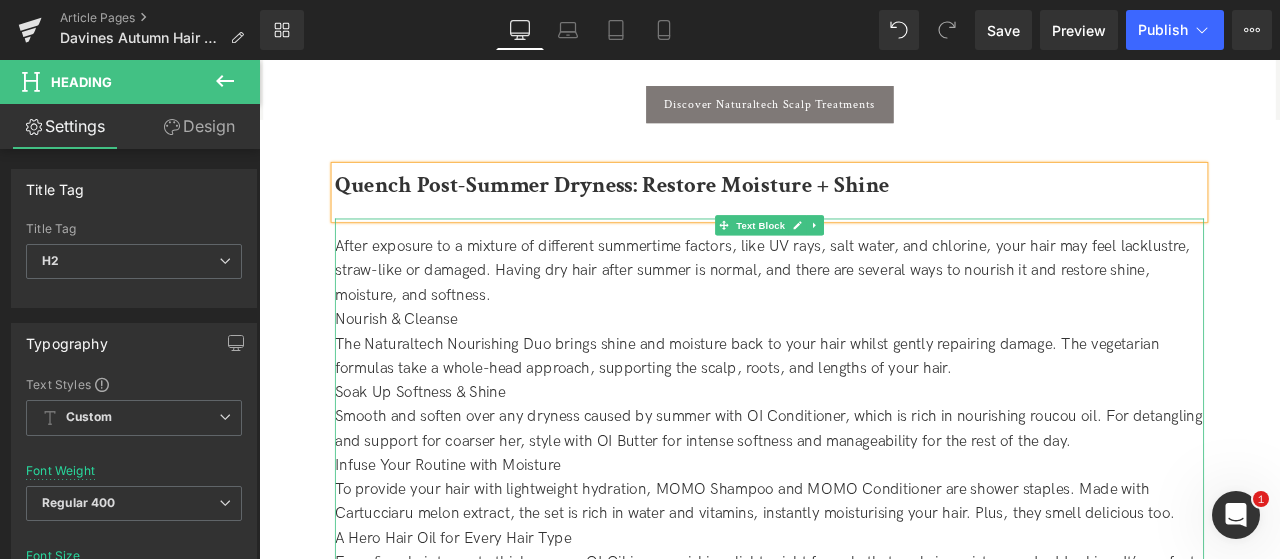 click on "After exposure to a mixture of different summertime factors, like UV rays, salt water, and chlorine, your hair may feel lacklustre, straw-like or damaged. Having dry hair after summer is normal, and there are several ways to nourish it and restore shine, moisture, and softness." at bounding box center (864, 311) 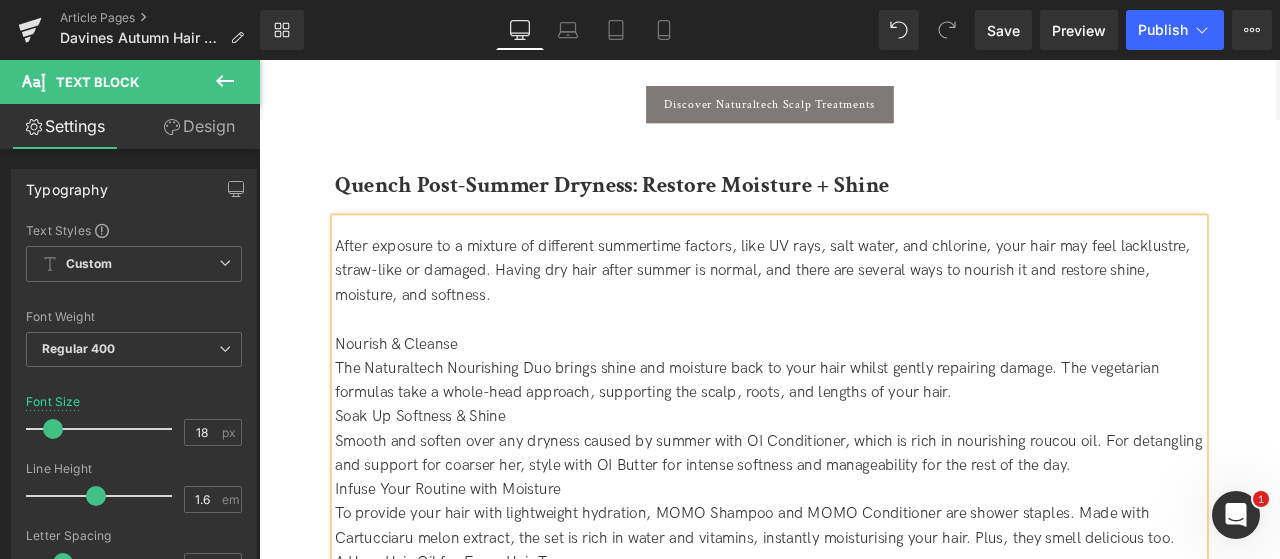 click on "The Naturaltech Nourishing Duo brings shine and moisture back to your hair whilst gently repairing damage. The vegetarian formulas take a whole-head approach, supporting the scalp, roots, and lengths of your hair." at bounding box center (864, 441) 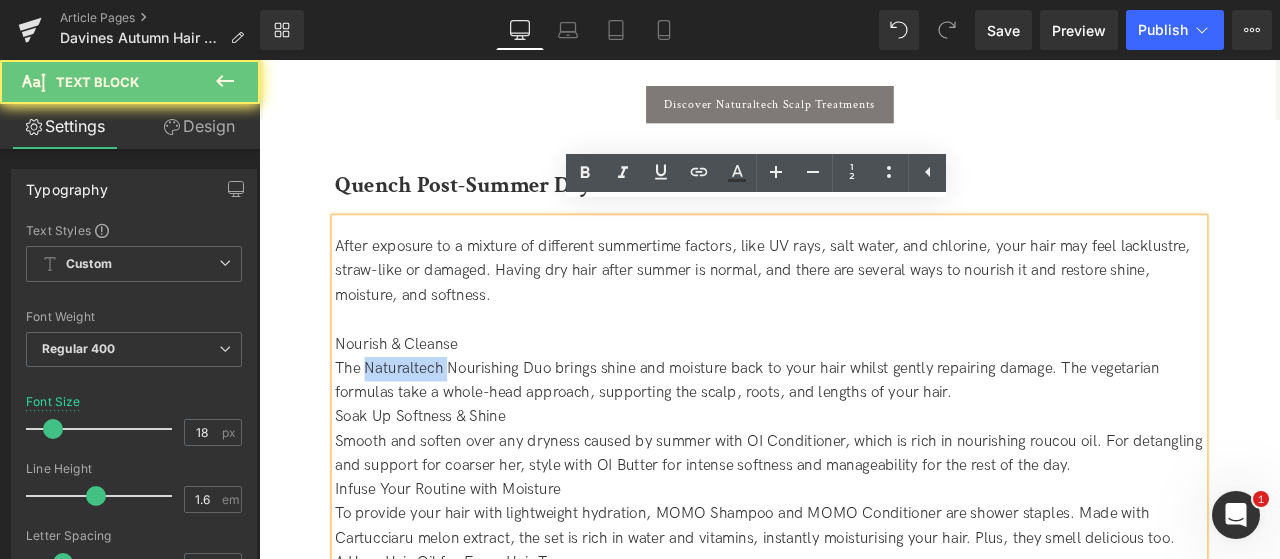 click on "The Naturaltech Nourishing Duo brings shine and moisture back to your hair whilst gently repairing damage. The vegetarian formulas take a whole-head approach, supporting the scalp, roots, and lengths of your hair." at bounding box center (864, 441) 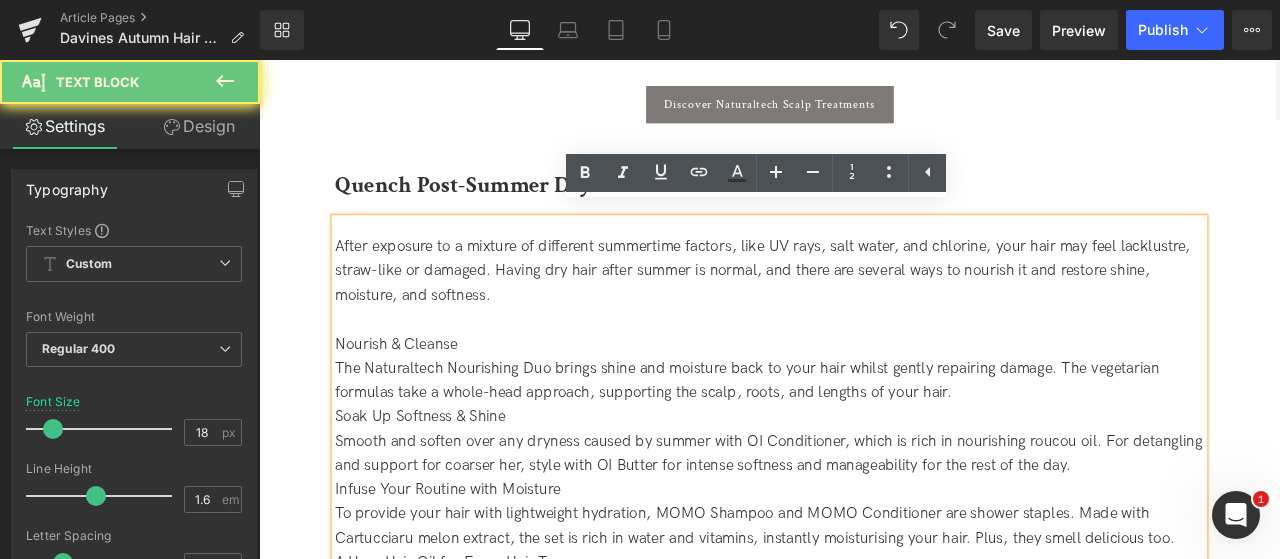 click on "Nourish & Cleanse" at bounding box center [864, 397] 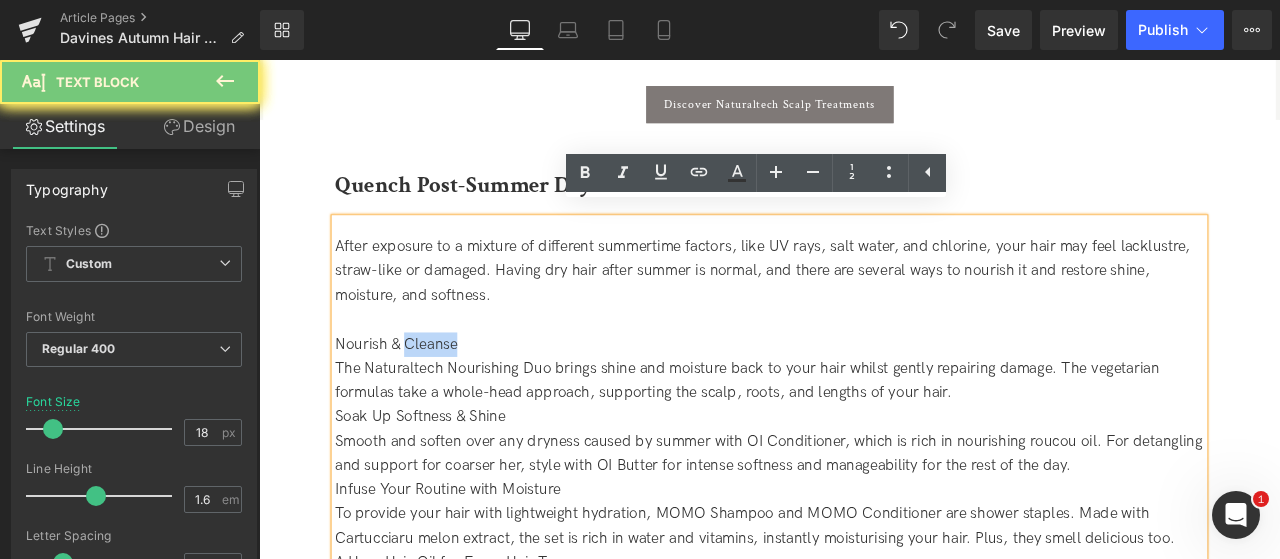 click on "Nourish & Cleanse" at bounding box center (864, 397) 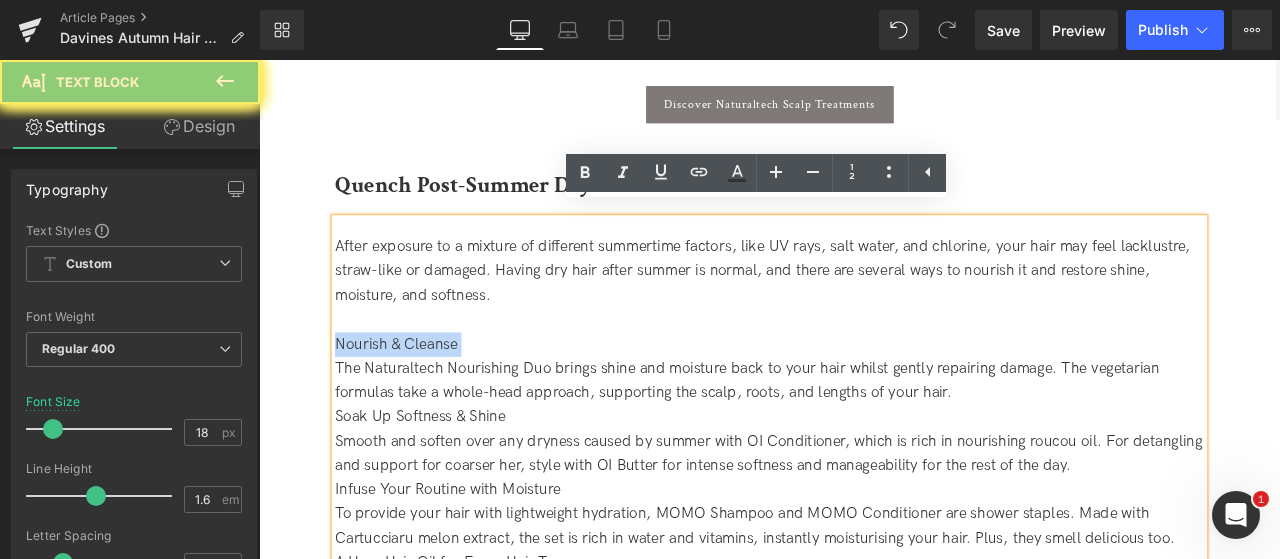 click on "Nourish & Cleanse" at bounding box center [864, 397] 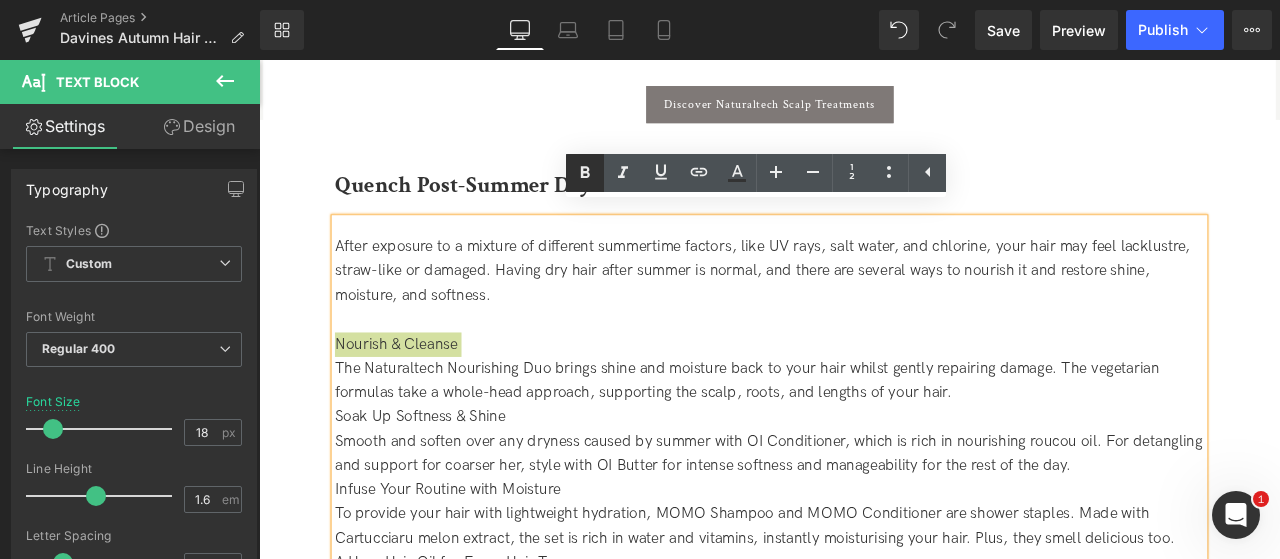 click 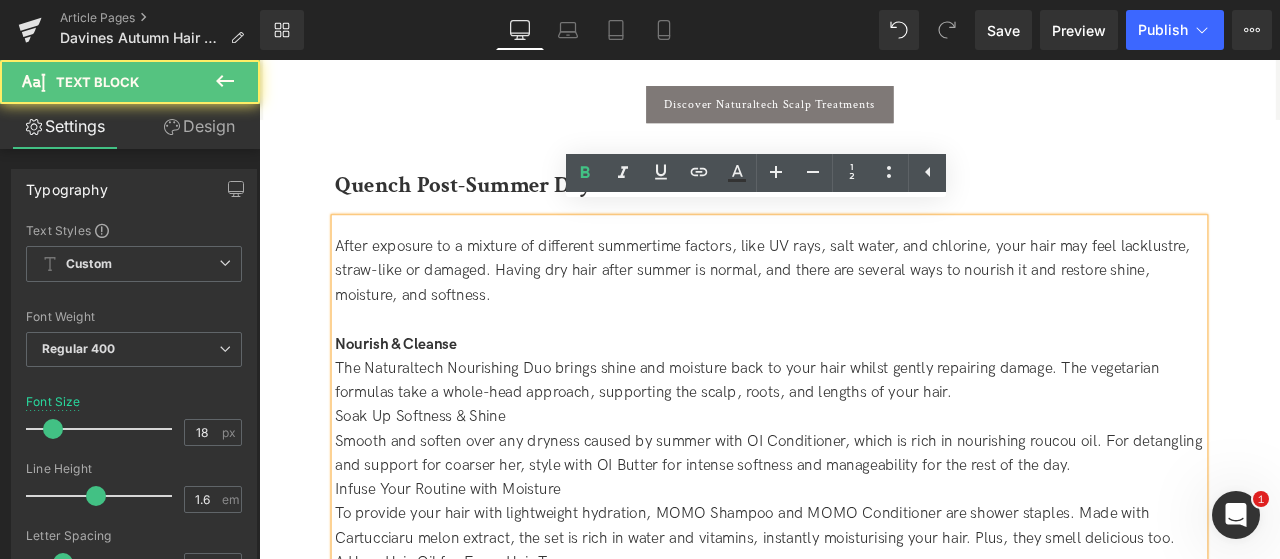 click on "The Naturaltech Nourishing Duo brings shine and moisture back to your hair whilst gently repairing damage. The vegetarian formulas take a whole-head approach, supporting the scalp, roots, and lengths of your hair." at bounding box center (864, 441) 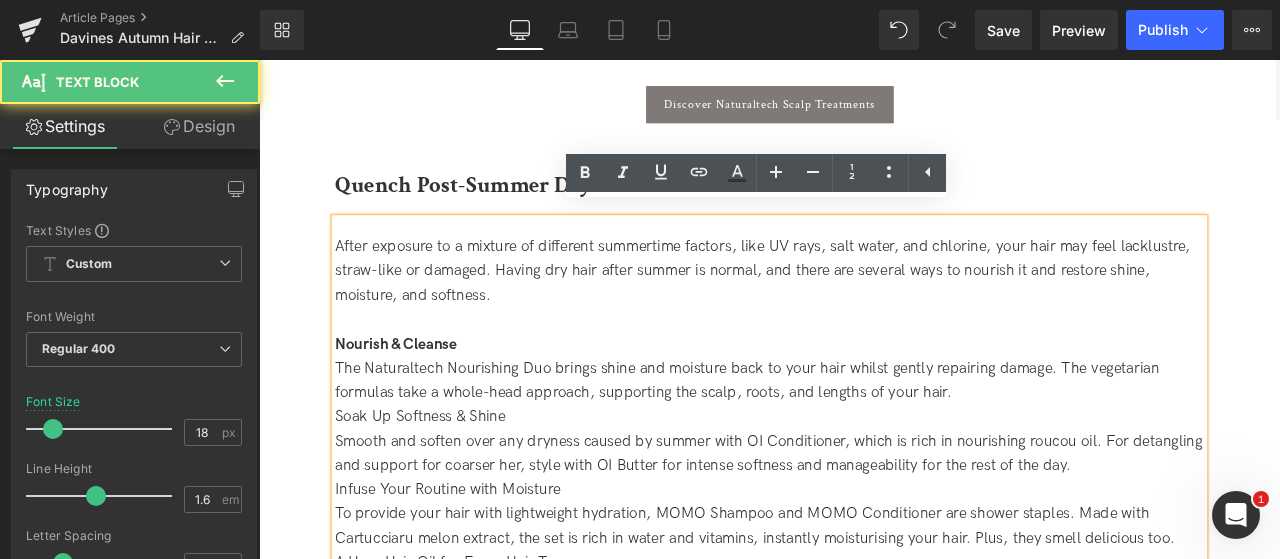 type 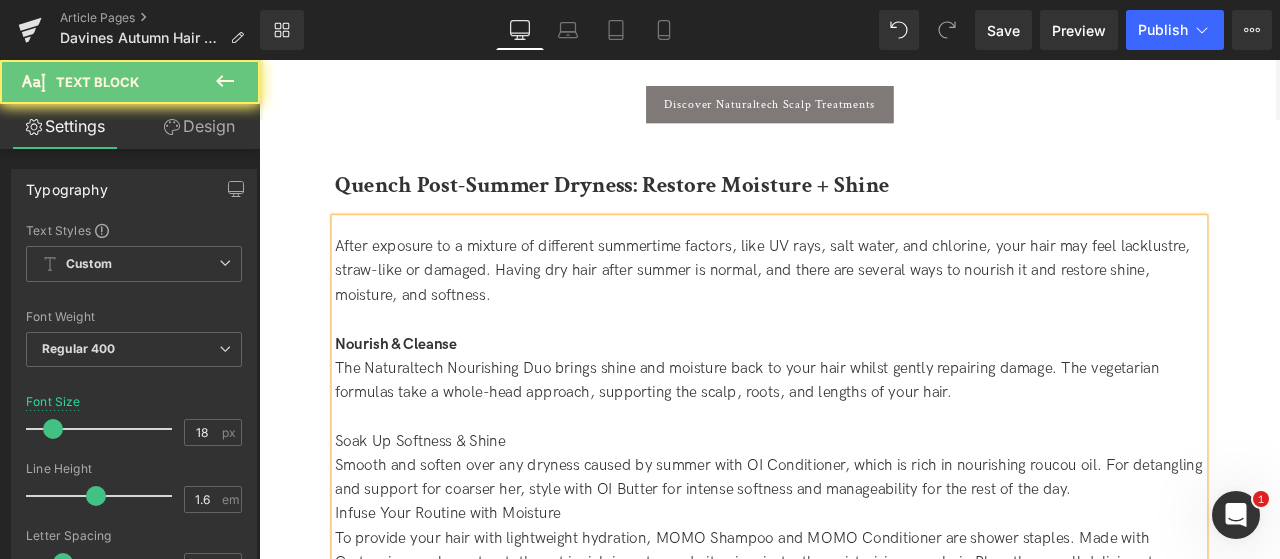 click on "Soak Up Softness & Shine" at bounding box center [864, 512] 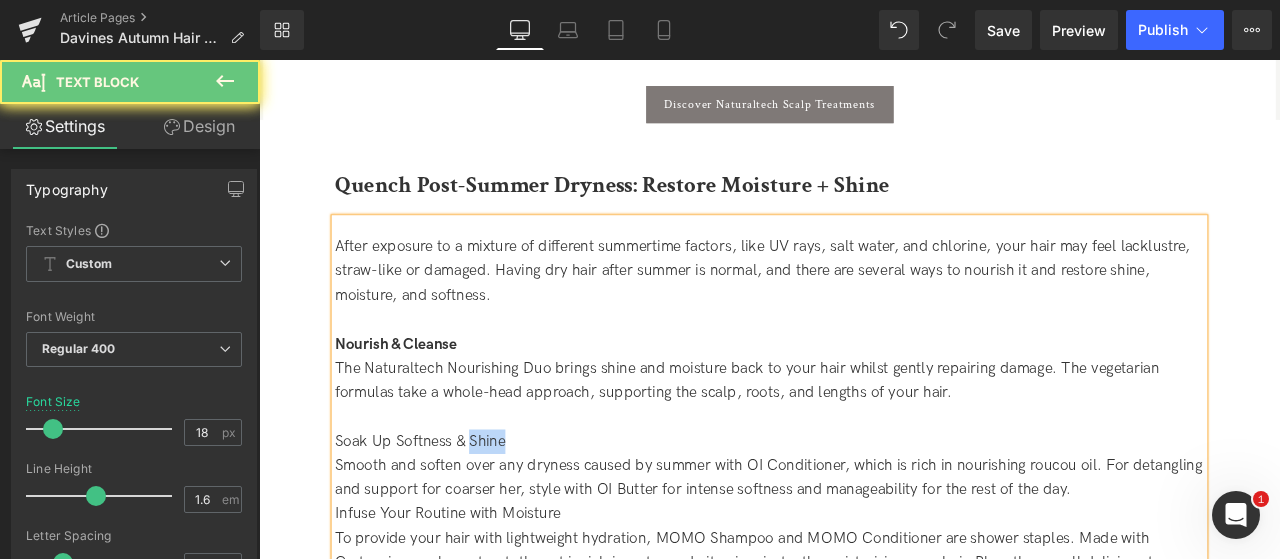 click on "Soak Up Softness & Shine" at bounding box center (864, 512) 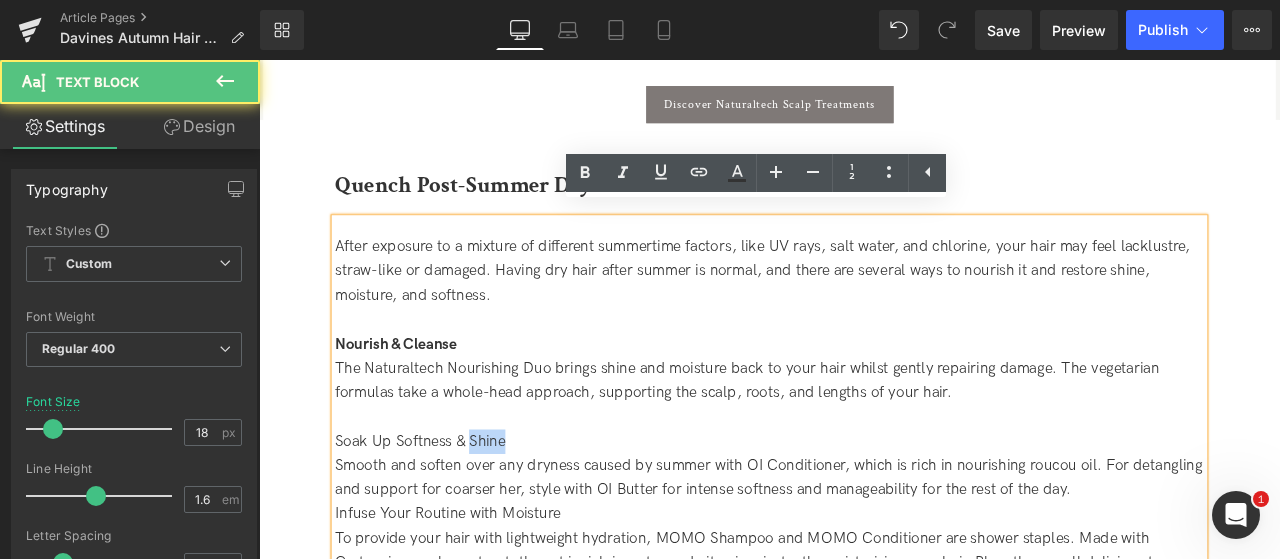 click on "Soak Up Softness & Shine" at bounding box center (864, 512) 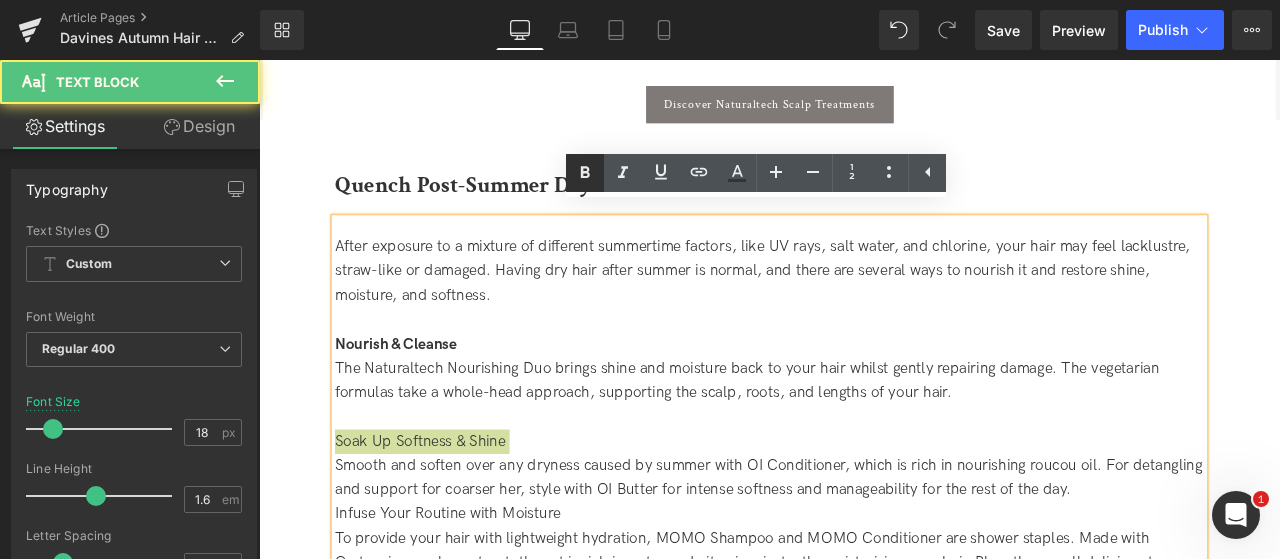 click 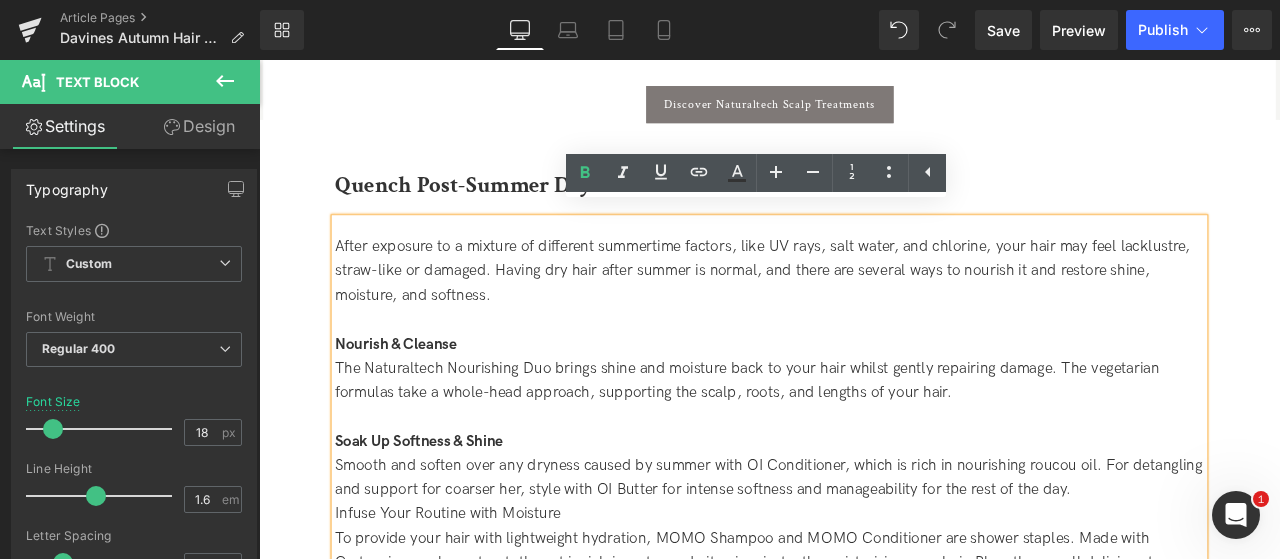 click on "Smooth and soften over any dryness caused by summer with OI Conditioner, which is rich in nourishing roucou oil. For detangling and support for coarser her, style with OI Butter for intense softness and manageability for the rest of the day." at bounding box center [864, 556] 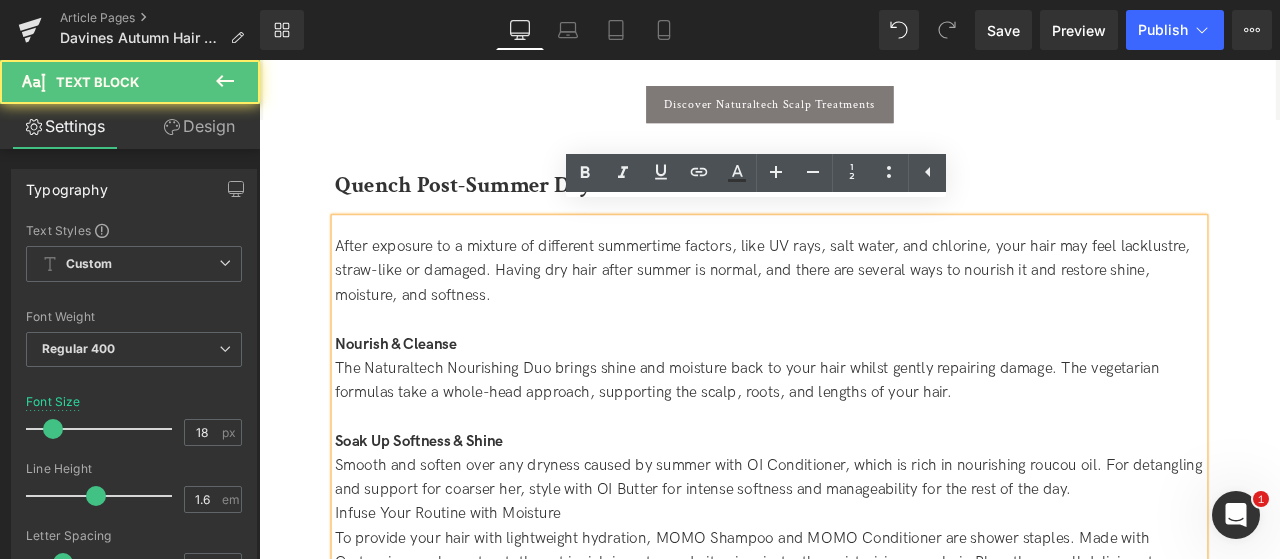 type 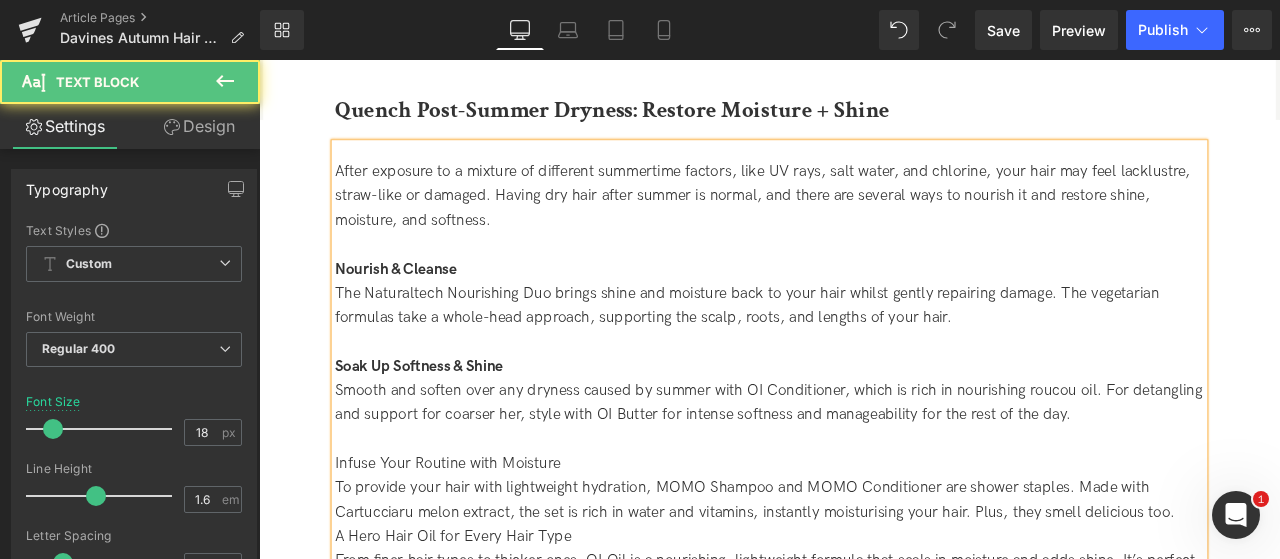 scroll, scrollTop: 2262, scrollLeft: 0, axis: vertical 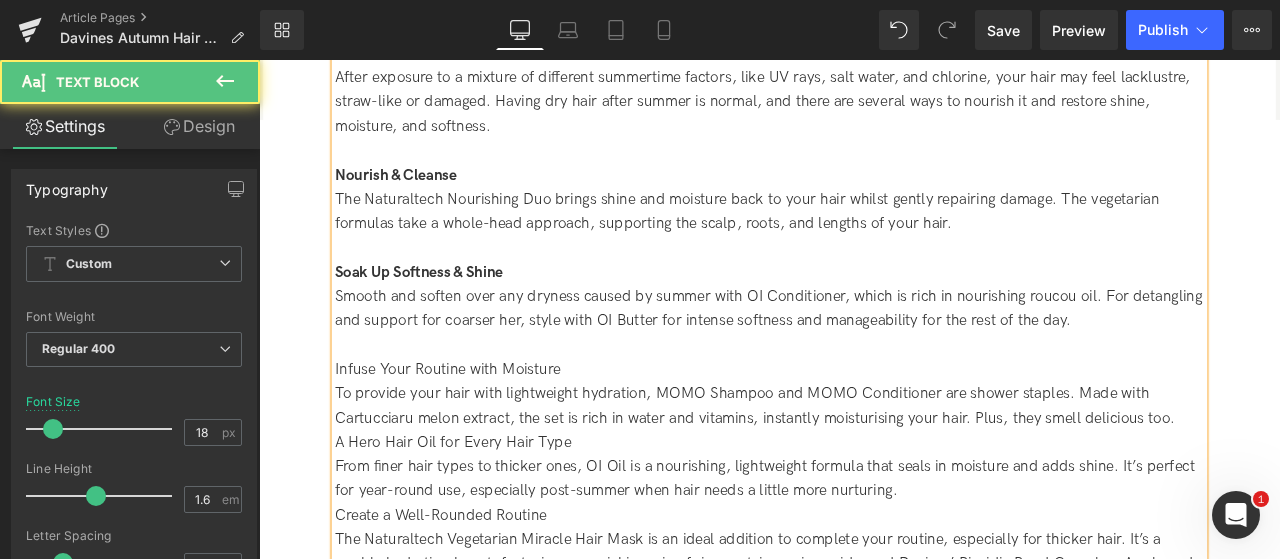 click on "Infuse Your Routine with Moisture" at bounding box center (864, 427) 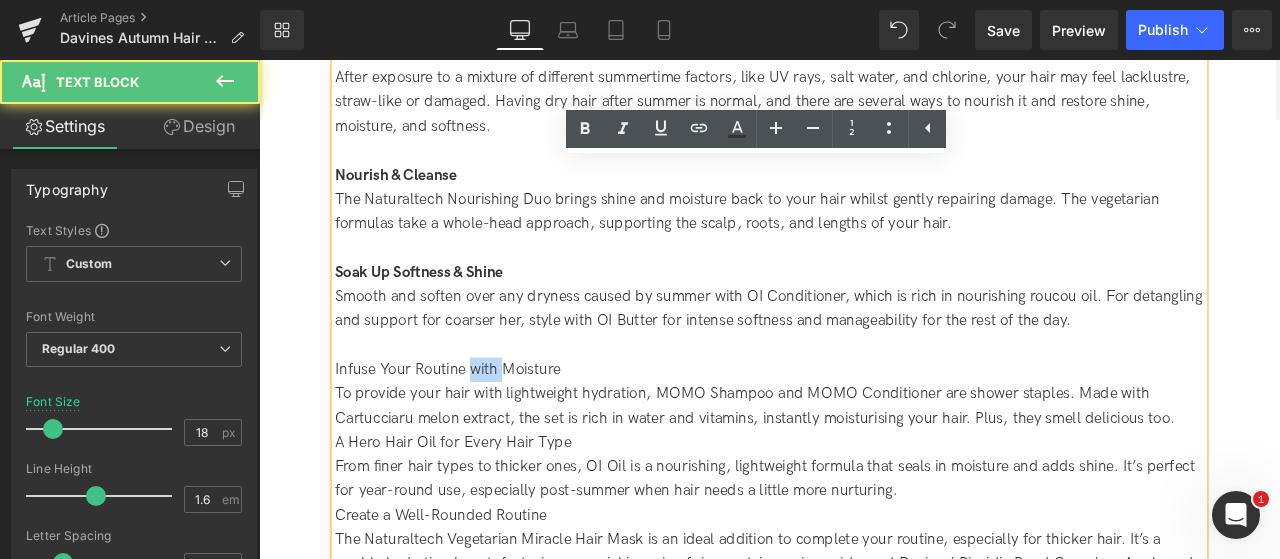 click on "Infuse Your Routine with Moisture" at bounding box center [864, 427] 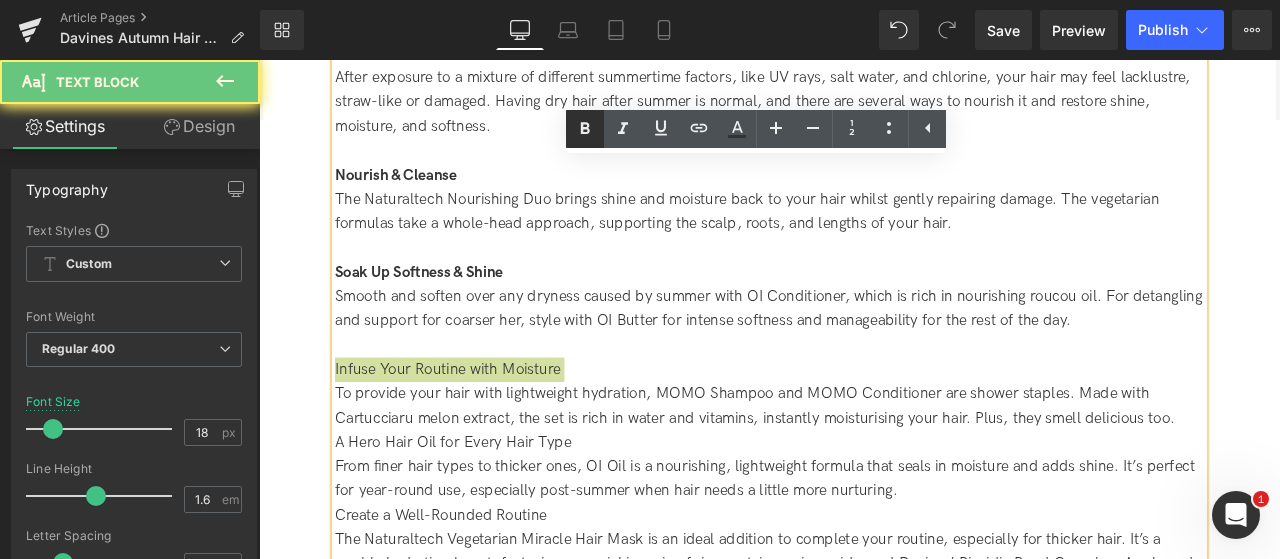 click 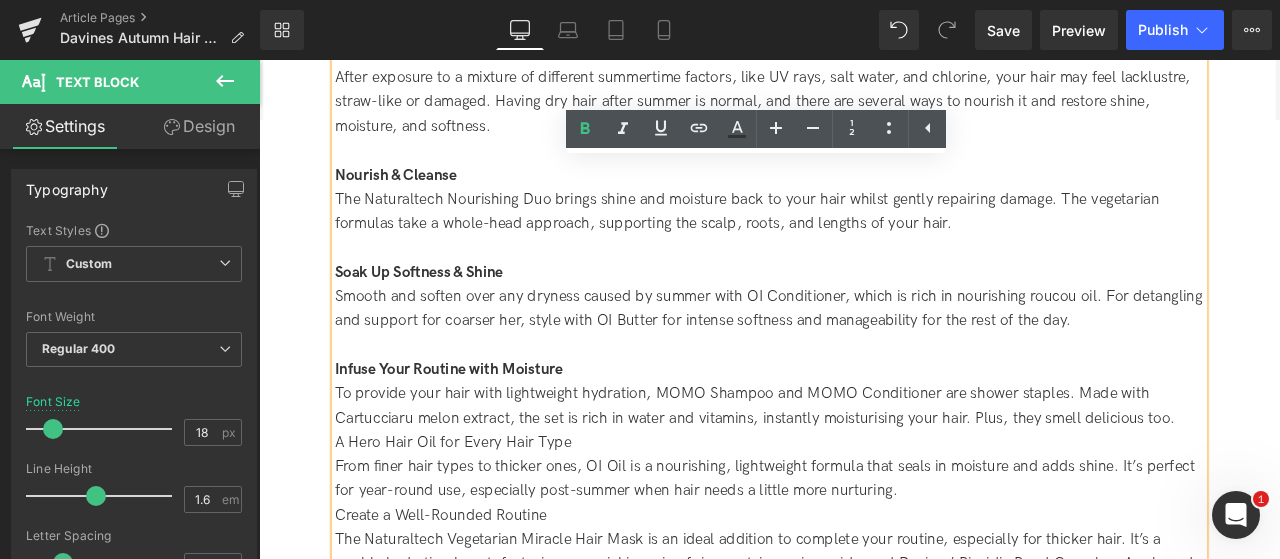 click on "To provide your hair with lightweight hydration, MOMO Shampoo and MOMO Conditioner are shower staples. Made with Cartucciaru melon extract, the set is rich in water and vitamins, instantly moisturising your hair. Plus, they smell delicious too." at bounding box center (864, 471) 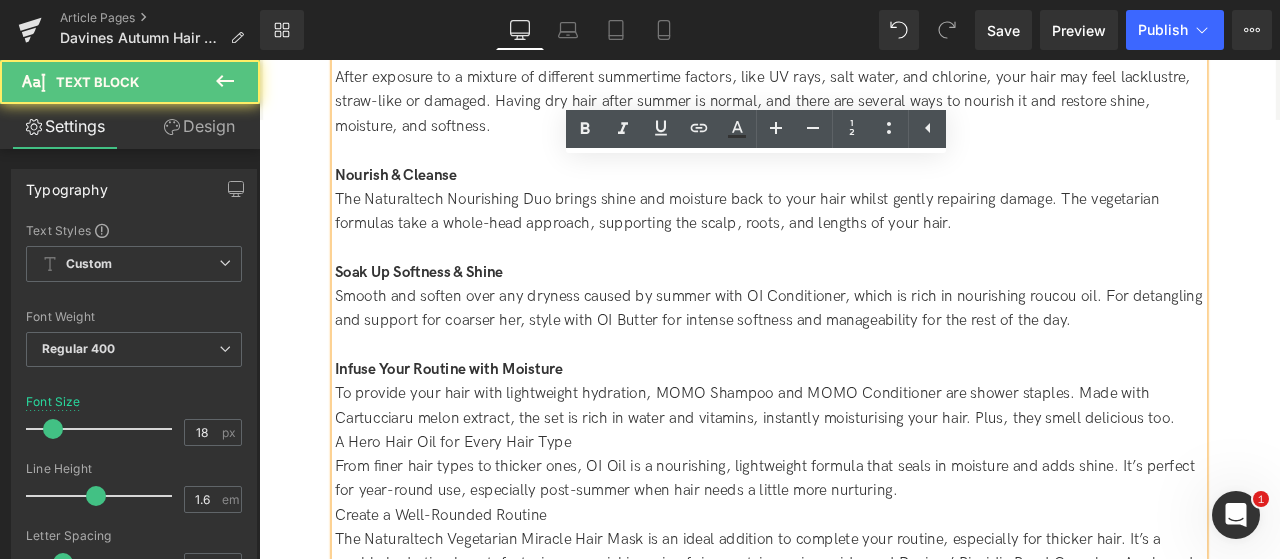 type 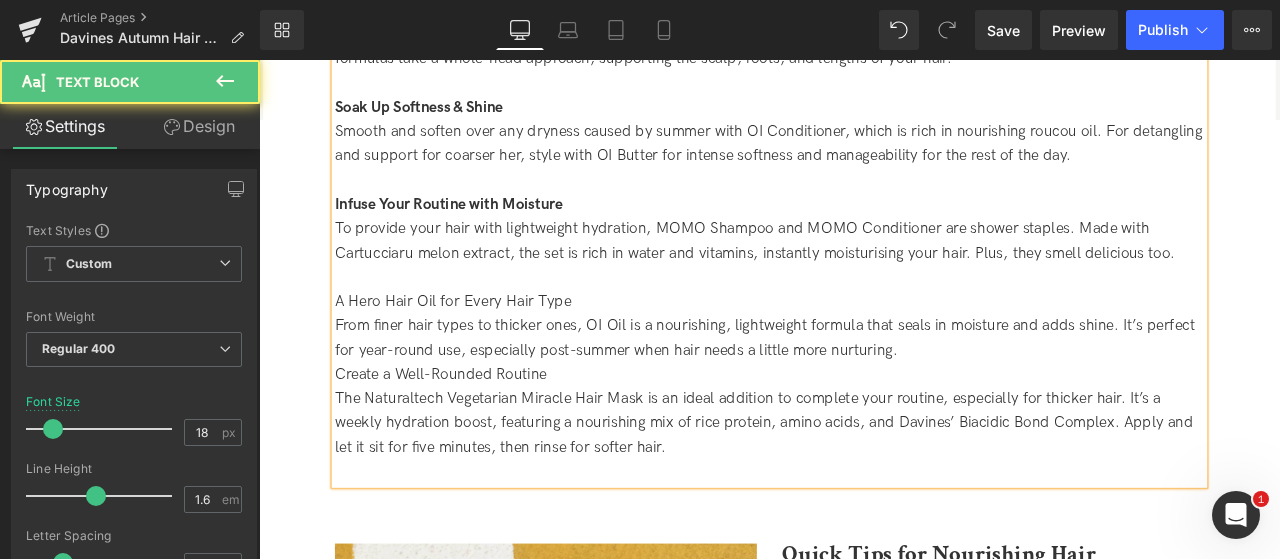 scroll, scrollTop: 2462, scrollLeft: 0, axis: vertical 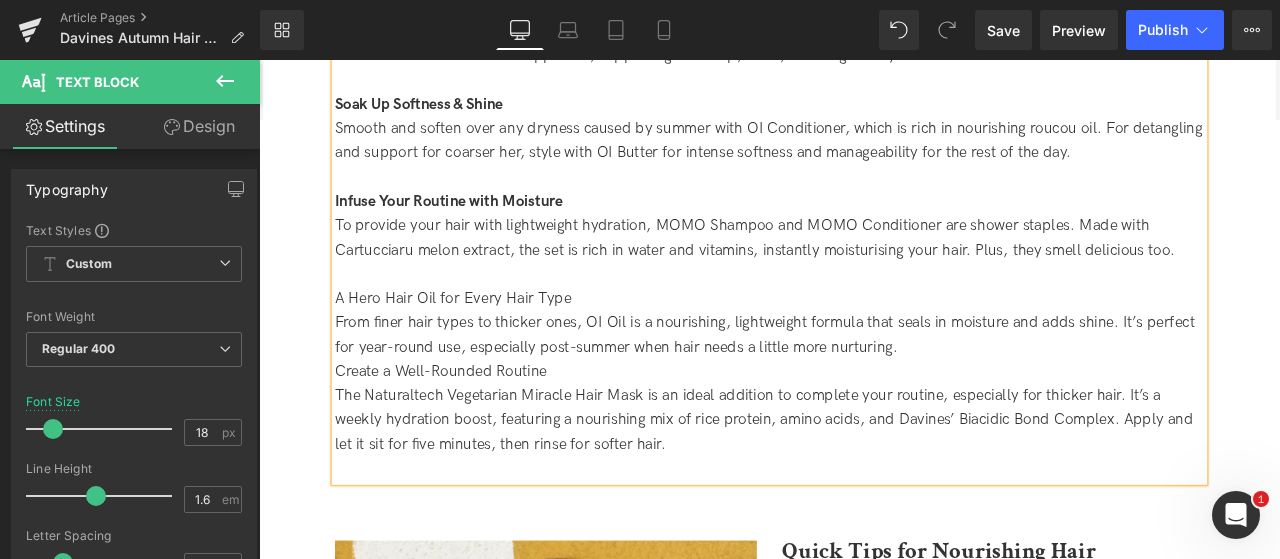 click on "A Hero Hair Oil for Every Hair Type" at bounding box center (864, 342) 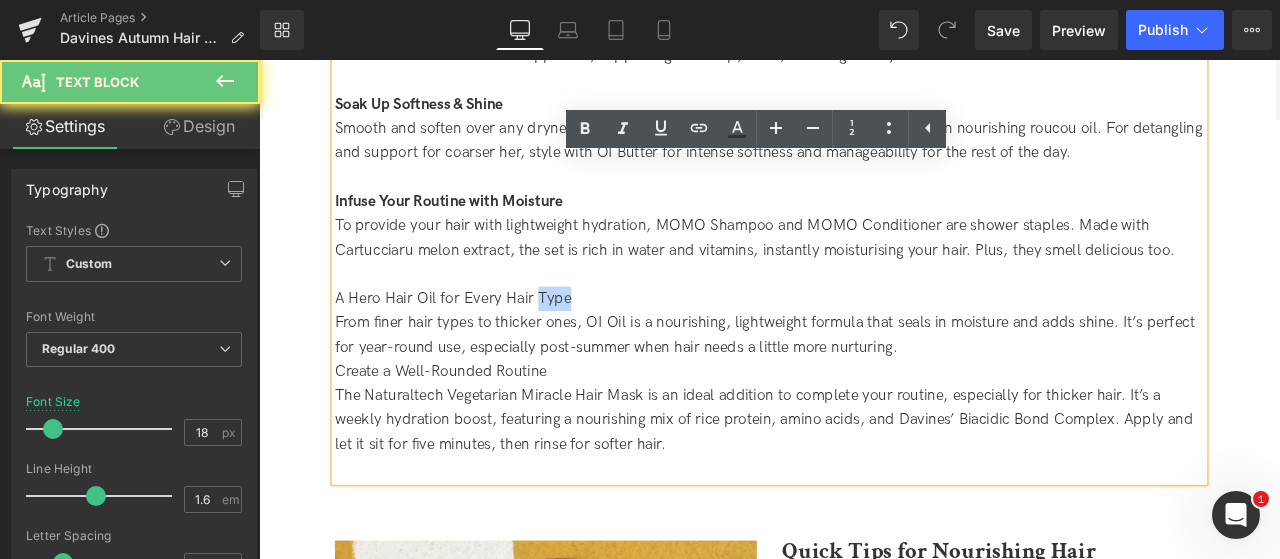 click on "A Hero Hair Oil for Every Hair Type" at bounding box center (864, 342) 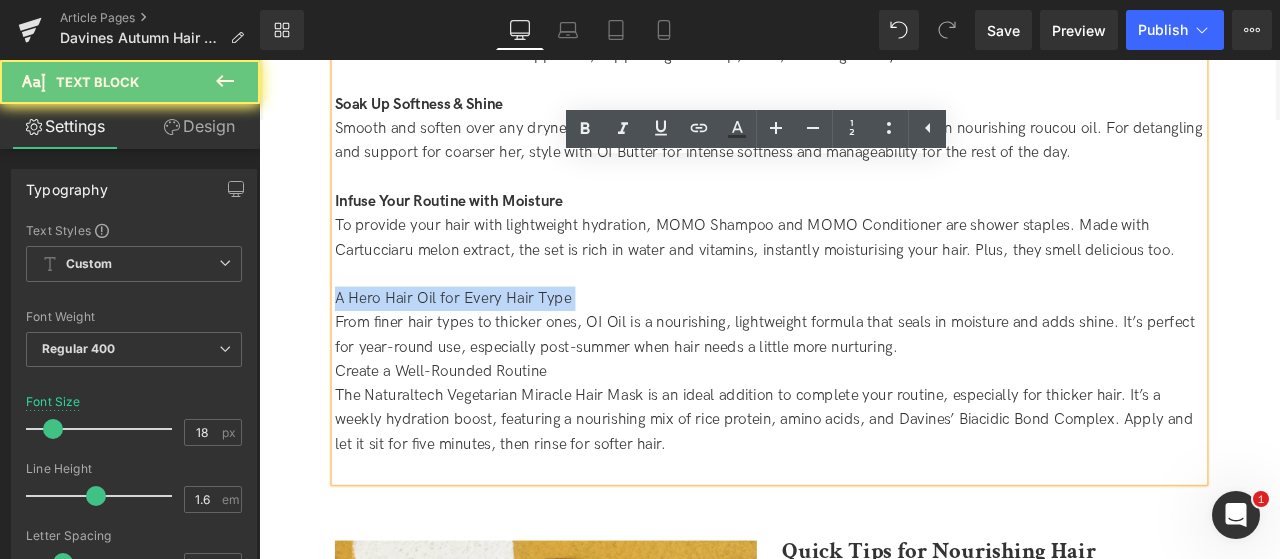 click on "A Hero Hair Oil for Every Hair Type" at bounding box center (864, 342) 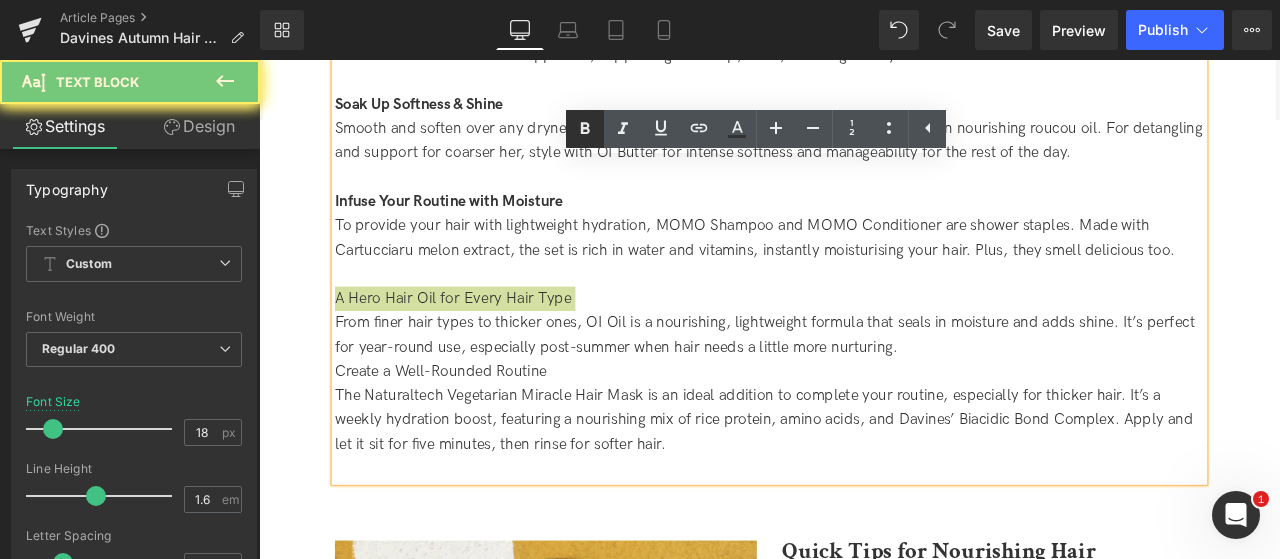 click at bounding box center [585, 129] 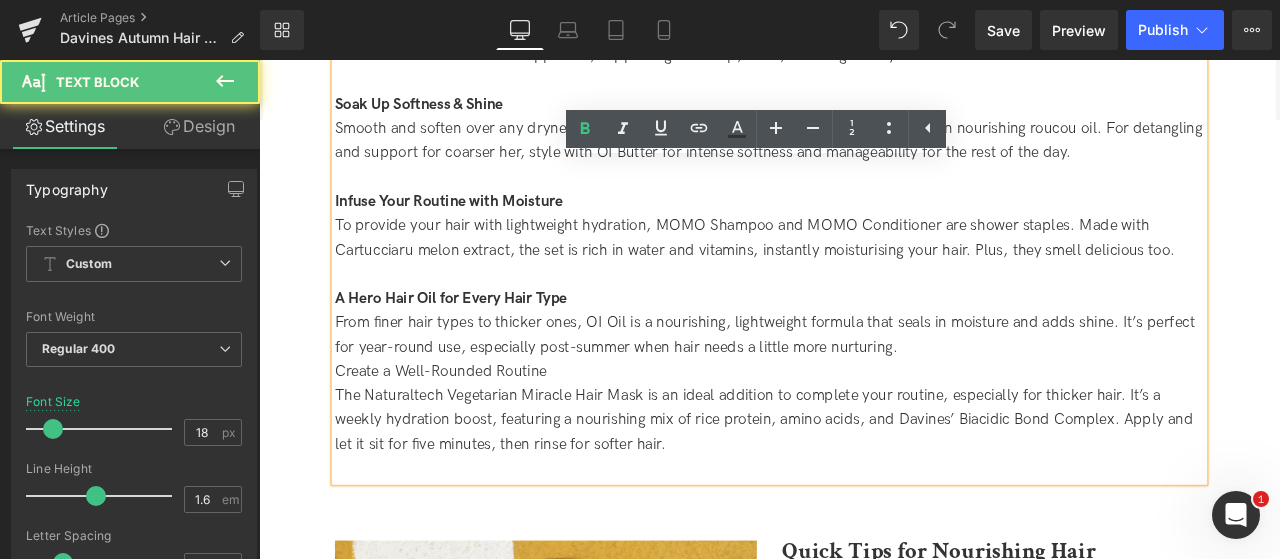 click on "From finer hair types to thicker ones, OI Oil is a nourishing, lightweight formula that seals in moisture and adds shine. It’s perfect for year-round use, especially post-summer when hair needs a little more nurturing." at bounding box center [864, 386] 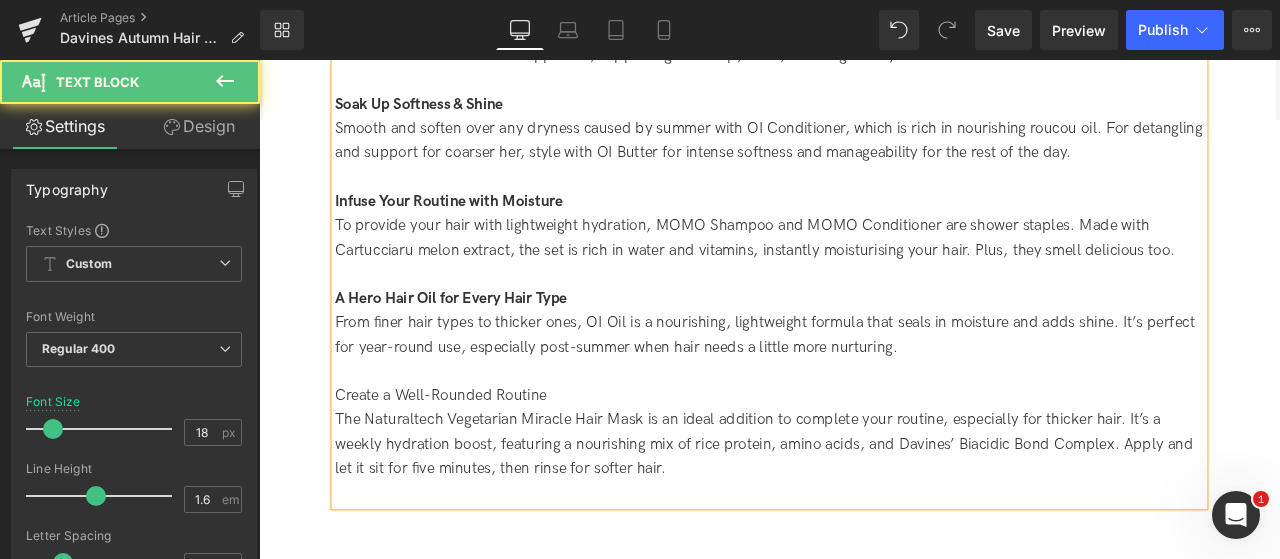 click on "Create a Well-Rounded Routine" at bounding box center (864, 458) 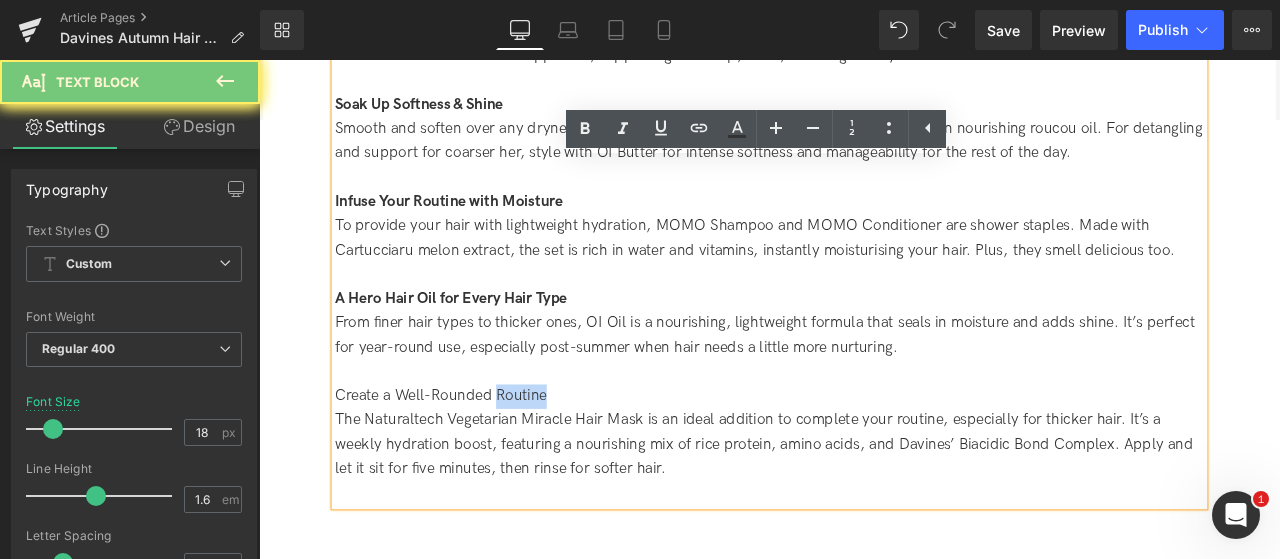 click on "Create a Well-Rounded Routine" at bounding box center [864, 458] 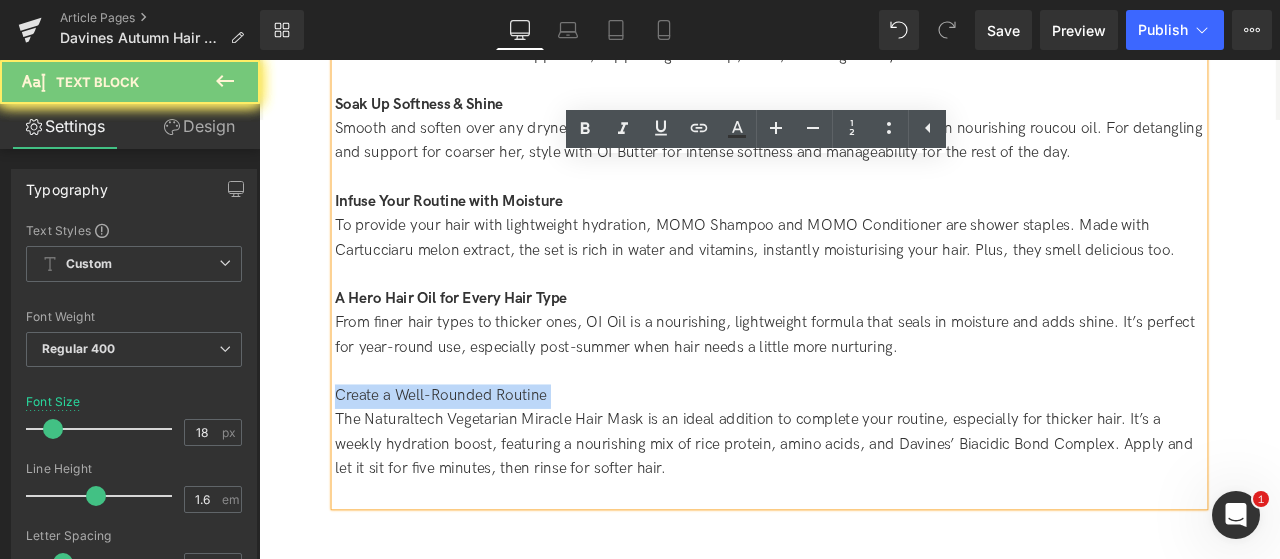click on "Create a Well-Rounded Routine" at bounding box center (864, 458) 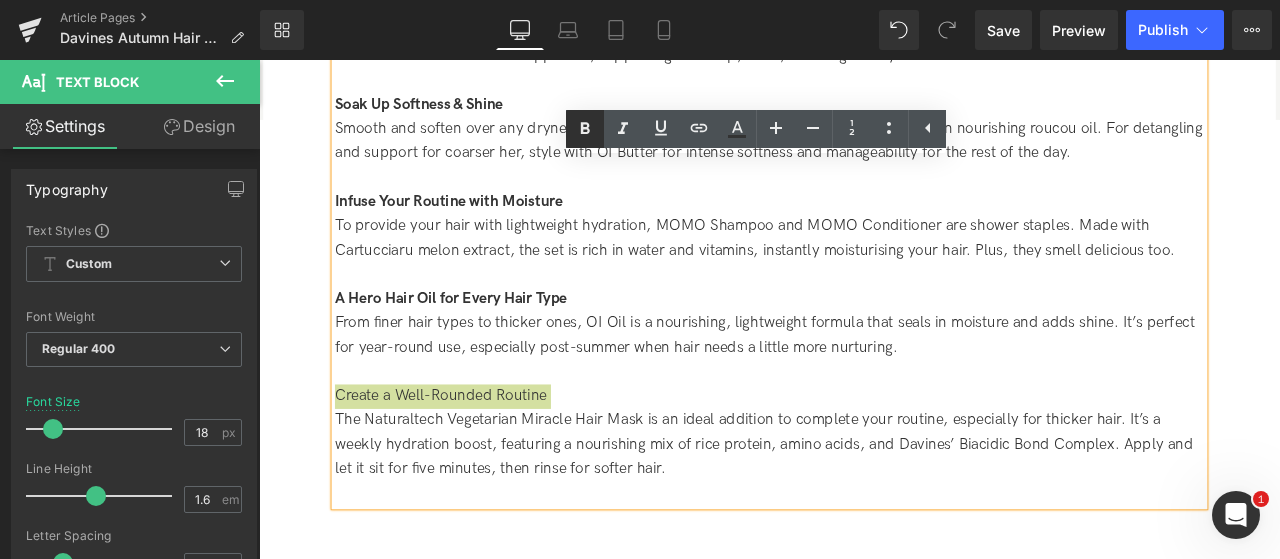 click 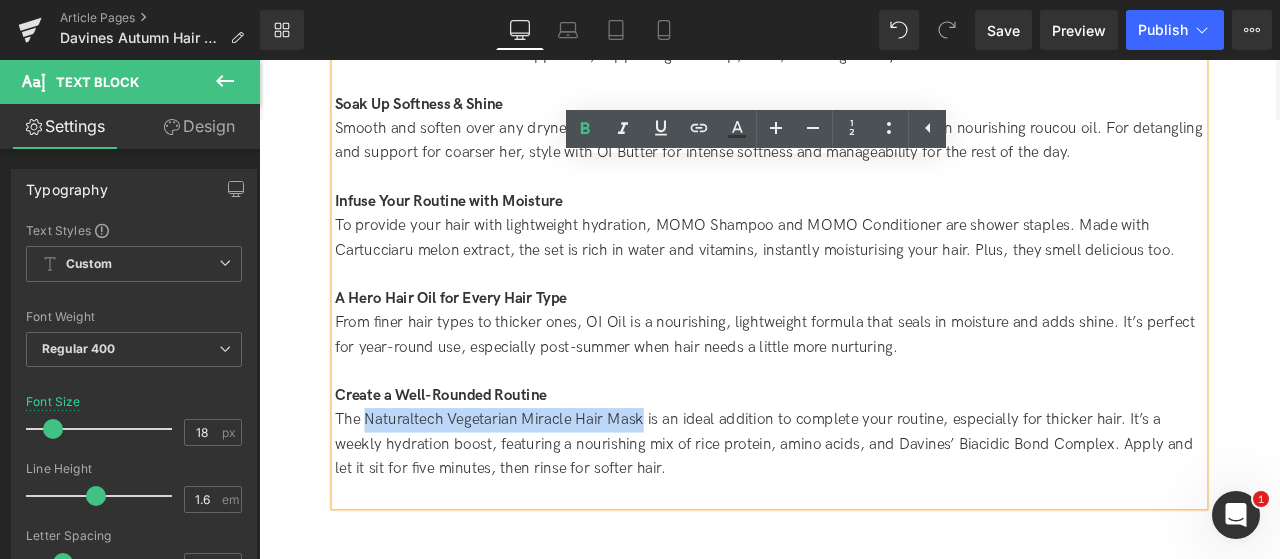 drag, startPoint x: 384, startPoint y: 476, endPoint x: 712, endPoint y: 474, distance: 328.0061 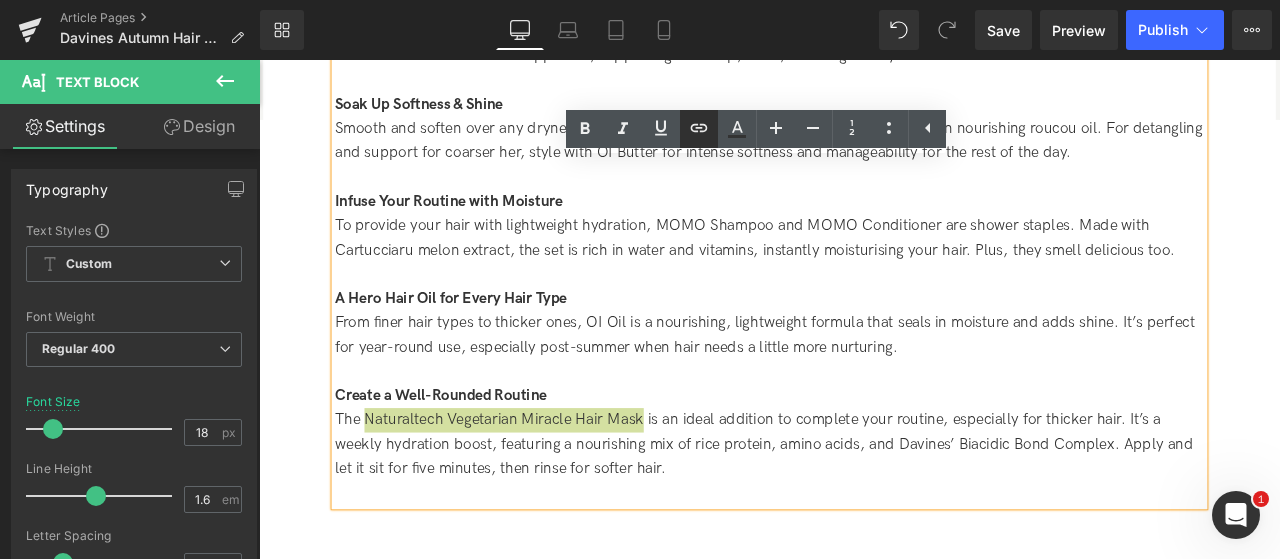 click 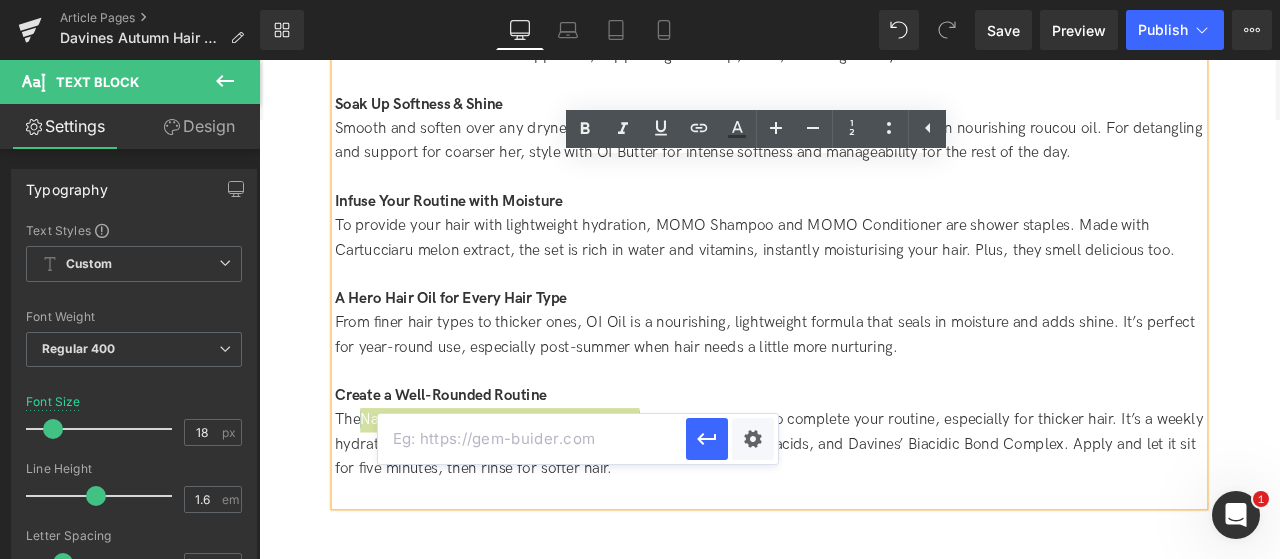 click at bounding box center [532, 439] 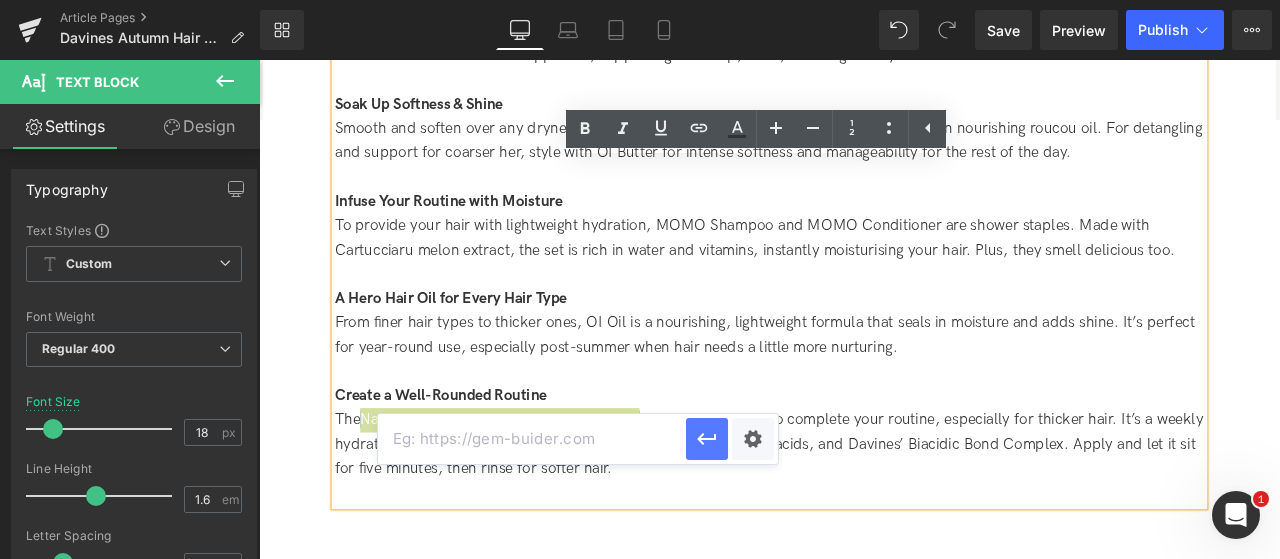 paste on "/products/nourishing-vegetarian-miracle-mask" 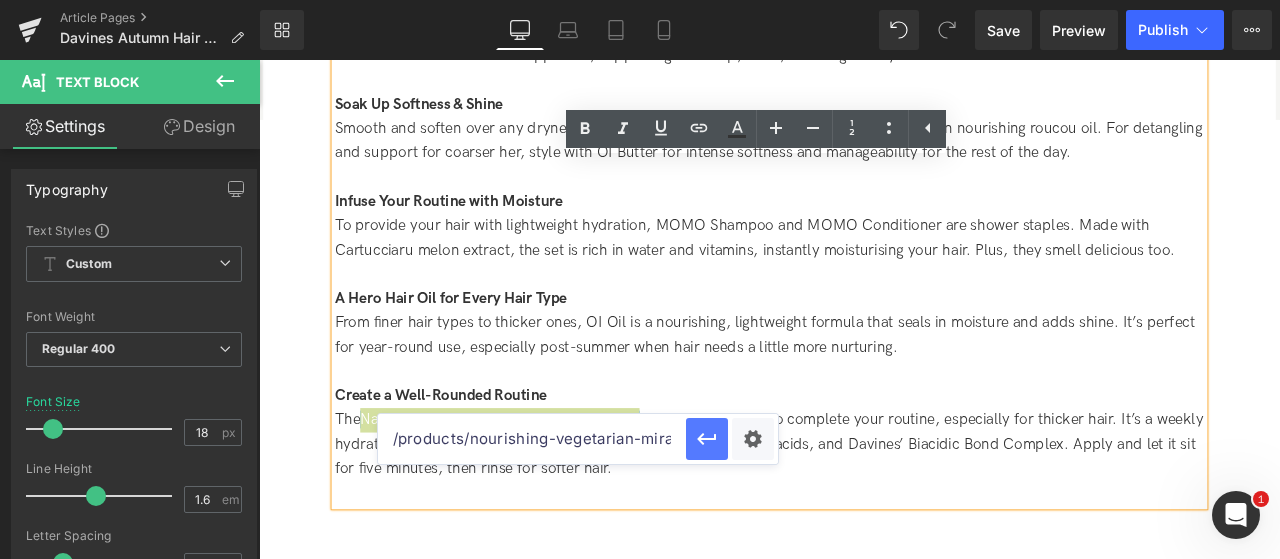 scroll, scrollTop: 0, scrollLeft: 68, axis: horizontal 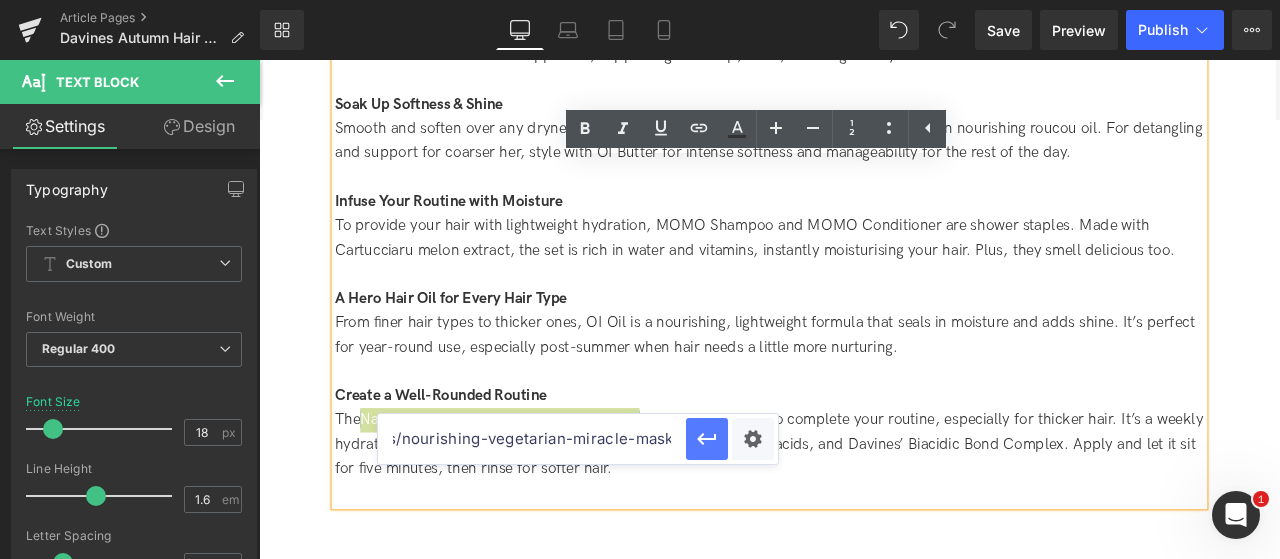 click 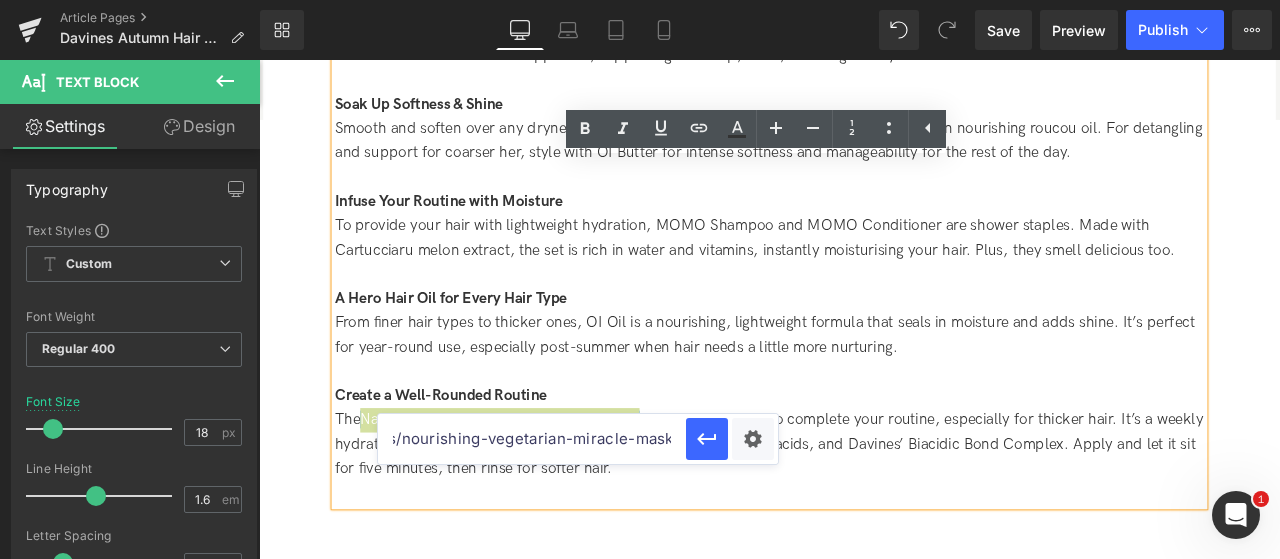 scroll, scrollTop: 0, scrollLeft: 0, axis: both 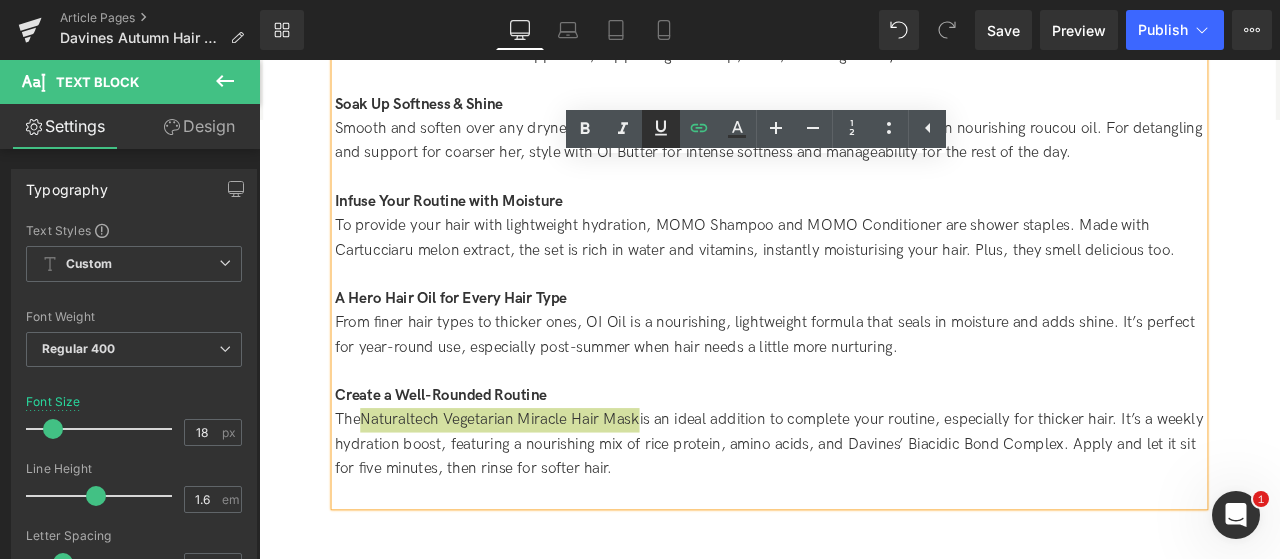 click 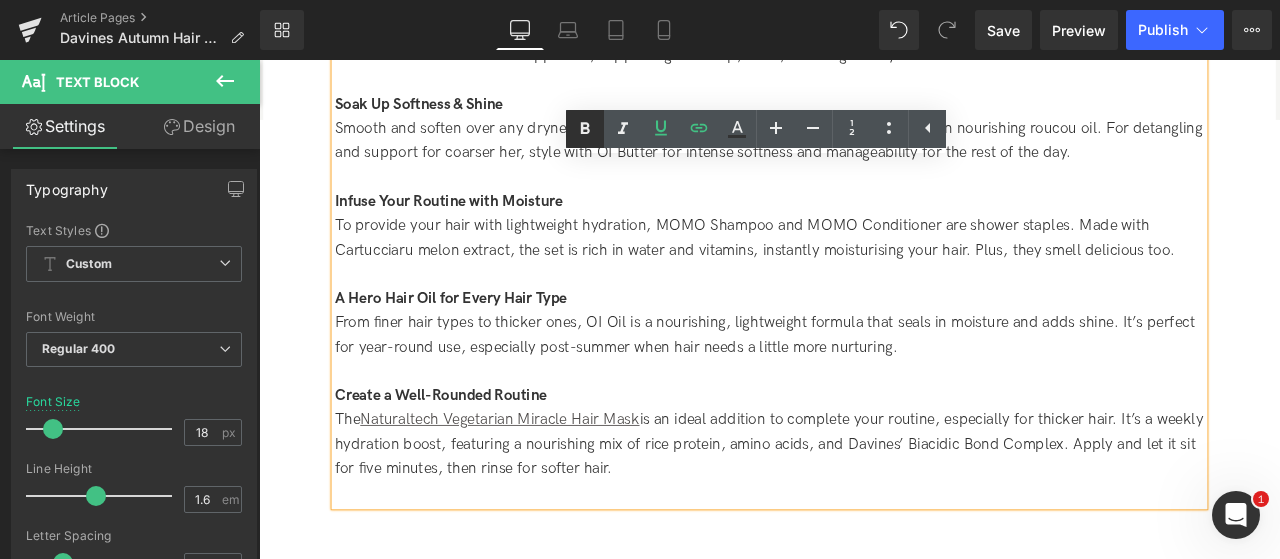 click 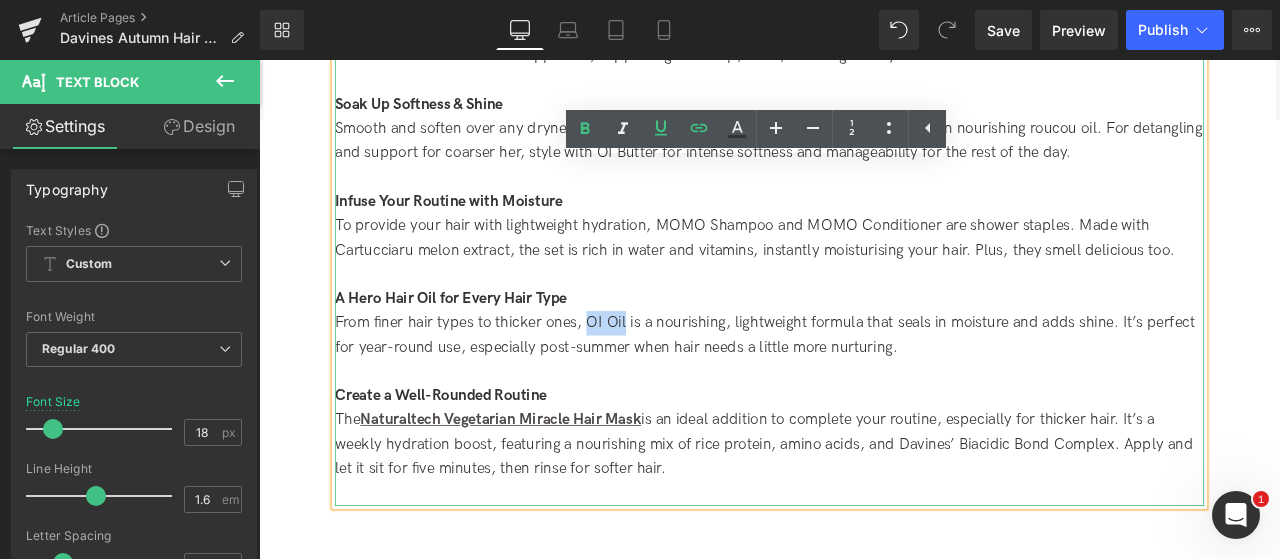 drag, startPoint x: 648, startPoint y: 363, endPoint x: 692, endPoint y: 351, distance: 45.607018 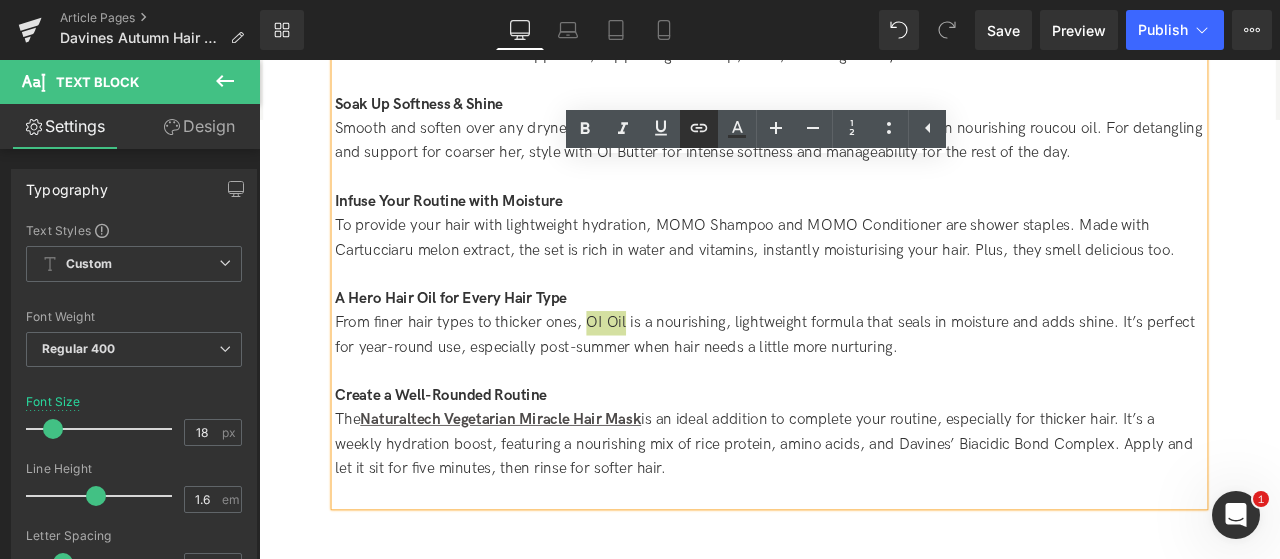 click at bounding box center [699, 129] 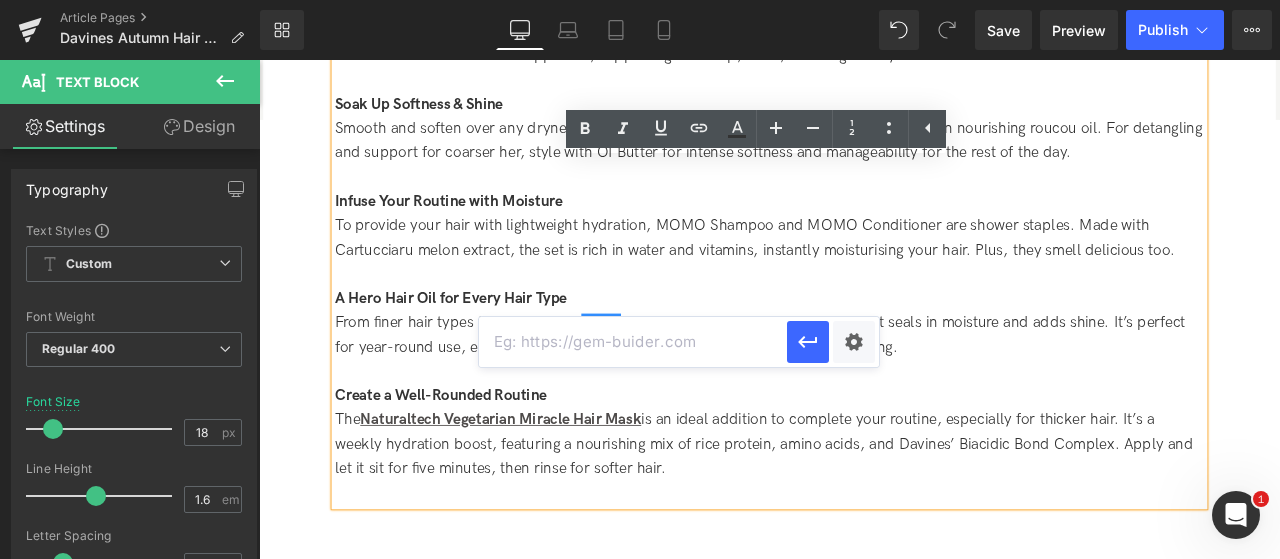 click at bounding box center (633, 342) 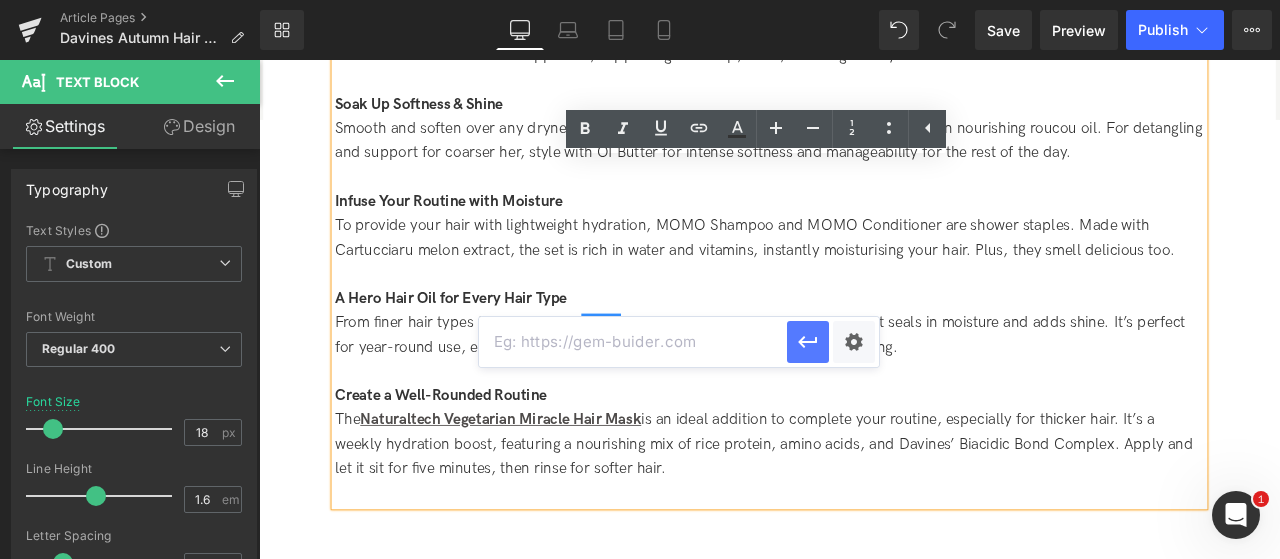 paste on "/products/oi-oil" 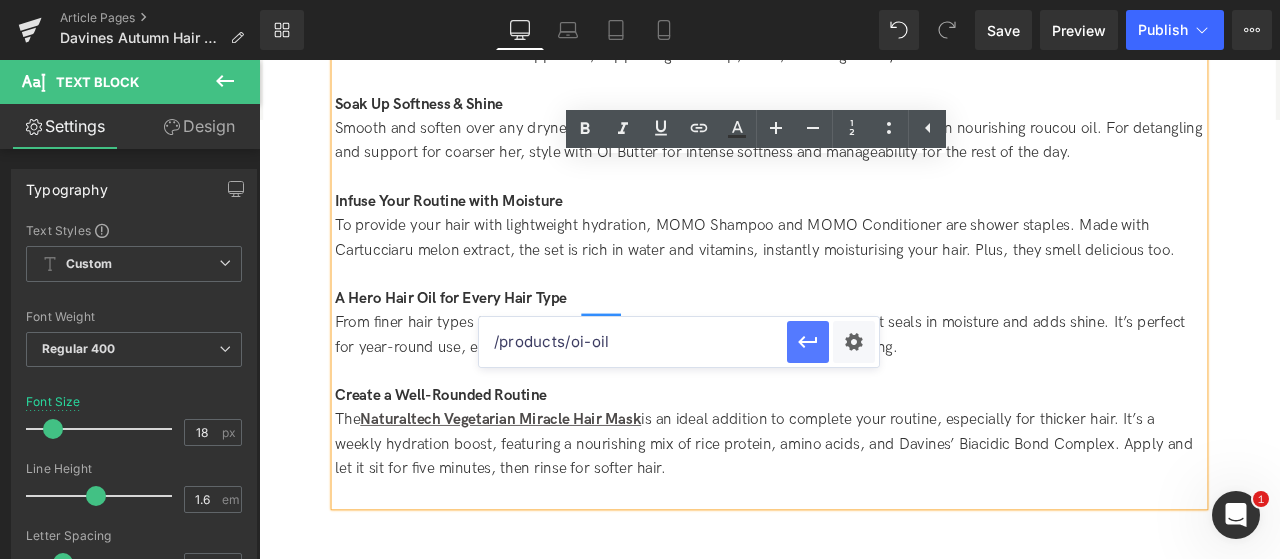 drag, startPoint x: 802, startPoint y: 341, endPoint x: 555, endPoint y: 118, distance: 332.7732 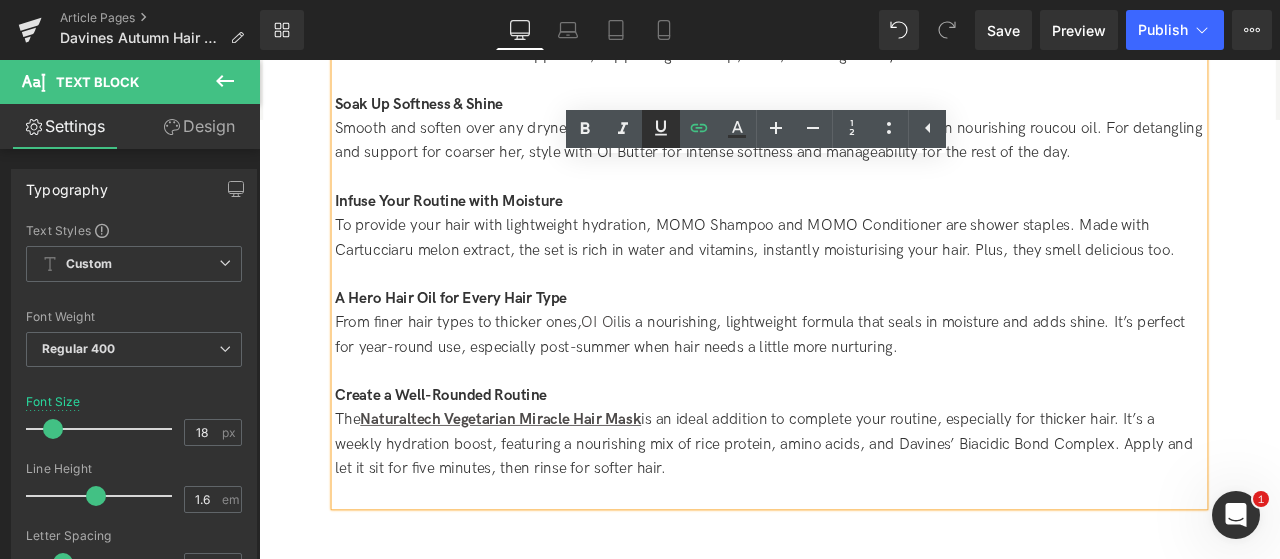 click at bounding box center (661, 129) 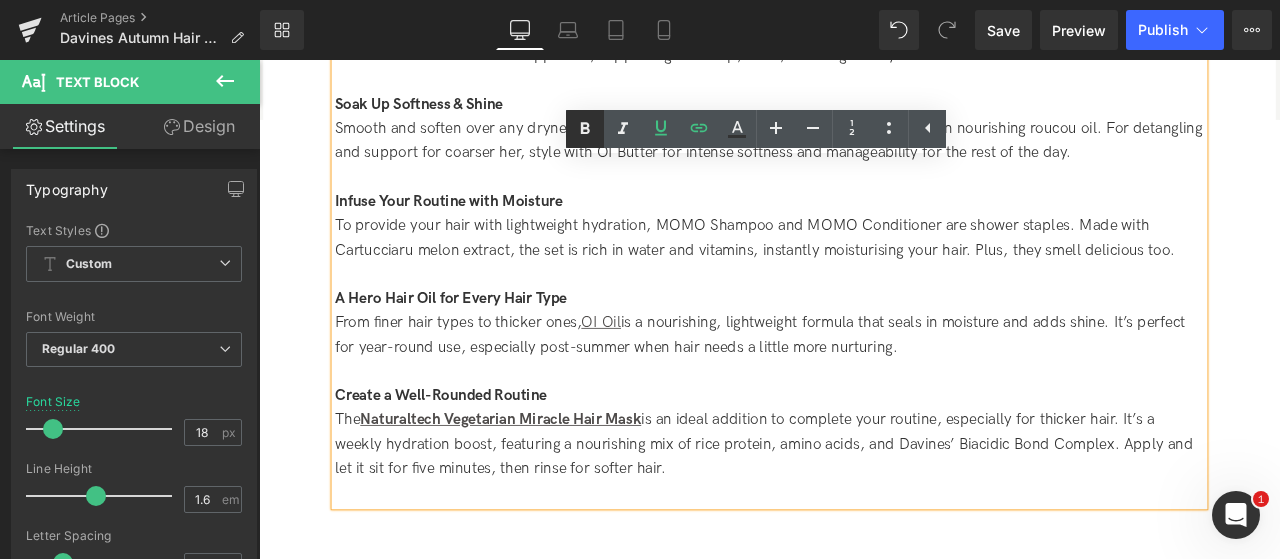 click at bounding box center (585, 129) 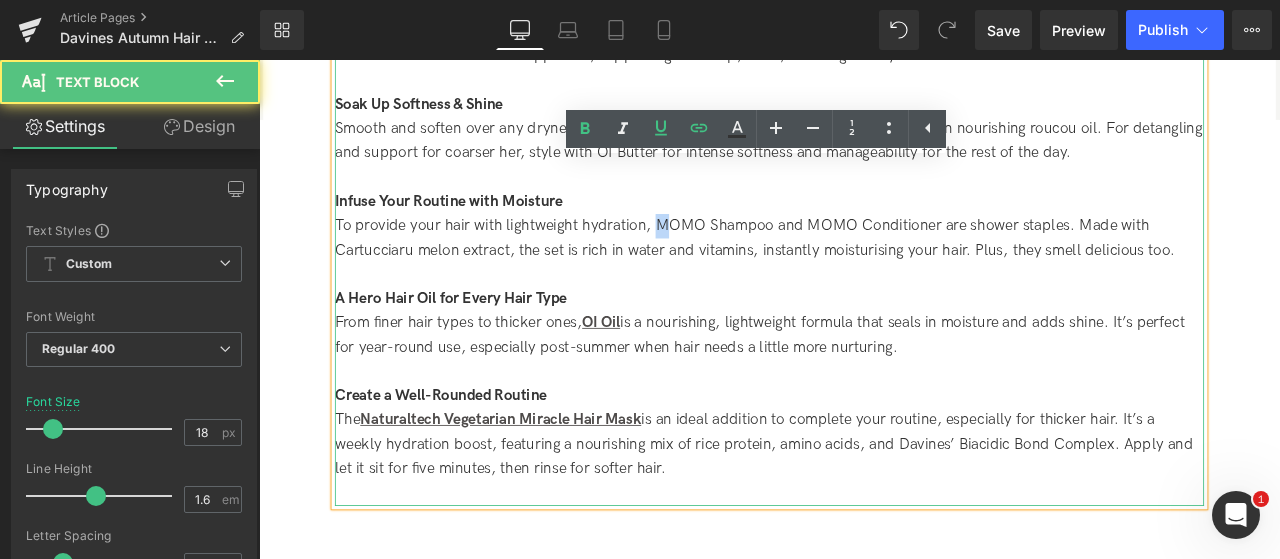 drag, startPoint x: 723, startPoint y: 242, endPoint x: 738, endPoint y: 241, distance: 15.033297 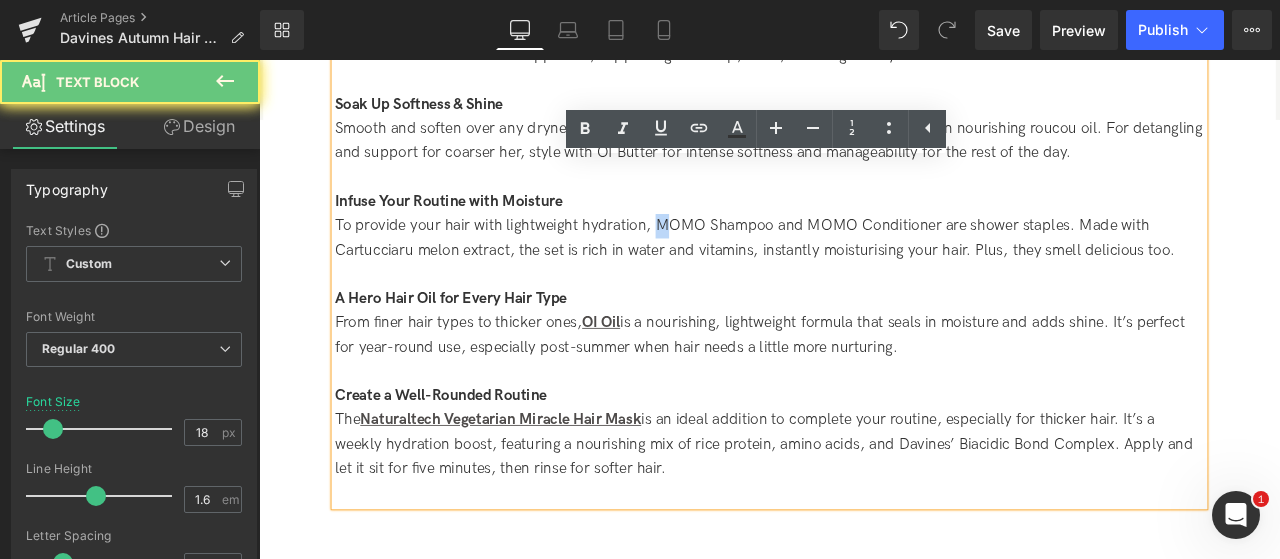 click on "To provide your hair with lightweight hydration, MOMO Shampoo and MOMO Conditioner are shower staples. Made with Cartucciaru melon extract, the set is rich in water and vitamins, instantly moisturising your hair. Plus, they smell delicious too." at bounding box center [864, 271] 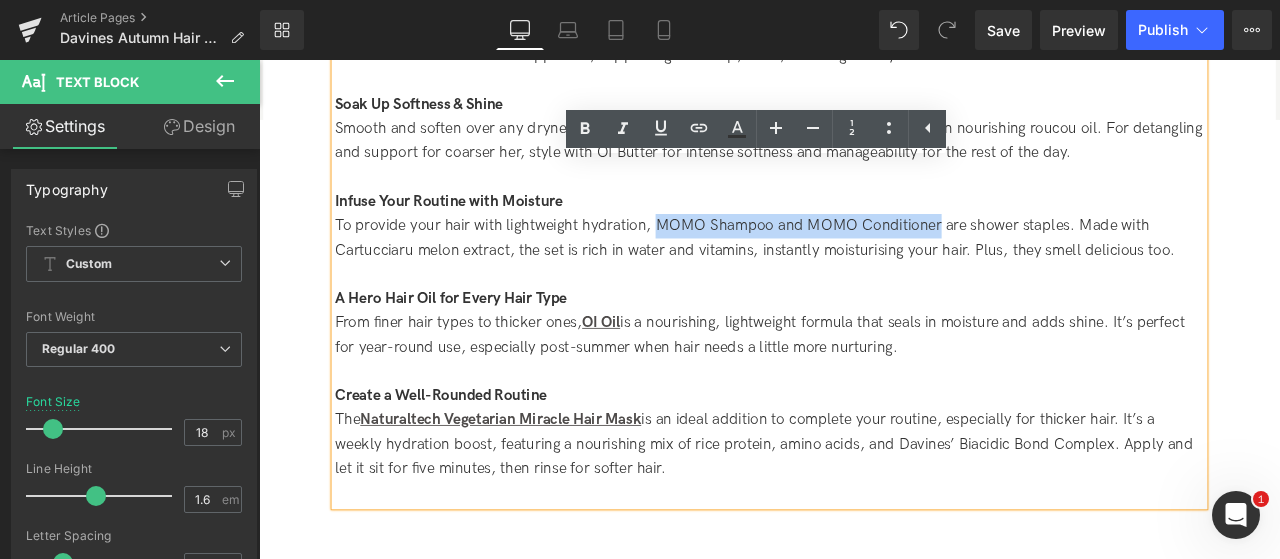drag, startPoint x: 728, startPoint y: 242, endPoint x: 1060, endPoint y: 235, distance: 332.0738 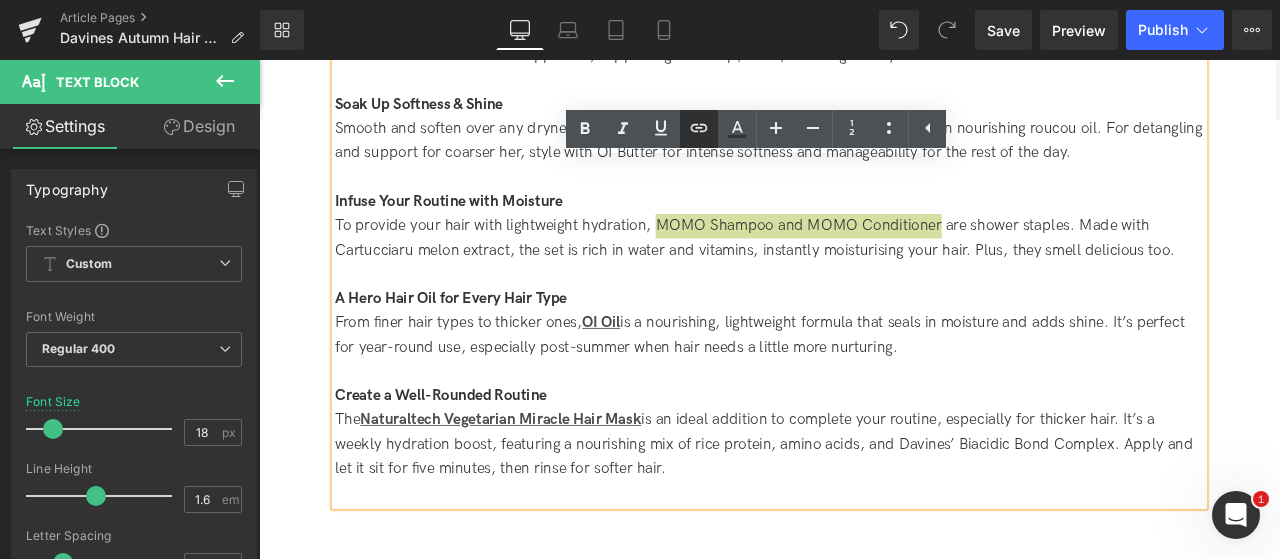 click 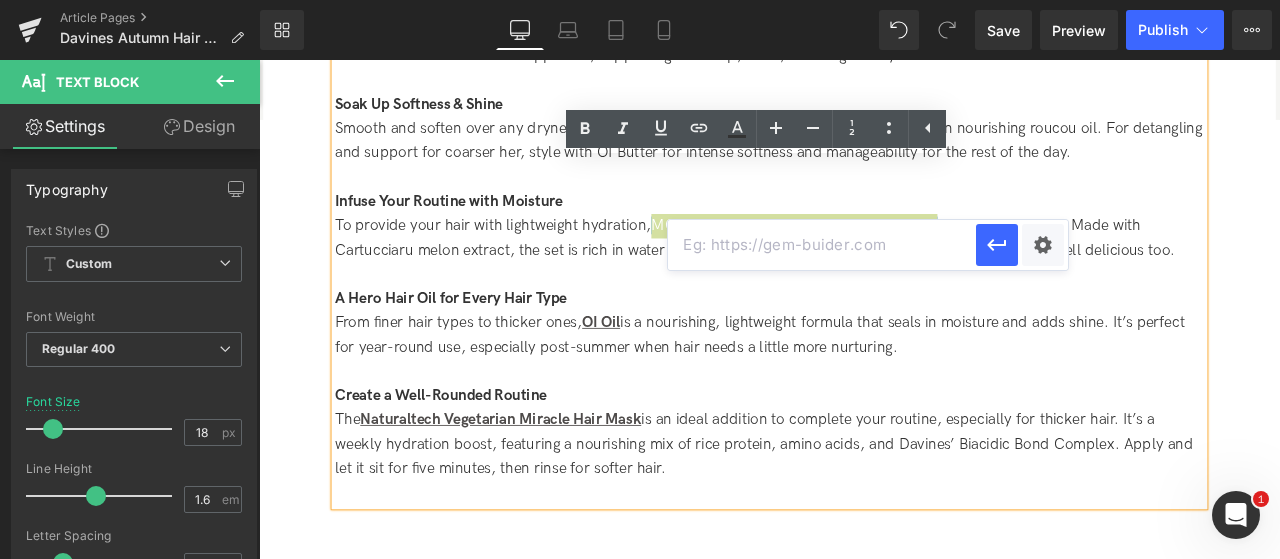 click at bounding box center [822, 245] 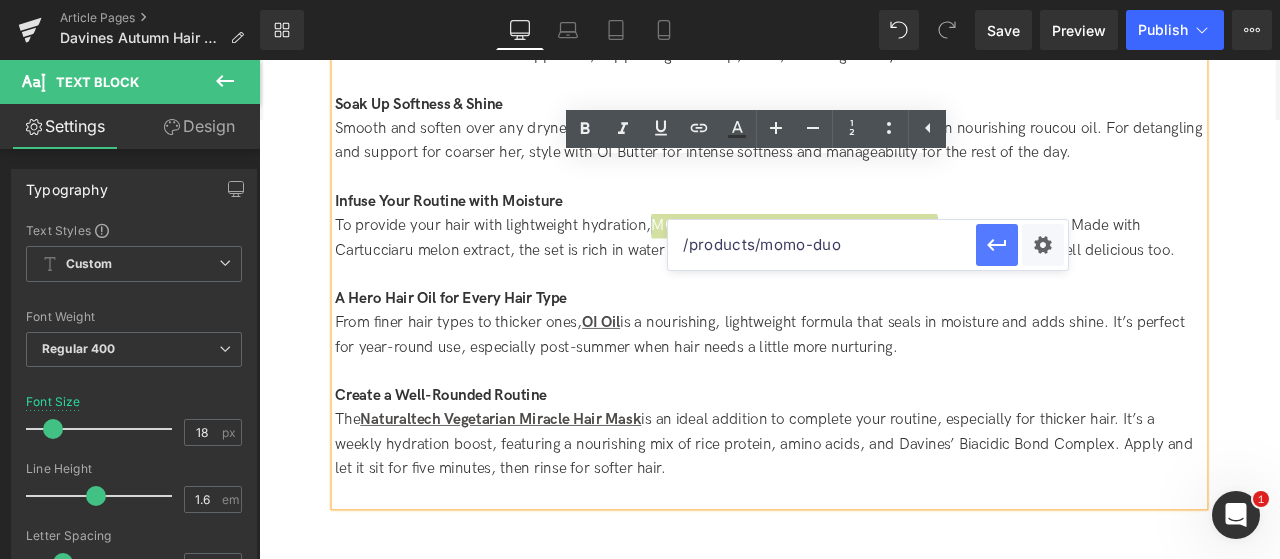 click 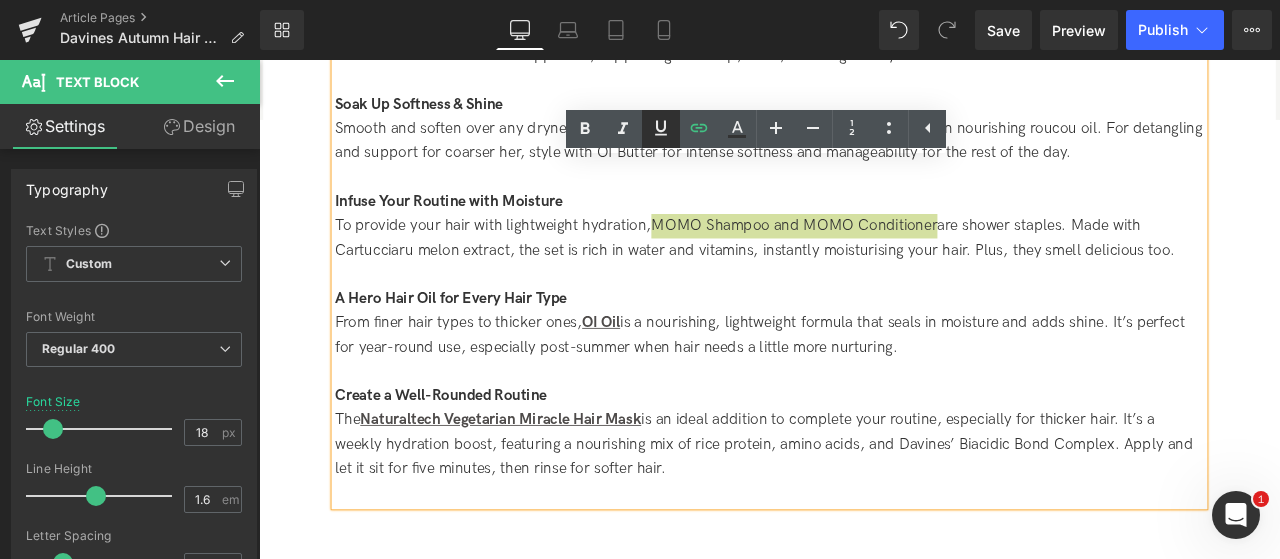 drag, startPoint x: 663, startPoint y: 131, endPoint x: 652, endPoint y: 133, distance: 11.18034 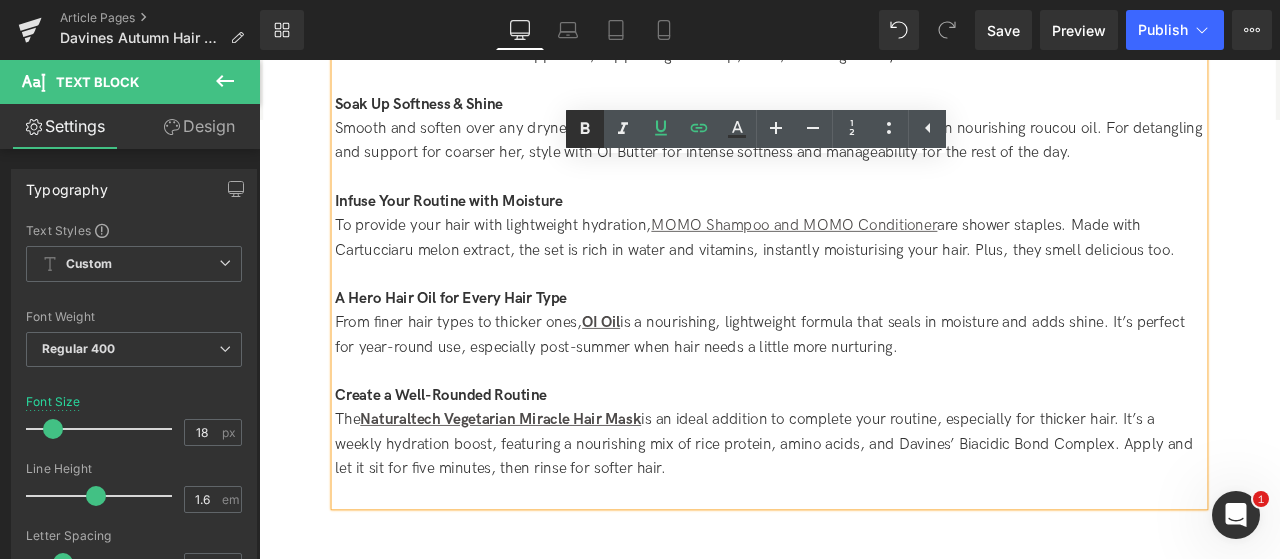drag, startPoint x: 593, startPoint y: 123, endPoint x: 404, endPoint y: 51, distance: 202.24985 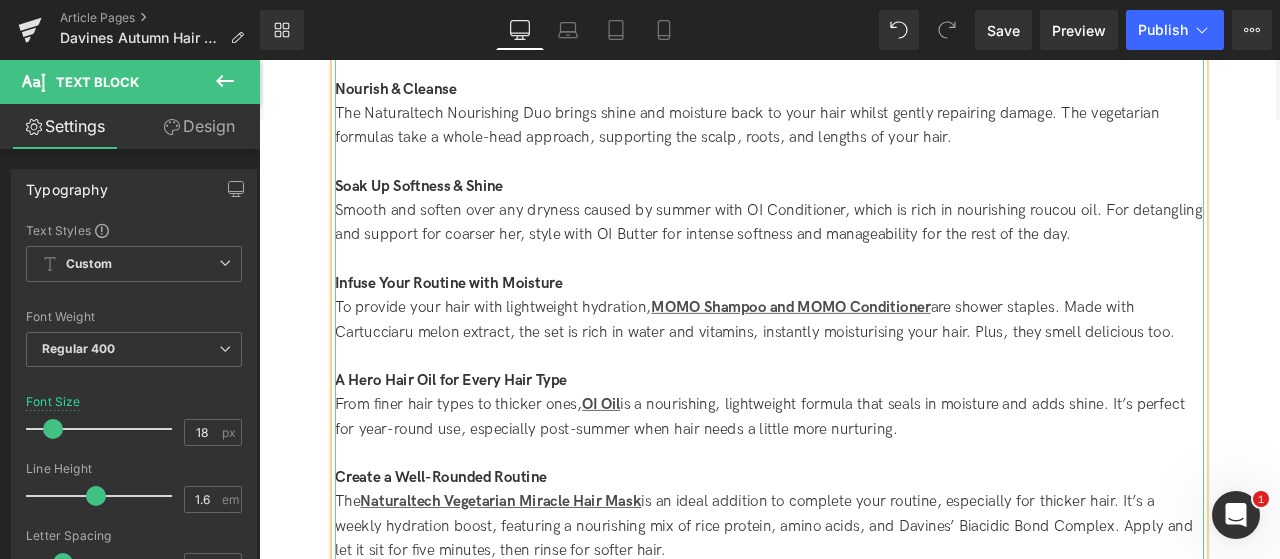 scroll, scrollTop: 2362, scrollLeft: 0, axis: vertical 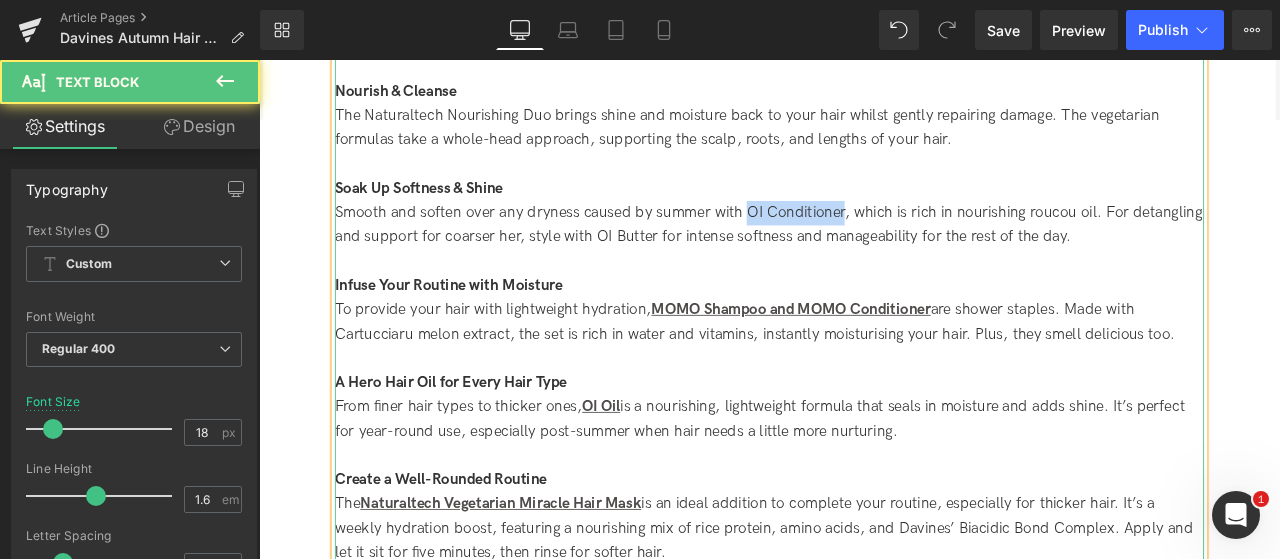 drag, startPoint x: 836, startPoint y: 221, endPoint x: 948, endPoint y: 223, distance: 112.01785 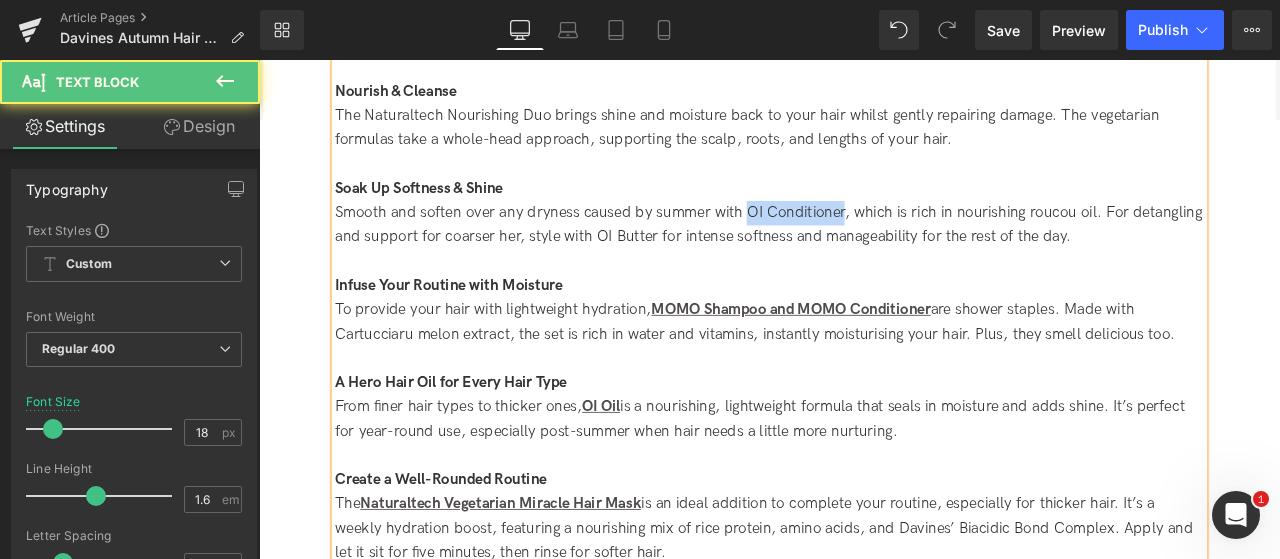 click on "Smooth and soften over any dryness caused by summer with OI Conditioner, which is rich in nourishing roucou oil. For detangling and support for coarser her, style with OI Butter for intense softness and manageability for the rest of the day." at bounding box center [864, 256] 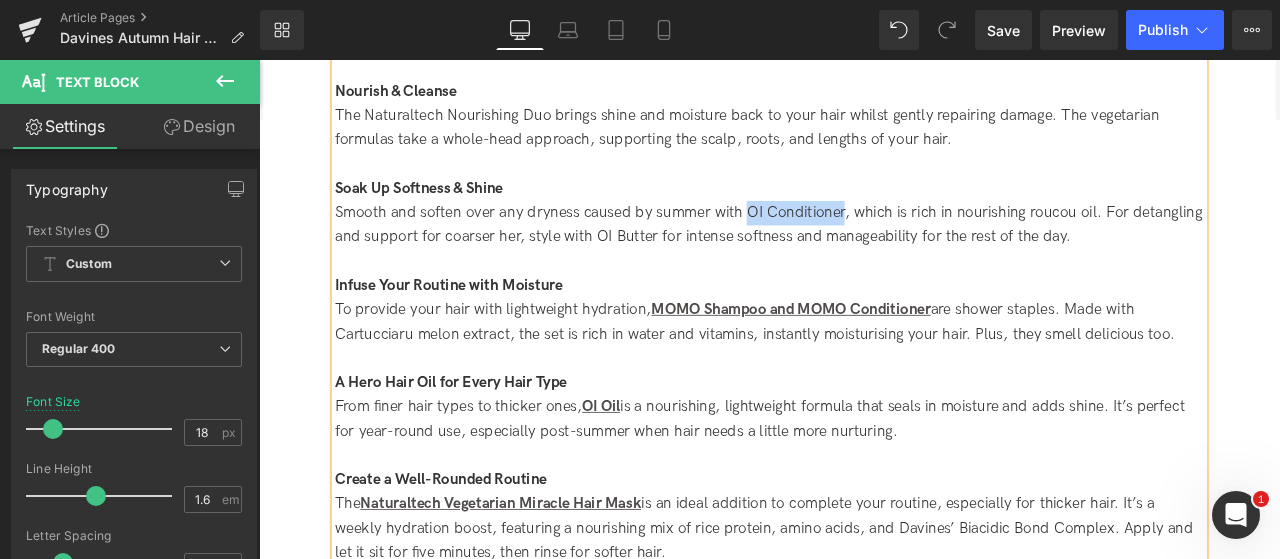 drag, startPoint x: 834, startPoint y: 228, endPoint x: 948, endPoint y: 228, distance: 114 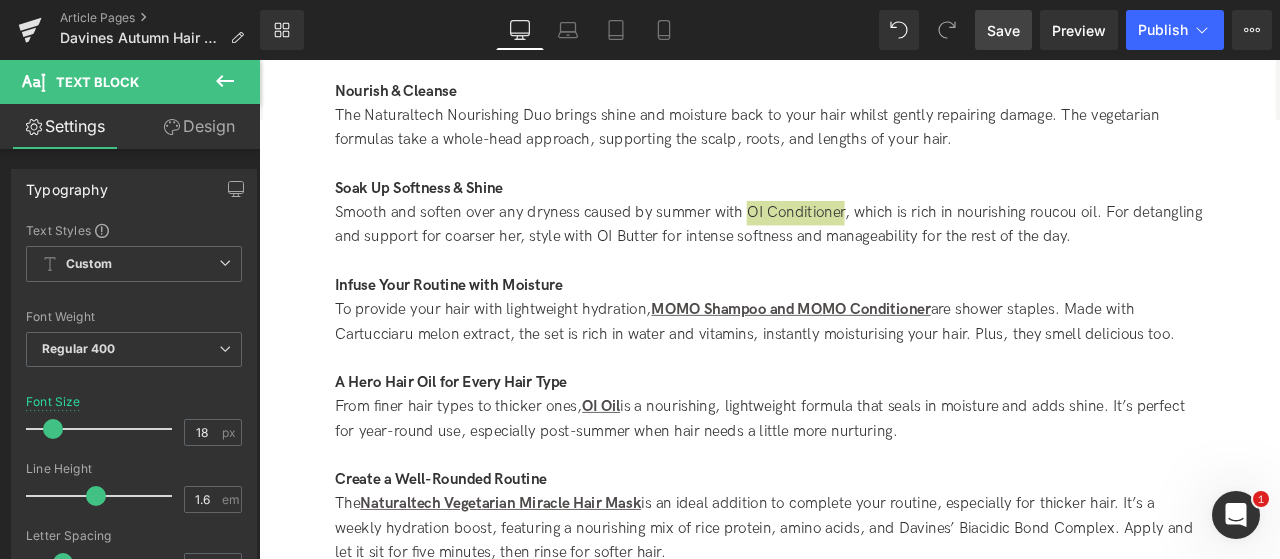 click on "Save" at bounding box center [1003, 30] 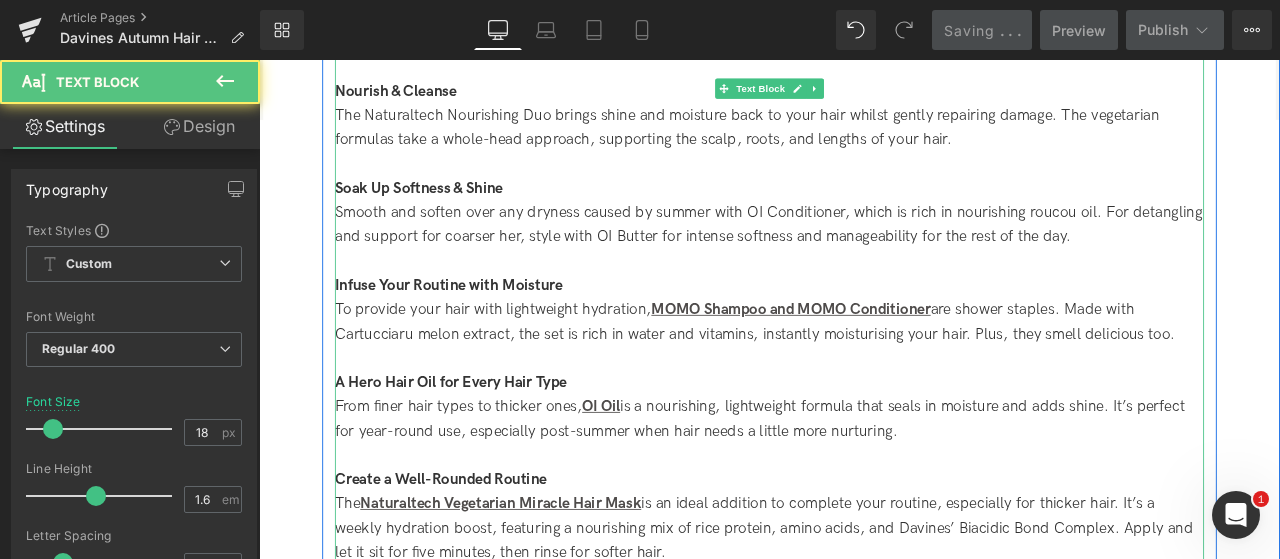 click on "Soak Up Softness & Shine" at bounding box center (448, 211) 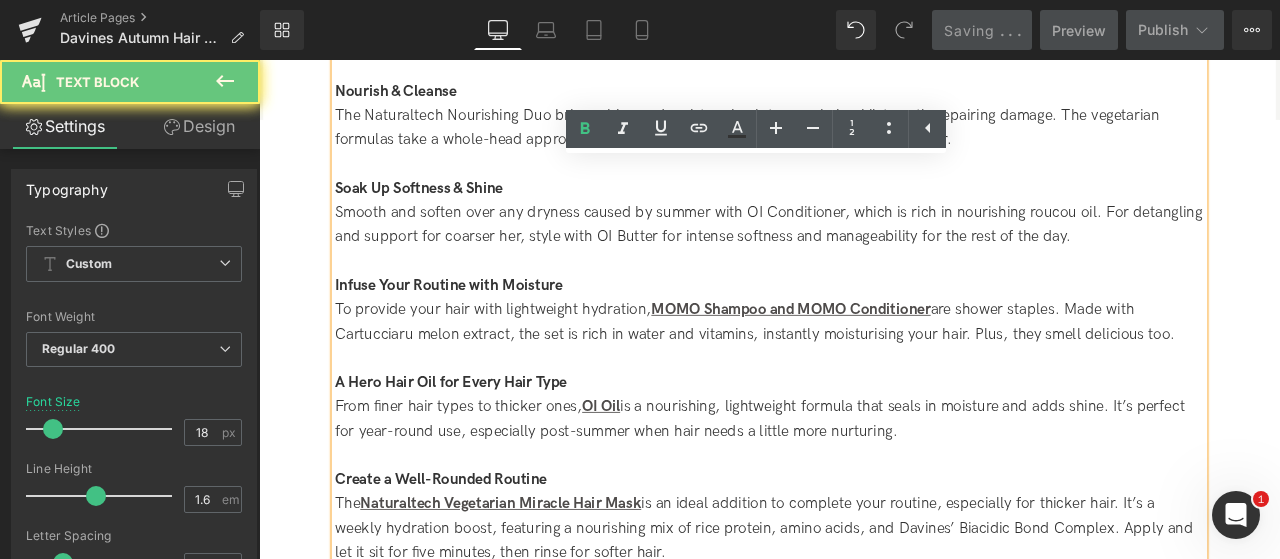 click on "Nourish & Cleanse" at bounding box center [421, 96] 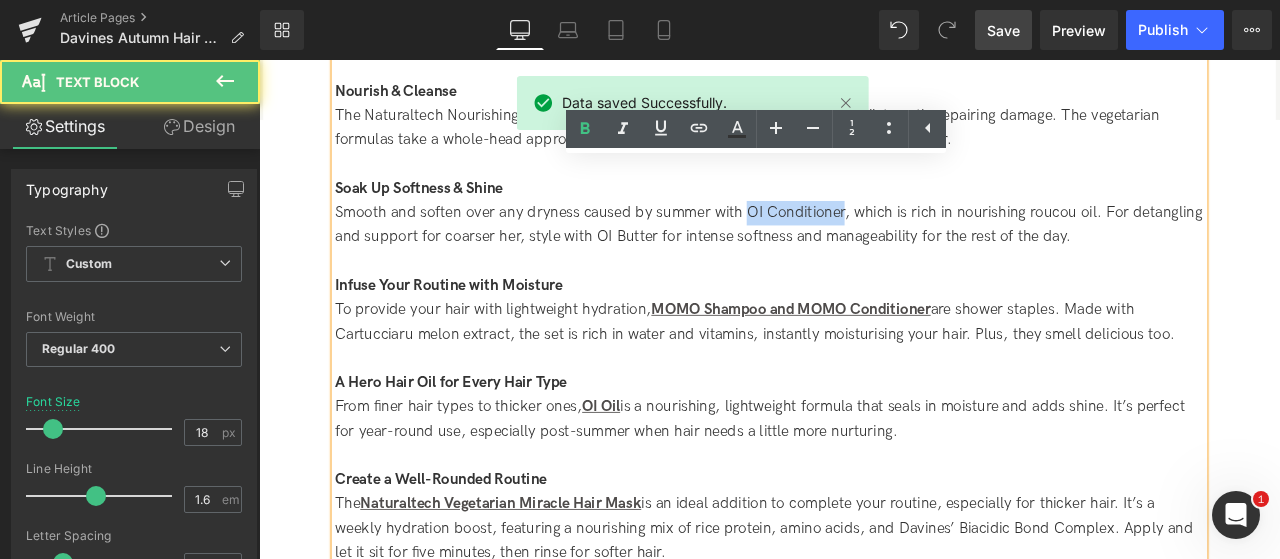 drag, startPoint x: 848, startPoint y: 227, endPoint x: 949, endPoint y: 238, distance: 101.597244 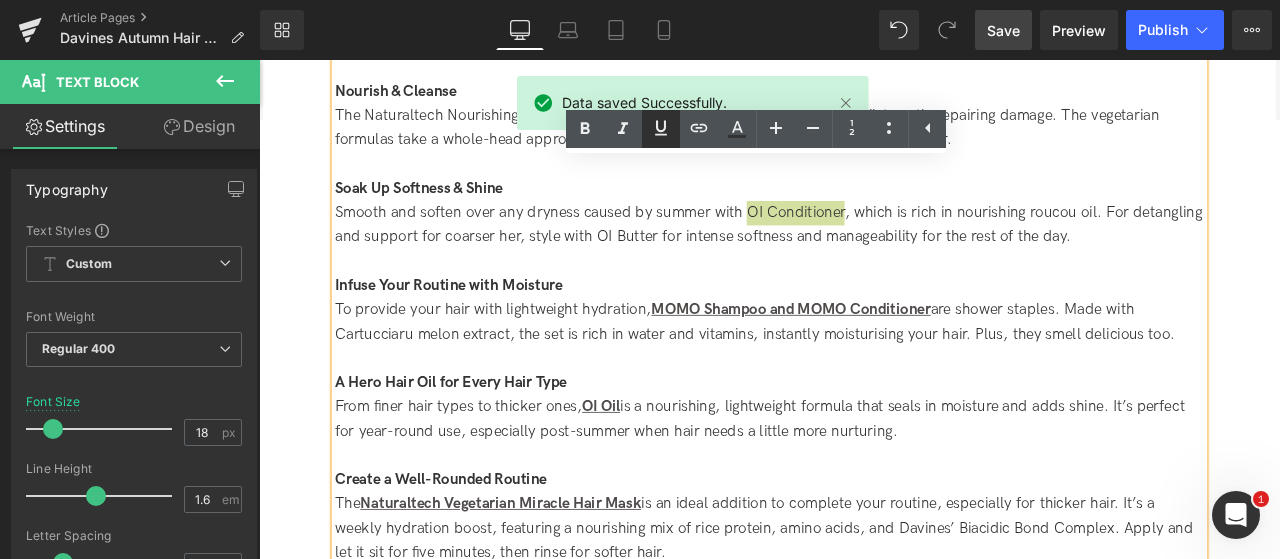click 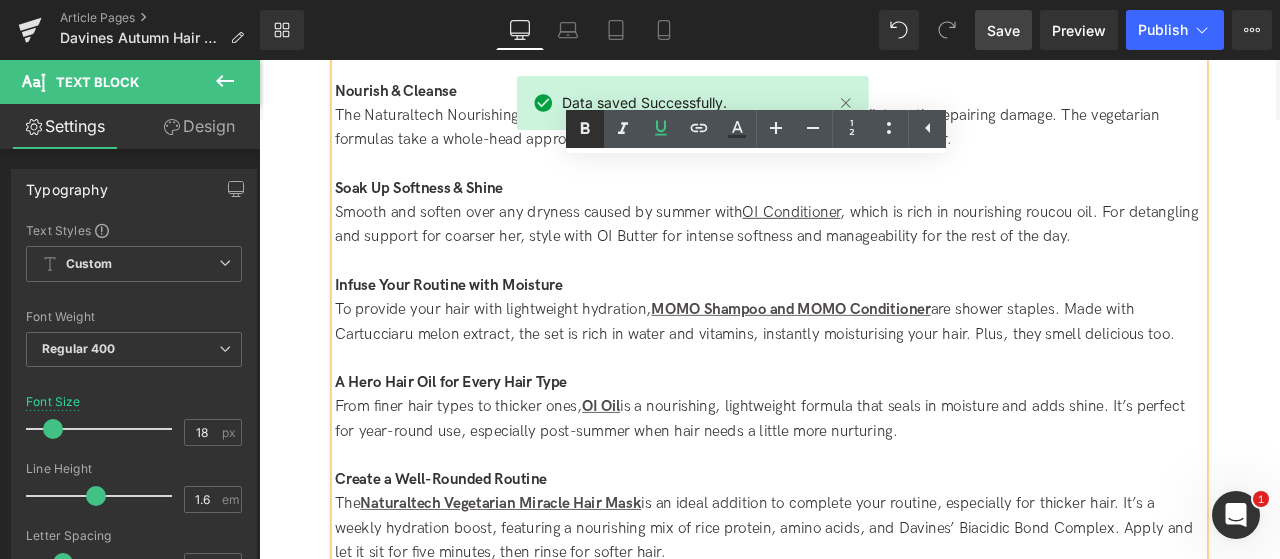 click 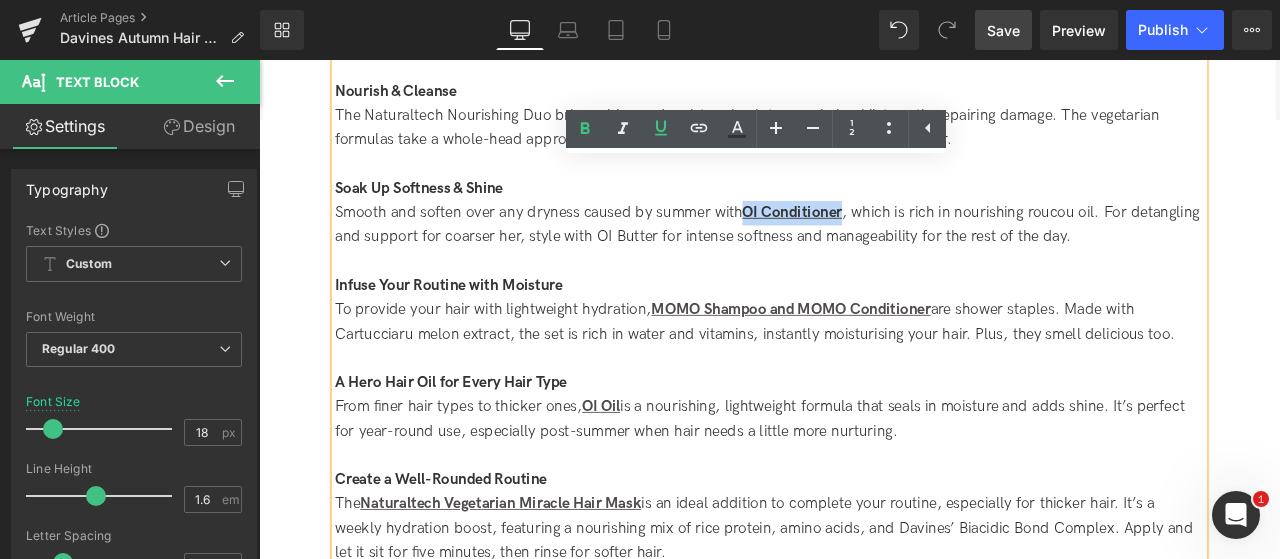 drag, startPoint x: 871, startPoint y: 222, endPoint x: 949, endPoint y: 224, distance: 78.025635 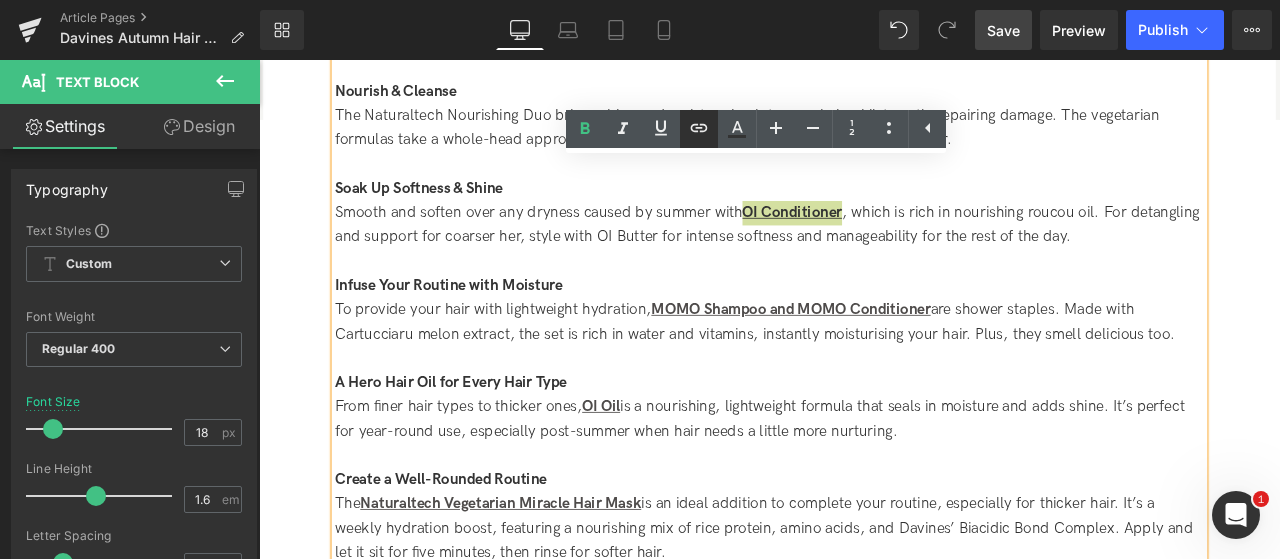 click 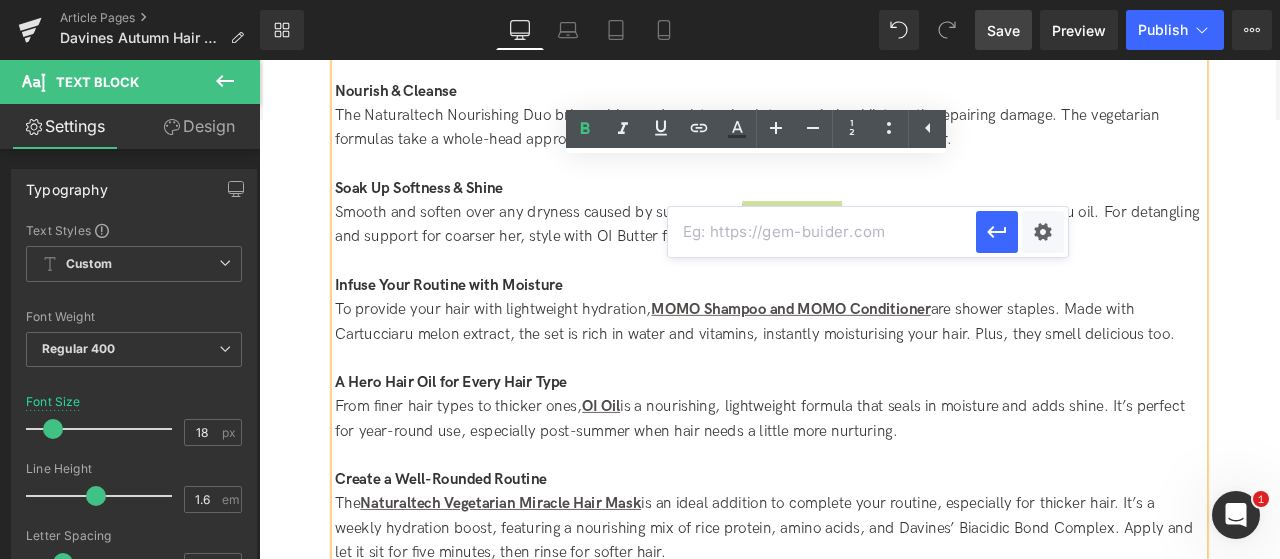 click at bounding box center [822, 232] 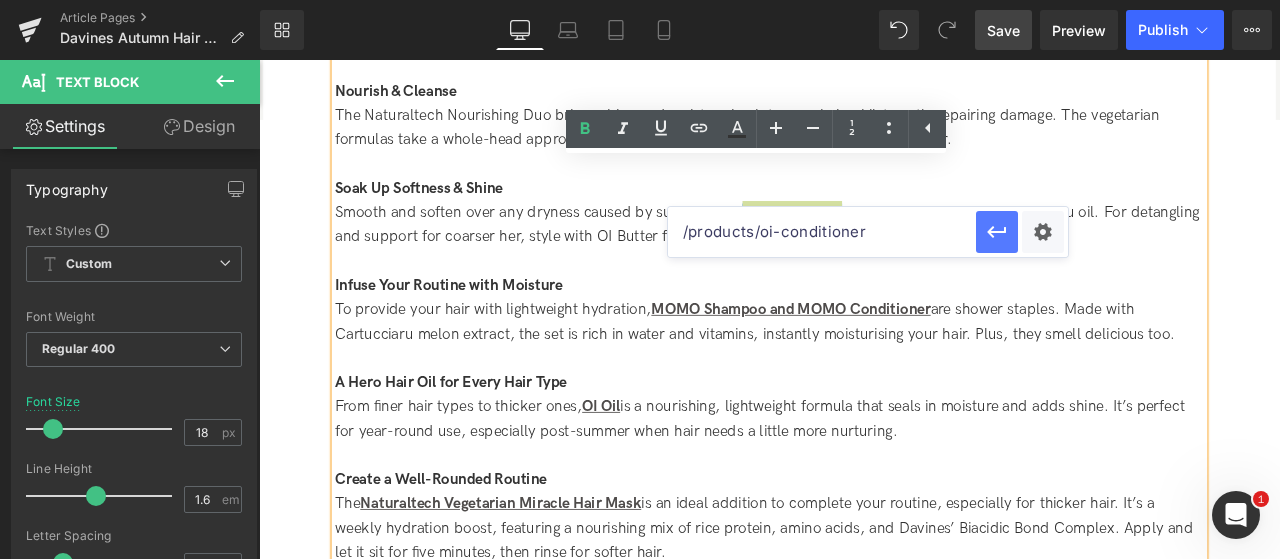 type on "/products/oi-conditioner" 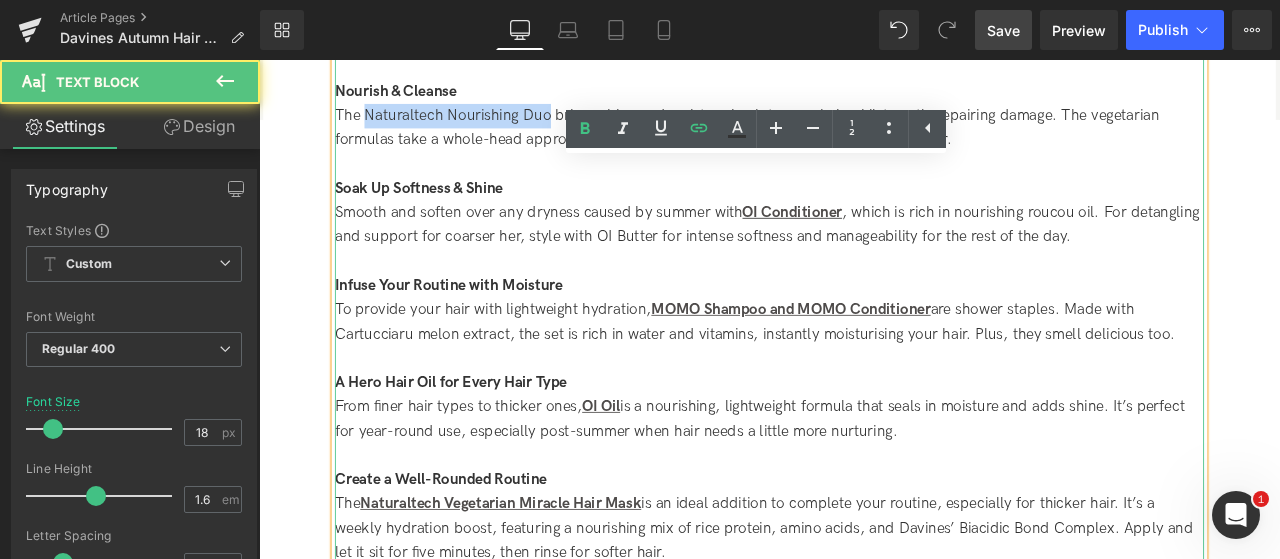 drag, startPoint x: 383, startPoint y: 117, endPoint x: 600, endPoint y: 114, distance: 217.02074 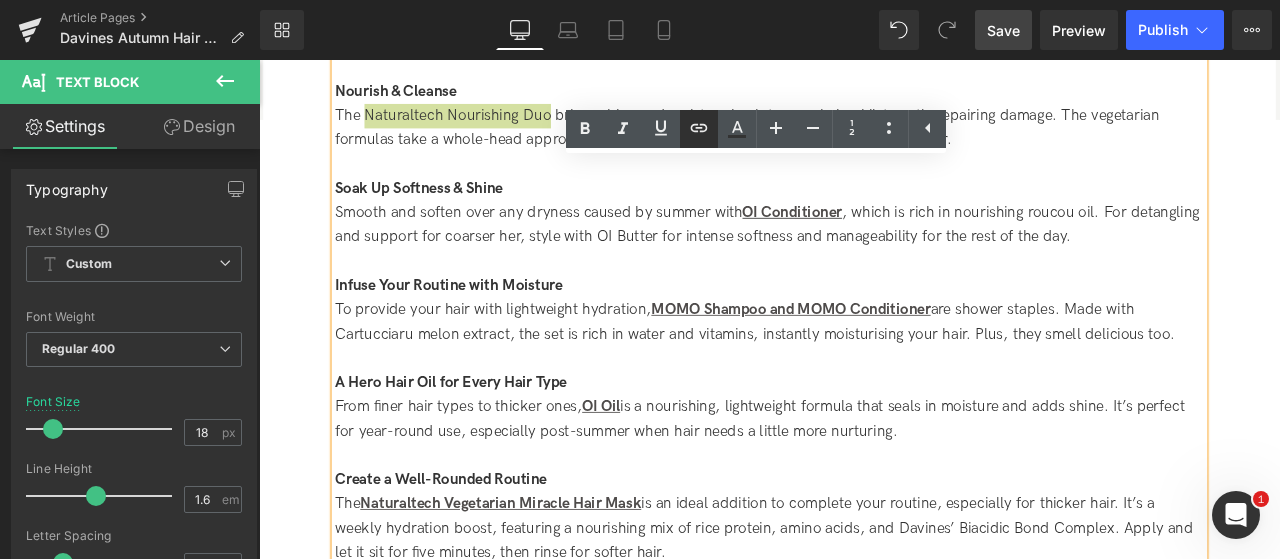 click 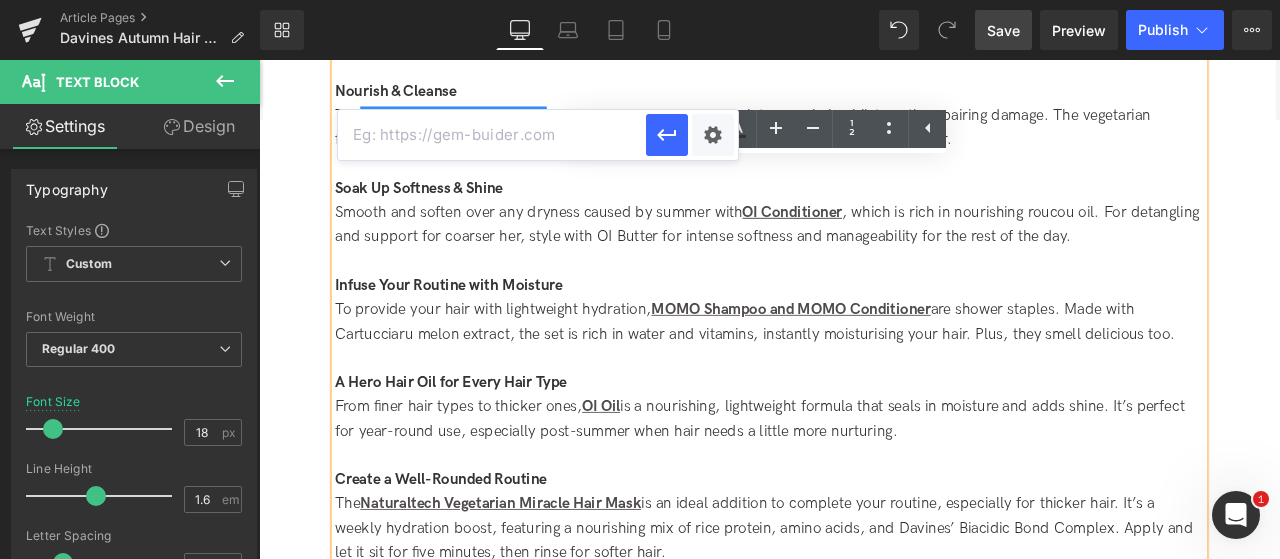 click at bounding box center (492, 135) 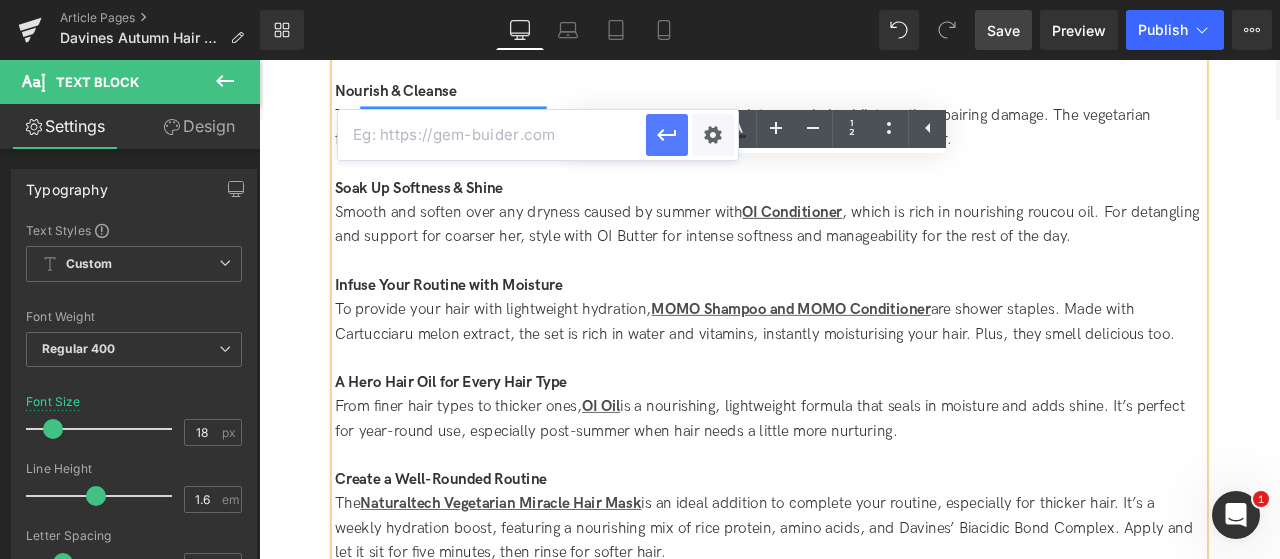paste on "/products/nourishing-duo" 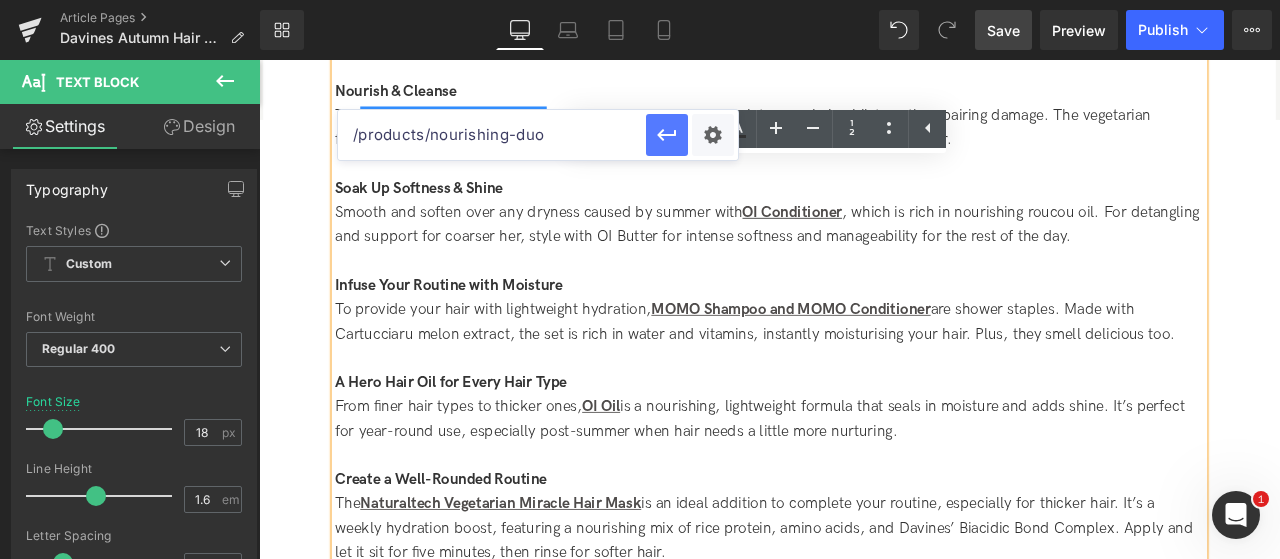 type on "/products/nourishing-duo" 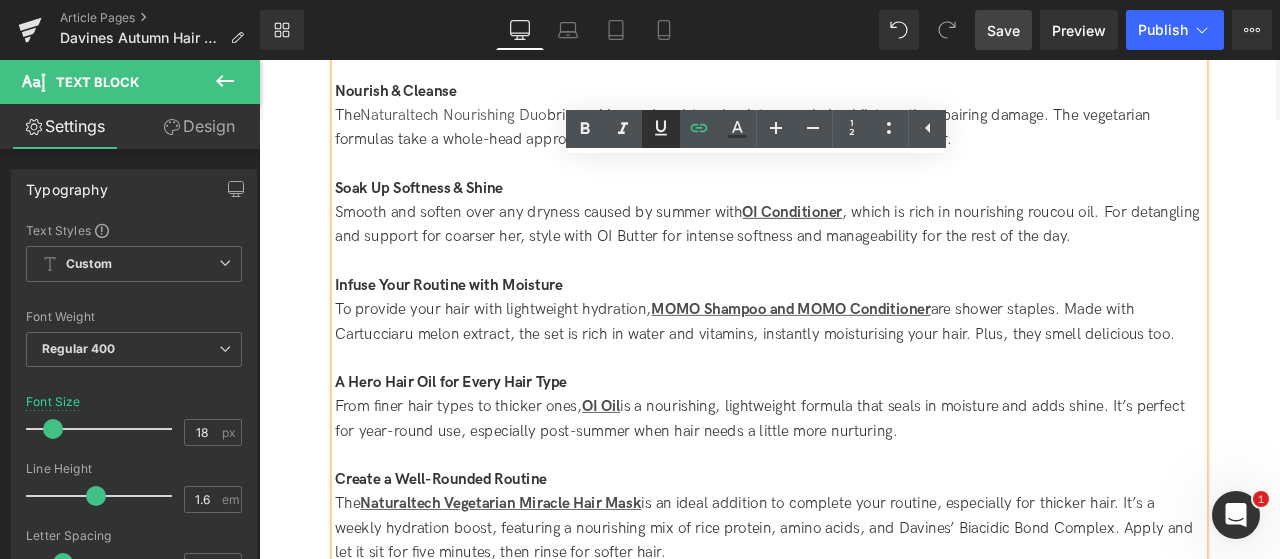 click 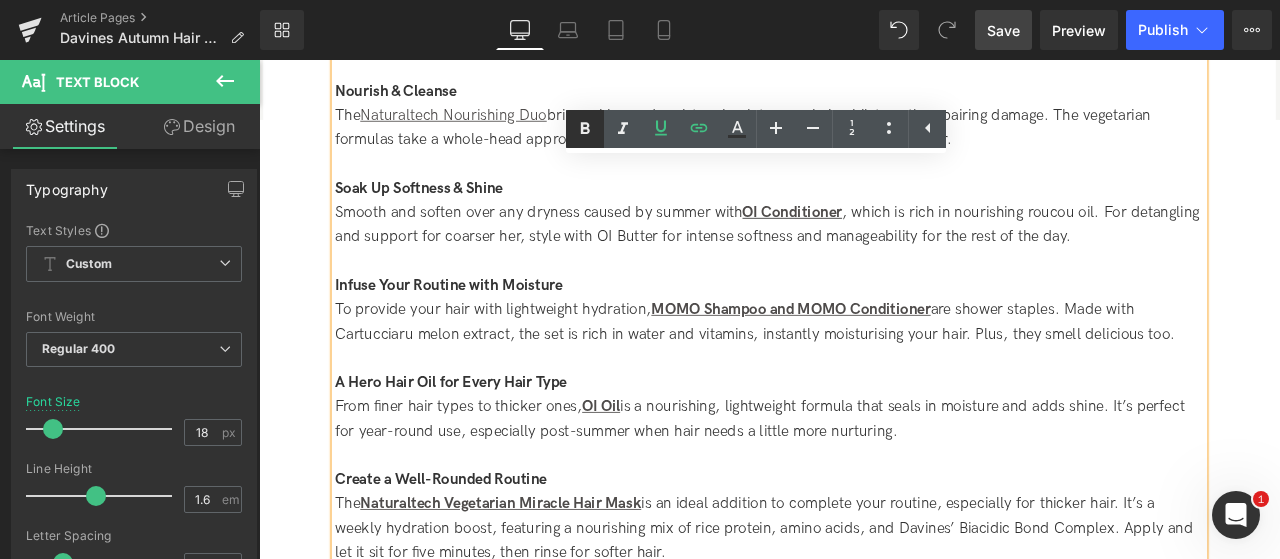 click 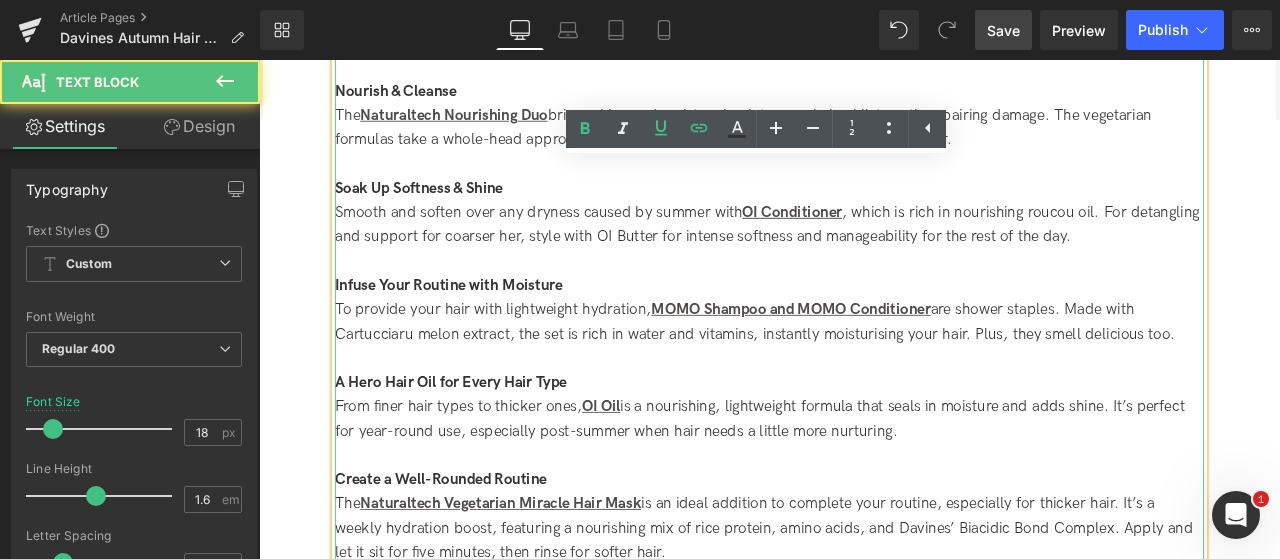 click on "Smooth and soften over any dryness caused by summer with  OI Conditioner , which is rich in nourishing roucou oil. For detangling and support for coarser her, style with OI Butter for intense softness and manageability for the rest of the day." at bounding box center [864, 256] 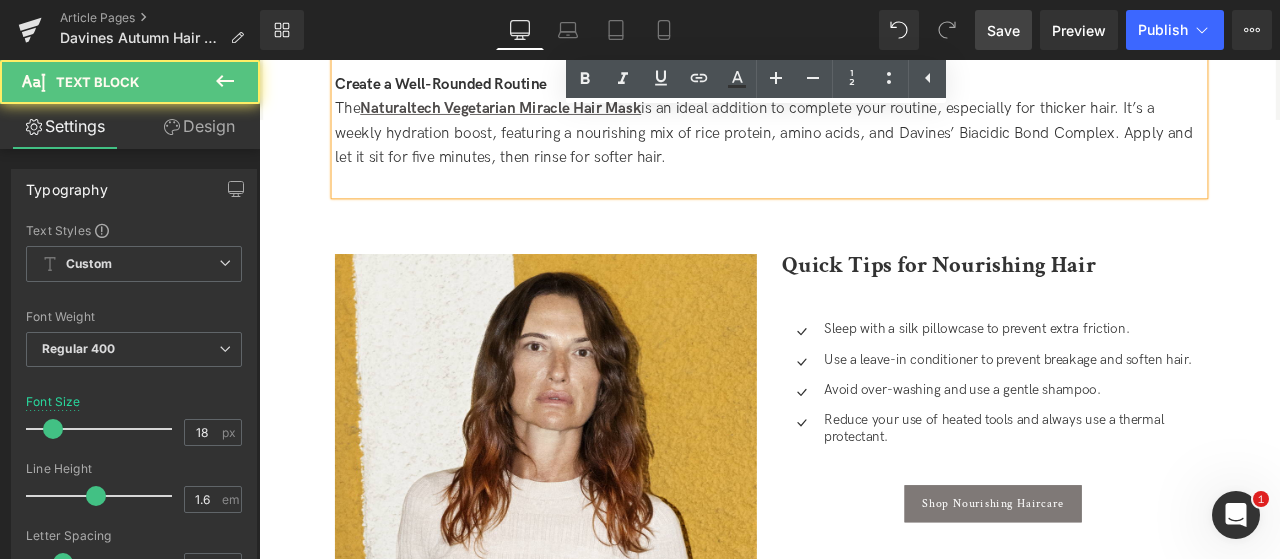 scroll, scrollTop: 2862, scrollLeft: 0, axis: vertical 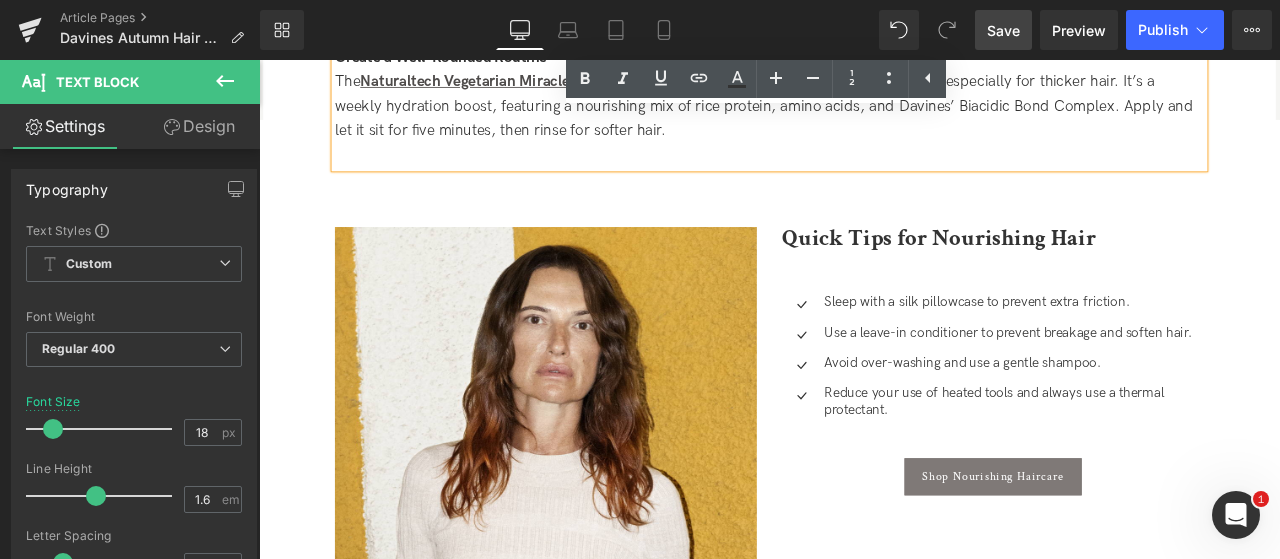 click on "Save" at bounding box center [1003, 30] 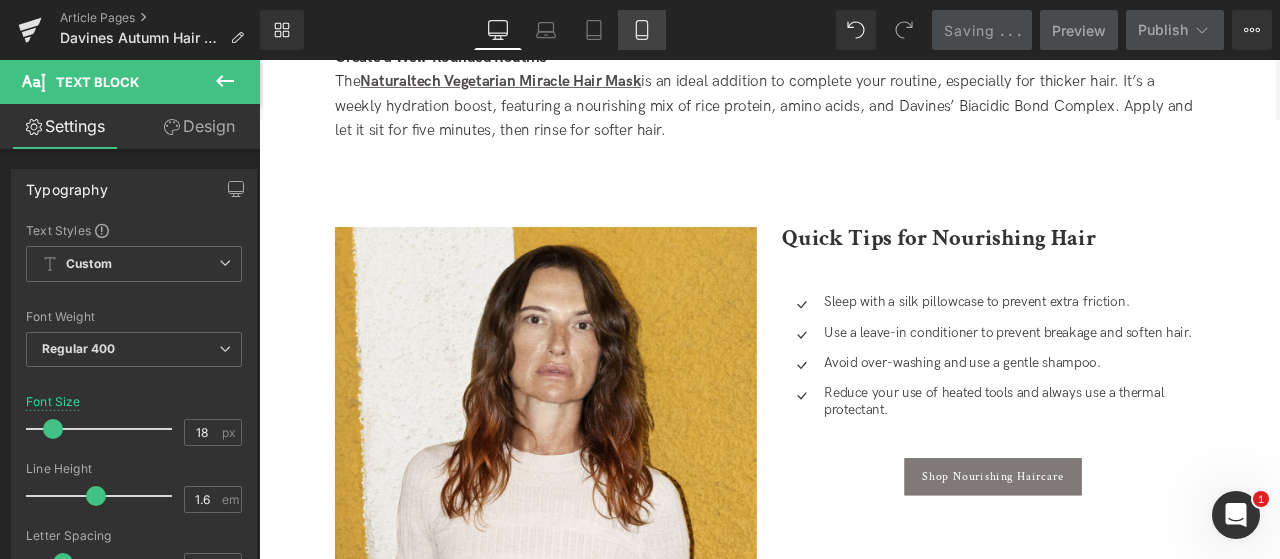 click on "Mobile" at bounding box center [642, 30] 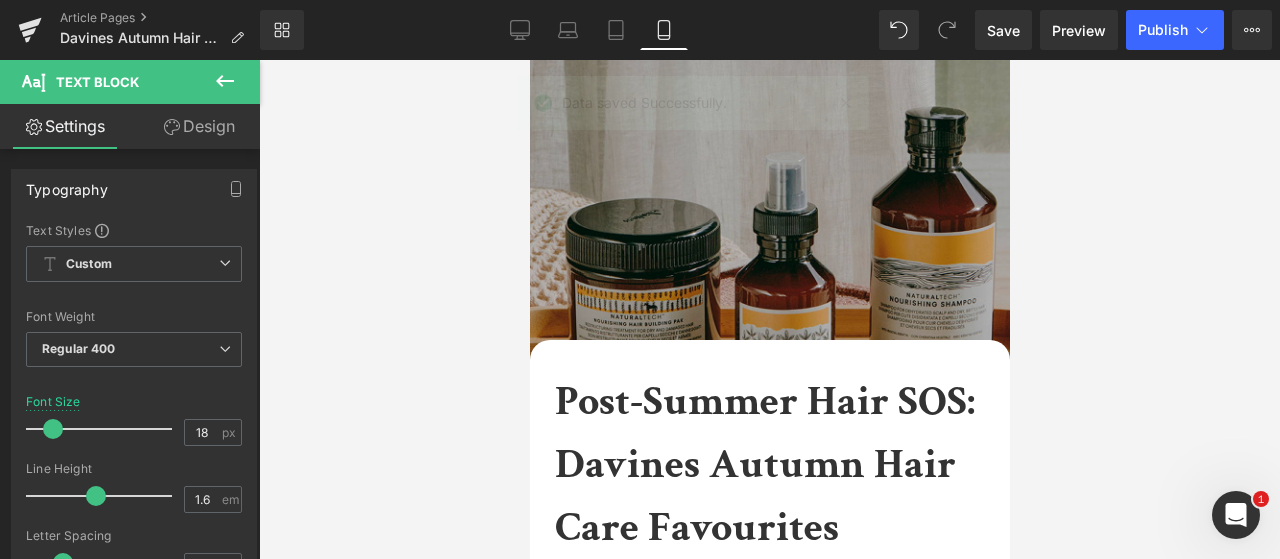 scroll, scrollTop: 300, scrollLeft: 0, axis: vertical 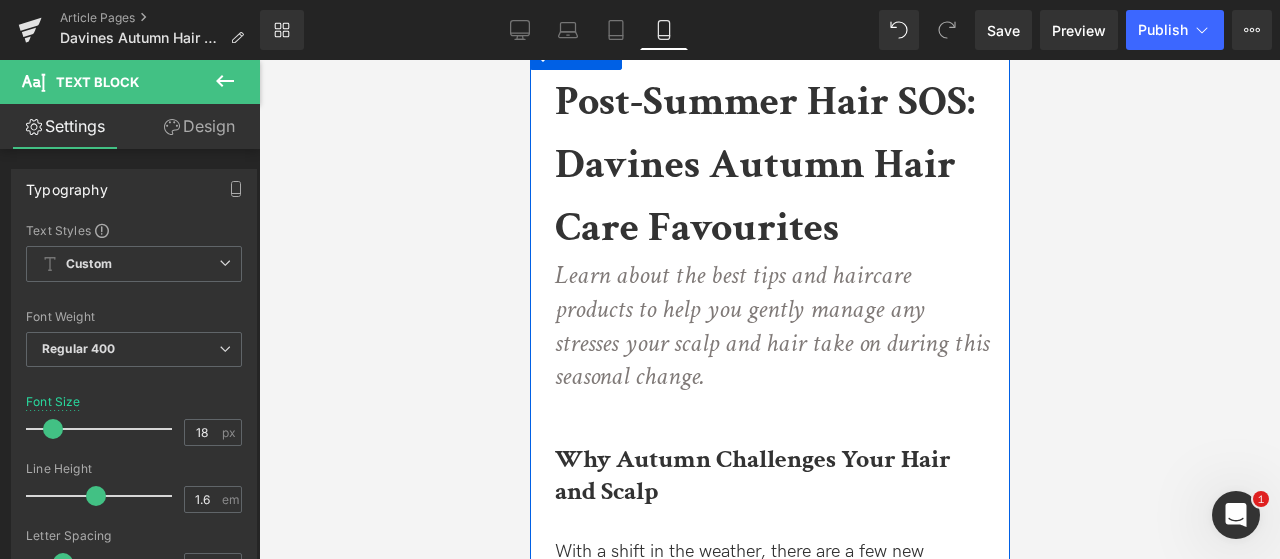 click on "Post-Summer Hair SOS: Davines Autumn Hair Care Favourites" at bounding box center [764, 164] 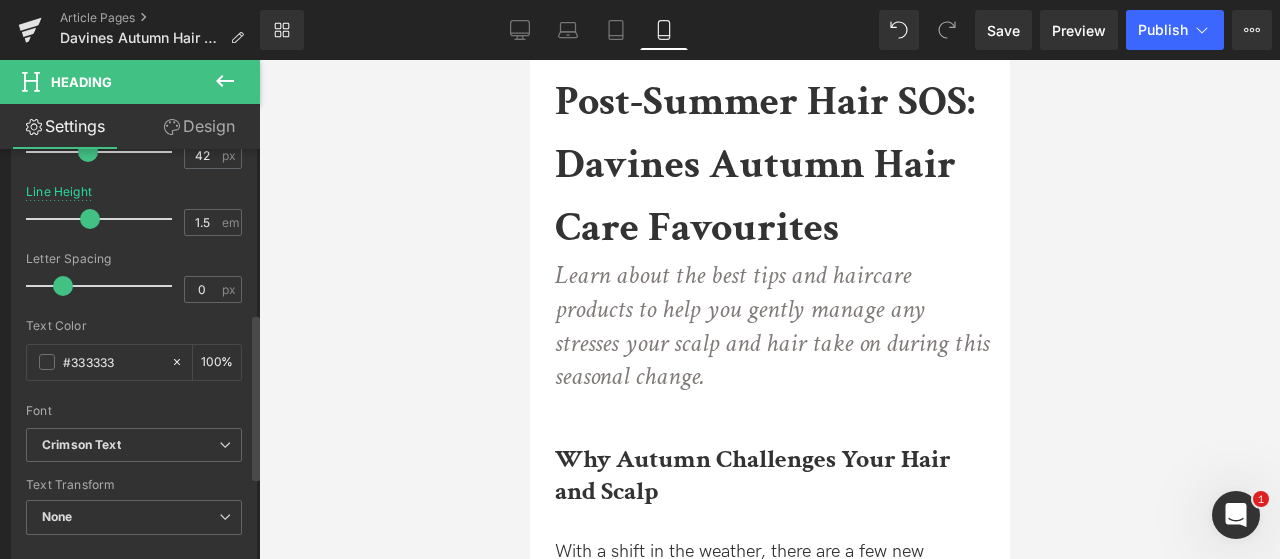 scroll, scrollTop: 400, scrollLeft: 0, axis: vertical 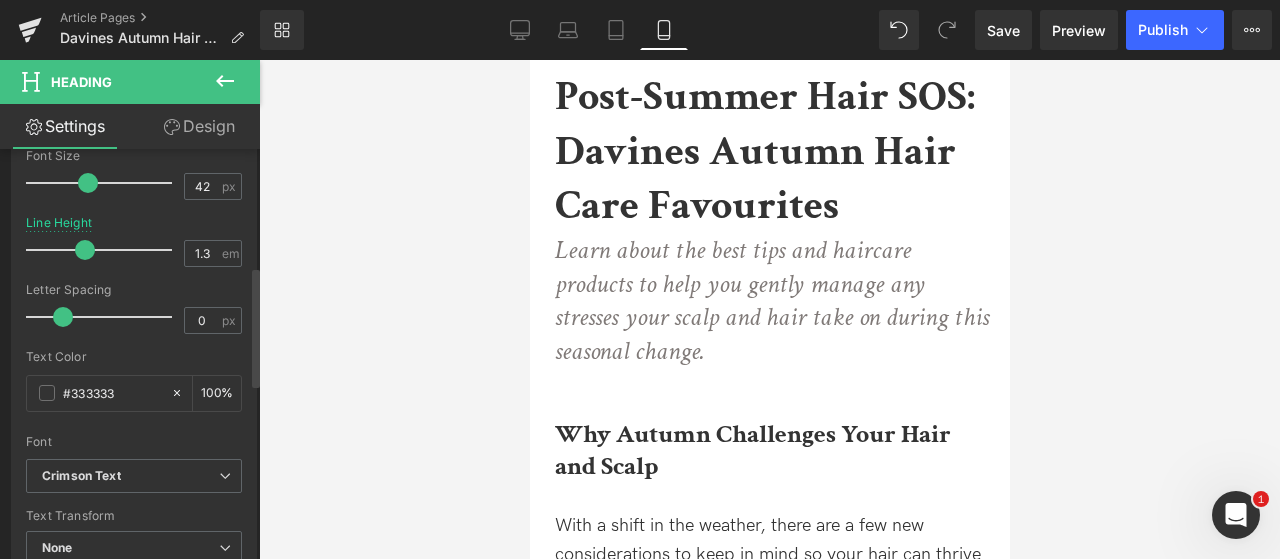 type on "1.2" 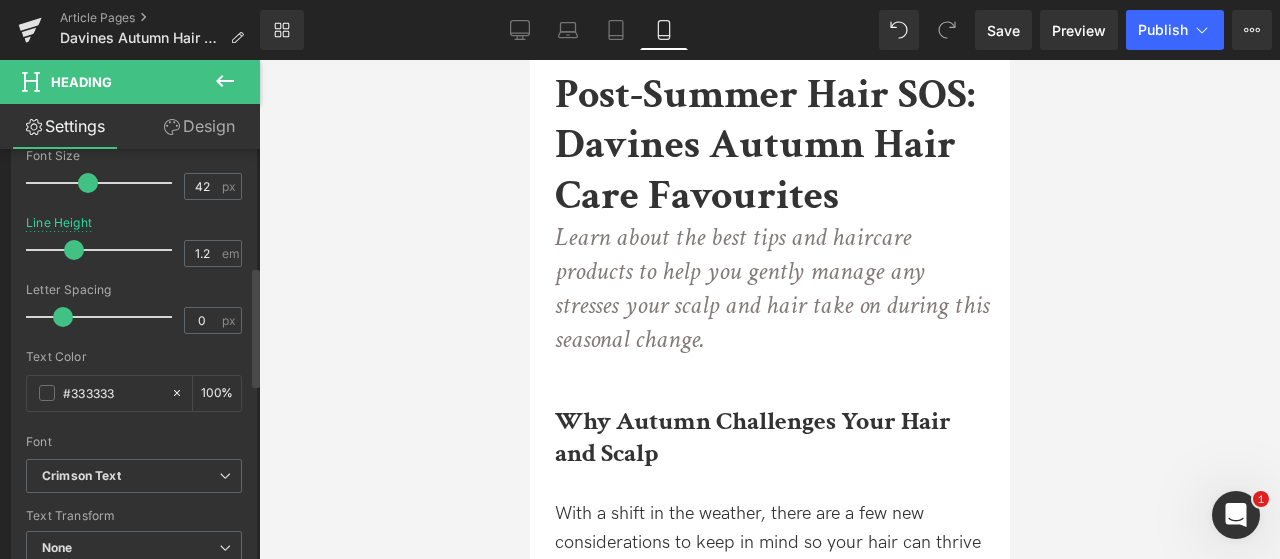 drag, startPoint x: 86, startPoint y: 249, endPoint x: 72, endPoint y: 247, distance: 14.142136 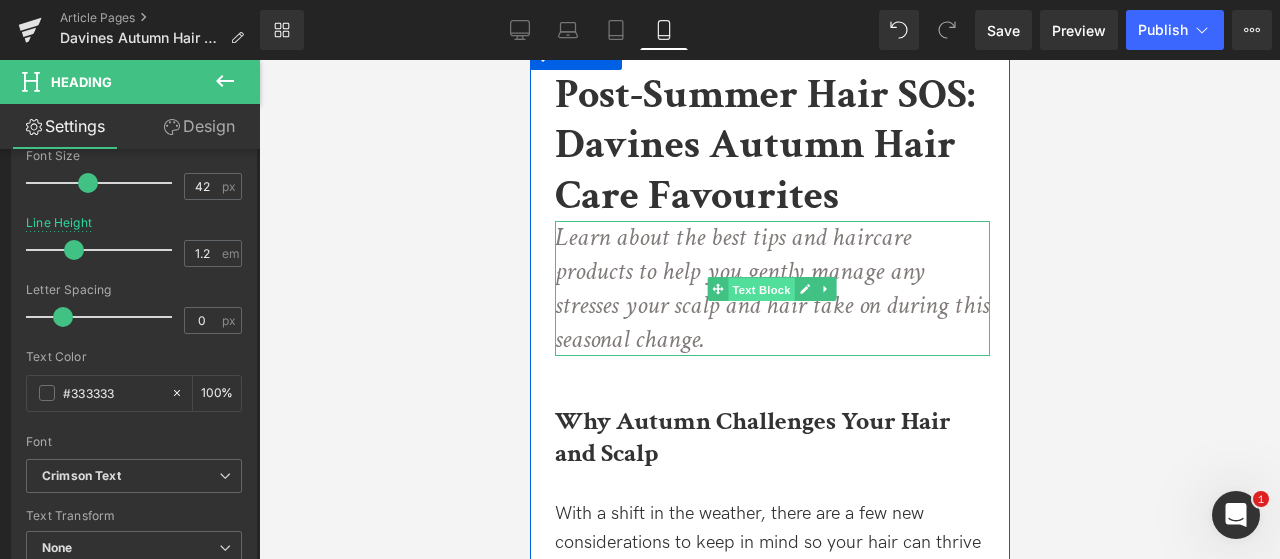 click on "Text Block" at bounding box center [761, 290] 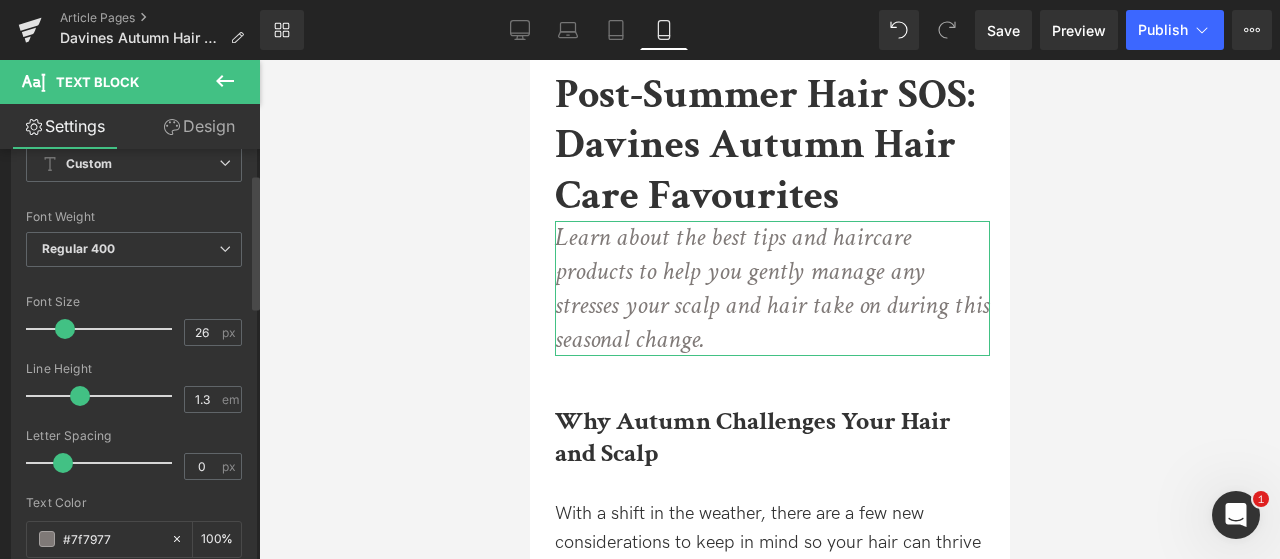 scroll, scrollTop: 0, scrollLeft: 0, axis: both 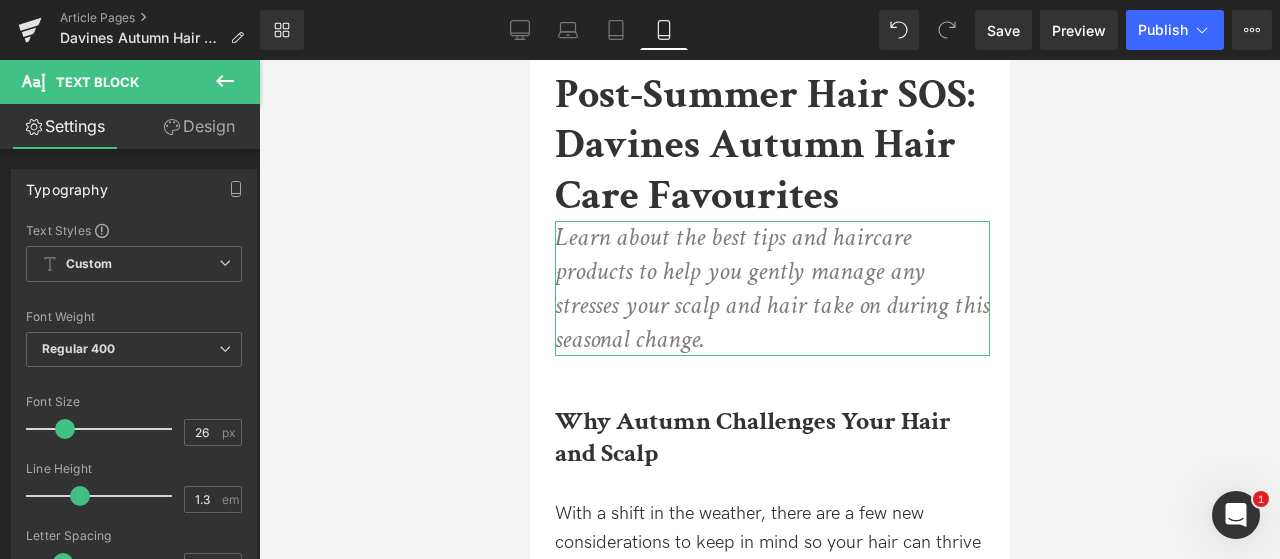 click on "Design" at bounding box center (199, 126) 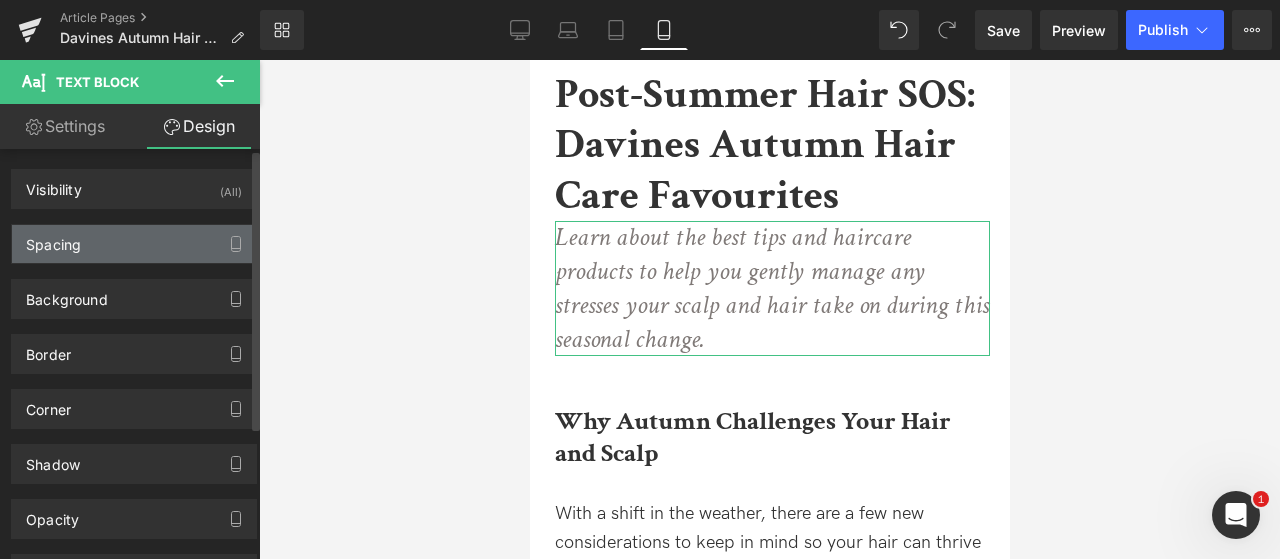 click on "Spacing" at bounding box center (134, 244) 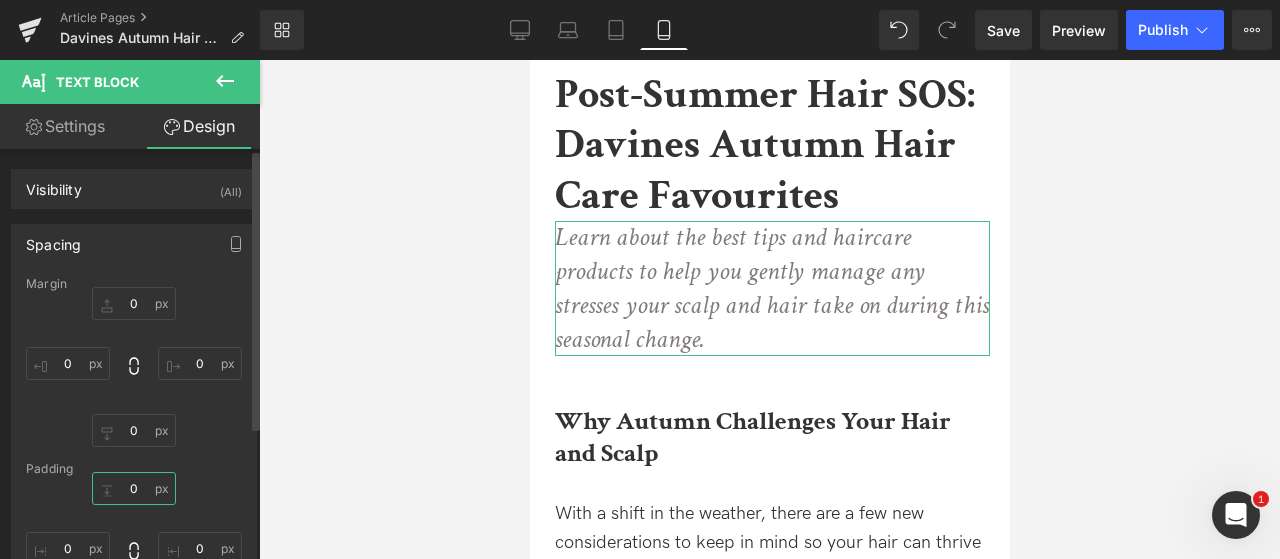 click on "0" at bounding box center (134, 488) 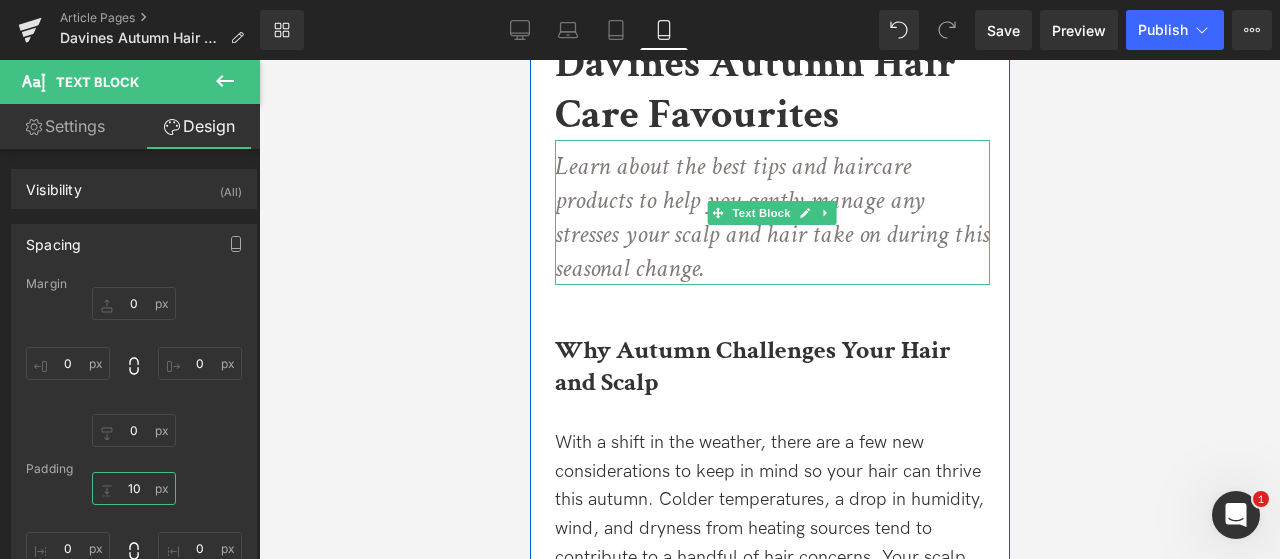 scroll, scrollTop: 400, scrollLeft: 0, axis: vertical 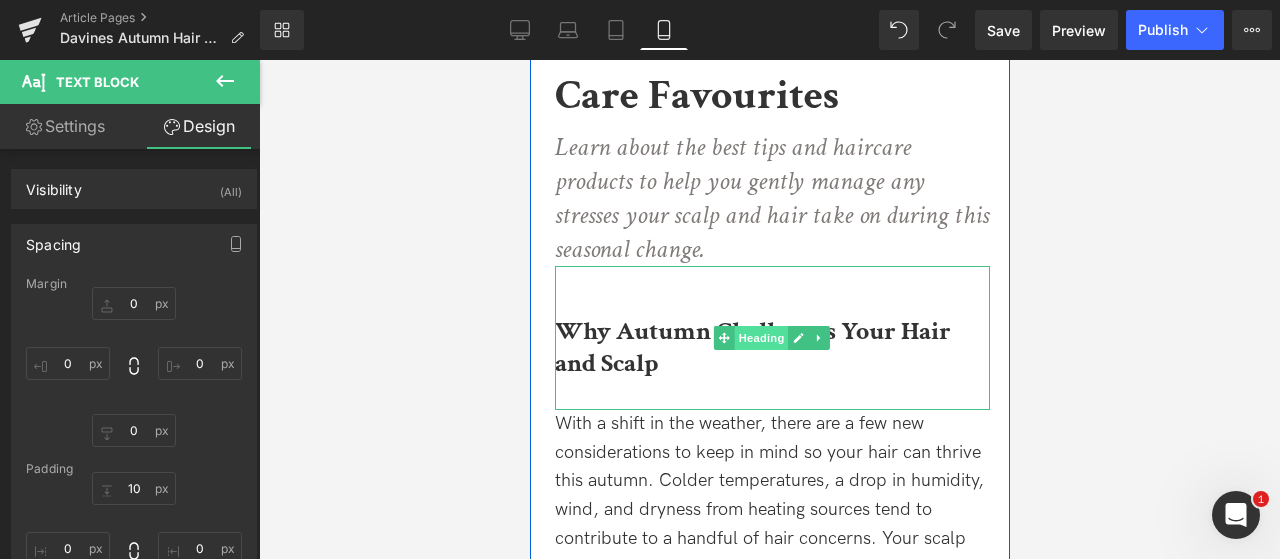 click on "Heading" at bounding box center (761, 338) 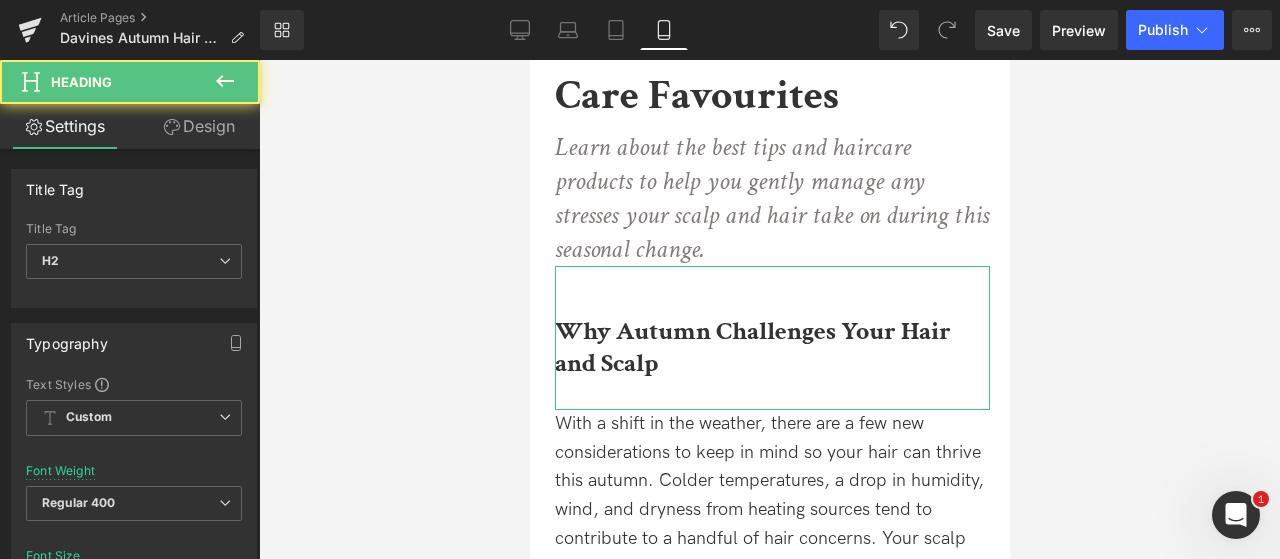 click on "Design" at bounding box center [199, 126] 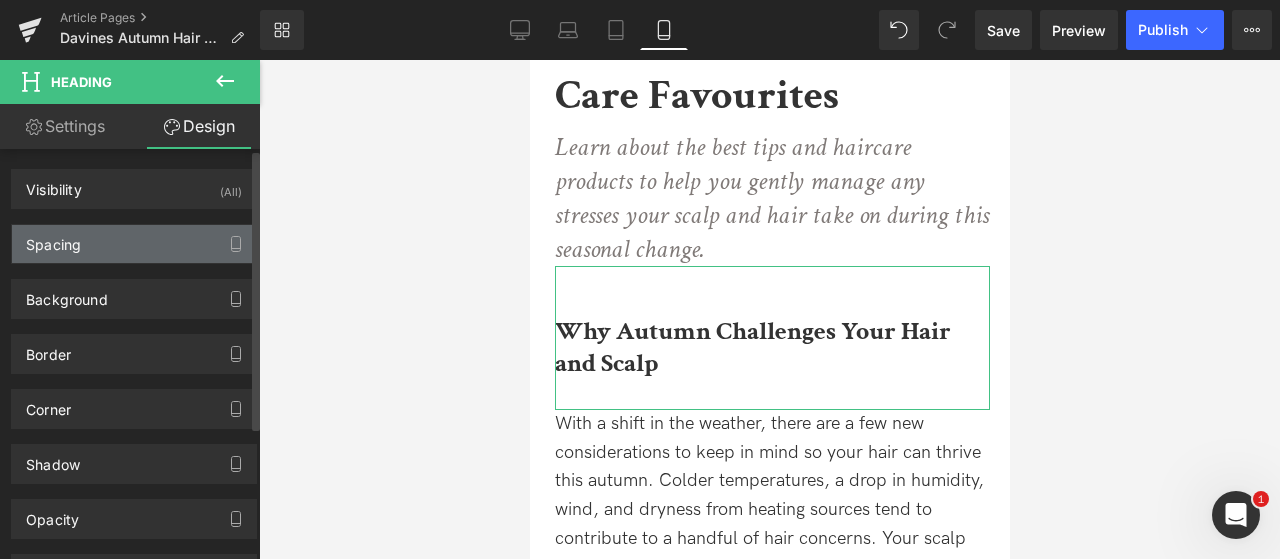 click on "Spacing" at bounding box center (134, 244) 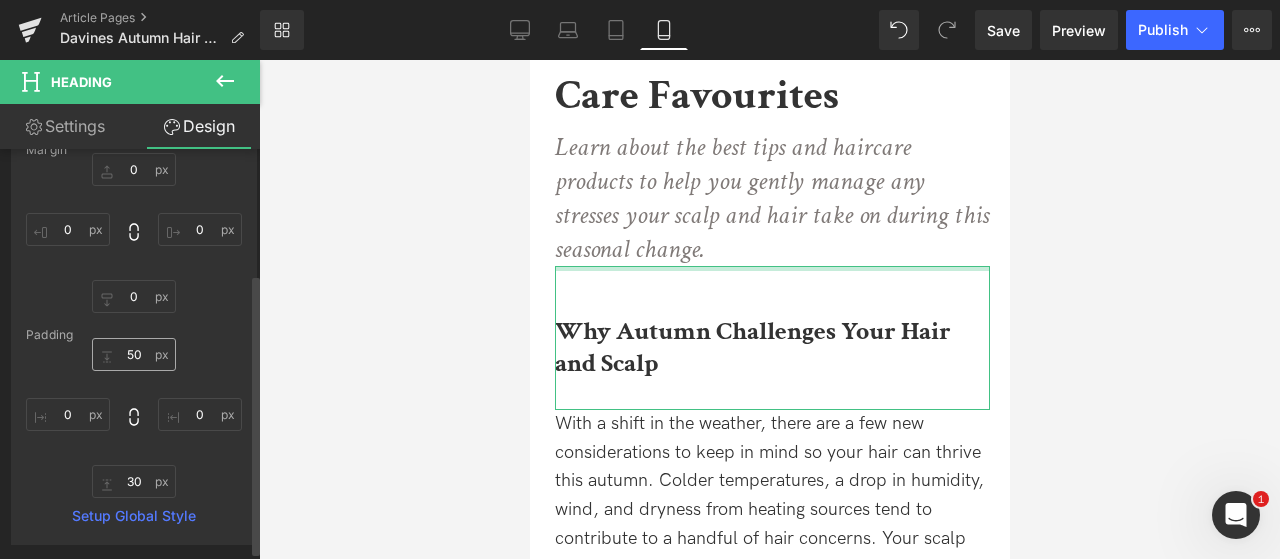scroll, scrollTop: 200, scrollLeft: 0, axis: vertical 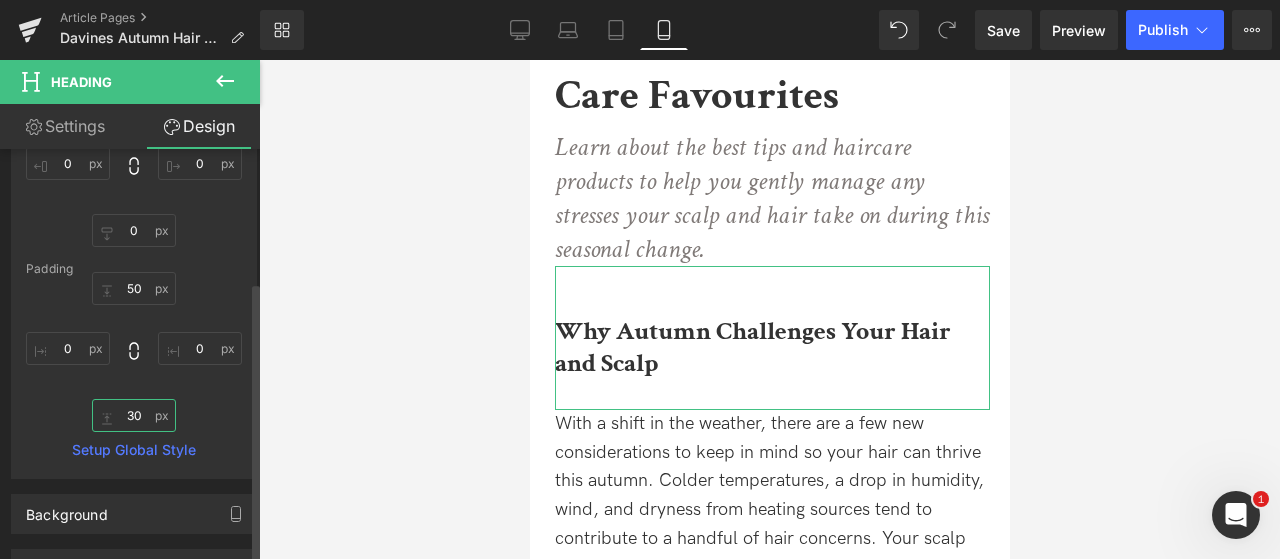 click on "30" at bounding box center (134, 415) 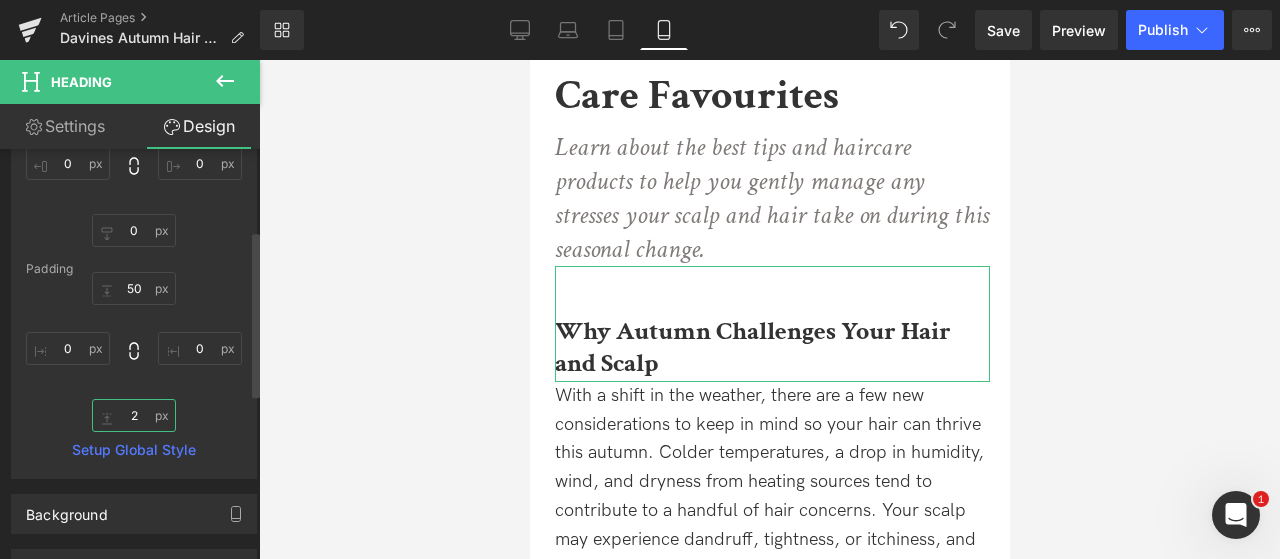 type on "20" 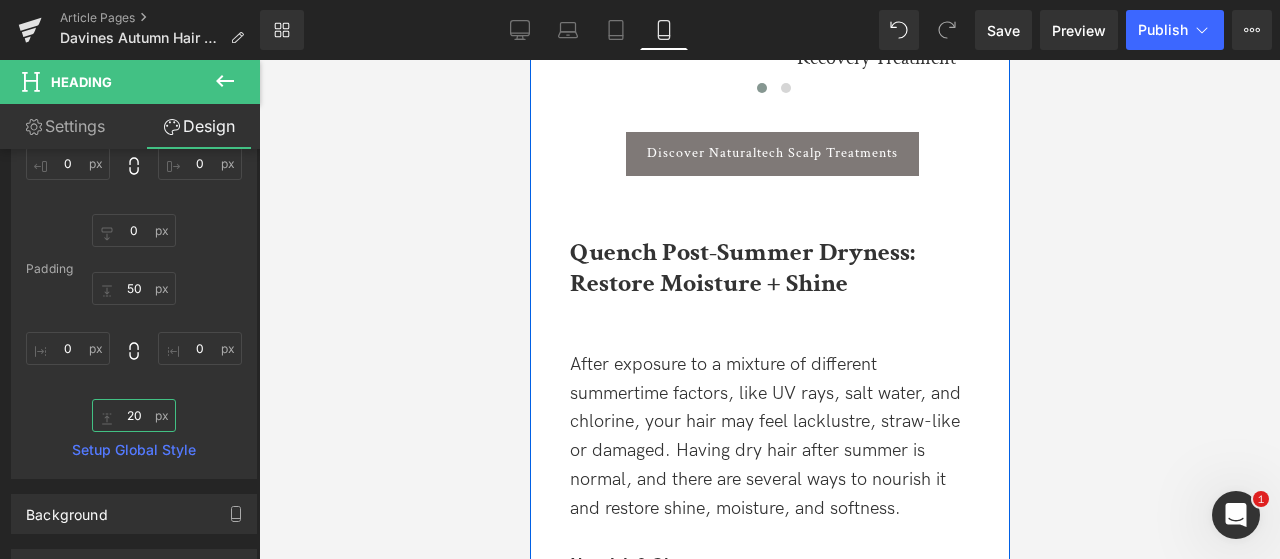 scroll, scrollTop: 2700, scrollLeft: 0, axis: vertical 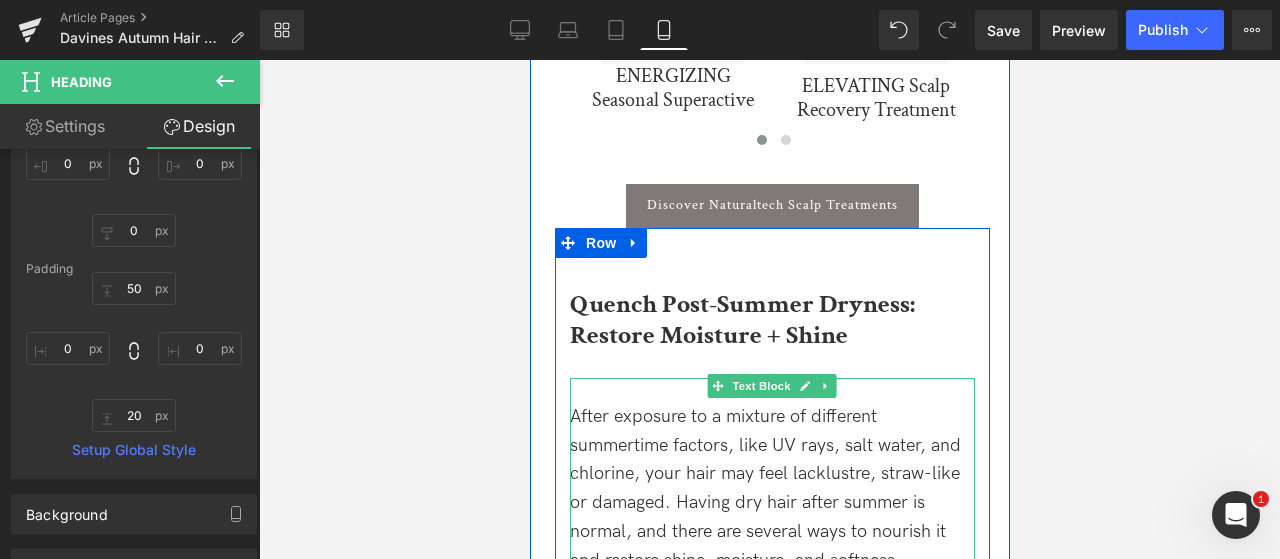 click on "Text Block" at bounding box center (761, 386) 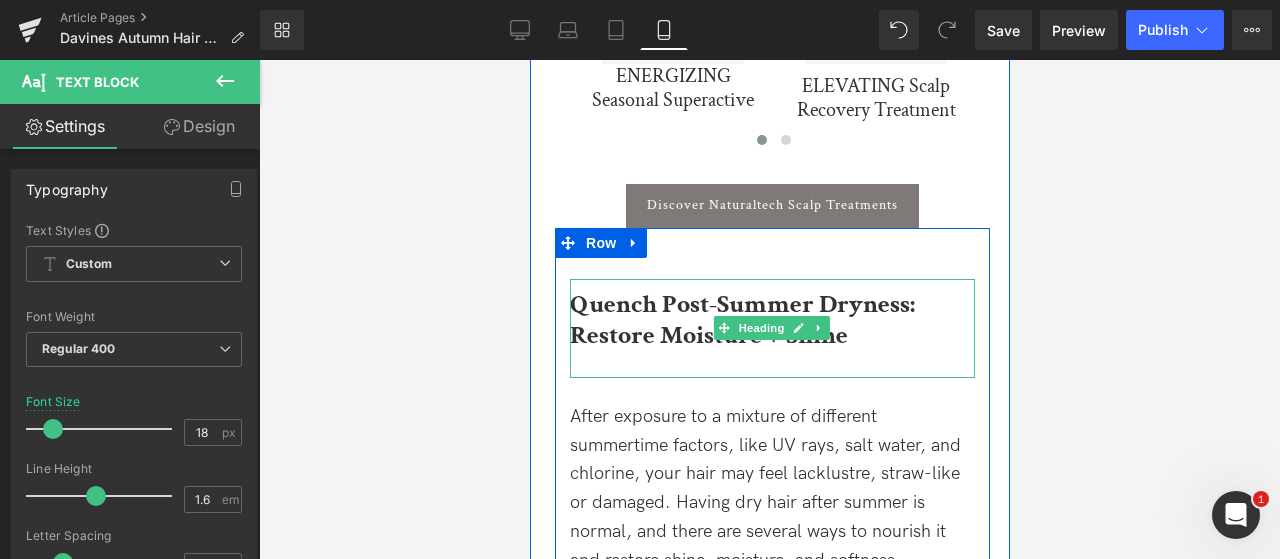 click at bounding box center (771, 365) 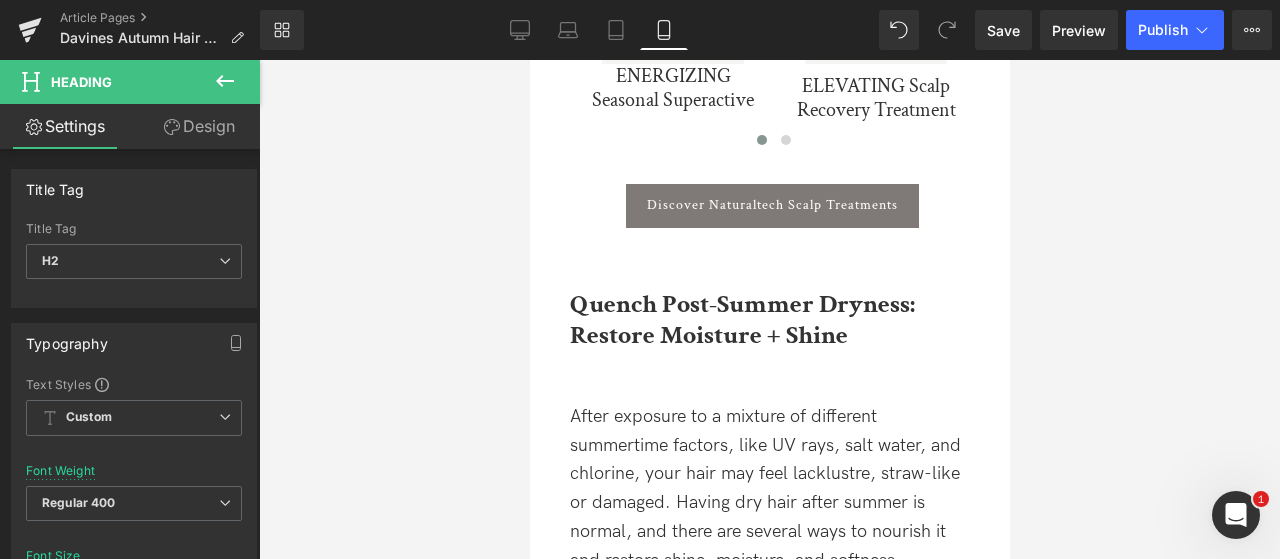 click 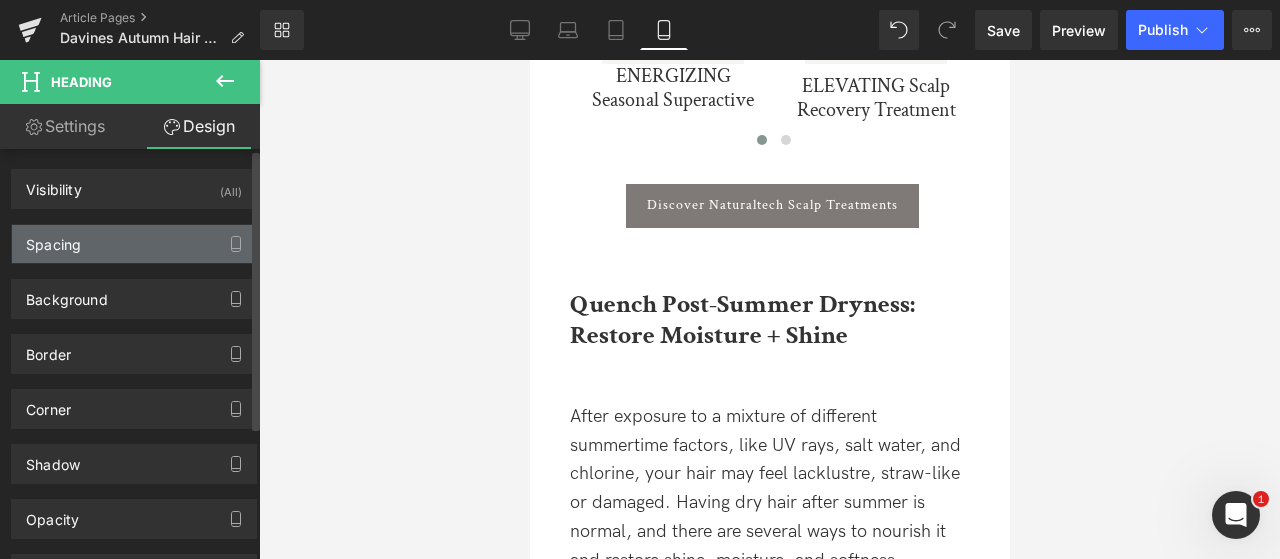 click on "Spacing" at bounding box center (134, 244) 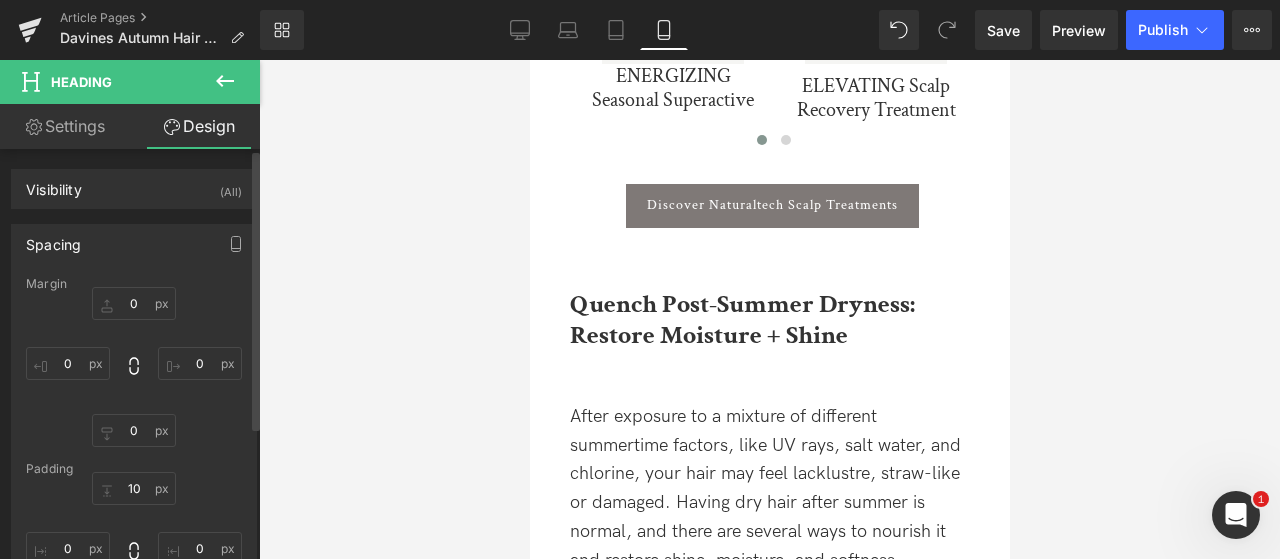 scroll, scrollTop: 200, scrollLeft: 0, axis: vertical 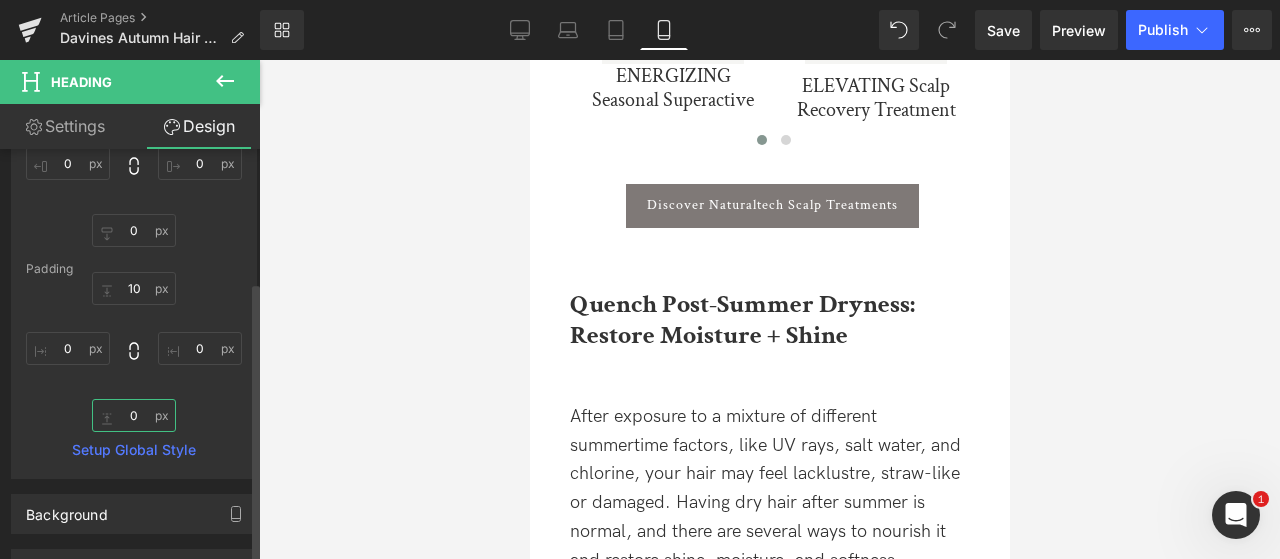 click on "0" at bounding box center (134, 415) 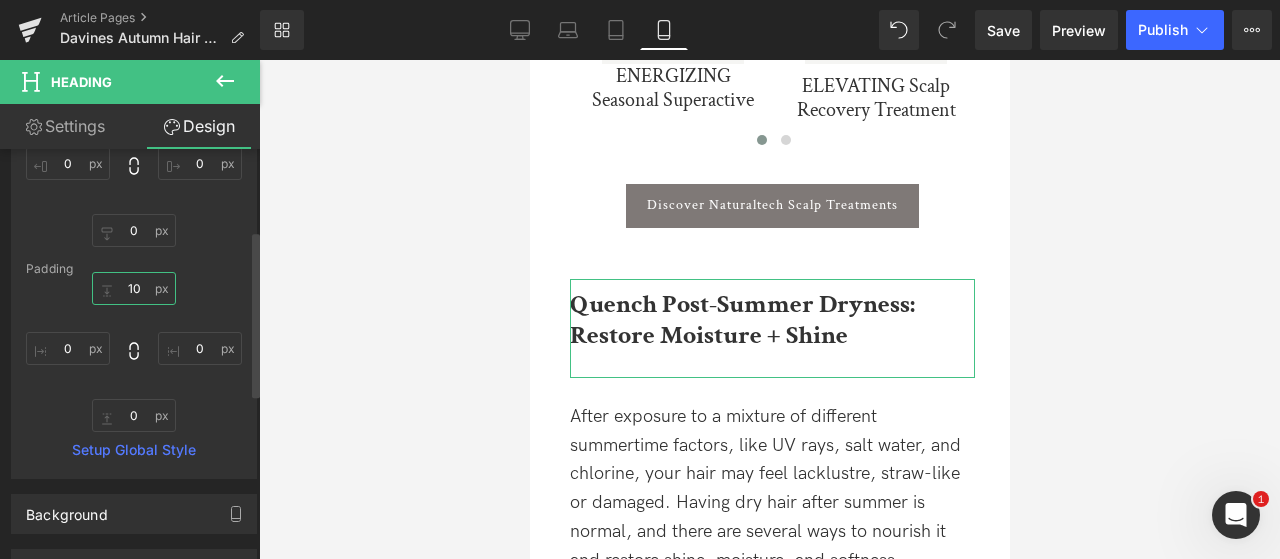 click on "10" at bounding box center (134, 288) 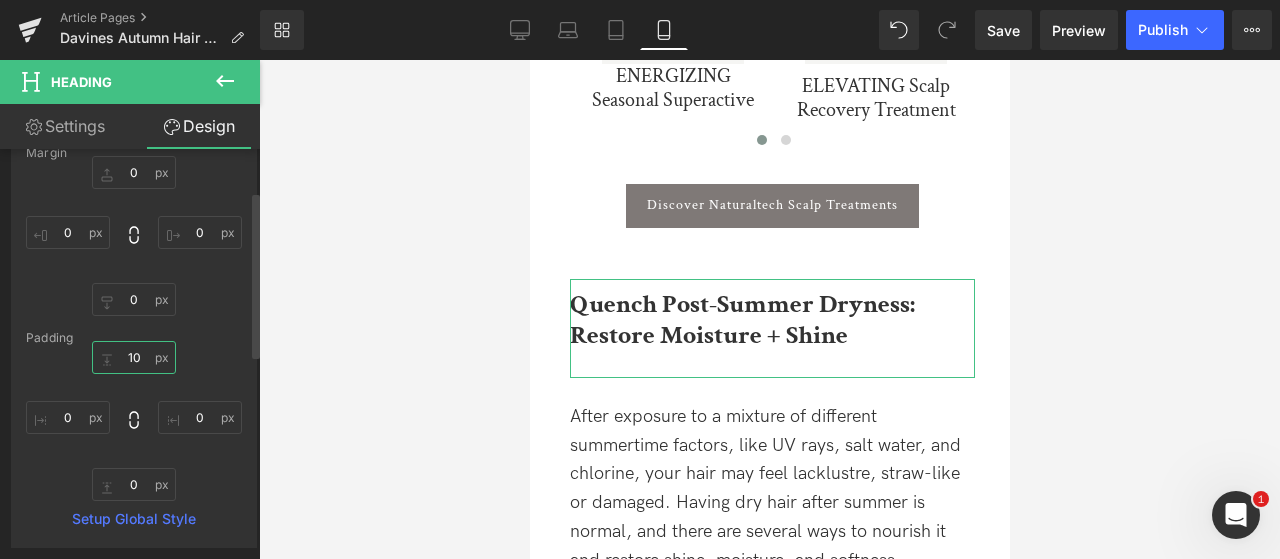 scroll, scrollTop: 100, scrollLeft: 0, axis: vertical 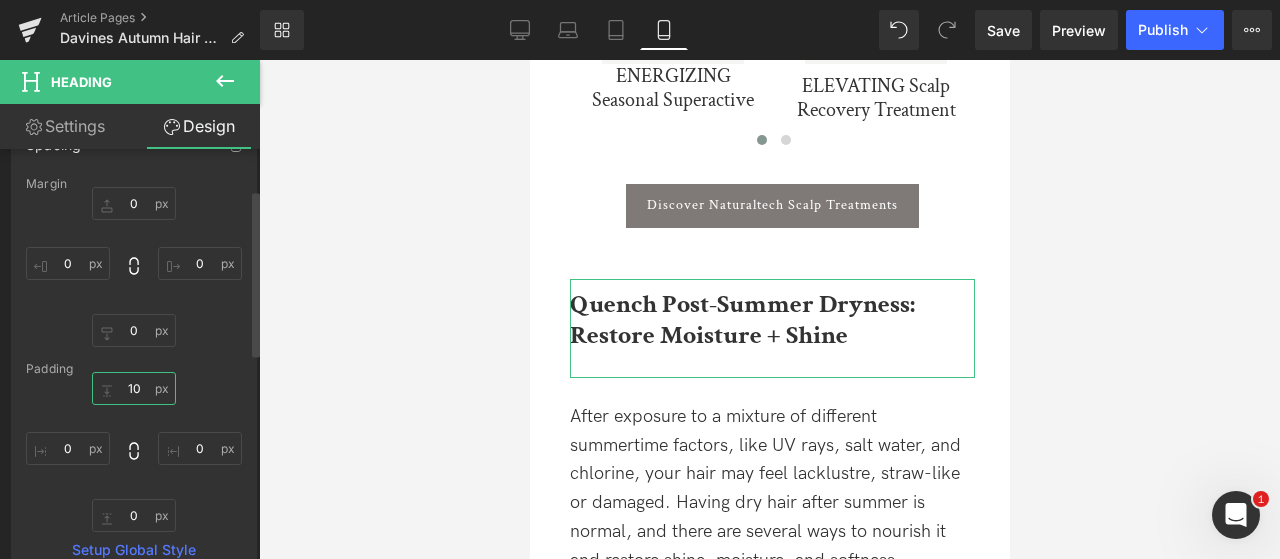 type on "0" 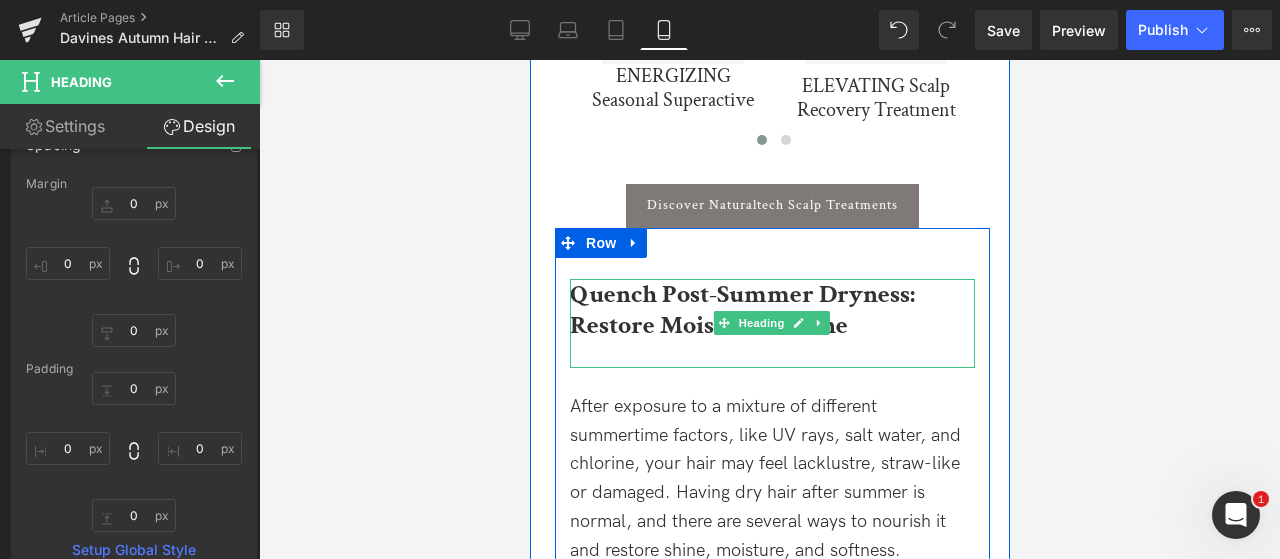 click at bounding box center (771, 355) 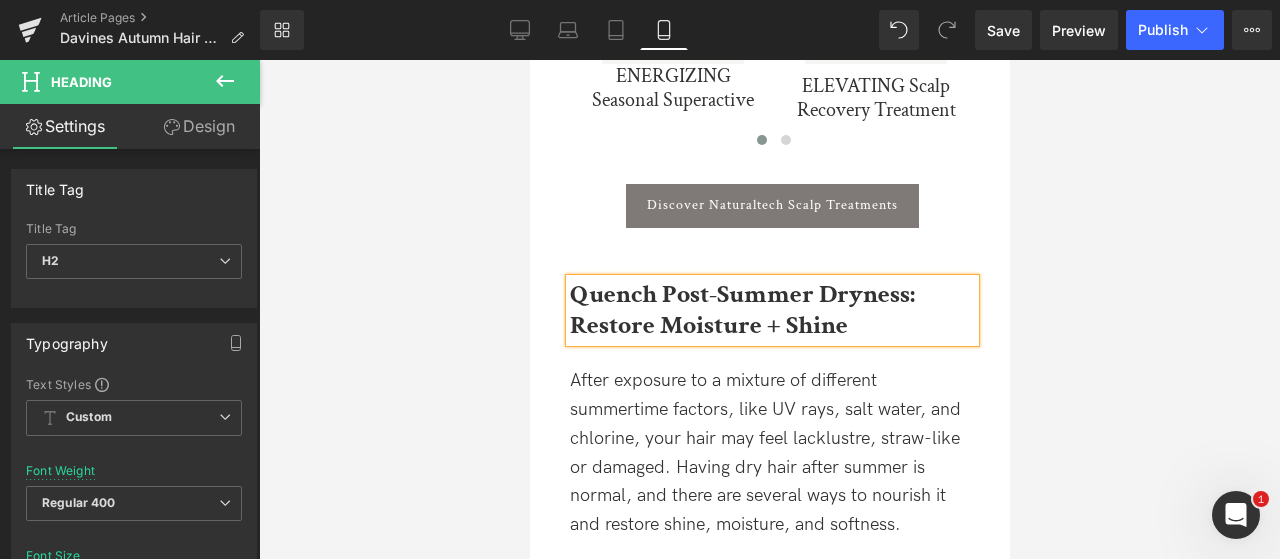 click at bounding box center (769, 309) 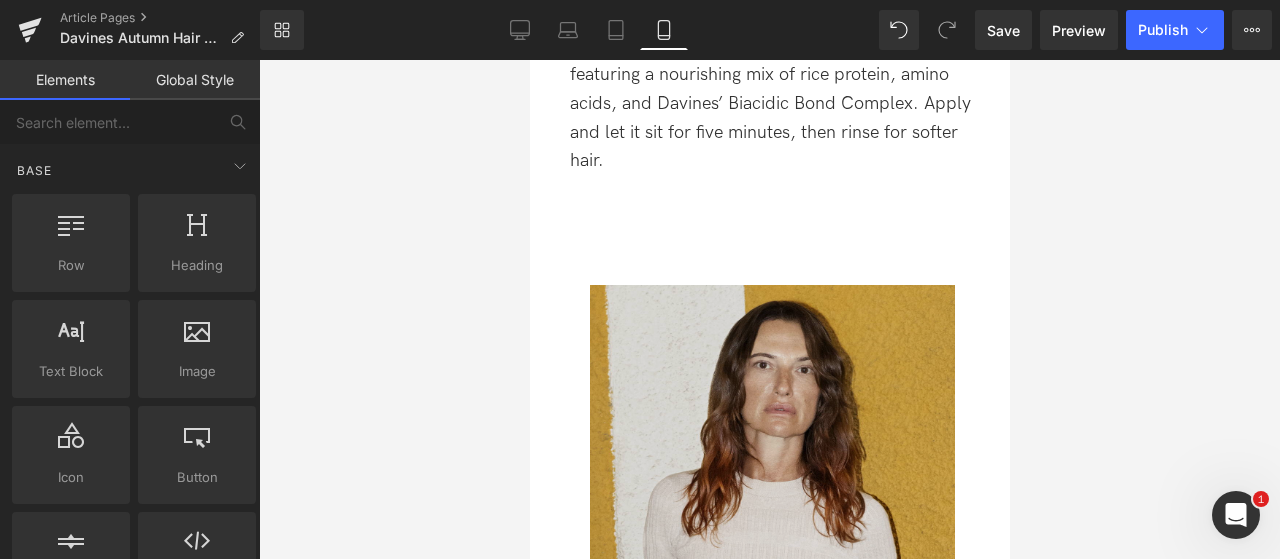 scroll, scrollTop: 4200, scrollLeft: 0, axis: vertical 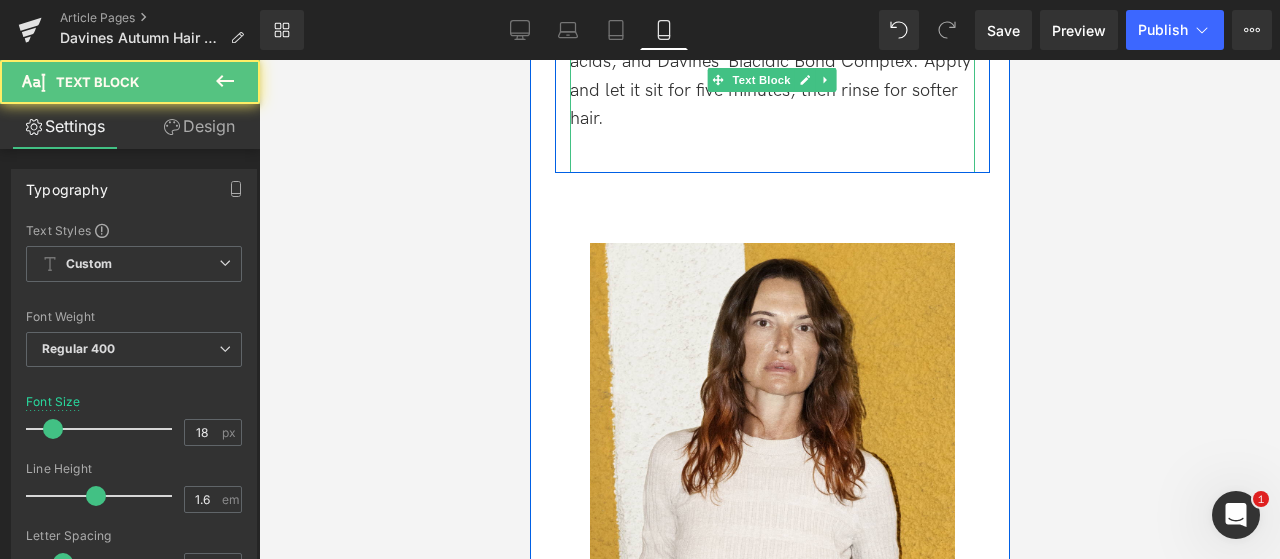 click at bounding box center [771, 148] 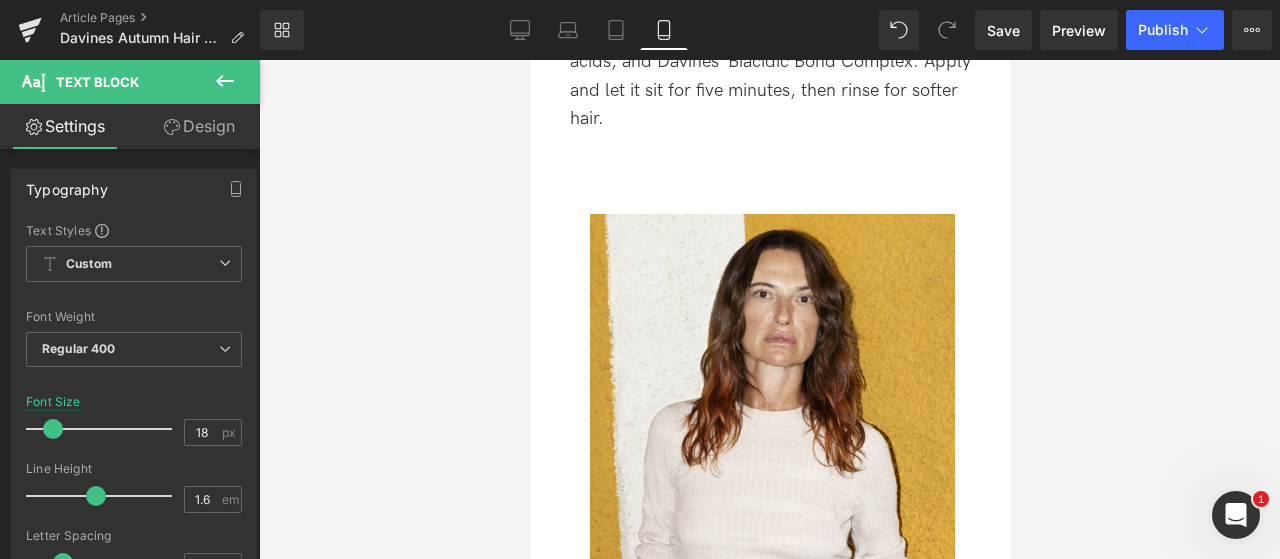click at bounding box center [769, 309] 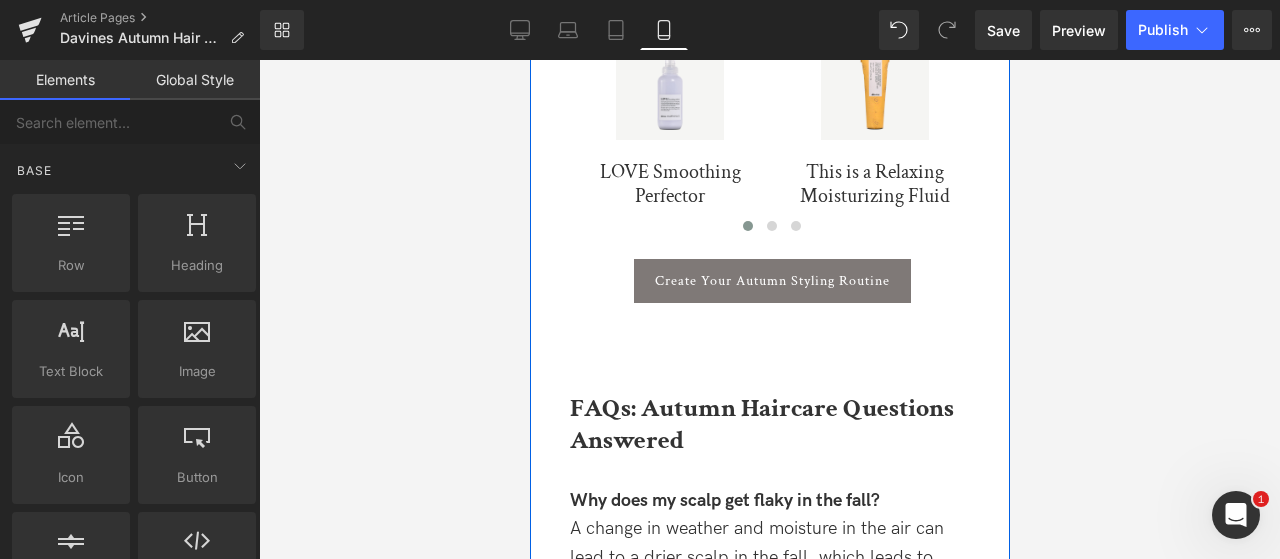 scroll, scrollTop: 5500, scrollLeft: 0, axis: vertical 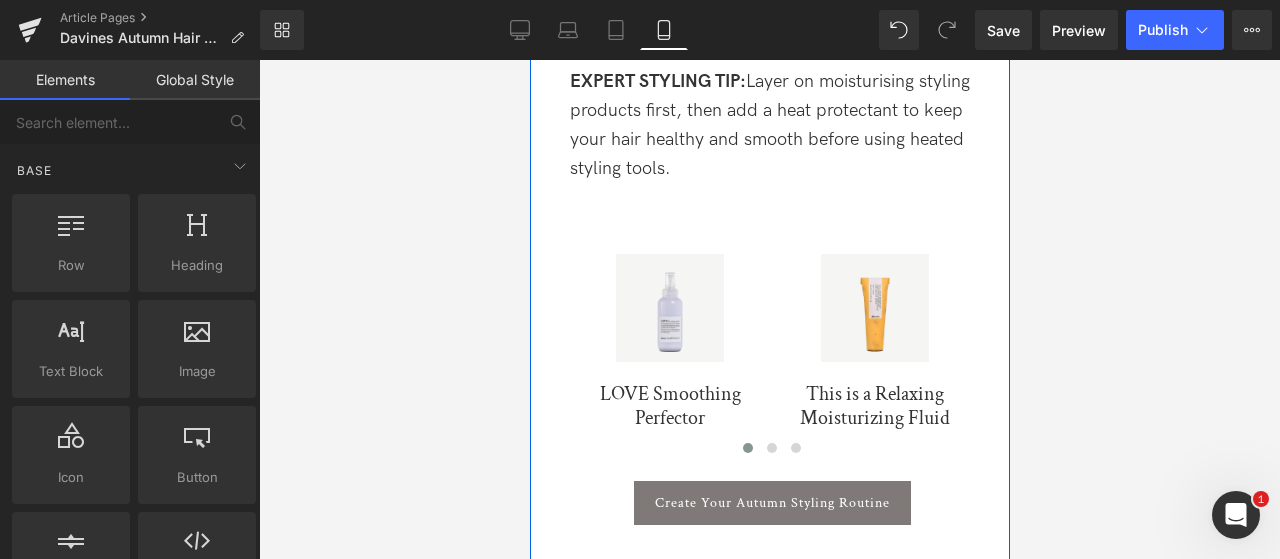 click on "Carousel" at bounding box center [771, 209] 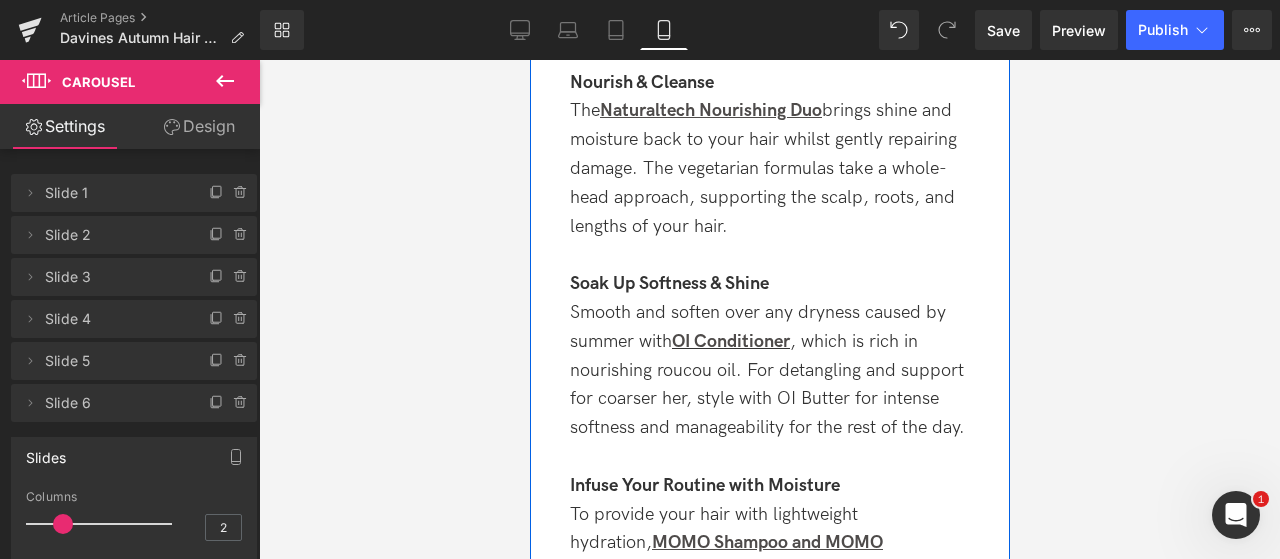 scroll, scrollTop: 2500, scrollLeft: 0, axis: vertical 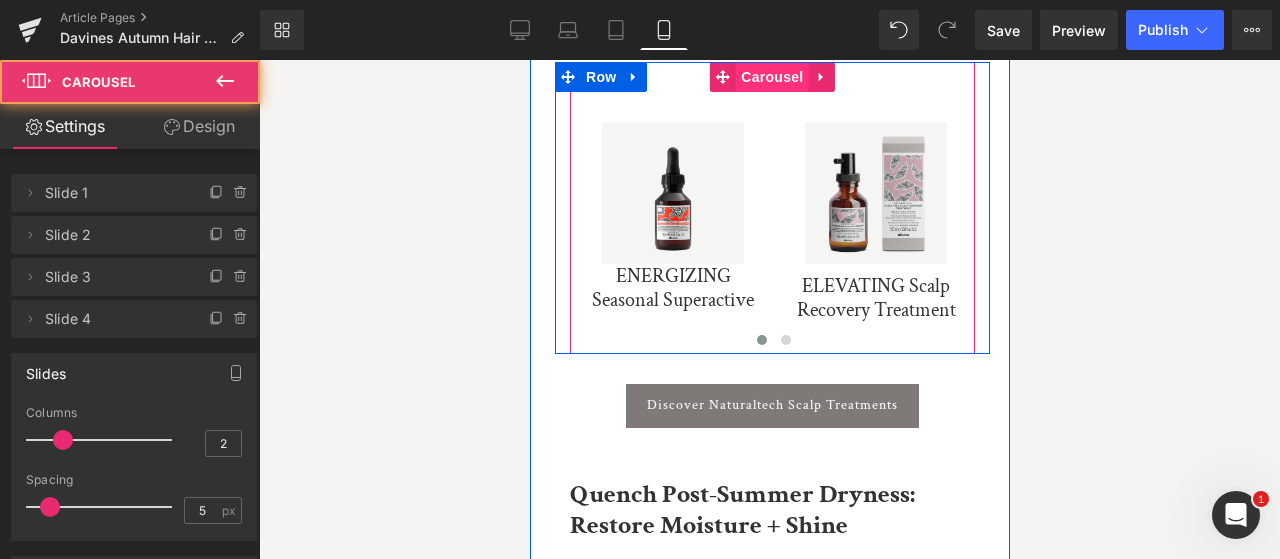 click on "Sale Off
(P) Image
ENERGIZING Seasonal Superactive
(P) Title
Product" at bounding box center (771, 208) 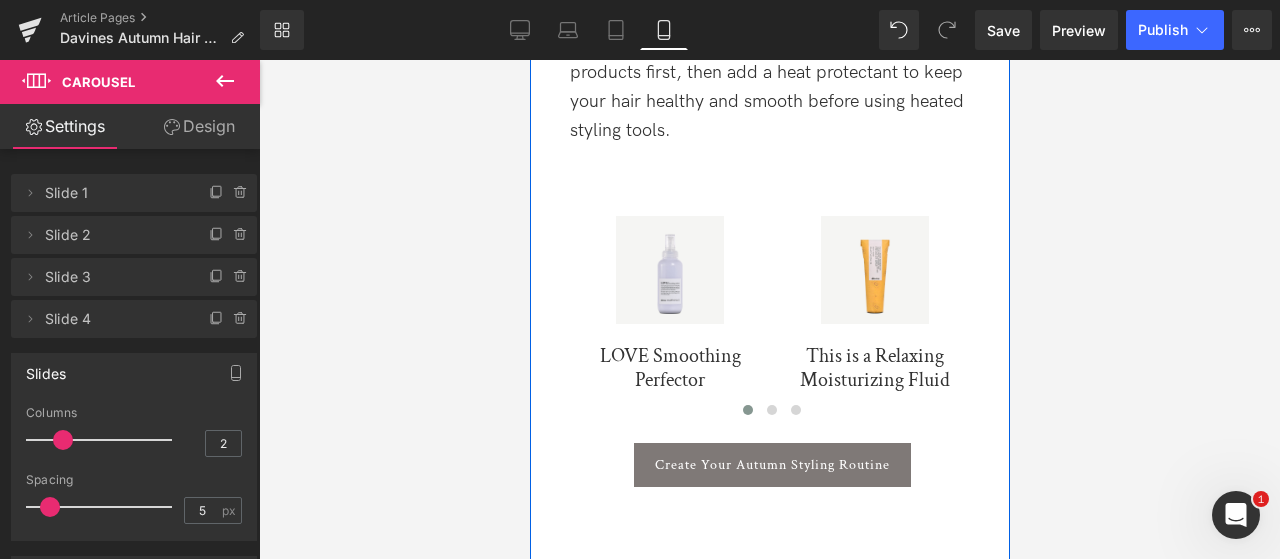 scroll, scrollTop: 5500, scrollLeft: 0, axis: vertical 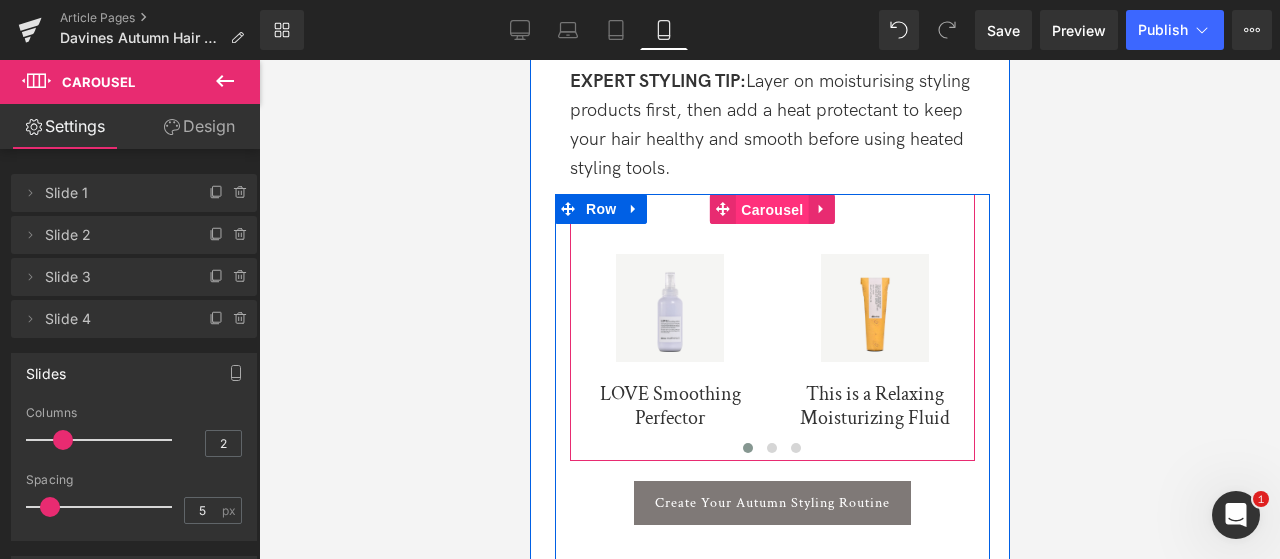 click on "Carousel" at bounding box center [771, 210] 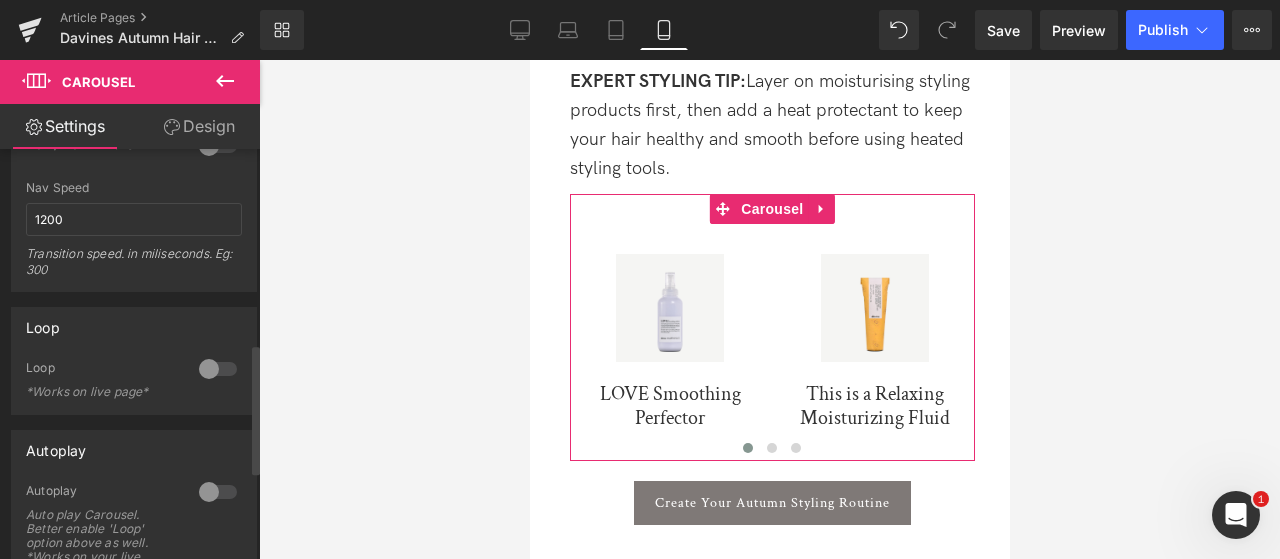 scroll, scrollTop: 895, scrollLeft: 0, axis: vertical 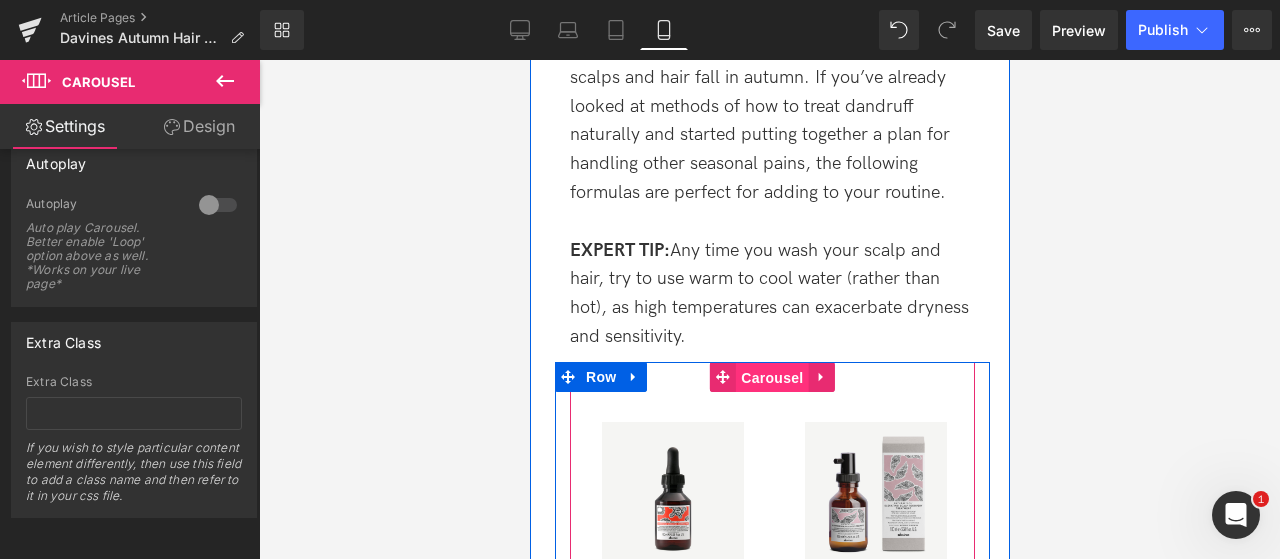click on "Carousel" at bounding box center (771, 378) 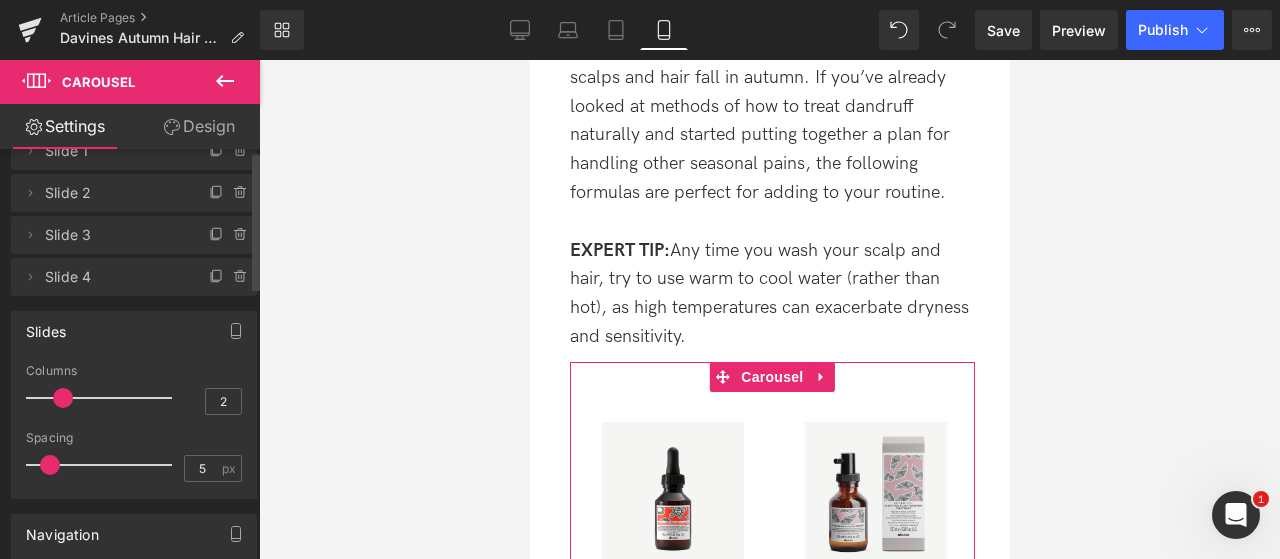 scroll, scrollTop: 0, scrollLeft: 0, axis: both 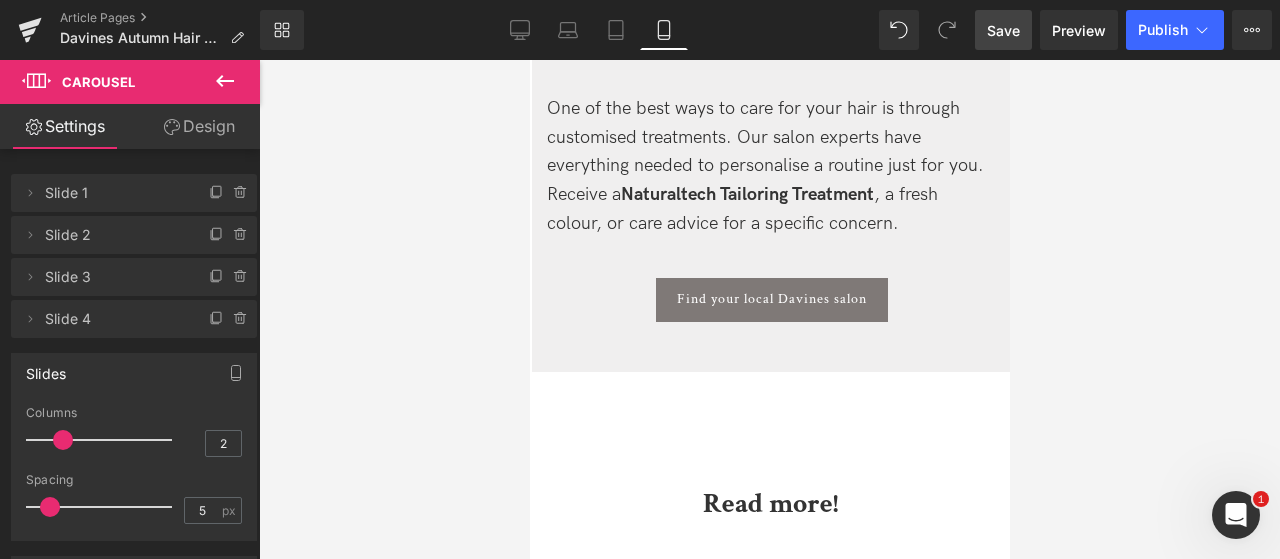 click on "Save" at bounding box center (1003, 30) 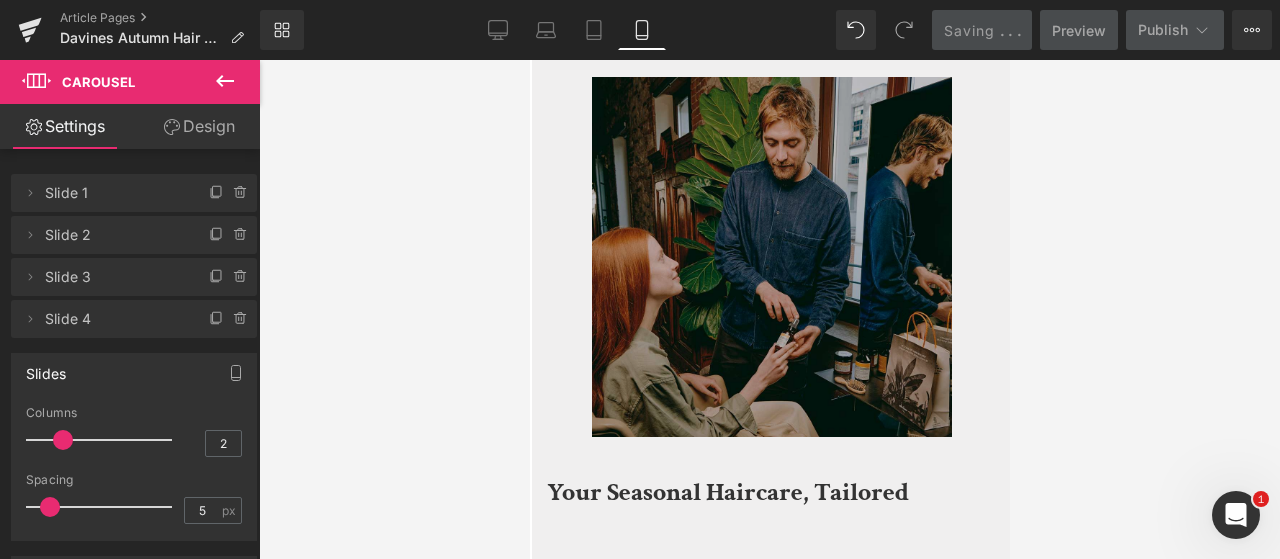 scroll, scrollTop: 7400, scrollLeft: 0, axis: vertical 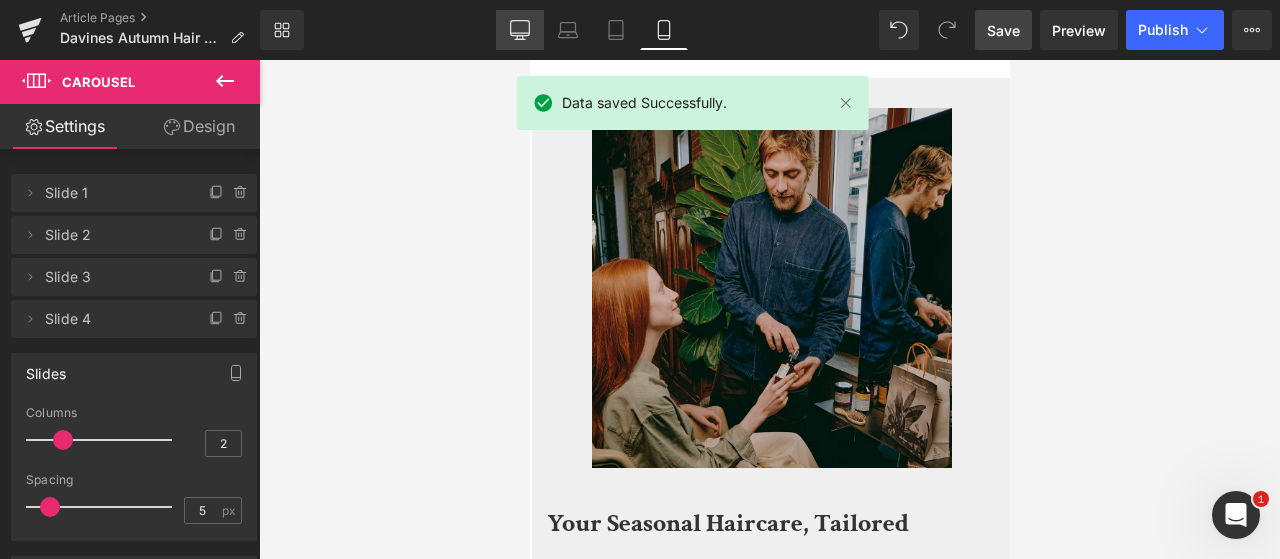 click on "Desktop" at bounding box center [520, 30] 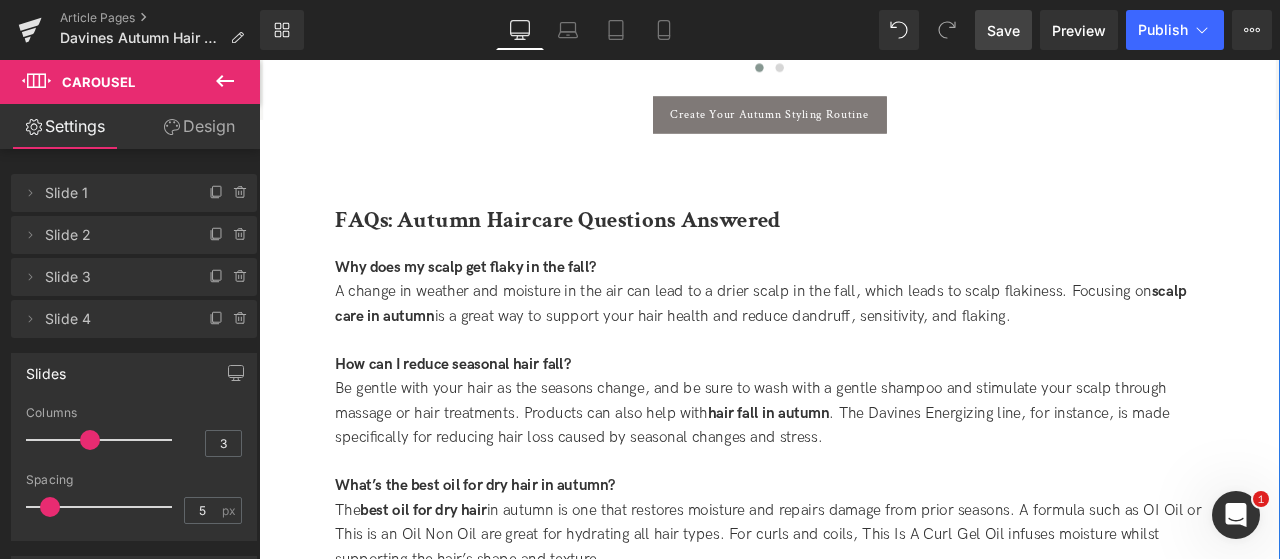 scroll, scrollTop: 3590, scrollLeft: 0, axis: vertical 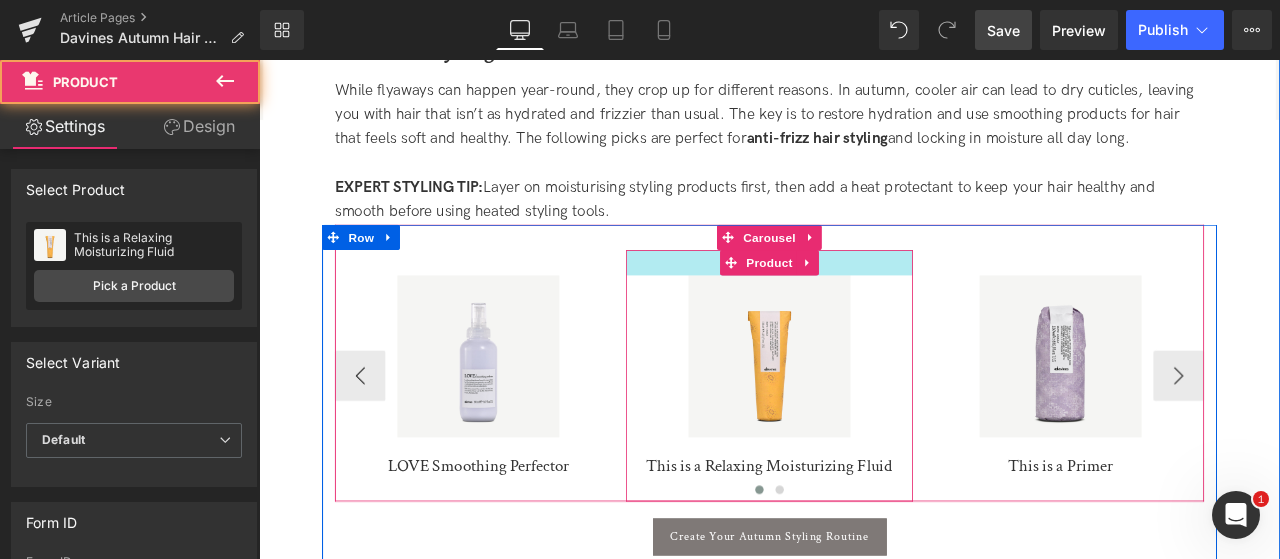 click at bounding box center [864, 300] 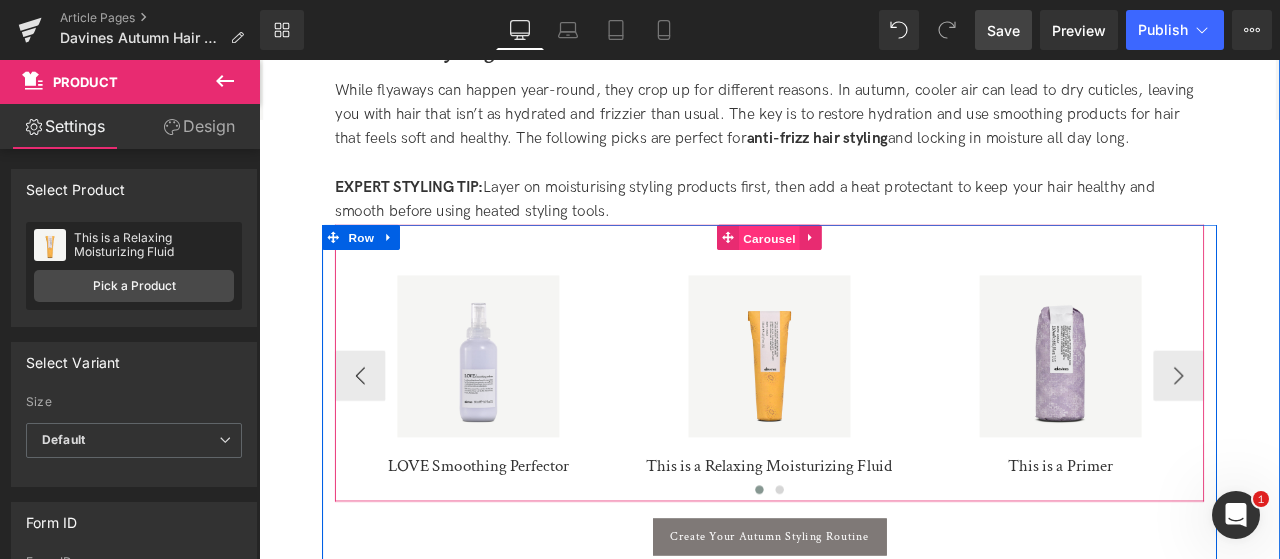 click on "Carousel" at bounding box center [864, 271] 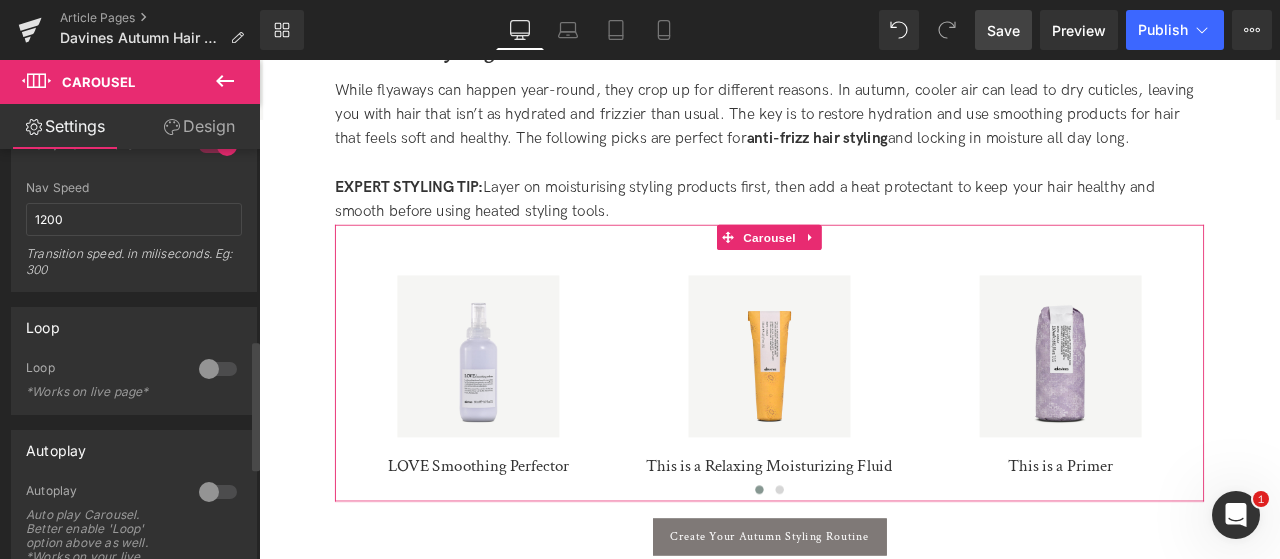scroll, scrollTop: 895, scrollLeft: 0, axis: vertical 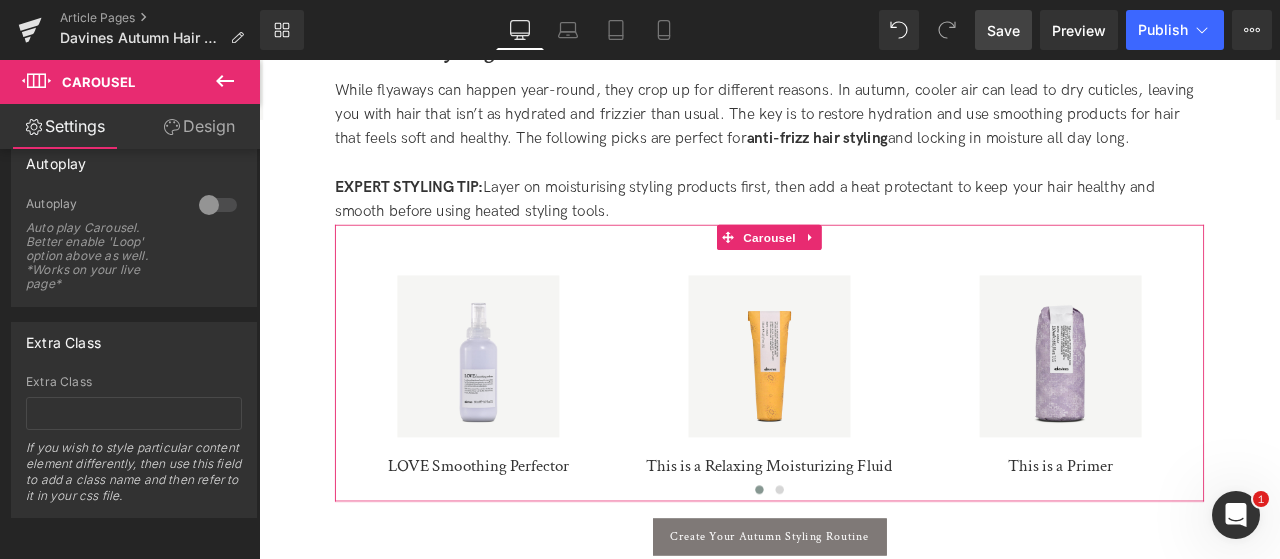 click on "Design" at bounding box center (199, 126) 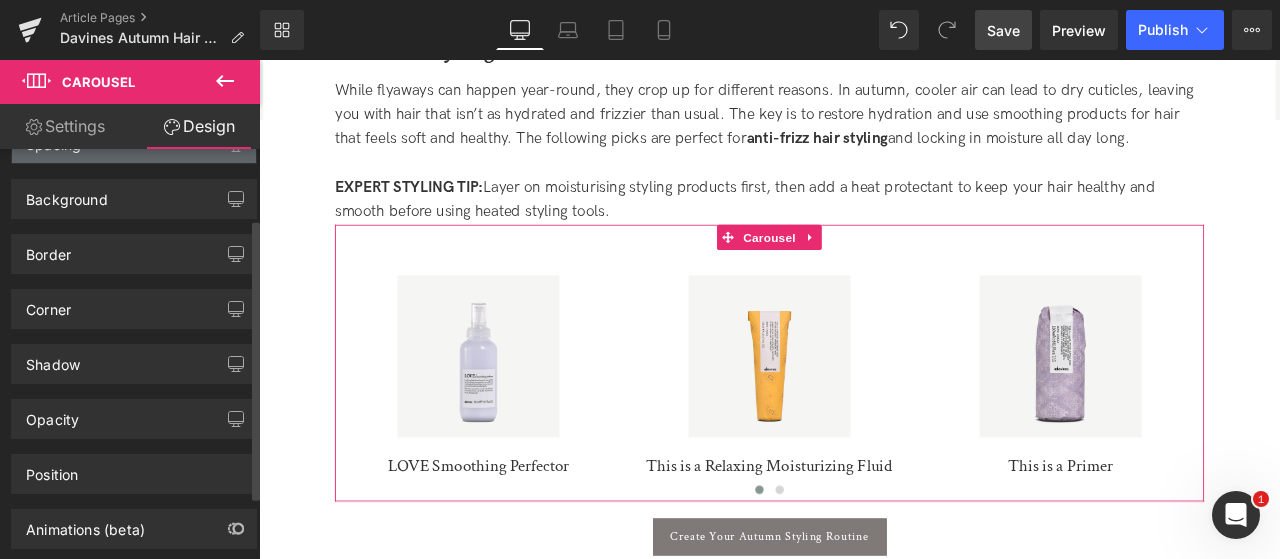 scroll, scrollTop: 194, scrollLeft: 0, axis: vertical 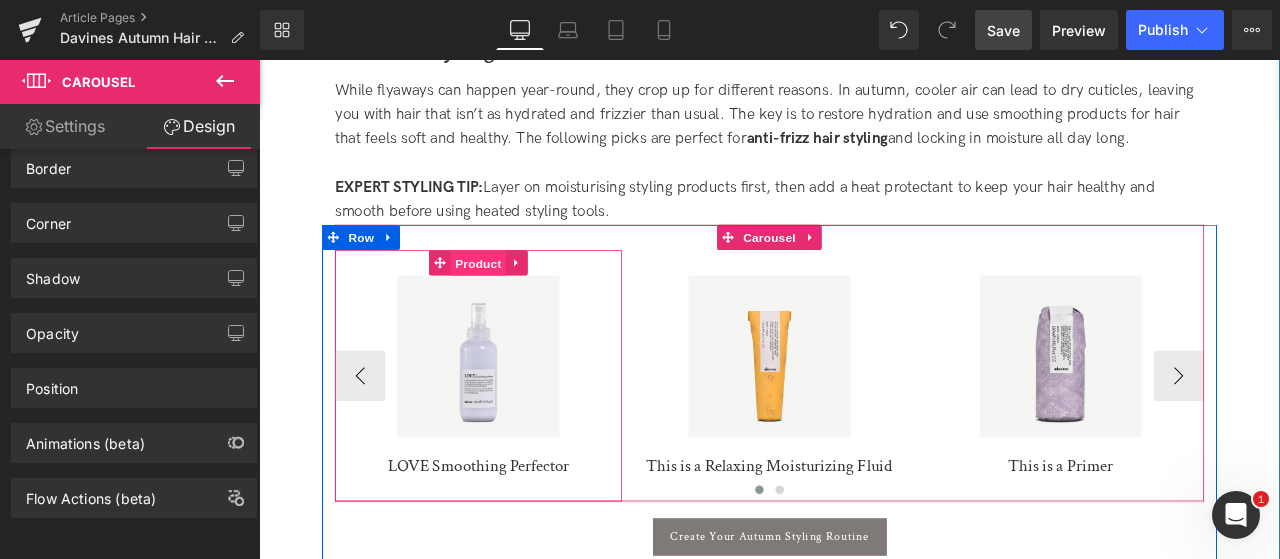 click on "Product" at bounding box center [519, 301] 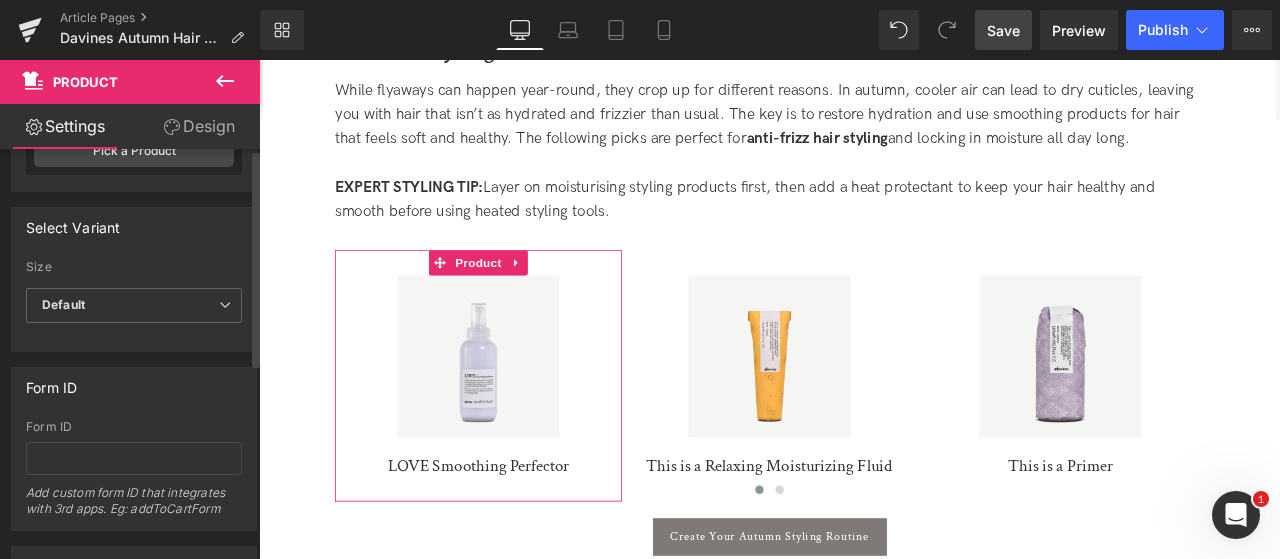 scroll, scrollTop: 0, scrollLeft: 0, axis: both 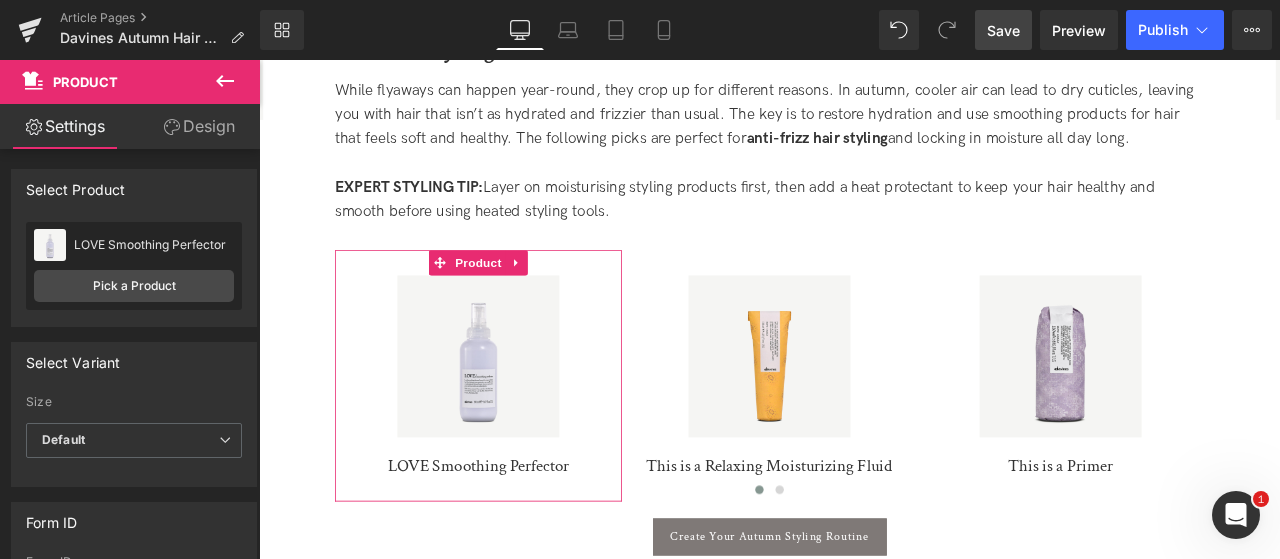 click on "Design" at bounding box center (199, 126) 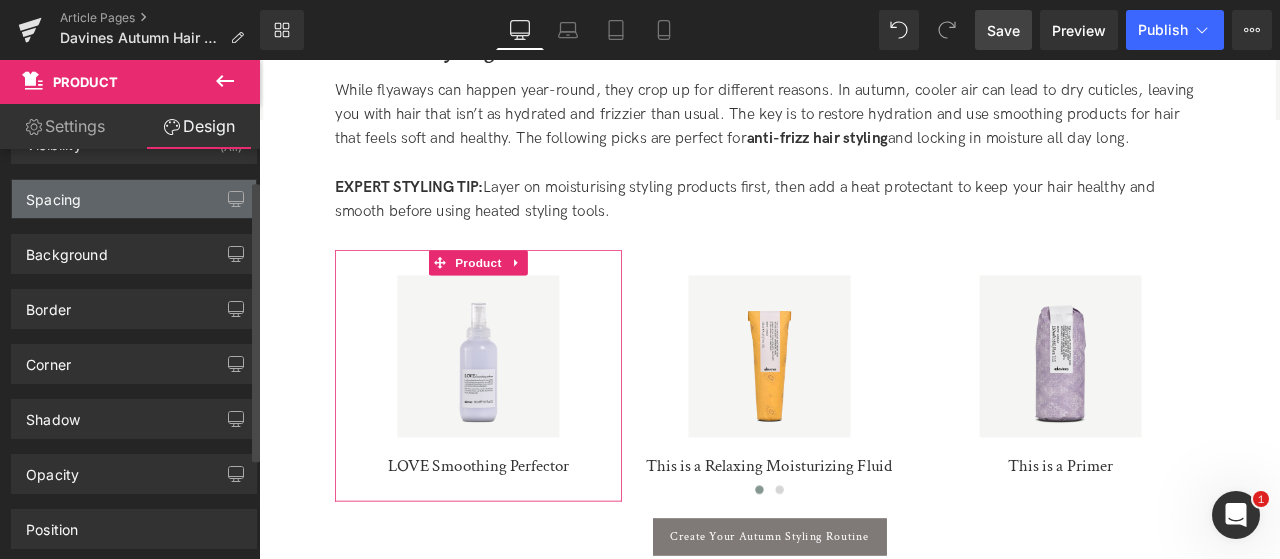 scroll, scrollTop: 0, scrollLeft: 0, axis: both 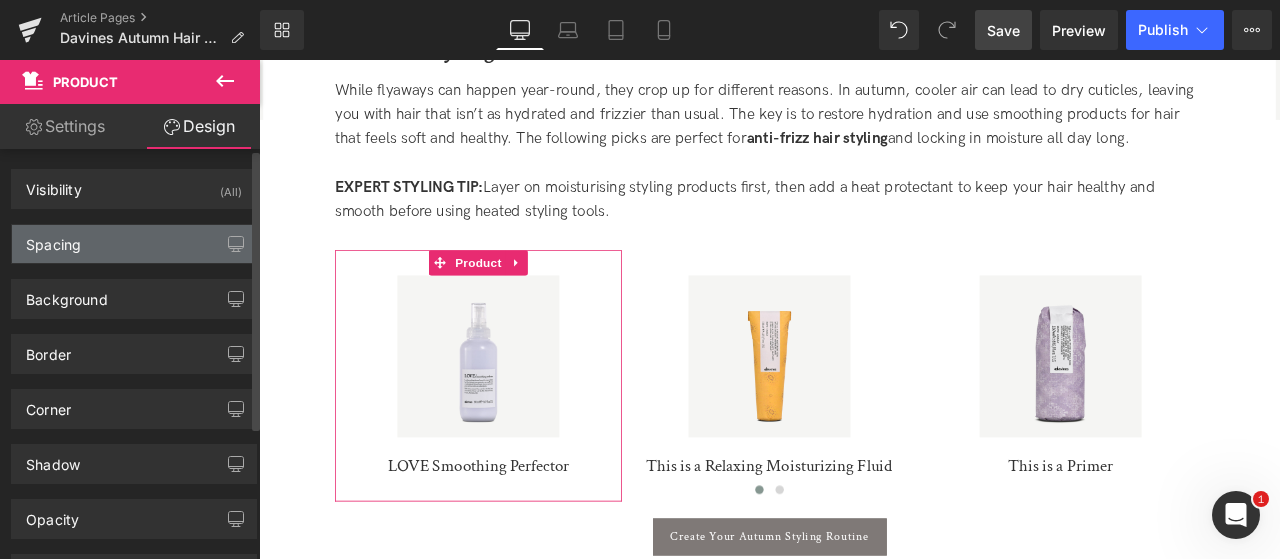 click on "Spacing" at bounding box center [134, 244] 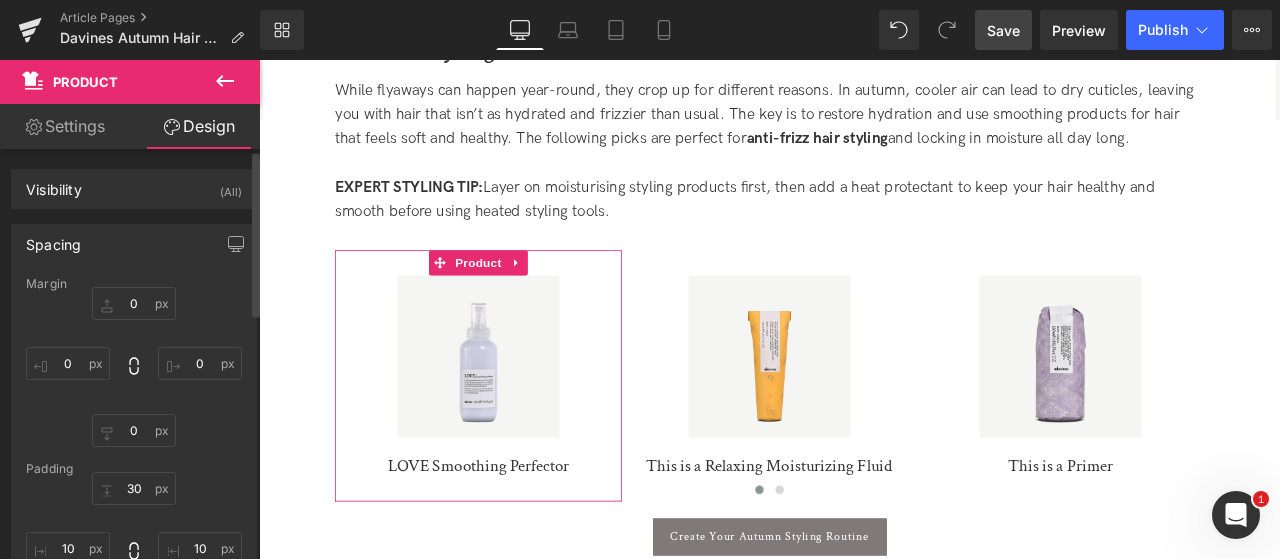 scroll, scrollTop: 200, scrollLeft: 0, axis: vertical 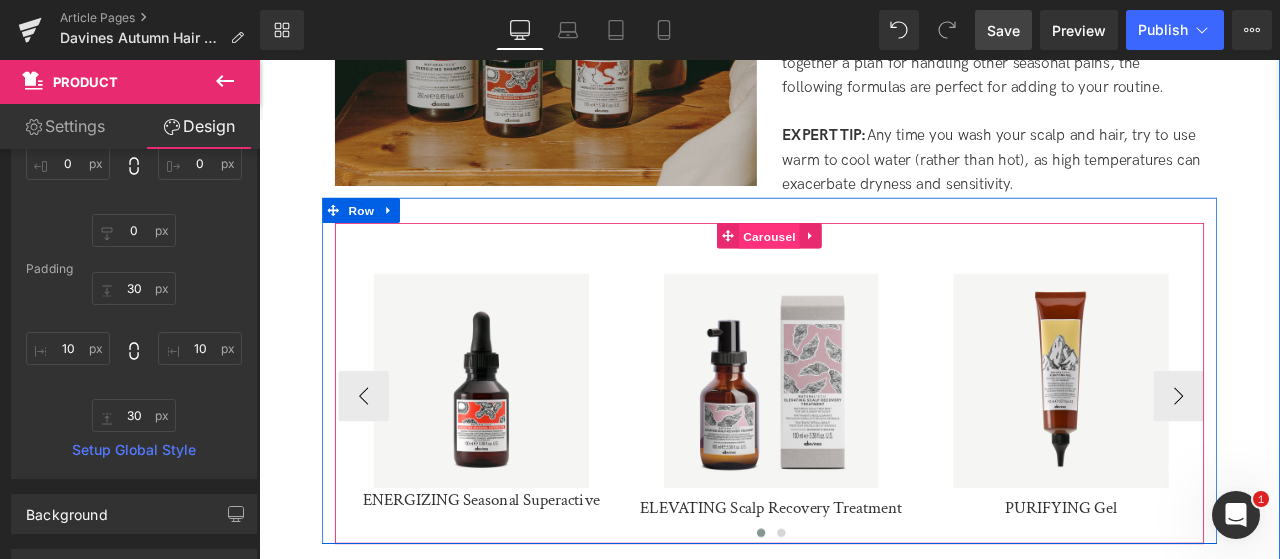 click on "Carousel" at bounding box center [864, 269] 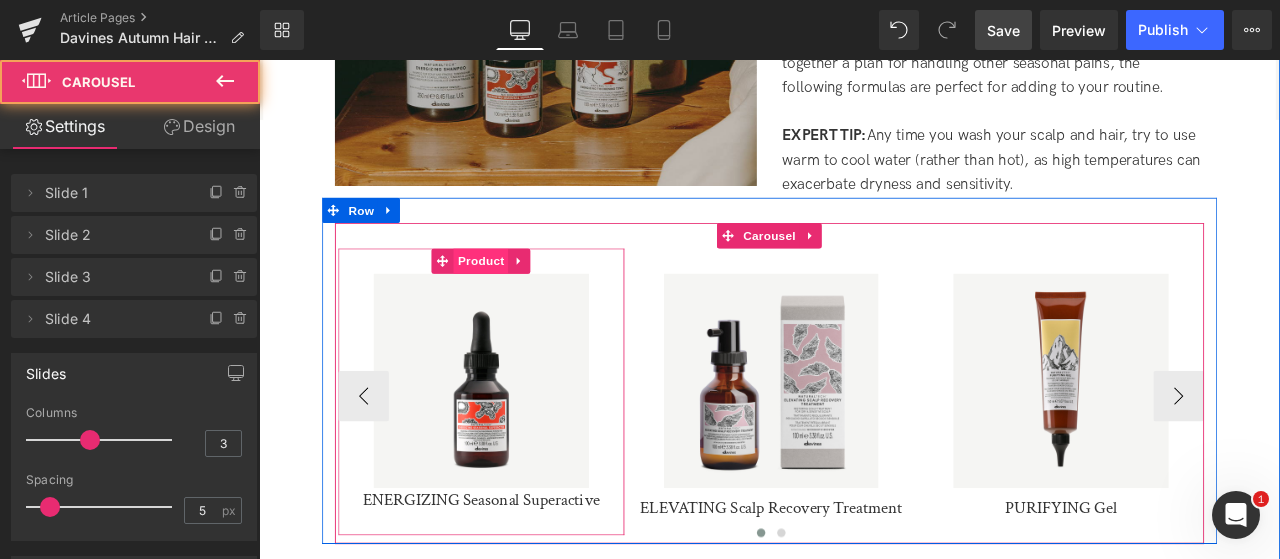 click on "Product" at bounding box center [522, 298] 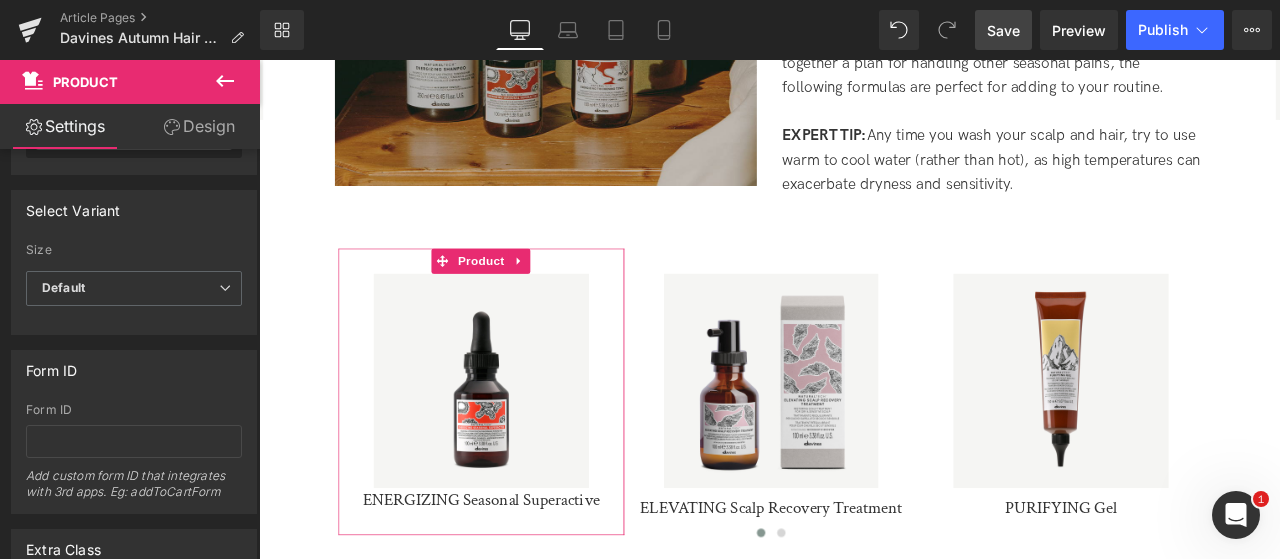 scroll, scrollTop: 366, scrollLeft: 0, axis: vertical 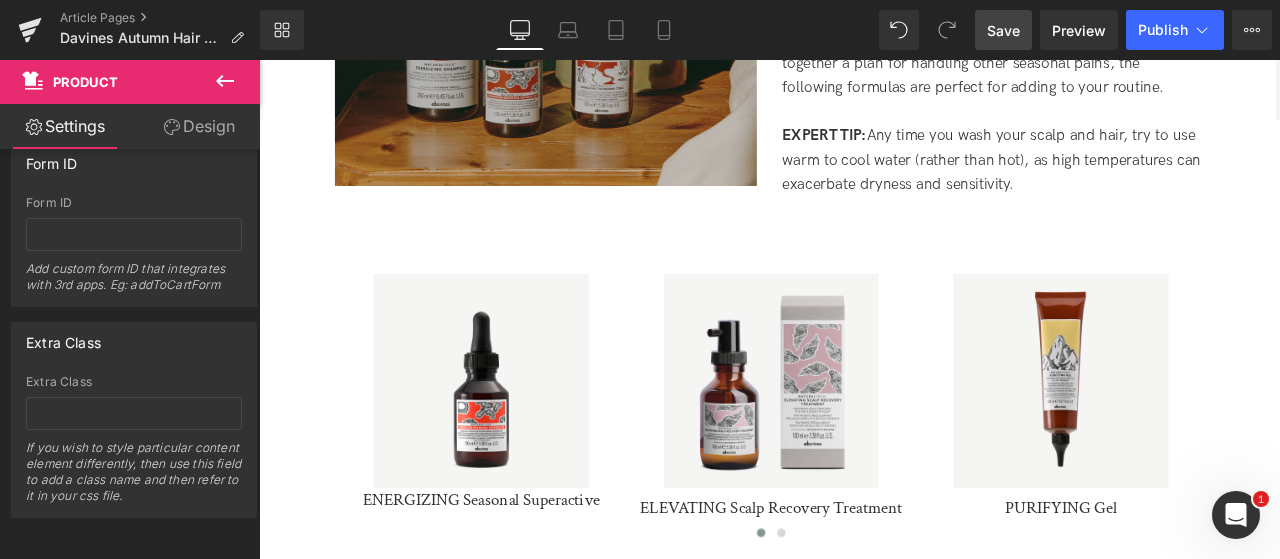 click on "Design" at bounding box center [199, 126] 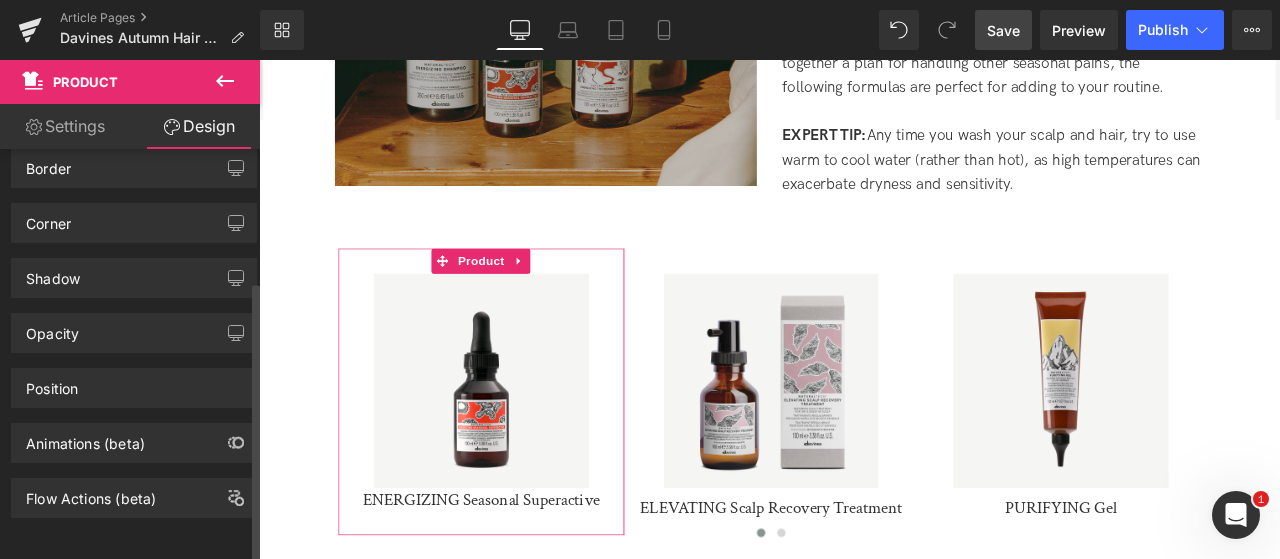scroll, scrollTop: 0, scrollLeft: 0, axis: both 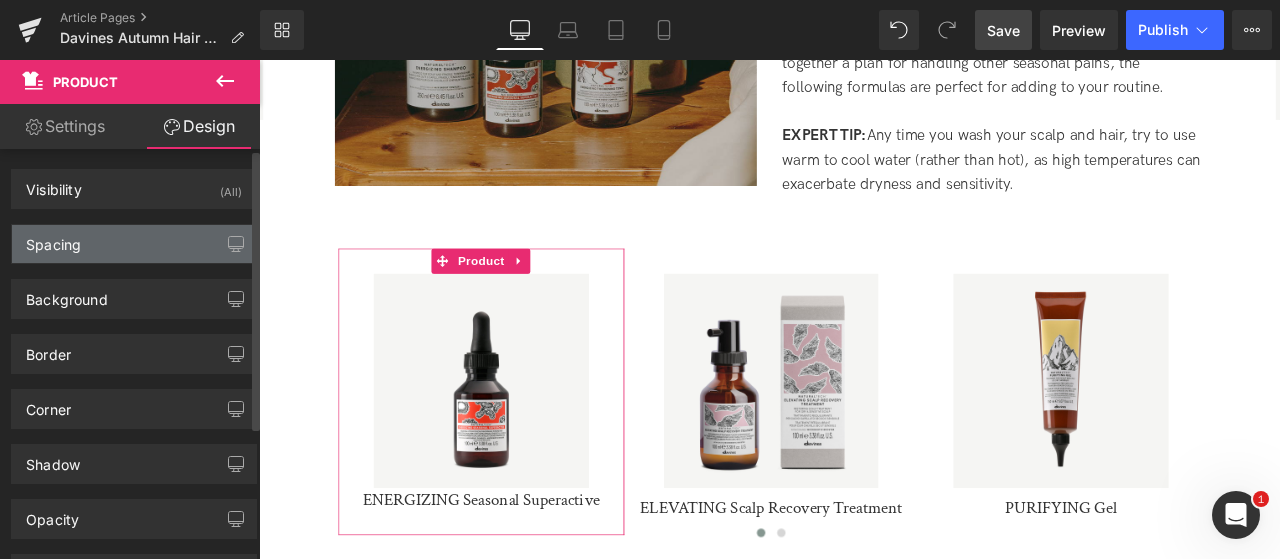 click on "Spacing" at bounding box center [134, 244] 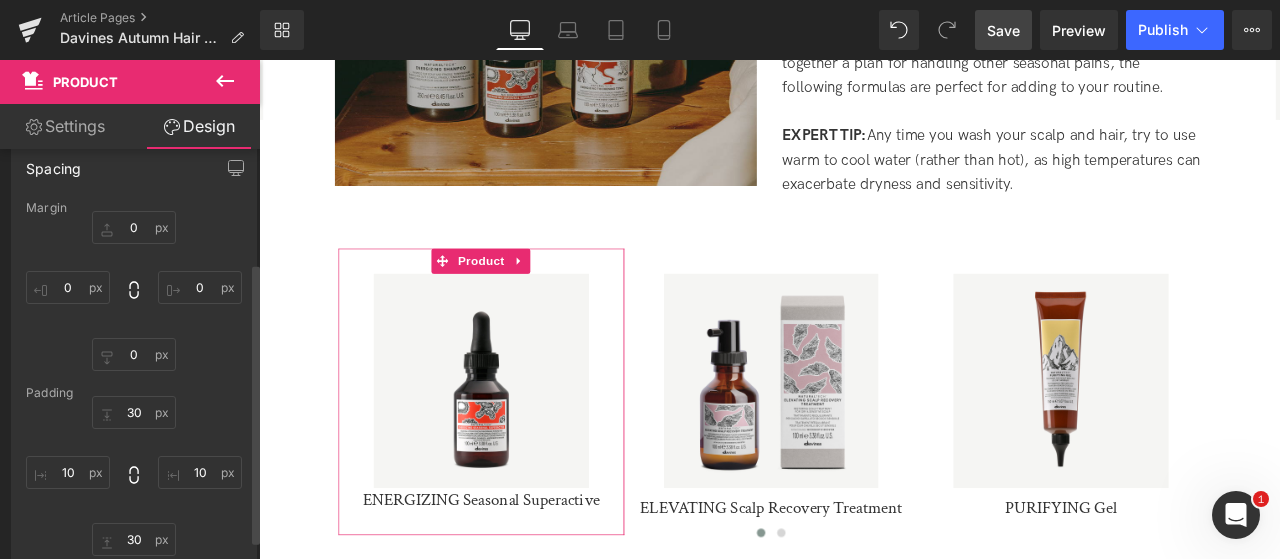 scroll, scrollTop: 200, scrollLeft: 0, axis: vertical 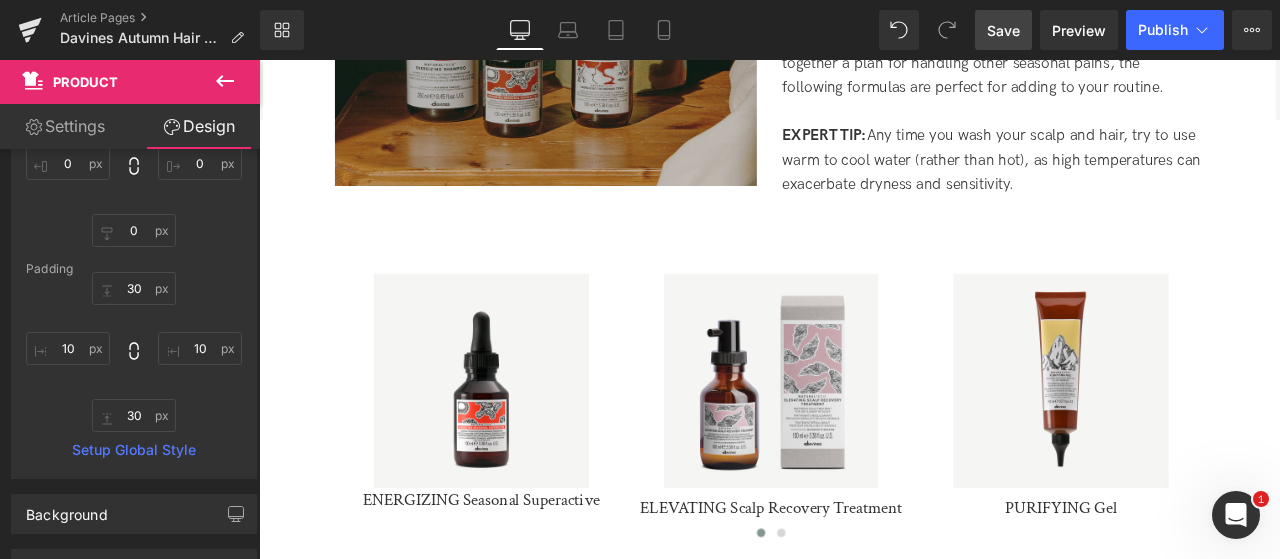 click on "Save" at bounding box center (1003, 30) 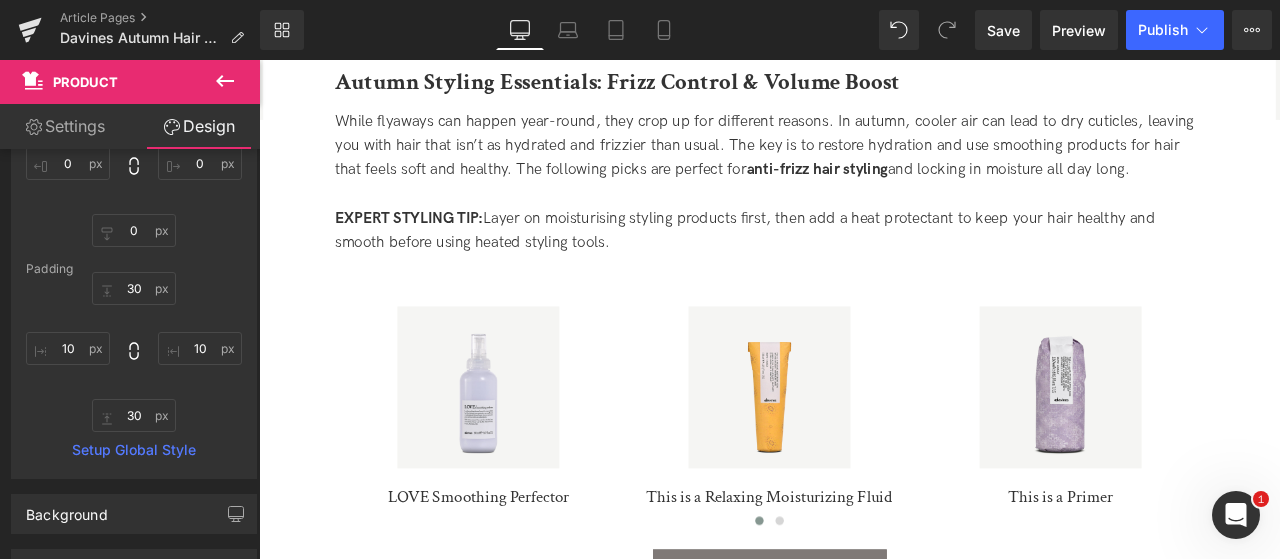 scroll, scrollTop: 3690, scrollLeft: 0, axis: vertical 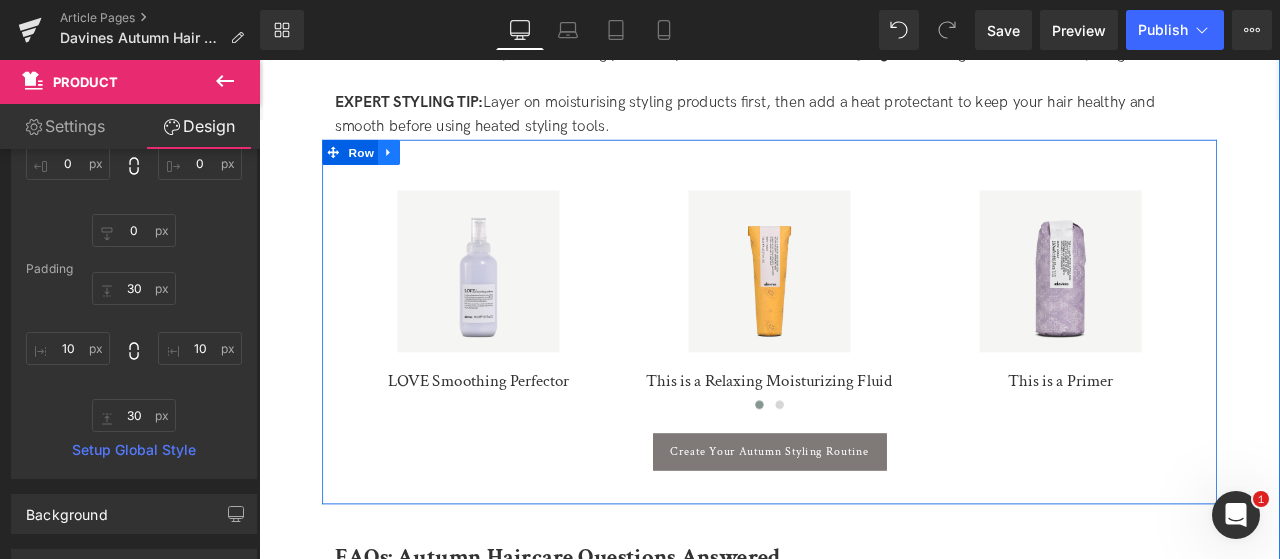 click 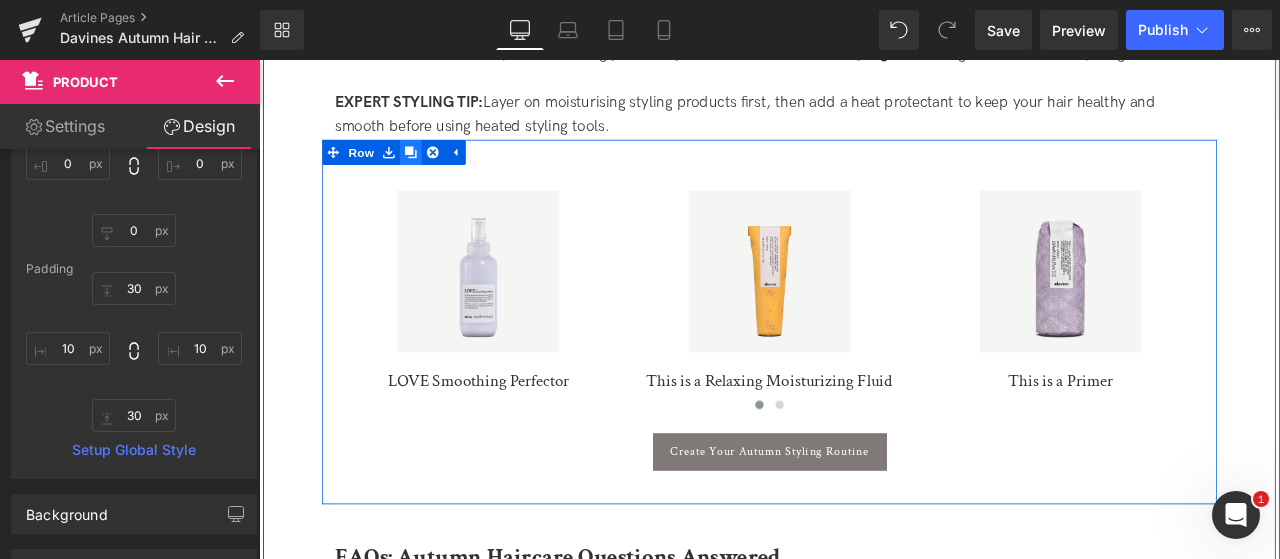 click 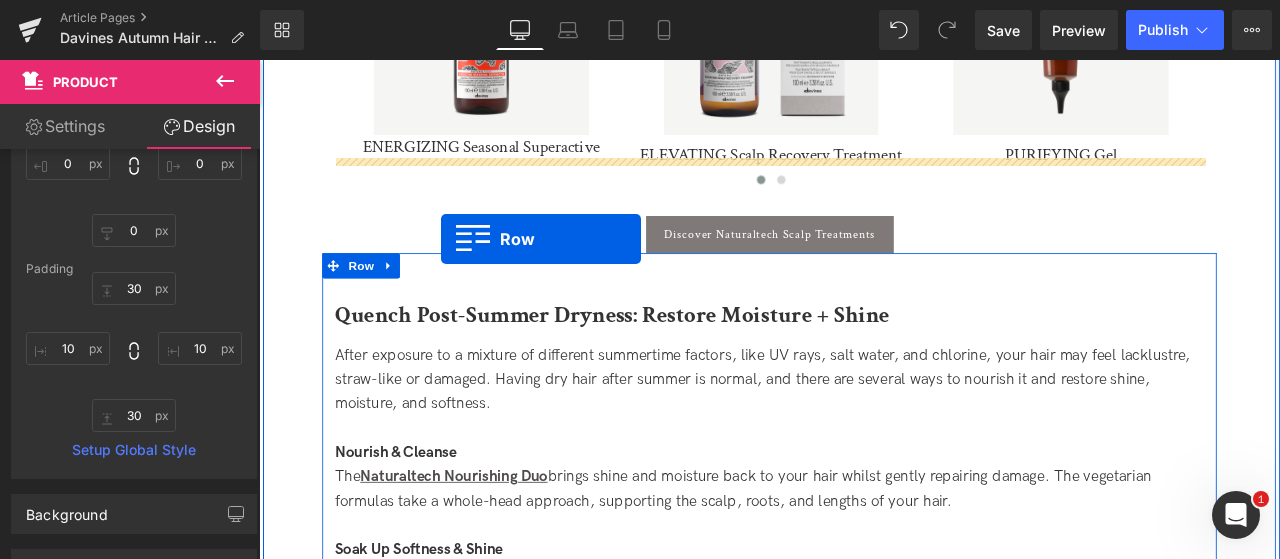 scroll, scrollTop: 1907, scrollLeft: 0, axis: vertical 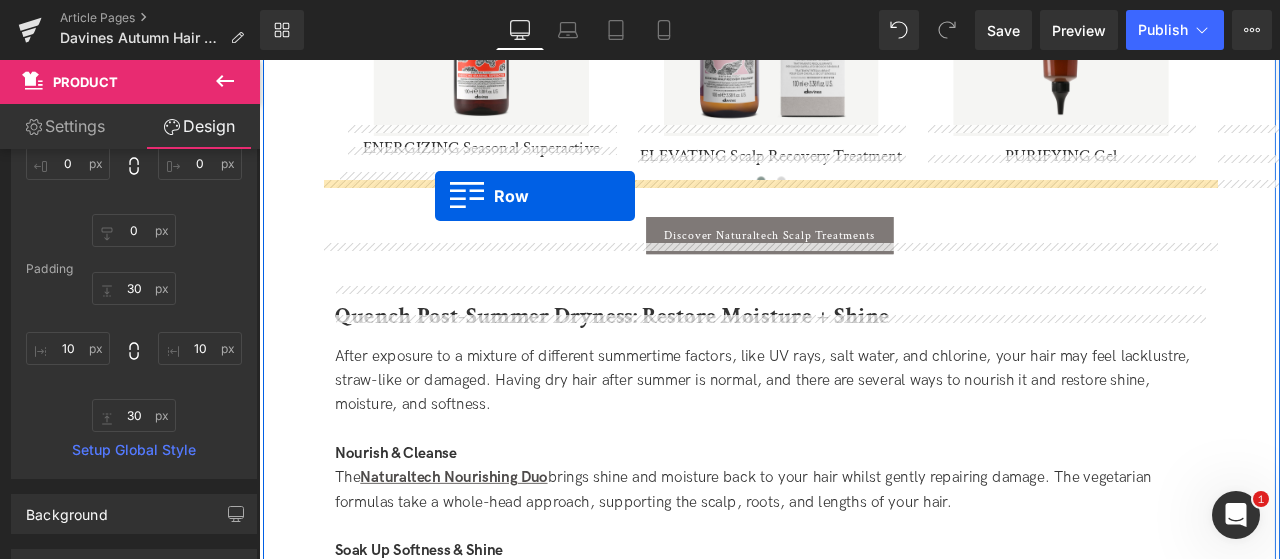 drag, startPoint x: 343, startPoint y: 445, endPoint x: 467, endPoint y: 221, distance: 256.03125 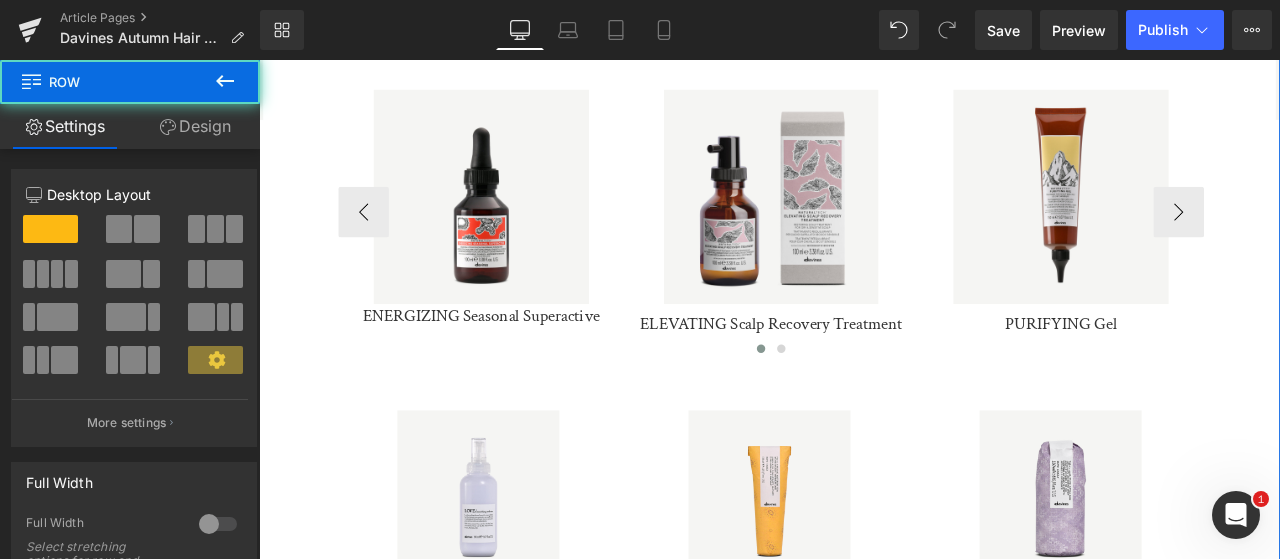 scroll, scrollTop: 1707, scrollLeft: 0, axis: vertical 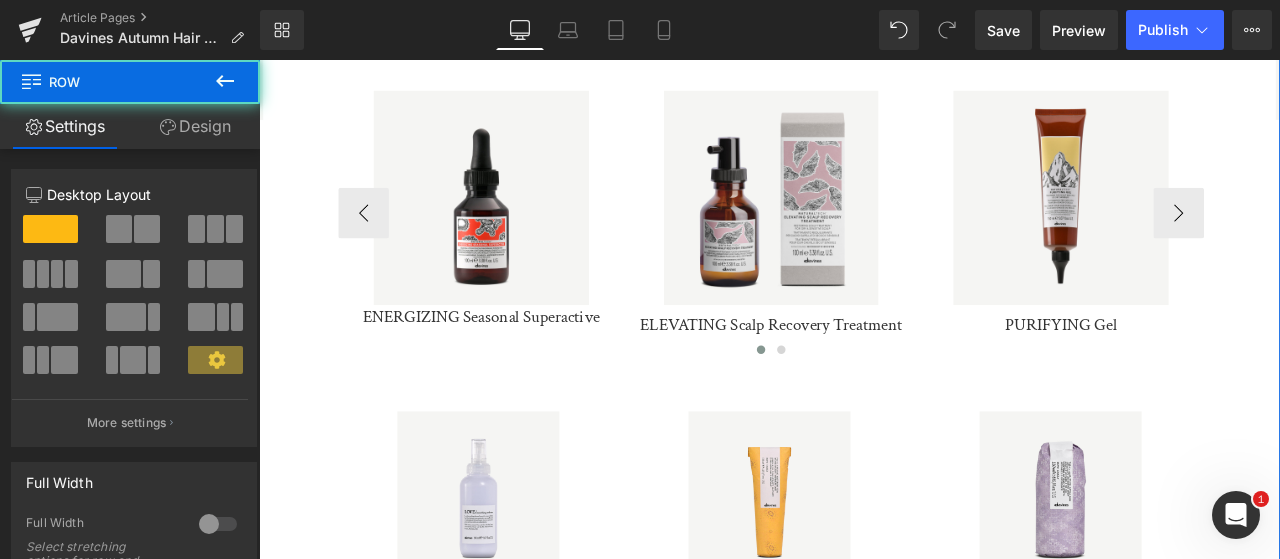 click at bounding box center (522, 223) 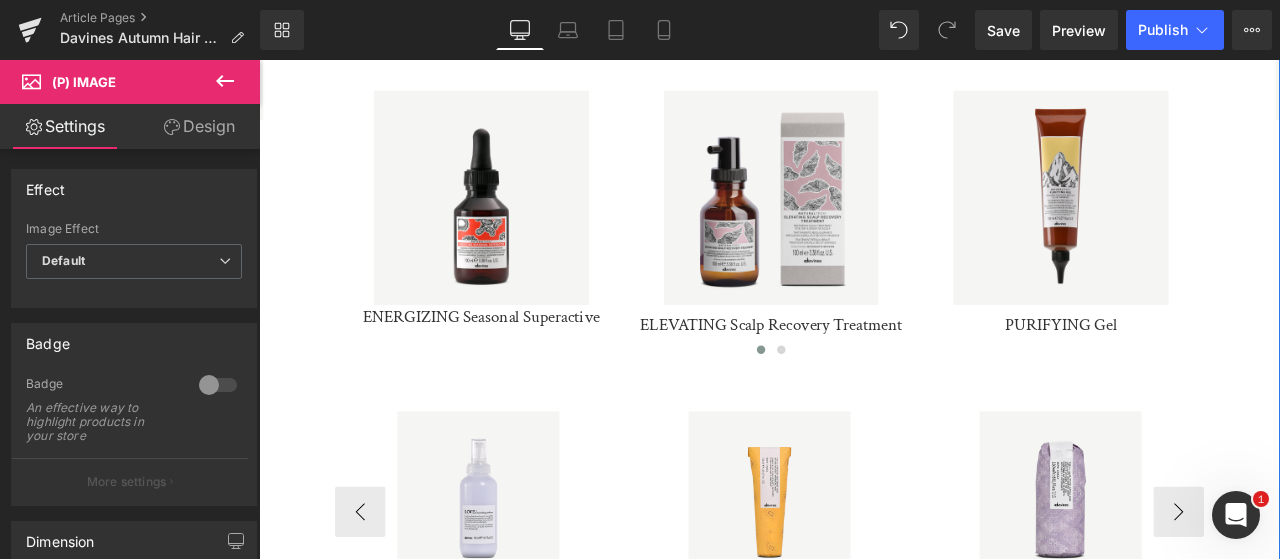 click at bounding box center [519, 572] 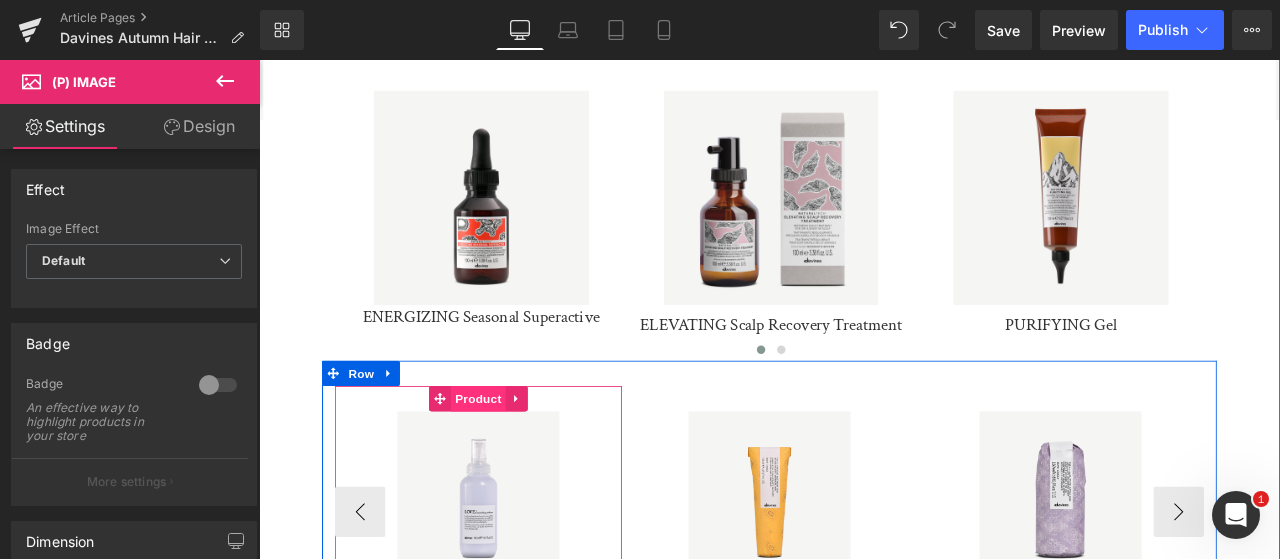click on "Product" at bounding box center [519, 461] 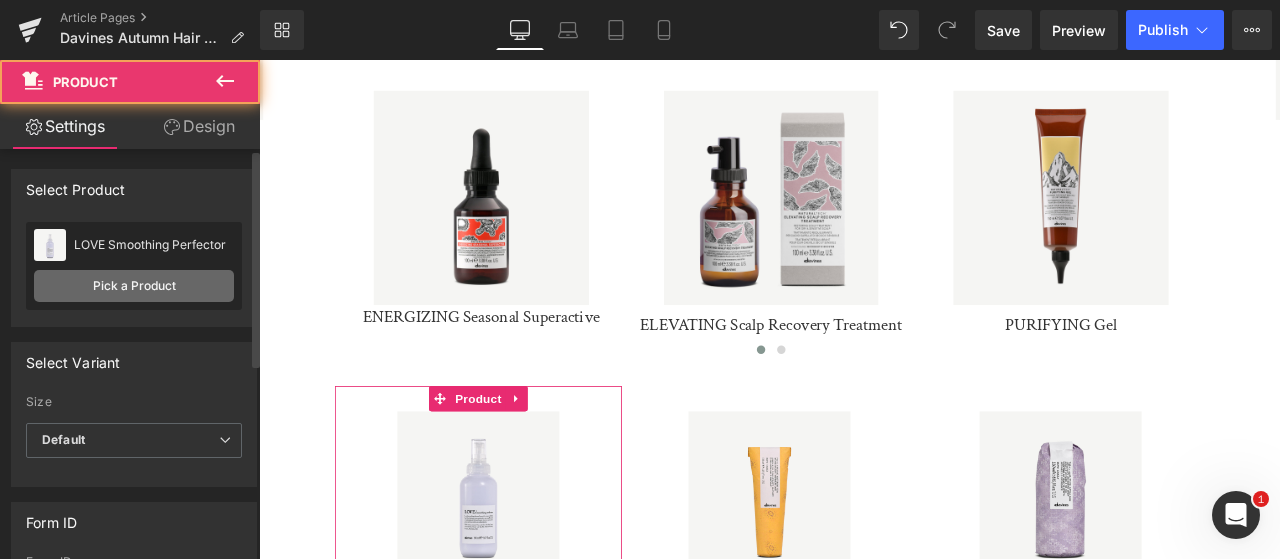click on "Pick a Product" at bounding box center [134, 286] 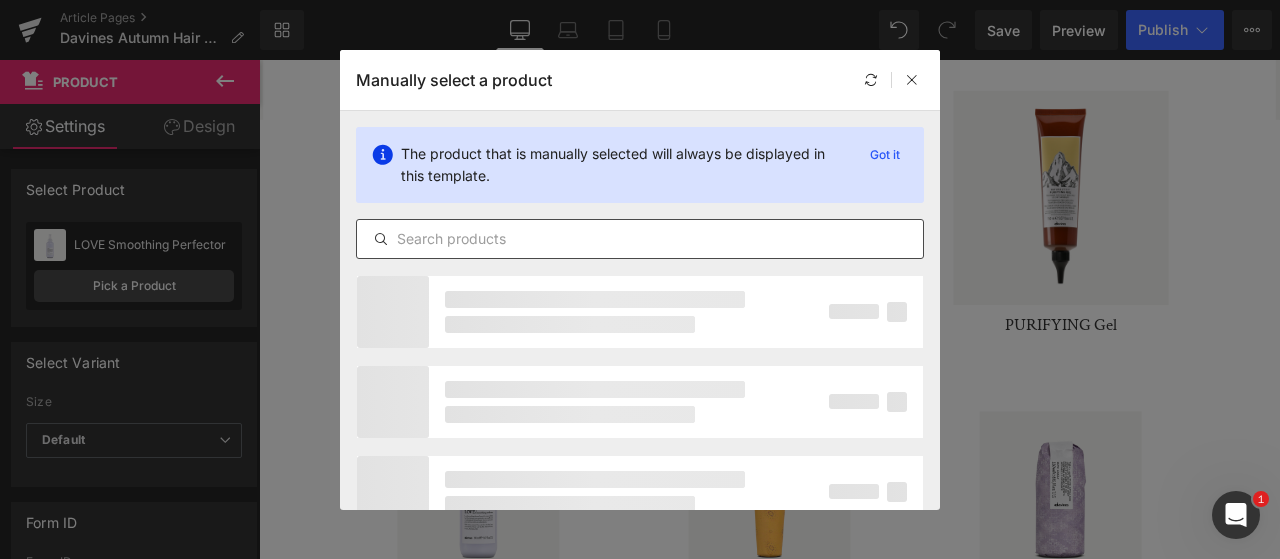 click at bounding box center (640, 239) 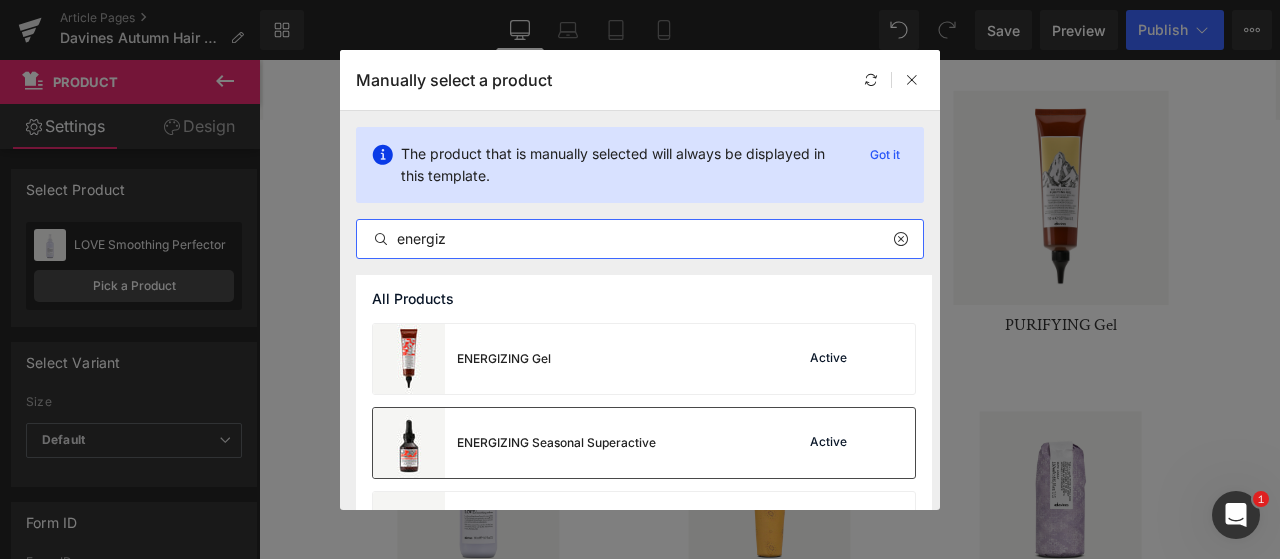 type on "energiz" 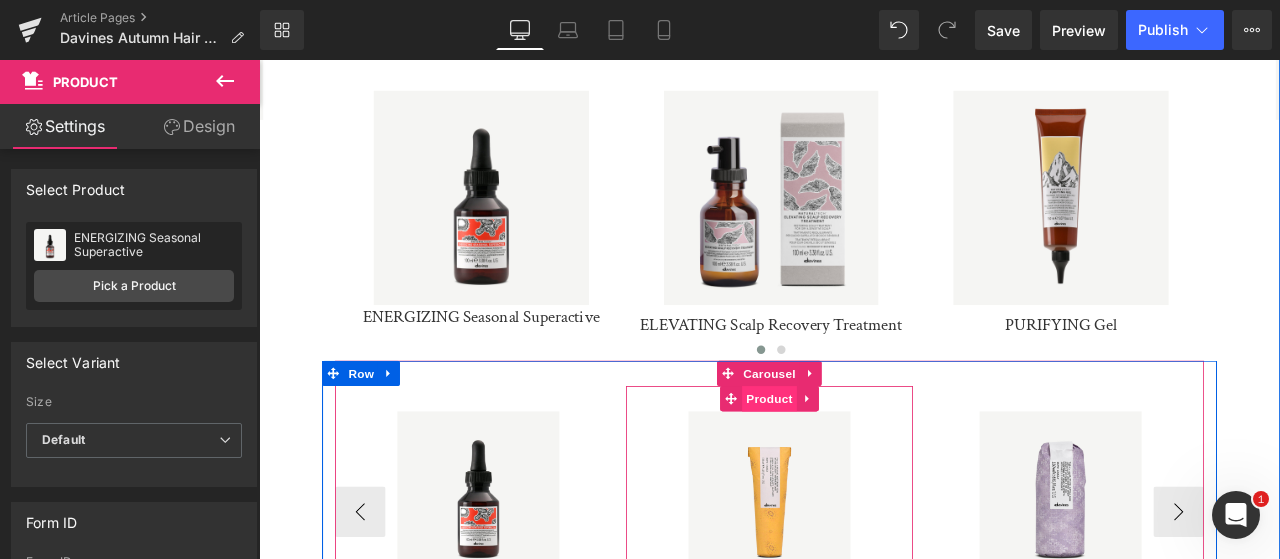 click on "Product" at bounding box center (864, 461) 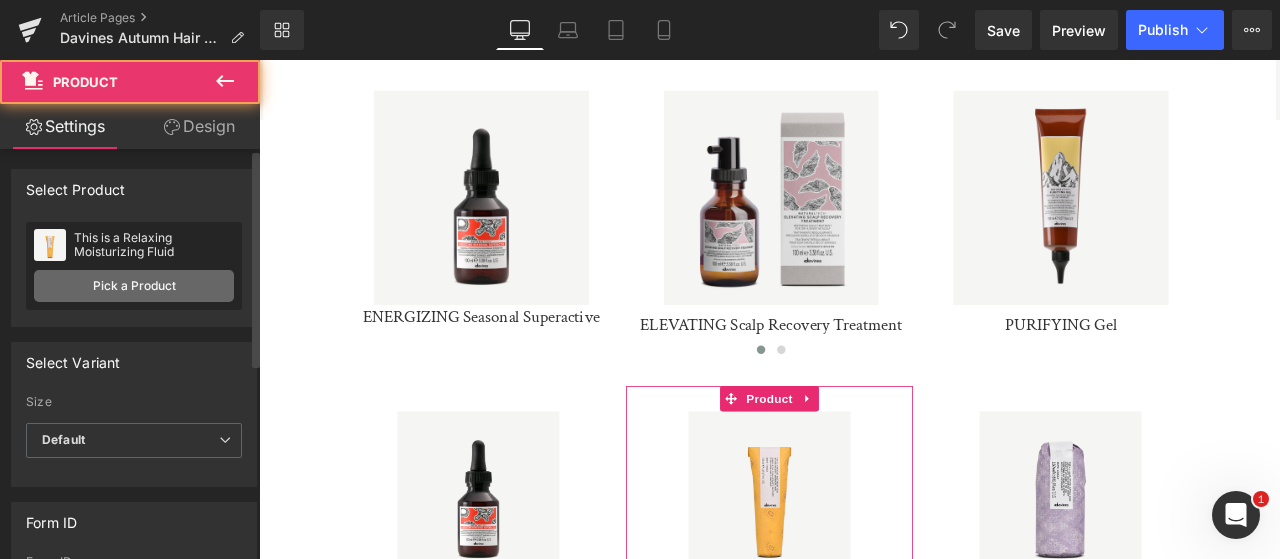 click on "Pick a Product" at bounding box center (134, 286) 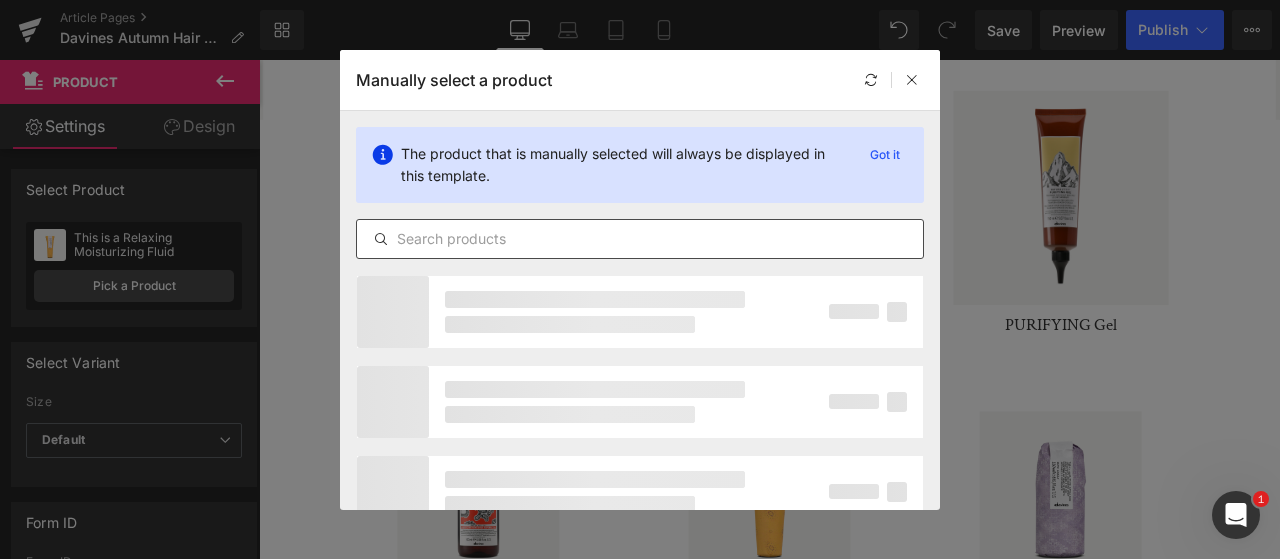 click at bounding box center (640, 239) 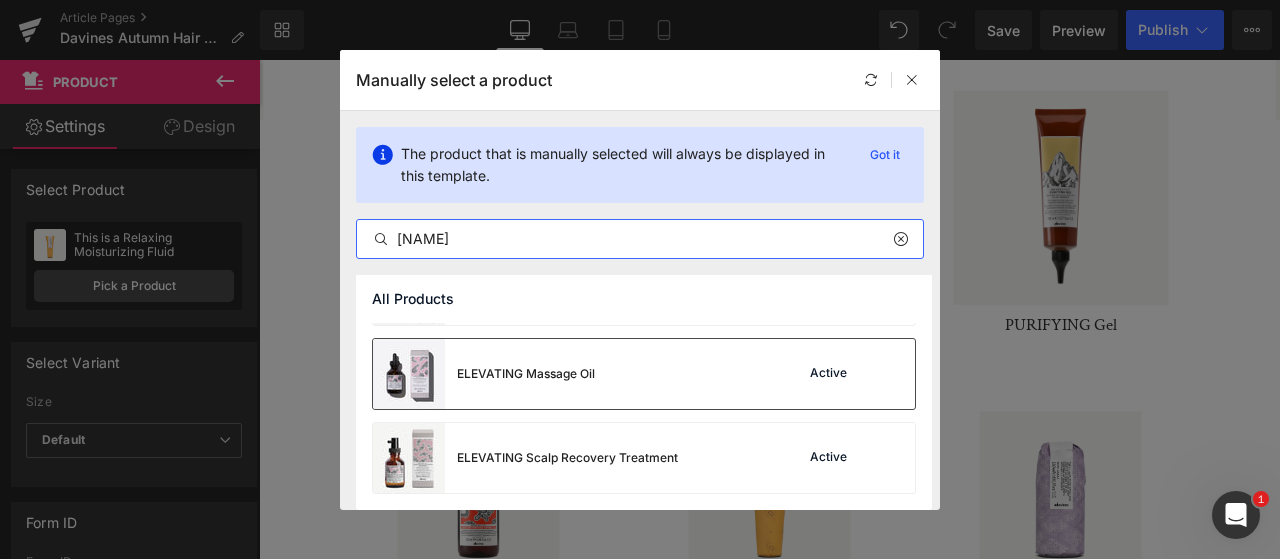 scroll, scrollTop: 152, scrollLeft: 0, axis: vertical 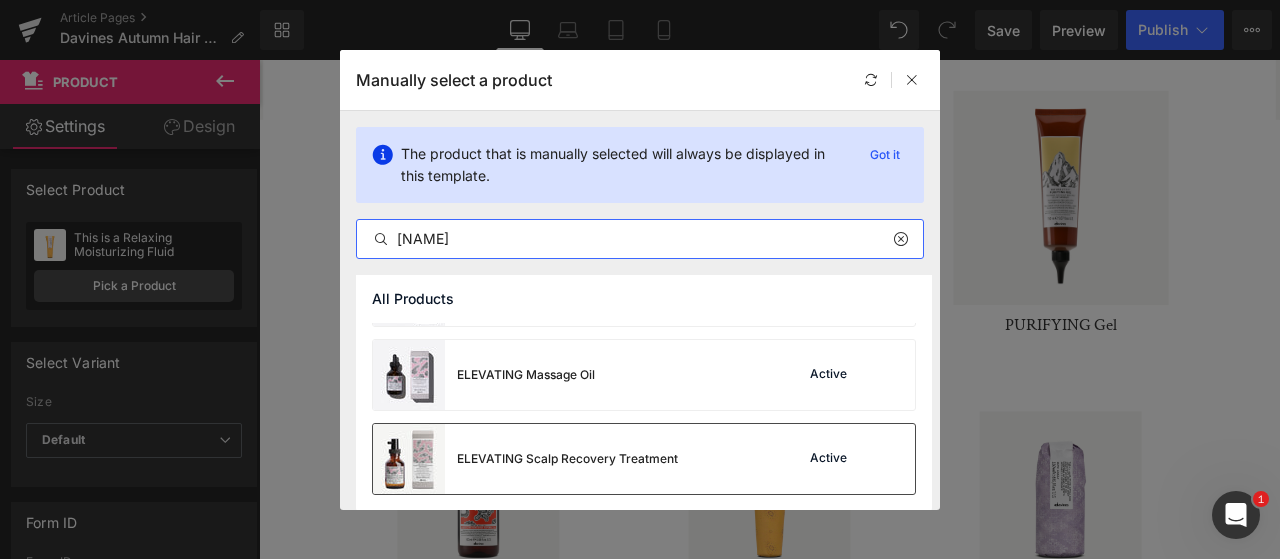 type on "elevating" 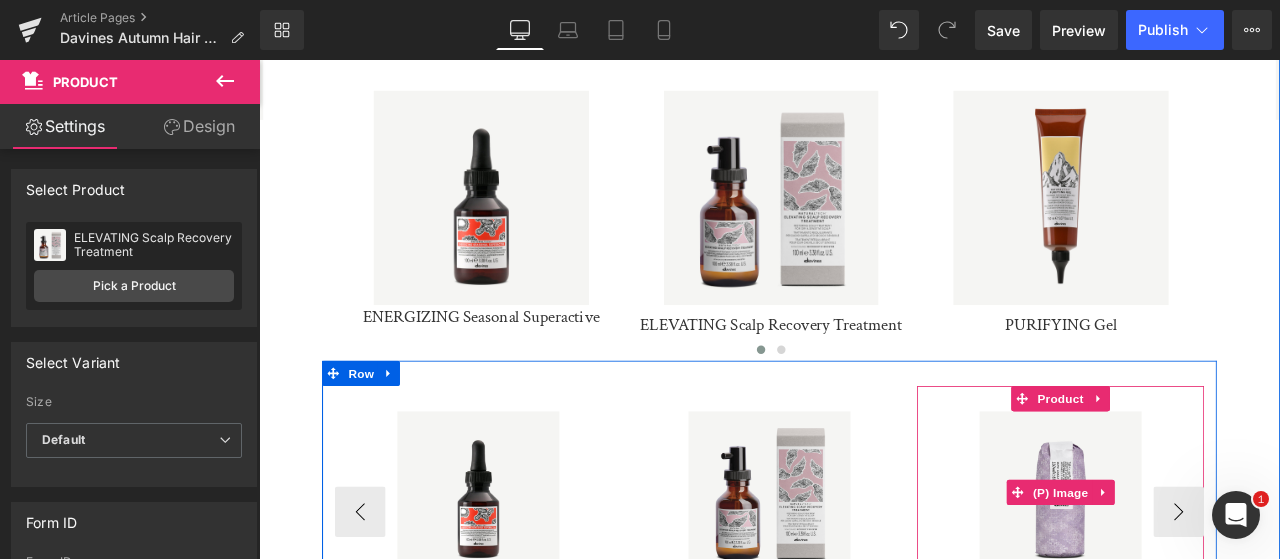 click at bounding box center [1209, 572] 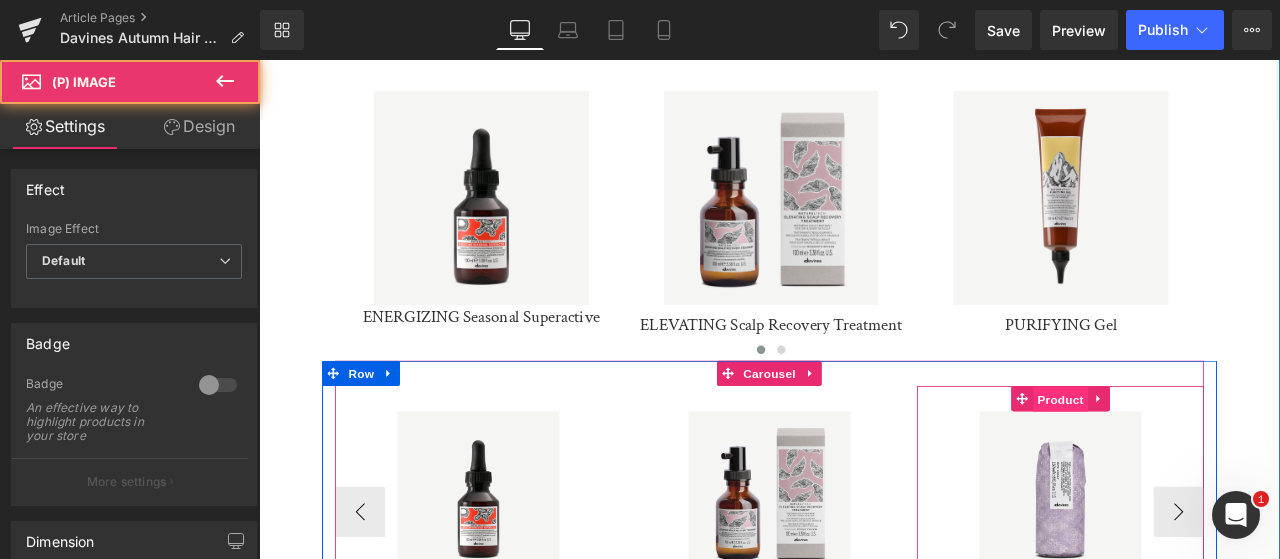 click on "Product" at bounding box center [1209, 462] 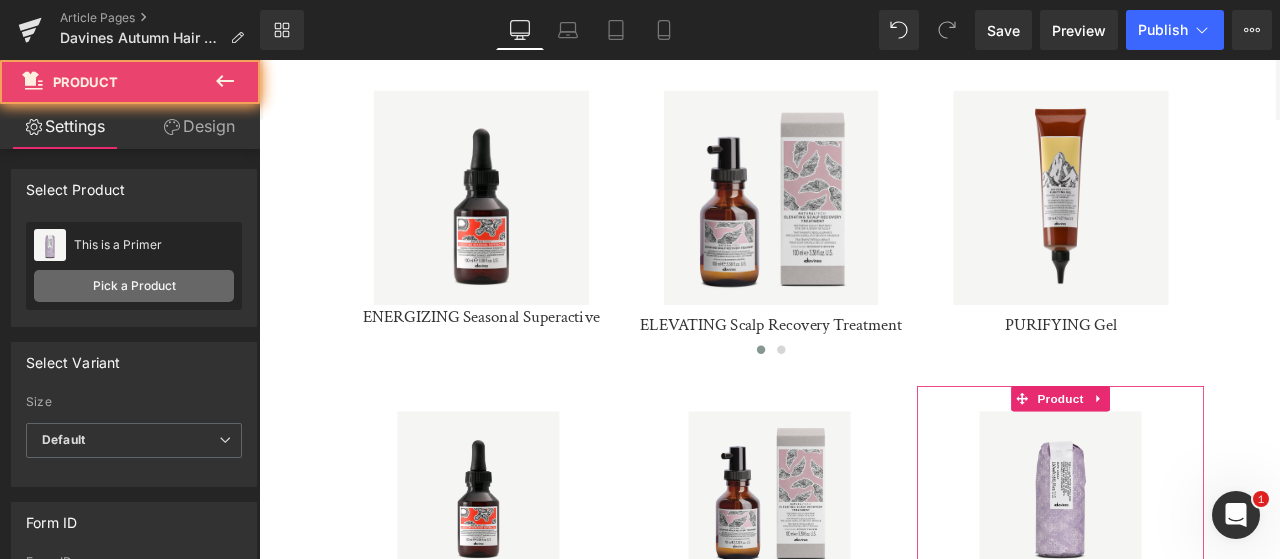 click on "Pick a Product" at bounding box center (134, 286) 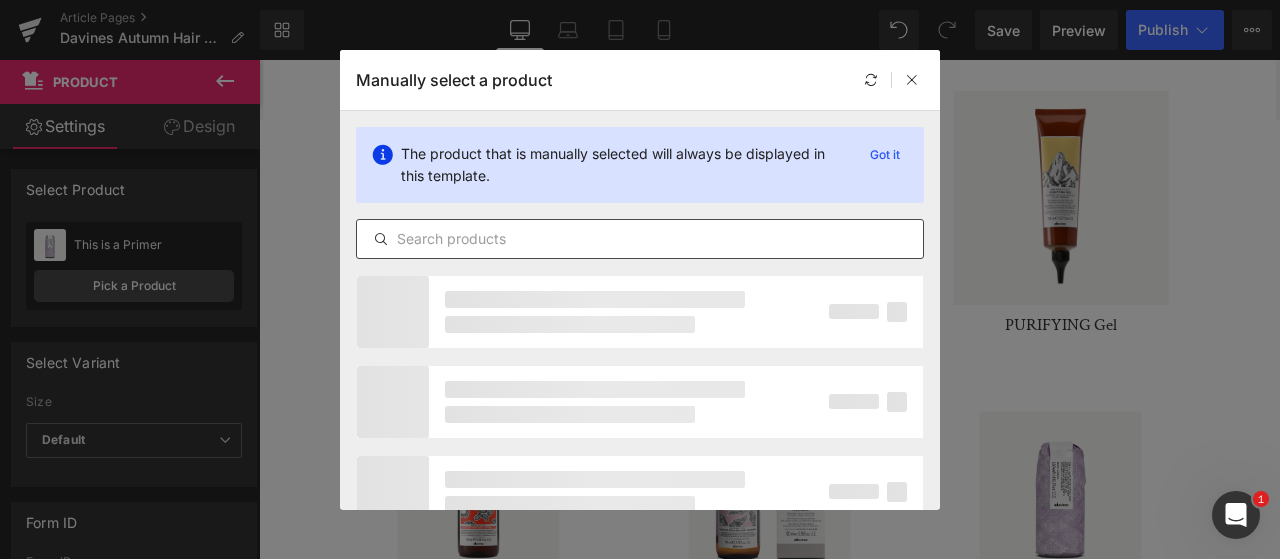 click at bounding box center [640, 239] 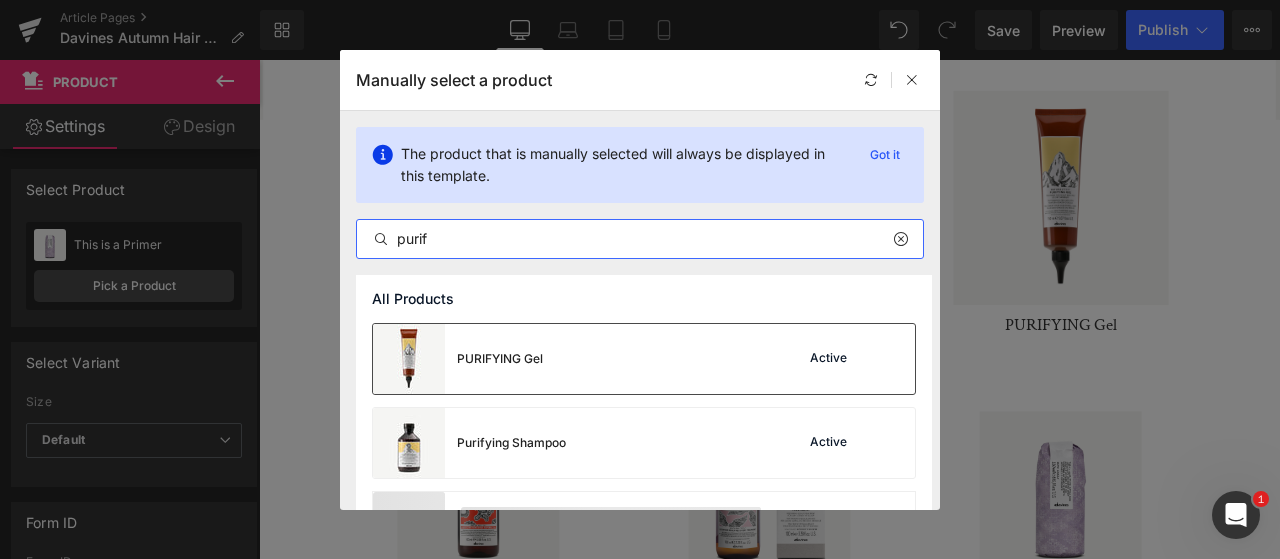 type on "purif" 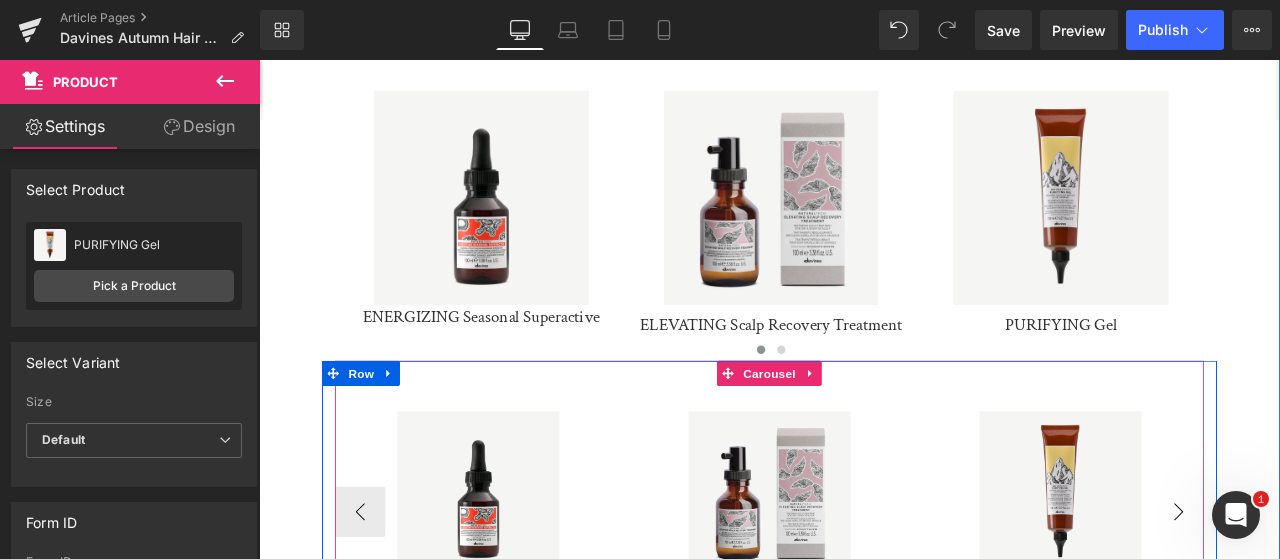 click on "›" at bounding box center (1349, 595) 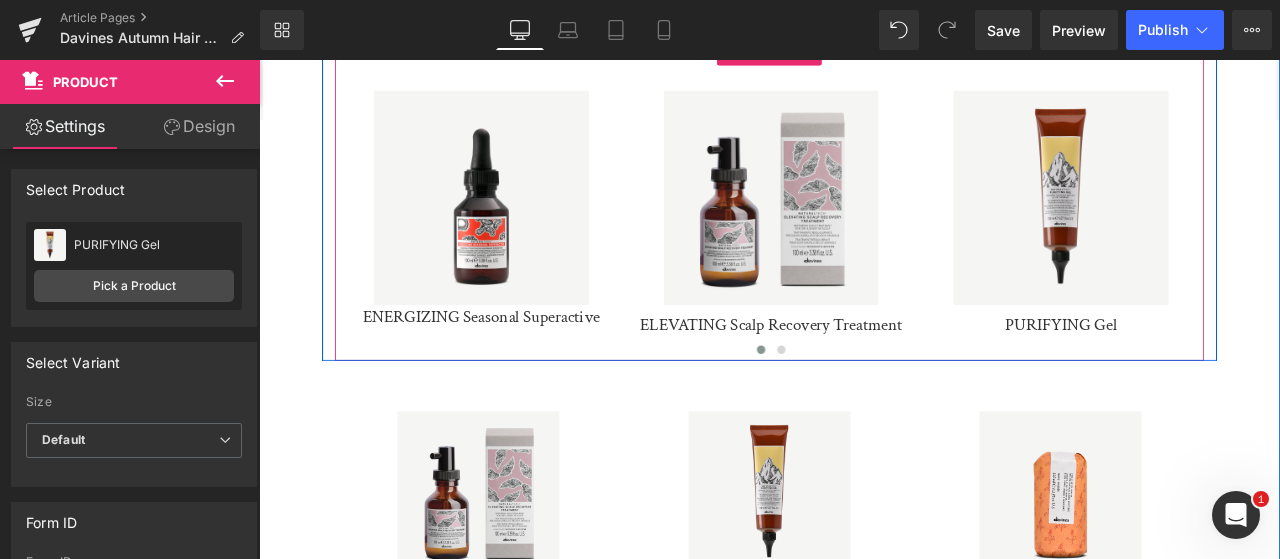 click on "Sale Off
(P) Image
ENERGIZING Seasonal Superactive
(P) Title
Product" at bounding box center [864, 226] 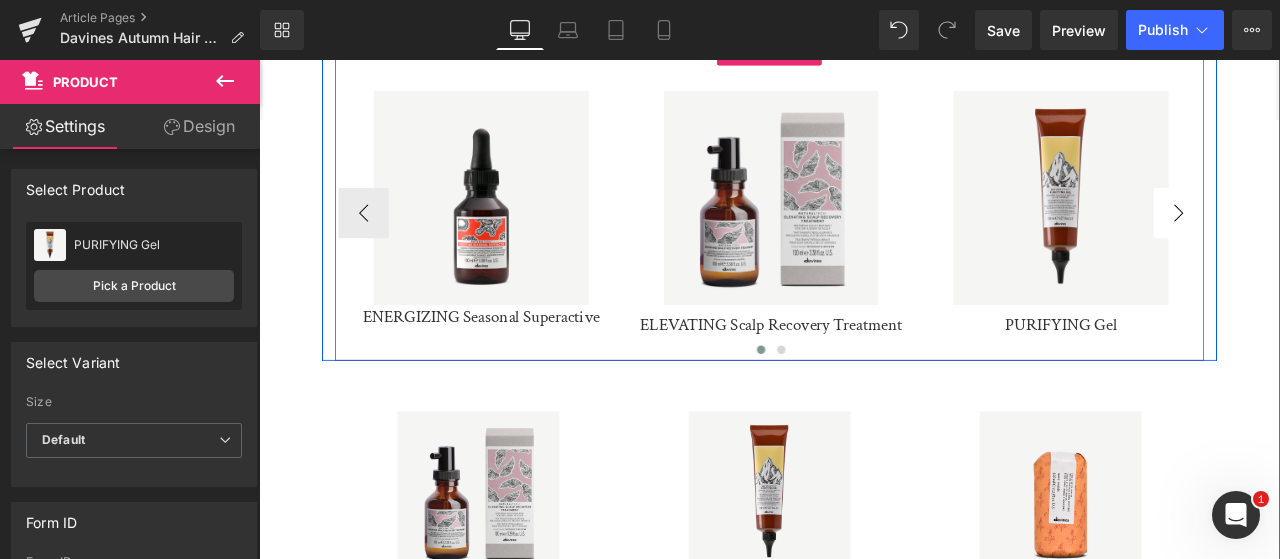 click on "›" at bounding box center (1349, 241) 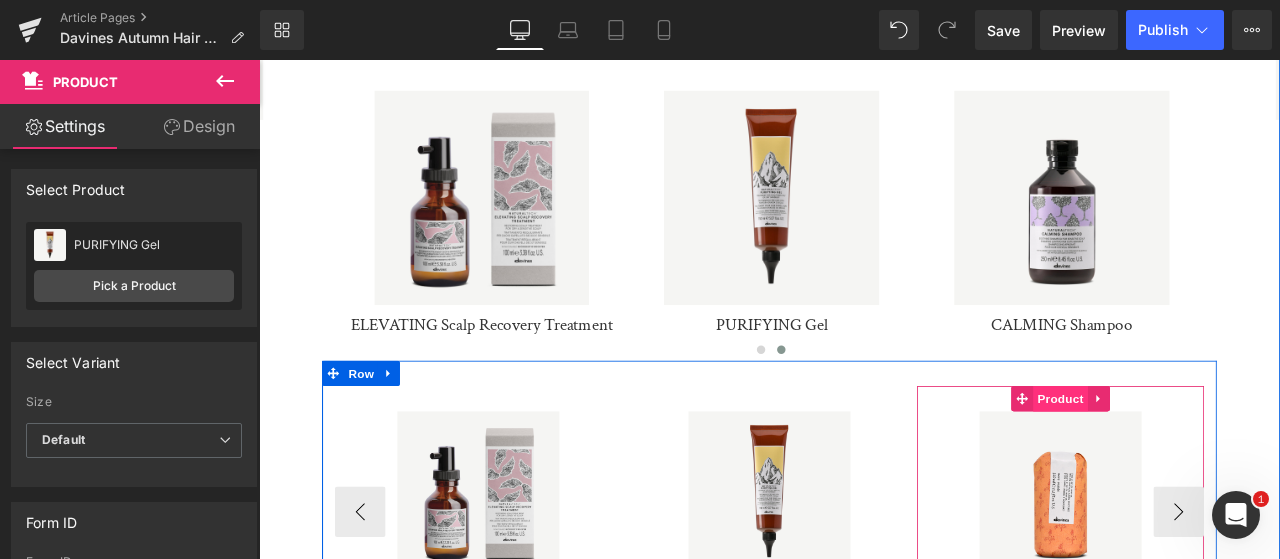 click on "Product" at bounding box center [1209, 461] 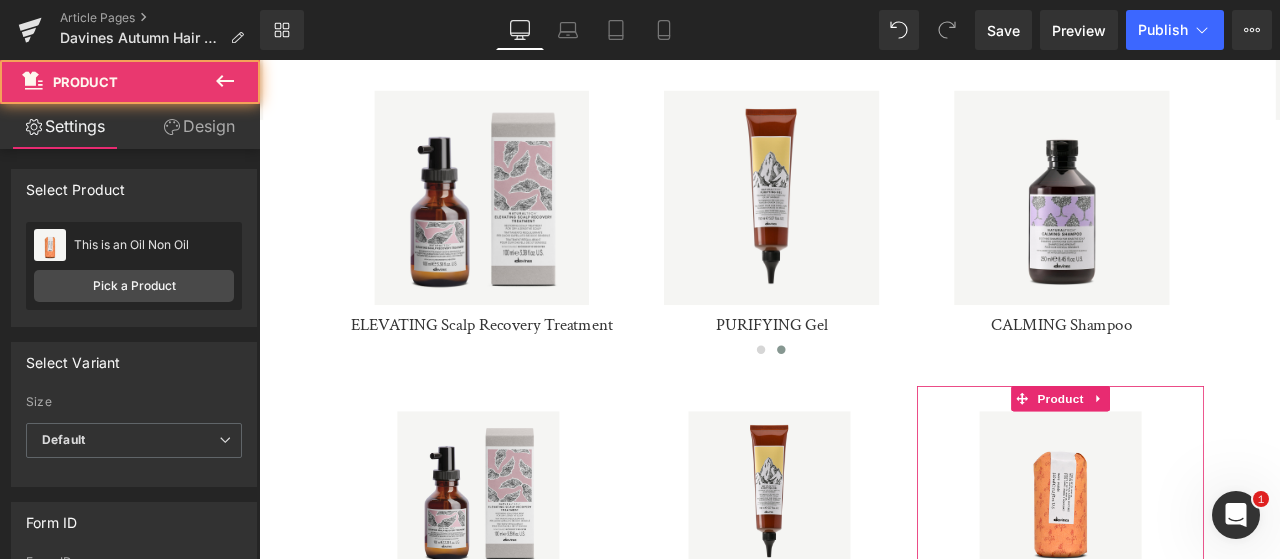 click on "Pick a Product" at bounding box center [134, 286] 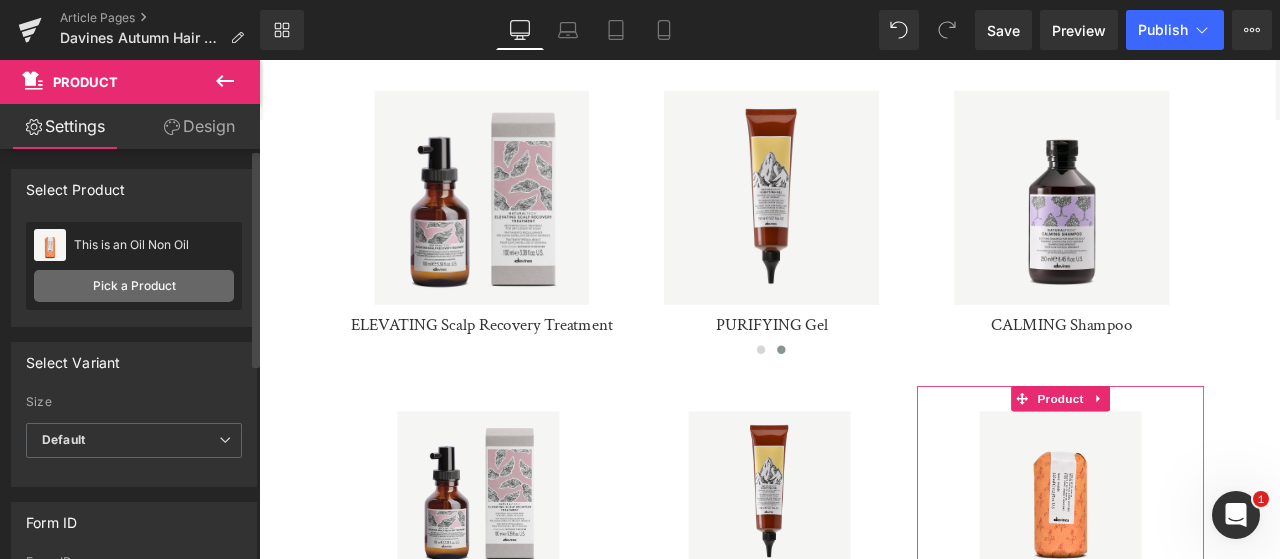 click on "Pick a Product" at bounding box center (134, 286) 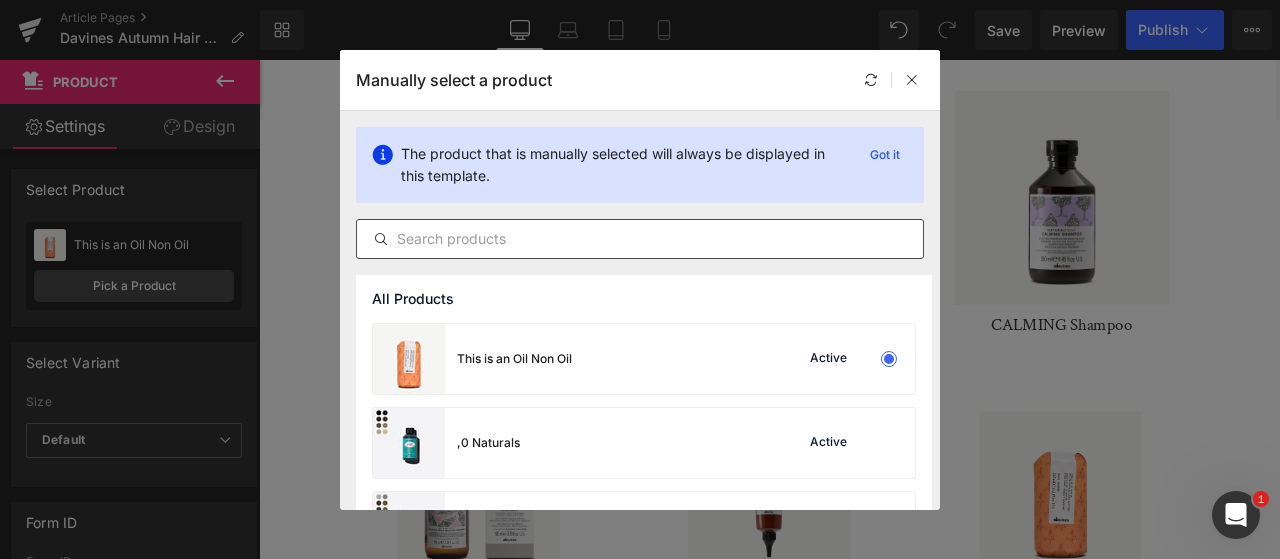 click at bounding box center (640, 239) 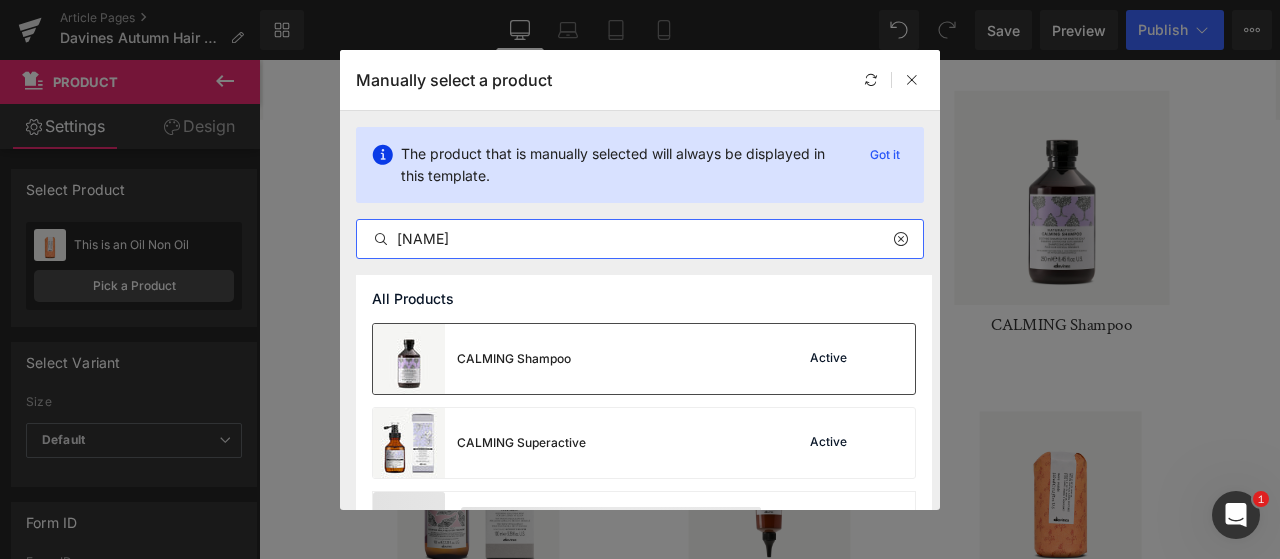 type on "calming s" 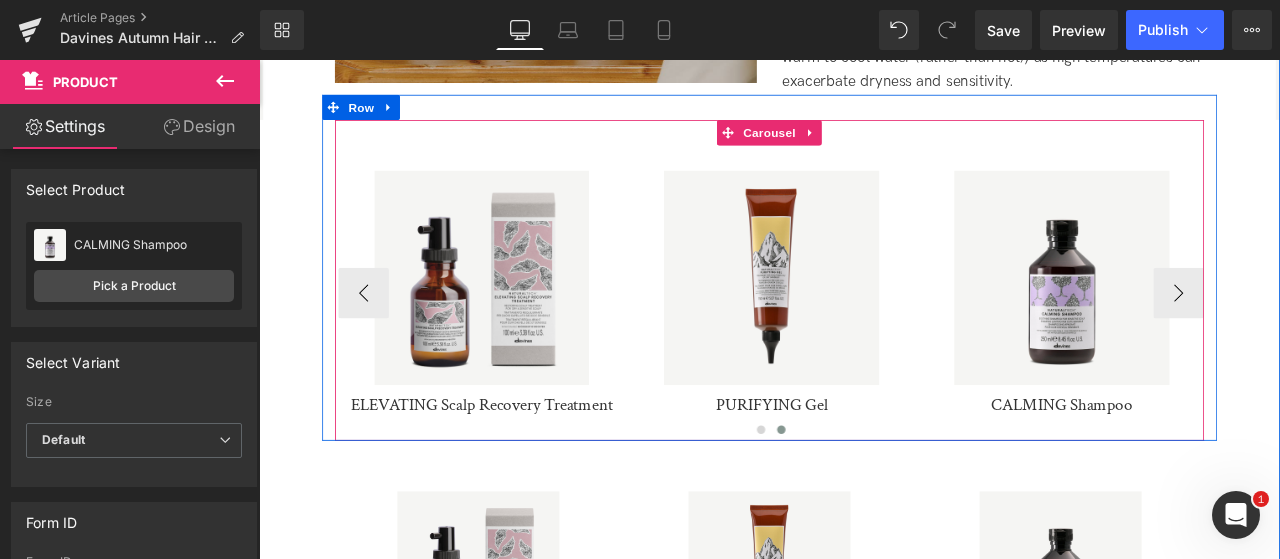 scroll, scrollTop: 1507, scrollLeft: 0, axis: vertical 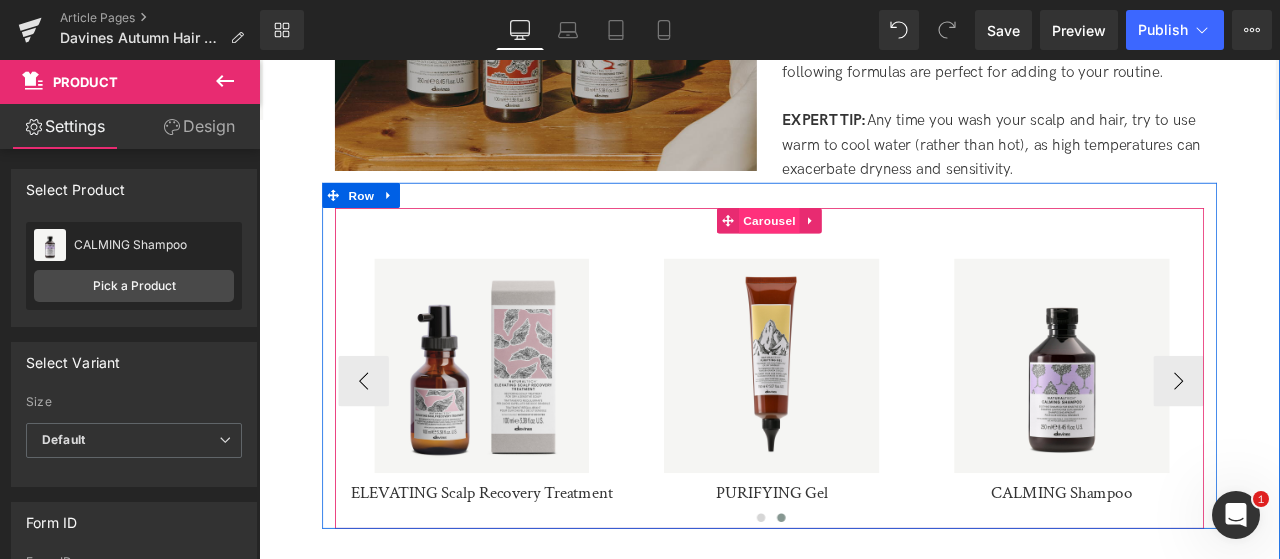 click on "Carousel" at bounding box center (864, 251) 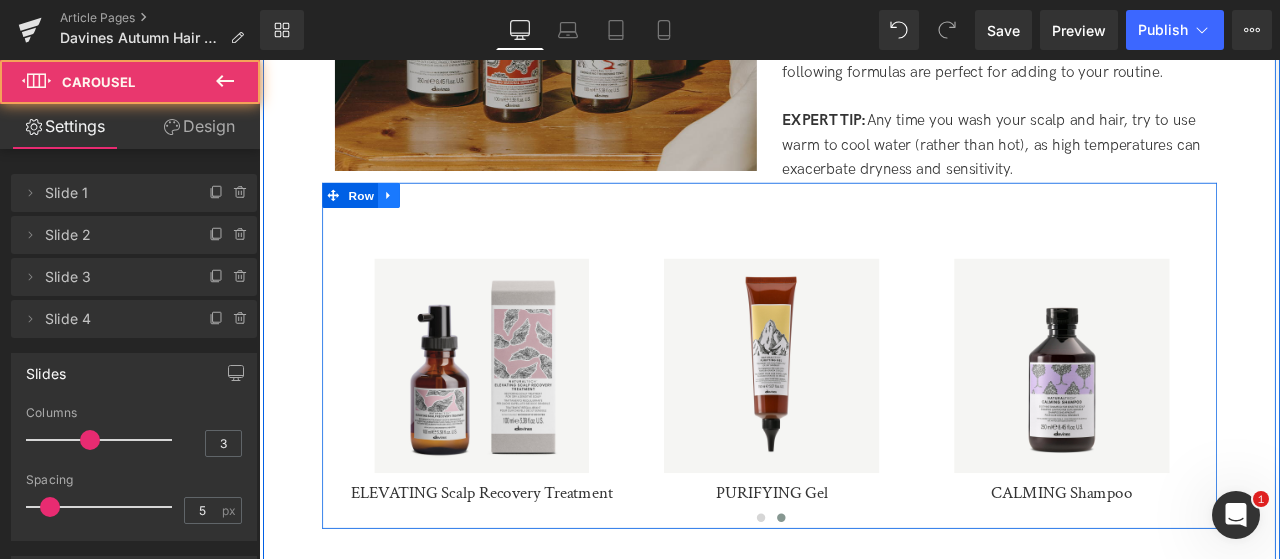 click 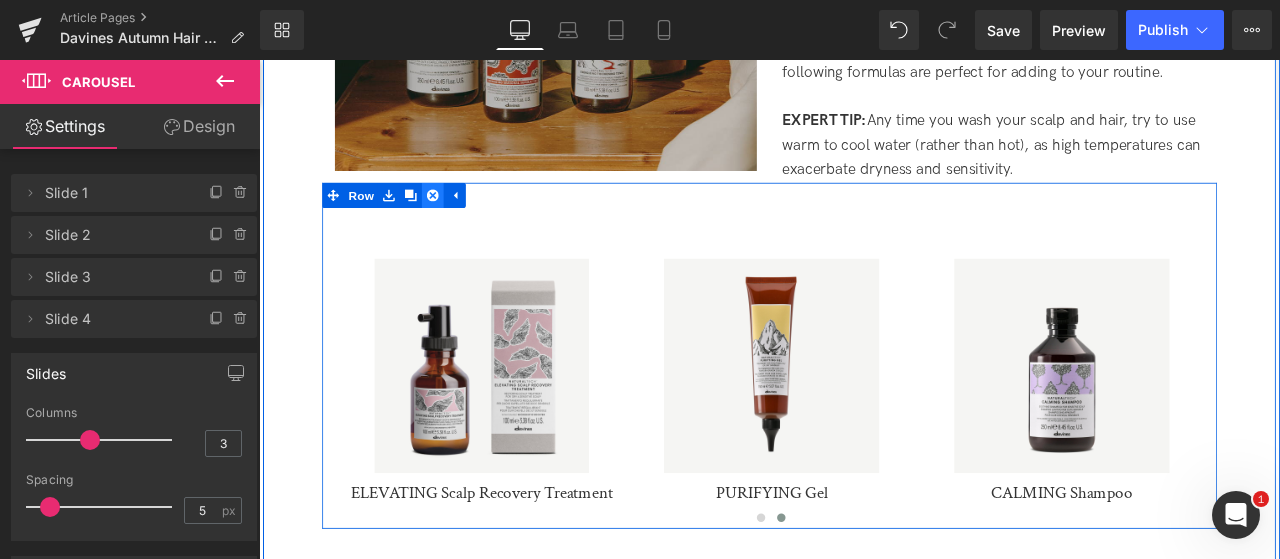 click 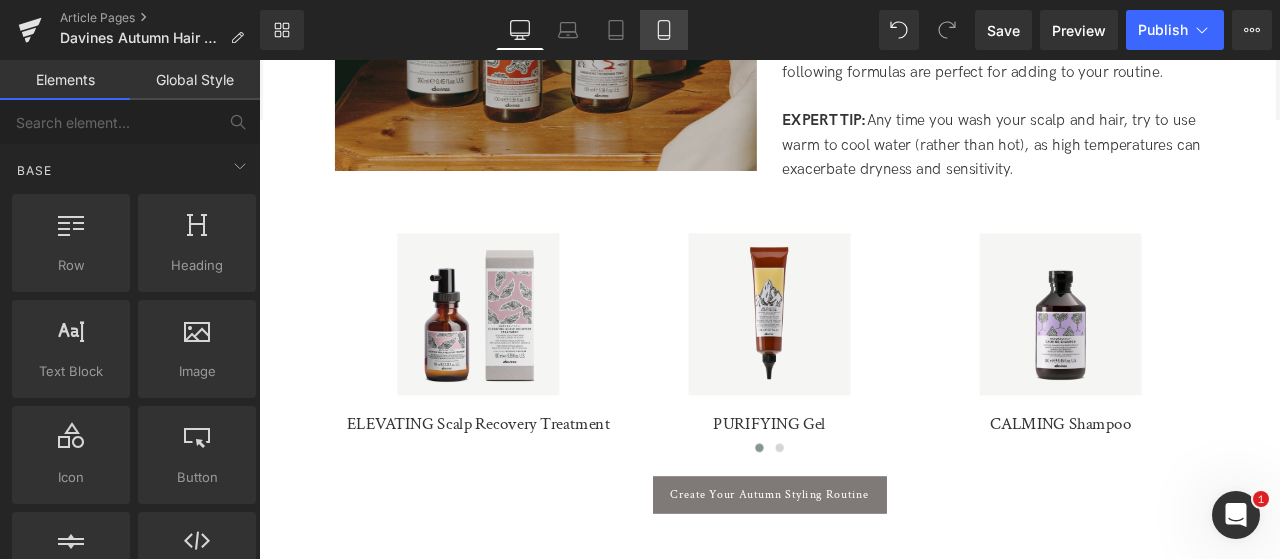 click on "Mobile" at bounding box center [664, 30] 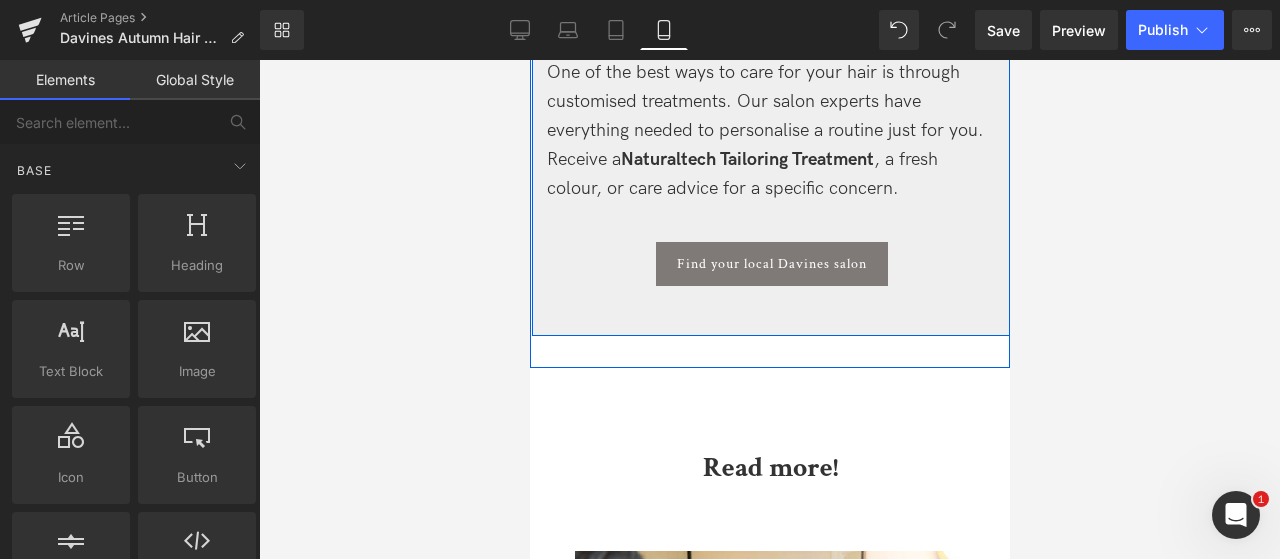 scroll, scrollTop: 8223, scrollLeft: 0, axis: vertical 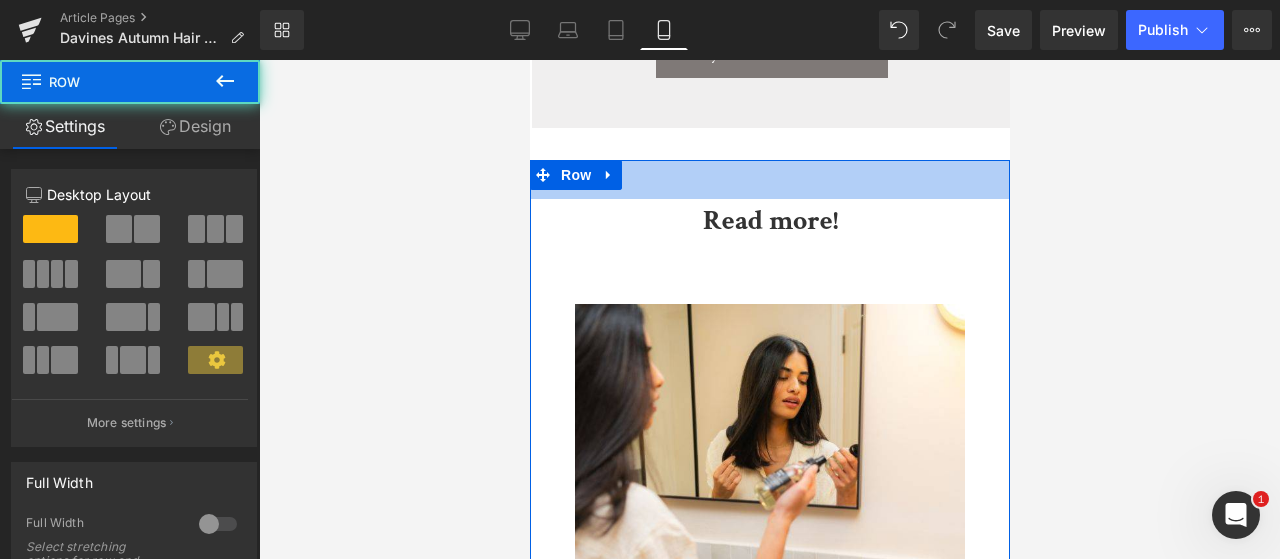 drag, startPoint x: 756, startPoint y: 192, endPoint x: 758, endPoint y: 153, distance: 39.051247 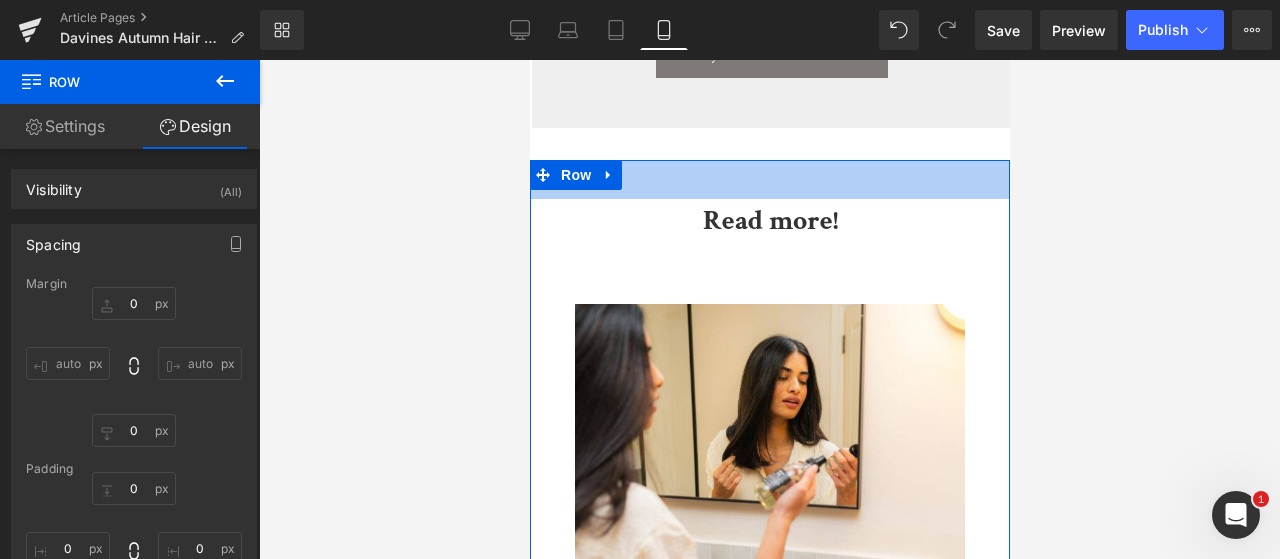 type on "0" 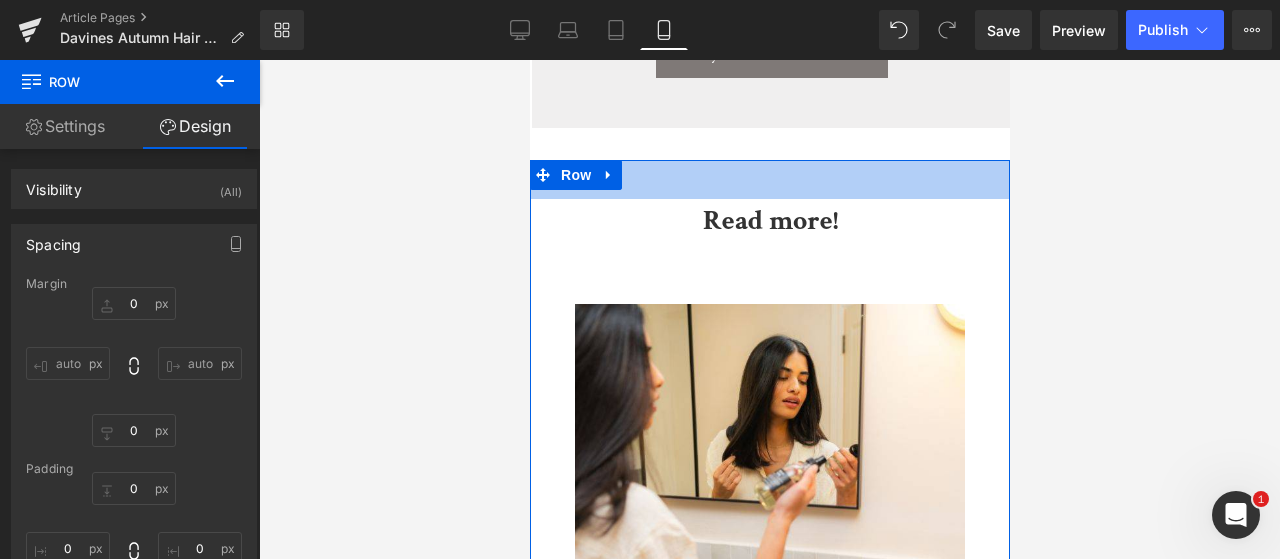 type on "0" 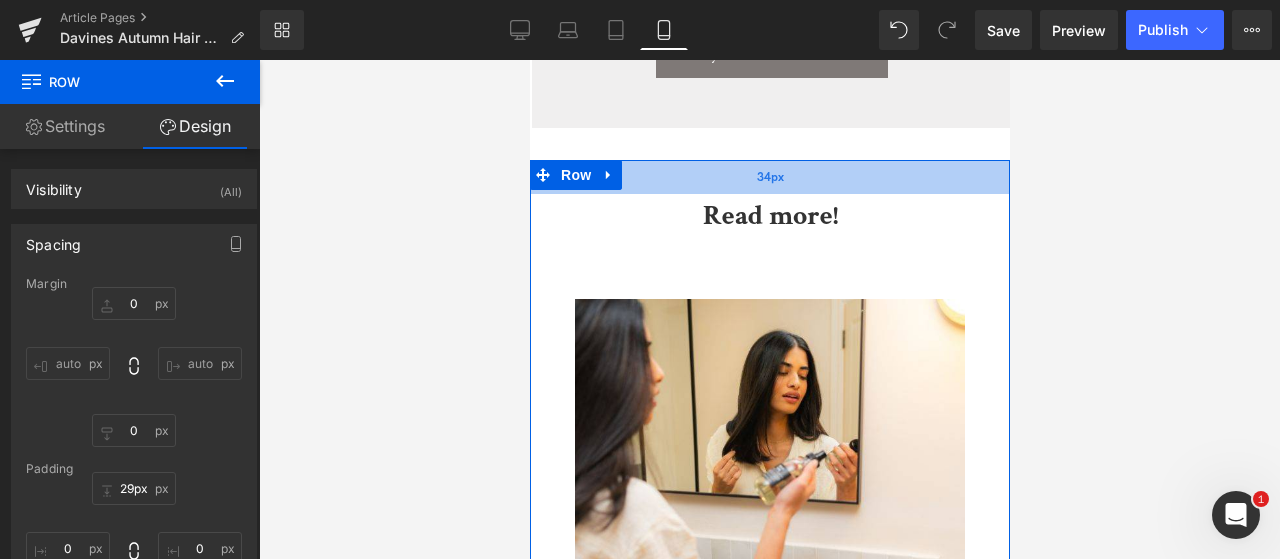 type on "28px" 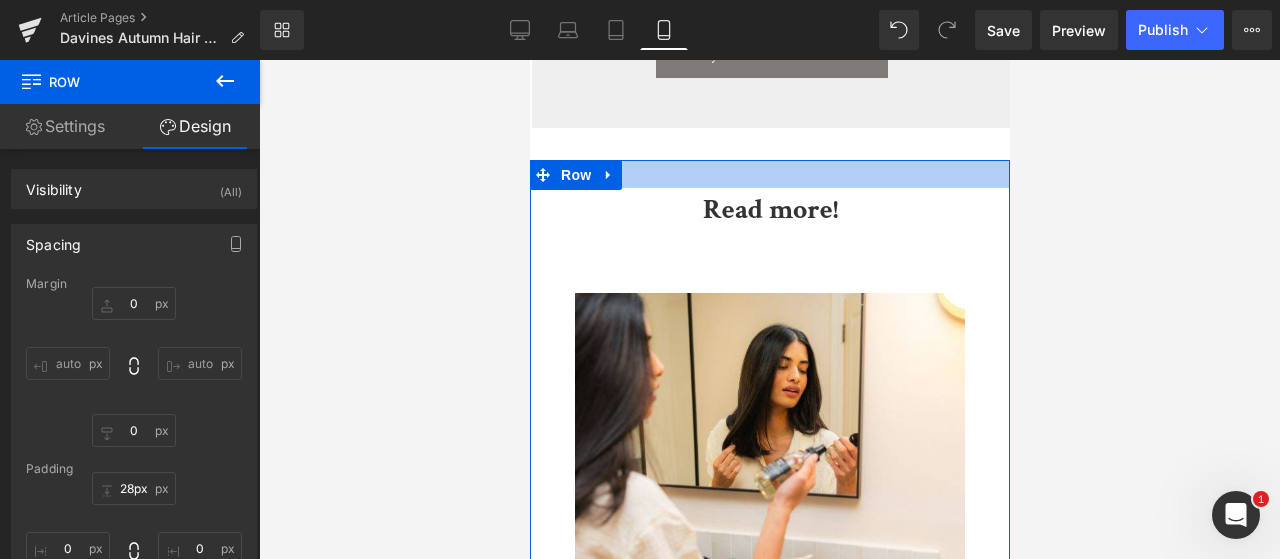 drag, startPoint x: 800, startPoint y: 175, endPoint x: 798, endPoint y: 164, distance: 11.18034 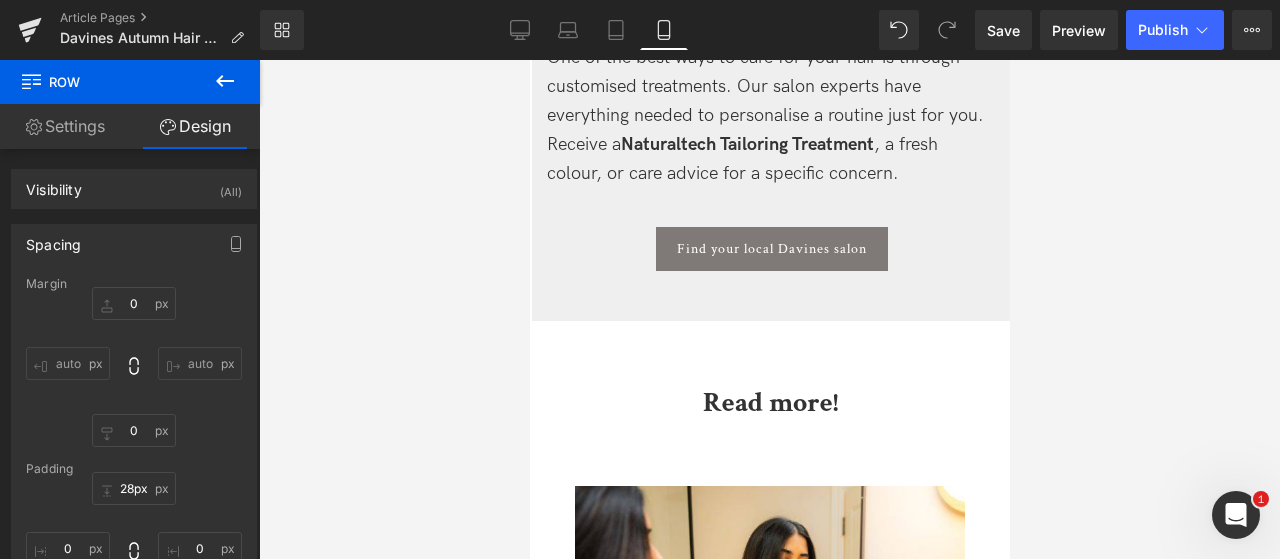 scroll, scrollTop: 7723, scrollLeft: 0, axis: vertical 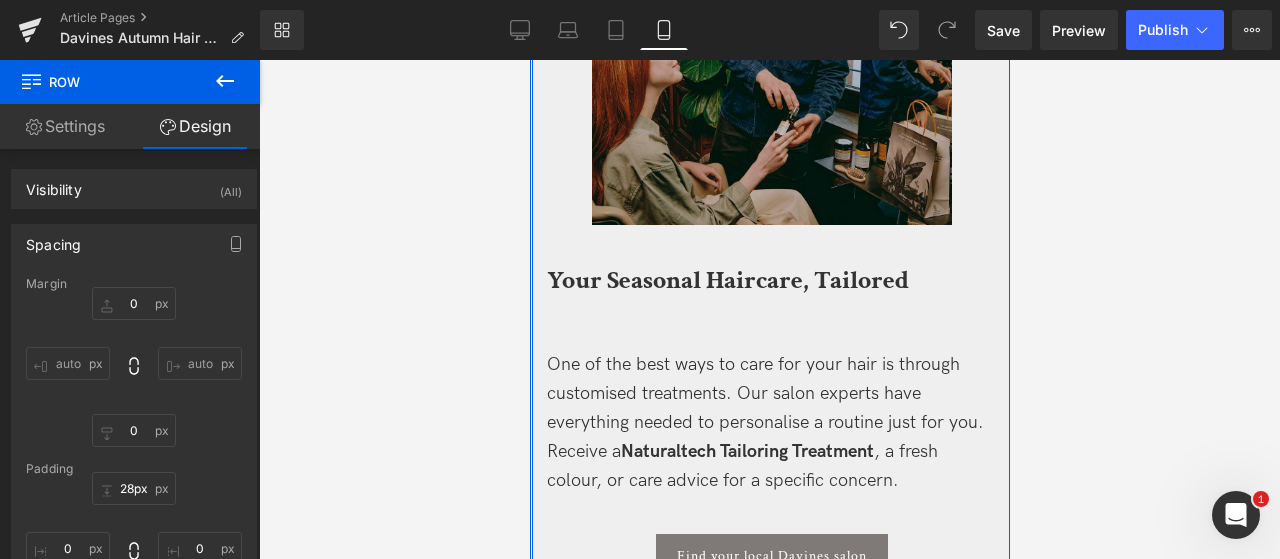click at bounding box center [529, 60] 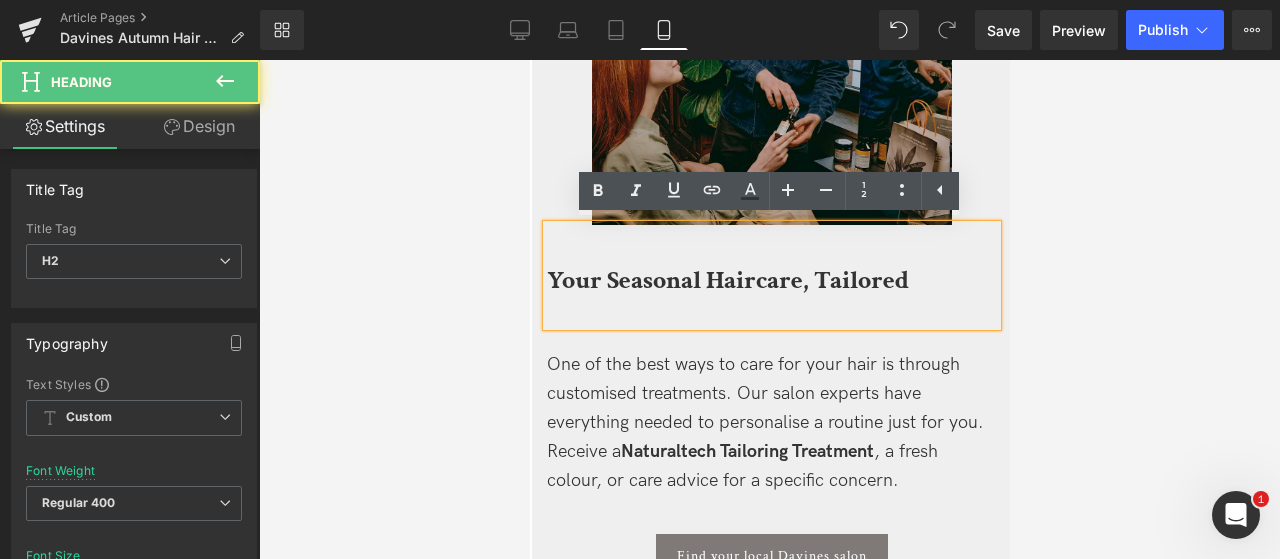 click on "Your Seasonal Haircare, Tailored" at bounding box center (771, 276) 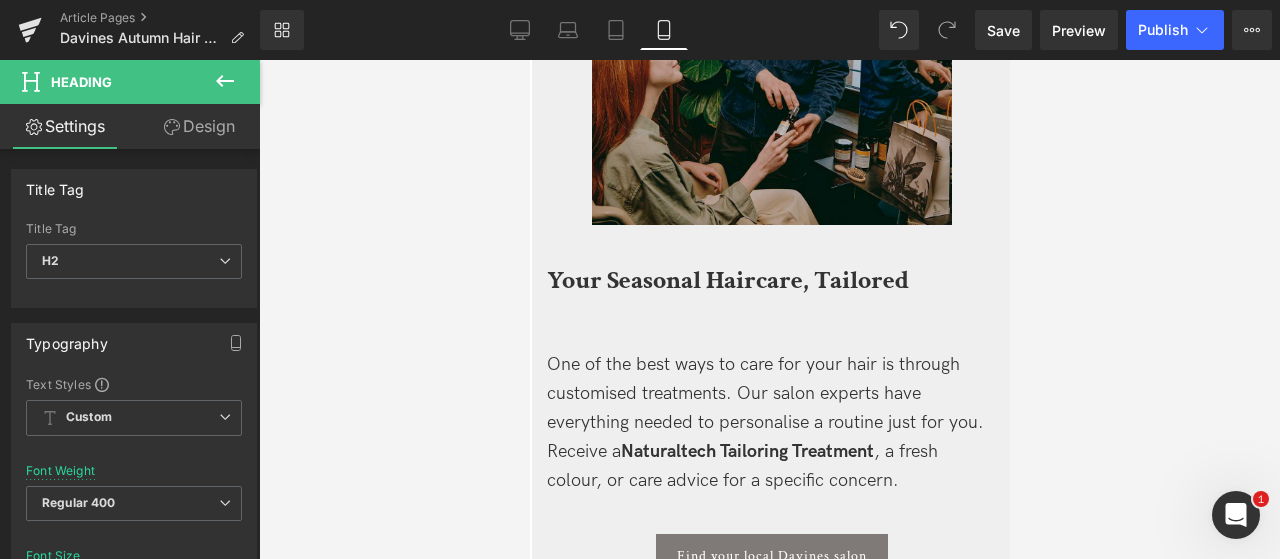 click on "Design" at bounding box center (199, 126) 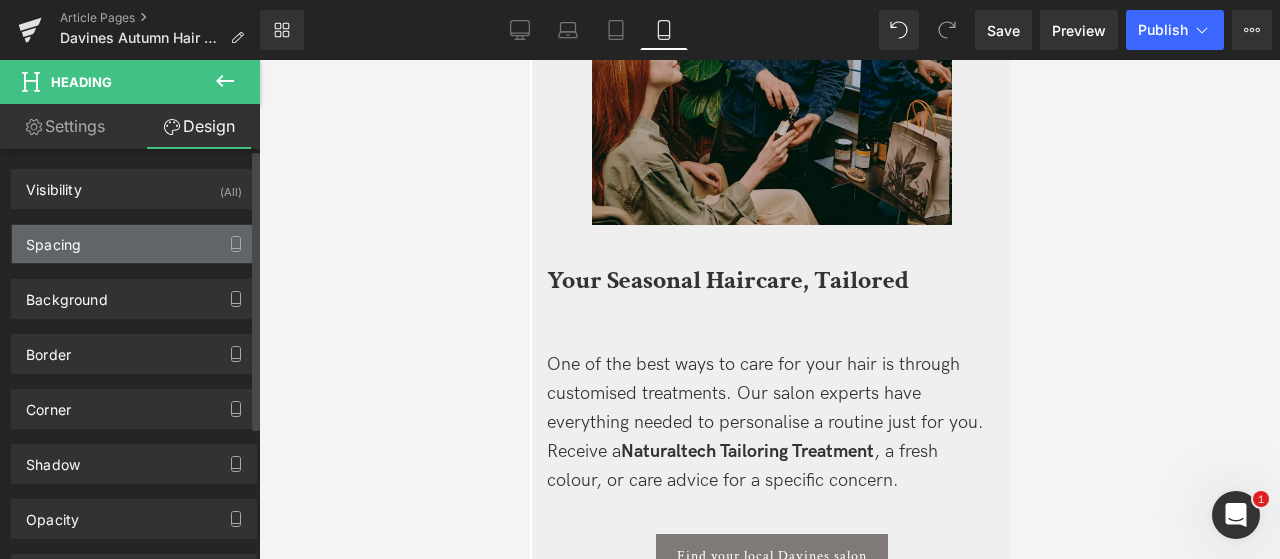 click on "Spacing" at bounding box center (134, 244) 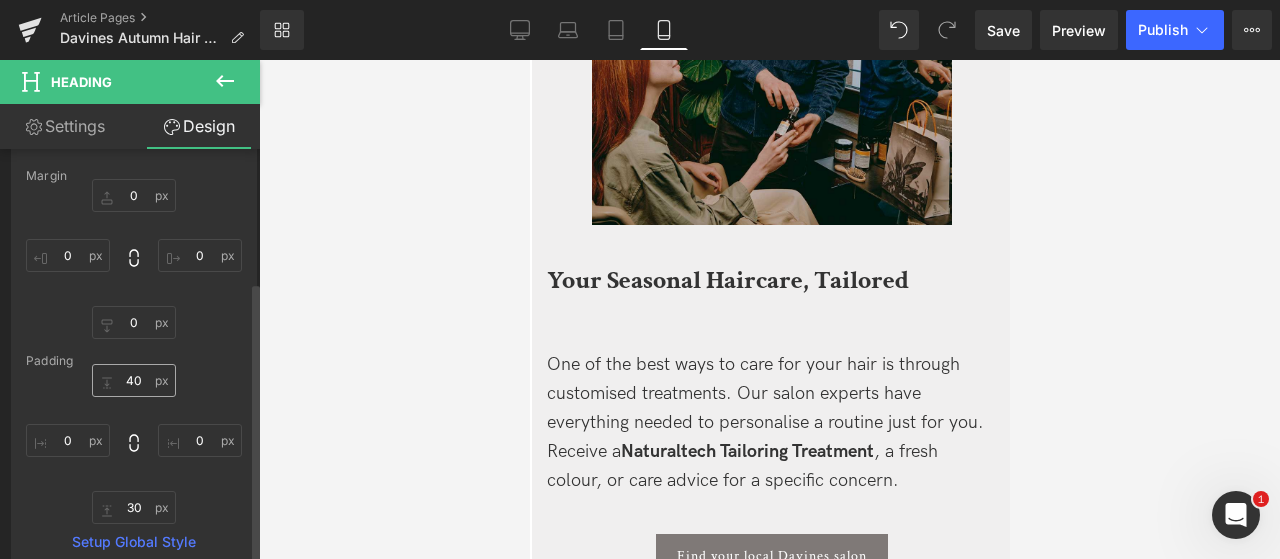 scroll, scrollTop: 200, scrollLeft: 0, axis: vertical 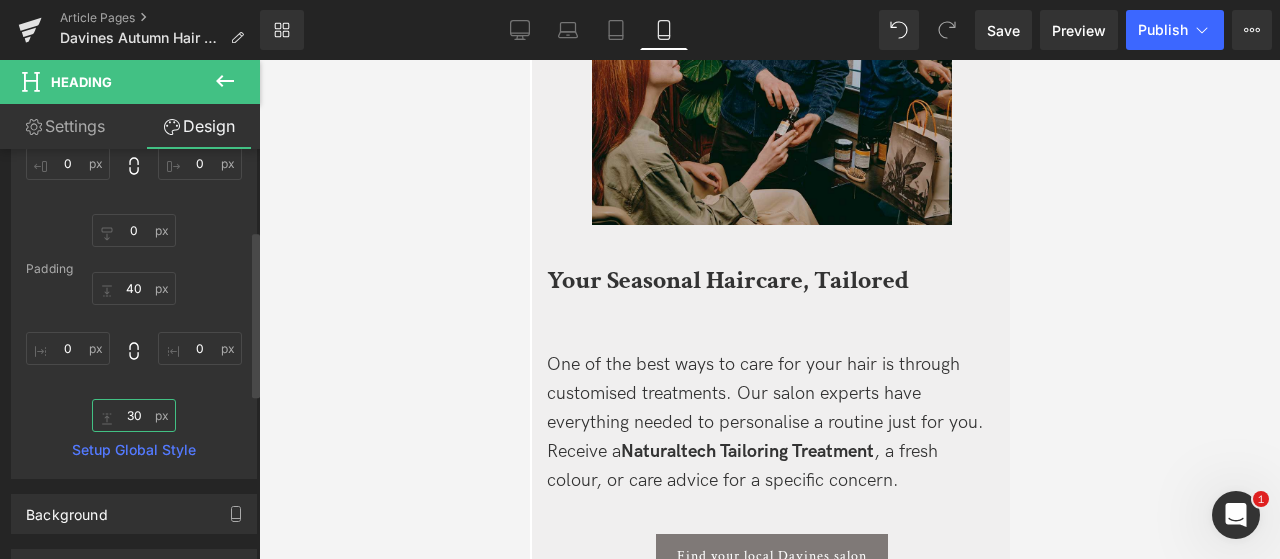 click on "30" at bounding box center (134, 415) 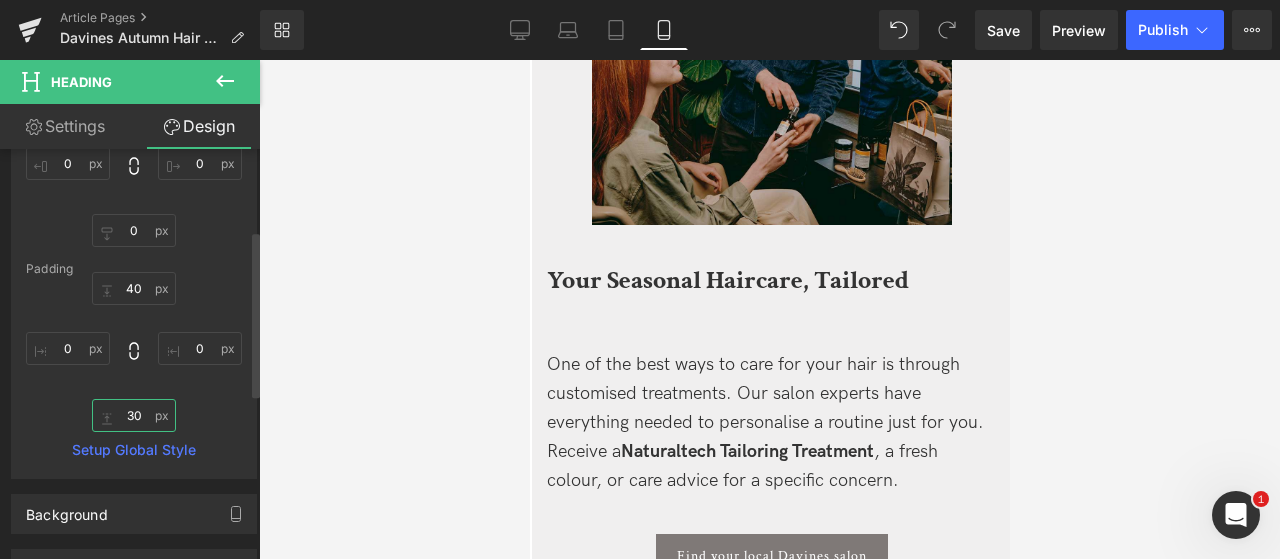 type on "0" 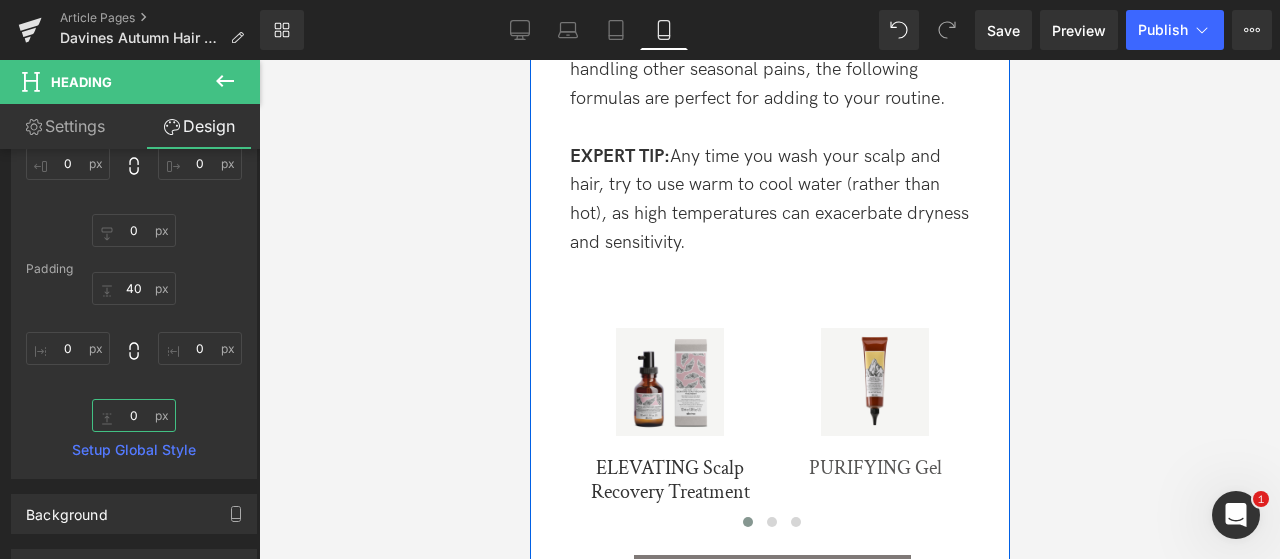 scroll, scrollTop: 2423, scrollLeft: 0, axis: vertical 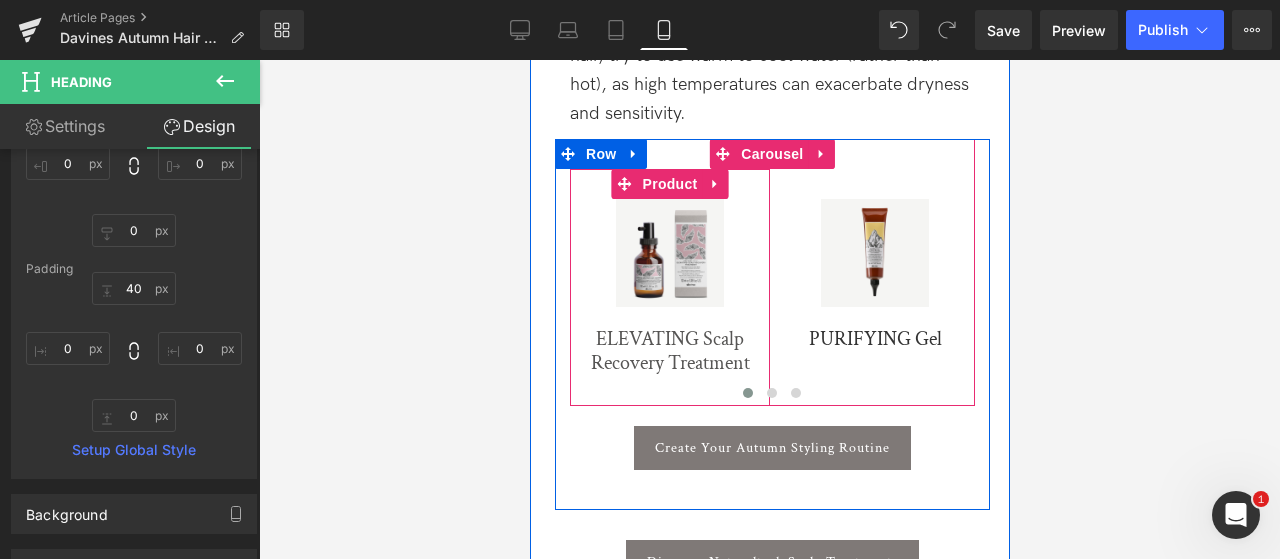 click on "ELEVATING Scalp Recovery Treatment
(P) Title" at bounding box center [669, 352] 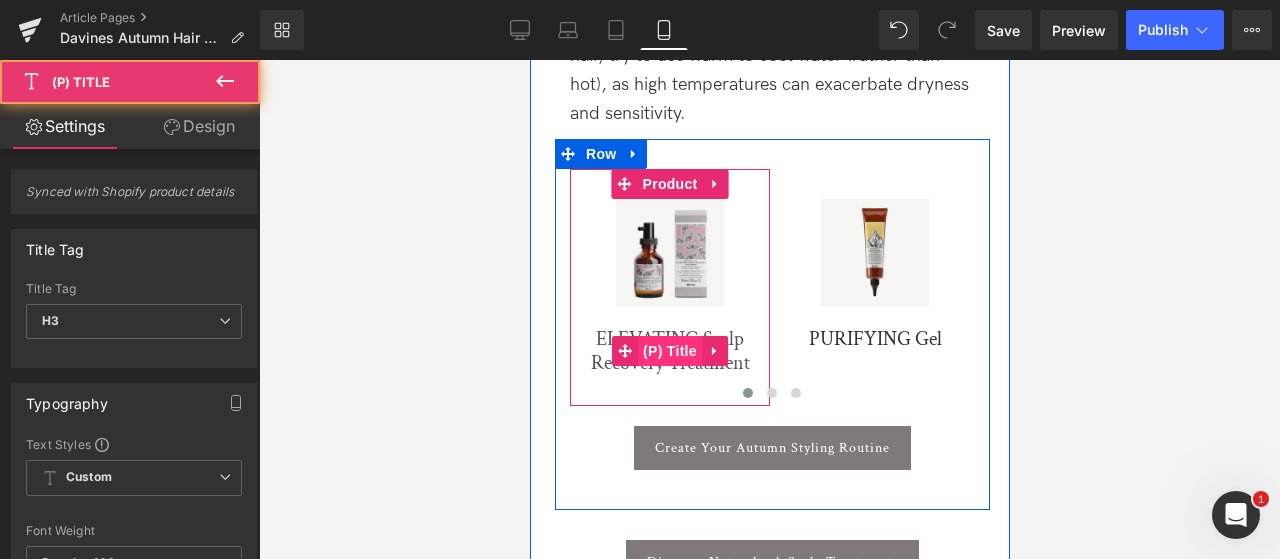 click on "(P) Title" at bounding box center (669, 351) 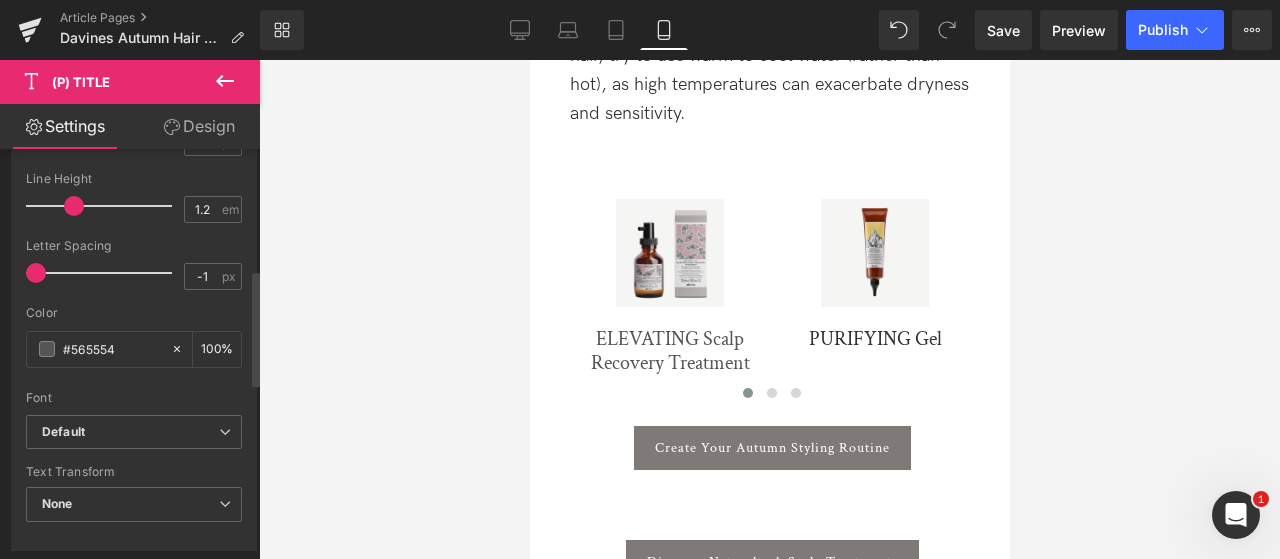 scroll, scrollTop: 400, scrollLeft: 0, axis: vertical 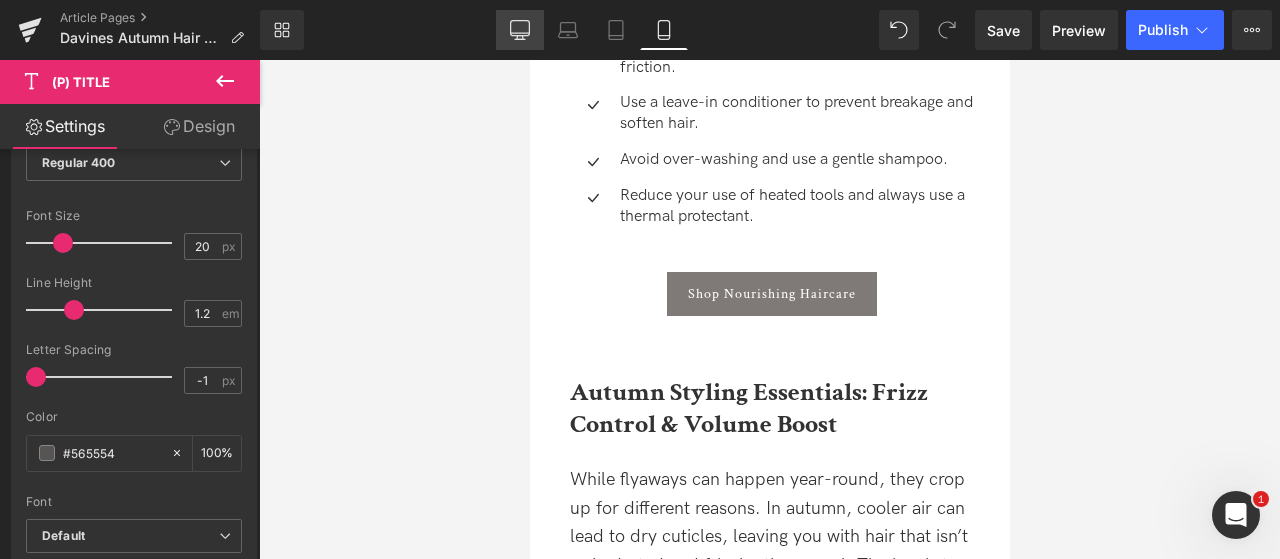 click 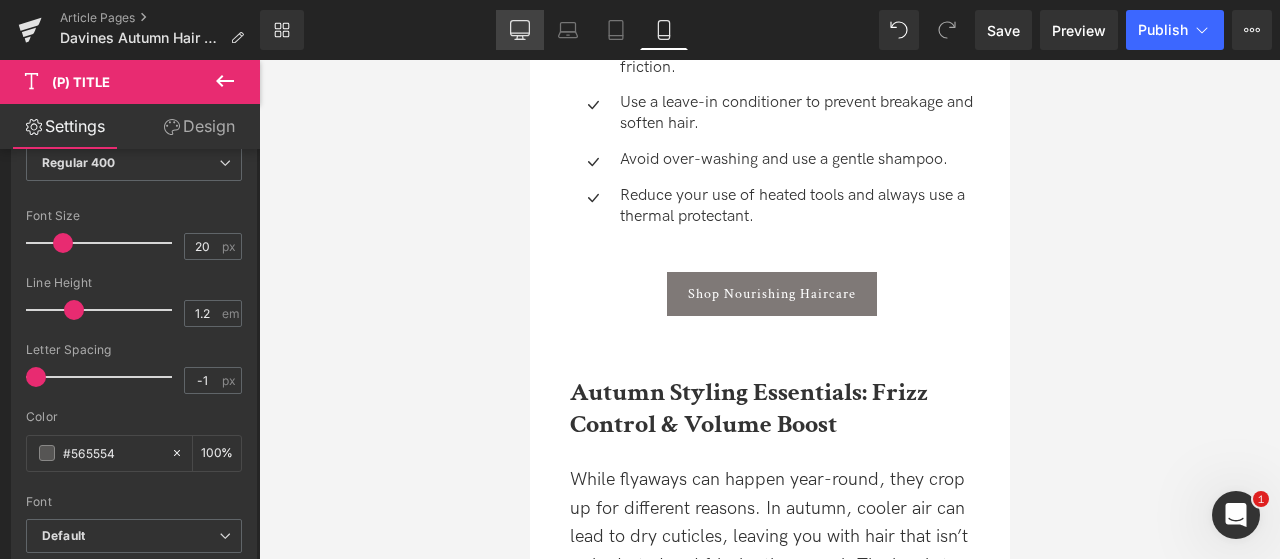 type 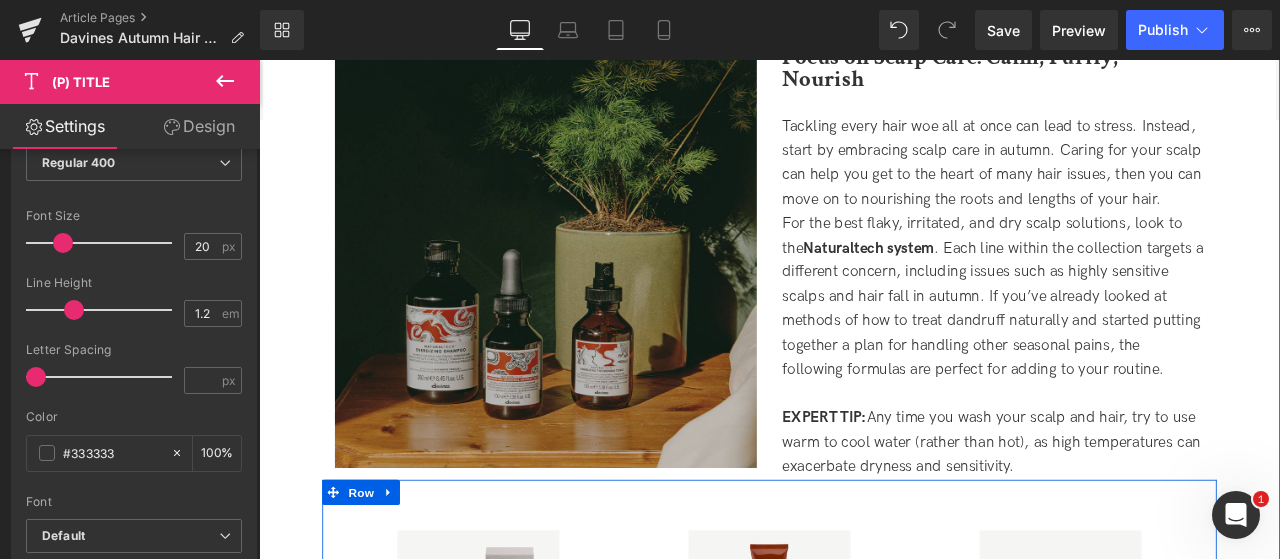 scroll, scrollTop: 1456, scrollLeft: 0, axis: vertical 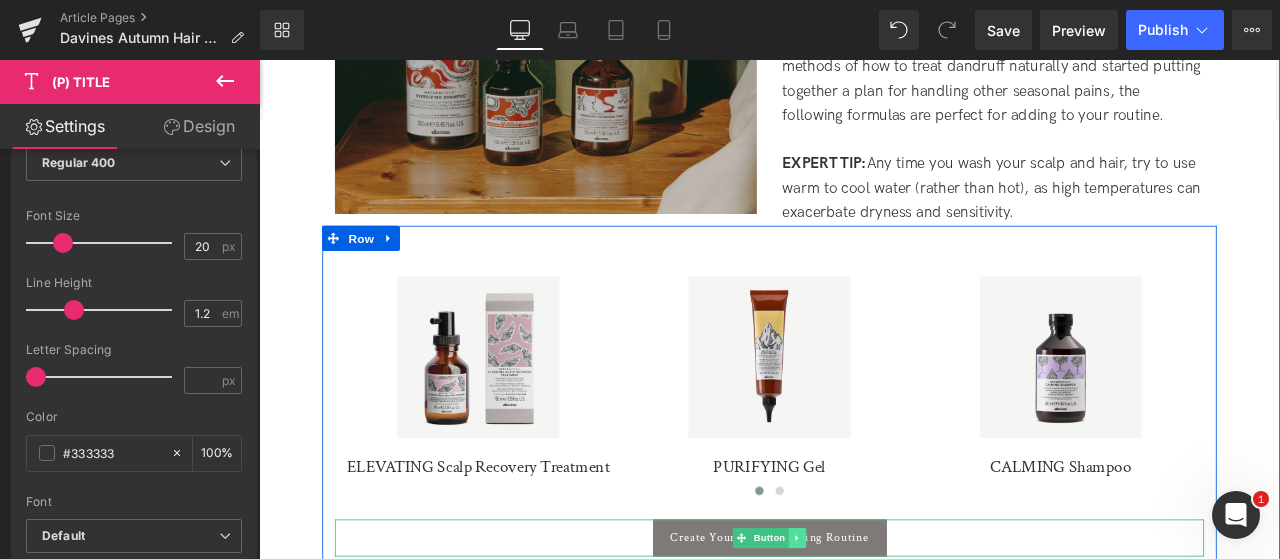 click at bounding box center [897, 627] 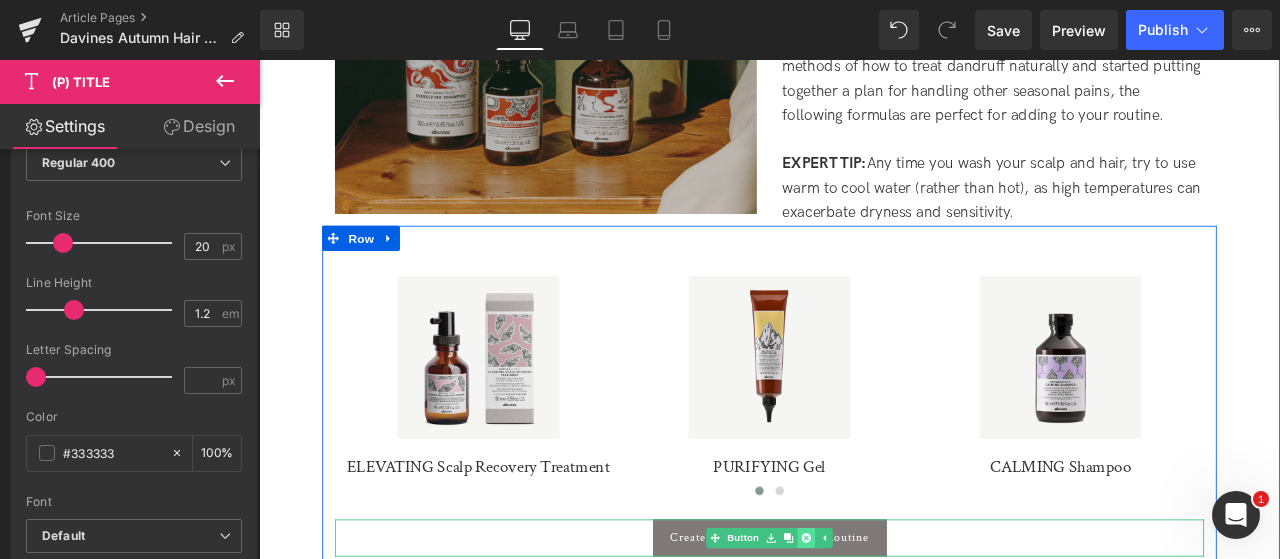 click 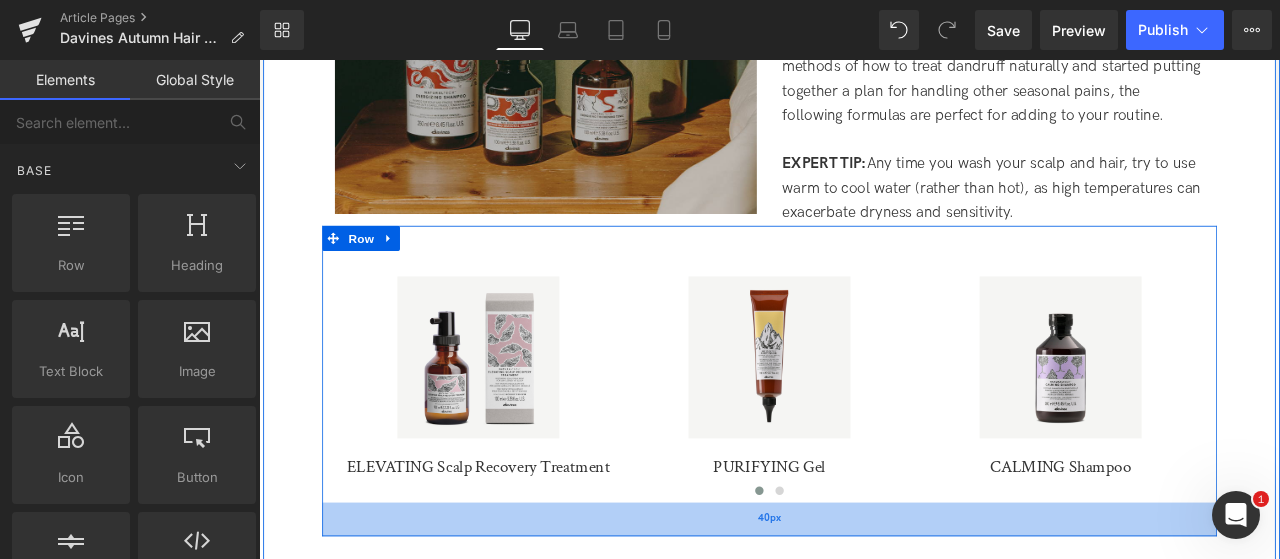 scroll, scrollTop: 1556, scrollLeft: 0, axis: vertical 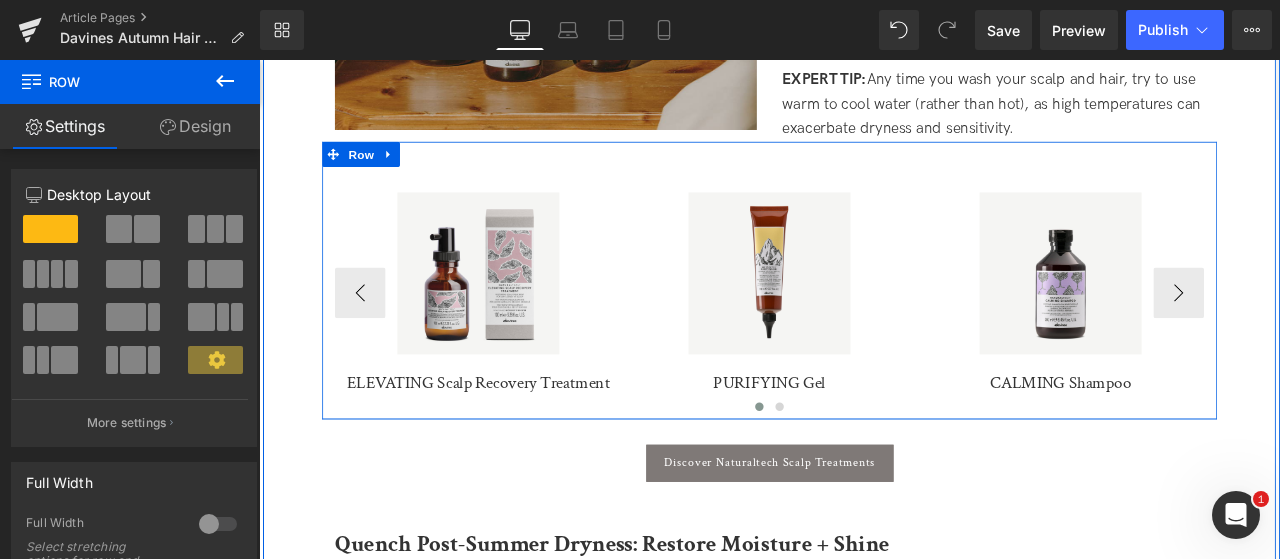 drag, startPoint x: 915, startPoint y: 507, endPoint x: 908, endPoint y: 468, distance: 39.623226 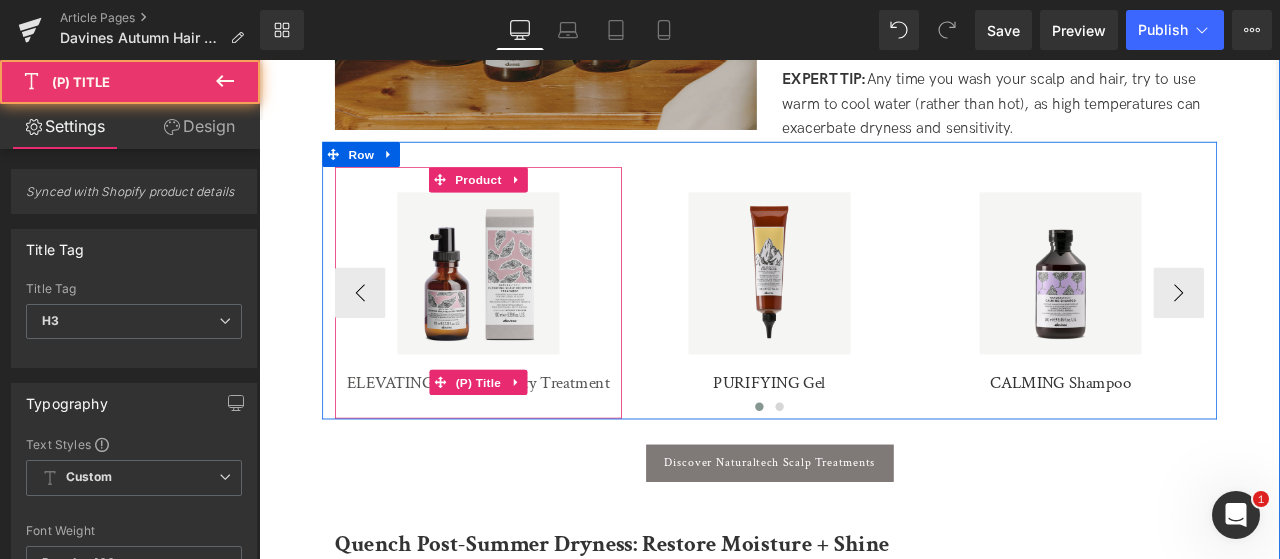click on "ELEVATING Scalp Recovery Treatment" at bounding box center [519, 443] 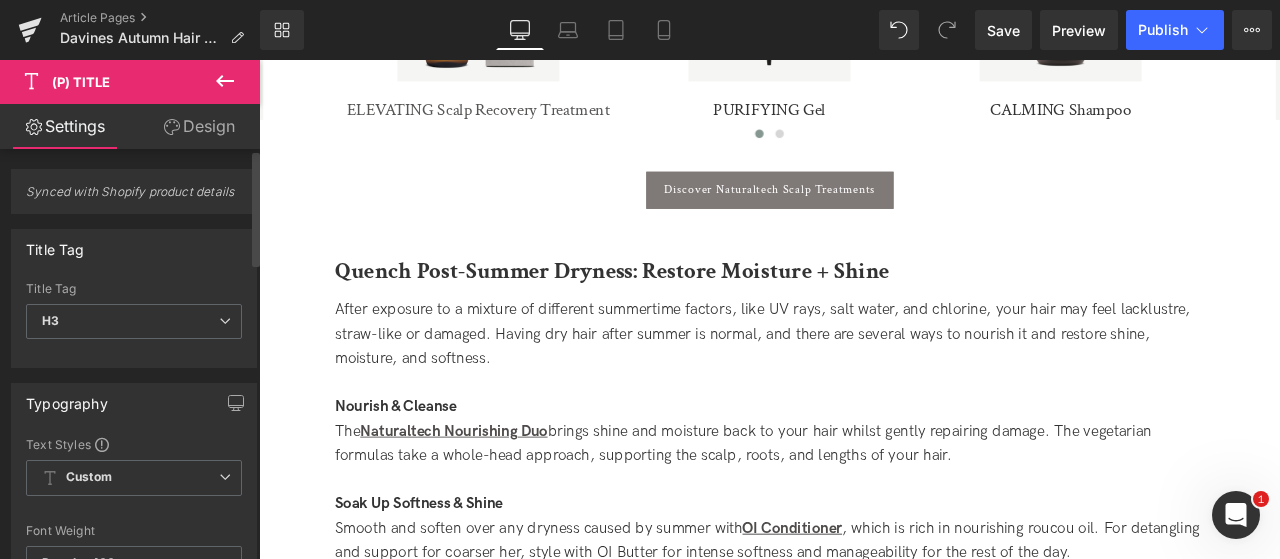 scroll, scrollTop: 2056, scrollLeft: 0, axis: vertical 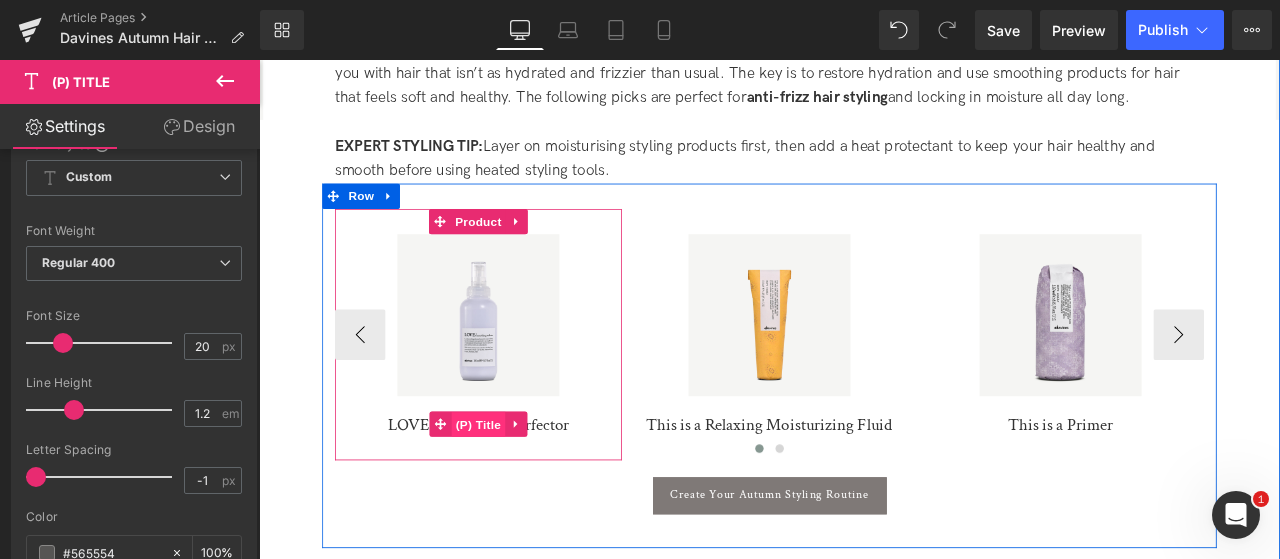 click on "(P) Title" at bounding box center (519, 493) 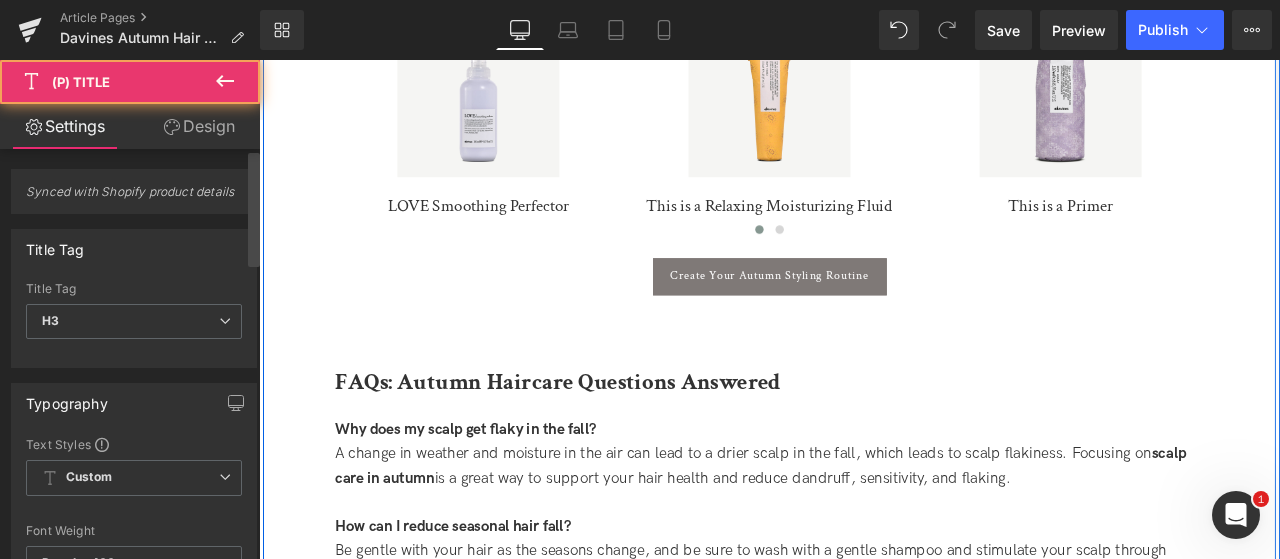 scroll, scrollTop: 4156, scrollLeft: 0, axis: vertical 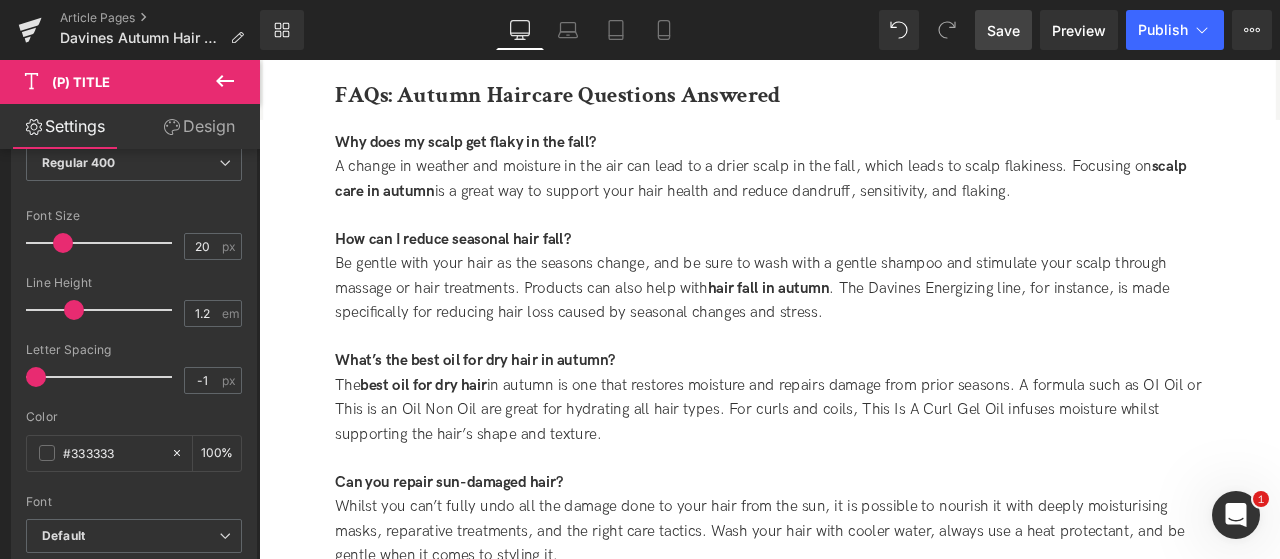 click on "Save" at bounding box center (1003, 30) 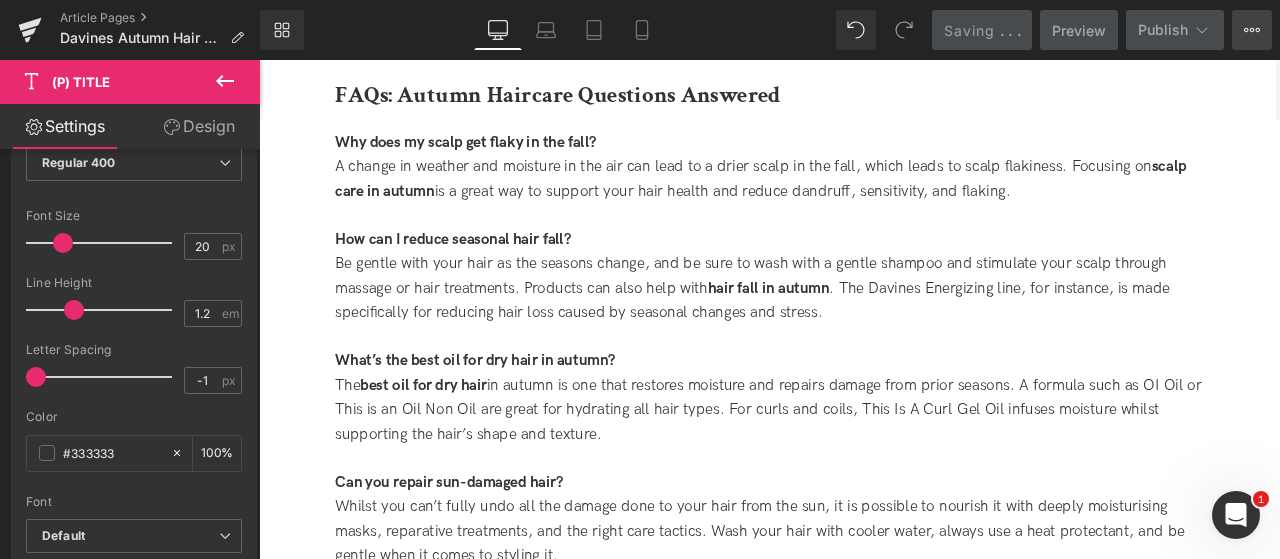 click 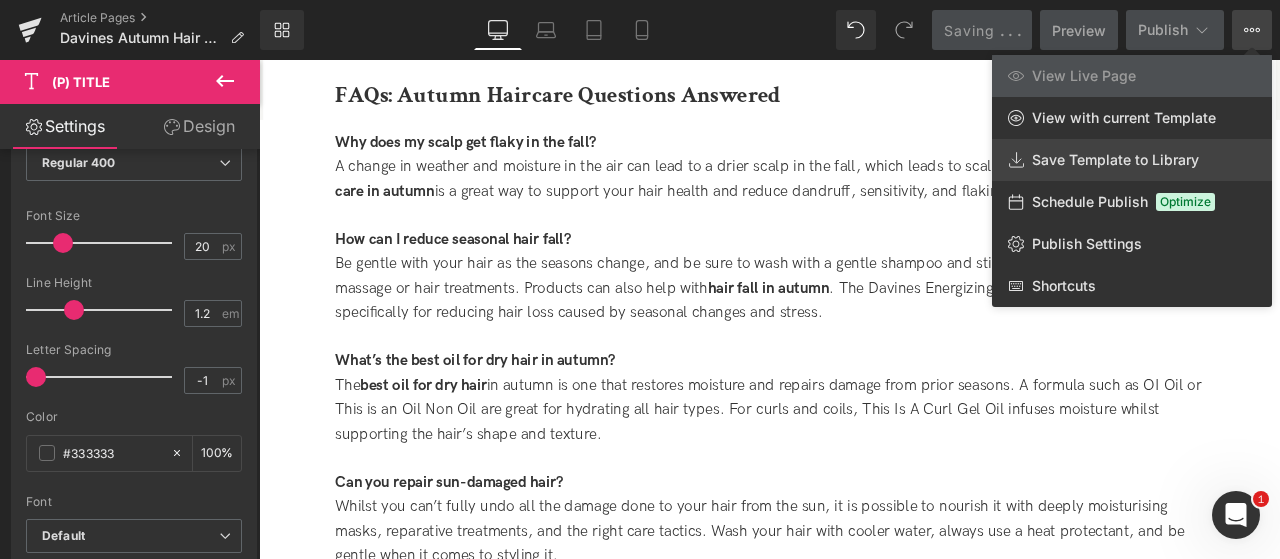 click on "Save Template to Library" at bounding box center (1115, 160) 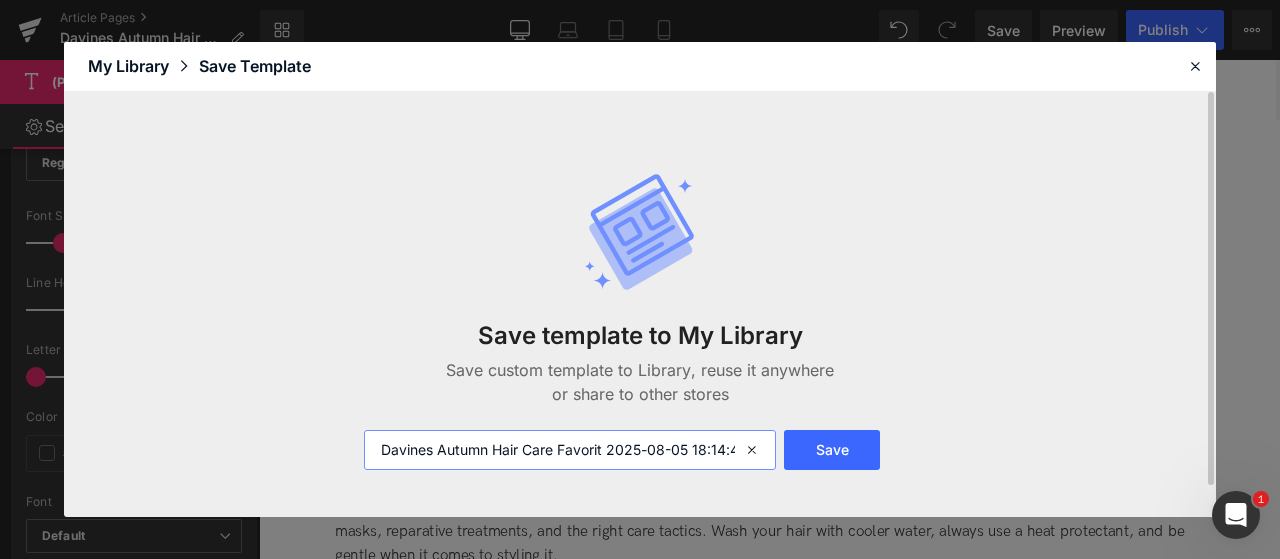 drag, startPoint x: 382, startPoint y: 451, endPoint x: 436, endPoint y: 454, distance: 54.08327 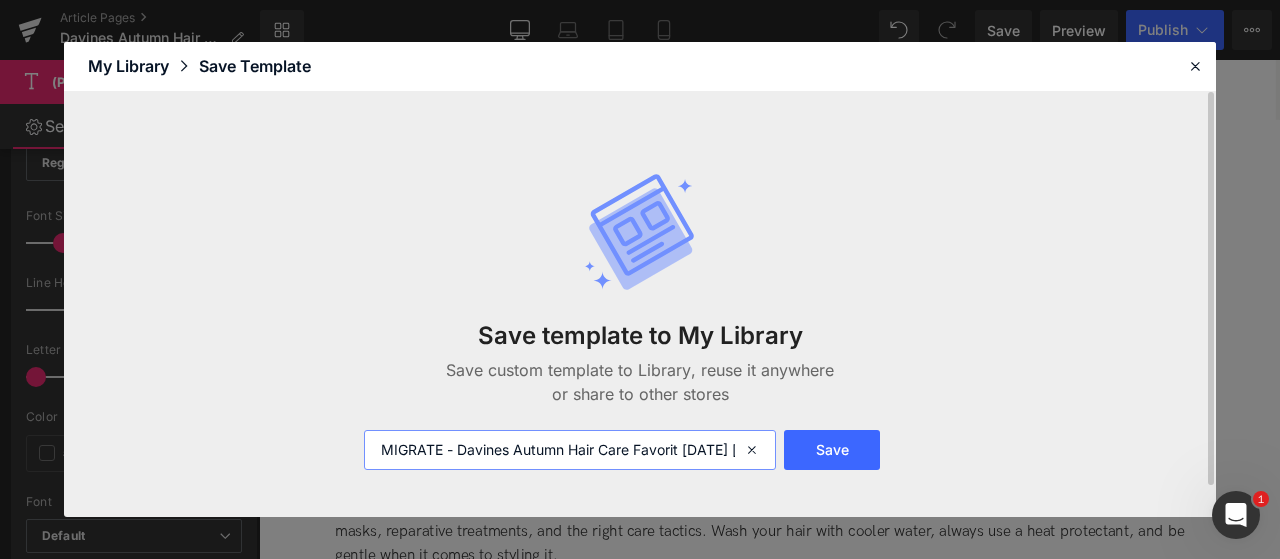 click on "MIGRATE - Davines Autumn Hair Care Favorit 2025-08-05 18:14:40" at bounding box center (570, 450) 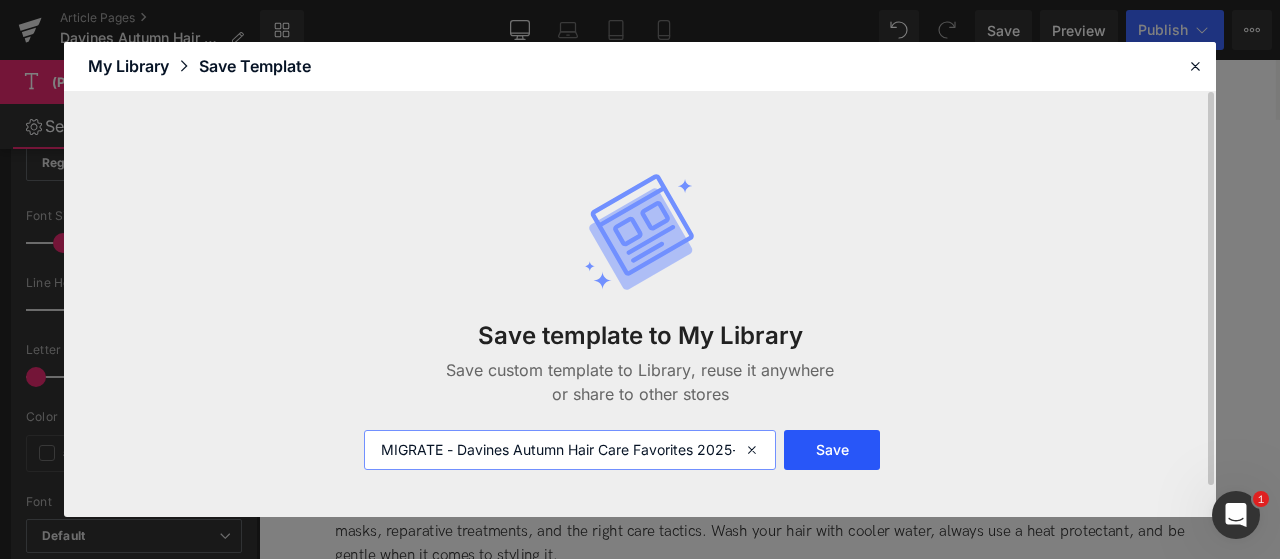 scroll, scrollTop: 0, scrollLeft: 104, axis: horizontal 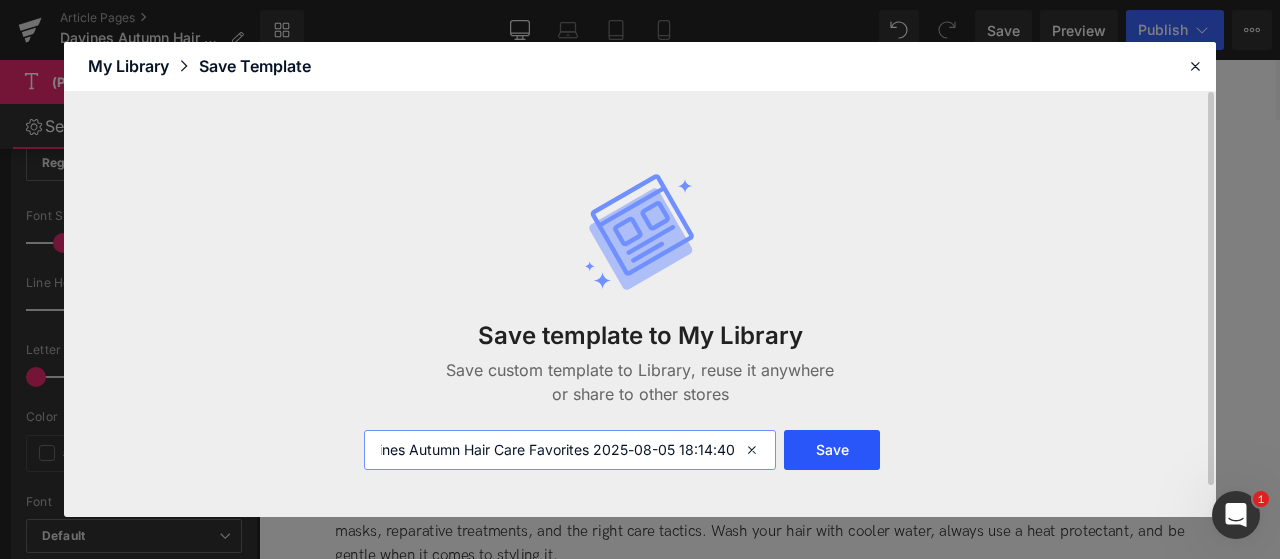 drag, startPoint x: 722, startPoint y: 453, endPoint x: 786, endPoint y: 452, distance: 64.00781 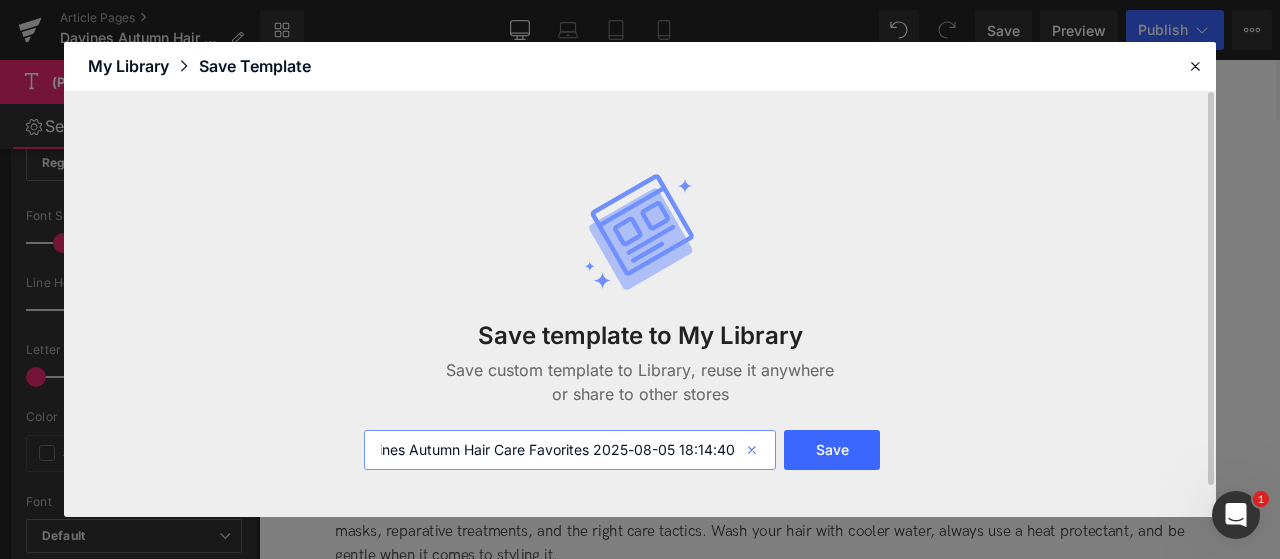 type on "MIGRATE - Davines Autumn Hair Care Favorites 2025-08-05 18:14:40" 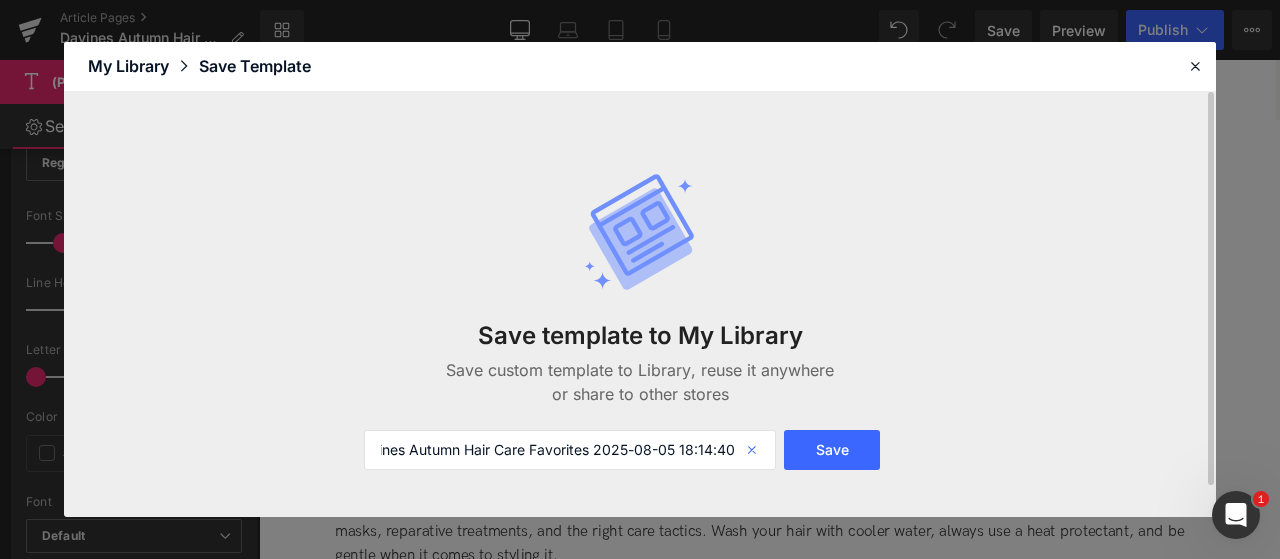 click at bounding box center [754, 450] 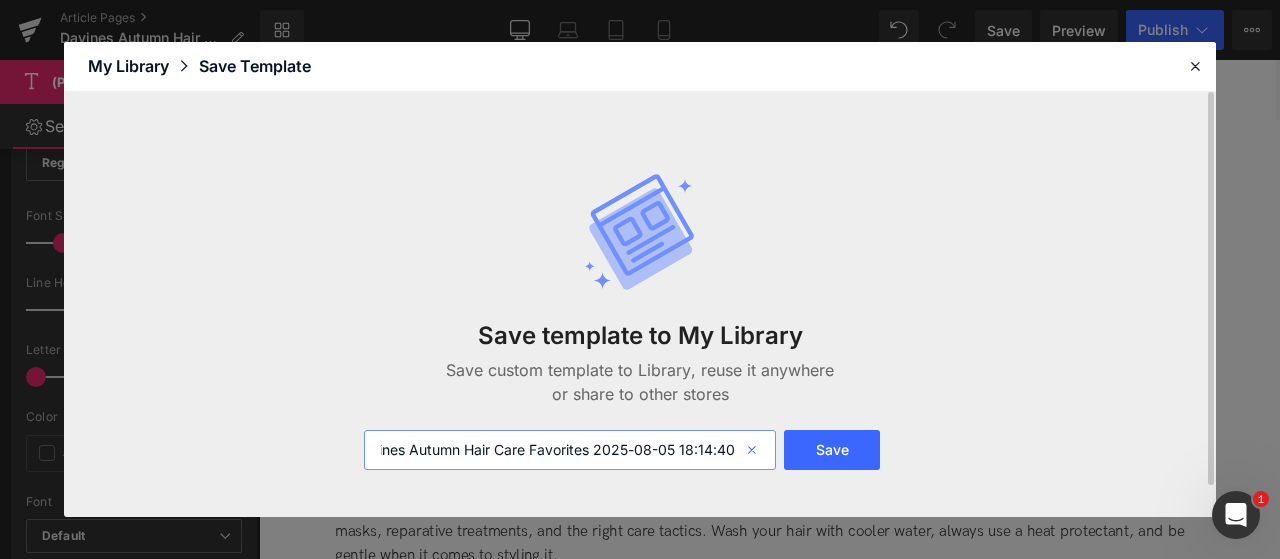 type 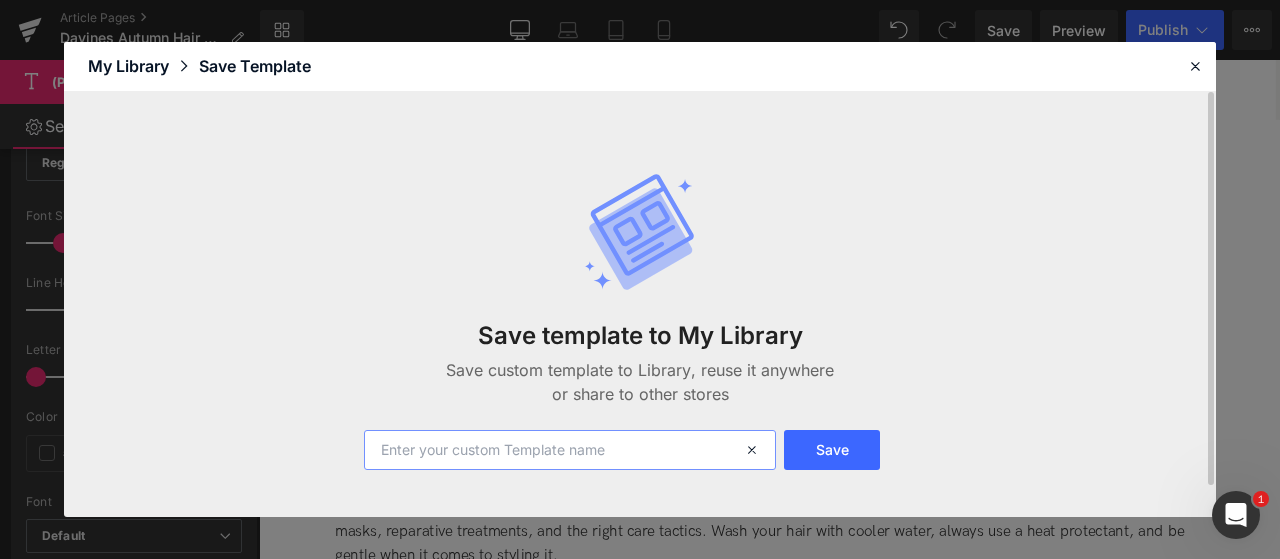 scroll, scrollTop: 0, scrollLeft: 0, axis: both 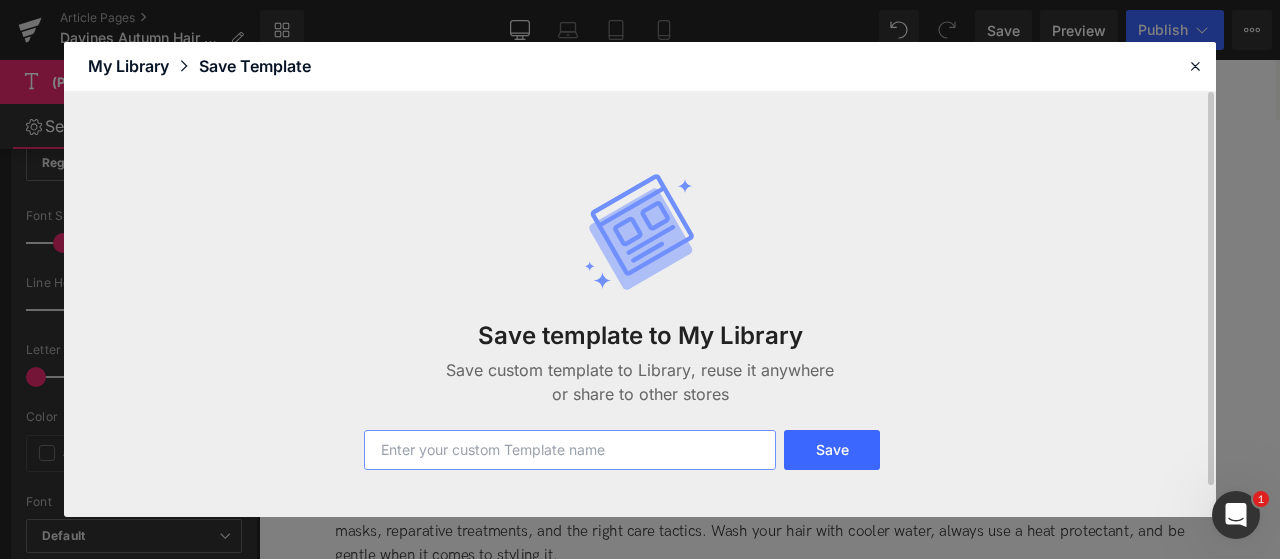 click at bounding box center (570, 450) 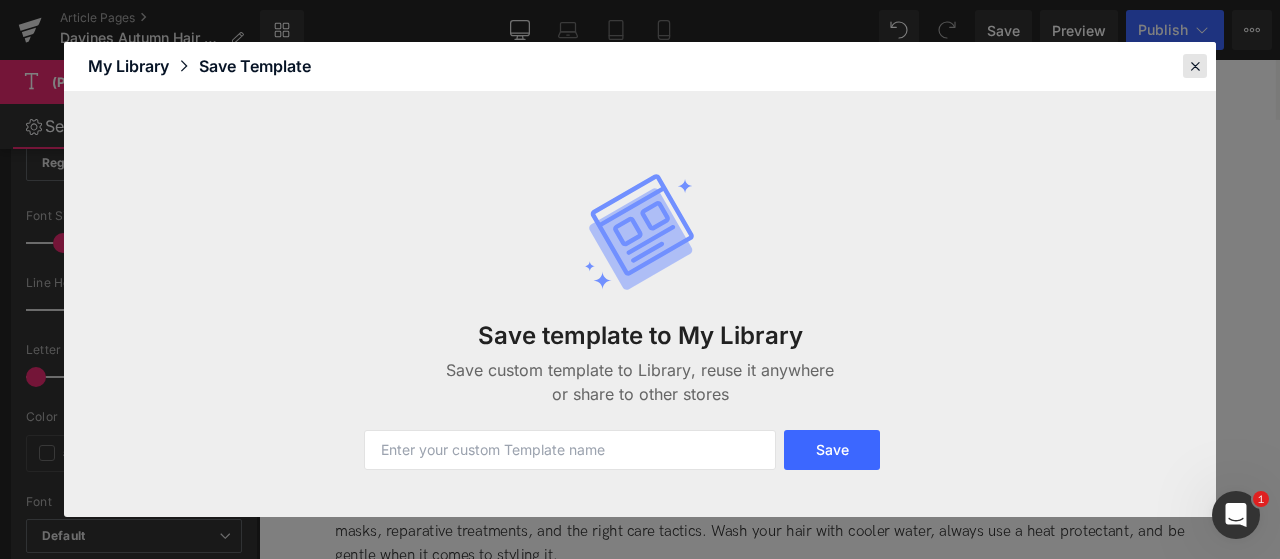 click at bounding box center (1195, 66) 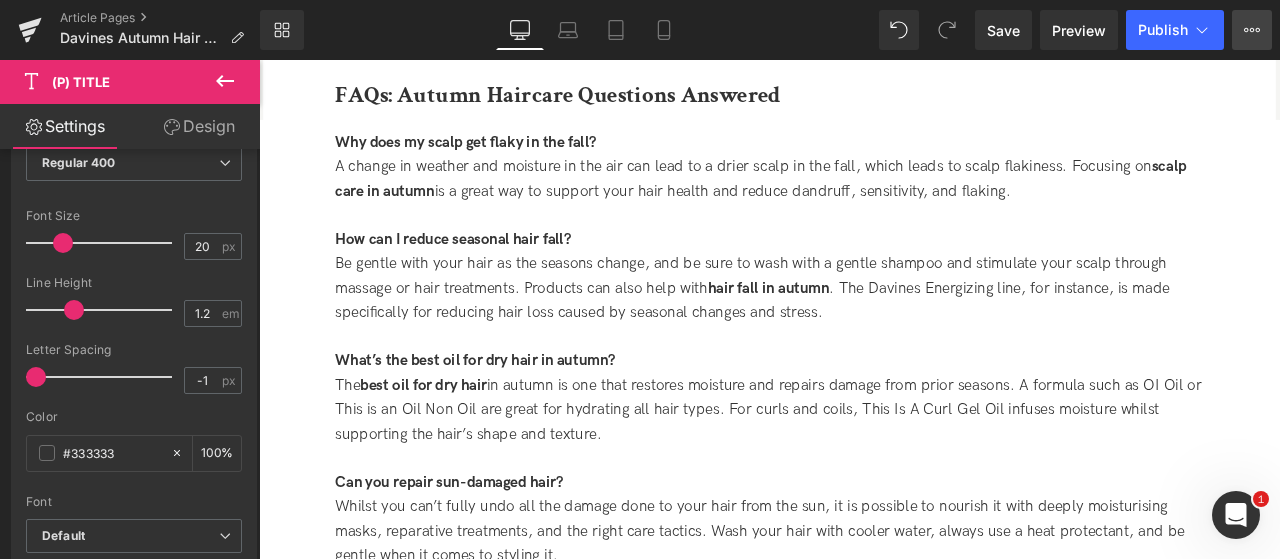 click 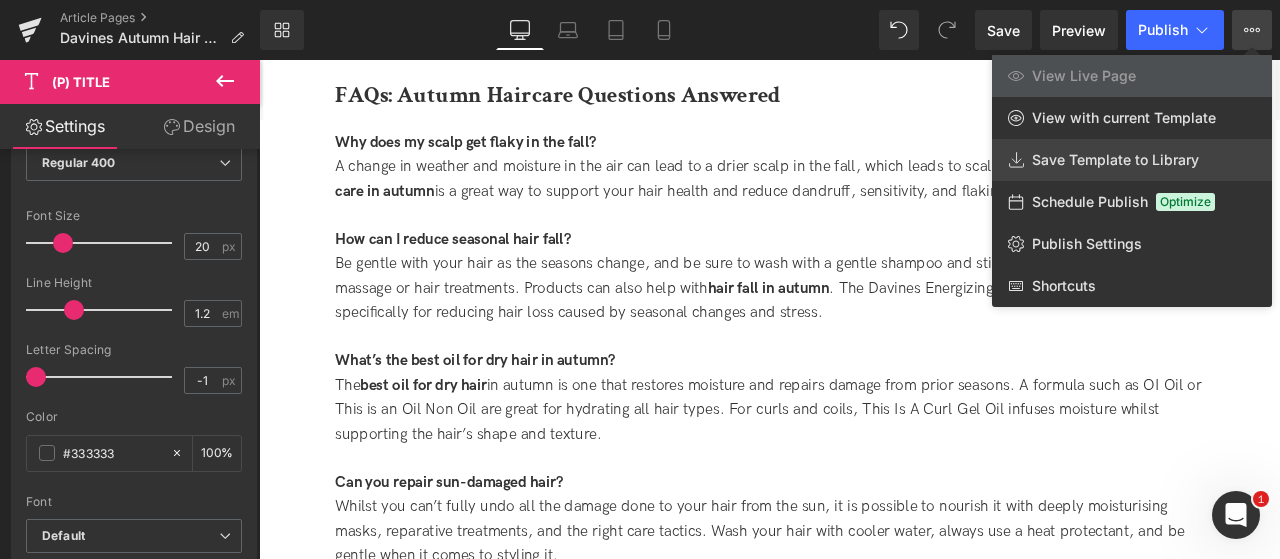 click on "Save Template to Library" at bounding box center (1115, 160) 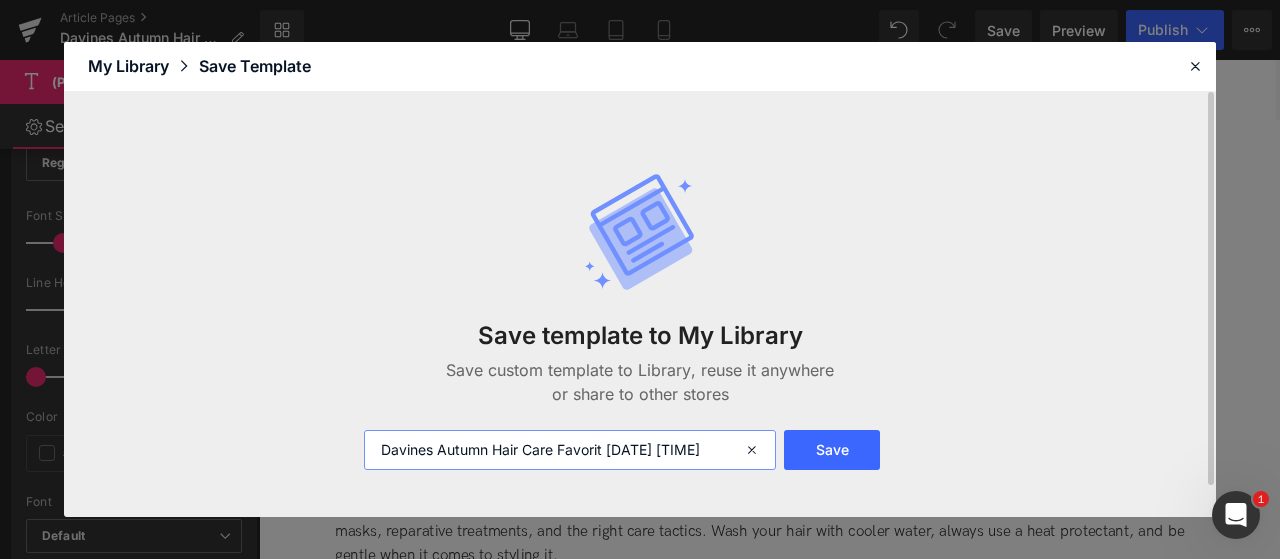 click on "Davines Autumn Hair Care Favorit 2025-08-05 18:14:54" at bounding box center (570, 450) 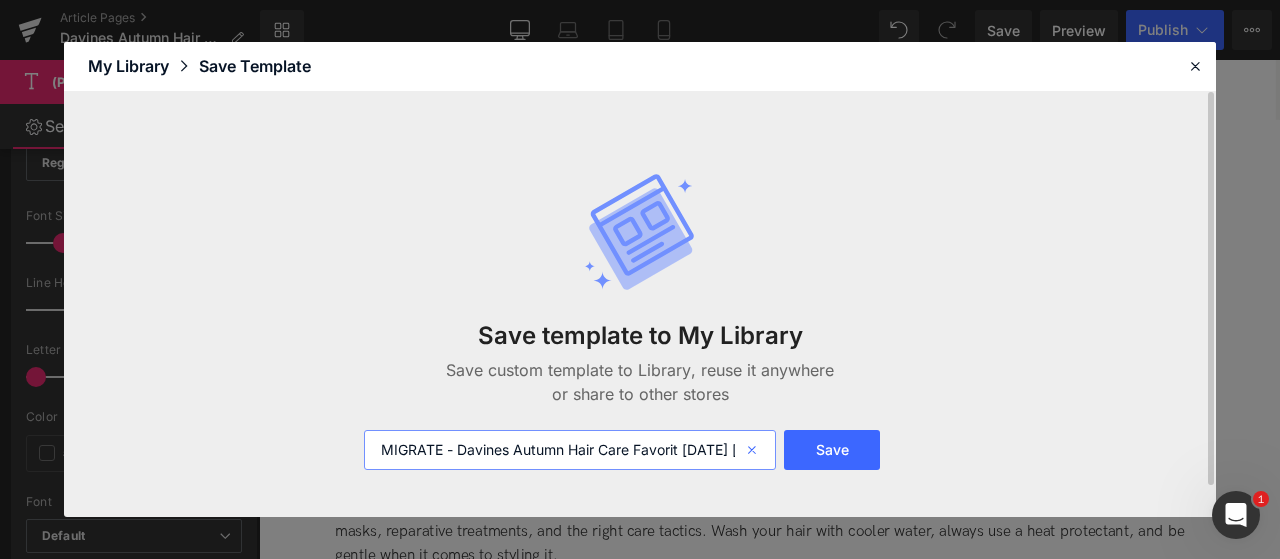 scroll, scrollTop: 0, scrollLeft: 88, axis: horizontal 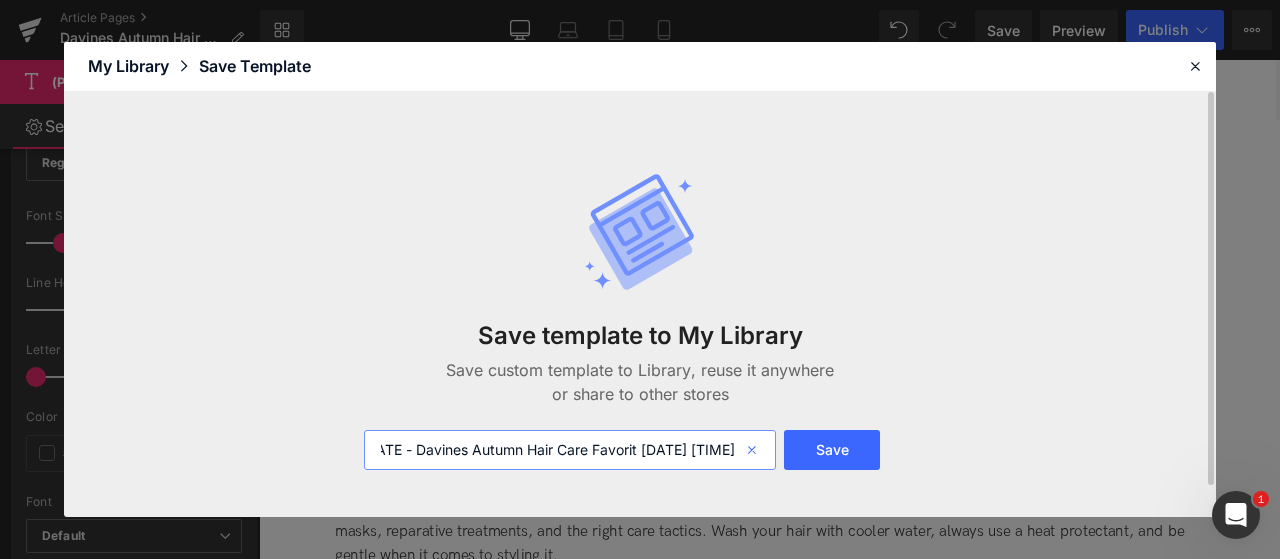 drag, startPoint x: 715, startPoint y: 455, endPoint x: 741, endPoint y: 452, distance: 26.172504 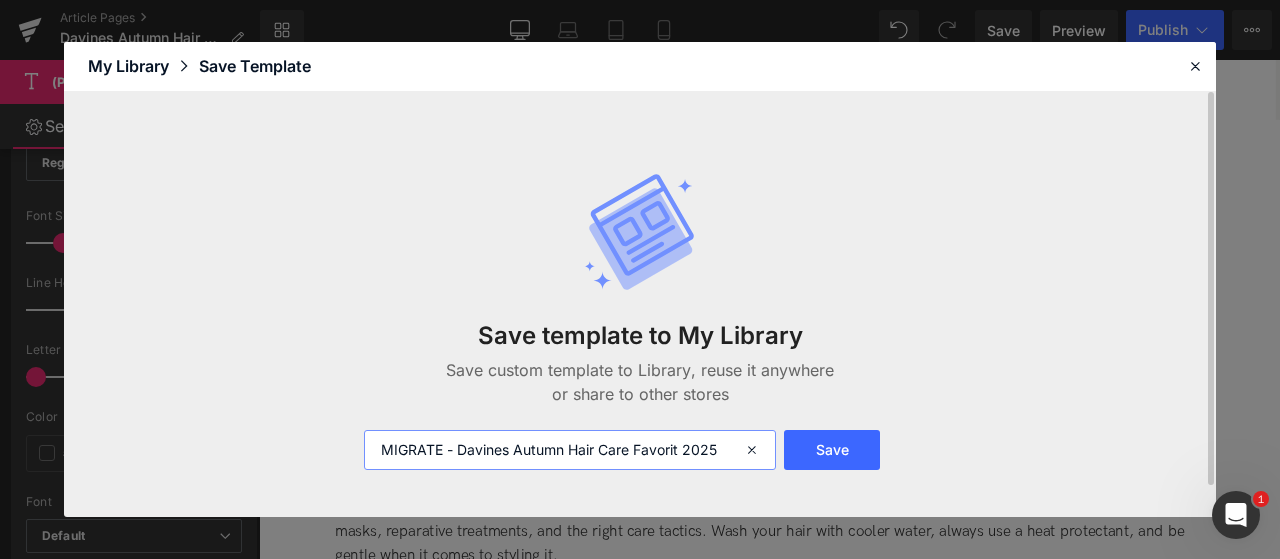 scroll, scrollTop: 0, scrollLeft: 0, axis: both 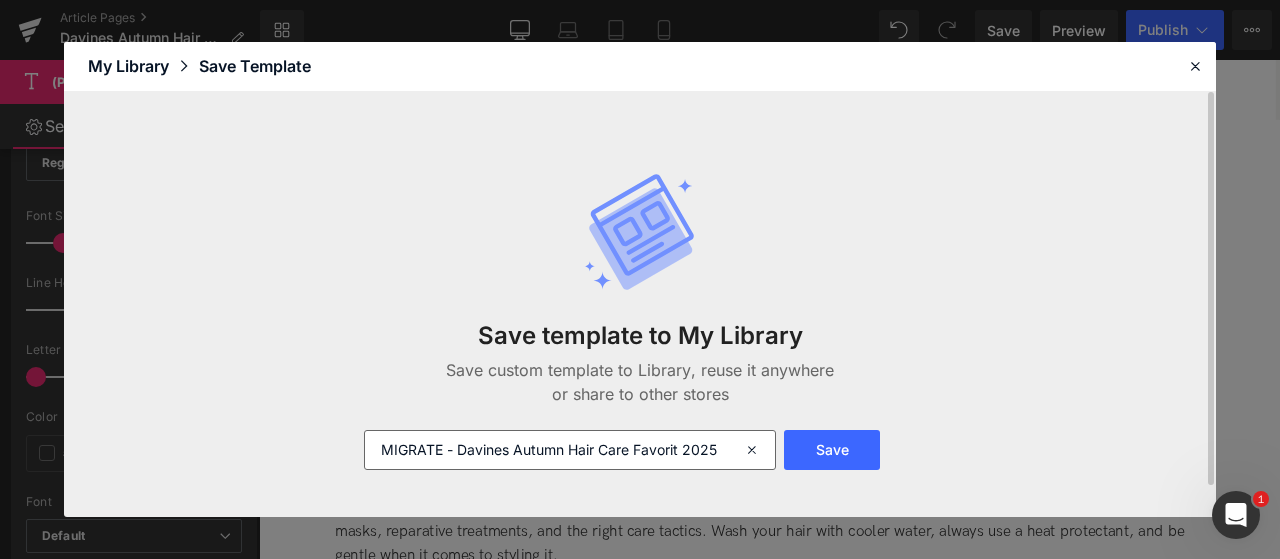 drag, startPoint x: 822, startPoint y: 437, endPoint x: 682, endPoint y: 459, distance: 141.71803 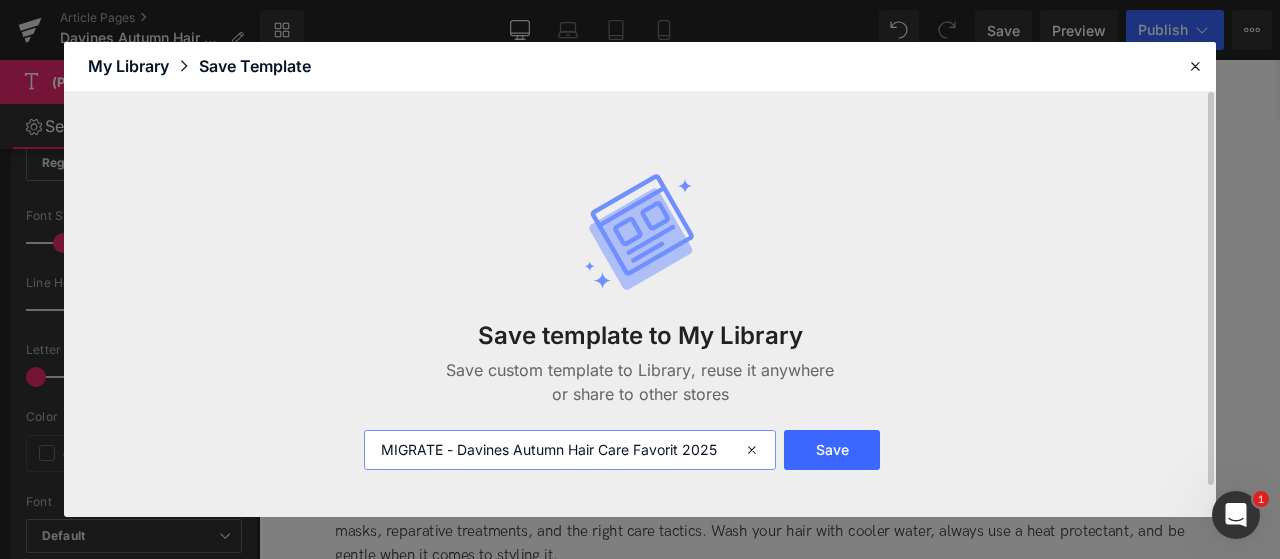 click on "MIGRATE - Davines Autumn Hair Care Favorit 2025" at bounding box center [570, 450] 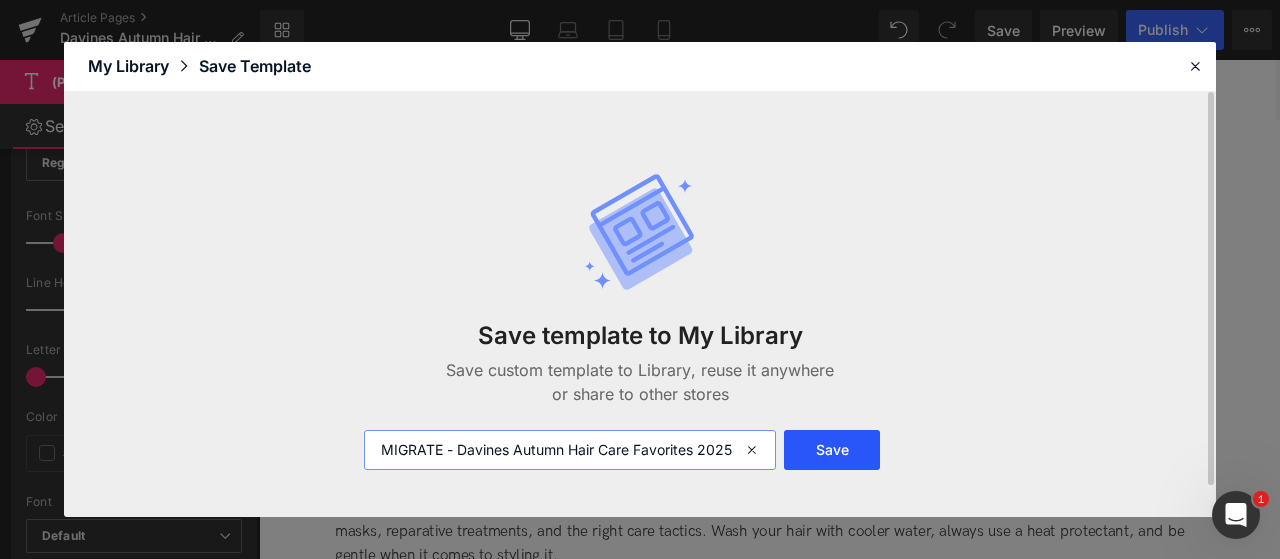type on "MIGRATE - Davines Autumn Hair Care Favorites 2025" 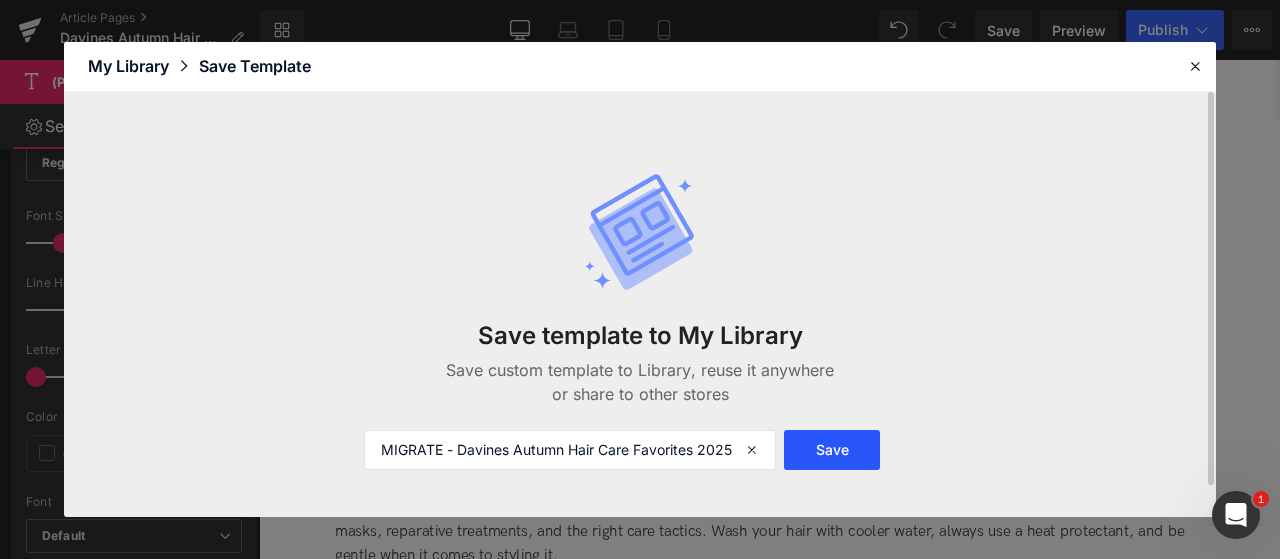 click on "Save" at bounding box center (832, 450) 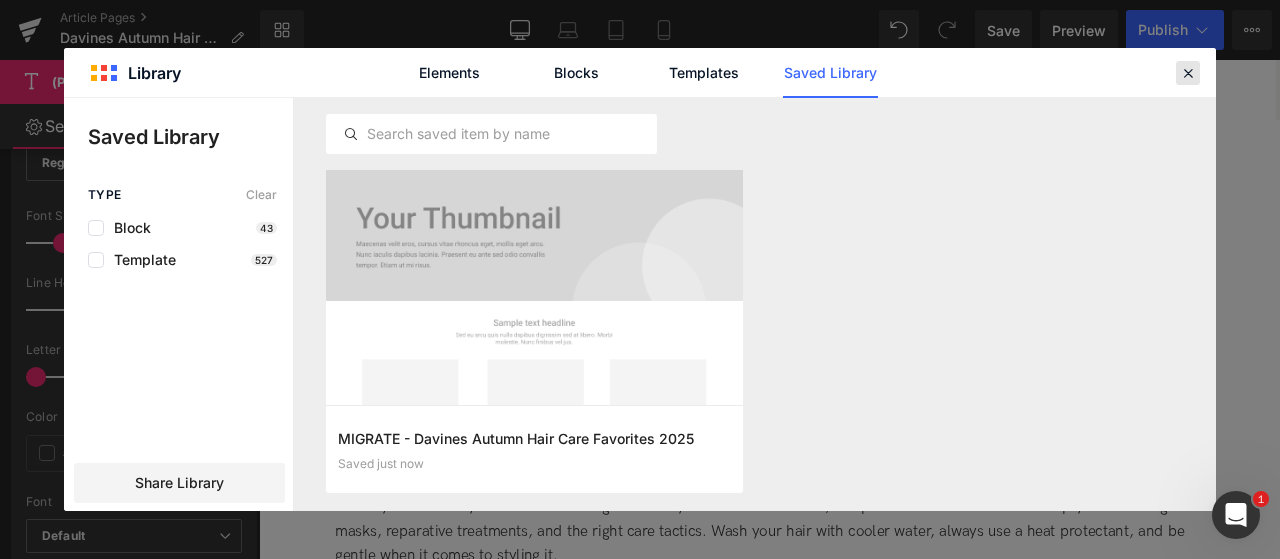 click at bounding box center [1188, 73] 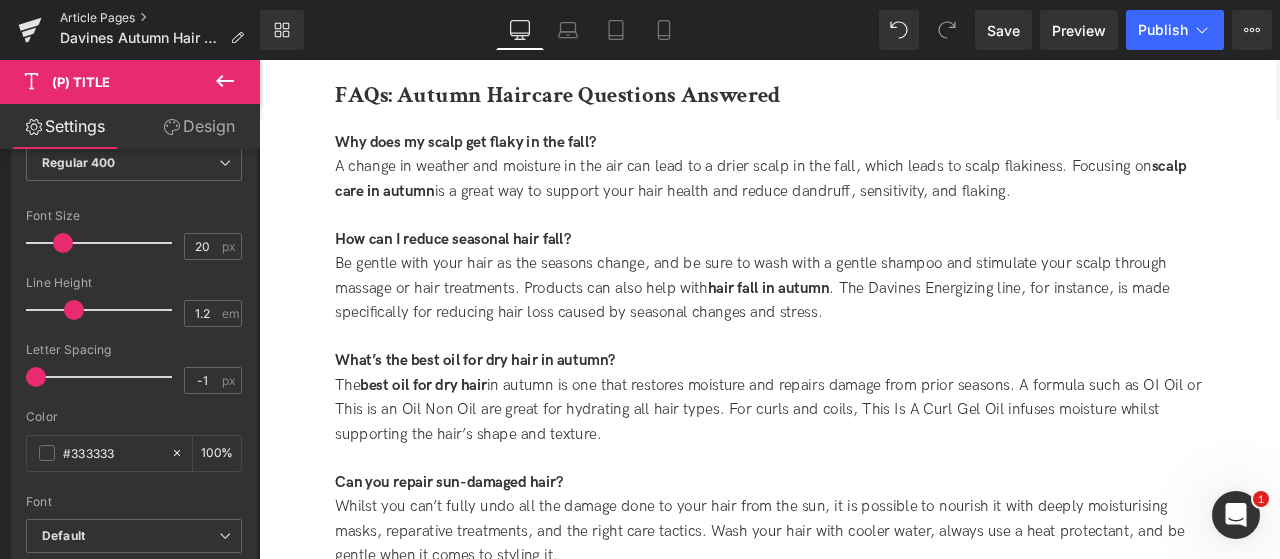 click on "Article Pages" at bounding box center (160, 18) 